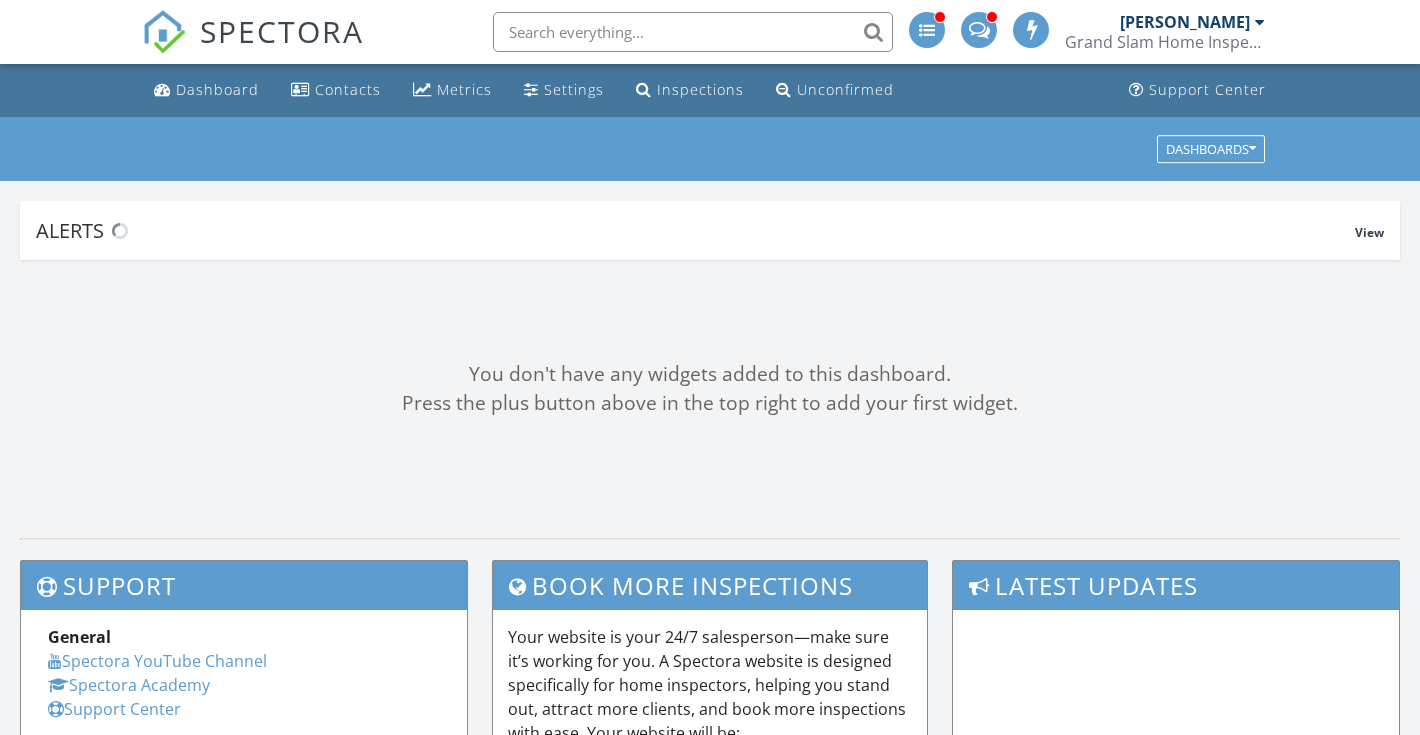 scroll, scrollTop: 0, scrollLeft: 0, axis: both 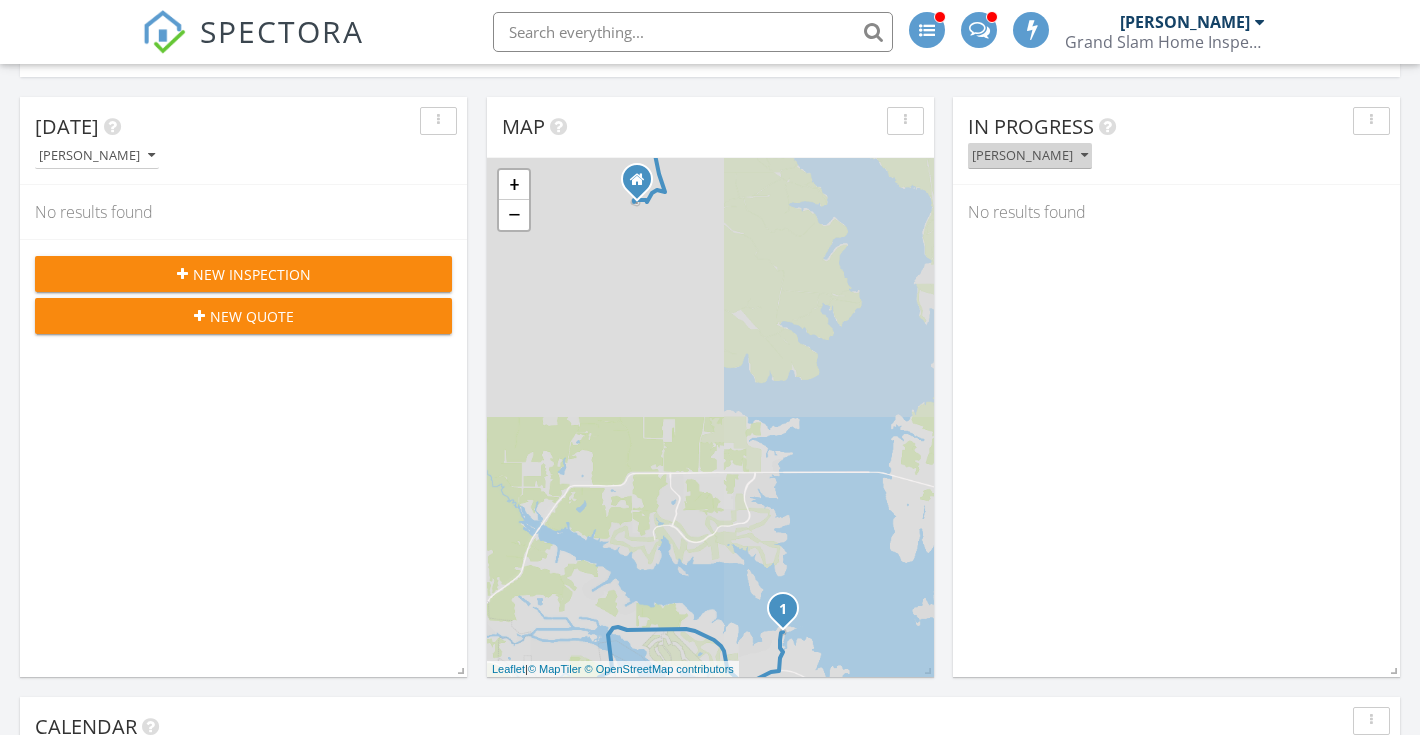 click on "[PERSON_NAME]" at bounding box center (1030, 156) 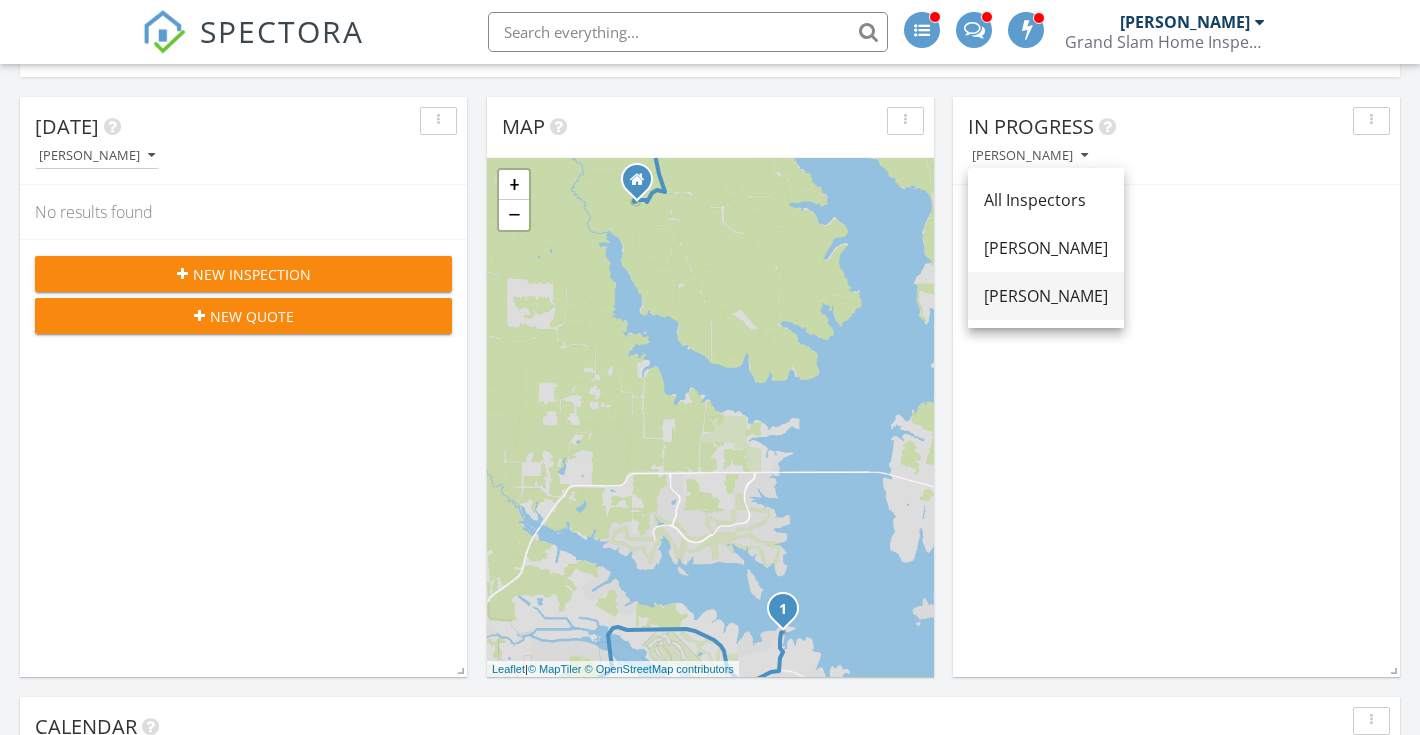 click on "[PERSON_NAME]" at bounding box center (1046, 296) 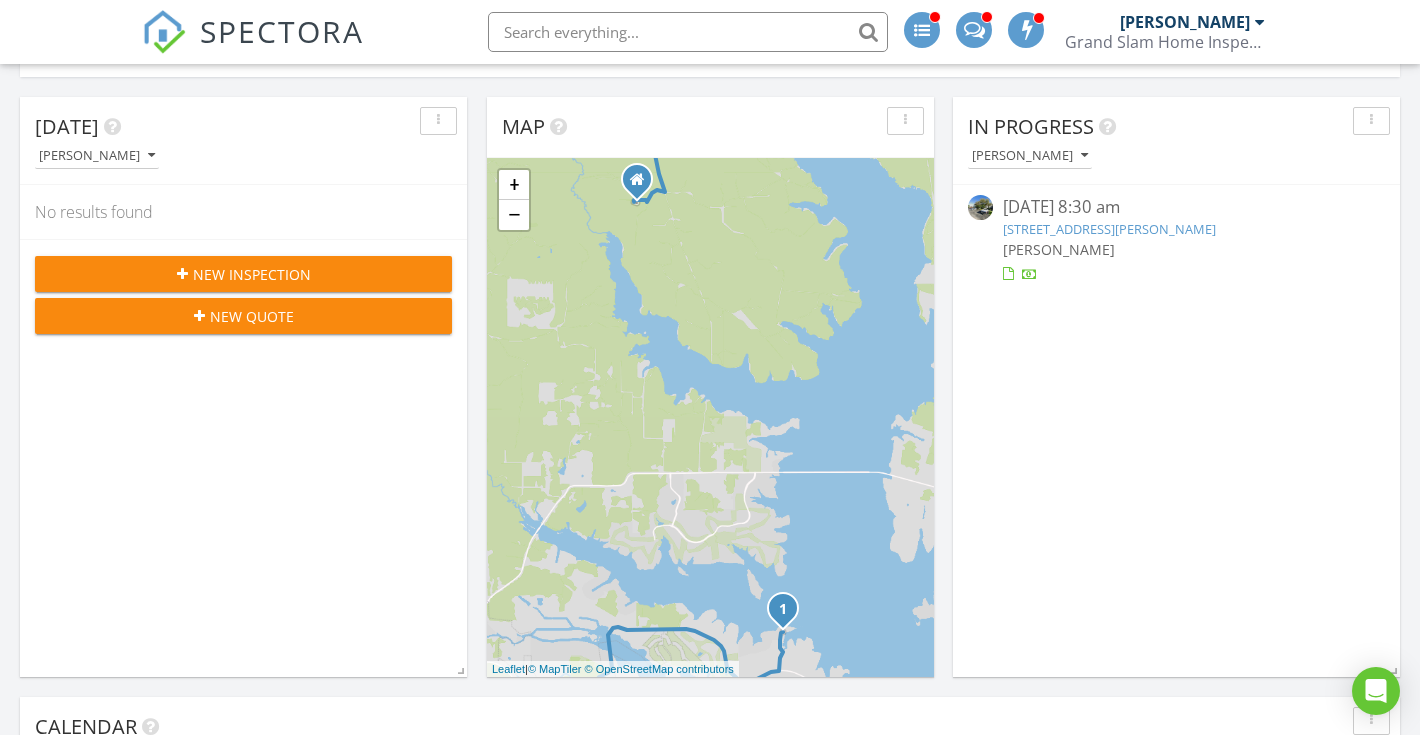 click on "12800 Melville Dr 314a, Montgomery, TX 77356" at bounding box center (1109, 229) 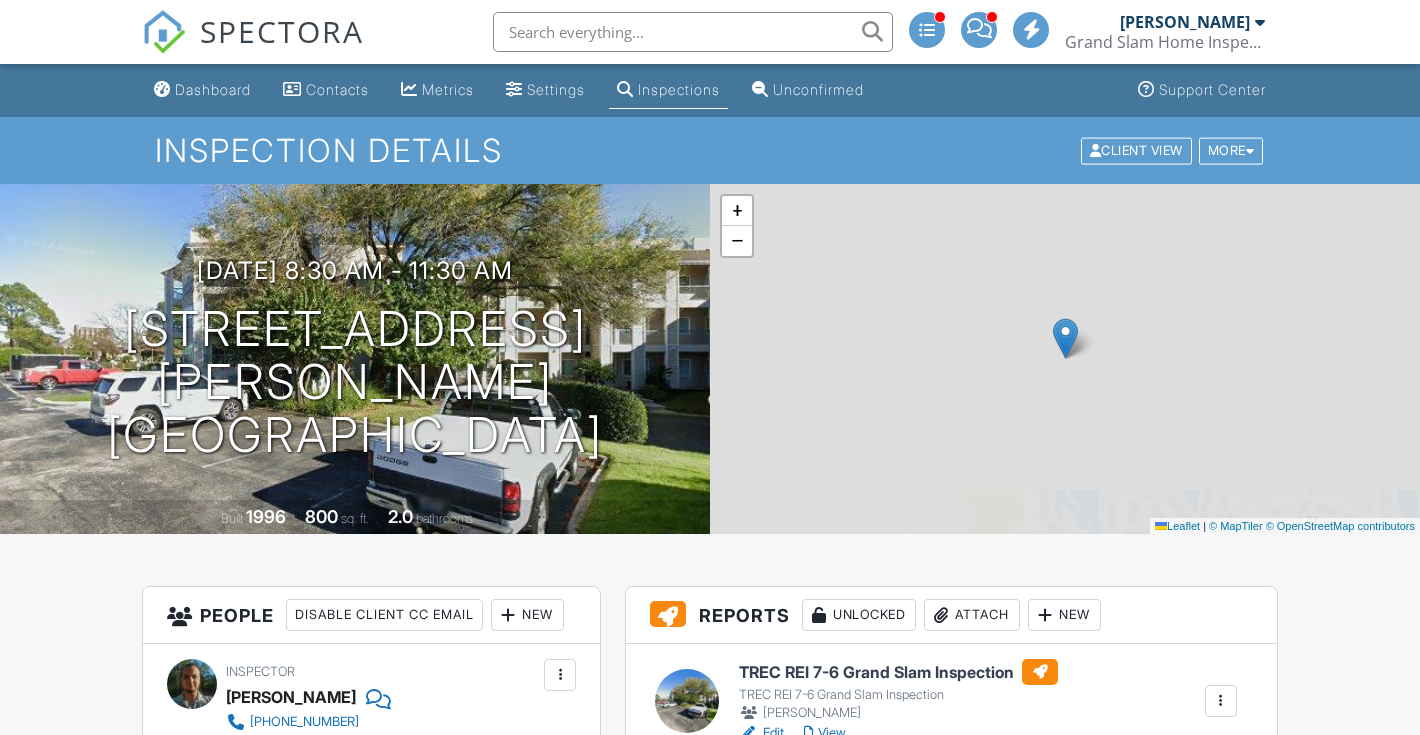 scroll, scrollTop: 236, scrollLeft: 0, axis: vertical 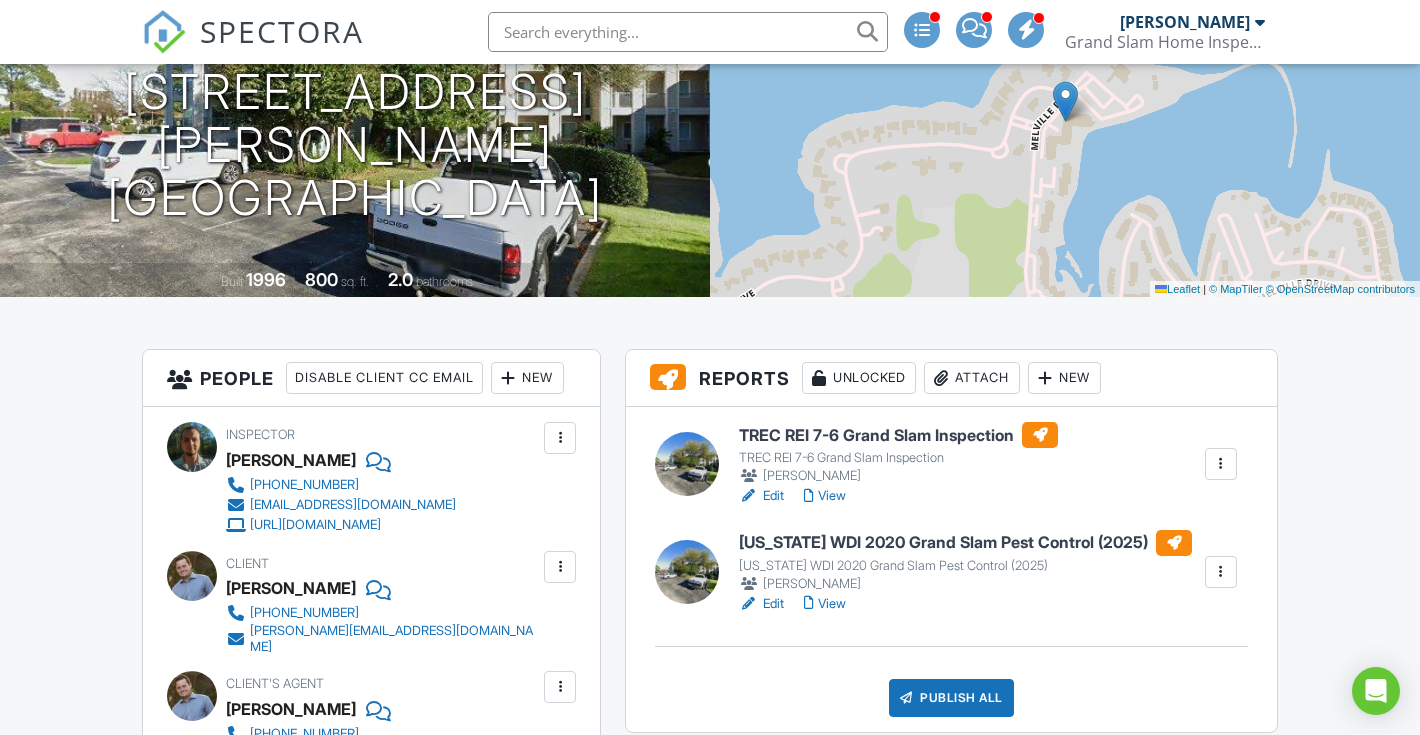 click at bounding box center [1221, 572] 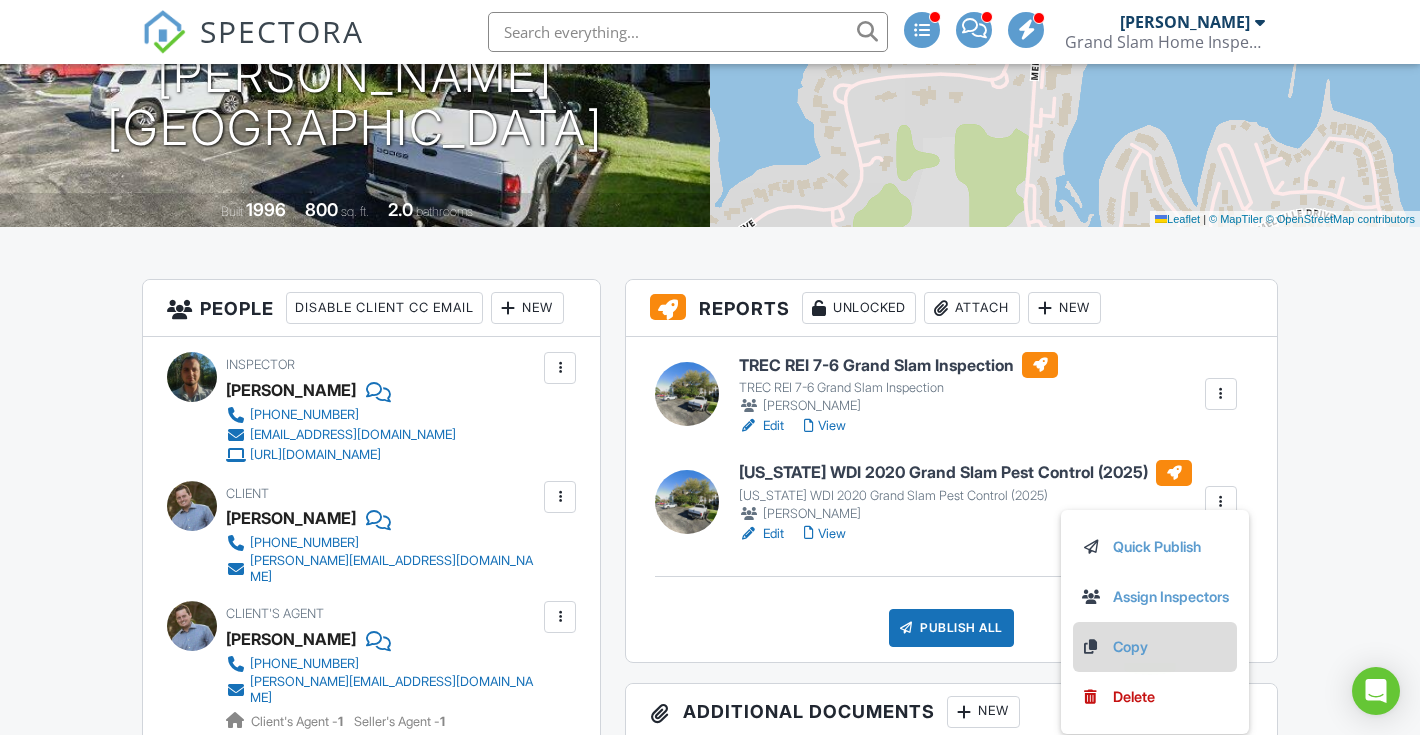 scroll, scrollTop: 326, scrollLeft: 0, axis: vertical 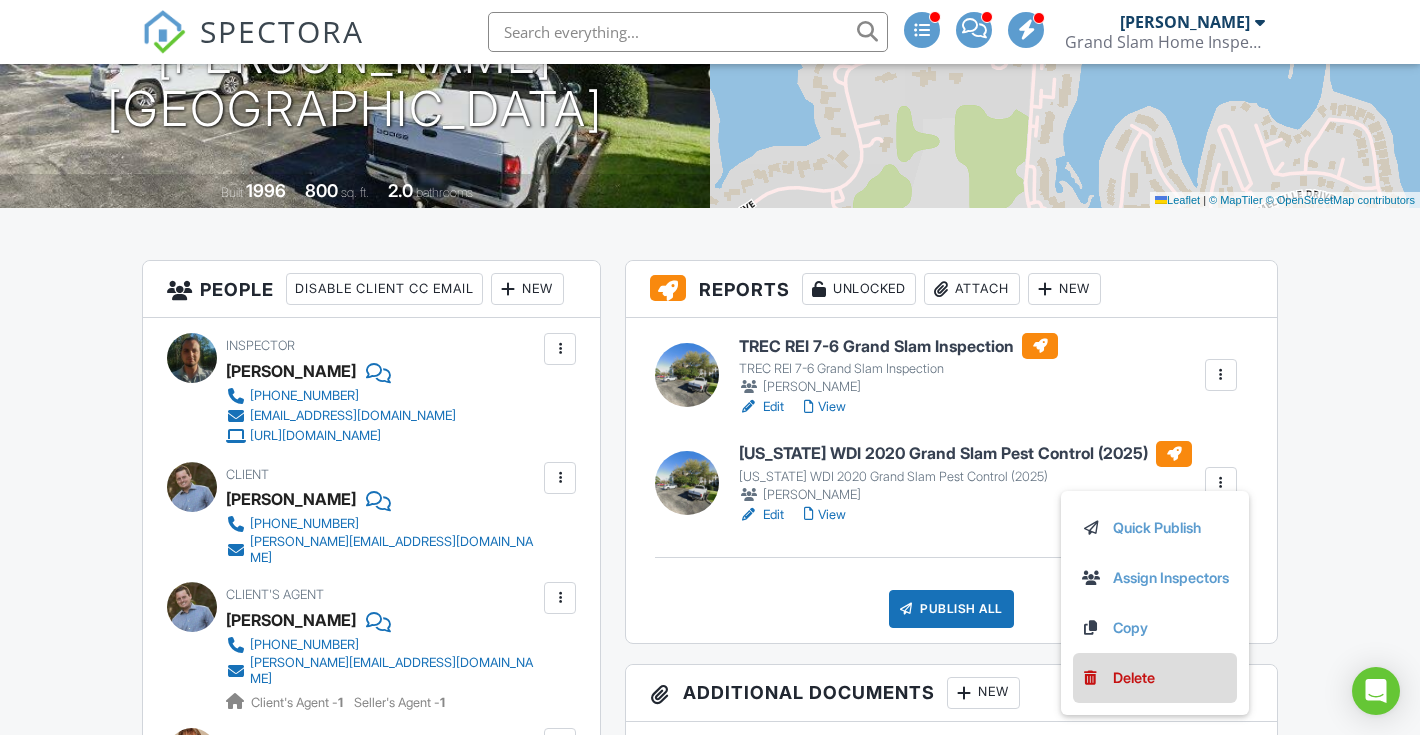click on "Delete" at bounding box center [1155, 678] 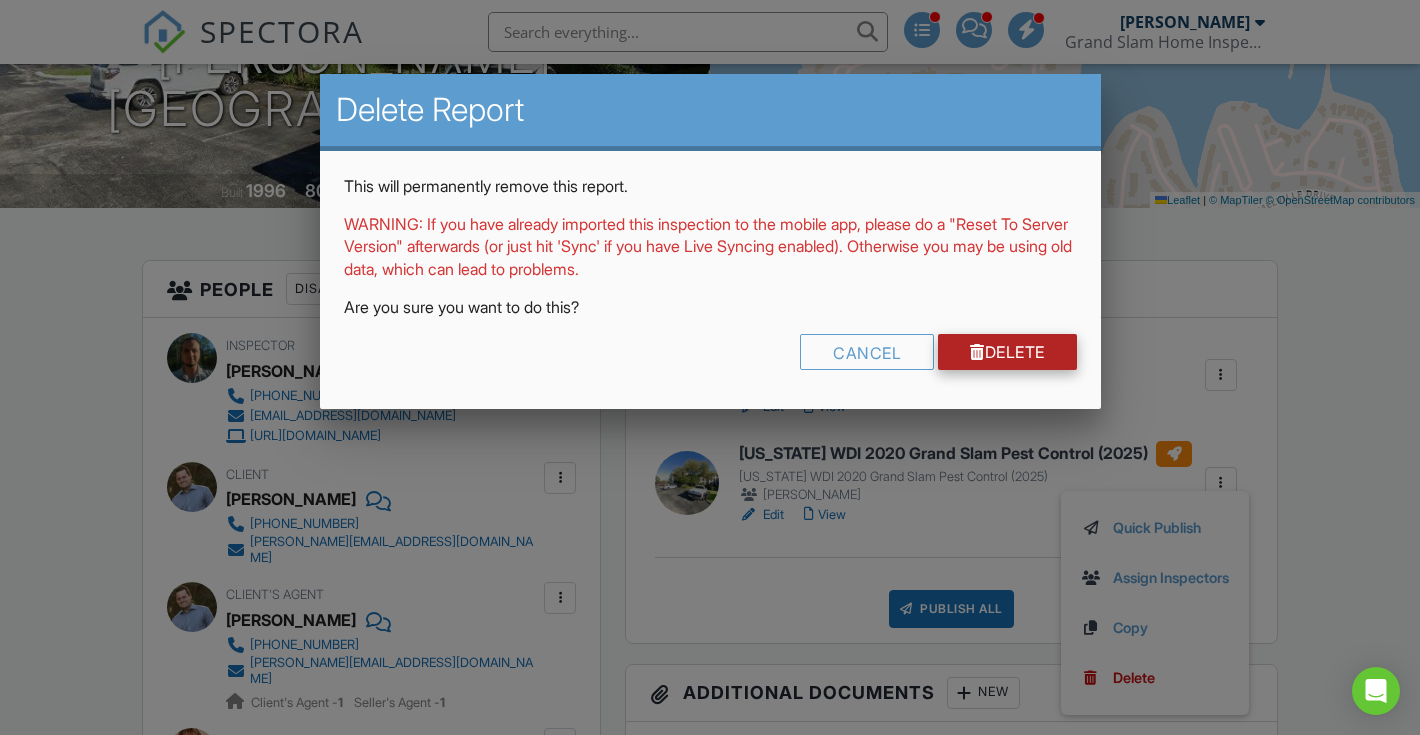 click on "Delete" at bounding box center (1007, 352) 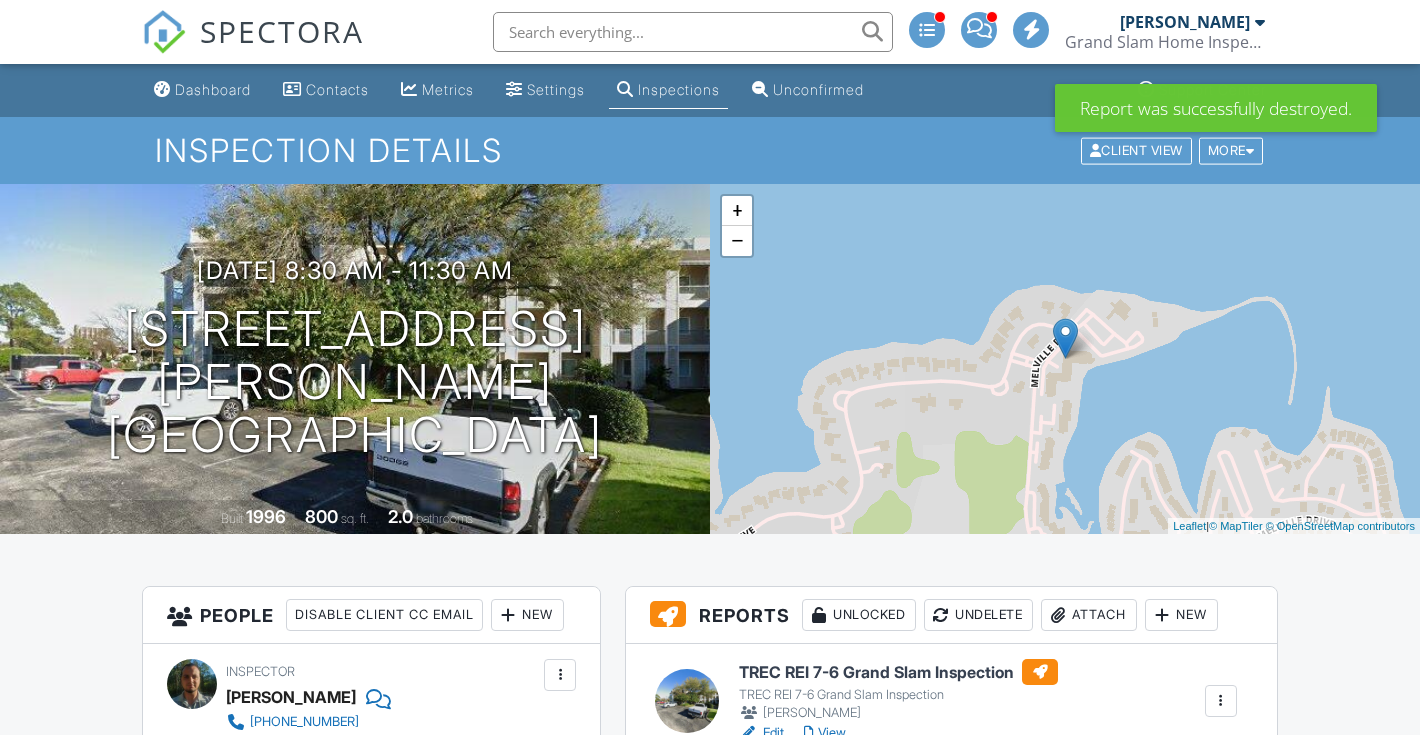 scroll, scrollTop: 0, scrollLeft: 0, axis: both 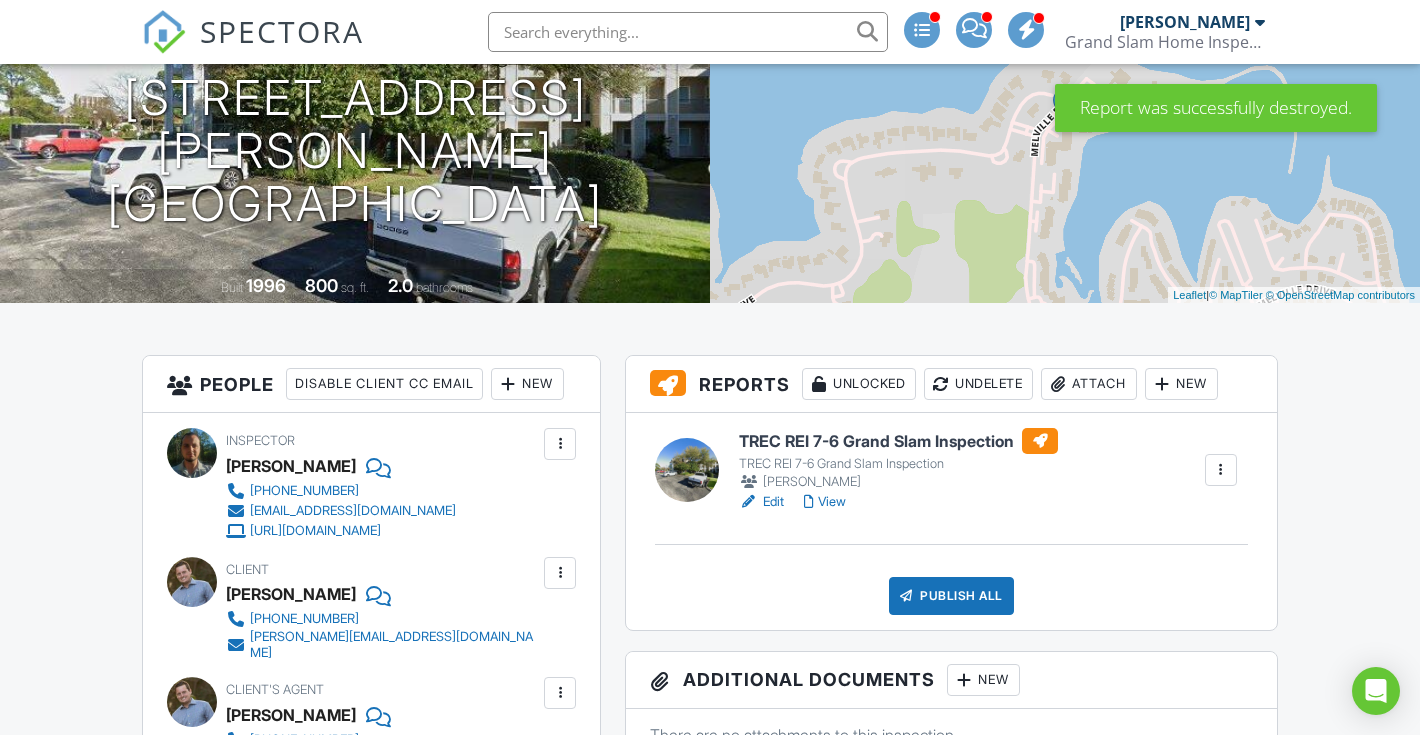 click on "View" at bounding box center (825, 502) 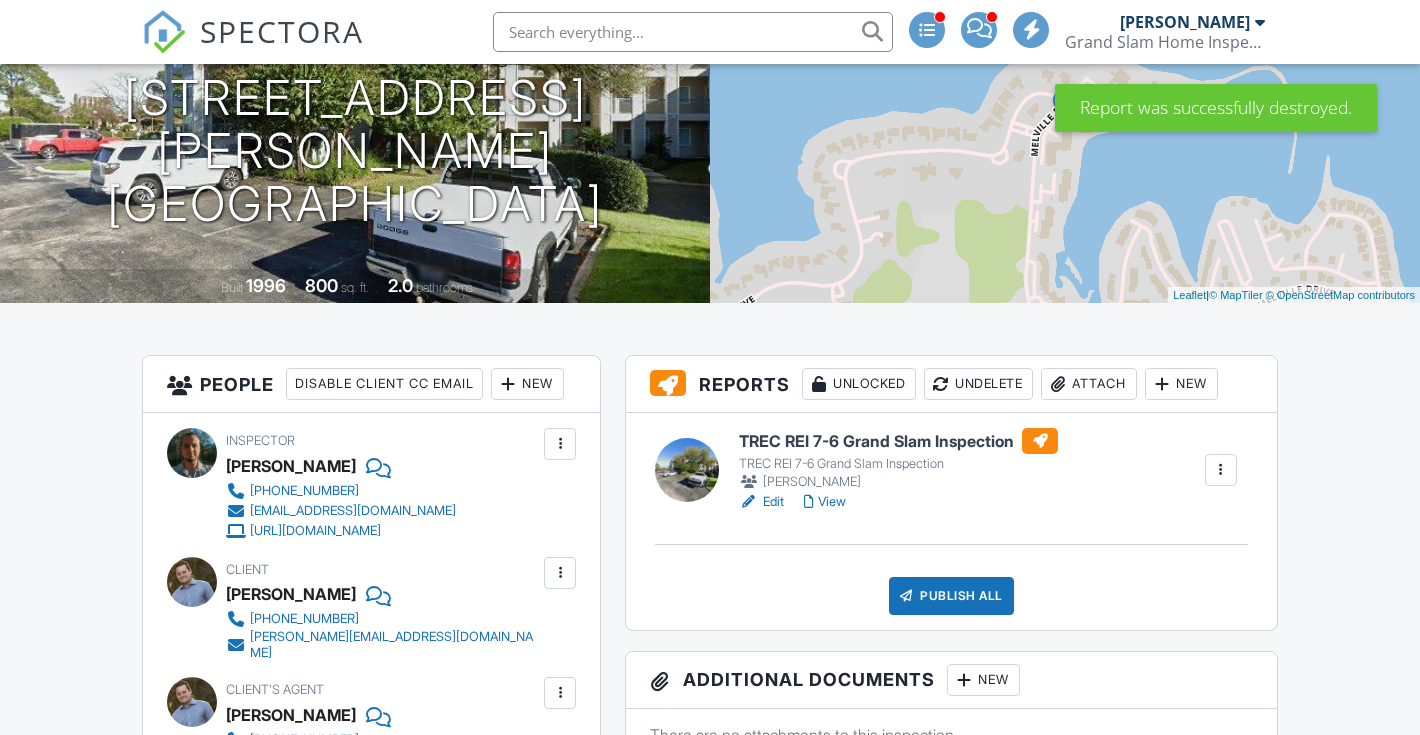 scroll, scrollTop: 231, scrollLeft: 0, axis: vertical 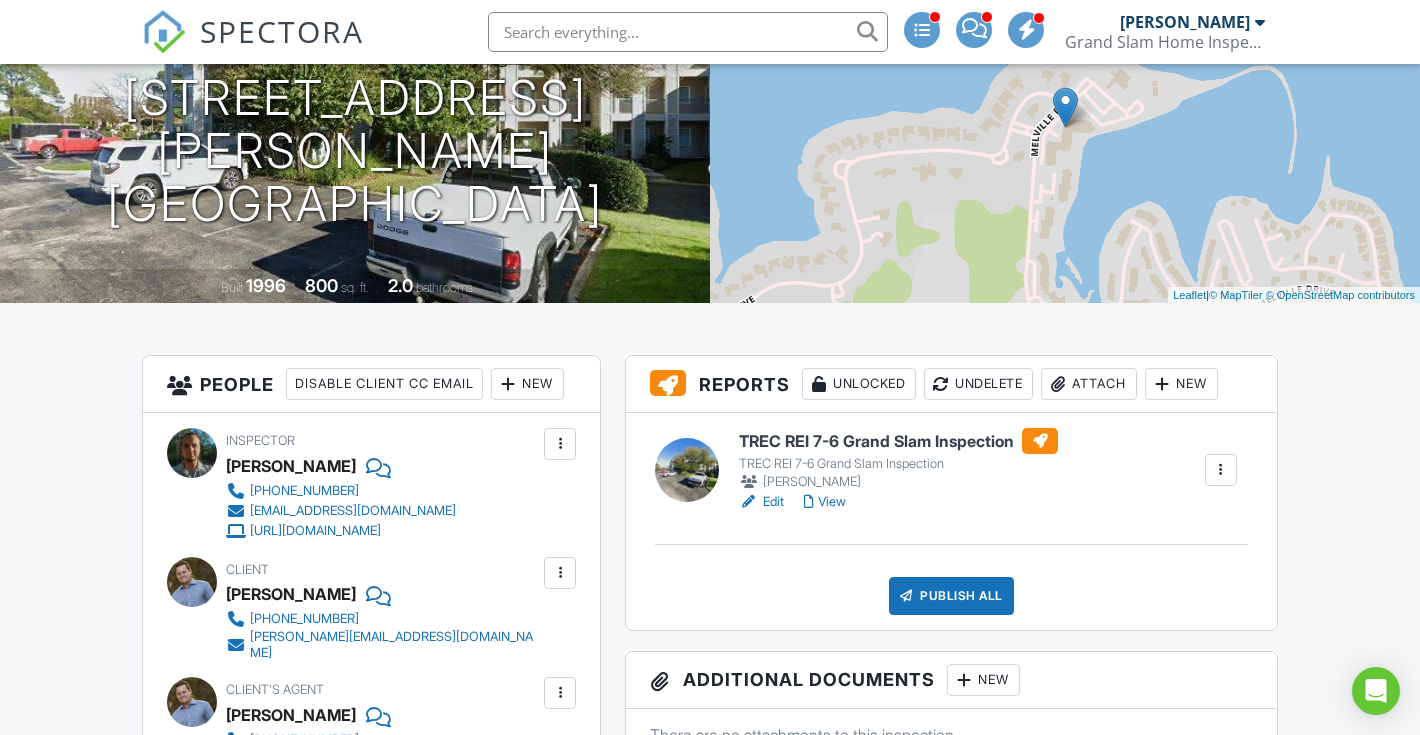 click on "Publish All" at bounding box center [951, 596] 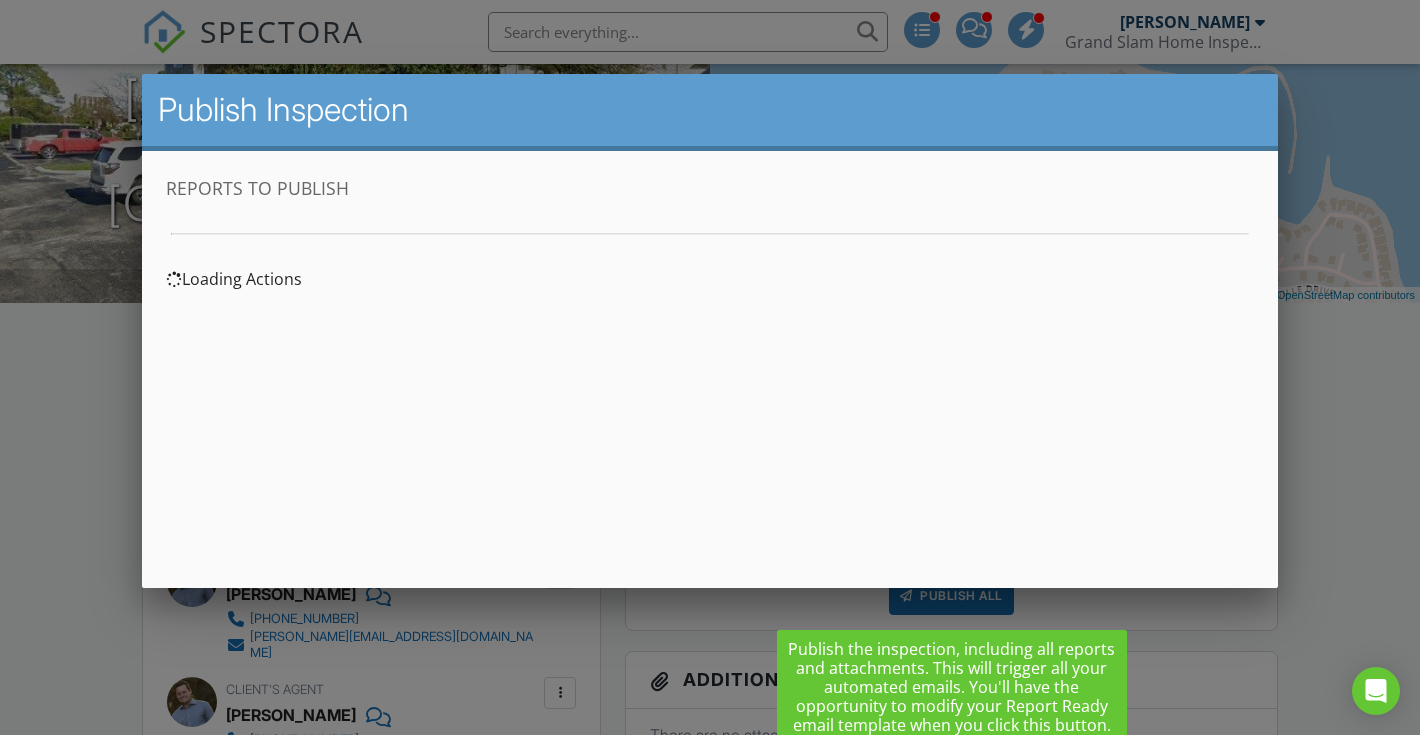scroll, scrollTop: 0, scrollLeft: 0, axis: both 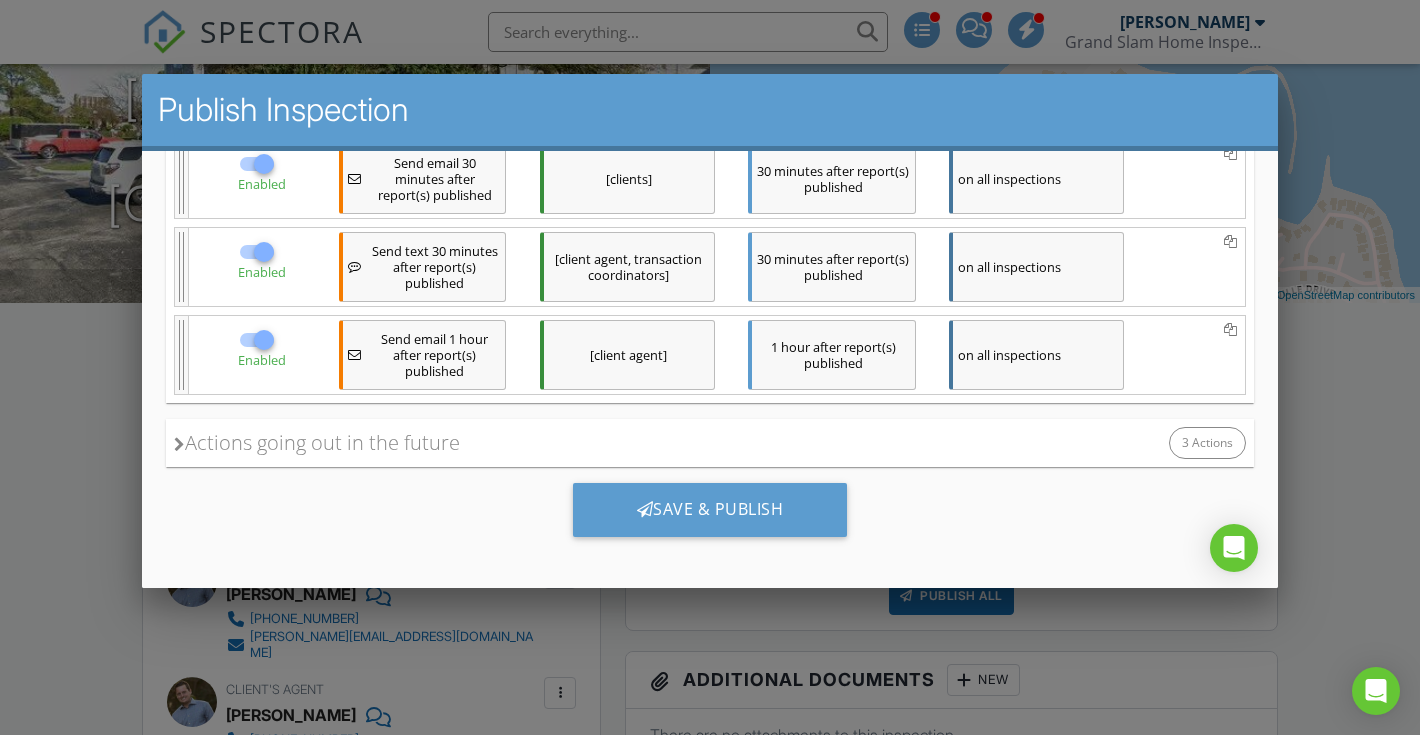 click on "Save & Publish" at bounding box center [710, 516] 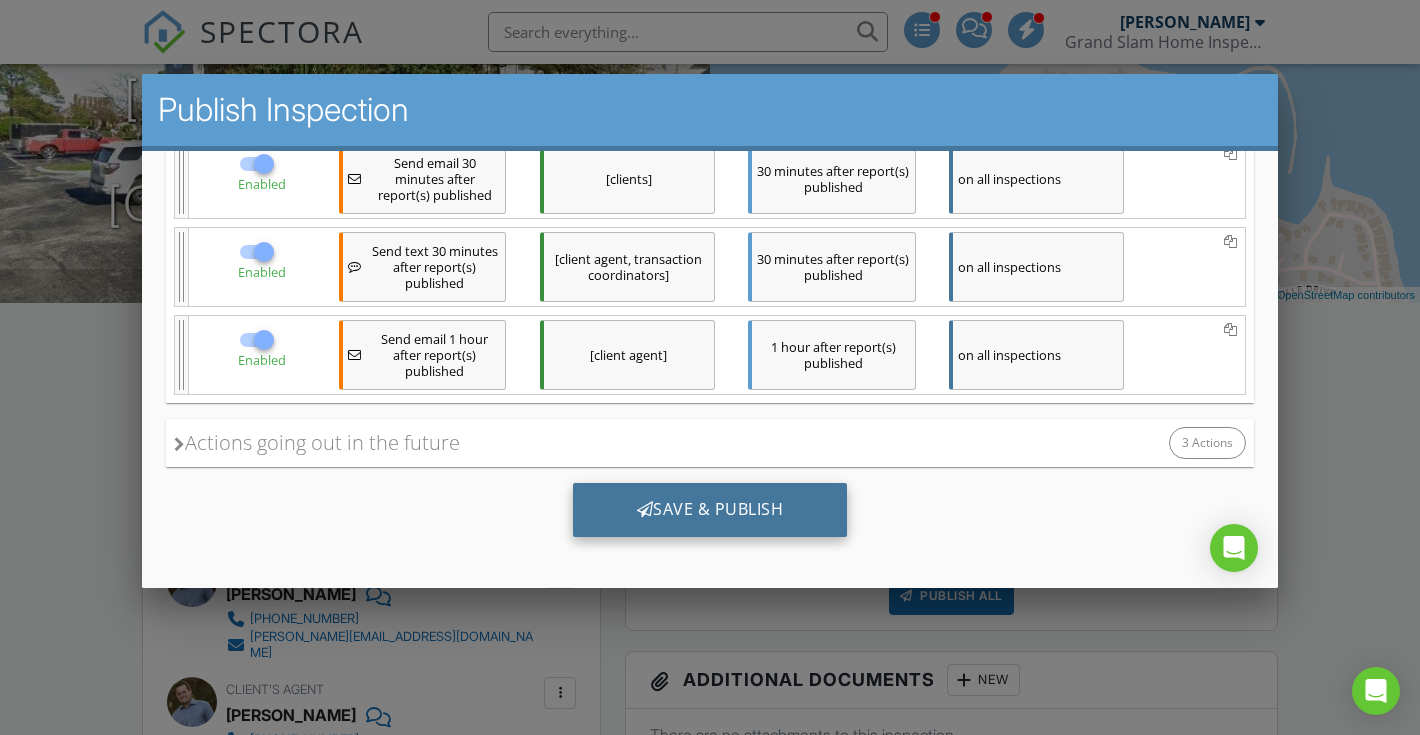 click on "Save & Publish" at bounding box center (710, 509) 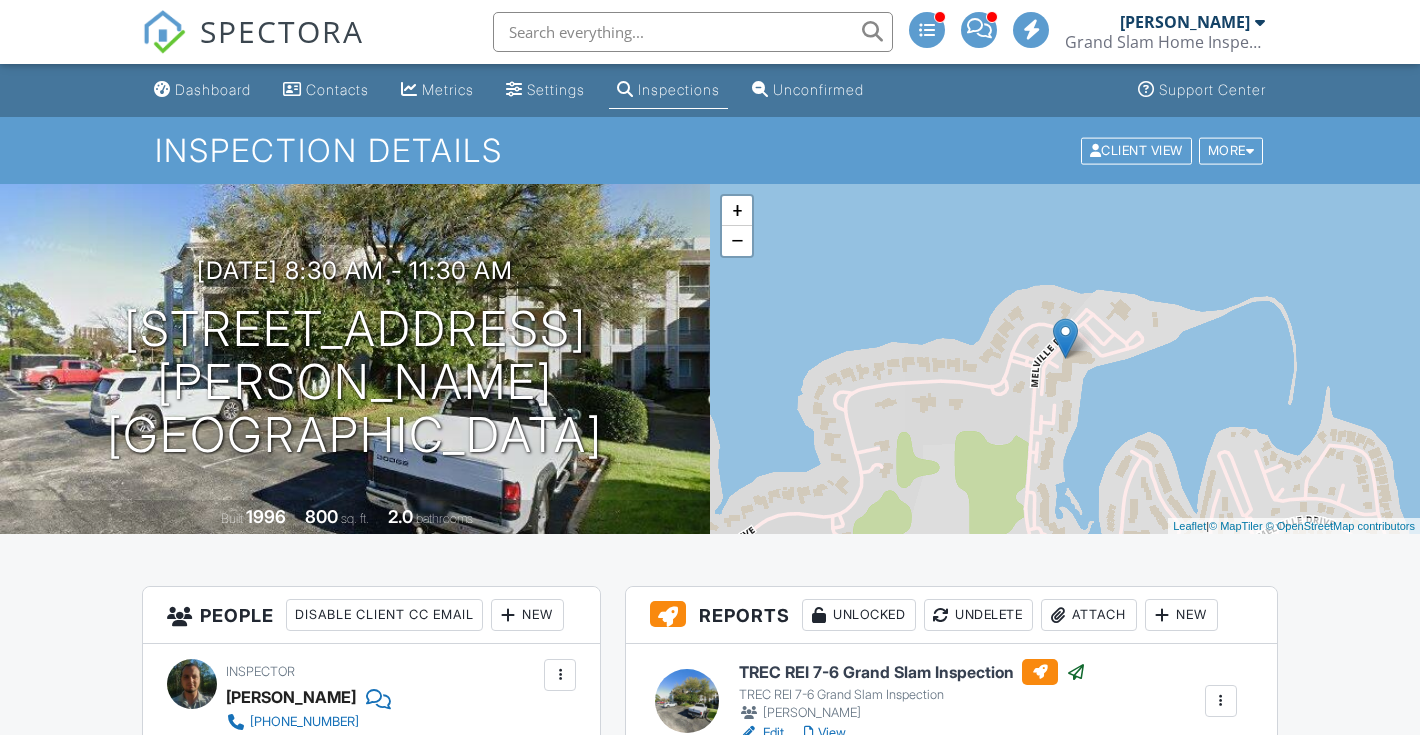 scroll, scrollTop: 0, scrollLeft: 0, axis: both 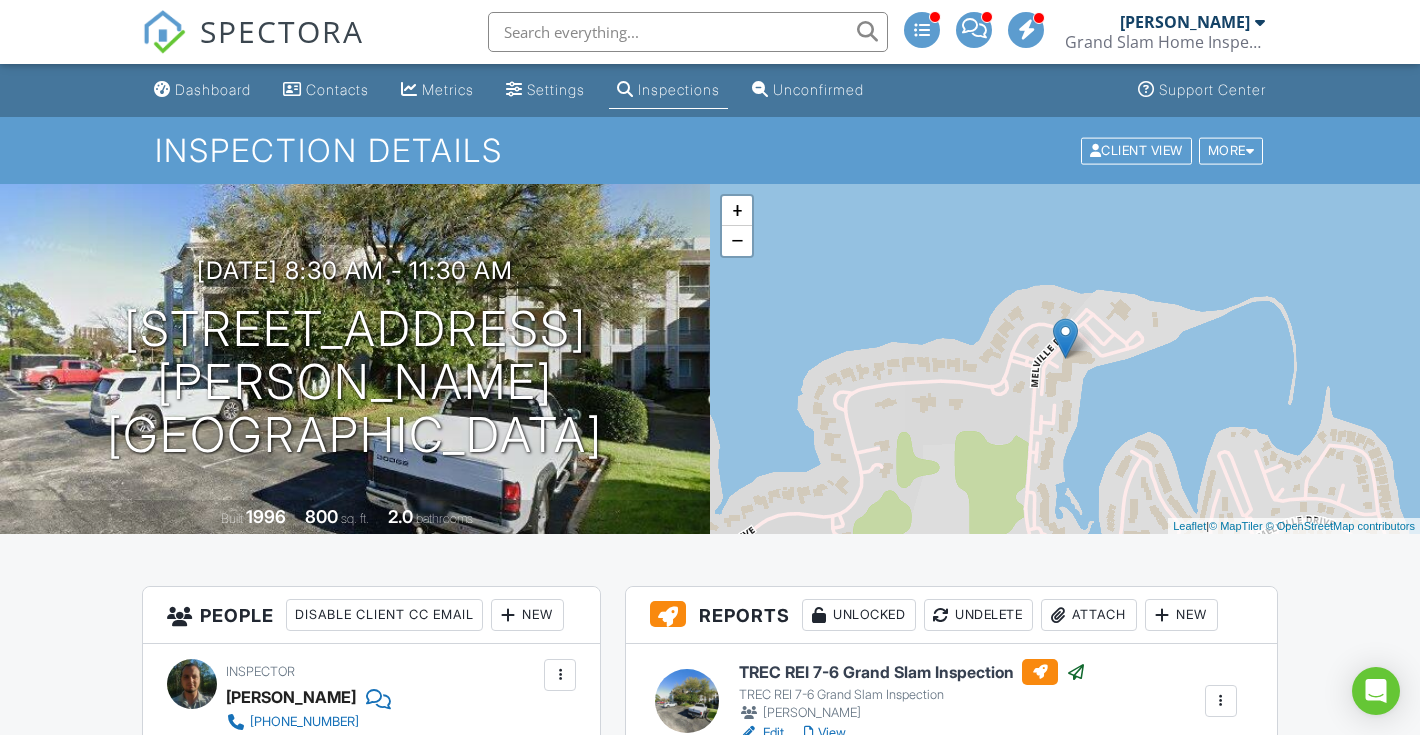 click on "SPECTORA" at bounding box center (282, 31) 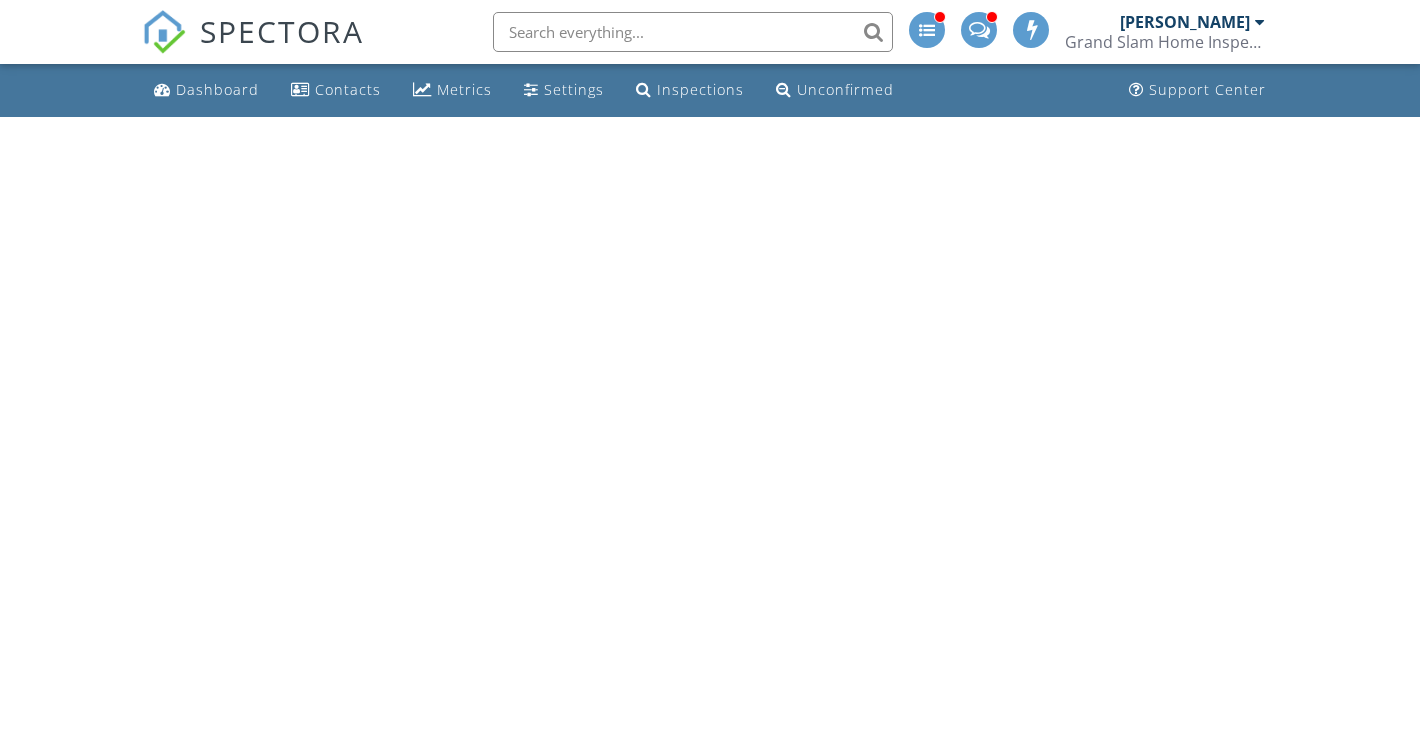 scroll, scrollTop: 0, scrollLeft: 0, axis: both 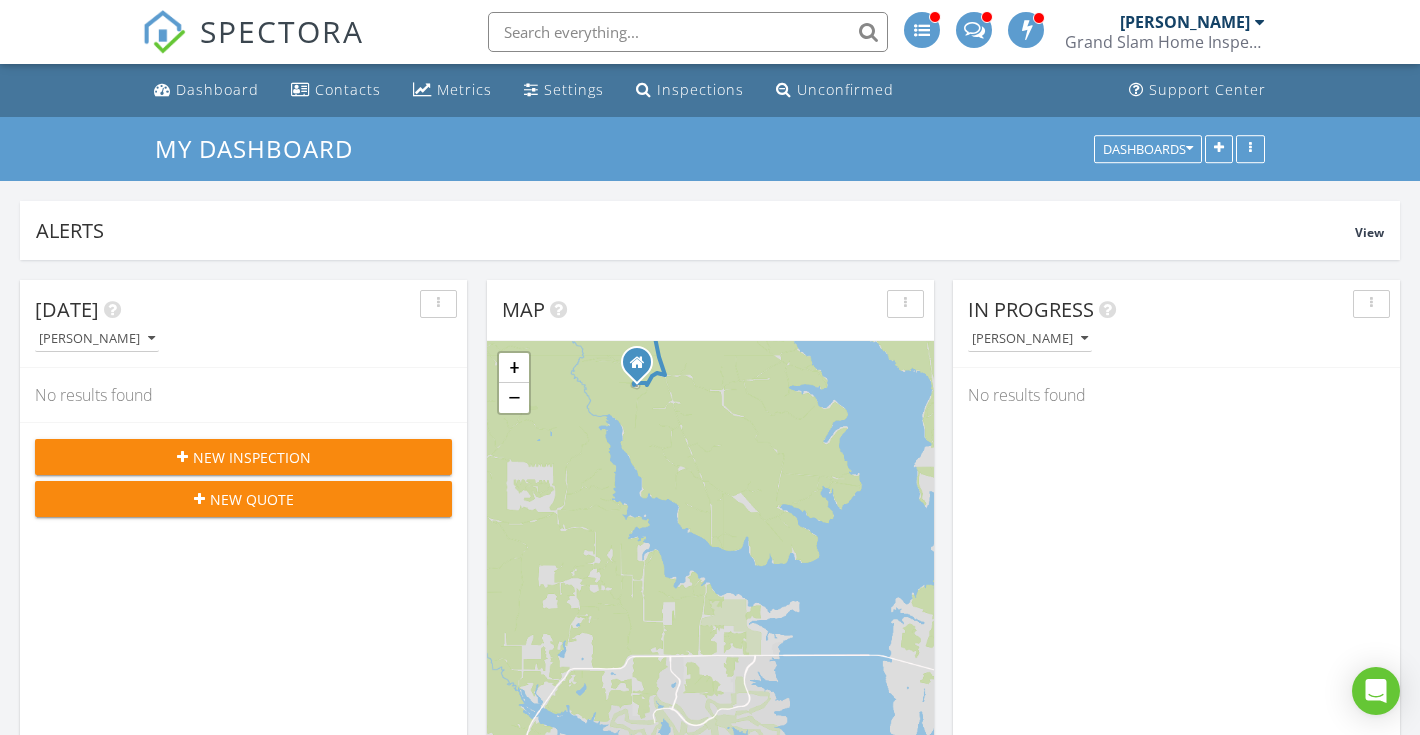 drag, startPoint x: 328, startPoint y: 36, endPoint x: 305, endPoint y: 2, distance: 41.04875 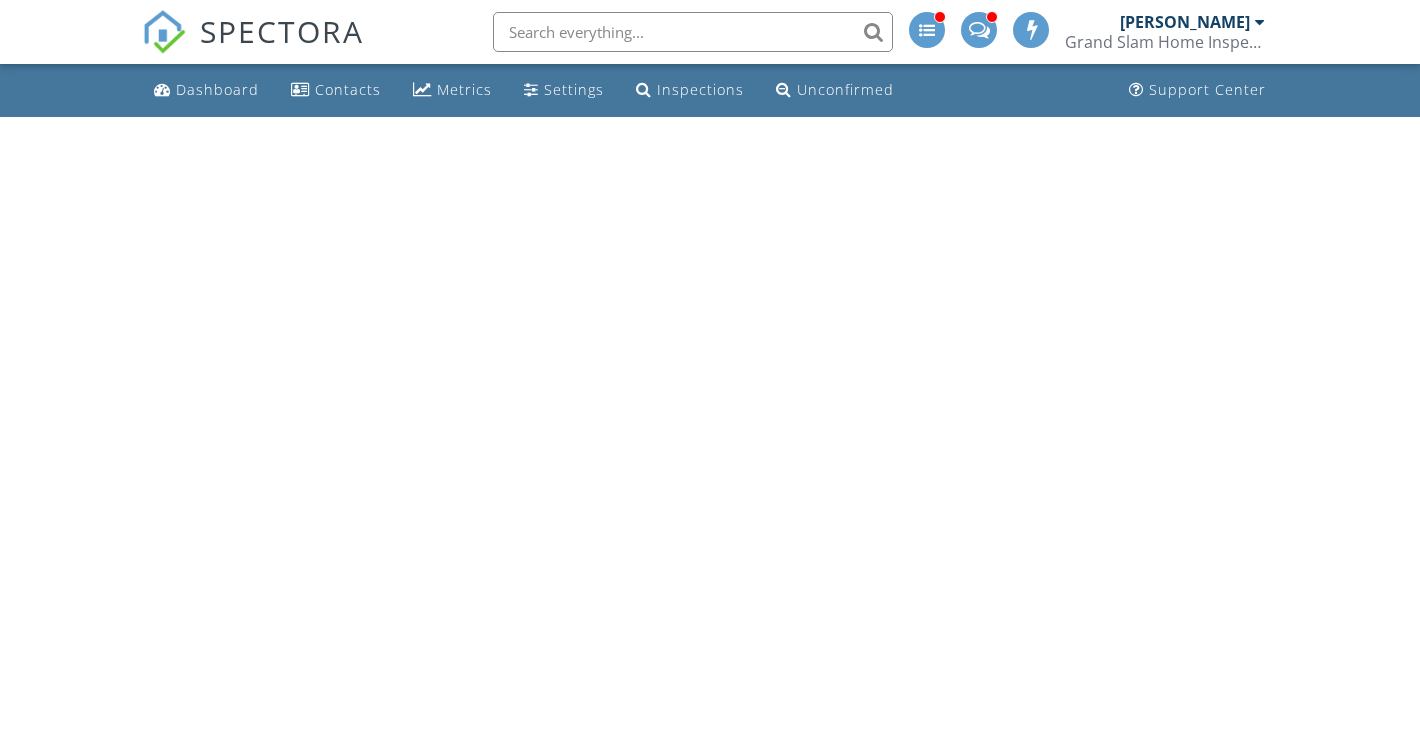 scroll, scrollTop: 0, scrollLeft: 0, axis: both 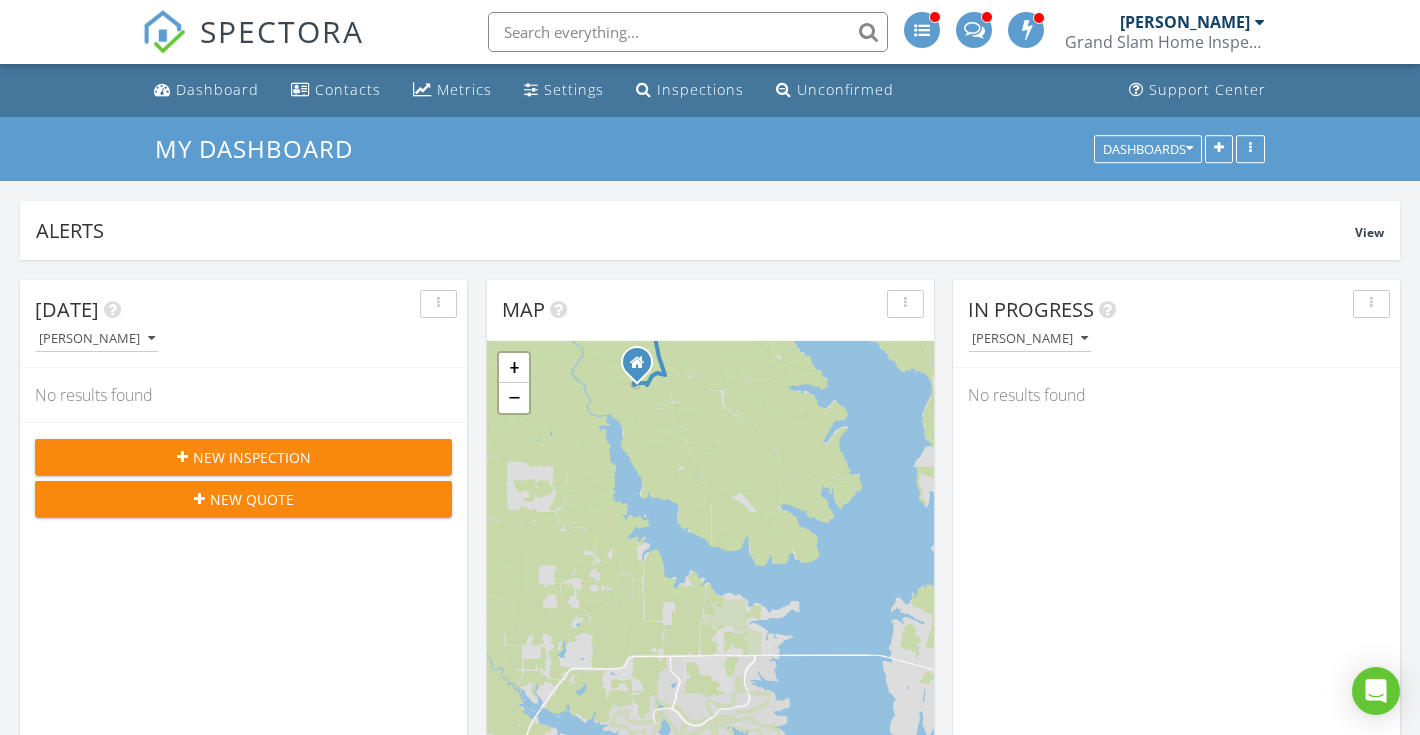 click on "Grand Slam Home Inspection PLLC" at bounding box center (1165, 42) 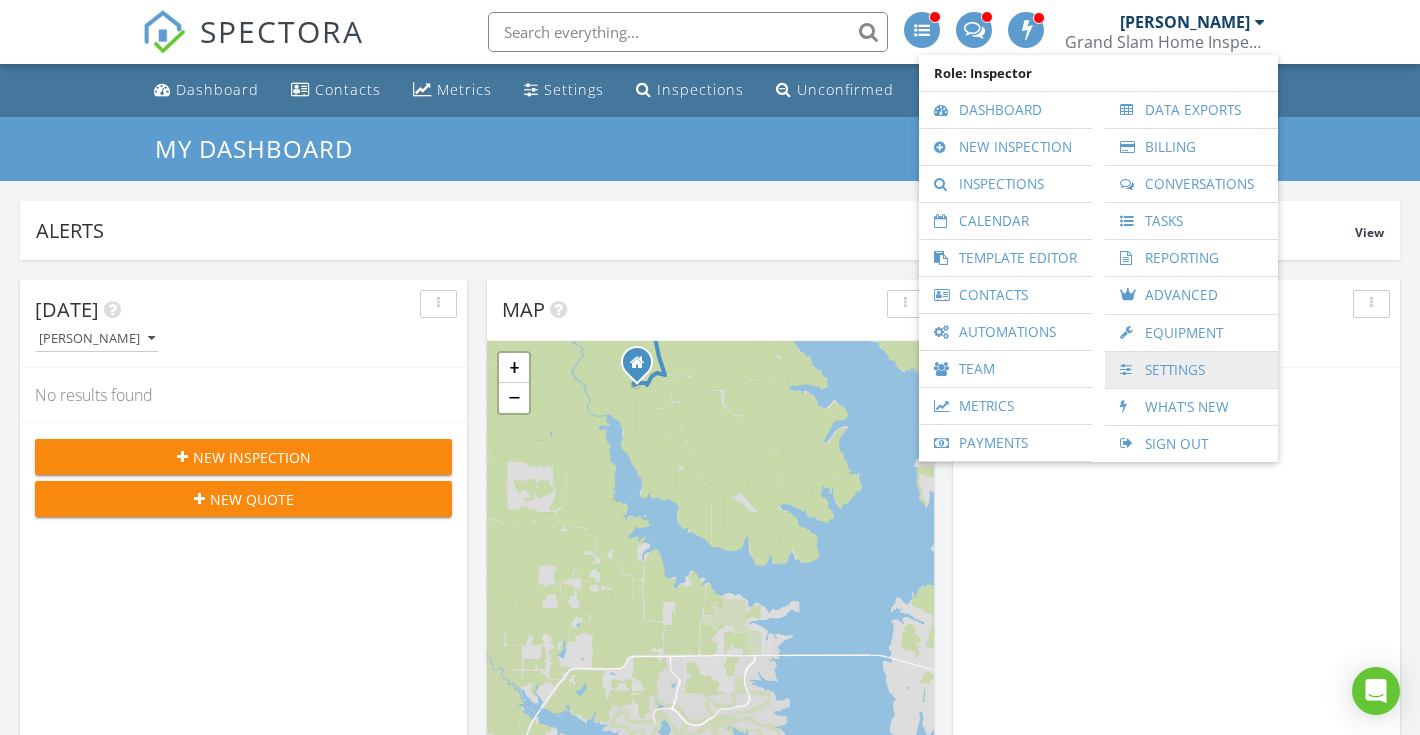 click on "Settings" at bounding box center [1191, 370] 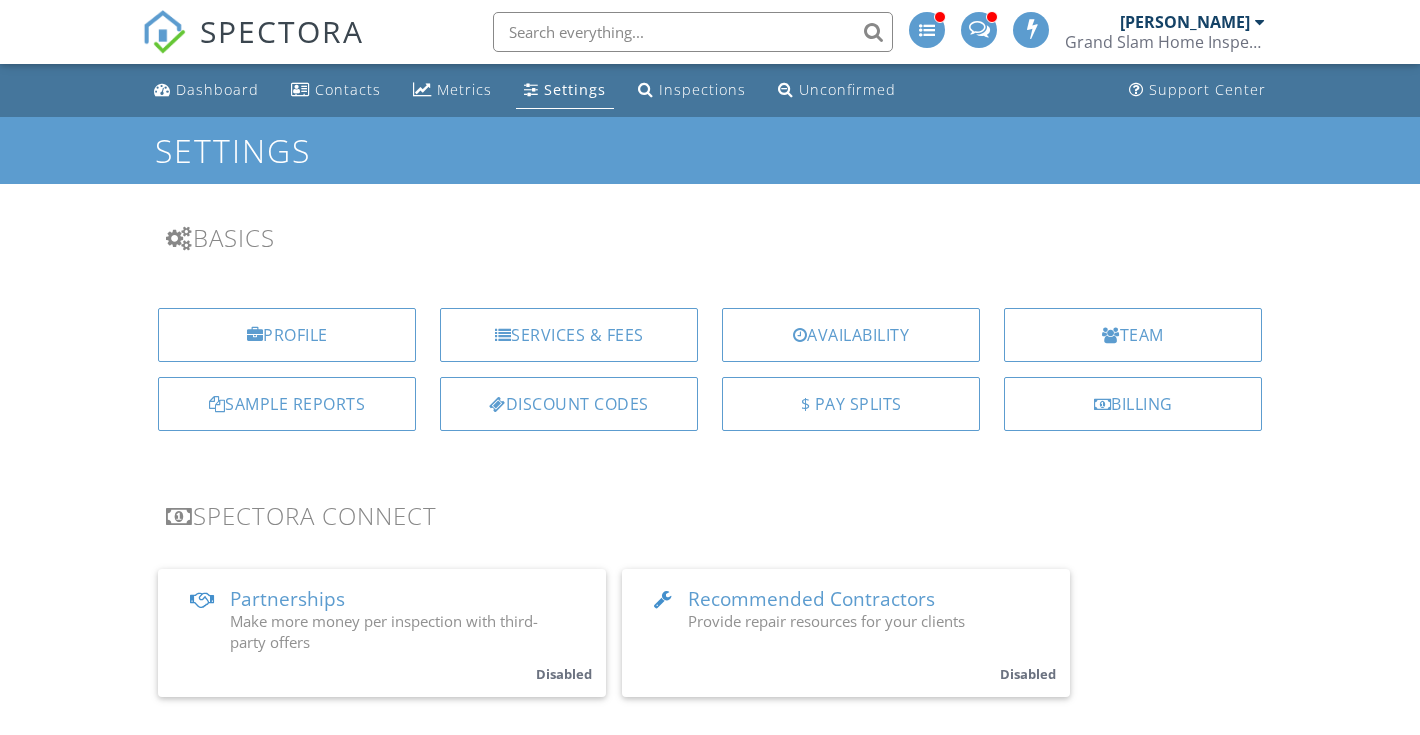 scroll, scrollTop: 0, scrollLeft: 0, axis: both 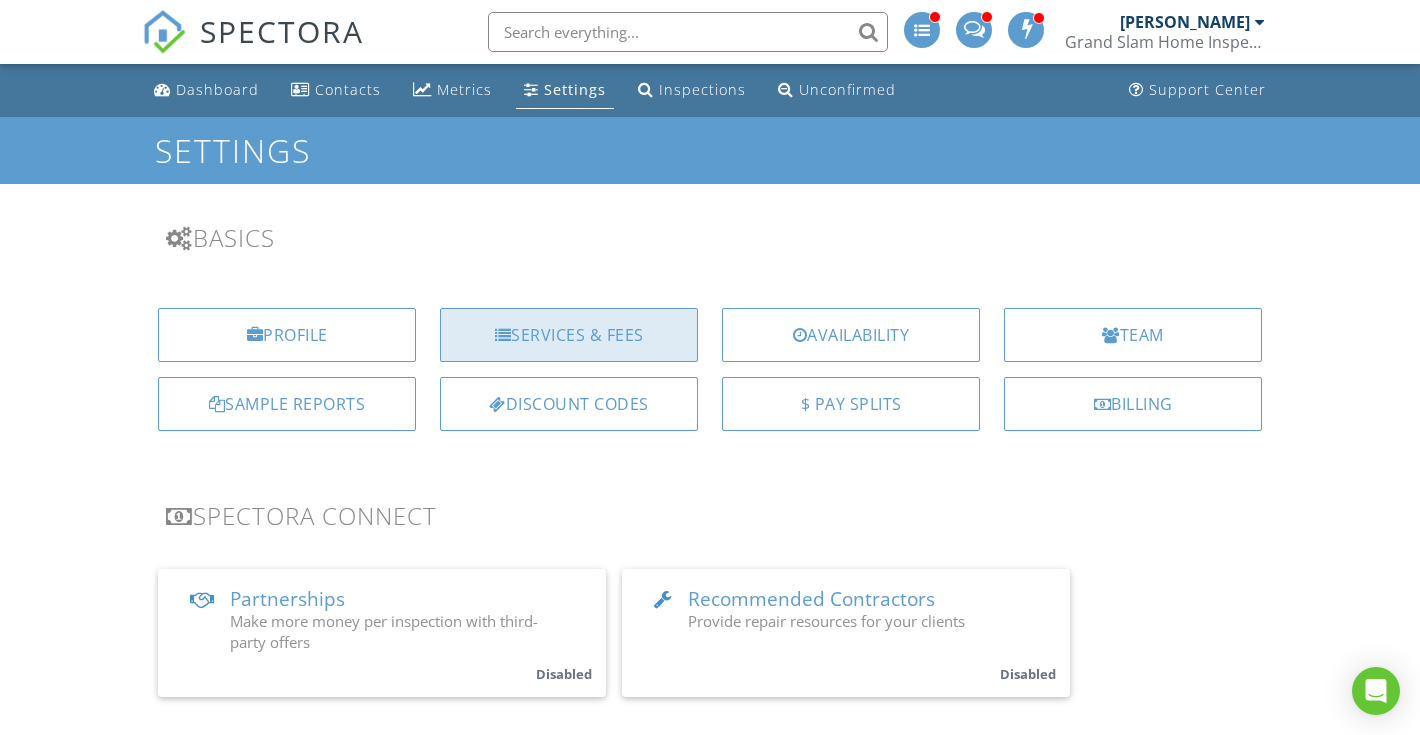 click on "Services & Fees" at bounding box center [569, 335] 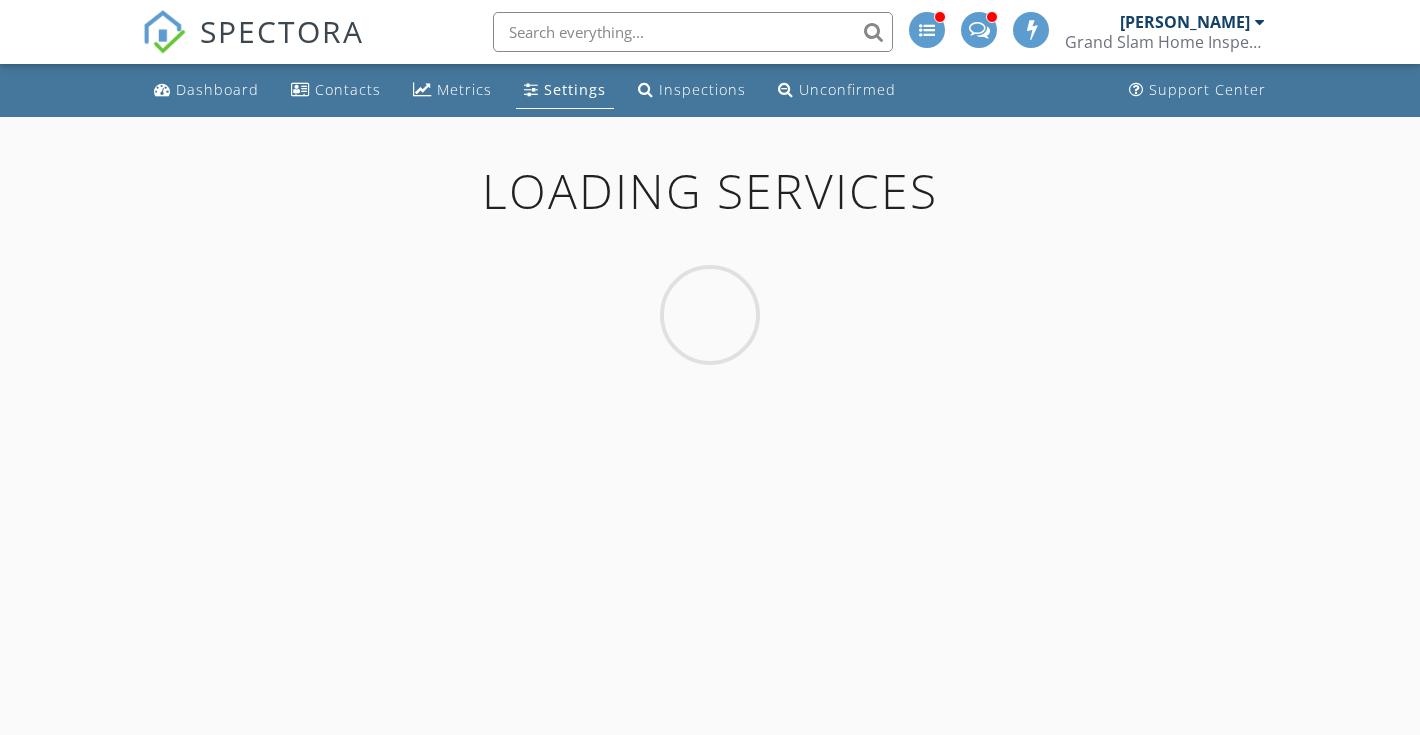 scroll, scrollTop: 0, scrollLeft: 0, axis: both 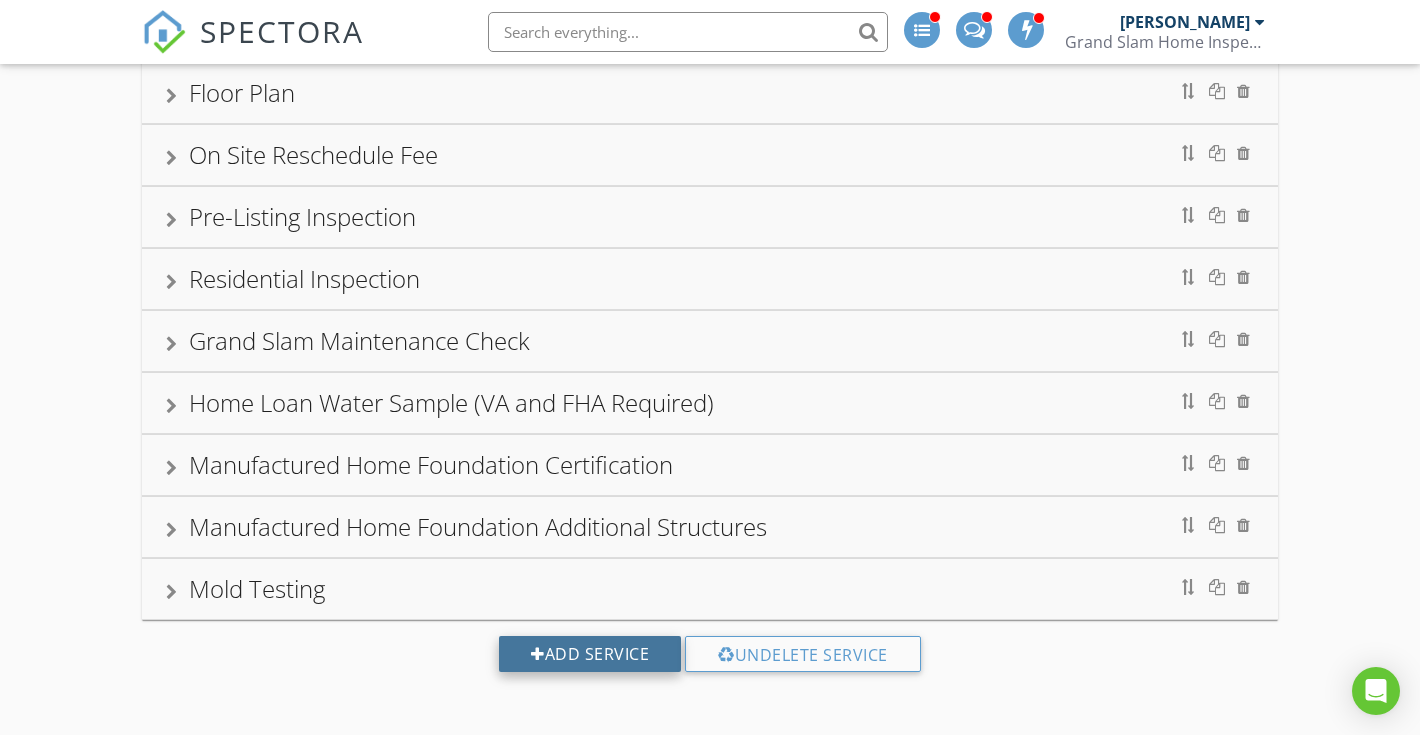 click on "Add Service" at bounding box center (590, 654) 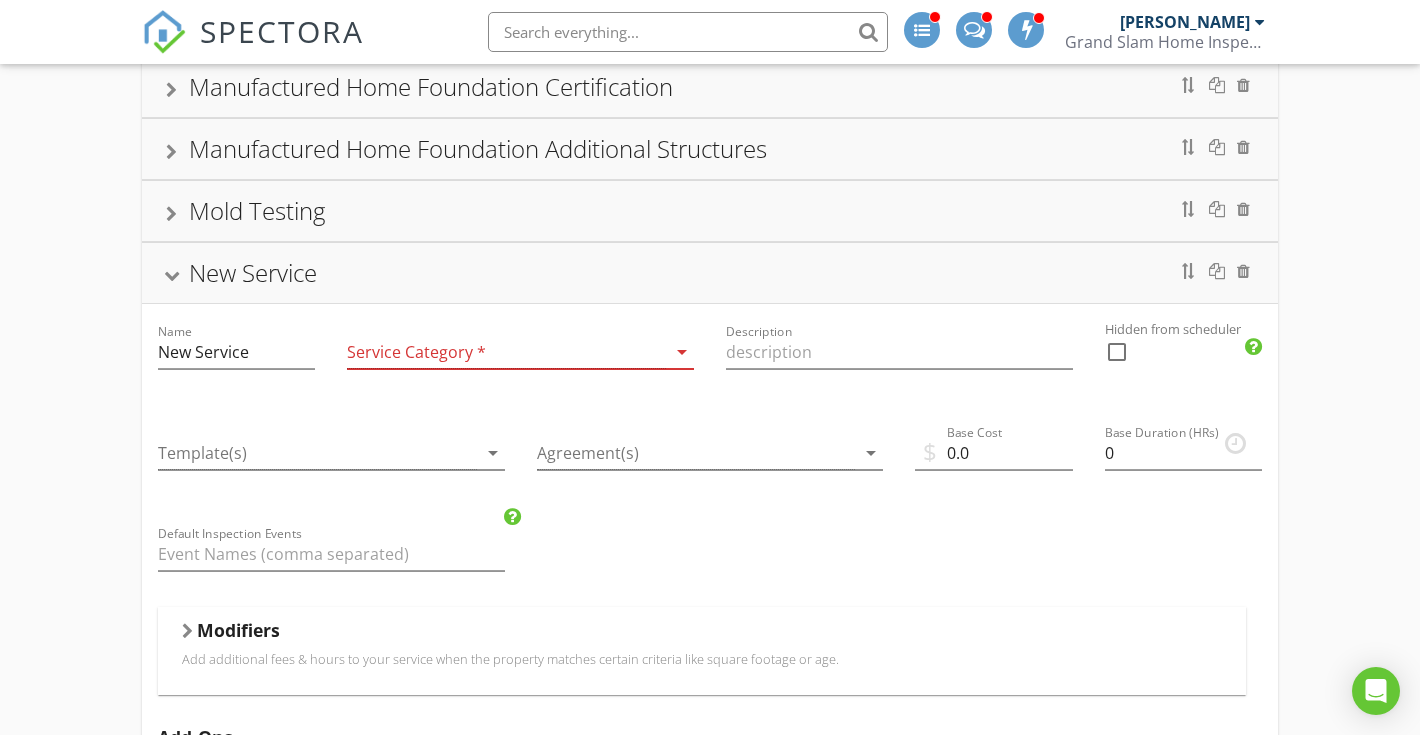 scroll, scrollTop: 1087, scrollLeft: 0, axis: vertical 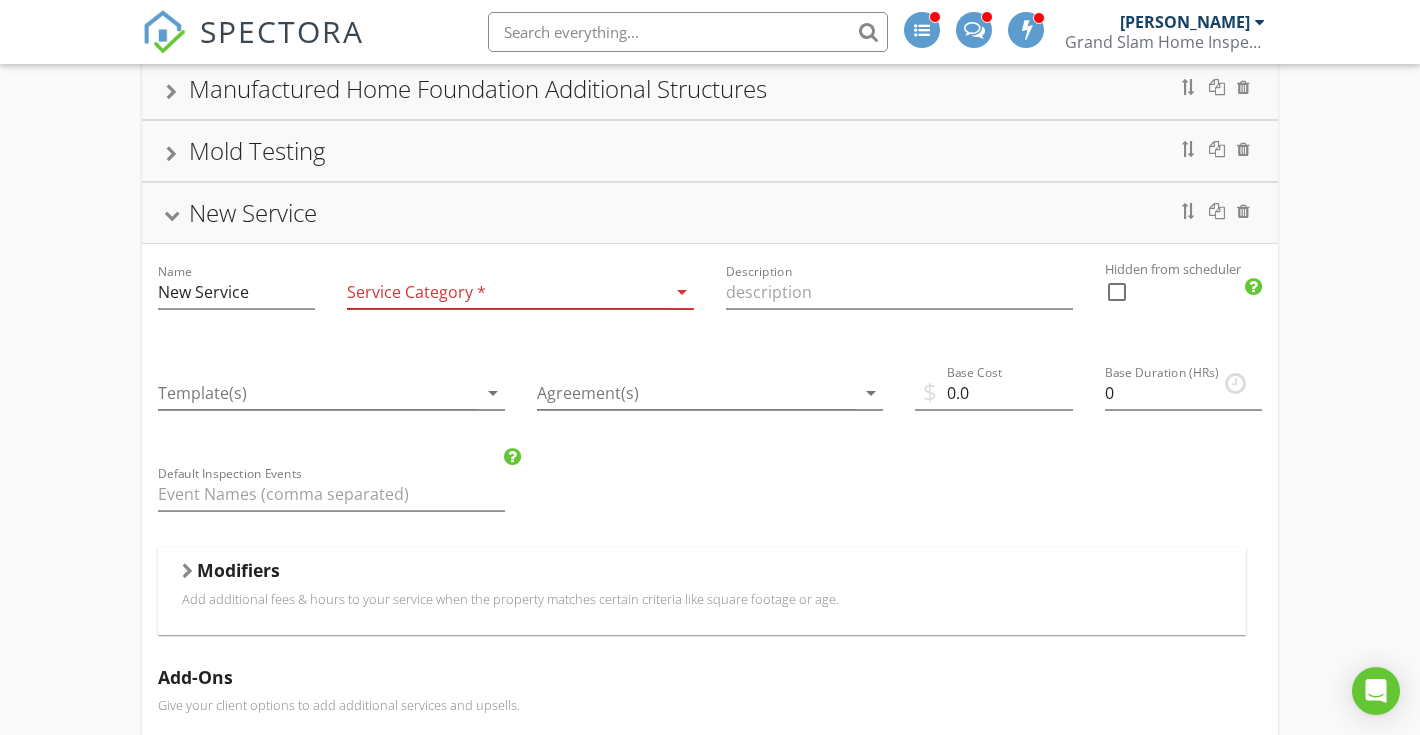 click on "Add additional fees & hours to your service when the
property matches certain criteria like square footage or age." at bounding box center (702, 599) 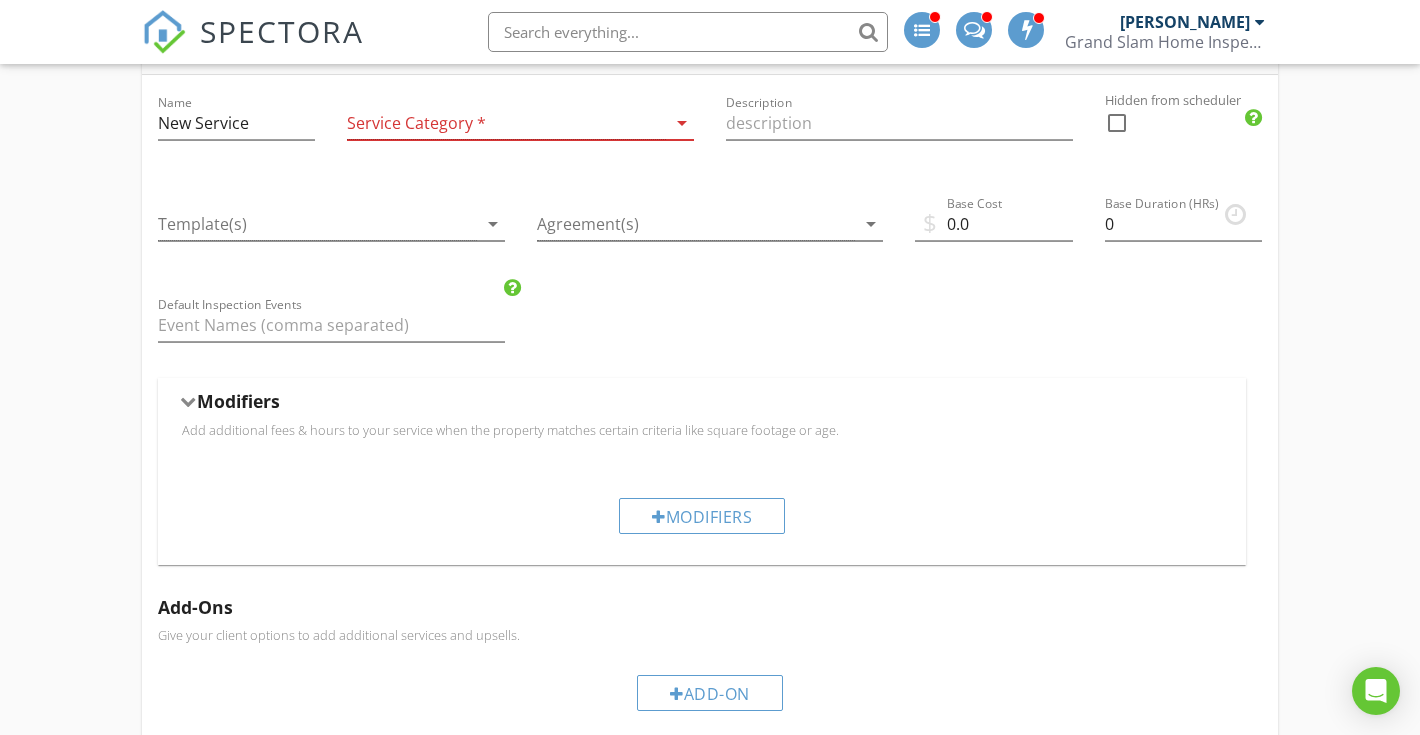 scroll, scrollTop: 1257, scrollLeft: 0, axis: vertical 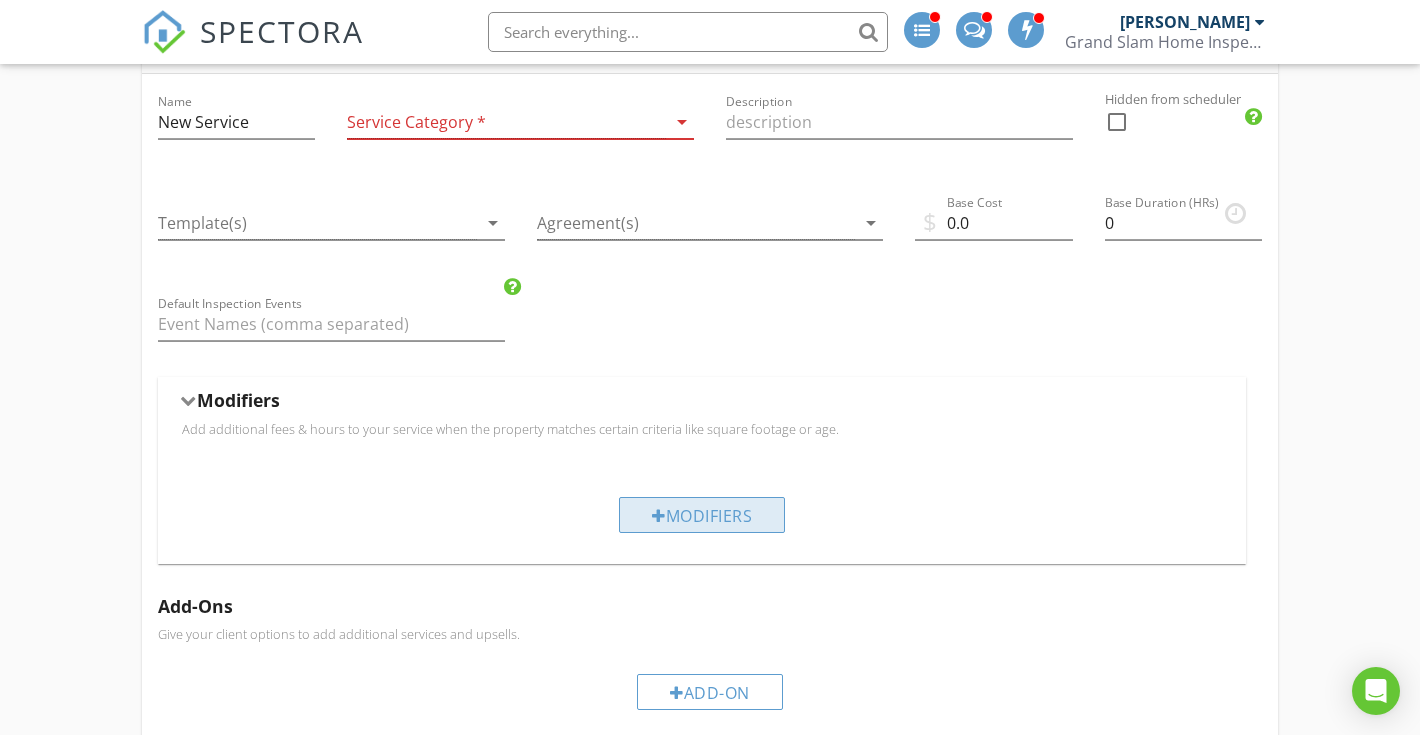 click on "Modifiers" at bounding box center (702, 515) 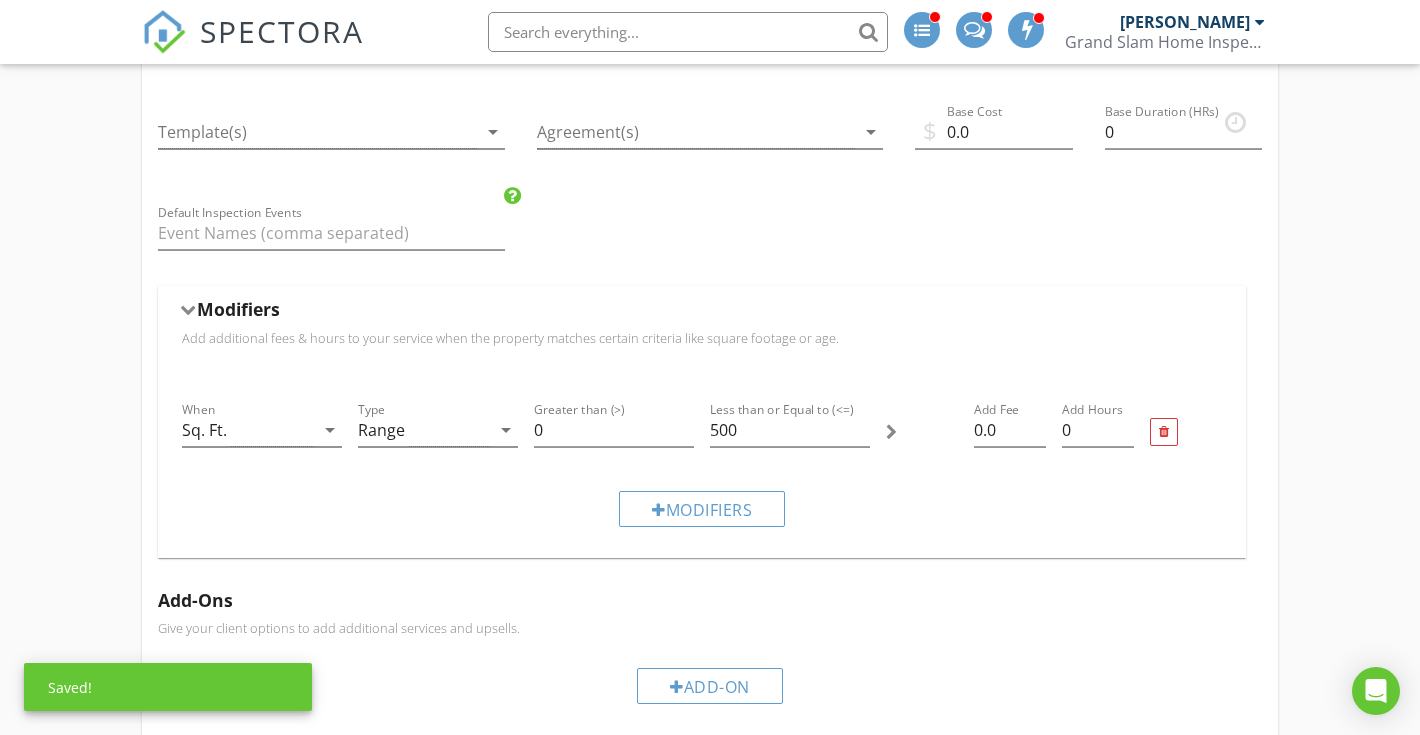 scroll, scrollTop: 1349, scrollLeft: 0, axis: vertical 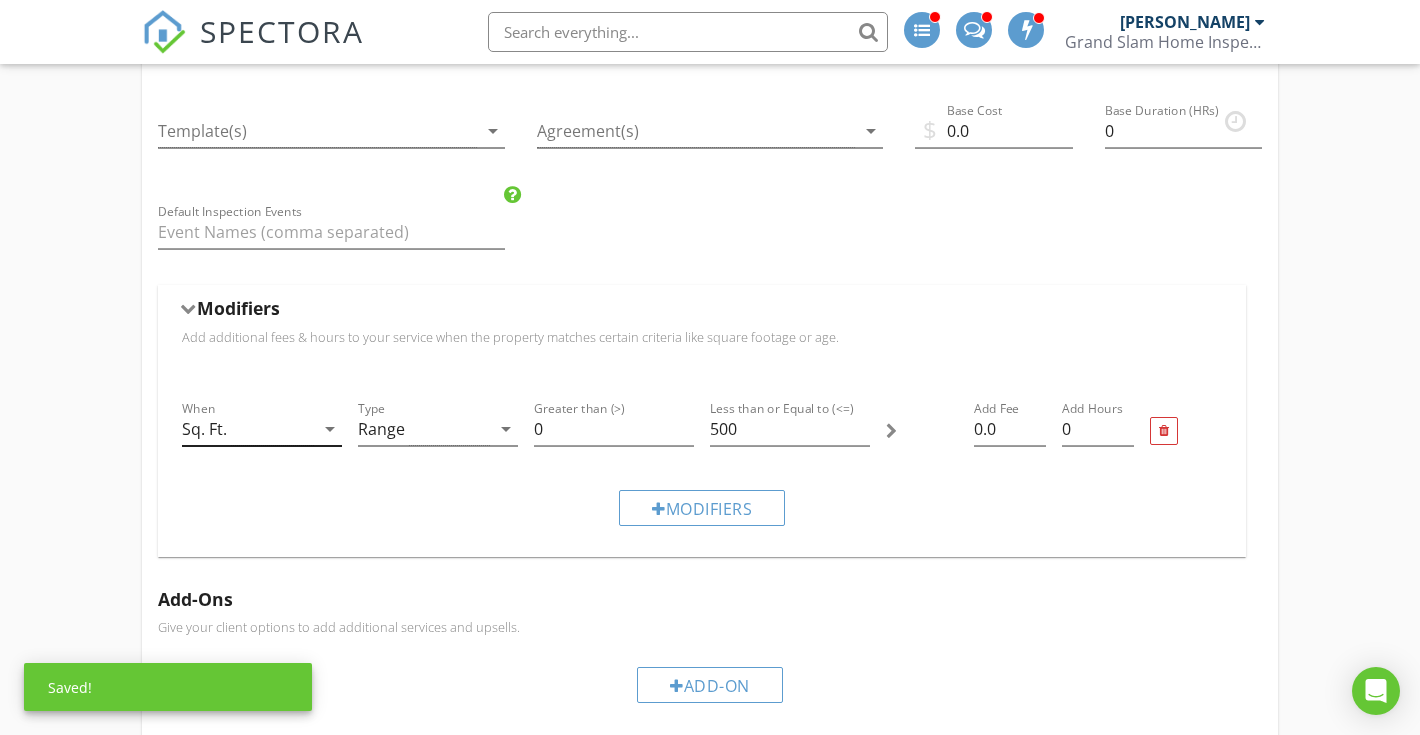 click on "Sq. Ft." at bounding box center [248, 429] 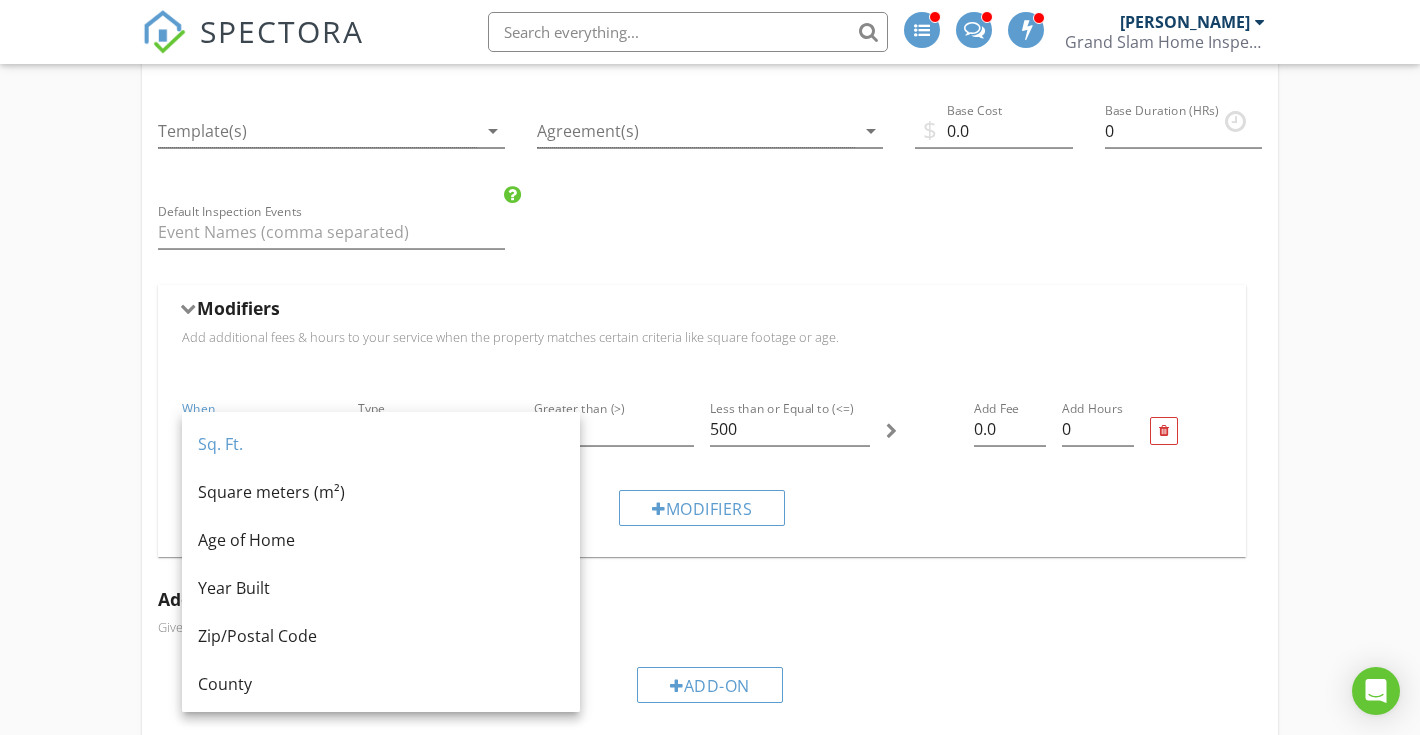 scroll, scrollTop: 0, scrollLeft: 0, axis: both 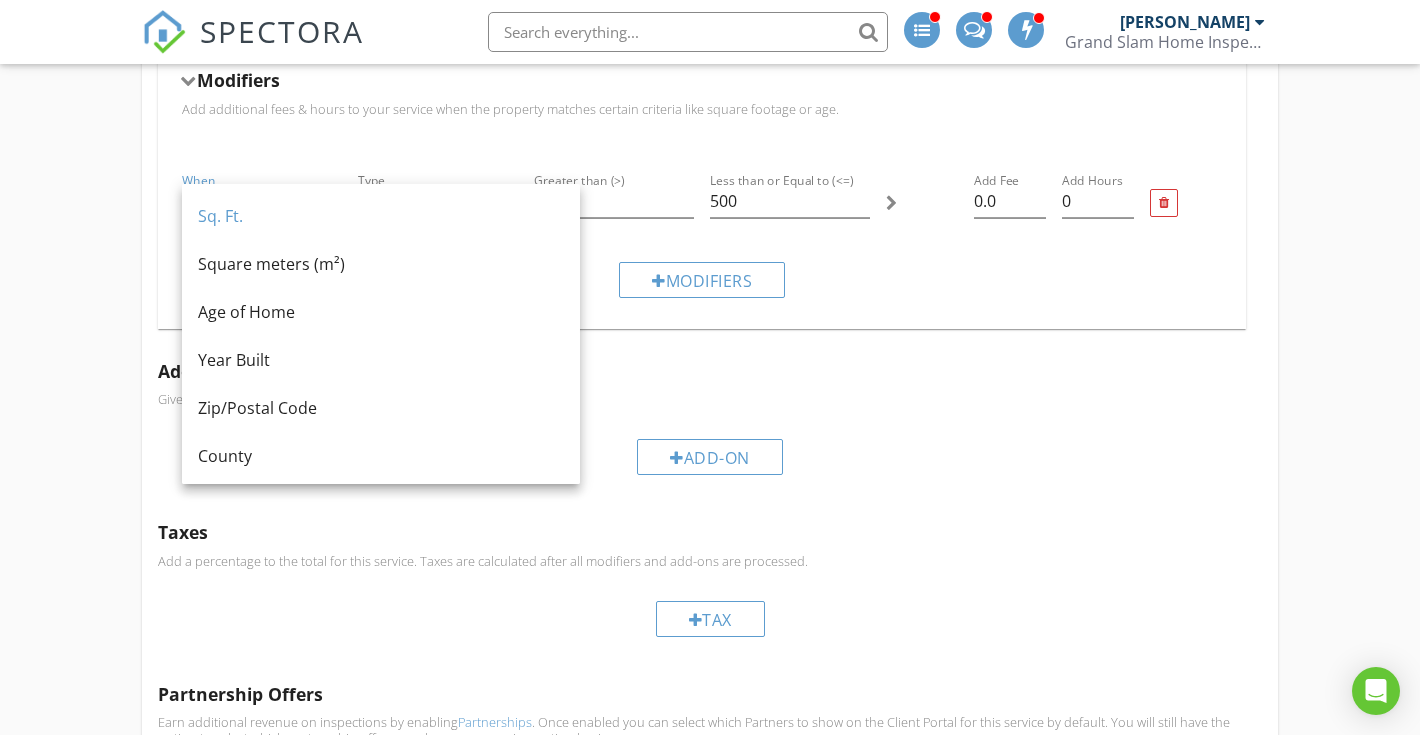 click on "Modifiers" at bounding box center [702, 279] 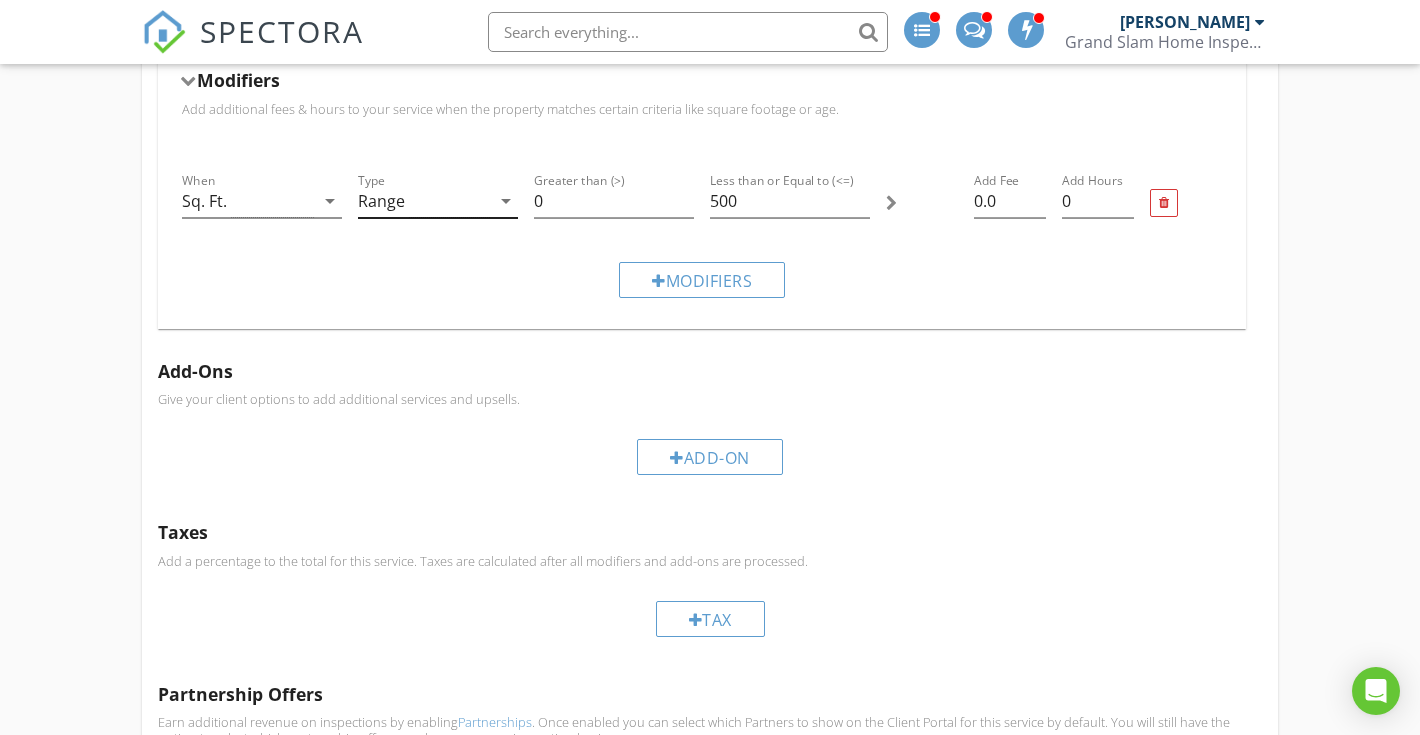 click on "Range" at bounding box center (424, 201) 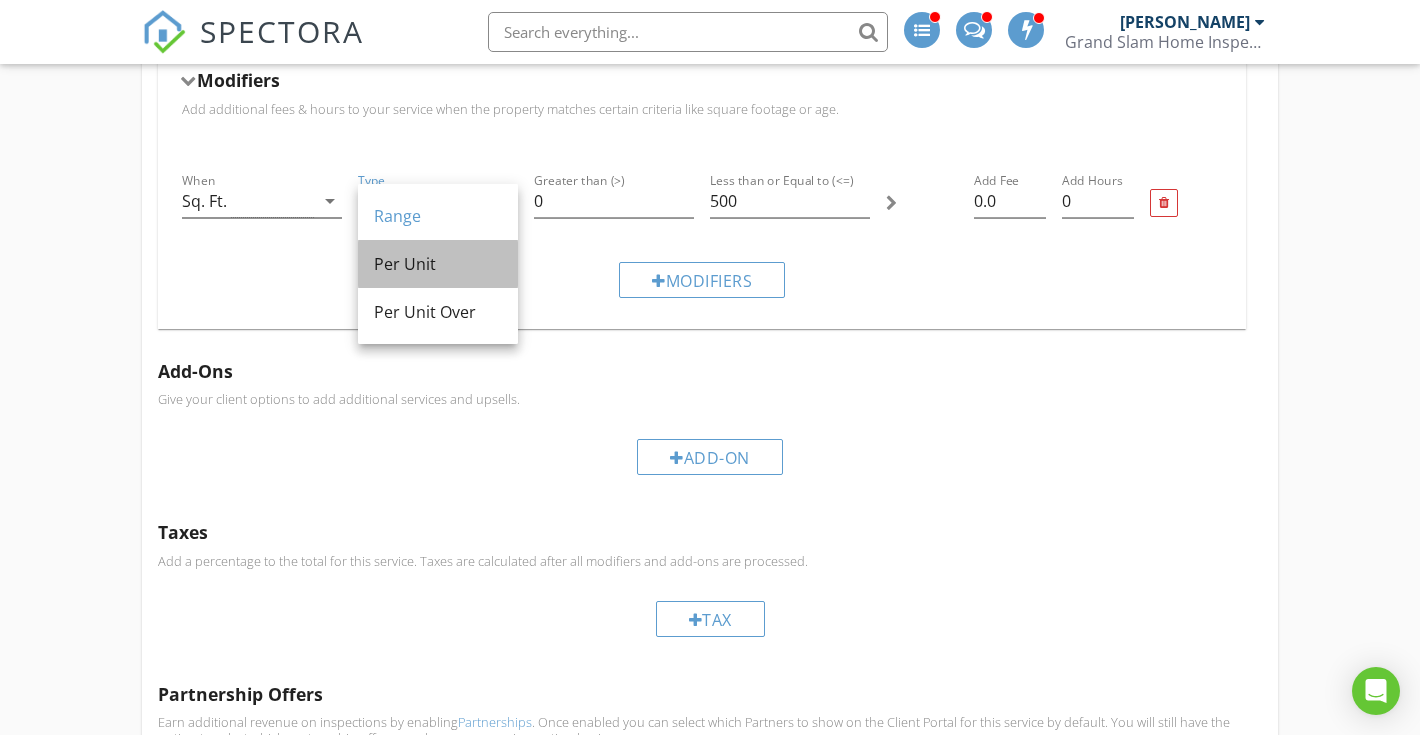 click on "Per Unit" at bounding box center [438, 264] 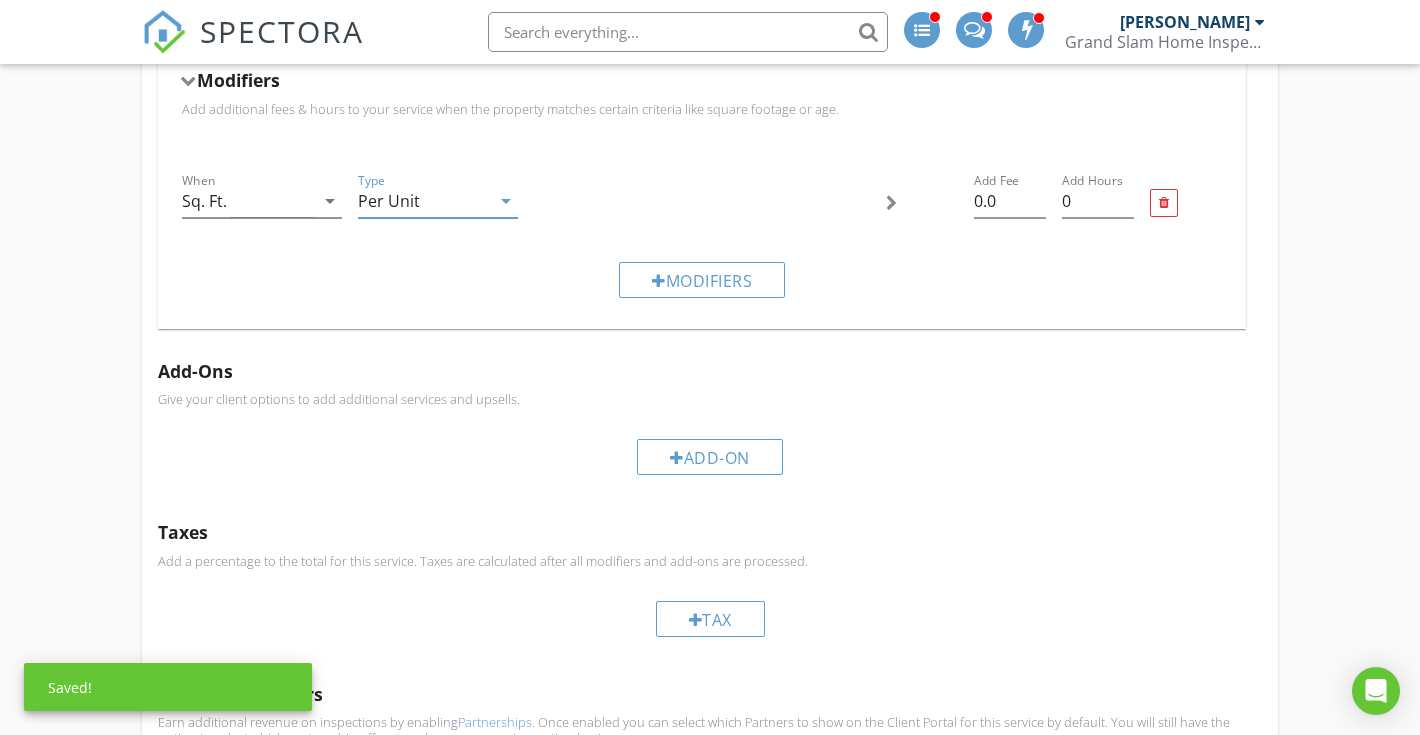 click at bounding box center [702, 203] 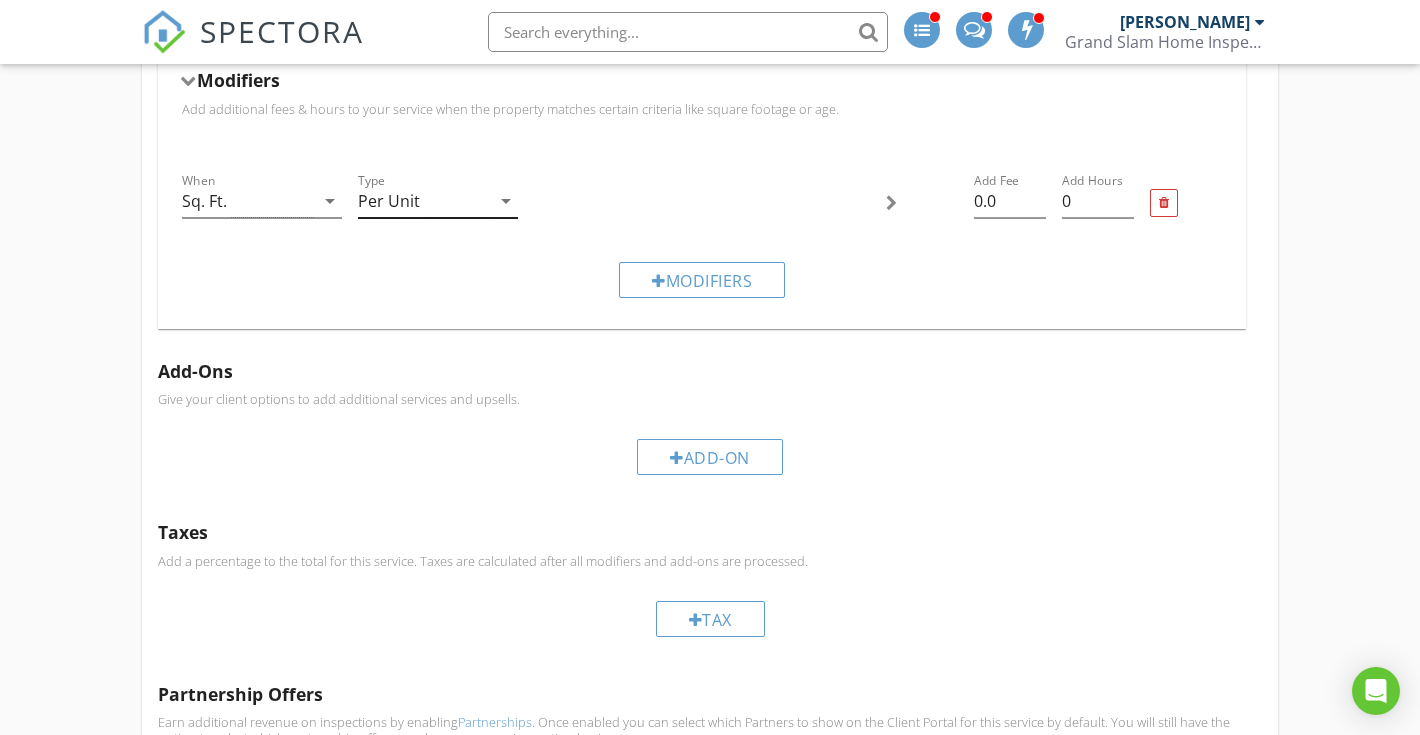 click on "Per Unit" at bounding box center [424, 201] 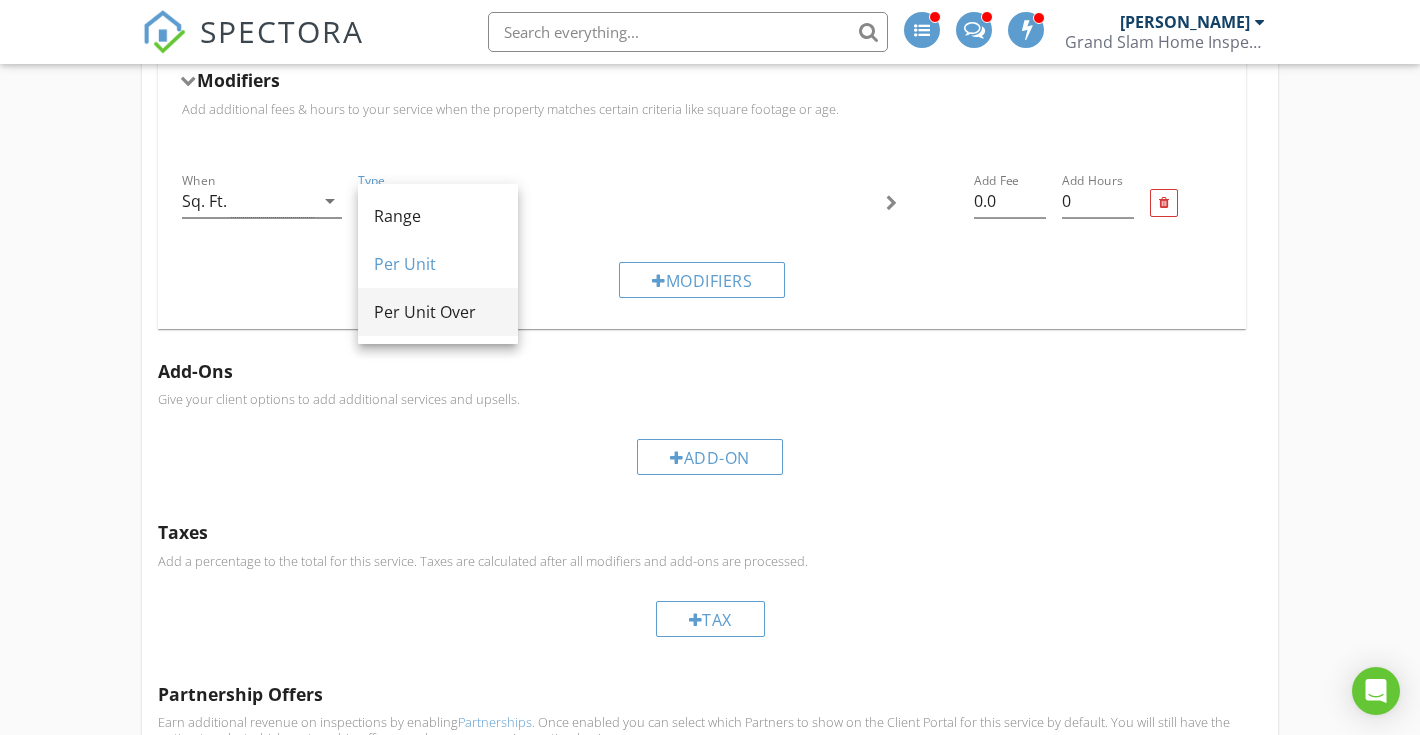 click on "Per Unit Over" at bounding box center (438, 312) 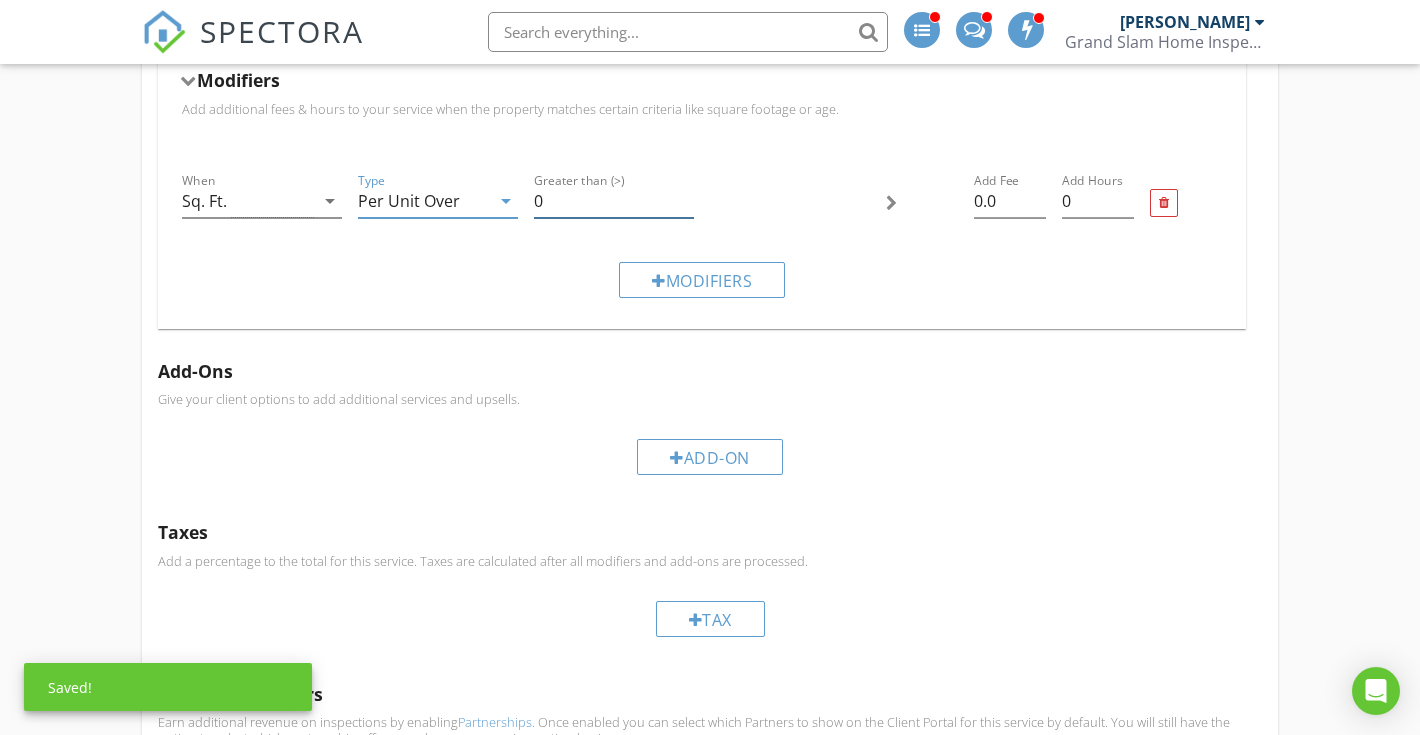 click on "0" at bounding box center (614, 201) 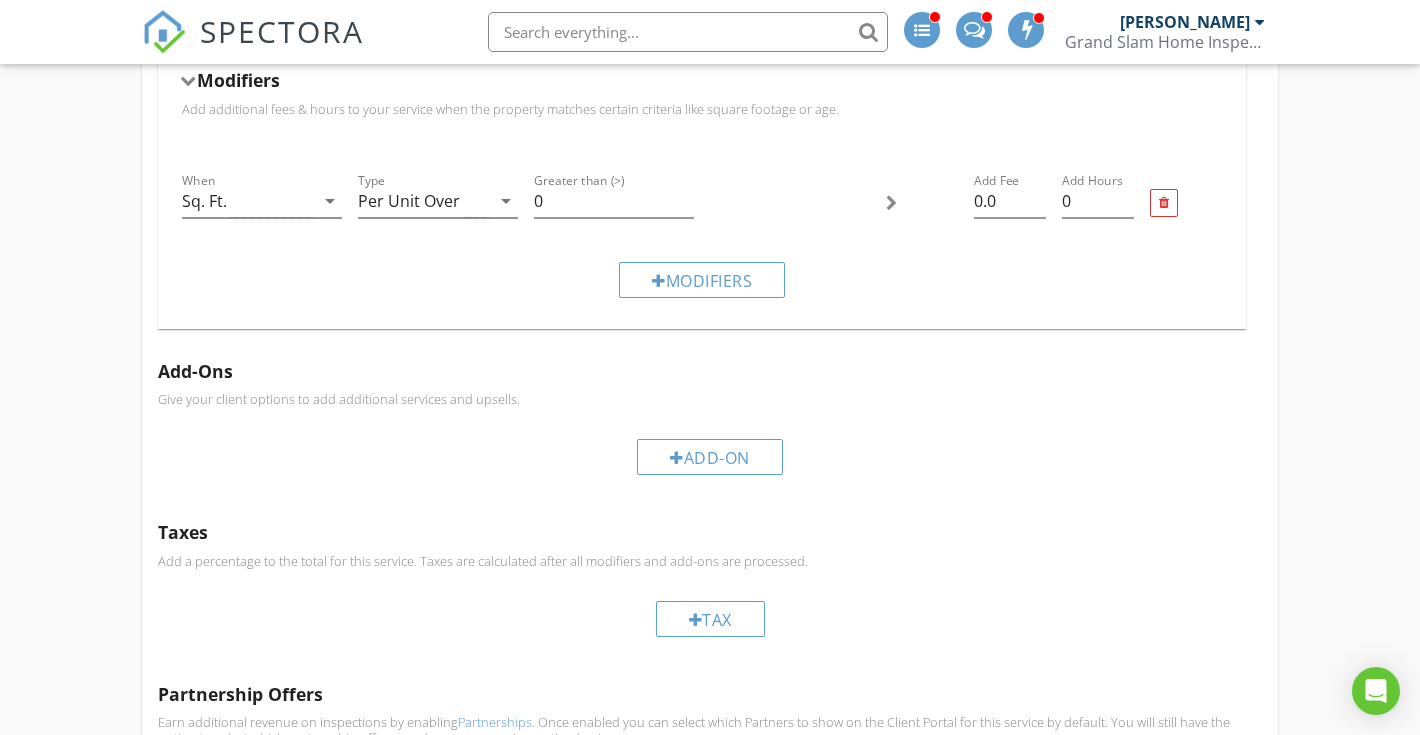 click on "Modifiers" at bounding box center [702, 279] 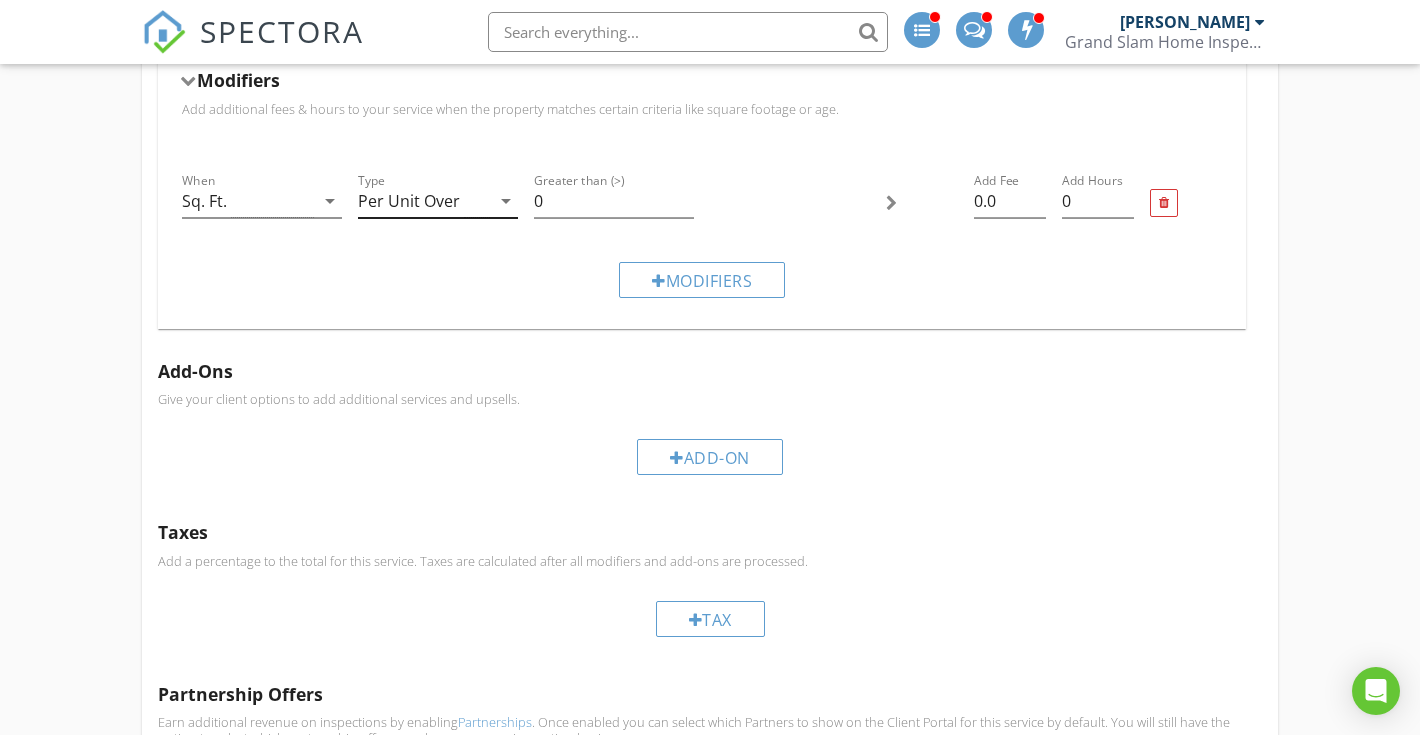 click on "Per Unit Over" at bounding box center [424, 201] 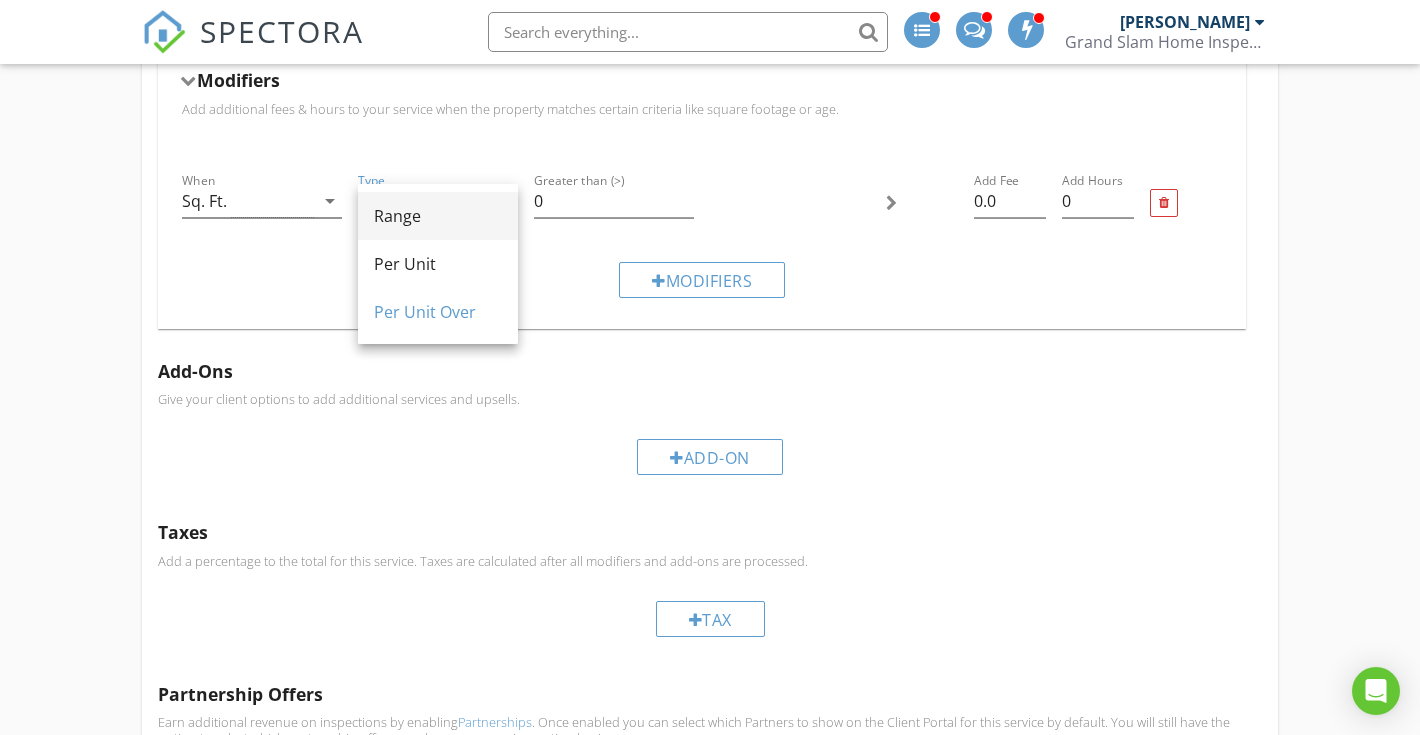 click on "Range" at bounding box center [438, 216] 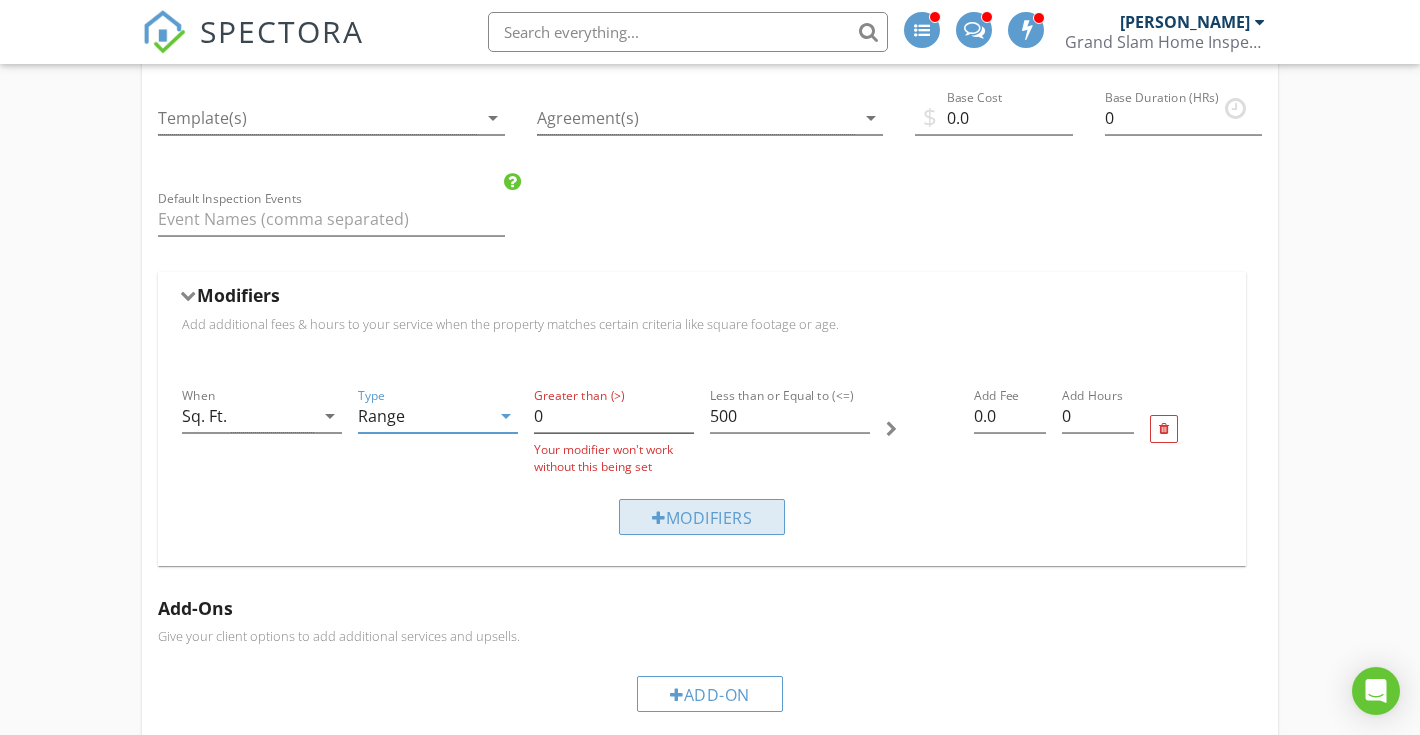 scroll, scrollTop: 1363, scrollLeft: 0, axis: vertical 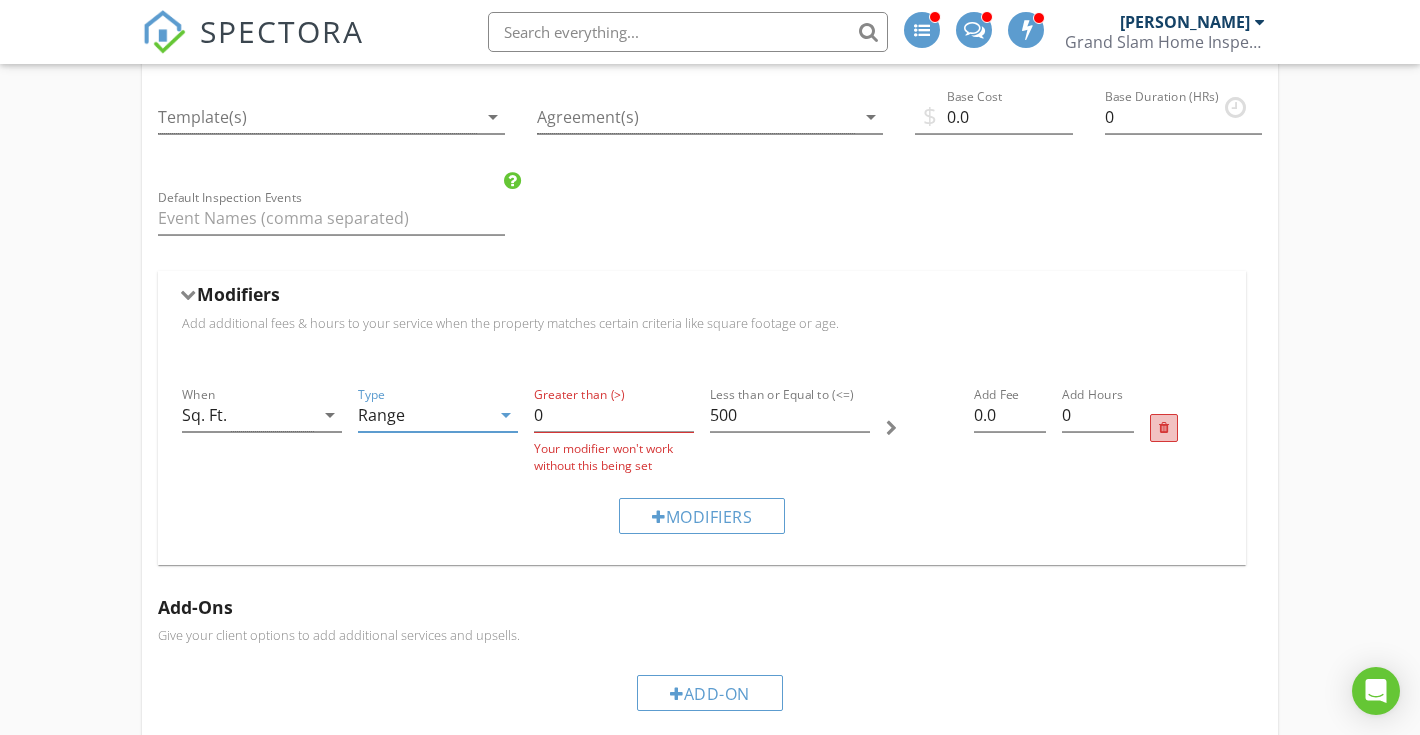 click at bounding box center [1164, 428] 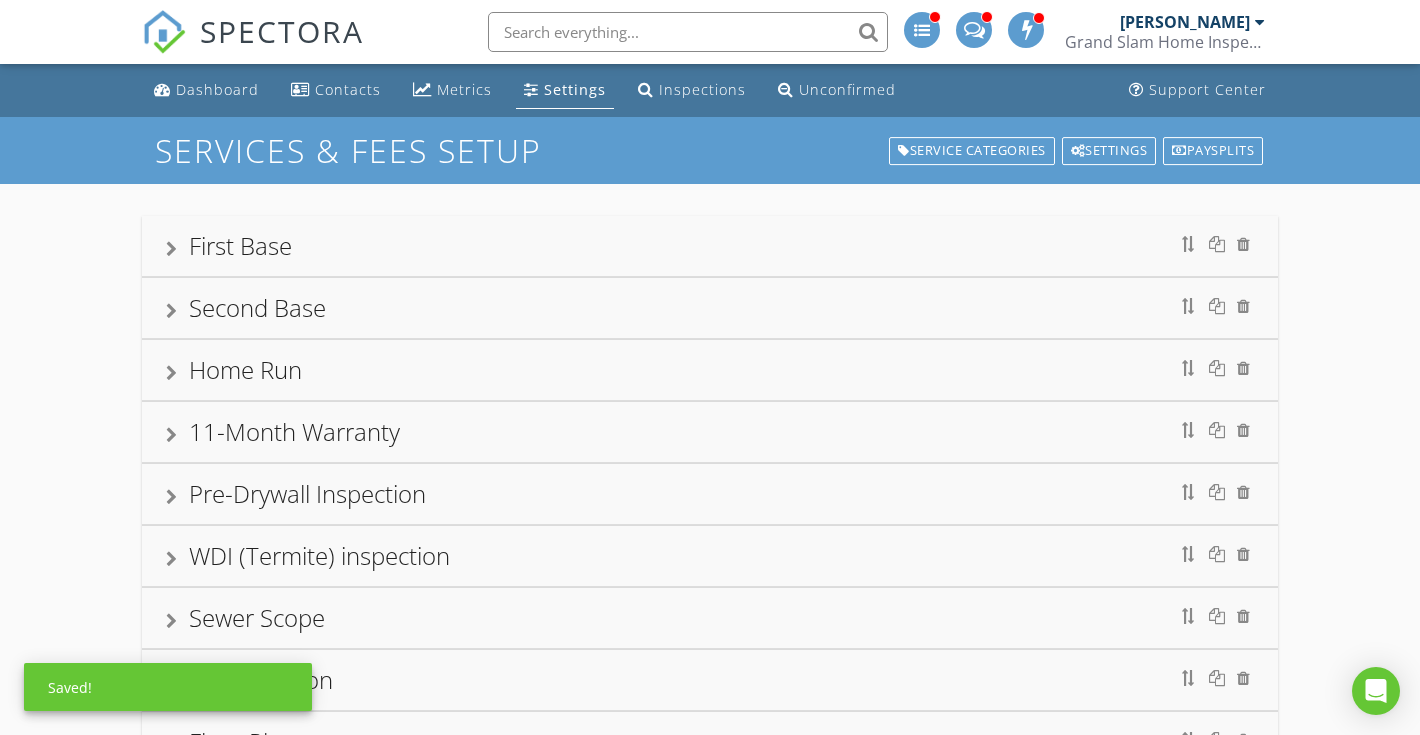 scroll, scrollTop: 0, scrollLeft: 0, axis: both 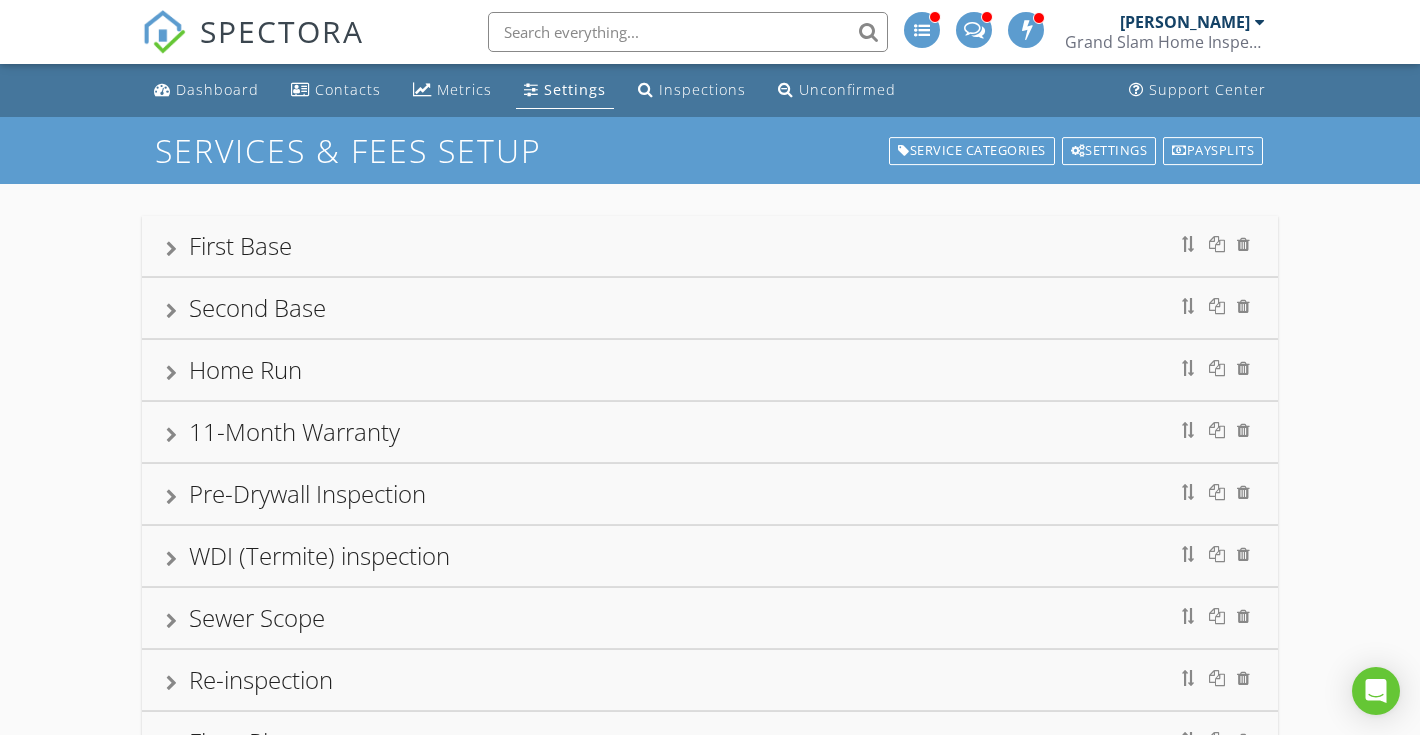 click on "First Base" at bounding box center [710, 246] 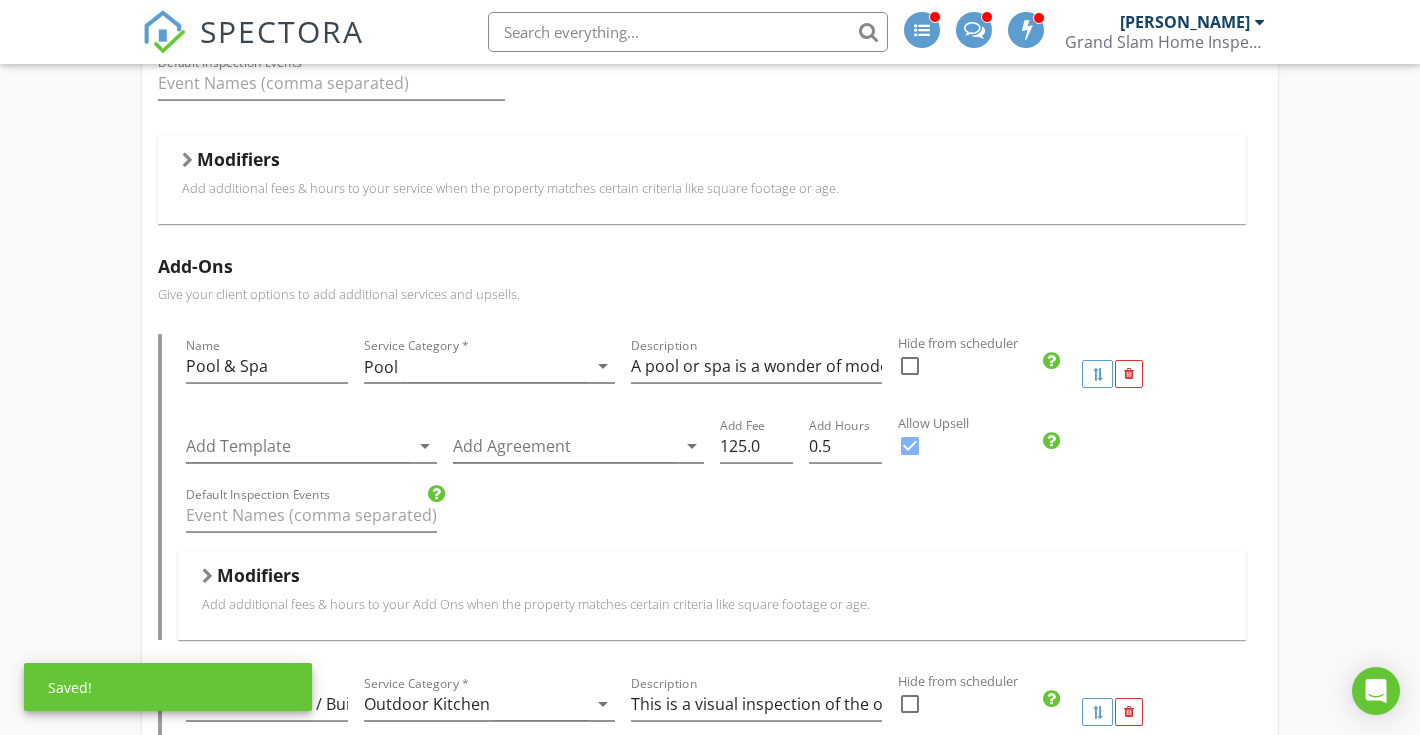 scroll, scrollTop: 492, scrollLeft: 0, axis: vertical 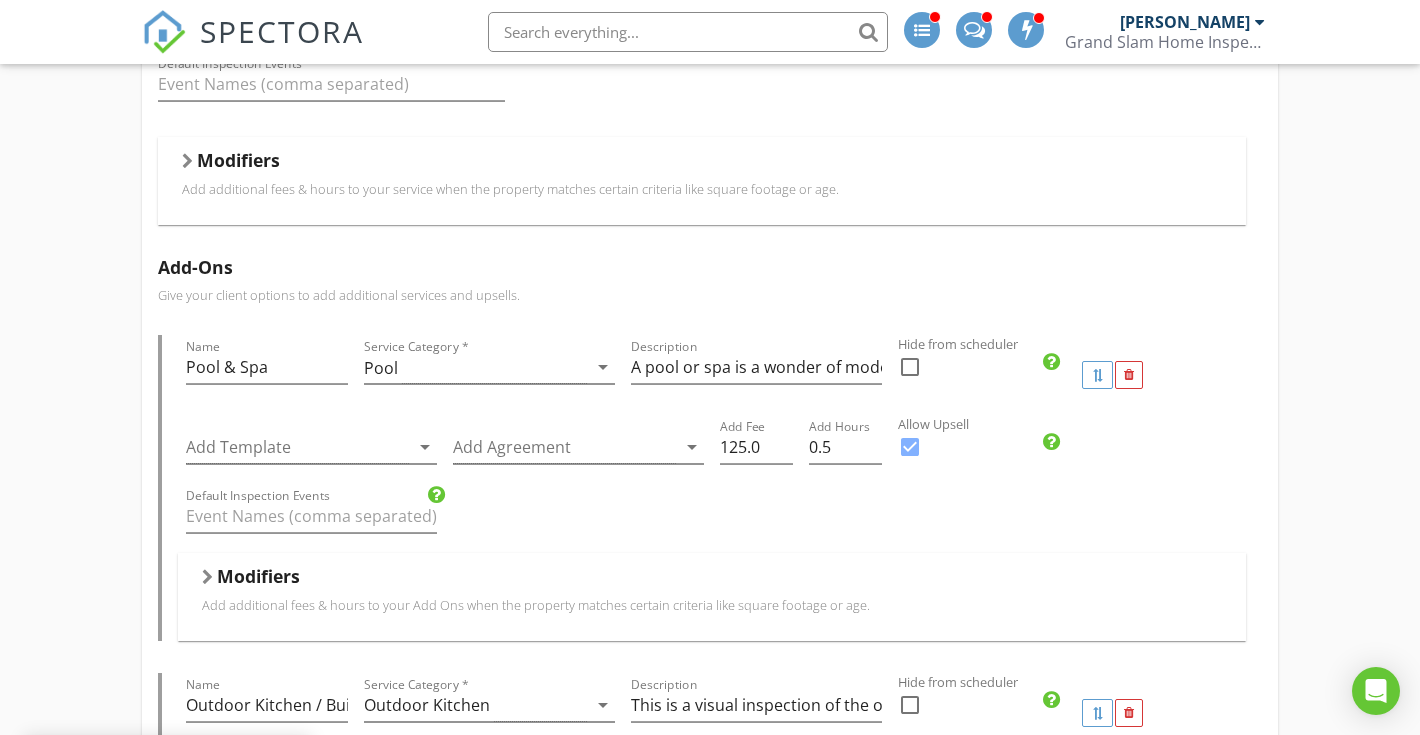 click on "Modifiers
Add additional fees & hours to your service when the
property matches certain criteria like square footage or age." at bounding box center (702, 180) 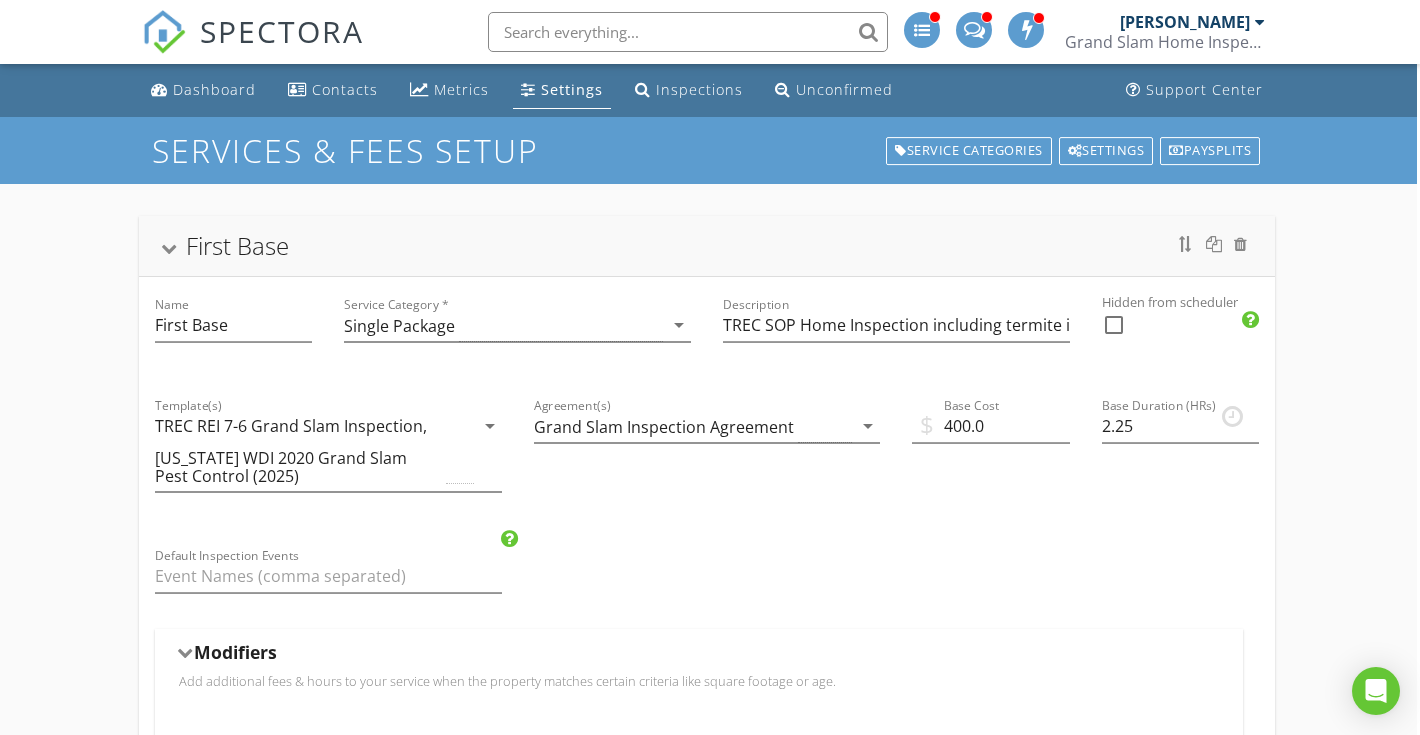 scroll, scrollTop: 0, scrollLeft: 3, axis: horizontal 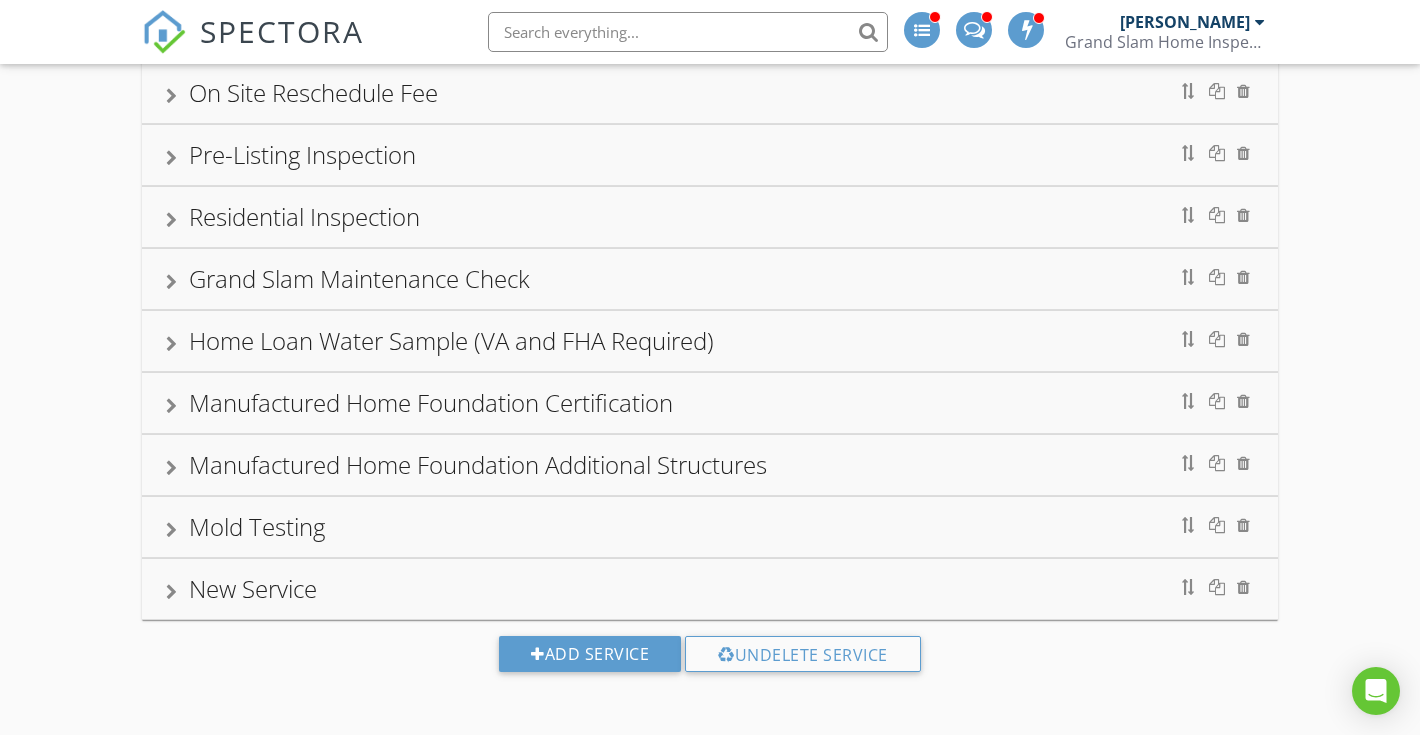 click on "New Service" at bounding box center (710, 589) 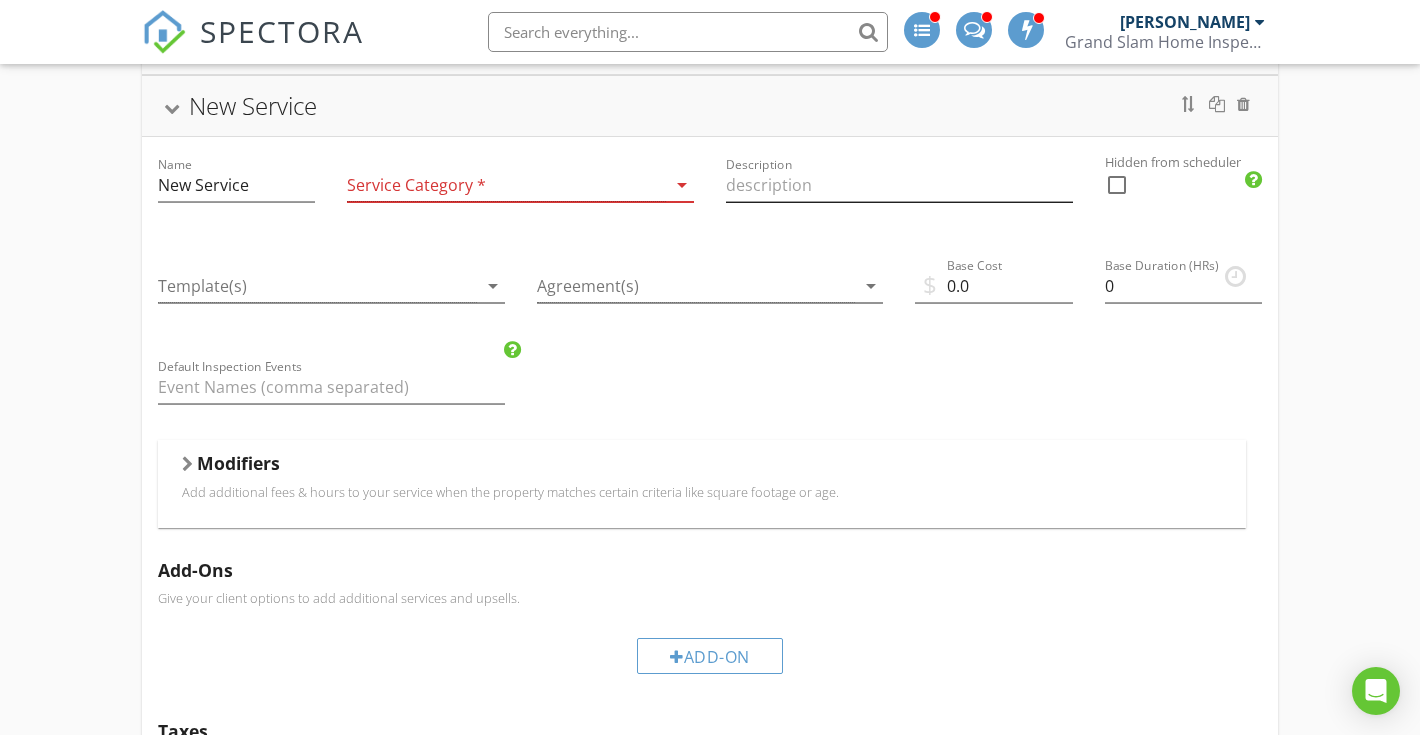 scroll, scrollTop: 1214, scrollLeft: 0, axis: vertical 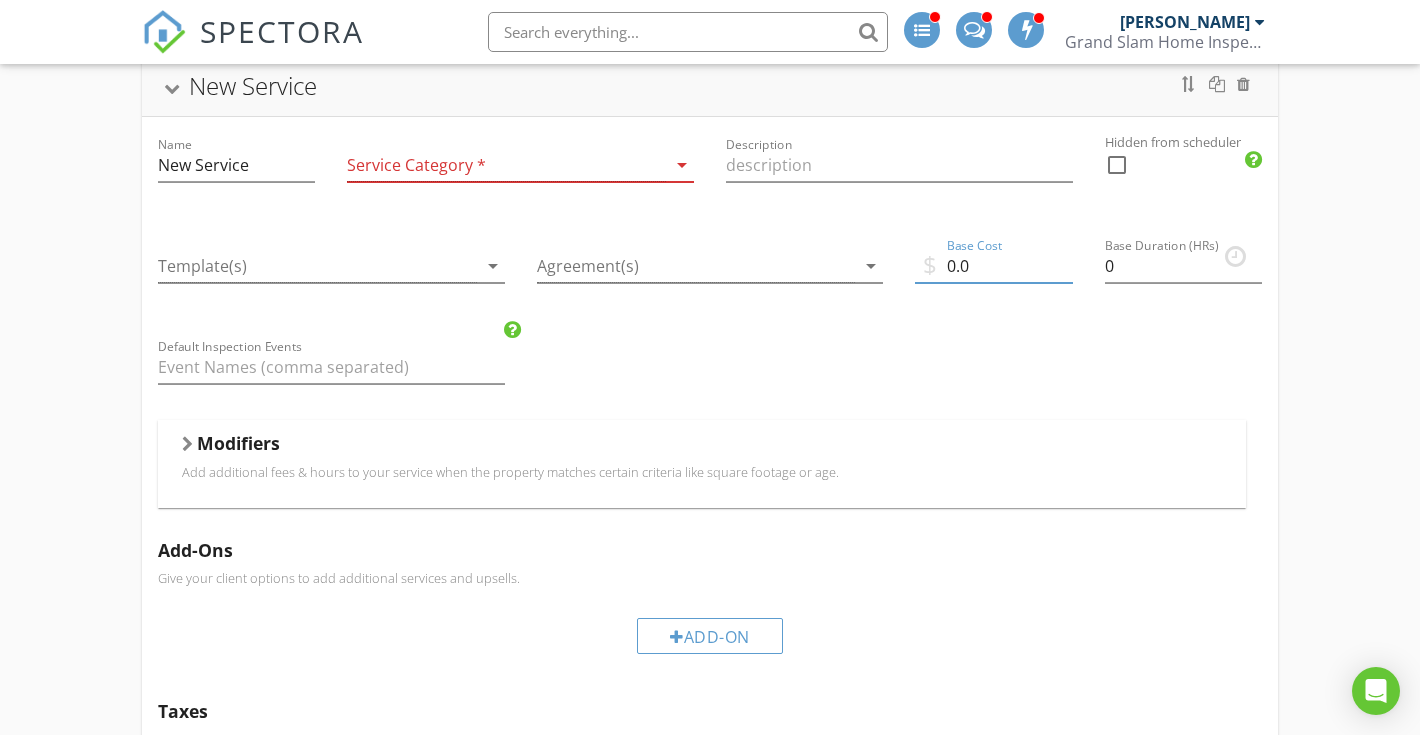 drag, startPoint x: 987, startPoint y: 270, endPoint x: 913, endPoint y: 270, distance: 74 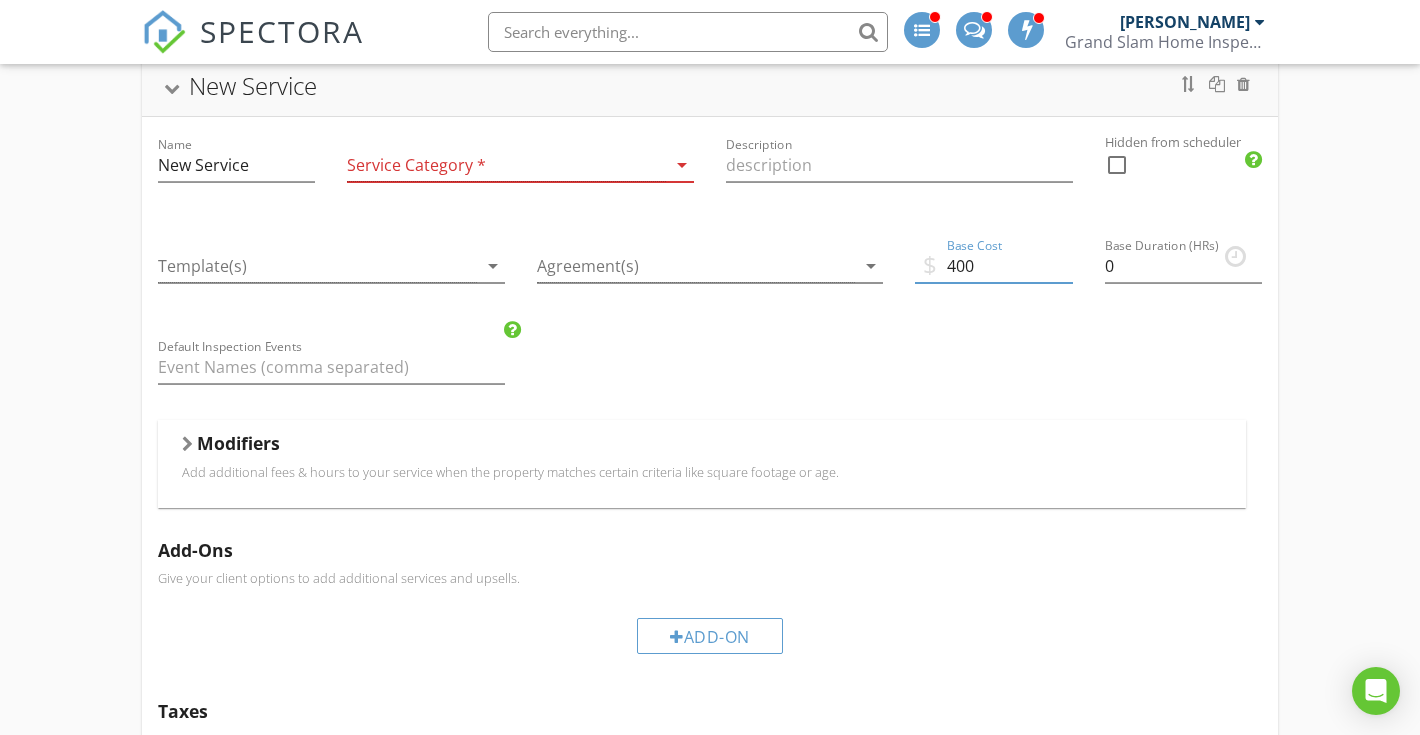 type on "400" 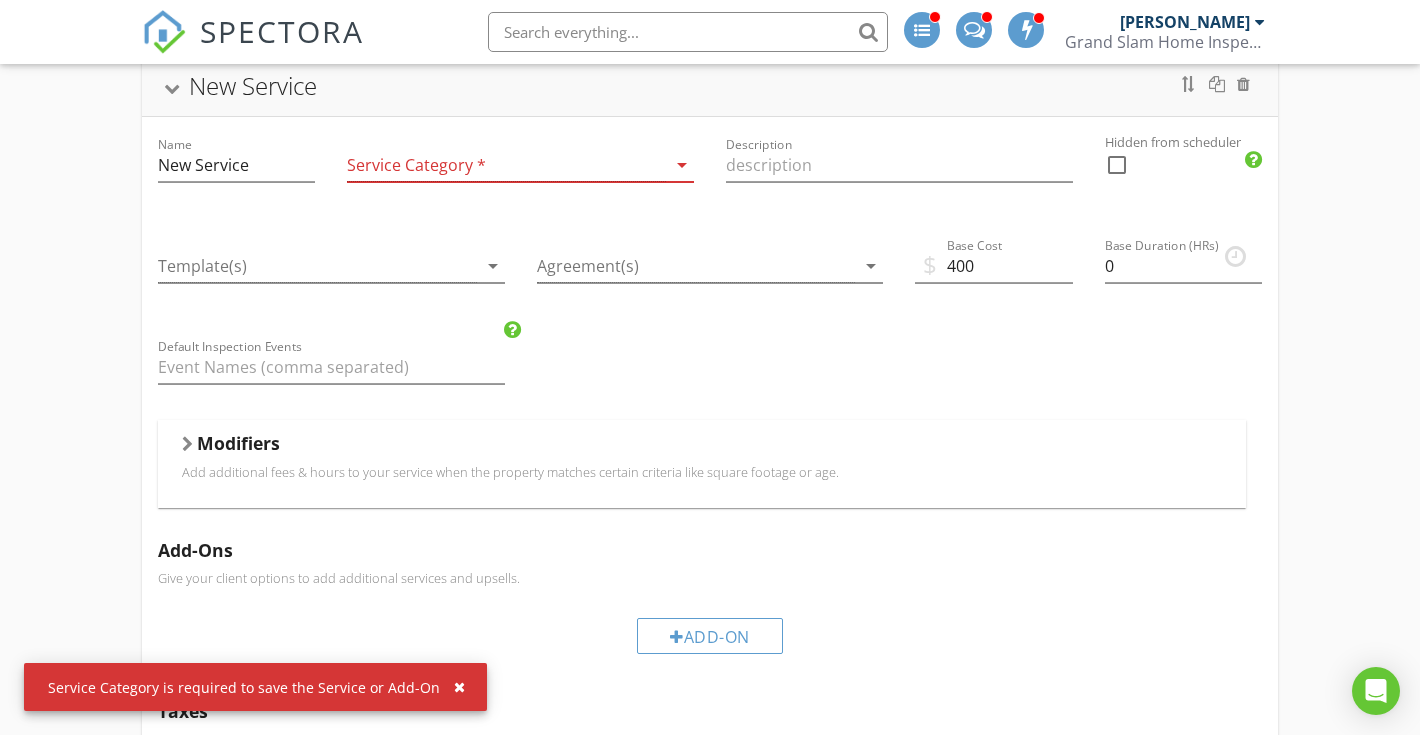 click on "Name New Service   Service Category * arrow_drop_down   Description   Hidden from scheduler   check_box_outline_blank     Template(s) arrow_drop_down   Agreement(s) arrow_drop_down   $   Base Cost 400   Base Duration (HRs) 0   Default Inspection Events               Modifiers
Add additional fees & hours to your service when the
property matches certain criteria like square footage or age.
Modifiers
Add-Ons
Give your client options to add additional services and upsells.
Add-On
Taxes
Add a percentage to the total for this service. Taxes are calculated
after all modifiers and add-ons are processed.
Tax
Partnership Offers
Earn additional revenue on inspections by enabling
Partnerships" at bounding box center [710, 537] 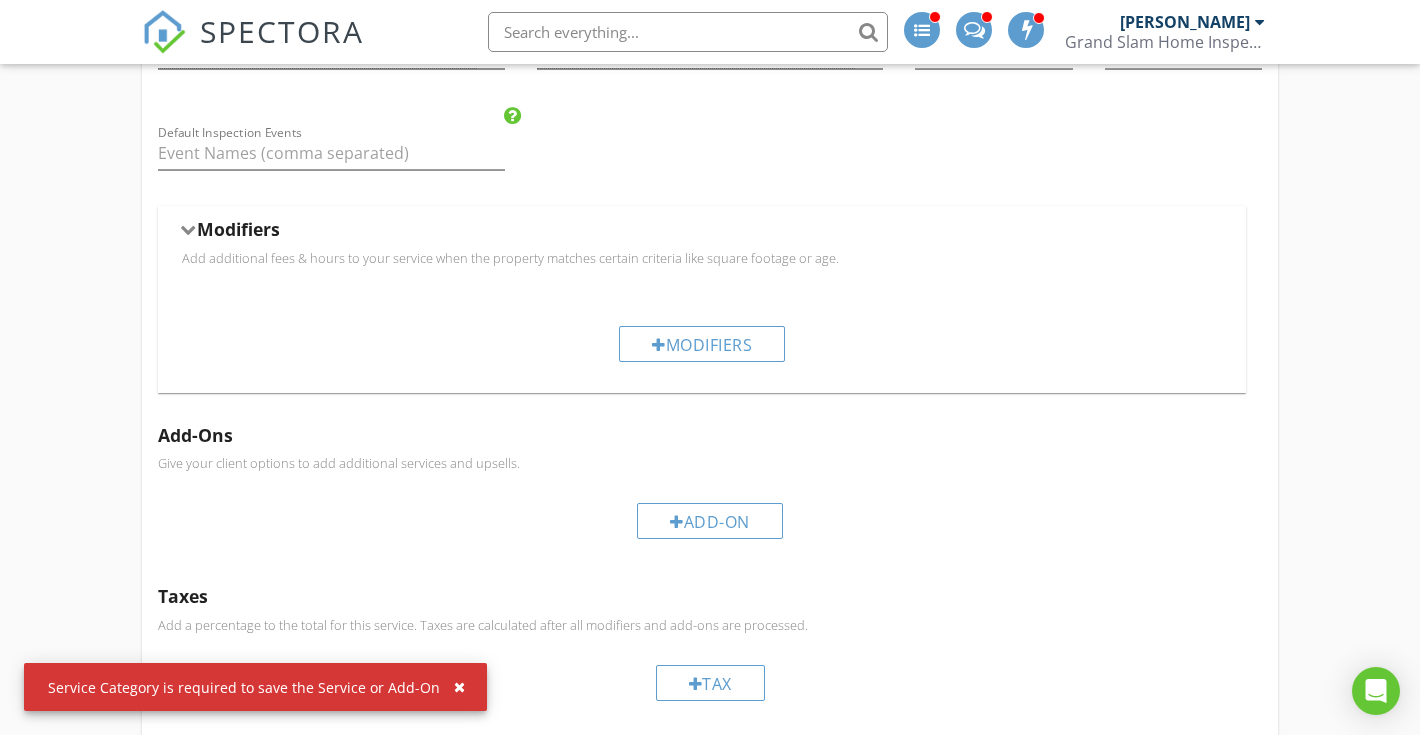 scroll, scrollTop: 1432, scrollLeft: 0, axis: vertical 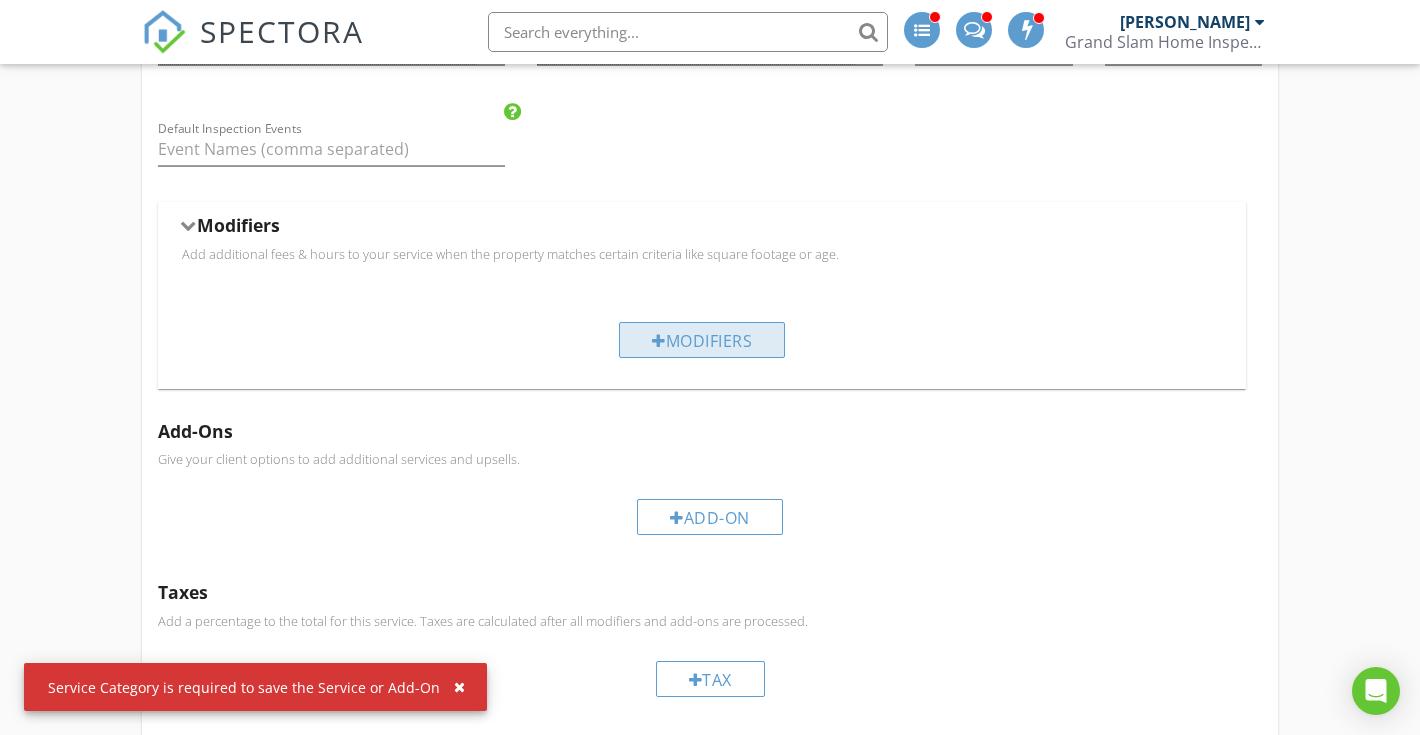 click on "Modifiers" at bounding box center [702, 340] 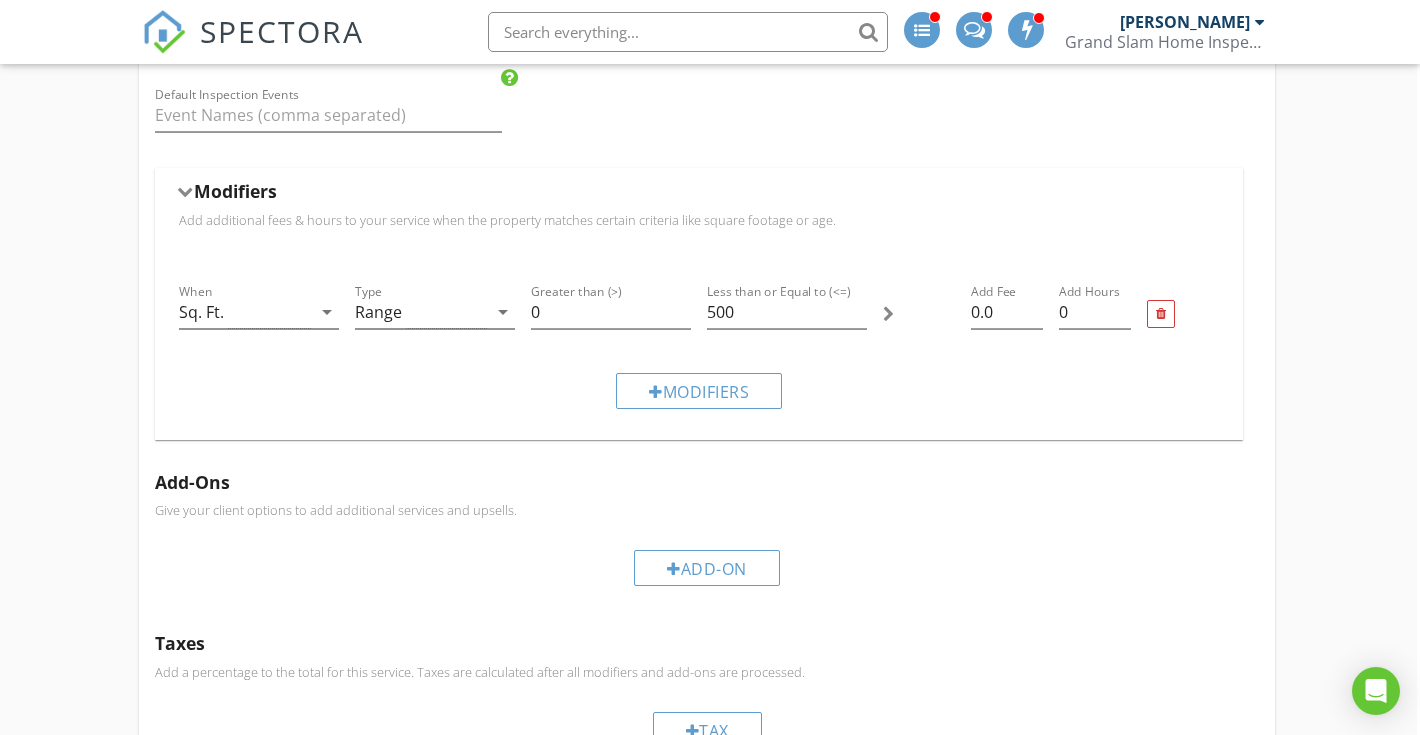 scroll, scrollTop: 1493, scrollLeft: 3, axis: both 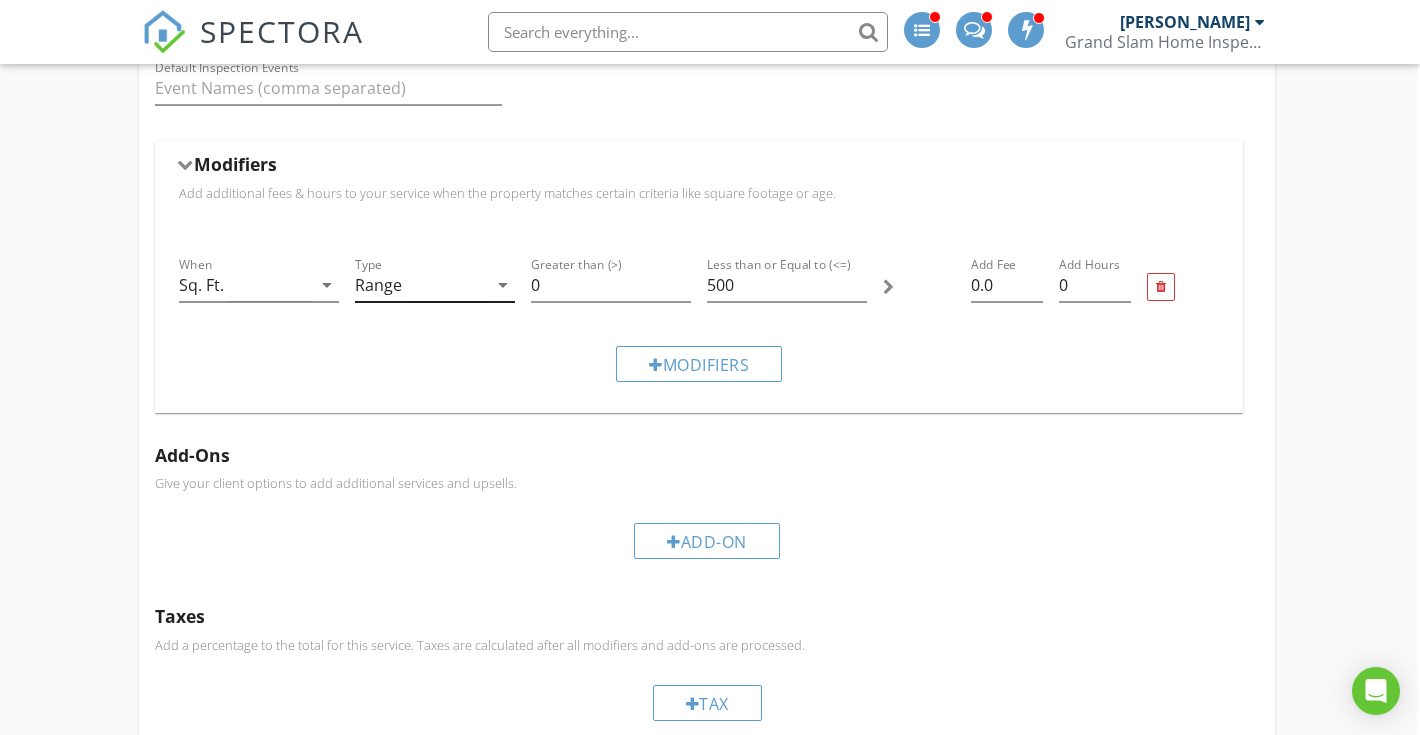 click on "Range" at bounding box center (421, 285) 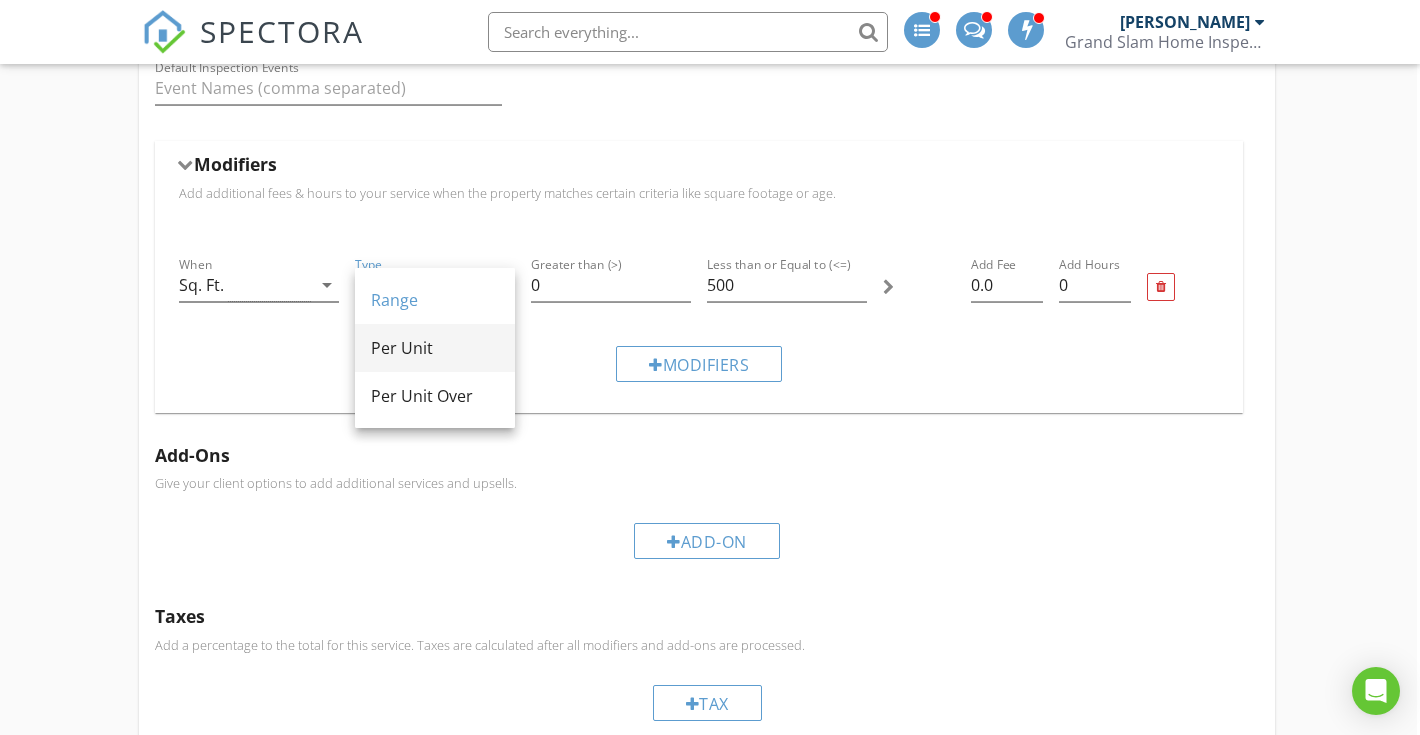 click on "Per Unit" at bounding box center [435, 348] 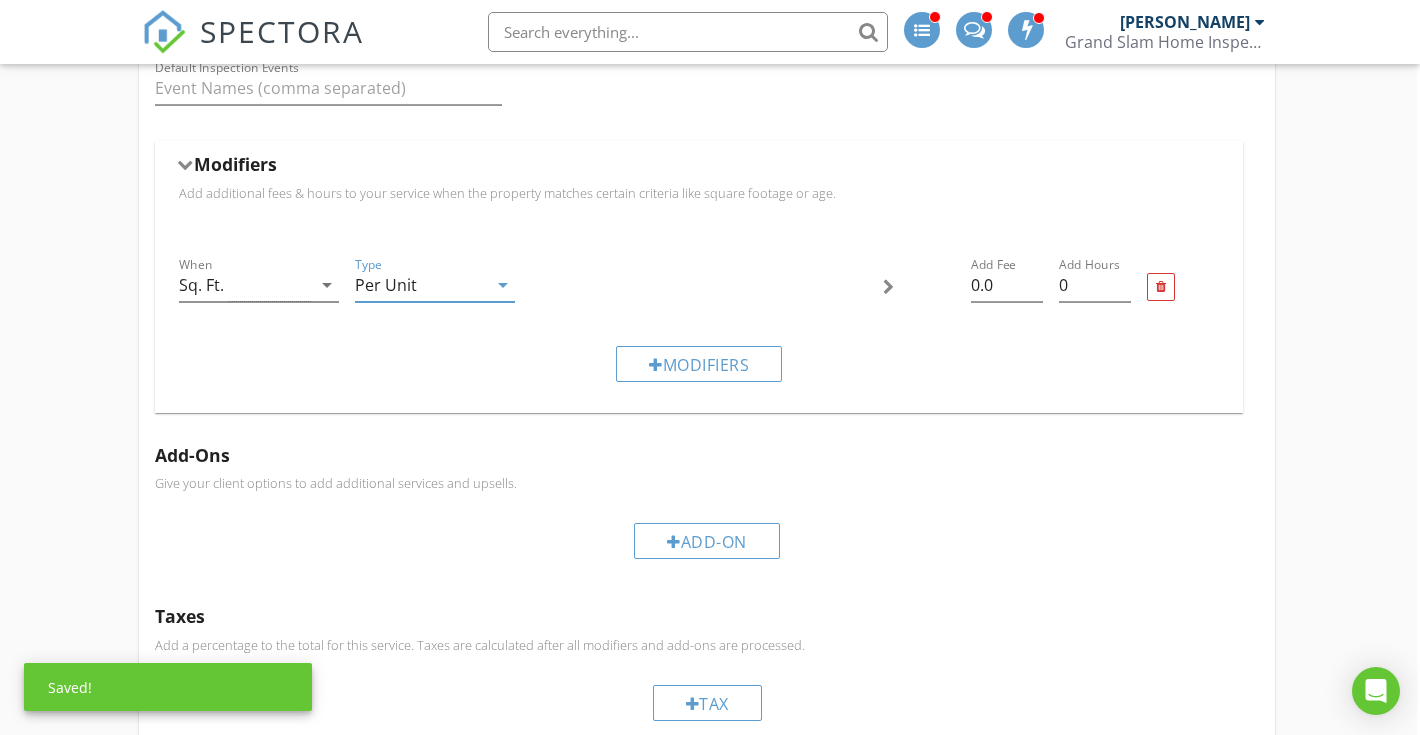 click on "Per Unit" at bounding box center [421, 285] 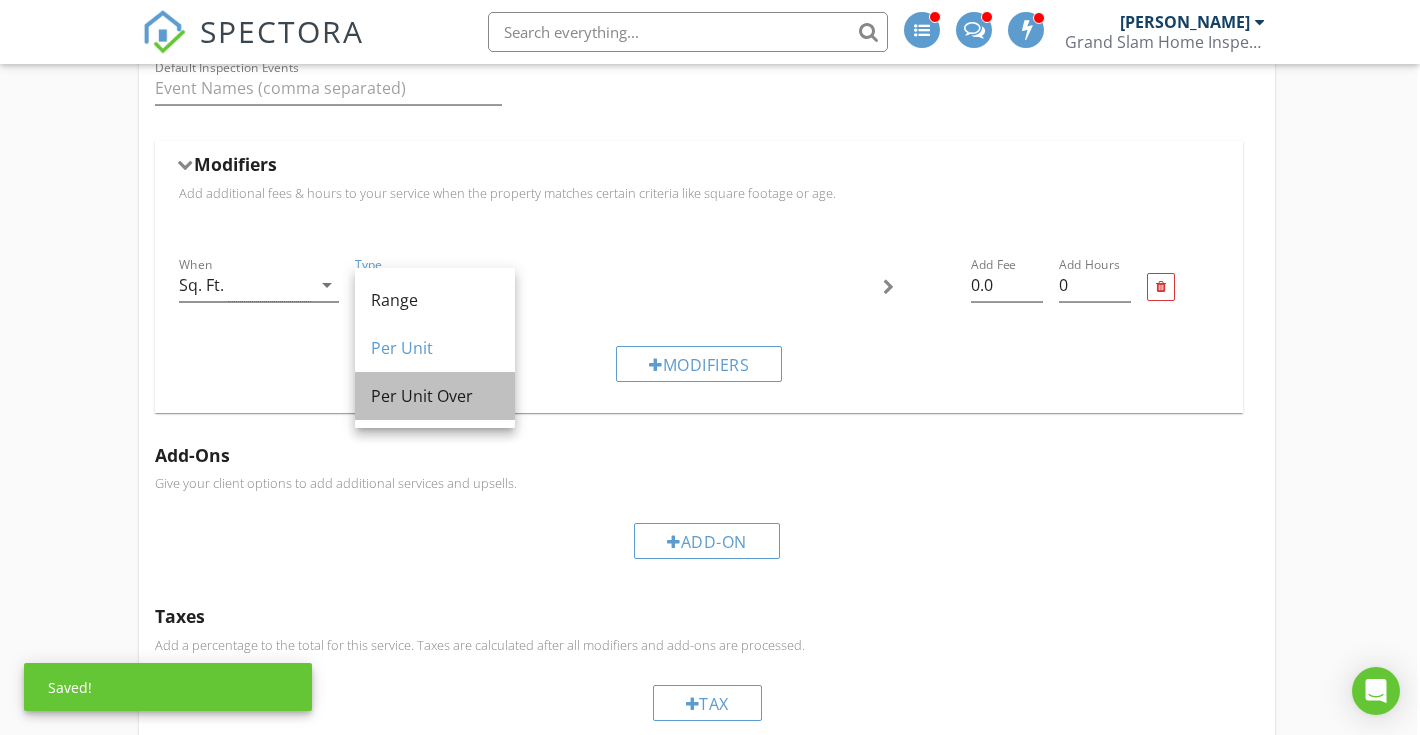 click on "Per Unit Over" at bounding box center (435, 396) 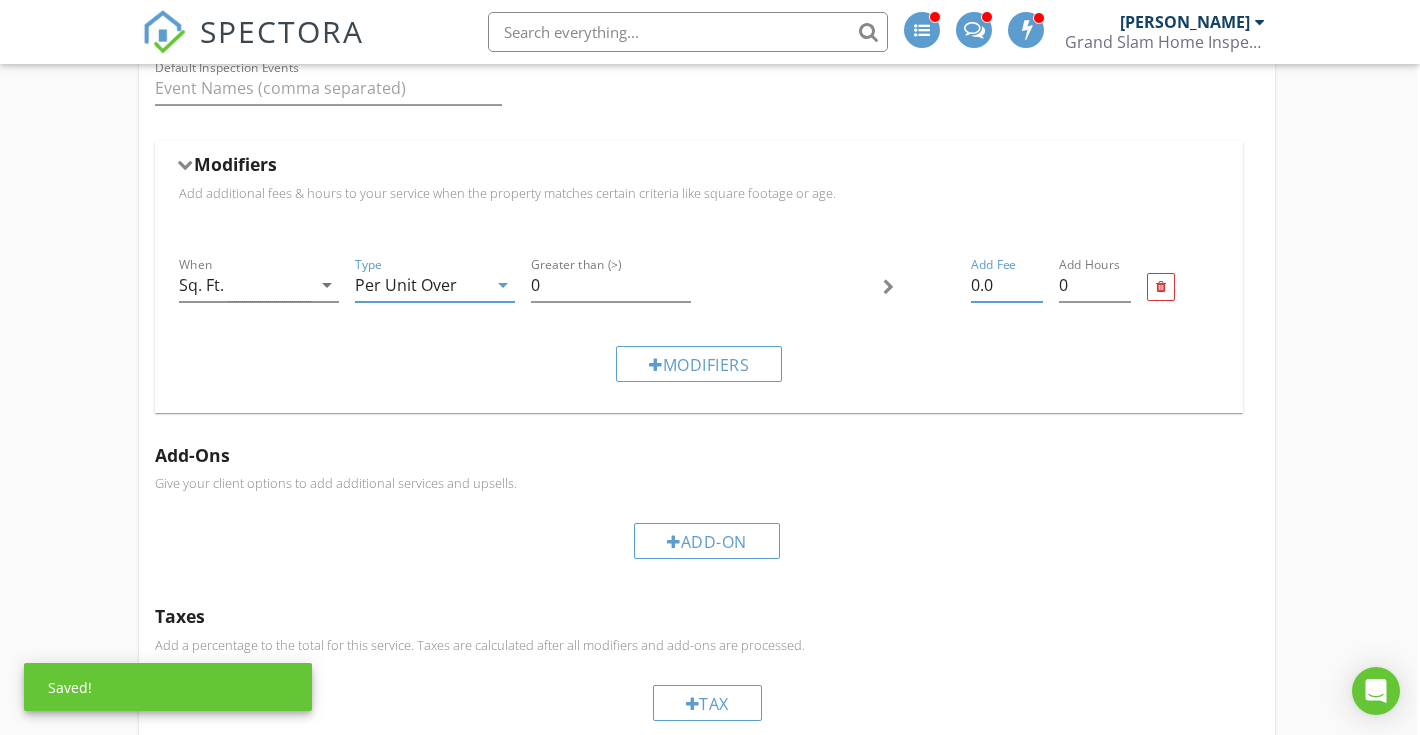 drag, startPoint x: 994, startPoint y: 284, endPoint x: 952, endPoint y: 282, distance: 42.047592 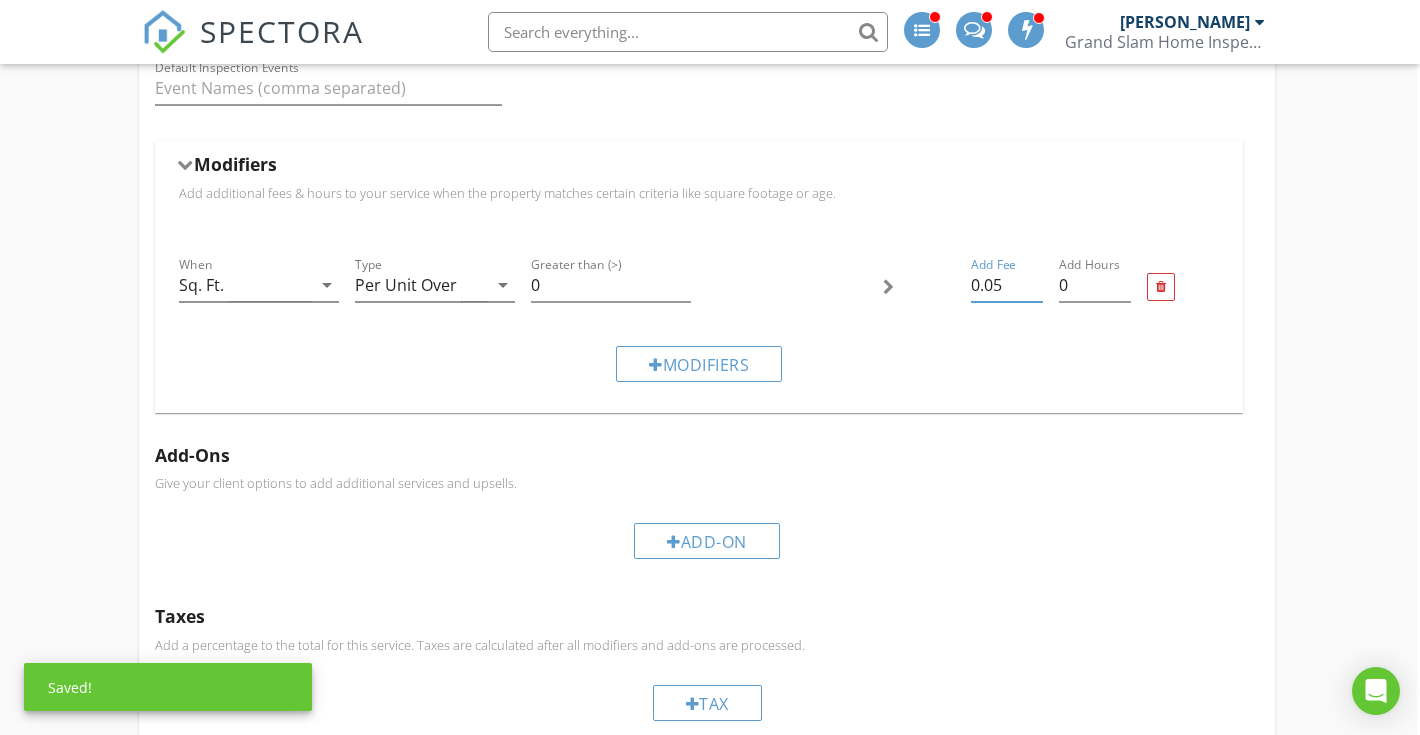 type on "0.05" 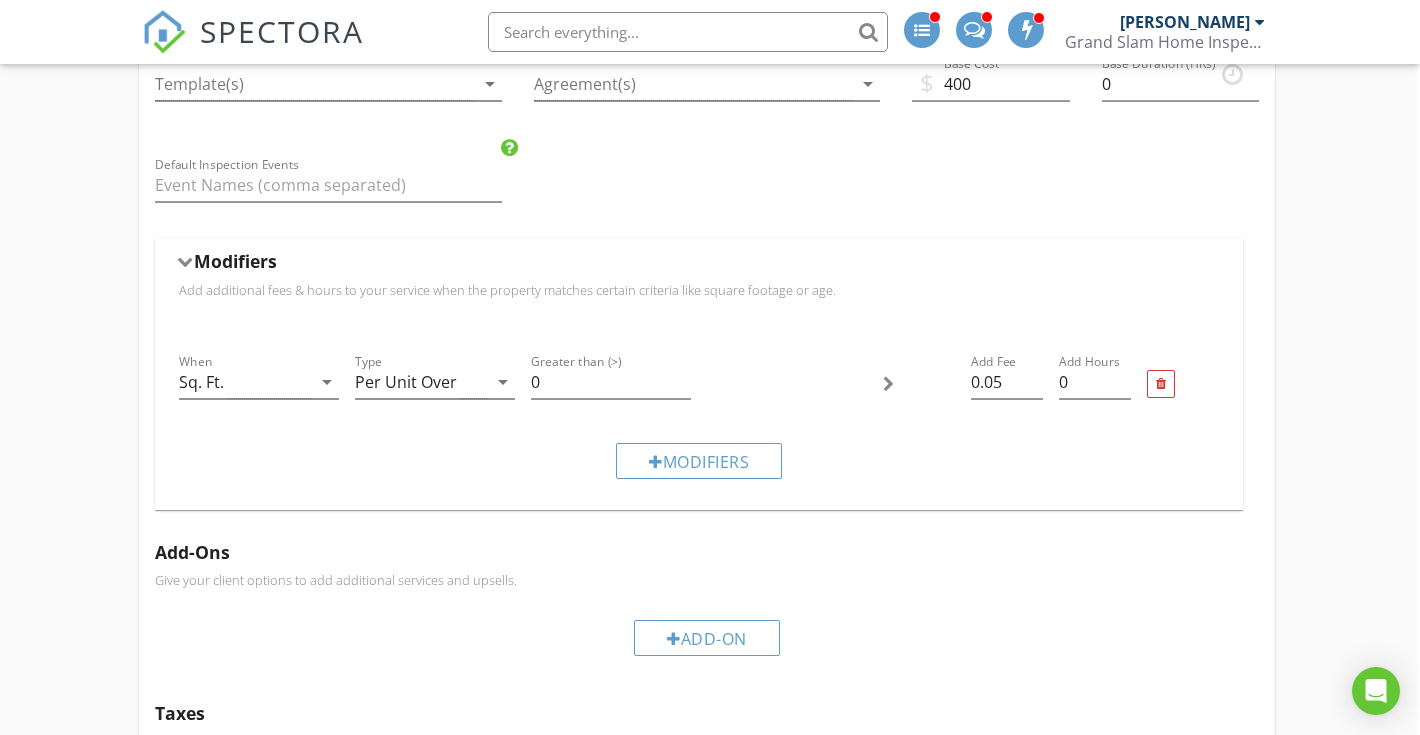 click at bounding box center (919, 384) 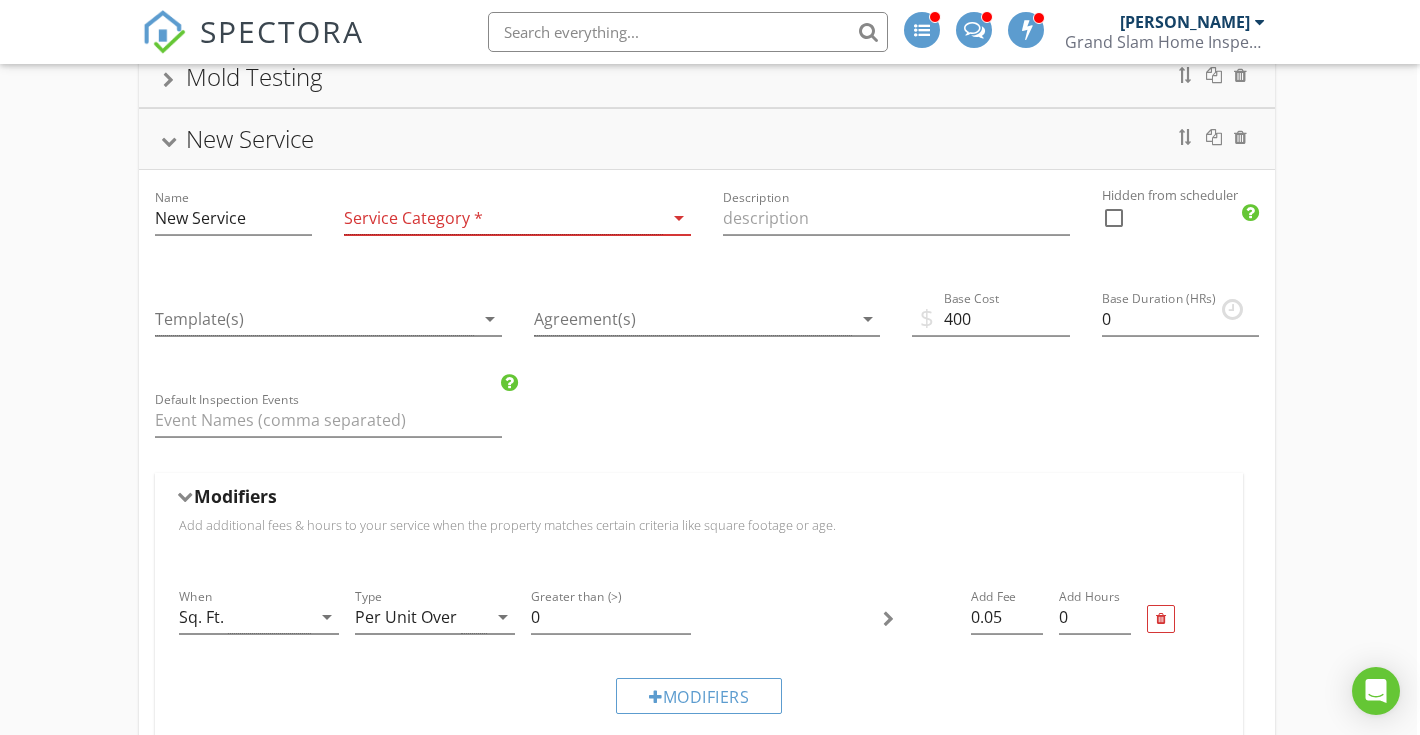 scroll, scrollTop: 1158, scrollLeft: 3, axis: both 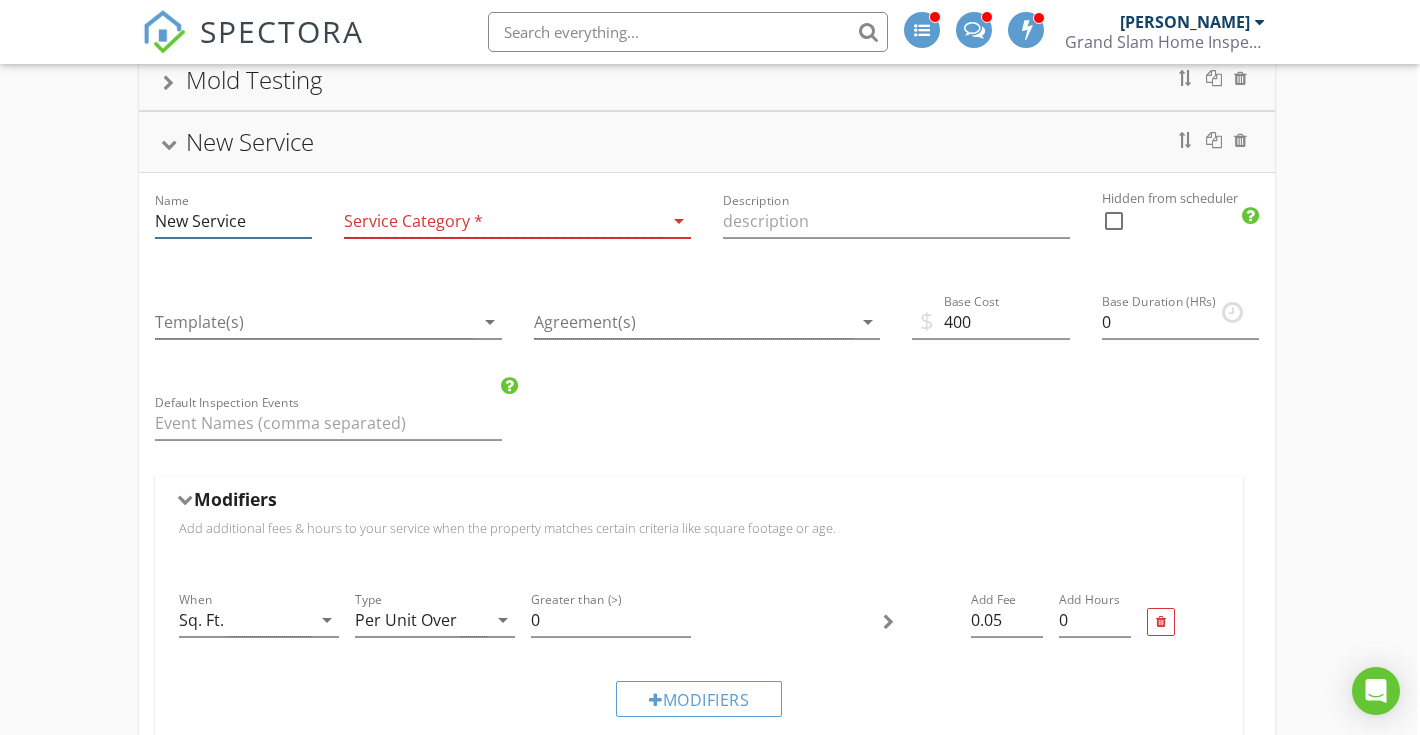 click on "New Service" at bounding box center [233, 221] 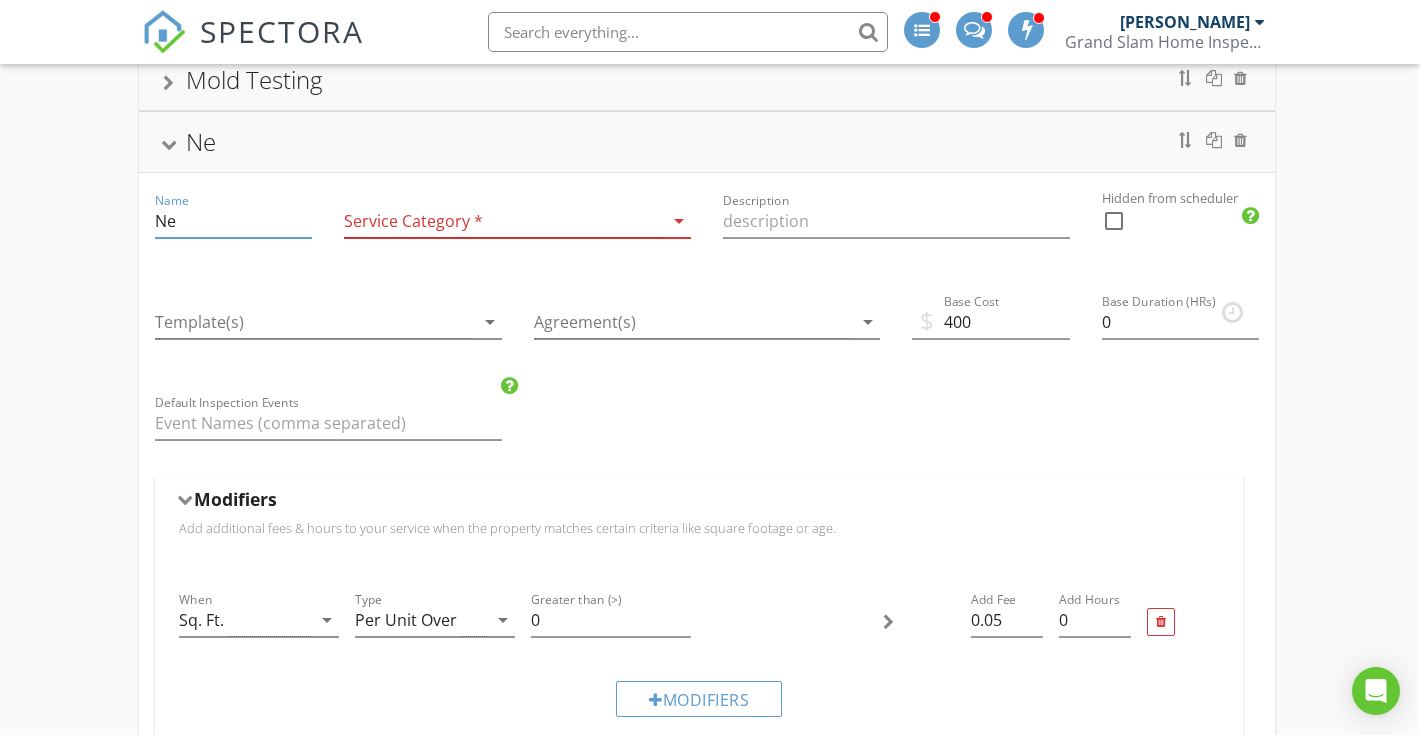 type on "N" 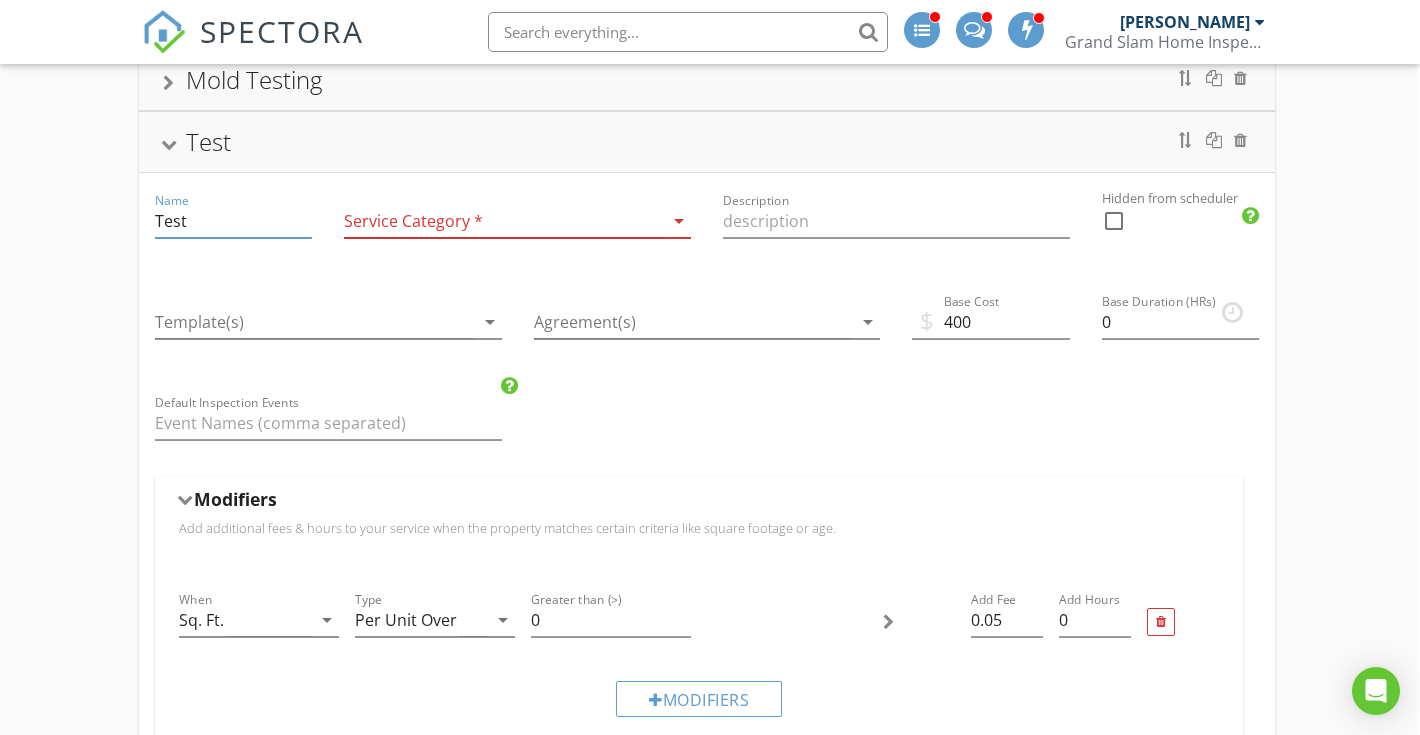 type on "Test" 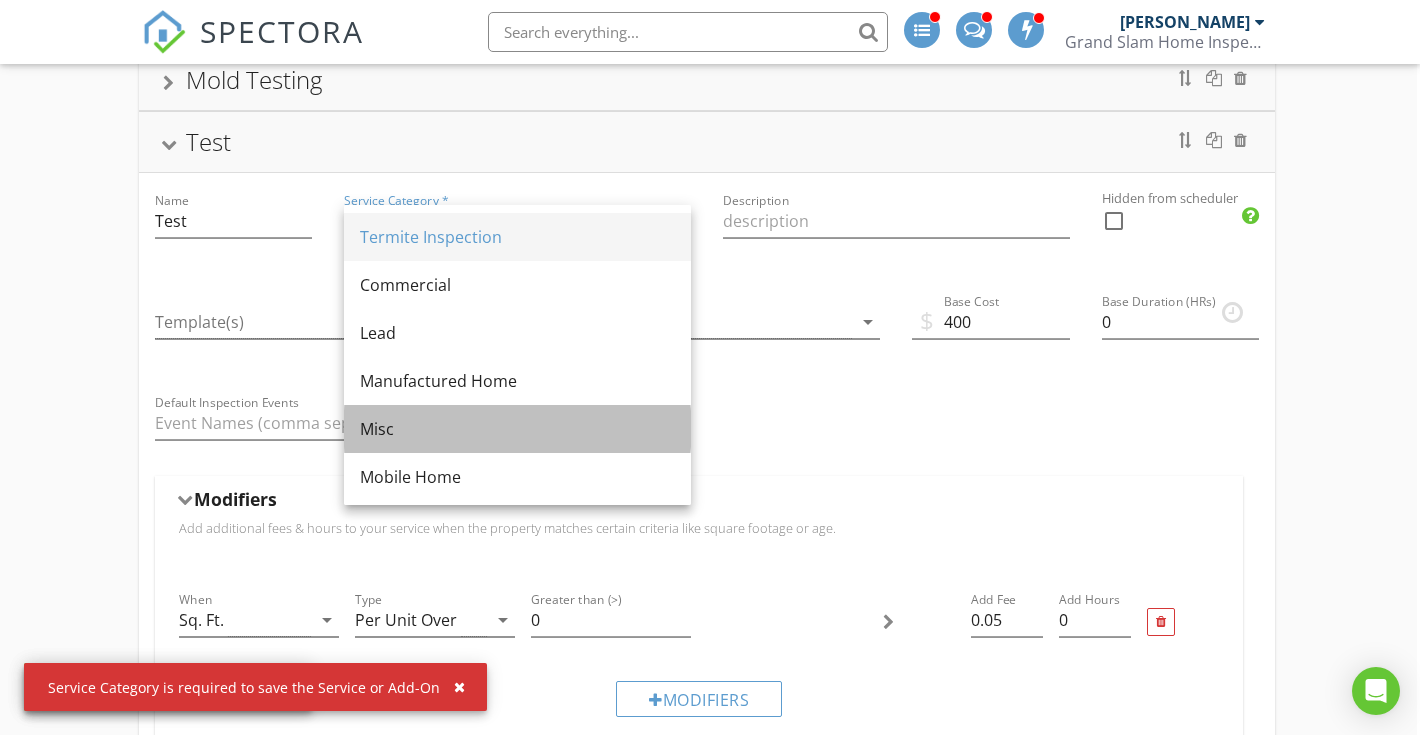 click on "Misc" at bounding box center [517, 429] 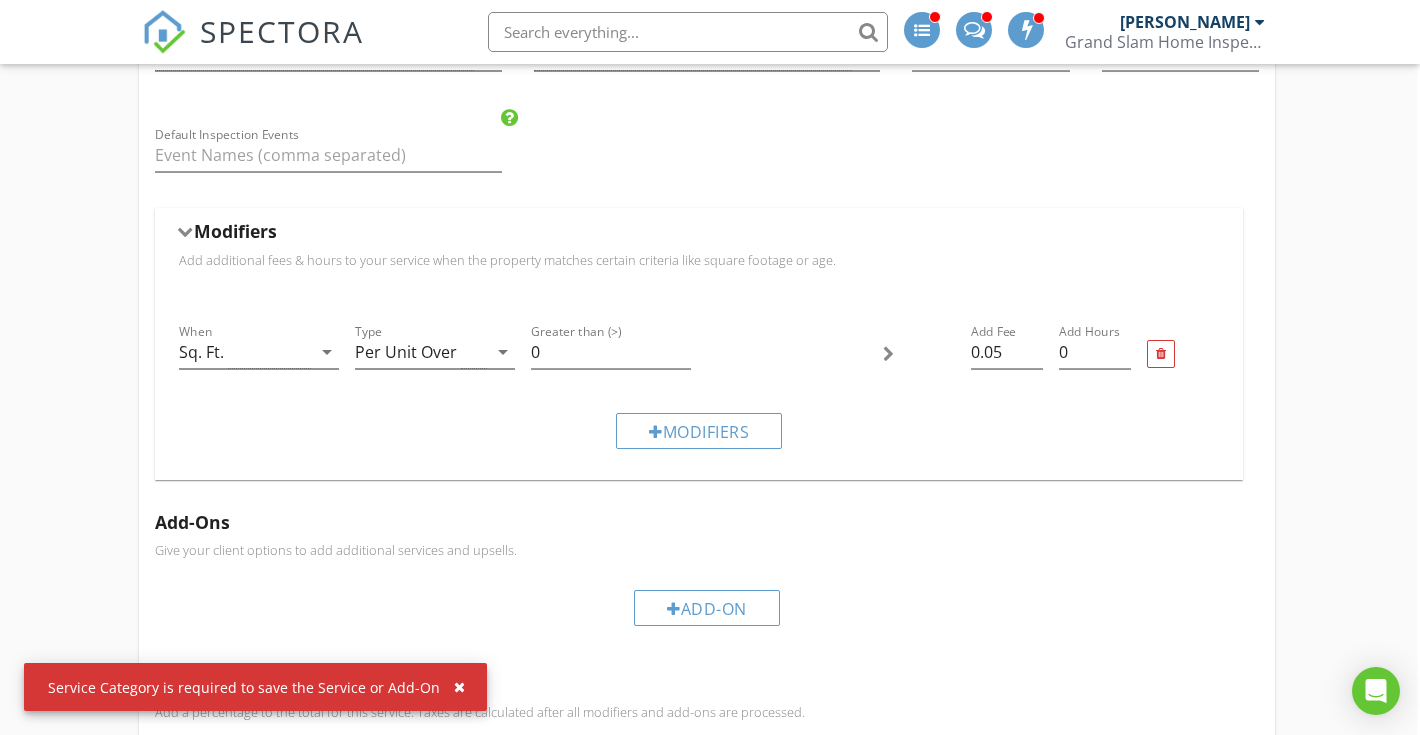 scroll, scrollTop: 1452, scrollLeft: 3, axis: both 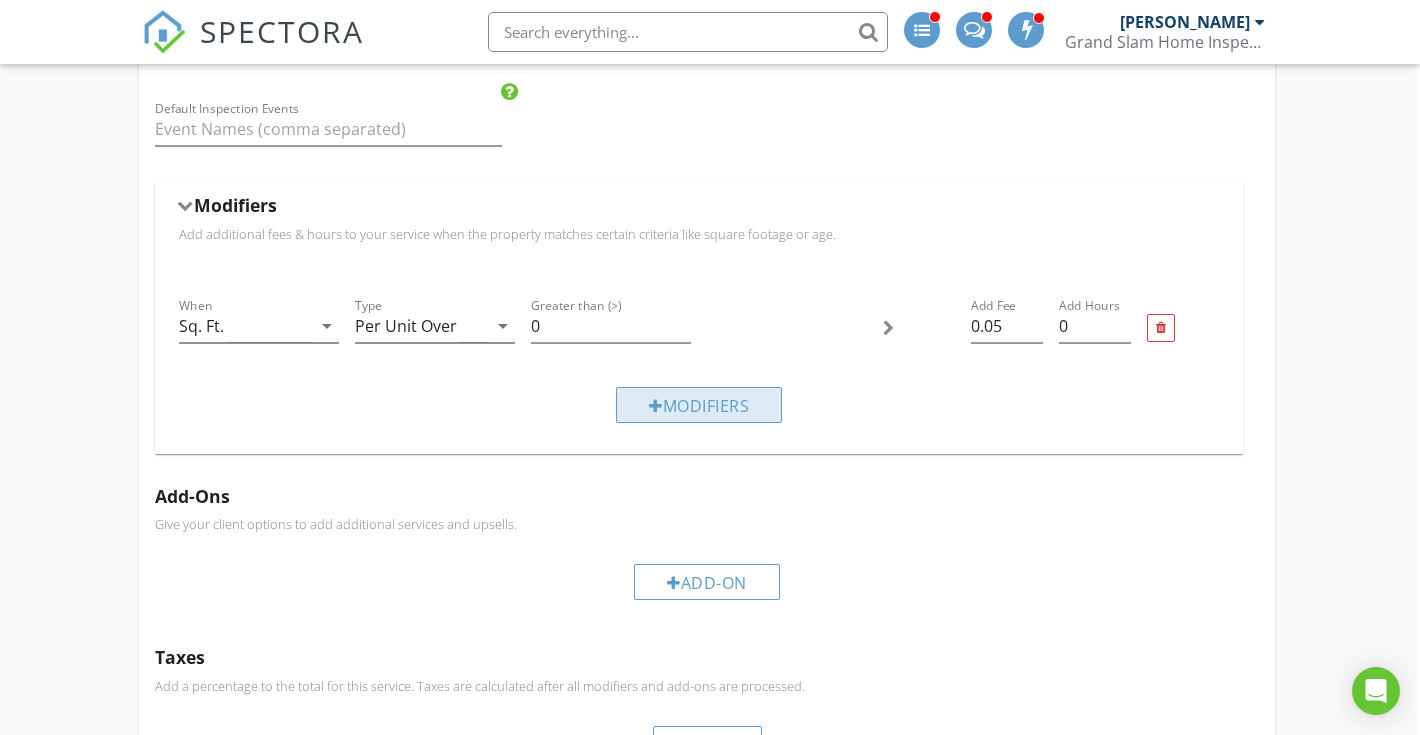 click on "Modifiers" at bounding box center [699, 405] 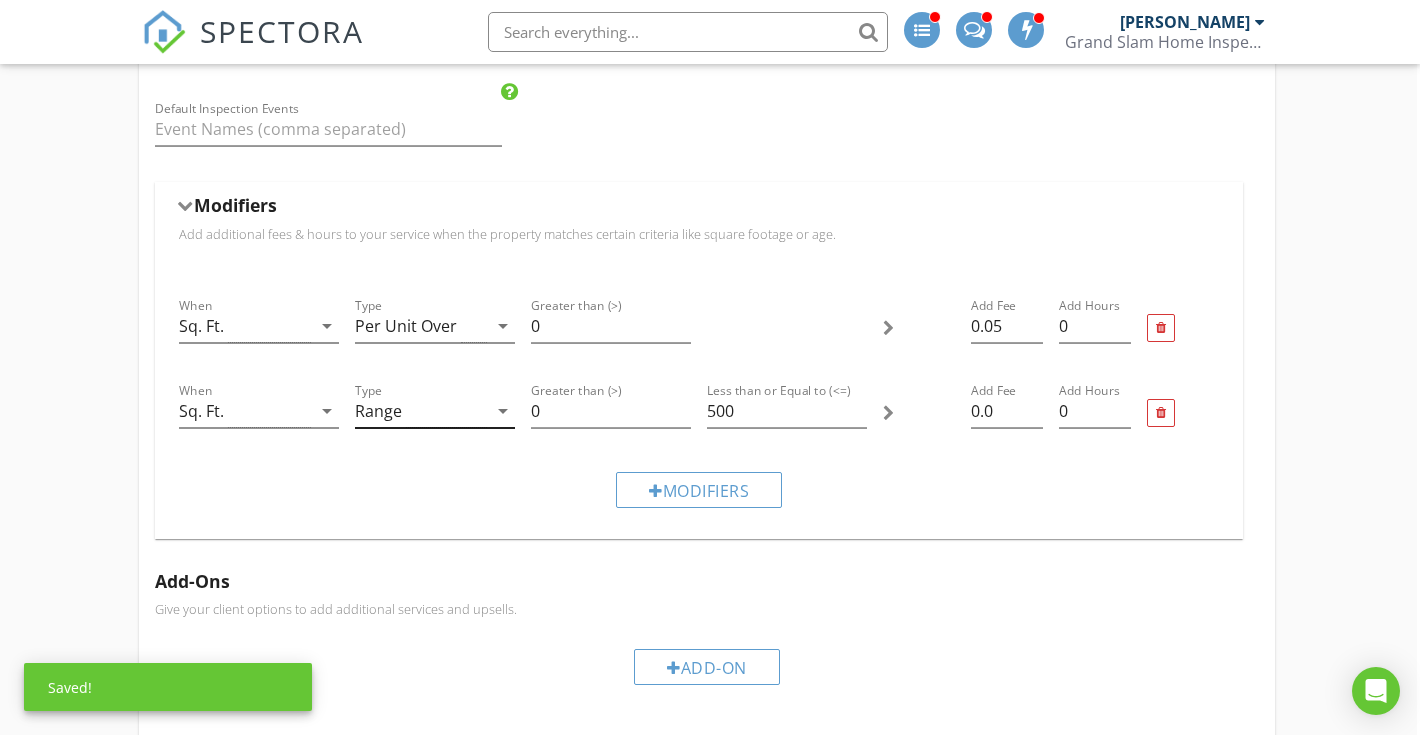 click on "Range" at bounding box center [421, 411] 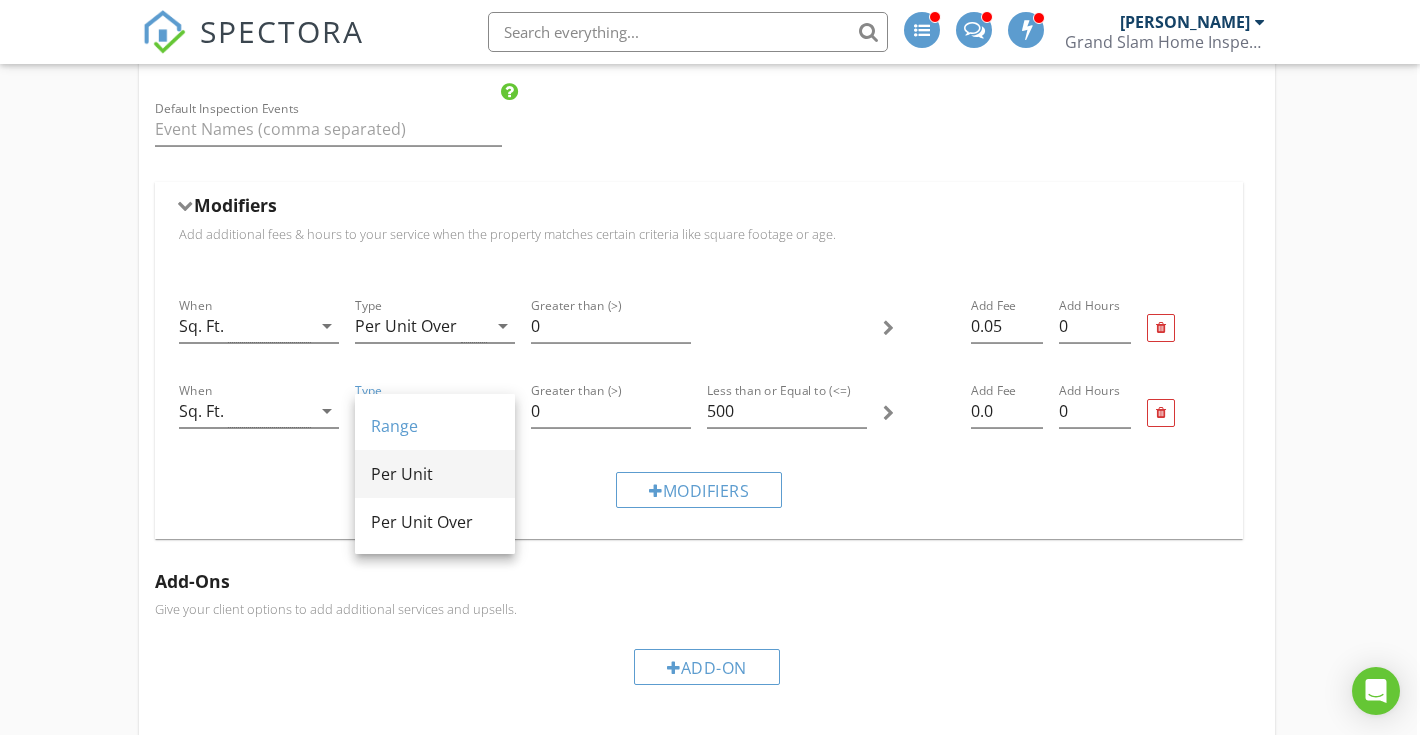click on "Per Unit" at bounding box center [435, 474] 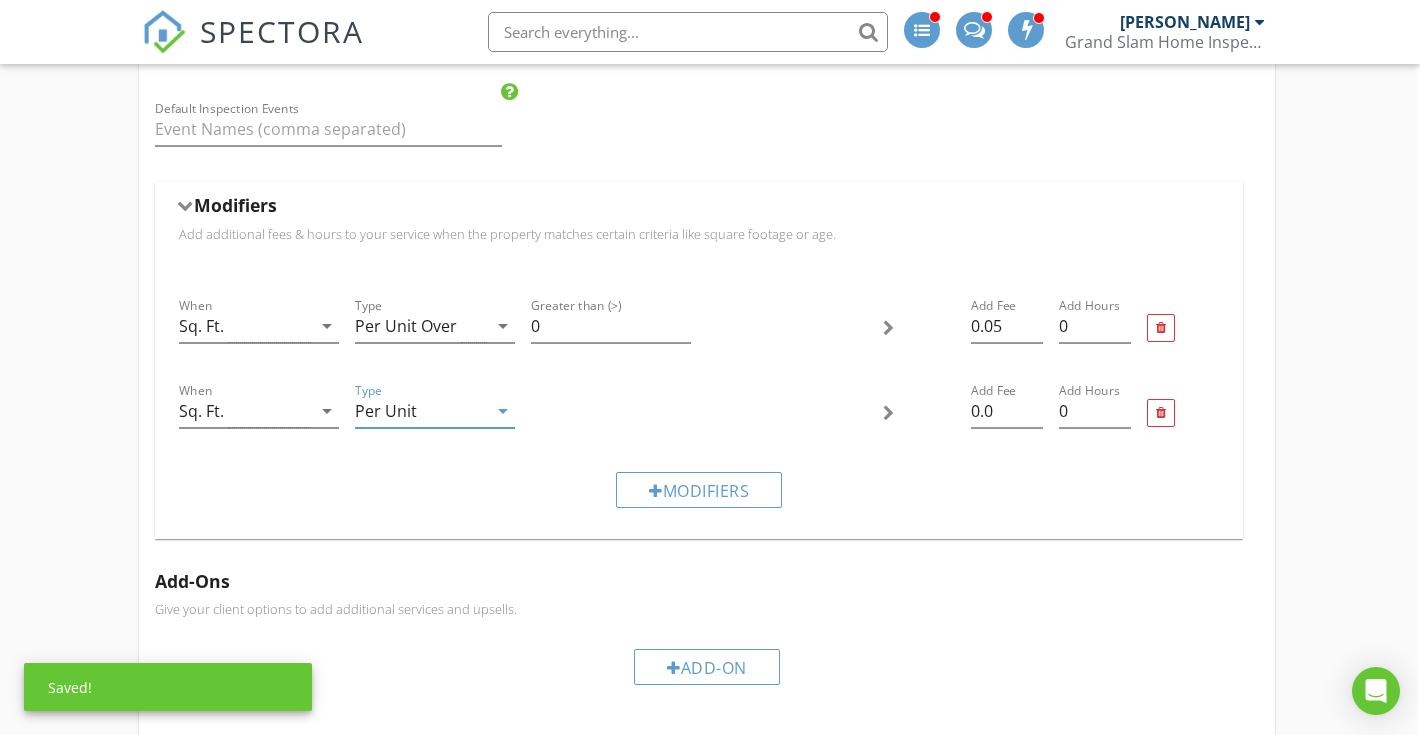 click on "Per Unit" at bounding box center (421, 411) 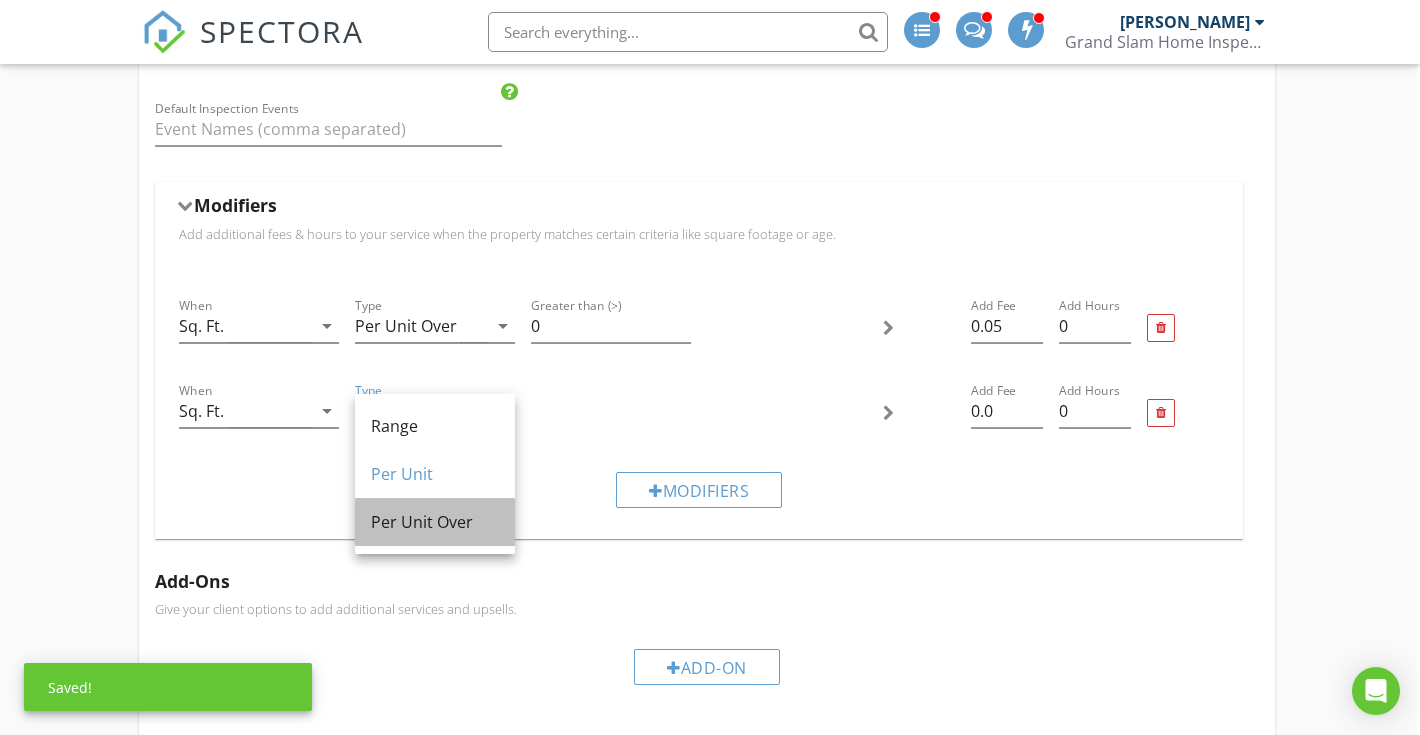 click on "Per Unit Over" at bounding box center (435, 522) 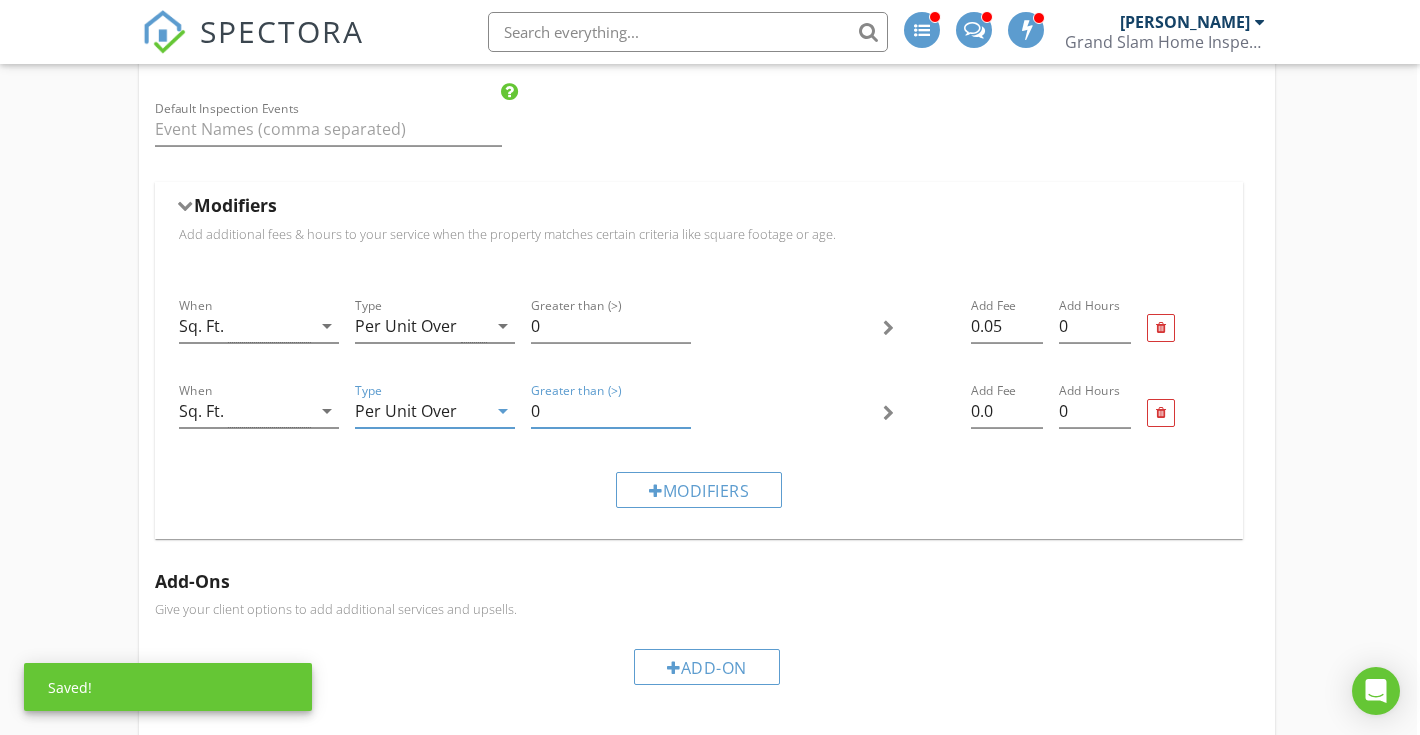 drag, startPoint x: 568, startPoint y: 411, endPoint x: 525, endPoint y: 410, distance: 43.011627 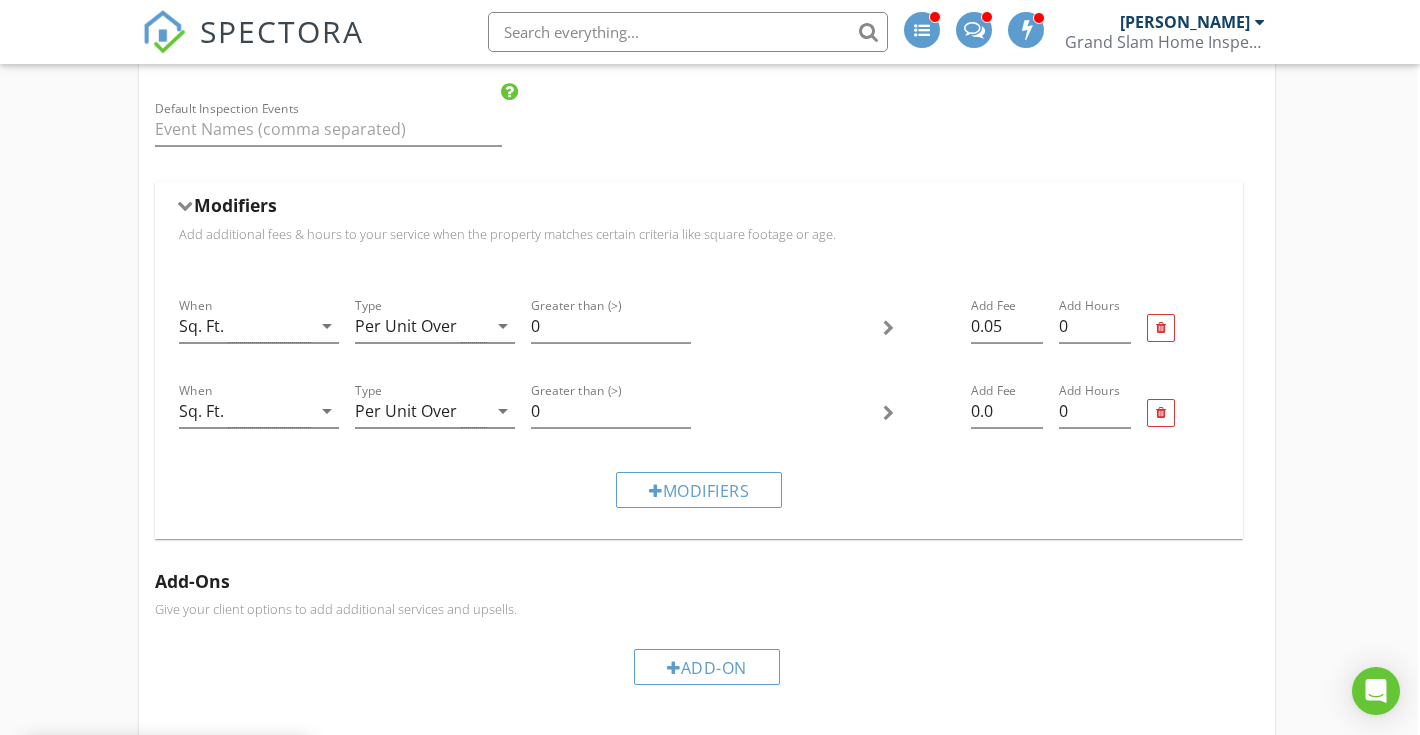 click at bounding box center [611, 357] 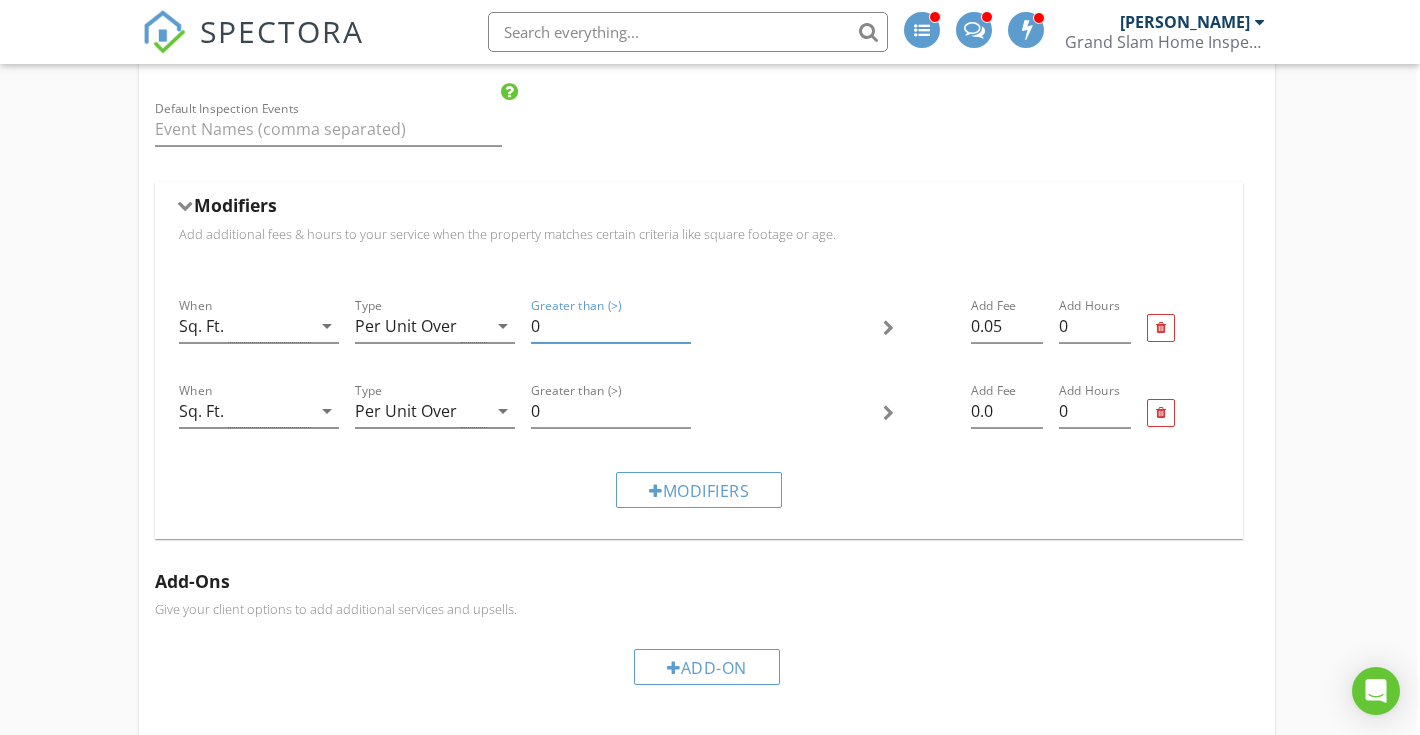 drag, startPoint x: 556, startPoint y: 321, endPoint x: 524, endPoint y: 321, distance: 32 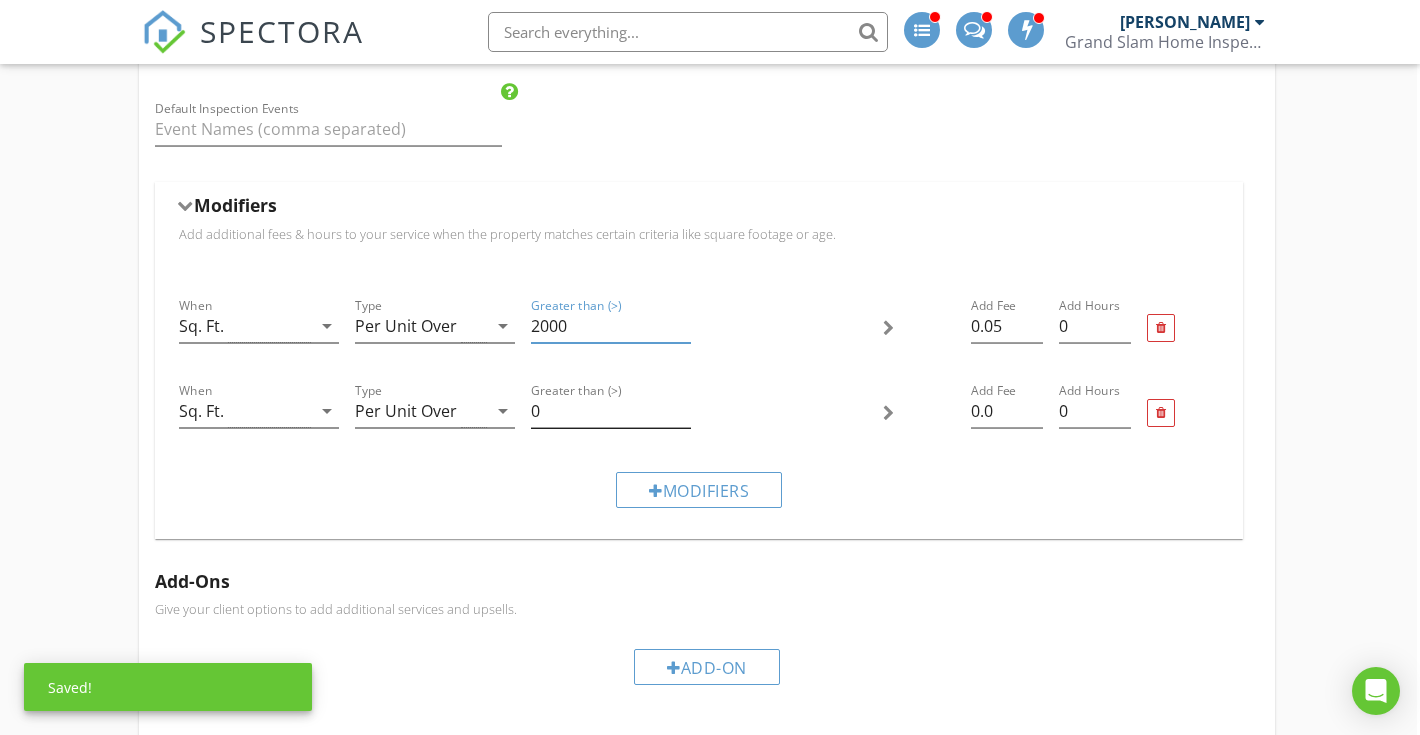 type on "2000" 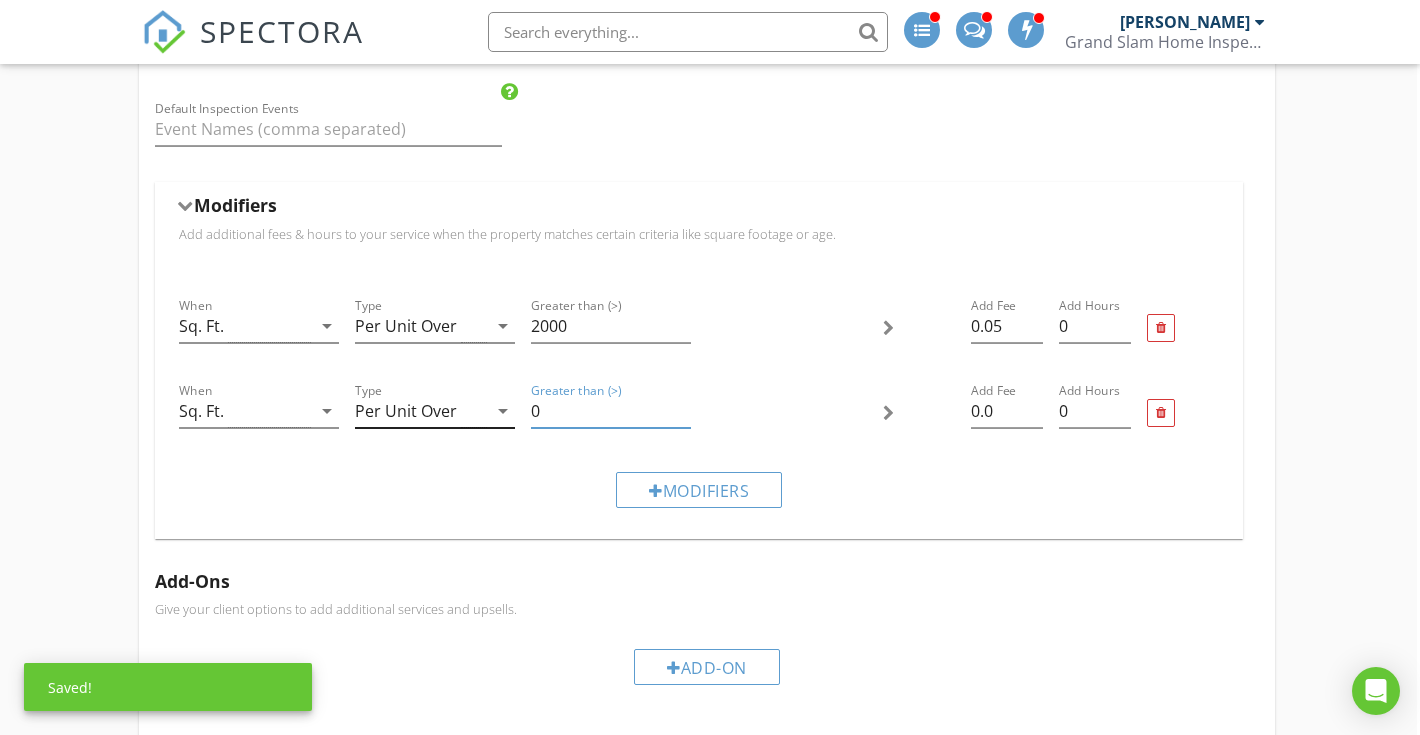 drag, startPoint x: 555, startPoint y: 407, endPoint x: 483, endPoint y: 407, distance: 72 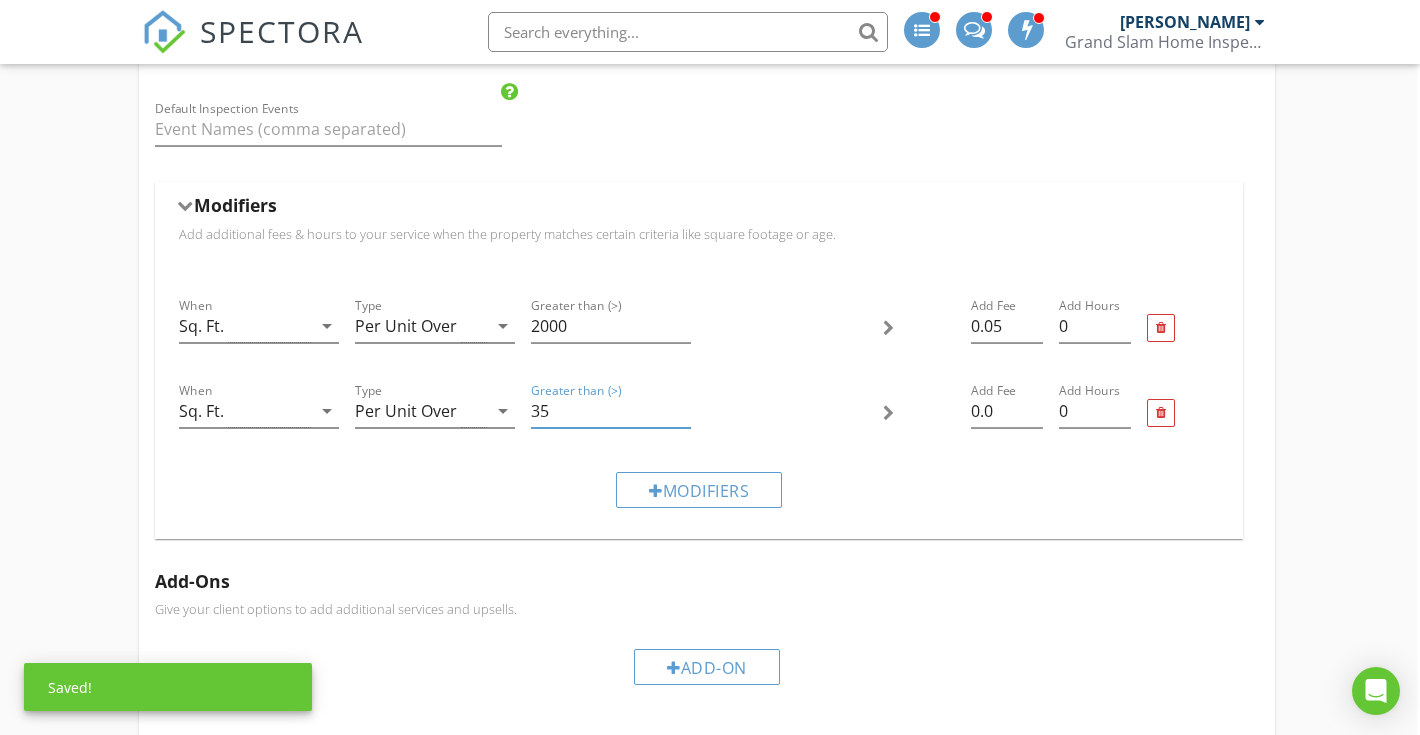 drag, startPoint x: 563, startPoint y: 419, endPoint x: 525, endPoint y: 417, distance: 38.052597 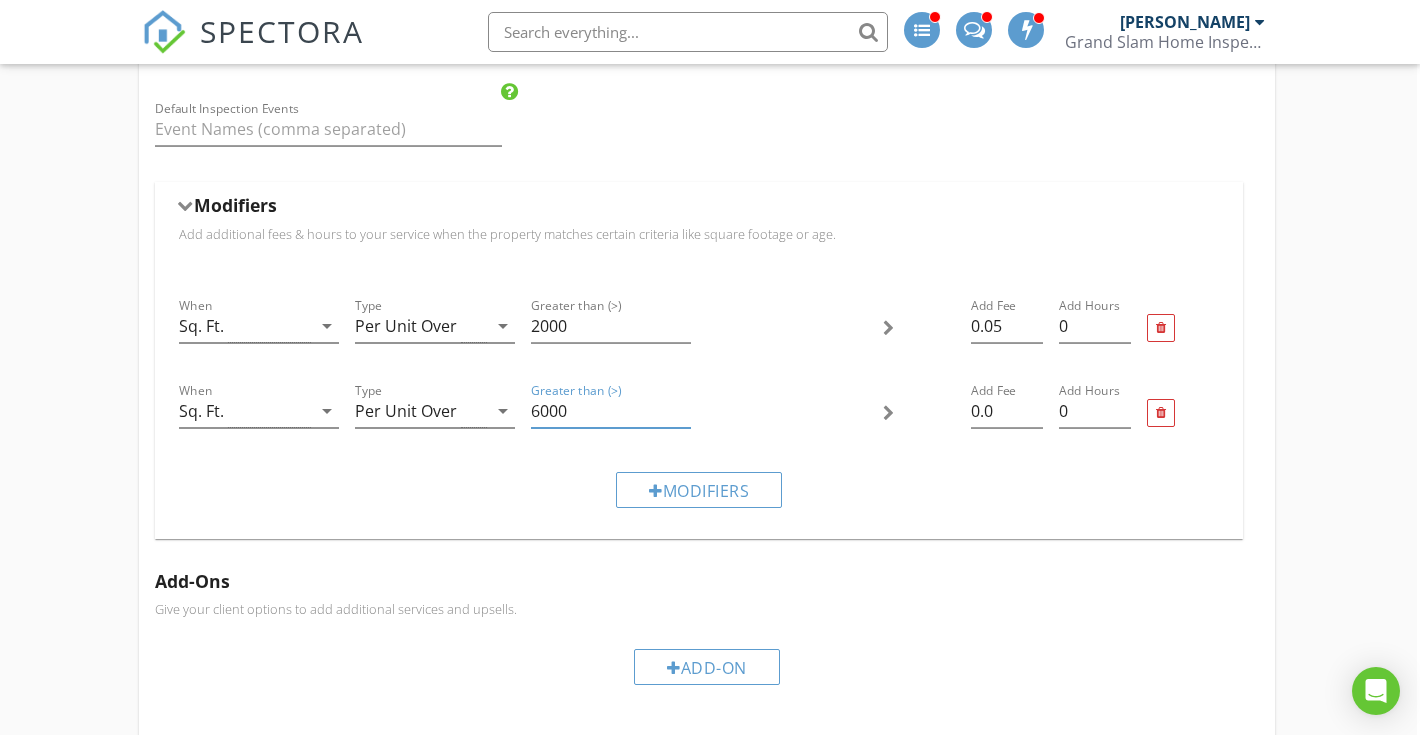 type on "6000" 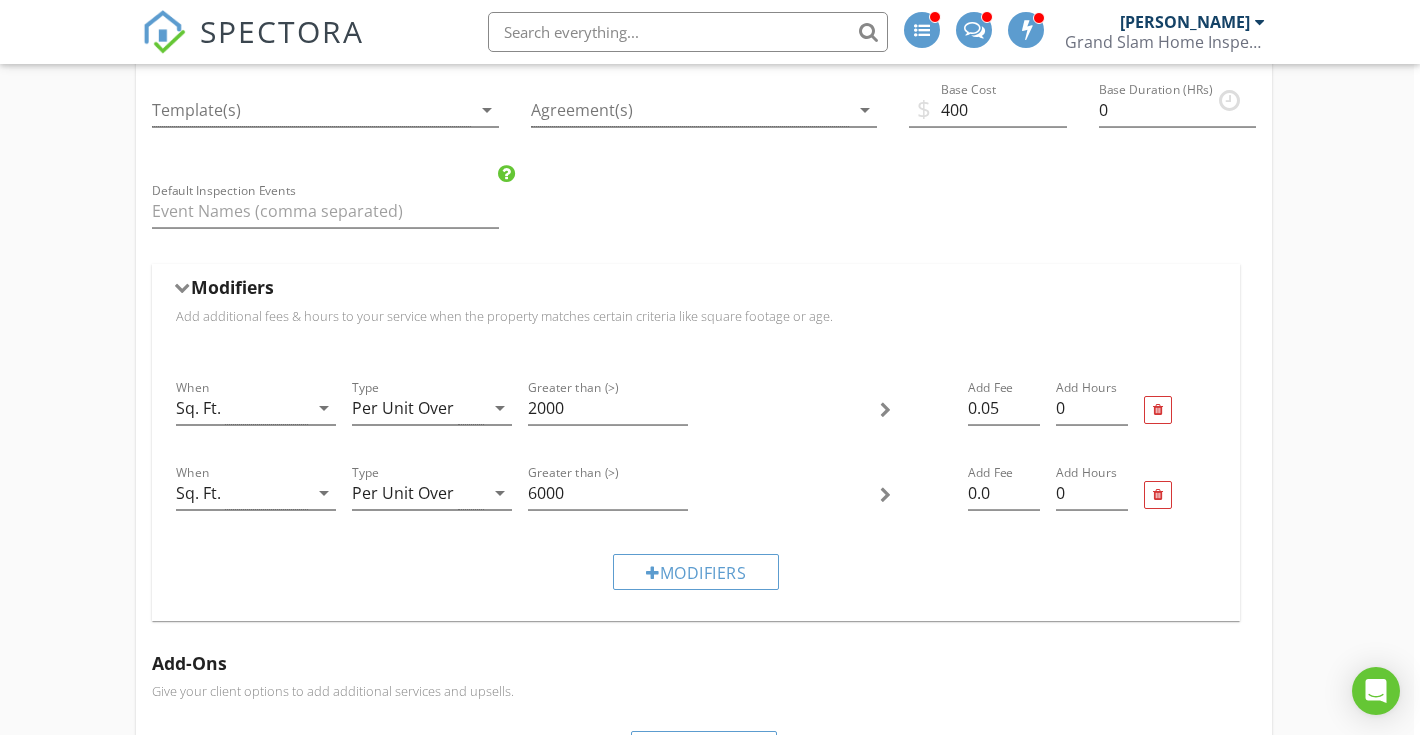 scroll, scrollTop: 1374, scrollLeft: 6, axis: both 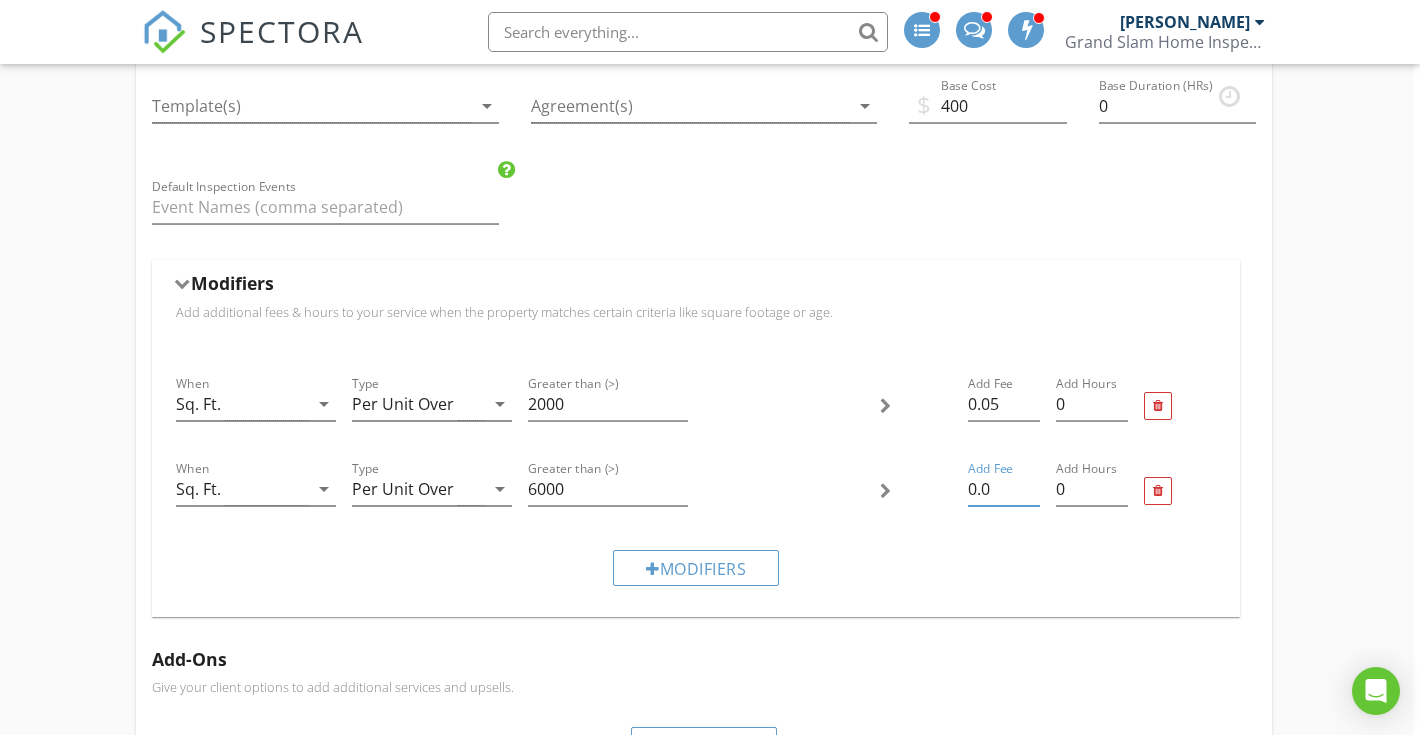 drag, startPoint x: 999, startPoint y: 495, endPoint x: 964, endPoint y: 494, distance: 35.014282 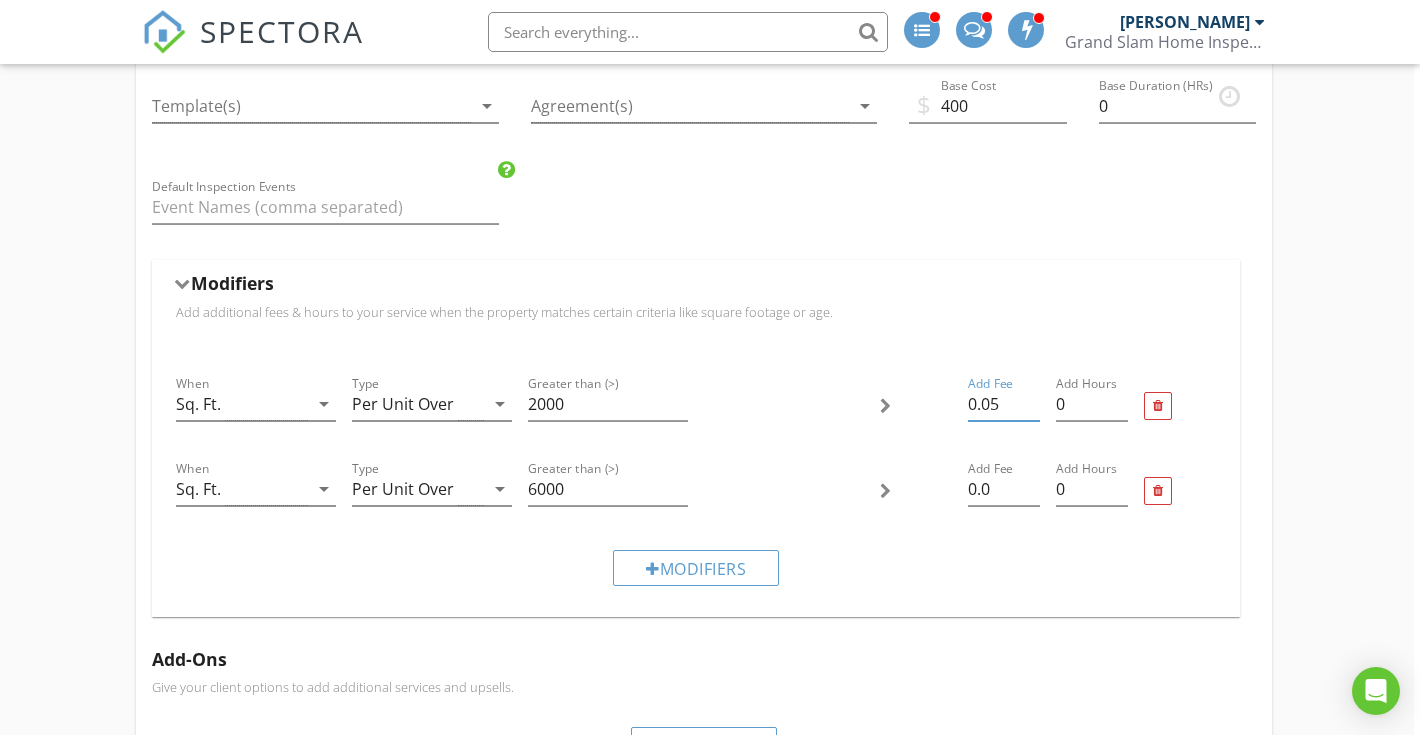 drag, startPoint x: 1007, startPoint y: 403, endPoint x: 930, endPoint y: 403, distance: 77 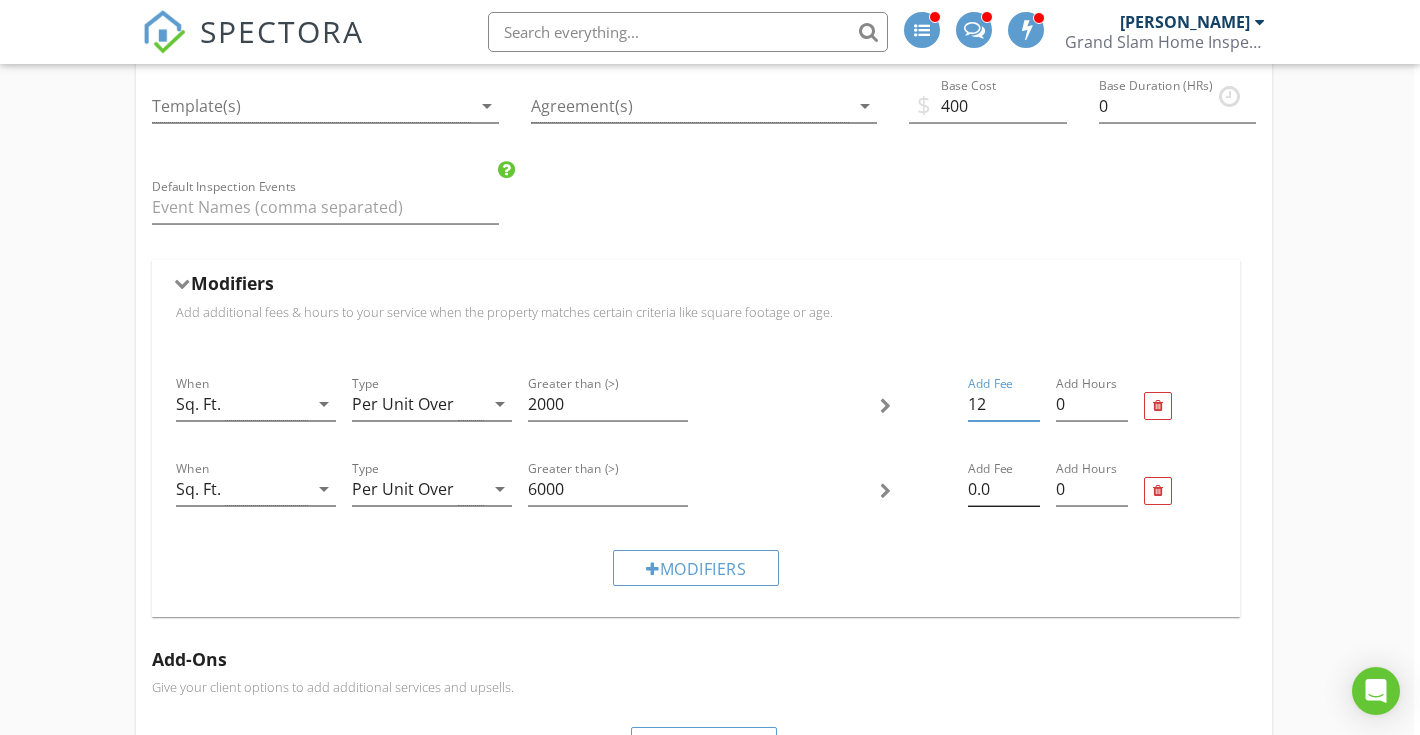 type on "12" 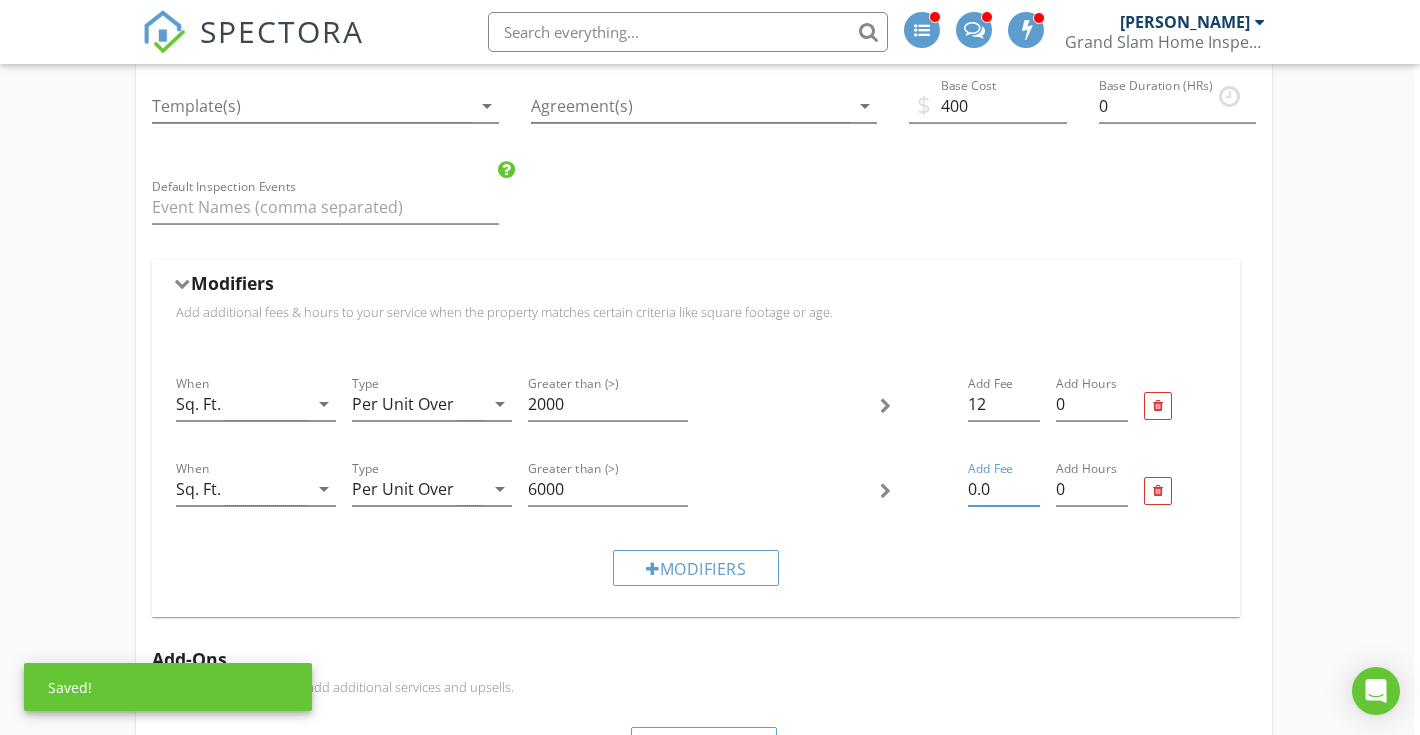 drag, startPoint x: 1005, startPoint y: 490, endPoint x: 902, endPoint y: 489, distance: 103.00485 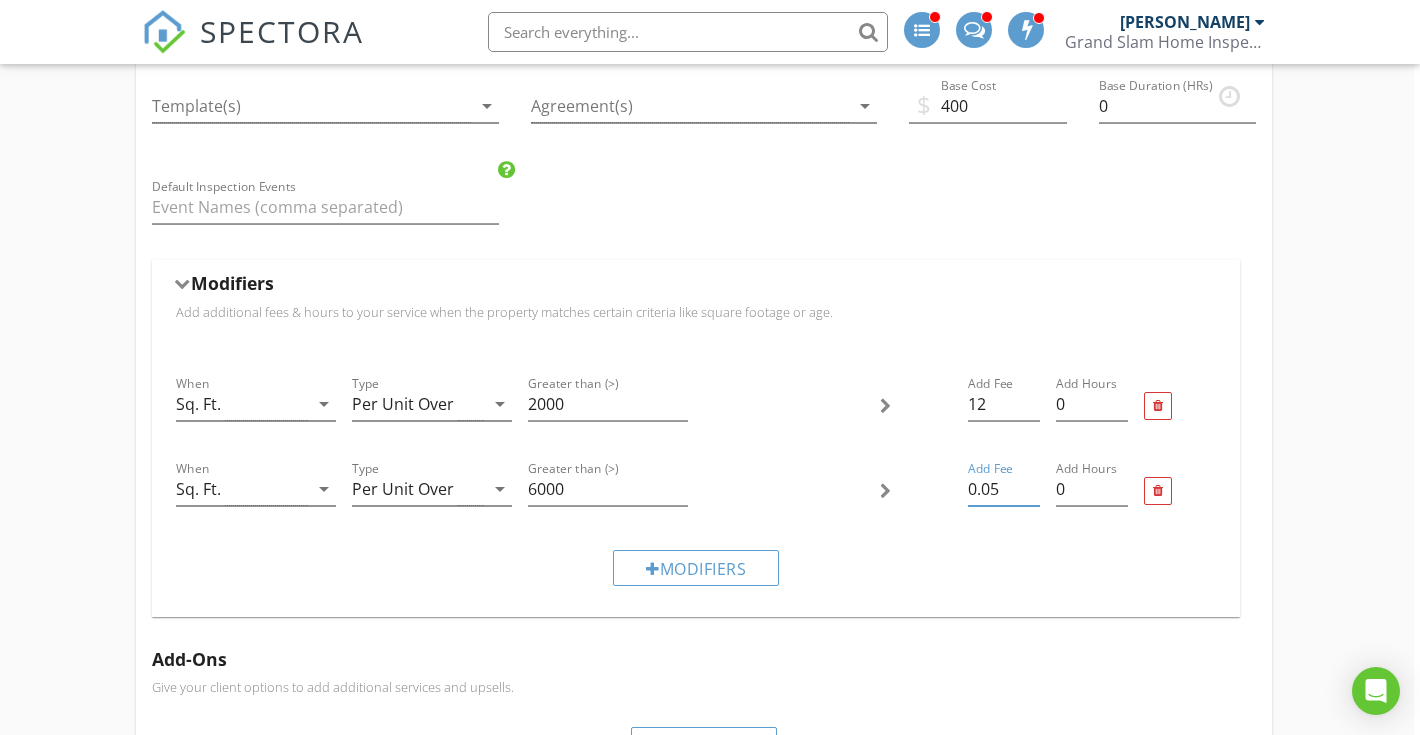 type on "0.05" 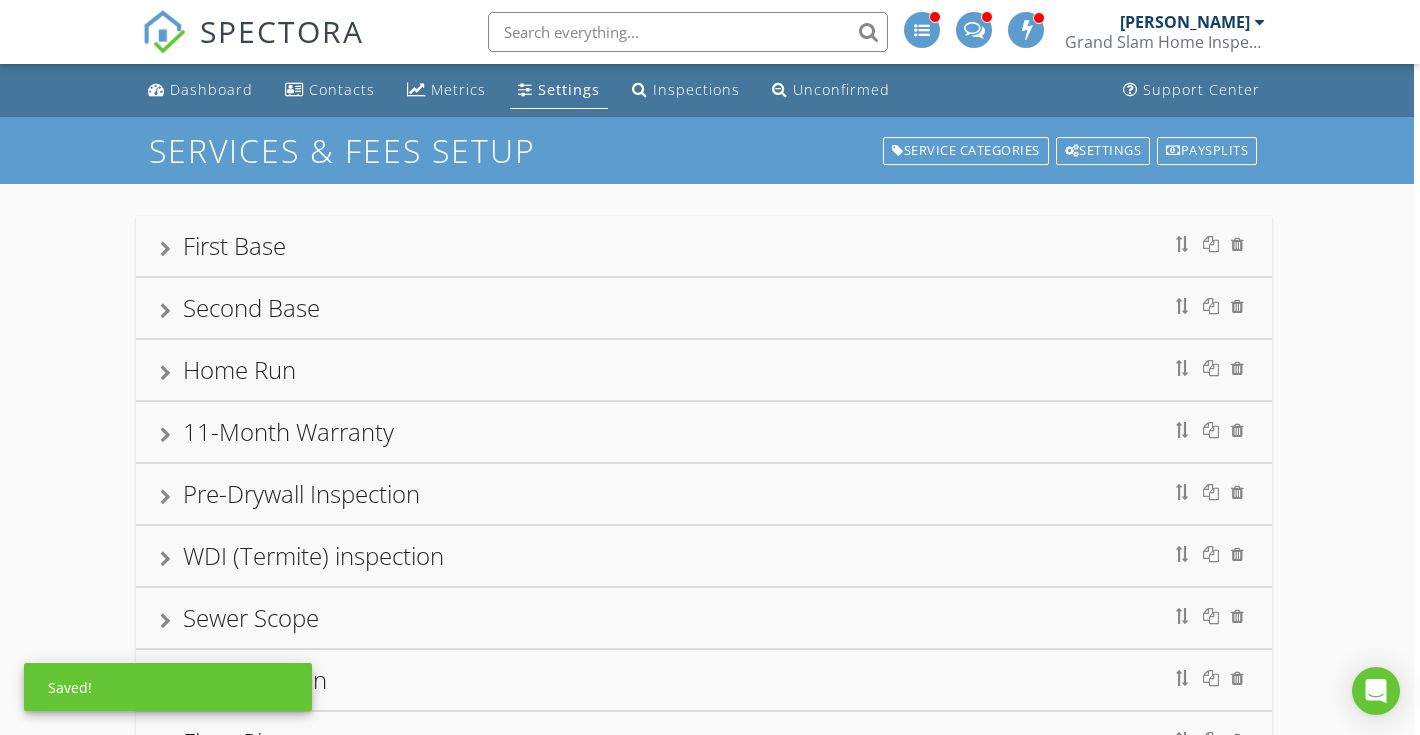 scroll, scrollTop: 0, scrollLeft: 6, axis: horizontal 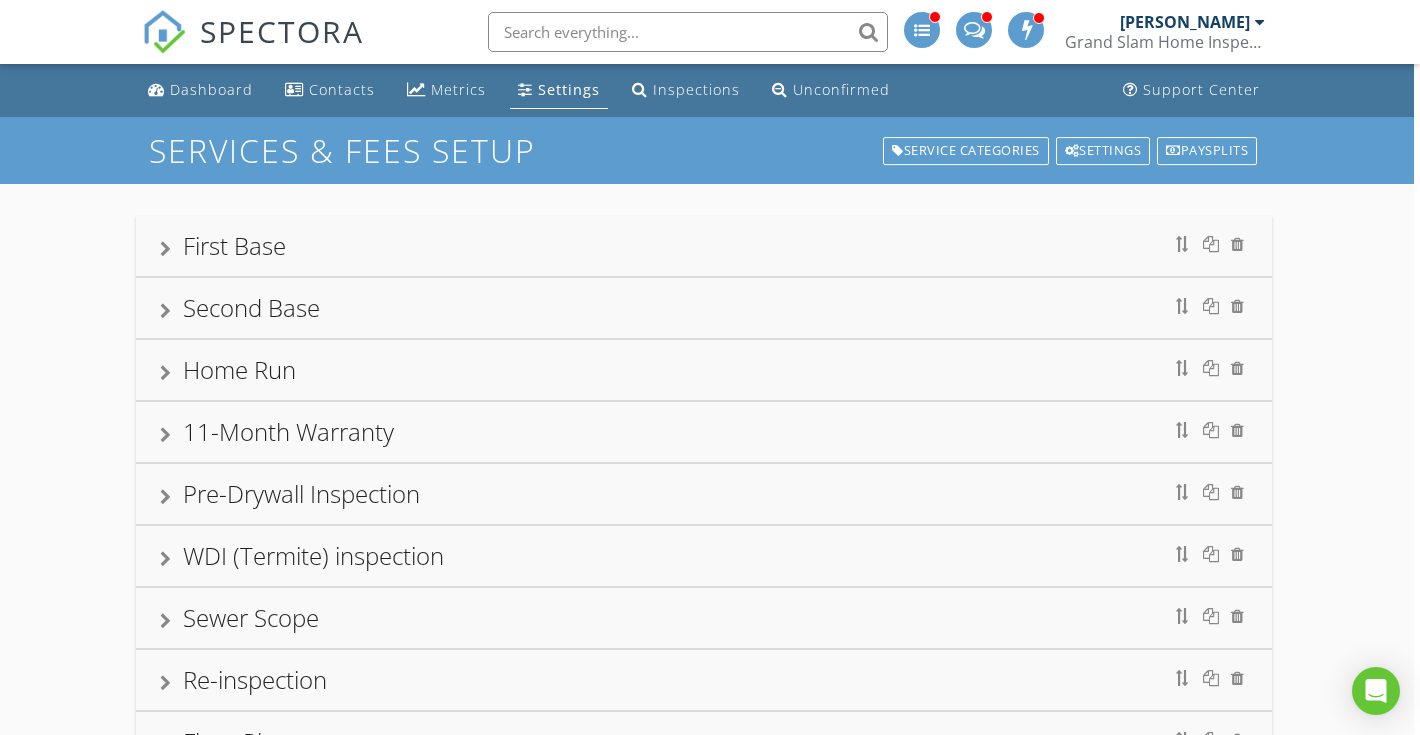 click on "SPECTORA" at bounding box center [282, 31] 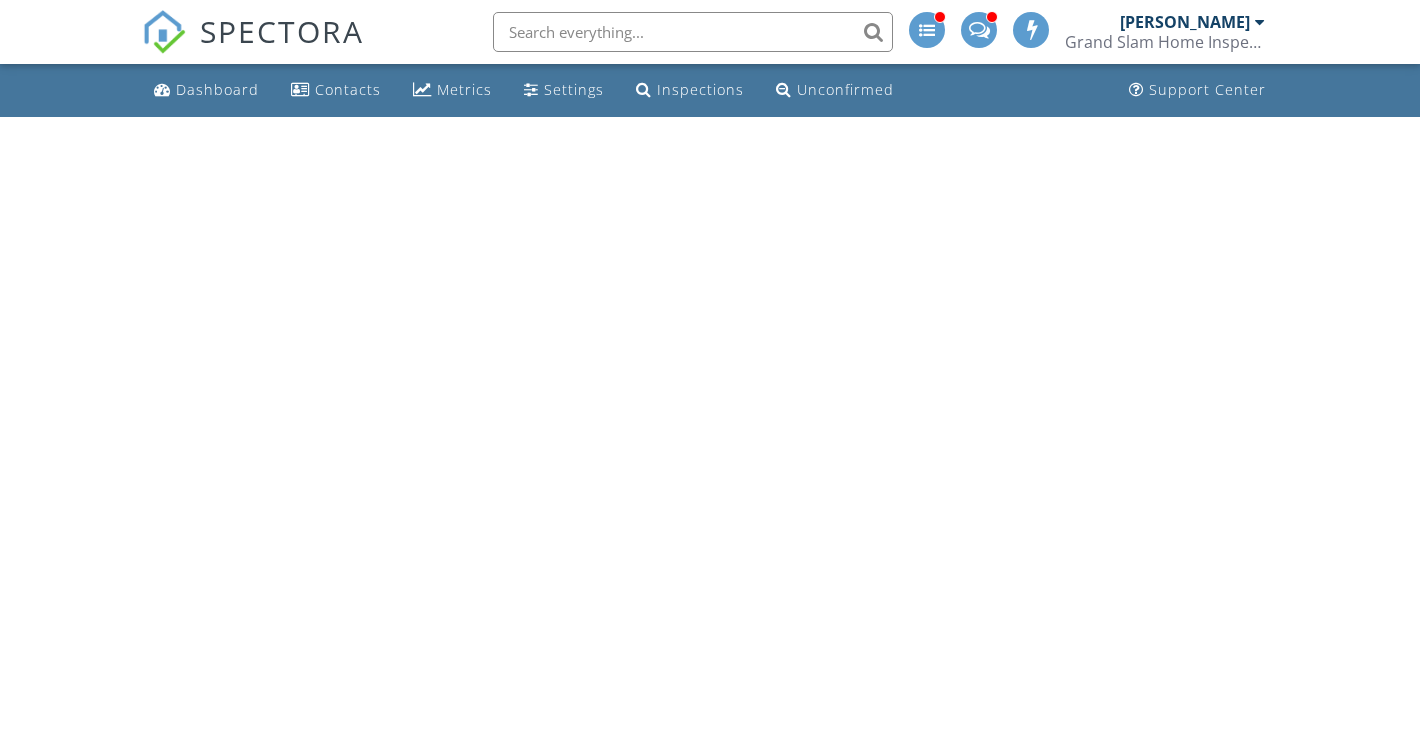 scroll, scrollTop: 0, scrollLeft: 0, axis: both 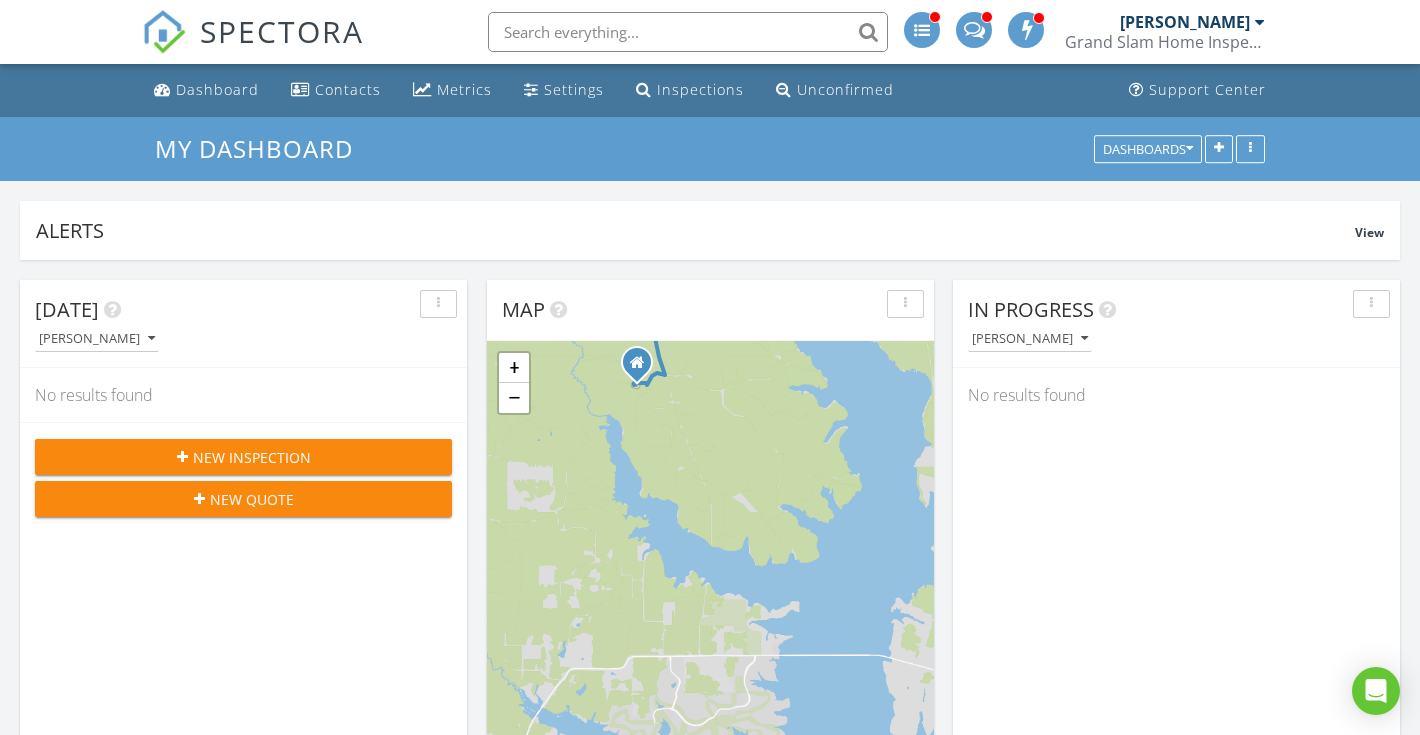 click on "New Quote" at bounding box center [243, 499] 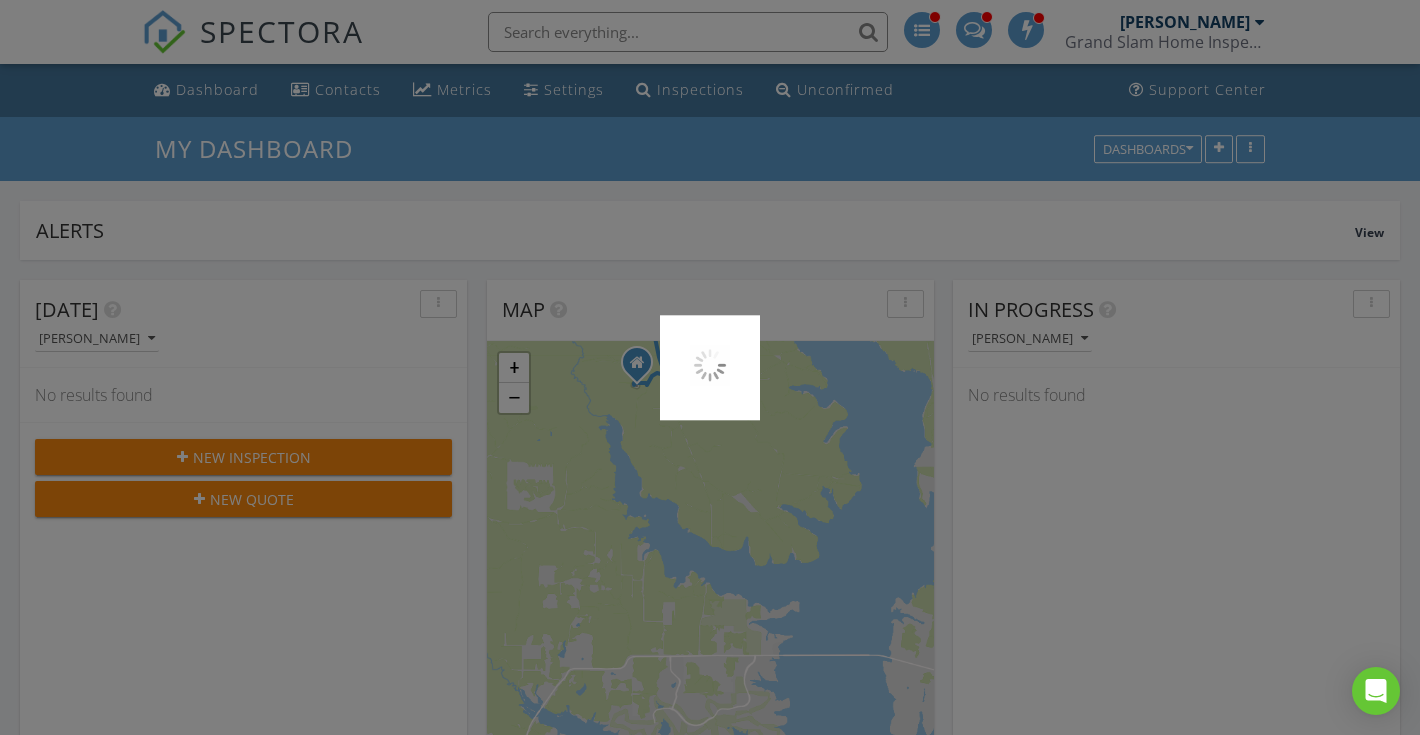 click at bounding box center (710, 367) 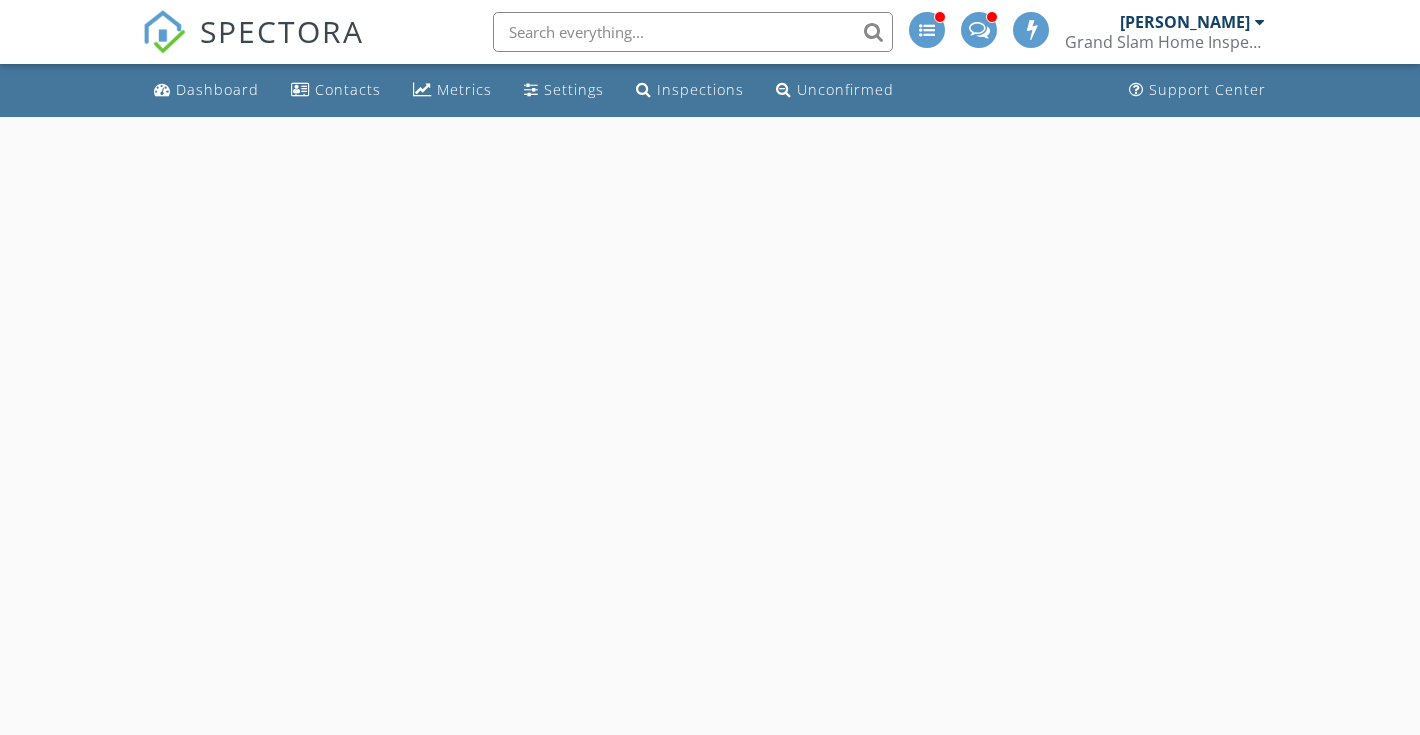 scroll, scrollTop: 0, scrollLeft: 0, axis: both 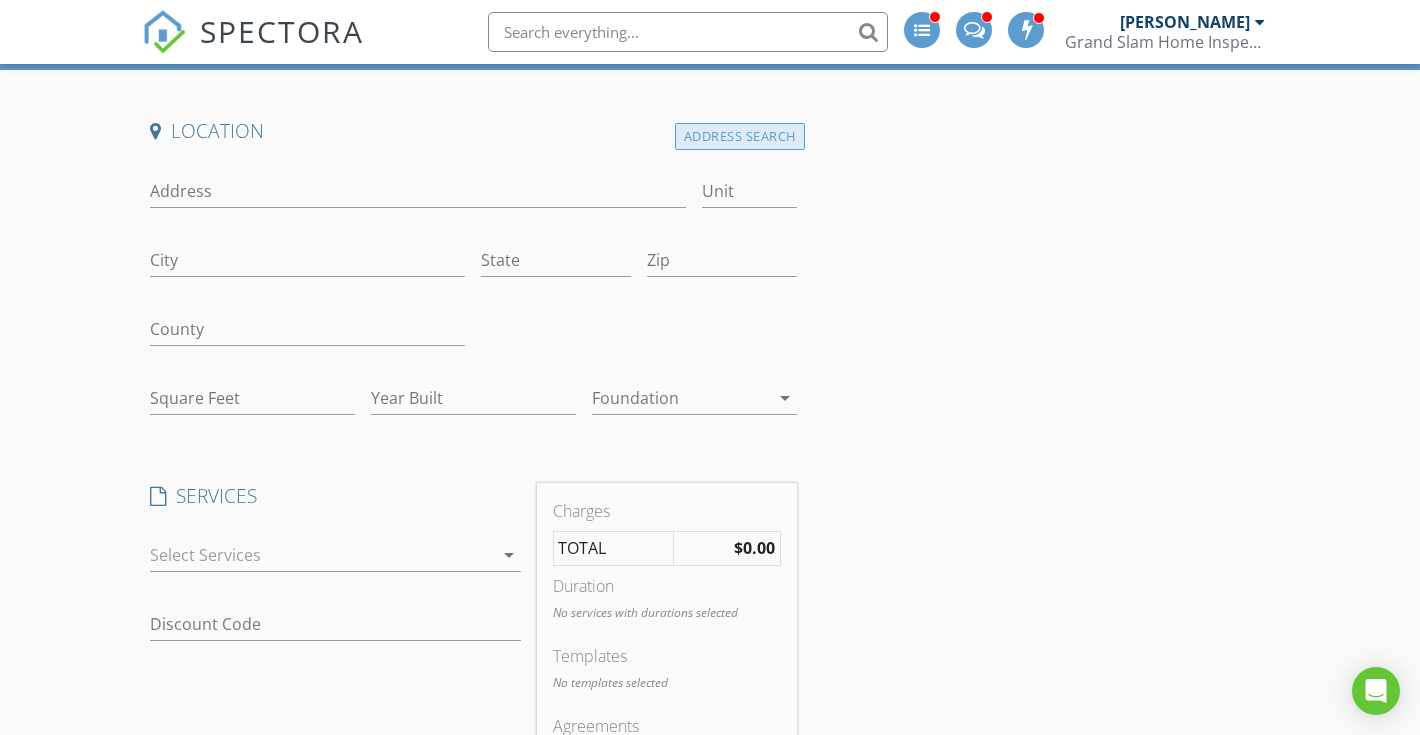 click on "Address Search" at bounding box center [740, 136] 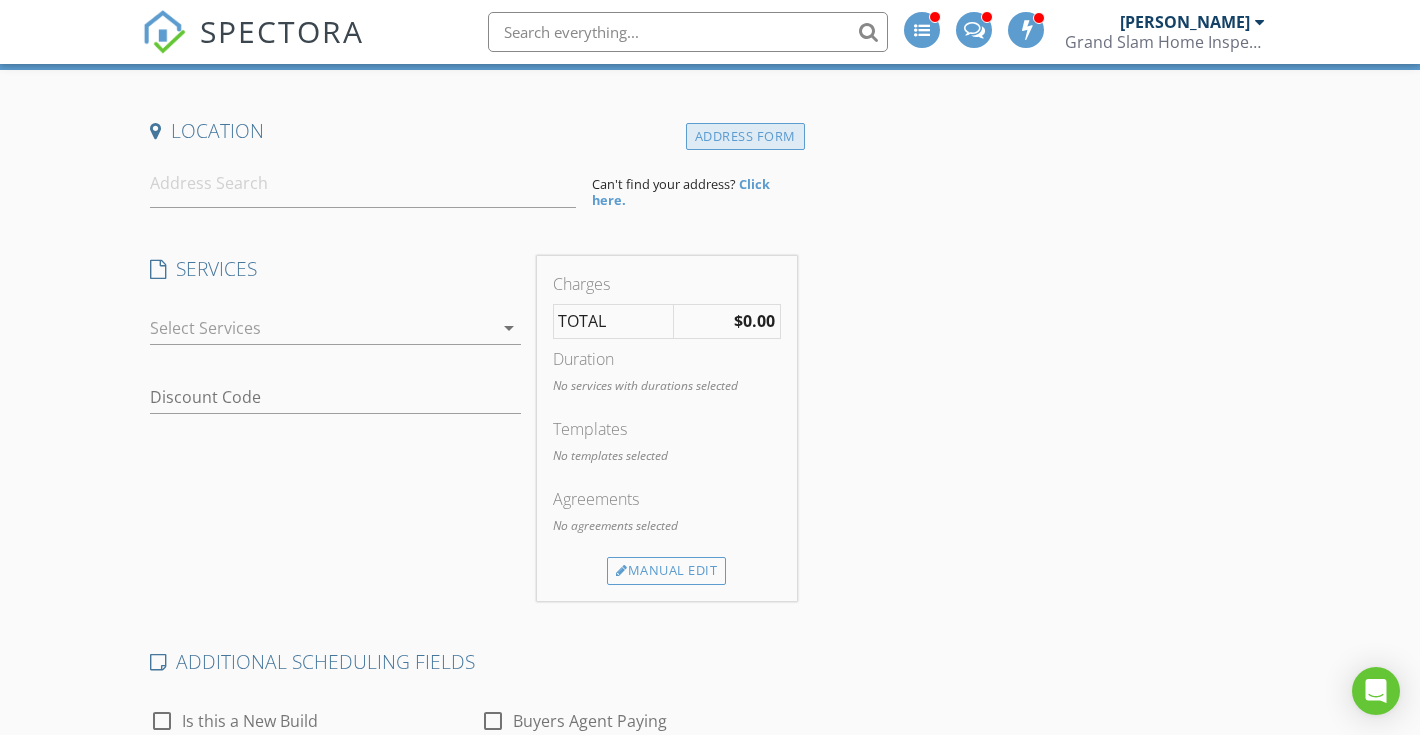 click on "Address Form" at bounding box center (745, 136) 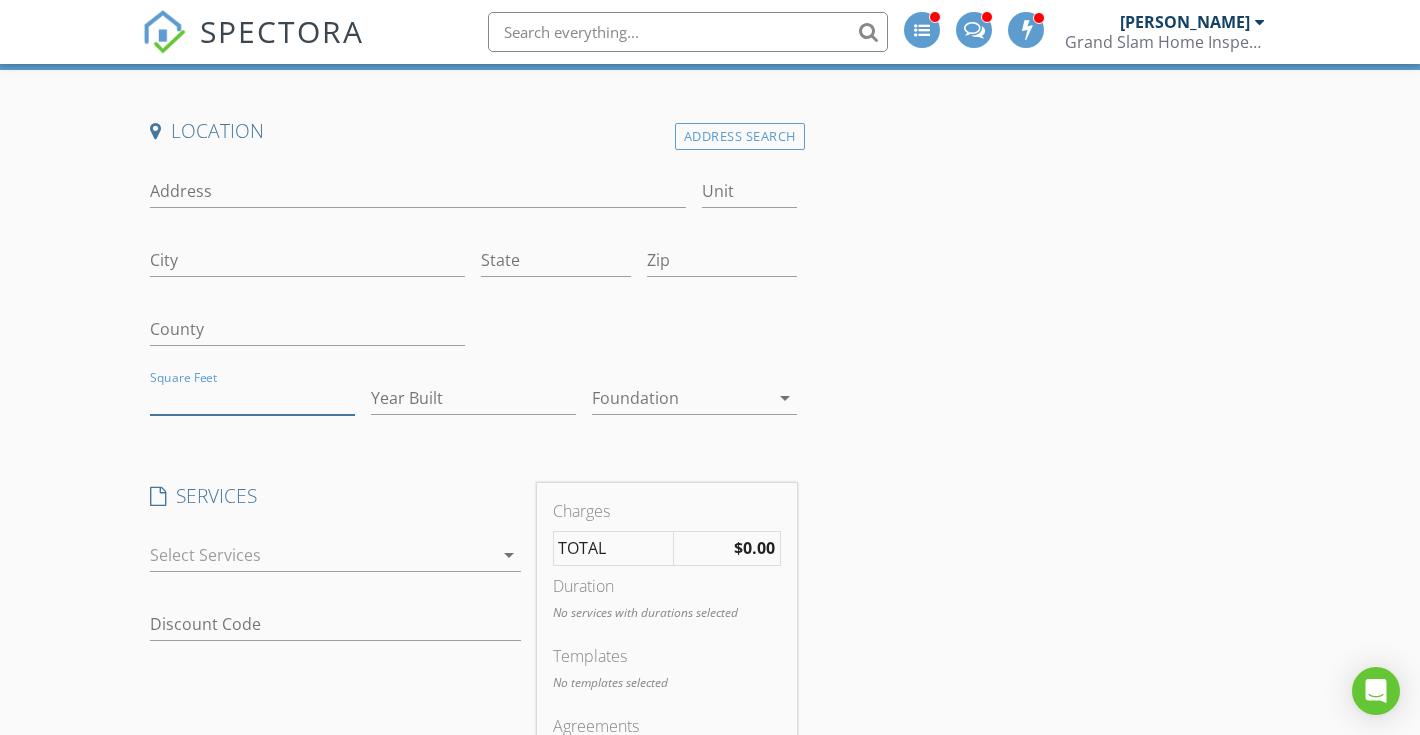 click on "Square Feet" at bounding box center [252, 398] 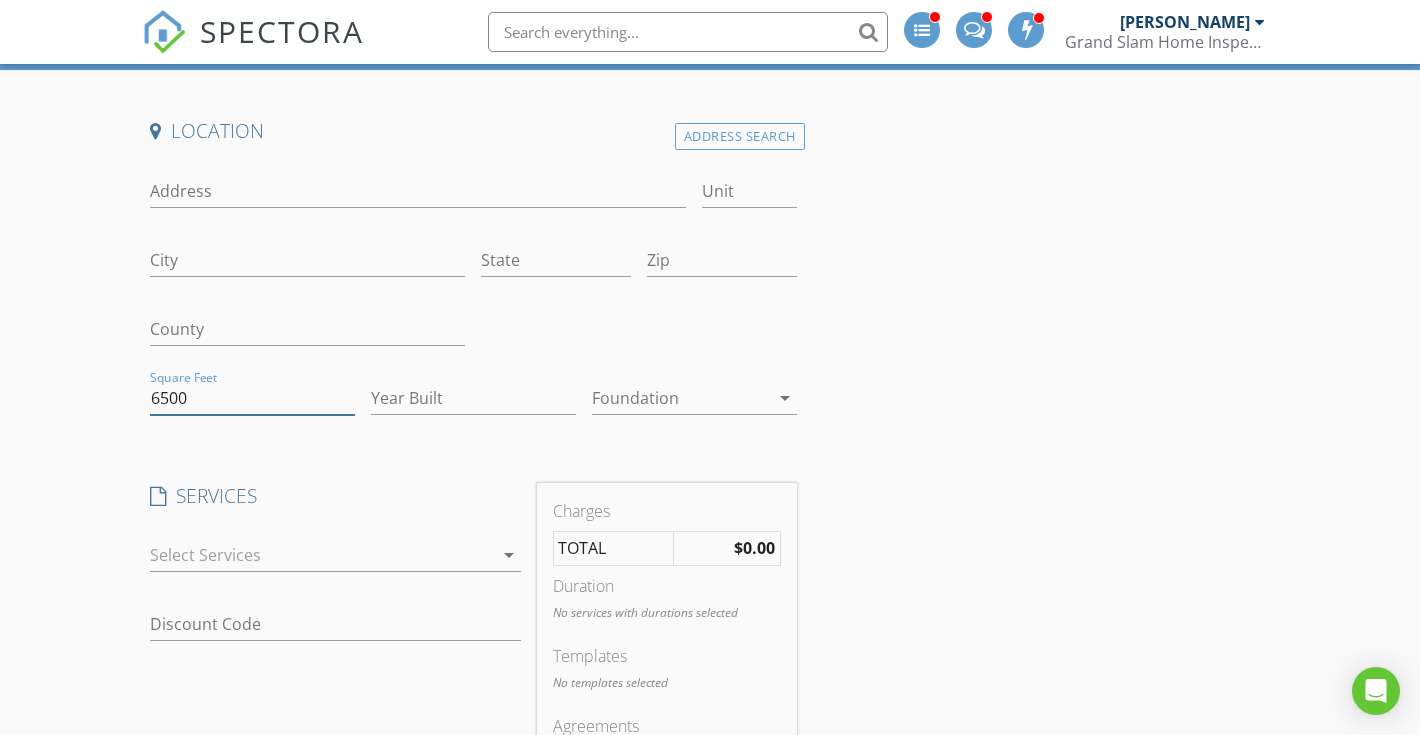 type on "6500" 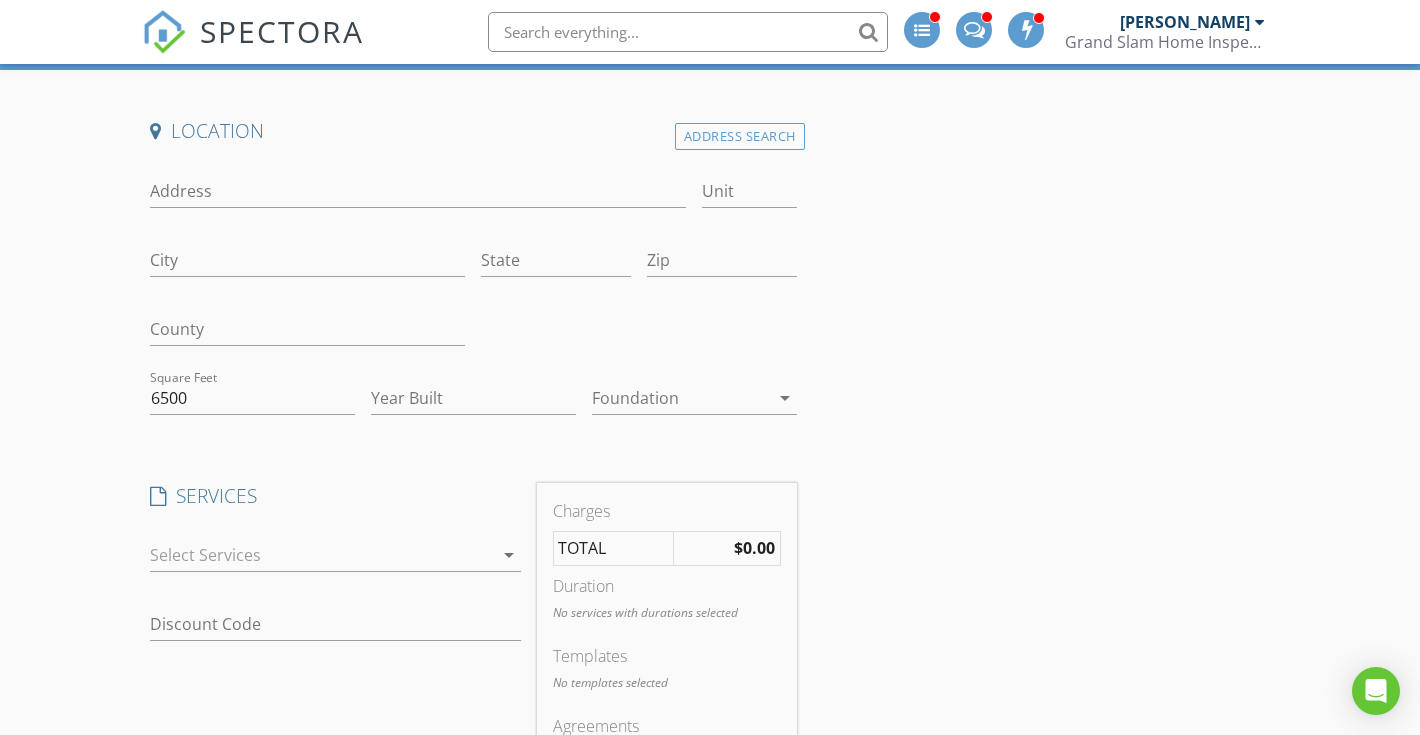 click on "Create a Quote   Send an estimate based on your pricing under settings > services and
fees
Location
Address Search       Address   Unit   City   State   Zip   County     Square Feet 6500   Year Built   Foundation arrow_drop_down
SERVICES
check_box_outline_blank   First Base   TREC SOP Home Inspection including termite inspection  check_box_outline_blank   Second Base   TREC SOP Home Inspection including, Termite Inspection and your choice of sewer scope or house elevation plot (Over $145 in savings) check_box_outline_blank   Home Run   TREC SOP Home Inspection including, Sewer Scope, House Elevation Plot, Floor Plan and Mold Testing. (MOST VALUE) check_box_outline_blank   11-Month Warranty    Inspection on a home just before the builder warranty is up check_box_outline_blank   Pre-Drywall Inspection    This is a phase inspection when the home has rough in electrical and plumbing just before the drywall and insulation are placed." at bounding box center (710, 827) 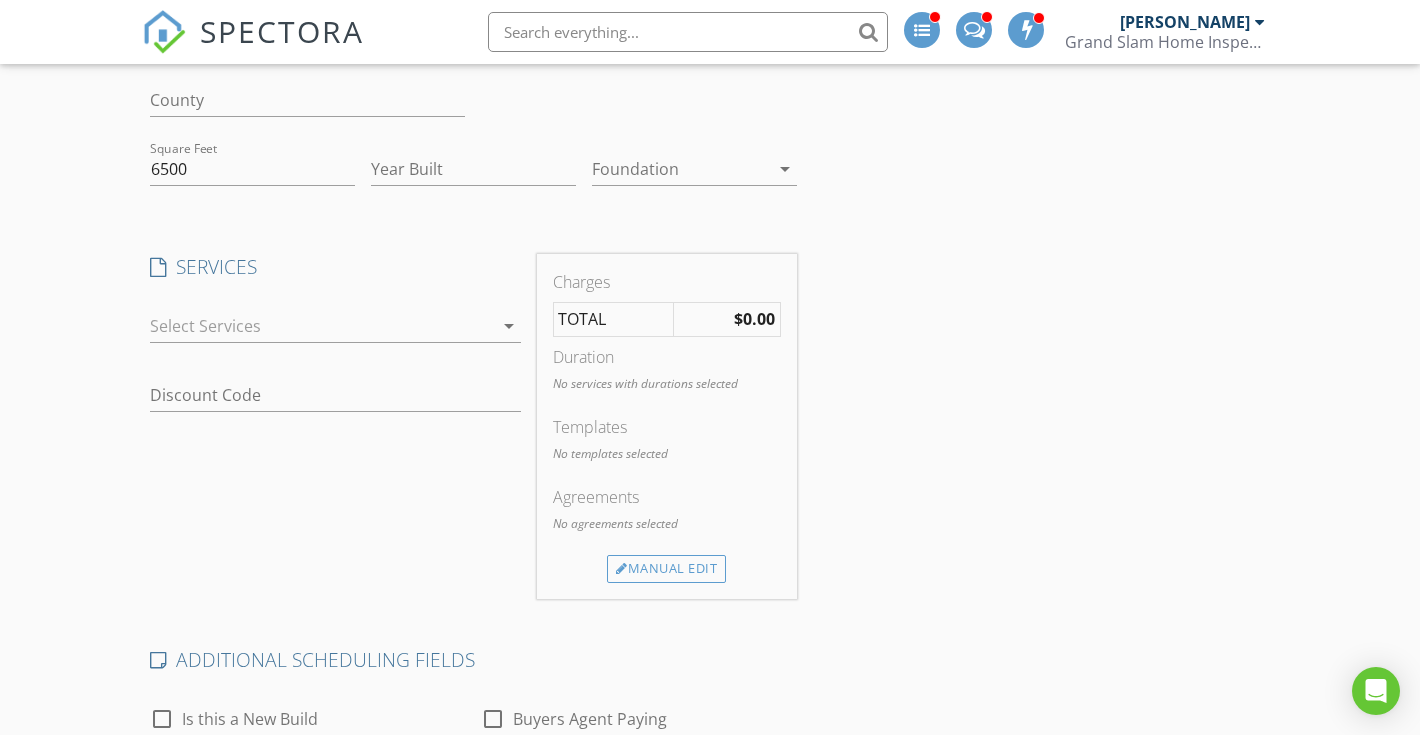 scroll, scrollTop: 345, scrollLeft: 0, axis: vertical 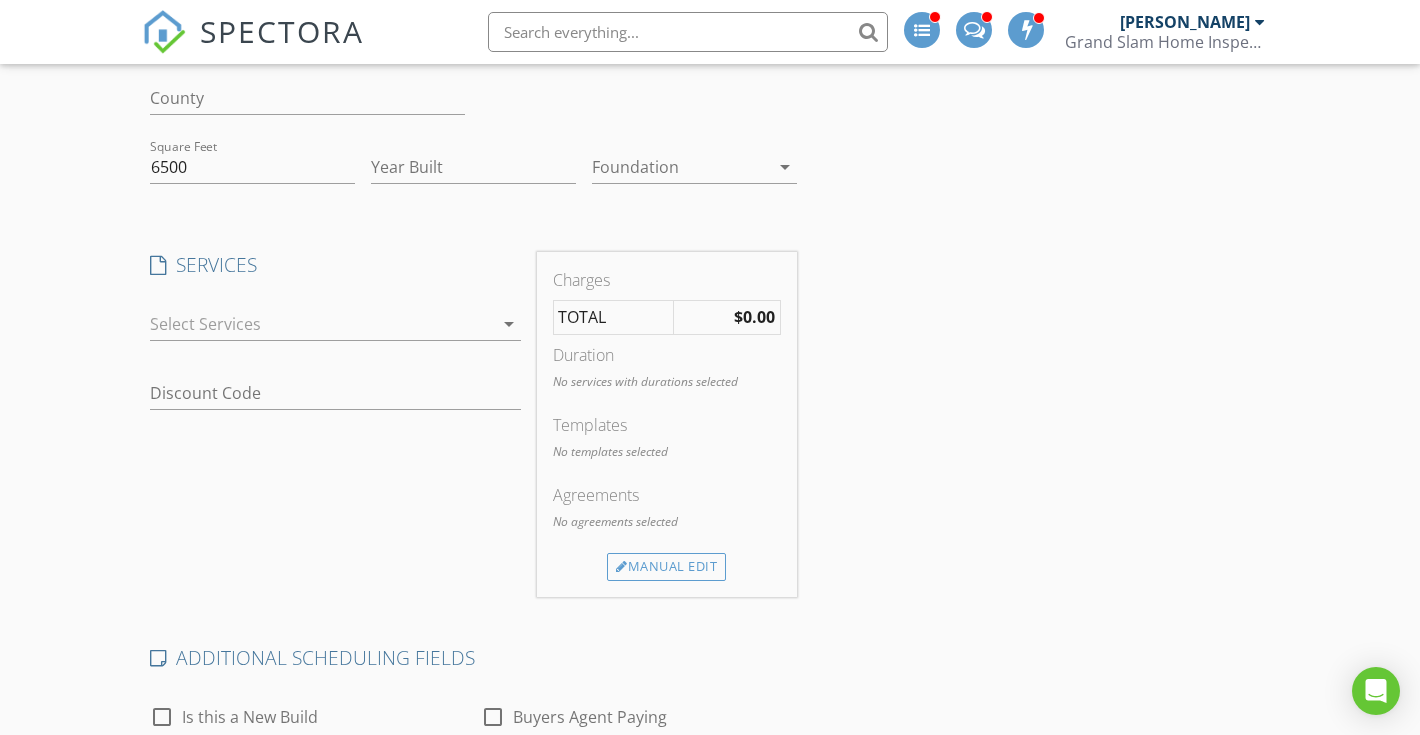 click at bounding box center [321, 324] 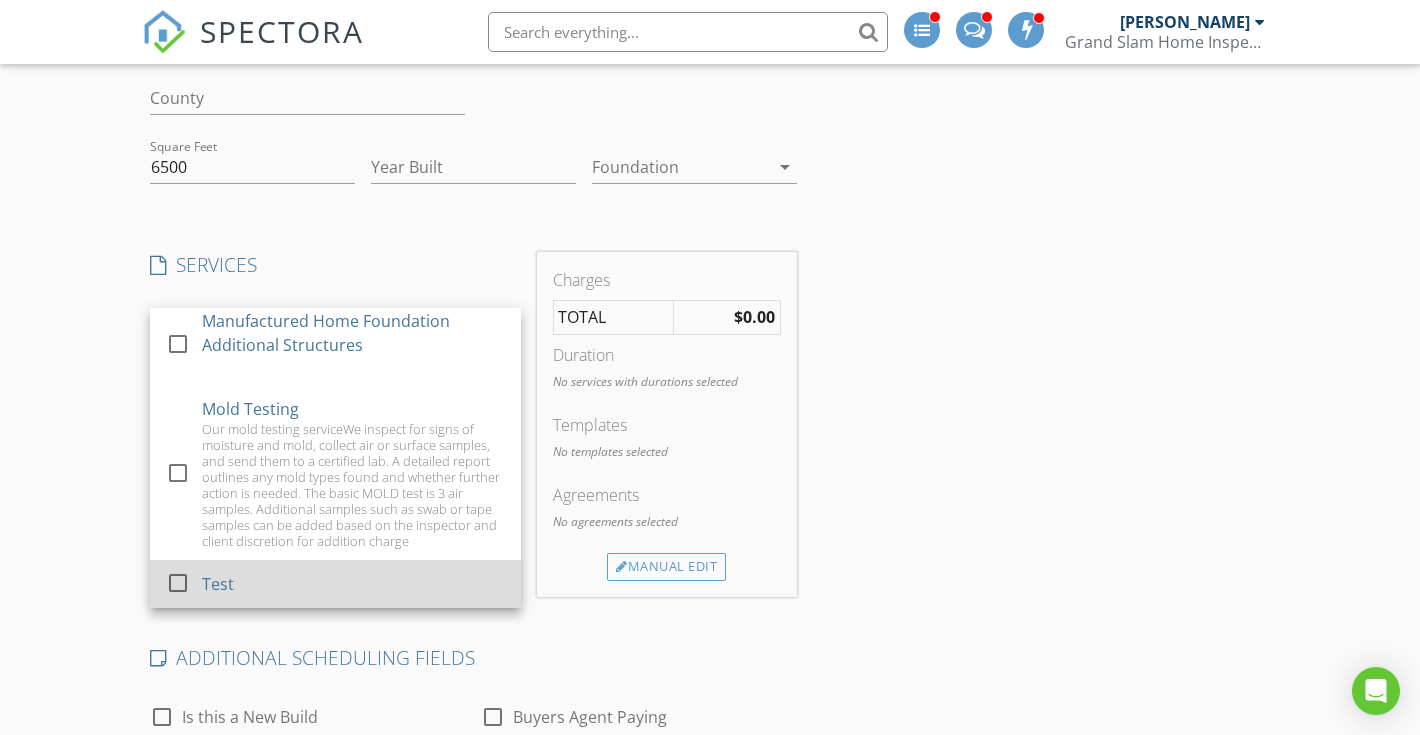 scroll, scrollTop: 1681, scrollLeft: 0, axis: vertical 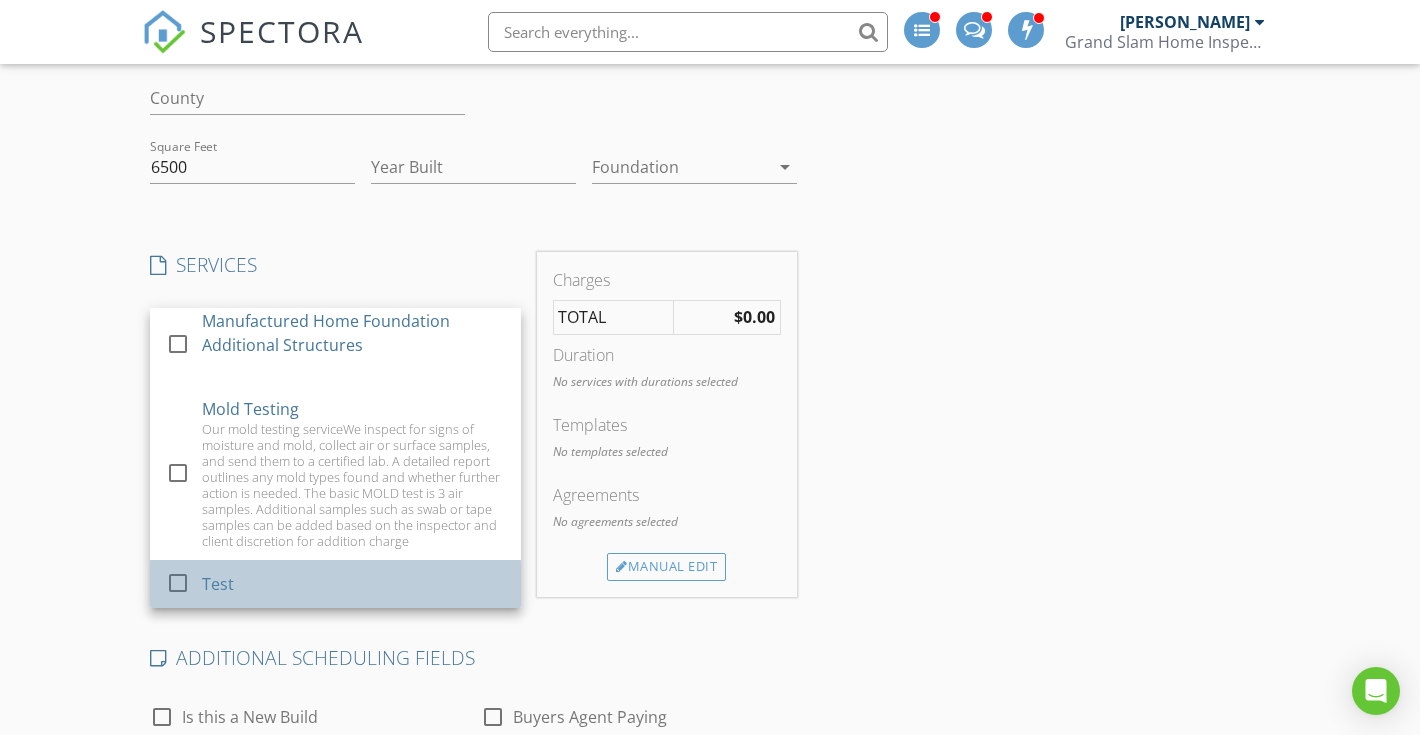 click on "Test" at bounding box center [218, 584] 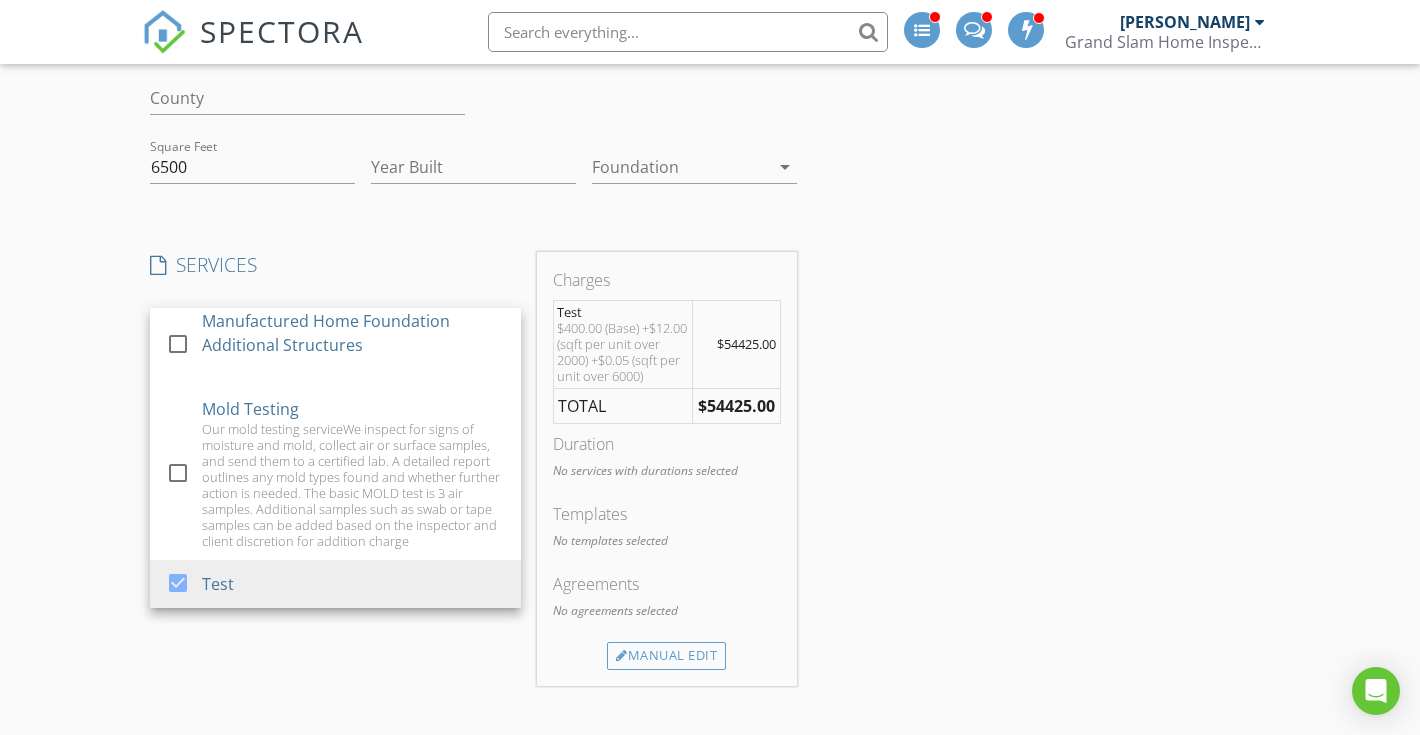 click on "Create a Quote   Send an estimate based on your pricing under settings > services and
fees
Location
Address Search       Address   Unit   City   State   Zip   County     Square Feet 6500   Year Built   Foundation arrow_drop_down
SERVICES
check_box_outline_blank   First Base   TREC SOP Home Inspection including termite inspection  check_box_outline_blank   Second Base   TREC SOP Home Inspection including, Termite Inspection and your choice of sewer scope or house elevation plot (Over $145 in savings) check_box_outline_blank   Home Run   TREC SOP Home Inspection including, Sewer Scope, House Elevation Plot, Floor Plan and Mold Testing. (MOST VALUE) check_box_outline_blank   11-Month Warranty    Inspection on a home just before the builder warranty is up check_box_outline_blank   Pre-Drywall Inspection    This is a phase inspection when the home has rough in electrical and plumbing just before the drywall and insulation are placed." at bounding box center (710, 640) 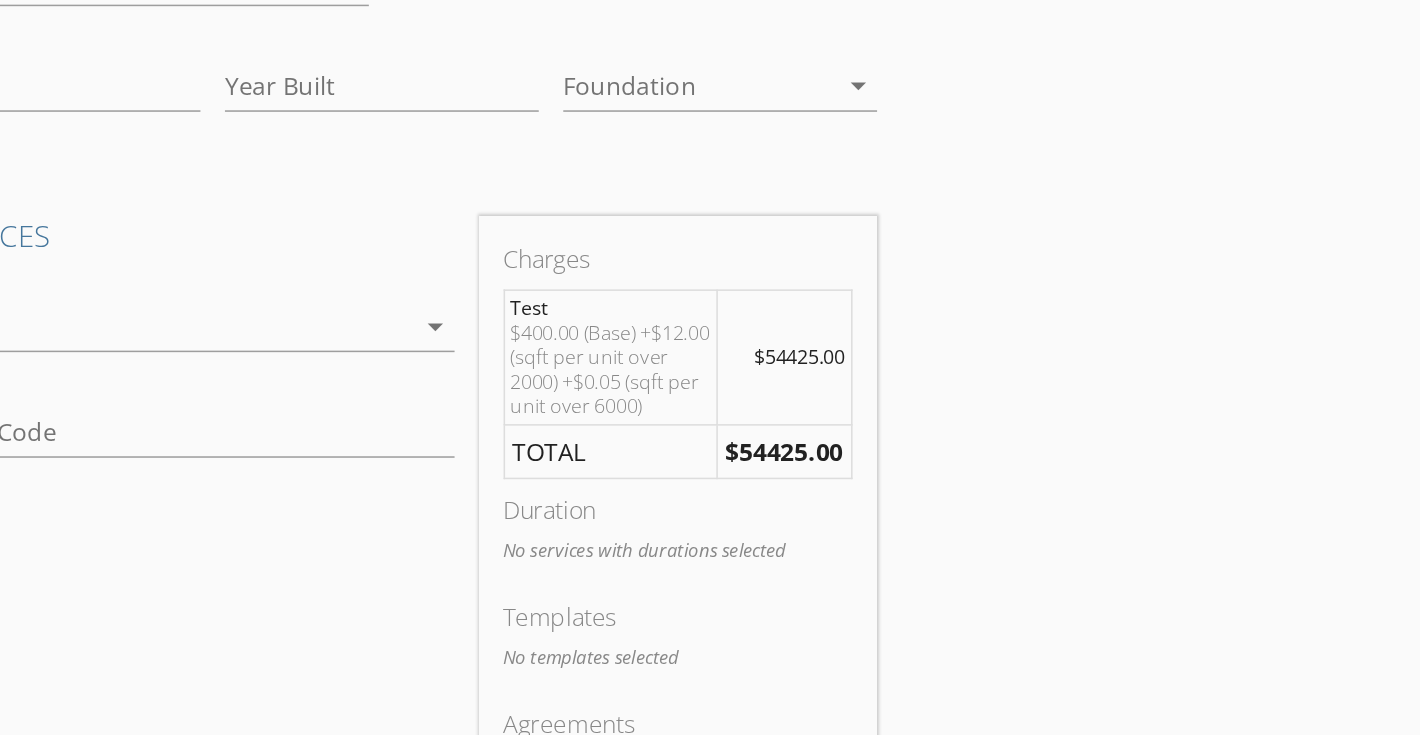 scroll, scrollTop: 340, scrollLeft: 0, axis: vertical 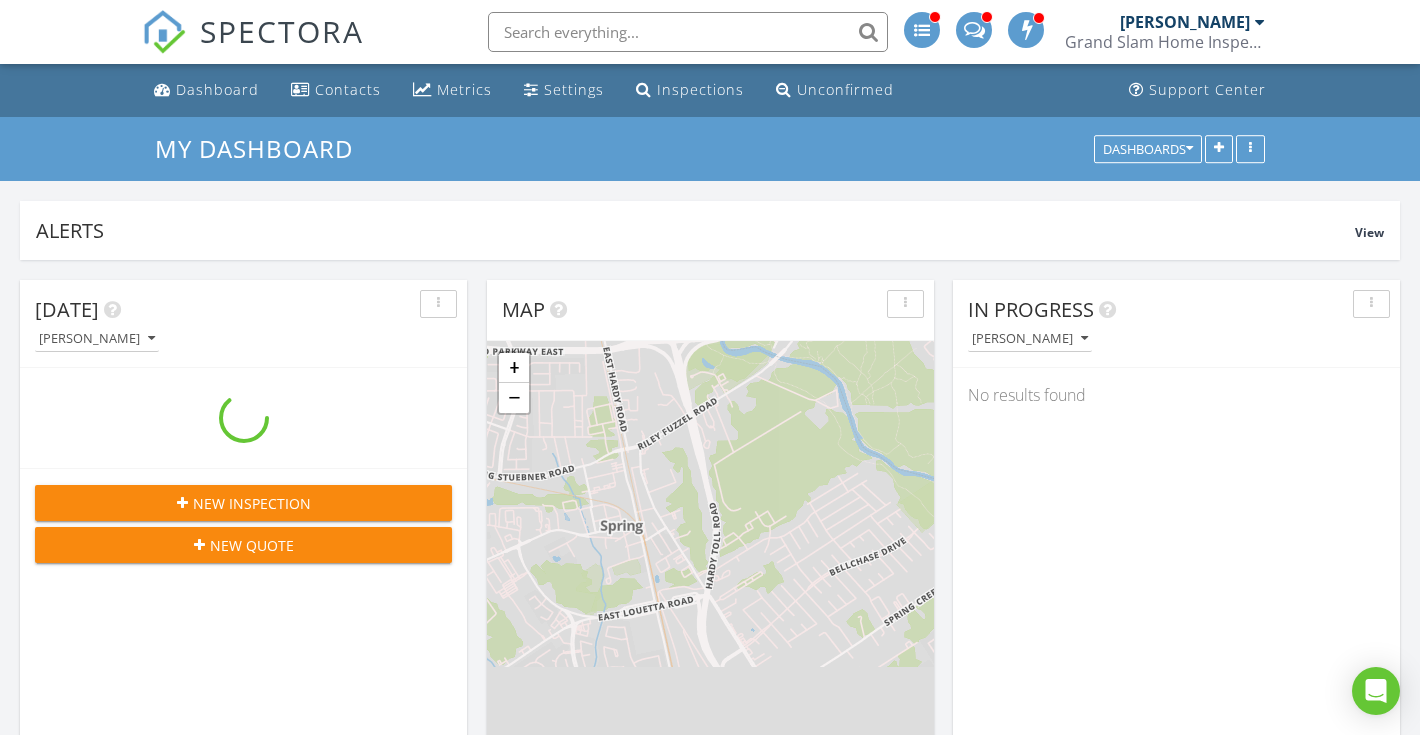 click on "[PERSON_NAME]" at bounding box center [1185, 22] 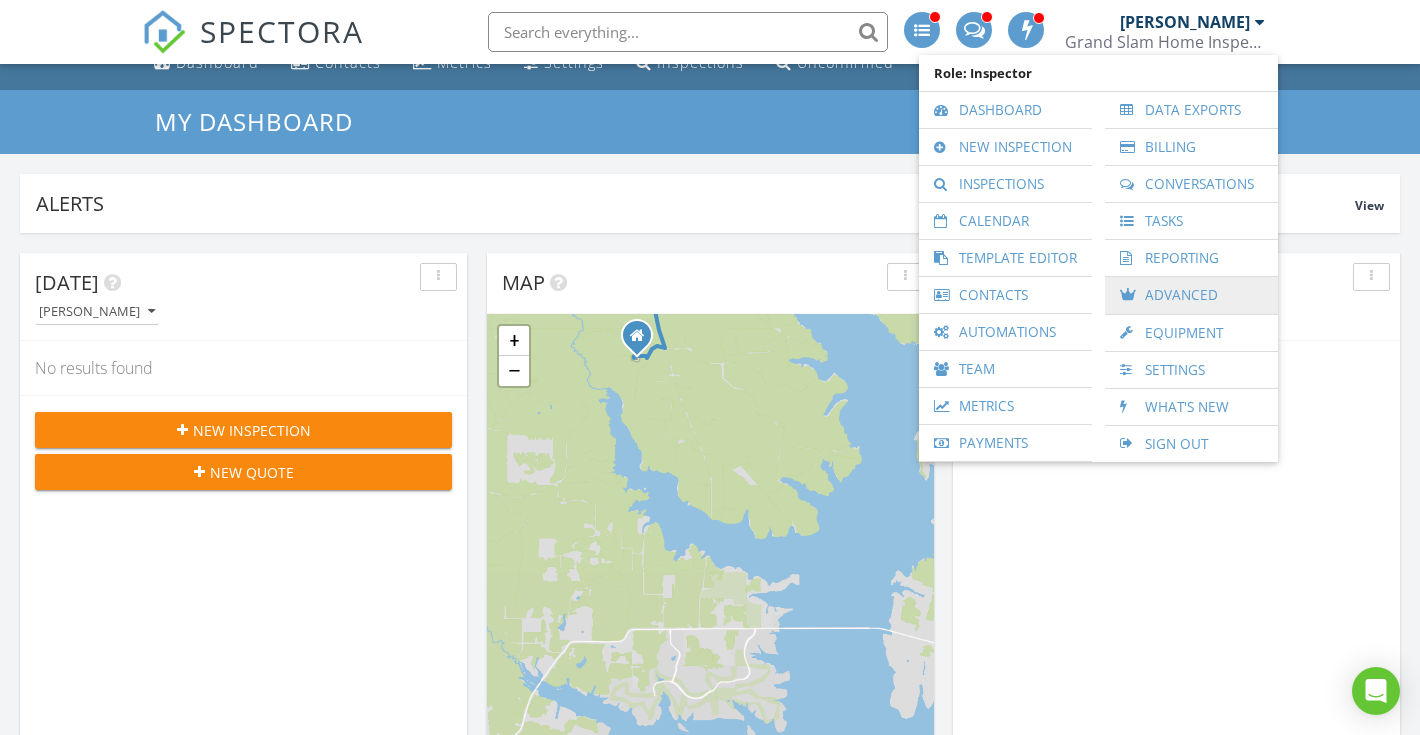 scroll, scrollTop: 29, scrollLeft: 0, axis: vertical 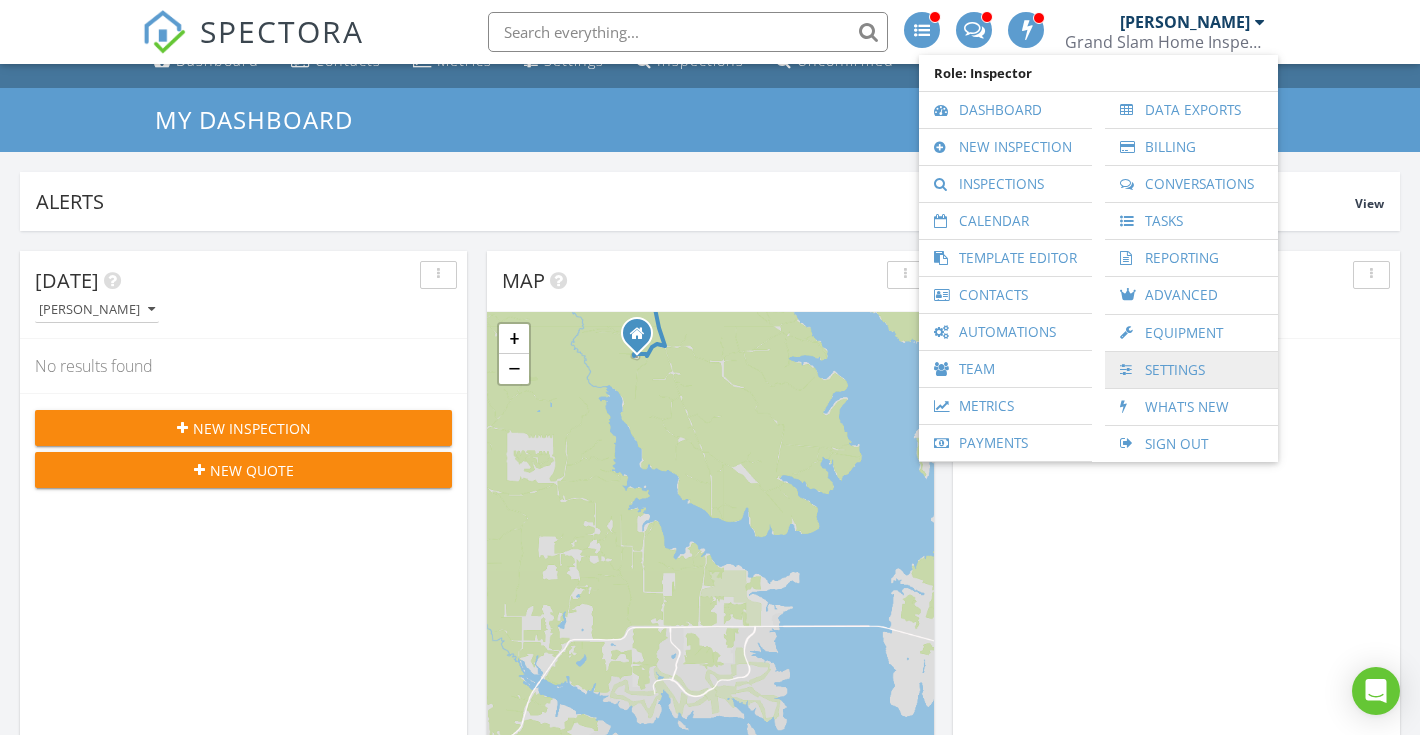 click on "Settings" at bounding box center [1191, 370] 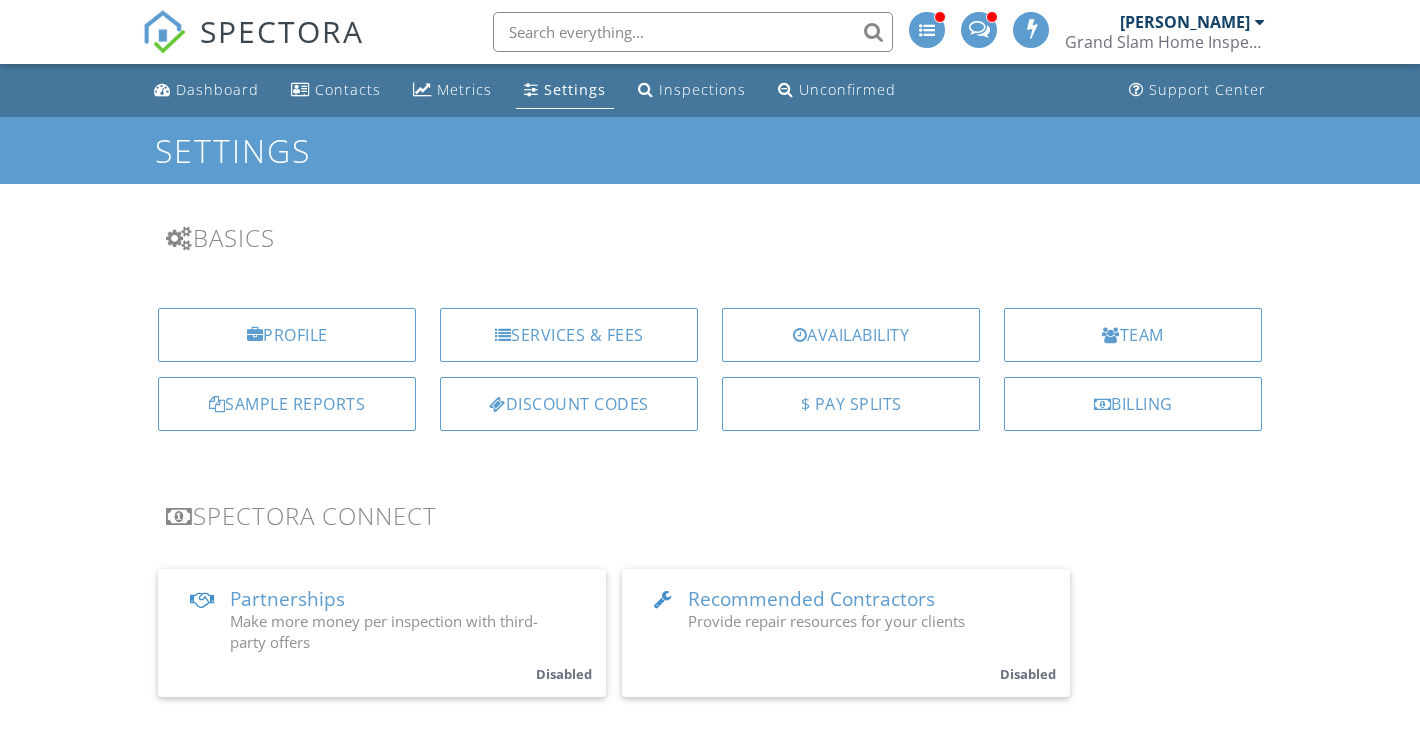 scroll, scrollTop: 0, scrollLeft: 0, axis: both 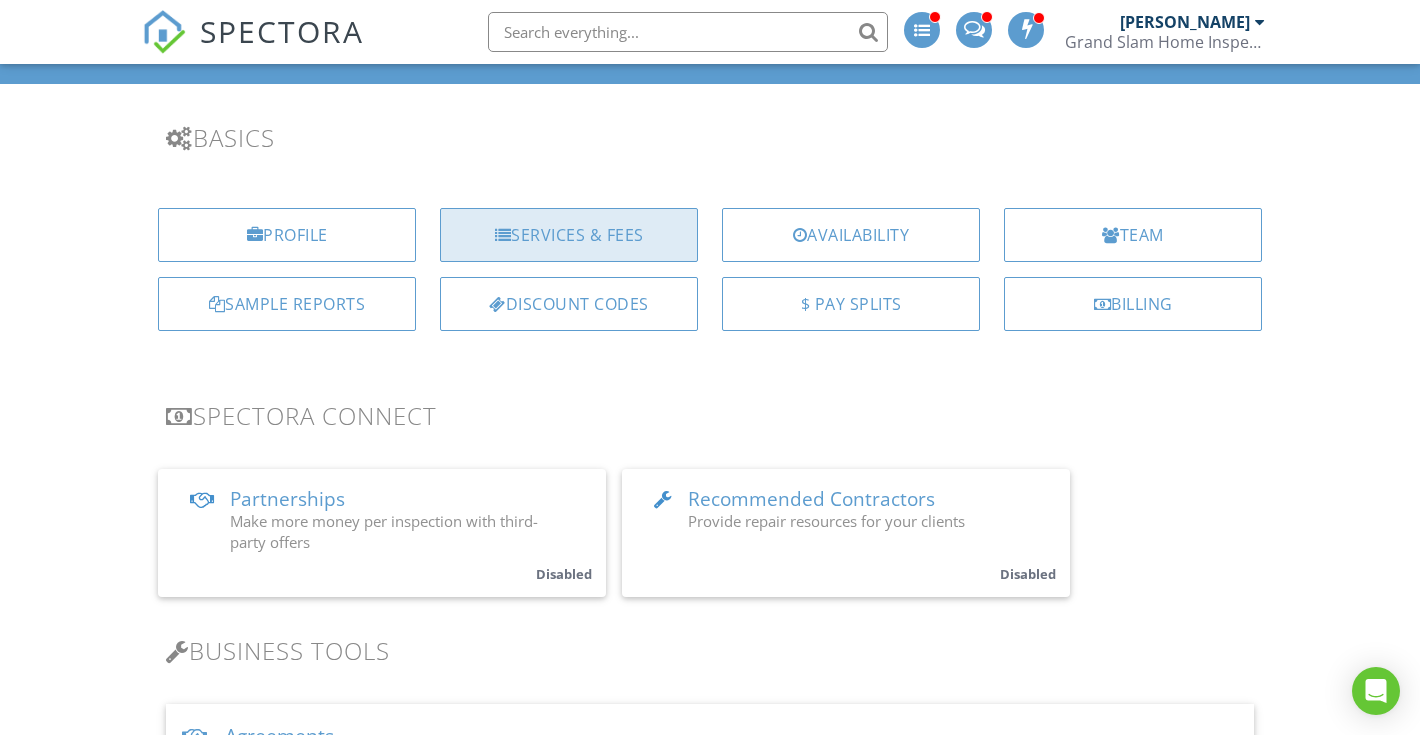 click on "Services & Fees" at bounding box center [569, 235] 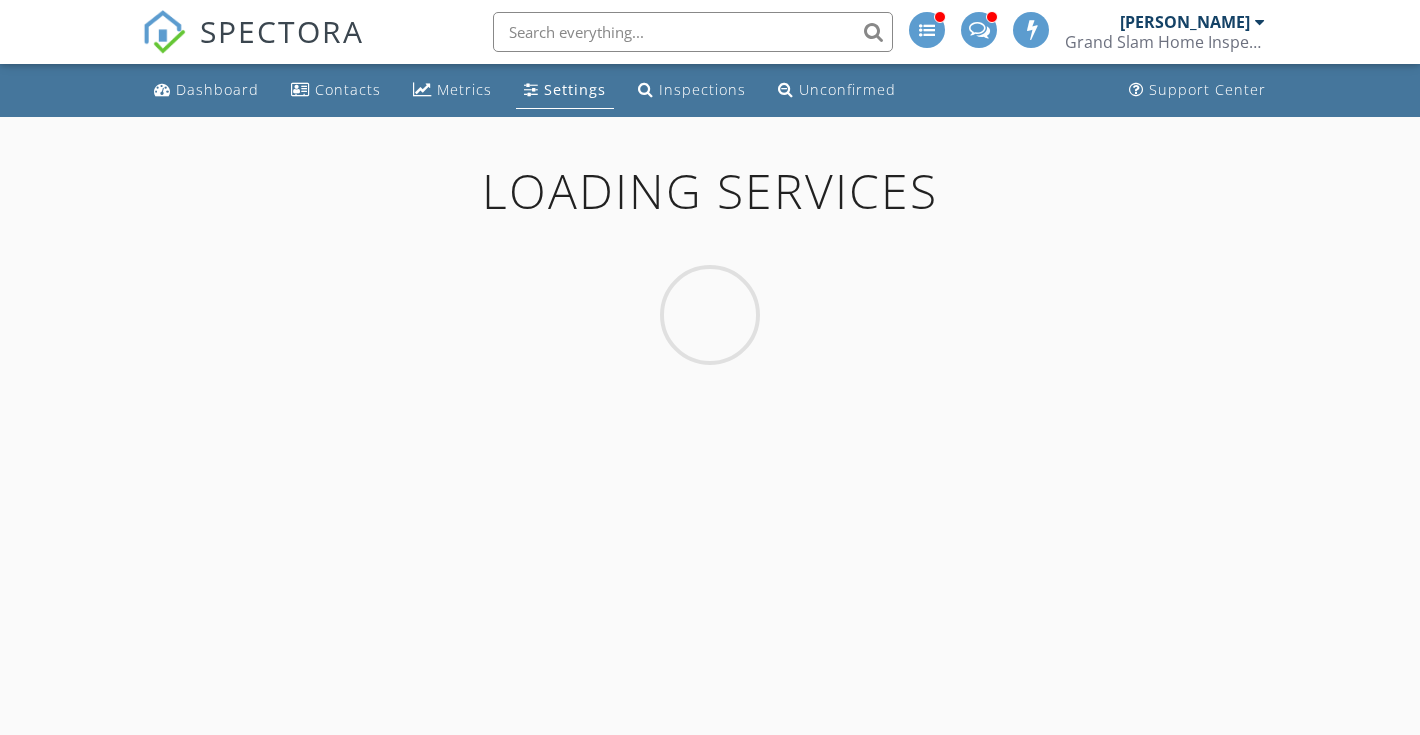 scroll, scrollTop: 0, scrollLeft: 0, axis: both 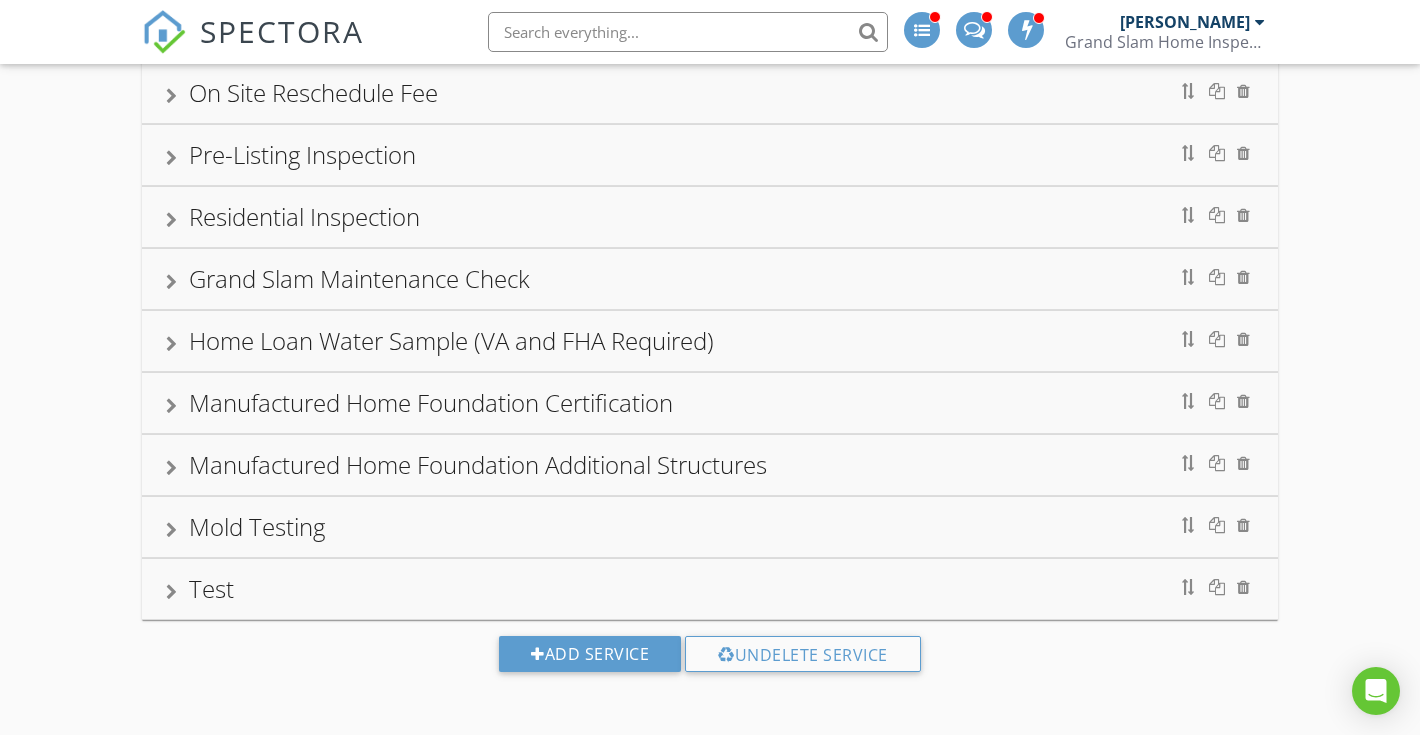 click on "Test" at bounding box center (710, 589) 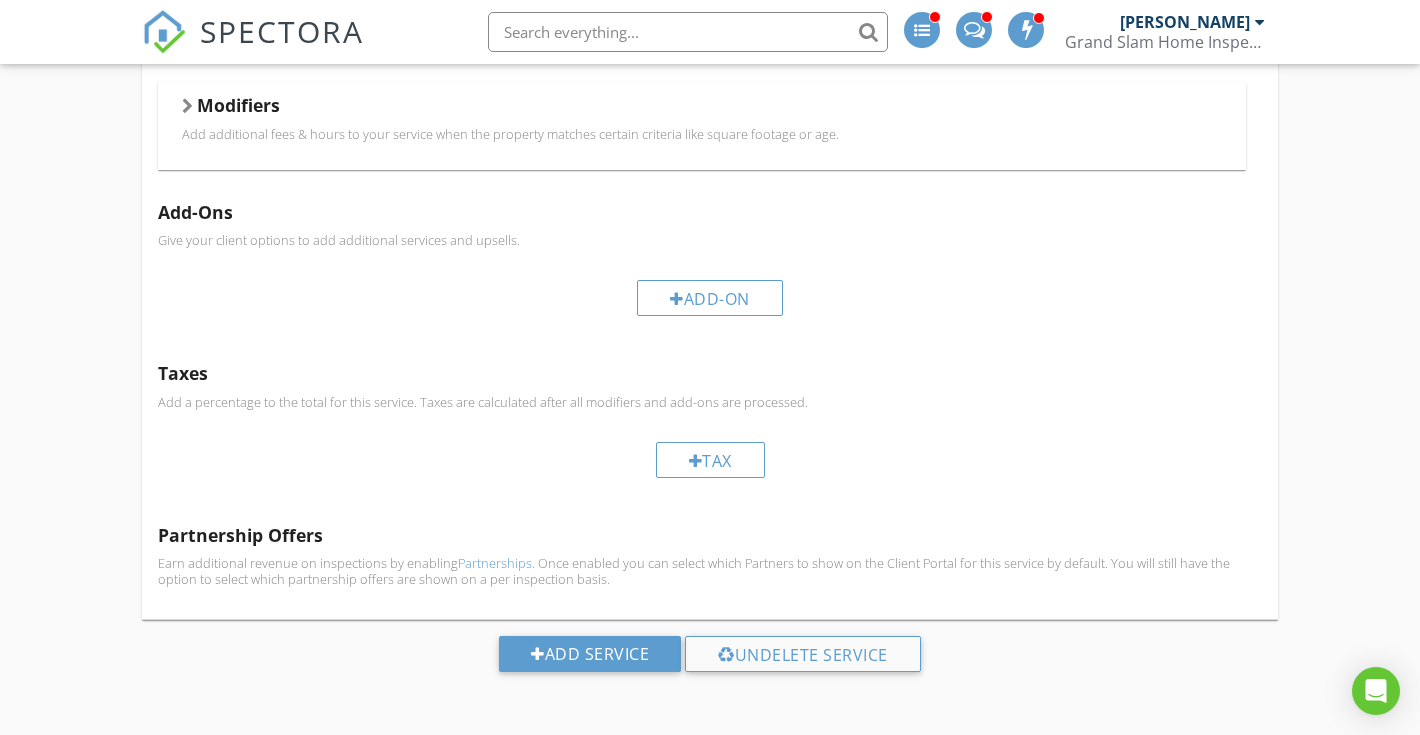 scroll, scrollTop: 1552, scrollLeft: 0, axis: vertical 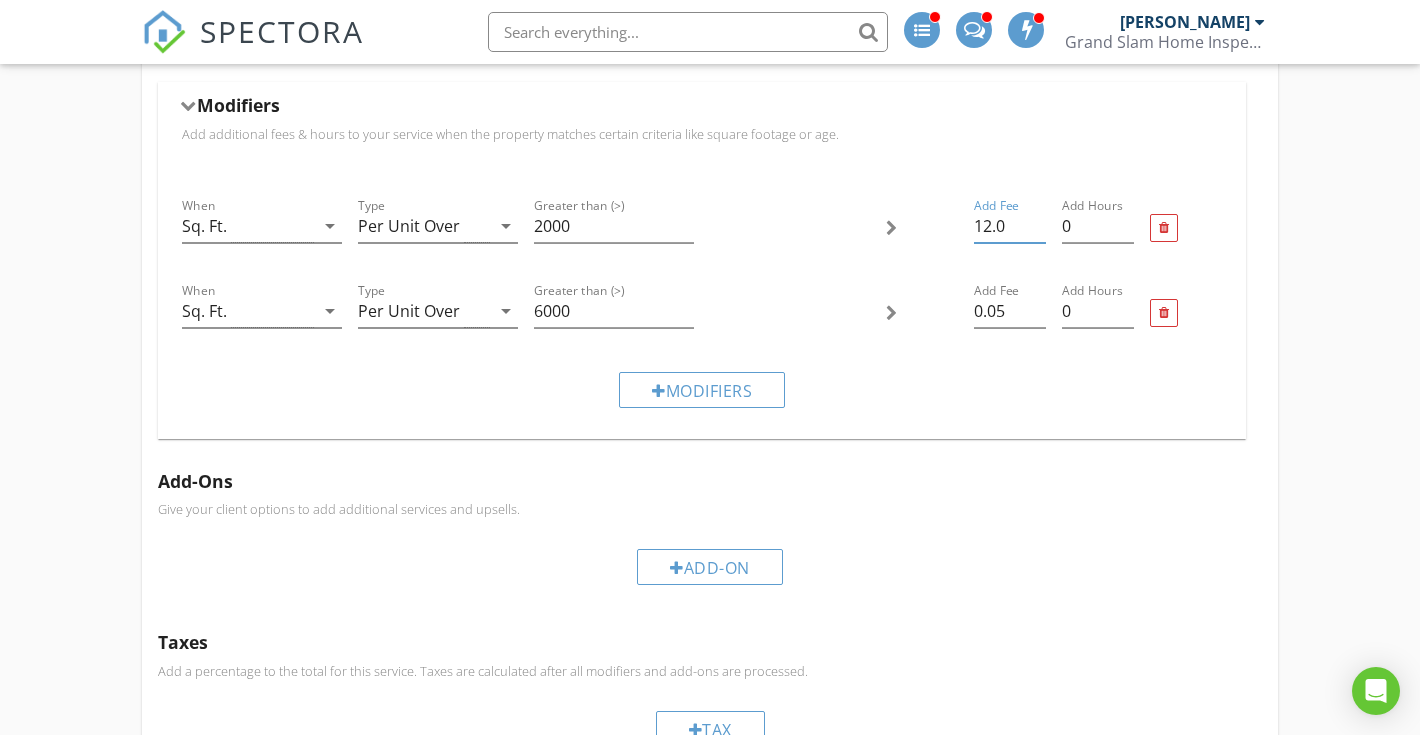 drag, startPoint x: 1021, startPoint y: 228, endPoint x: 915, endPoint y: 228, distance: 106 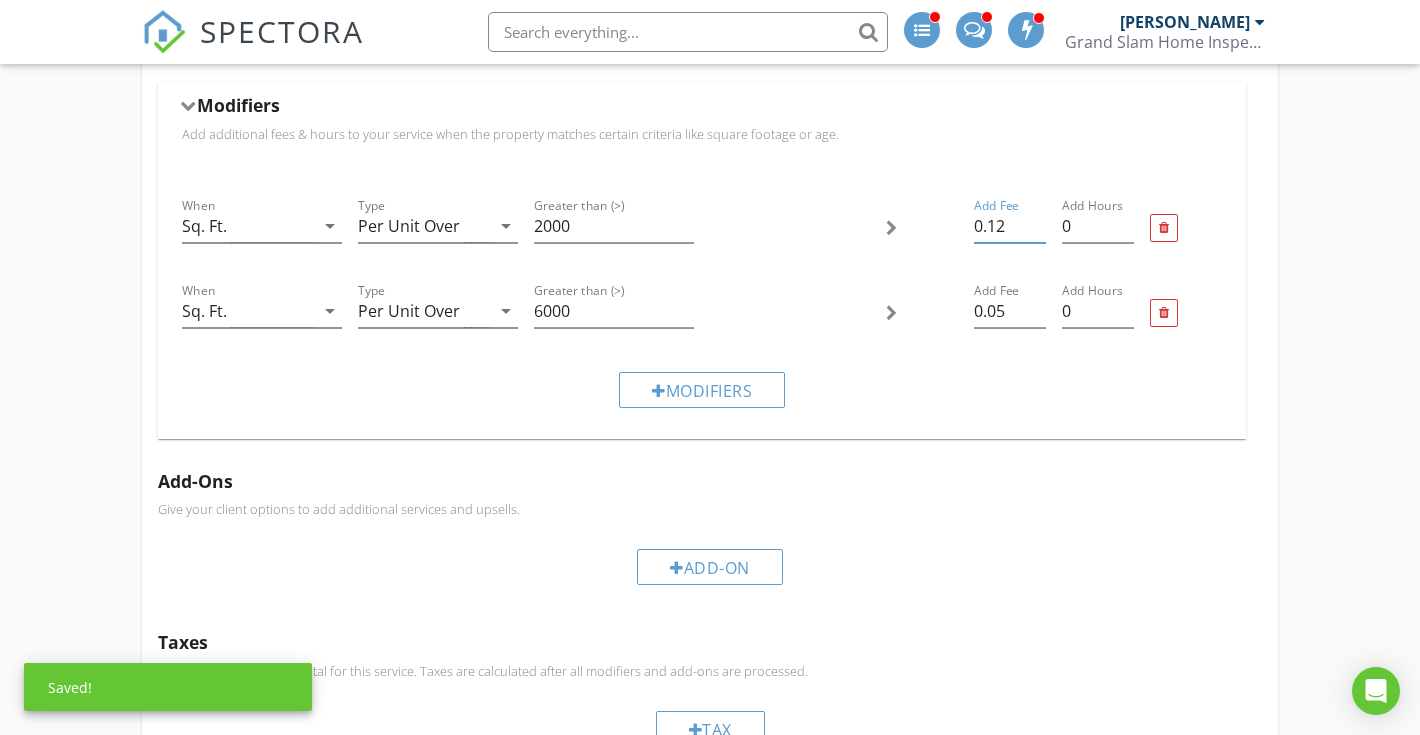 type on "0.12" 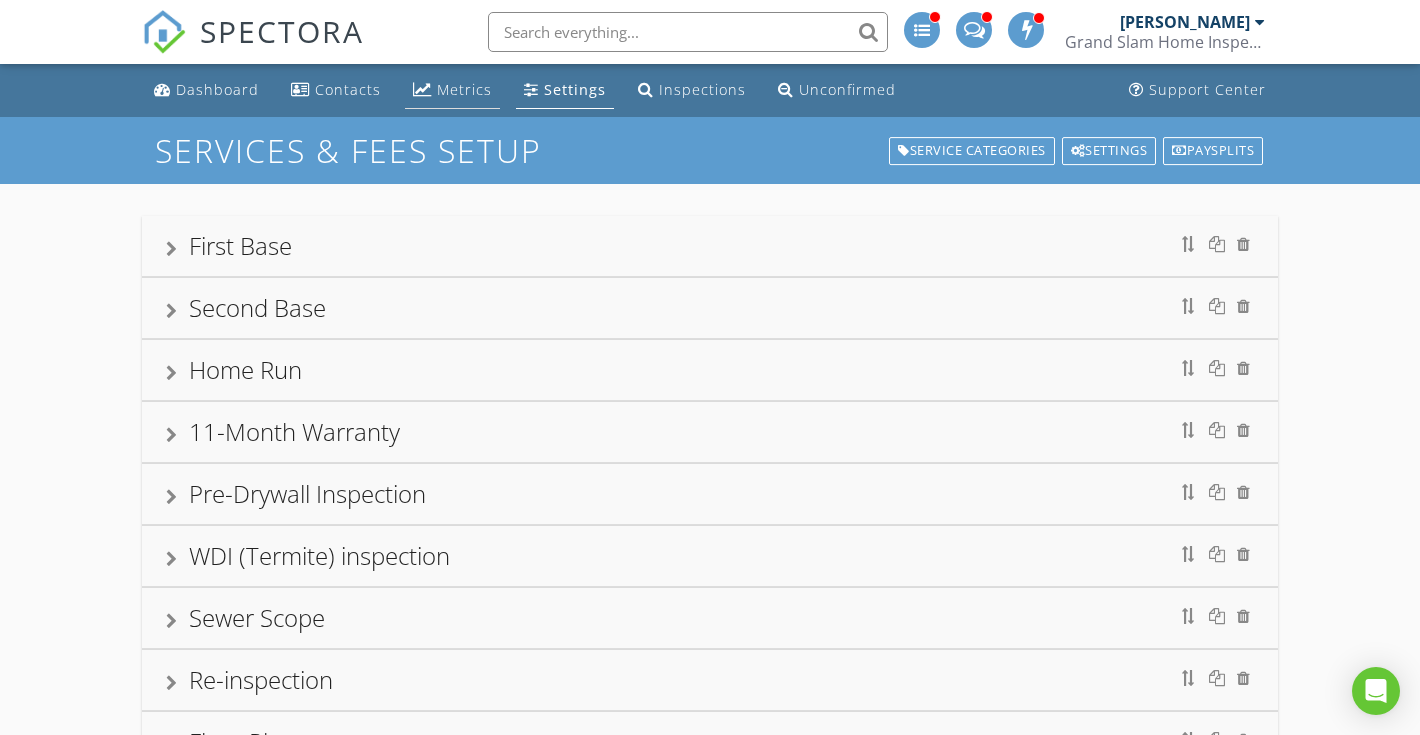 scroll, scrollTop: 0, scrollLeft: 0, axis: both 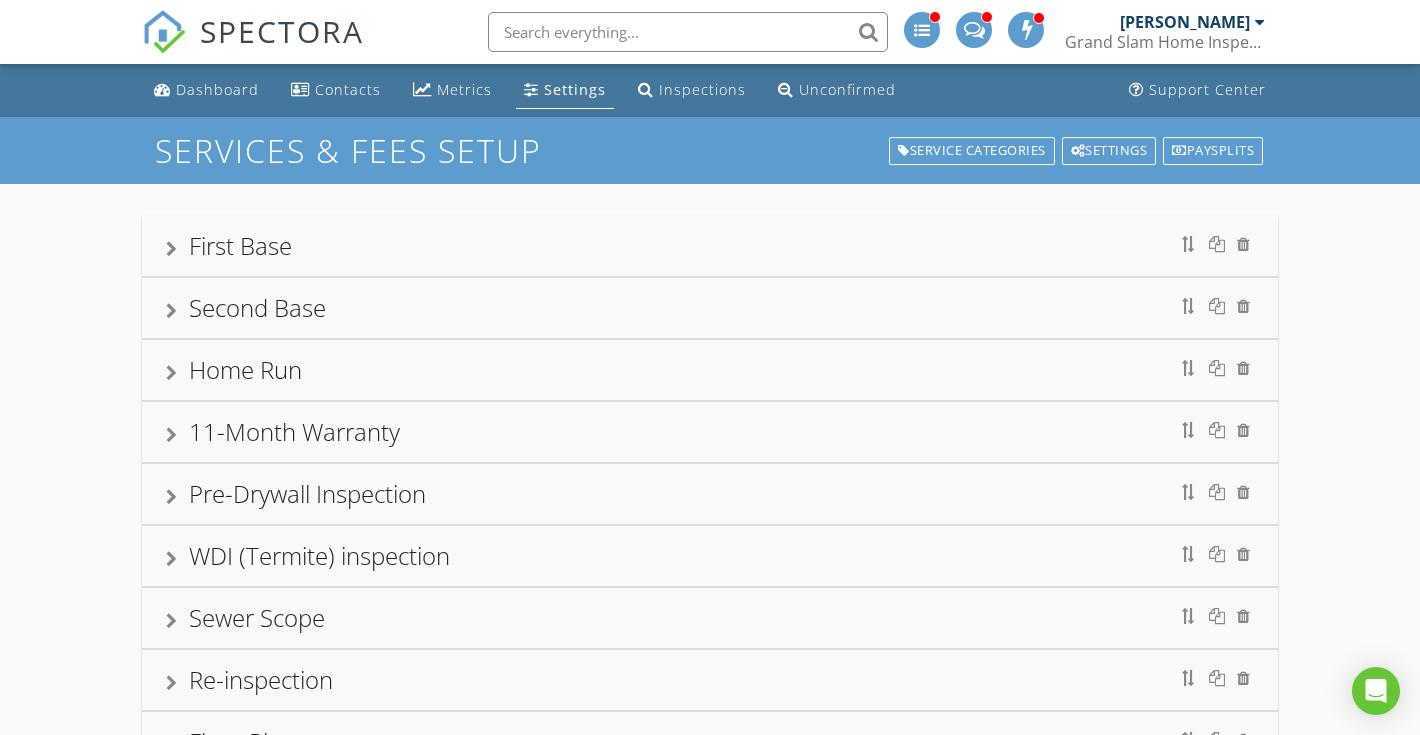 click on "SPECTORA" at bounding box center (282, 31) 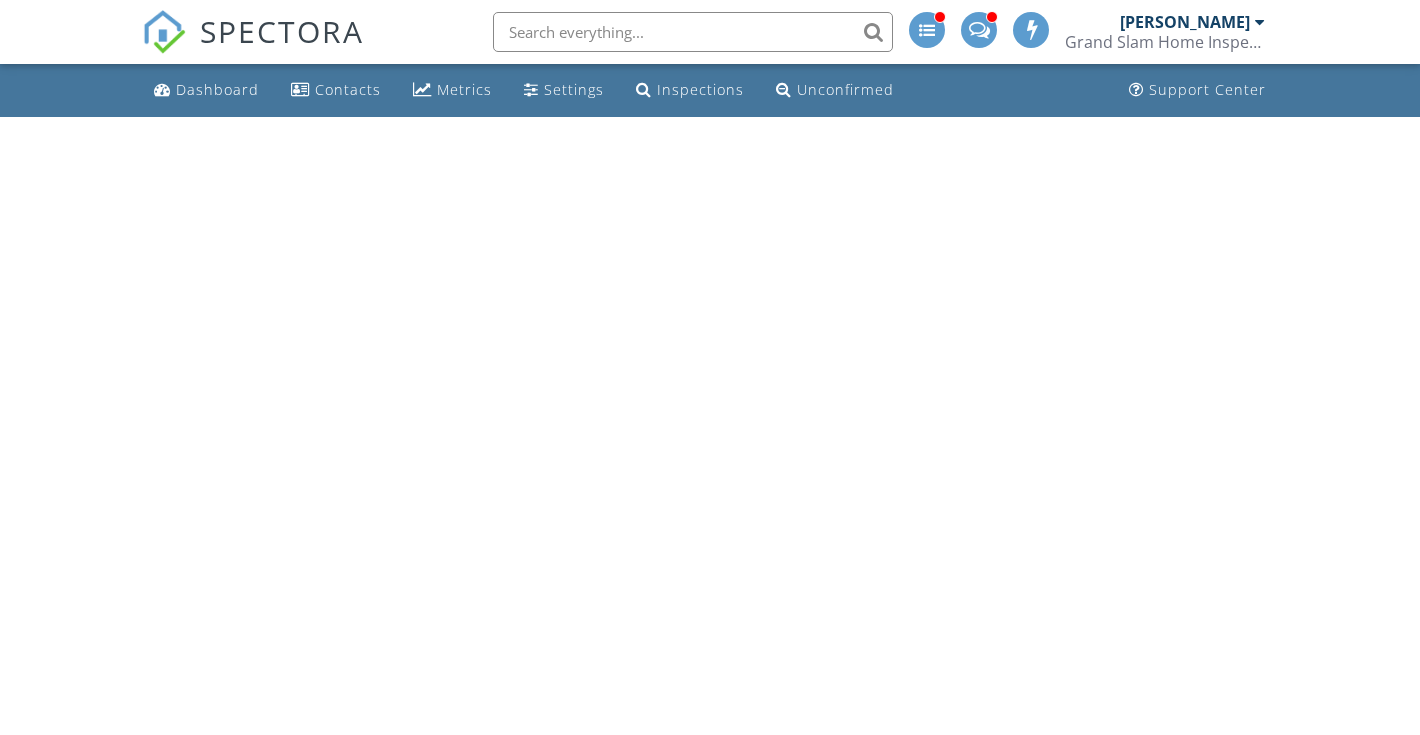 scroll, scrollTop: 0, scrollLeft: 0, axis: both 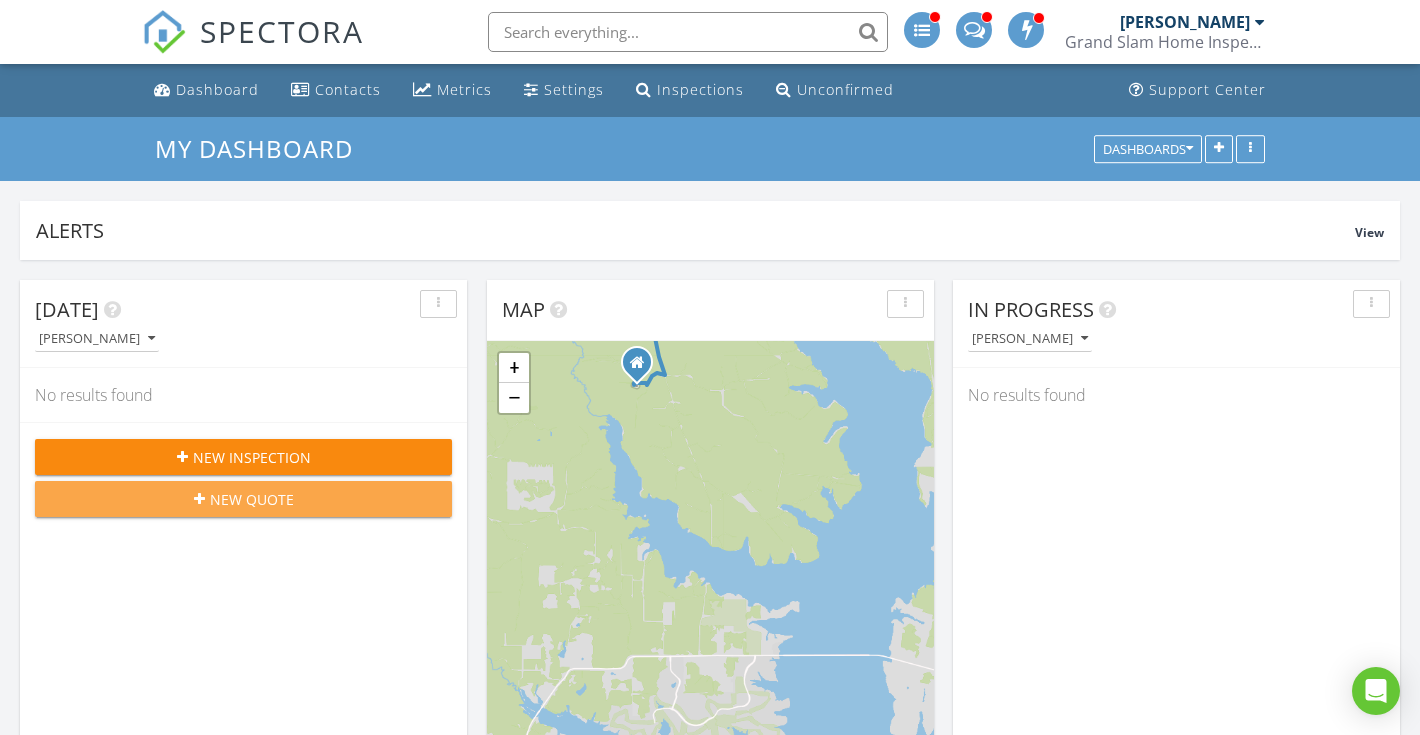click on "New Quote" at bounding box center [252, 499] 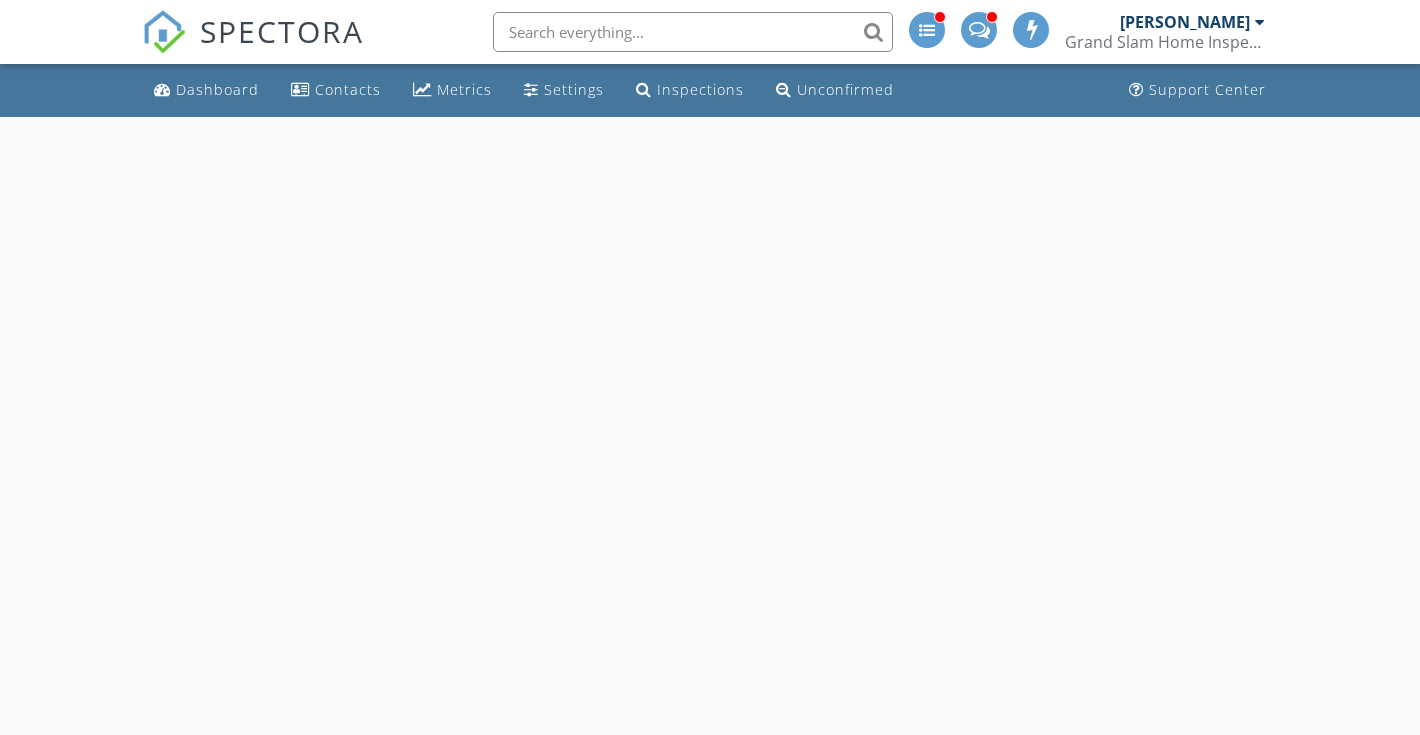 scroll, scrollTop: 0, scrollLeft: 0, axis: both 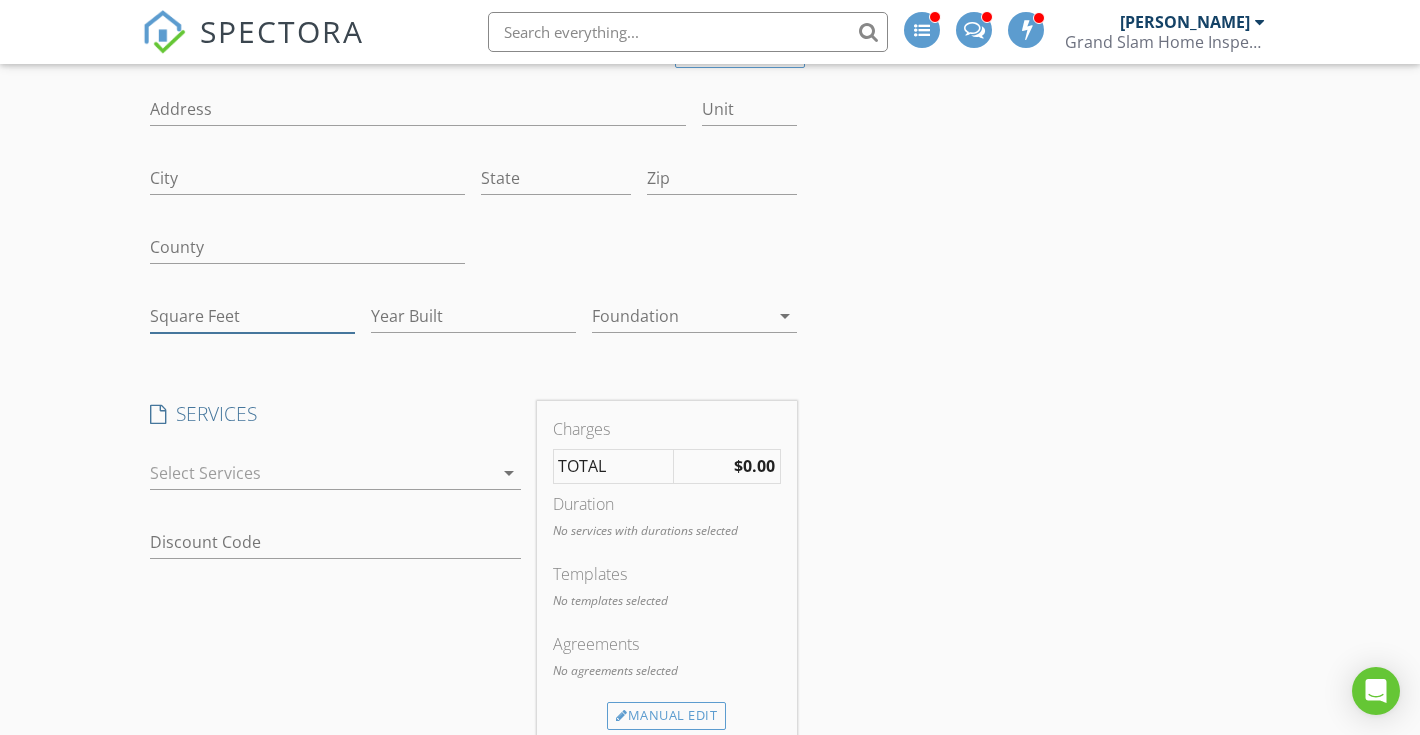 click on "Square Feet" at bounding box center (252, 316) 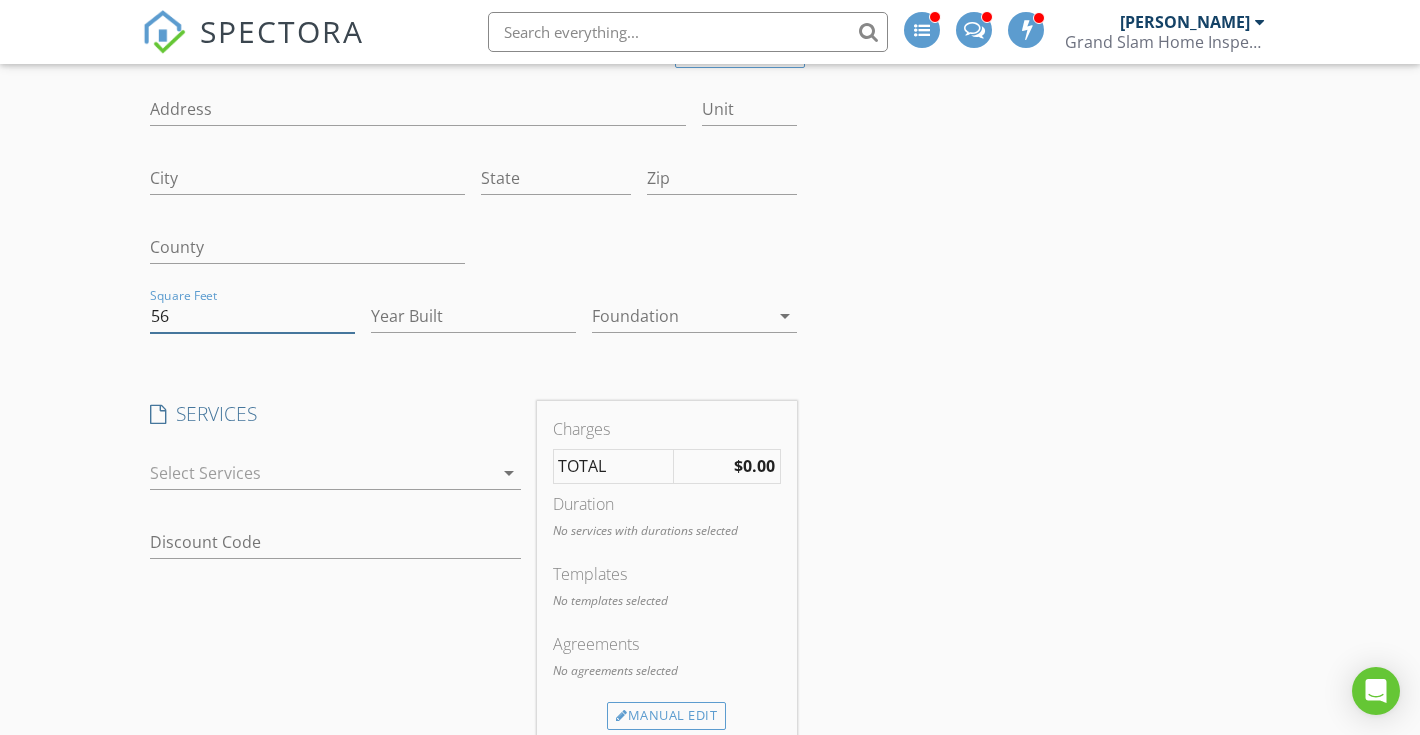 type on "5" 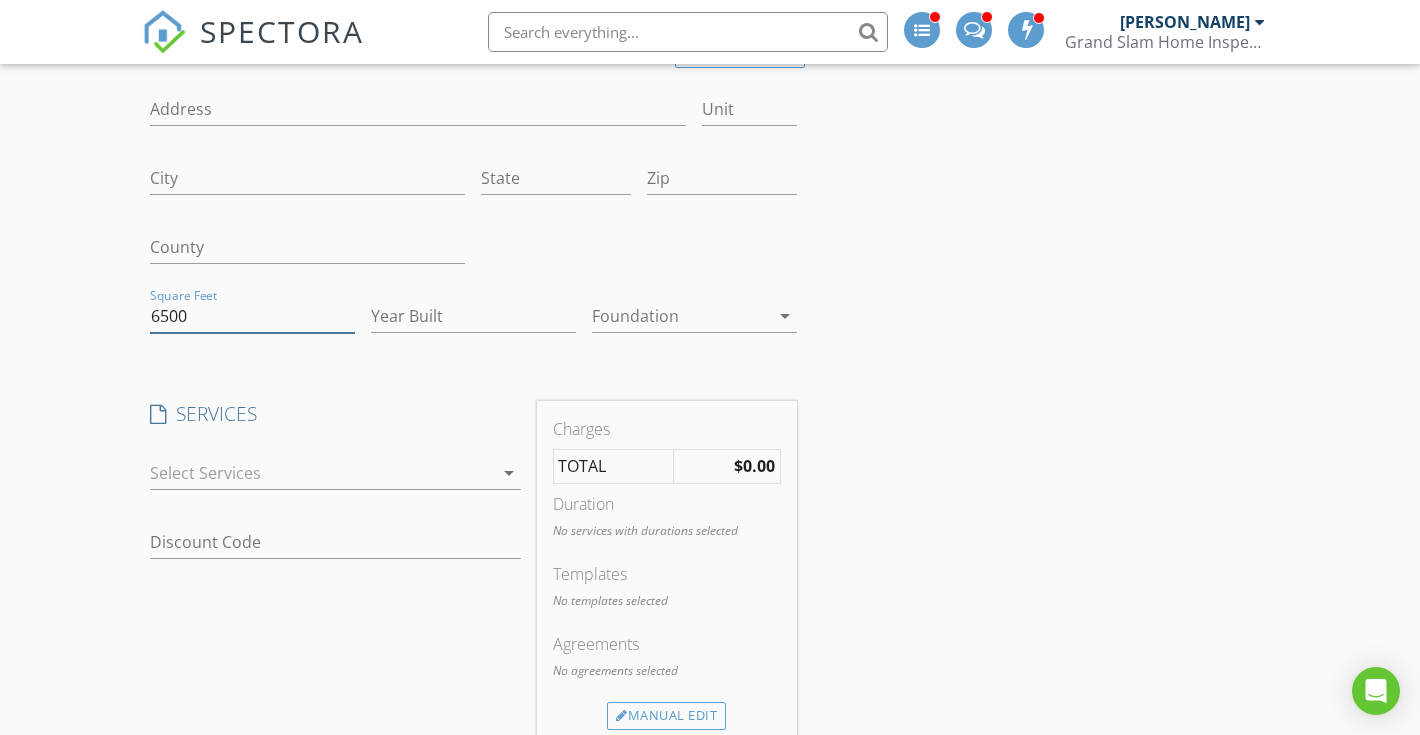 type on "6500" 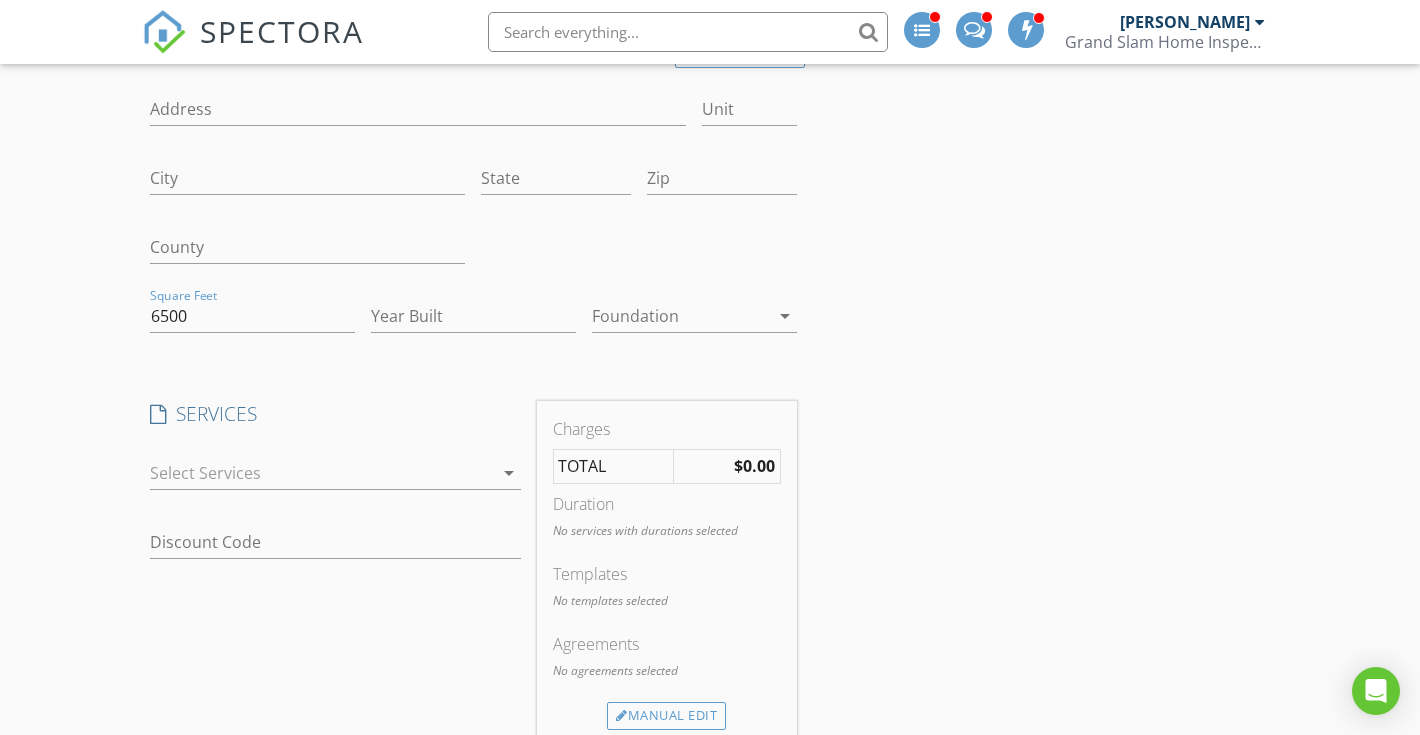 click at bounding box center [321, 473] 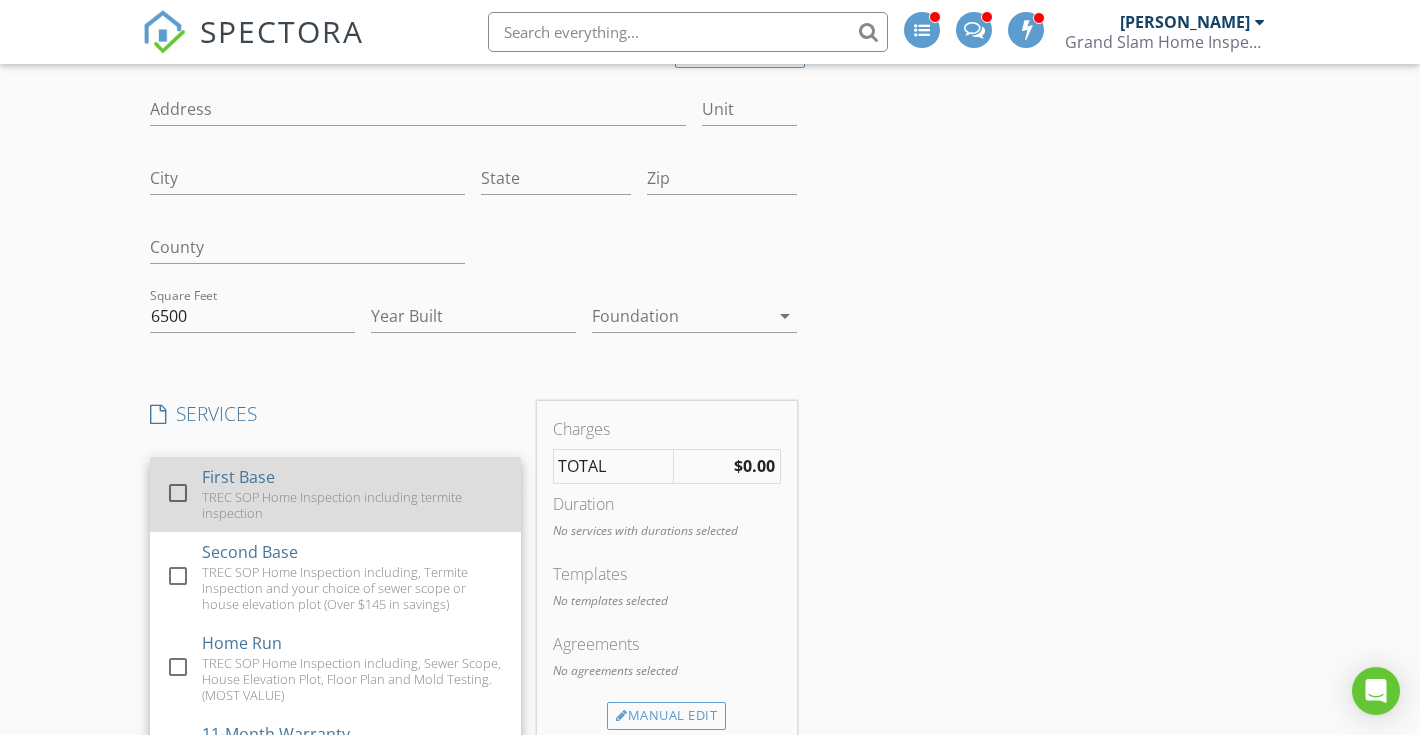 click on "TREC SOP Home Inspection including termite inspection" at bounding box center (353, 505) 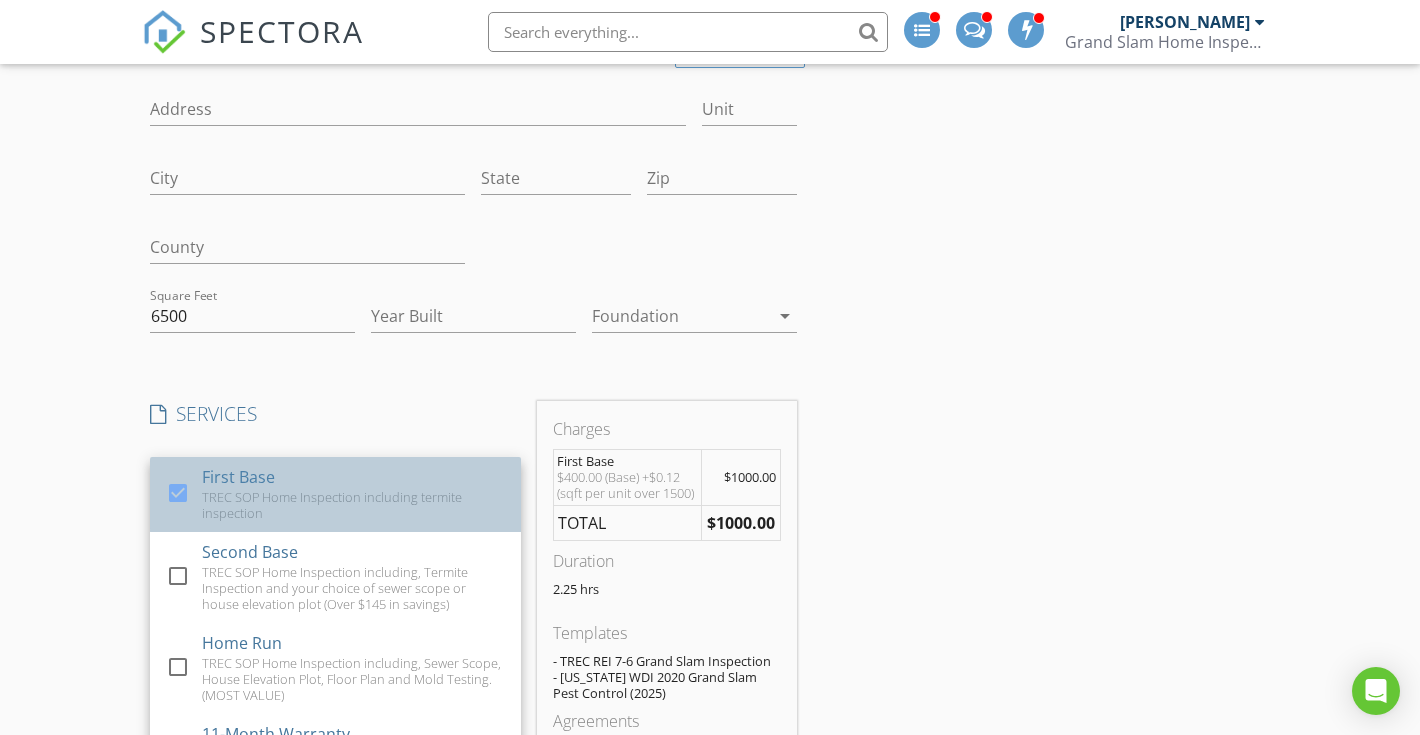 click on "TREC SOP Home Inspection including termite inspection" at bounding box center [353, 505] 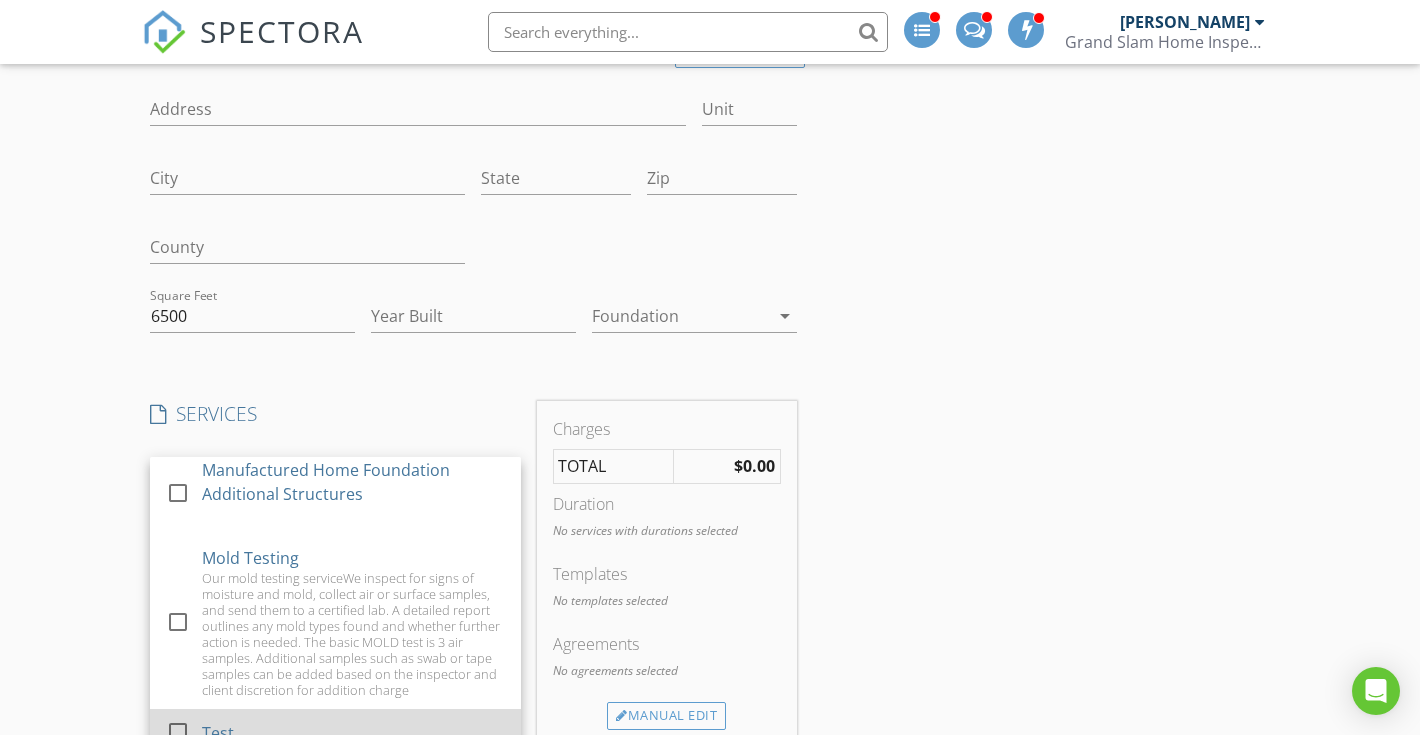 scroll, scrollTop: 1681, scrollLeft: 0, axis: vertical 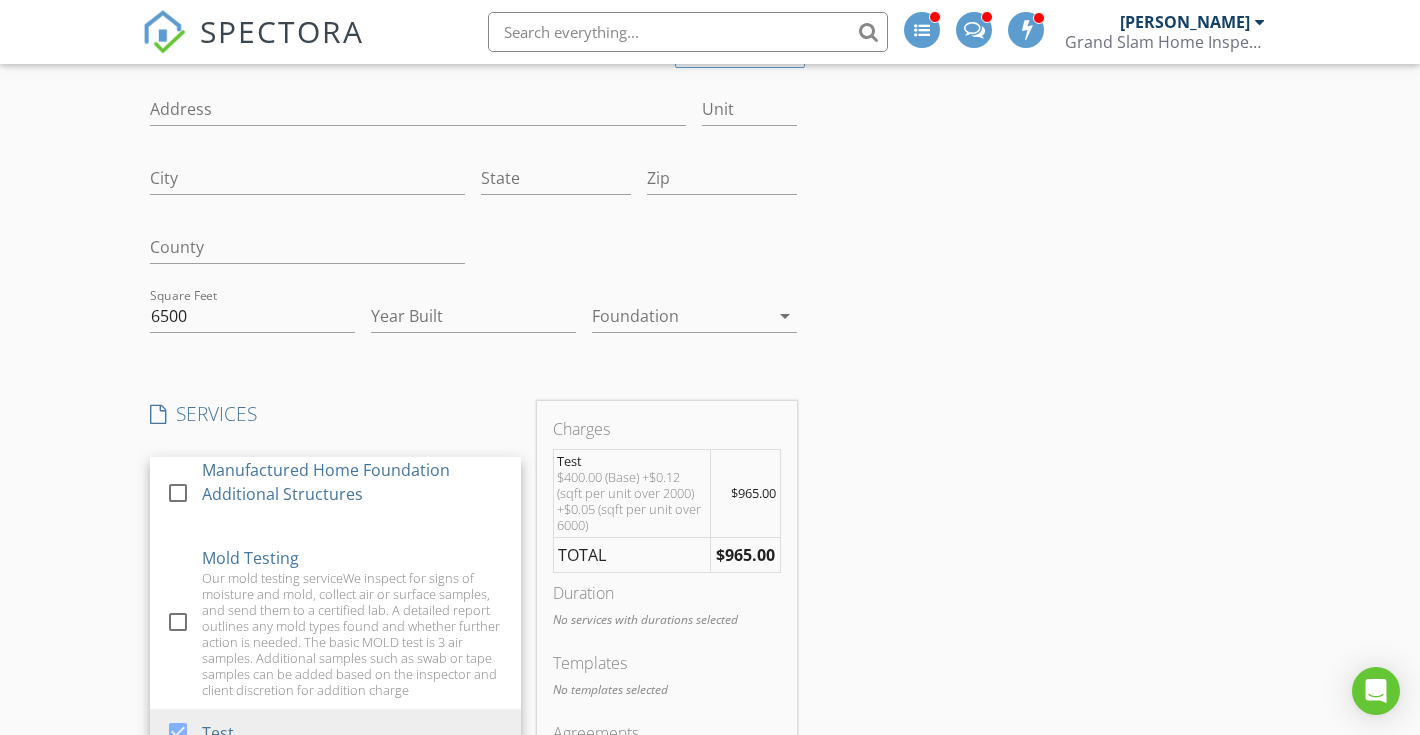 click on "Create a Quote   Send an estimate based on your pricing under settings > services and
fees
Location
Address Search       Address   Unit   City   State   Zip   County     Square Feet 6500   Year Built   Foundation arrow_drop_down
SERVICES
check_box_outline_blank   First Base   TREC SOP Home Inspection including termite inspection  check_box_outline_blank   Second Base   TREC SOP Home Inspection including, Termite Inspection and your choice of sewer scope or house elevation plot (Over $145 in savings) check_box_outline_blank   Home Run   TREC SOP Home Inspection including, Sewer Scope, House Elevation Plot, Floor Plan and Mold Testing. (MOST VALUE) check_box_outline_blank   11-Month Warranty    Inspection on a home just before the builder warranty is up check_box_outline_blank   Pre-Drywall Inspection    This is a phase inspection when the home has rough in electrical and plumbing just before the drywall and insulation are placed." at bounding box center (710, 789) 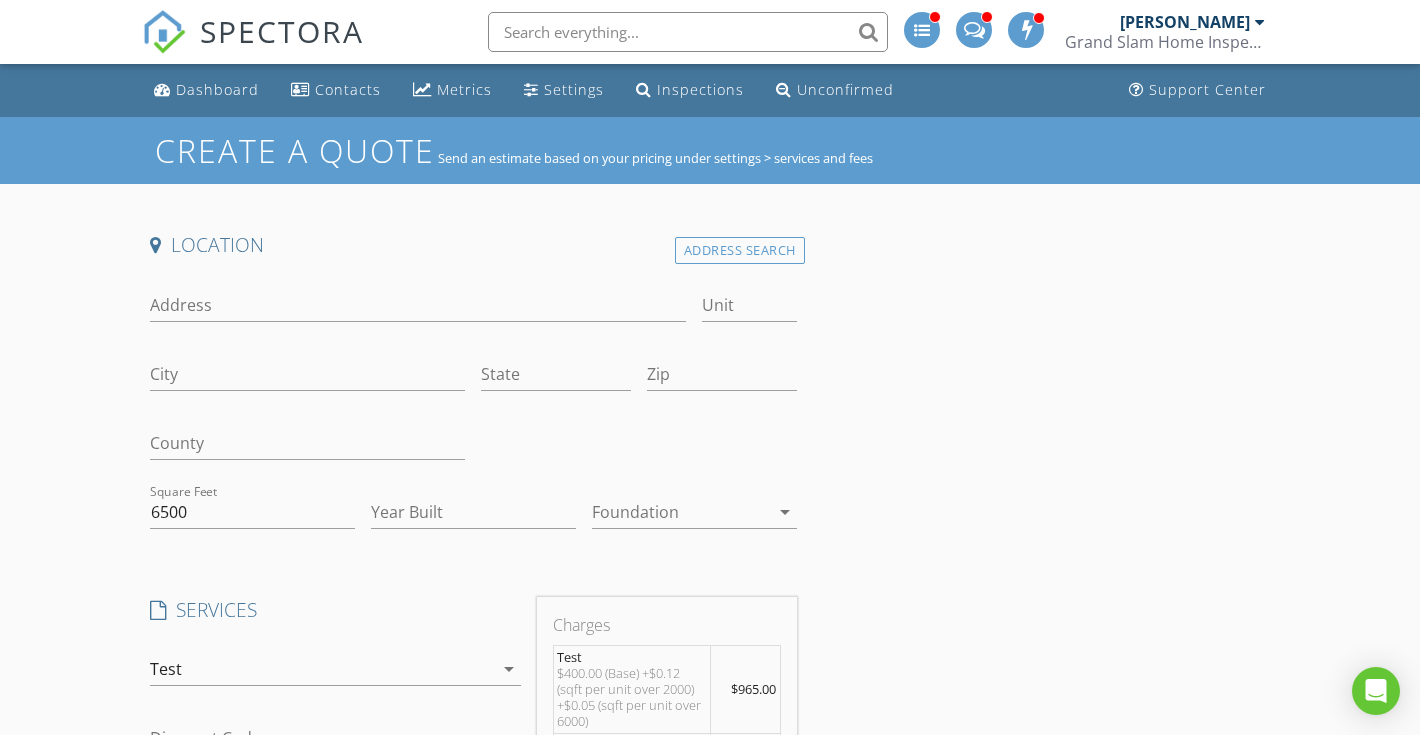 scroll, scrollTop: 0, scrollLeft: 0, axis: both 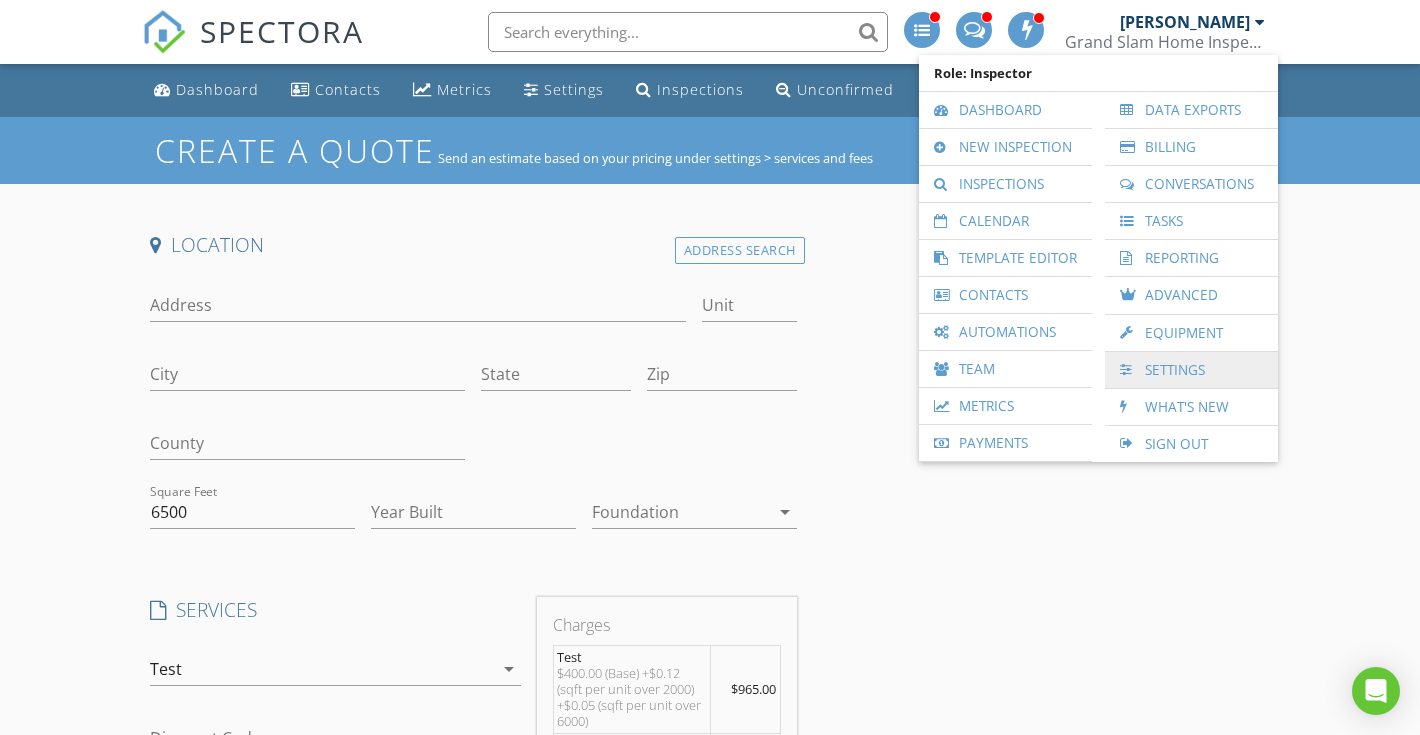click on "Settings" at bounding box center (1191, 370) 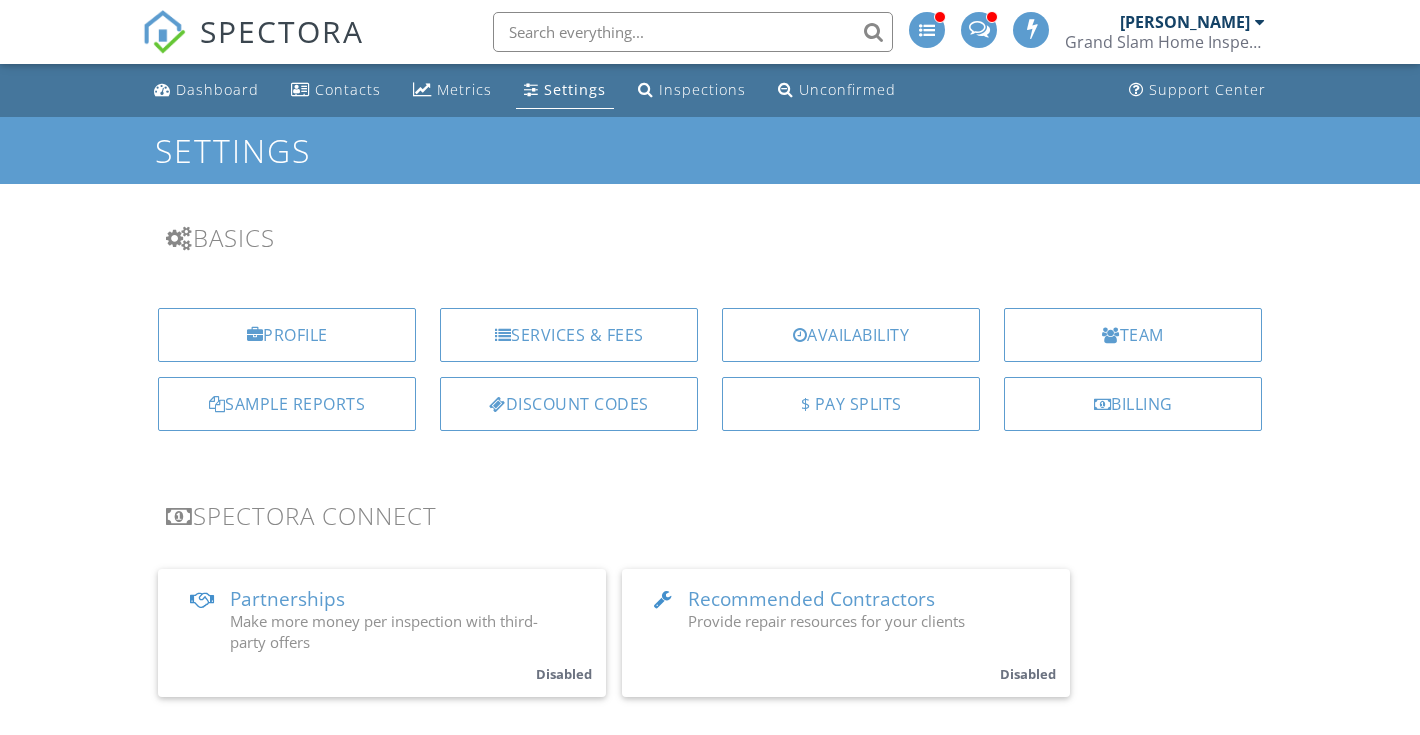 scroll, scrollTop: 0, scrollLeft: 0, axis: both 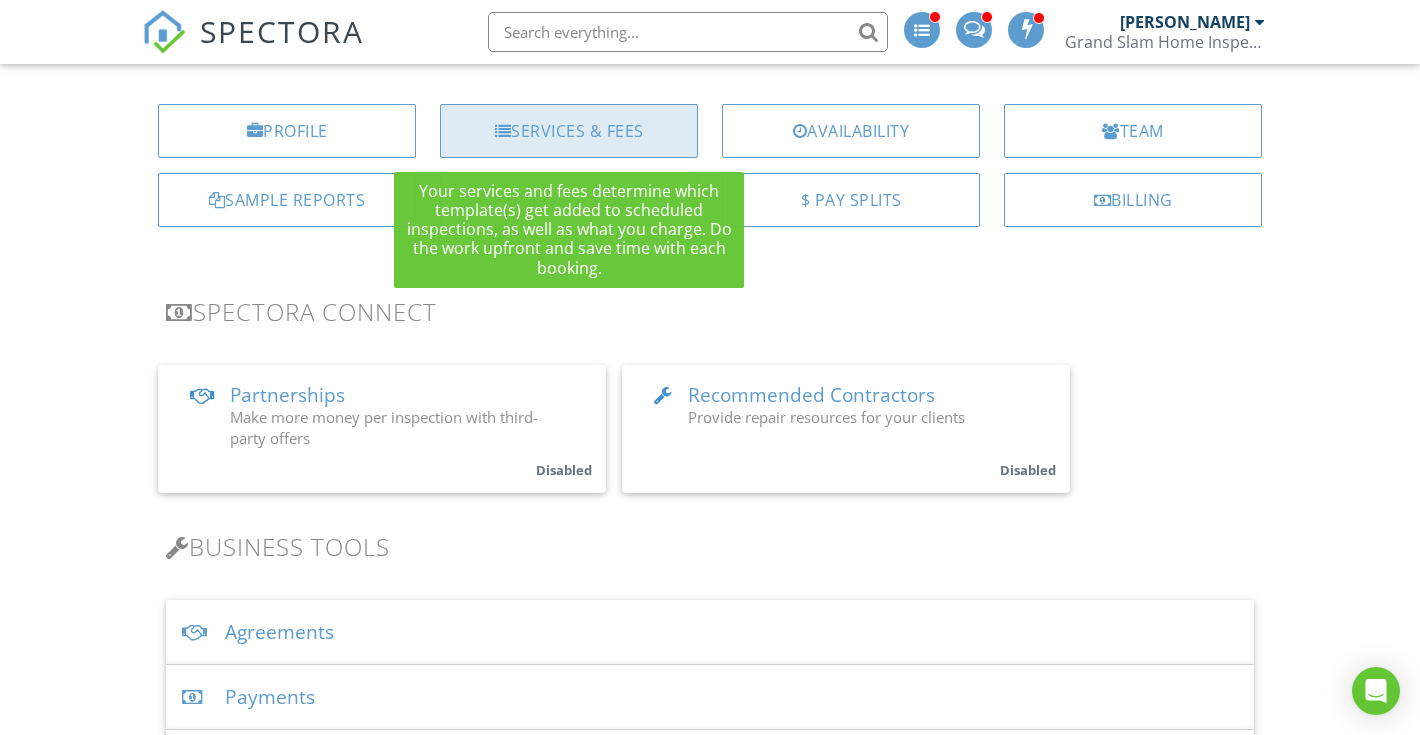 click on "Services & Fees" at bounding box center (569, 131) 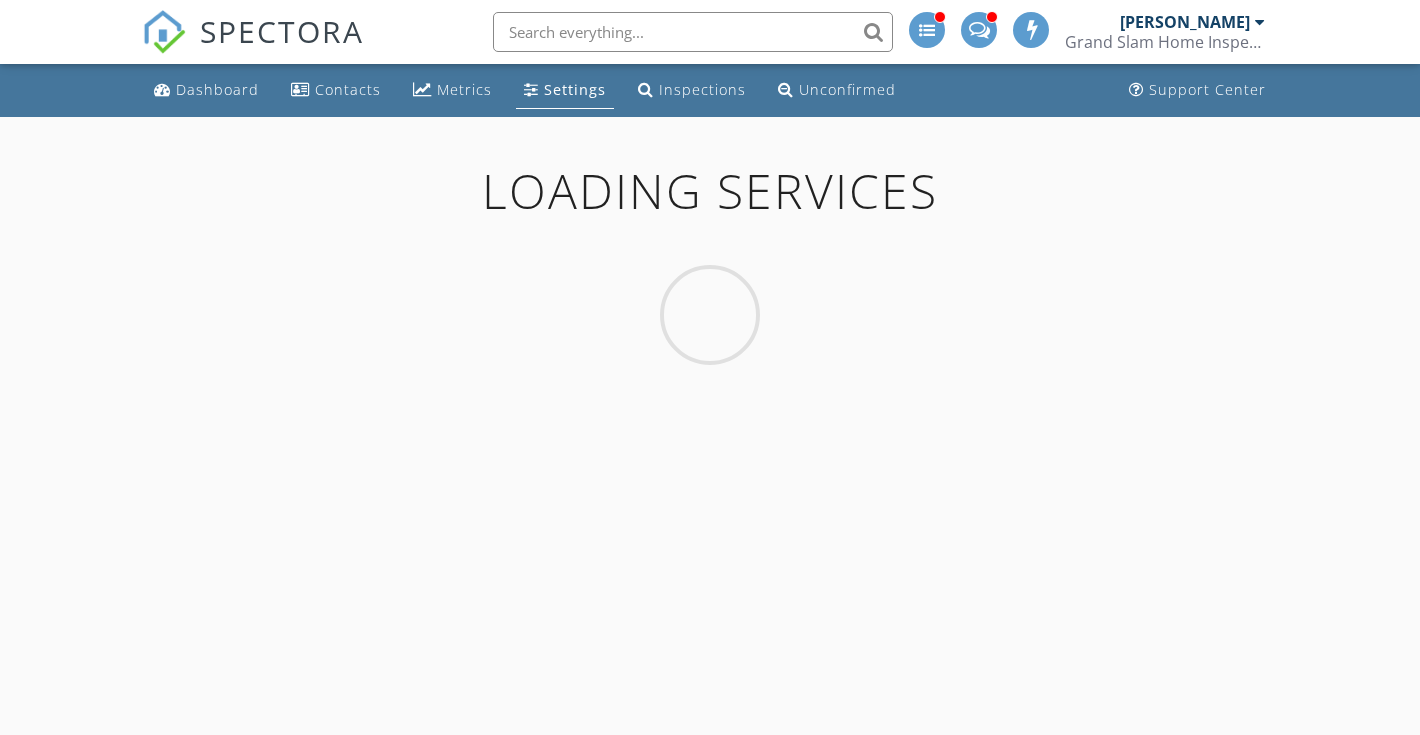 scroll, scrollTop: 0, scrollLeft: 0, axis: both 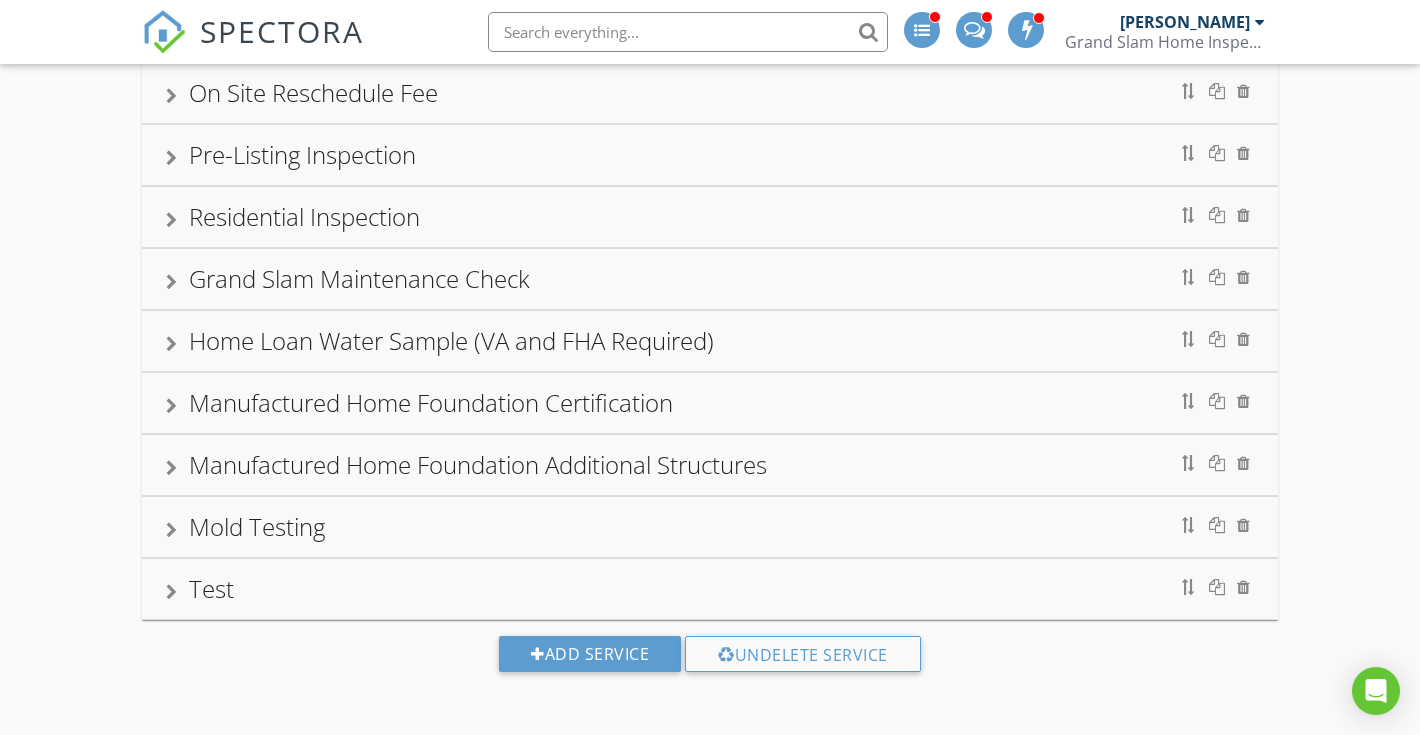 click on "Test" at bounding box center [710, 589] 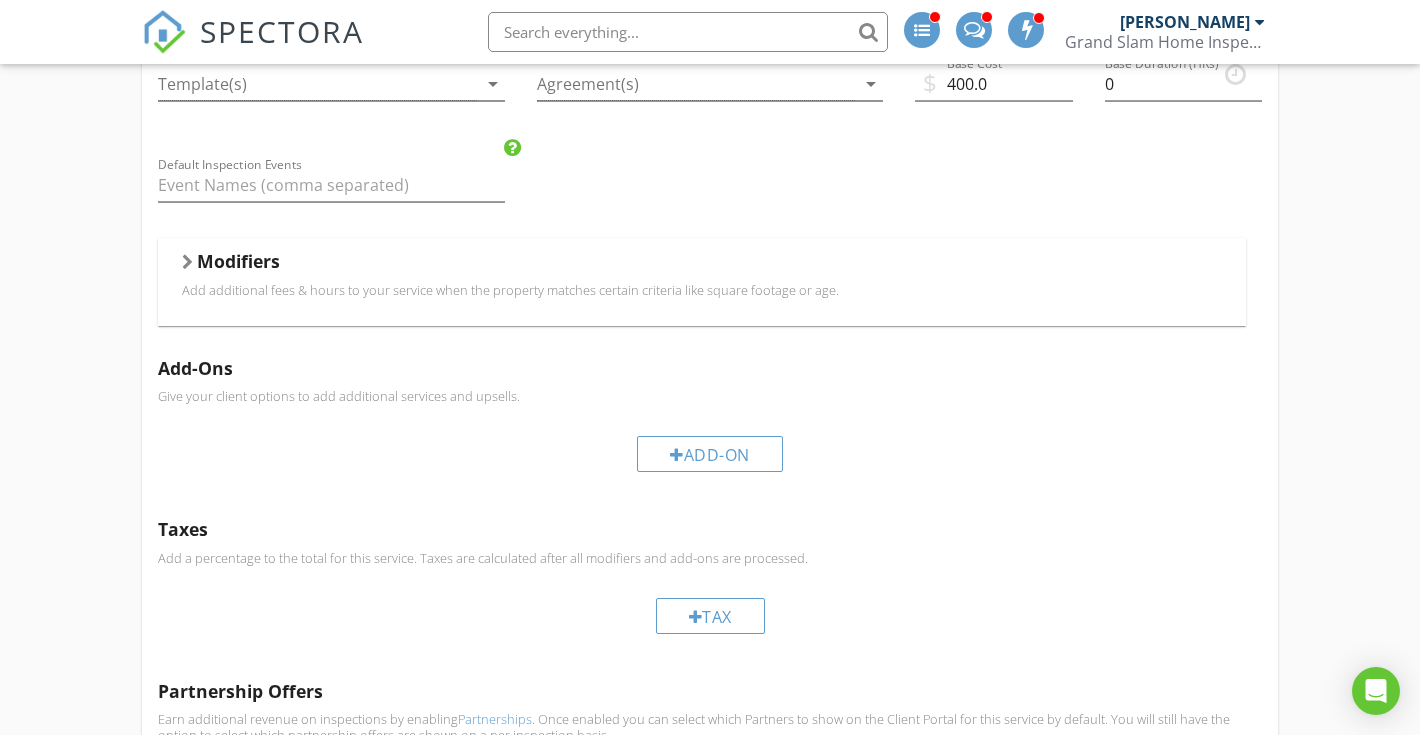 scroll, scrollTop: 1462, scrollLeft: 0, axis: vertical 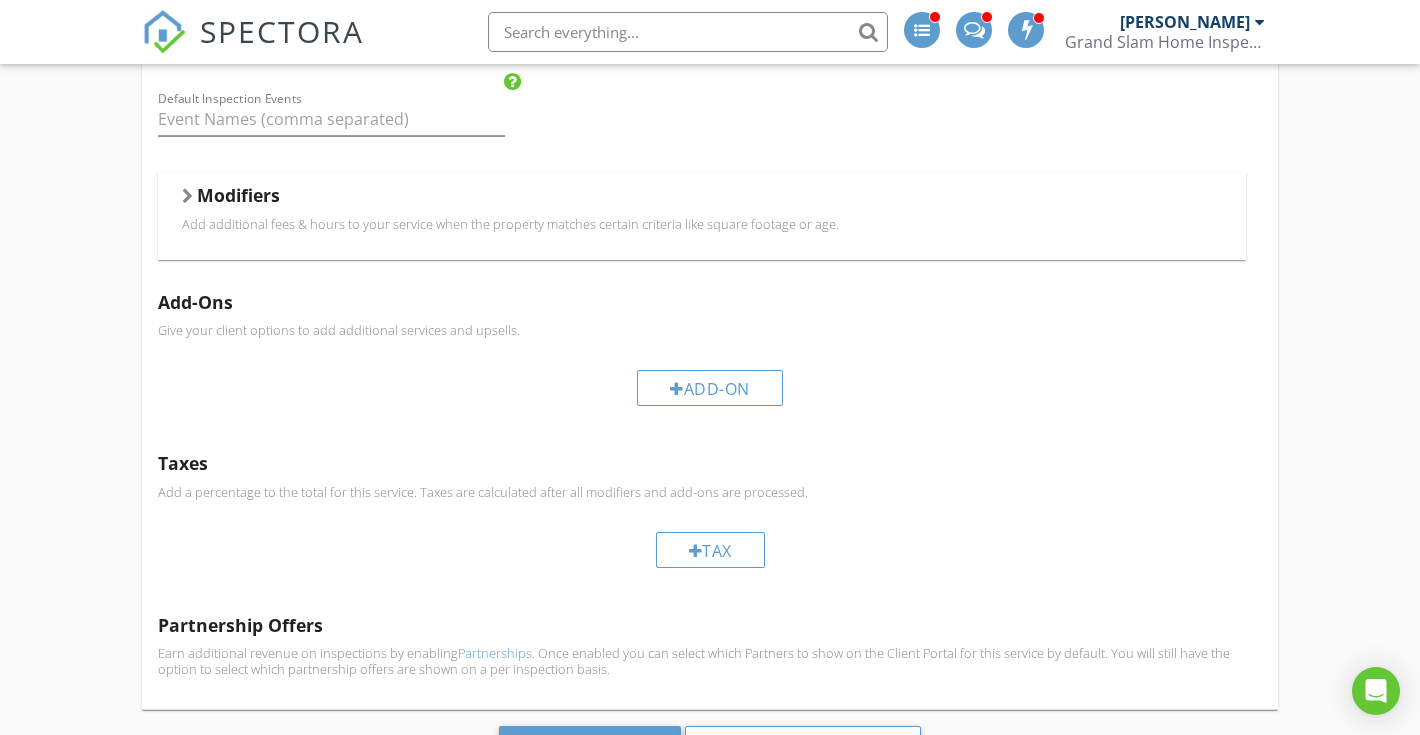 click on "Modifiers" at bounding box center [702, 199] 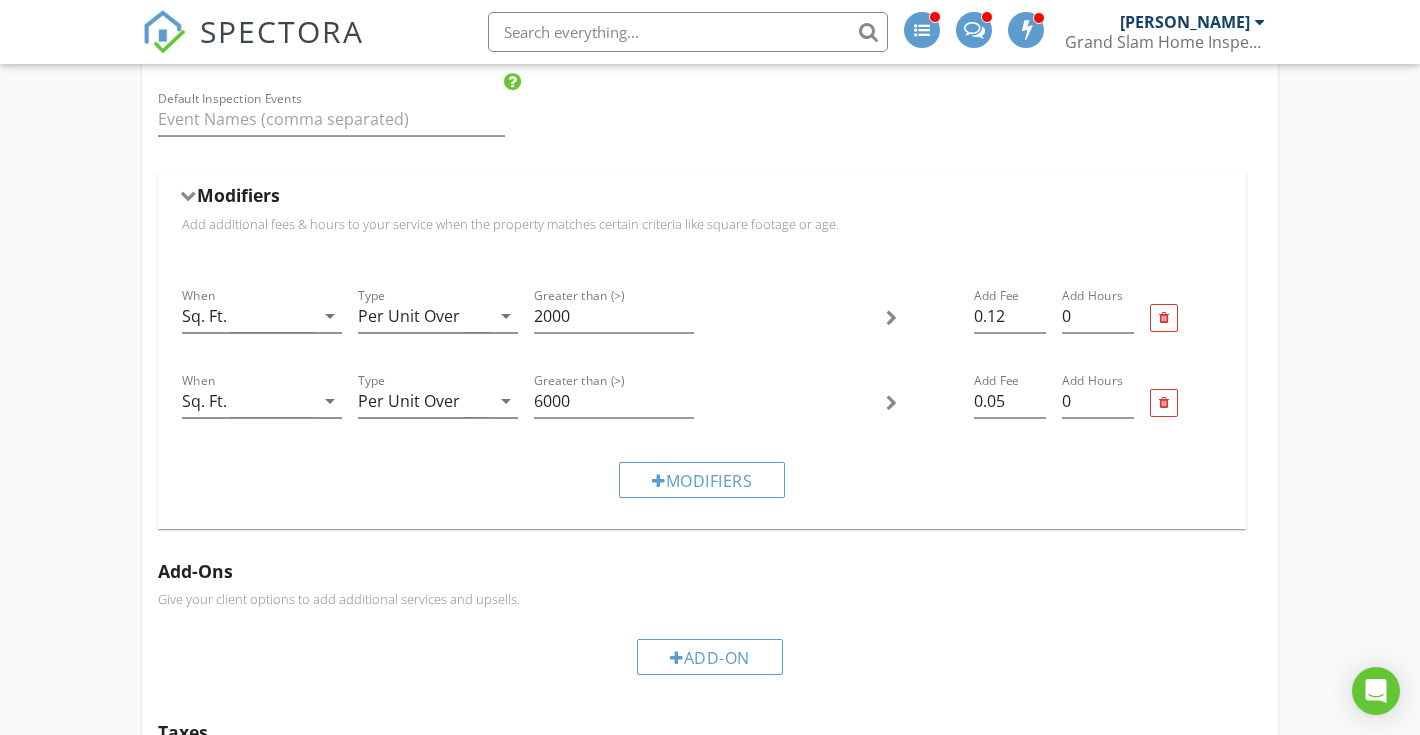 scroll, scrollTop: 1616, scrollLeft: 0, axis: vertical 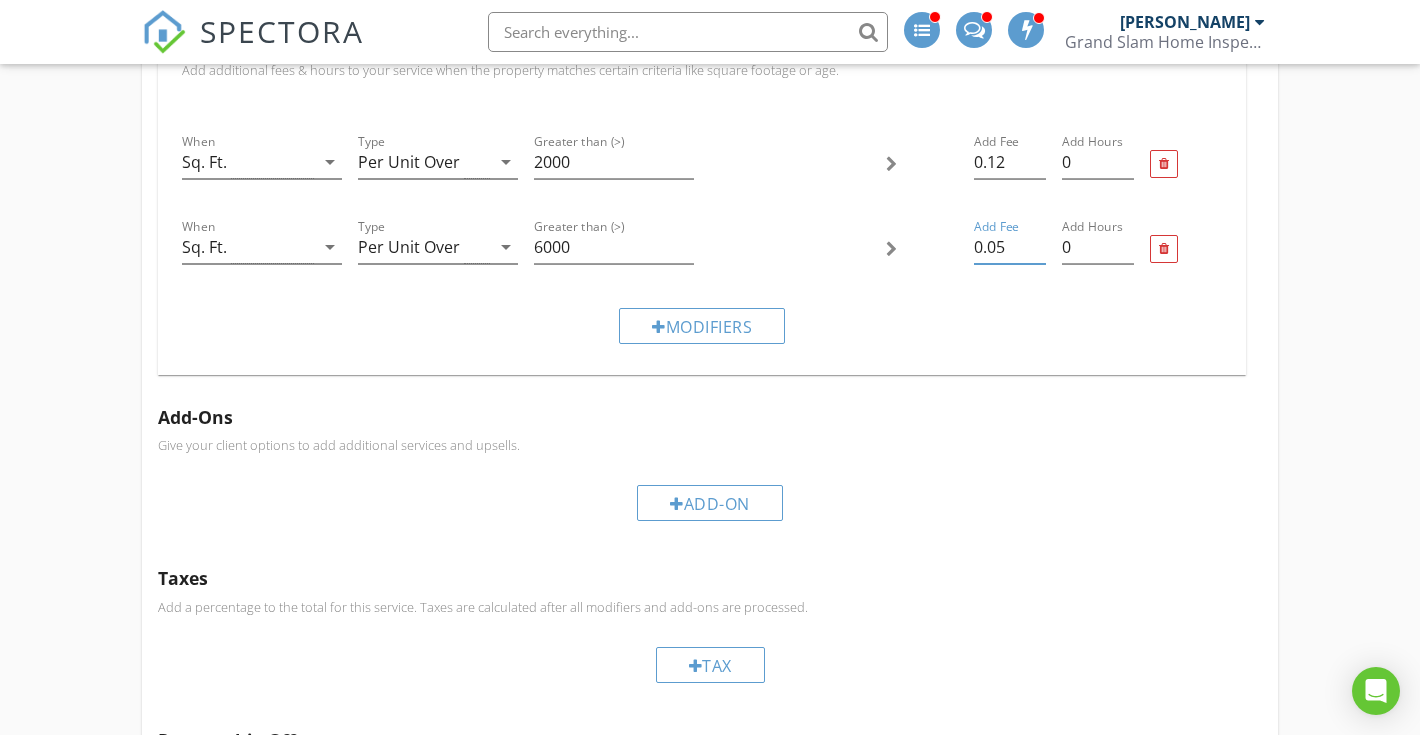 drag, startPoint x: 1009, startPoint y: 244, endPoint x: 1023, endPoint y: 250, distance: 15.231546 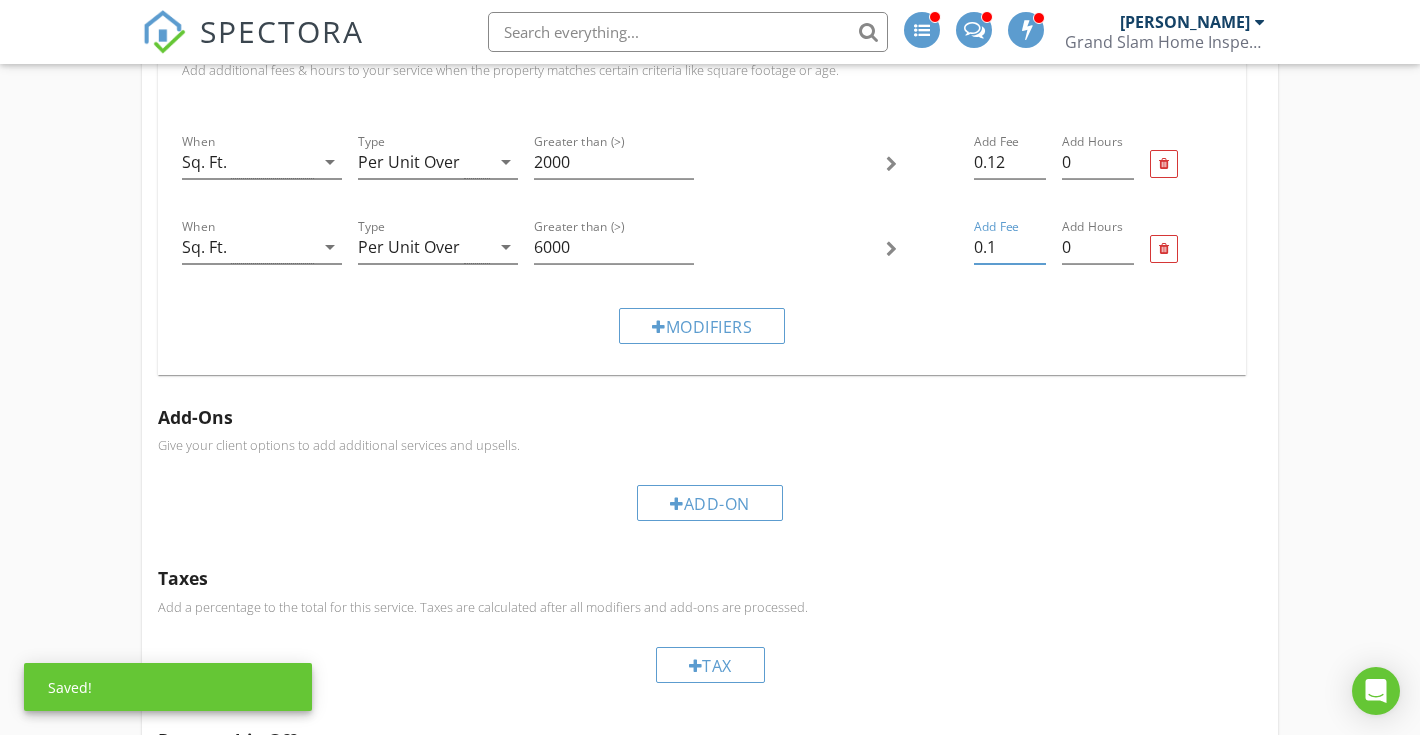 type on "0.1" 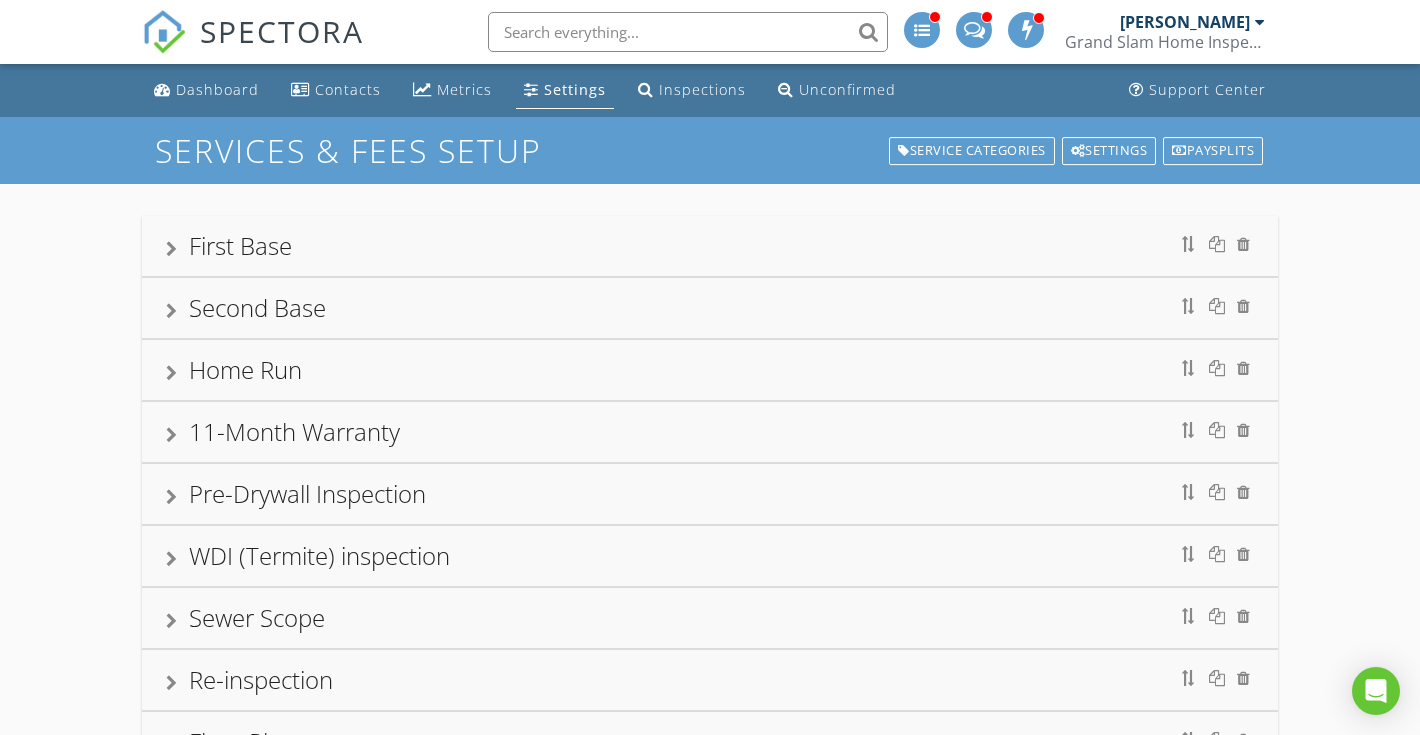 scroll, scrollTop: 0, scrollLeft: 0, axis: both 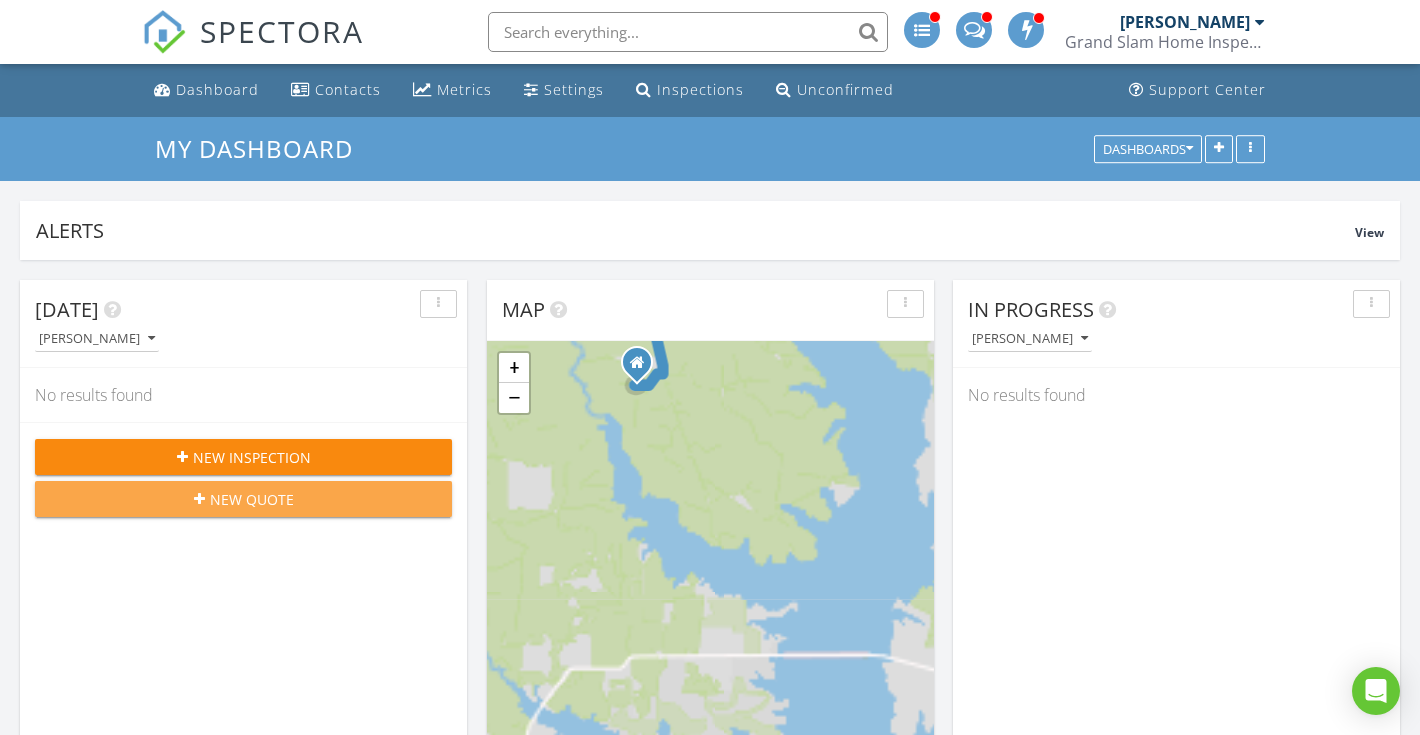 click on "New Quote" at bounding box center (243, 499) 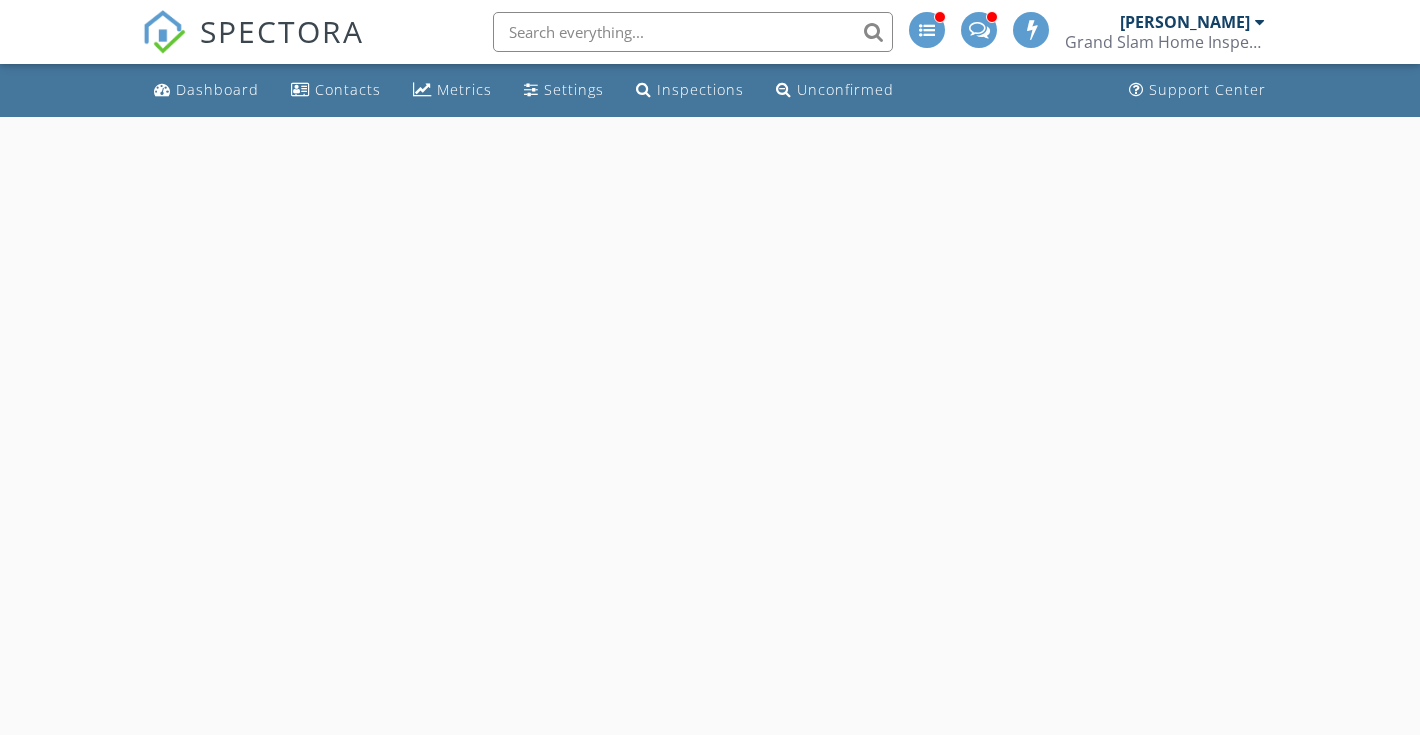 scroll, scrollTop: 0, scrollLeft: 0, axis: both 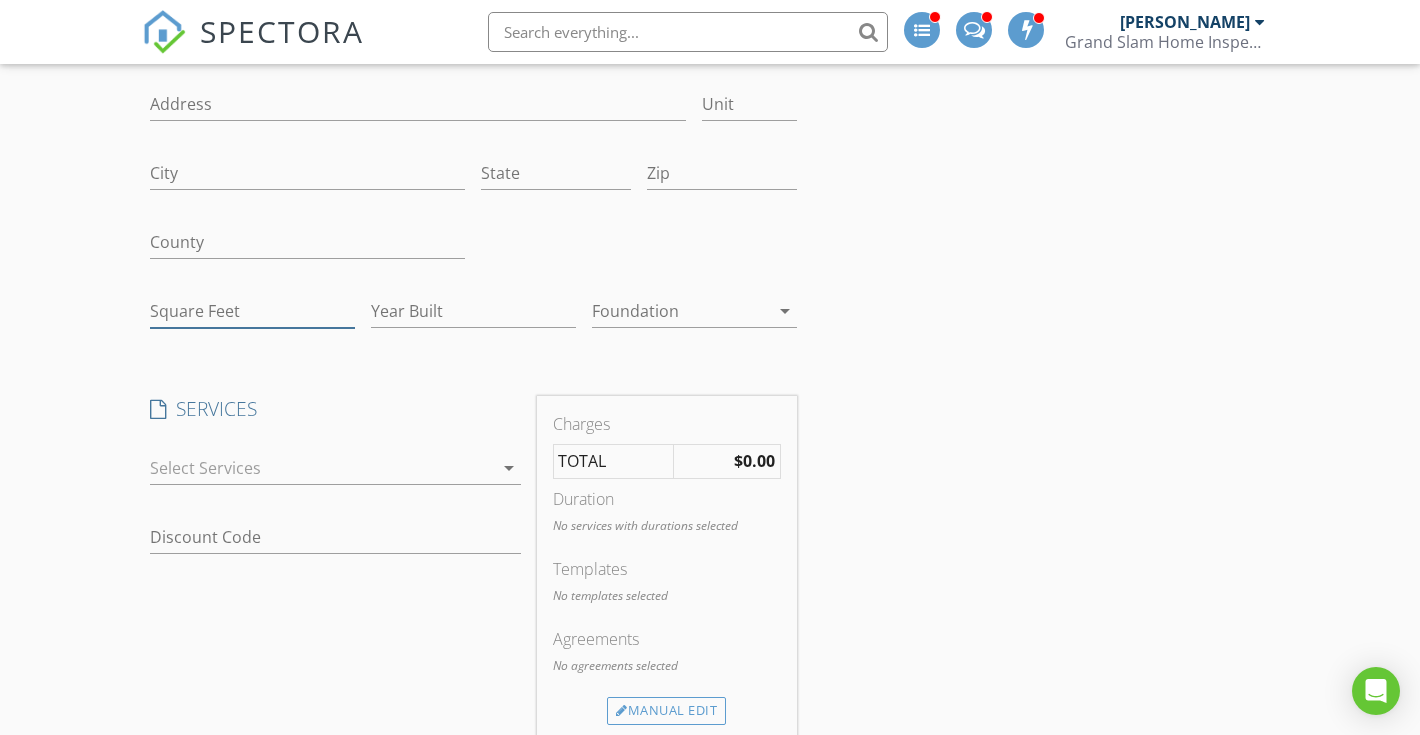 click on "Square Feet" at bounding box center (252, 311) 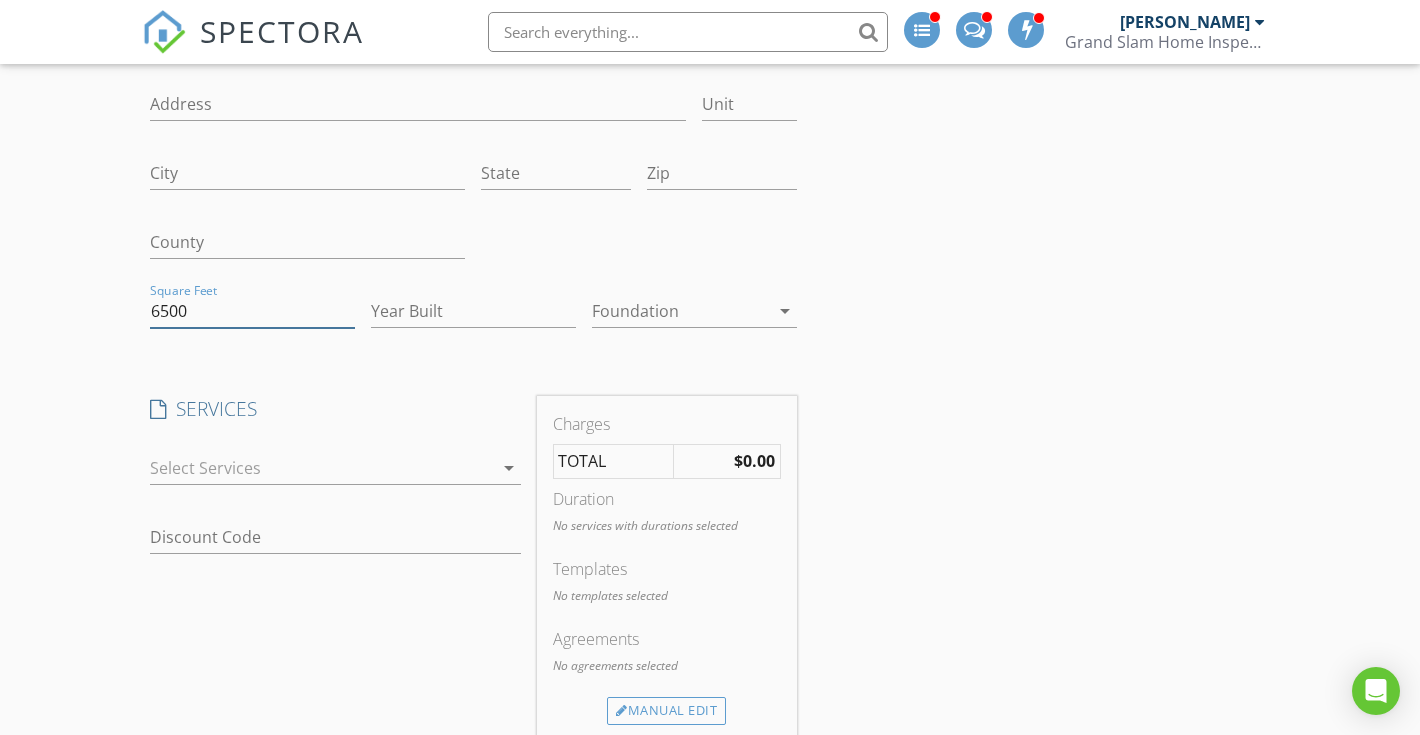 type on "6500" 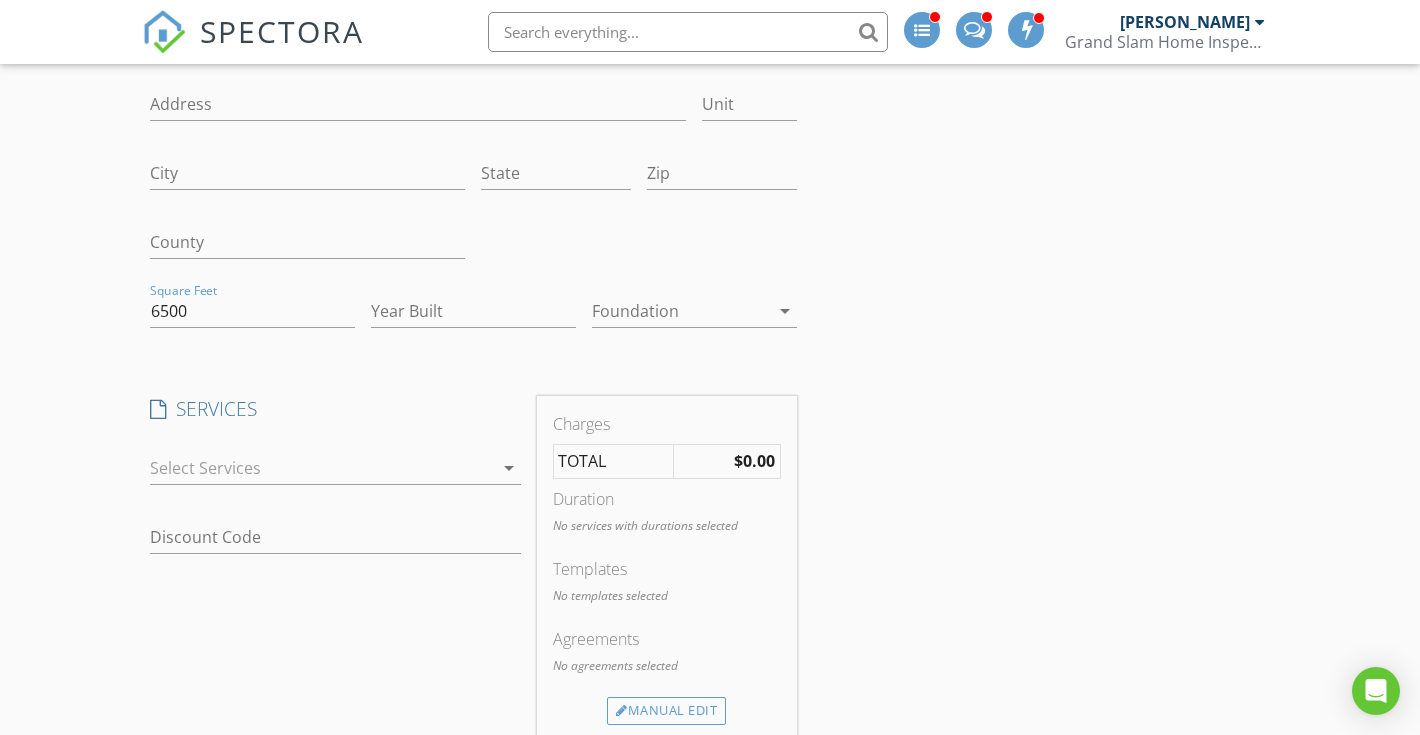 click on "arrow_drop_down" at bounding box center [335, 478] 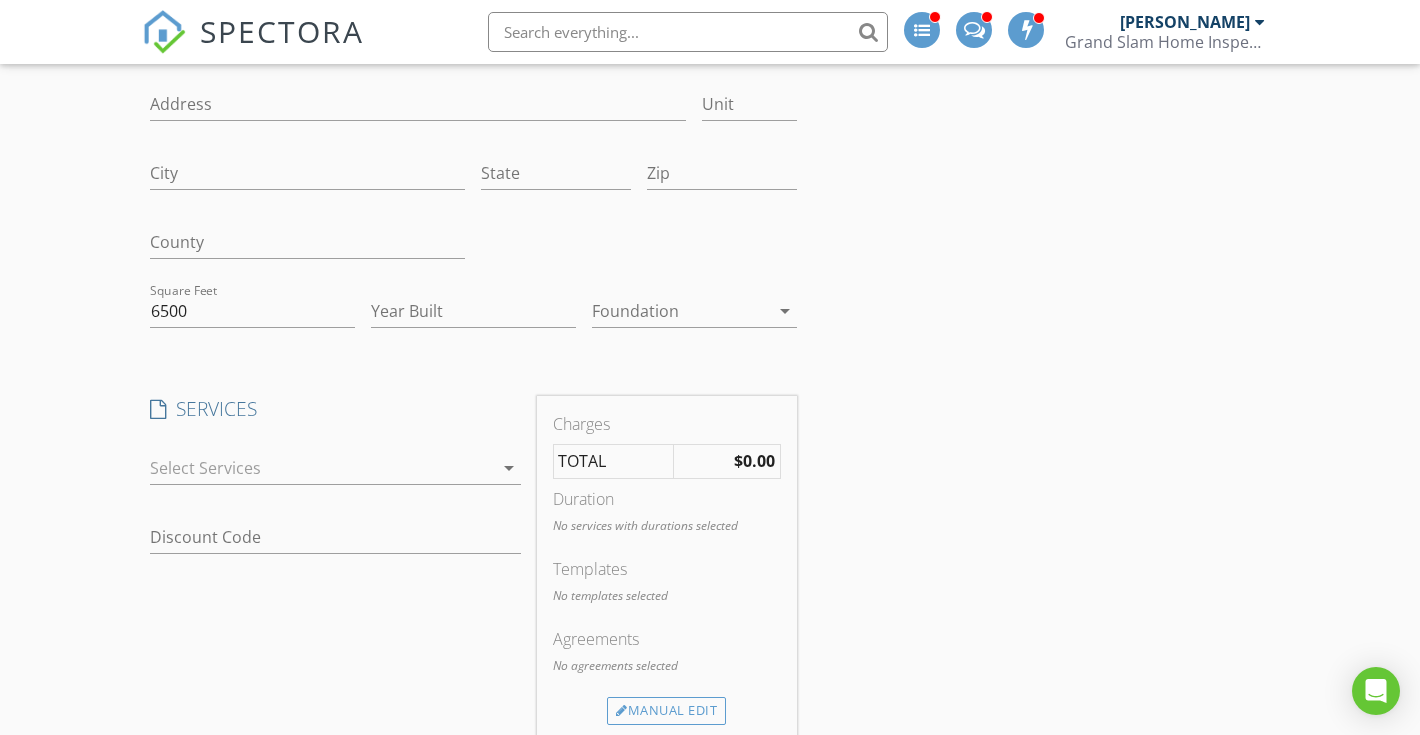 click at bounding box center [321, 468] 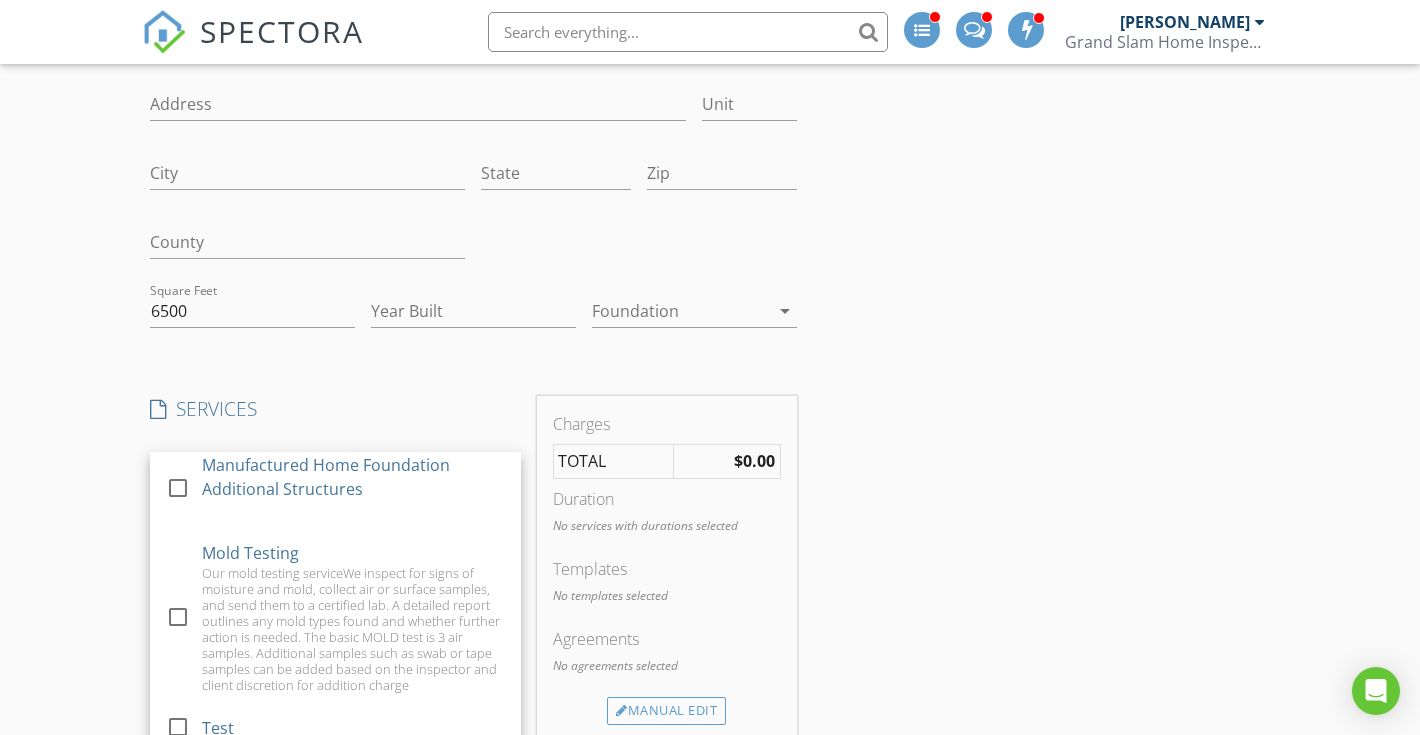 scroll, scrollTop: 1681, scrollLeft: 0, axis: vertical 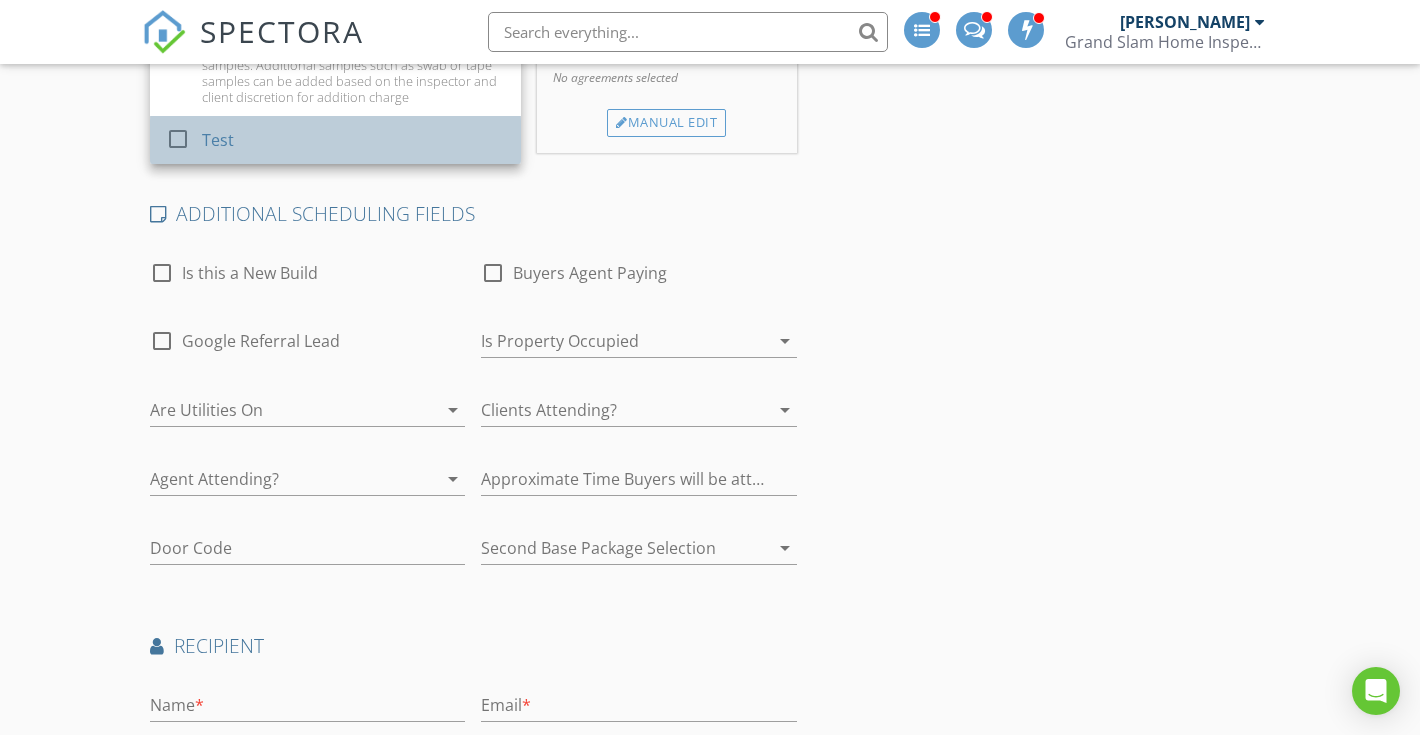 click on "Test" at bounding box center [353, 140] 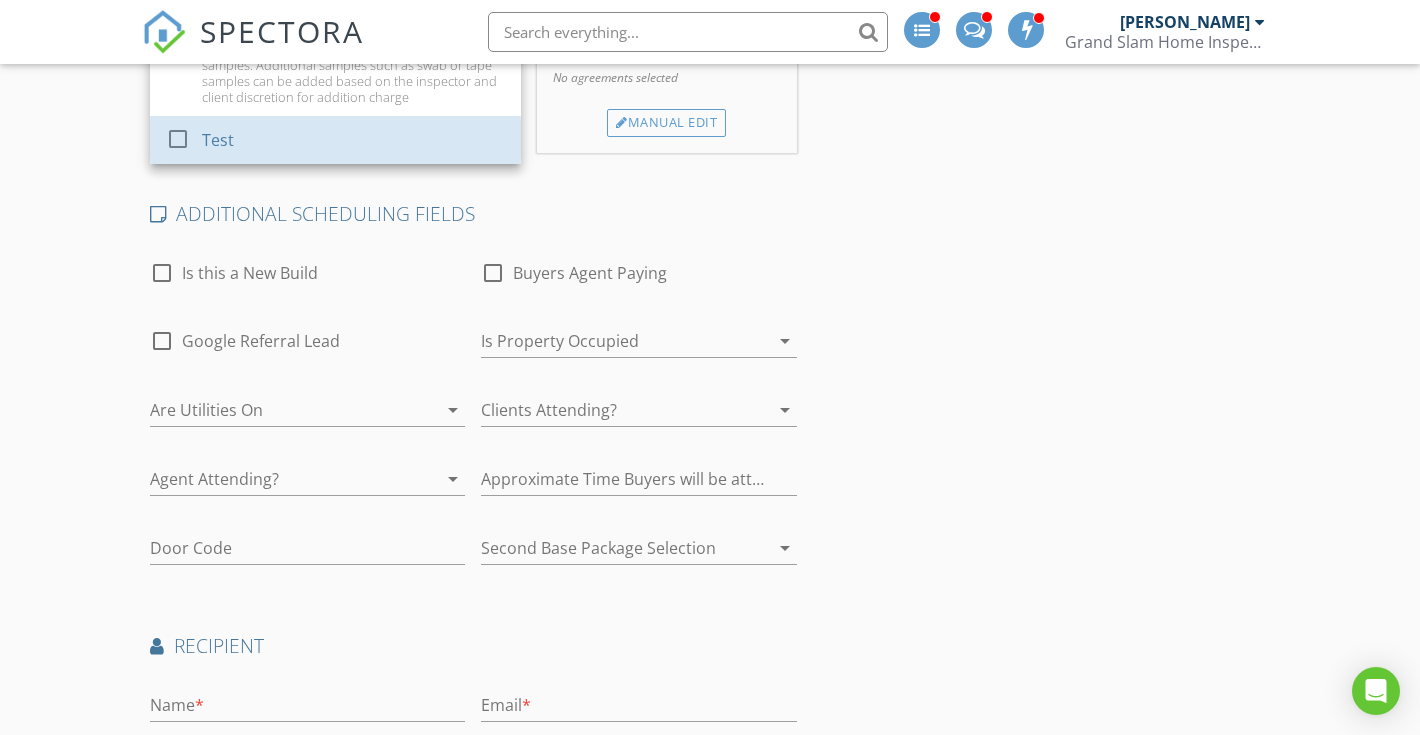 scroll, scrollTop: 300, scrollLeft: 0, axis: vertical 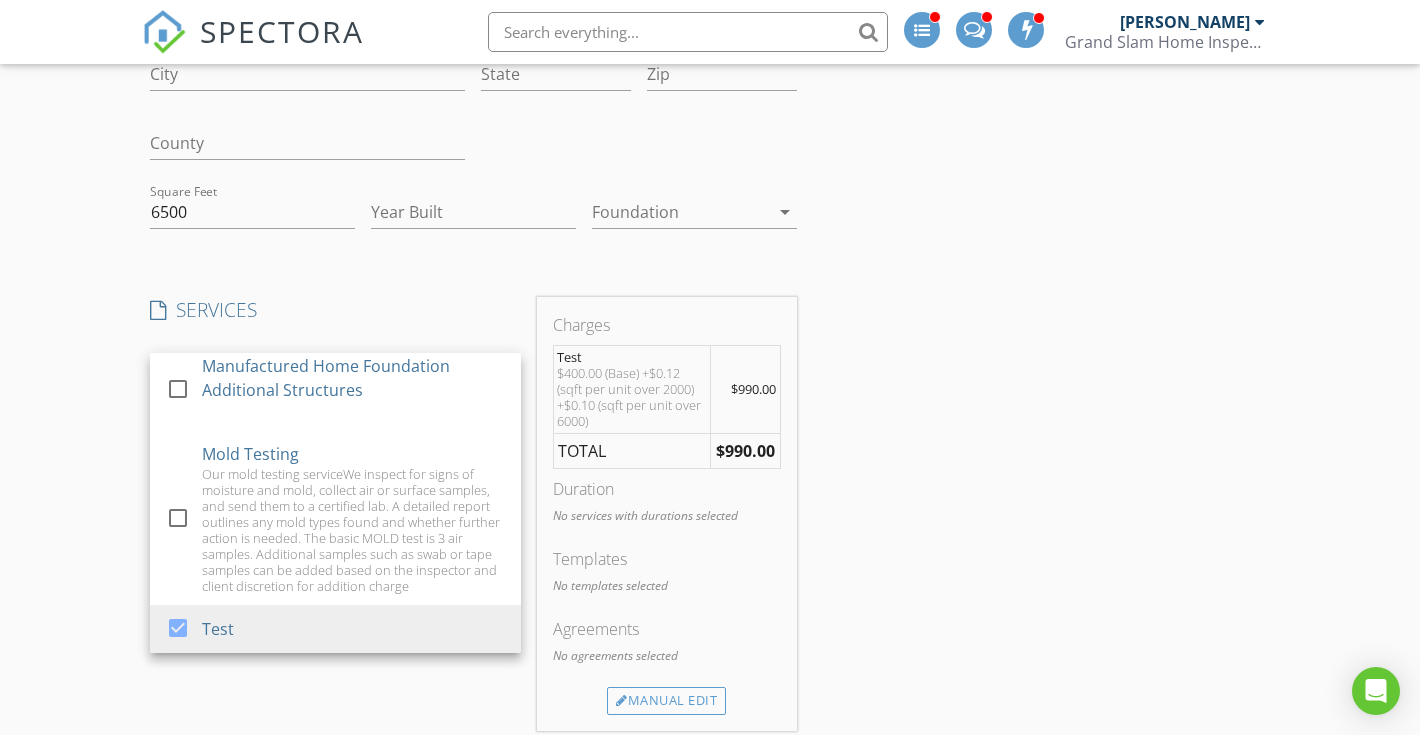 click on "Create a Quote   Send an estimate based on your pricing under settings > services and
fees
Location
Address Search       Address   Unit   City   State   Zip   County     Square Feet 6500   Year Built   Foundation arrow_drop_down
SERVICES
check_box_outline_blank   First Base   TREC SOP Home Inspection including termite inspection  check_box_outline_blank   Second Base   TREC SOP Home Inspection including, Termite Inspection and your choice of sewer scope or house elevation plot (Over $145 in savings) check_box_outline_blank   Home Run   TREC SOP Home Inspection including, Sewer Scope, House Elevation Plot, Floor Plan and Mold Testing. (MOST VALUE) check_box_outline_blank   11-Month Warranty    Inspection on a home just before the builder warranty is up check_box_outline_blank   Pre-Drywall Inspection    This is a phase inspection when the home has rough in electrical and plumbing just before the drywall and insulation are placed." at bounding box center [710, 685] 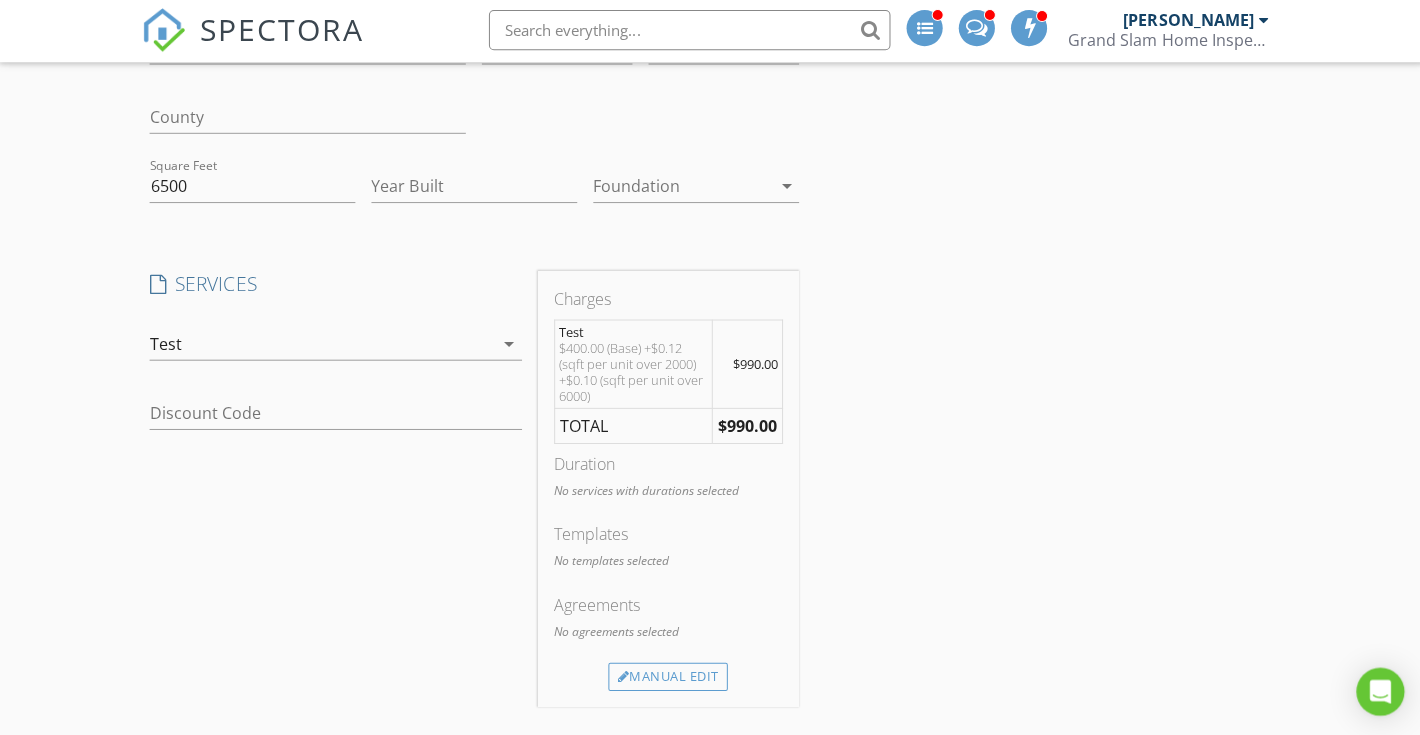 scroll, scrollTop: 319, scrollLeft: 0, axis: vertical 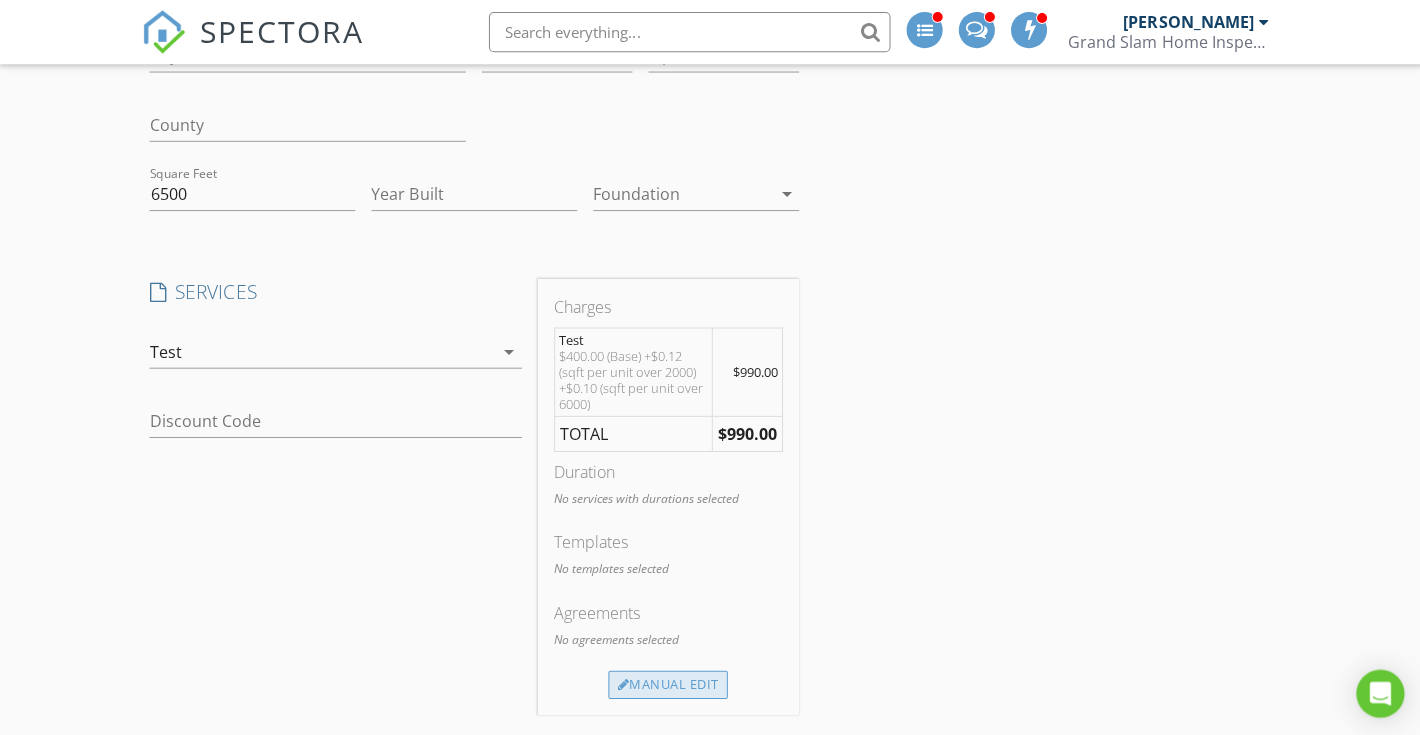 click on "Manual Edit" at bounding box center (666, 682) 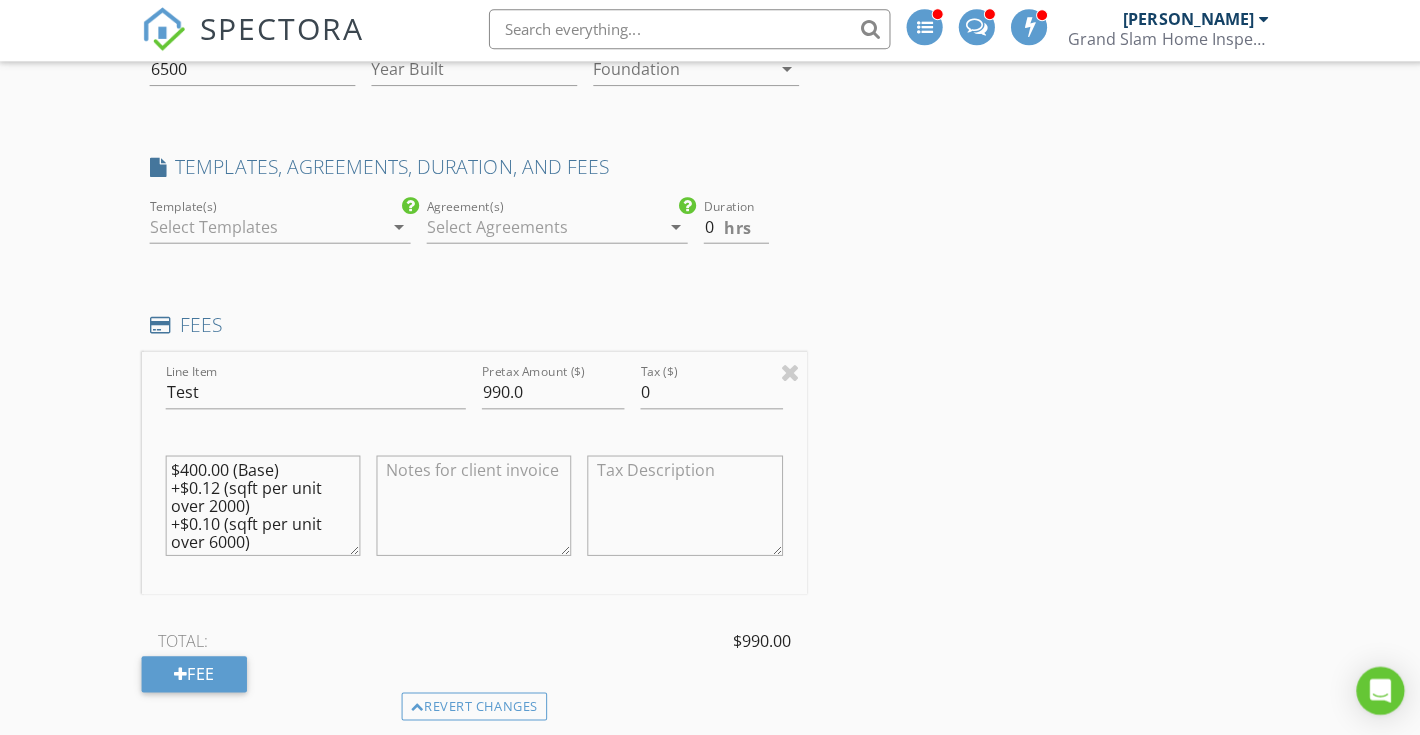 scroll, scrollTop: 452, scrollLeft: 0, axis: vertical 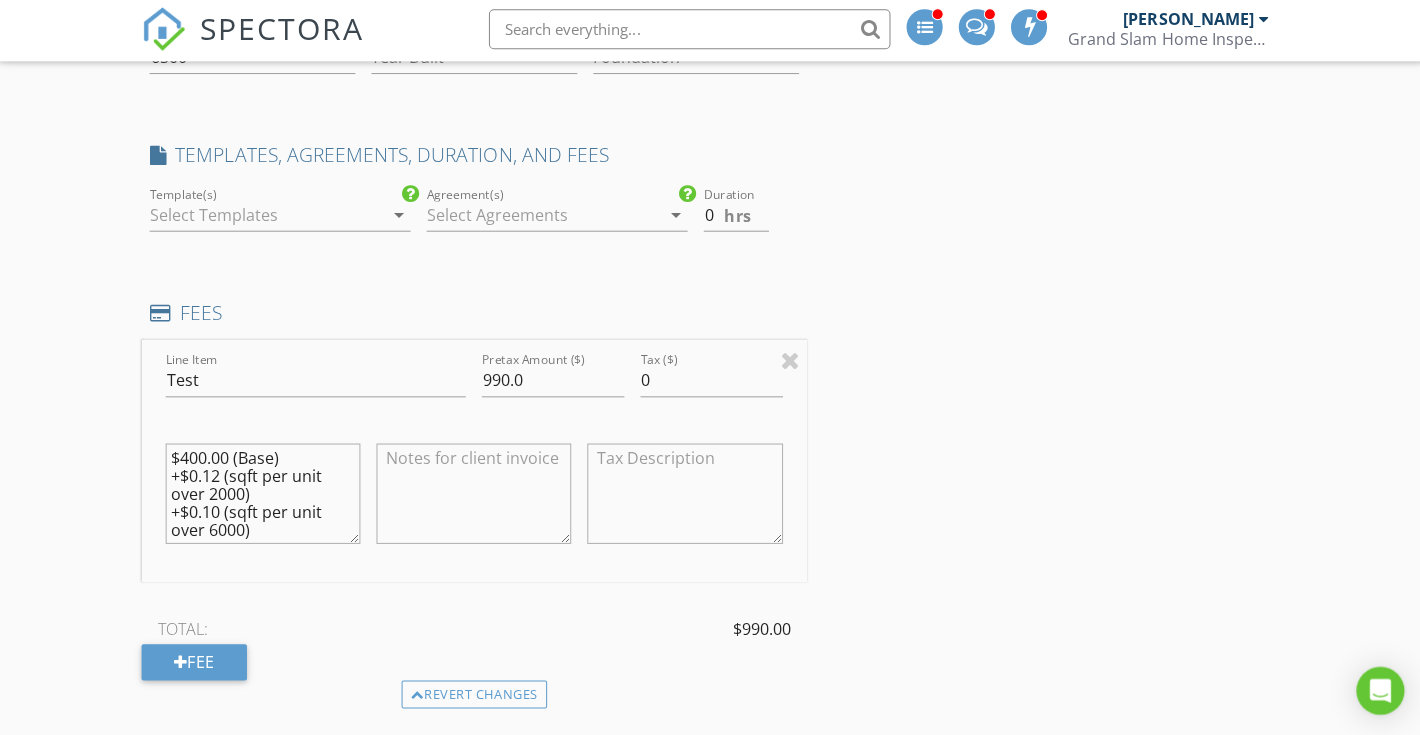 click on "Daniel  Bearman
Grand Slam Home Inspection PLLC" at bounding box center (1165, 32) 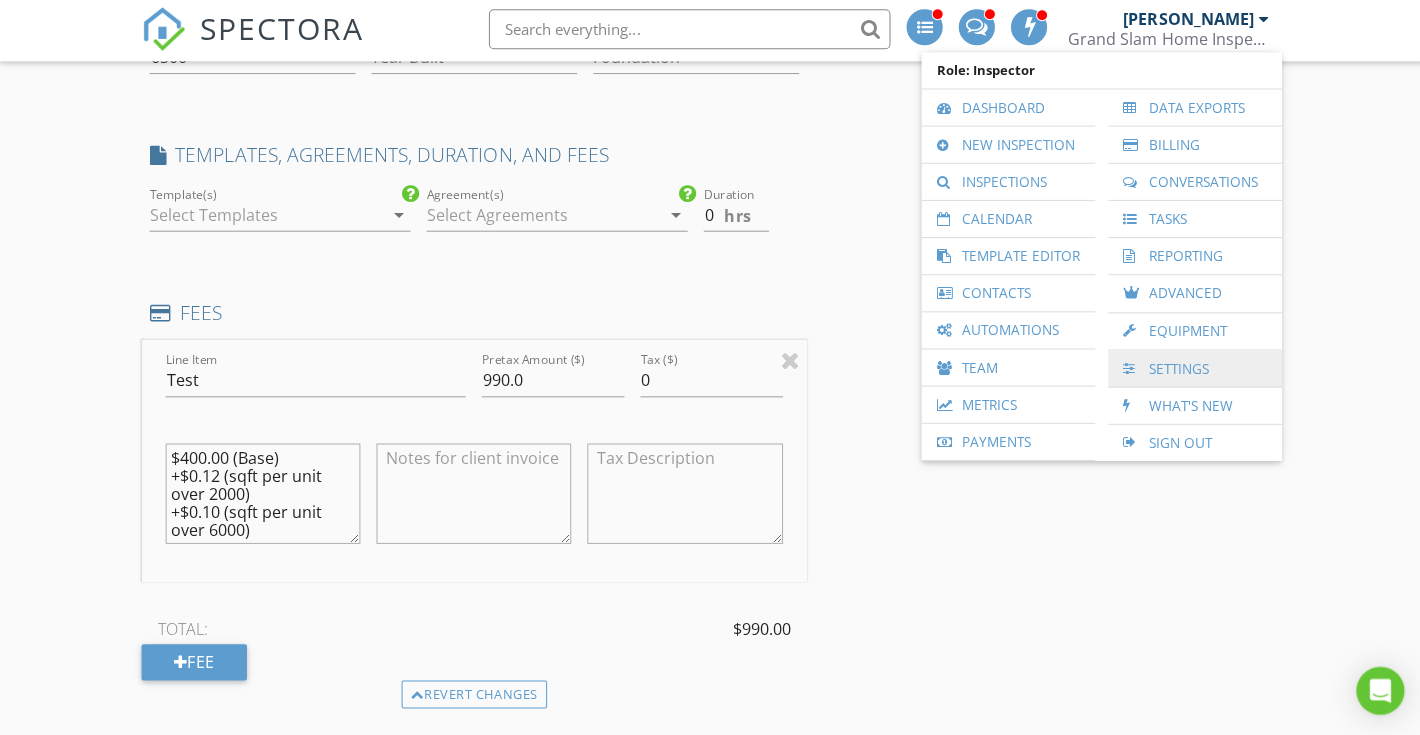 click on "Settings" at bounding box center [1191, 370] 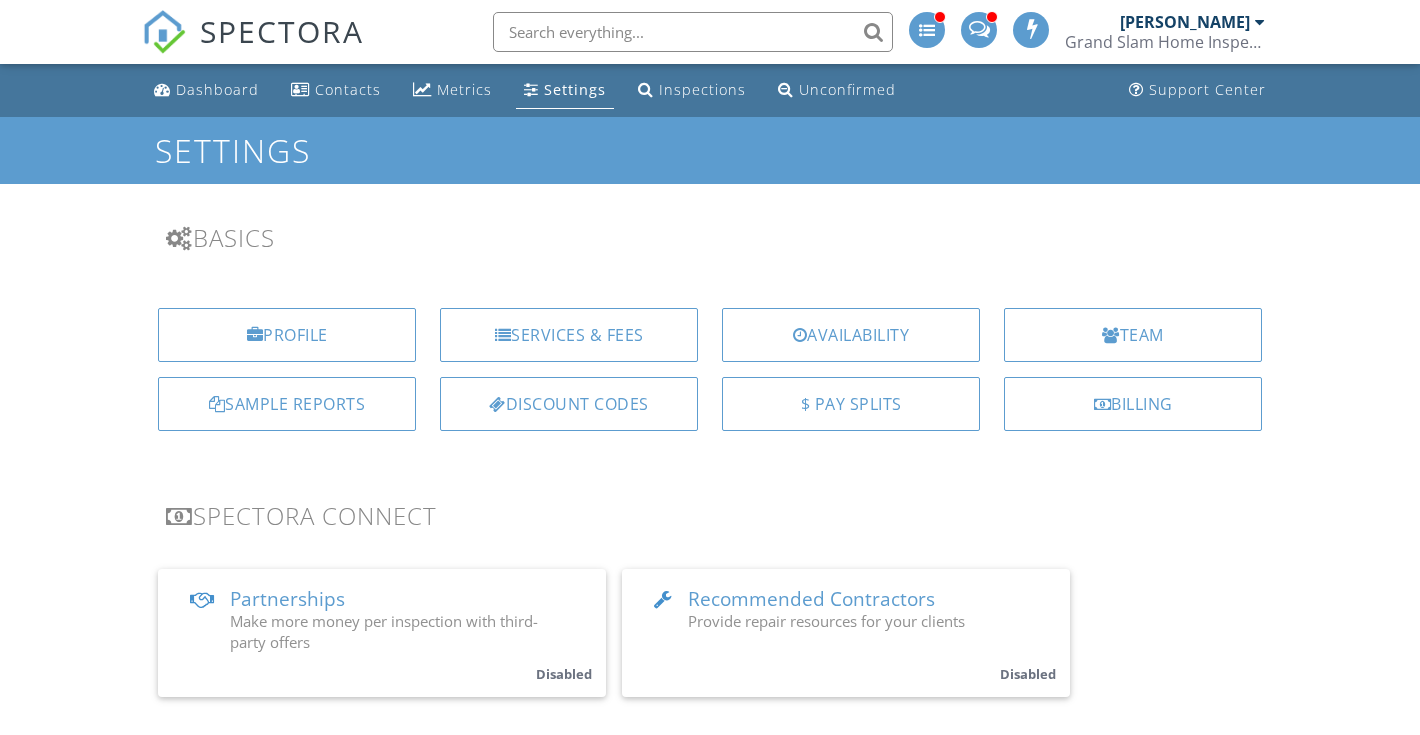 scroll, scrollTop: 0, scrollLeft: 0, axis: both 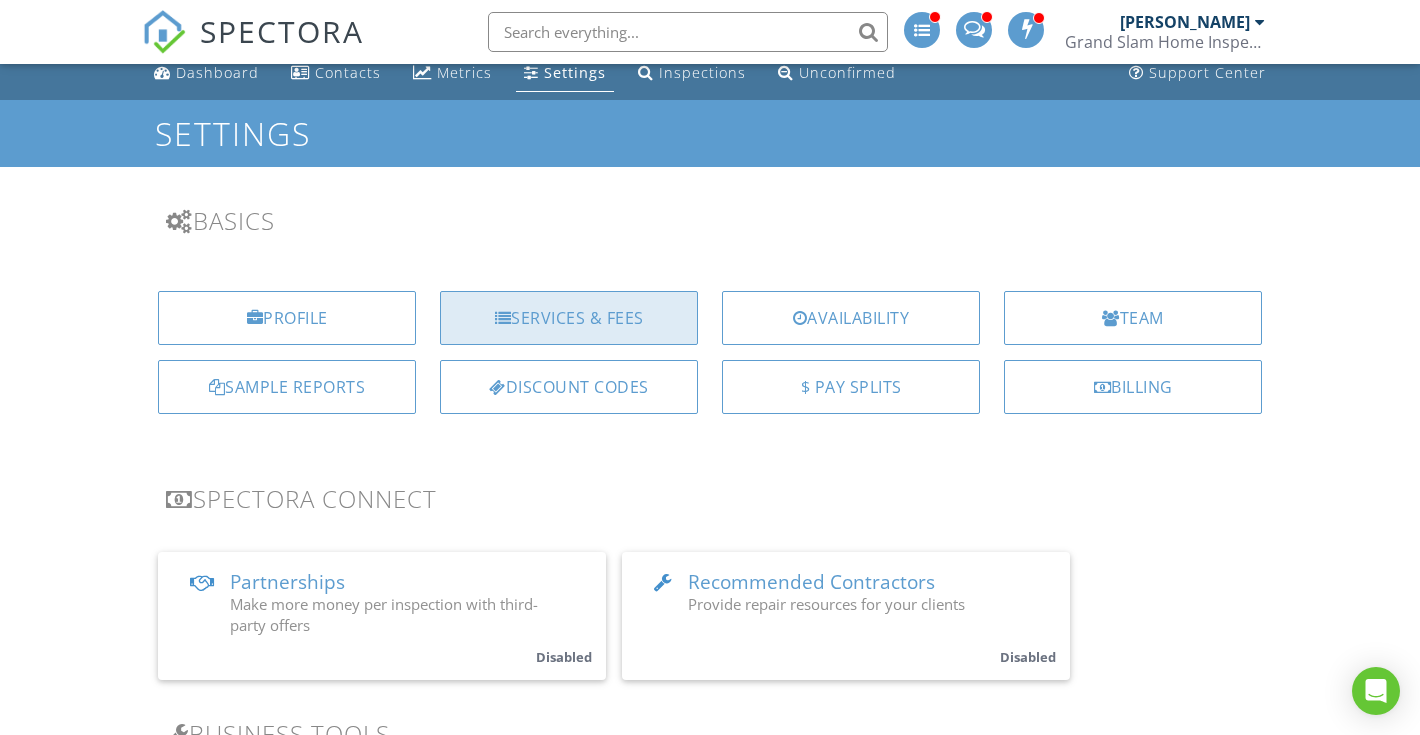 click on "Services & Fees" at bounding box center [569, 318] 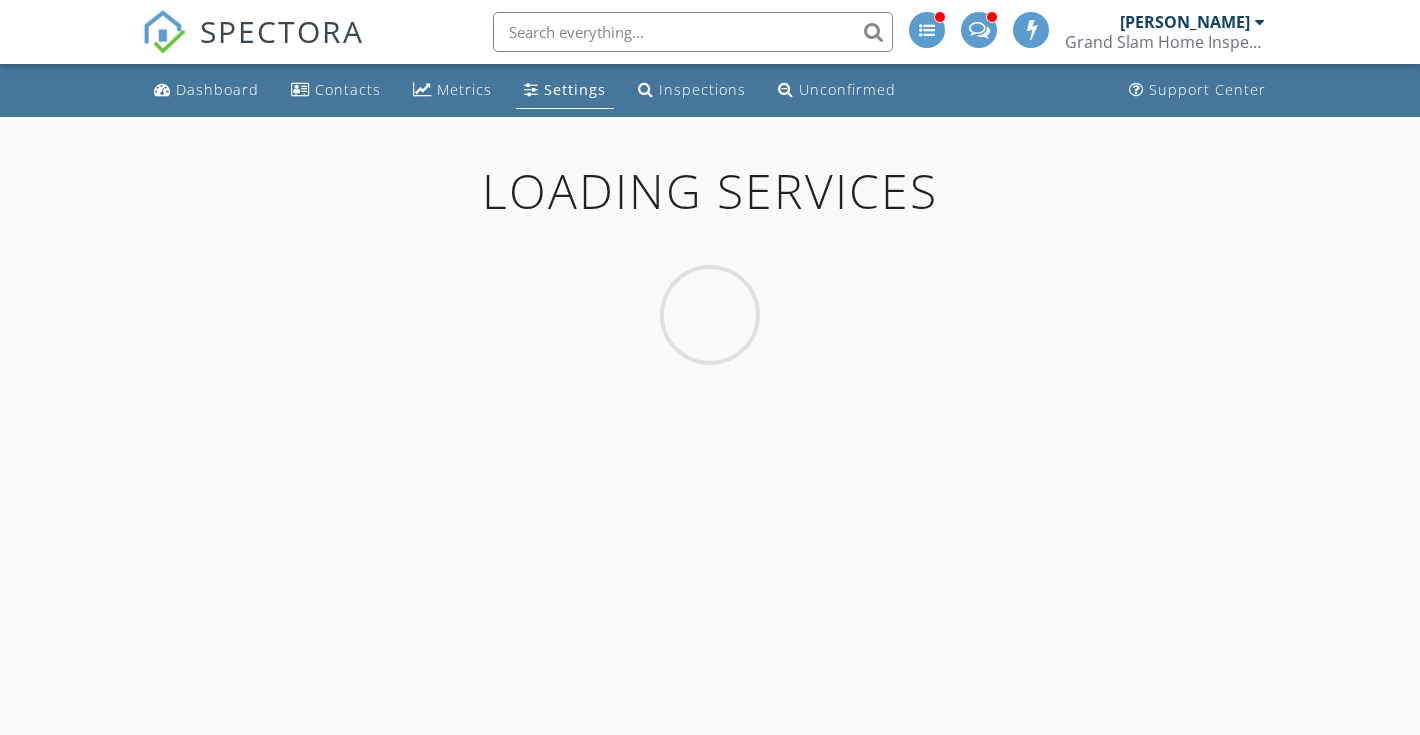 scroll, scrollTop: 0, scrollLeft: 0, axis: both 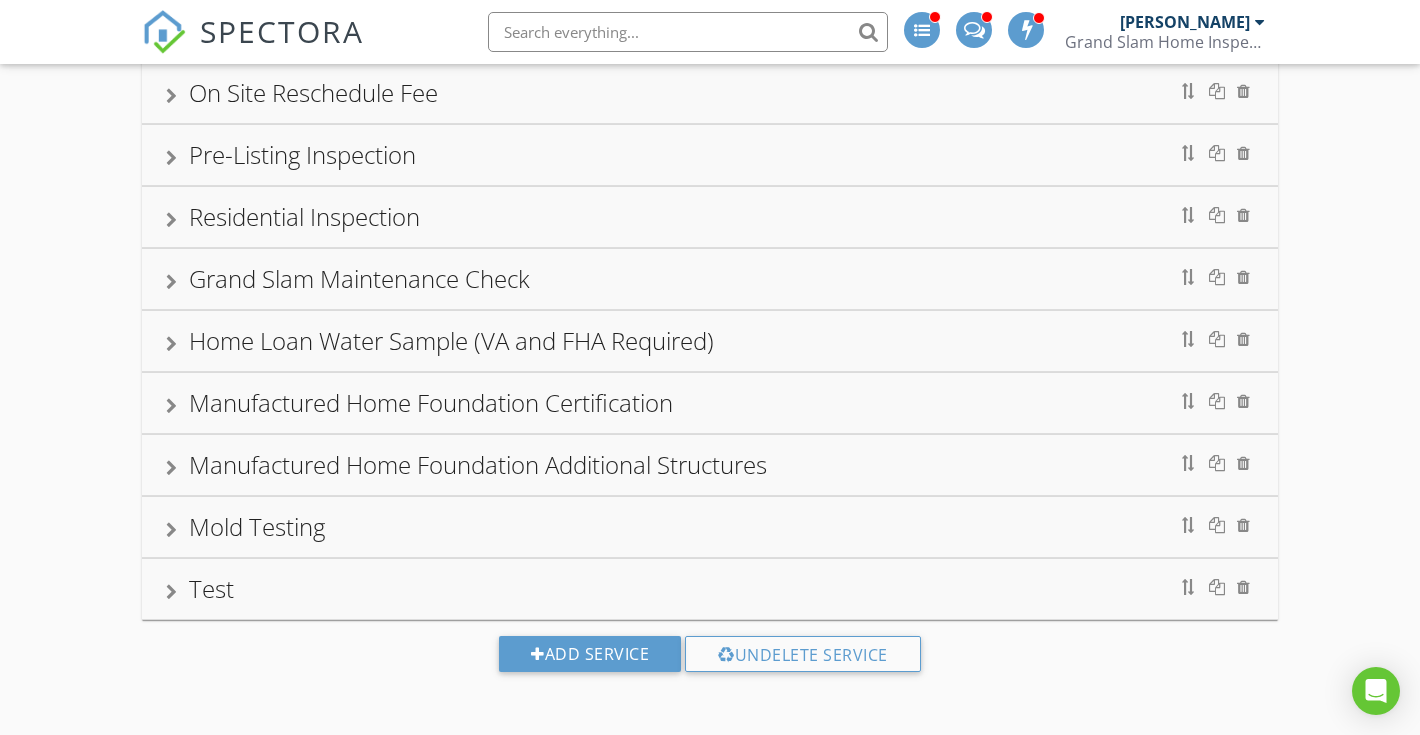 click on "Test" at bounding box center [710, 589] 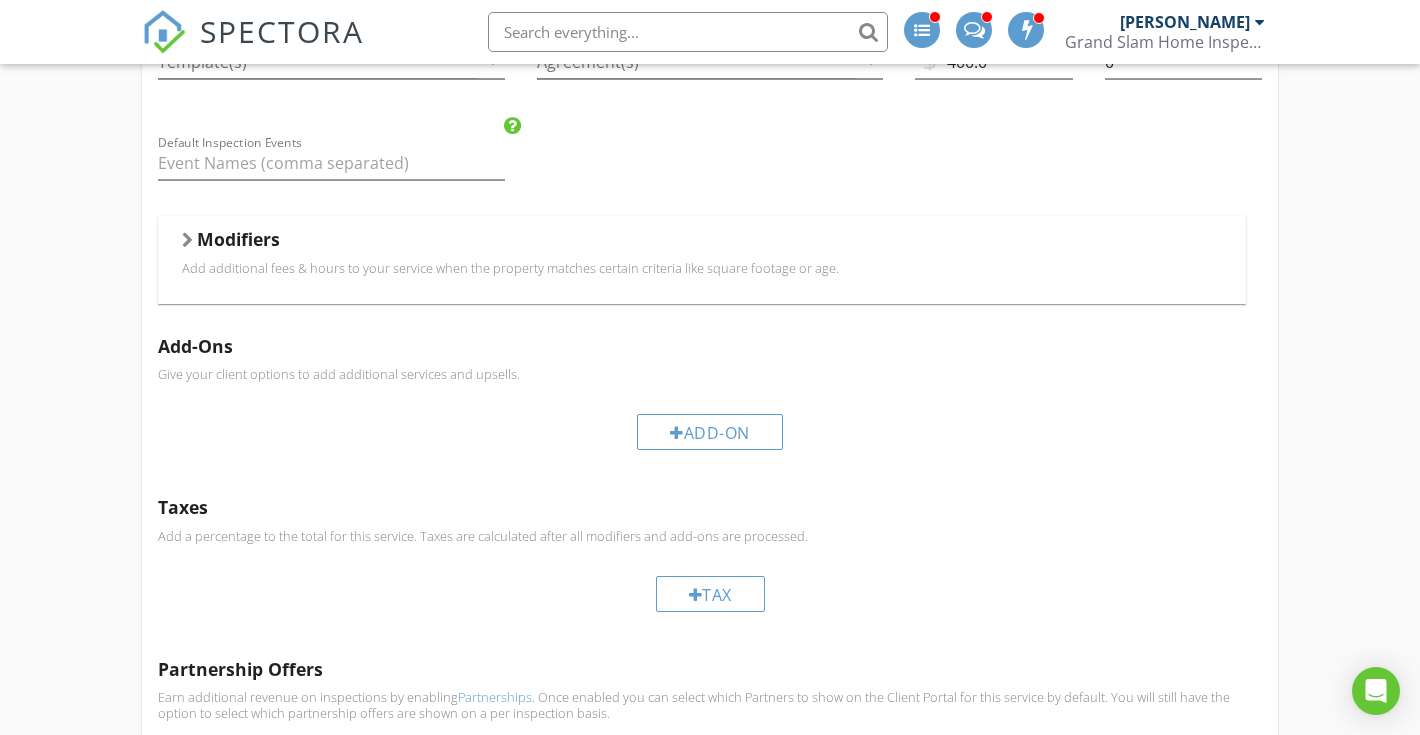 scroll, scrollTop: 1444, scrollLeft: 0, axis: vertical 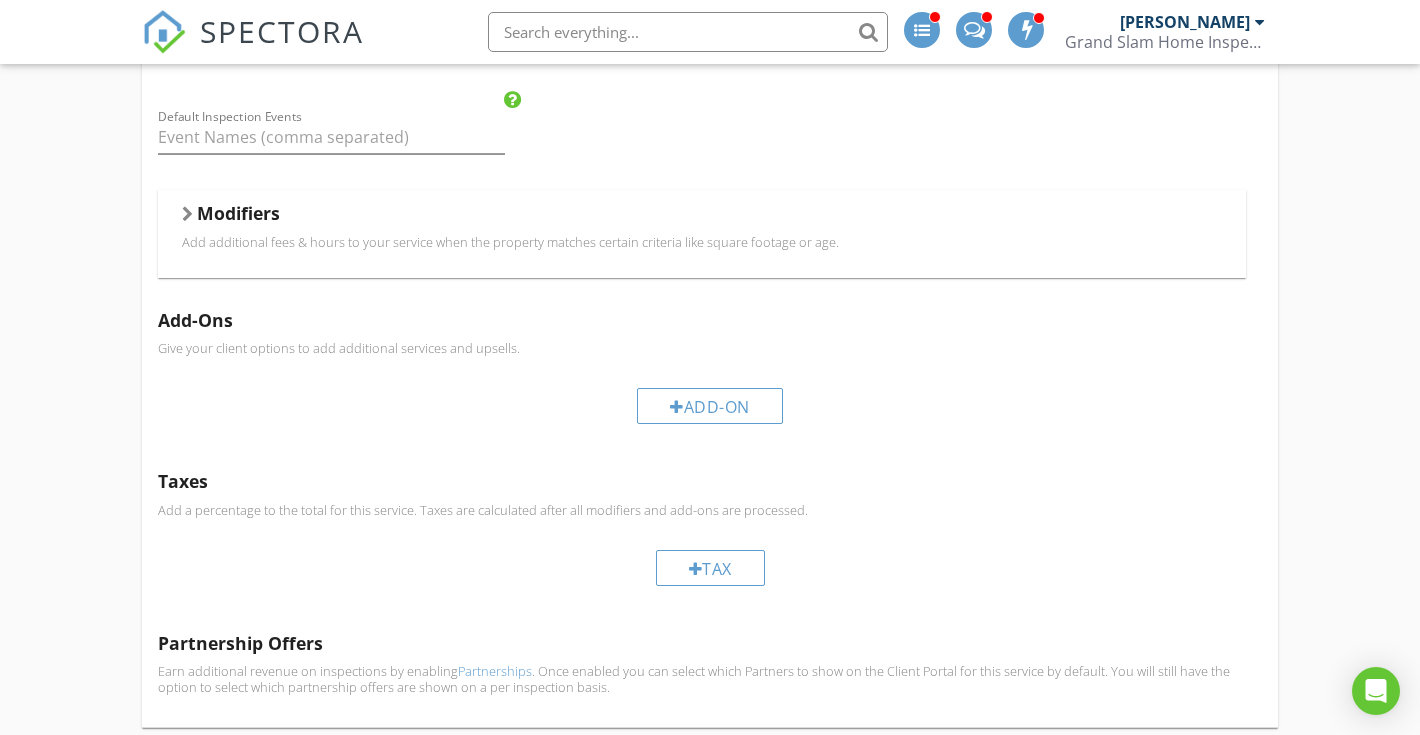click on "Add additional fees & hours to your service when the
property matches certain criteria like square footage or age." at bounding box center [702, 242] 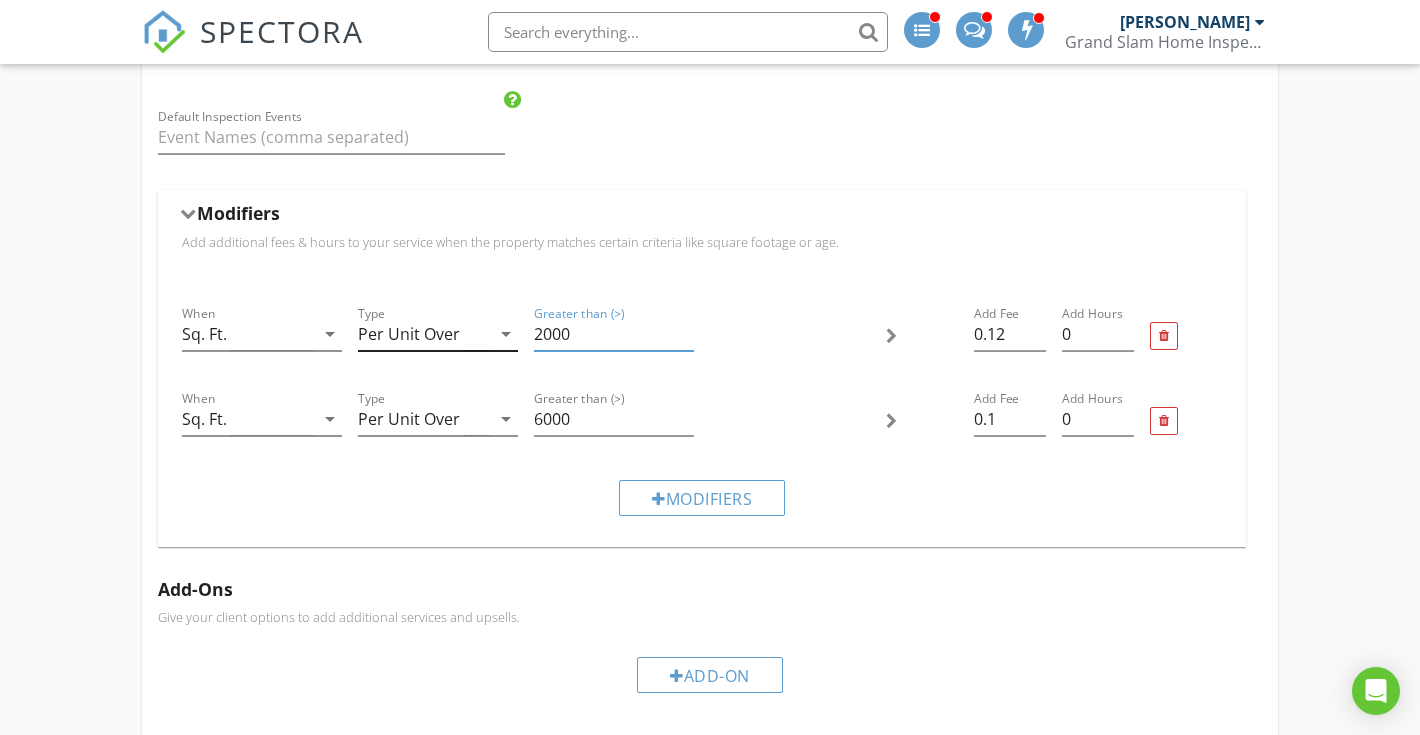 drag, startPoint x: 592, startPoint y: 344, endPoint x: 505, endPoint y: 337, distance: 87.28116 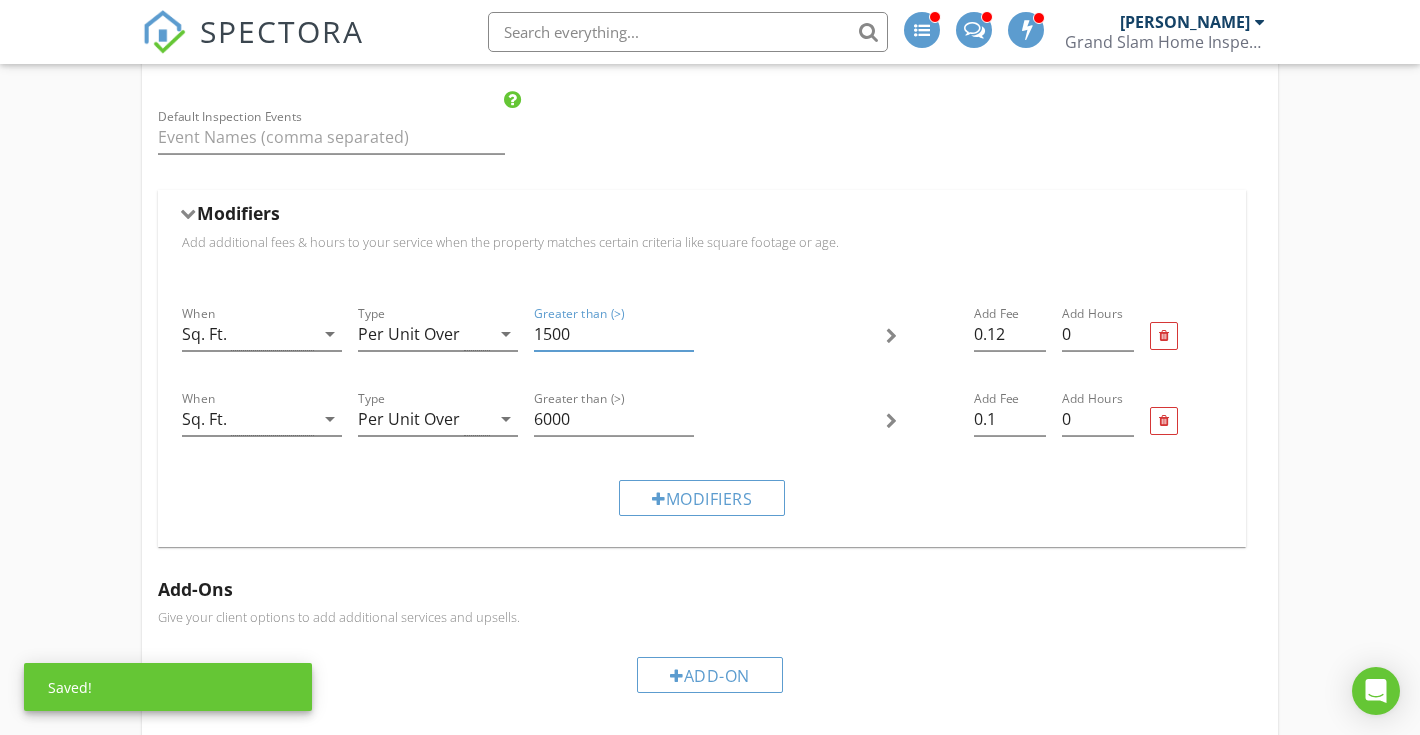 type on "1500" 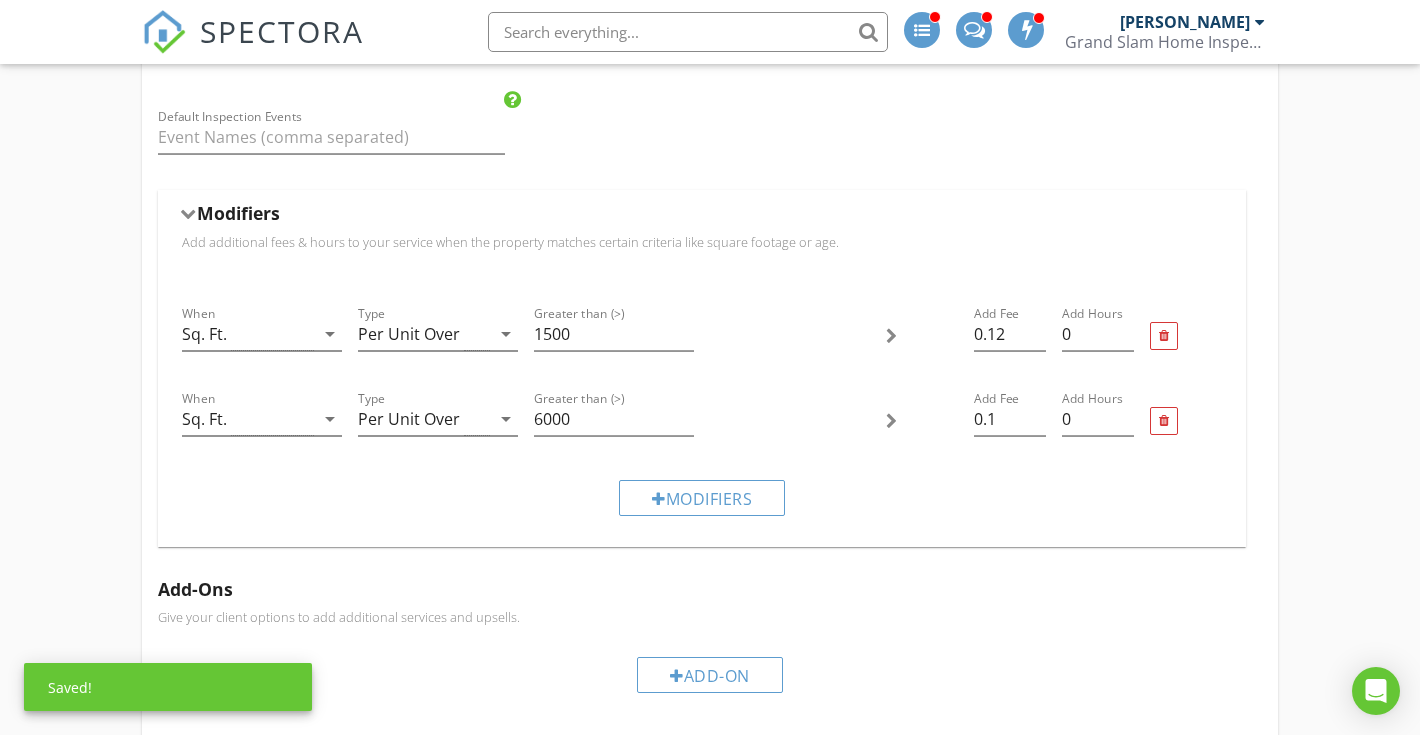 click on "Modifiers" at bounding box center (702, 497) 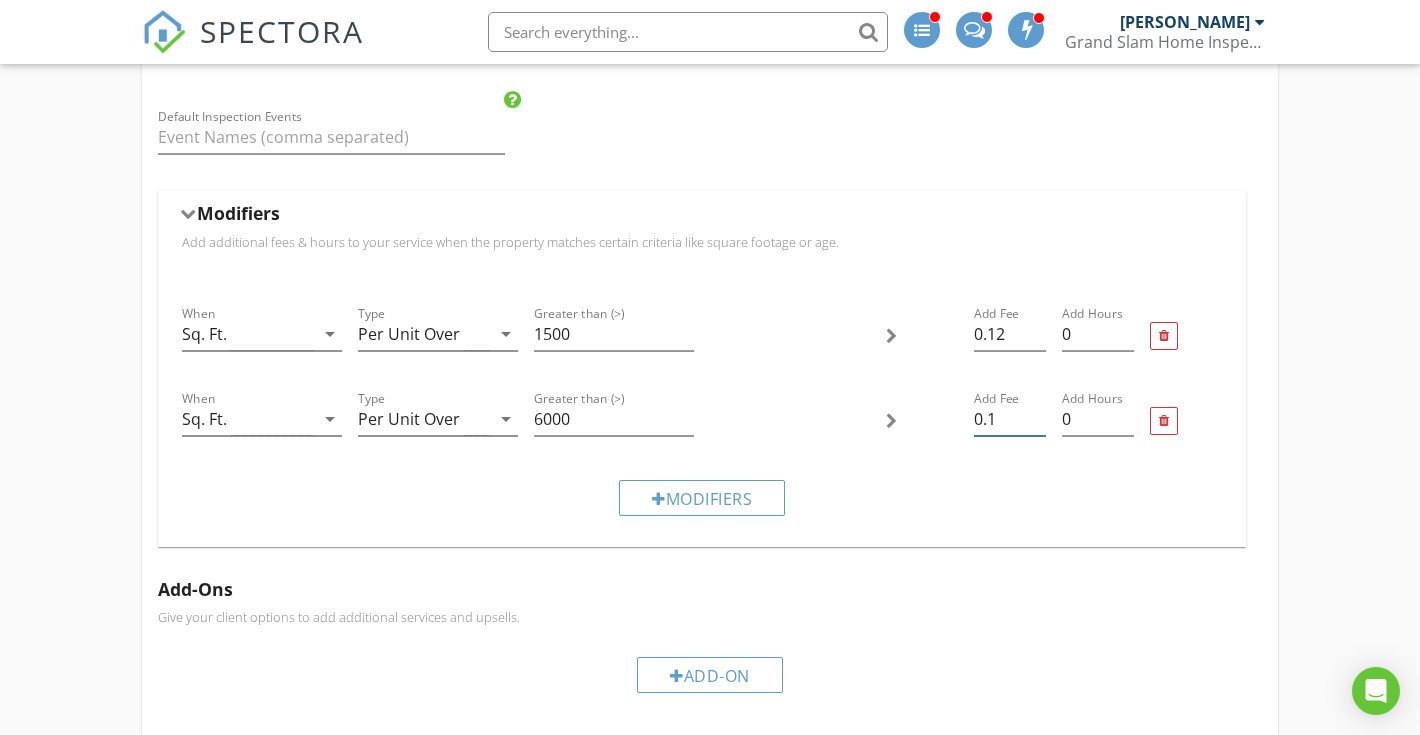 click on "0.1" at bounding box center (1010, 419) 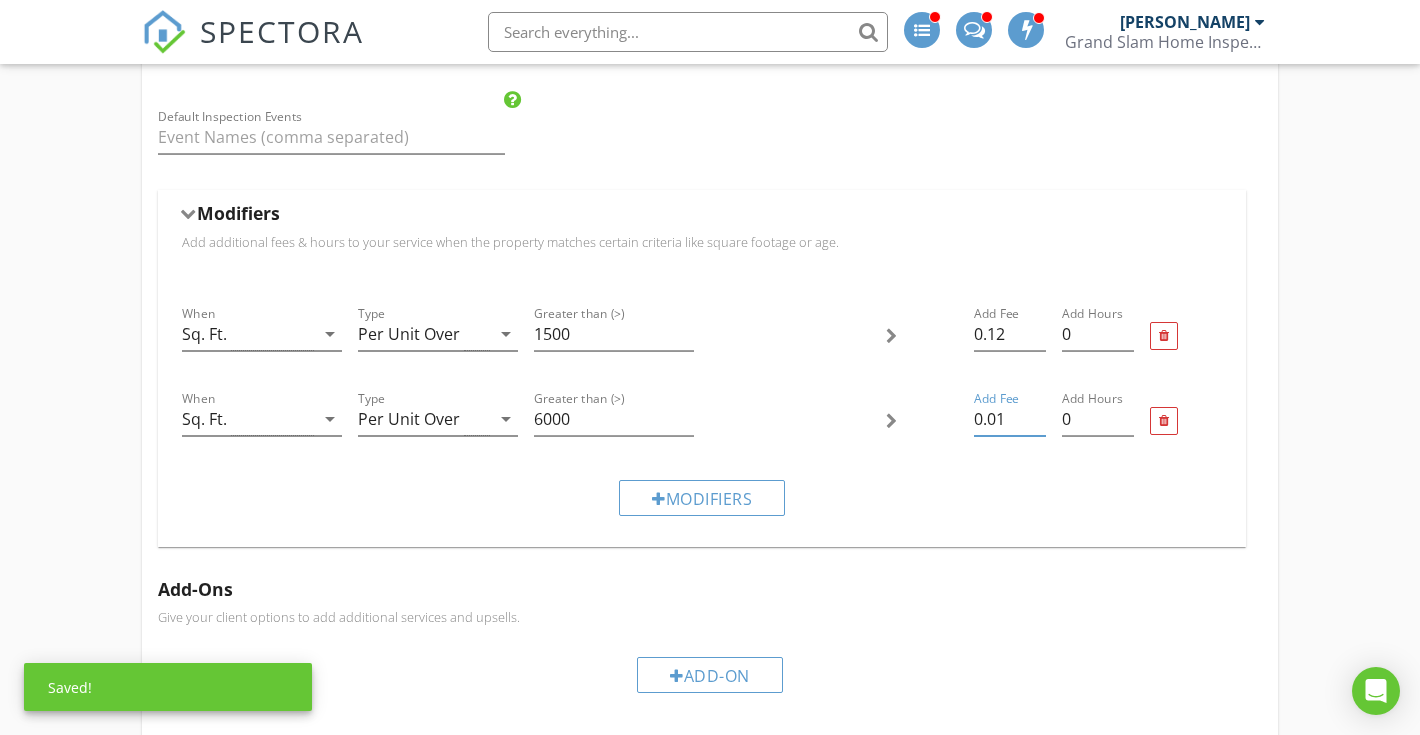 type on "0.01" 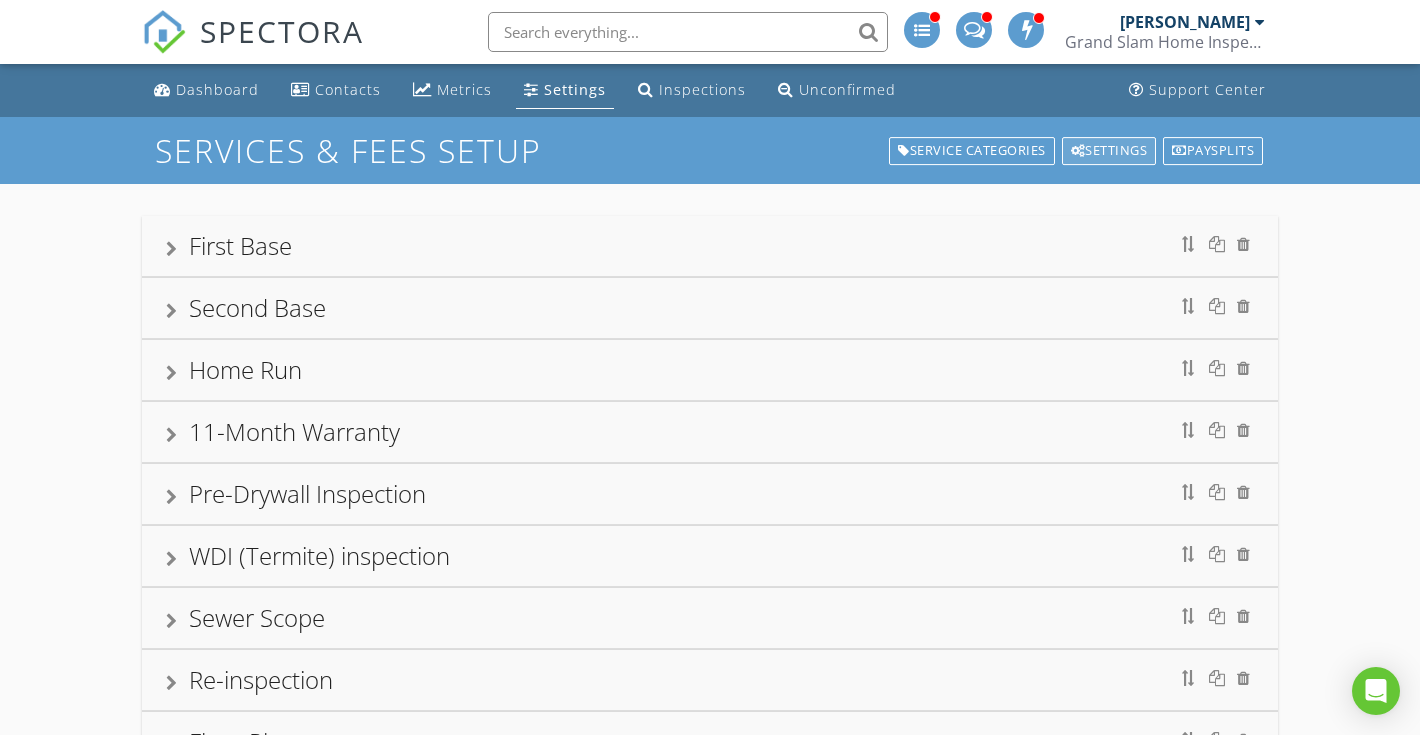 scroll, scrollTop: 0, scrollLeft: 0, axis: both 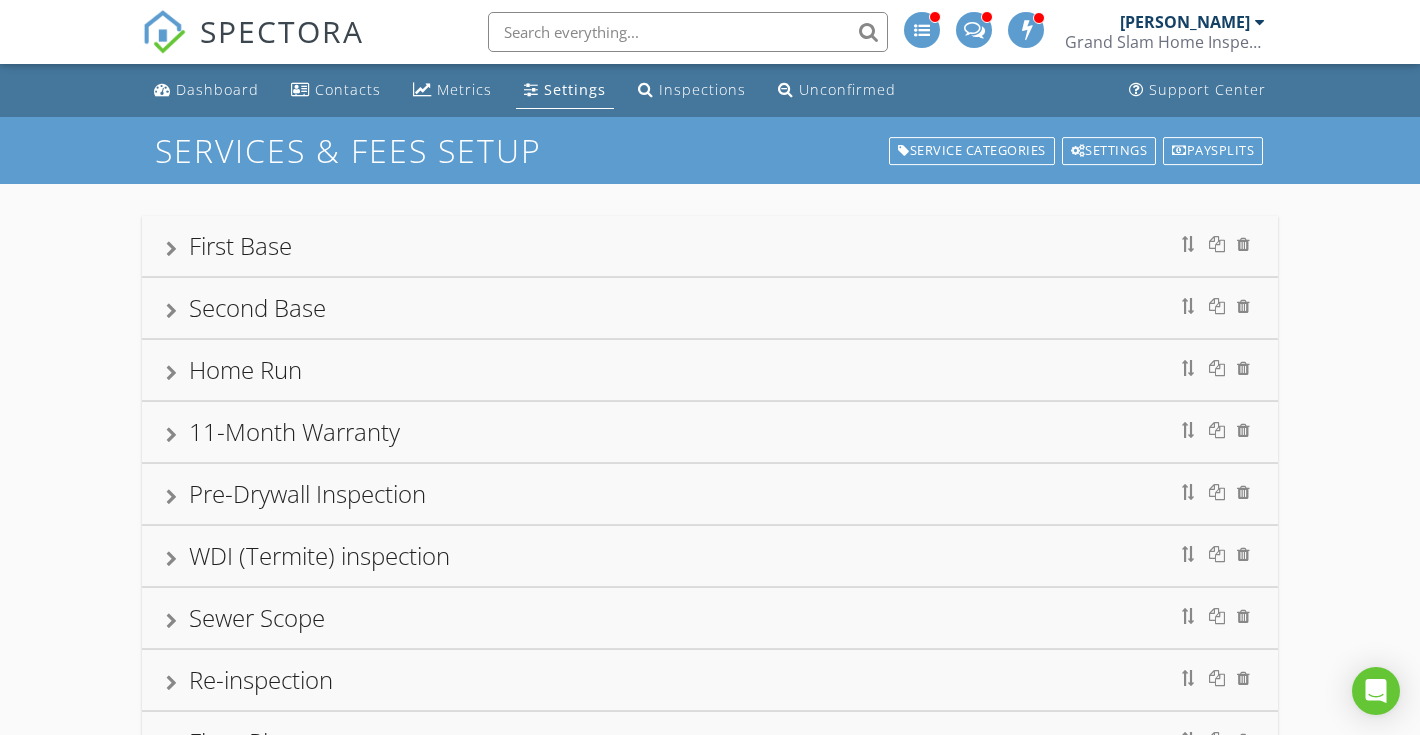 click on "SPECTORA" at bounding box center (282, 31) 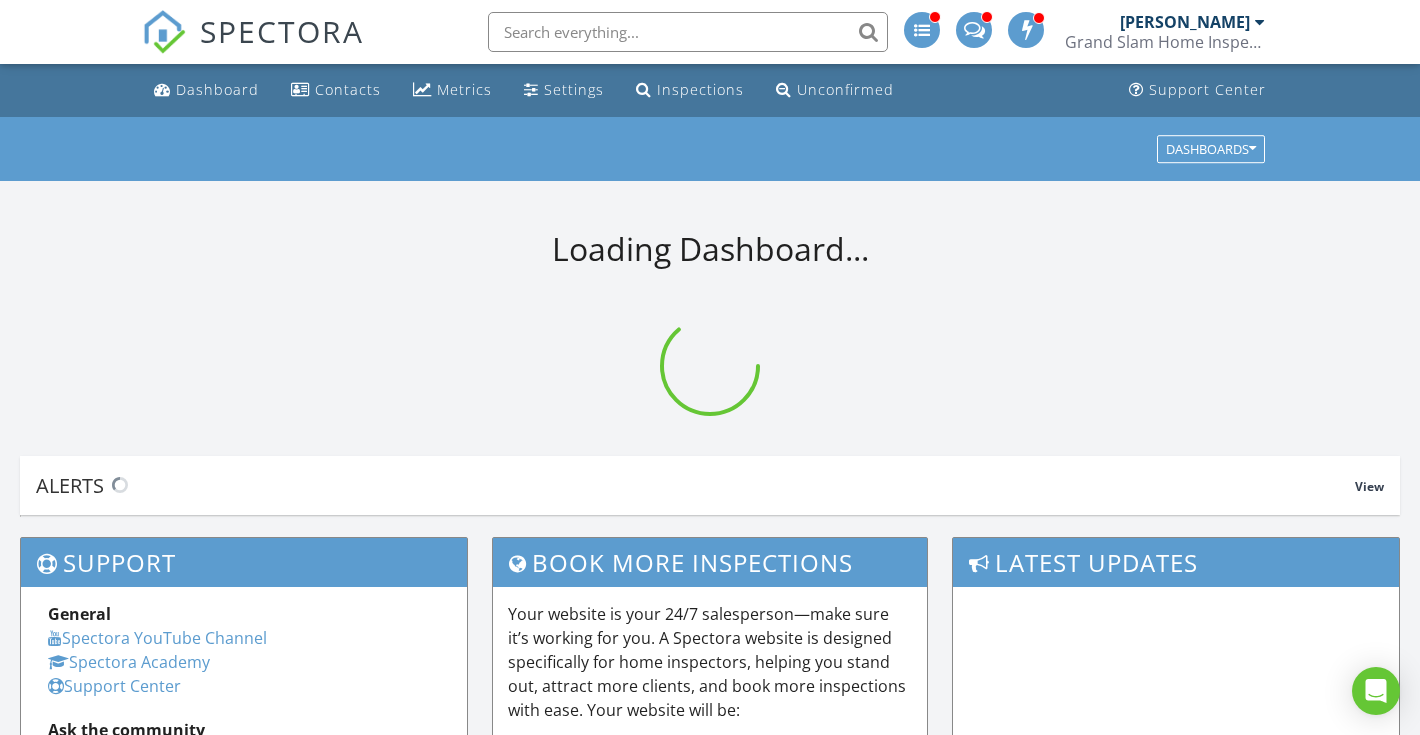 scroll, scrollTop: 0, scrollLeft: 0, axis: both 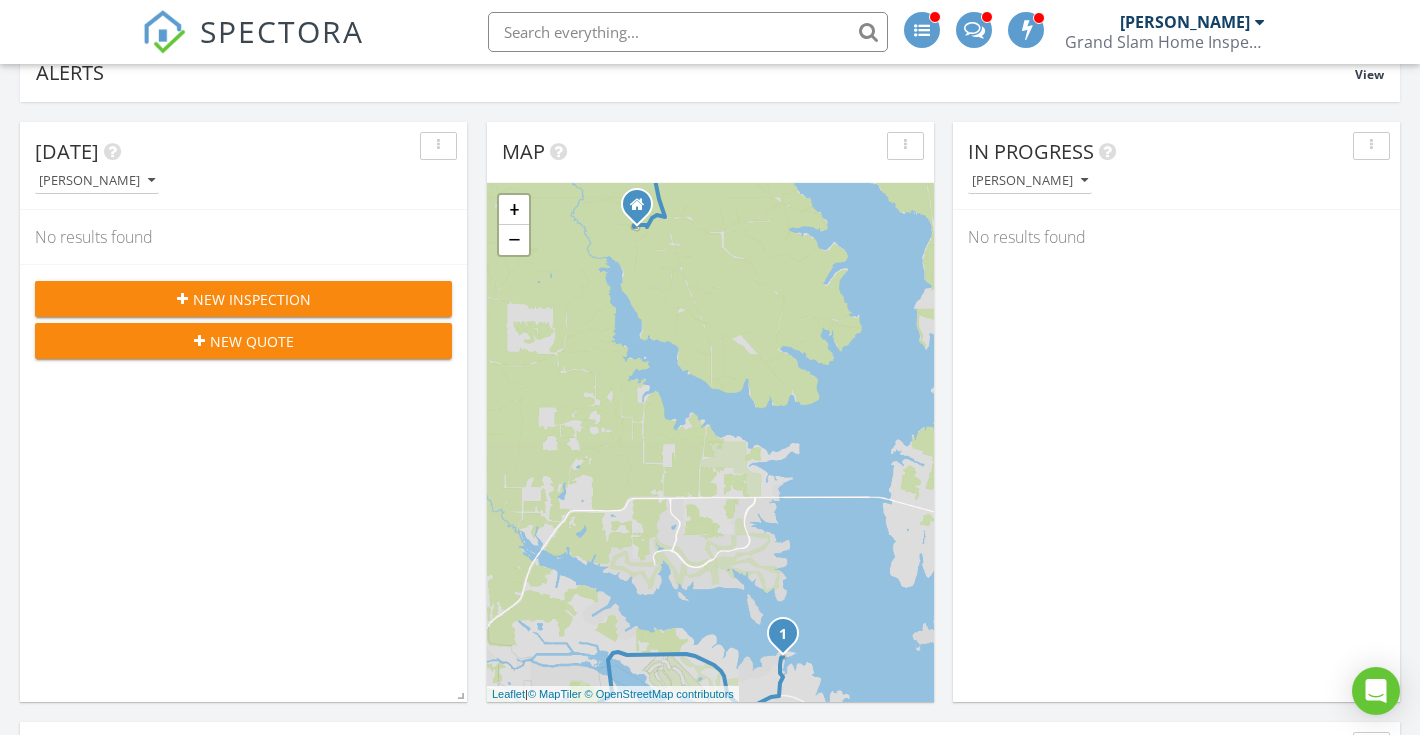 click on "New Quote" at bounding box center (243, 341) 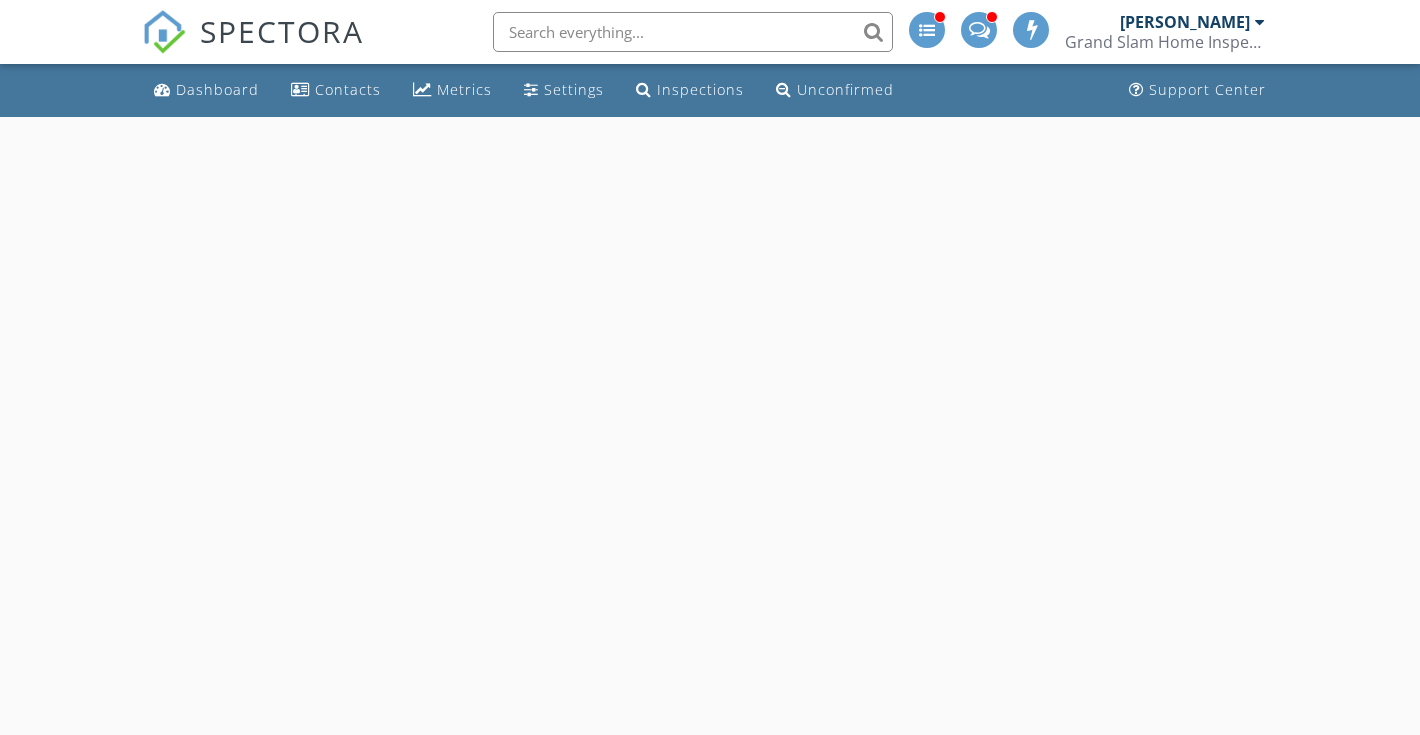 scroll, scrollTop: 0, scrollLeft: 0, axis: both 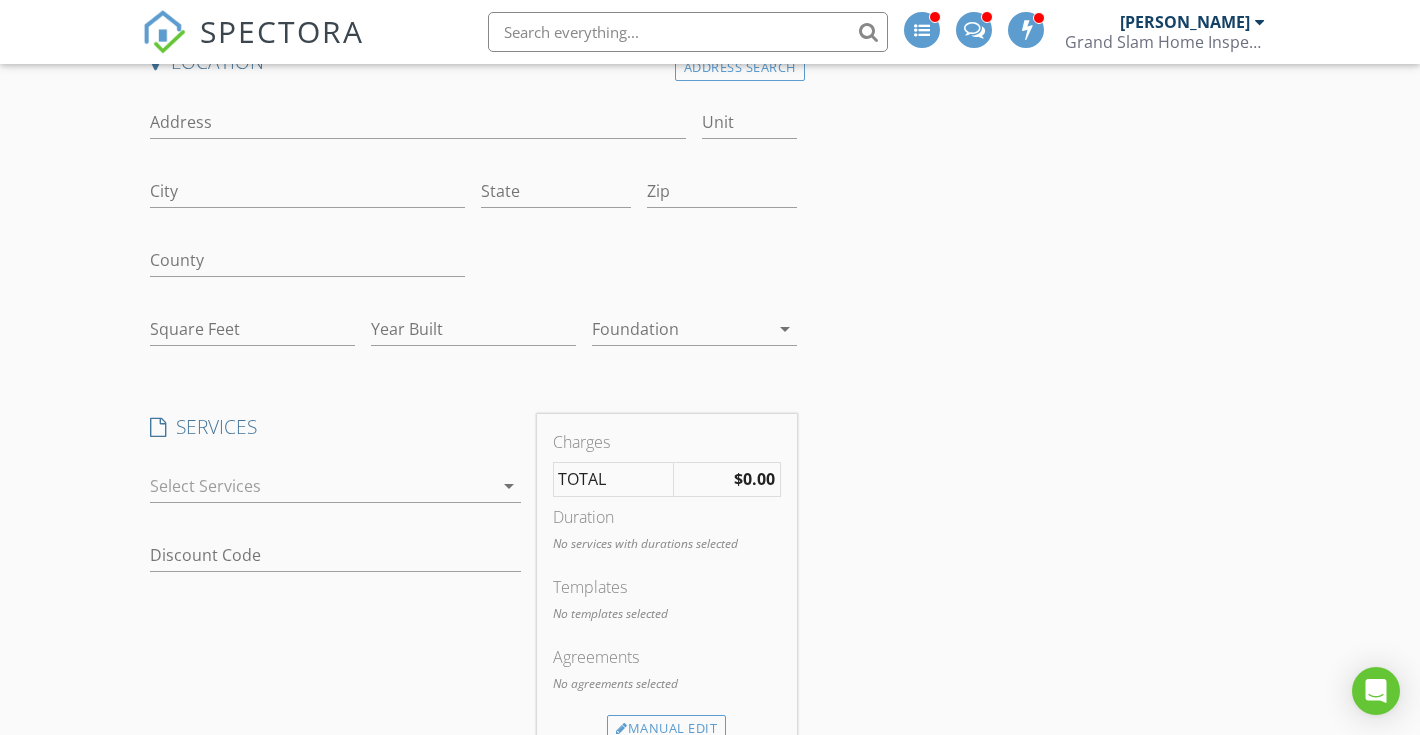click on "Square Feet" at bounding box center (252, 333) 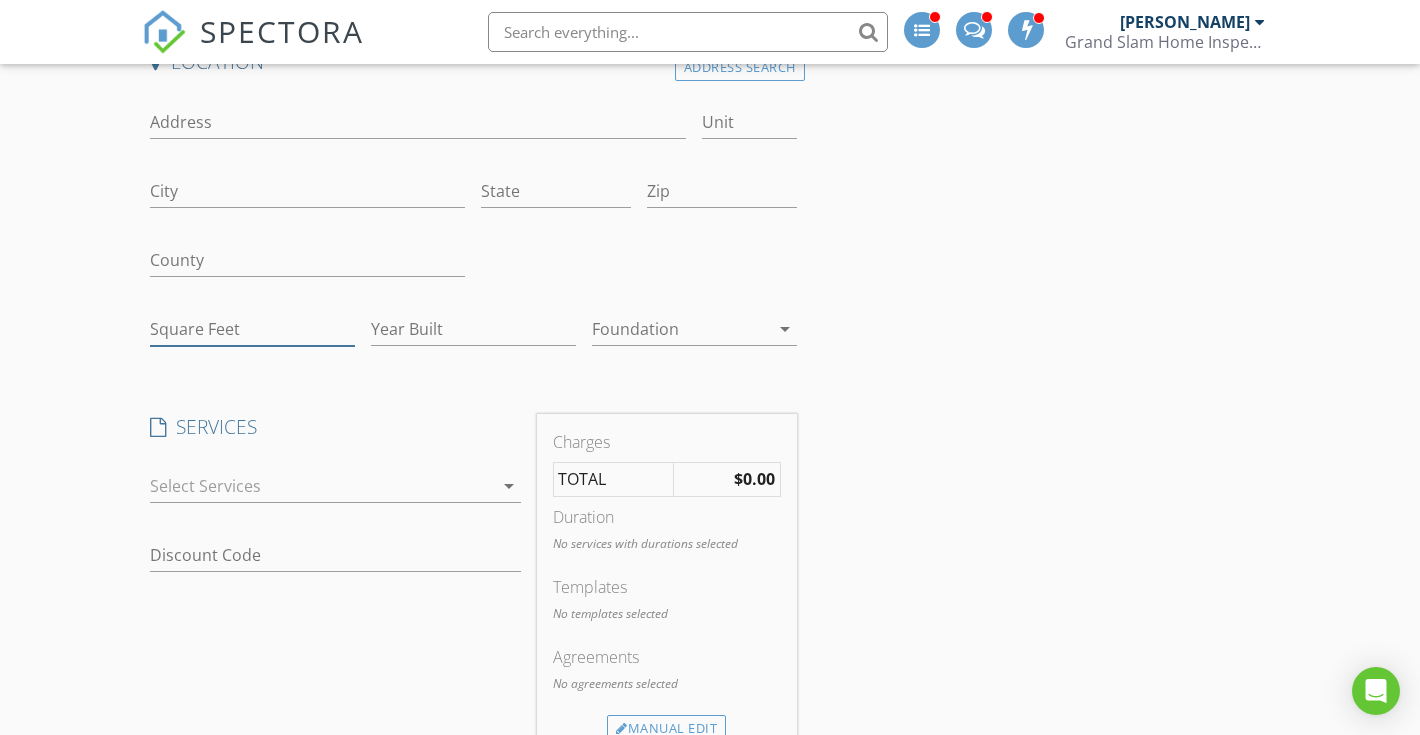 click on "Square Feet" at bounding box center [252, 329] 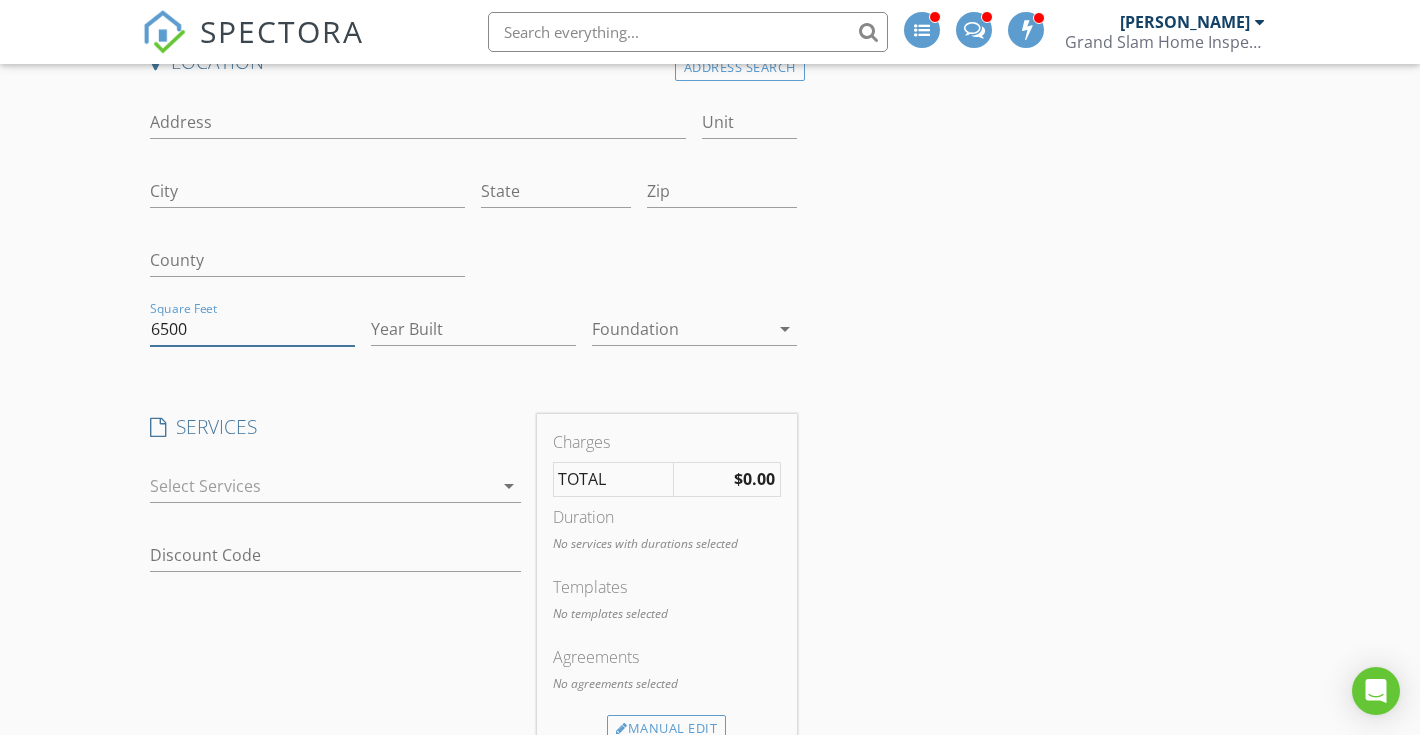 type on "6500" 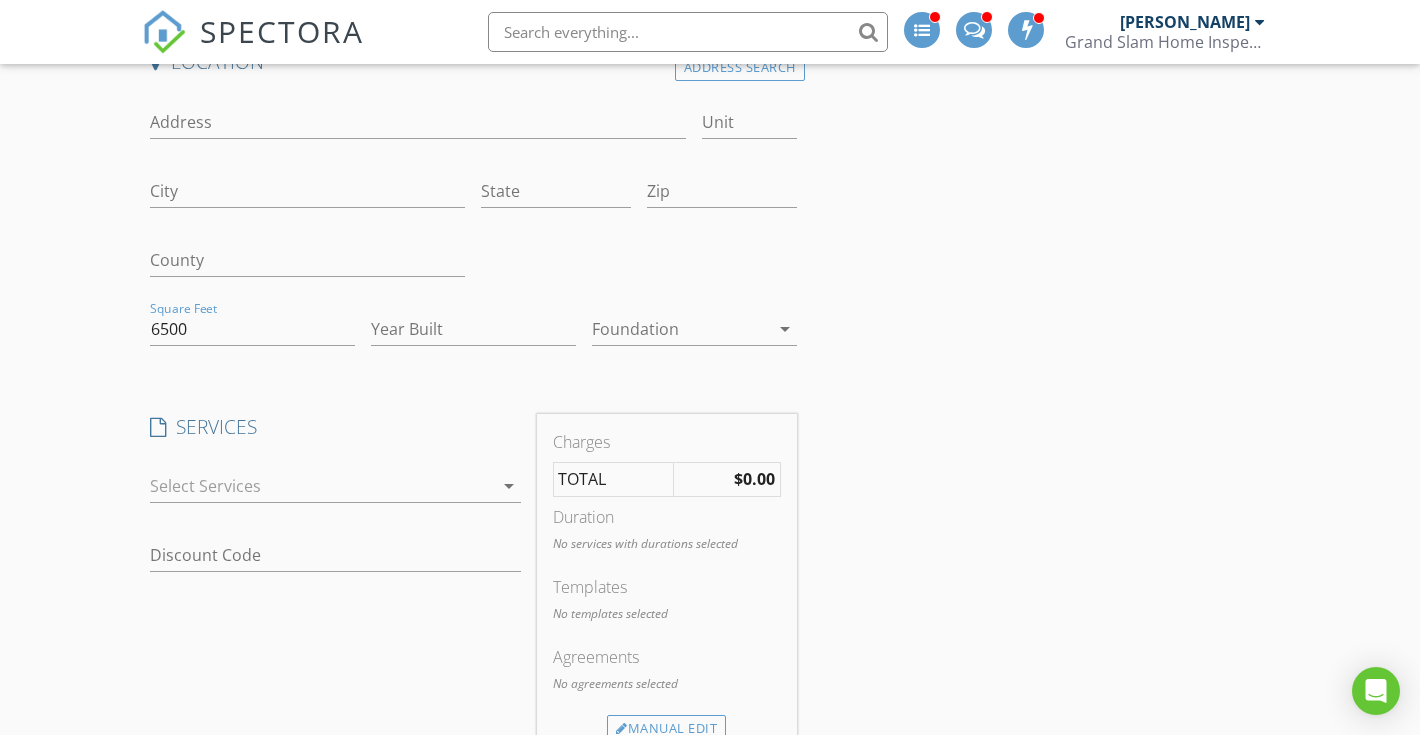 click at bounding box center [321, 486] 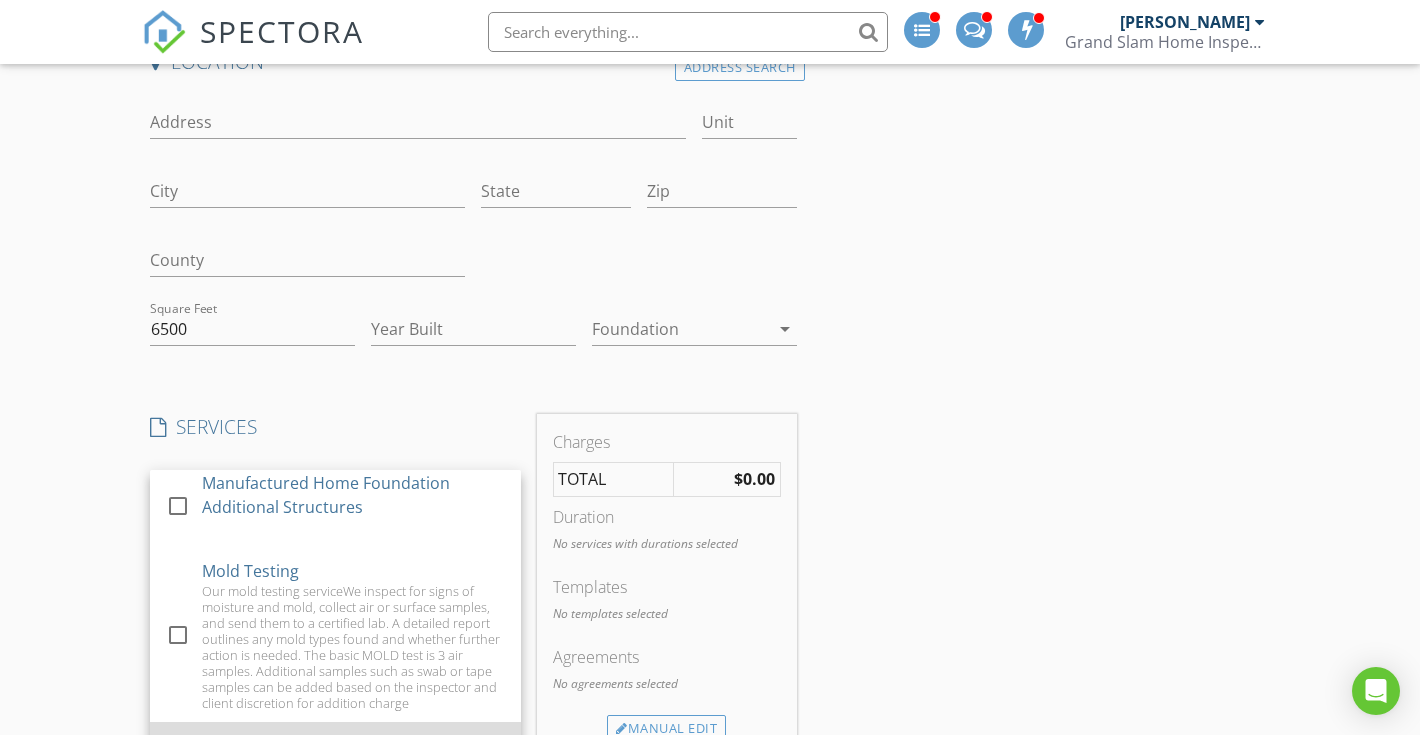 scroll, scrollTop: 1681, scrollLeft: 0, axis: vertical 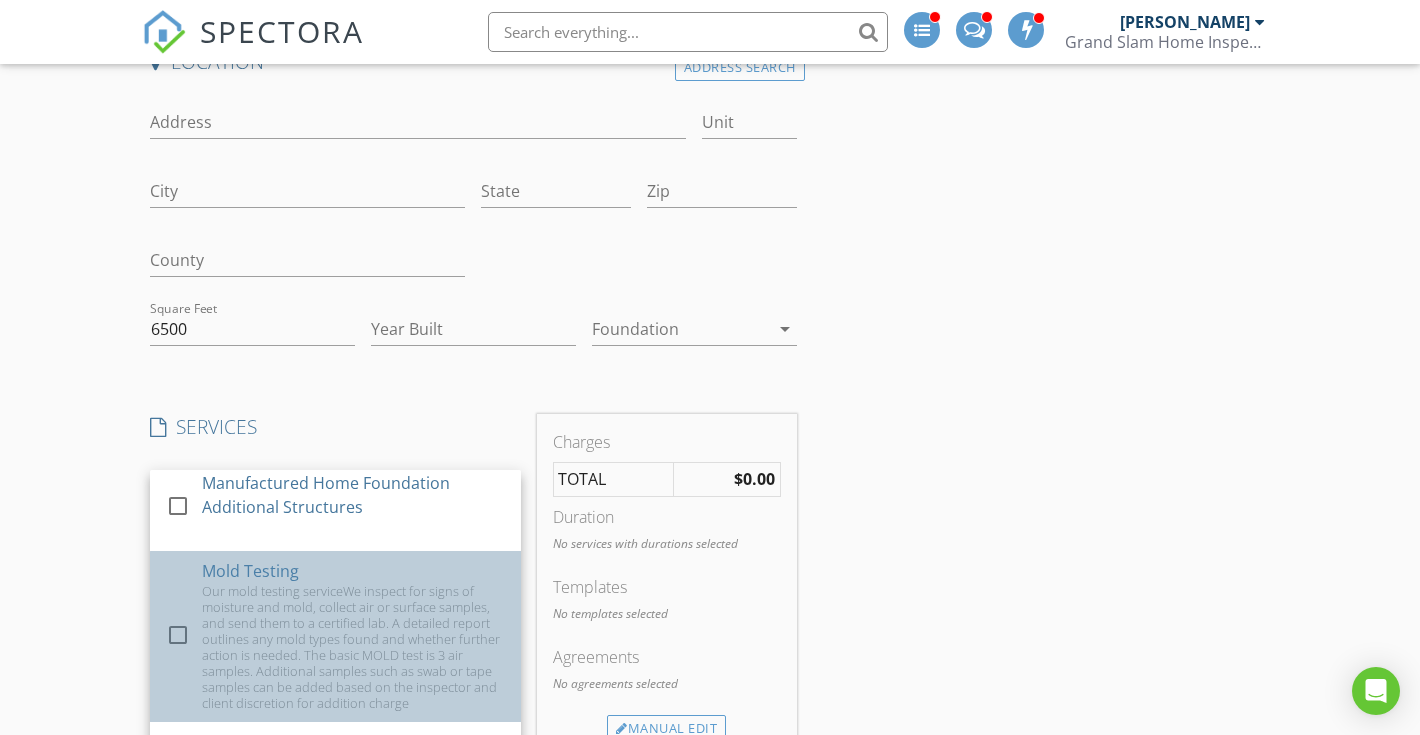 click on "Mold Testing    Our mold testing serviceWe inspect for signs of moisture and mold, collect air or surface samples, and send them to a certified lab. A detailed report outlines any mold types found and whether further action is needed. The basic MOLD test is 3 air samples. Additional samples such as swab or tape samples can be added based on the inspector and client discretion for addition charge" at bounding box center (353, 636) 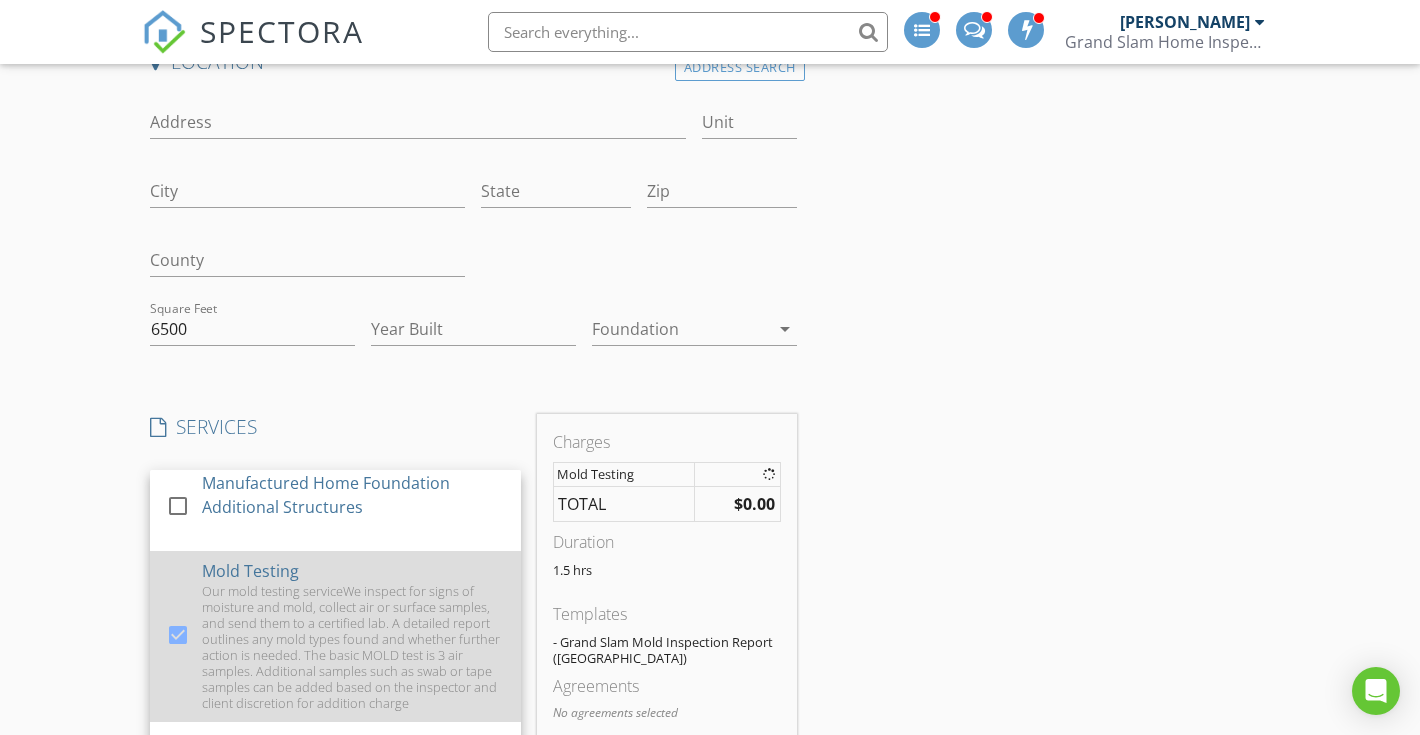 click on "Mold Testing    Our mold testing serviceWe inspect for signs of moisture and mold, collect air or surface samples, and send them to a certified lab. A detailed report outlines any mold types found and whether further action is needed. The basic MOLD test is 3 air samples. Additional samples such as swab or tape samples can be added based on the inspector and client discretion for addition charge" at bounding box center (353, 636) 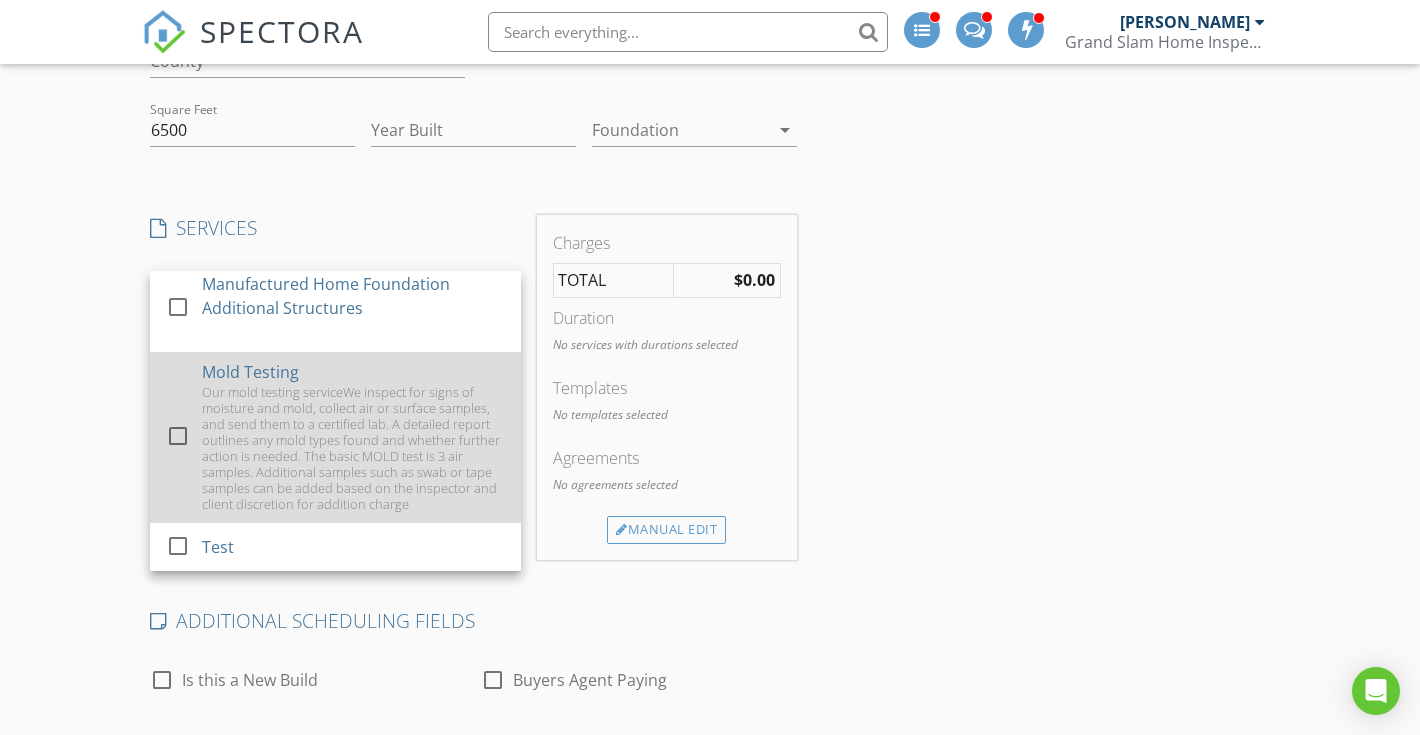 scroll, scrollTop: 388, scrollLeft: 0, axis: vertical 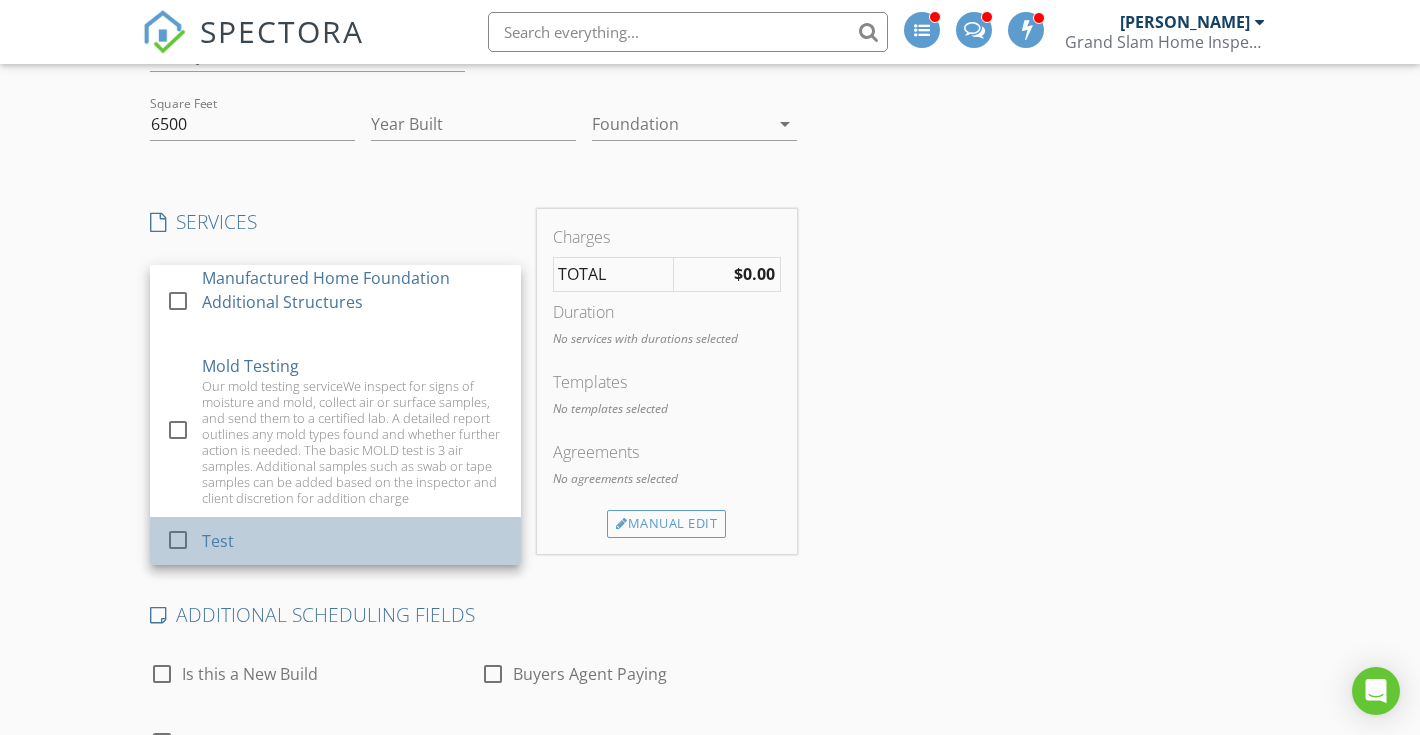 click on "Test" at bounding box center (218, 541) 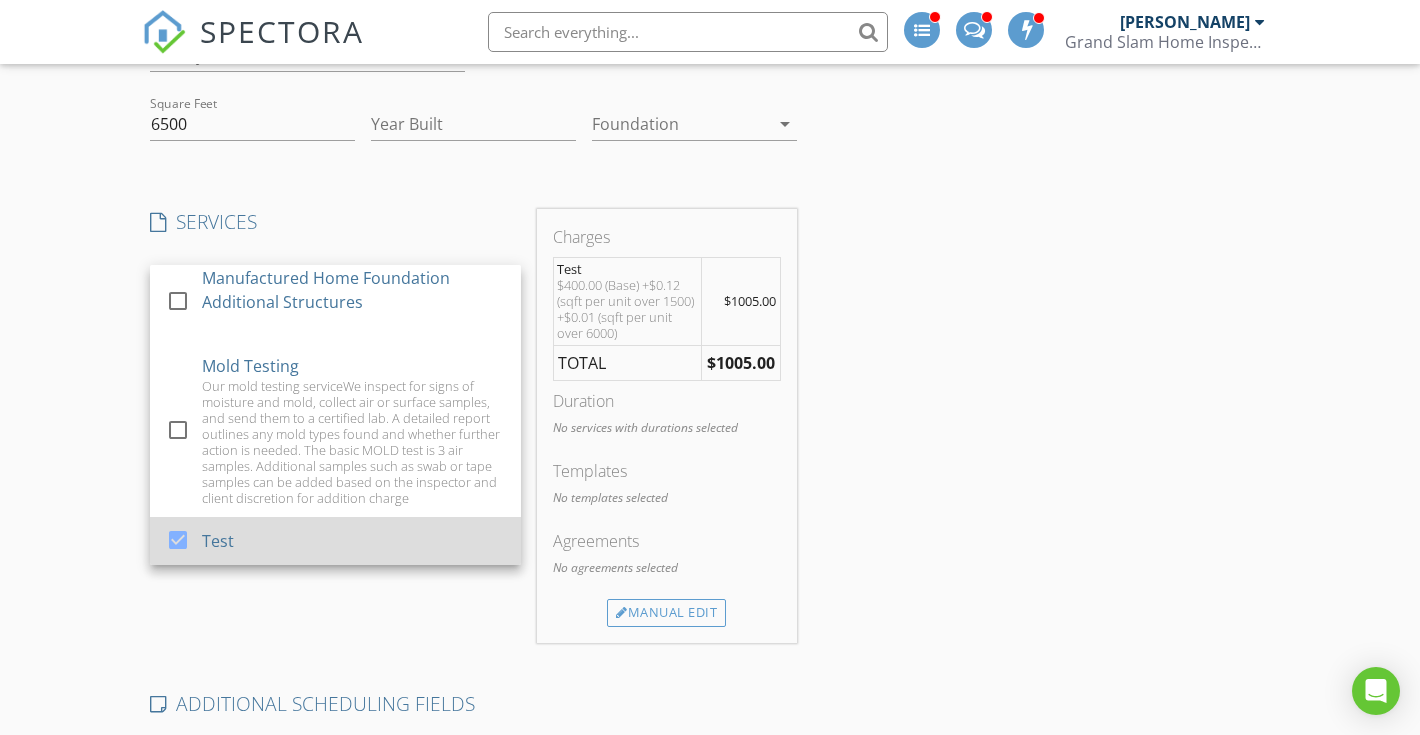 click on "Test" at bounding box center [218, 541] 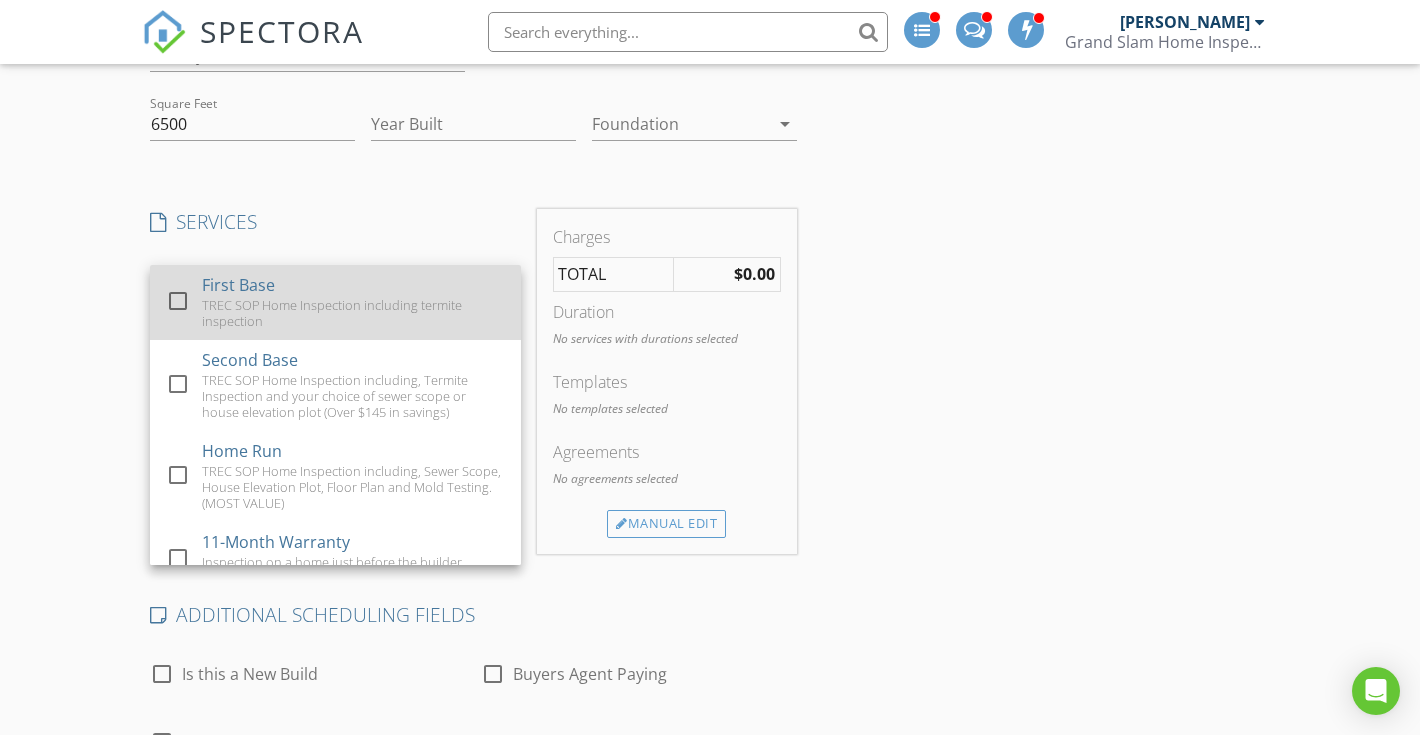 scroll, scrollTop: 0, scrollLeft: 0, axis: both 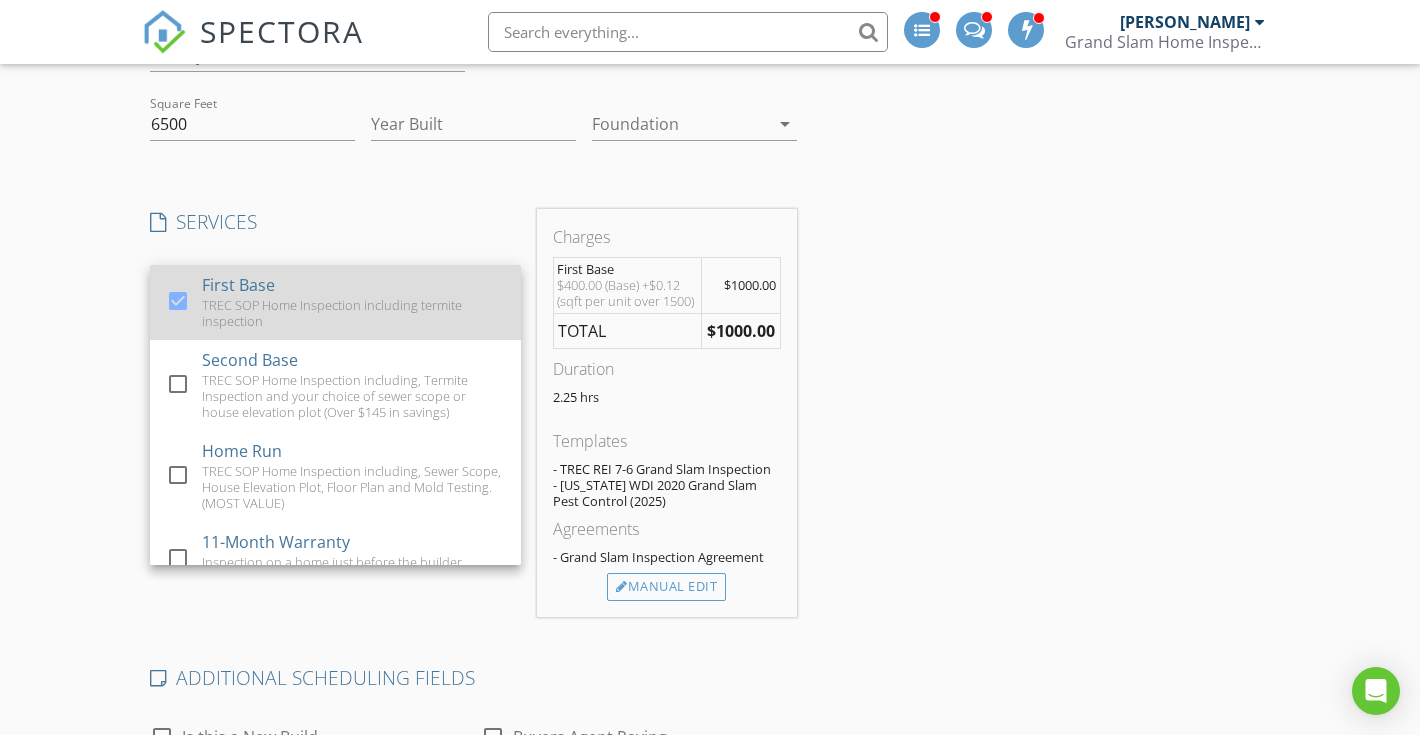 click on "TREC SOP Home Inspection including termite inspection" at bounding box center (353, 313) 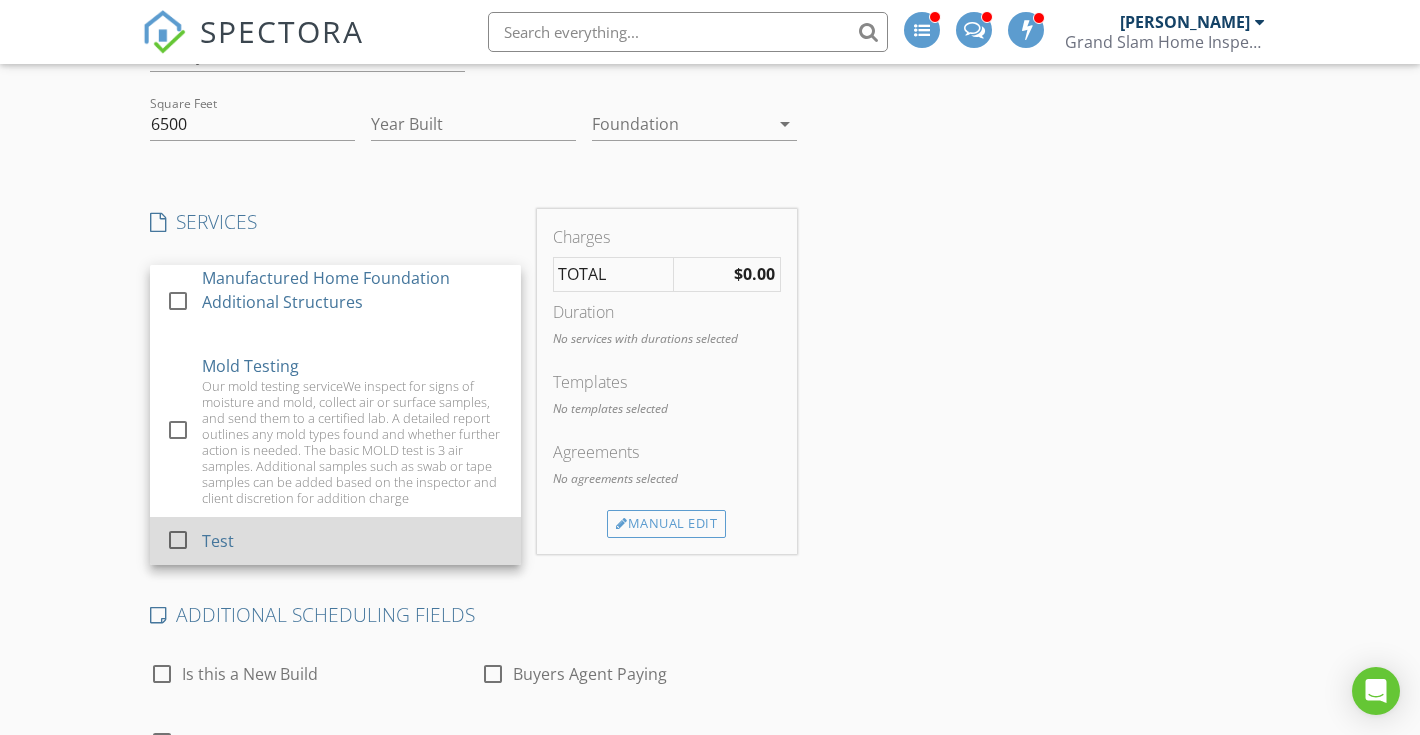 scroll, scrollTop: 1681, scrollLeft: 0, axis: vertical 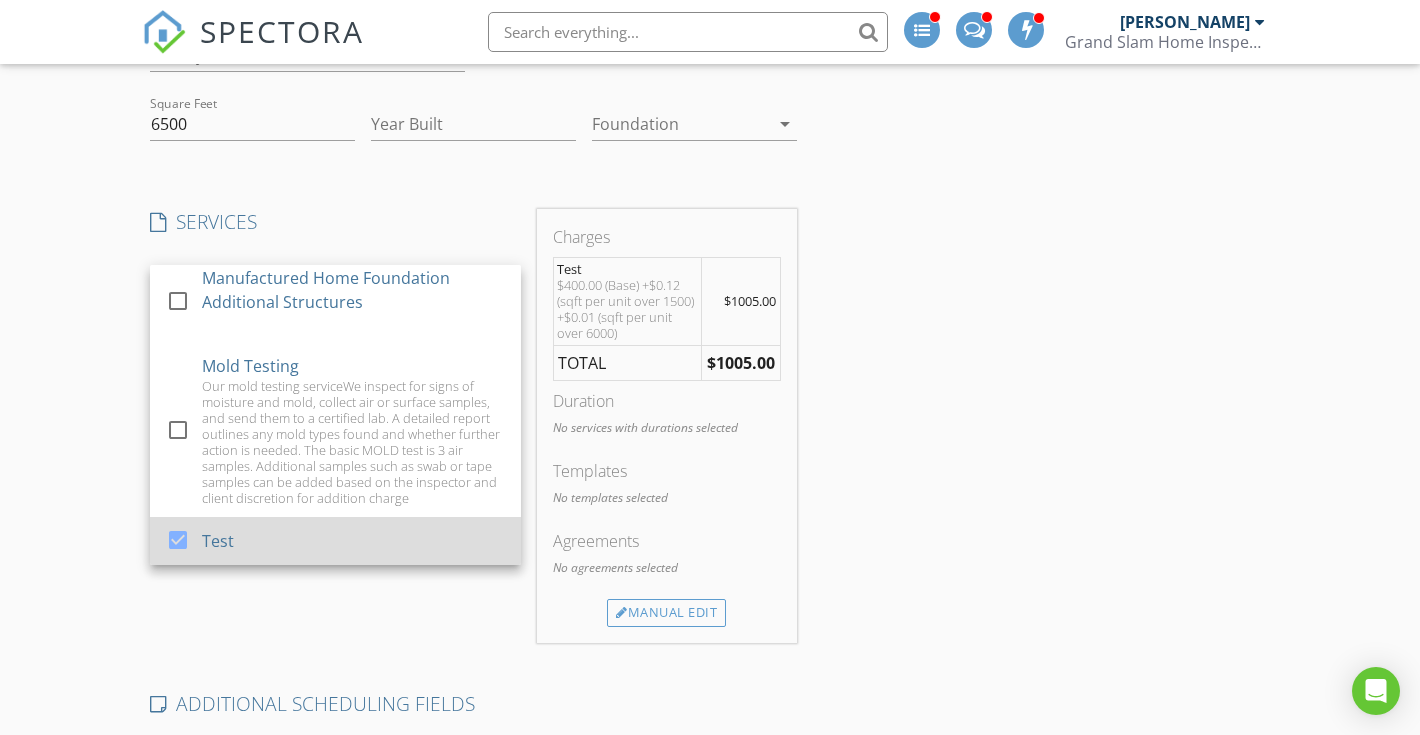 click on "Test" at bounding box center (218, 541) 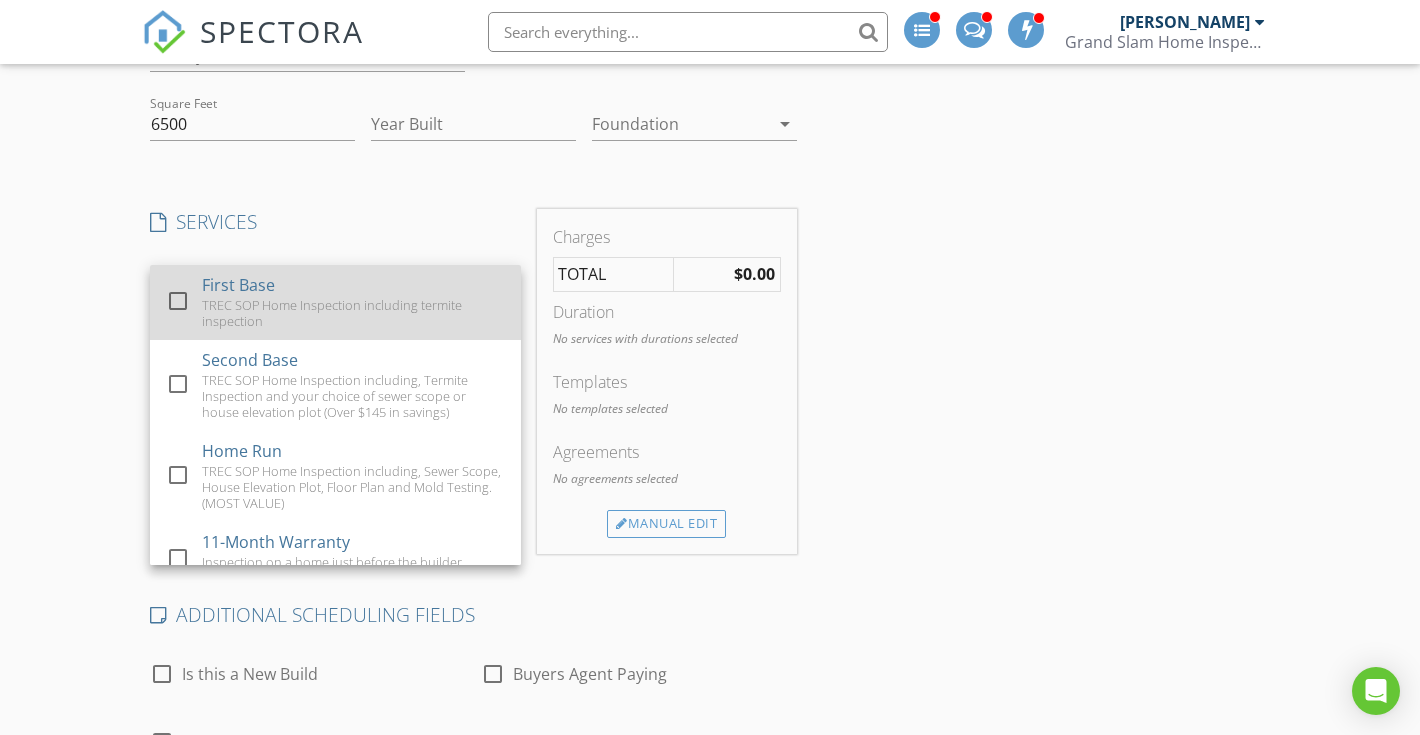 scroll, scrollTop: -1, scrollLeft: 0, axis: vertical 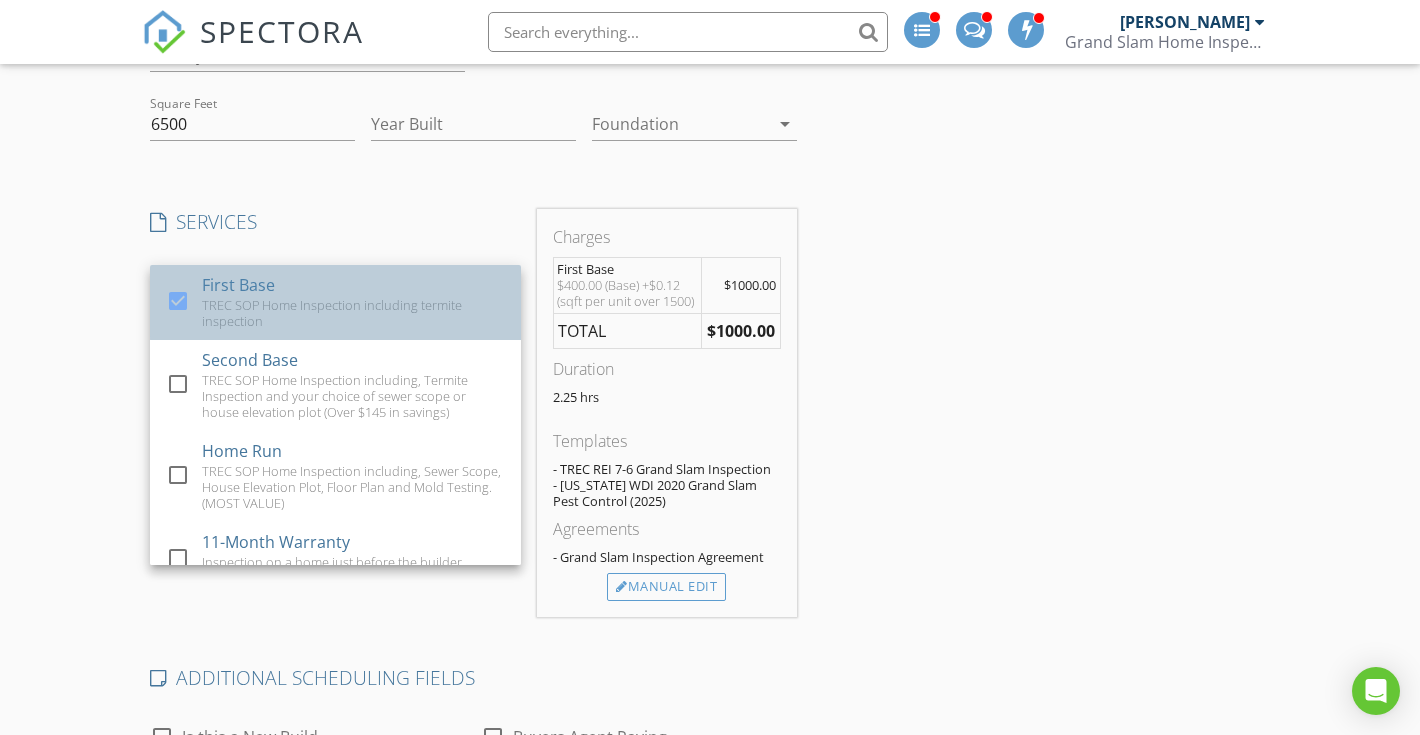 click on "TREC SOP Home Inspection including termite inspection" at bounding box center (353, 313) 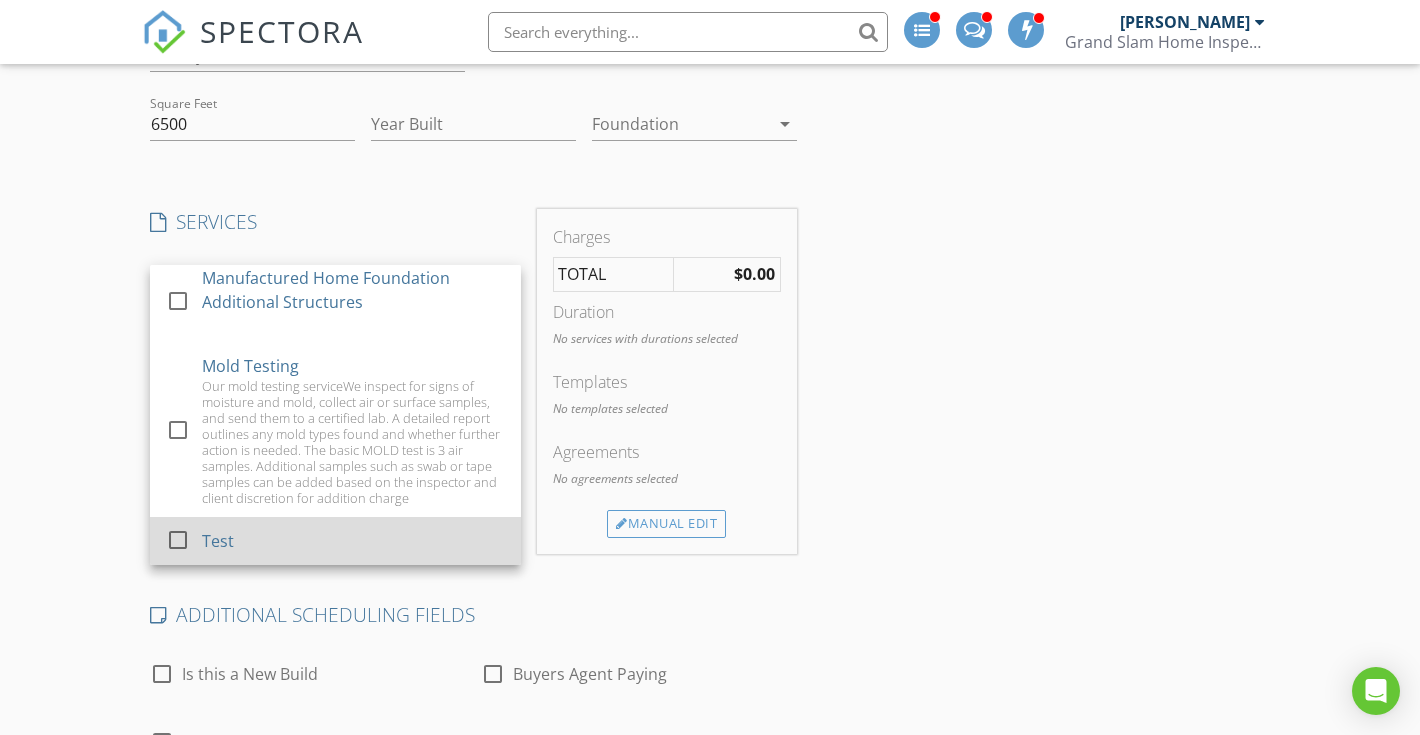 scroll, scrollTop: 1681, scrollLeft: 0, axis: vertical 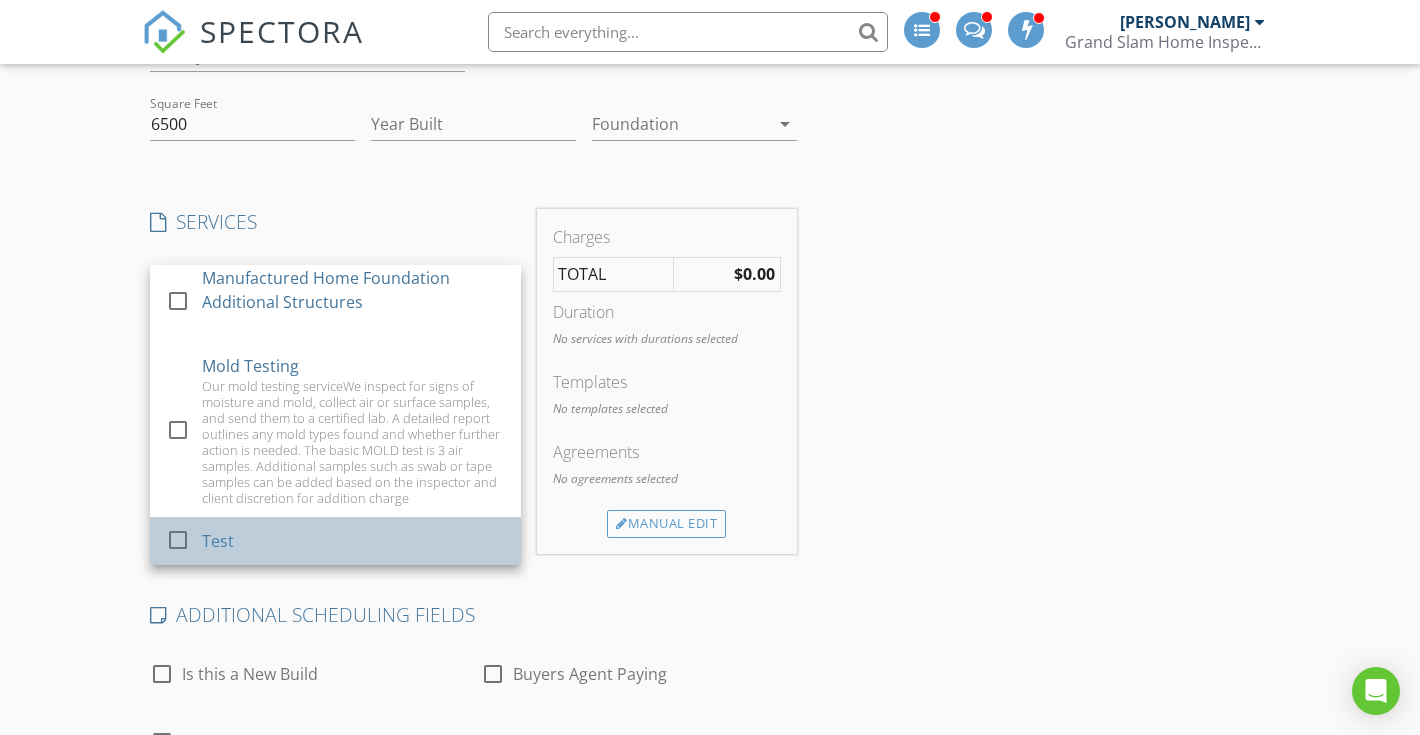 click on "Test" at bounding box center (353, 541) 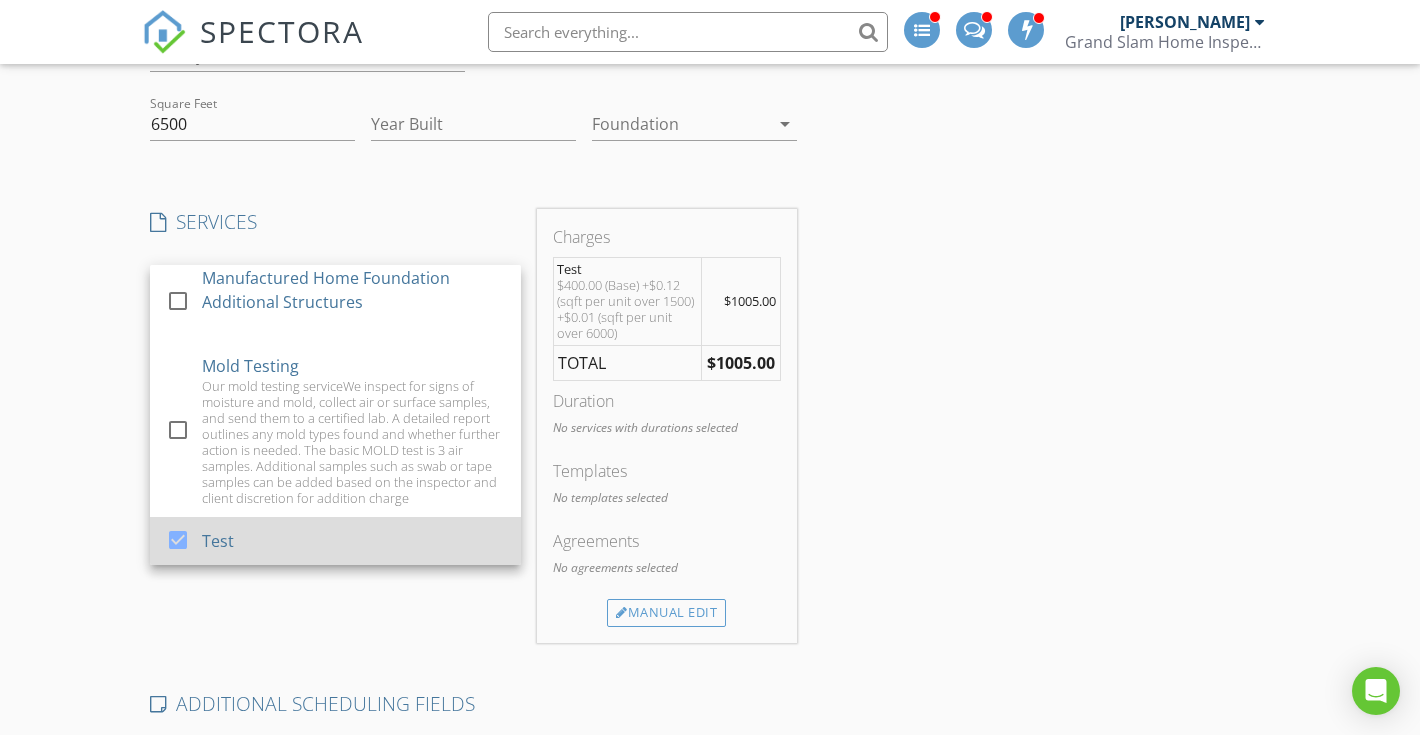 click on "Test" at bounding box center [353, 541] 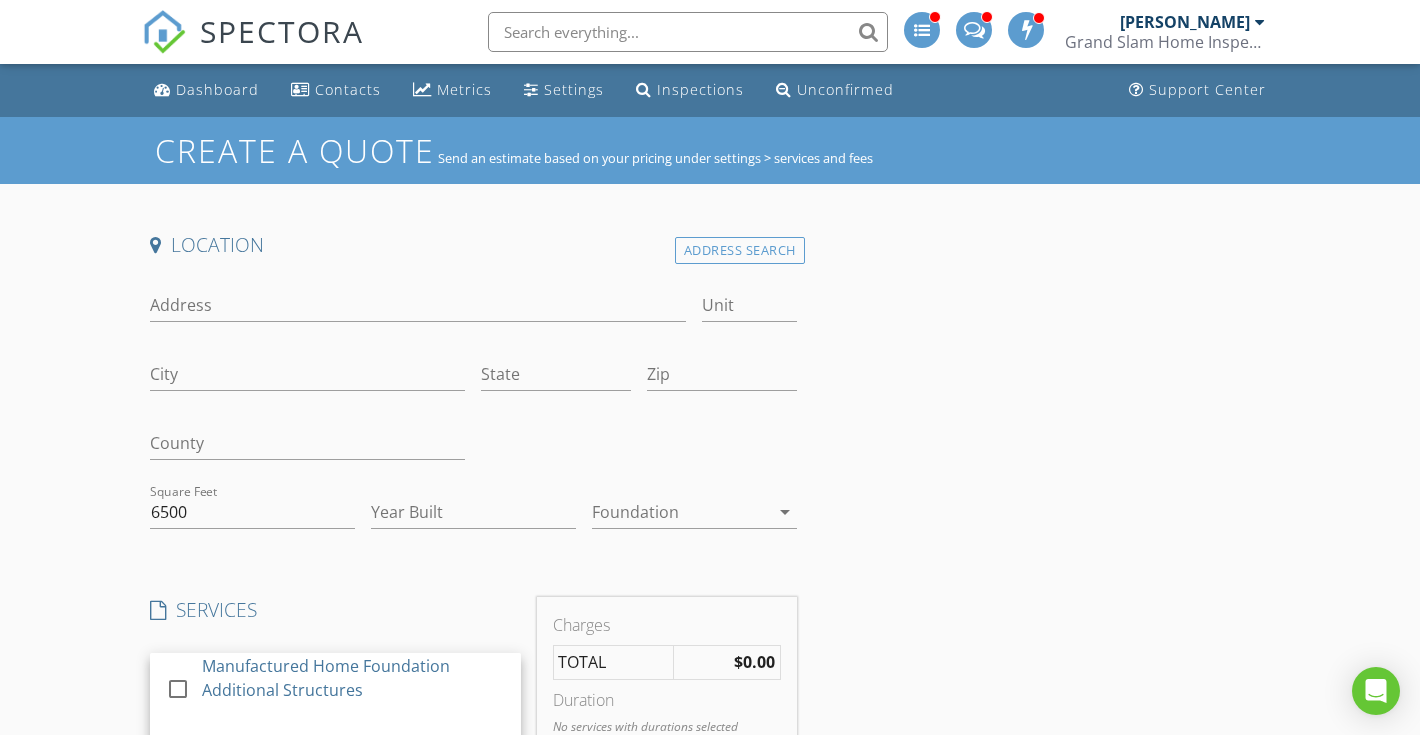 scroll, scrollTop: -1, scrollLeft: 0, axis: vertical 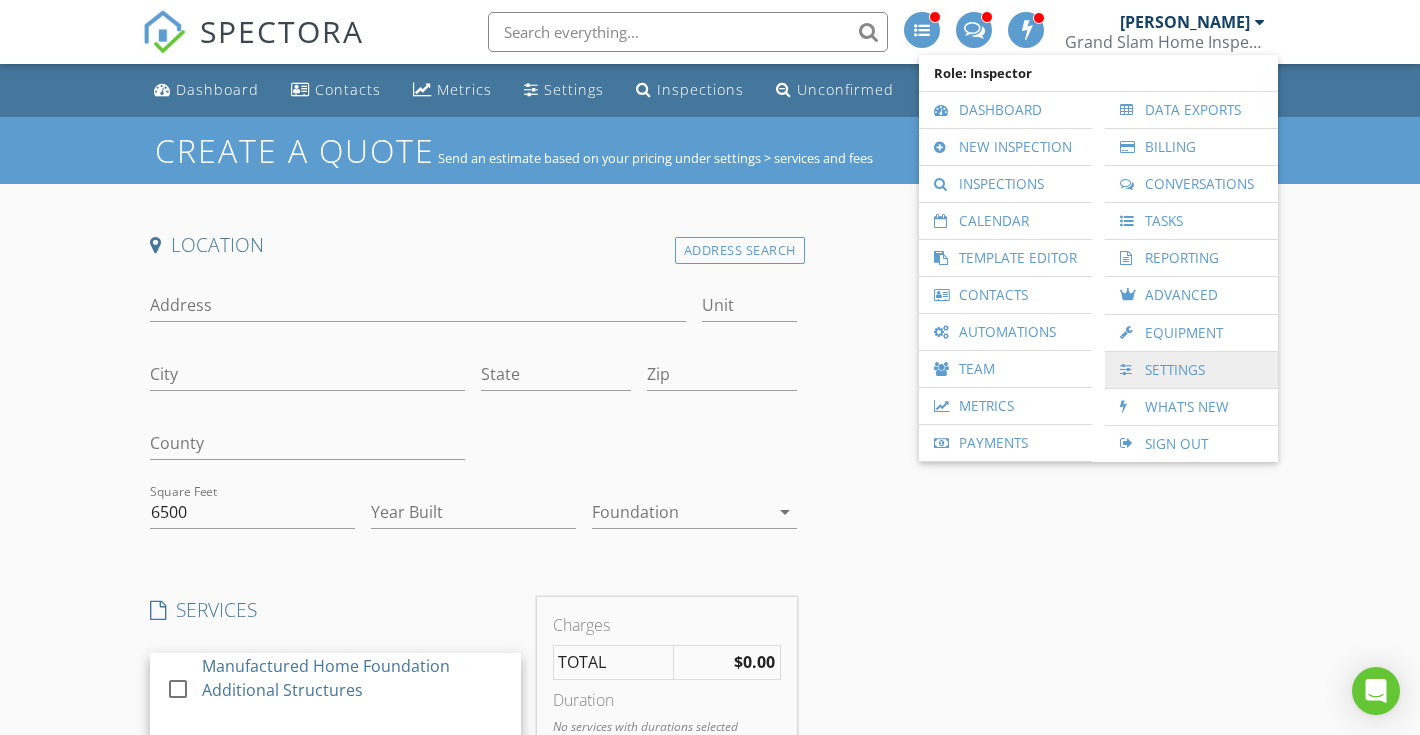 click on "Settings" at bounding box center [1191, 370] 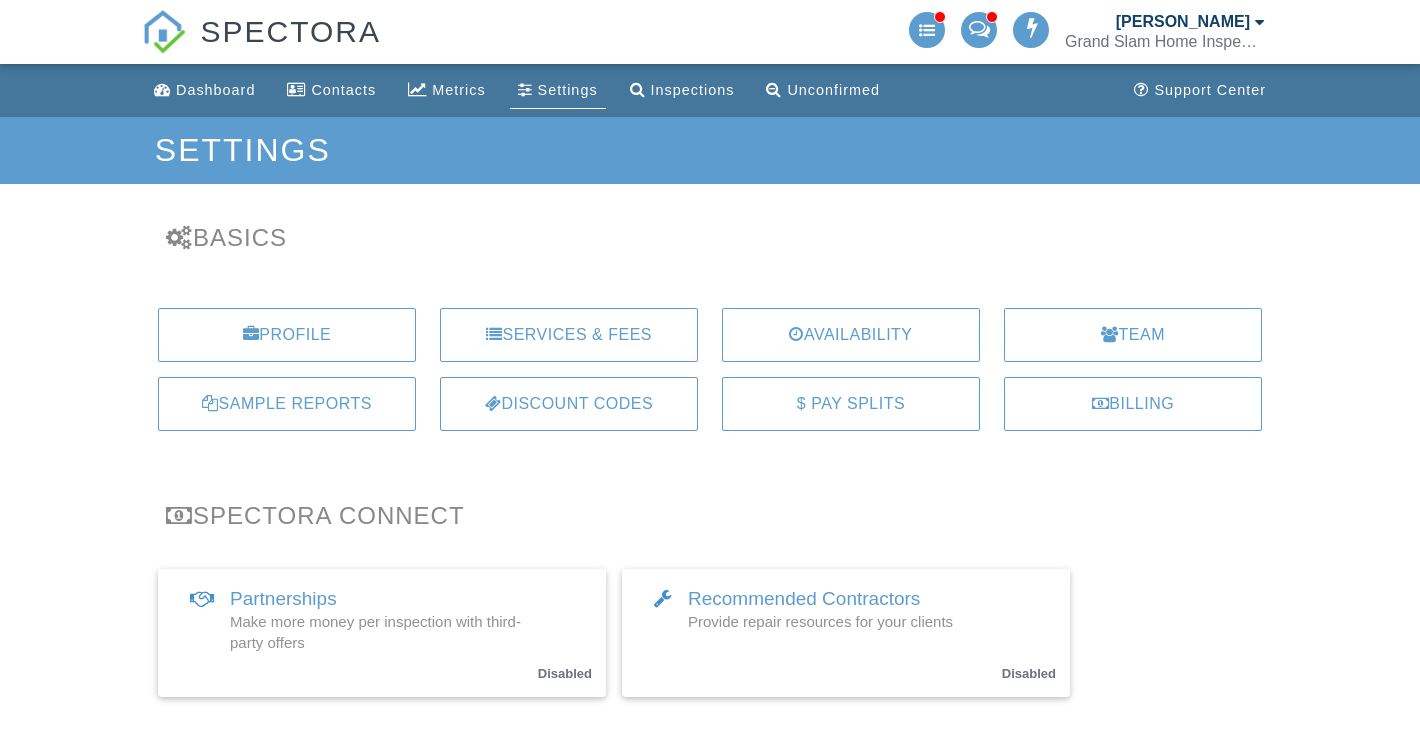scroll, scrollTop: 0, scrollLeft: 0, axis: both 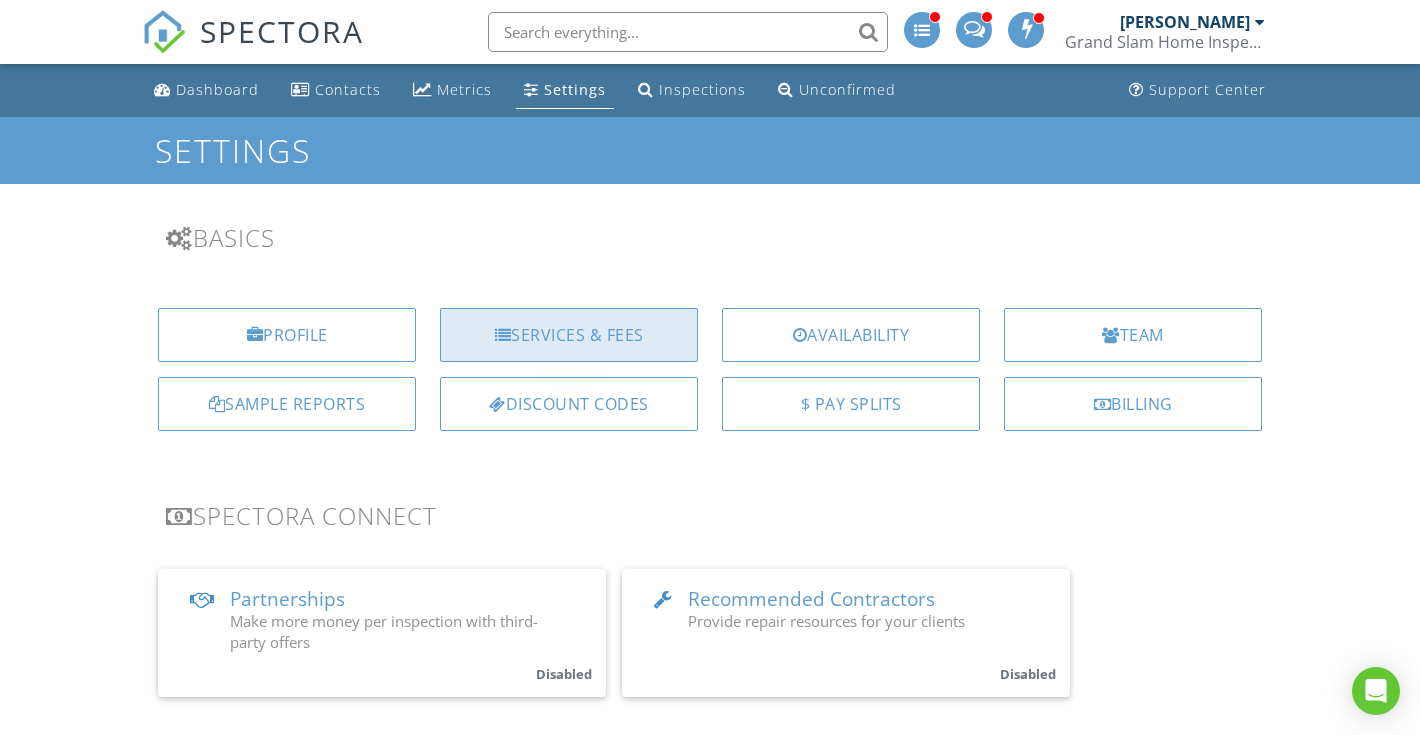 click on "Services & Fees" at bounding box center [569, 335] 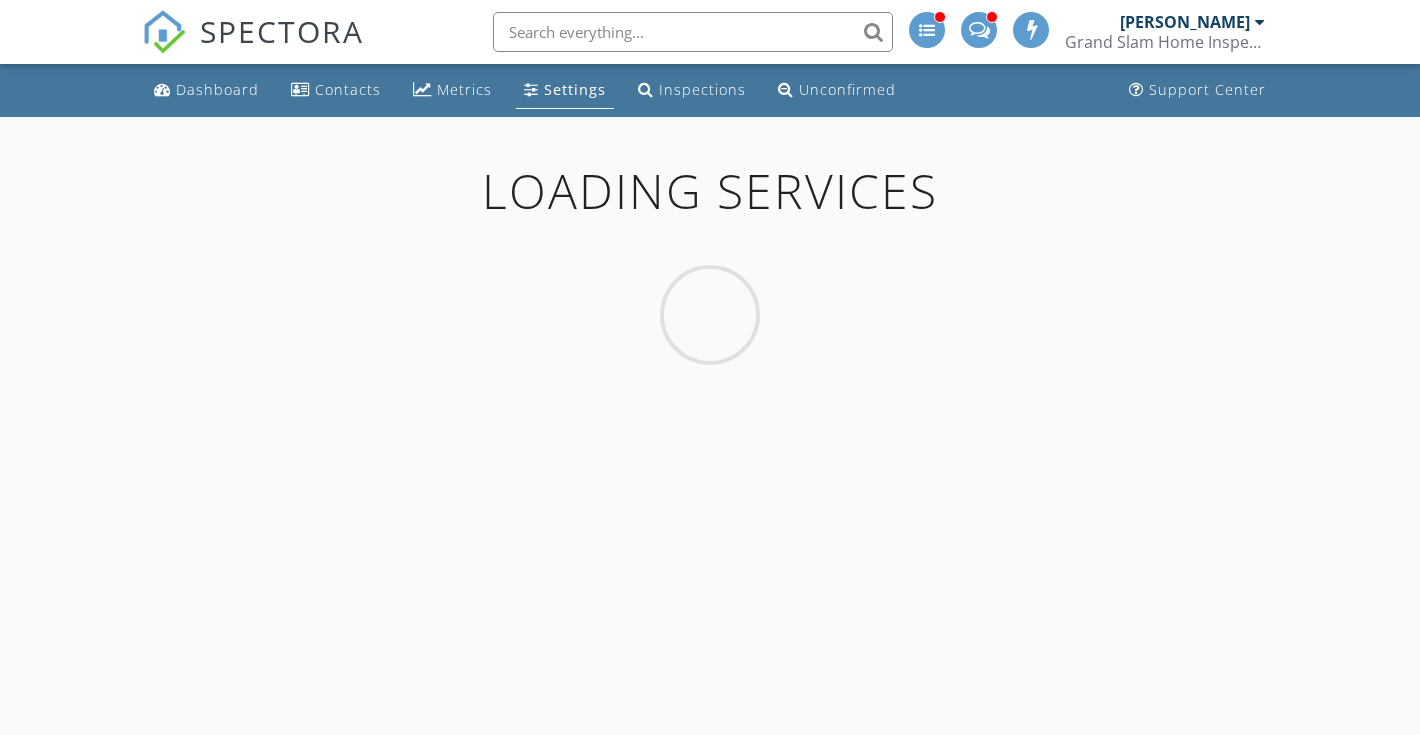 scroll, scrollTop: 0, scrollLeft: 0, axis: both 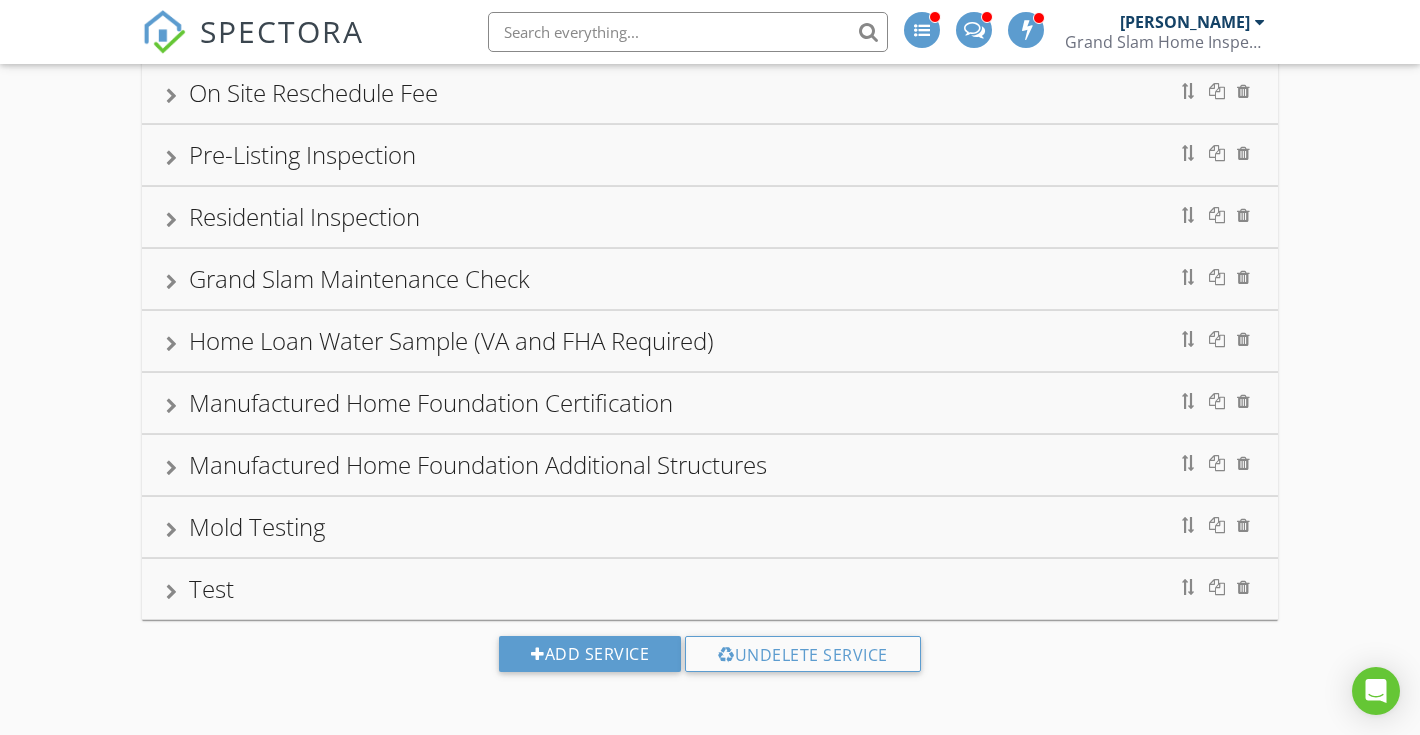 click on "Test" at bounding box center (710, 589) 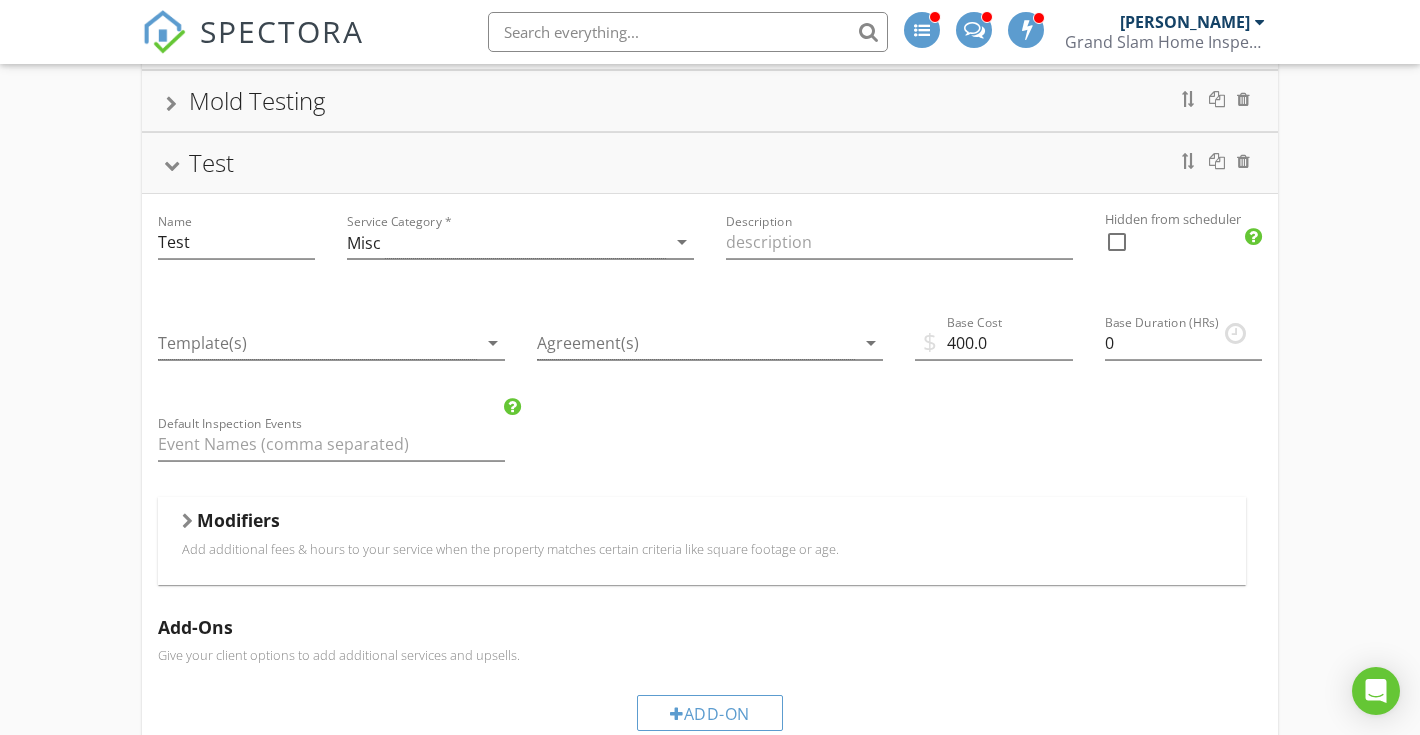 click on "Add additional fees & hours to your service when the
property matches certain criteria like square footage or age." at bounding box center [702, 549] 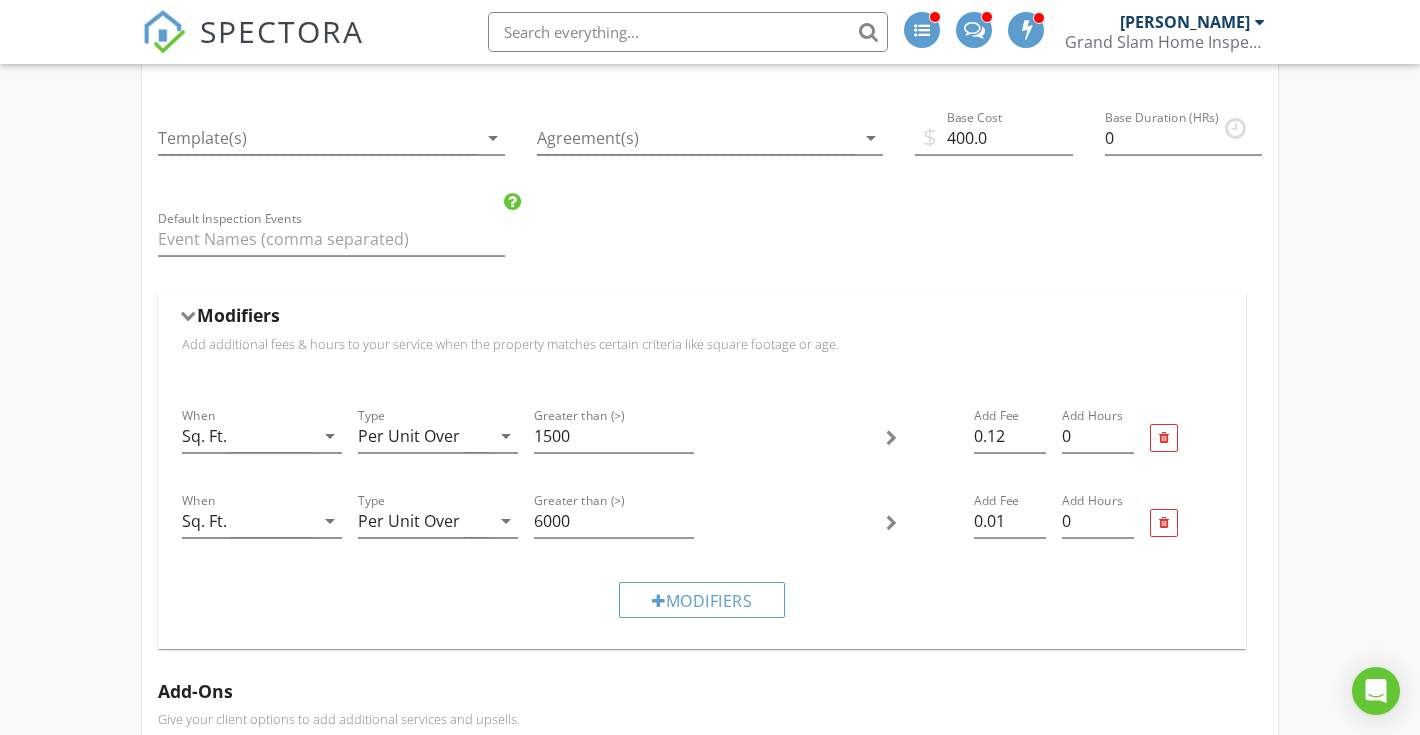 scroll, scrollTop: 1344, scrollLeft: 0, axis: vertical 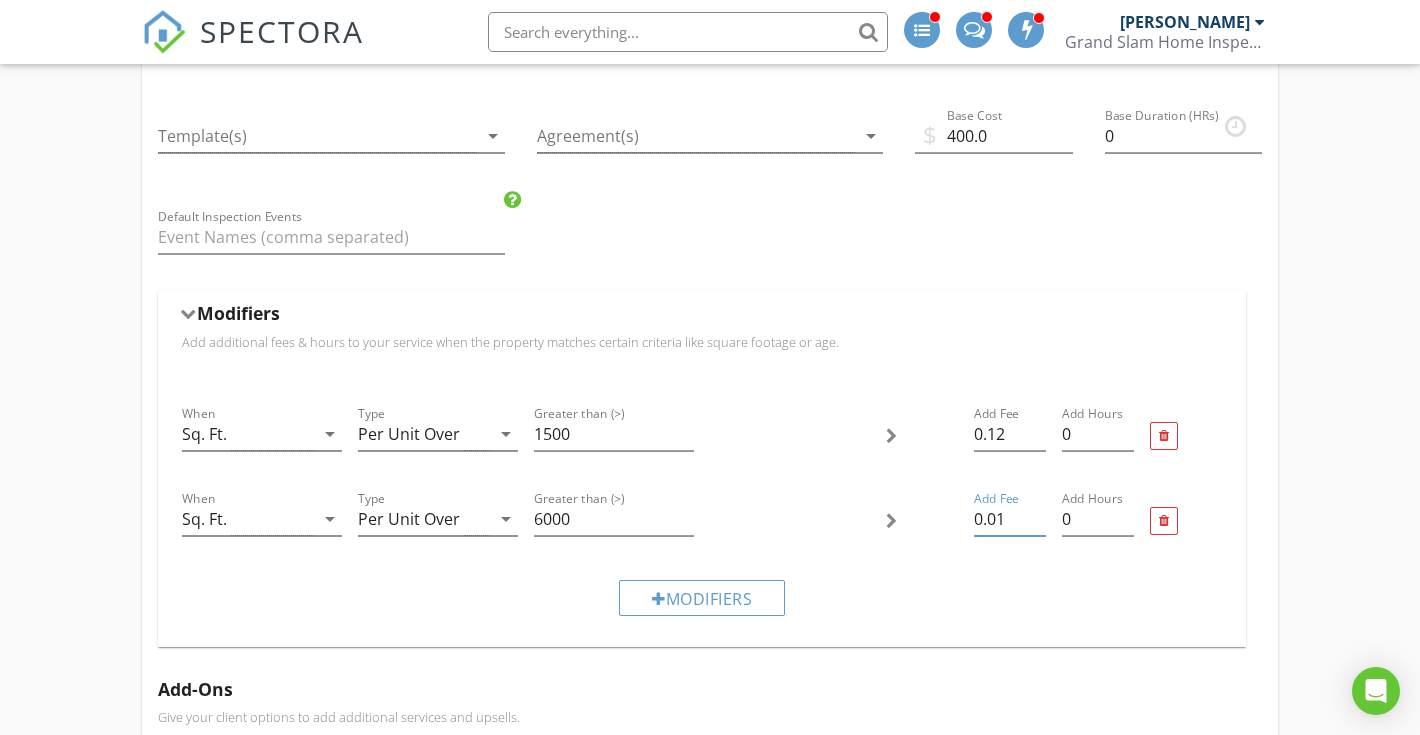 click on "0.01" at bounding box center (1010, 519) 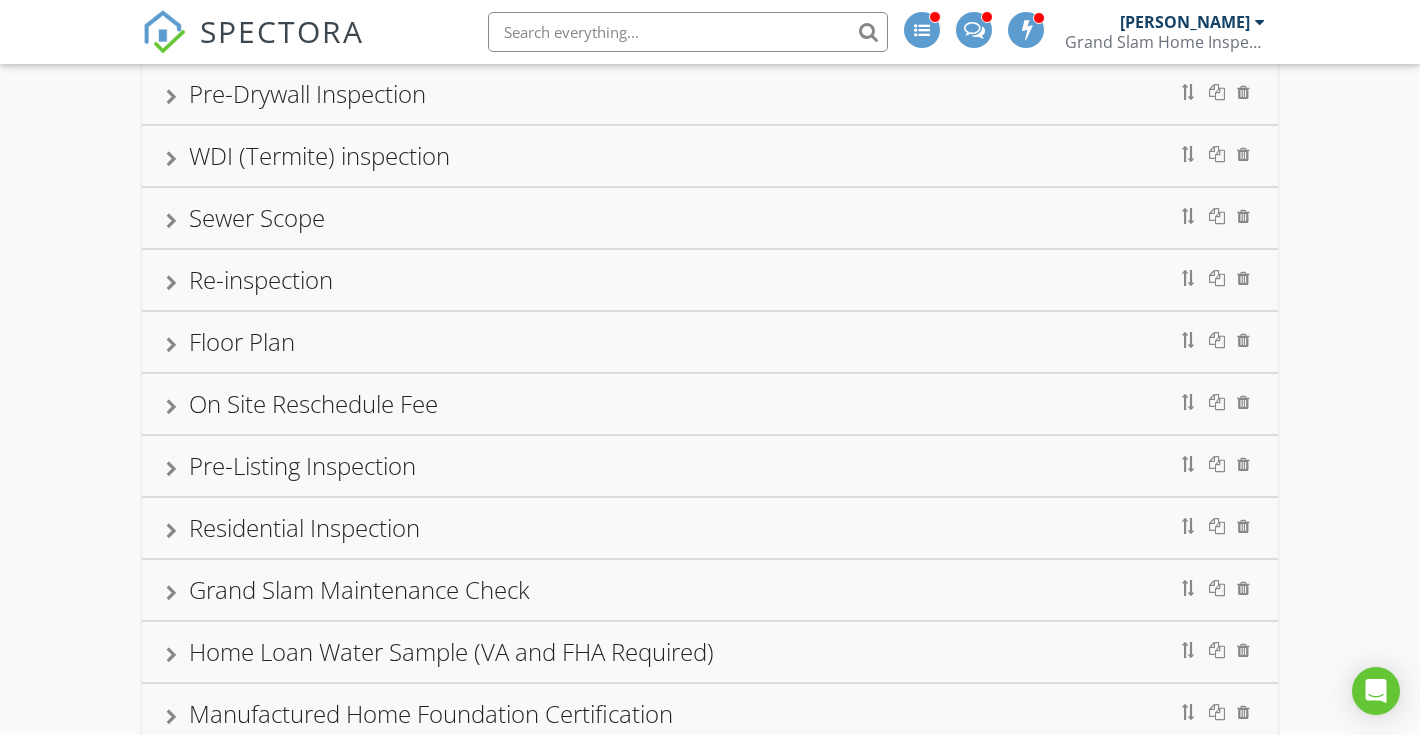 scroll, scrollTop: 246, scrollLeft: 0, axis: vertical 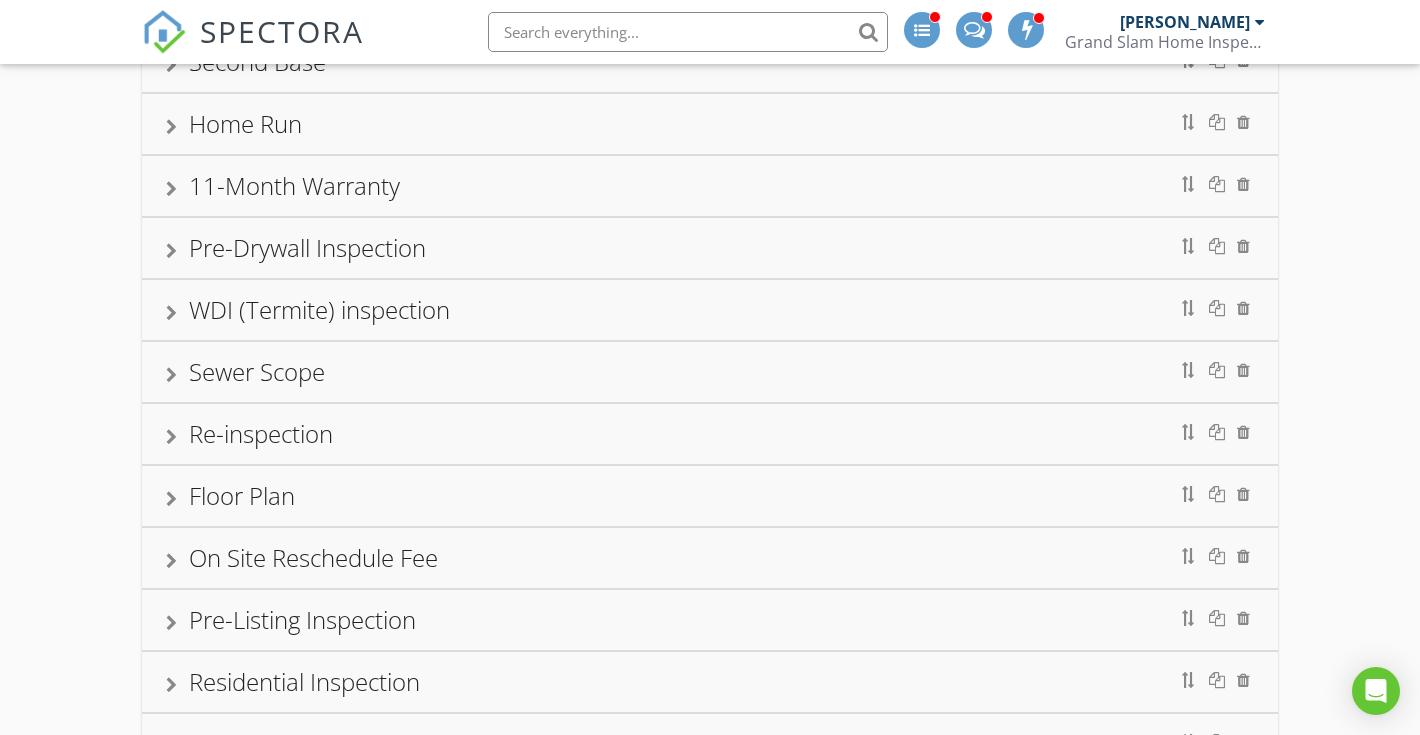type on "0.05" 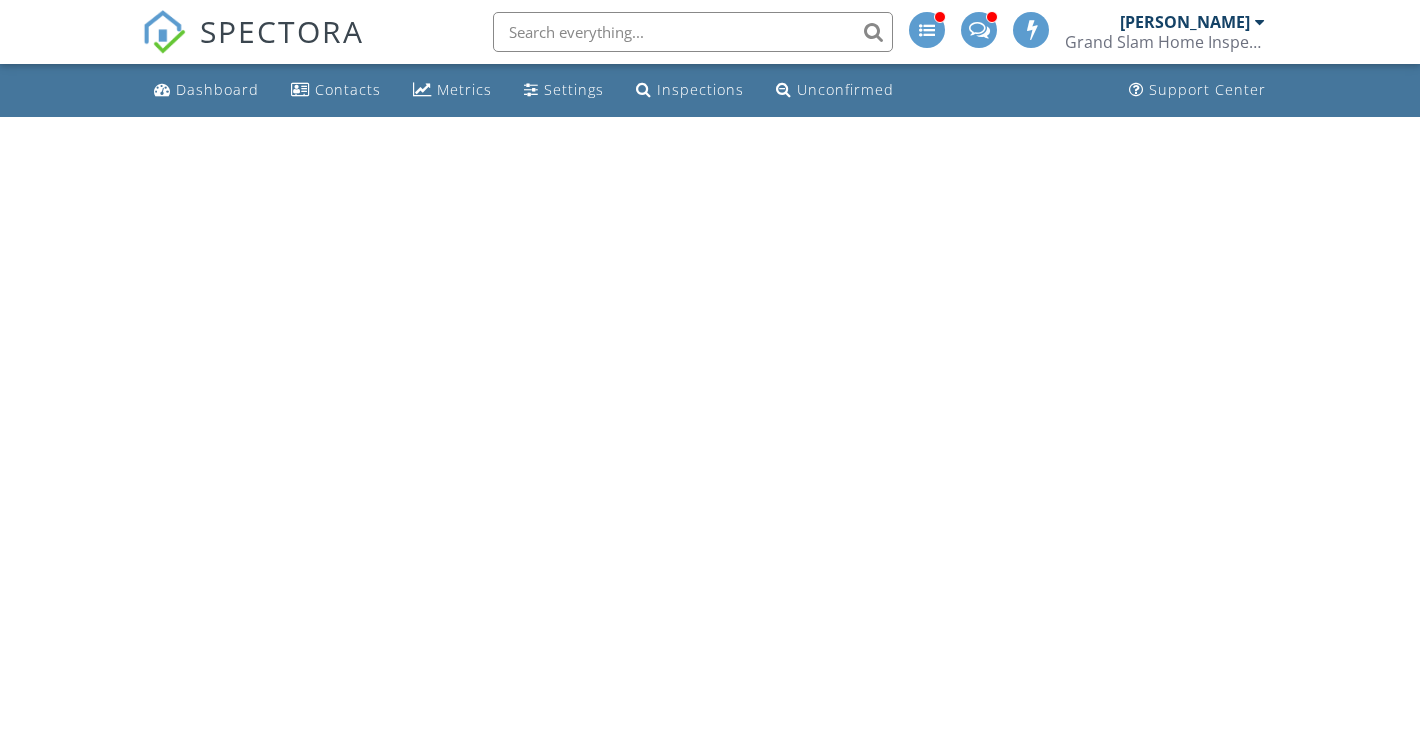 scroll, scrollTop: 0, scrollLeft: 0, axis: both 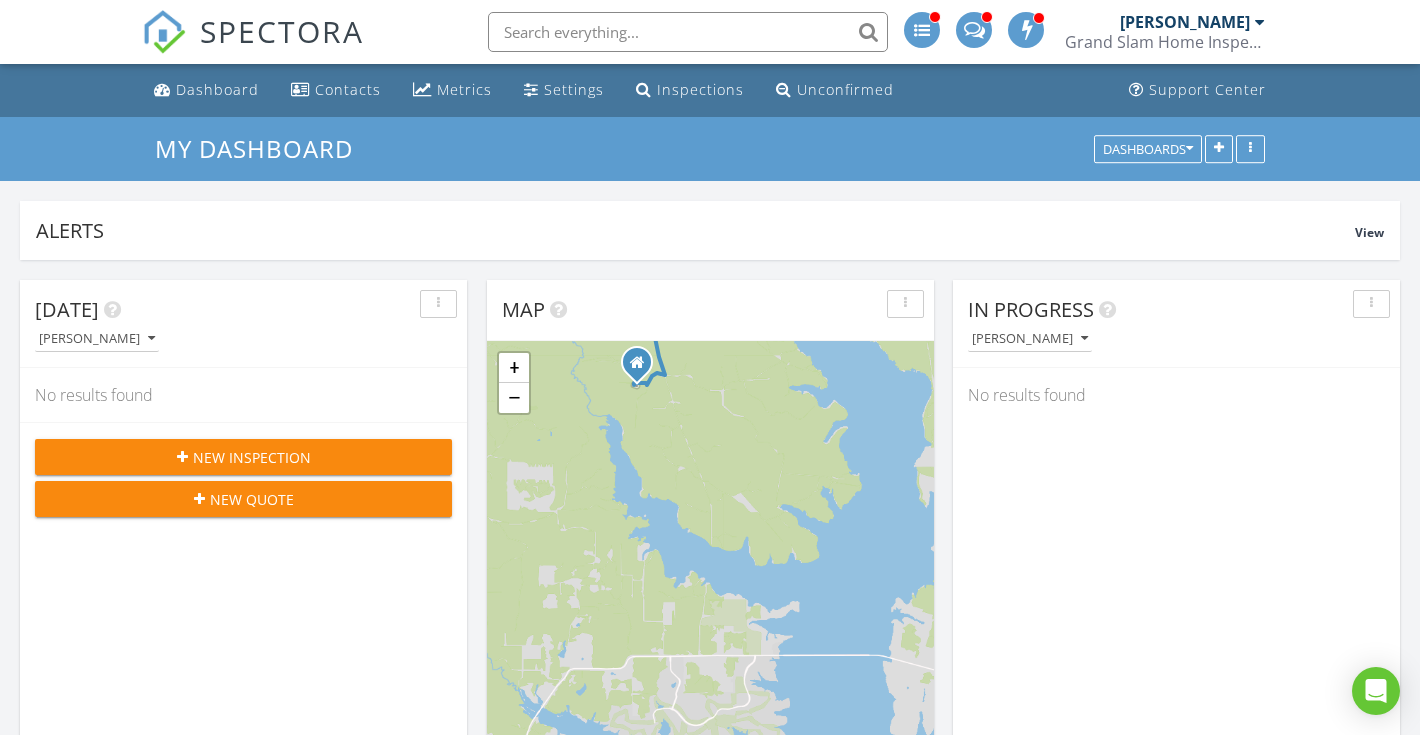 click on "New Quote" at bounding box center [243, 499] 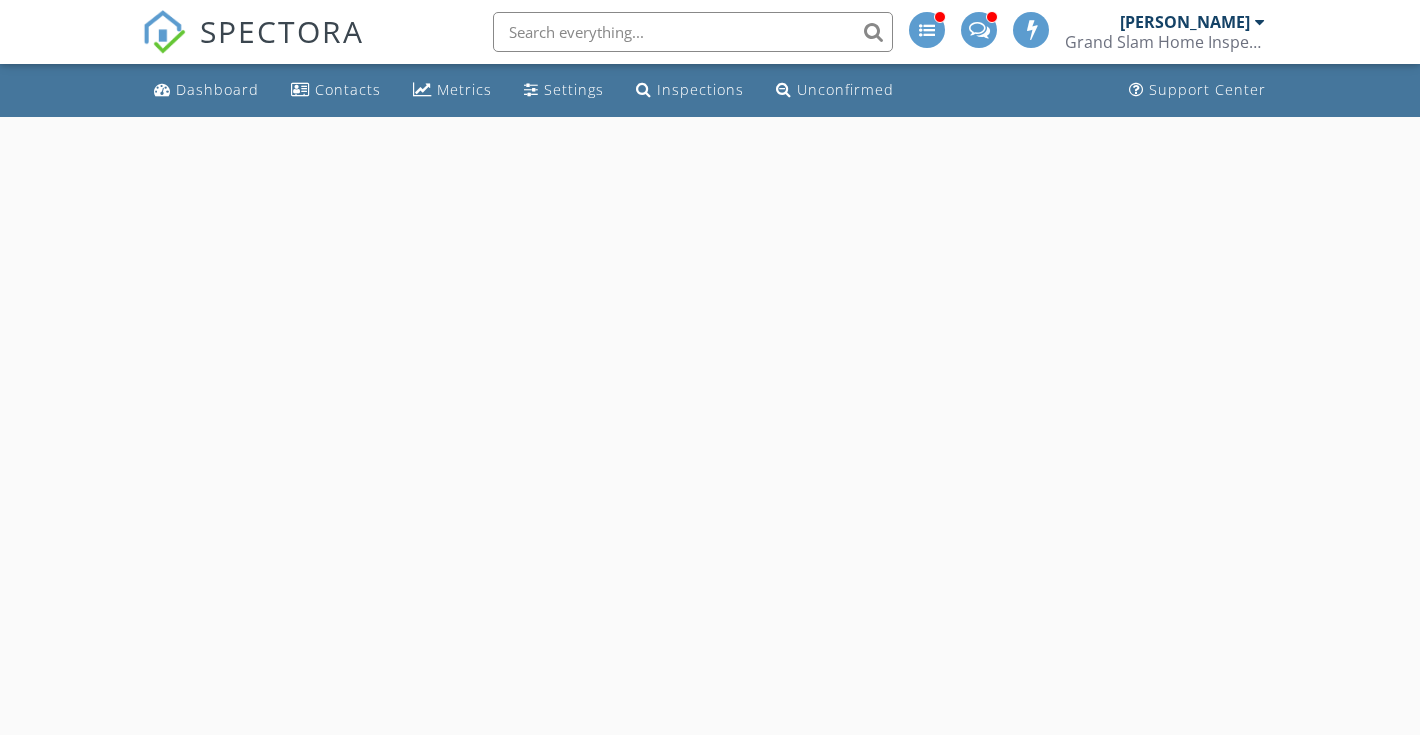 scroll, scrollTop: 0, scrollLeft: 0, axis: both 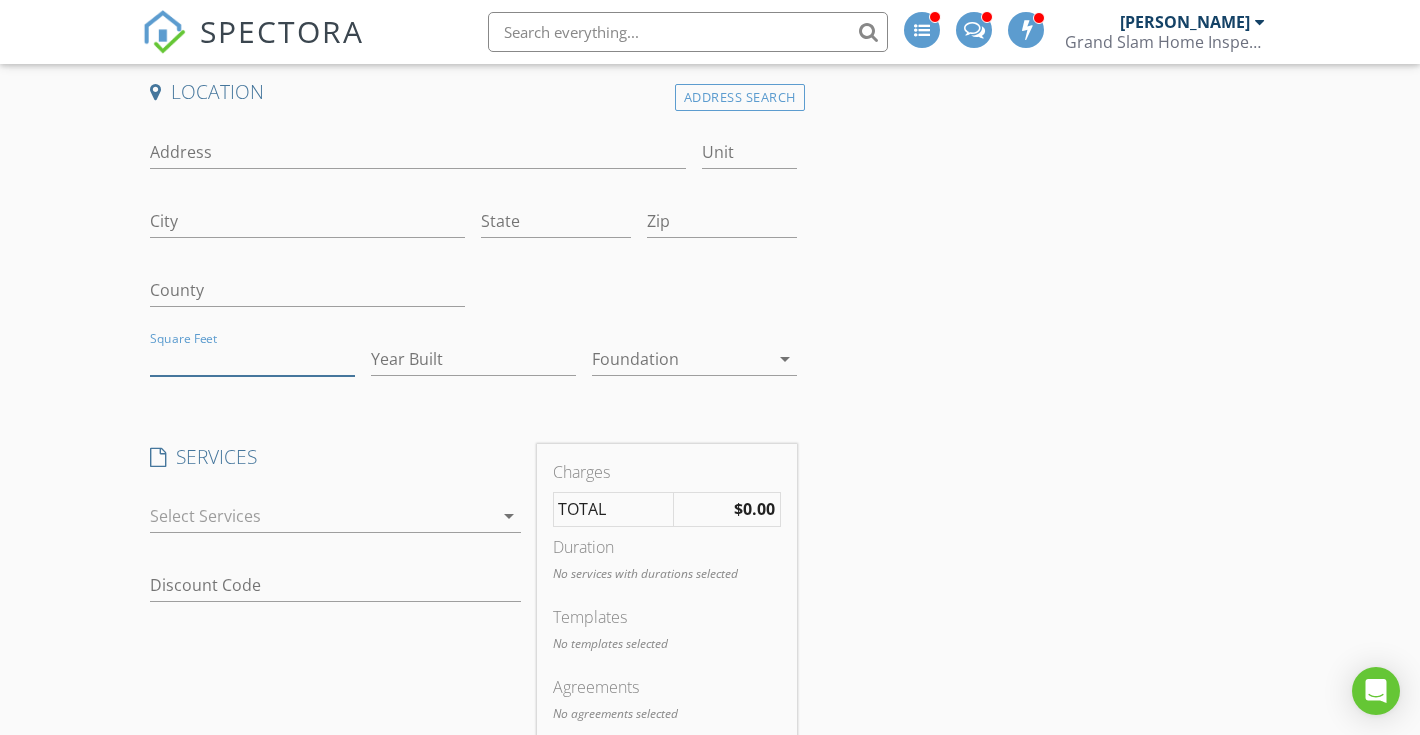 click on "Square Feet" at bounding box center [252, 359] 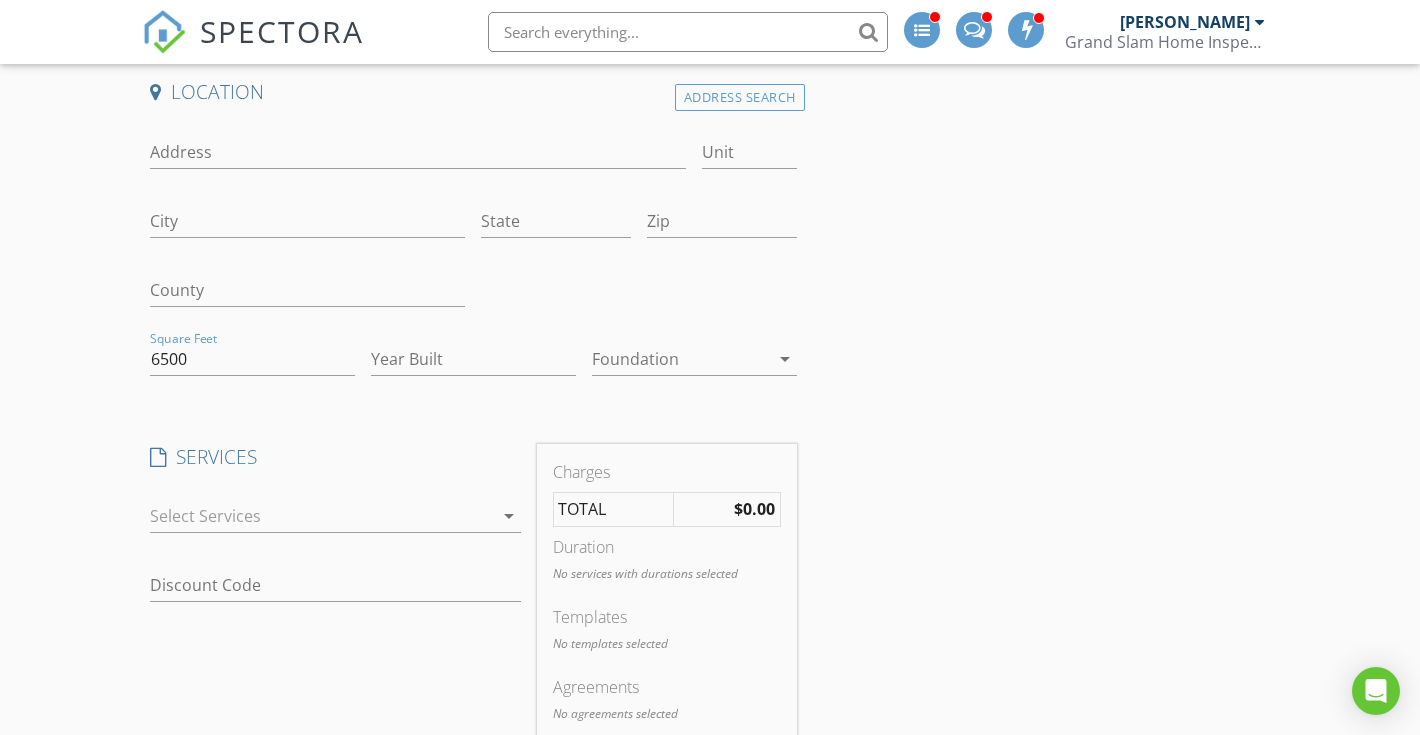 click at bounding box center [321, 516] 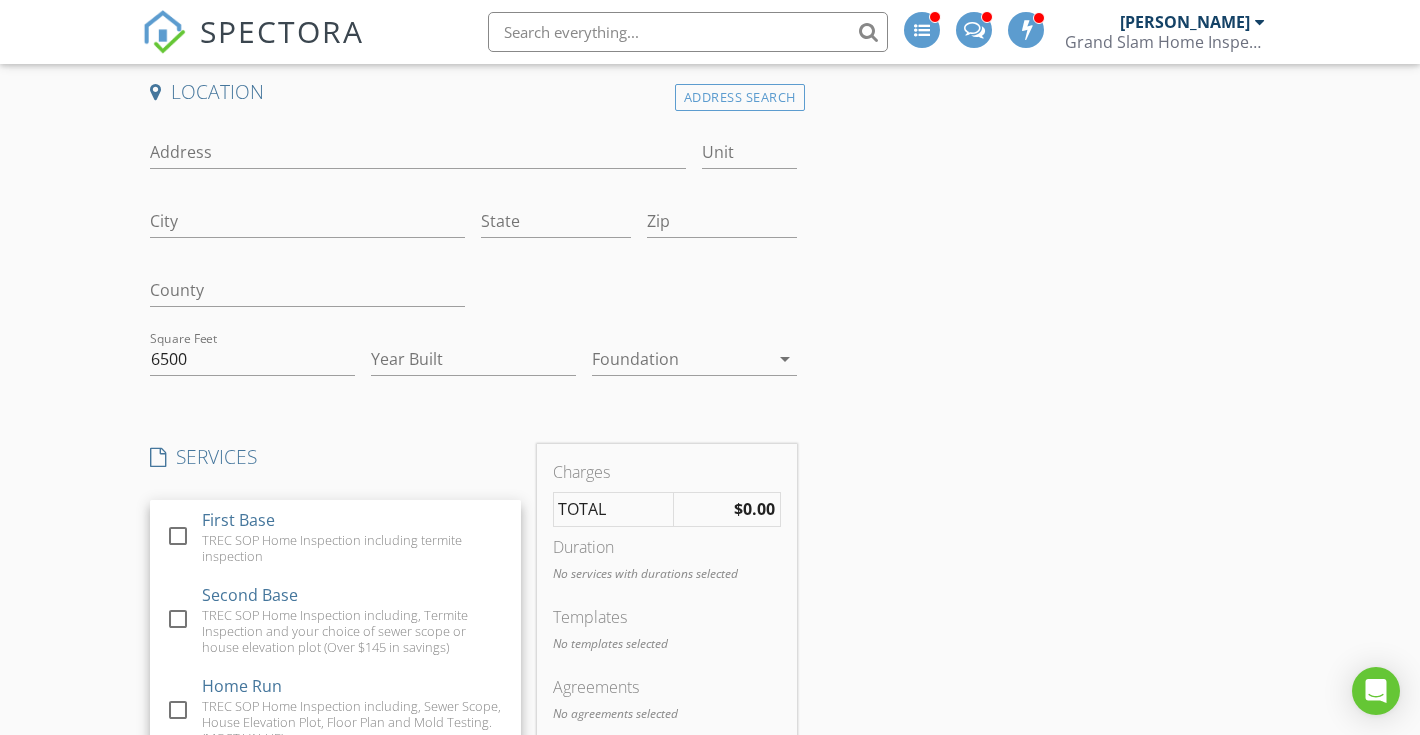 scroll, scrollTop: -1, scrollLeft: 0, axis: vertical 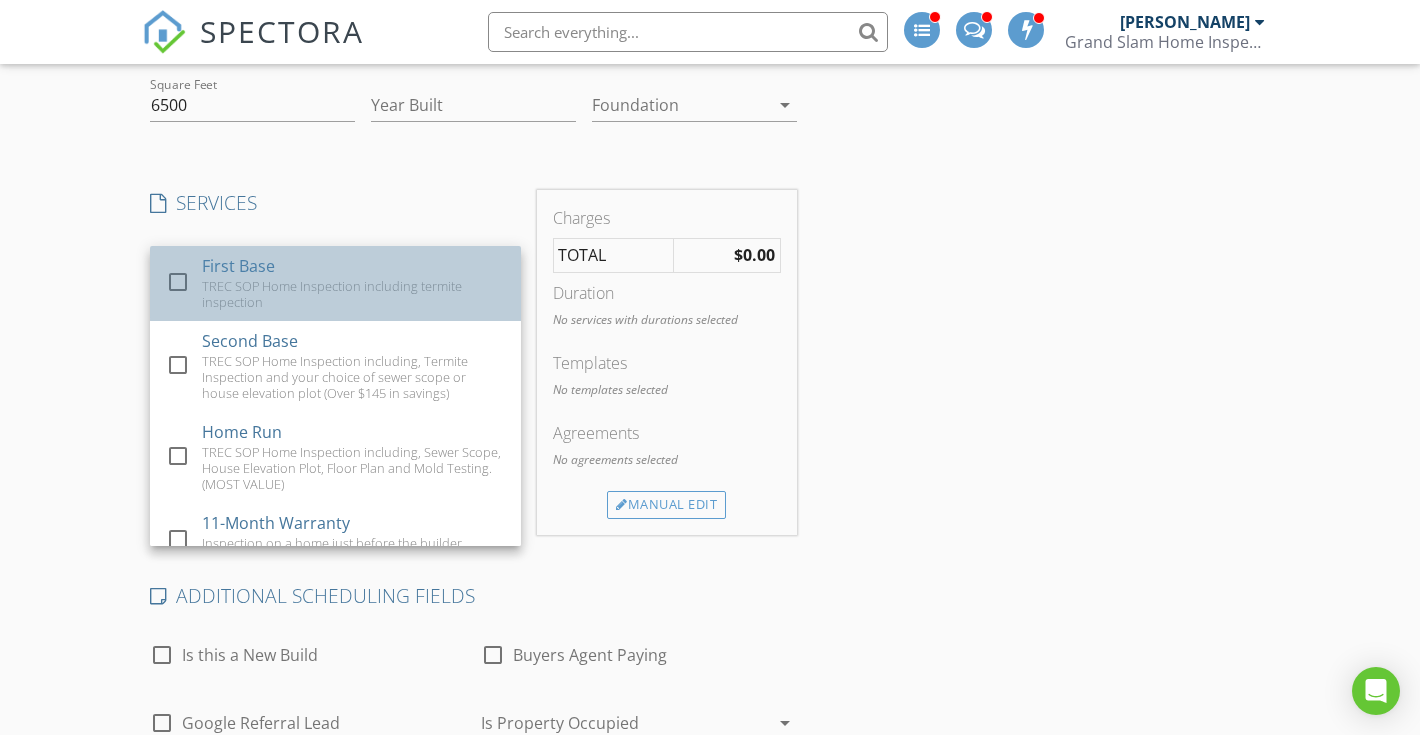 click on "First Base" at bounding box center (238, 266) 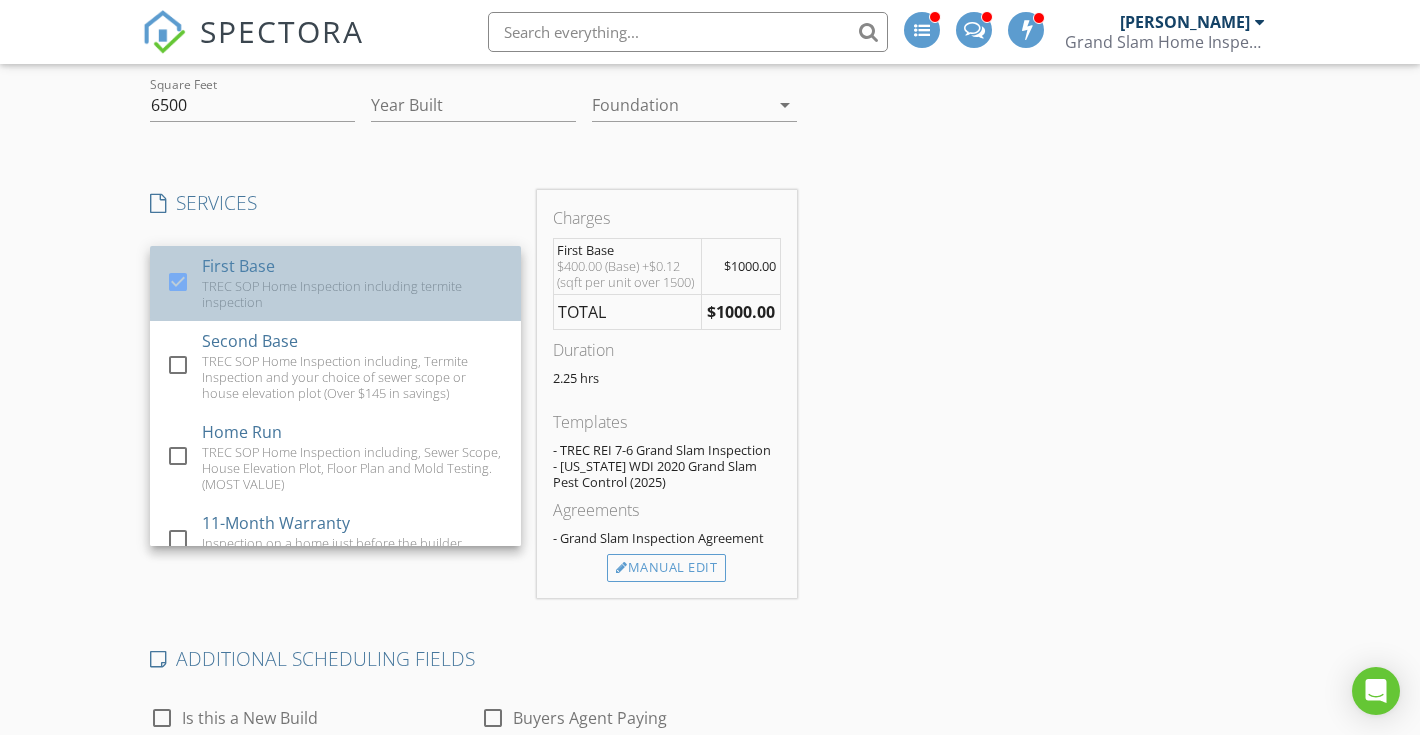 click on "First Base" at bounding box center [238, 266] 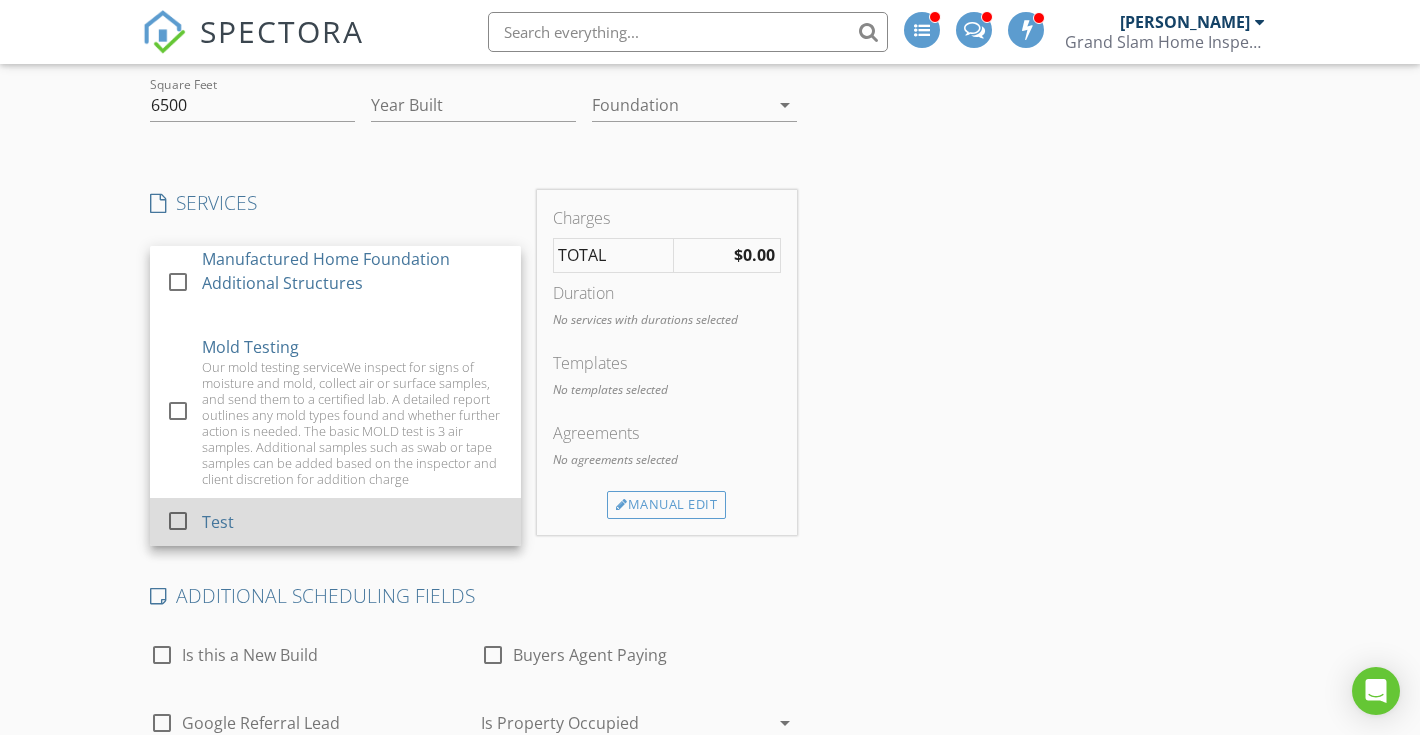 scroll, scrollTop: 1681, scrollLeft: 0, axis: vertical 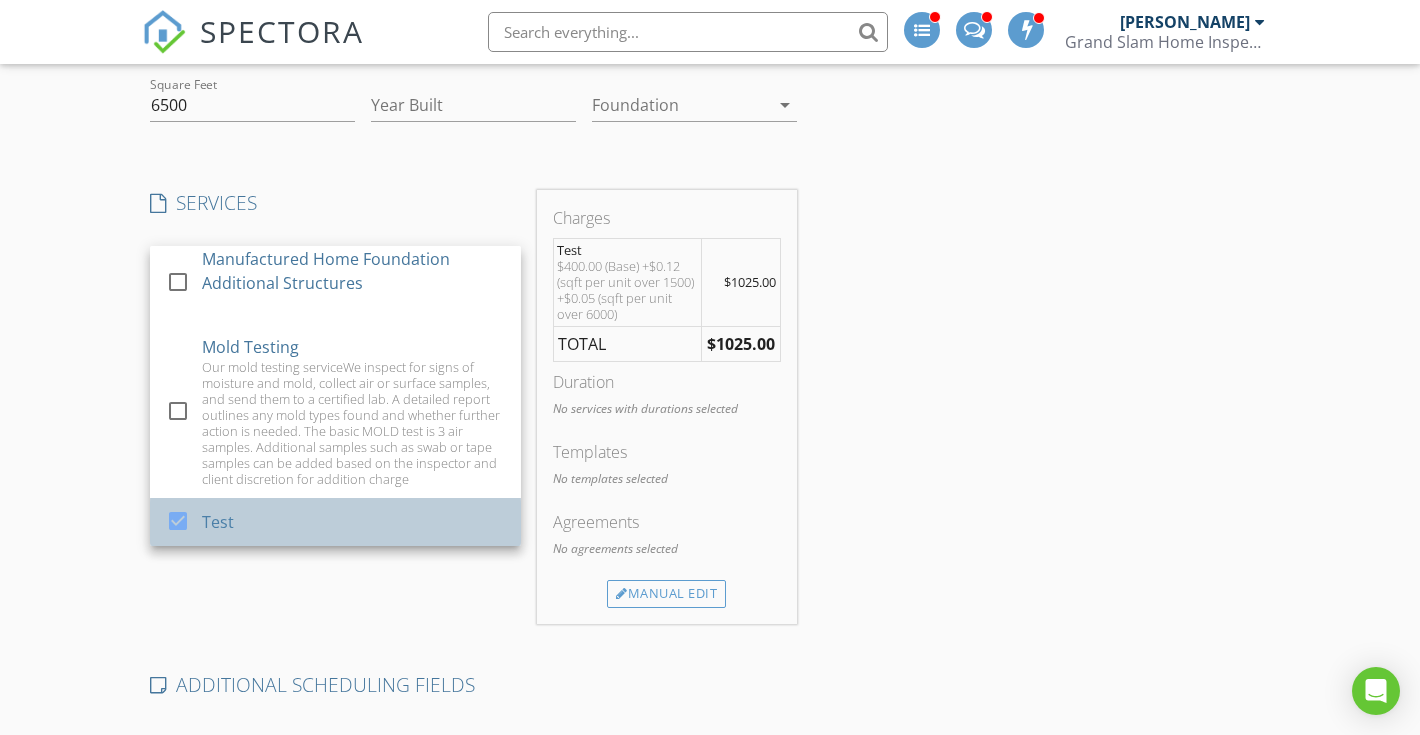 click on "Test" at bounding box center (218, 522) 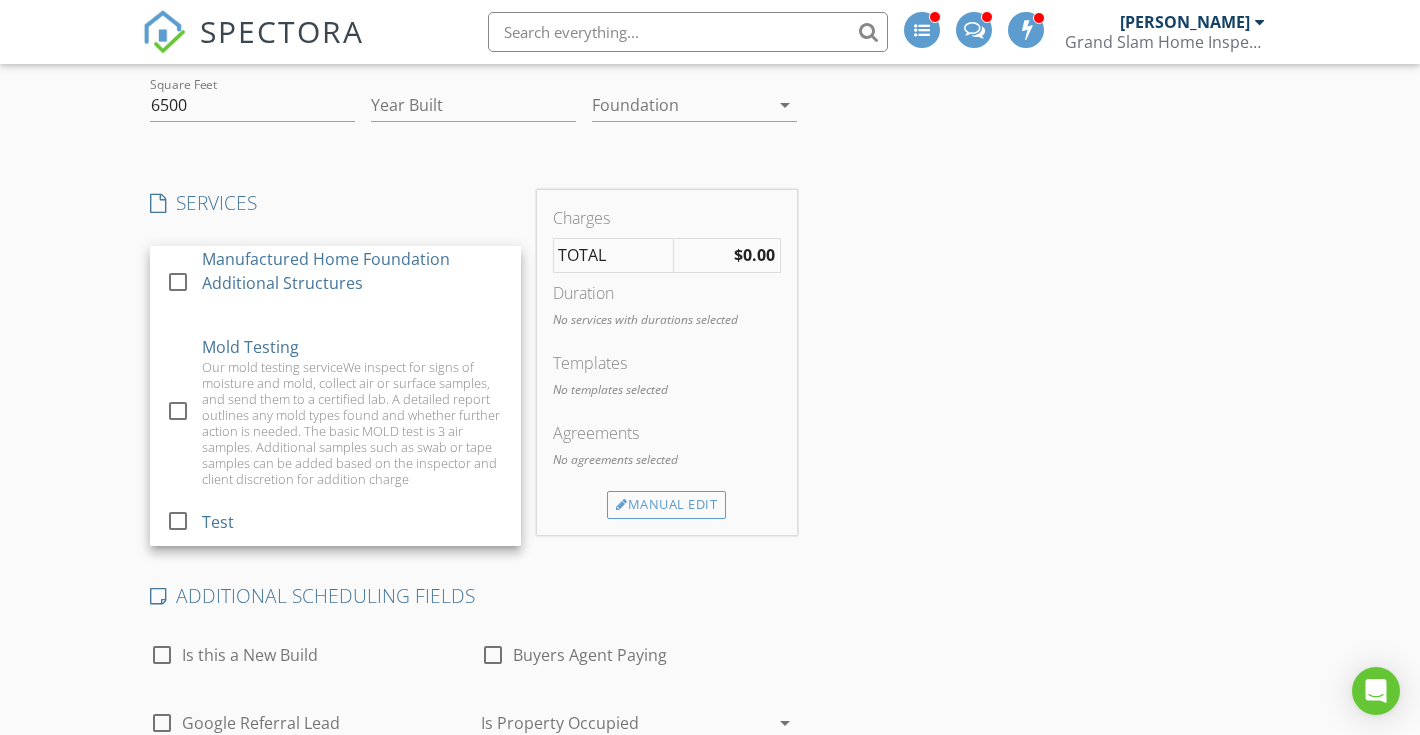 click on "Create a Quote   Send an estimate based on your pricing under settings > services and
fees
Location
Address Search       Address   Unit   City   State   Zip   County     Square Feet 6500   Year Built   Foundation arrow_drop_down
SERVICES
check_box_outline_blank   First Base   TREC SOP Home Inspection including termite inspection  check_box_outline_blank   Second Base   TREC SOP Home Inspection including, Termite Inspection and your choice of sewer scope or house elevation plot (Over $145 in savings) check_box_outline_blank   Home Run   TREC SOP Home Inspection including, Sewer Scope, House Elevation Plot, Floor Plan and Mold Testing. (MOST VALUE) check_box_outline_blank   11-Month Warranty    Inspection on a home just before the builder warranty is up check_box_outline_blank   Pre-Drywall Inspection    This is a phase inspection when the home has rough in electrical and plumbing just before the drywall and insulation are placed." at bounding box center (710, 534) 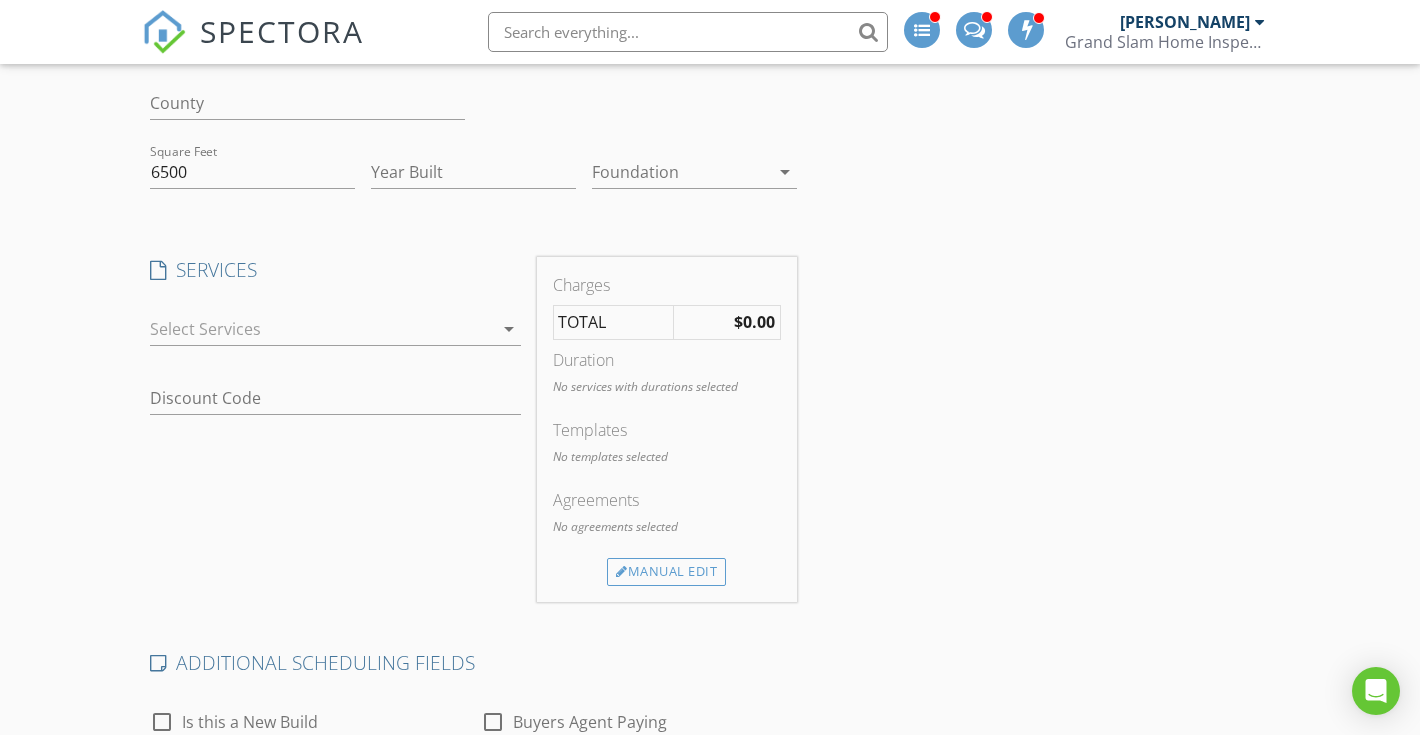 scroll, scrollTop: 321, scrollLeft: 0, axis: vertical 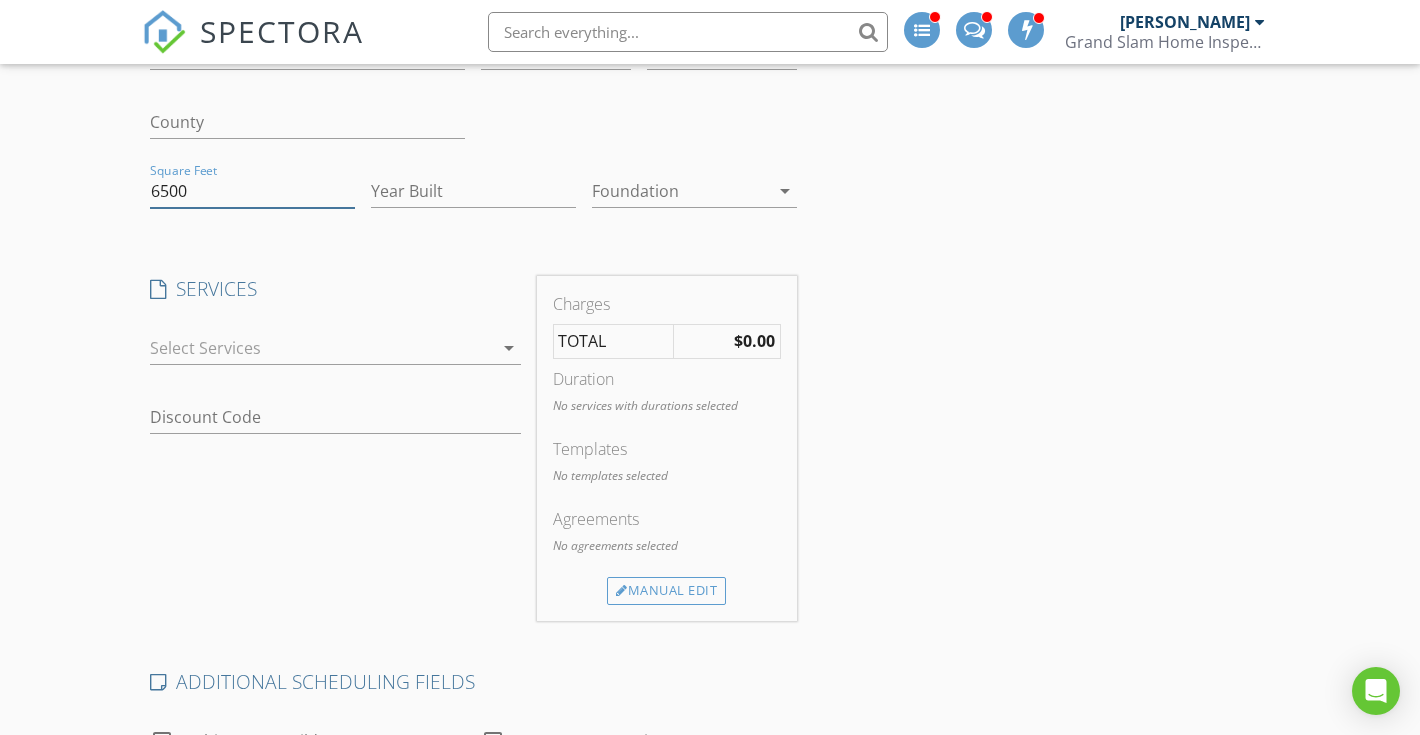 drag, startPoint x: 197, startPoint y: 198, endPoint x: 134, endPoint y: 190, distance: 63.505905 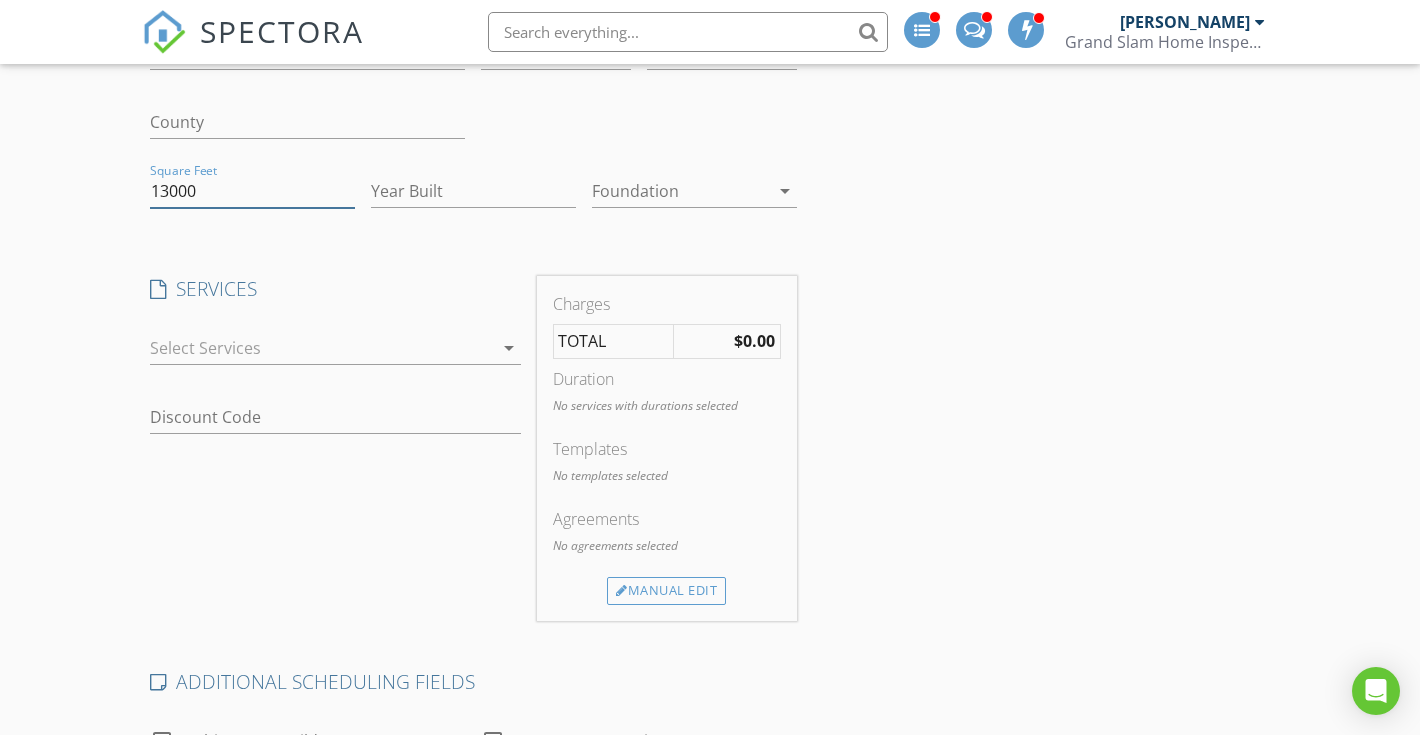 type on "13000" 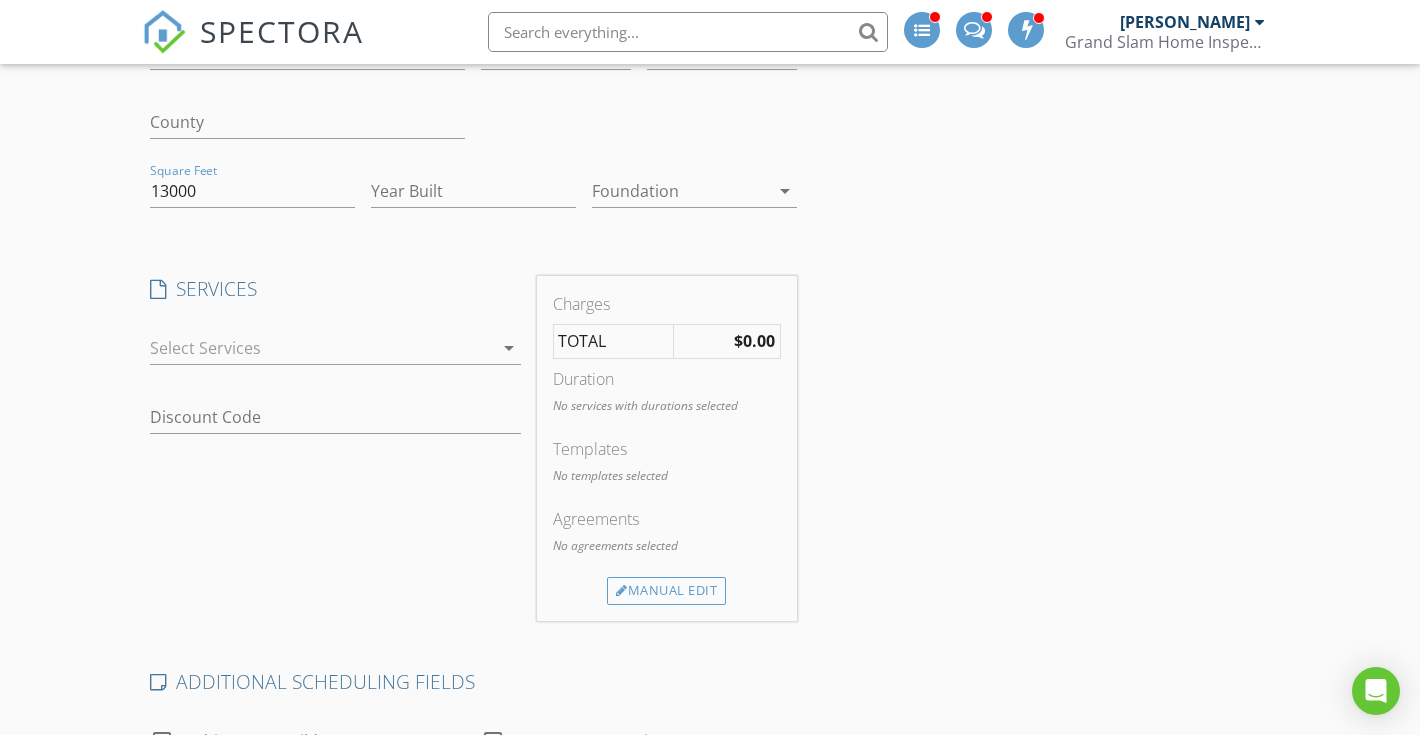 click on "Create a Quote   Send an estimate based on your pricing under settings > services and
fees
Location
Address Search       Address   Unit   City   State   Zip   County     Square Feet 13000   Year Built   Foundation arrow_drop_down
SERVICES
check_box_outline_blank   First Base   TREC SOP Home Inspection including termite inspection  check_box_outline_blank   Second Base   TREC SOP Home Inspection including, Termite Inspection and your choice of sewer scope or house elevation plot (Over $145 in savings) check_box_outline_blank   Home Run   TREC SOP Home Inspection including, Sewer Scope, House Elevation Plot, Floor Plan and Mold Testing. (MOST VALUE) check_box_outline_blank   11-Month Warranty    Inspection on a home just before the builder warranty is up check_box_outline_blank   Pre-Drywall Inspection    This is a phase inspection when the home has rough in electrical and plumbing just before the drywall and insulation are placed." at bounding box center [710, 620] 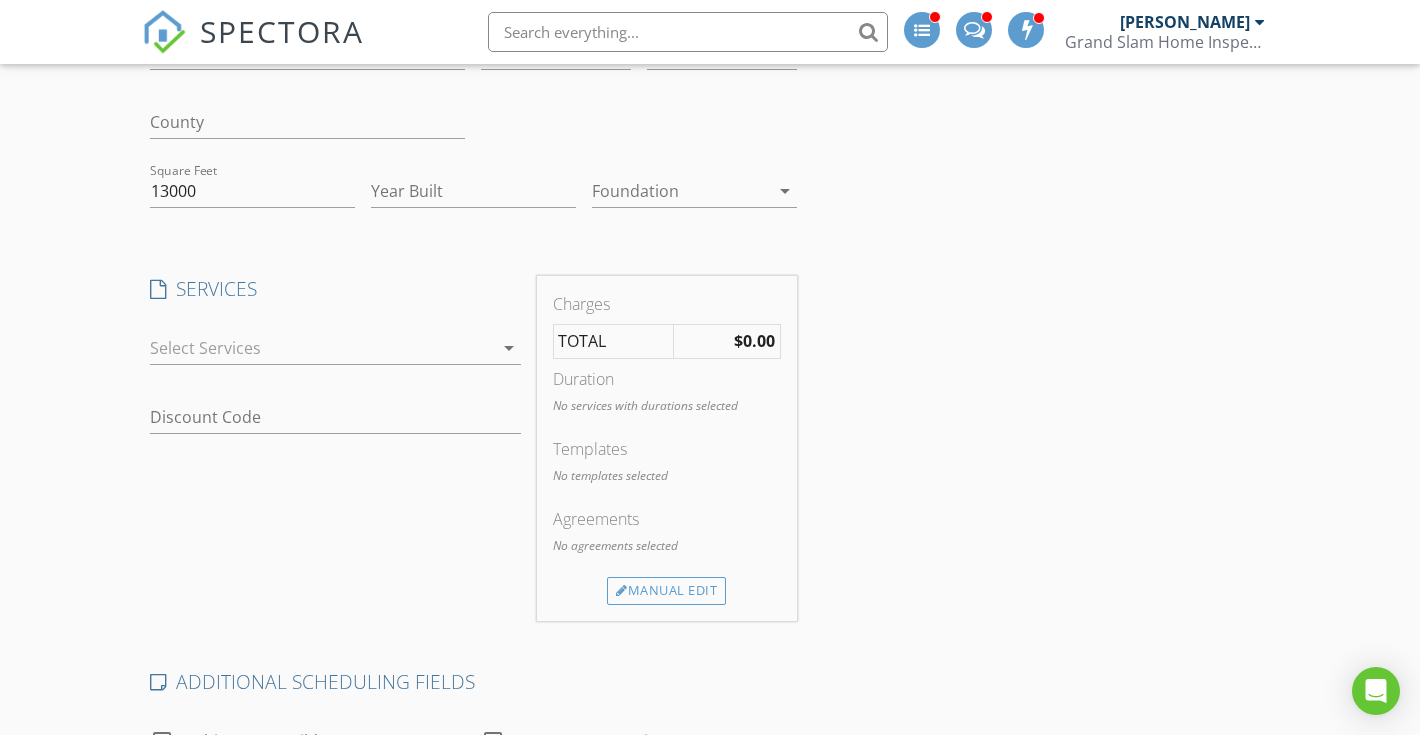 click at bounding box center (321, 348) 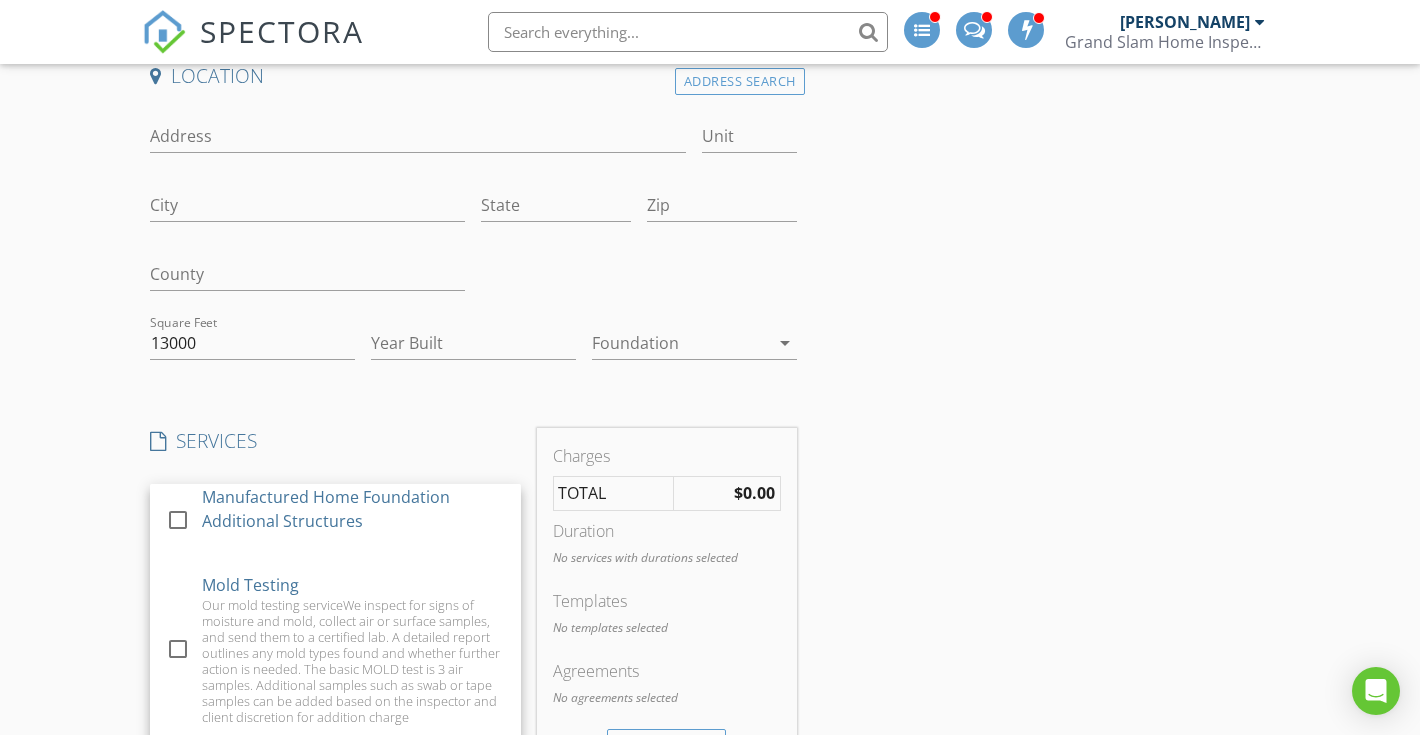 scroll, scrollTop: 179, scrollLeft: 0, axis: vertical 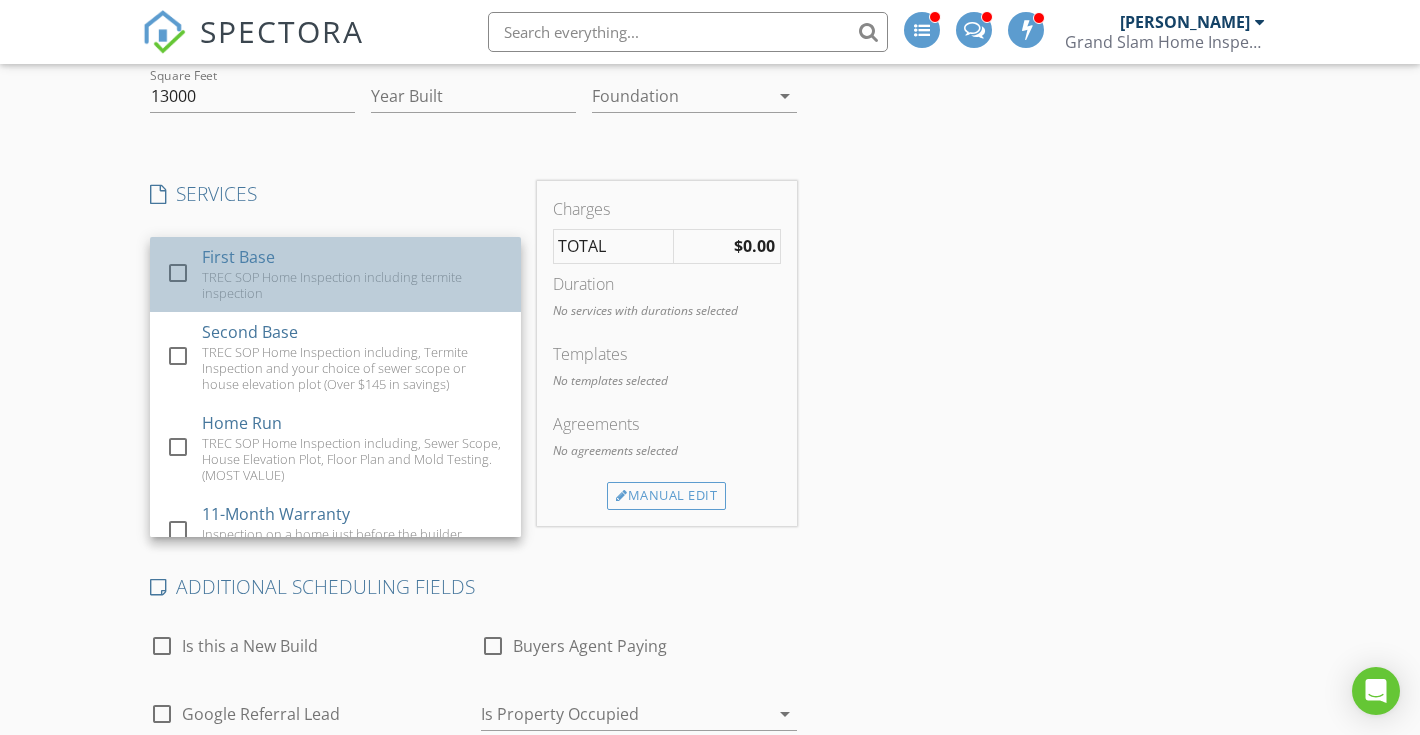 click on "TREC SOP Home Inspection including termite inspection" at bounding box center (353, 285) 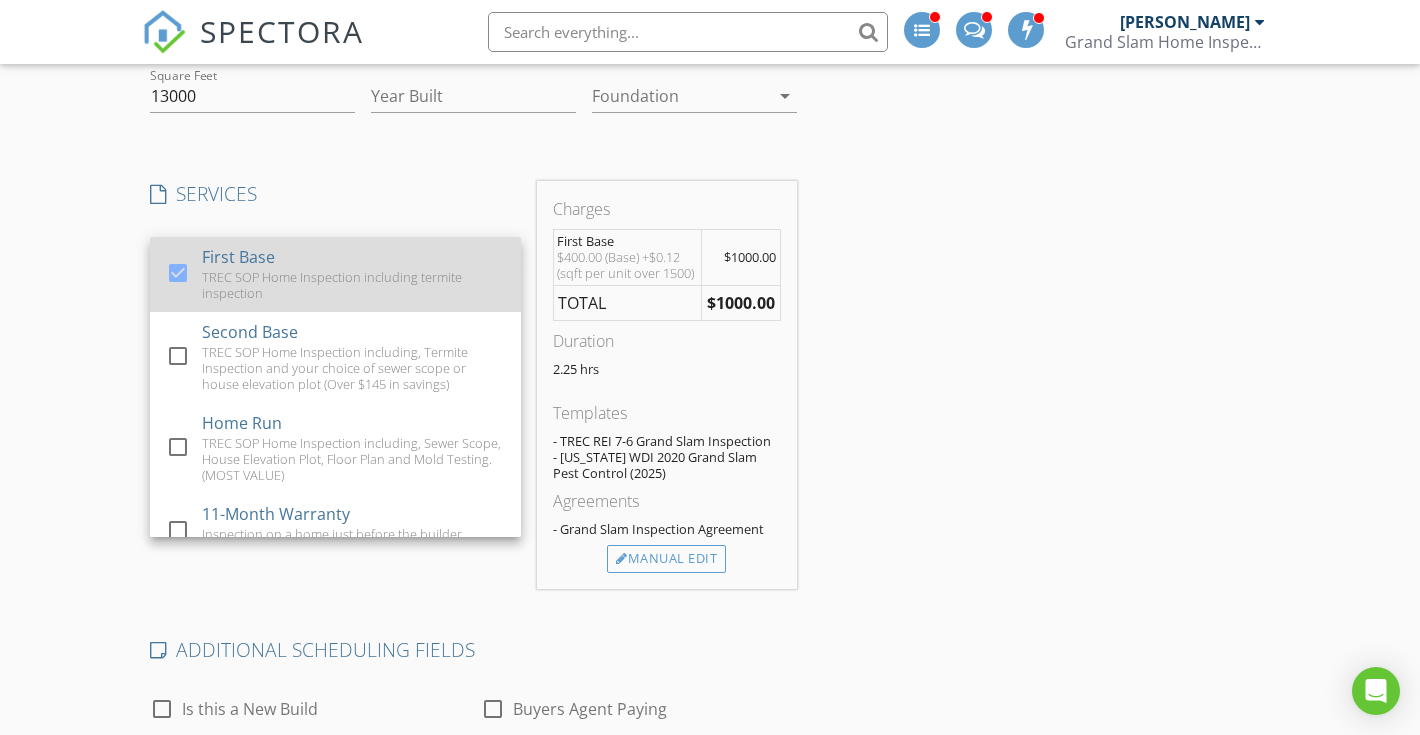 click on "TREC SOP Home Inspection including termite inspection" at bounding box center (353, 285) 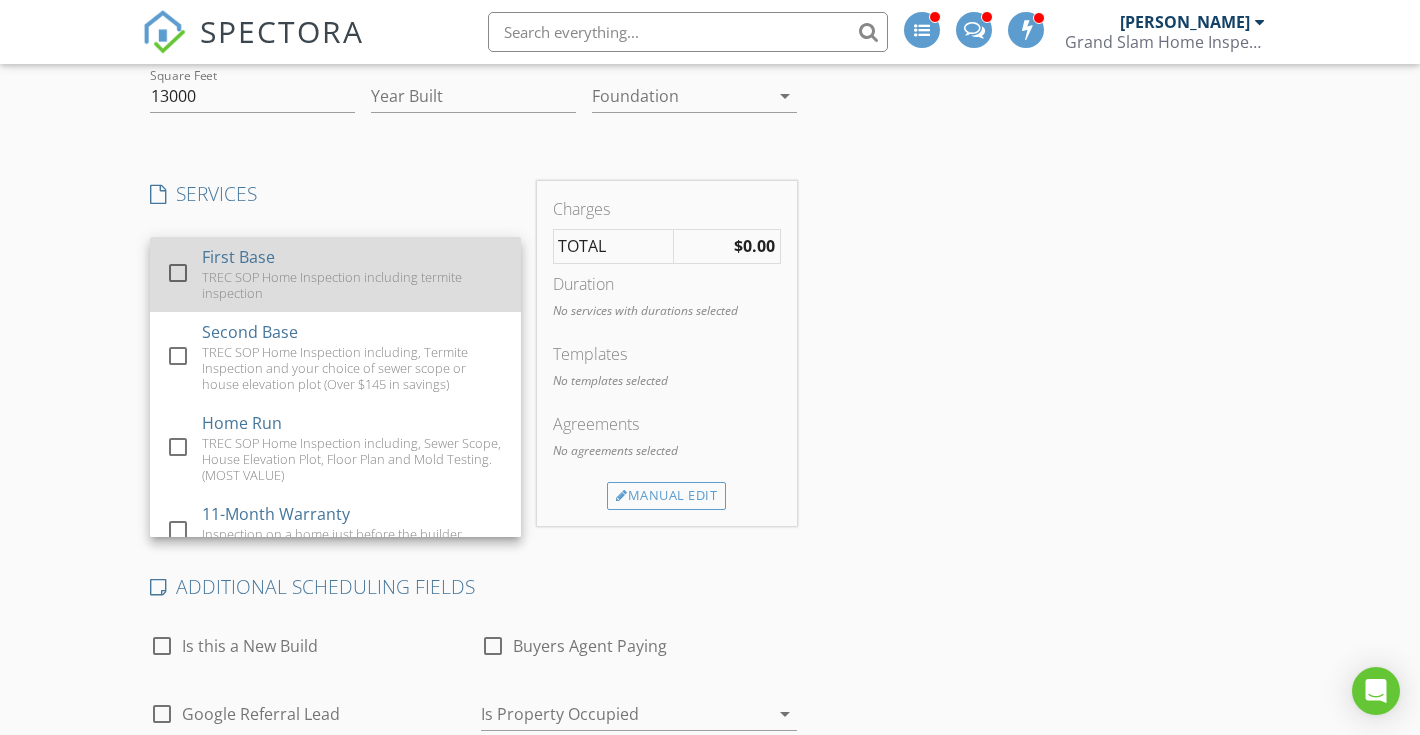 click on "TREC SOP Home Inspection including termite inspection" at bounding box center [353, 285] 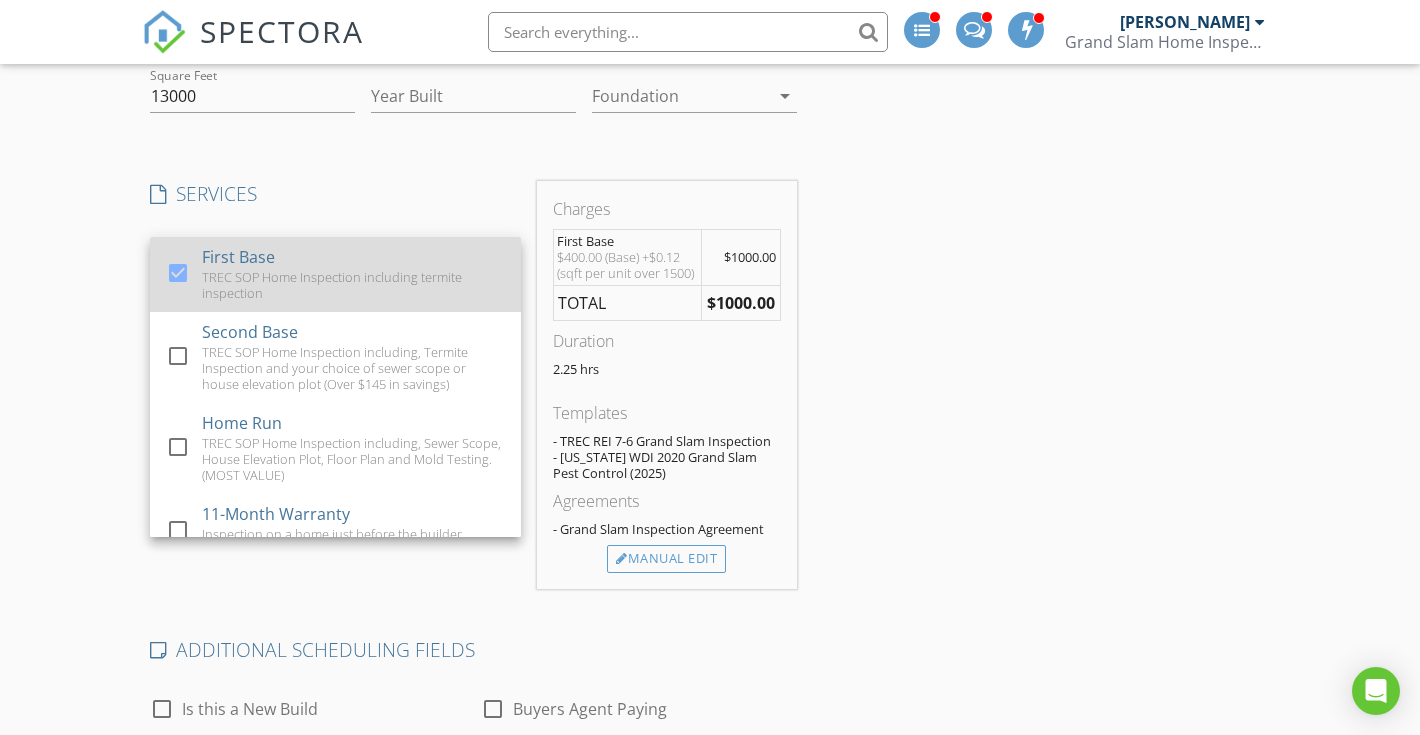 click on "TREC SOP Home Inspection including termite inspection" at bounding box center (353, 285) 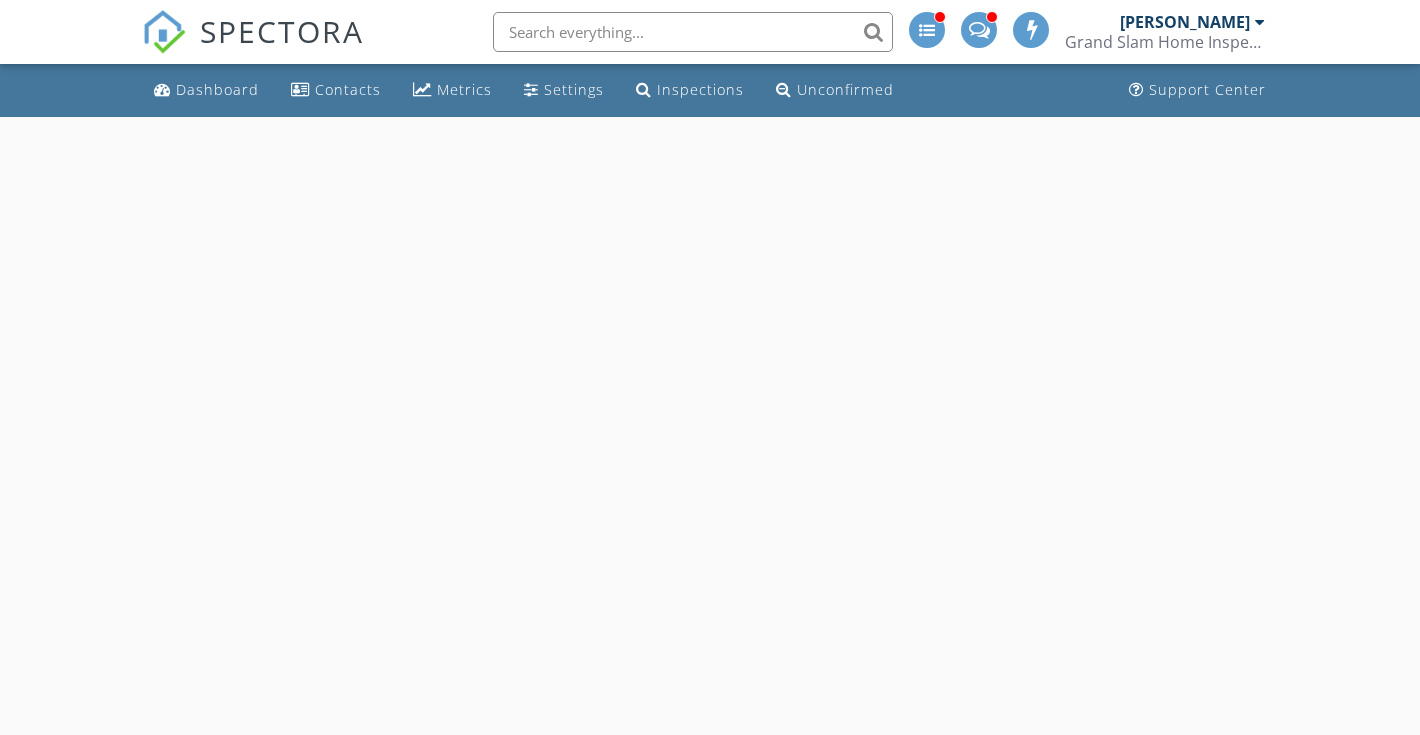 scroll, scrollTop: 117, scrollLeft: 0, axis: vertical 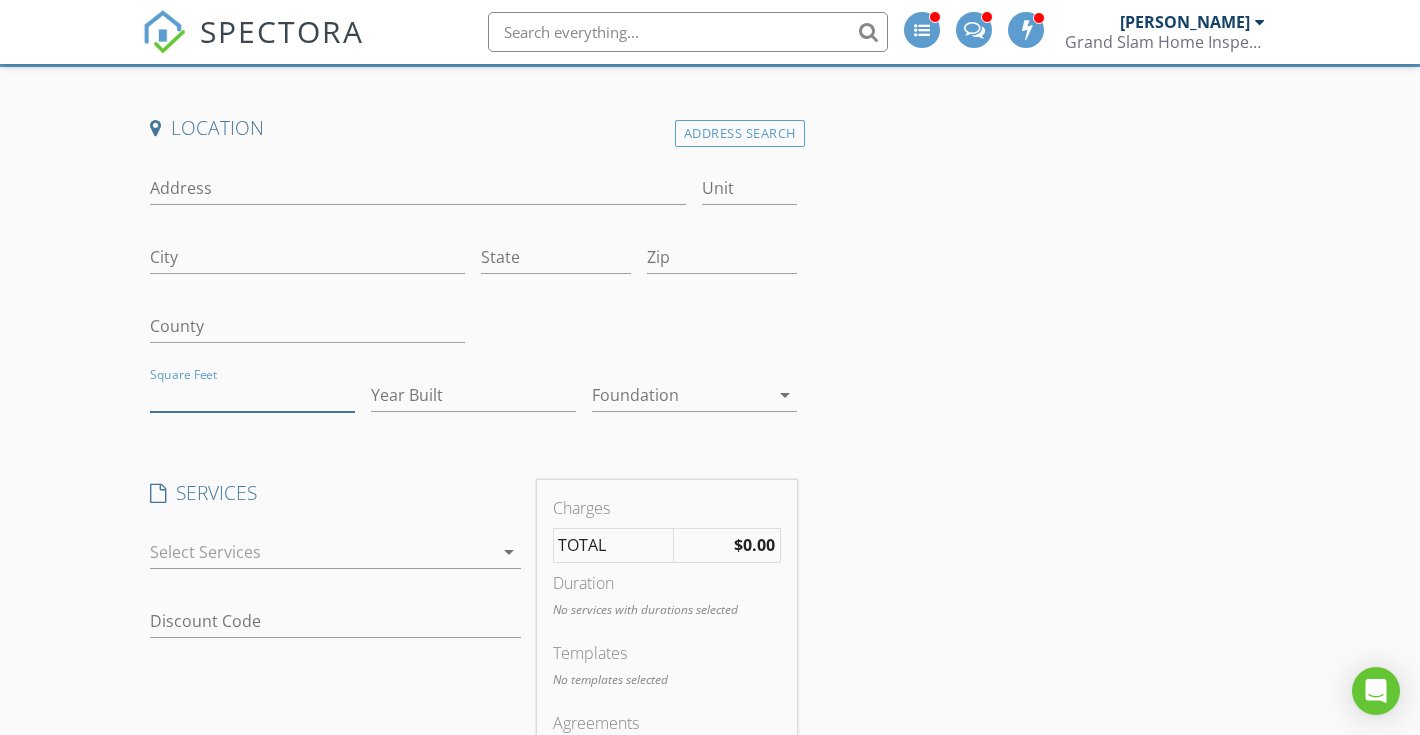 click on "Square Feet" at bounding box center (252, 395) 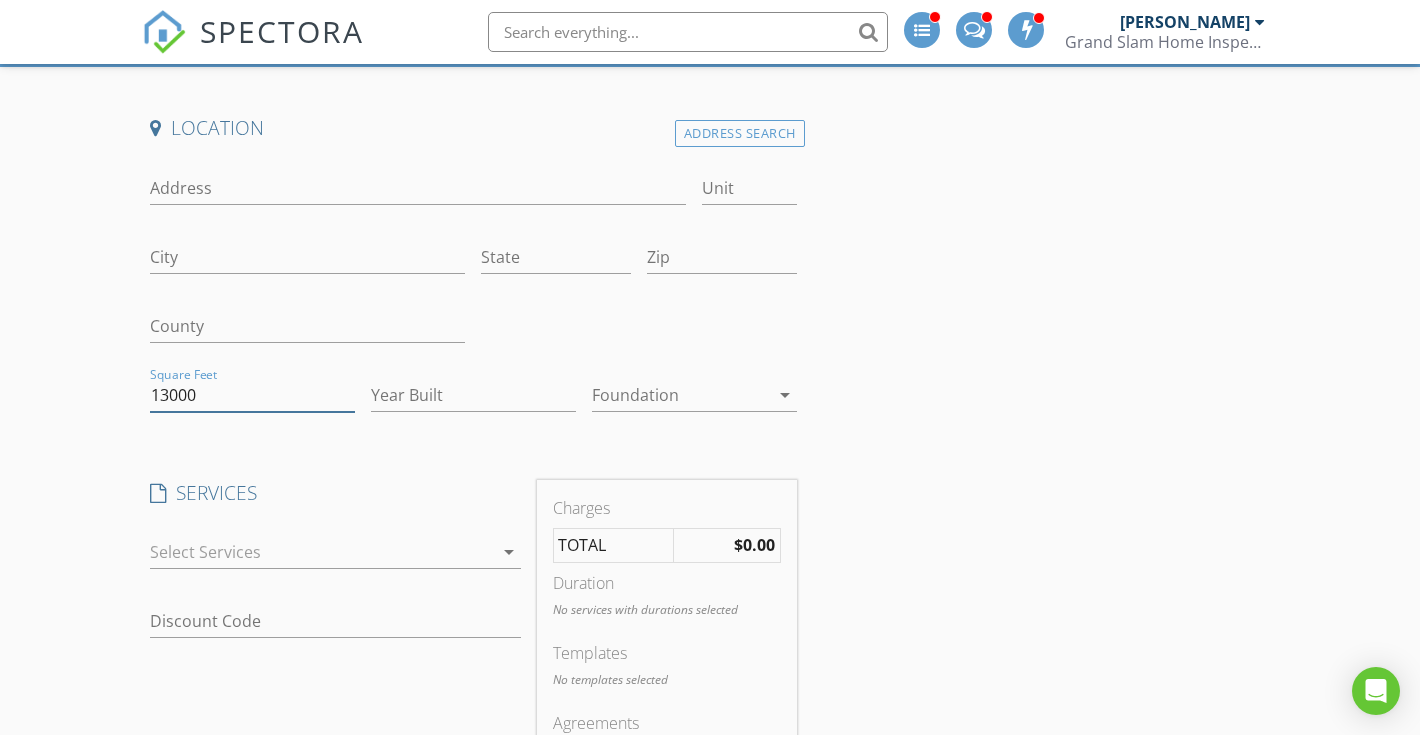 type on "13000" 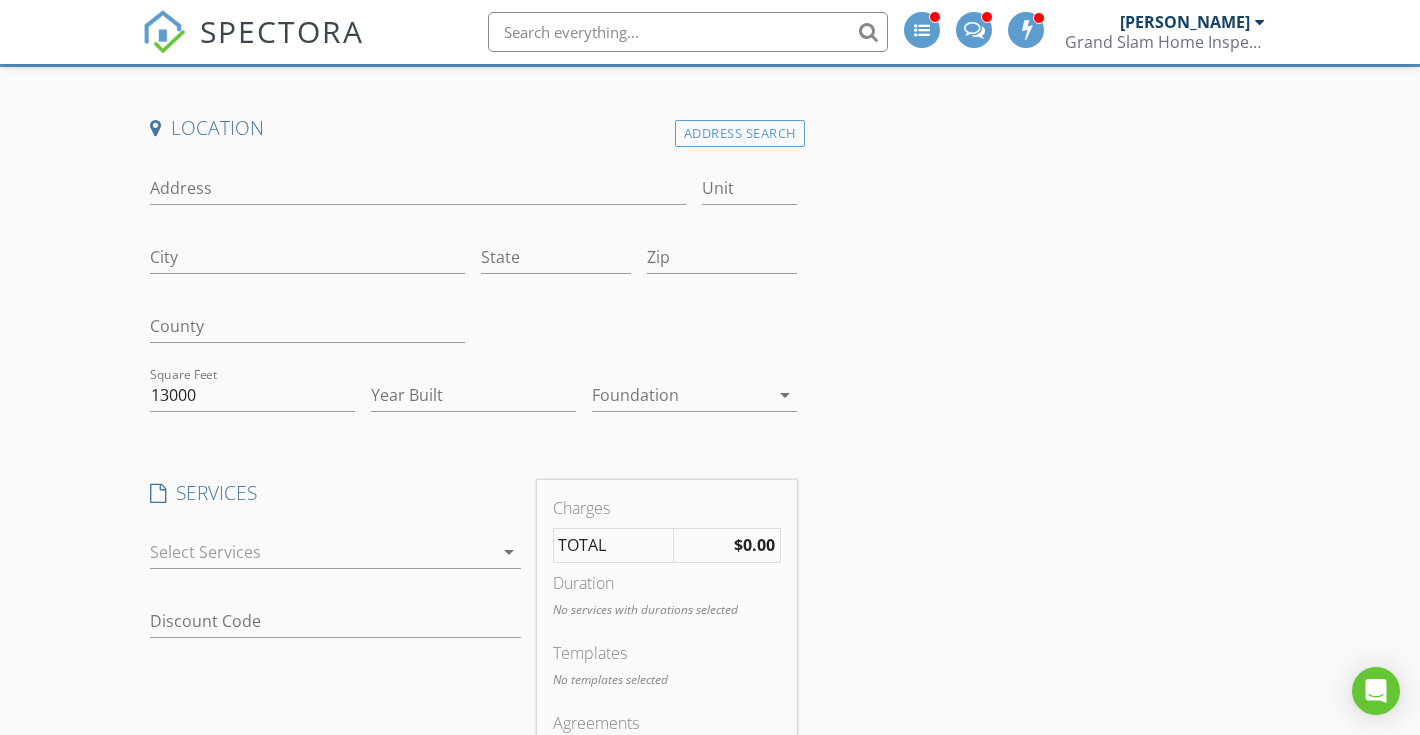 click on "SERVICES" at bounding box center (335, 493) 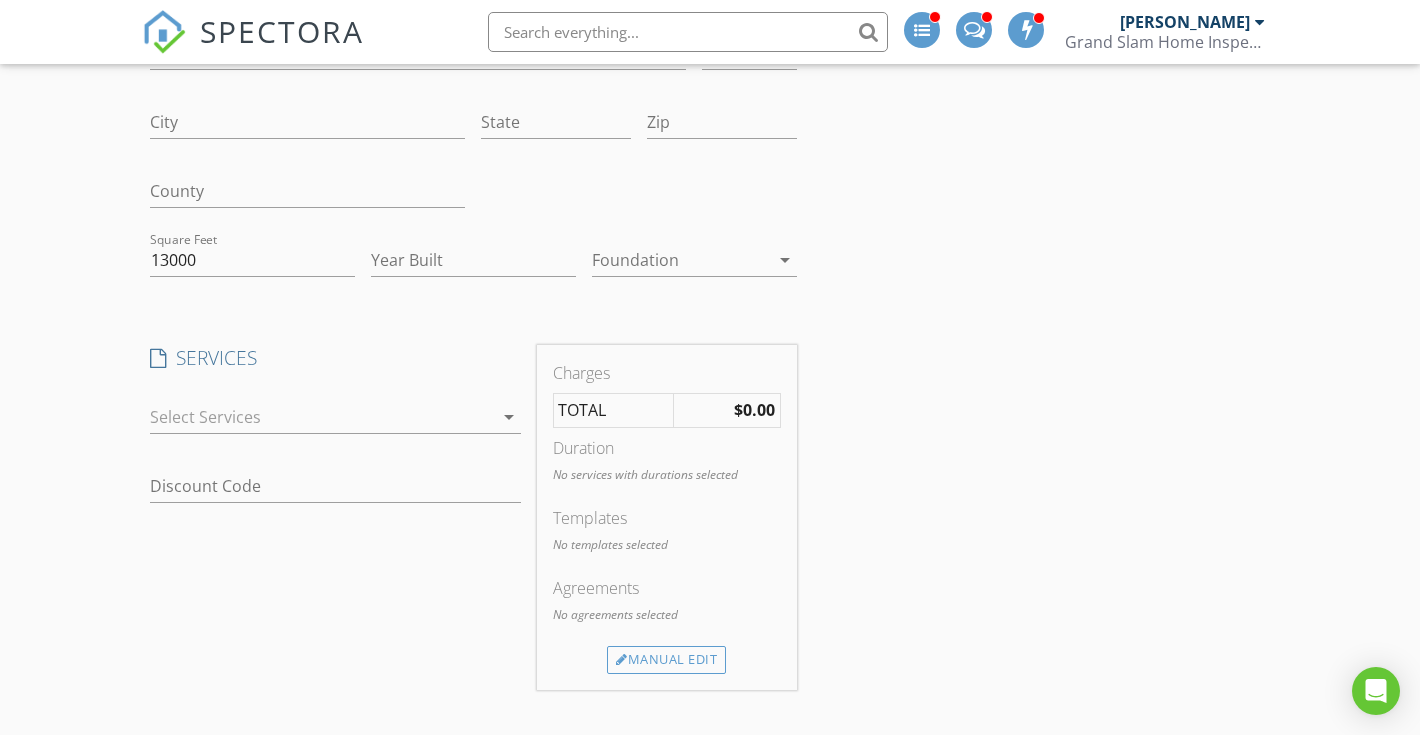 scroll, scrollTop: 257, scrollLeft: 0, axis: vertical 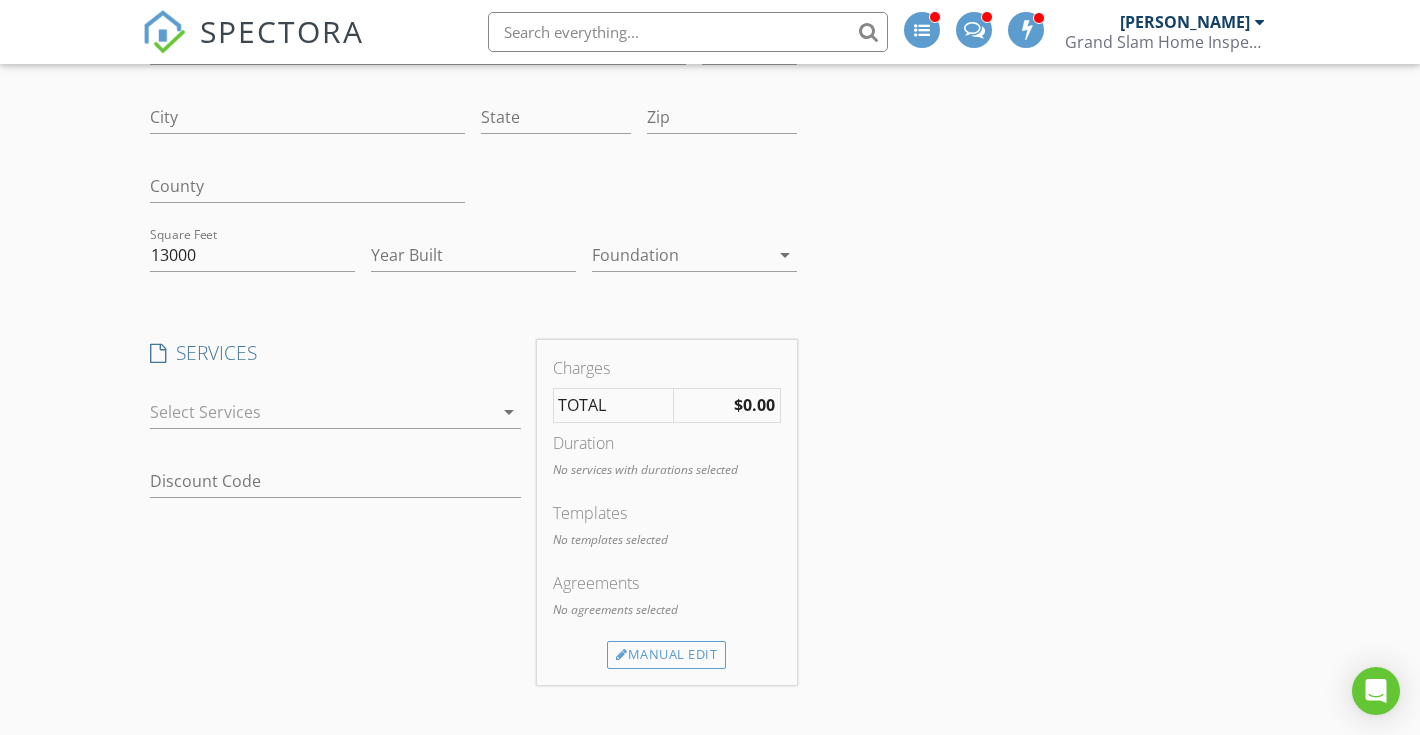 click on "SERVICES
check_box_outline_blank   First Base   TREC SOP Home Inspection including termite inspection  check_box_outline_blank   Second Base   TREC SOP Home Inspection including, Termite Inspection and your choice of sewer scope or house elevation plot (Over $145 in savings) check_box_outline_blank   Home Run   TREC SOP Home Inspection including, Sewer Scope, House Elevation Plot, Floor Plan and Mold Testing. (MOST VALUE) check_box_outline_blank   11-Month Warranty    Inspection on a home just before the builder warranty is up check_box_outline_blank   Pre-Drywall Inspection    This is a phase inspection when the home has rough in electrical and plumbing just before the drywall and insulation are placed.  check_box_outline_blank   WDI (Termite) inspection    check_box_outline_blank   Sewer Scope   check_box_outline_blank   Re-inspection    check_box_outline_blank   Floor Plan   check_box_outline_blank   On Site Reschedule Fee   check_box_outline_blank   Pre-Listing Inspection" at bounding box center (335, 512) 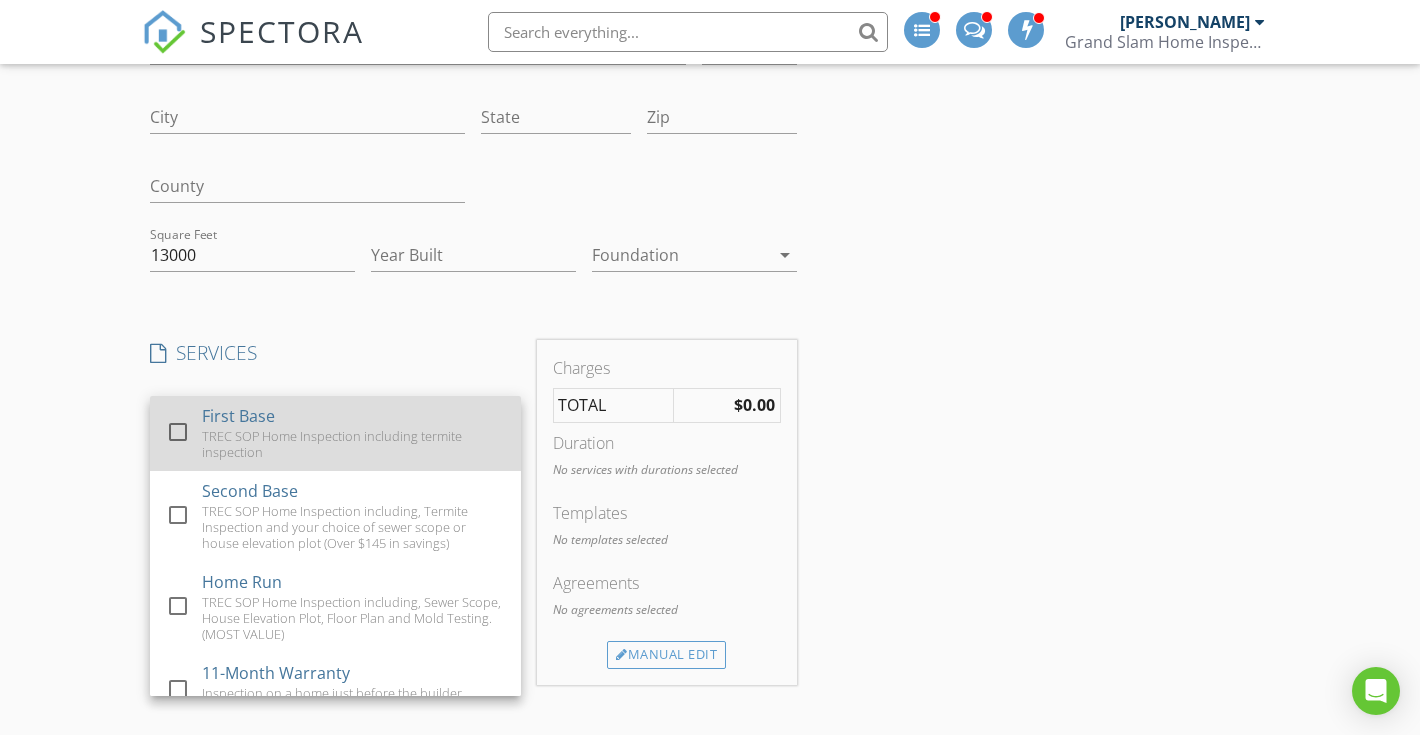 click on "First Base" at bounding box center (238, 416) 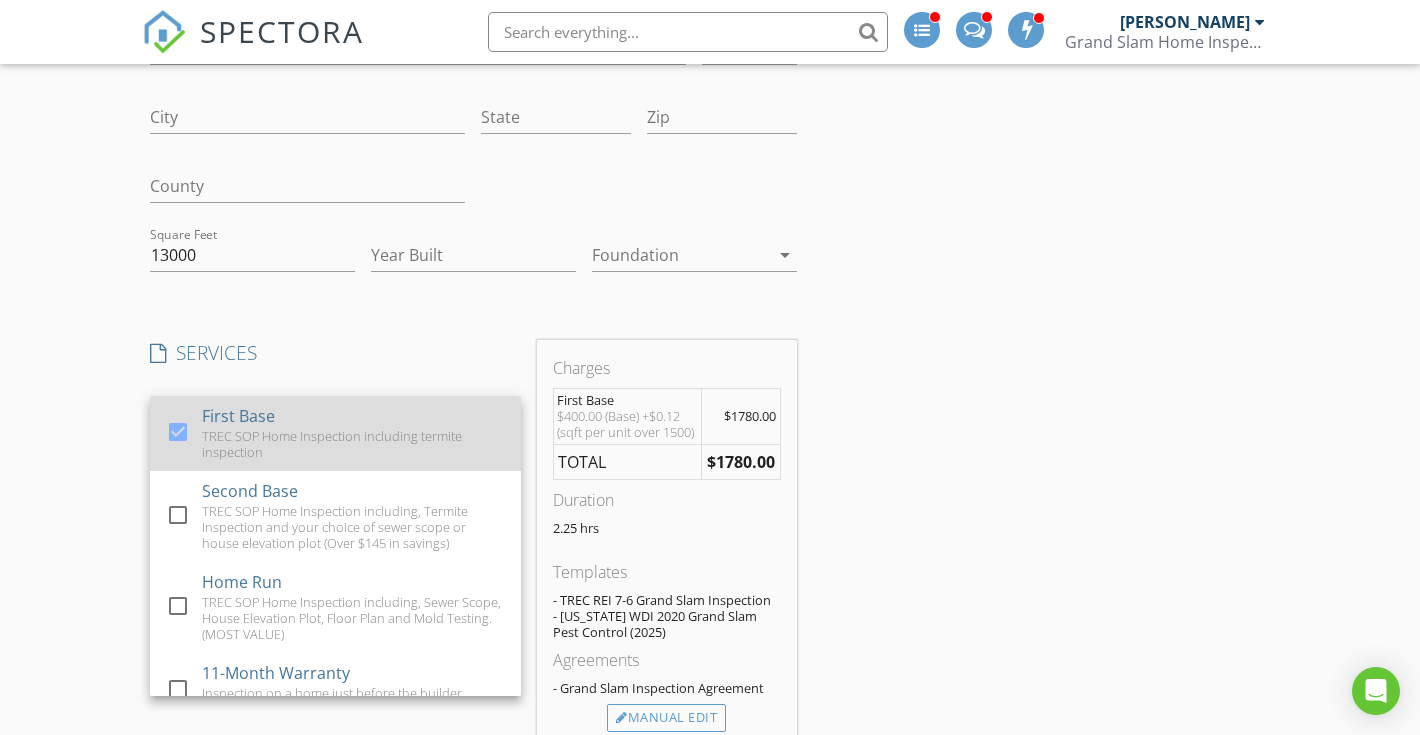 click on "TREC SOP Home Inspection including termite inspection" at bounding box center [353, 444] 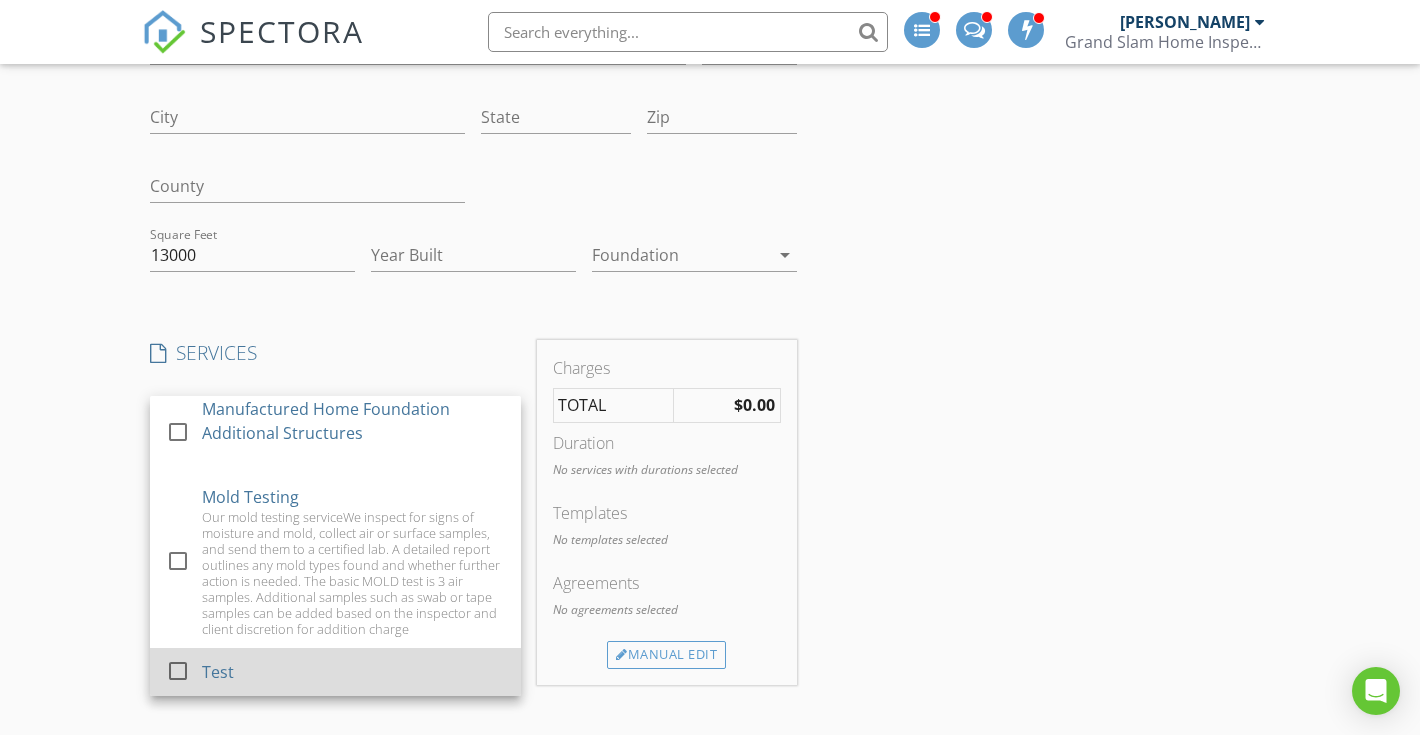 scroll, scrollTop: 1681, scrollLeft: 0, axis: vertical 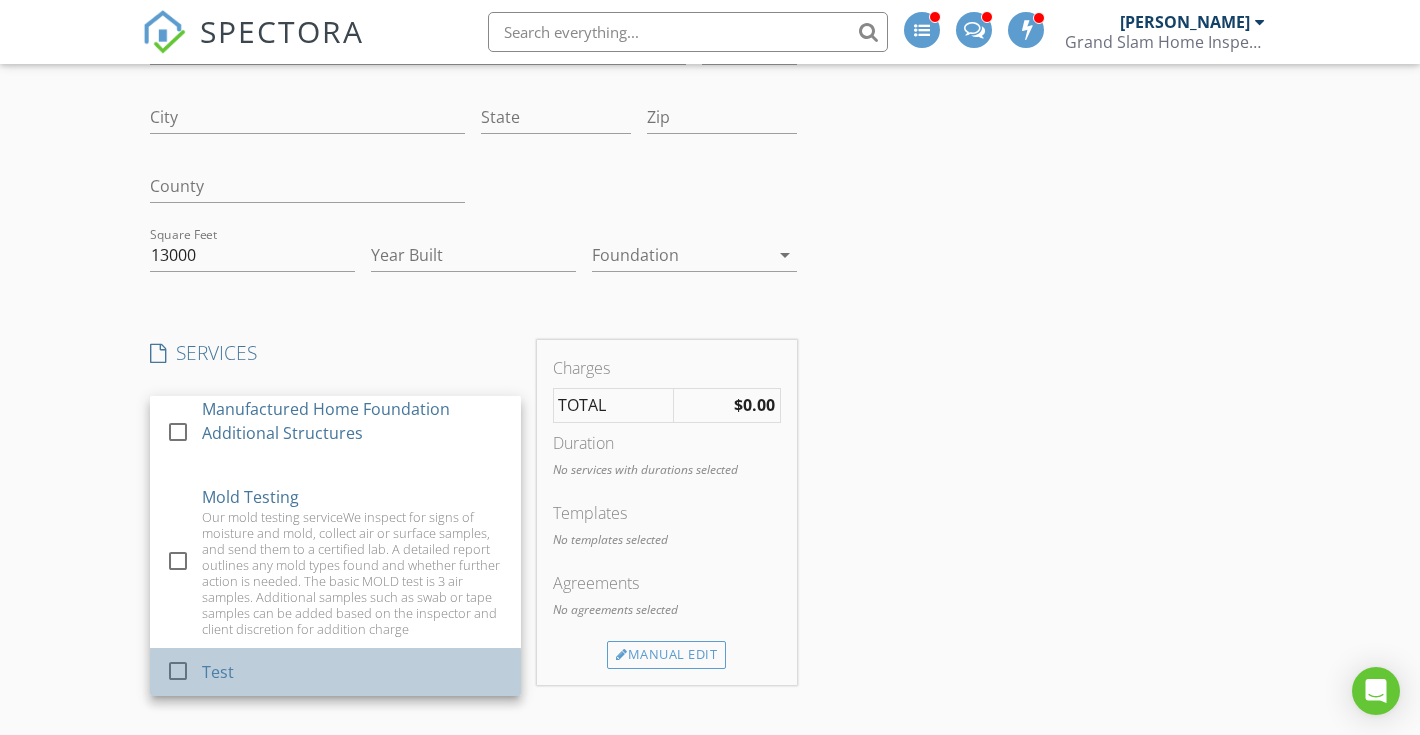 click on "Test" at bounding box center (353, 672) 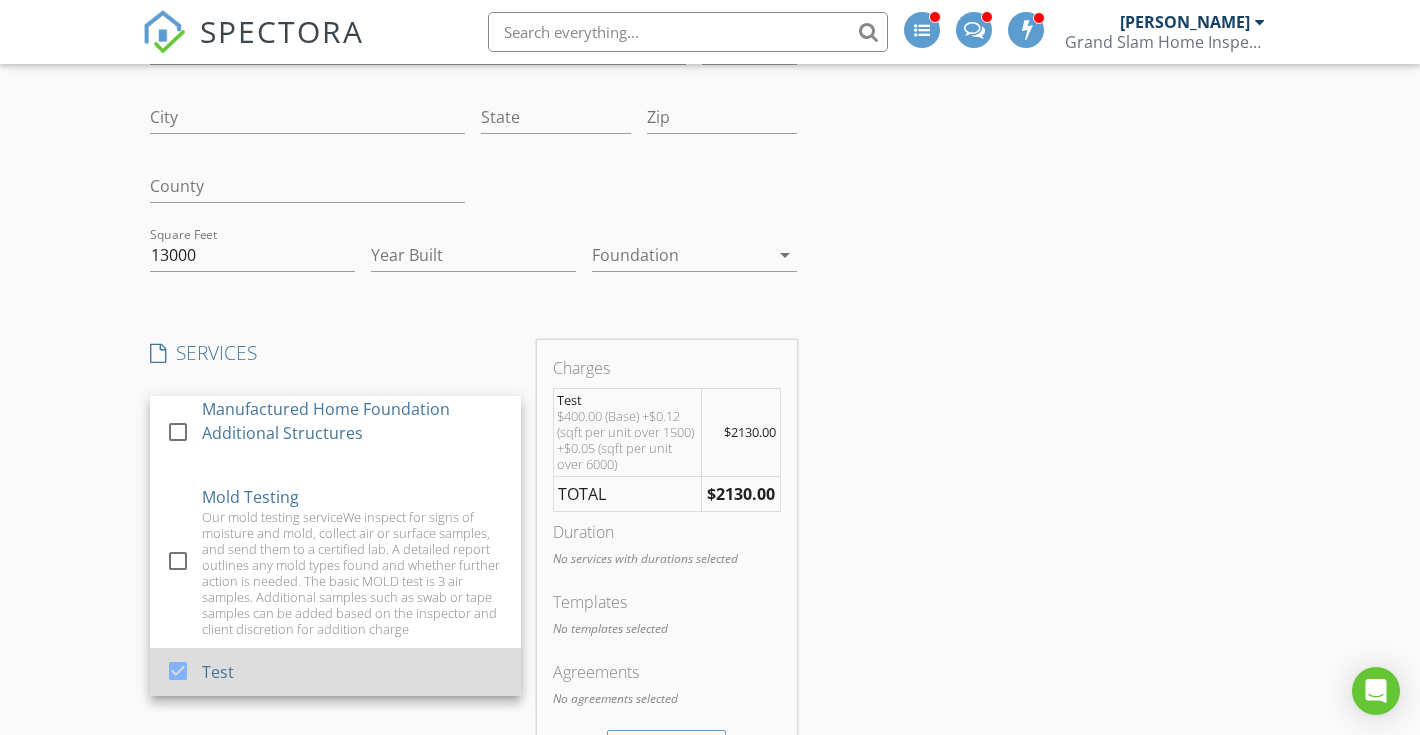 click on "Test" at bounding box center [218, 672] 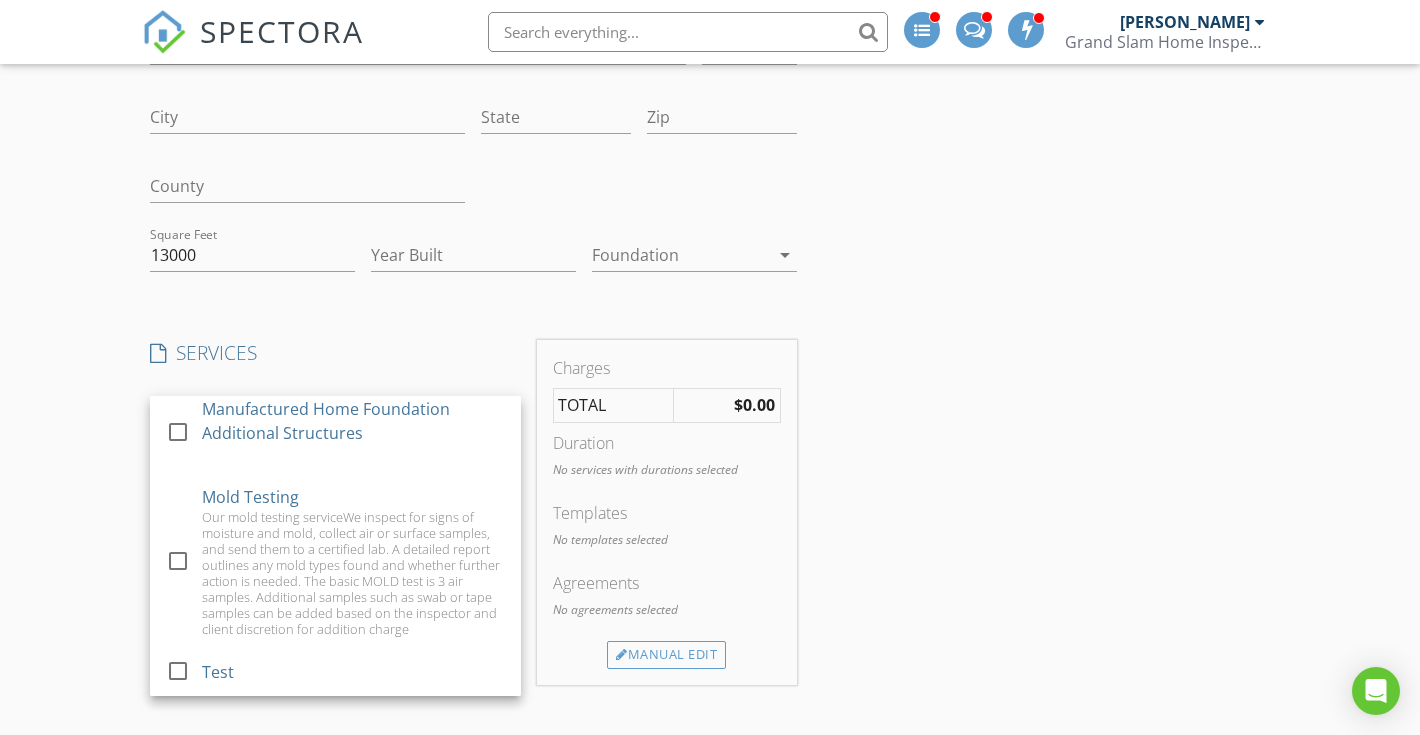 click on "[PERSON_NAME]" at bounding box center (1185, 22) 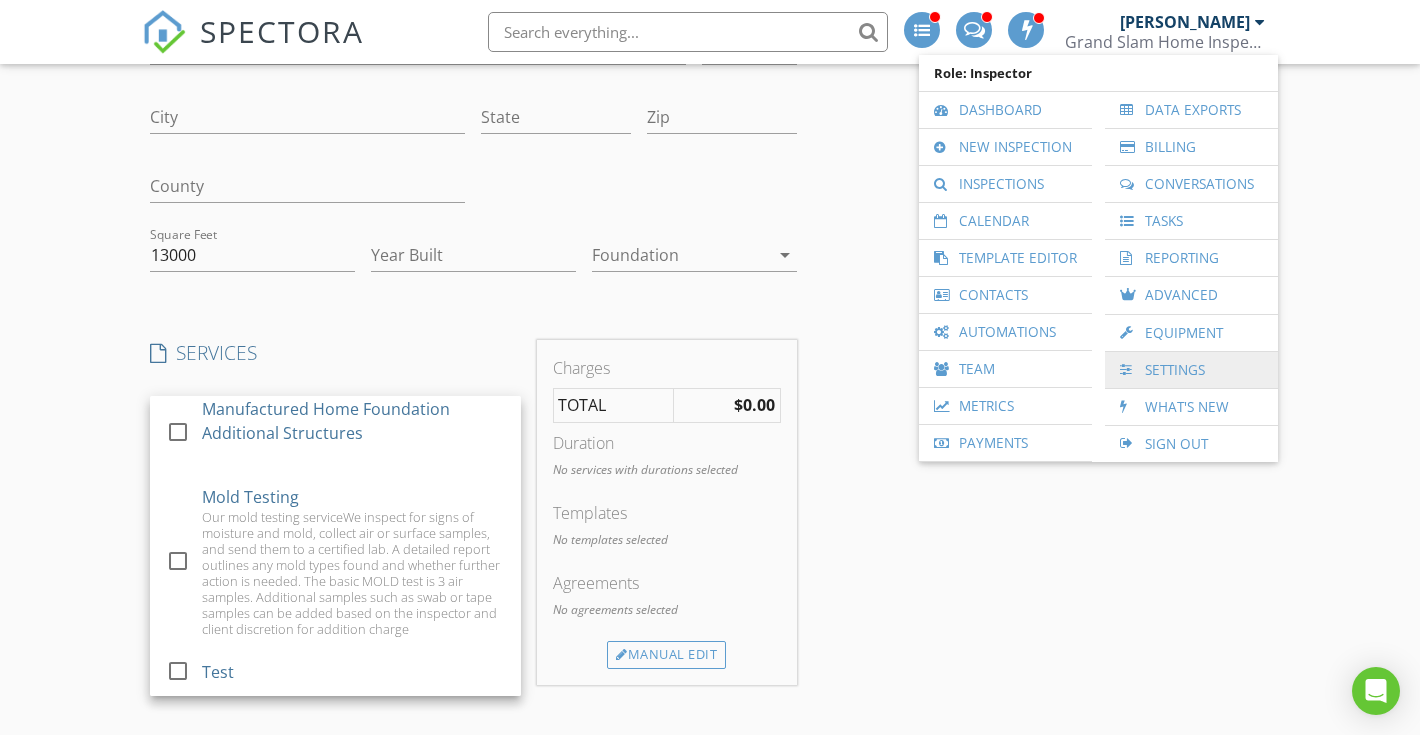 click on "Settings" at bounding box center (1191, 370) 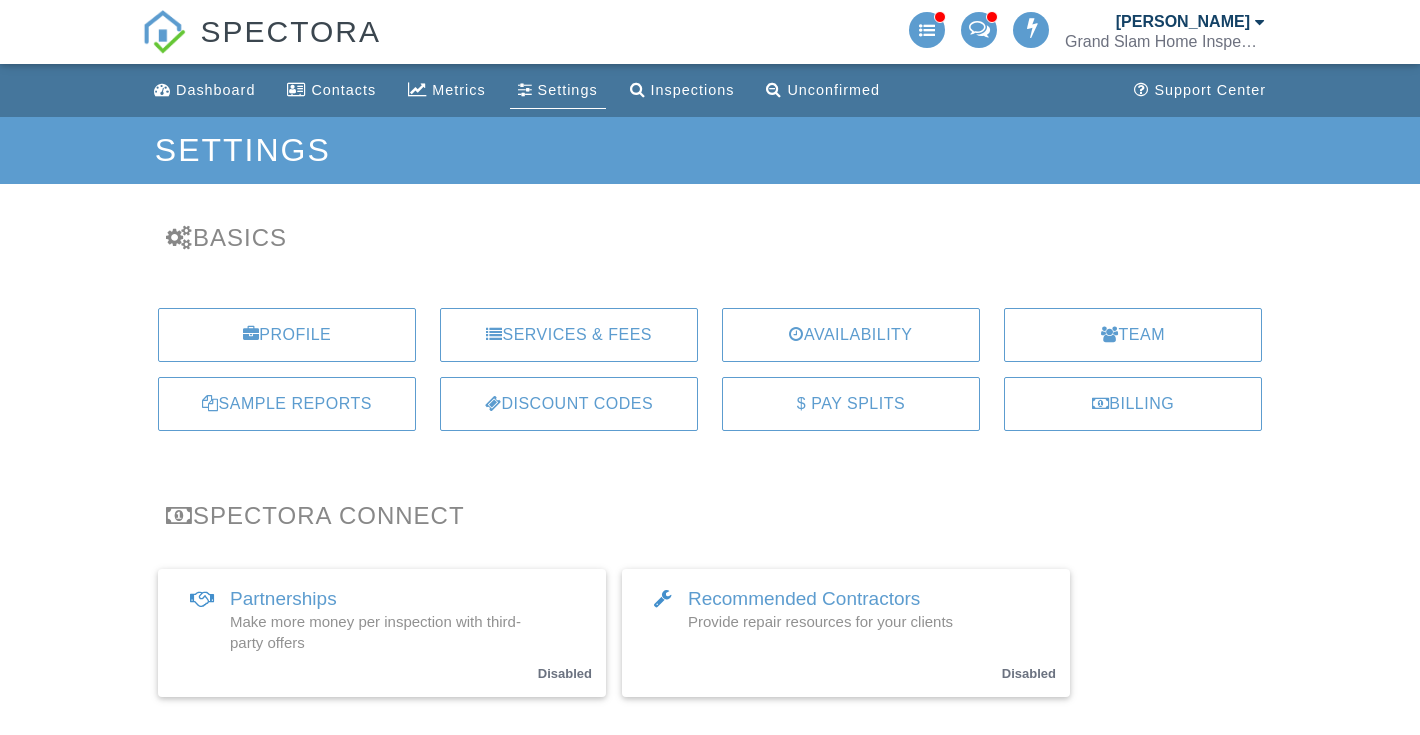 scroll, scrollTop: 0, scrollLeft: 0, axis: both 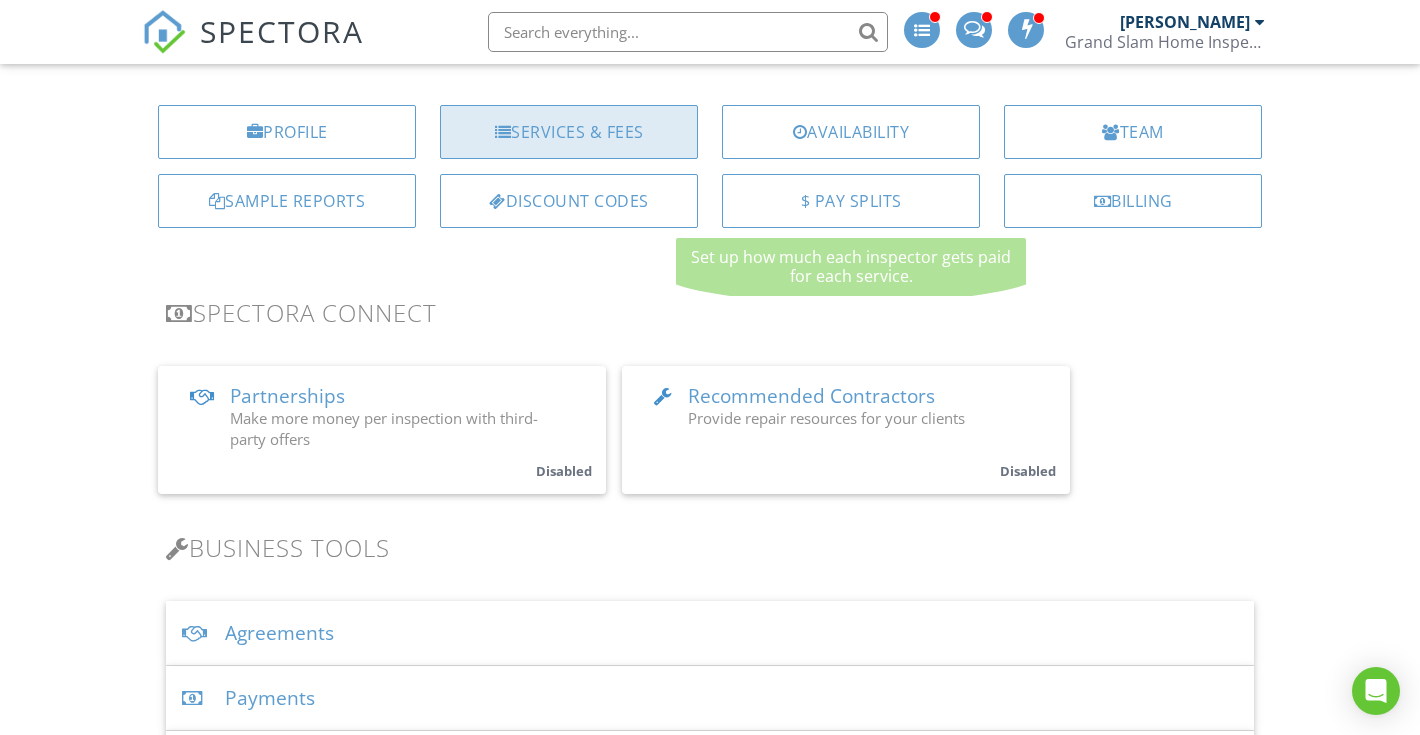click on "Services & Fees" at bounding box center (569, 132) 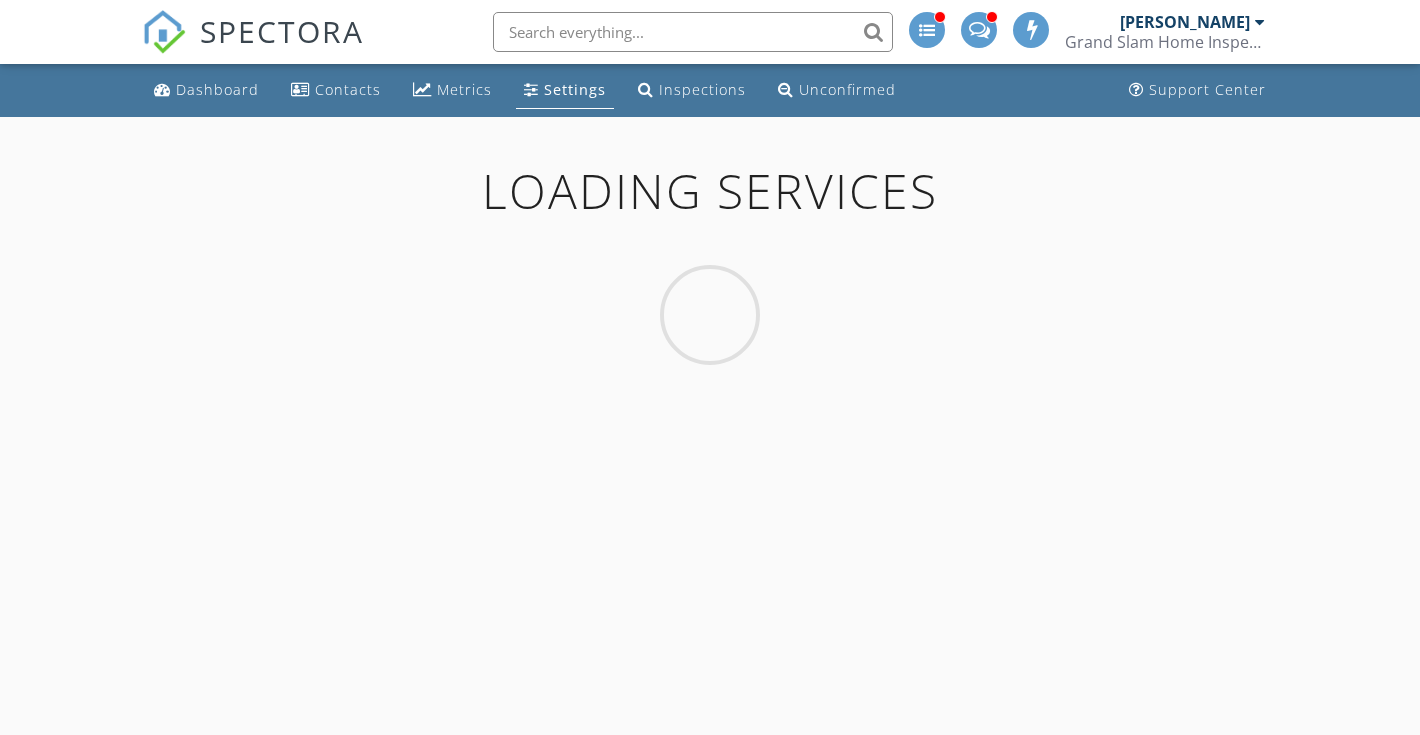 scroll, scrollTop: 0, scrollLeft: 0, axis: both 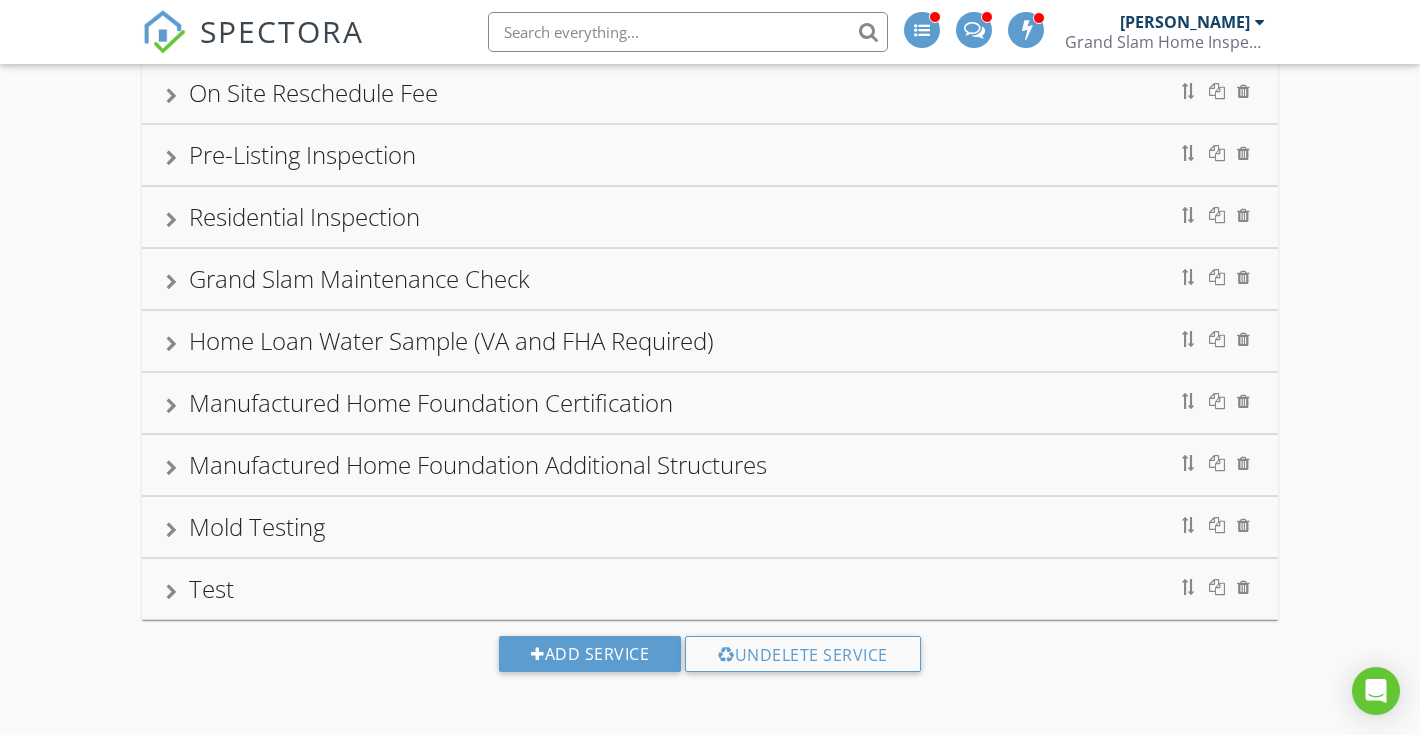 click on "Test" at bounding box center (710, 589) 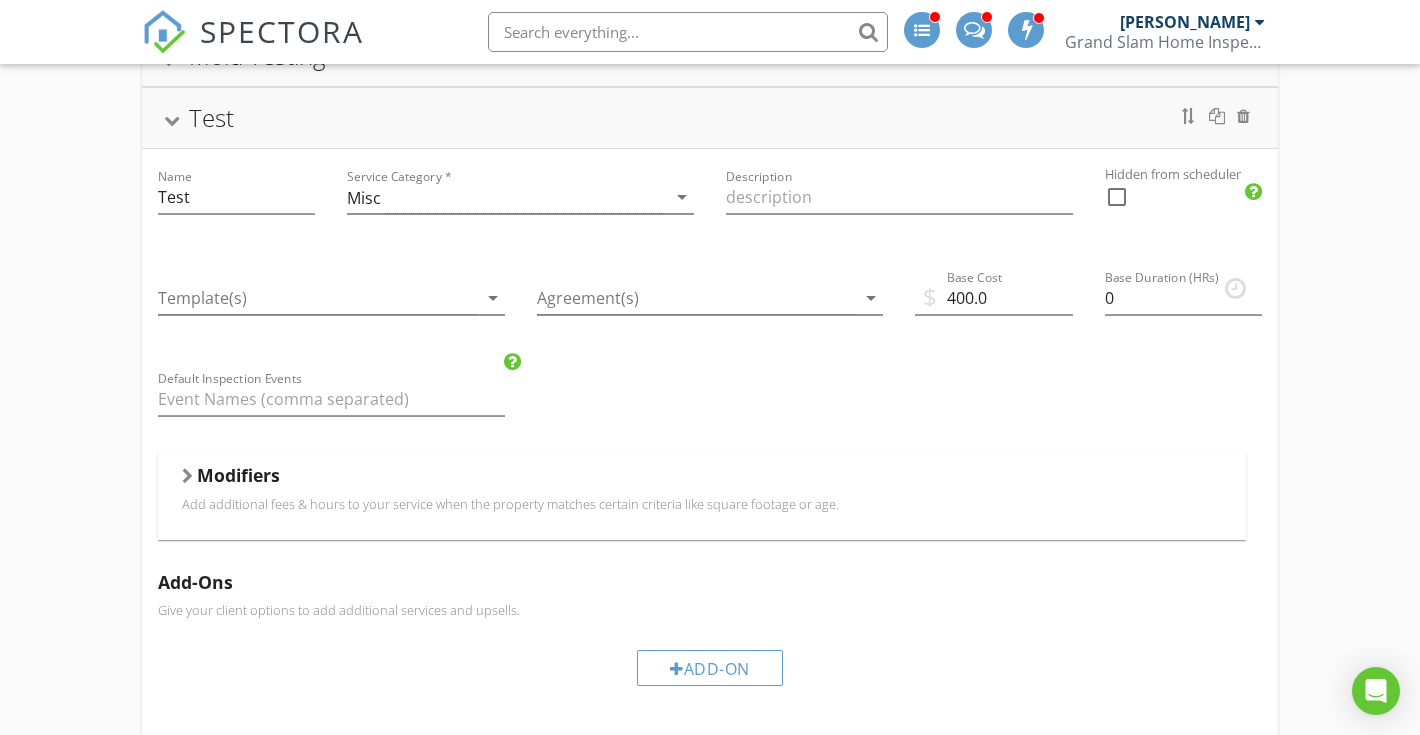 scroll, scrollTop: 1195, scrollLeft: 0, axis: vertical 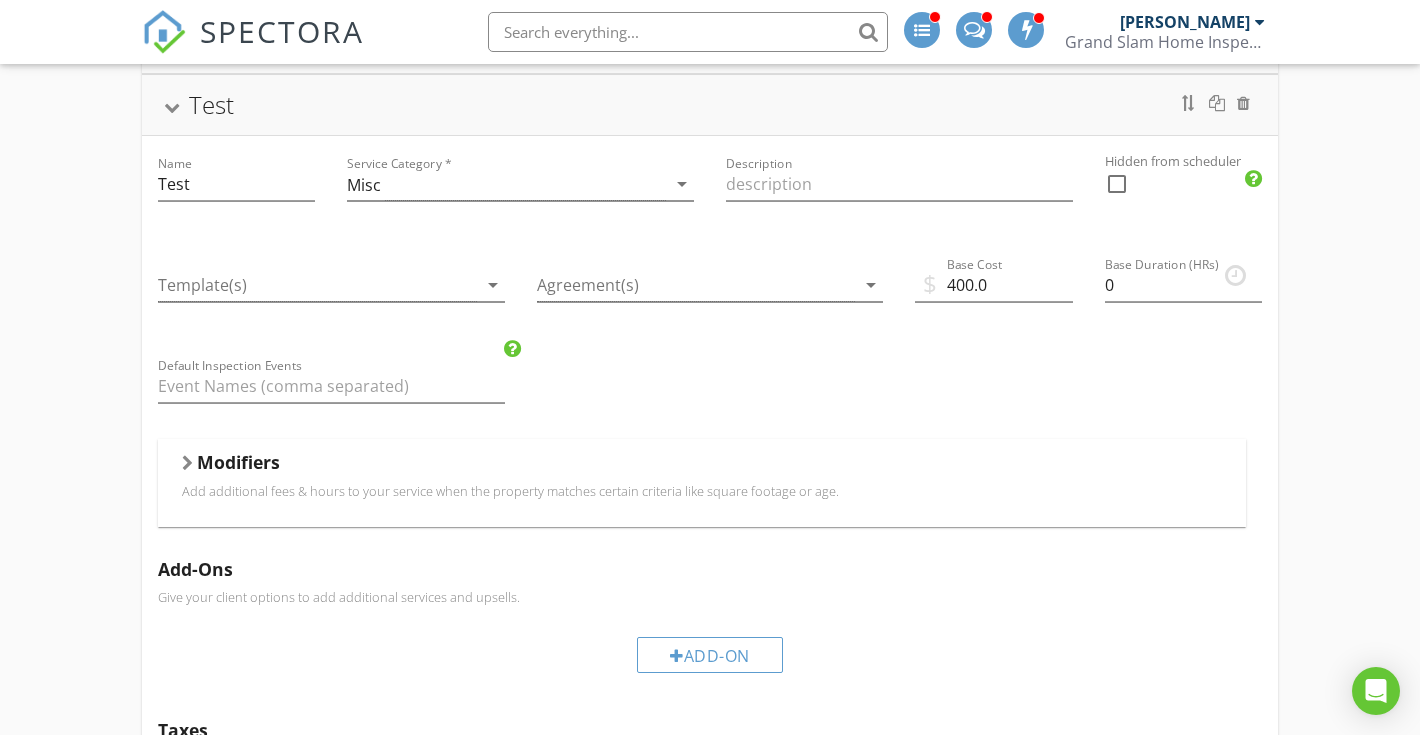 click on "Modifiers
Add additional fees & hours to your service when the
property matches certain criteria like square footage or age." at bounding box center [702, 482] 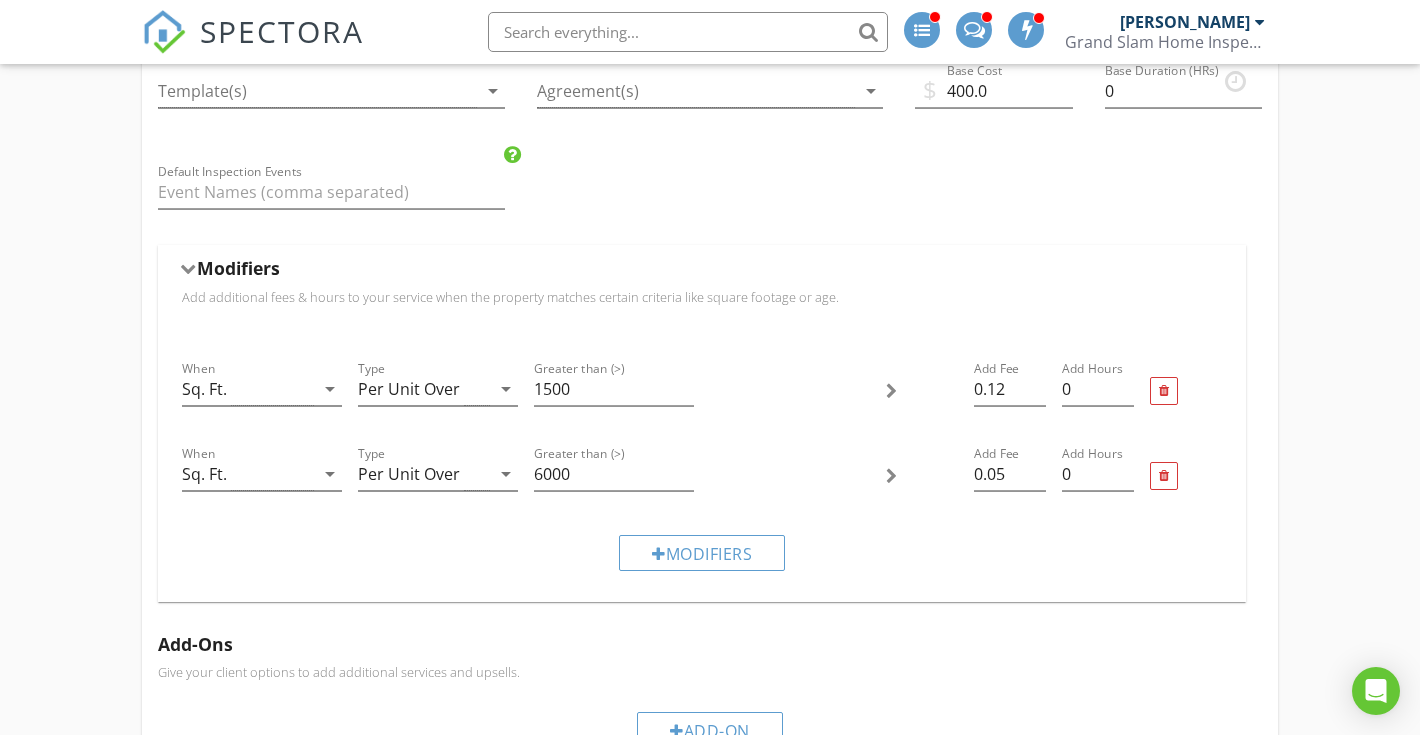 scroll, scrollTop: 1459, scrollLeft: 0, axis: vertical 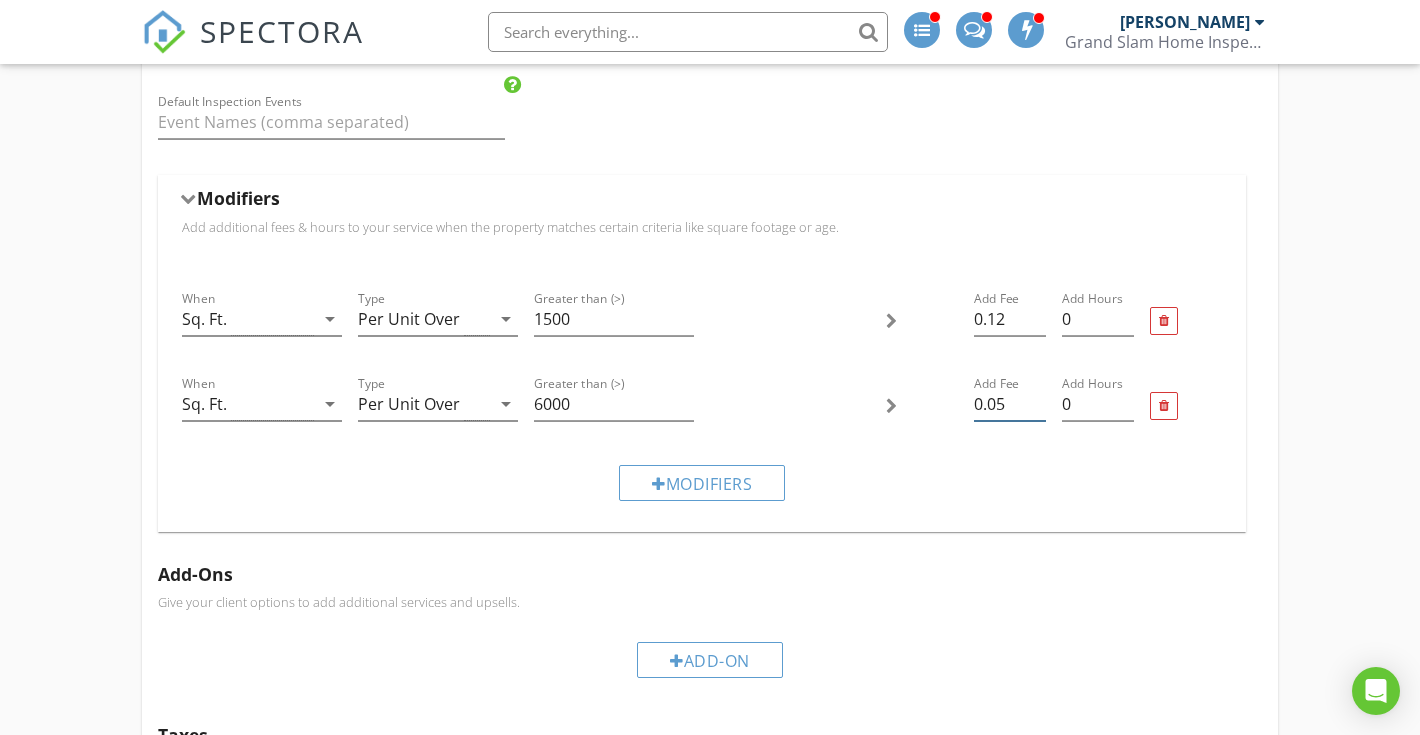click on "0.05" at bounding box center (1010, 404) 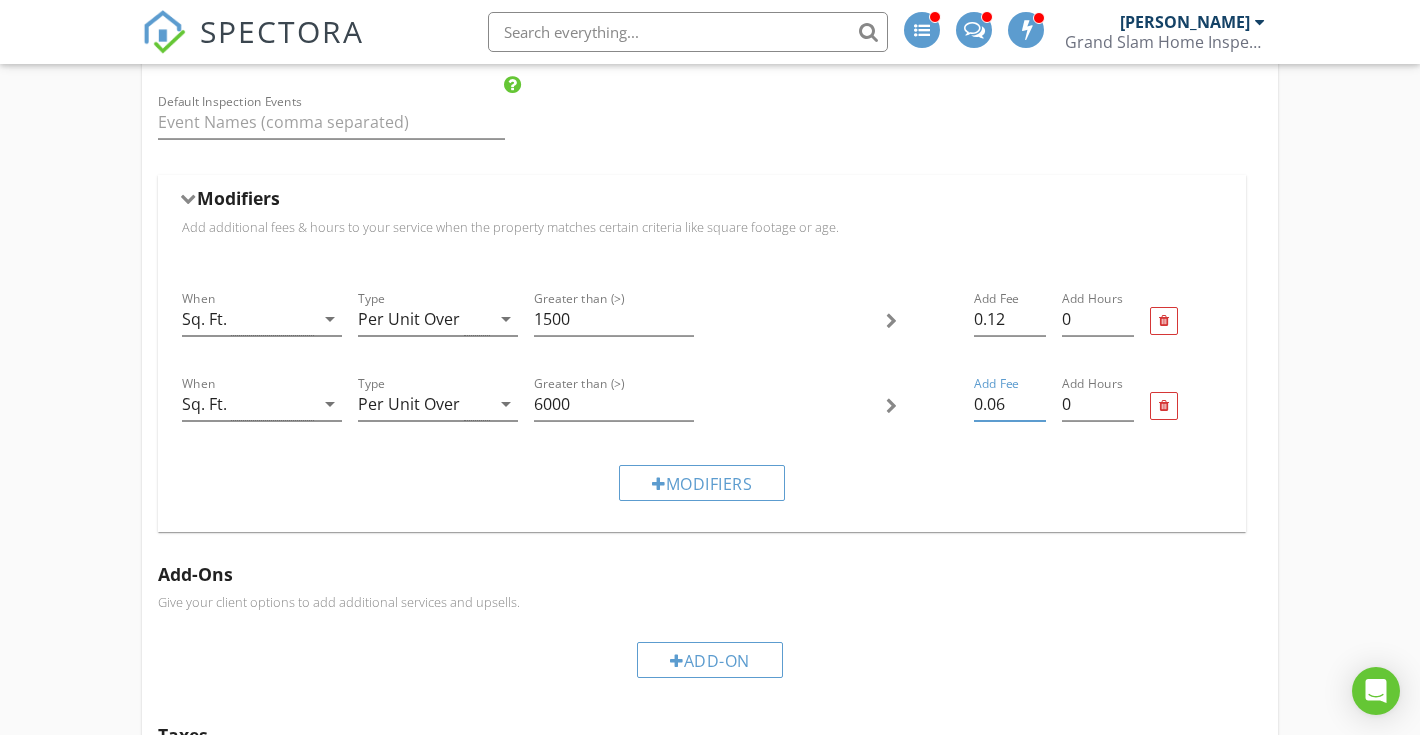 type on "0.06" 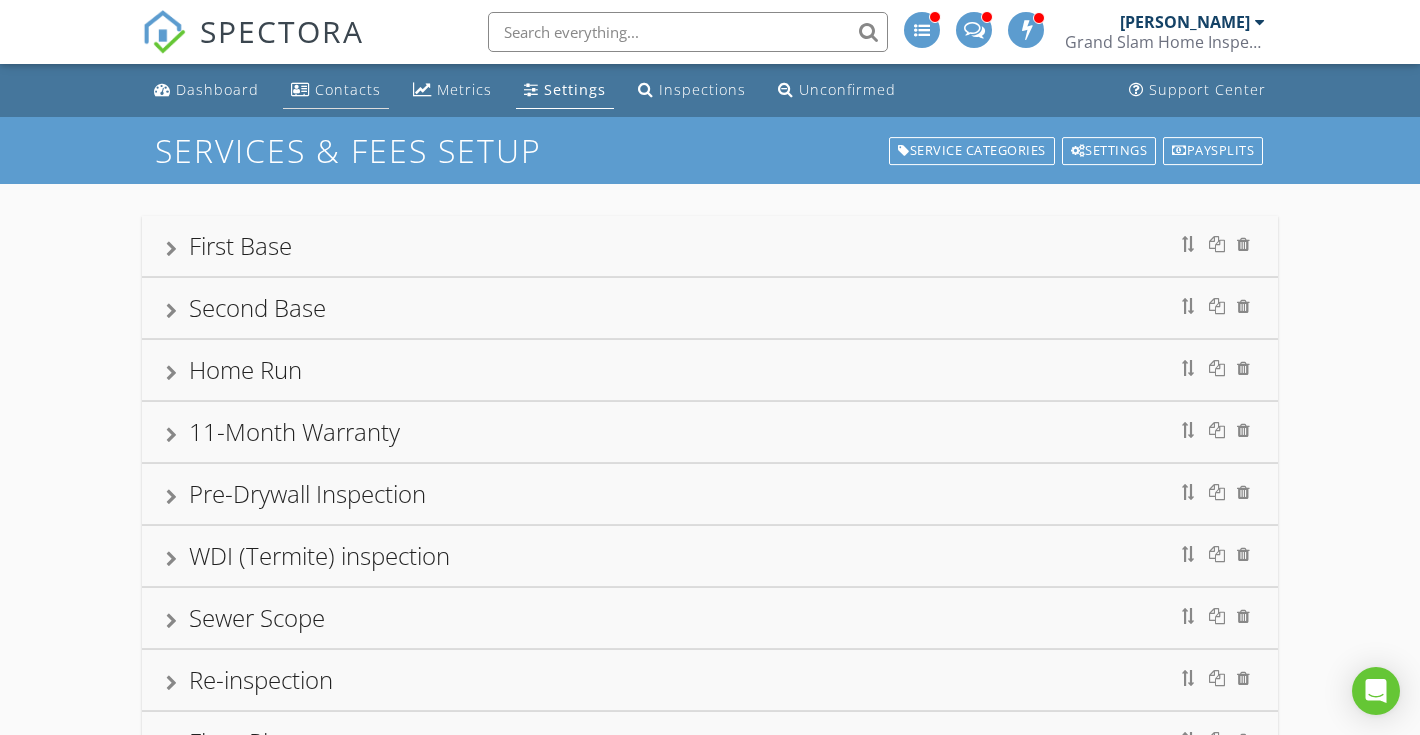 scroll, scrollTop: 0, scrollLeft: 0, axis: both 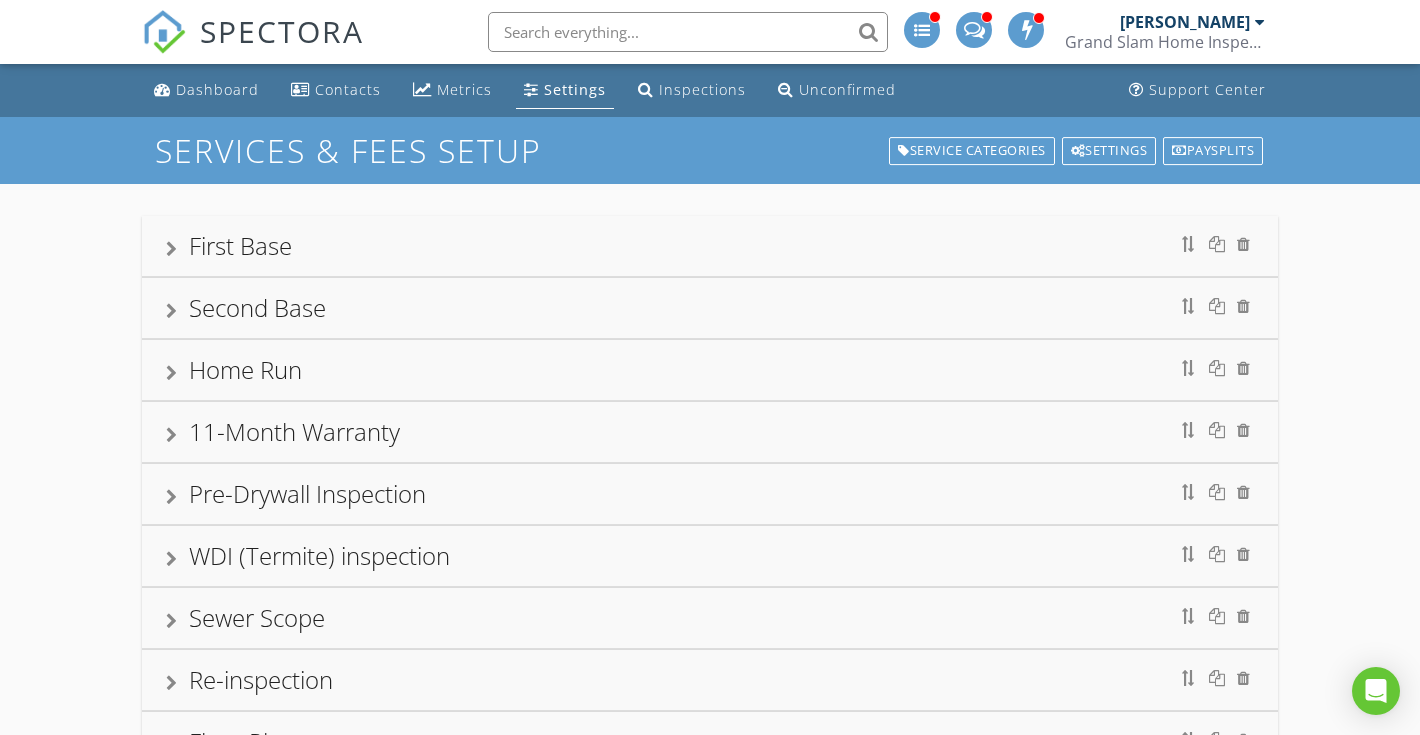 click on "SPECTORA" at bounding box center [282, 31] 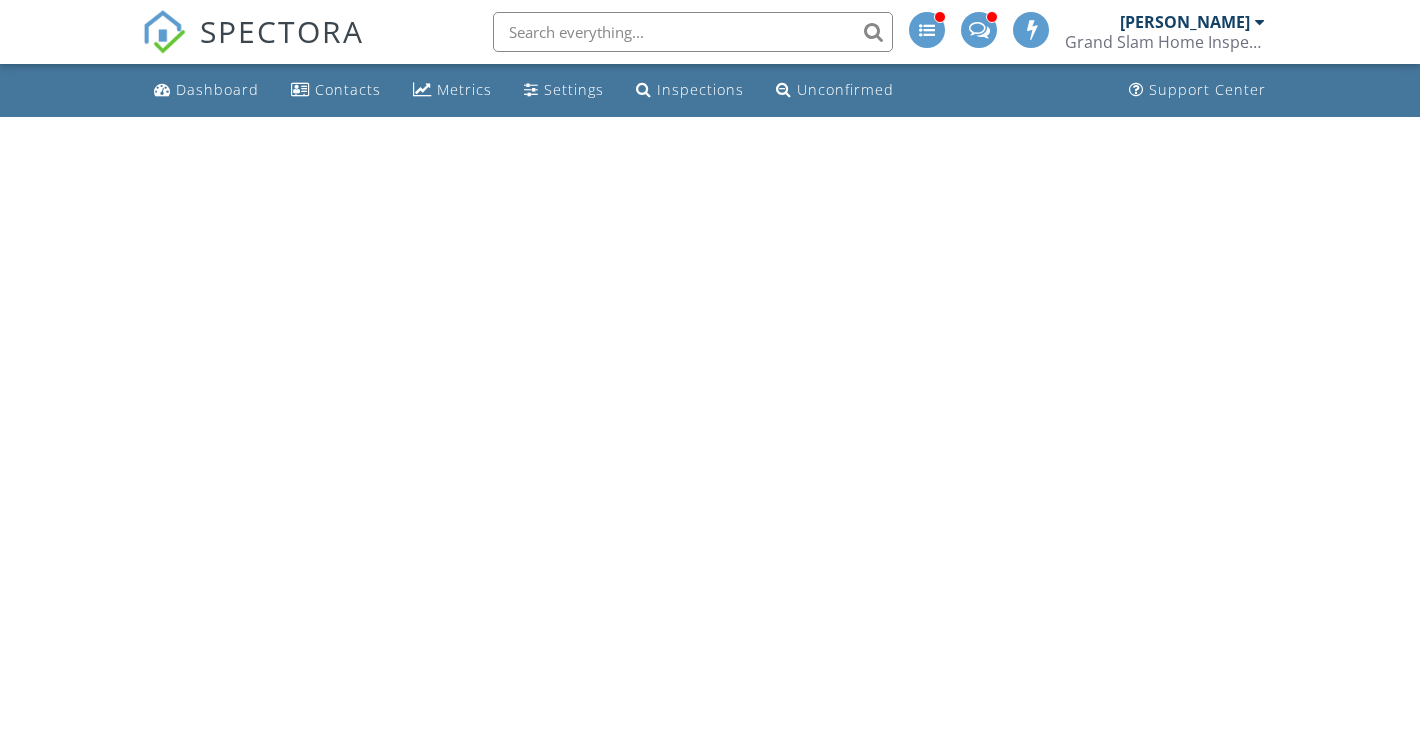 scroll, scrollTop: 0, scrollLeft: 0, axis: both 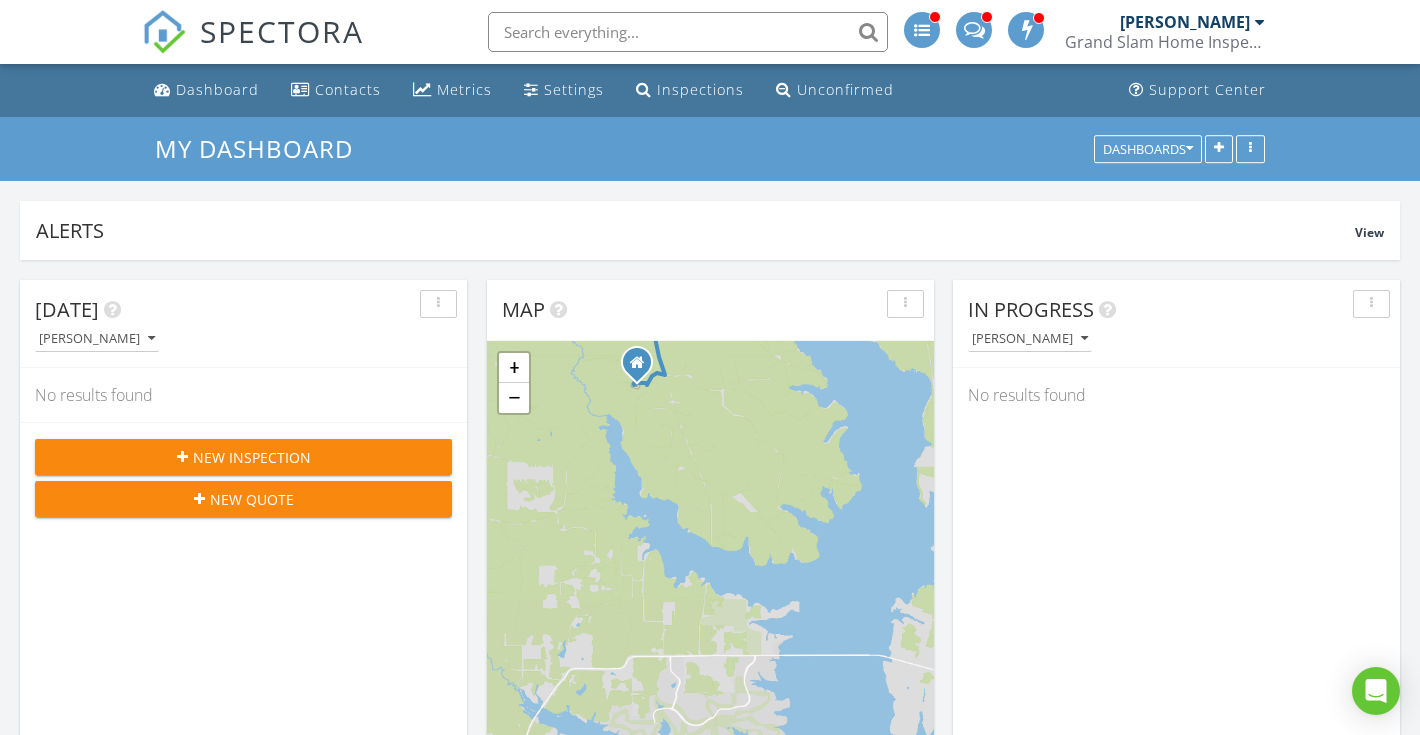 click on "New Quote" at bounding box center [243, 499] 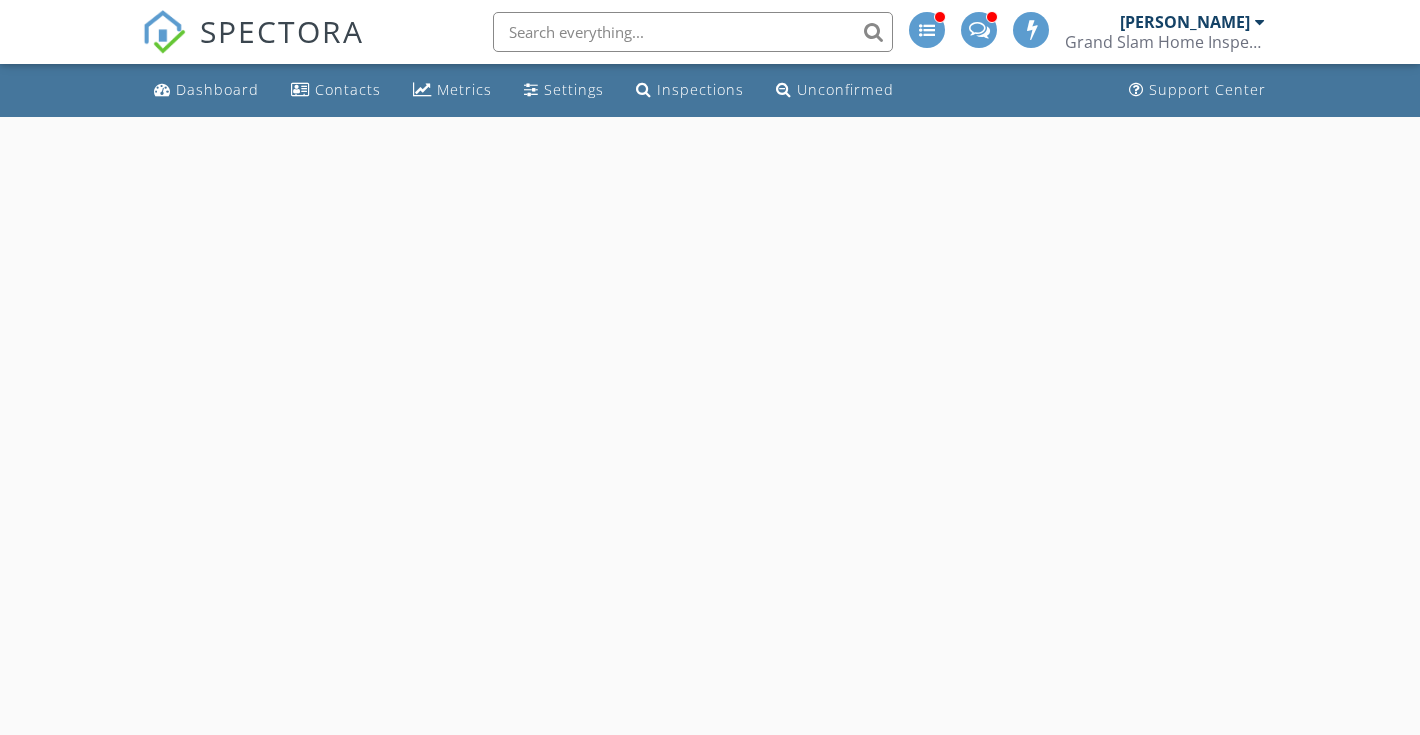 scroll, scrollTop: 0, scrollLeft: 0, axis: both 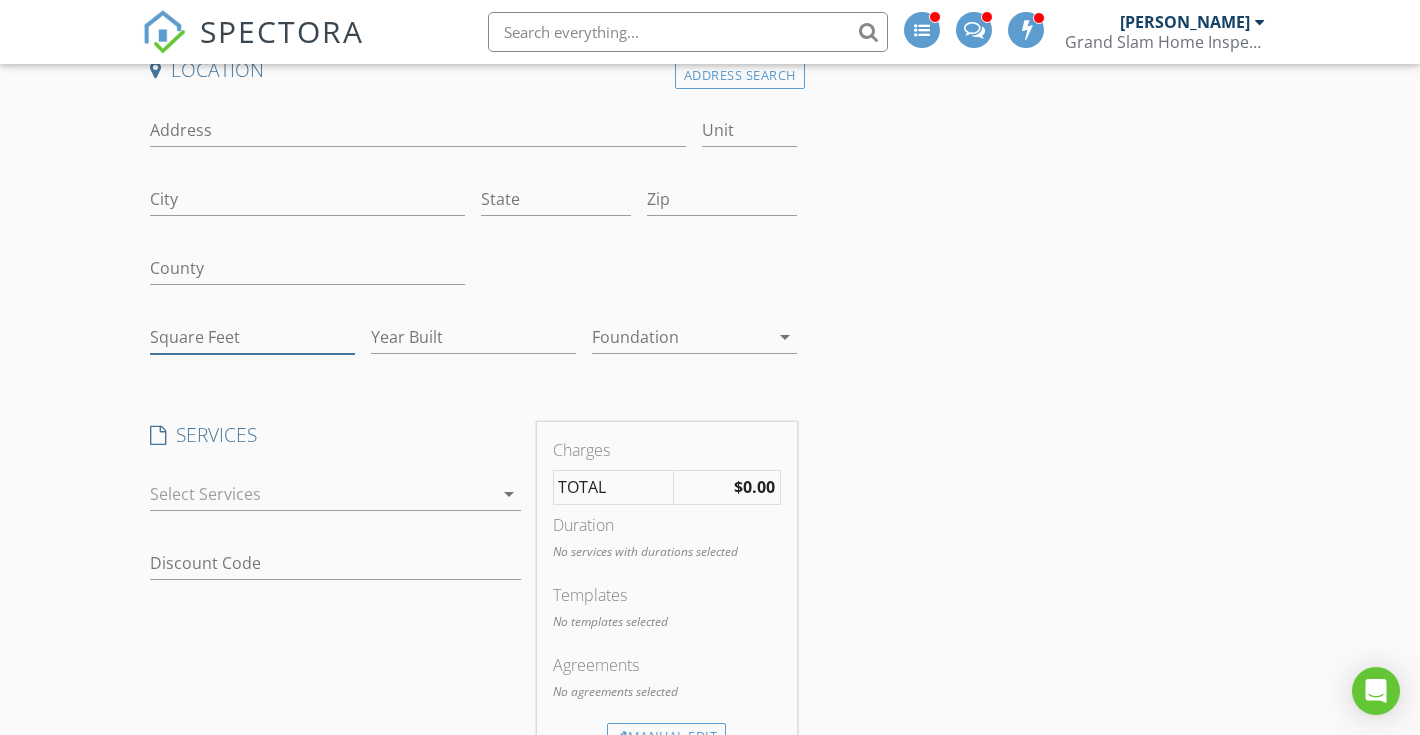 click on "Square Feet" at bounding box center (252, 337) 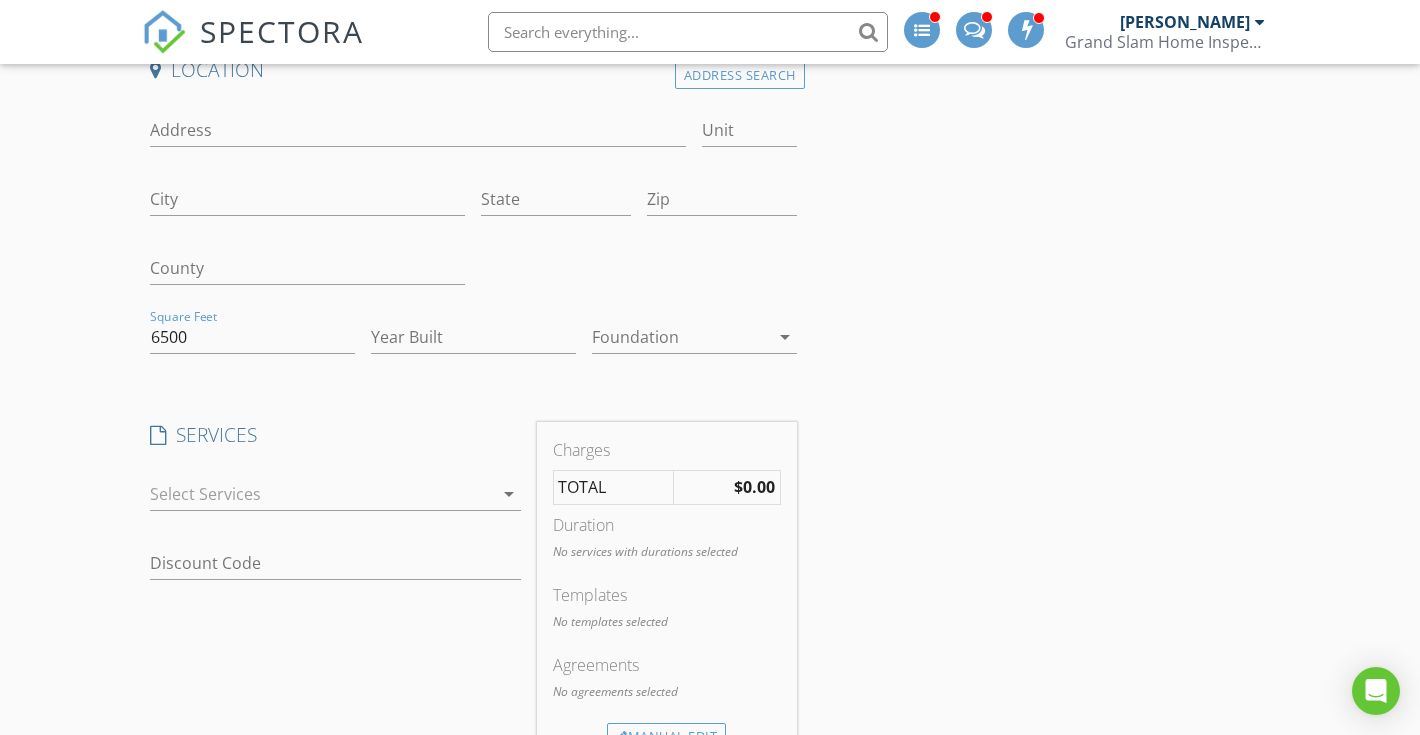 click at bounding box center (321, 494) 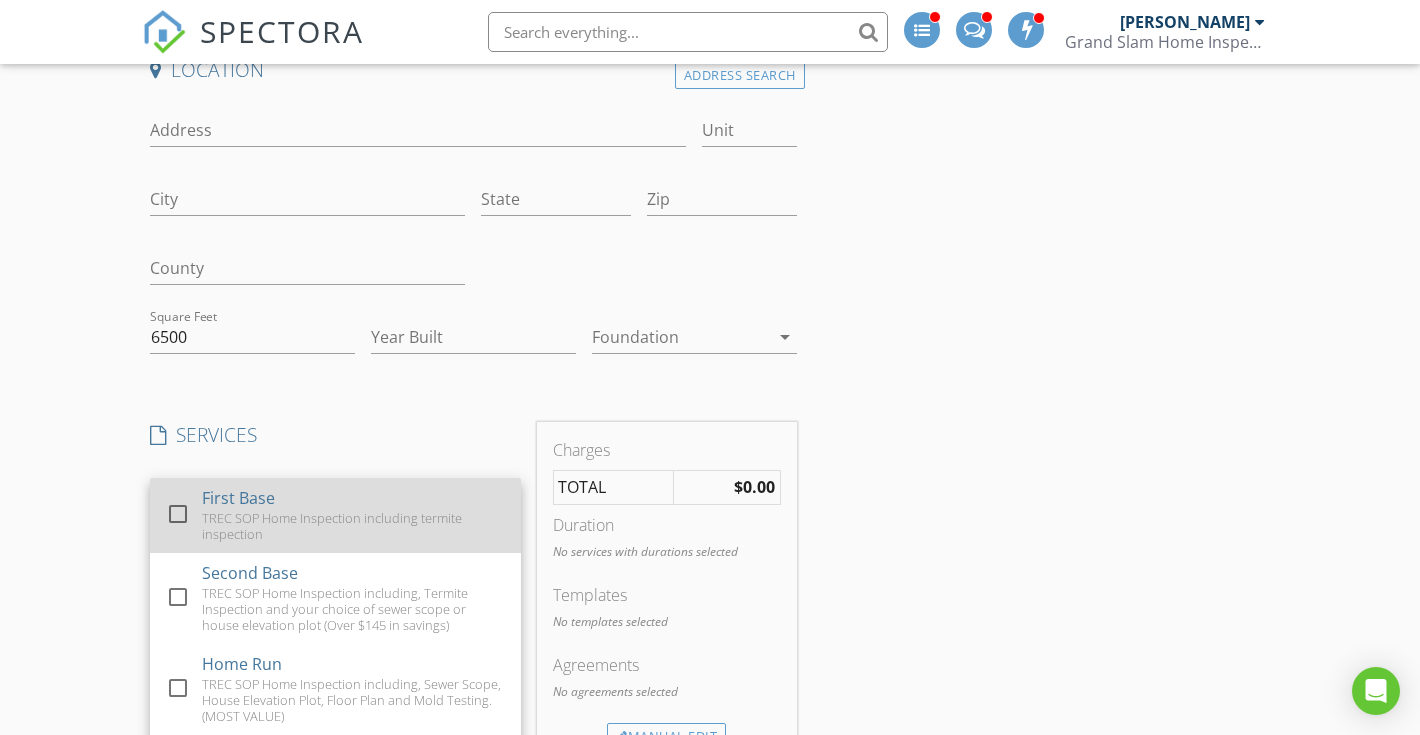 click on "First Base" at bounding box center [238, 498] 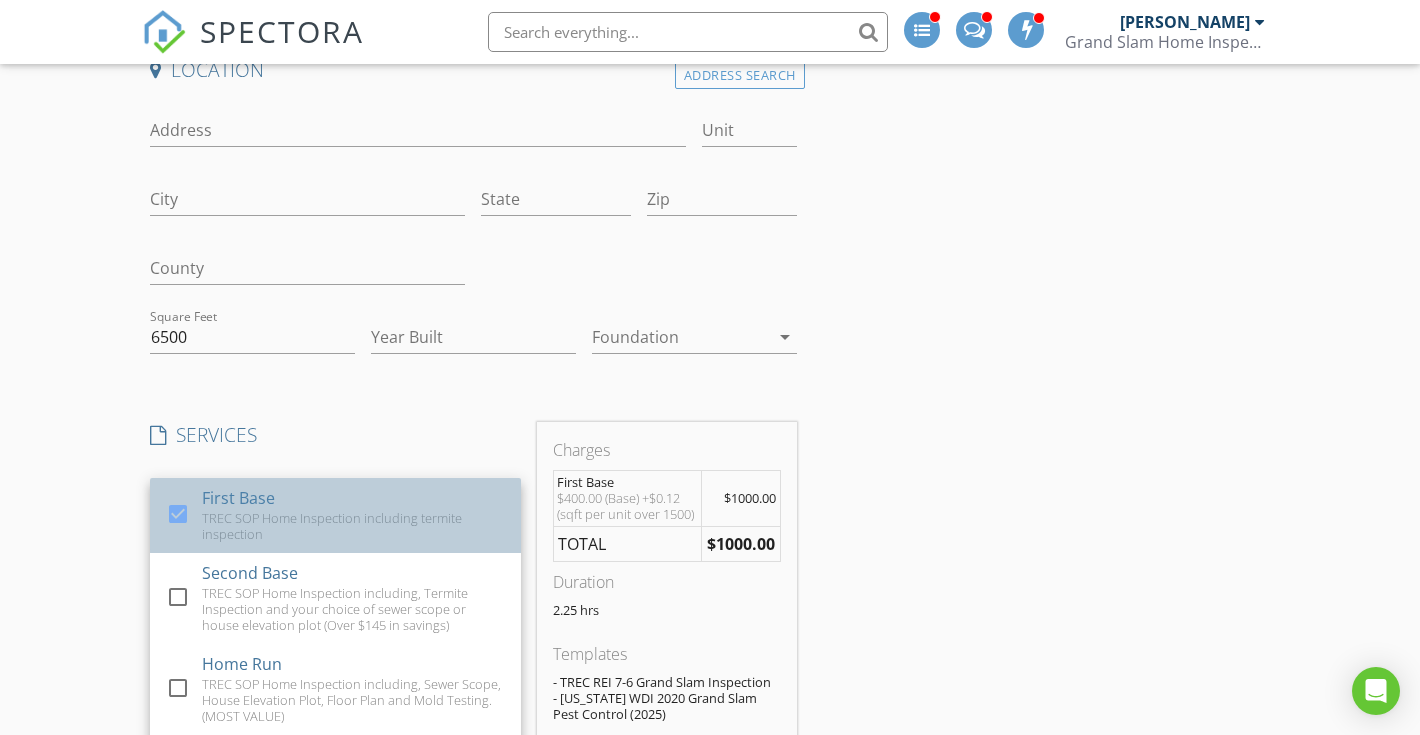 click on "First Base" at bounding box center [238, 498] 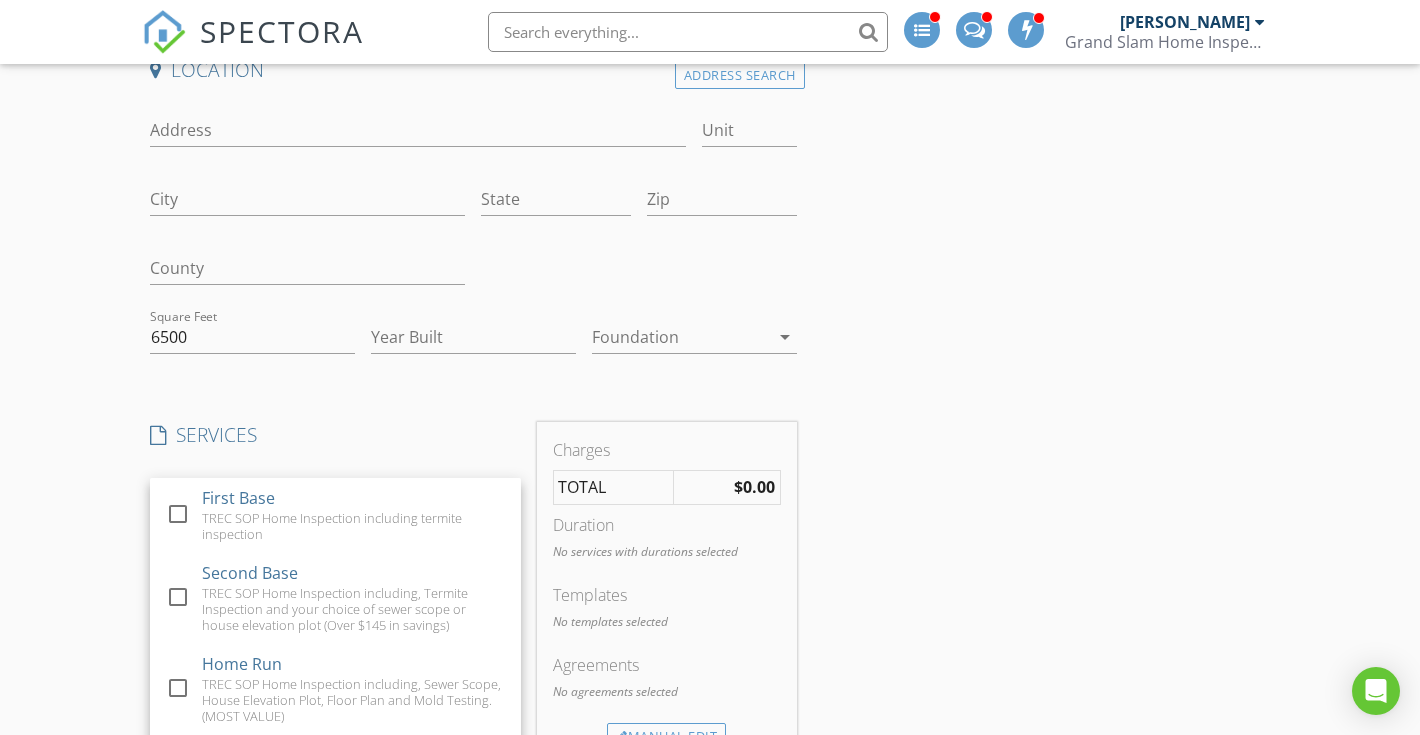 click on "Location
Address Search       Address   Unit   City   State   Zip   County     Square Feet 6500   Year Built   Foundation arrow_drop_down
SERVICES
check_box_outline_blank   First Base   TREC SOP Home Inspection including termite inspection  check_box_outline_blank   Second Base   TREC SOP Home Inspection including, Termite Inspection and your choice of sewer scope or house elevation plot (Over $145 in savings) check_box_outline_blank   Home Run   TREC SOP Home Inspection including, Sewer Scope, House Elevation Plot, Floor Plan and Mold Testing. (MOST VALUE) check_box_outline_blank   11-Month Warranty    Inspection on a home just before the builder warranty is up check_box_outline_blank   Pre-Drywall Inspection    This is a phase inspection when the home has rough in electrical and plumbing just before the drywall and insulation are placed.  check_box_outline_blank   WDI (Termite) inspection    check_box_outline_blank   Sewer Scope     Re-inspection" at bounding box center [473, 799] 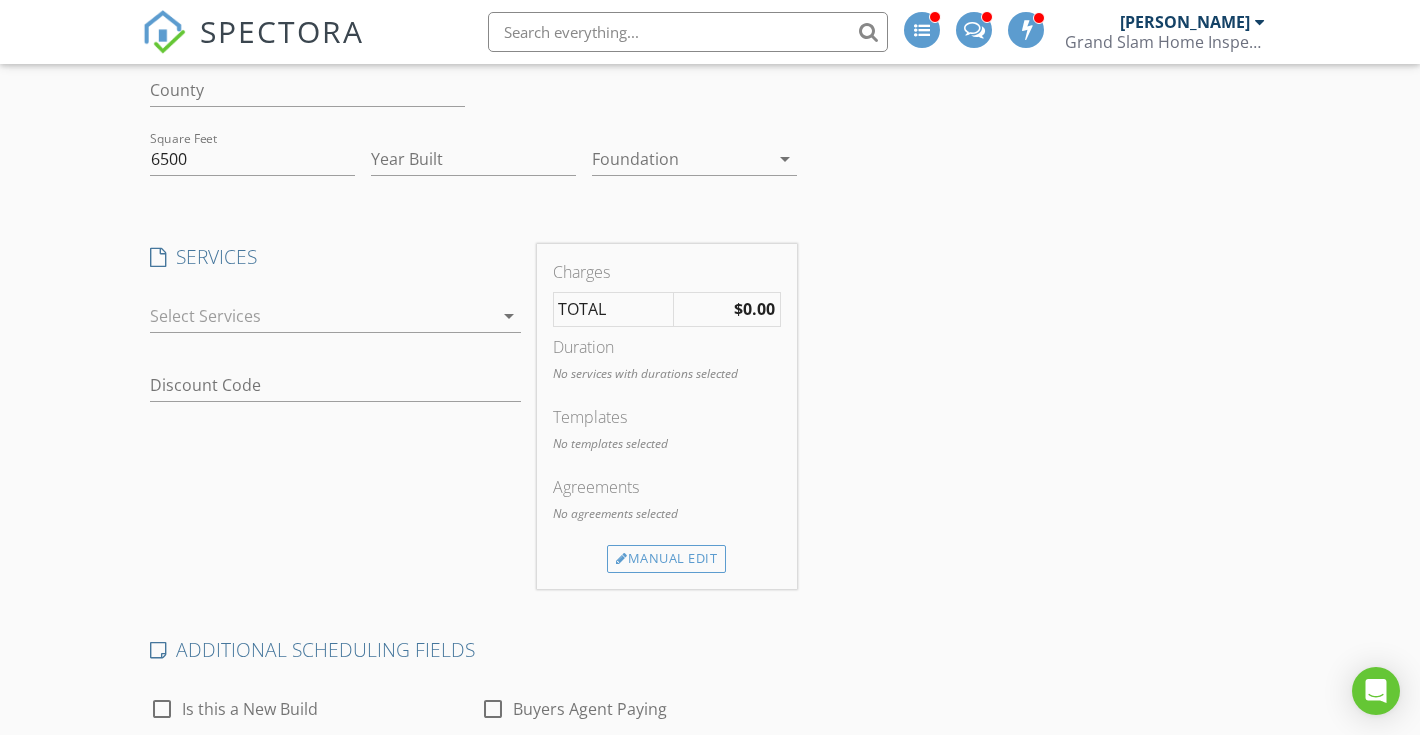 scroll, scrollTop: 356, scrollLeft: 0, axis: vertical 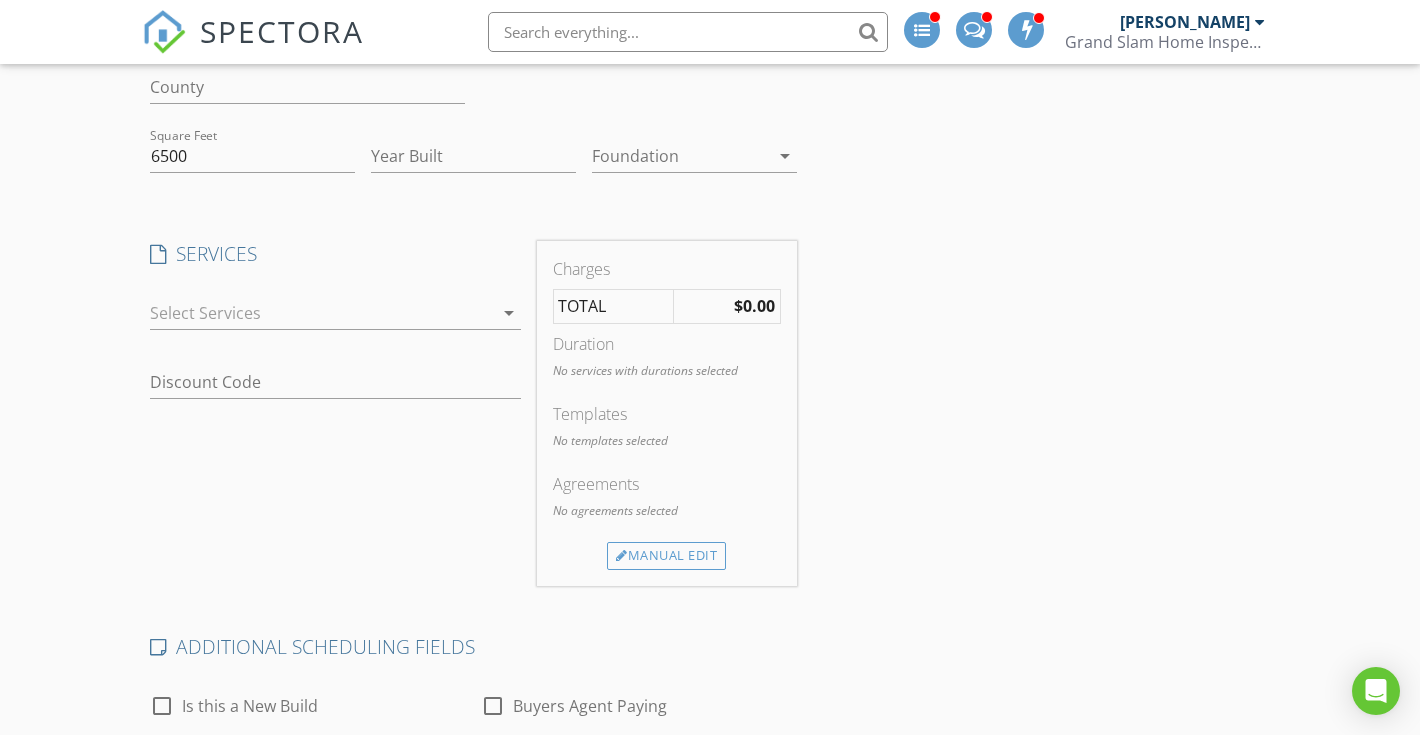 click at bounding box center (321, 313) 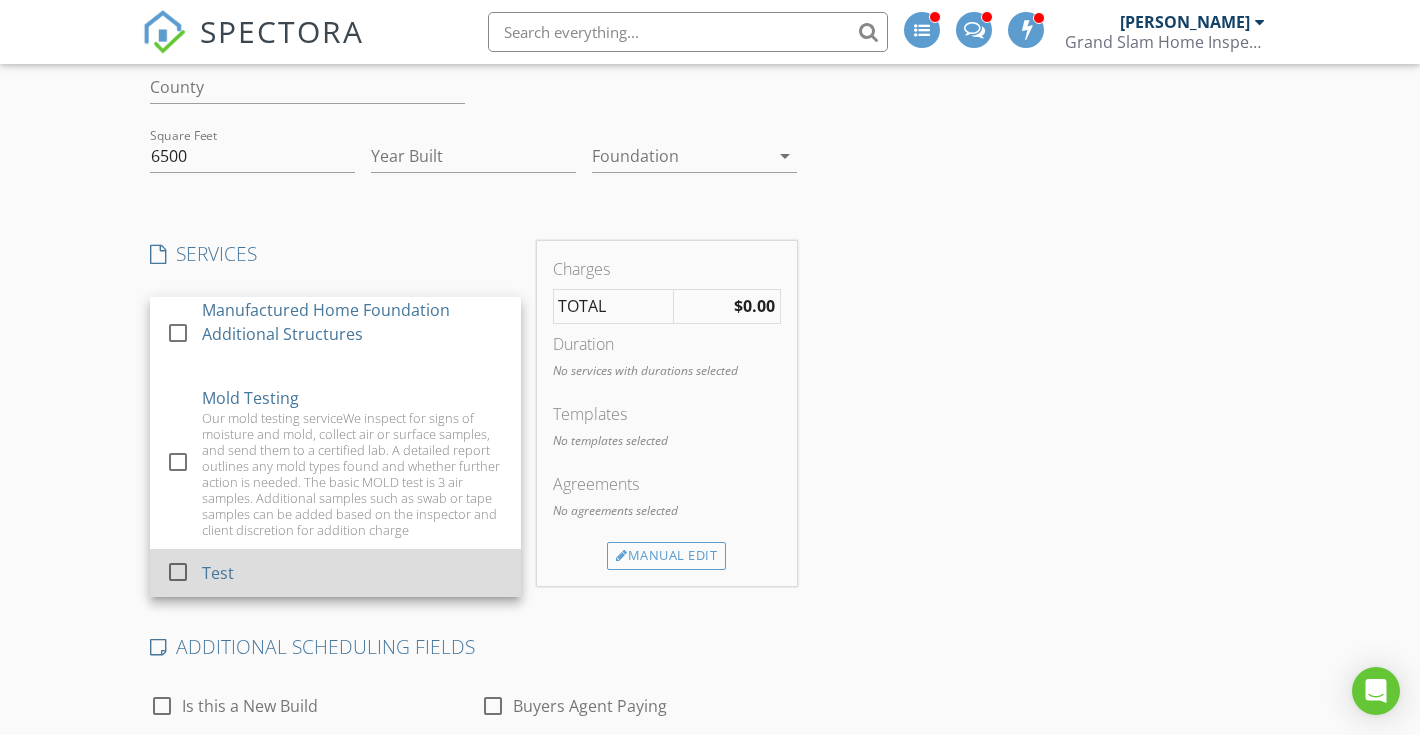 scroll, scrollTop: 1681, scrollLeft: 0, axis: vertical 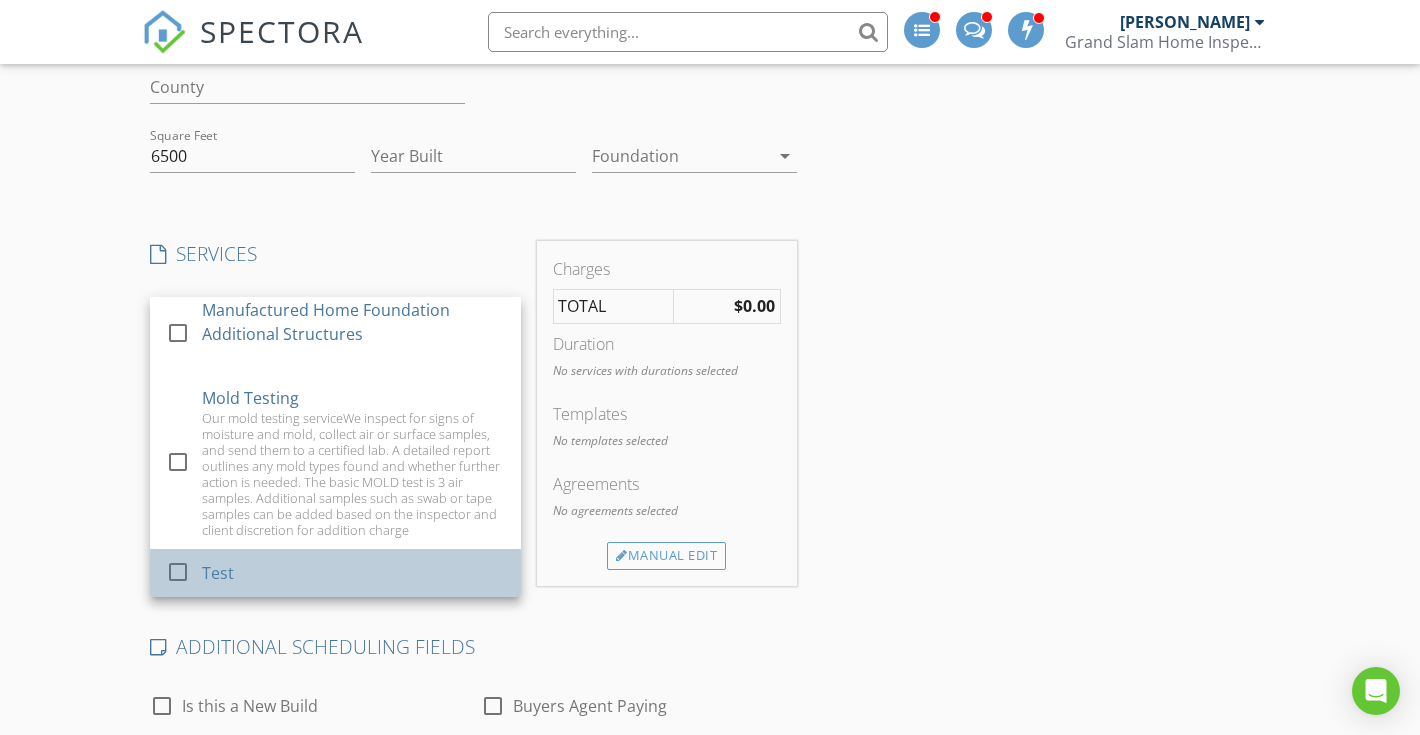 click on "Test" at bounding box center (353, 573) 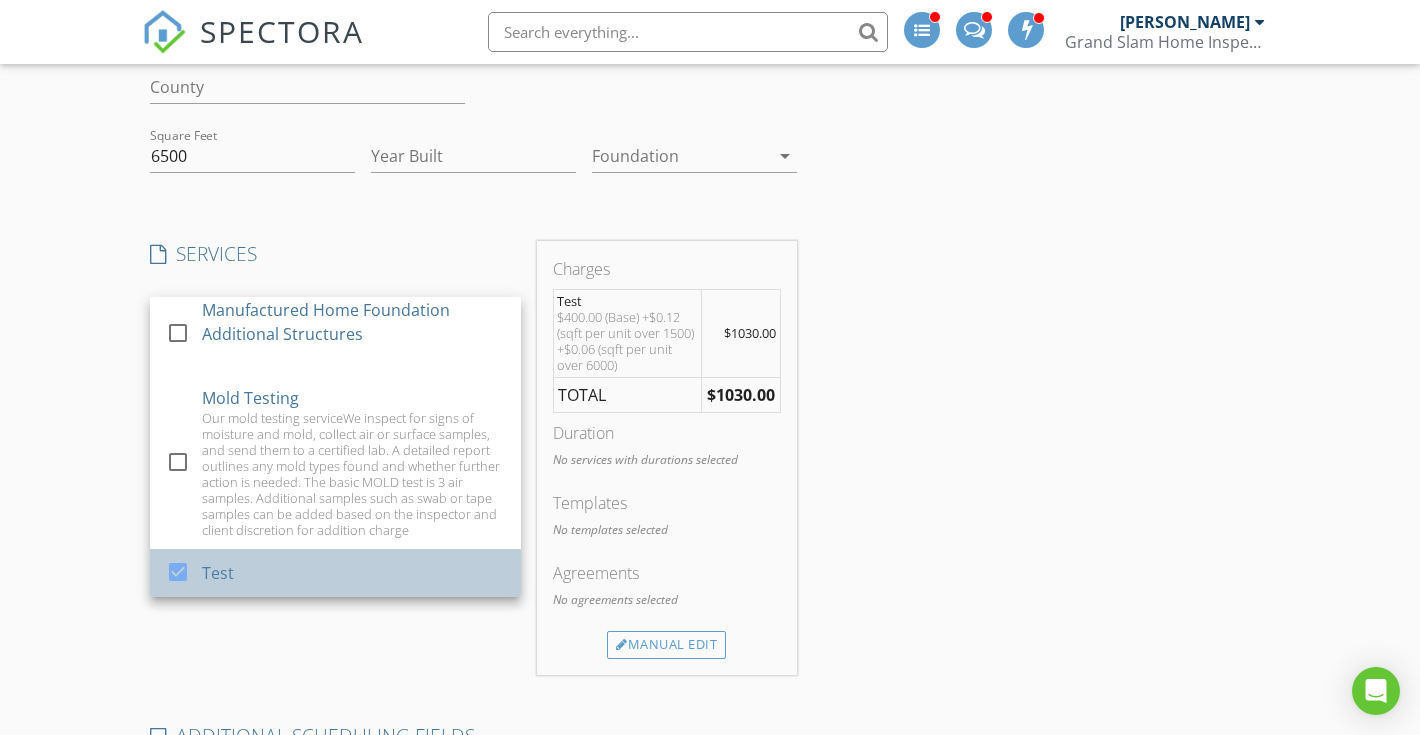 click on "Test" at bounding box center (353, 573) 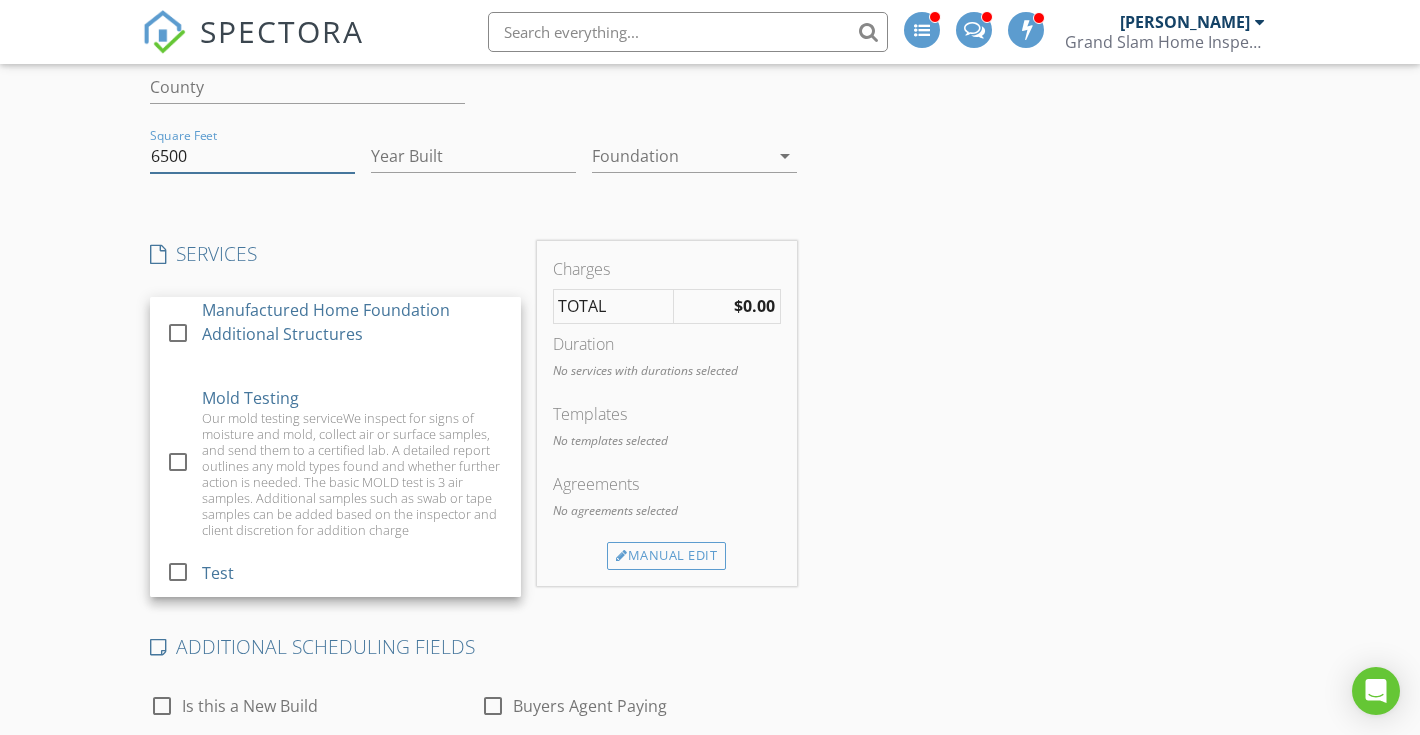 drag, startPoint x: 212, startPoint y: 154, endPoint x: 138, endPoint y: 153, distance: 74.00676 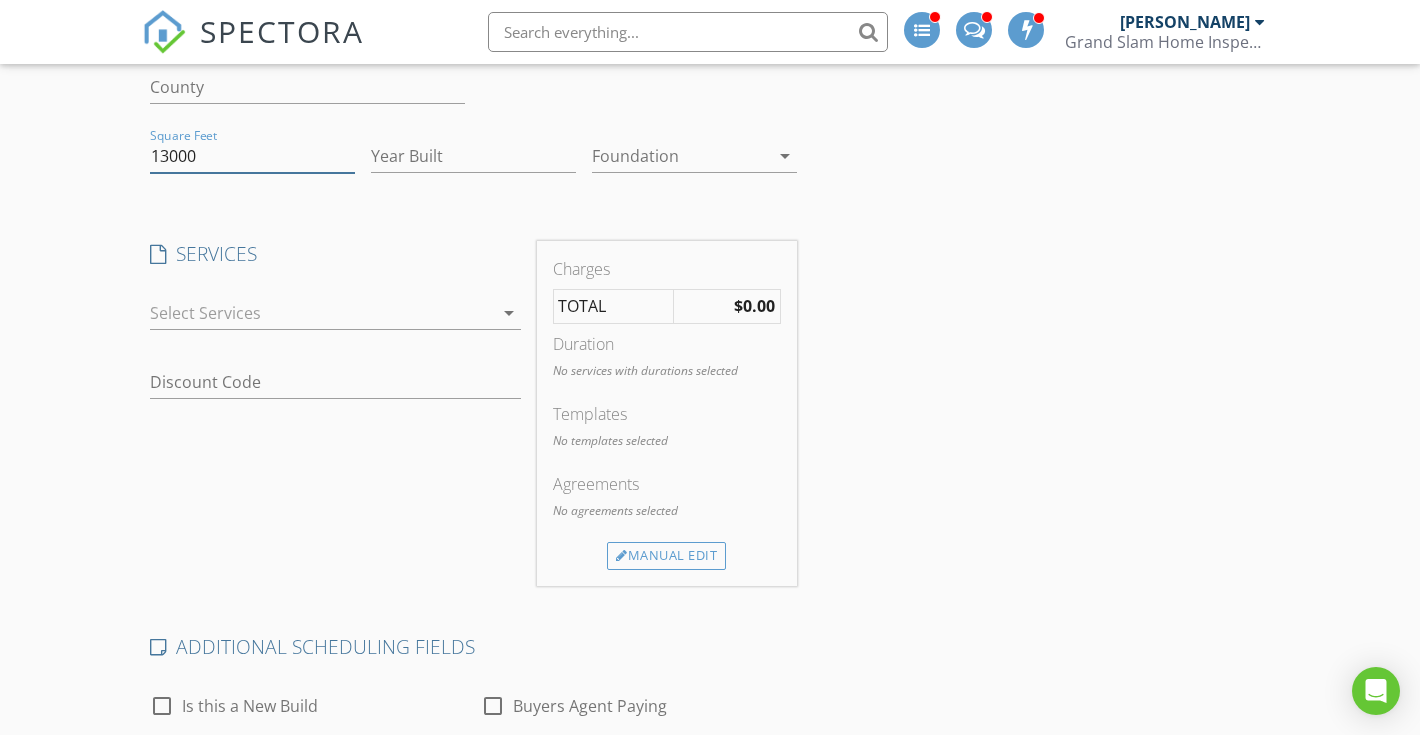 type on "13000" 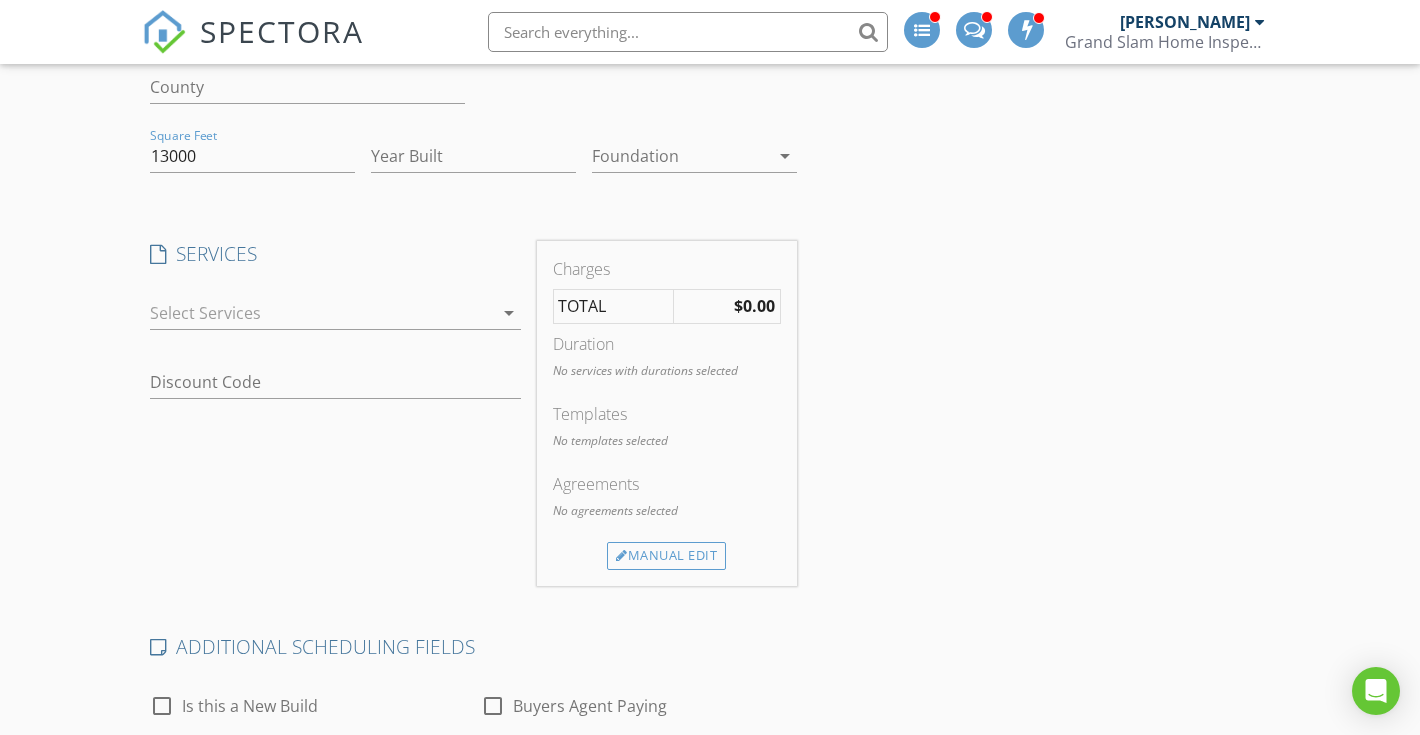 click on "Create a Quote   Send an estimate based on your pricing under settings > services and
fees
Location
Address Search       Address   Unit   City   State   Zip   County     Square Feet 13000   Year Built   Foundation arrow_drop_down
SERVICES
check_box_outline_blank   First Base   TREC SOP Home Inspection including termite inspection  check_box_outline_blank   Second Base   TREC SOP Home Inspection including, Termite Inspection and your choice of sewer scope or house elevation plot (Over $145 in savings) check_box_outline_blank   Home Run   TREC SOP Home Inspection including, Sewer Scope, House Elevation Plot, Floor Plan and Mold Testing. (MOST VALUE) check_box_outline_blank   11-Month Warranty    Inspection on a home just before the builder warranty is up check_box_outline_blank   Pre-Drywall Inspection    This is a phase inspection when the home has rough in electrical and plumbing just before the drywall and insulation are placed." at bounding box center (710, 585) 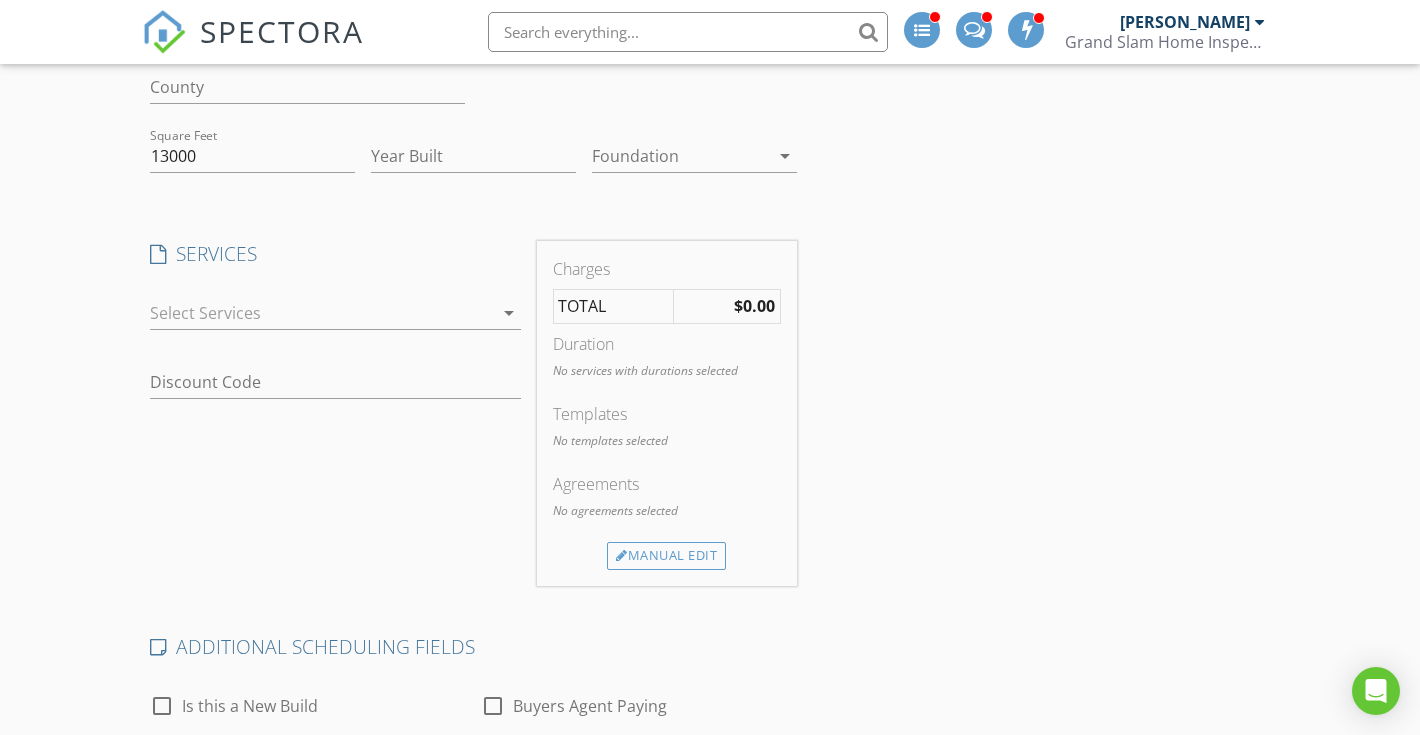 click at bounding box center [321, 313] 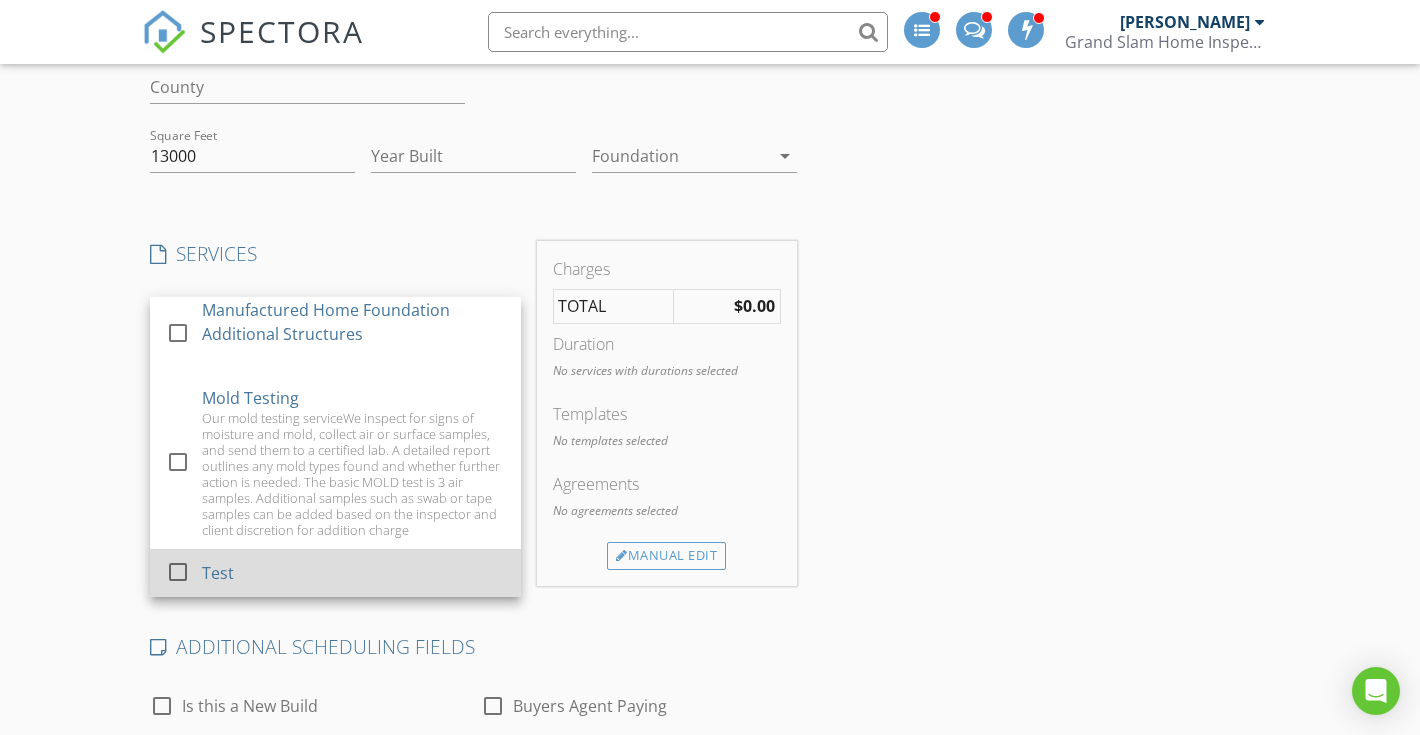 click on "check_box_outline_blank" at bounding box center (180, 572) 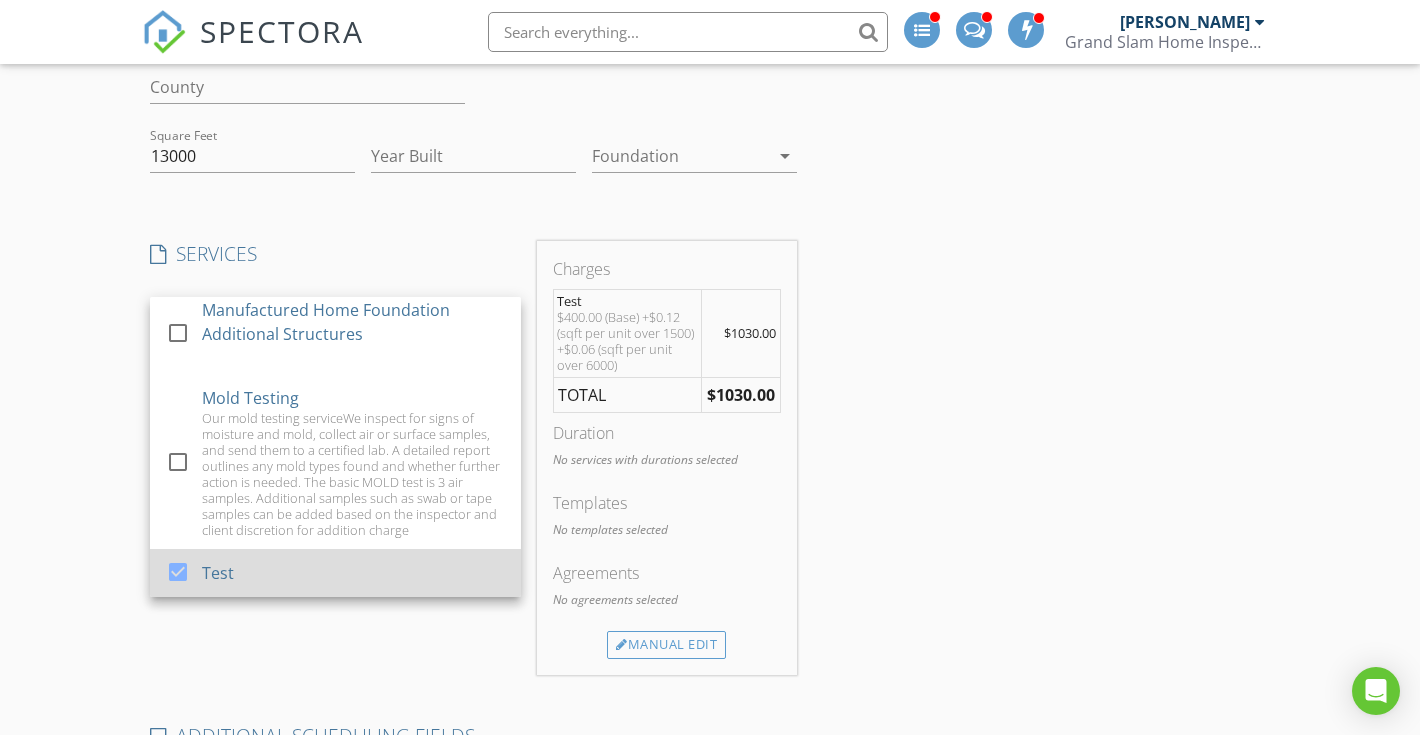click on "check_box" at bounding box center [180, 572] 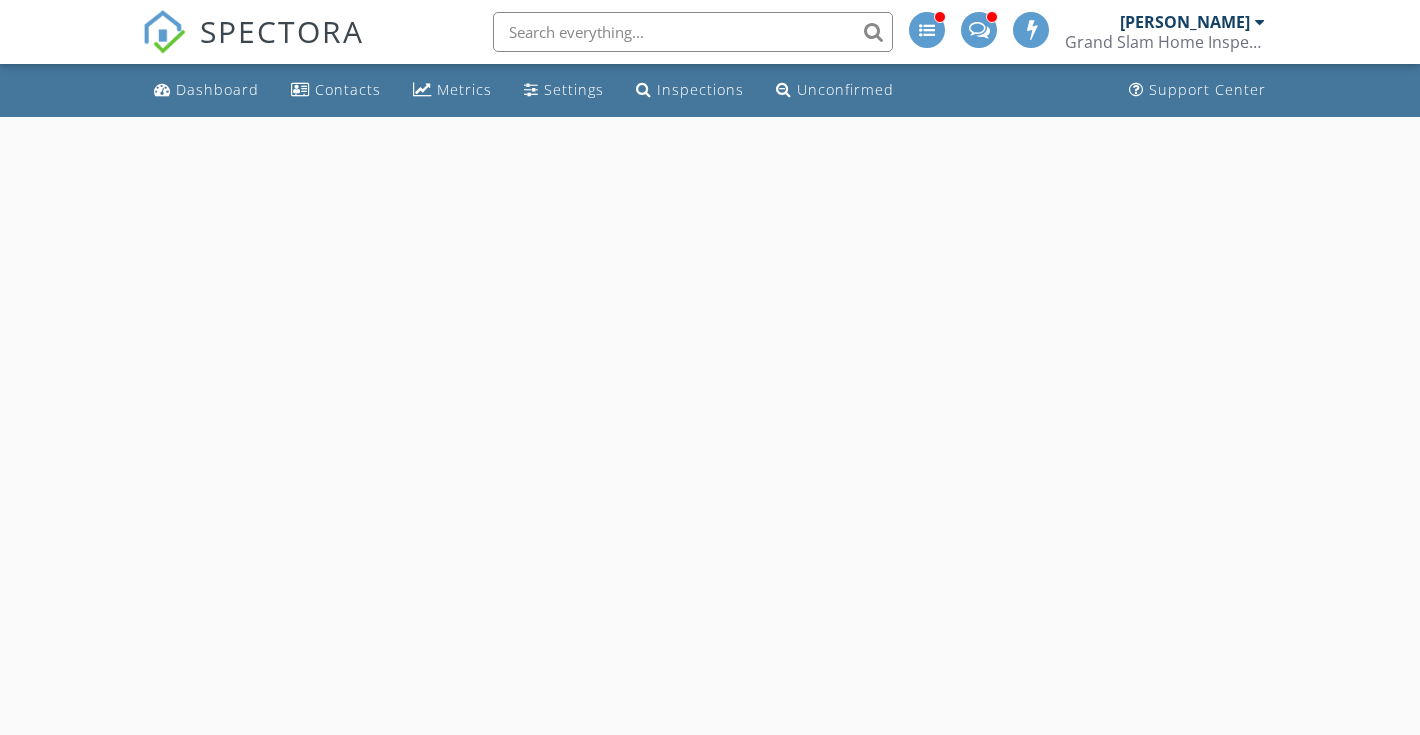 scroll, scrollTop: 117, scrollLeft: 0, axis: vertical 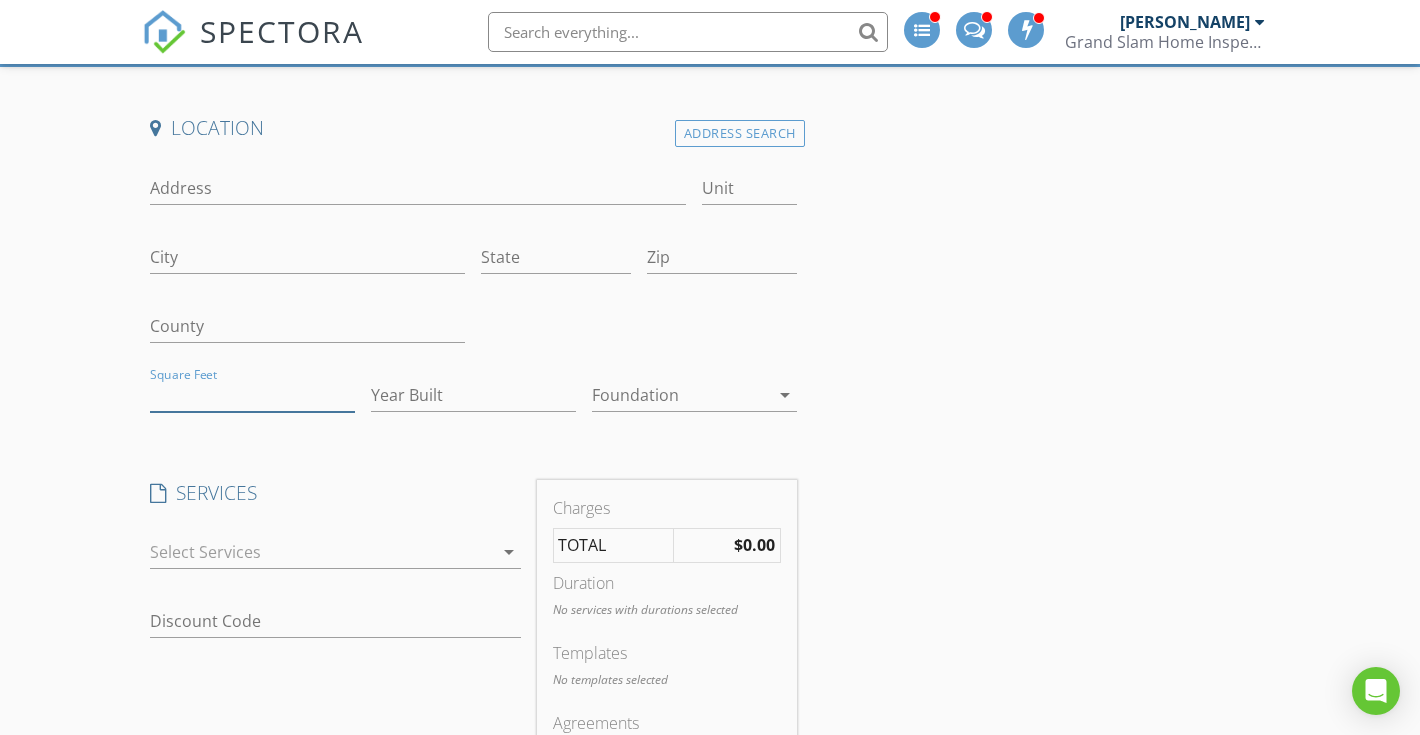 click on "Square Feet" at bounding box center [252, 395] 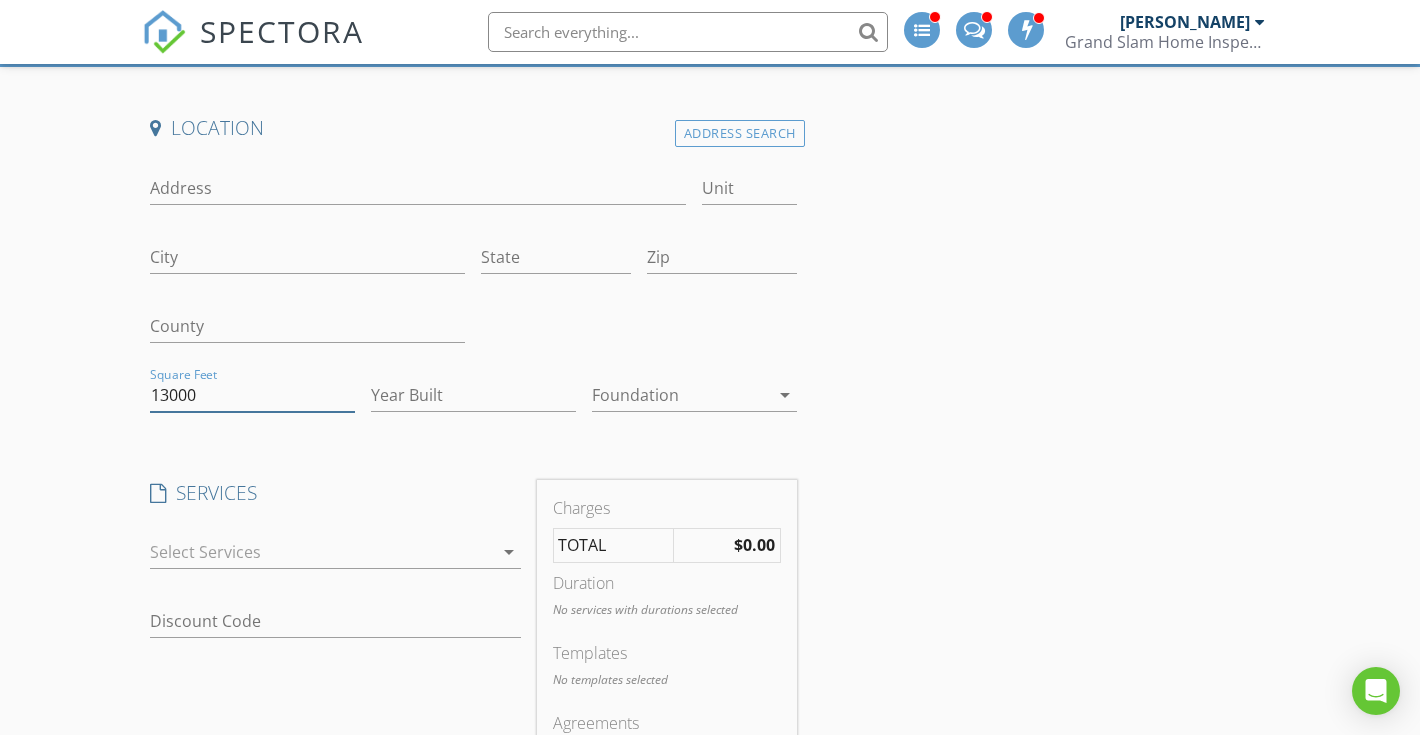 type on "13000" 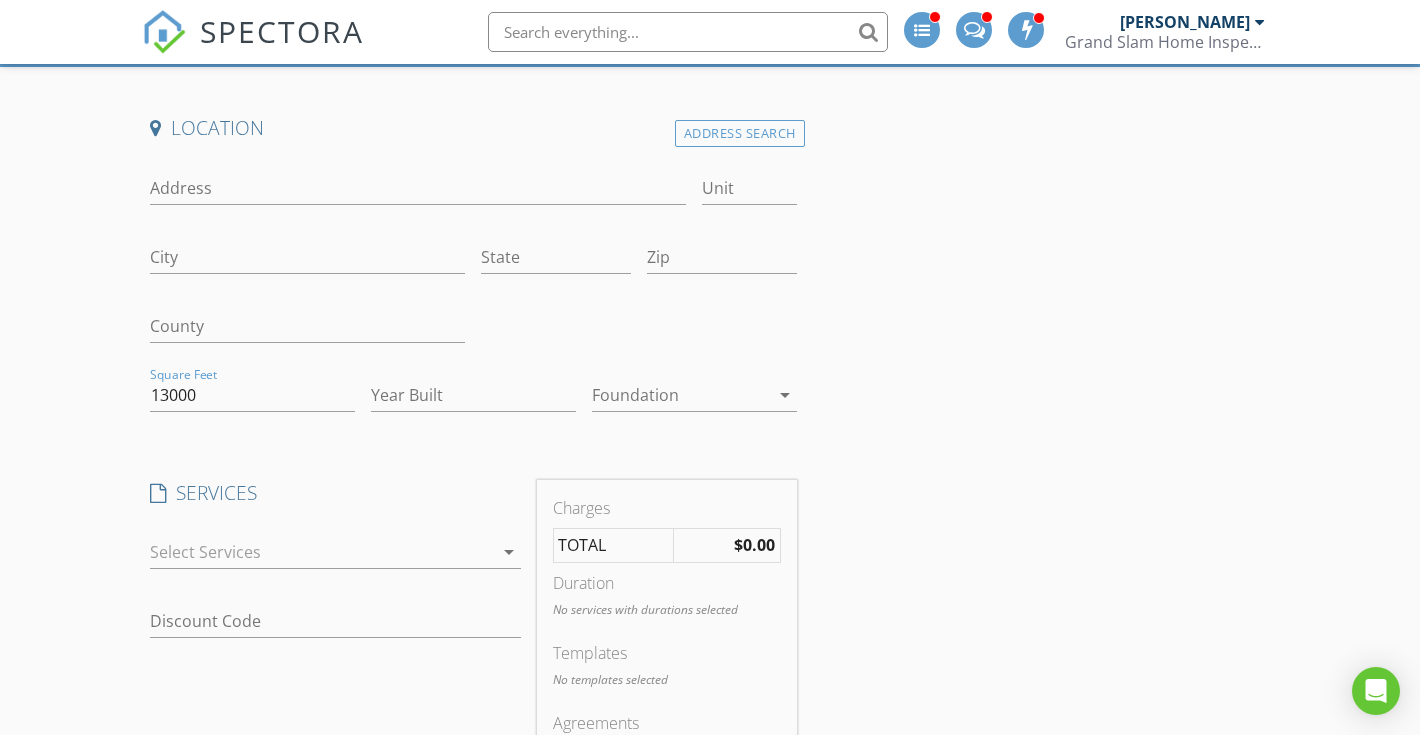 click at bounding box center [321, 552] 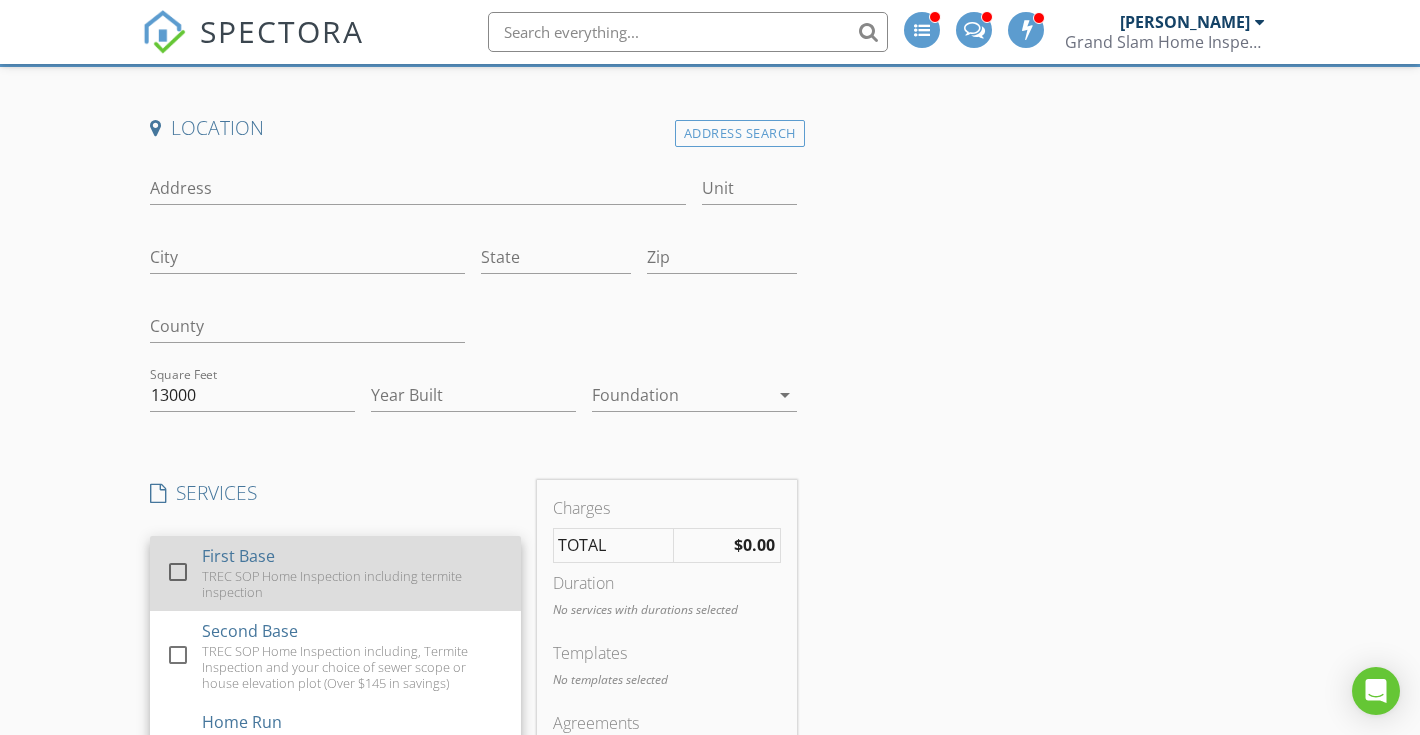 click on "First Base" at bounding box center [238, 556] 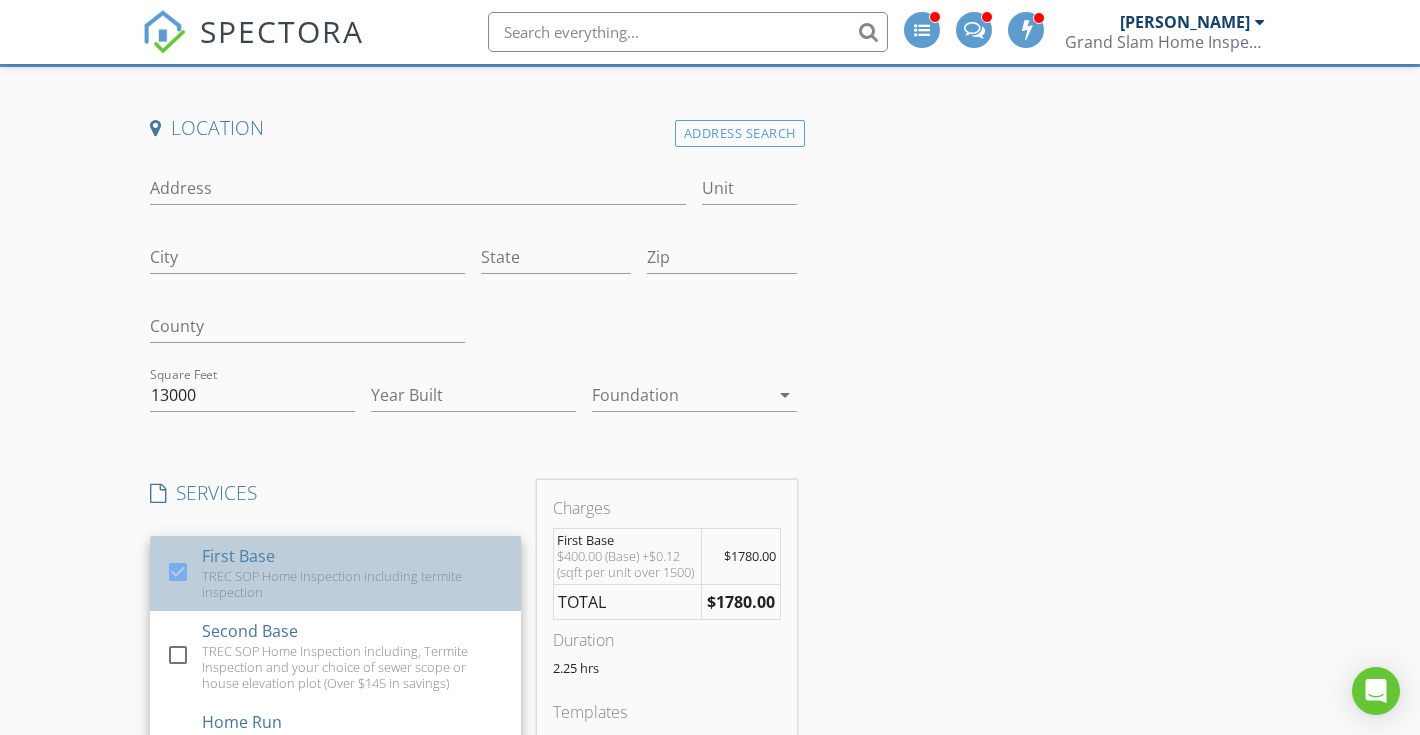 click on "First Base" at bounding box center [238, 556] 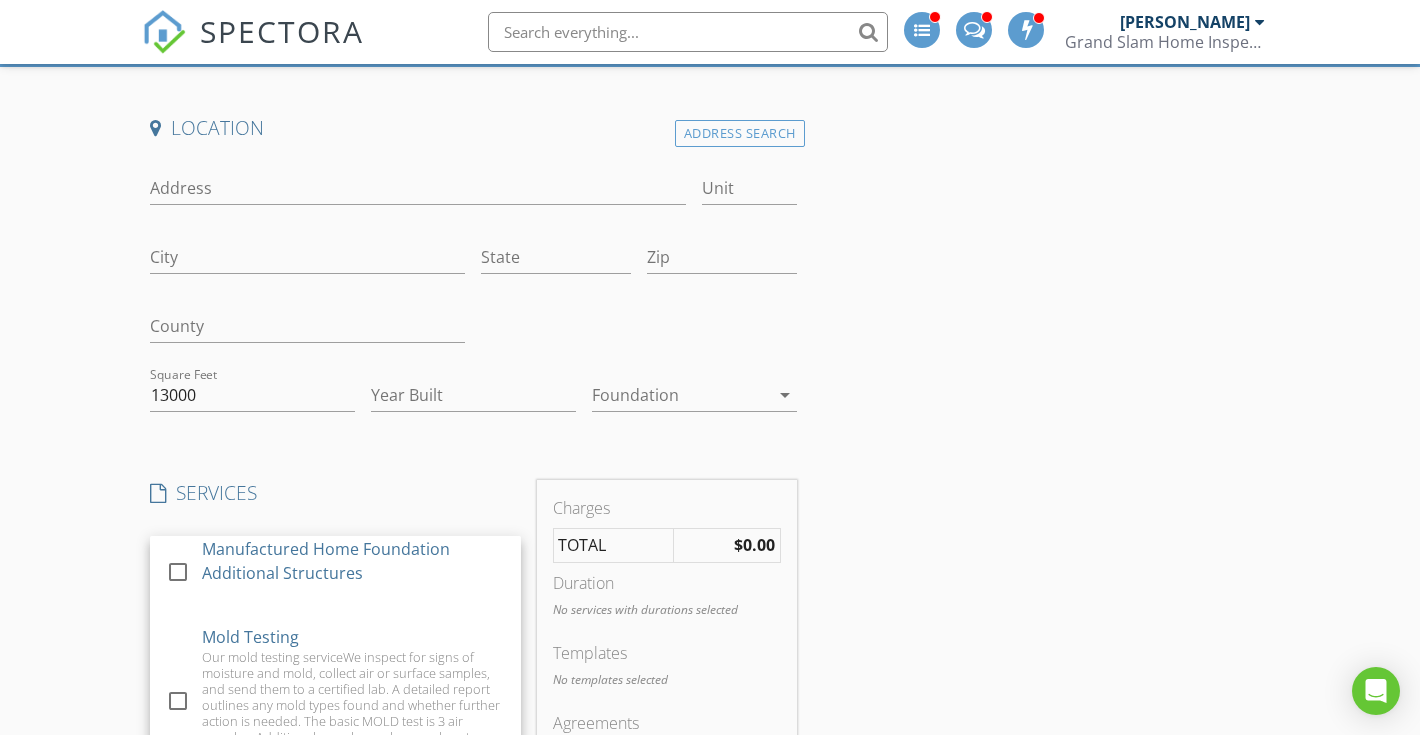 scroll, scrollTop: 1683, scrollLeft: 0, axis: vertical 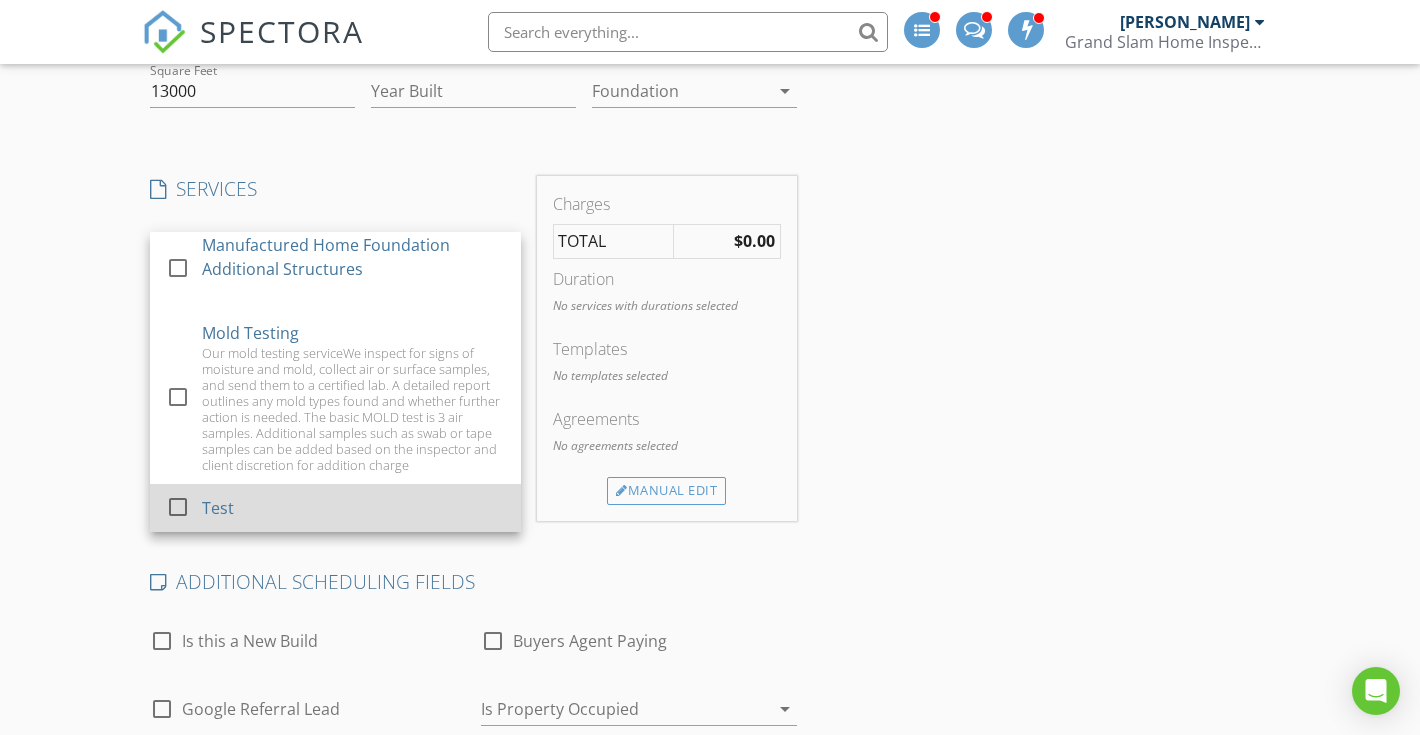 click on "Test" at bounding box center (218, 508) 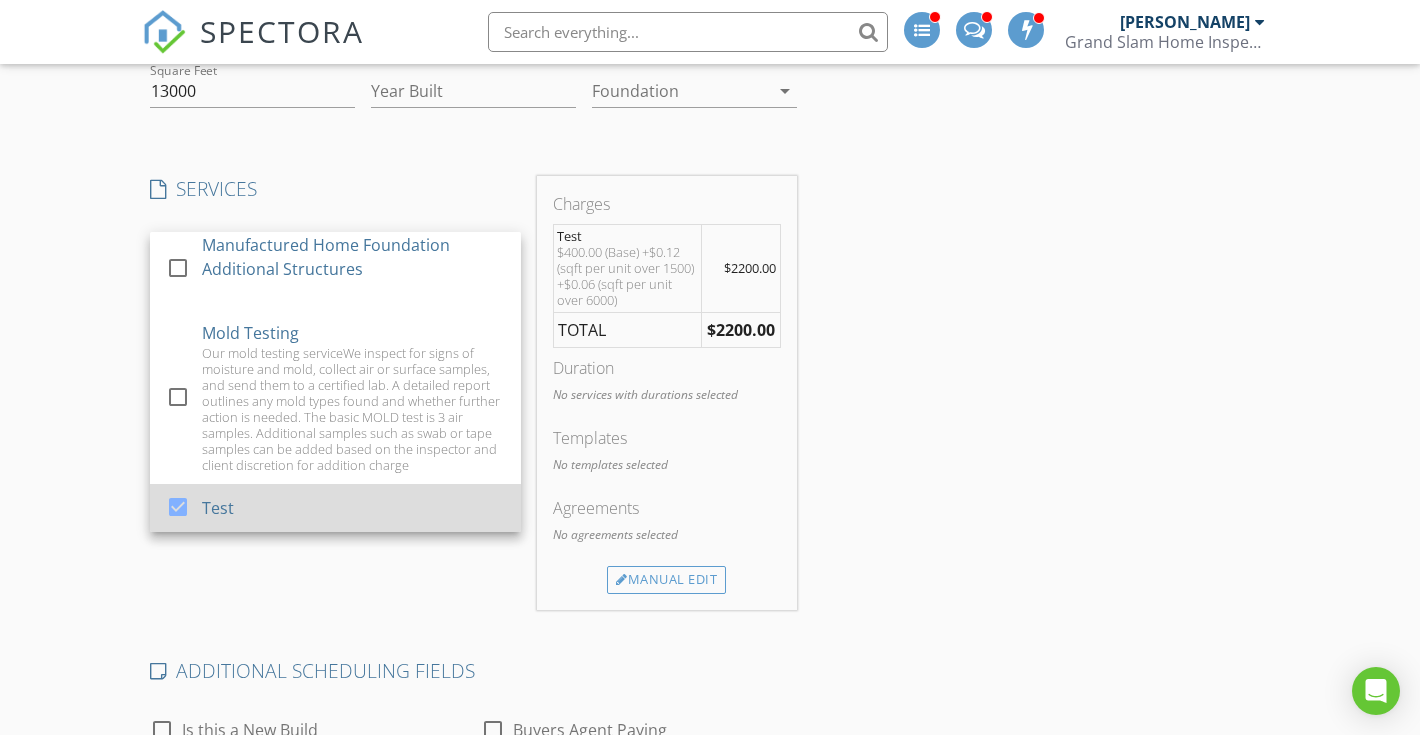 click on "Test" at bounding box center [218, 508] 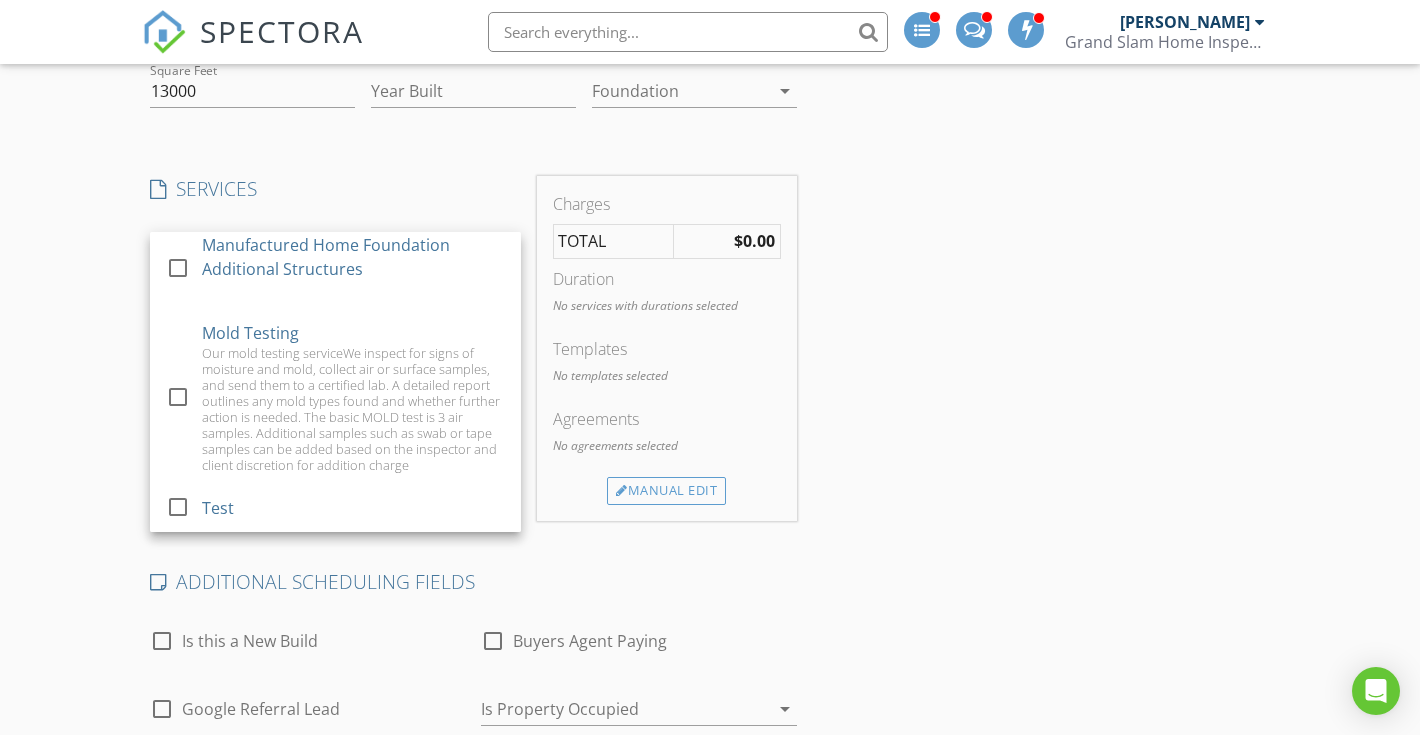 click on "Create a Quote   Send an estimate based on your pricing under settings > services and
fees
Location
Address Search       Address   Unit   City   State   Zip   County     Square Feet 13000   Year Built   Foundation arrow_drop_down
SERVICES
check_box_outline_blank   First Base   TREC SOP Home Inspection including termite inspection  check_box_outline_blank   Second Base   TREC SOP Home Inspection including, Termite Inspection and your choice of sewer scope or house elevation plot (Over $145 in savings) check_box_outline_blank   Home Run   TREC SOP Home Inspection including, Sewer Scope, House Elevation Plot, Floor Plan and Mold Testing. (MOST VALUE) check_box_outline_blank   11-Month Warranty    Inspection on a home just before the builder warranty is up check_box_outline_blank   Pre-Drywall Inspection    This is a phase inspection when the home has rough in electrical and plumbing just before the drywall and insulation are placed." at bounding box center (710, 520) 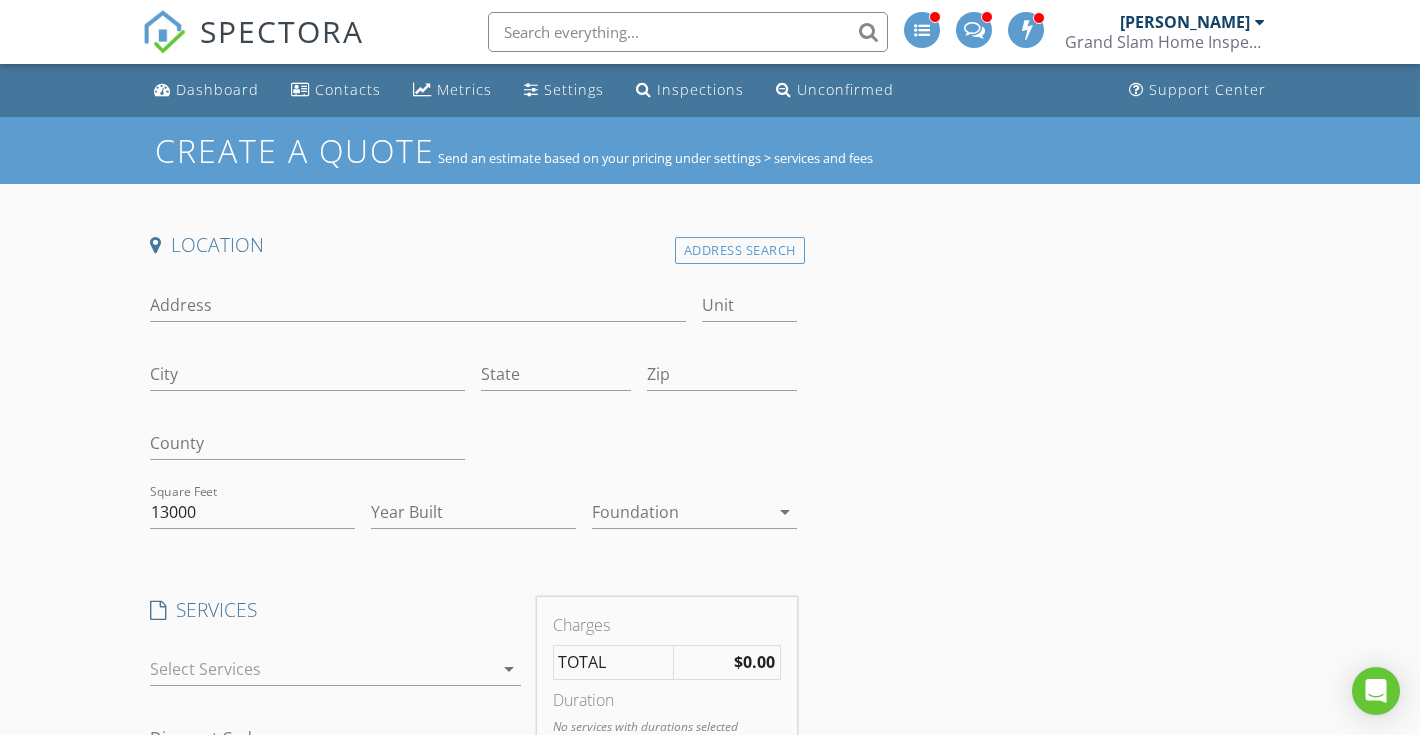 scroll, scrollTop: 0, scrollLeft: 0, axis: both 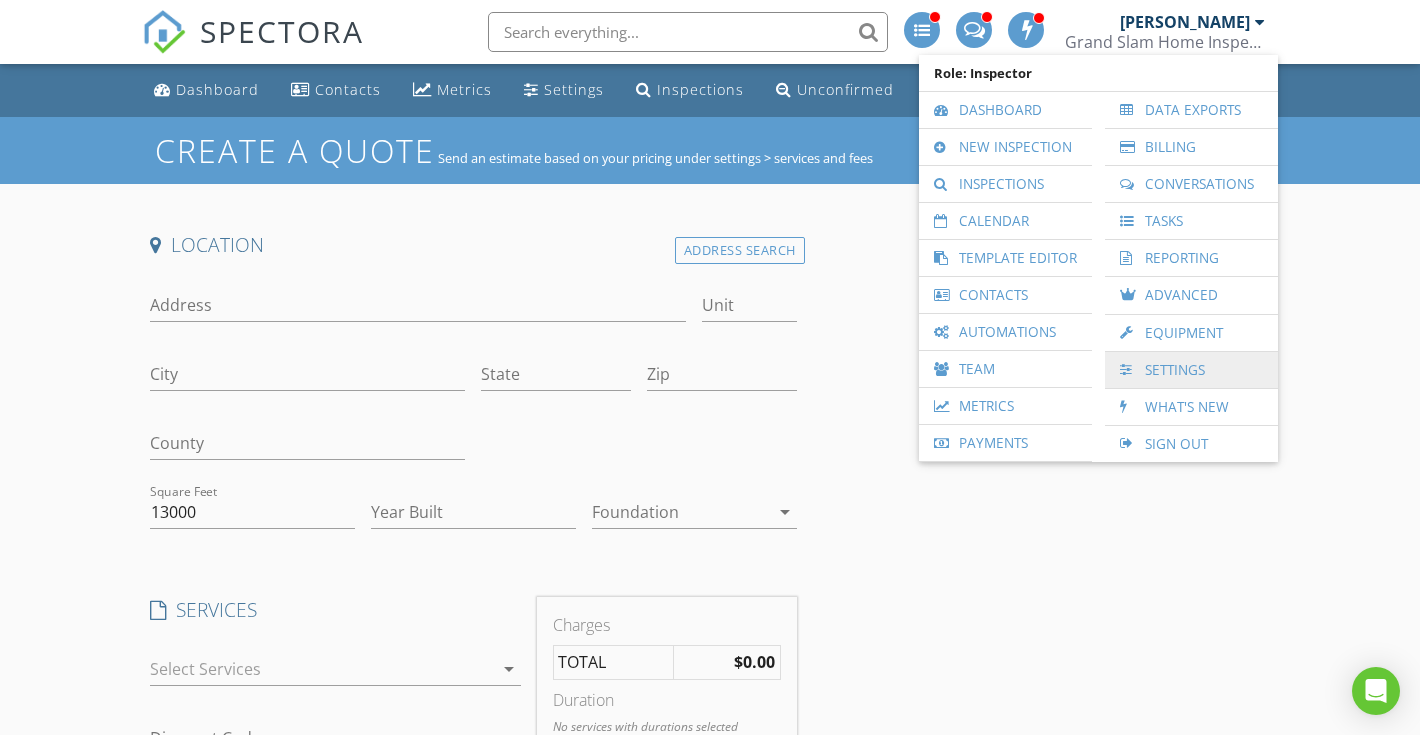 click on "Settings" at bounding box center [1191, 370] 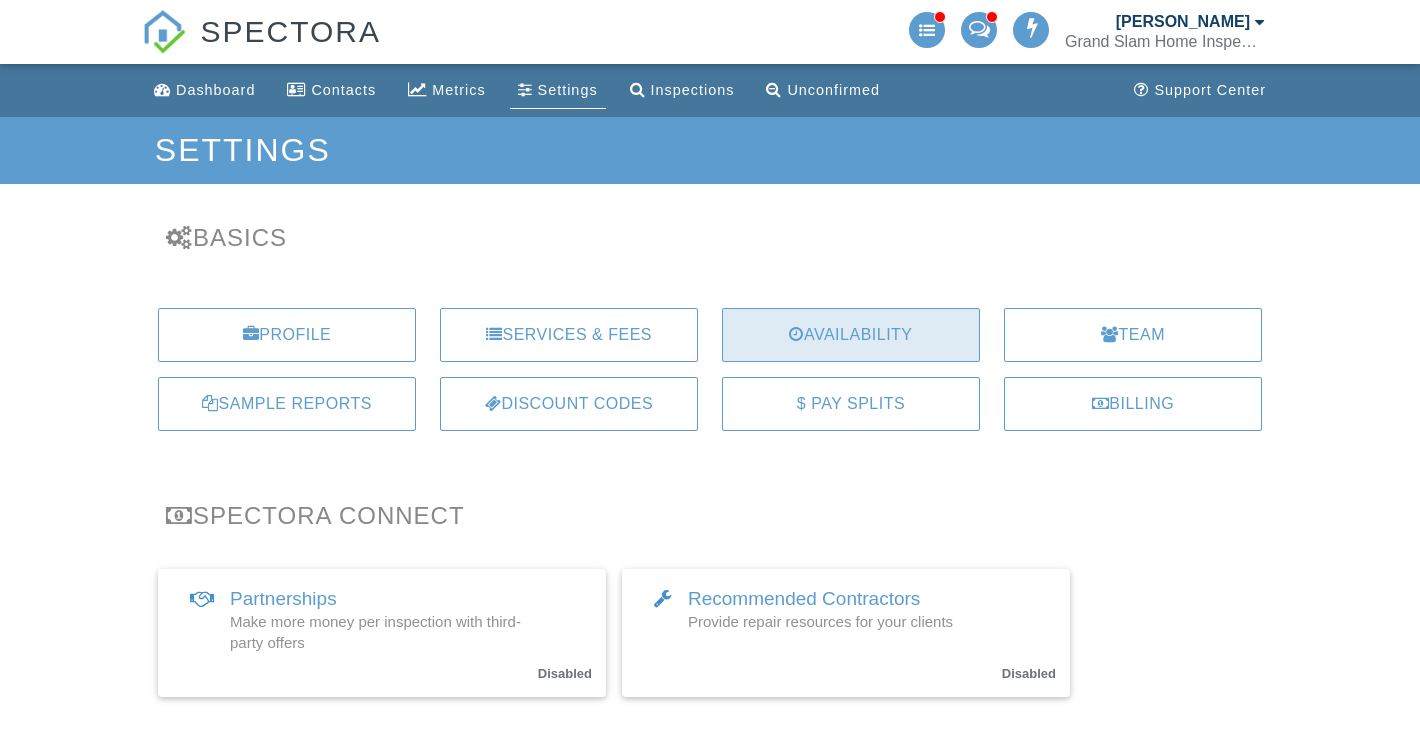 scroll, scrollTop: 0, scrollLeft: 0, axis: both 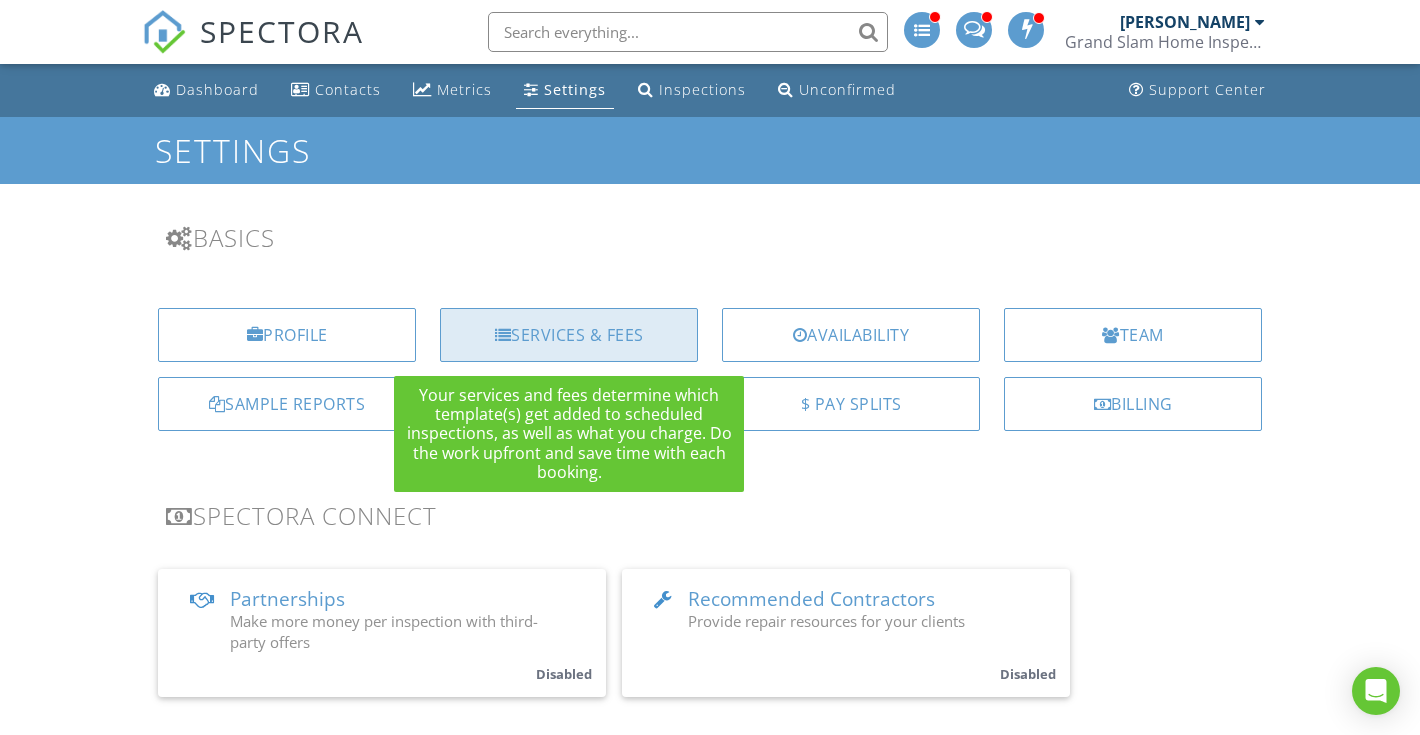 click on "Services & Fees" at bounding box center [569, 335] 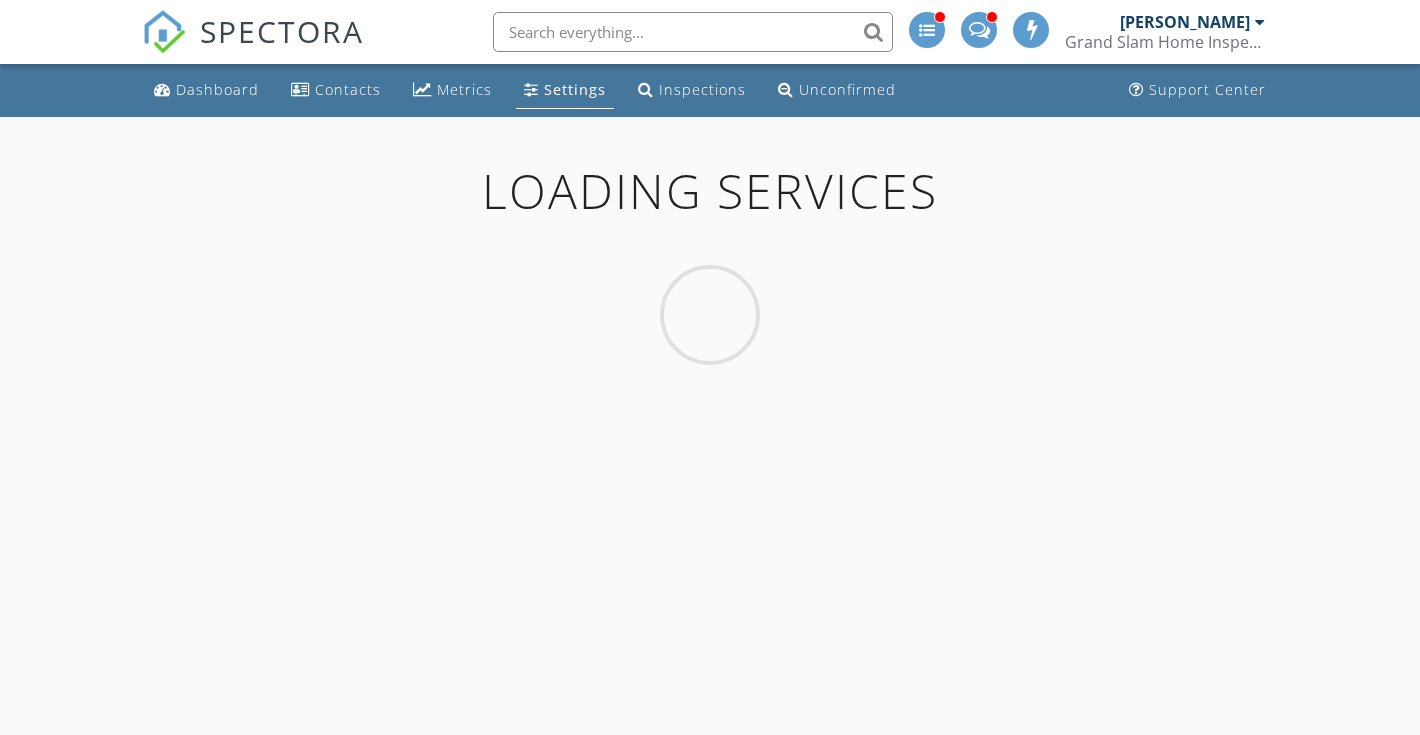 scroll, scrollTop: 0, scrollLeft: 0, axis: both 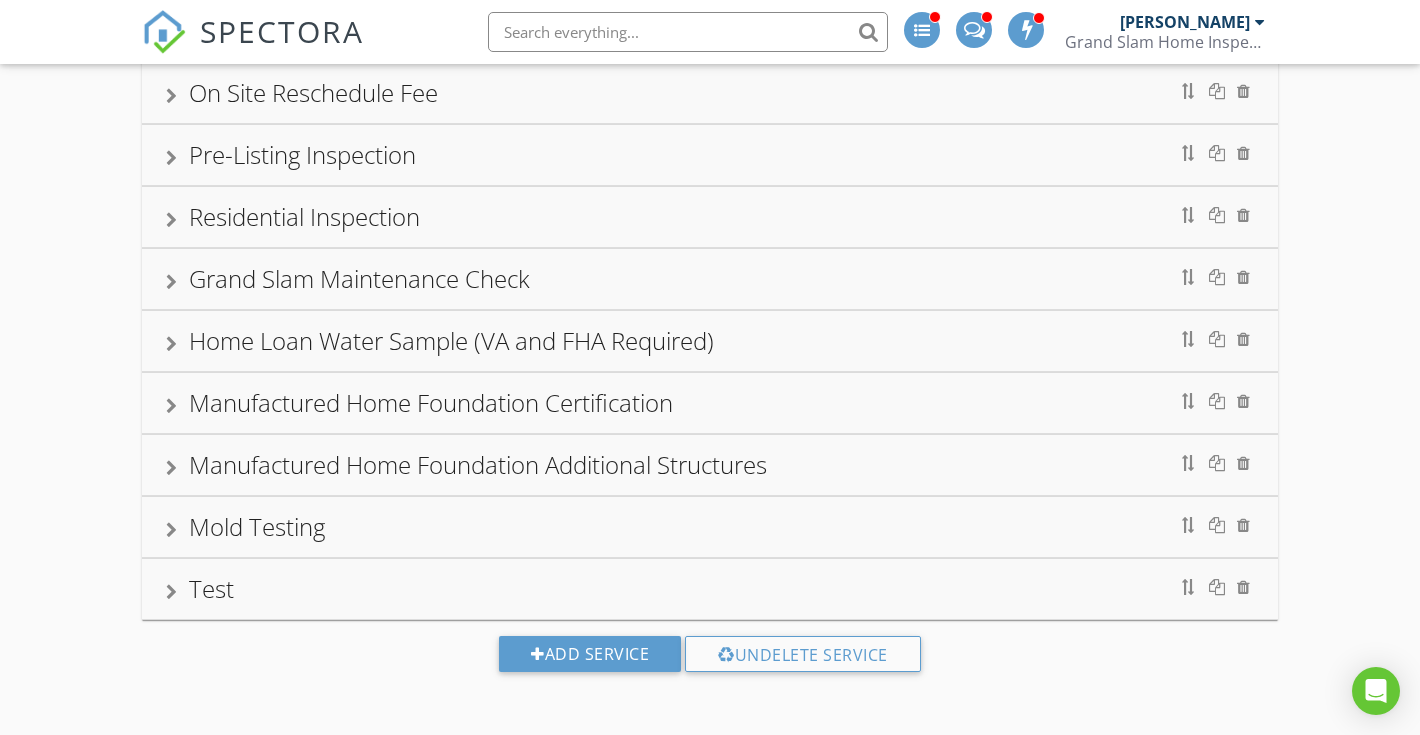 click on "Test" at bounding box center (710, 589) 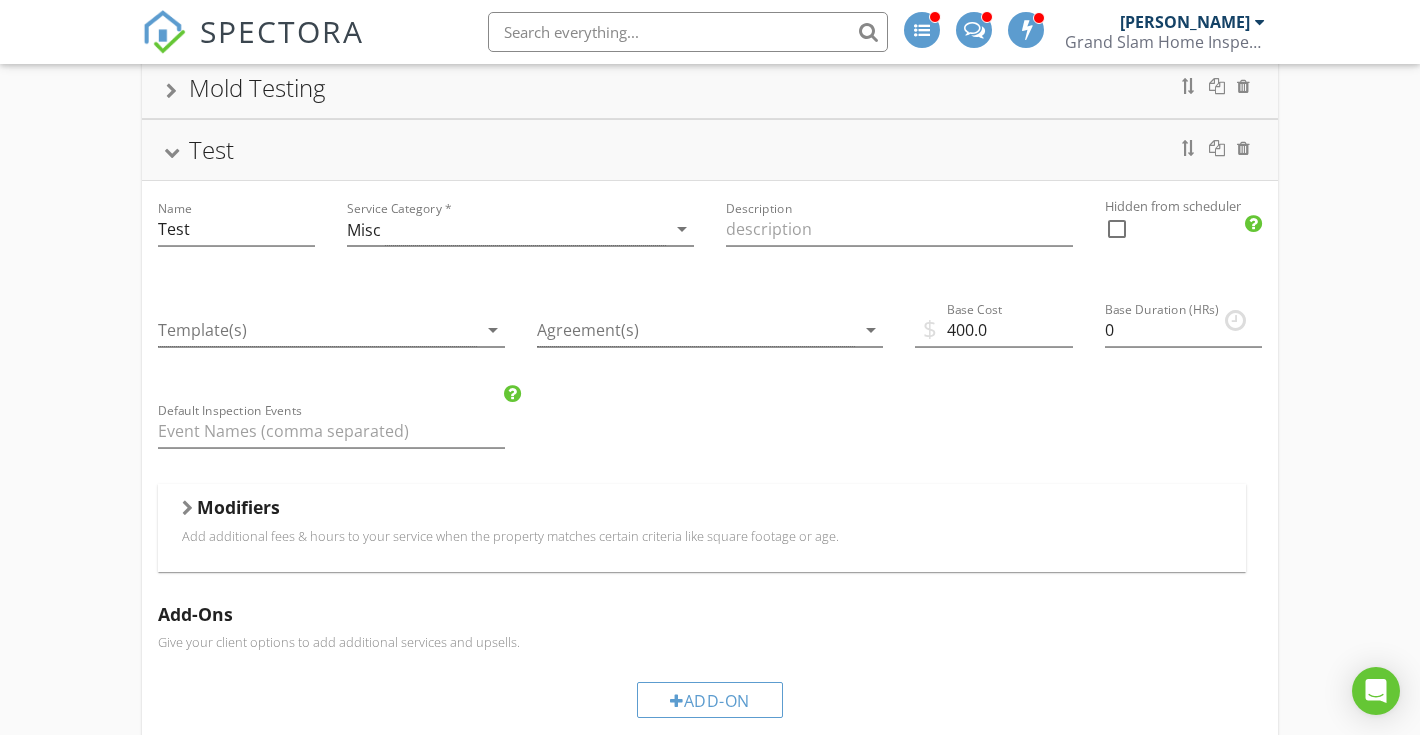 scroll, scrollTop: 1160, scrollLeft: 0, axis: vertical 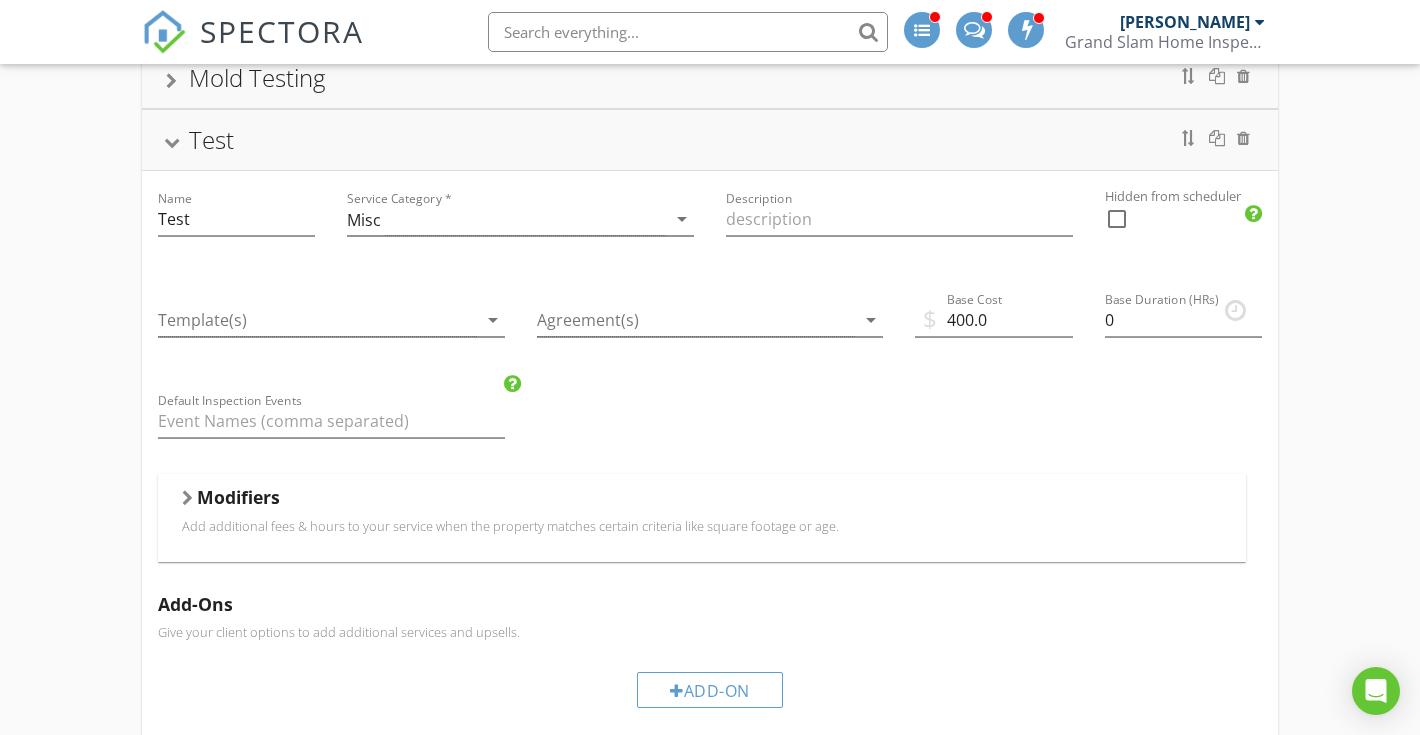 click on "Modifiers" at bounding box center [702, 501] 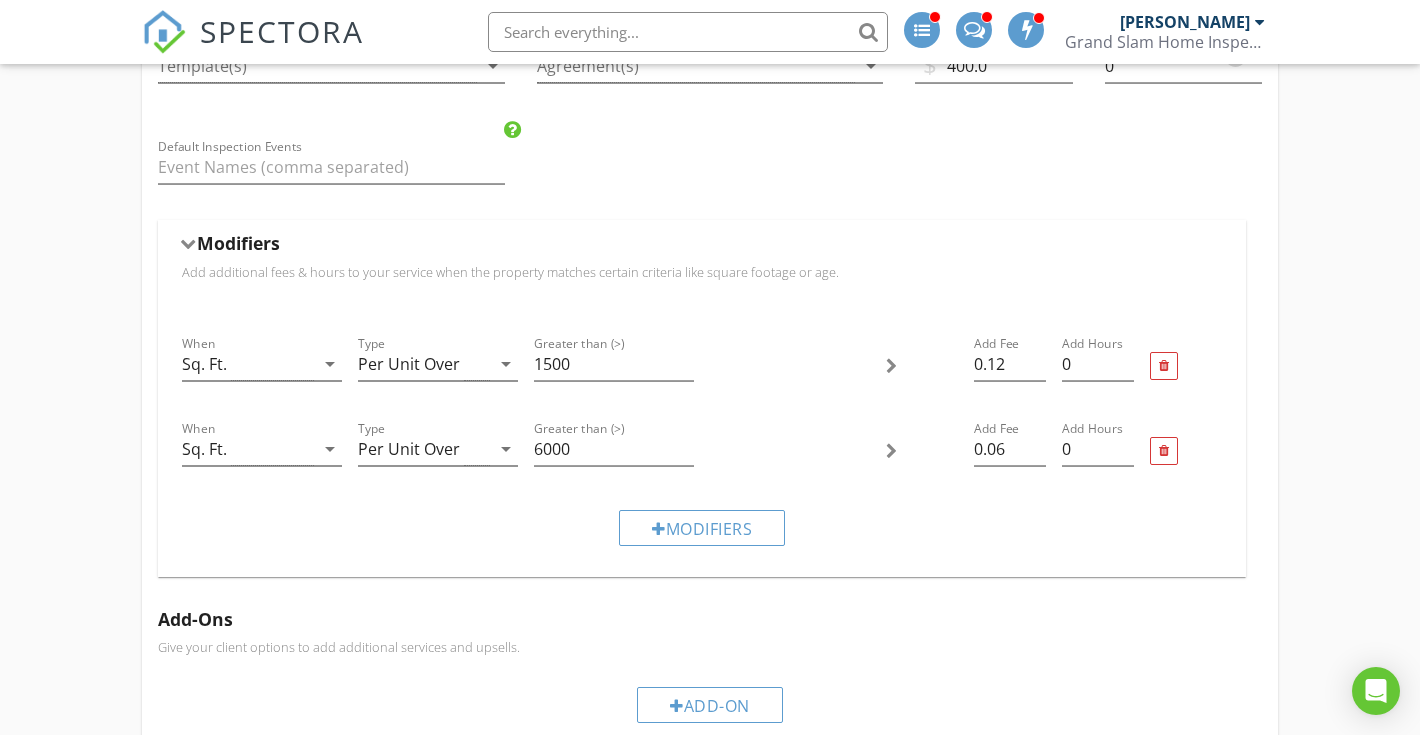 scroll, scrollTop: 1415, scrollLeft: 0, axis: vertical 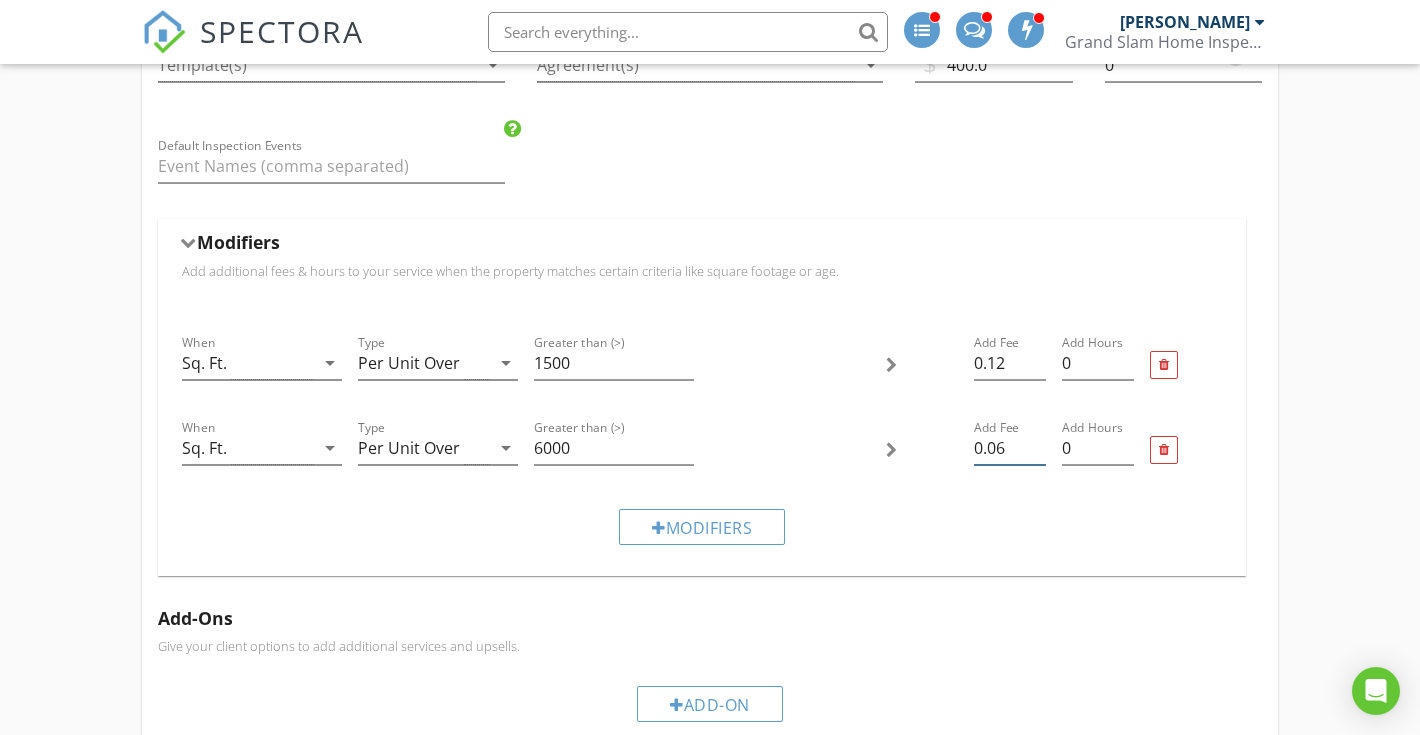 click on "0.06" at bounding box center (1010, 448) 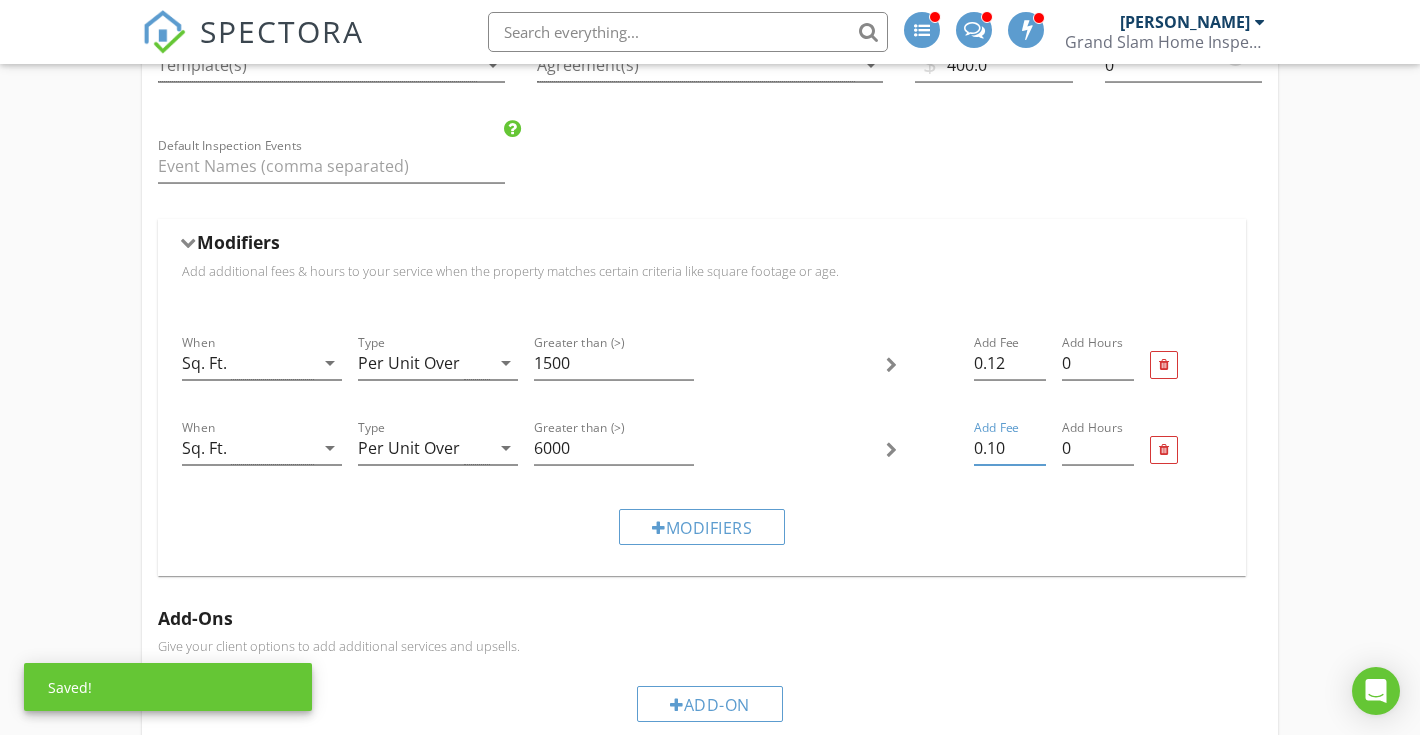 type on "0.10" 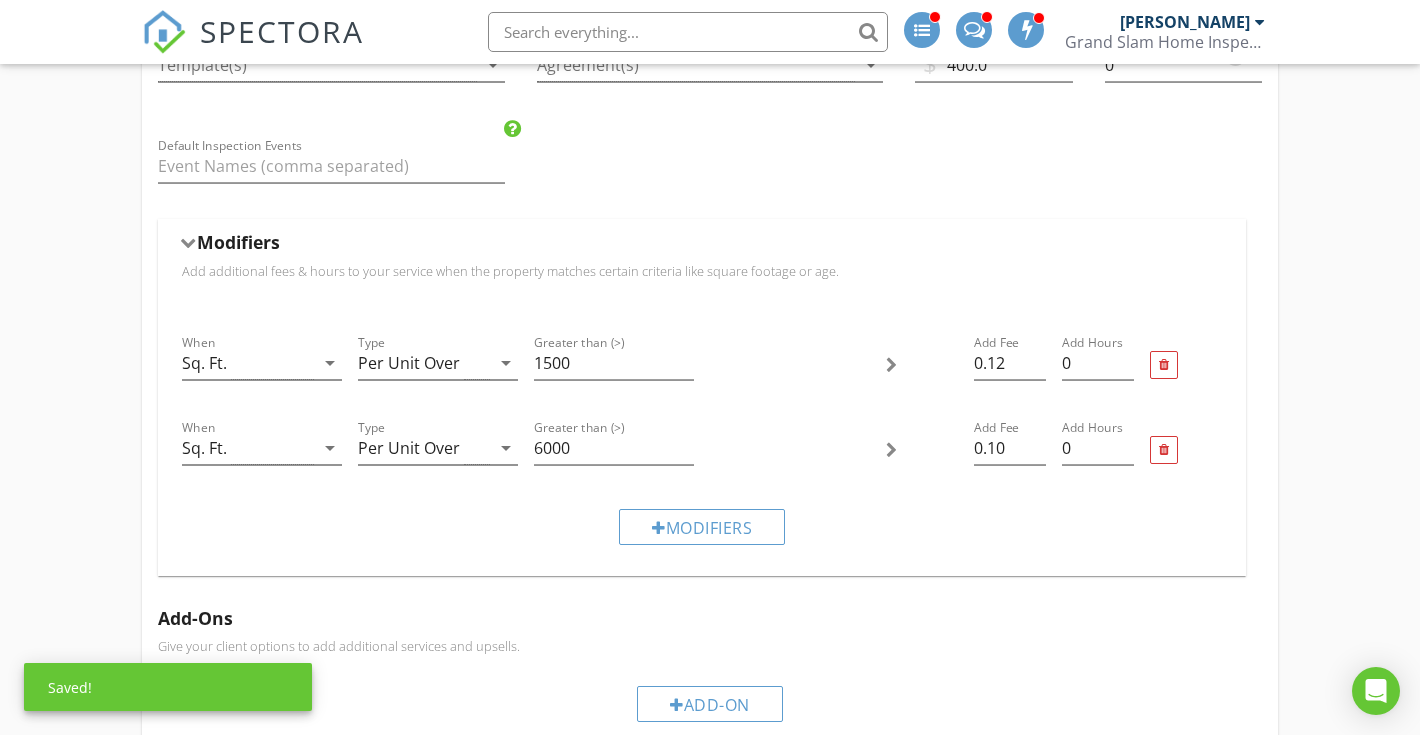 click on "When Sq. Ft. arrow_drop_down   Type Per Unit Over arrow_drop_down   Greater than (>) 1500       Add Fee 0.12   Add Hours 0   When Sq. Ft. arrow_drop_down   Type Per Unit Over arrow_drop_down   Greater than (>) 6000       Add Fee 0.10   Add Hours 0
Modifiers" at bounding box center [702, 441] 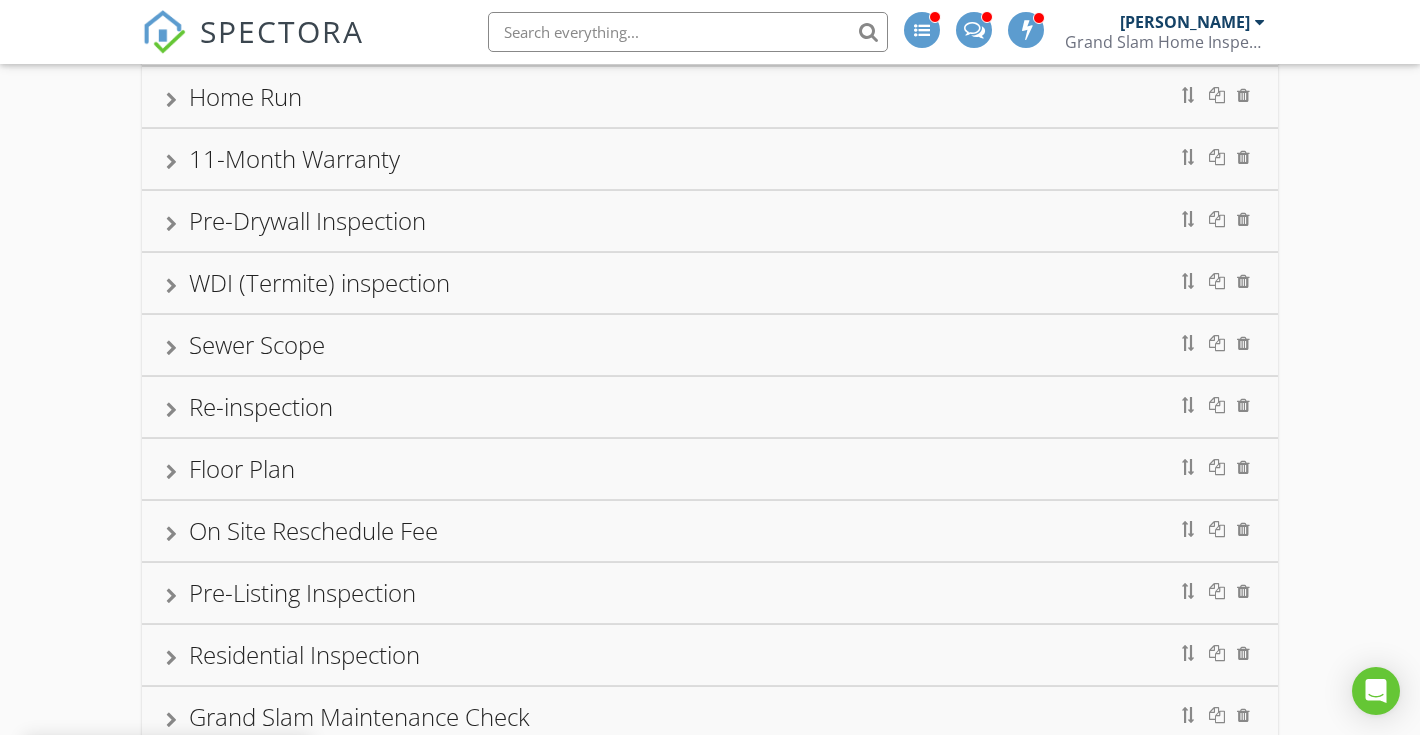 scroll, scrollTop: 190, scrollLeft: 0, axis: vertical 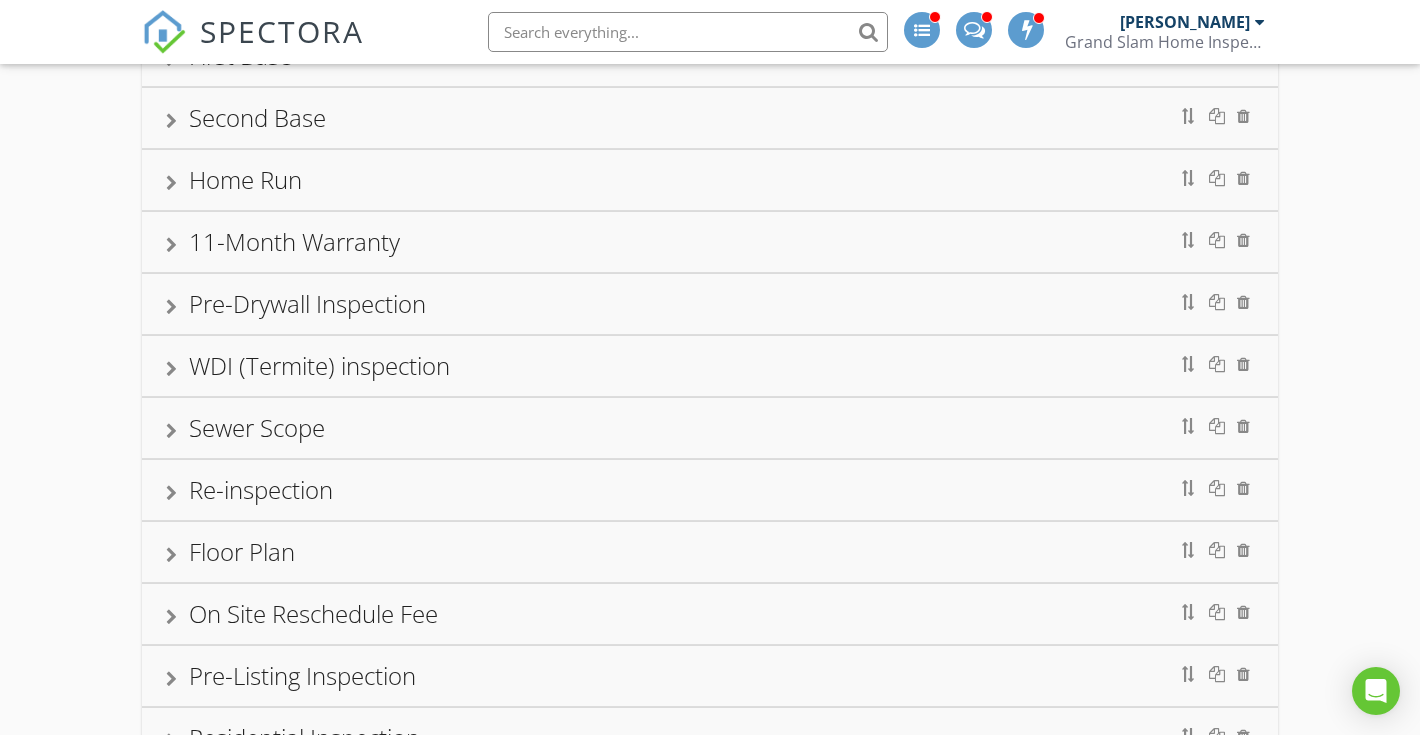 click on "SPECTORA" at bounding box center [282, 31] 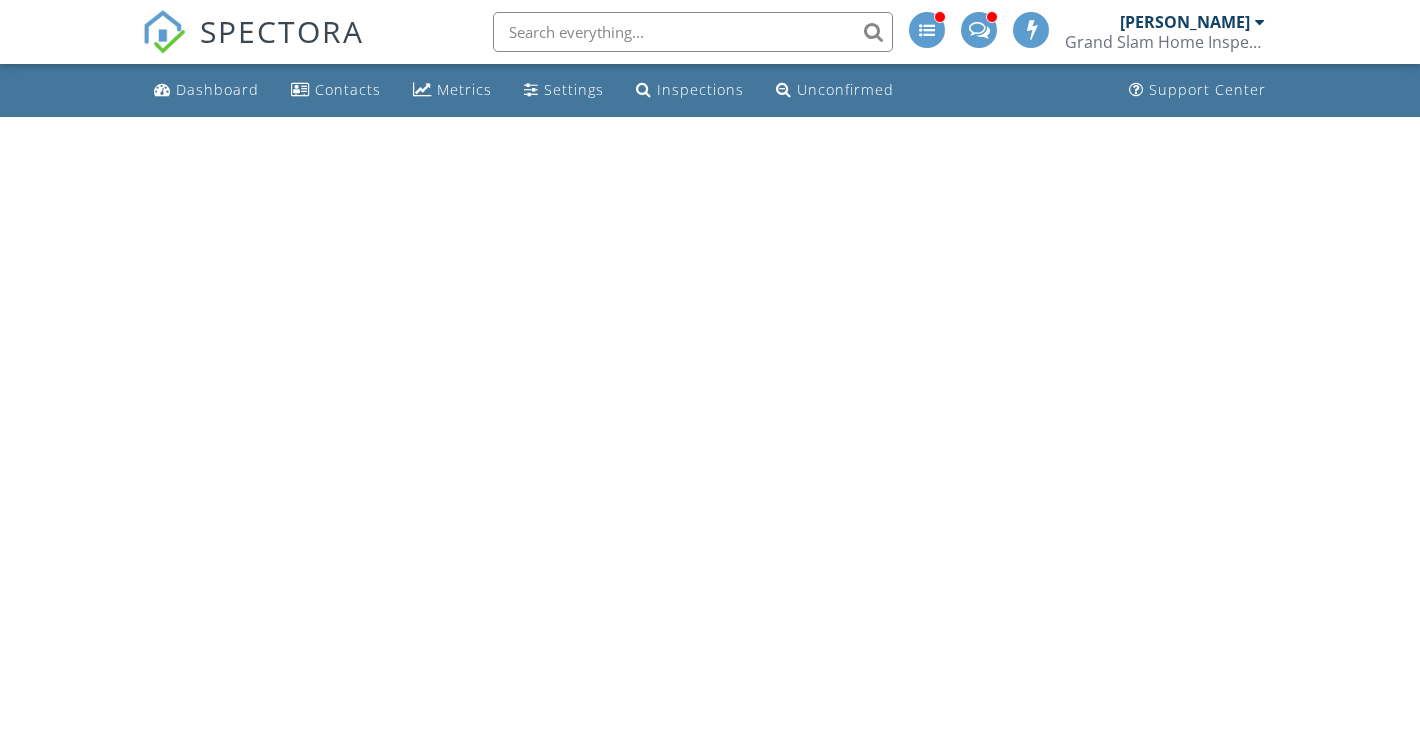 scroll, scrollTop: 0, scrollLeft: 0, axis: both 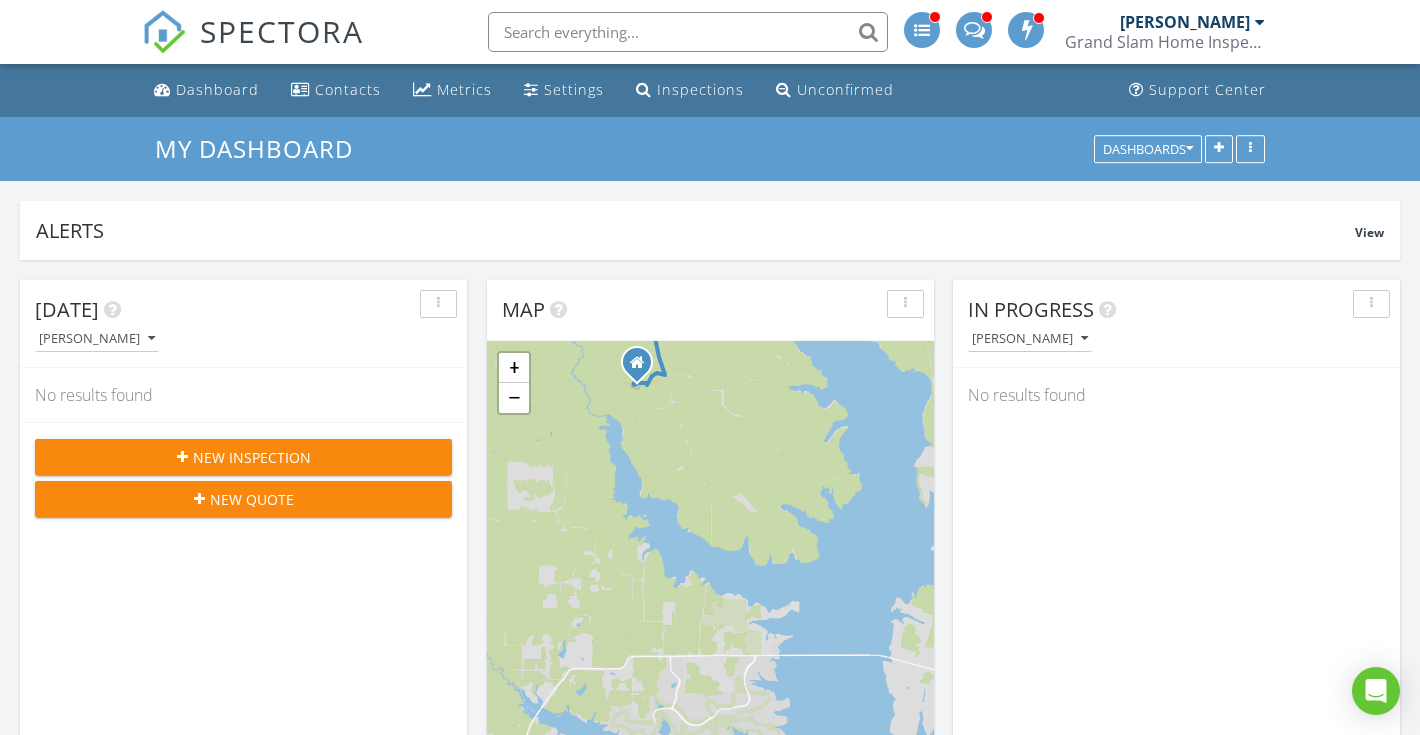click on "New Quote" at bounding box center [243, 499] 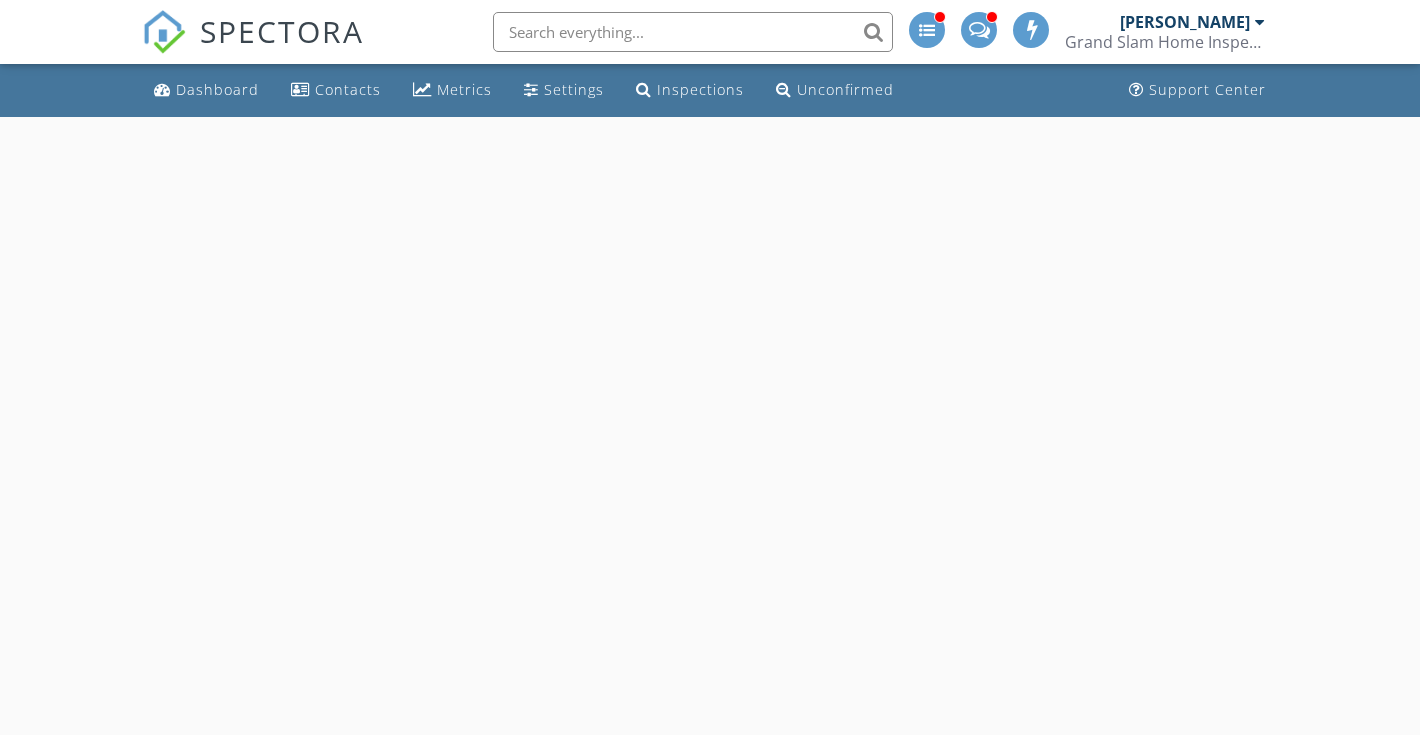 scroll, scrollTop: 0, scrollLeft: 0, axis: both 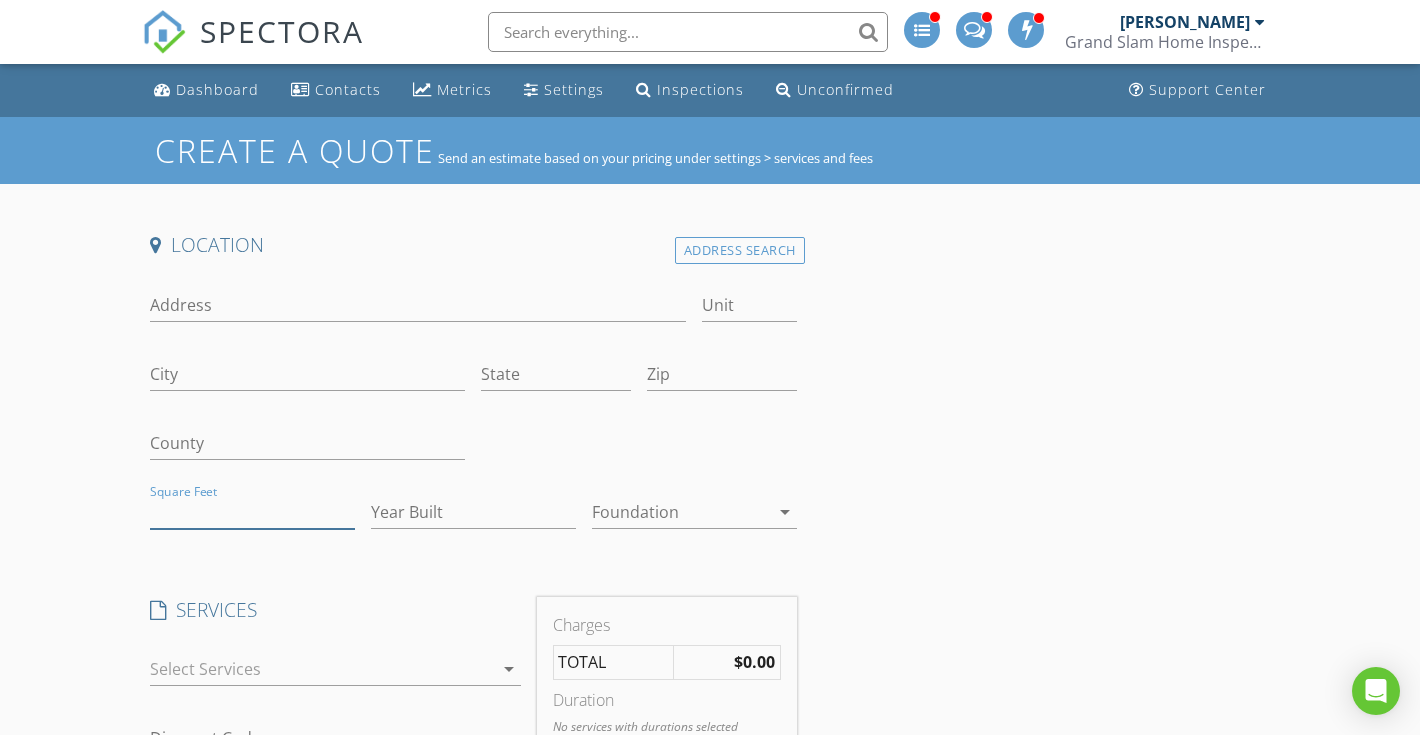 click on "Square Feet" at bounding box center [252, 512] 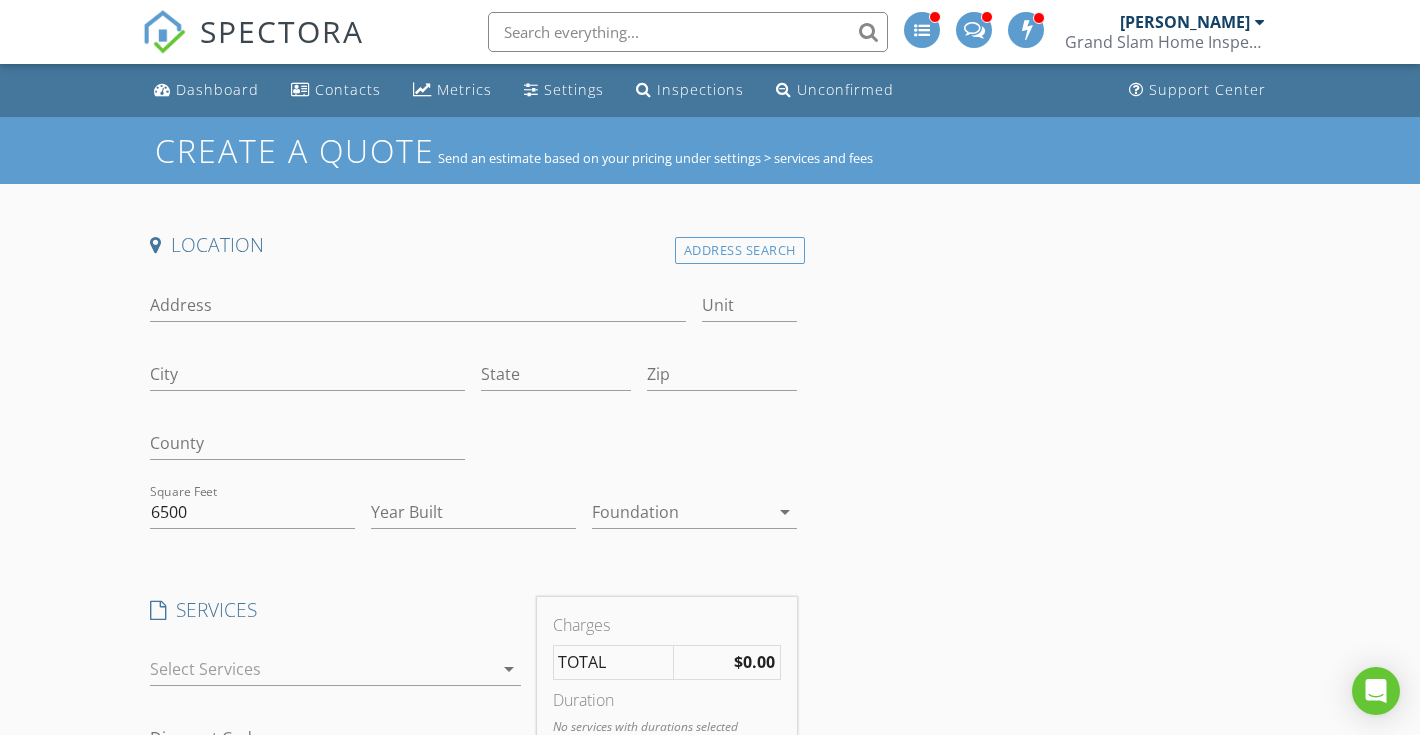 click on "Create a Quote   Send an estimate based on your pricing under settings > services and
fees
Location
Address Search       Address   Unit   City   State   Zip   County     Square Feet 6500   Year Built   Foundation arrow_drop_down
SERVICES
check_box_outline_blank   First Base   TREC SOP Home Inspection including termite inspection  check_box_outline_blank   Second Base   TREC SOP Home Inspection including, Termite Inspection and your choice of sewer scope or house elevation plot (Over $145 in savings) check_box_outline_blank   Home Run   TREC SOP Home Inspection including, Sewer Scope, House Elevation Plot, Floor Plan and Mold Testing. (MOST VALUE) check_box_outline_blank   11-Month Warranty    Inspection on a home just before the builder warranty is up check_box_outline_blank   Pre-Drywall Inspection    This is a phase inspection when the home has rough in electrical and plumbing just before the drywall and insulation are placed." at bounding box center [710, 941] 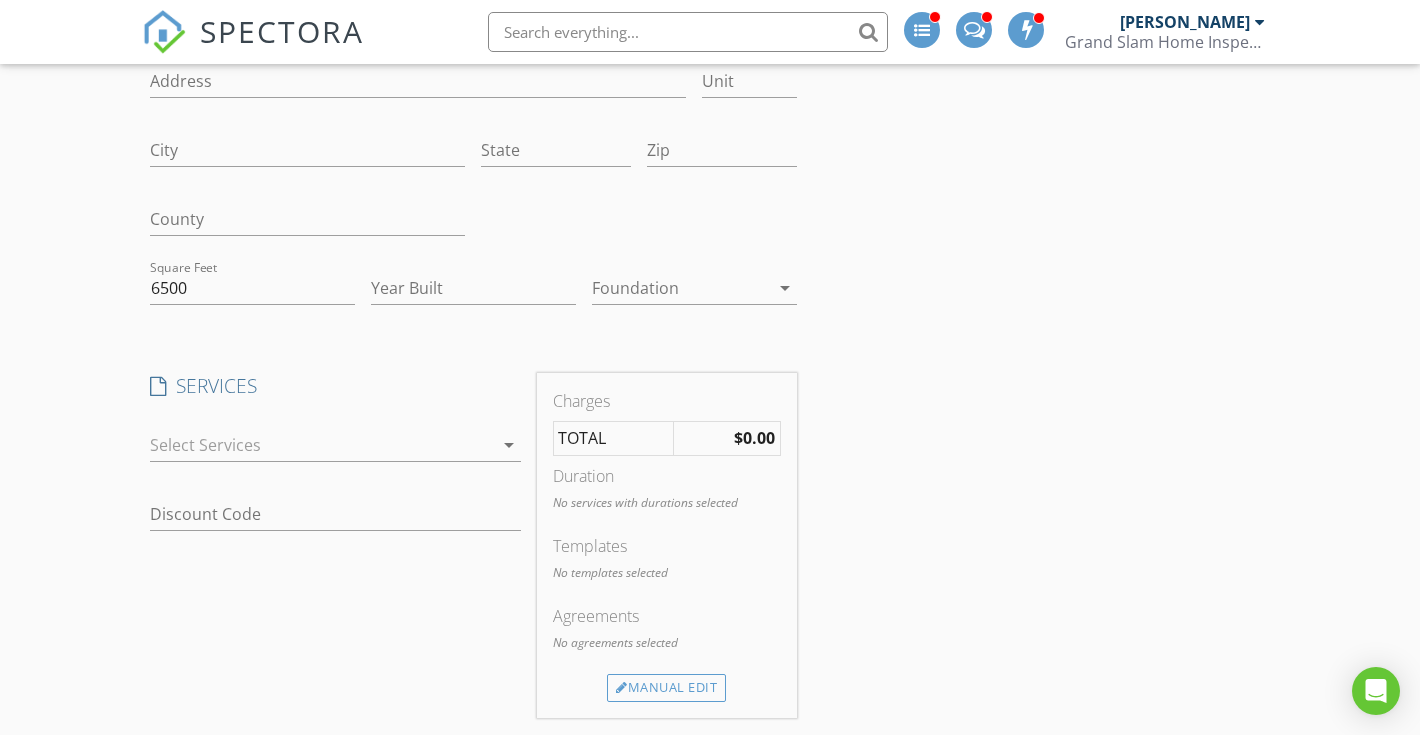 scroll, scrollTop: 261, scrollLeft: 0, axis: vertical 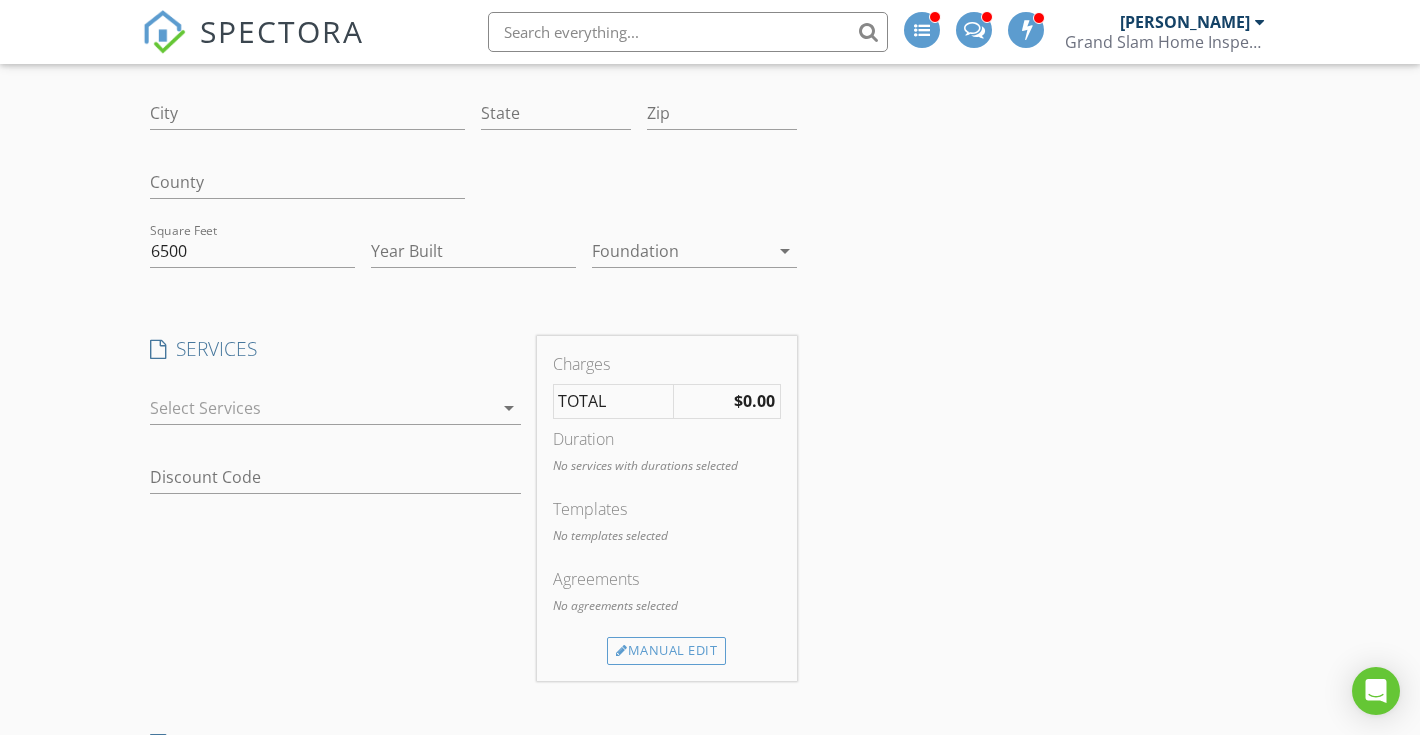 click at bounding box center [321, 408] 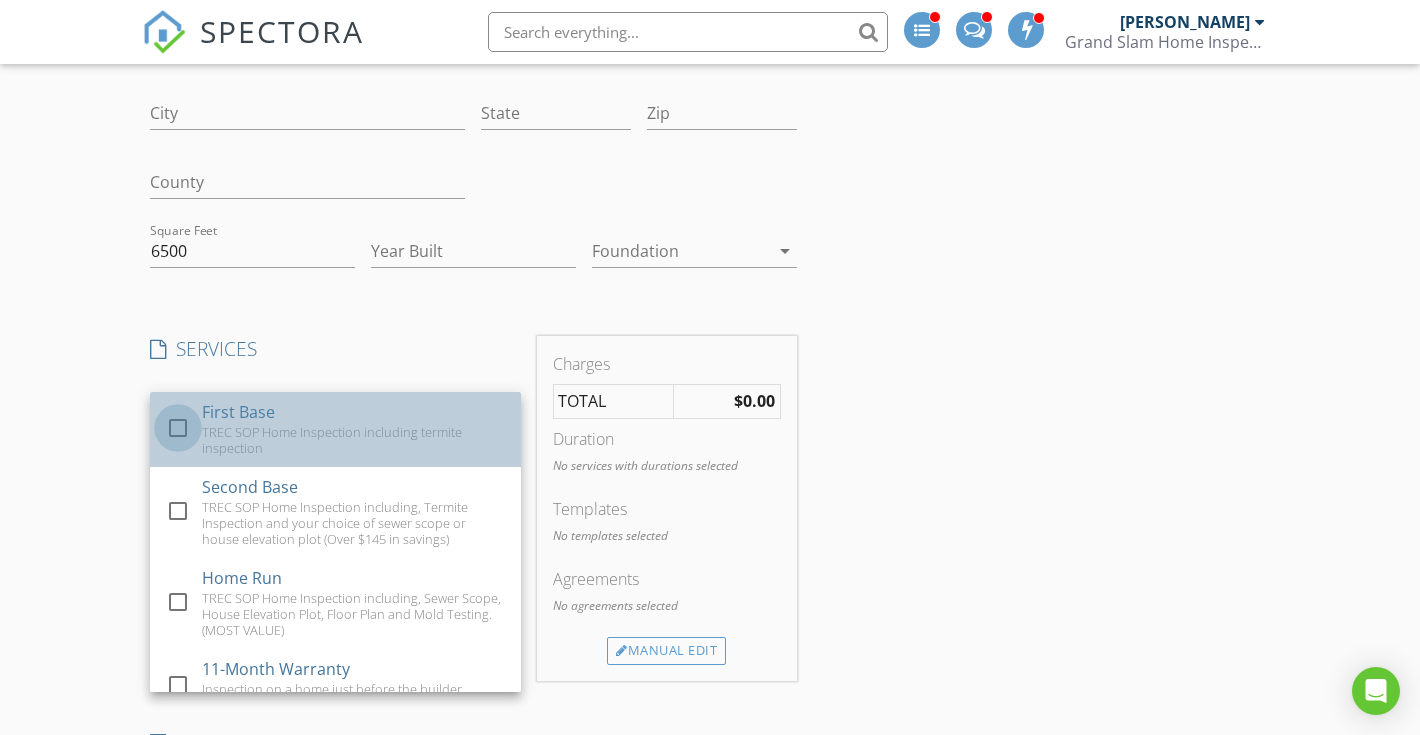 click at bounding box center (178, 428) 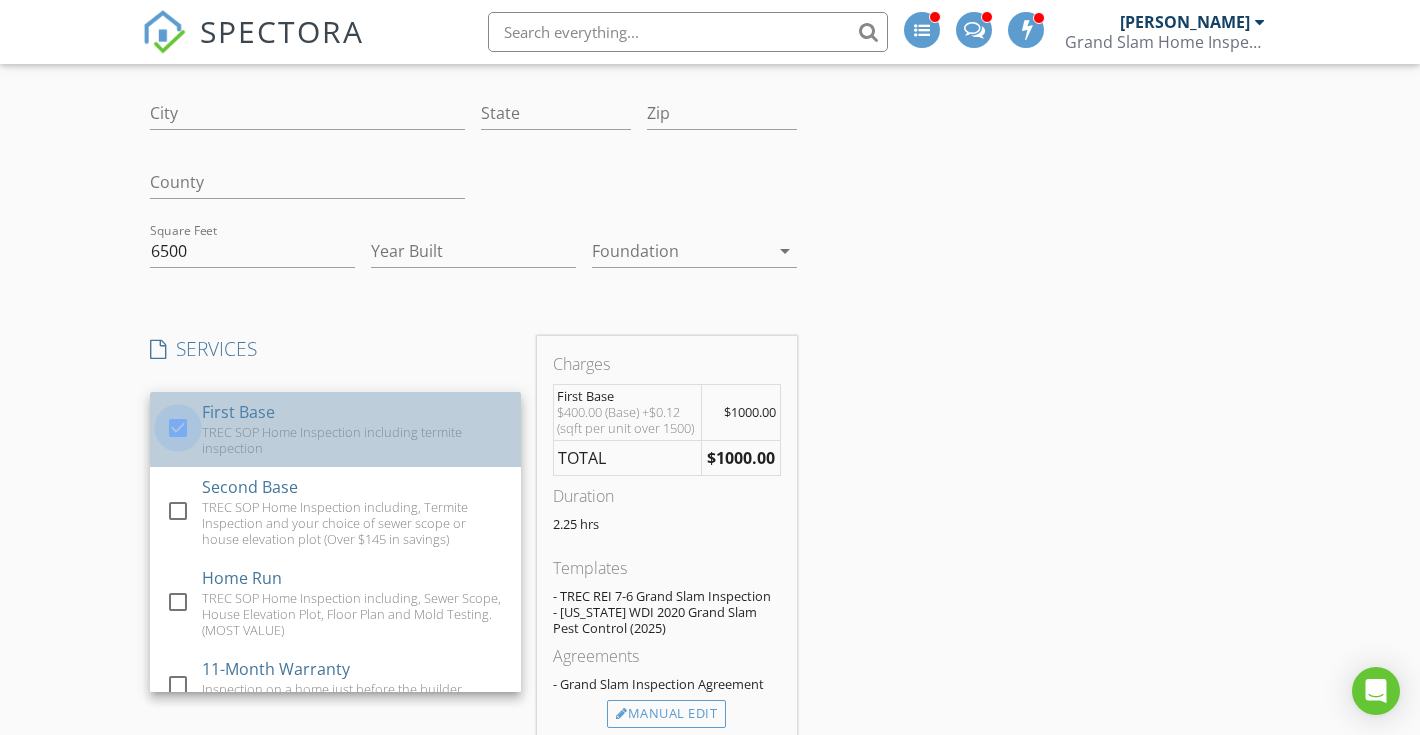 click at bounding box center [178, 428] 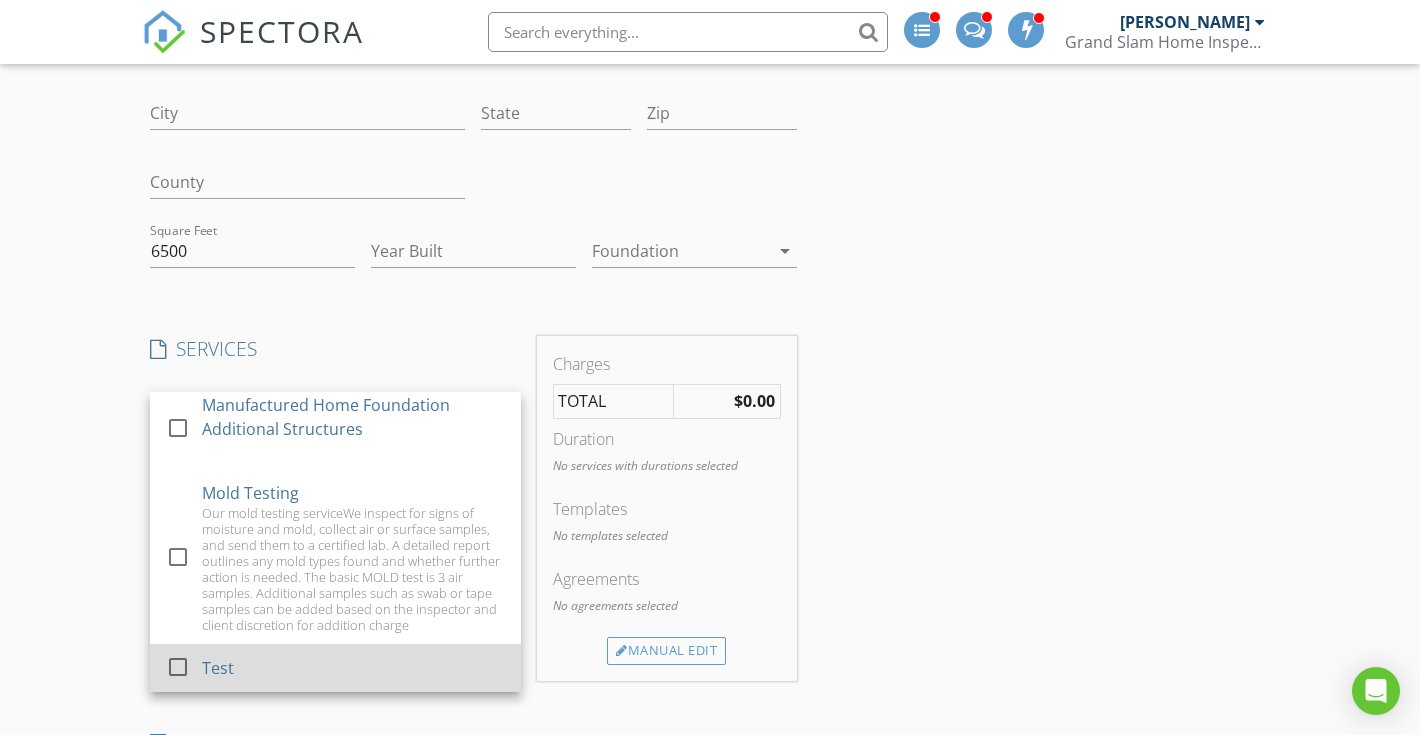 scroll, scrollTop: 1681, scrollLeft: 0, axis: vertical 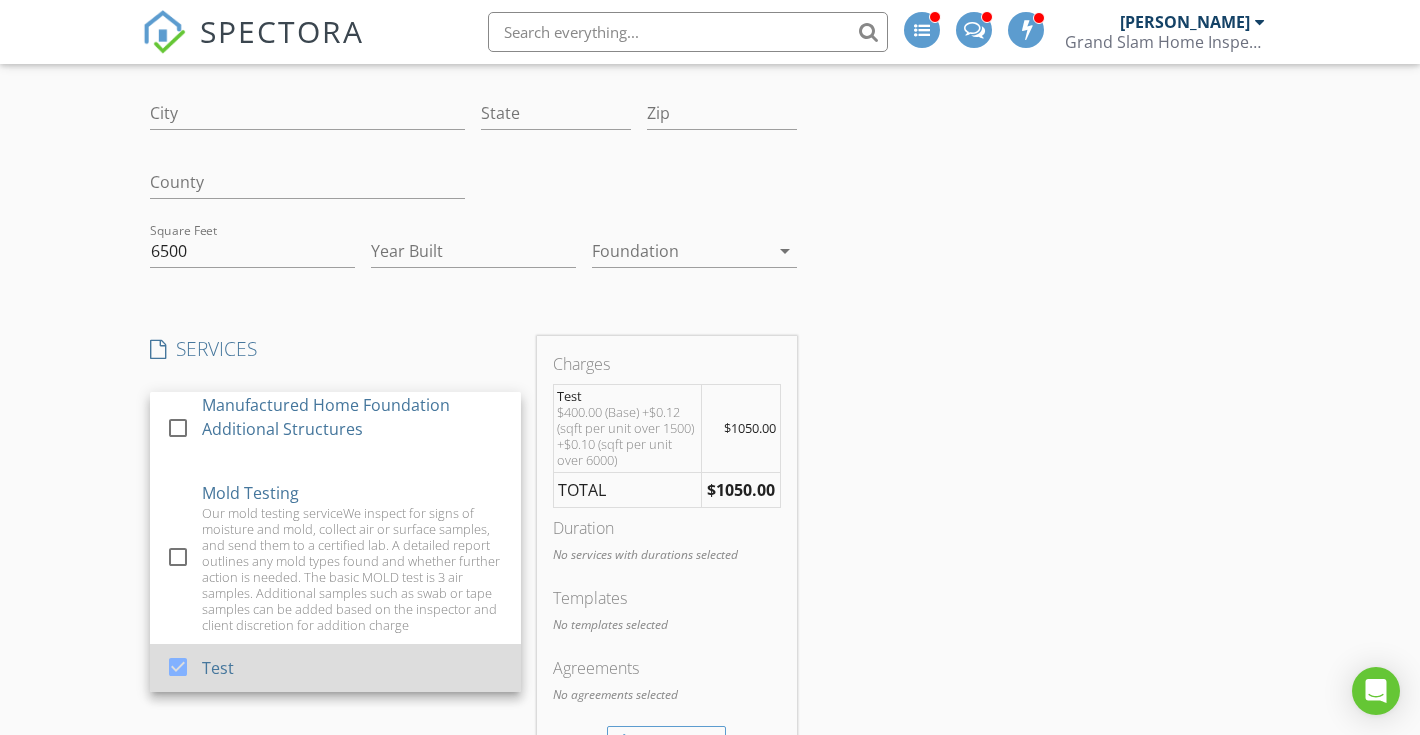 click on "Test" at bounding box center [218, 668] 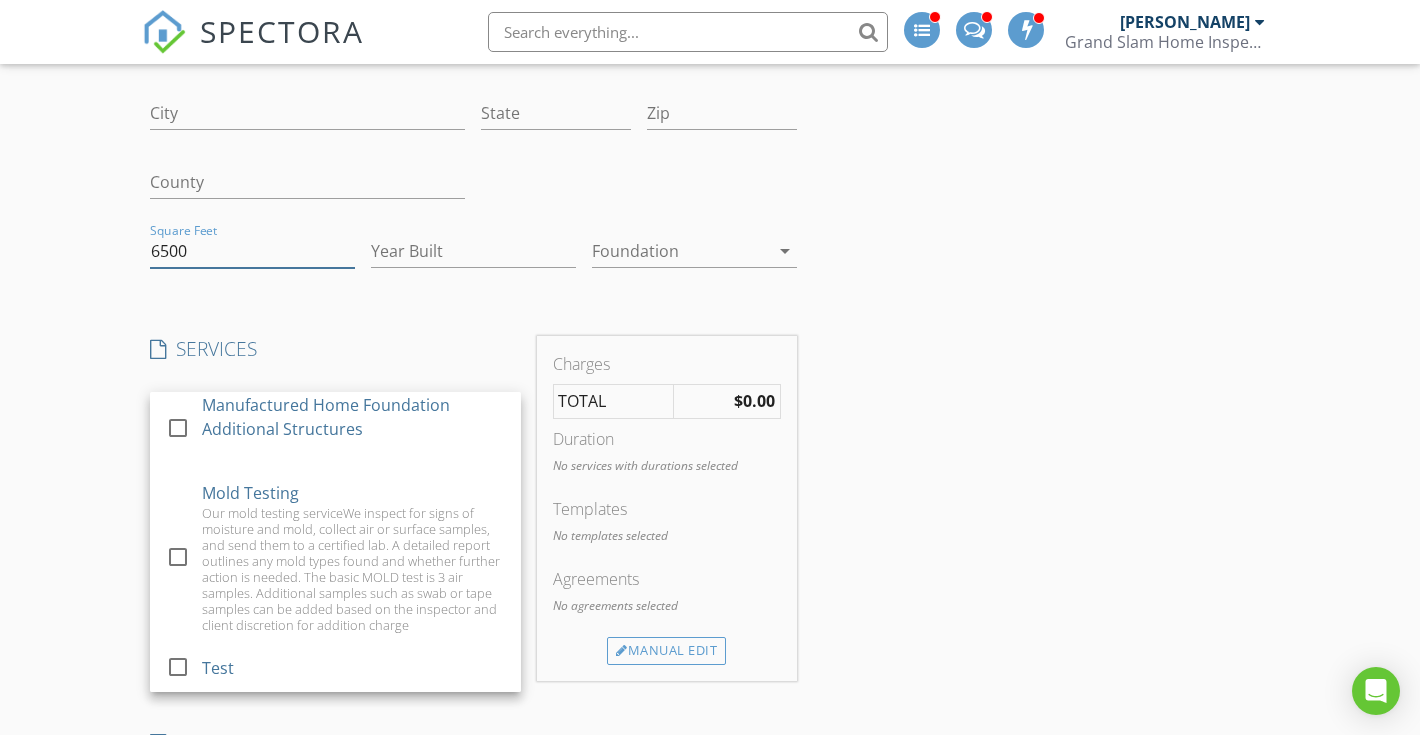 drag, startPoint x: 220, startPoint y: 253, endPoint x: 138, endPoint y: 253, distance: 82 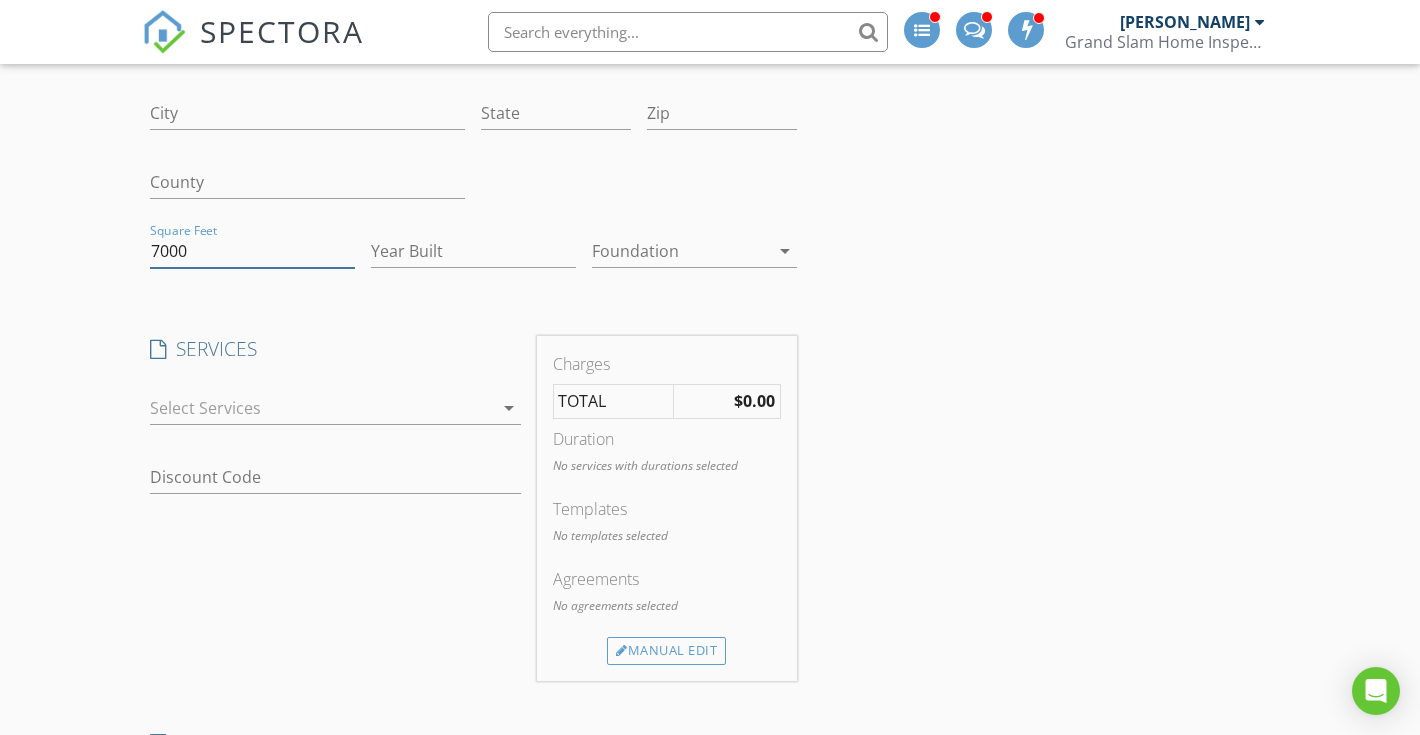type on "7000" 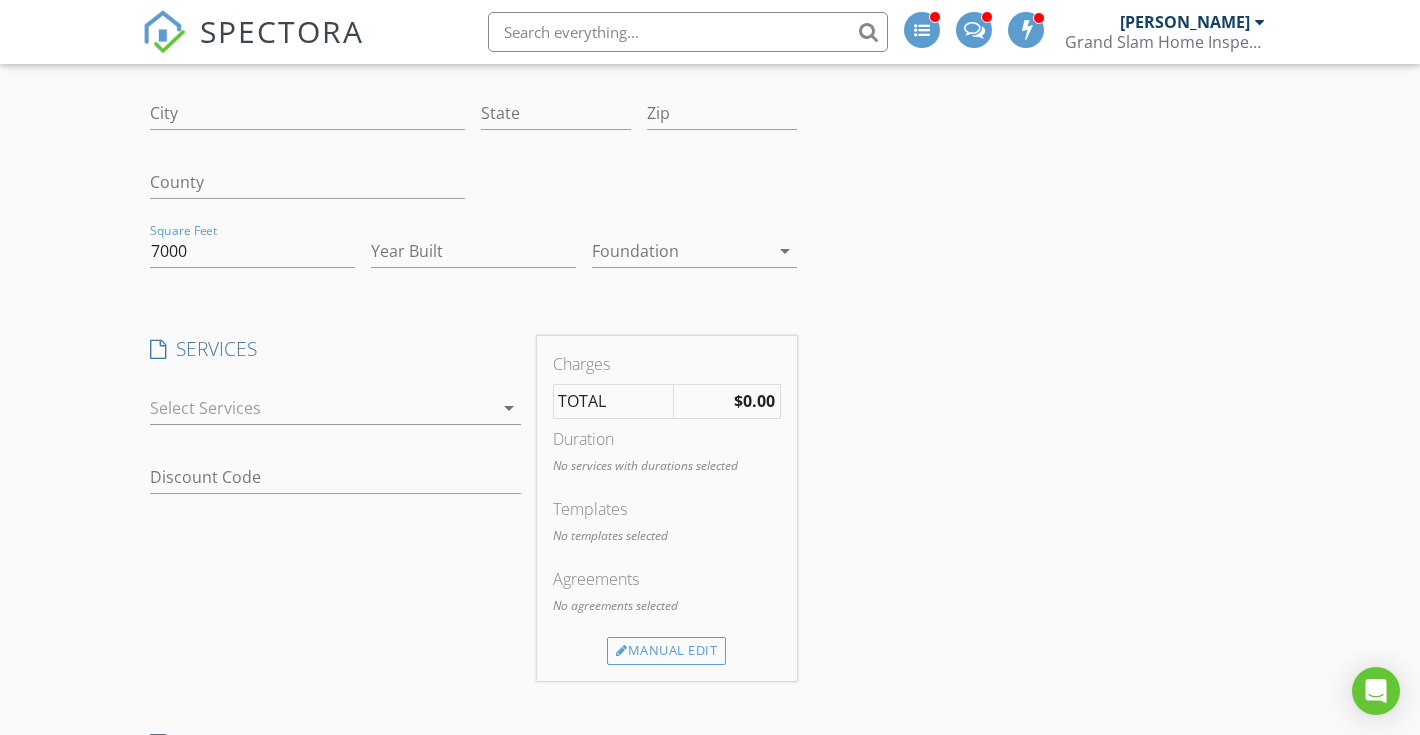 click at bounding box center (321, 408) 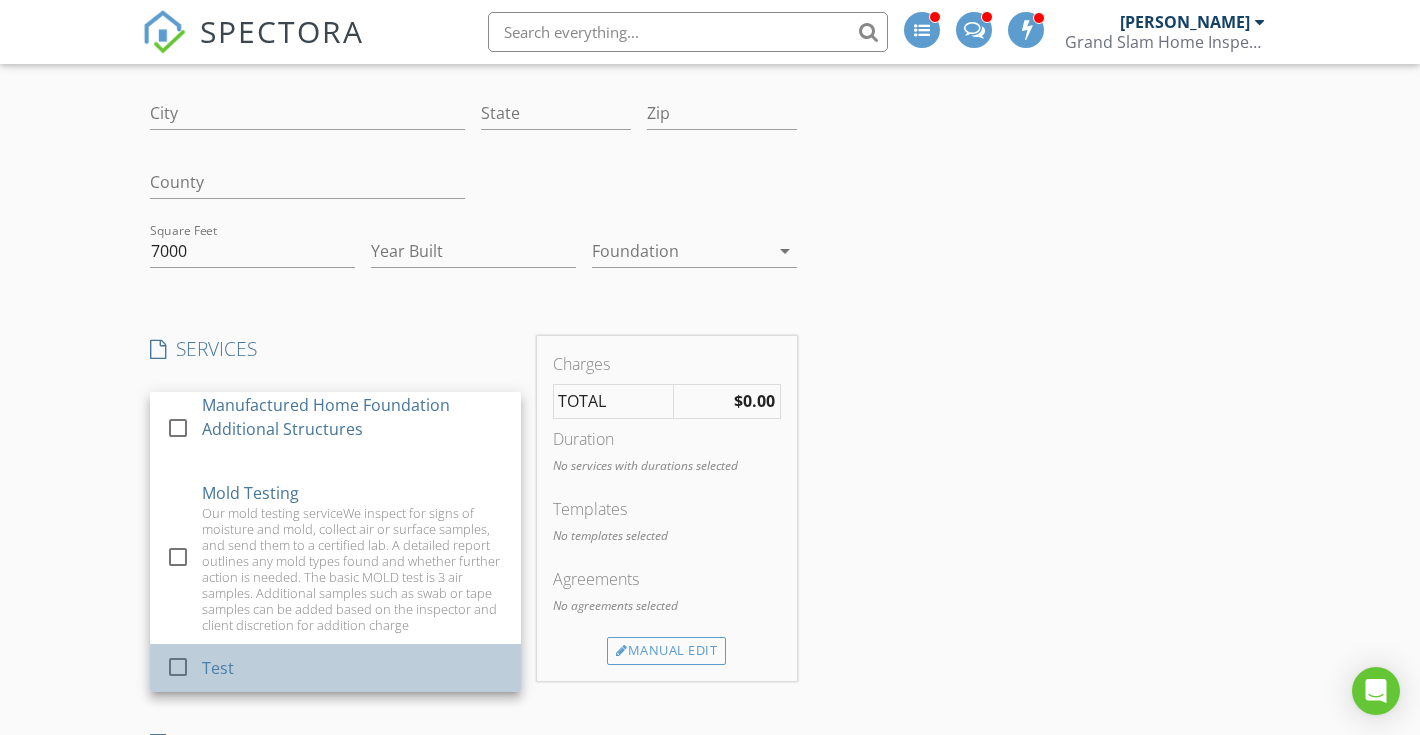 click on "check_box_outline_blank   Test" at bounding box center (335, 667) 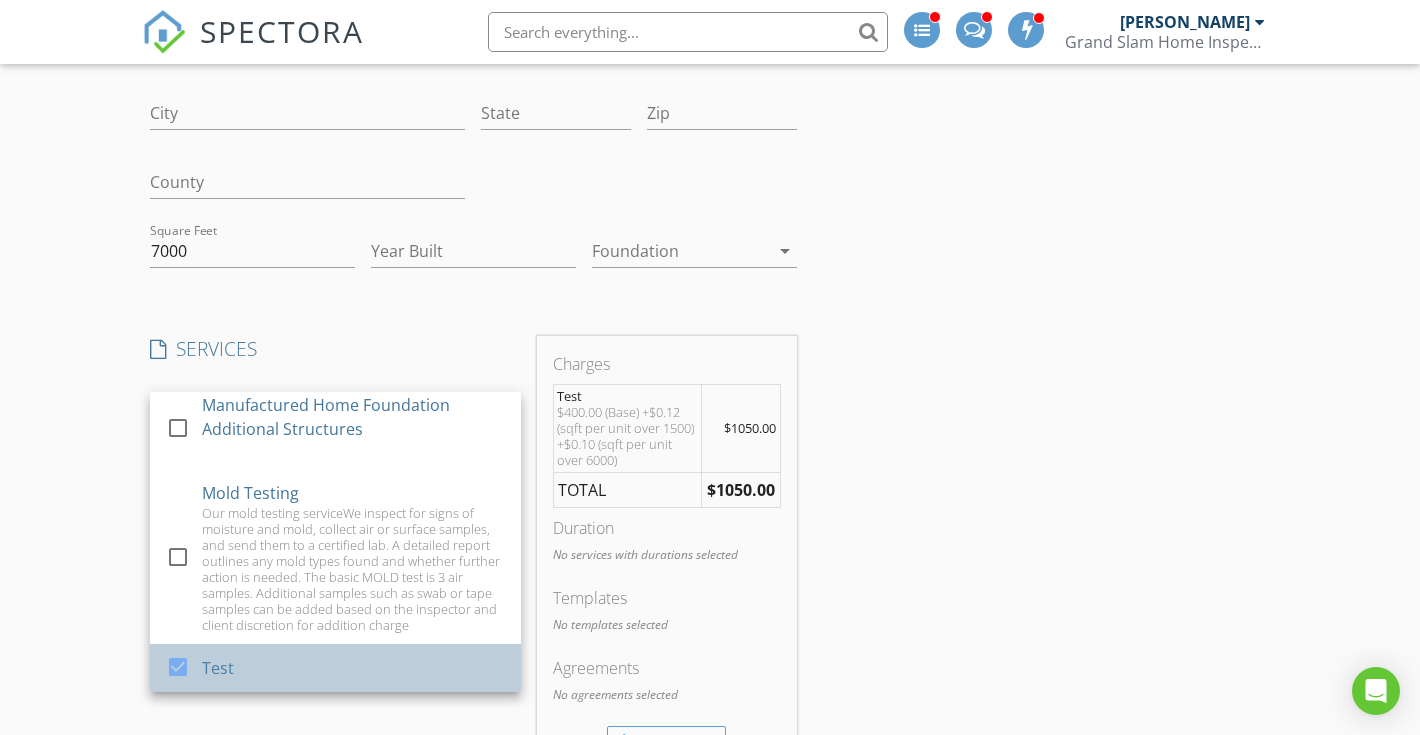 click on "check_box   Test" at bounding box center [335, 667] 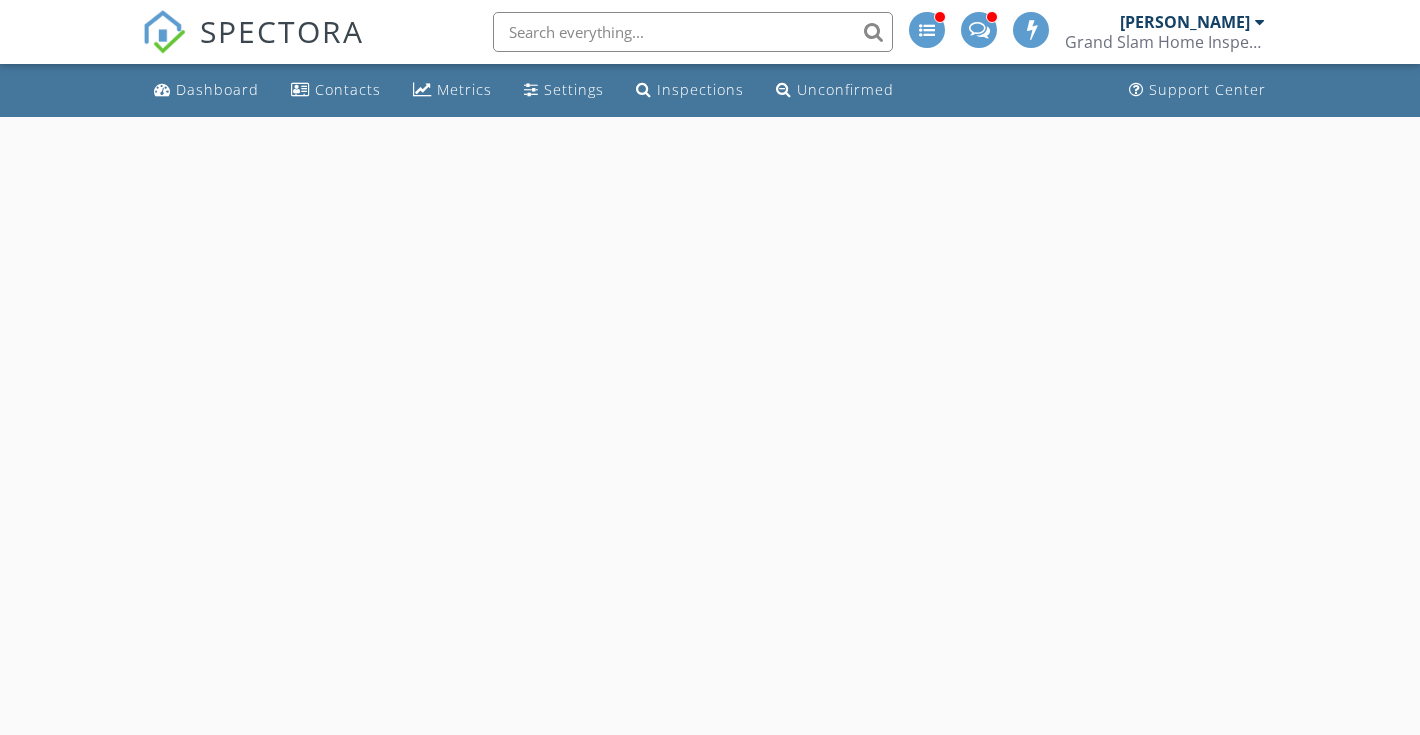 scroll, scrollTop: 117, scrollLeft: 0, axis: vertical 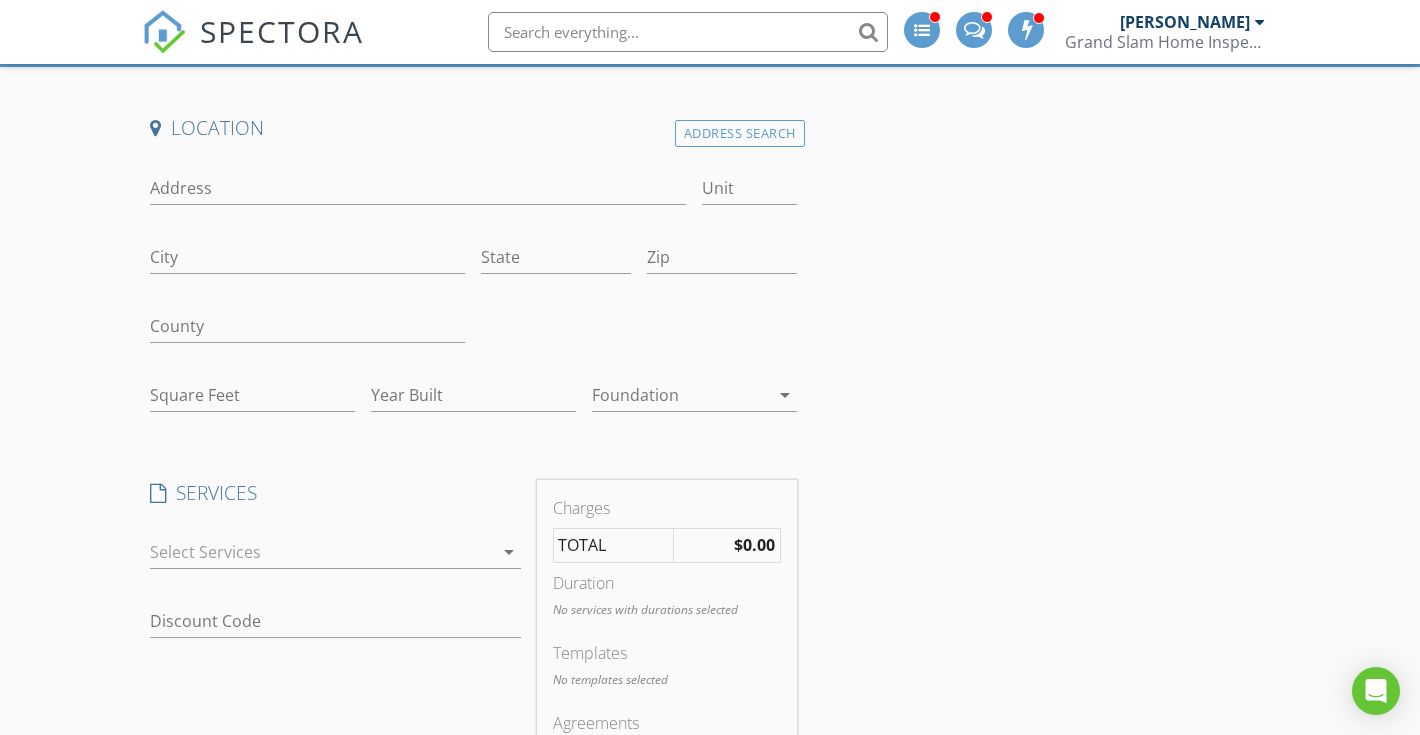 click at bounding box center [321, 552] 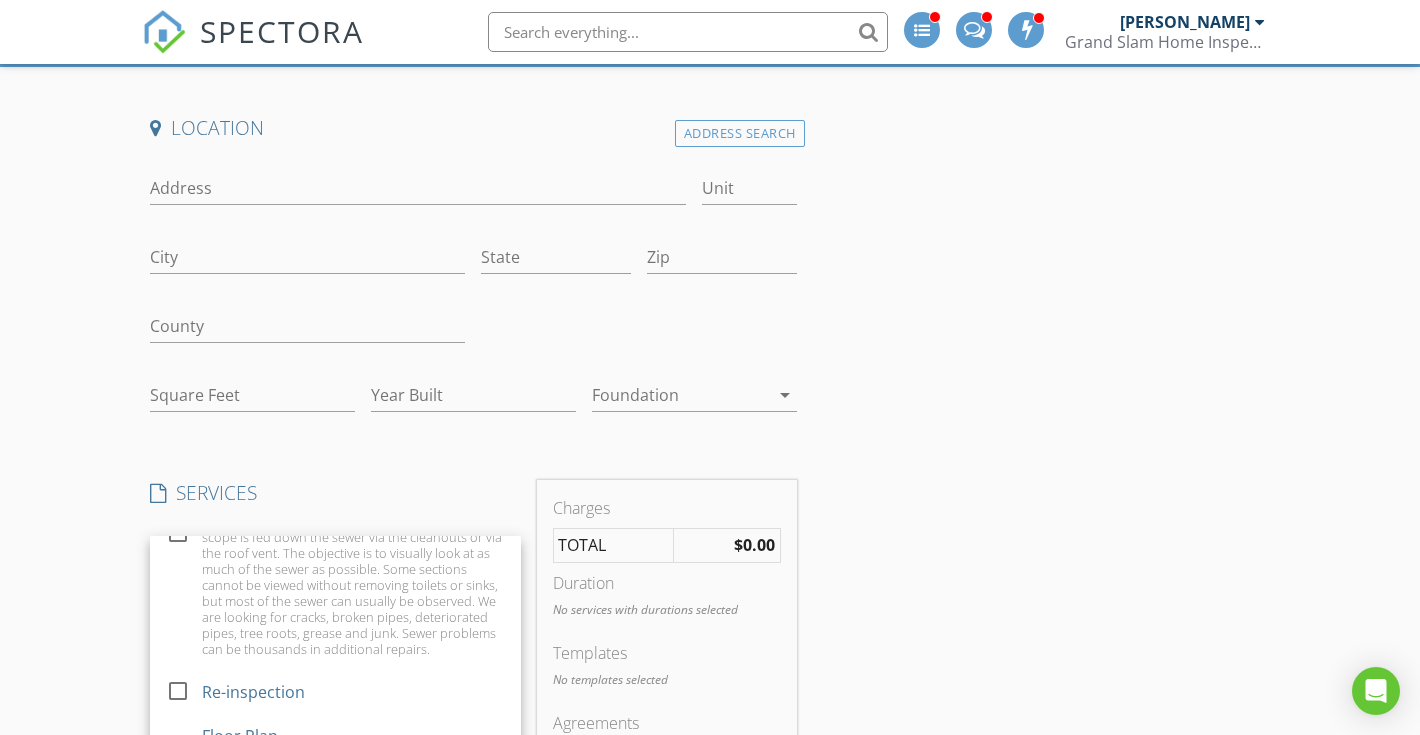scroll, scrollTop: 1316, scrollLeft: 0, axis: vertical 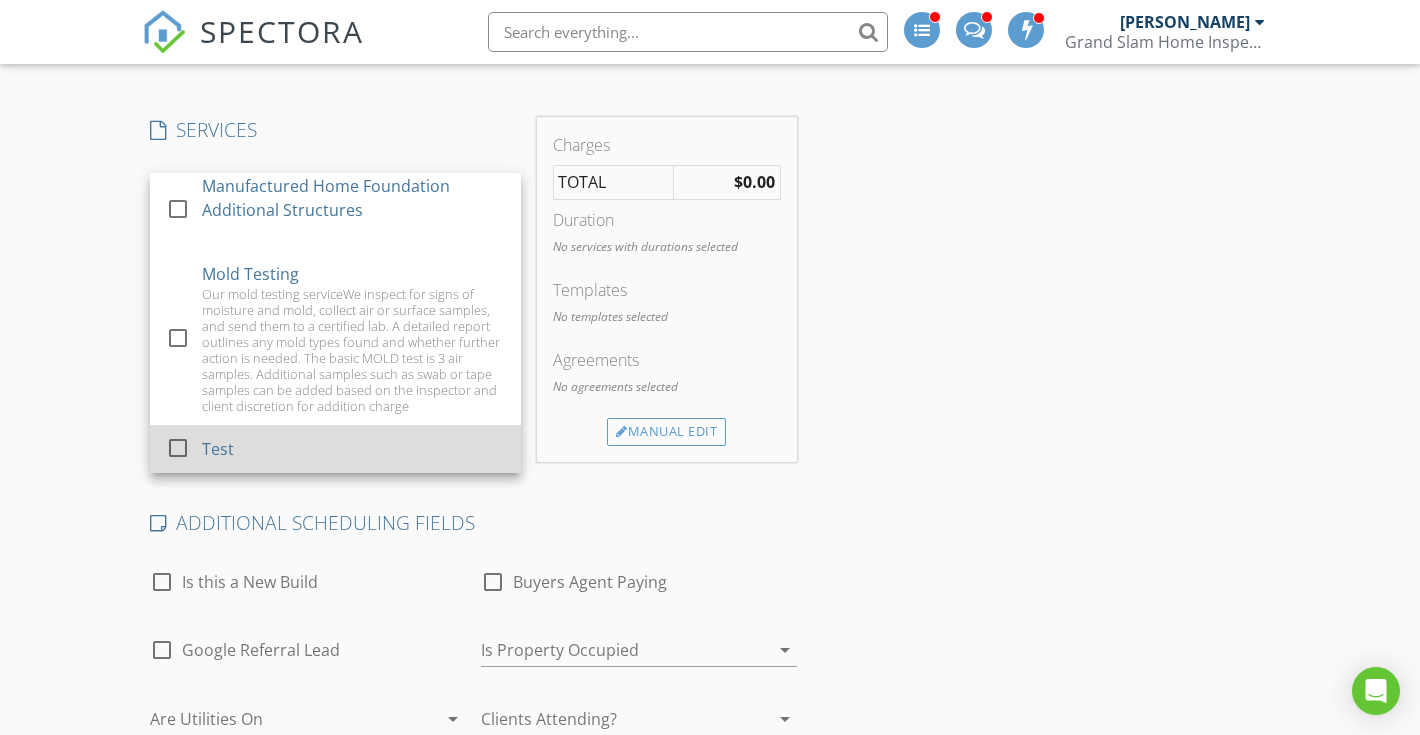 click on "Test" at bounding box center (353, 449) 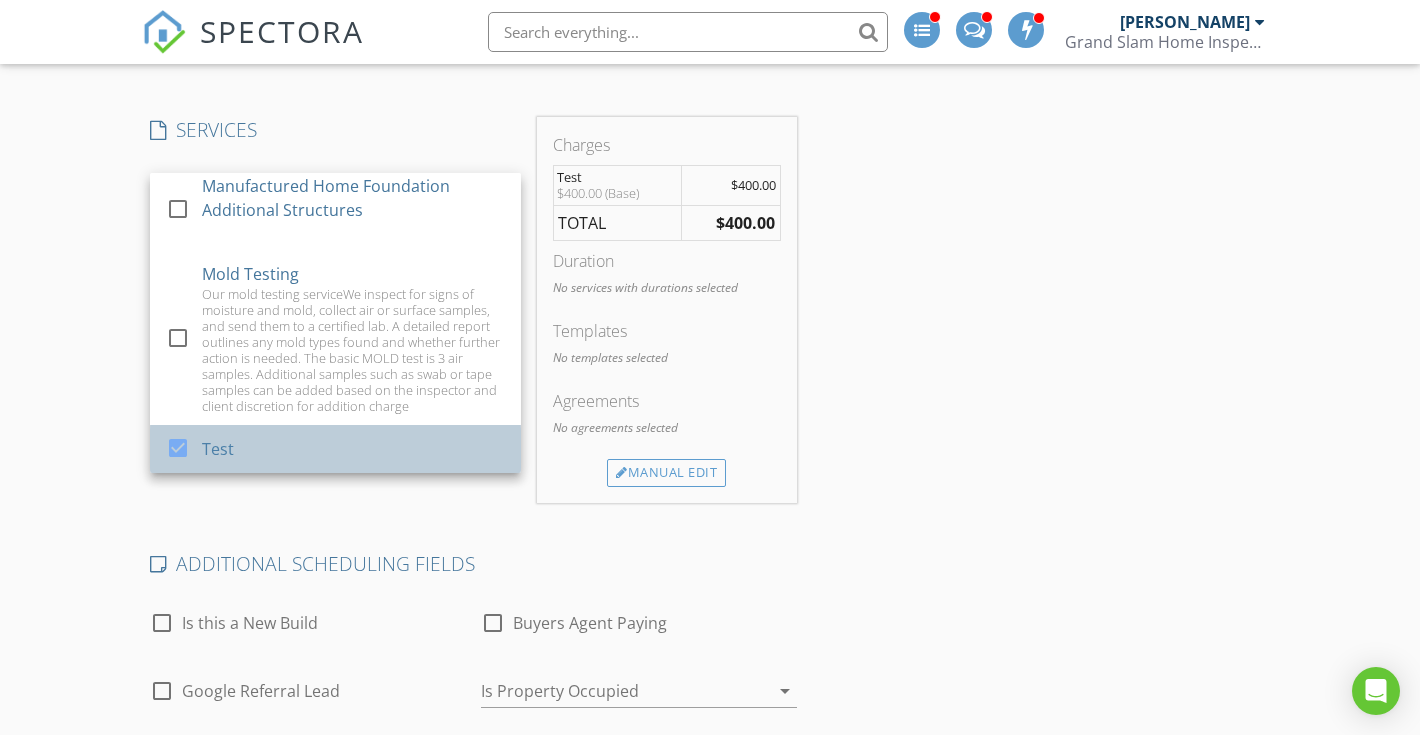 click on "Test" at bounding box center [353, 449] 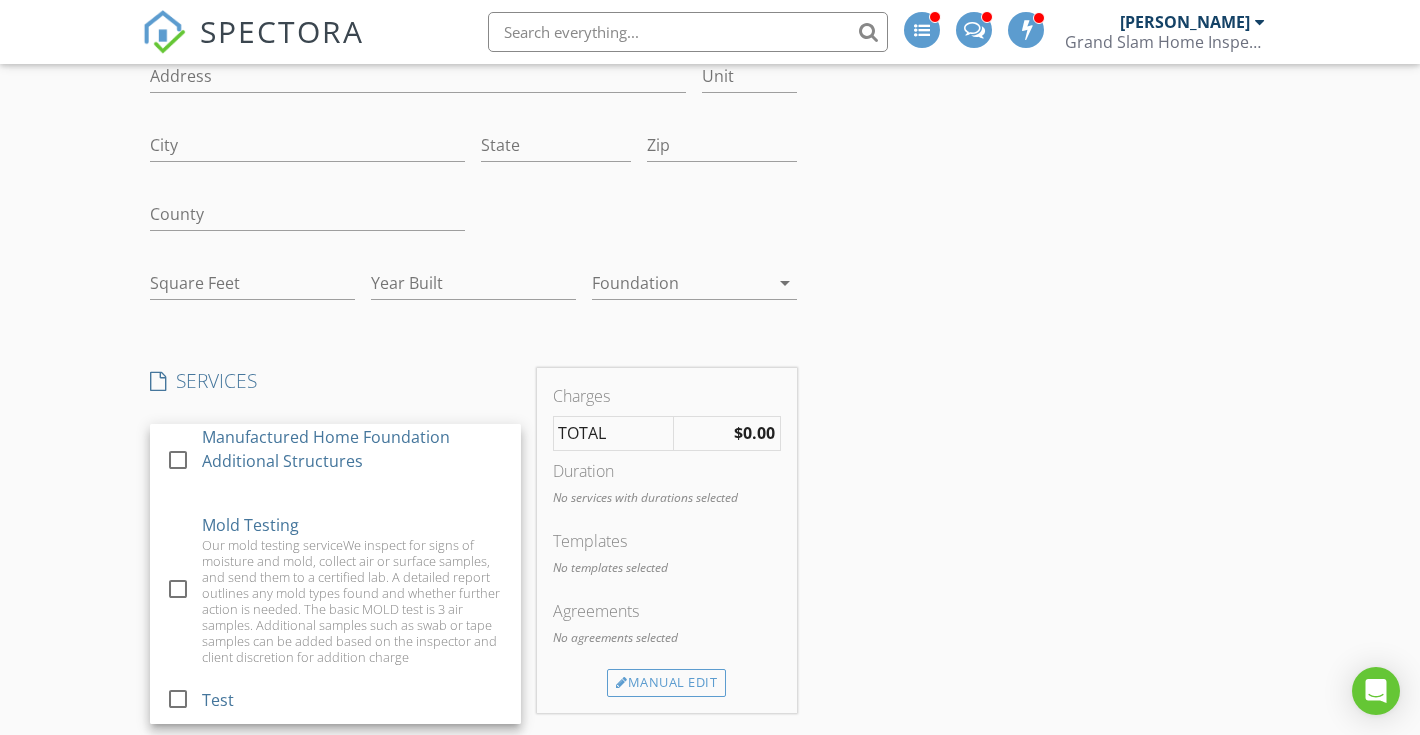 scroll, scrollTop: 125, scrollLeft: 0, axis: vertical 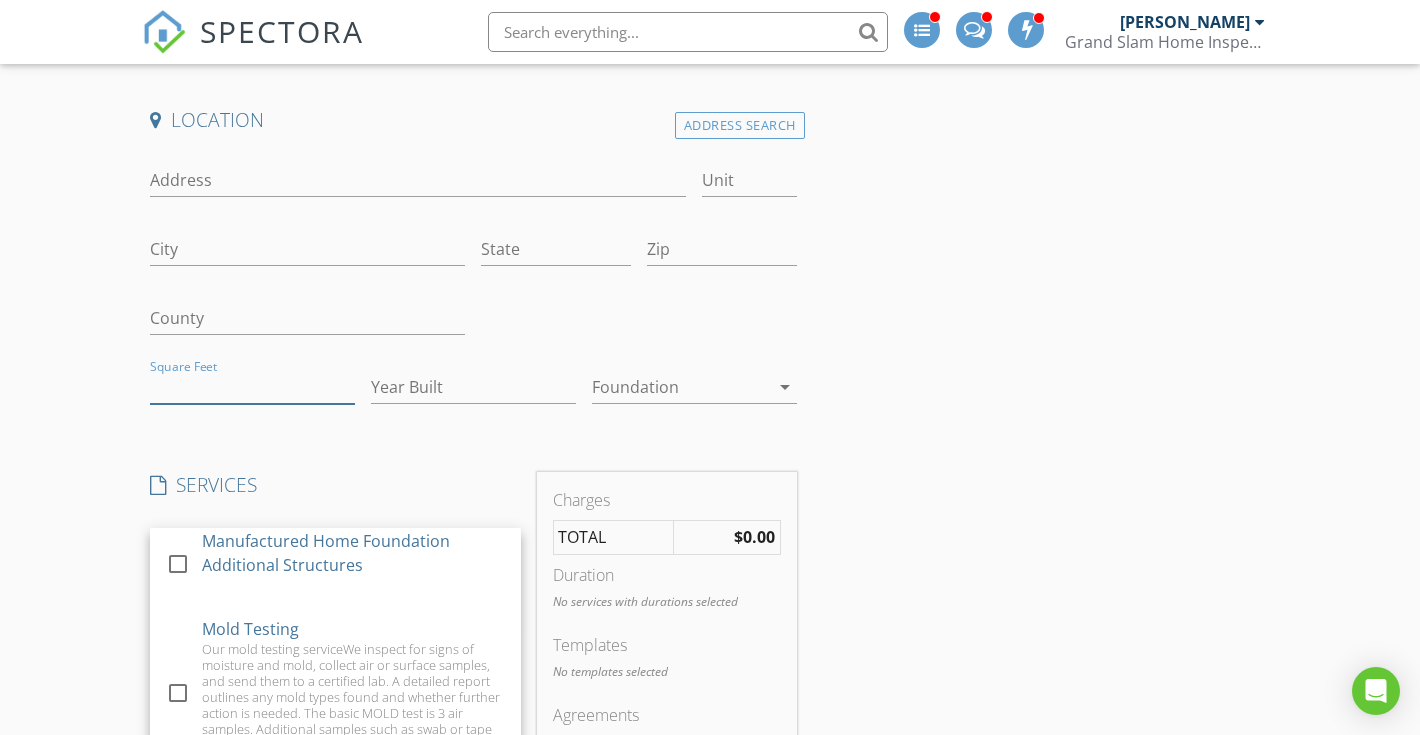 click on "Square Feet" at bounding box center (252, 387) 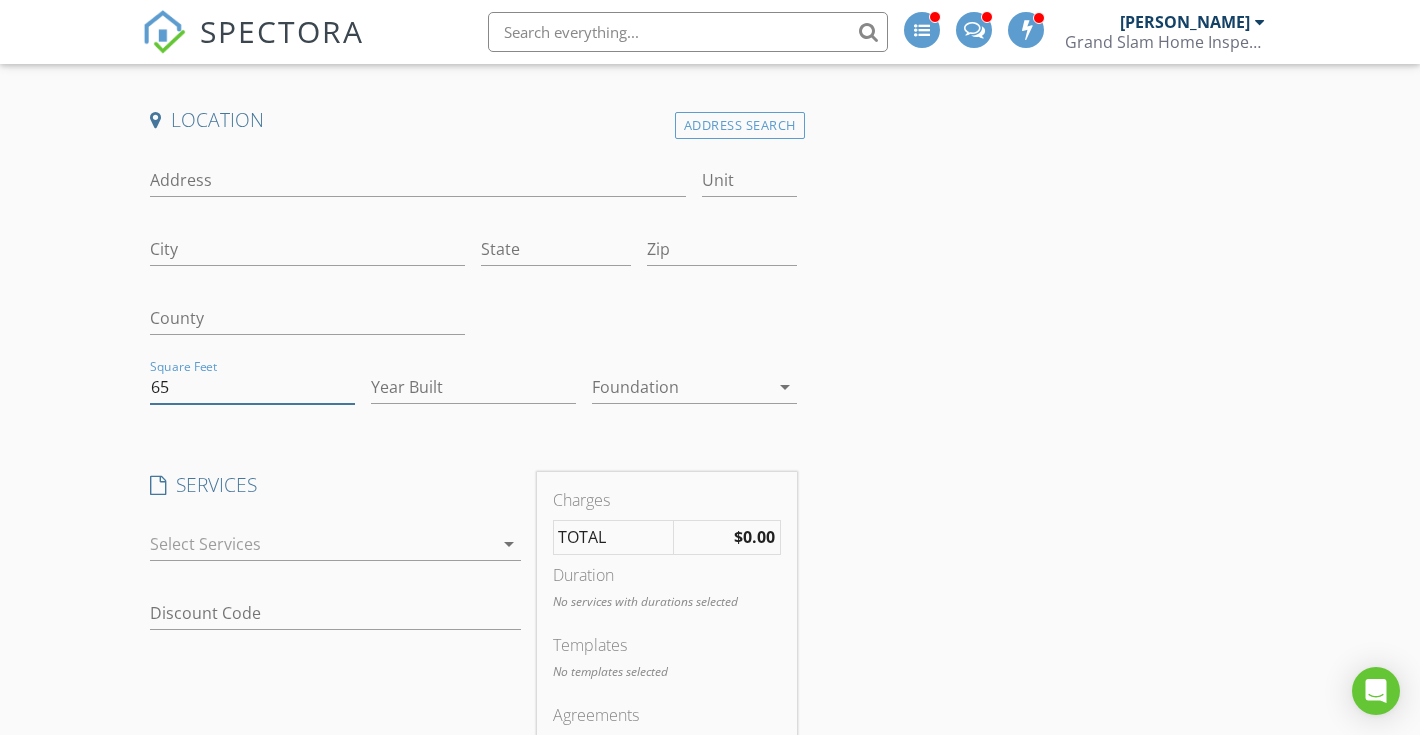 type on "6" 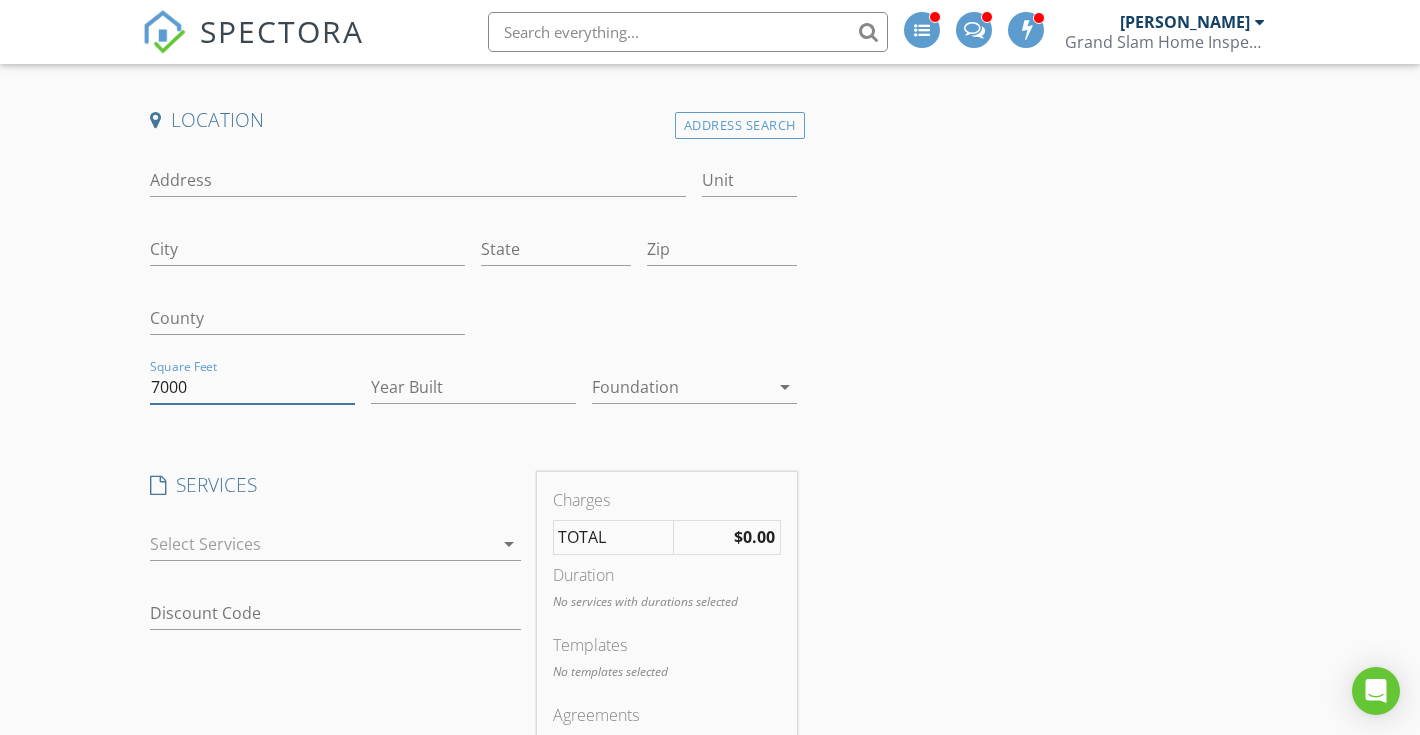 type on "7000" 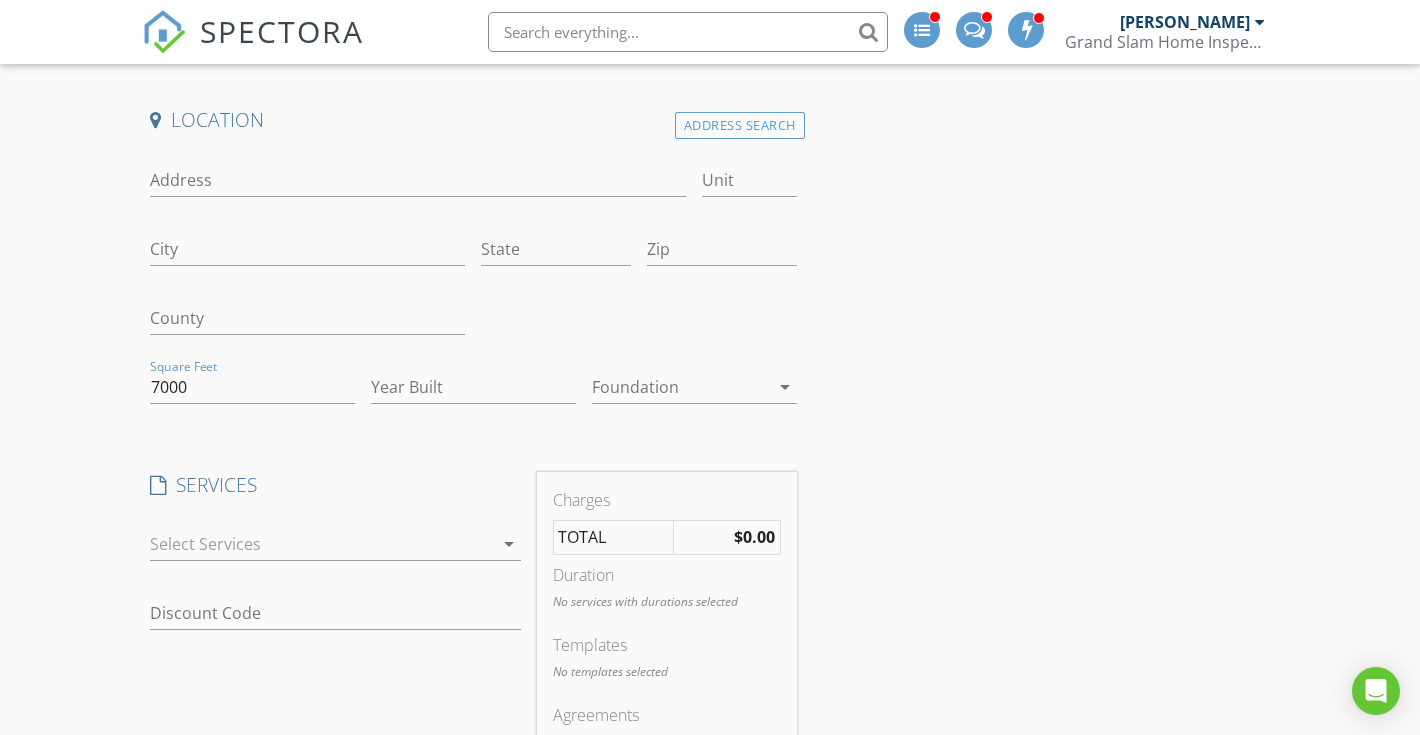 click at bounding box center [321, 544] 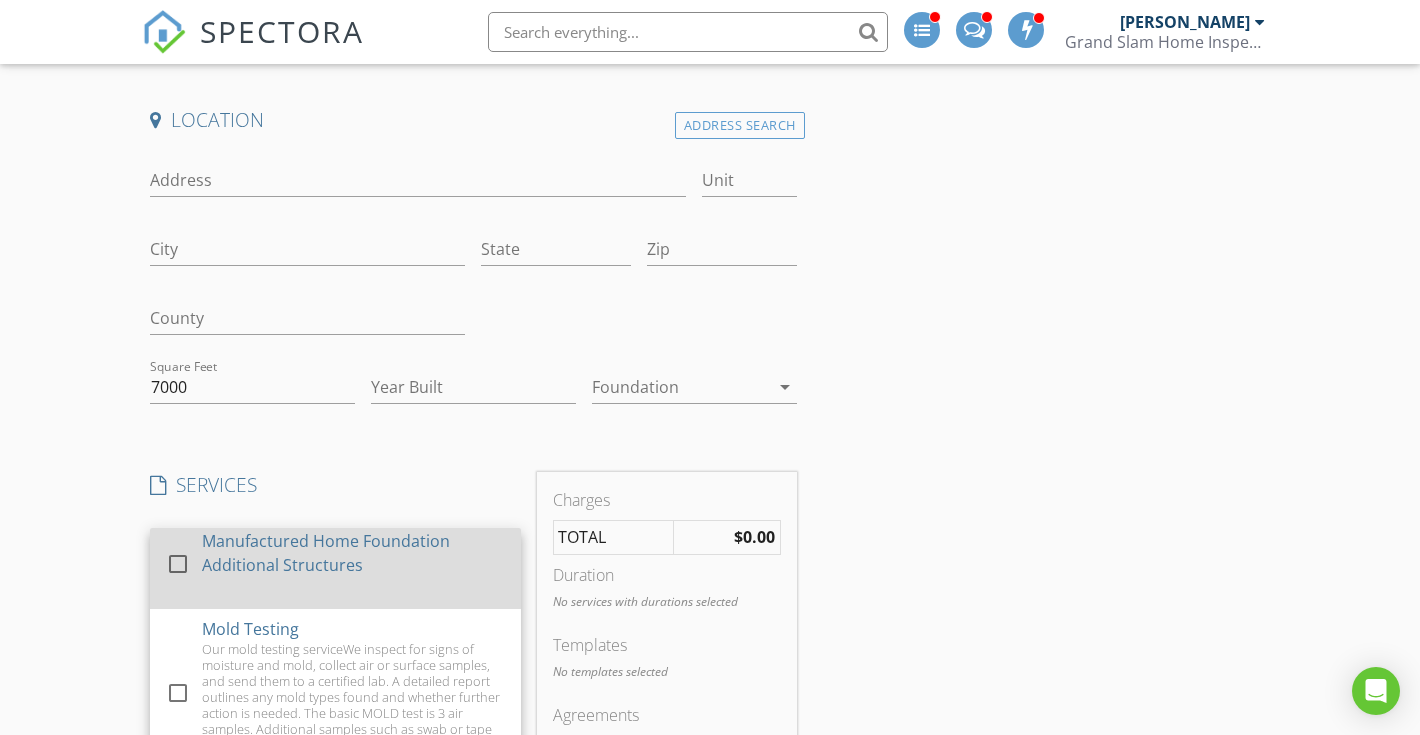 click on "Manufactured Home Foundation Additional Structures" at bounding box center [353, 553] 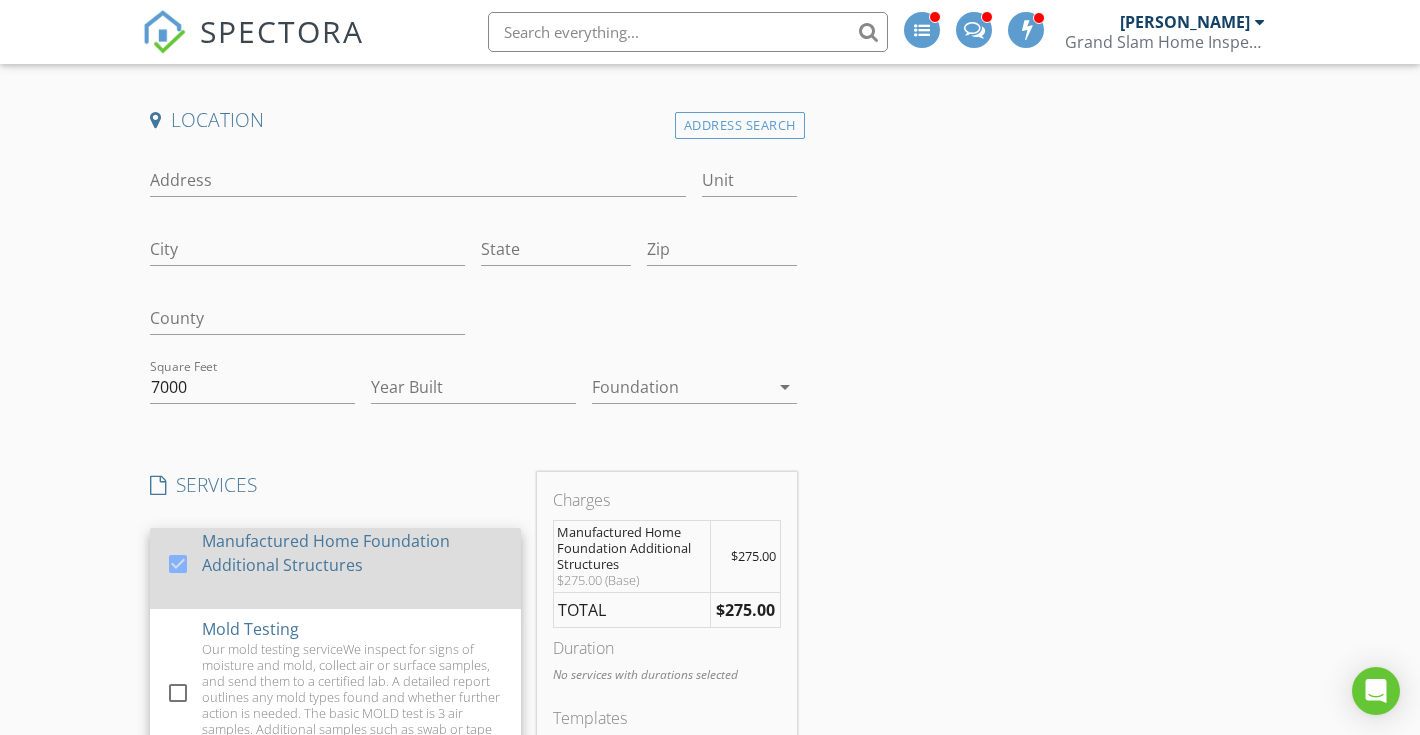 click on "Manufactured Home Foundation Additional Structures" at bounding box center [353, 553] 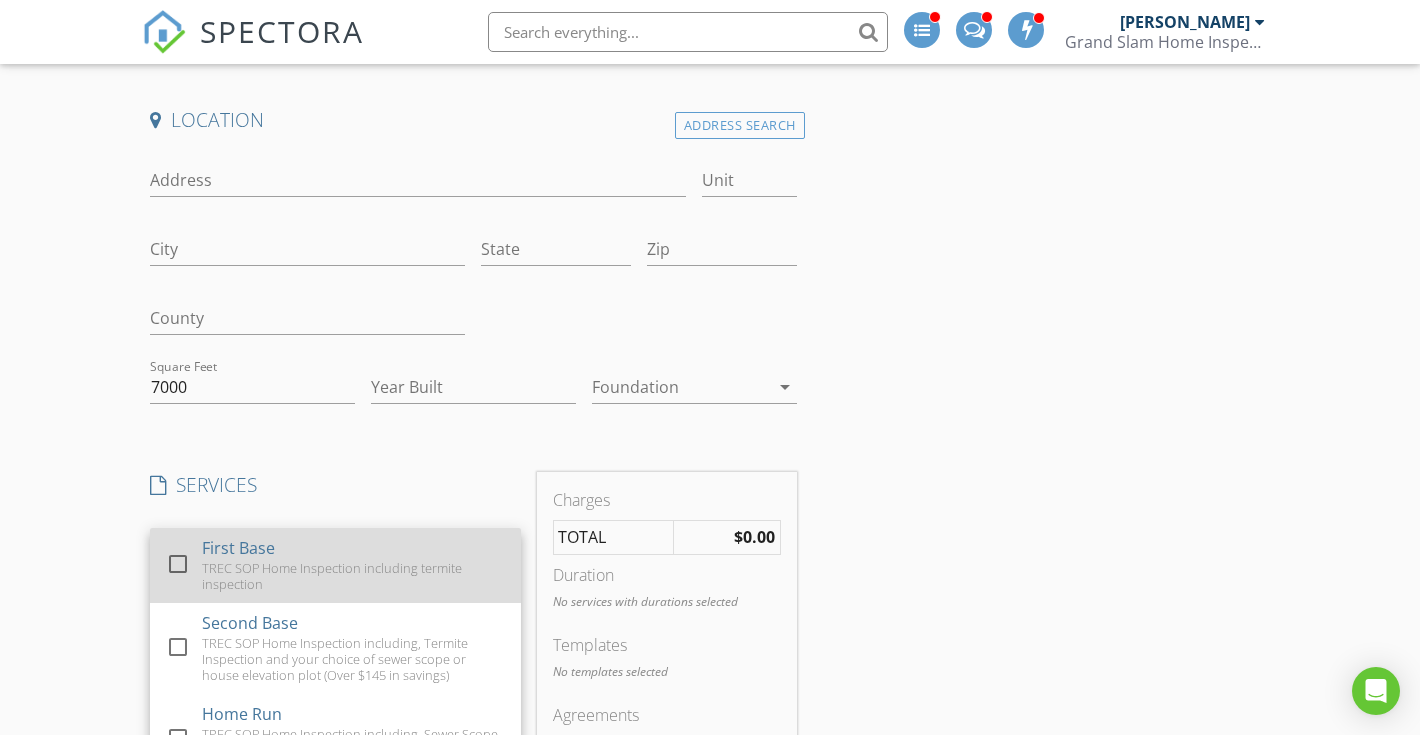 scroll, scrollTop: 0, scrollLeft: 0, axis: both 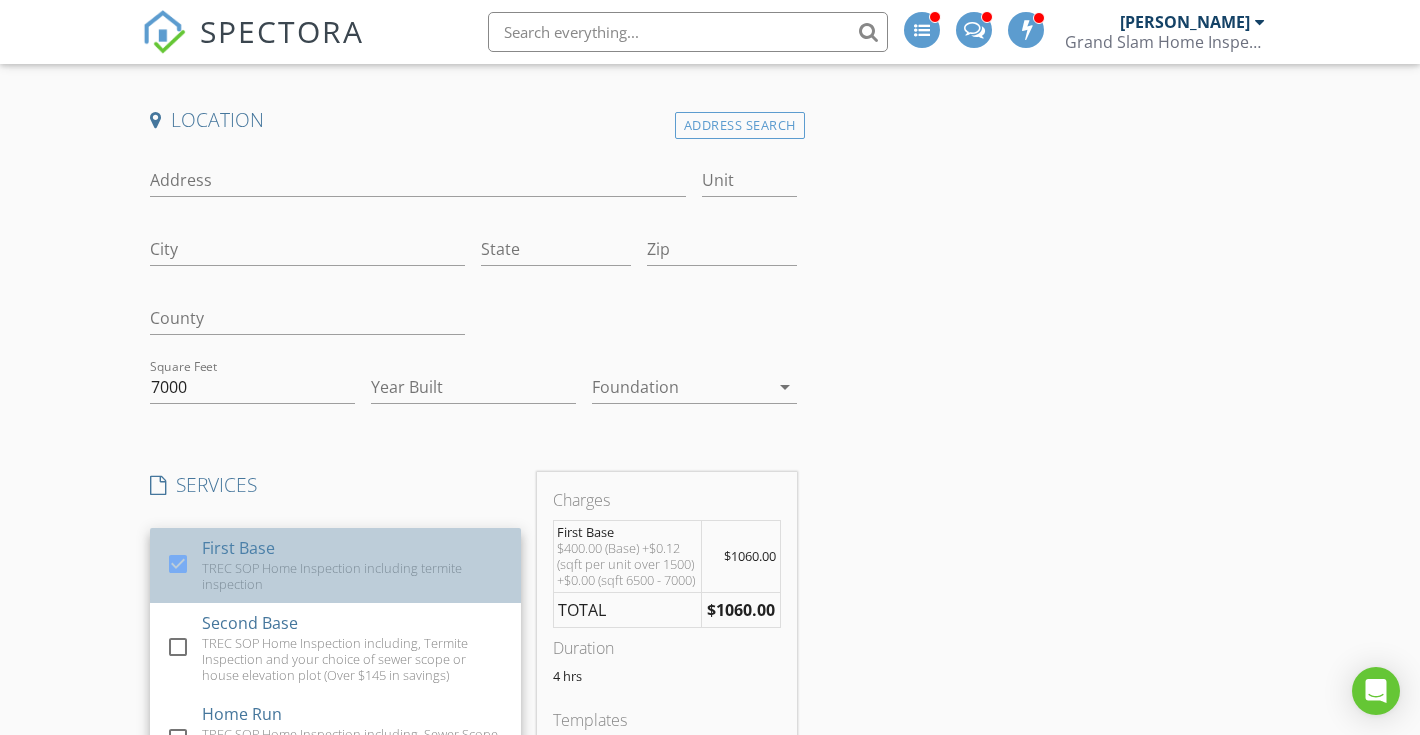 click on "TREC SOP Home Inspection including termite inspection" at bounding box center [353, 576] 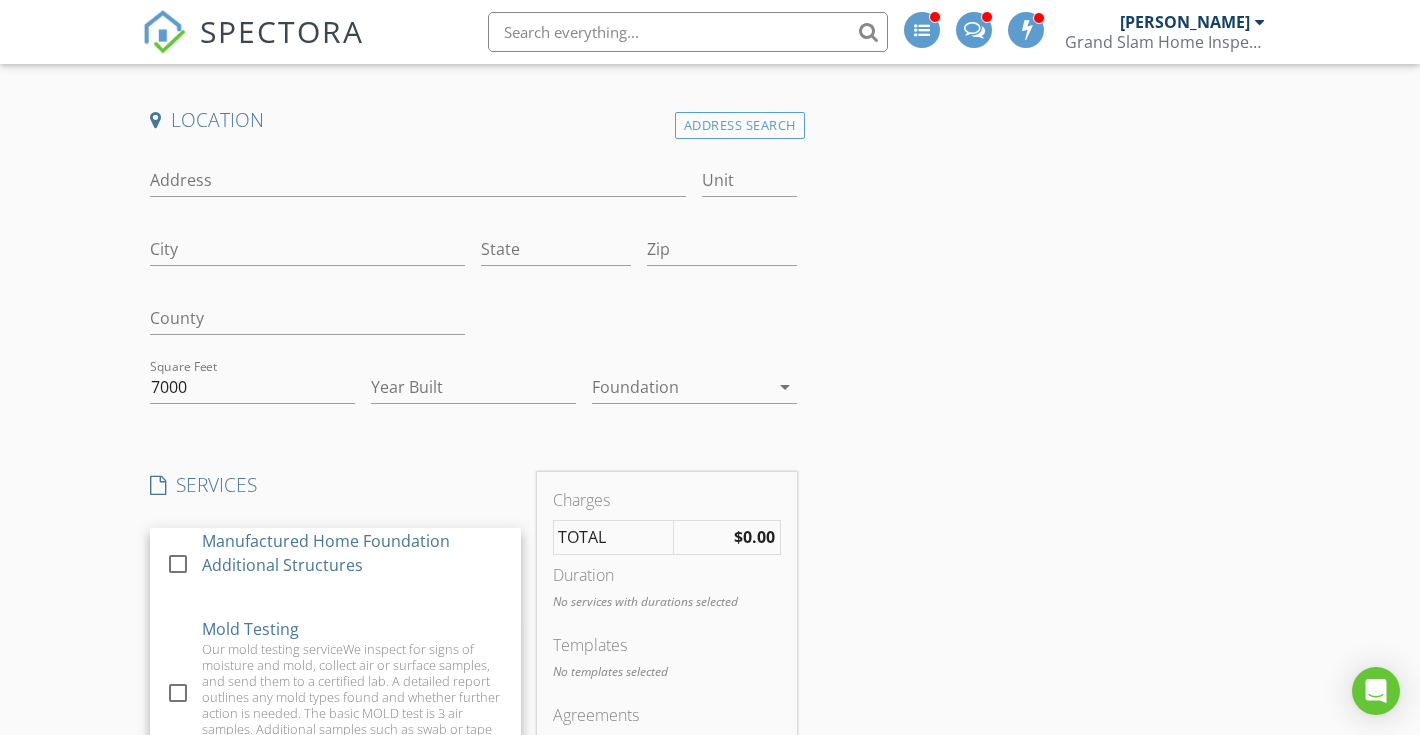 scroll, scrollTop: 1681, scrollLeft: 0, axis: vertical 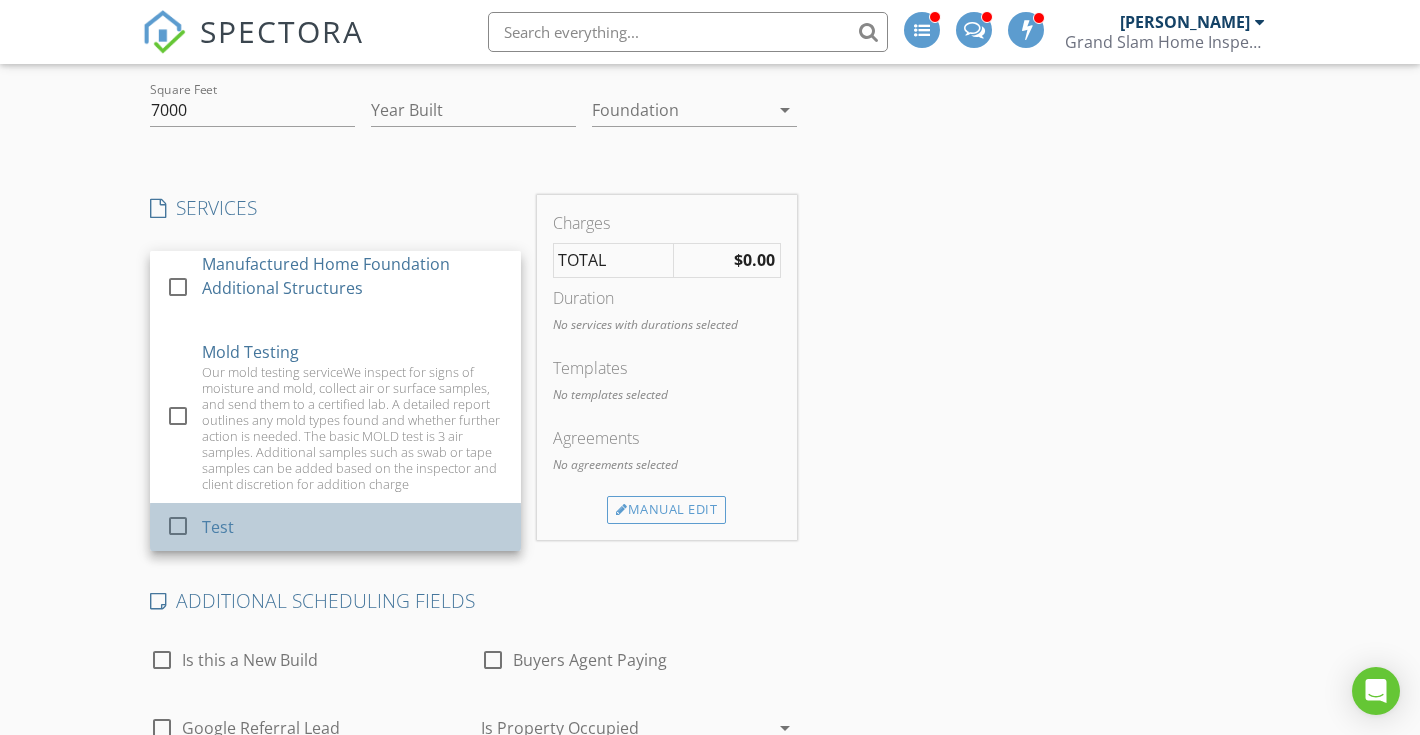 click on "Test" at bounding box center (353, 527) 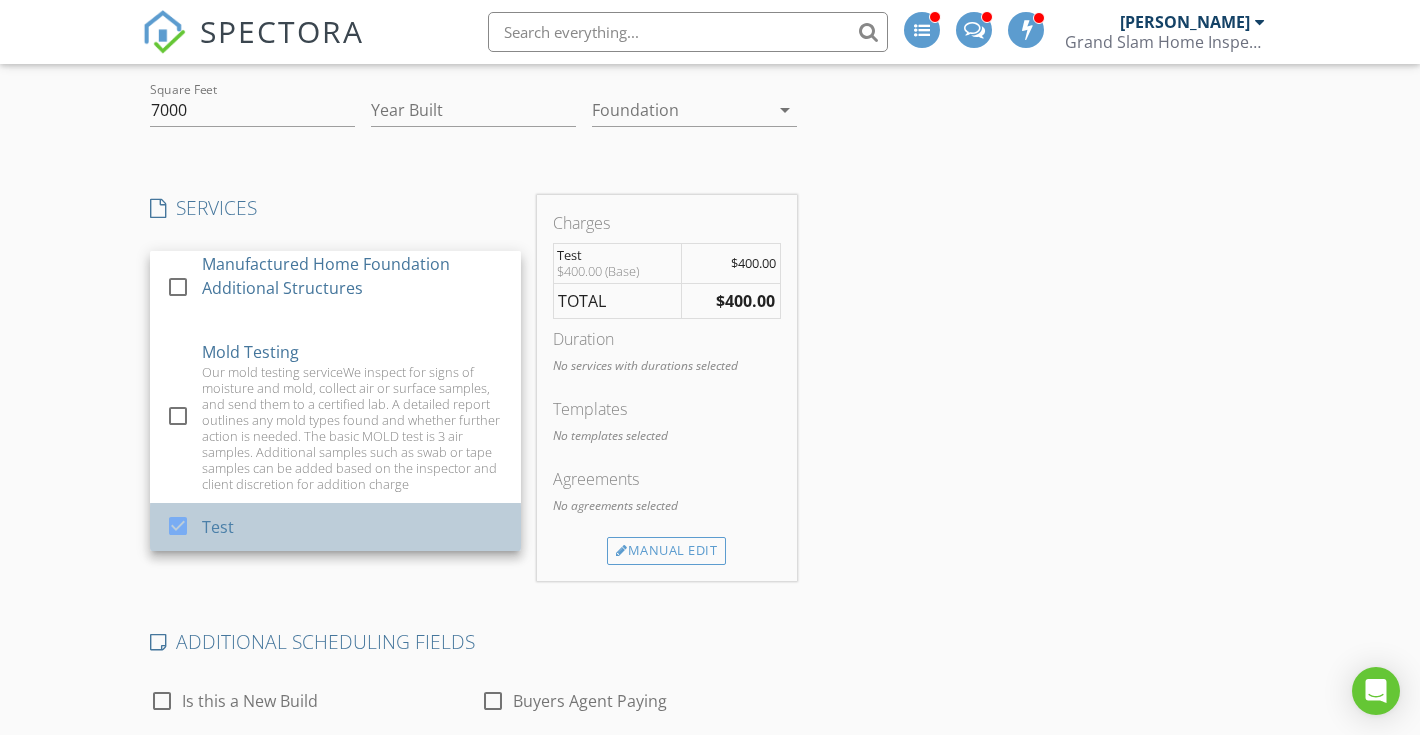 click on "Test" at bounding box center [353, 527] 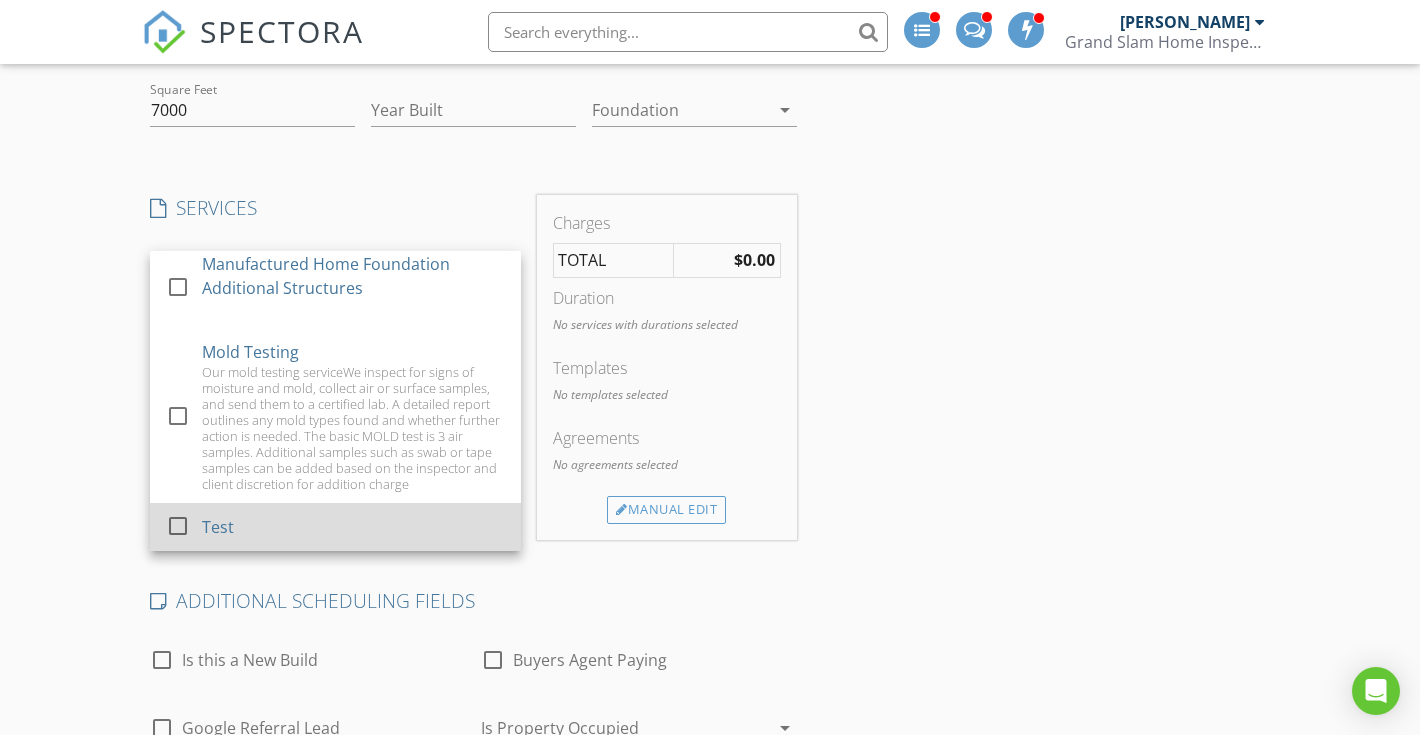 click on "Test" at bounding box center [218, 527] 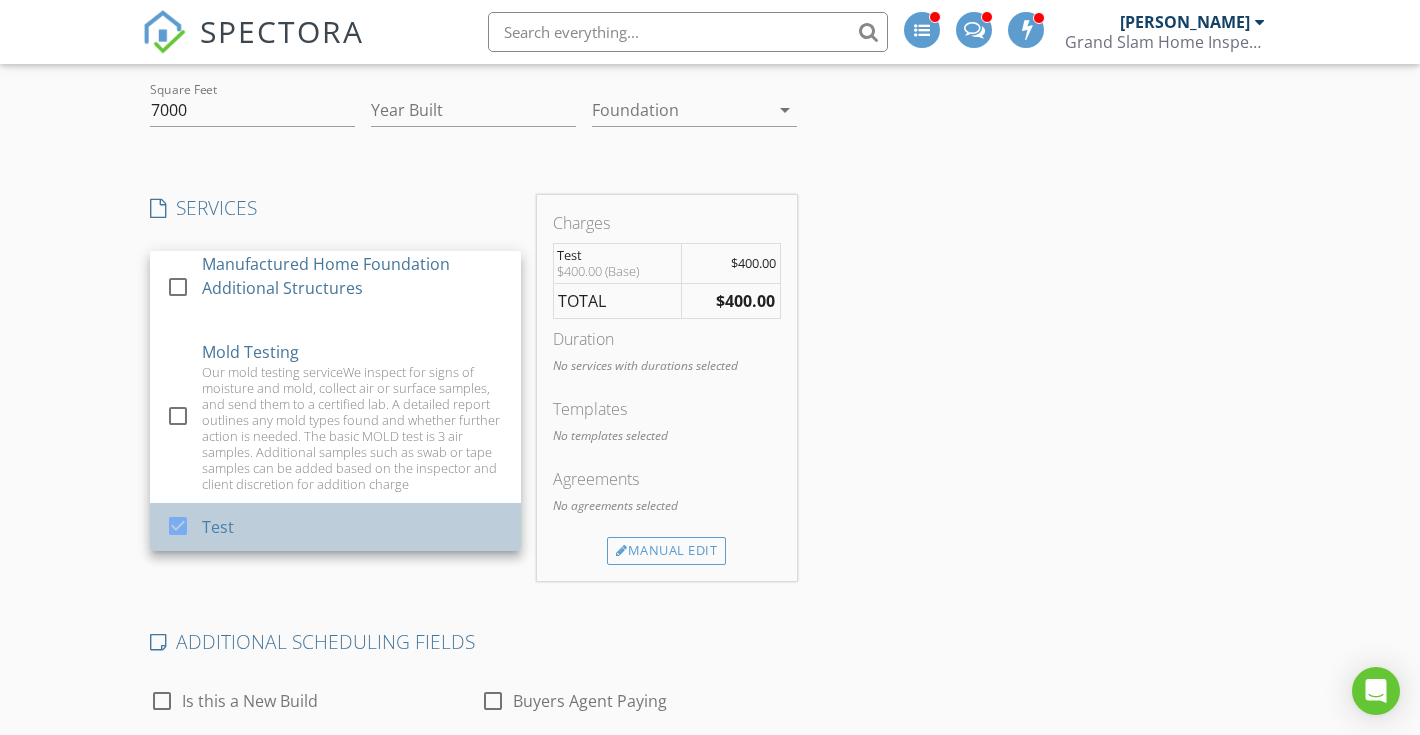 click on "Test" at bounding box center (218, 527) 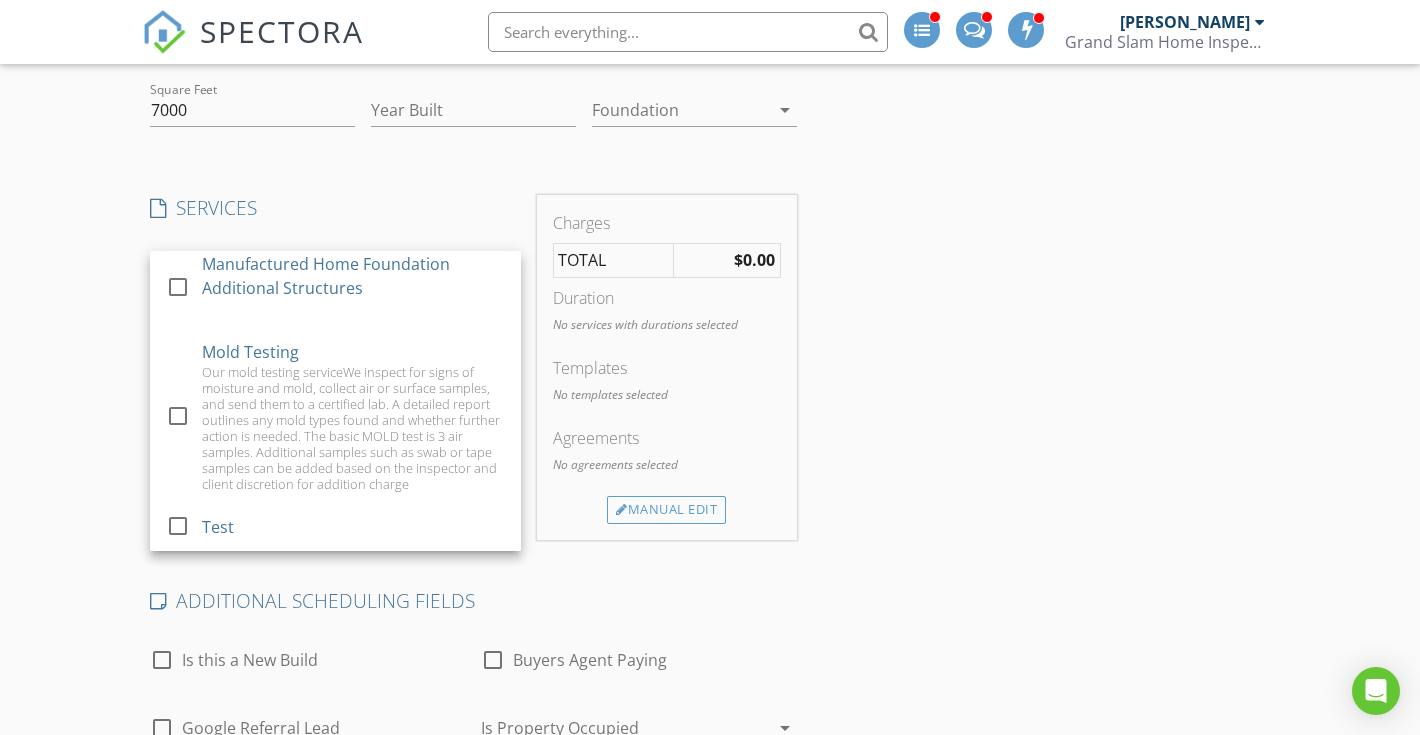 scroll, scrollTop: 249, scrollLeft: 0, axis: vertical 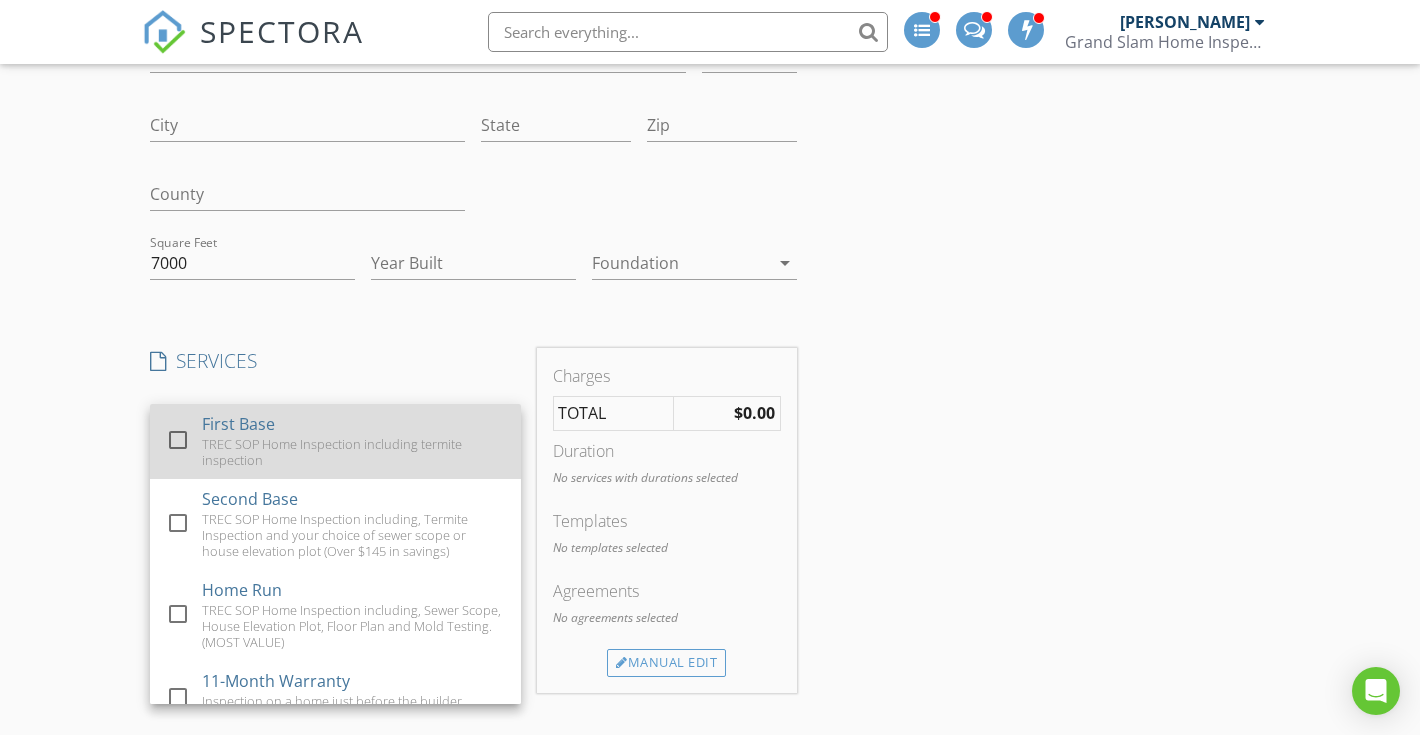 click on "TREC SOP Home Inspection including termite inspection" at bounding box center (353, 452) 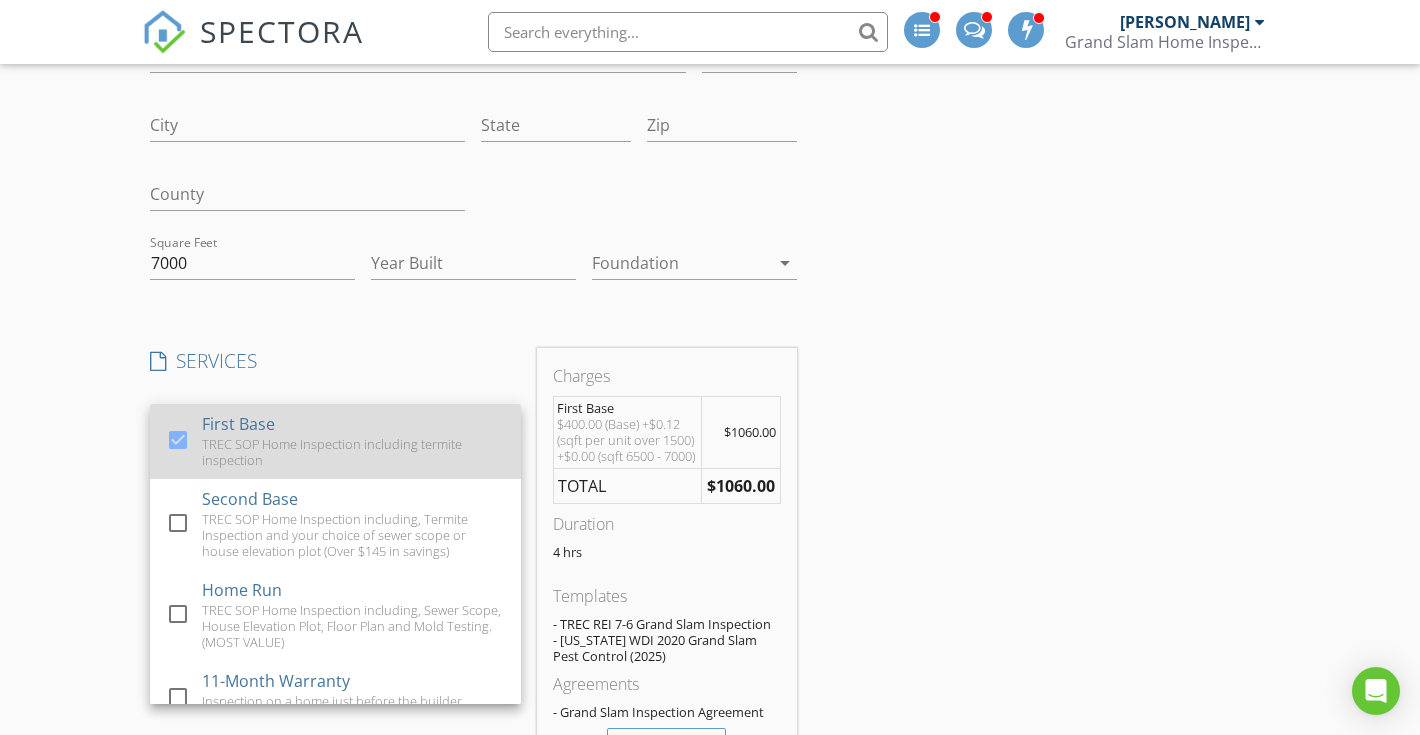 click on "TREC SOP Home Inspection including termite inspection" at bounding box center [353, 452] 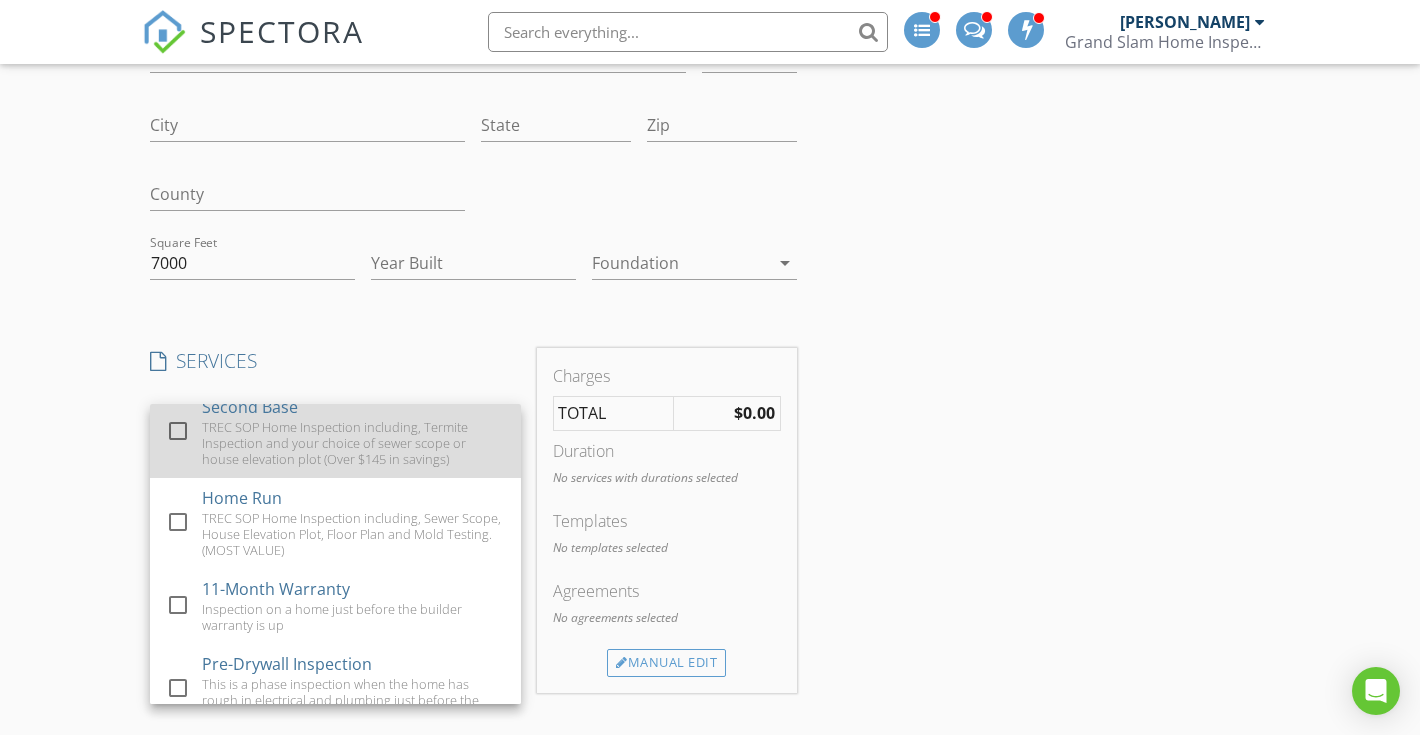 scroll, scrollTop: 107, scrollLeft: 0, axis: vertical 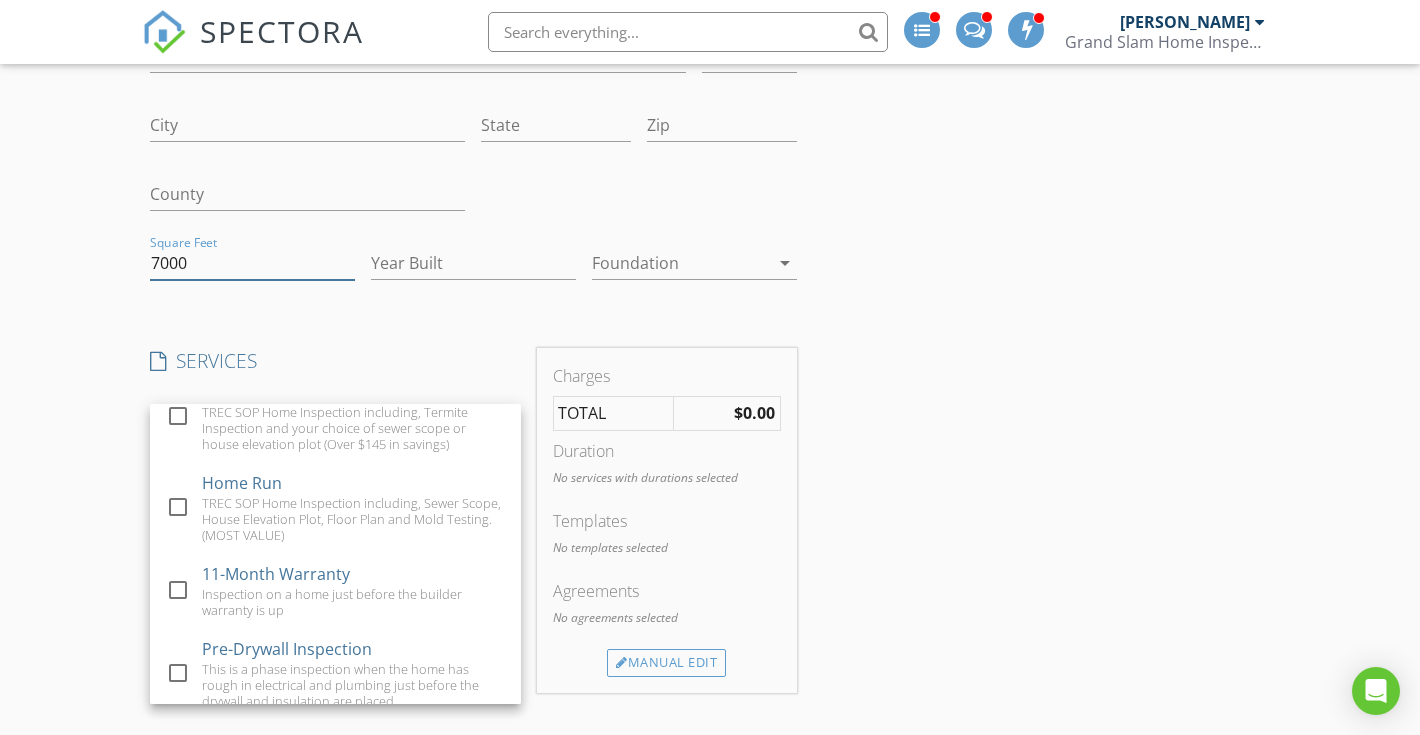 drag, startPoint x: 208, startPoint y: 272, endPoint x: 67, endPoint y: 260, distance: 141.50972 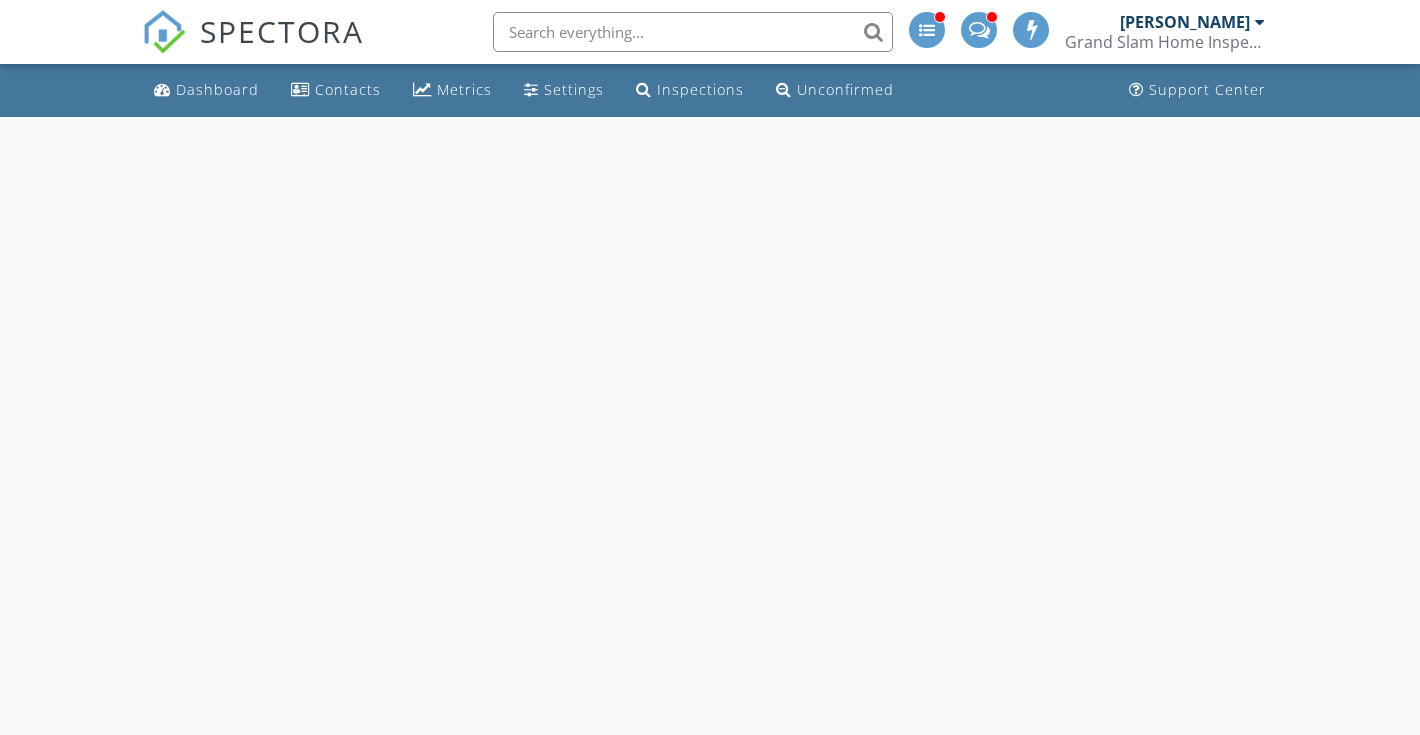 scroll, scrollTop: 117, scrollLeft: 0, axis: vertical 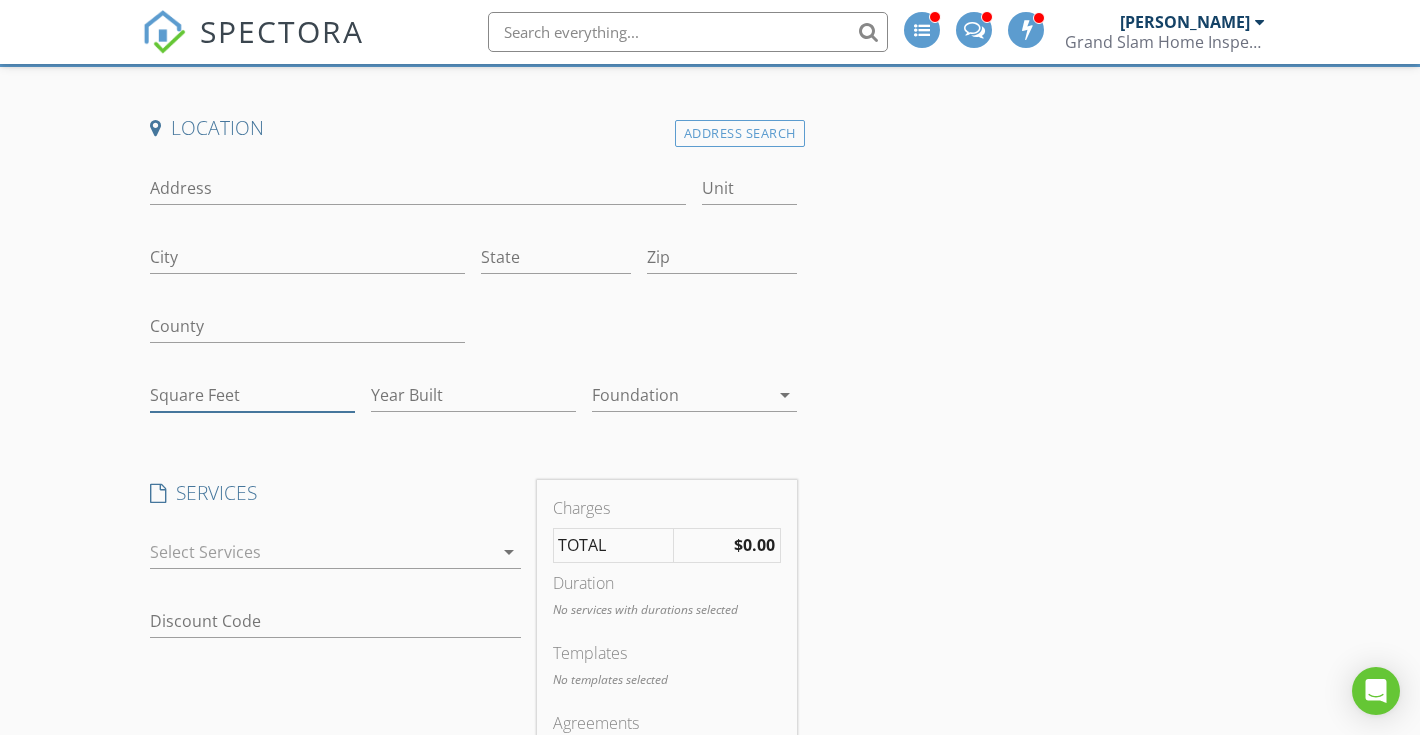 click on "Square Feet" at bounding box center [252, 395] 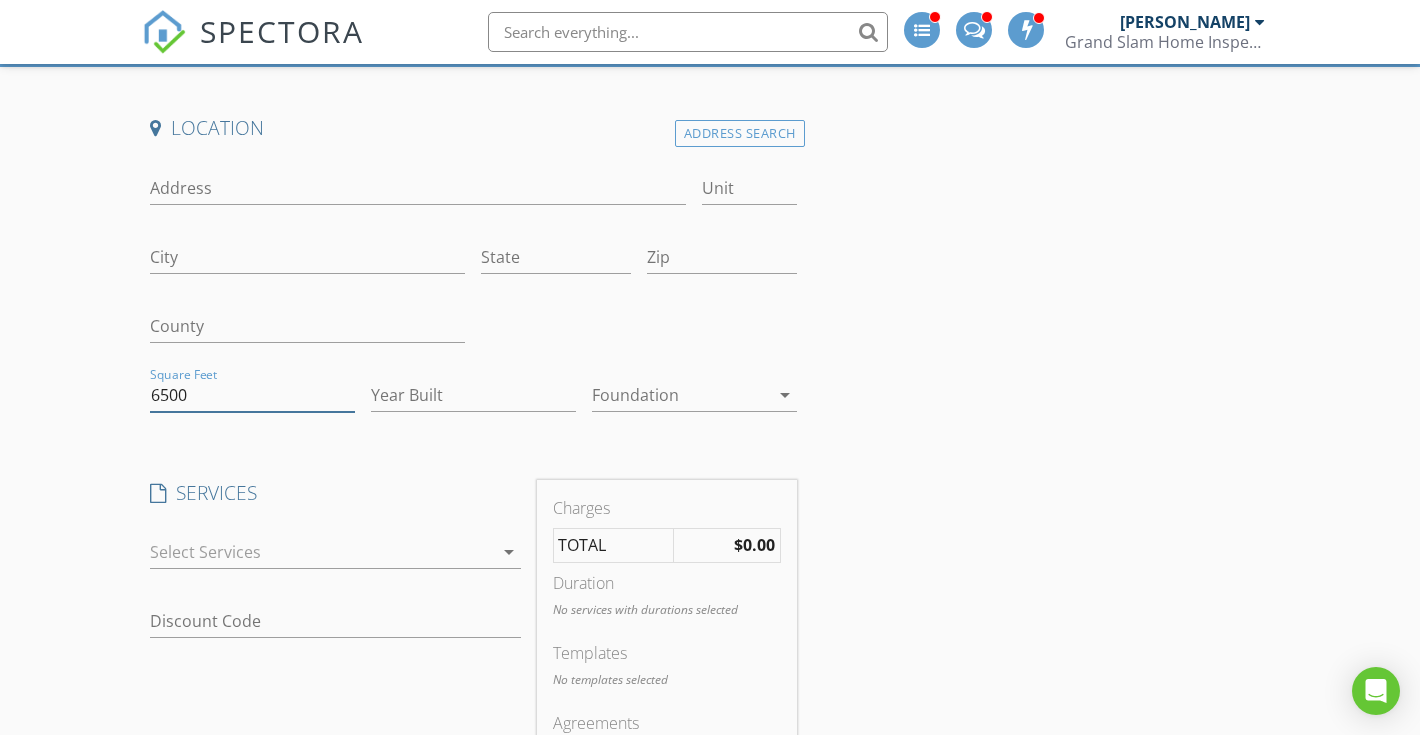type on "6500" 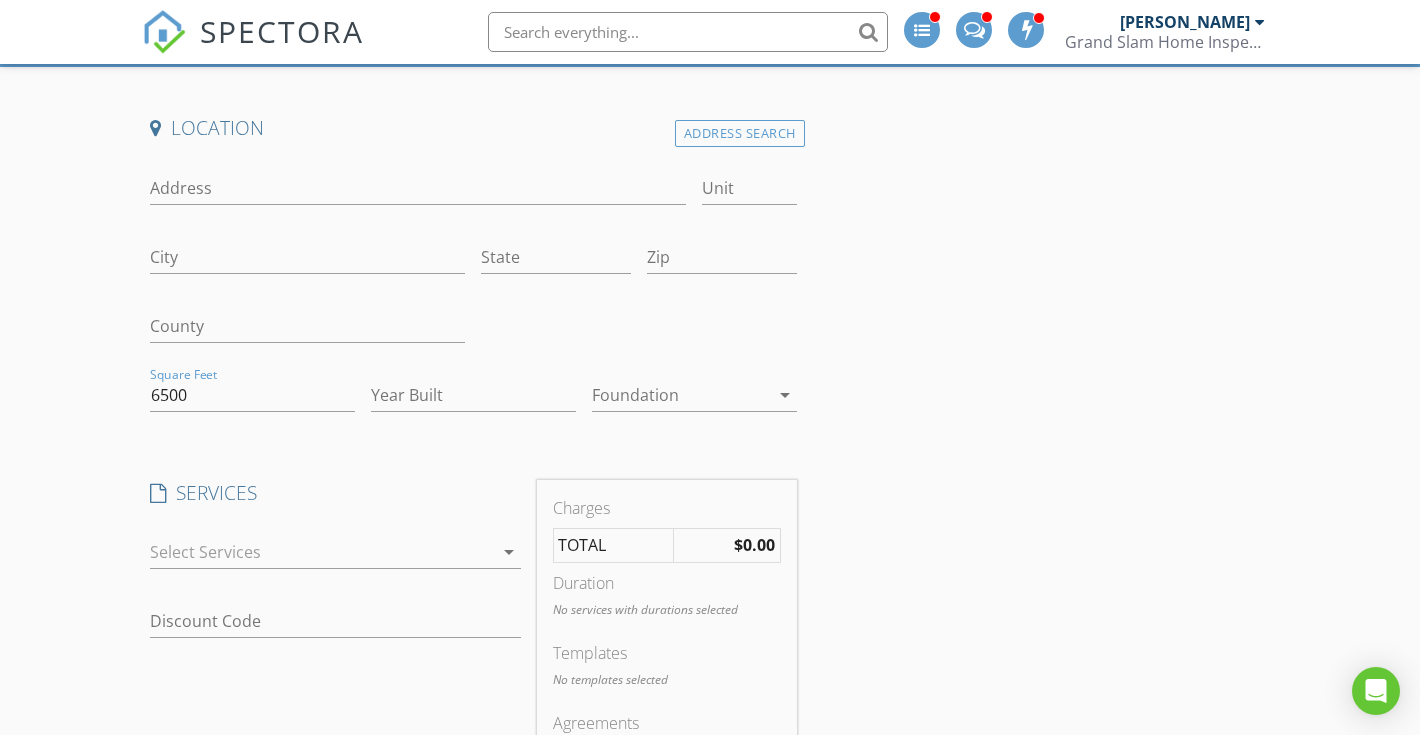 click at bounding box center [321, 552] 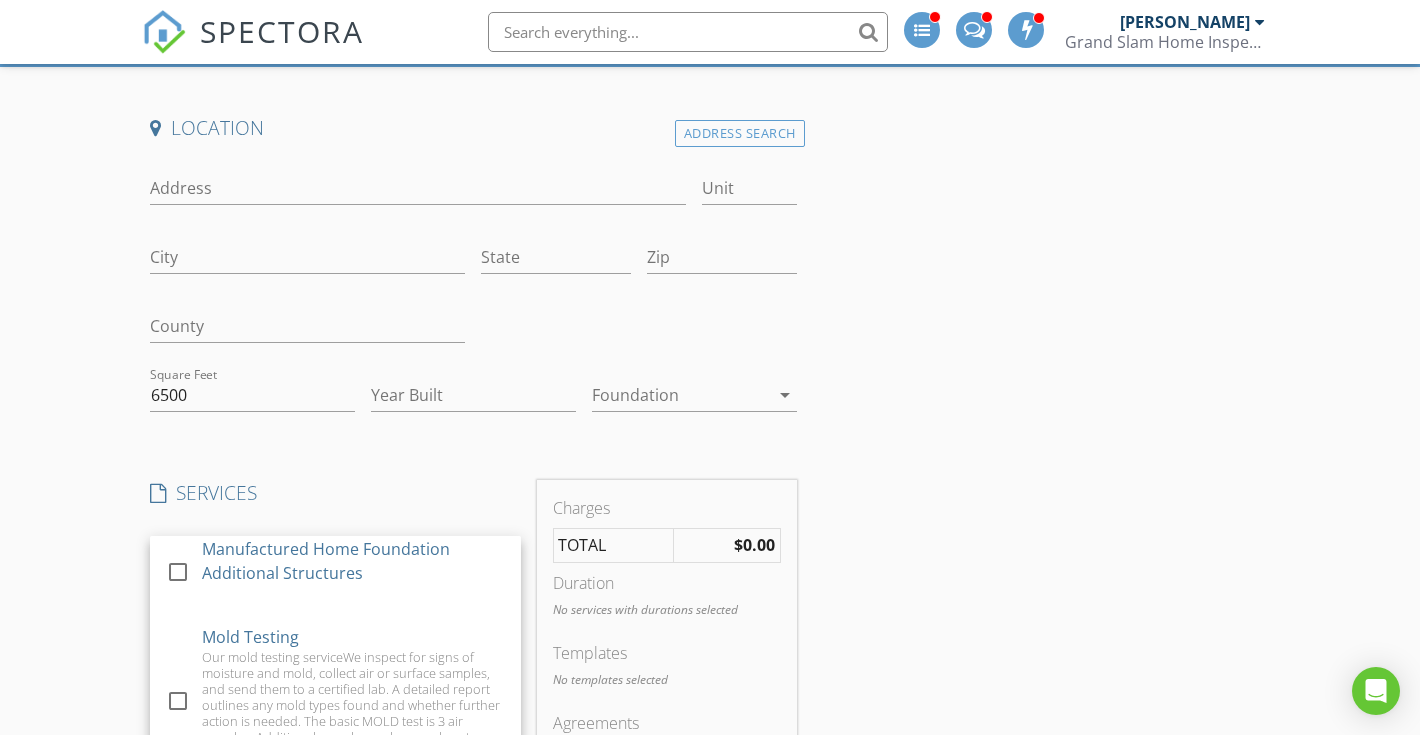 scroll, scrollTop: 1681, scrollLeft: 0, axis: vertical 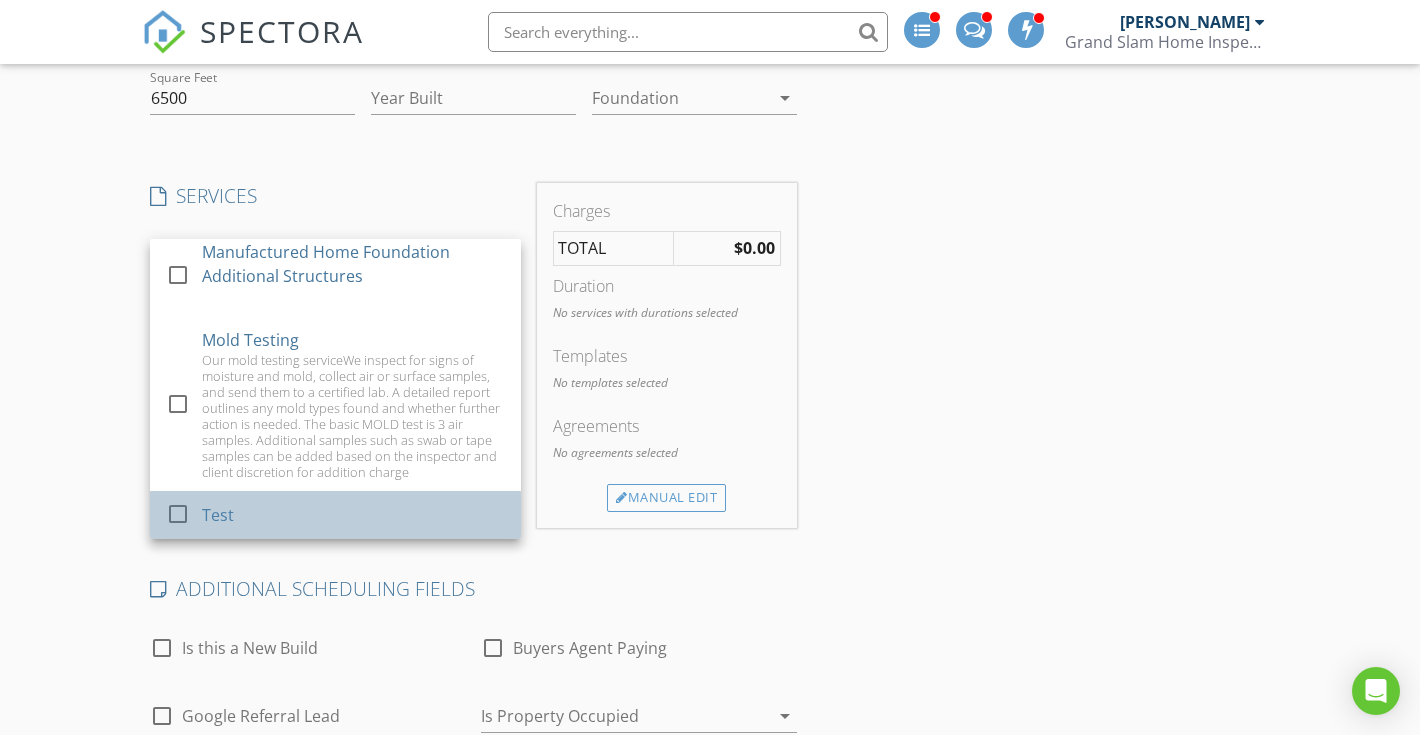 click on "Test" at bounding box center (353, 515) 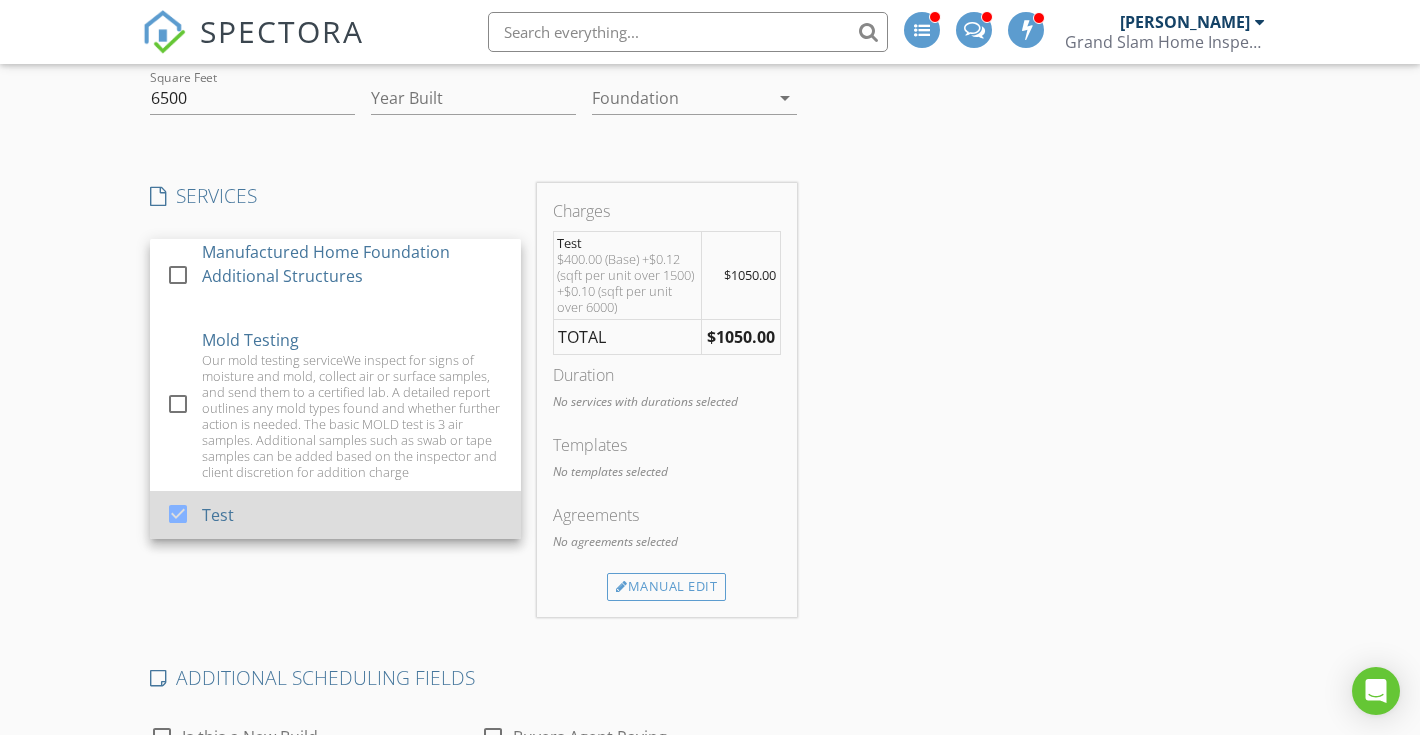 click on "Test" at bounding box center [353, 515] 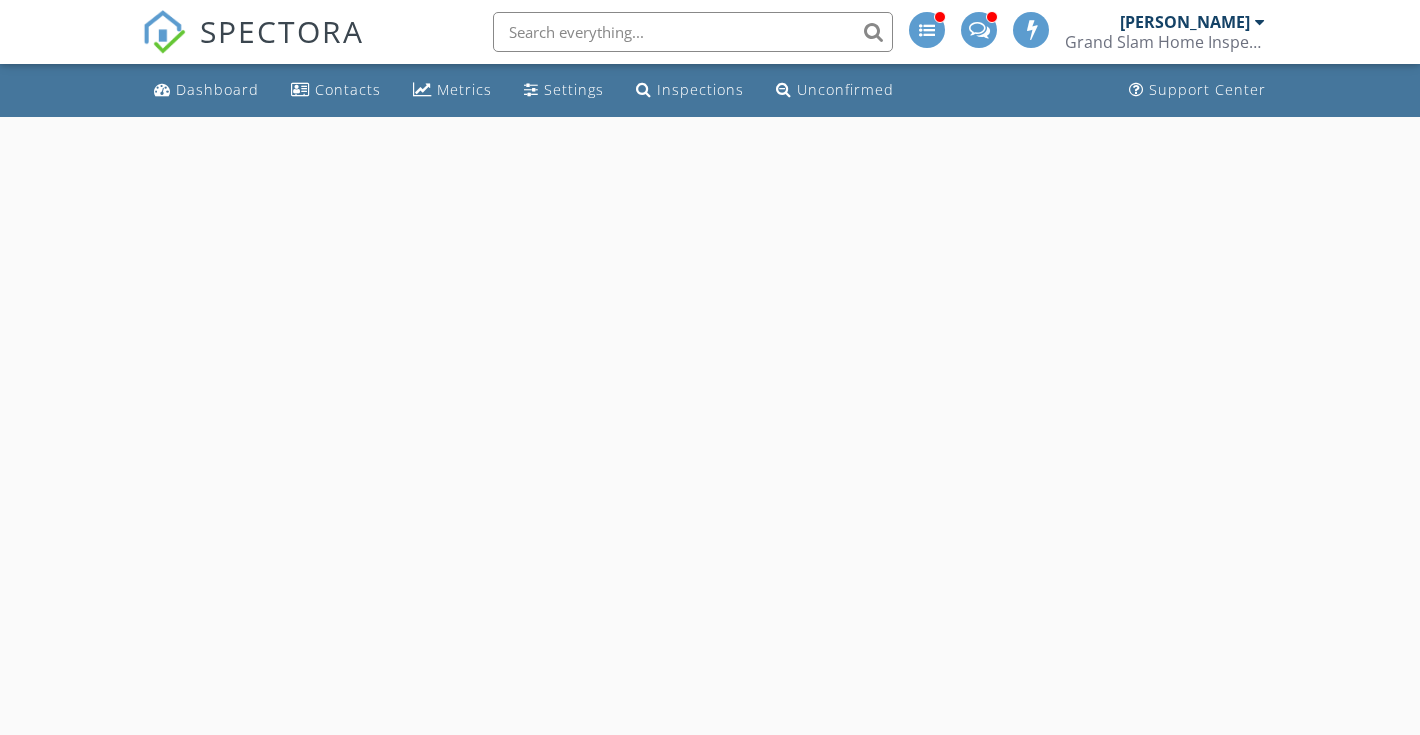 scroll, scrollTop: 117, scrollLeft: 0, axis: vertical 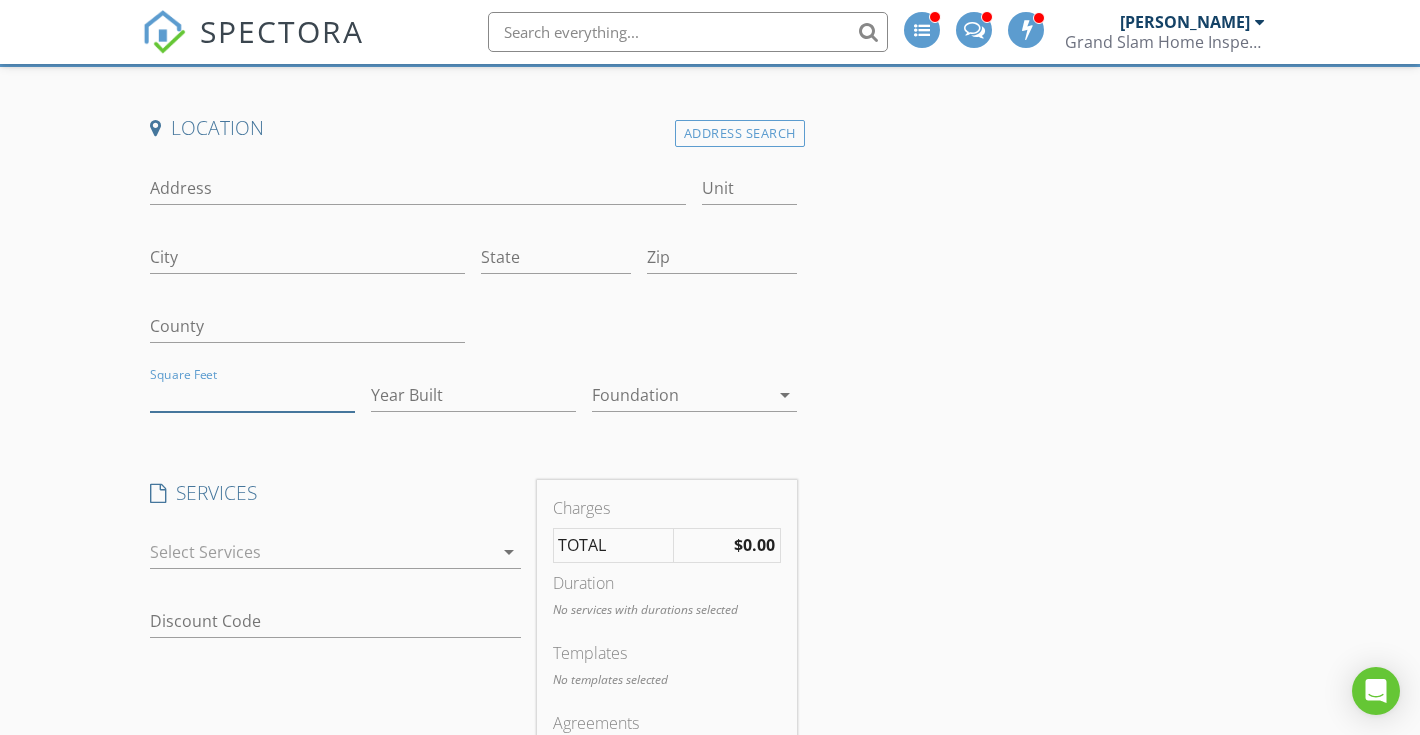 click on "Square Feet" at bounding box center [252, 395] 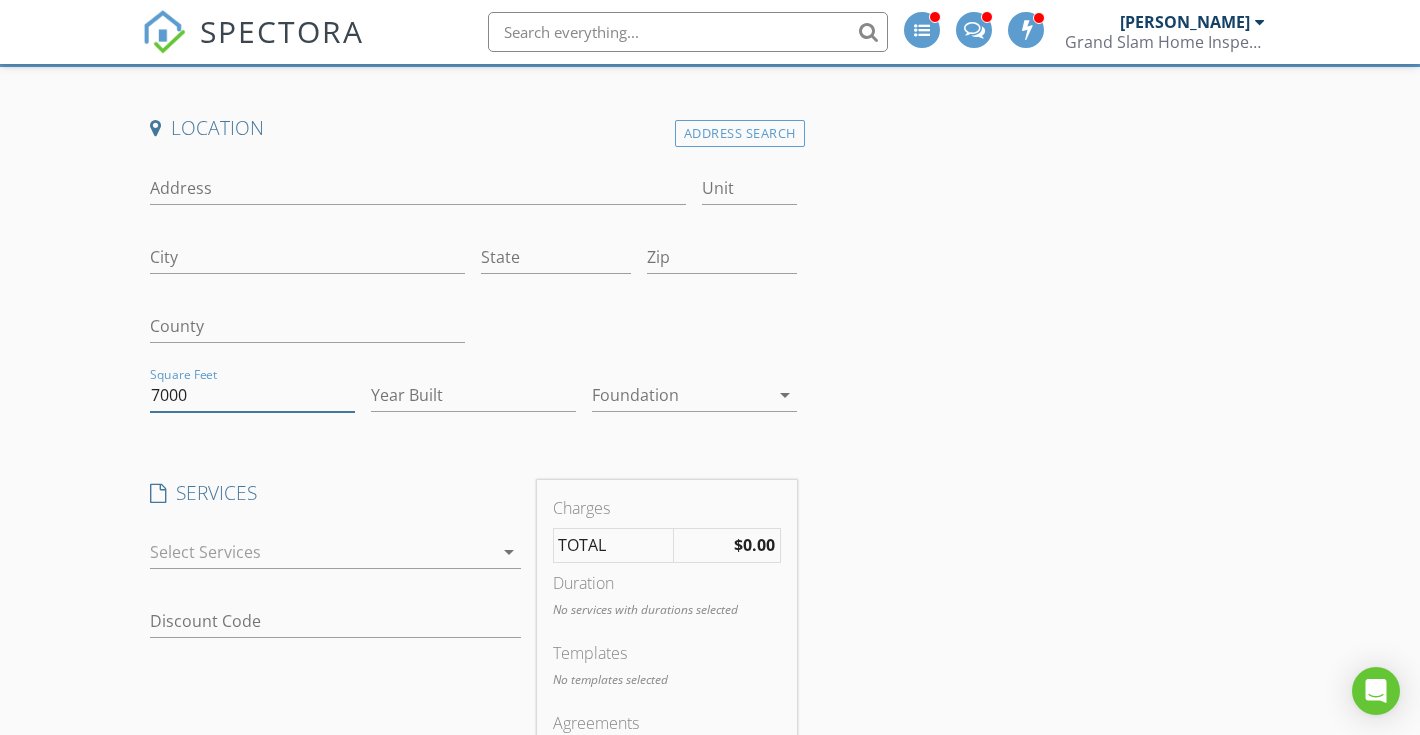 type on "7000" 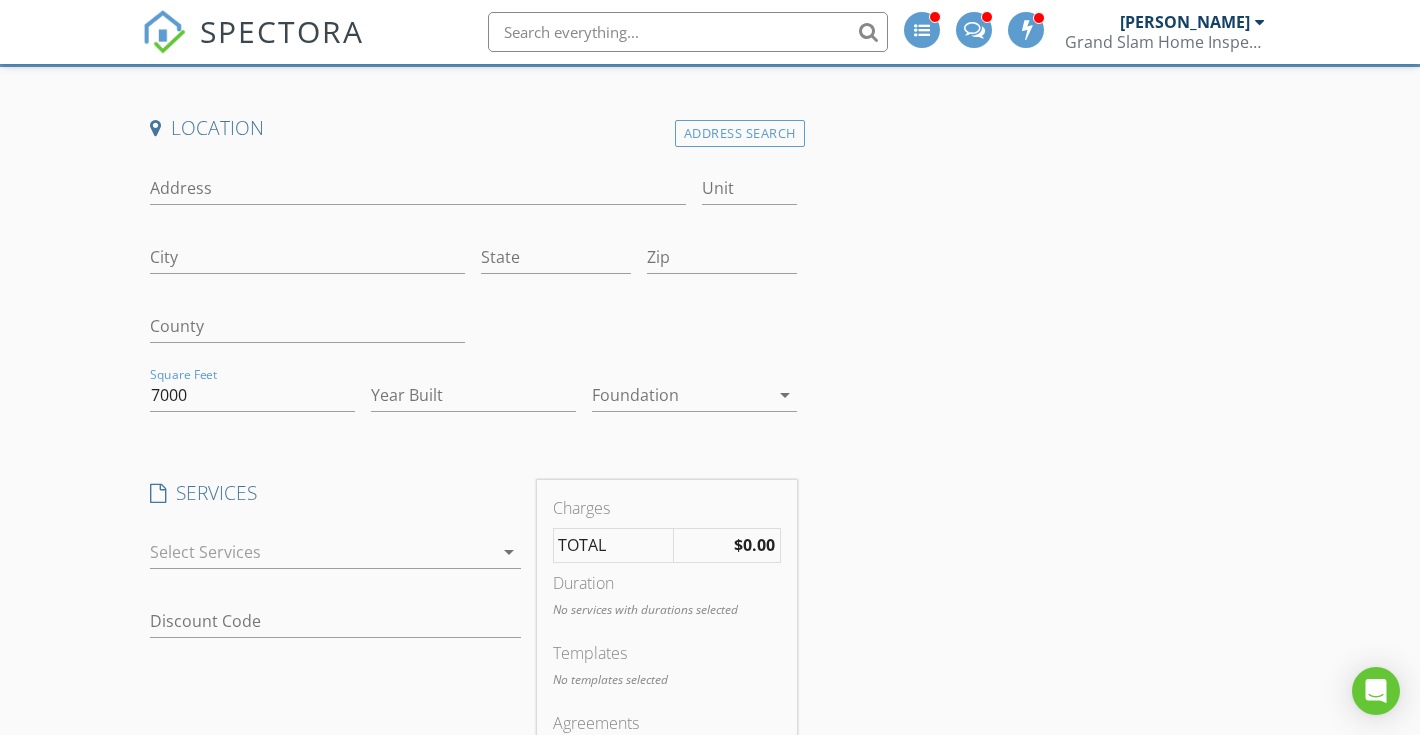 click at bounding box center [321, 552] 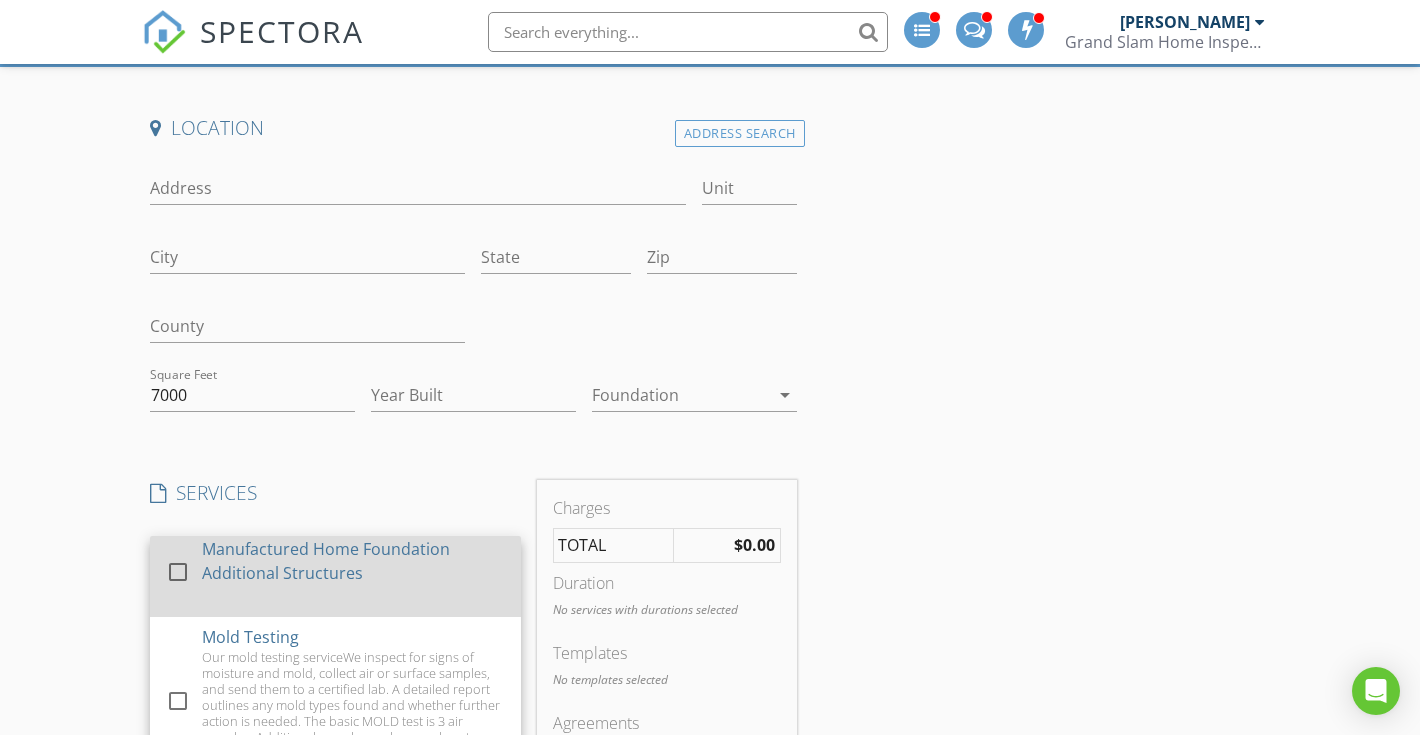 scroll, scrollTop: 1681, scrollLeft: 0, axis: vertical 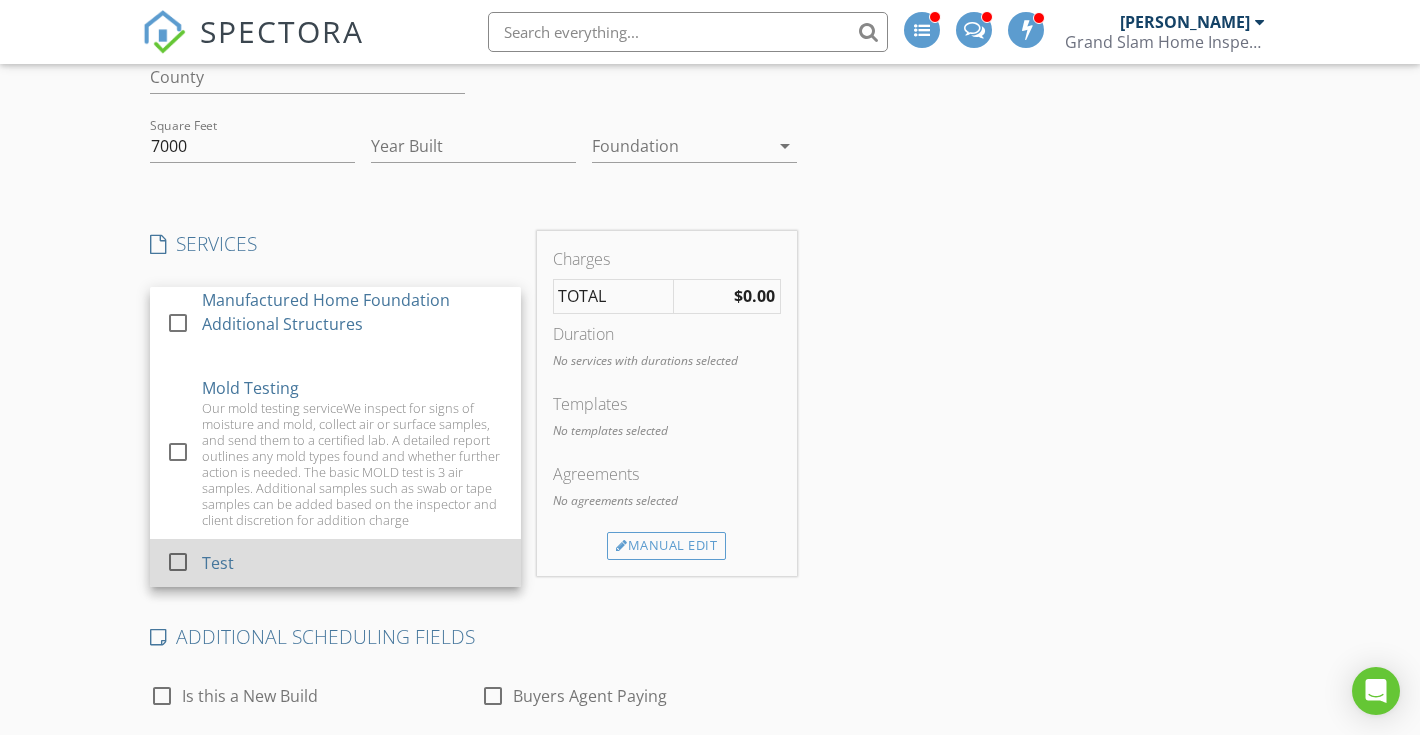 click on "Test" at bounding box center (353, 563) 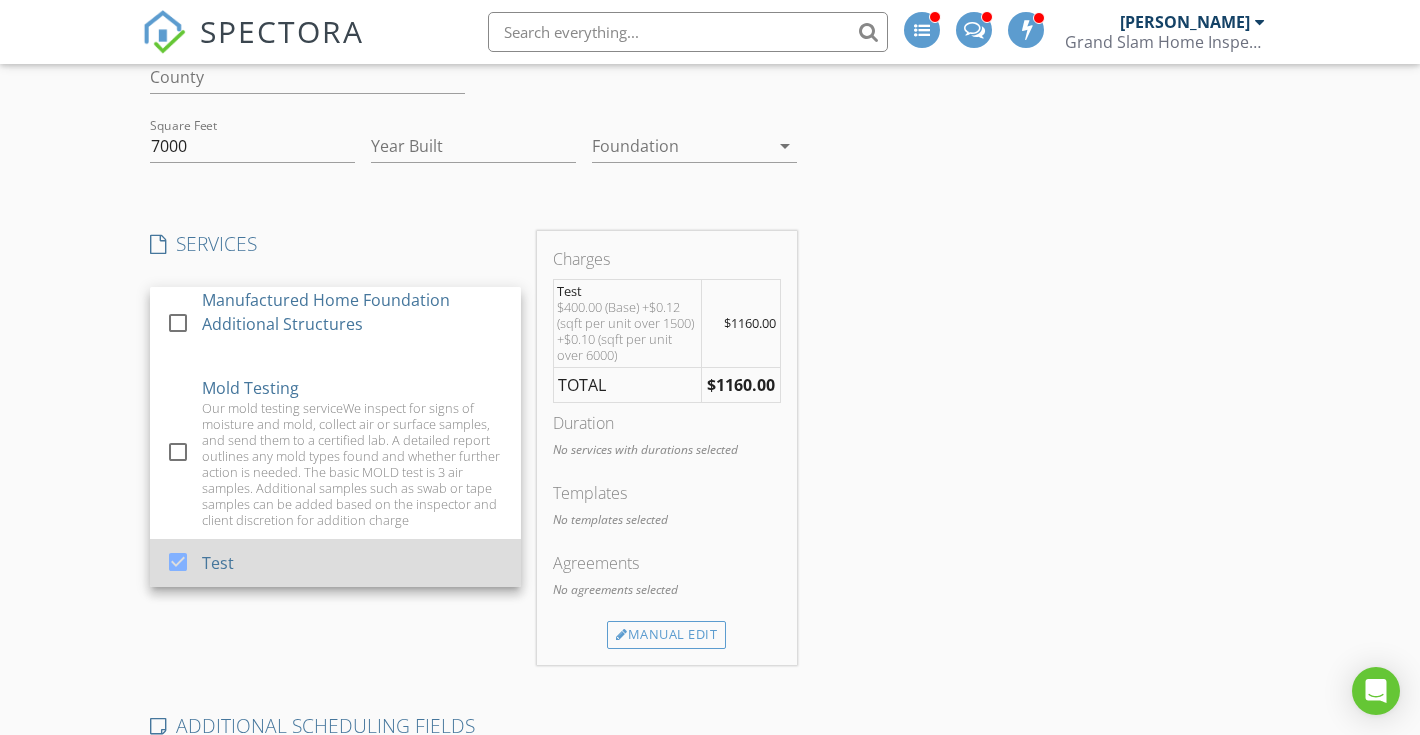 click on "Test" at bounding box center [353, 563] 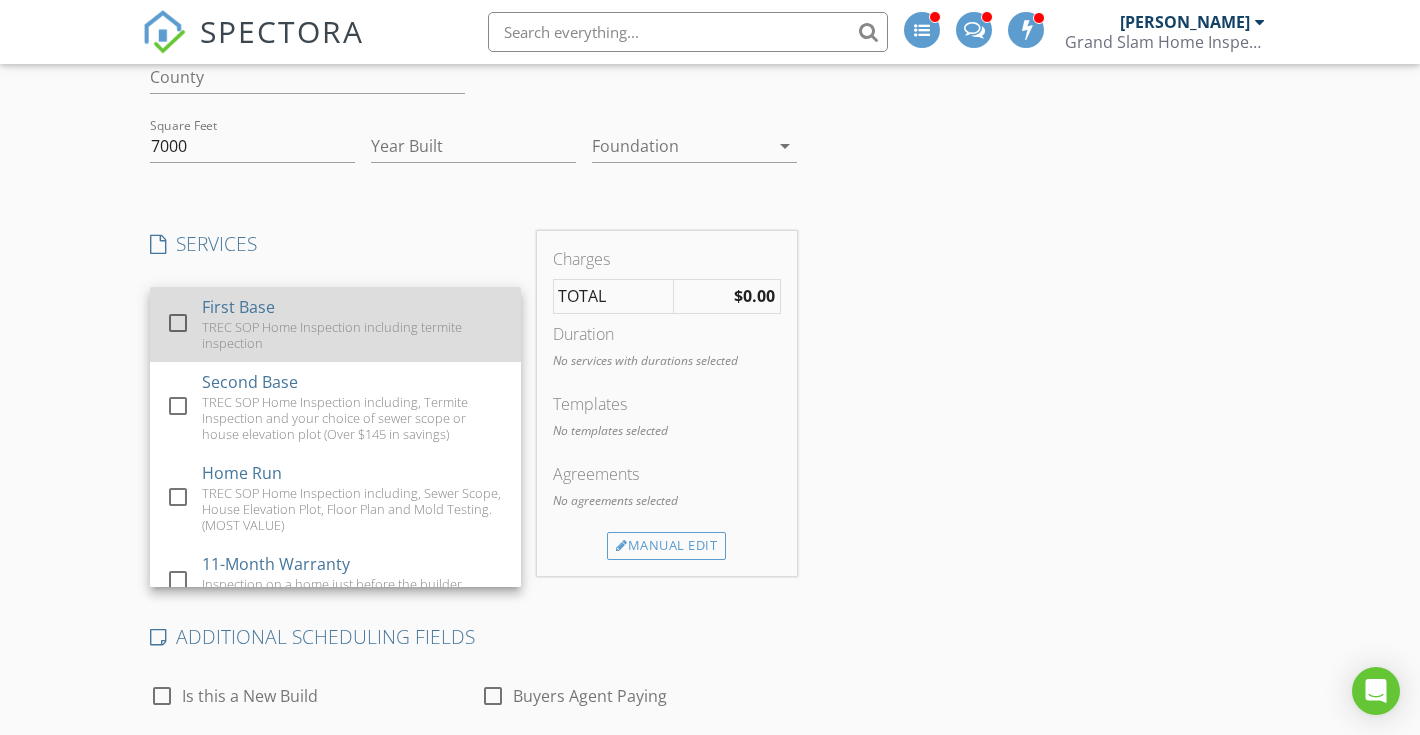 scroll, scrollTop: 0, scrollLeft: 0, axis: both 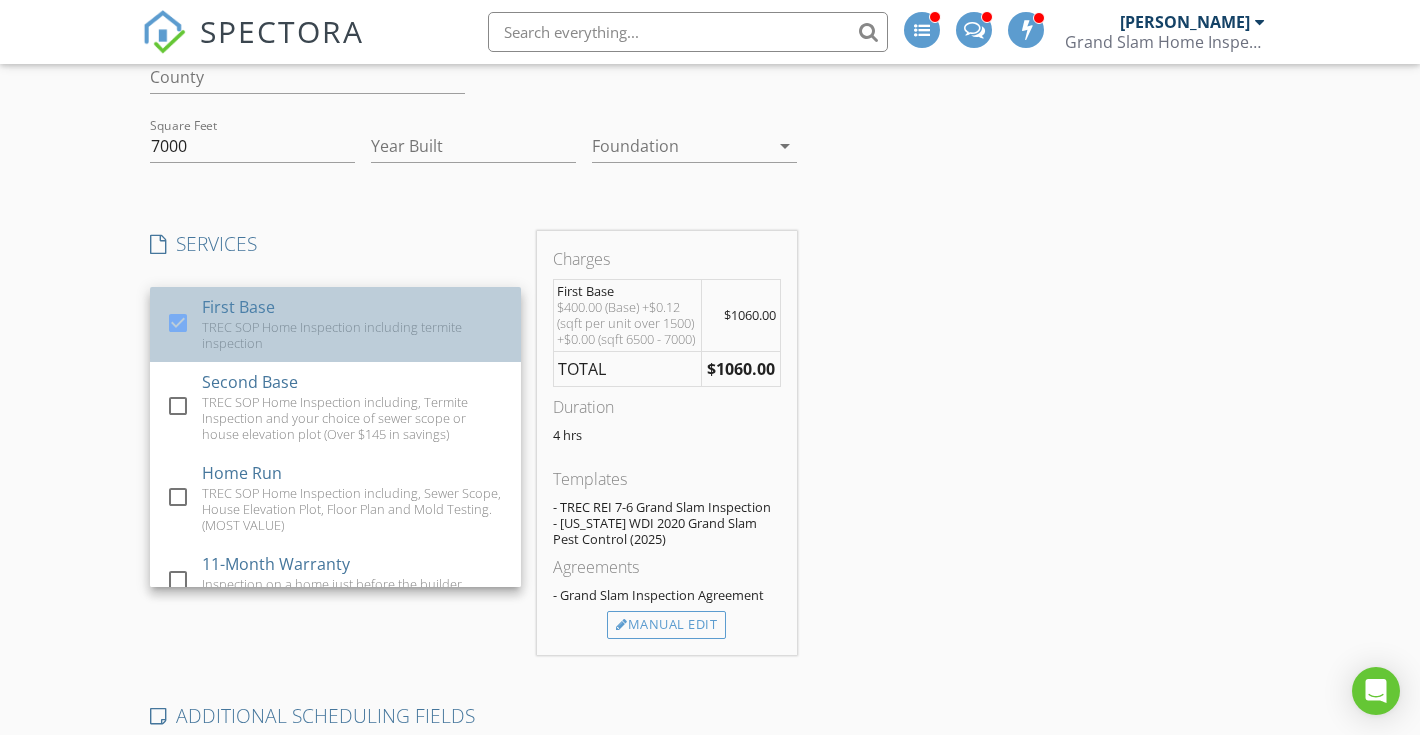 click on "TREC SOP Home Inspection including termite inspection" at bounding box center (353, 335) 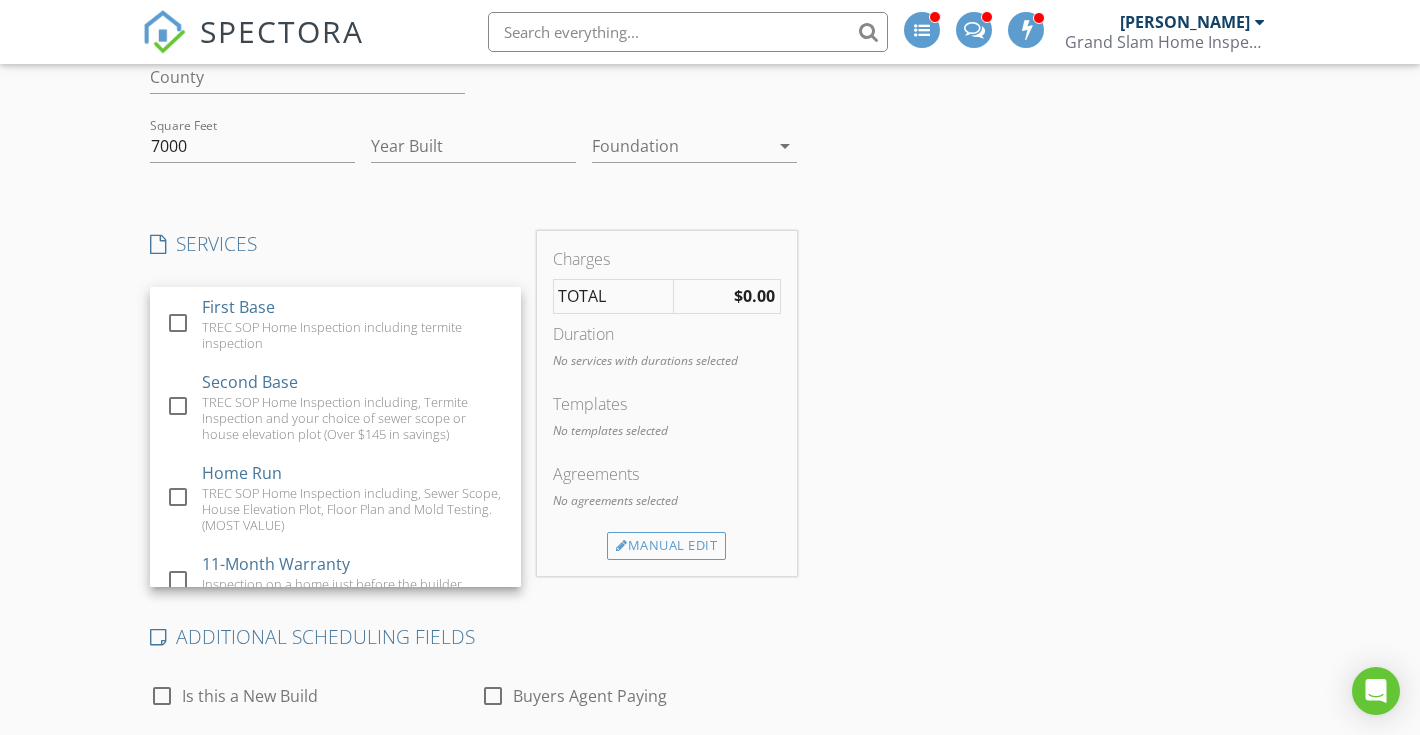 click on "Grand Slam Home Inspection PLLC" at bounding box center (1165, 42) 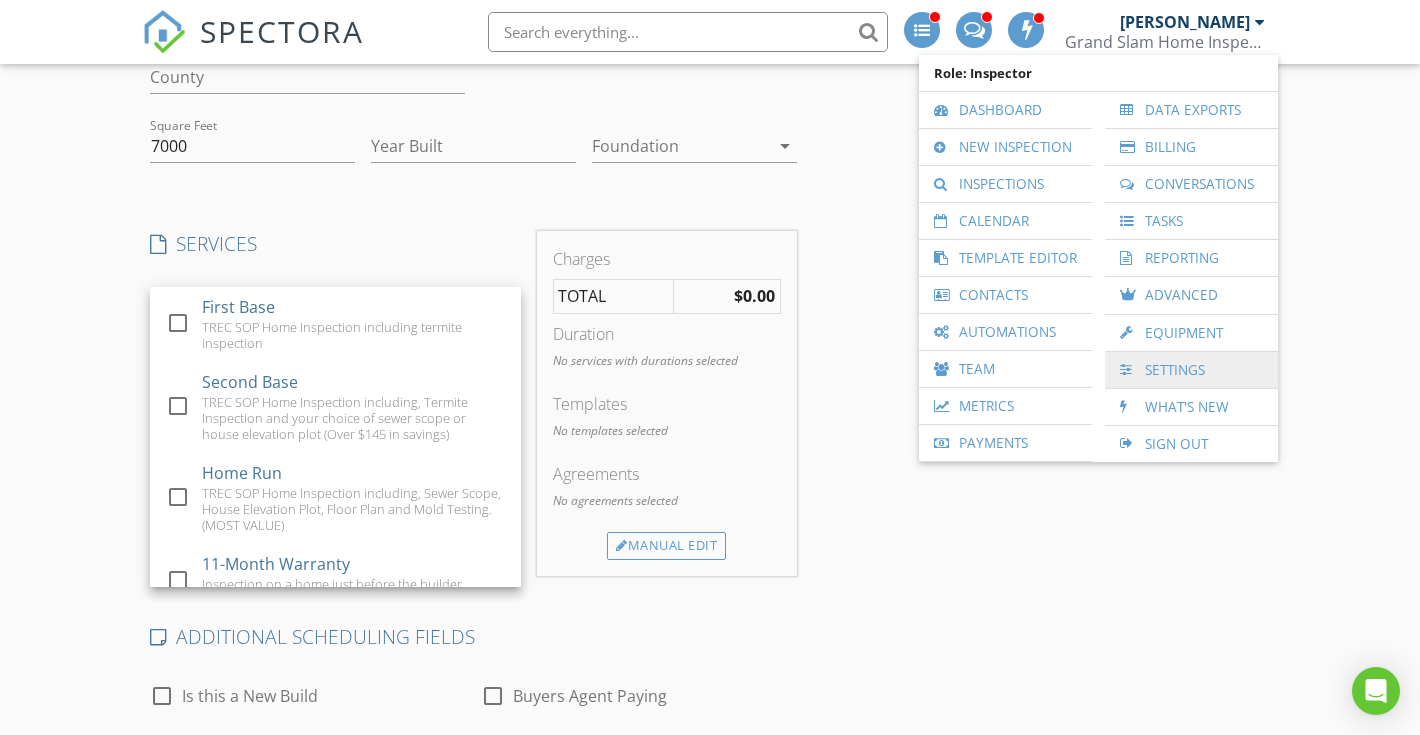 click on "Settings" at bounding box center [1191, 370] 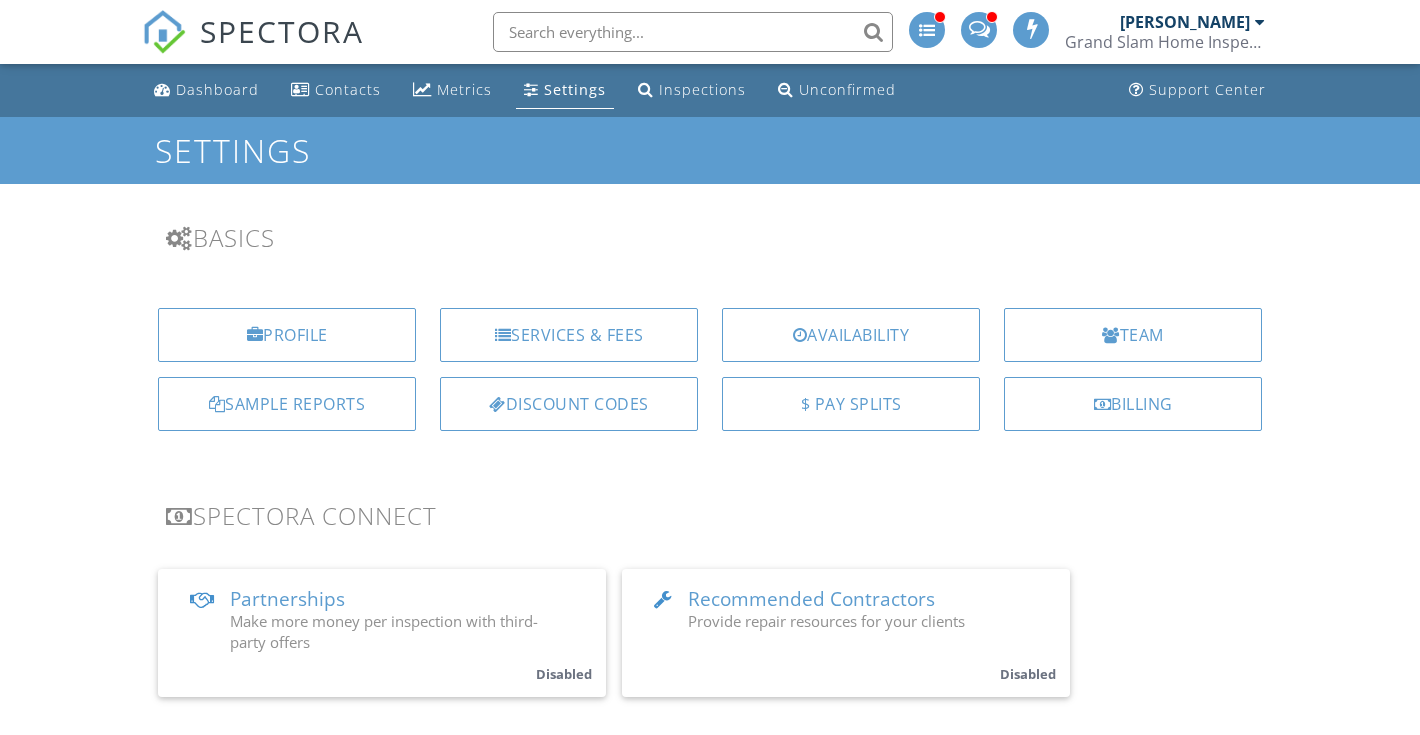 scroll, scrollTop: 0, scrollLeft: 0, axis: both 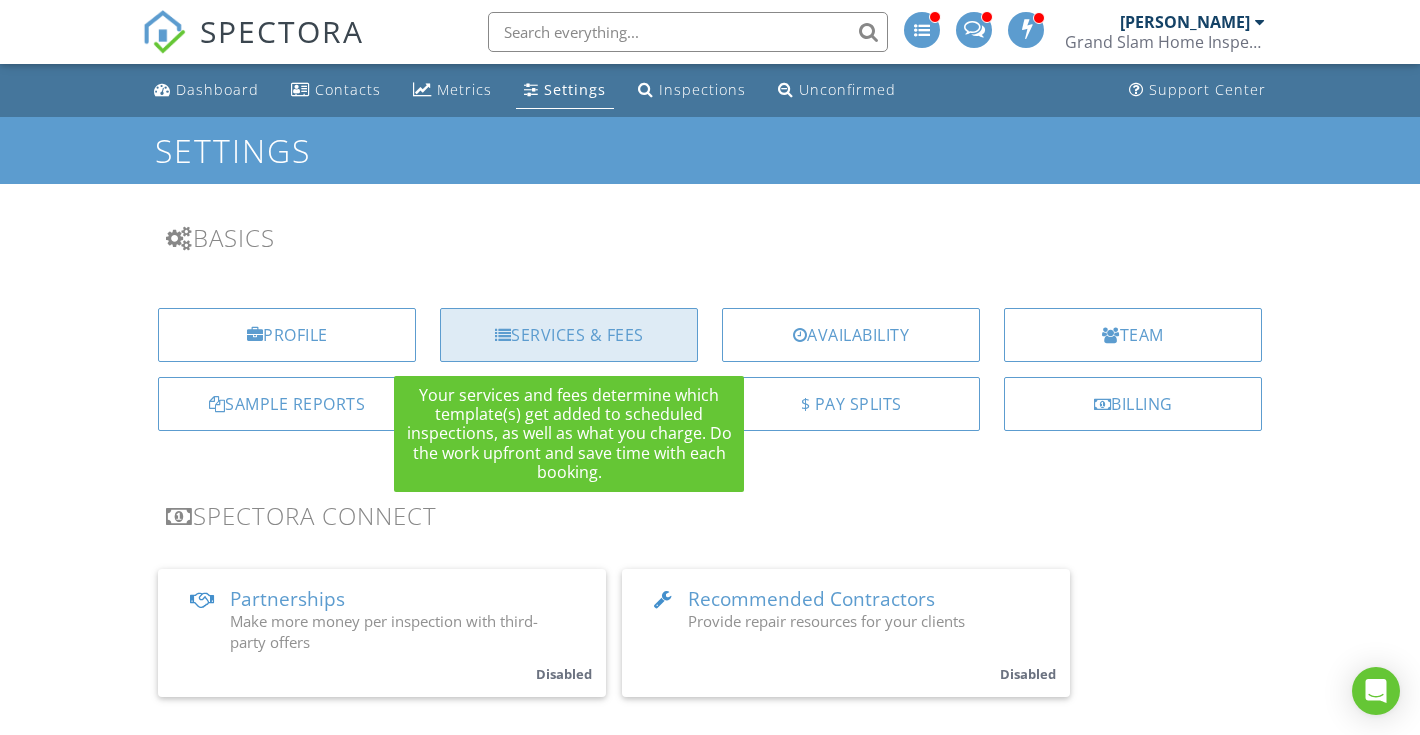 click on "Services & Fees" at bounding box center (569, 335) 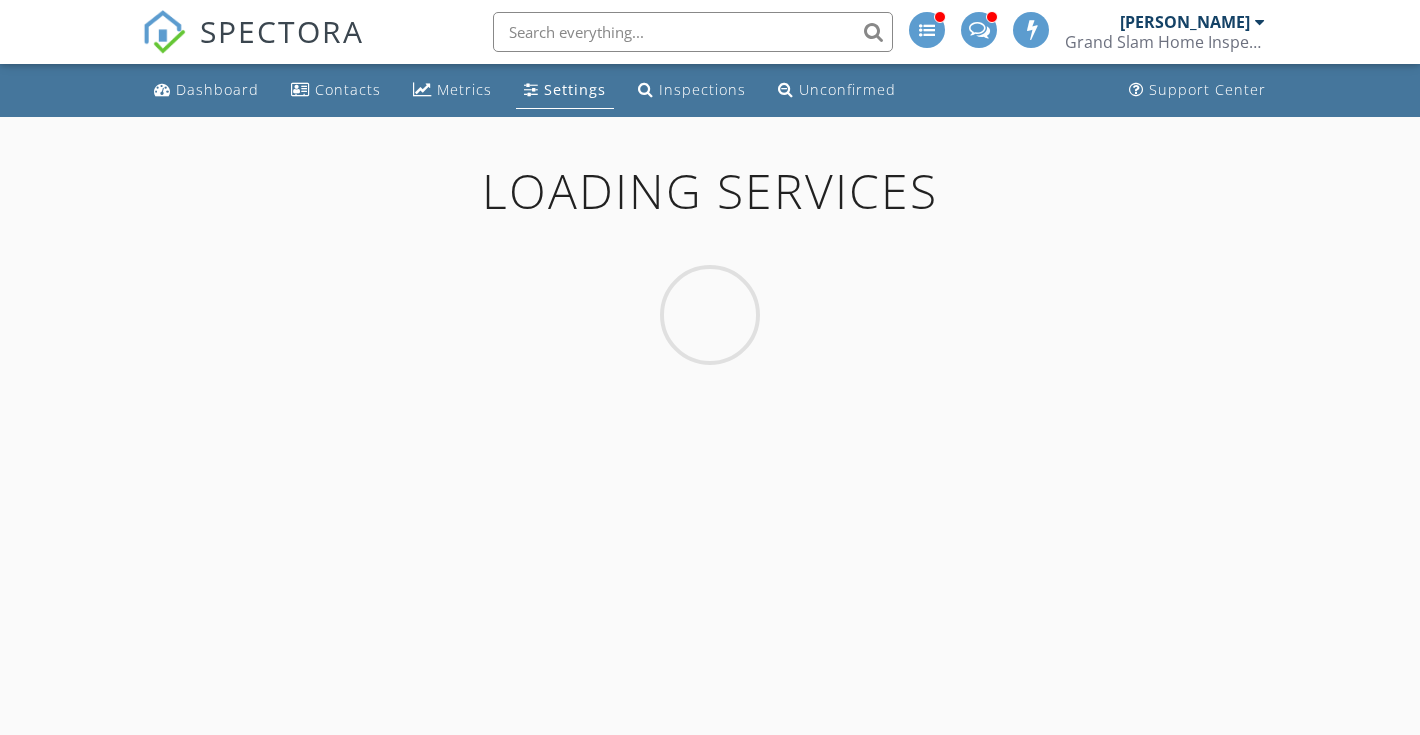 scroll, scrollTop: 0, scrollLeft: 0, axis: both 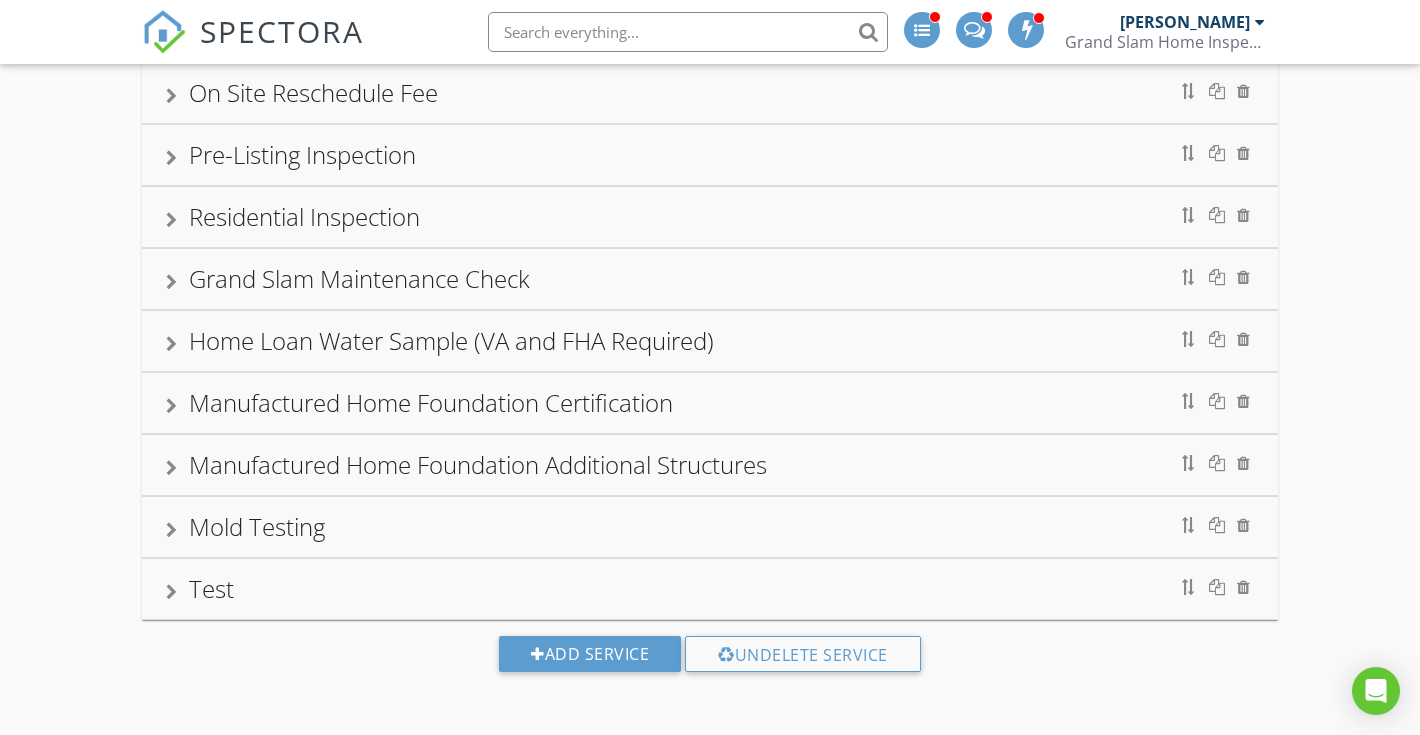 click on "Test" at bounding box center (710, 589) 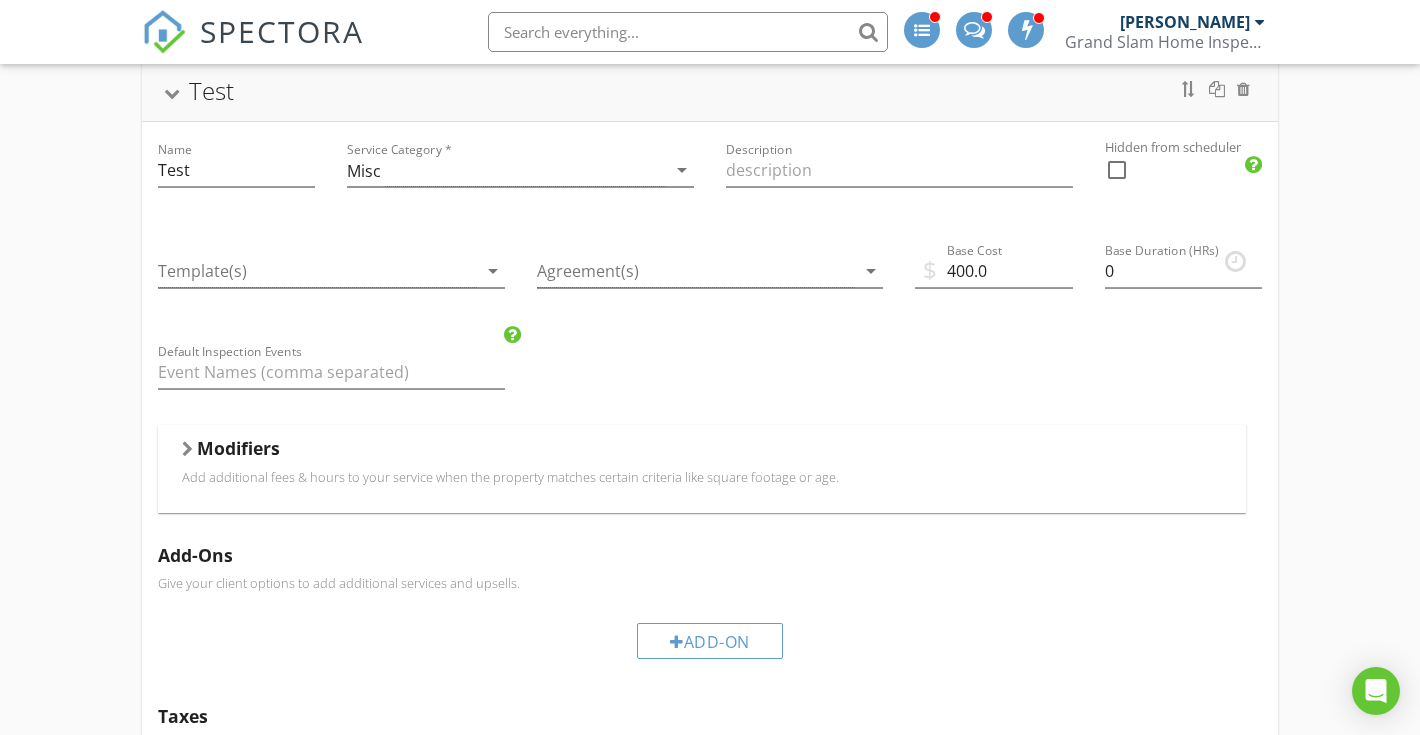 scroll, scrollTop: 1235, scrollLeft: 0, axis: vertical 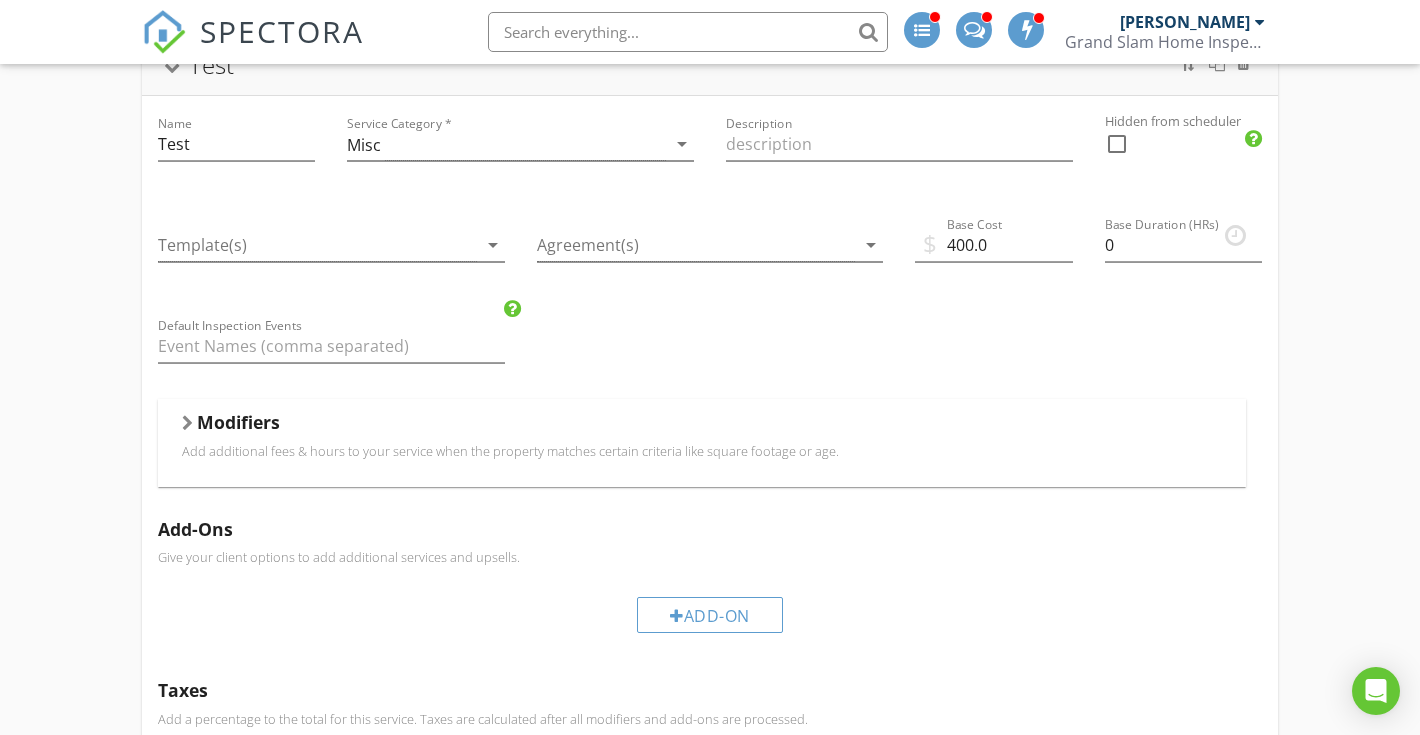 click on "Add additional fees & hours to your service when the
property matches certain criteria like square footage or age." at bounding box center [702, 451] 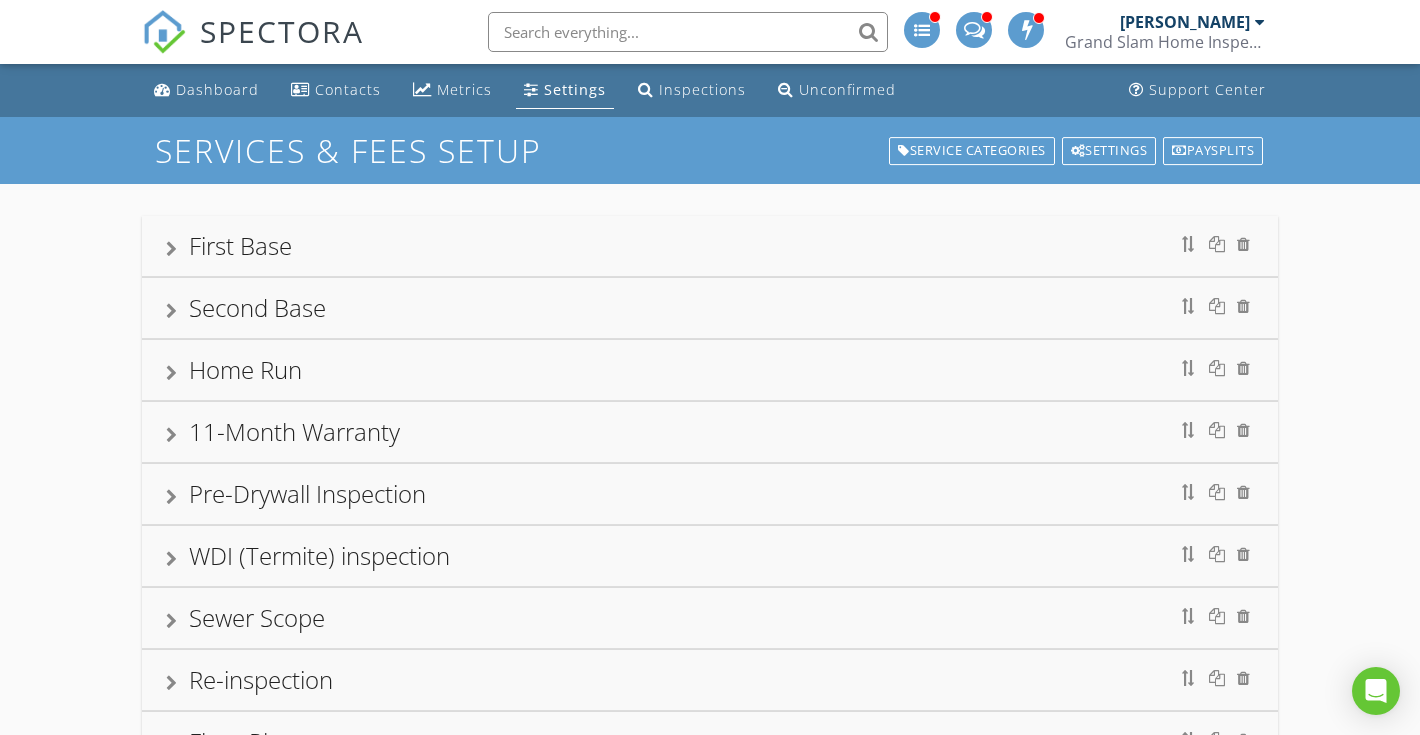 scroll, scrollTop: 0, scrollLeft: 0, axis: both 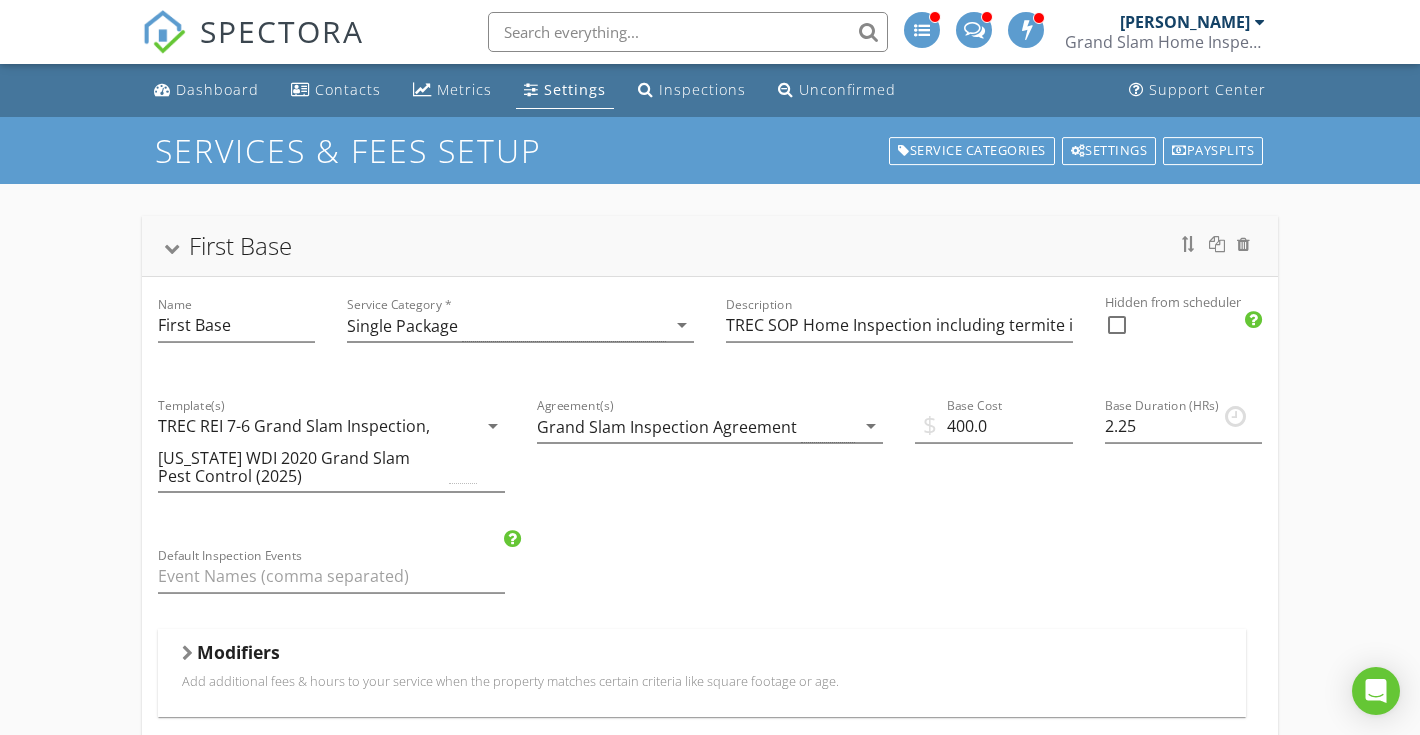click on "First Base" at bounding box center [710, 246] 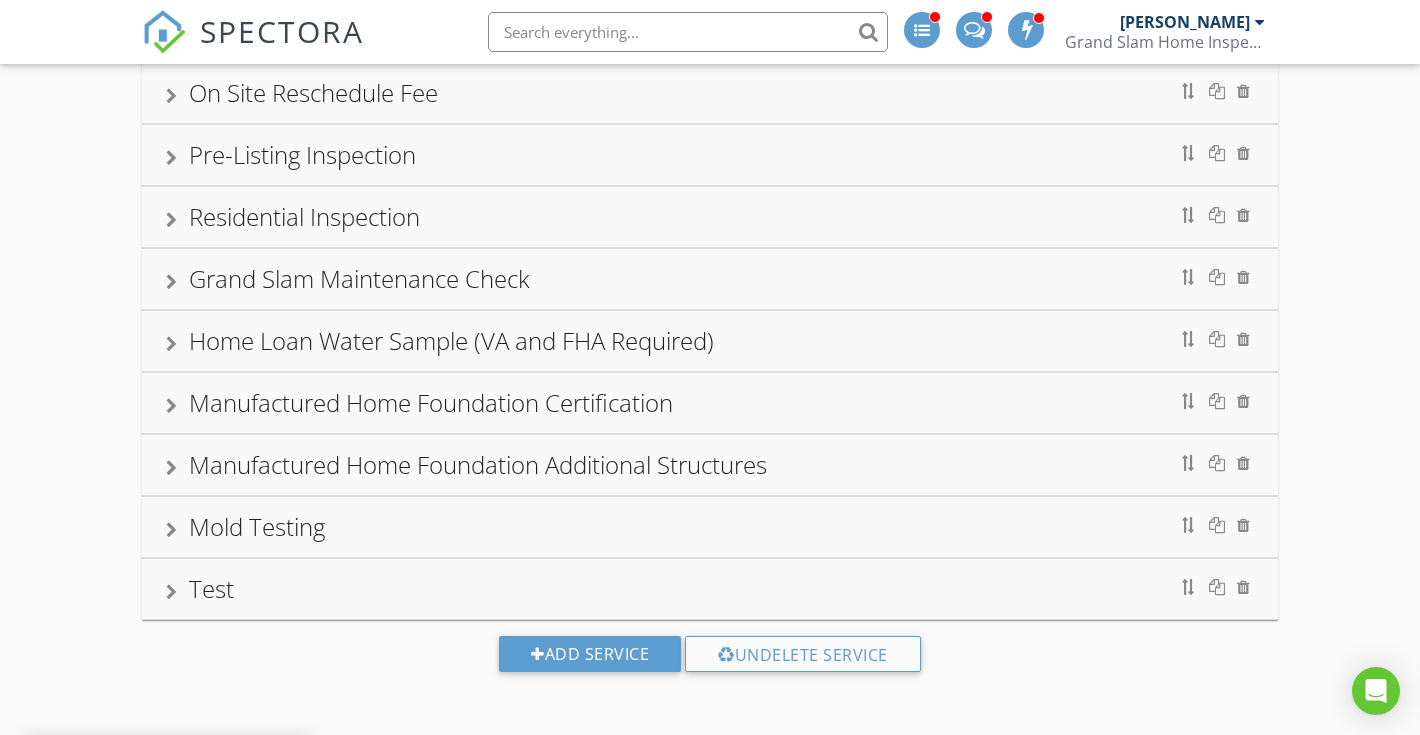 scroll, scrollTop: 711, scrollLeft: 0, axis: vertical 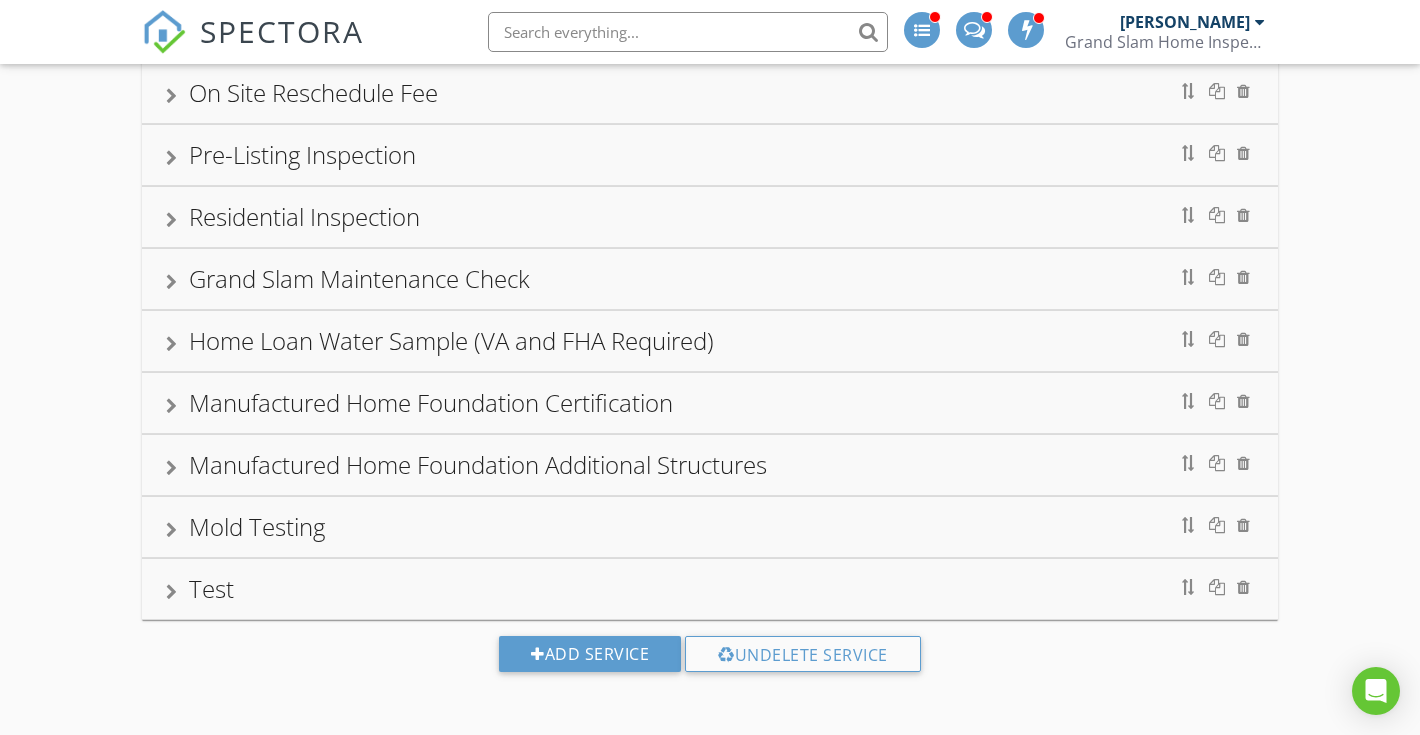 click on "Test" at bounding box center [710, 589] 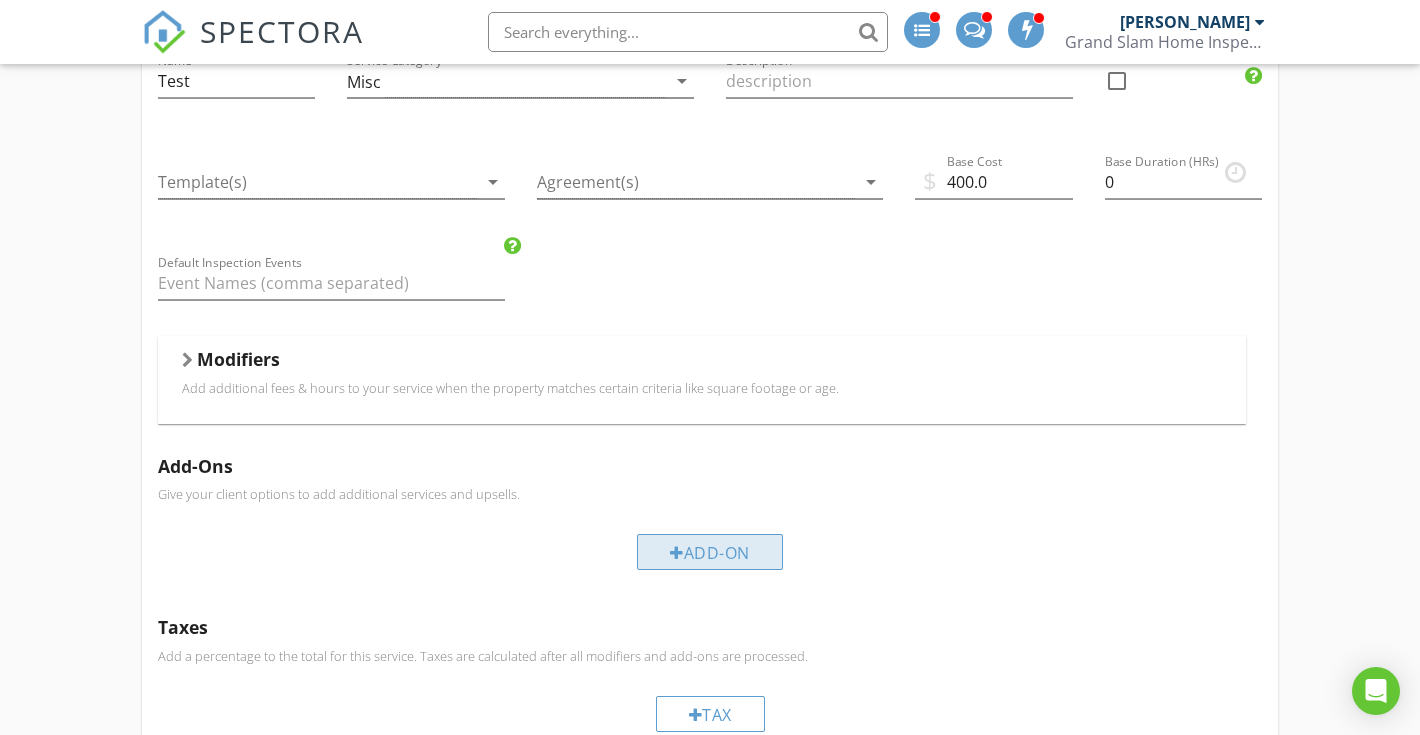 scroll, scrollTop: 1289, scrollLeft: 0, axis: vertical 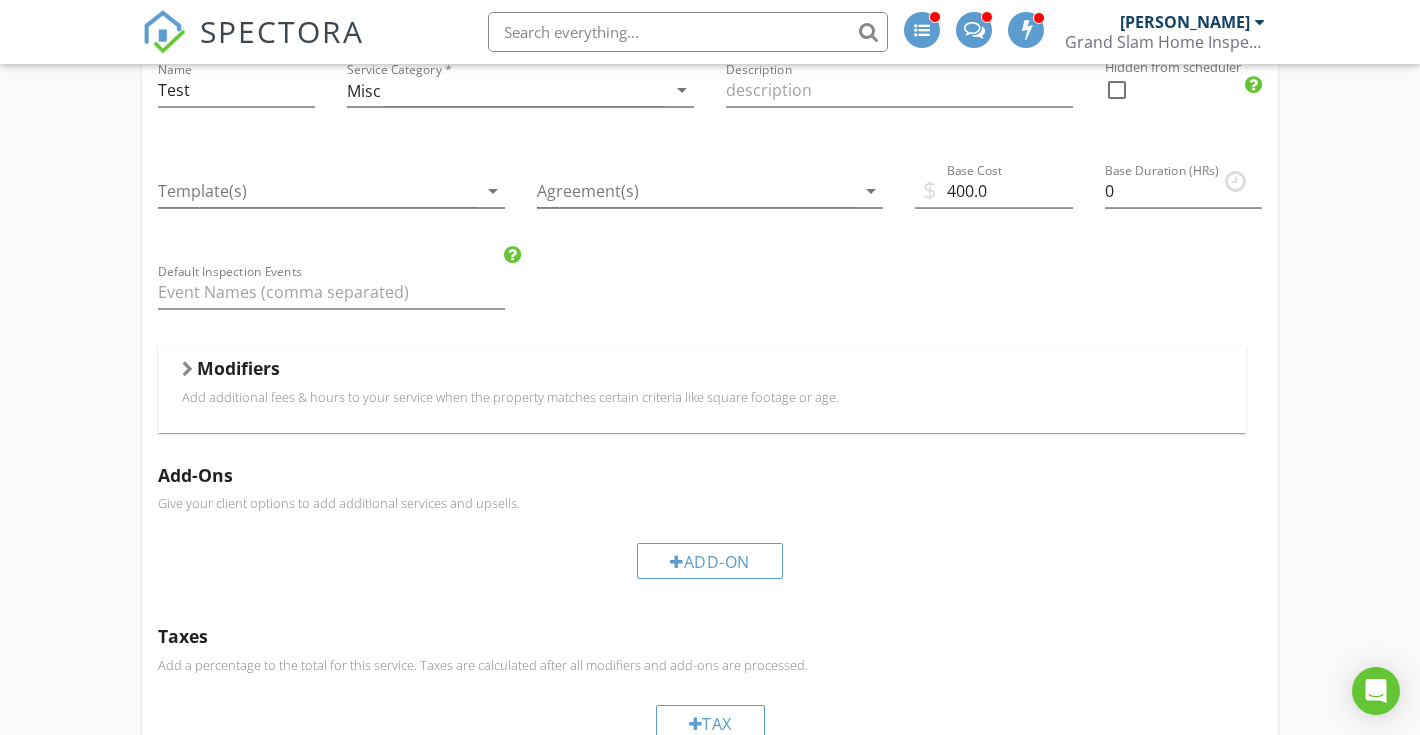 click on "Modifiers
Add additional fees & hours to your service when the
property matches certain criteria like square footage or age." at bounding box center [702, 388] 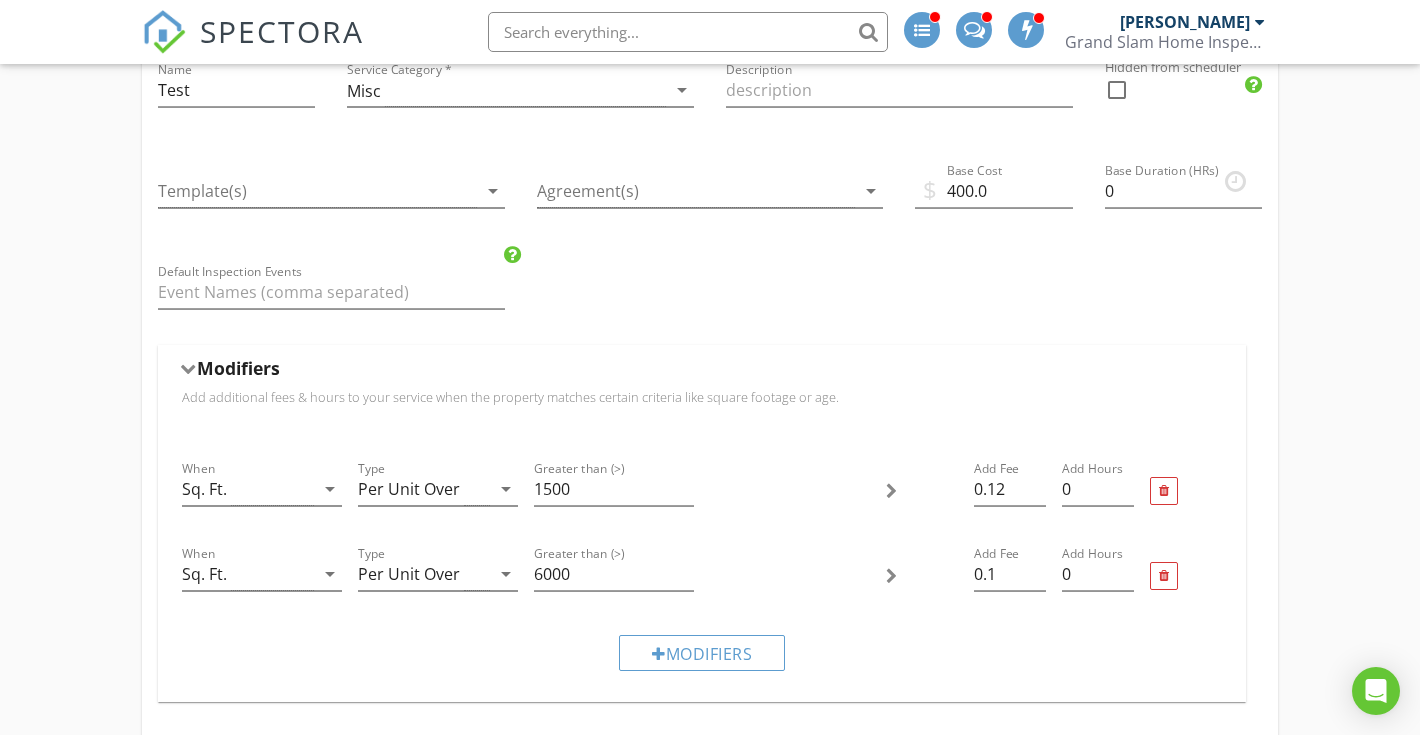 click on "Modifiers
Add additional fees & hours to your service when the
property matches certain criteria like square footage or age." at bounding box center [702, 388] 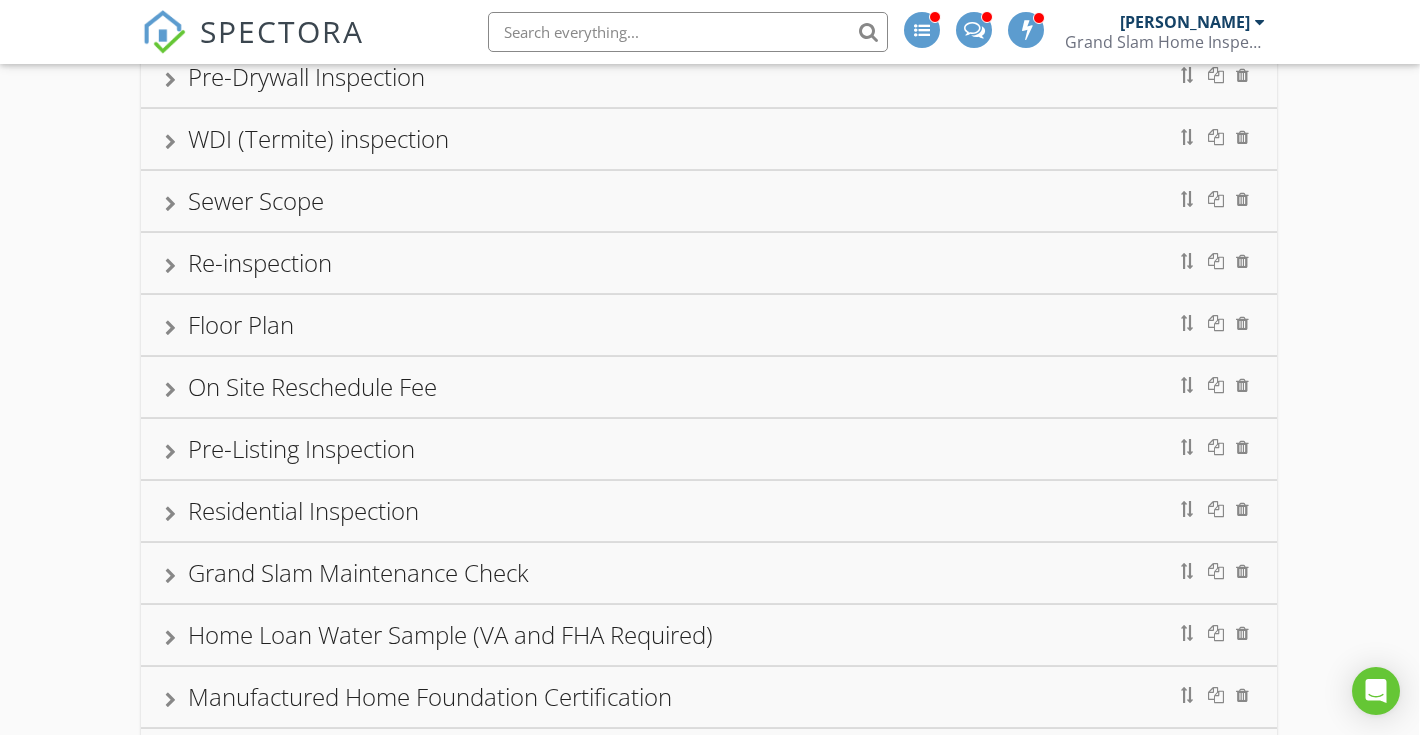 scroll, scrollTop: 21, scrollLeft: 3, axis: both 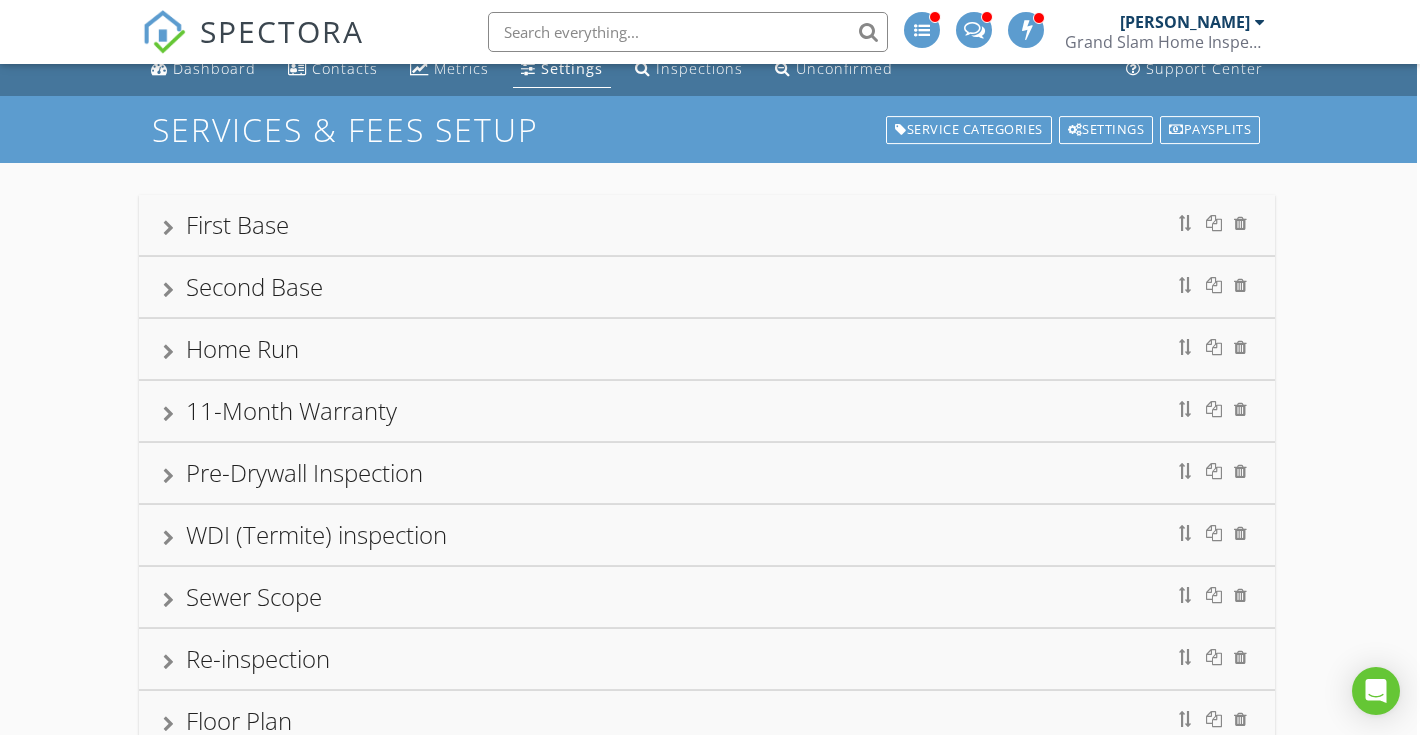 click on "First Base" at bounding box center [707, 225] 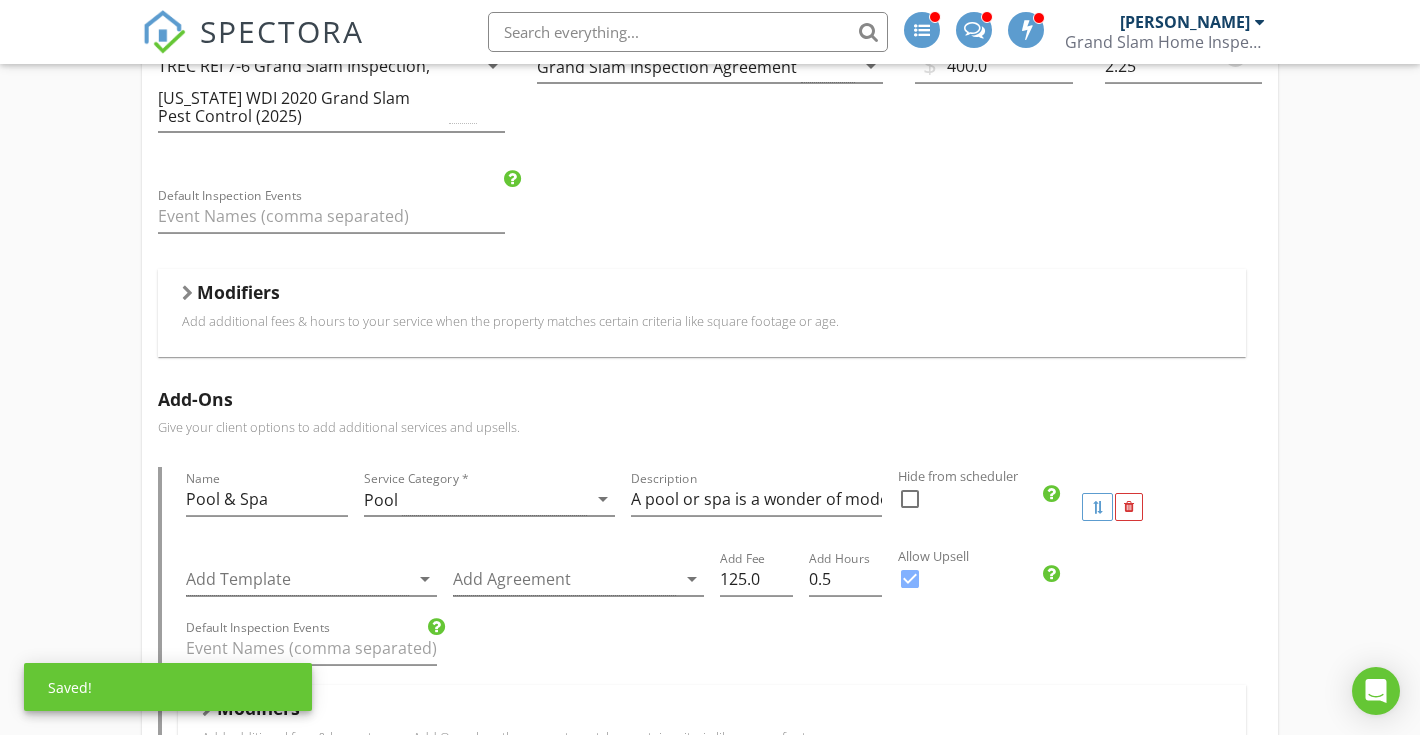 scroll, scrollTop: 361, scrollLeft: 0, axis: vertical 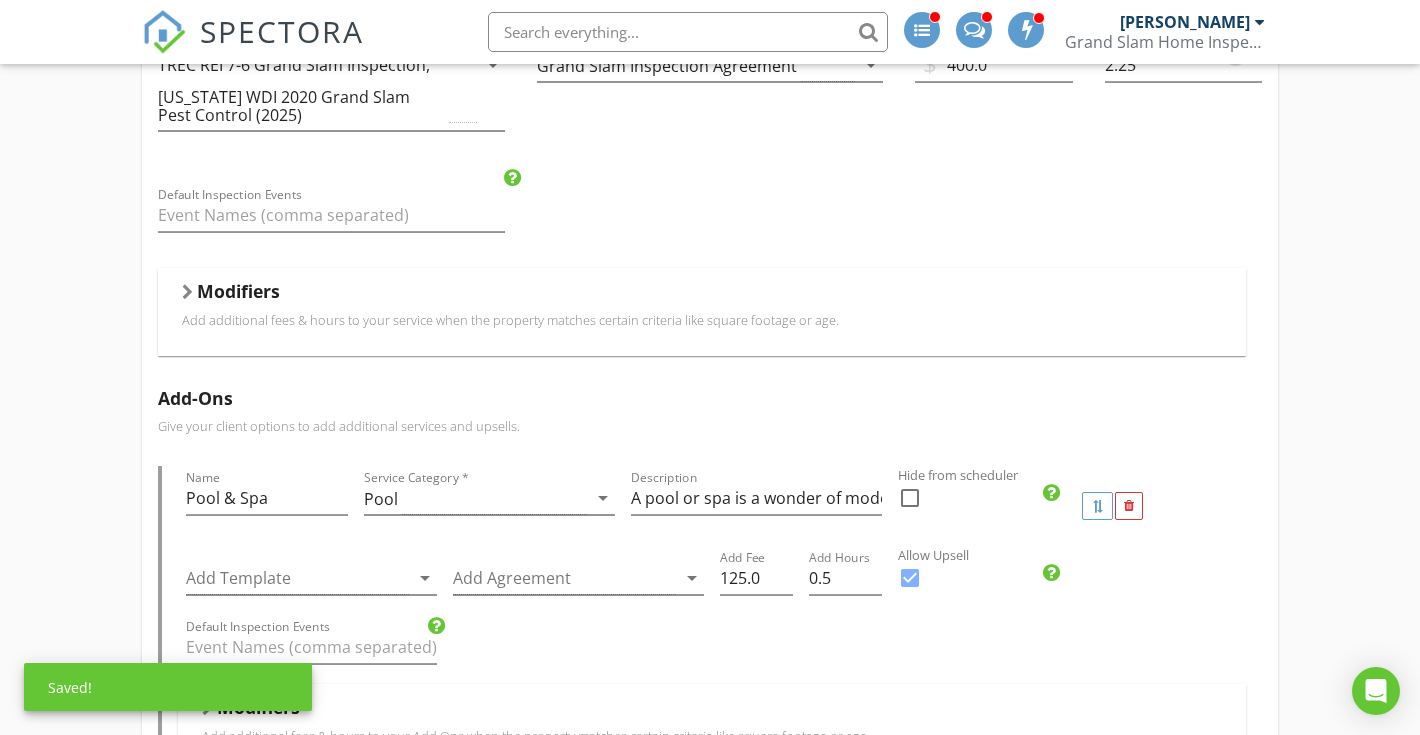 click on "Modifiers
Add additional fees & hours to your service when the
property matches certain criteria like square footage or age." at bounding box center [702, 311] 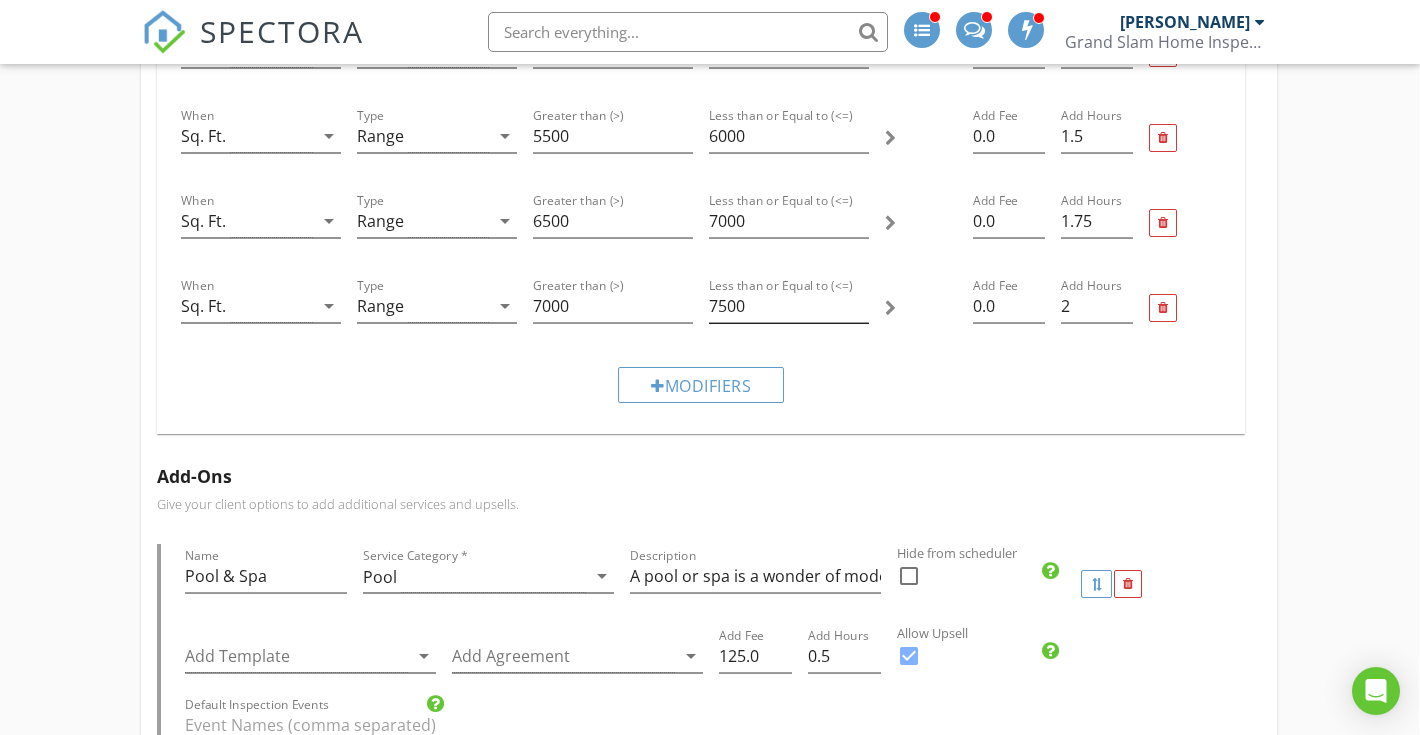 scroll, scrollTop: 1693, scrollLeft: 1, axis: both 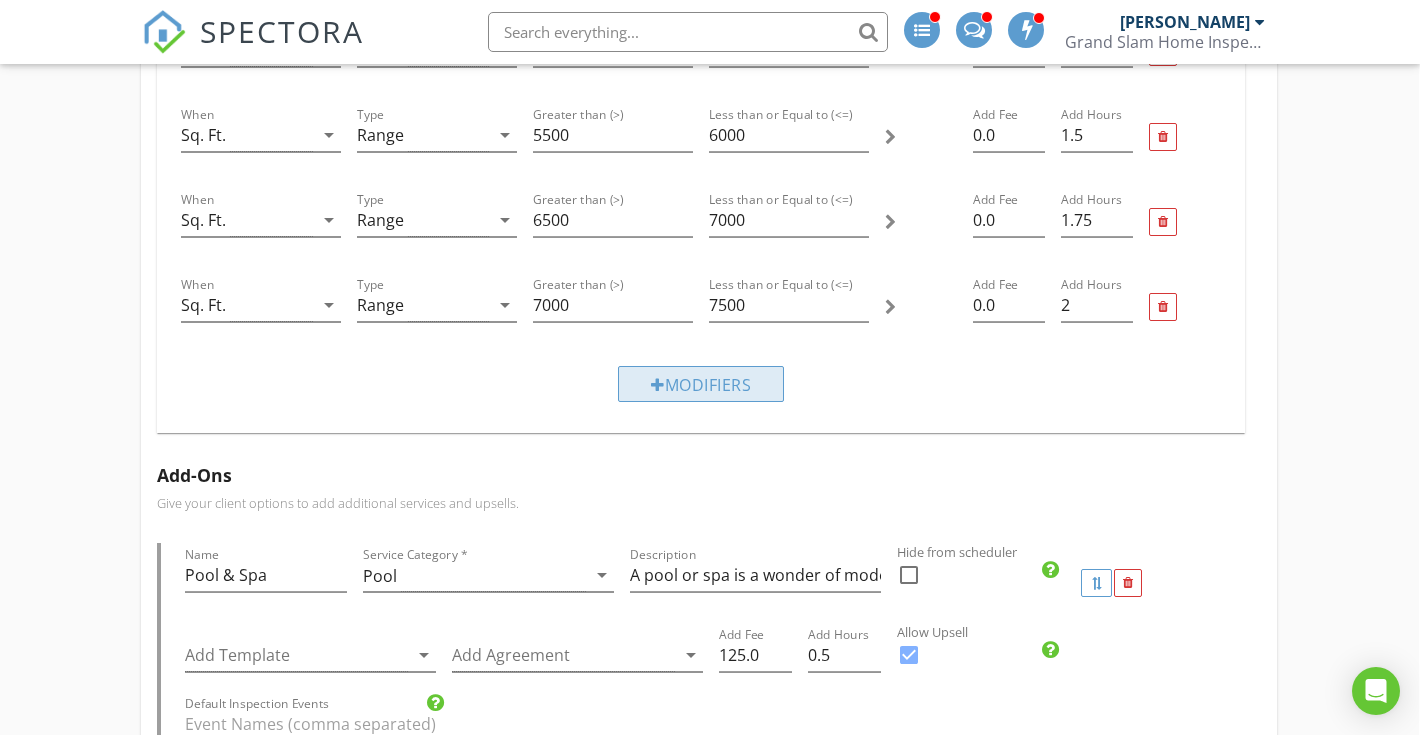 click on "Modifiers" at bounding box center (701, 384) 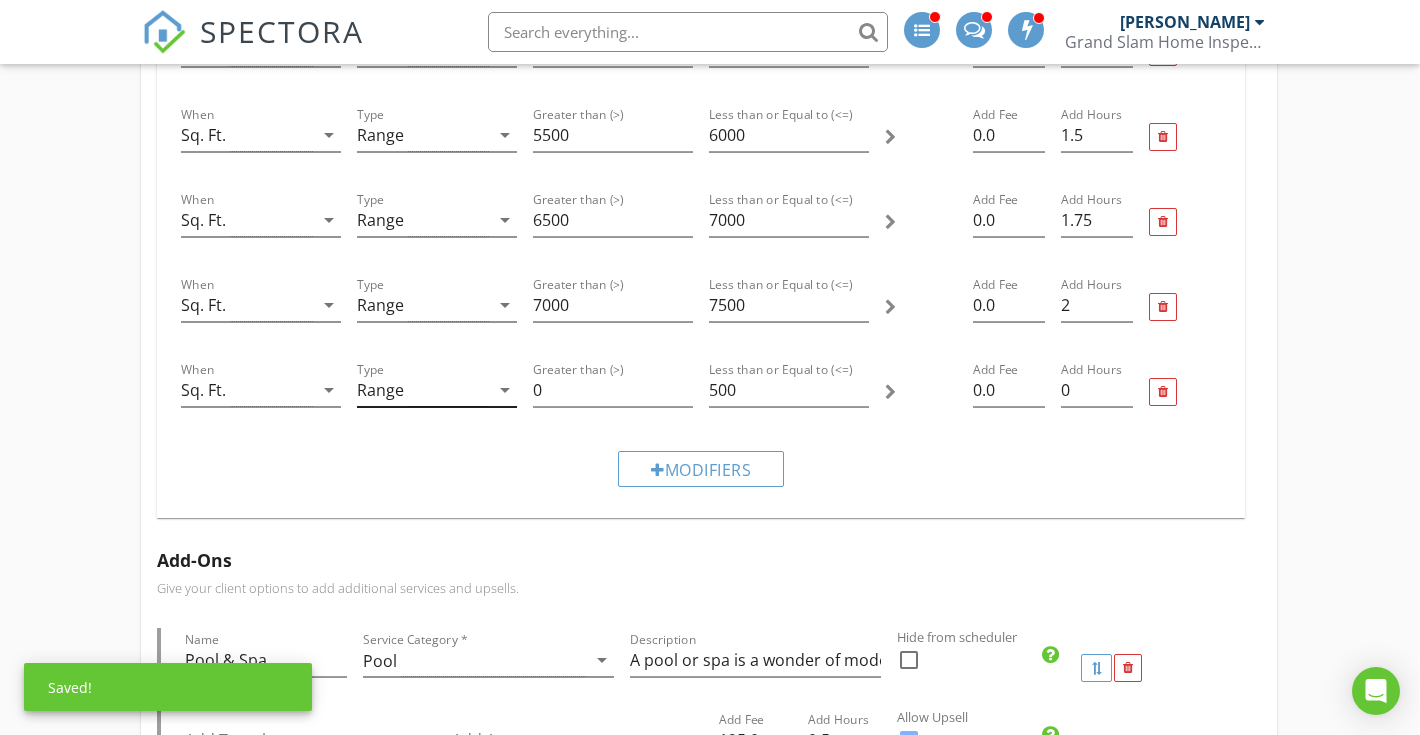 click on "Range" at bounding box center (423, 390) 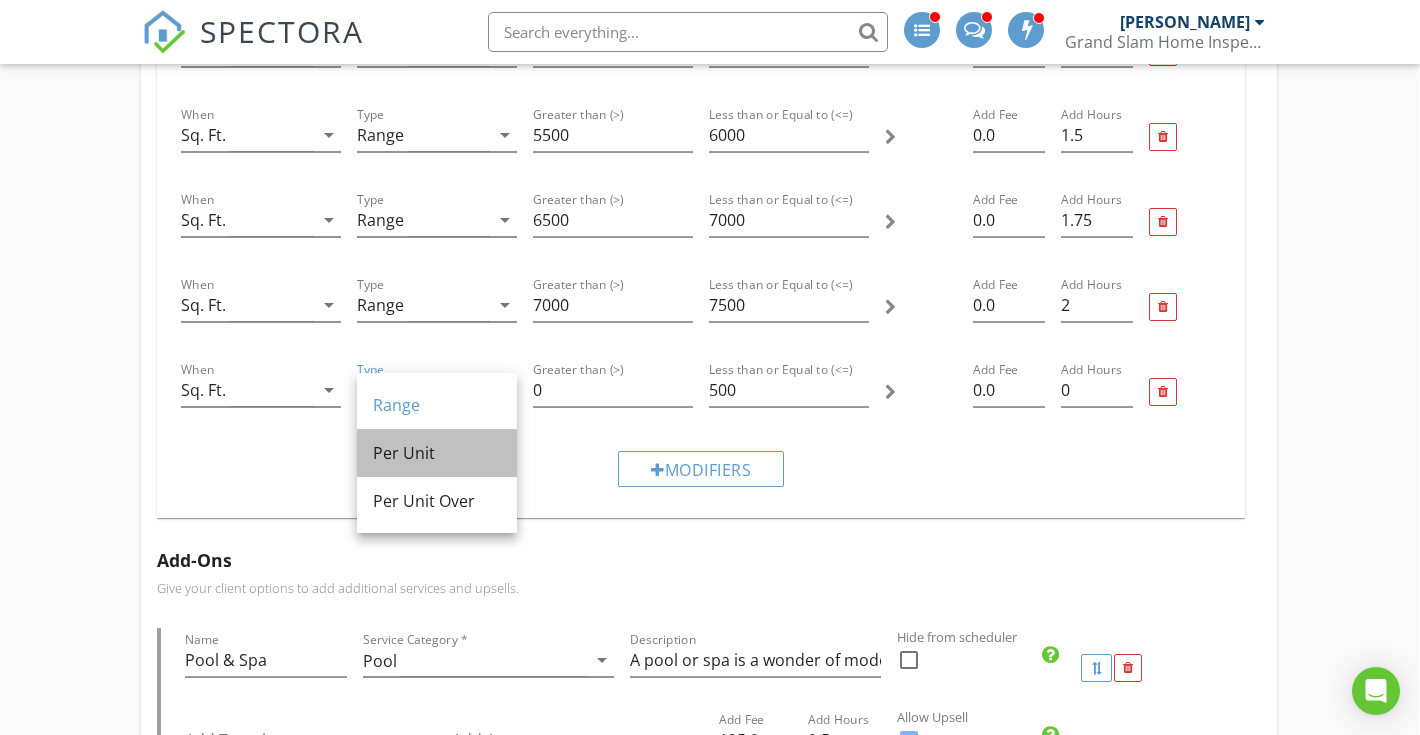 click on "Per Unit" at bounding box center [437, 453] 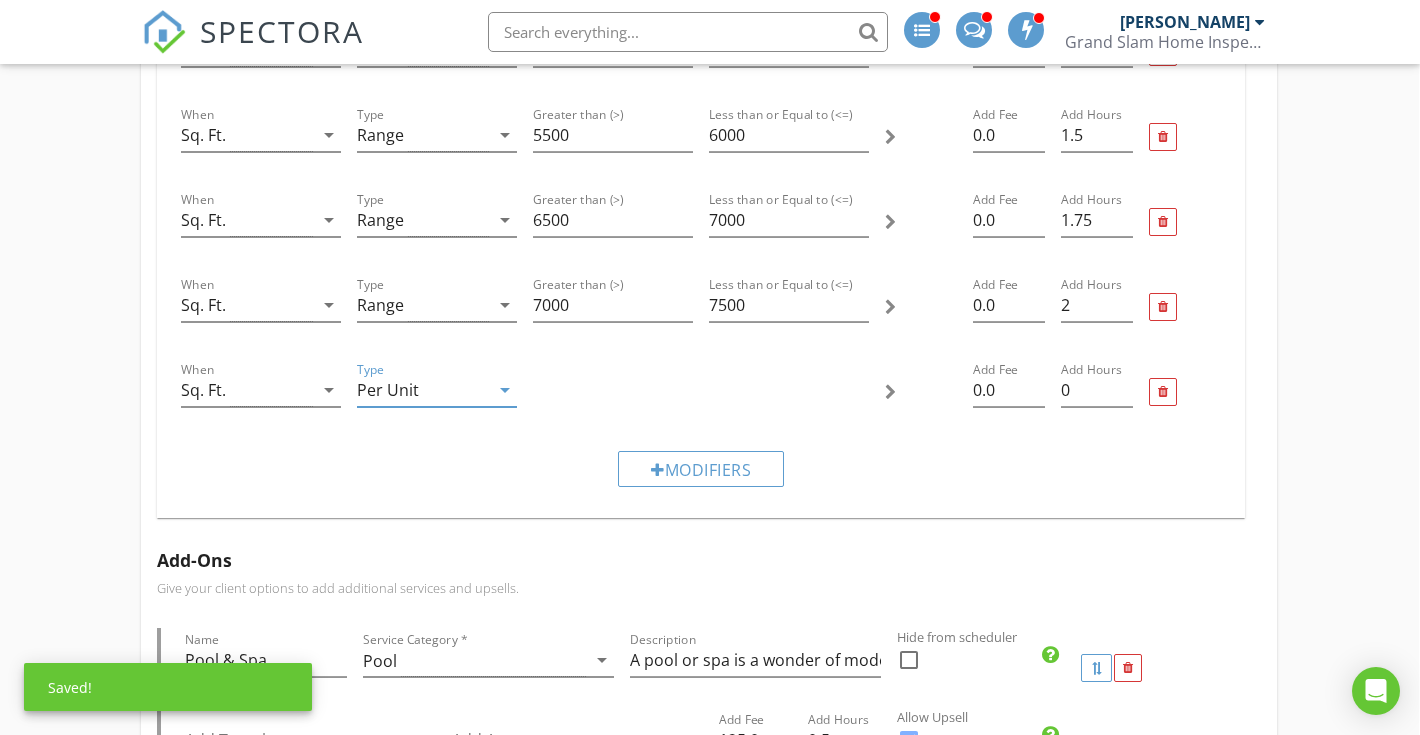 click on "Per Unit" at bounding box center [423, 390] 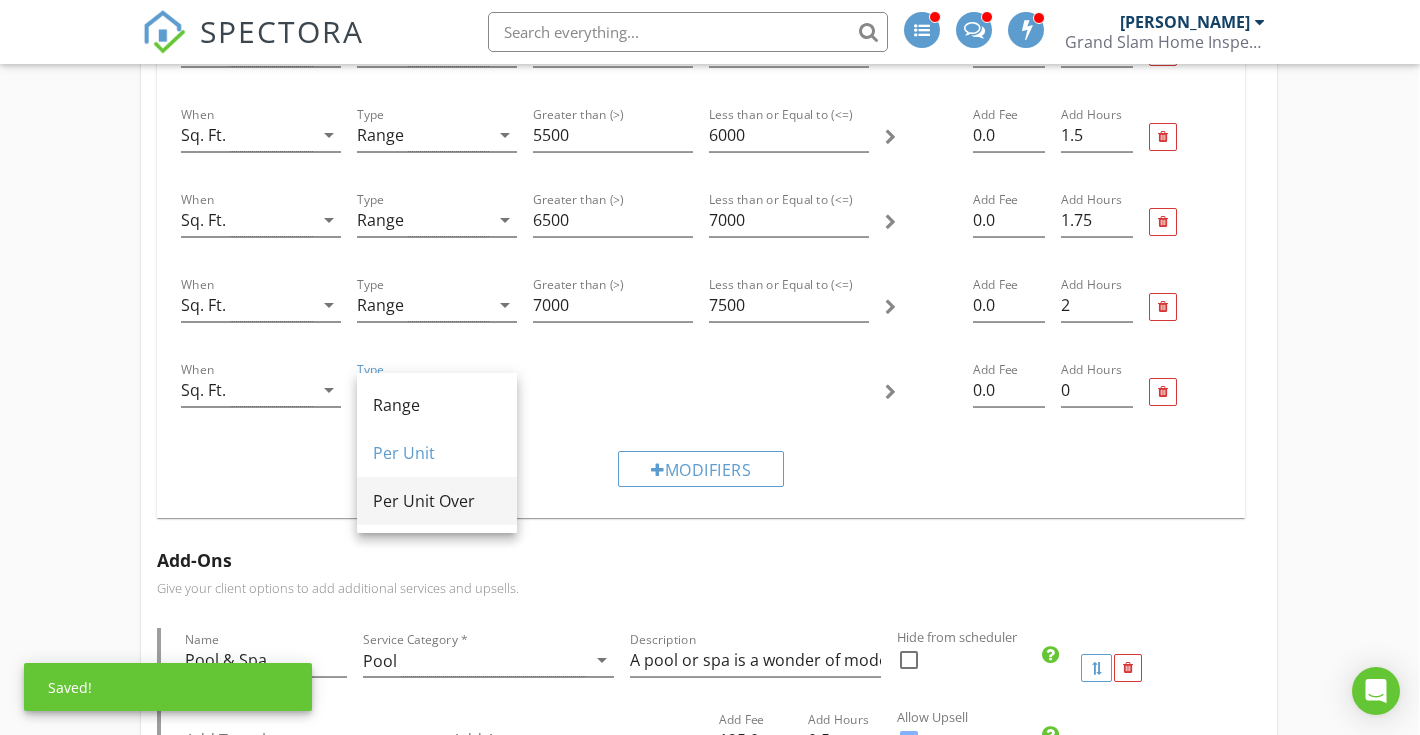 click on "Per Unit Over" at bounding box center (437, 501) 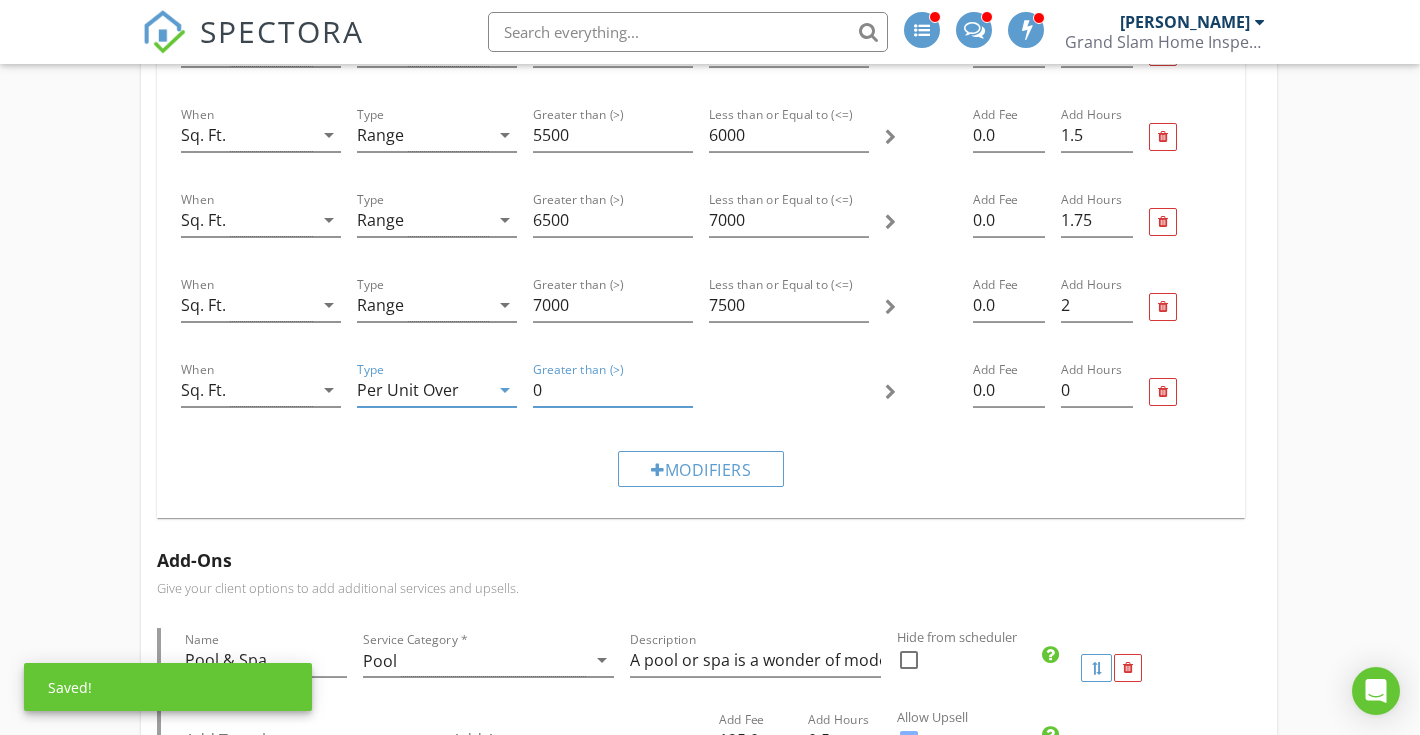 drag, startPoint x: 556, startPoint y: 395, endPoint x: 533, endPoint y: 394, distance: 23.021729 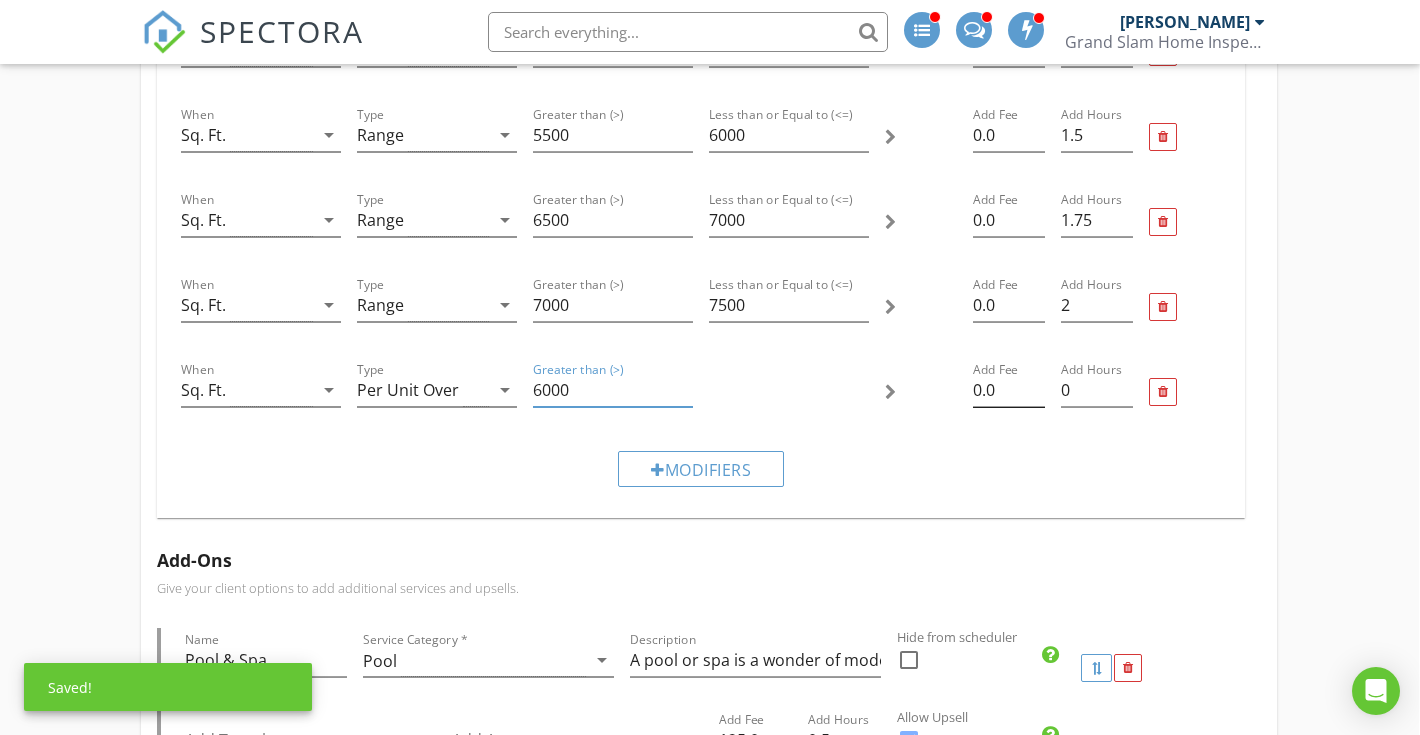 type on "6000" 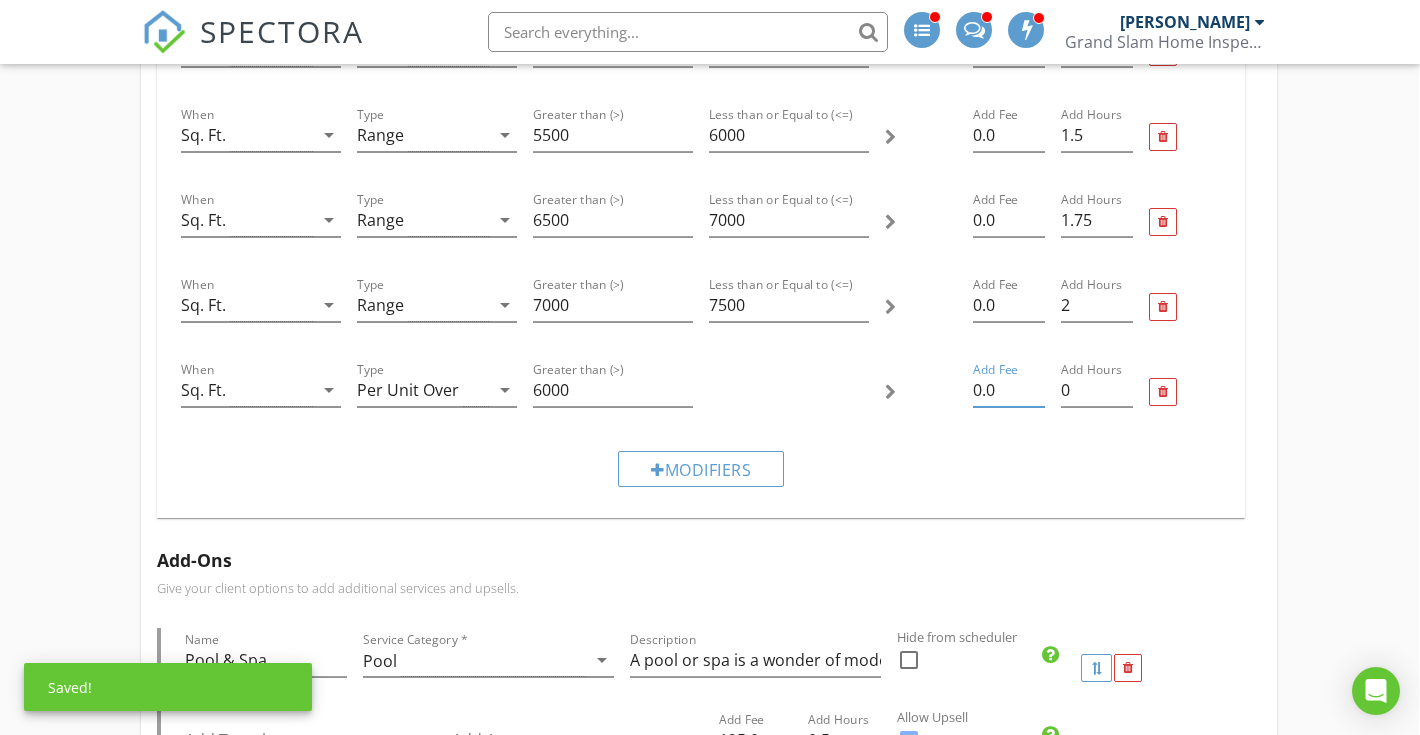 click on "0.0" at bounding box center (1009, 390) 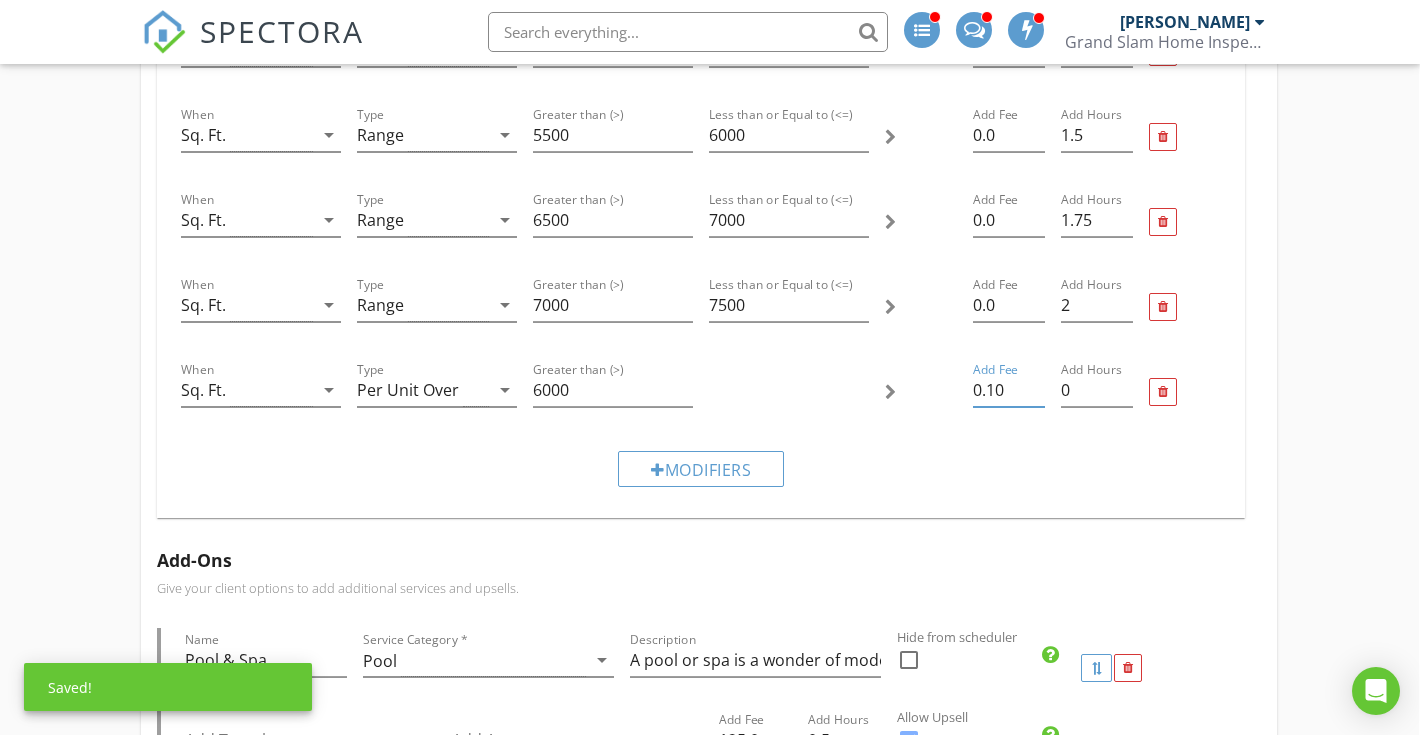 type on "0.10" 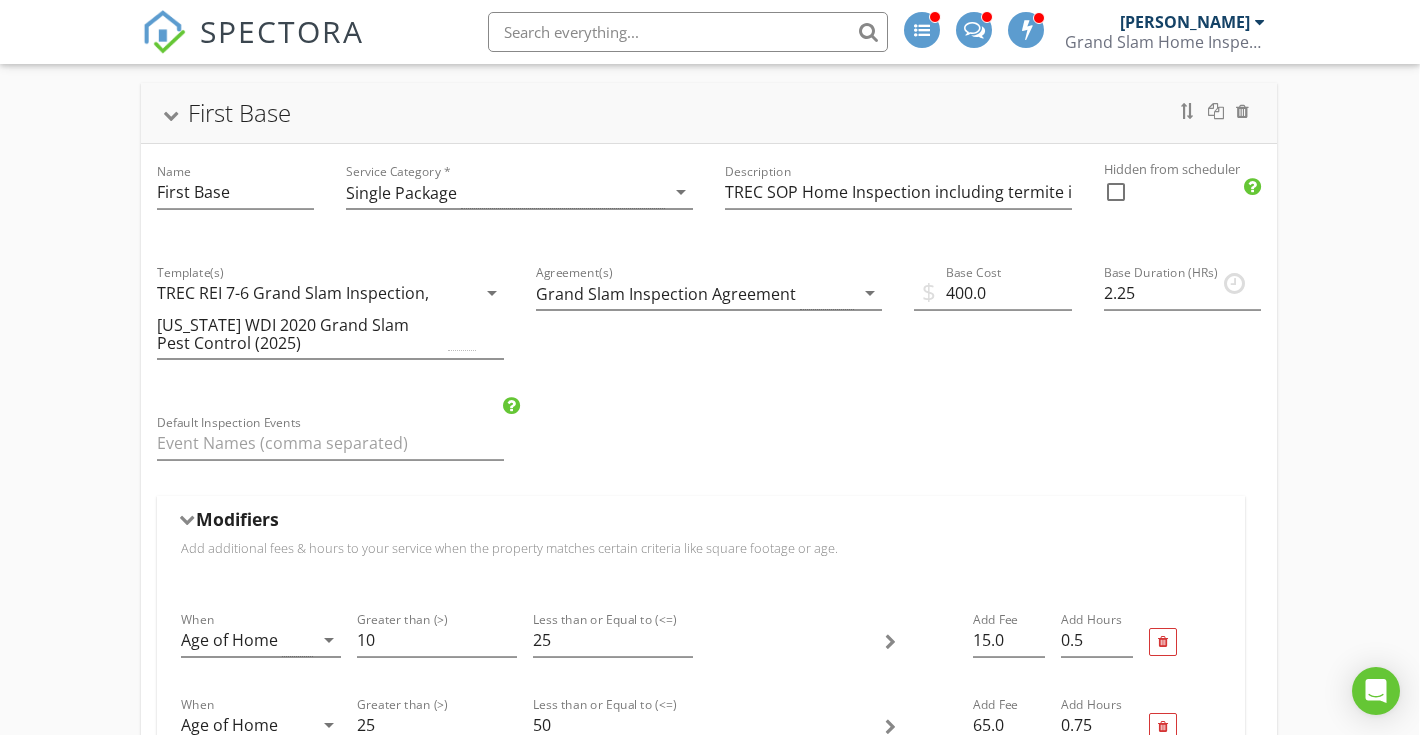 scroll, scrollTop: 13, scrollLeft: 6, axis: both 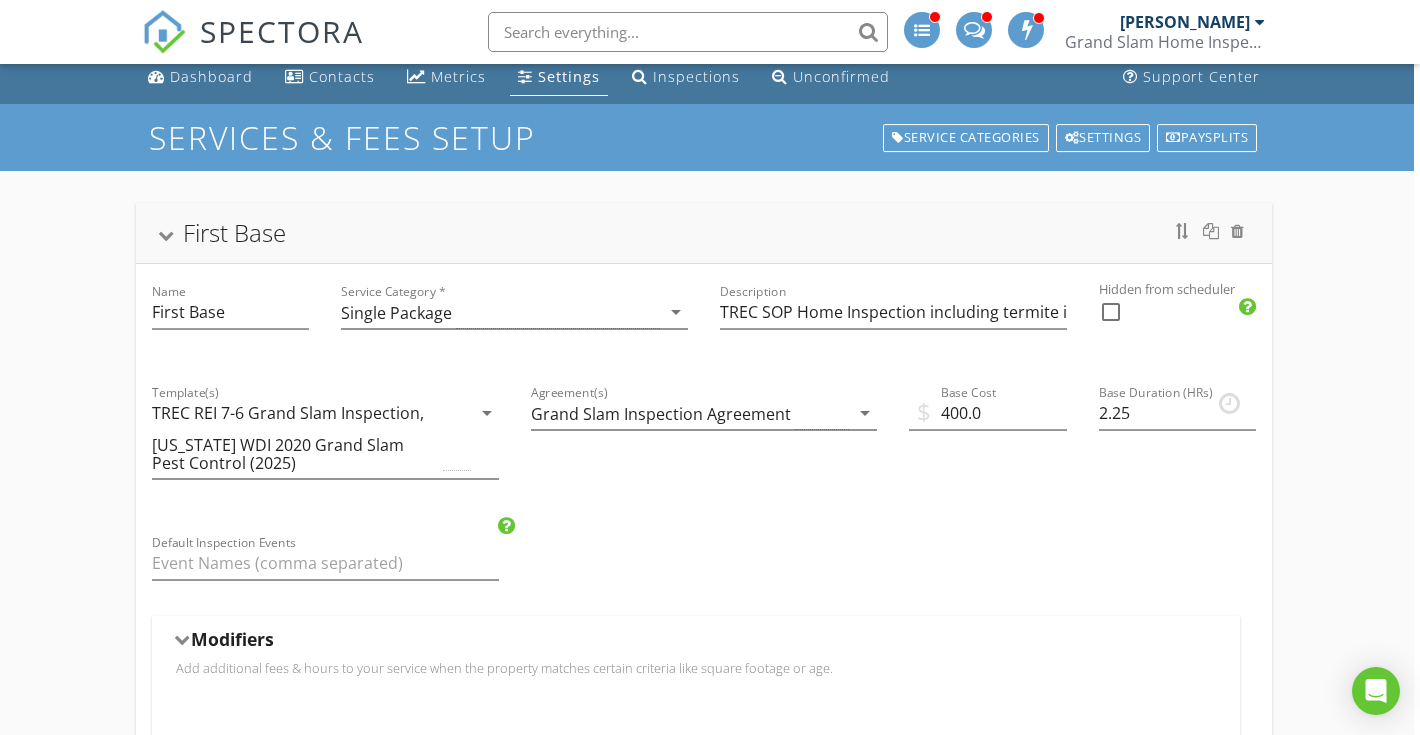 click on "First Base" at bounding box center (704, 233) 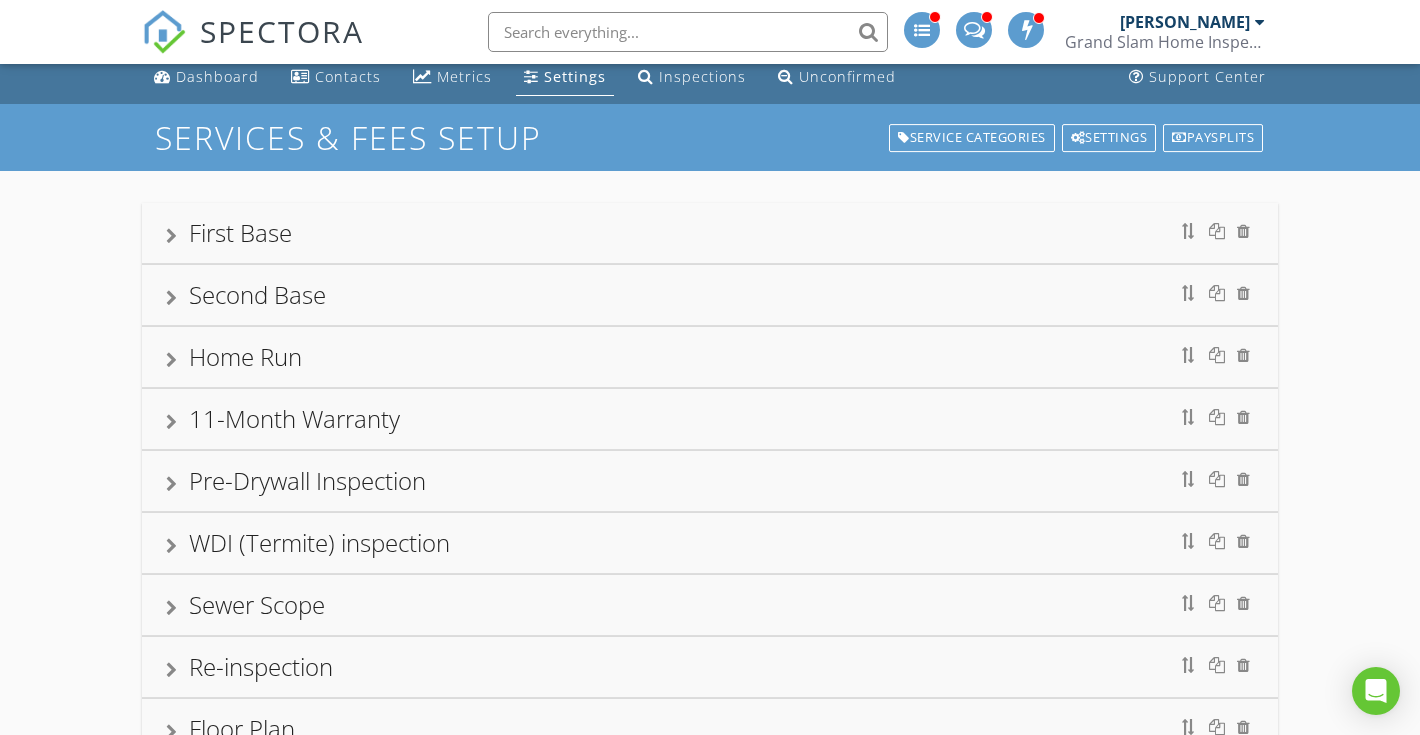 click on "Second Base" at bounding box center [710, 295] 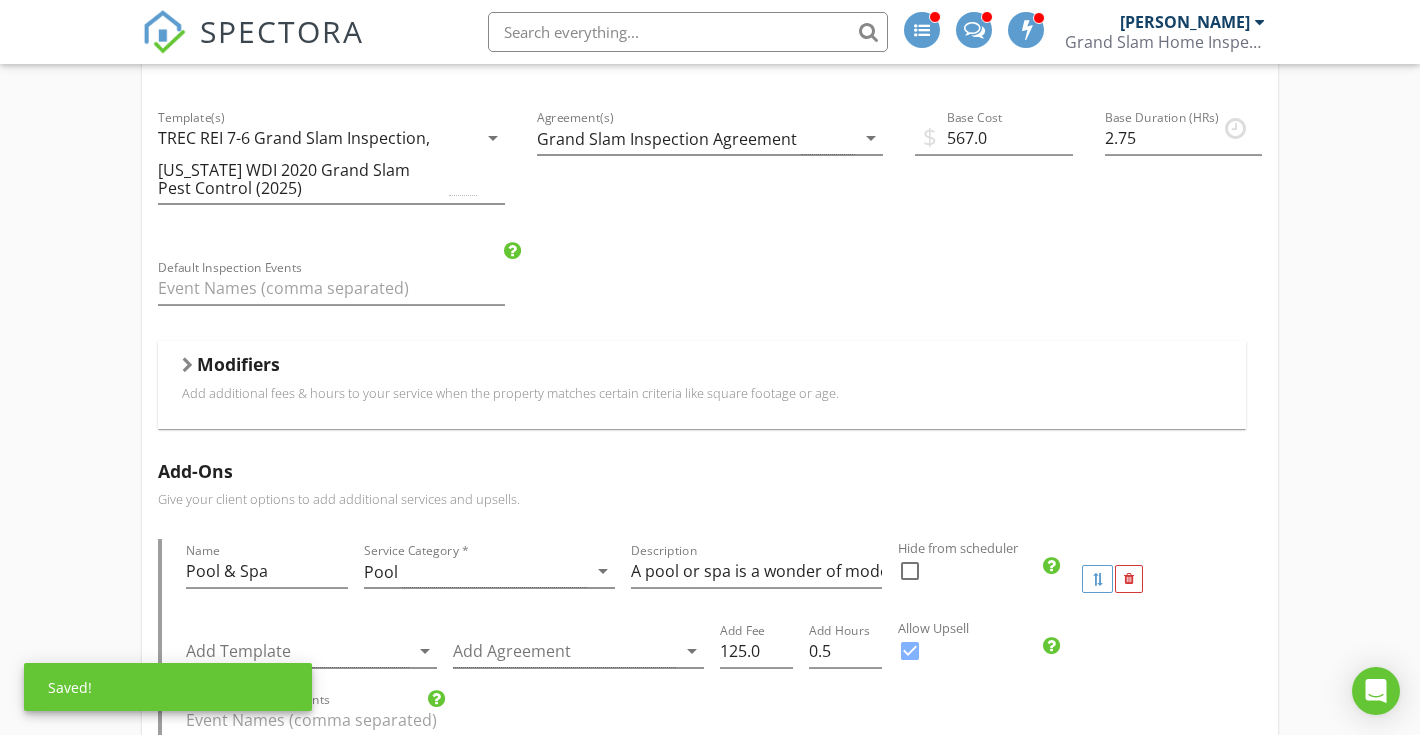 scroll, scrollTop: 366, scrollLeft: 0, axis: vertical 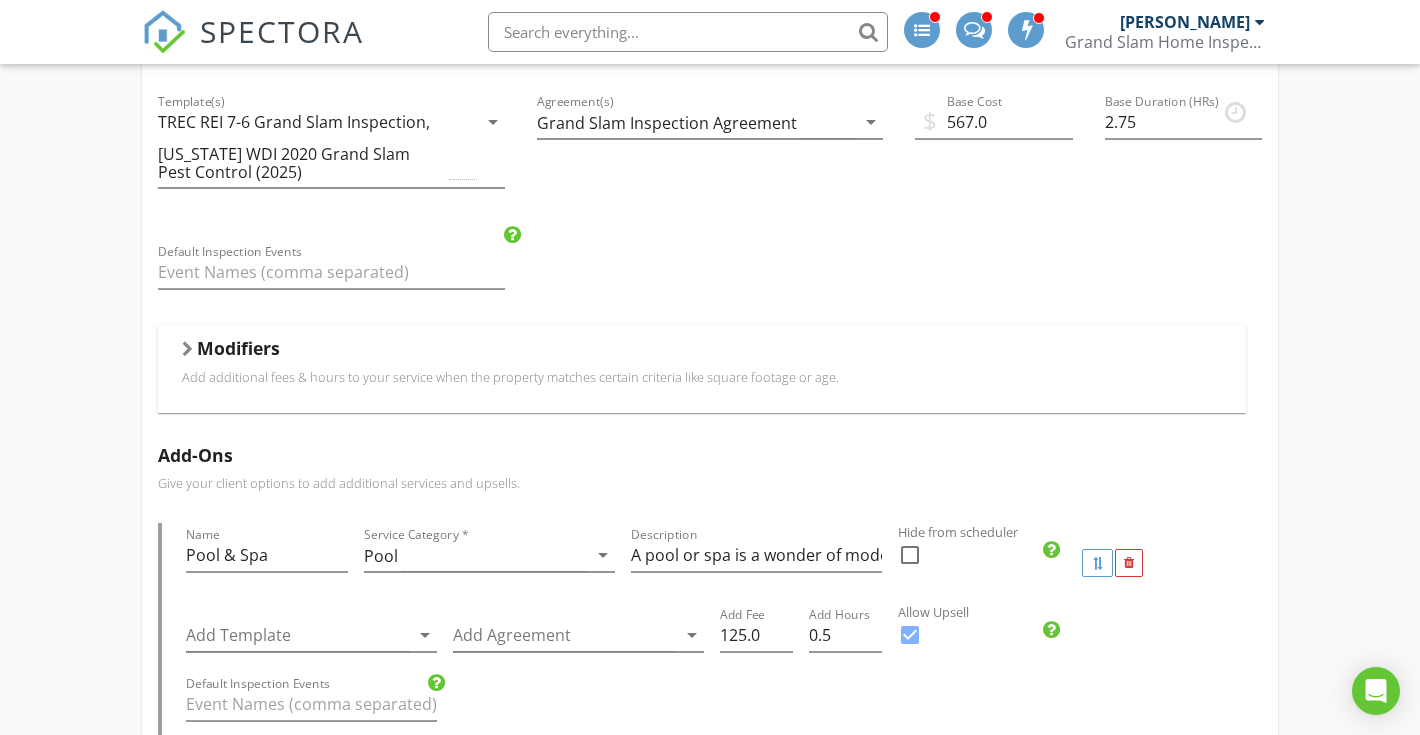 click on "Modifiers
Add additional fees & hours to your service when the
property matches certain criteria like square footage or age." at bounding box center [702, 368] 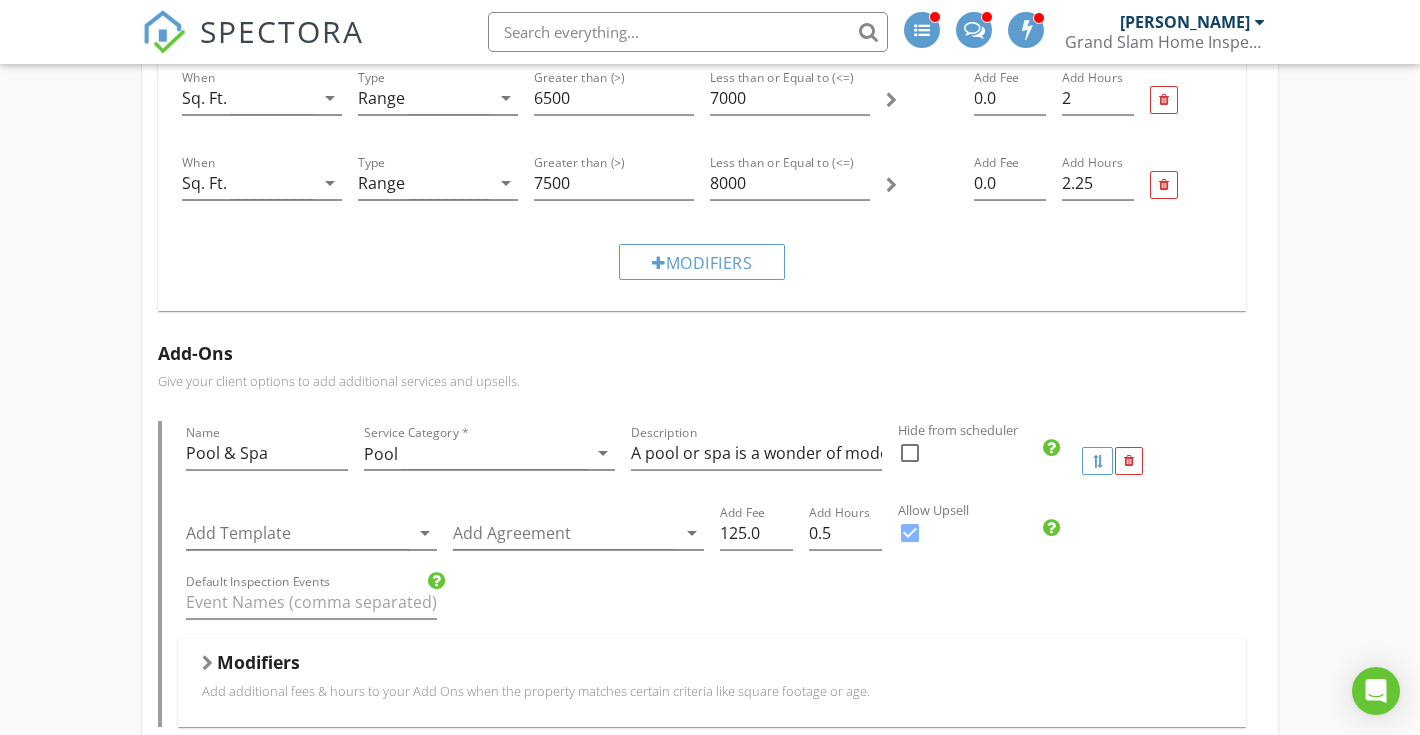 scroll, scrollTop: 2077, scrollLeft: 0, axis: vertical 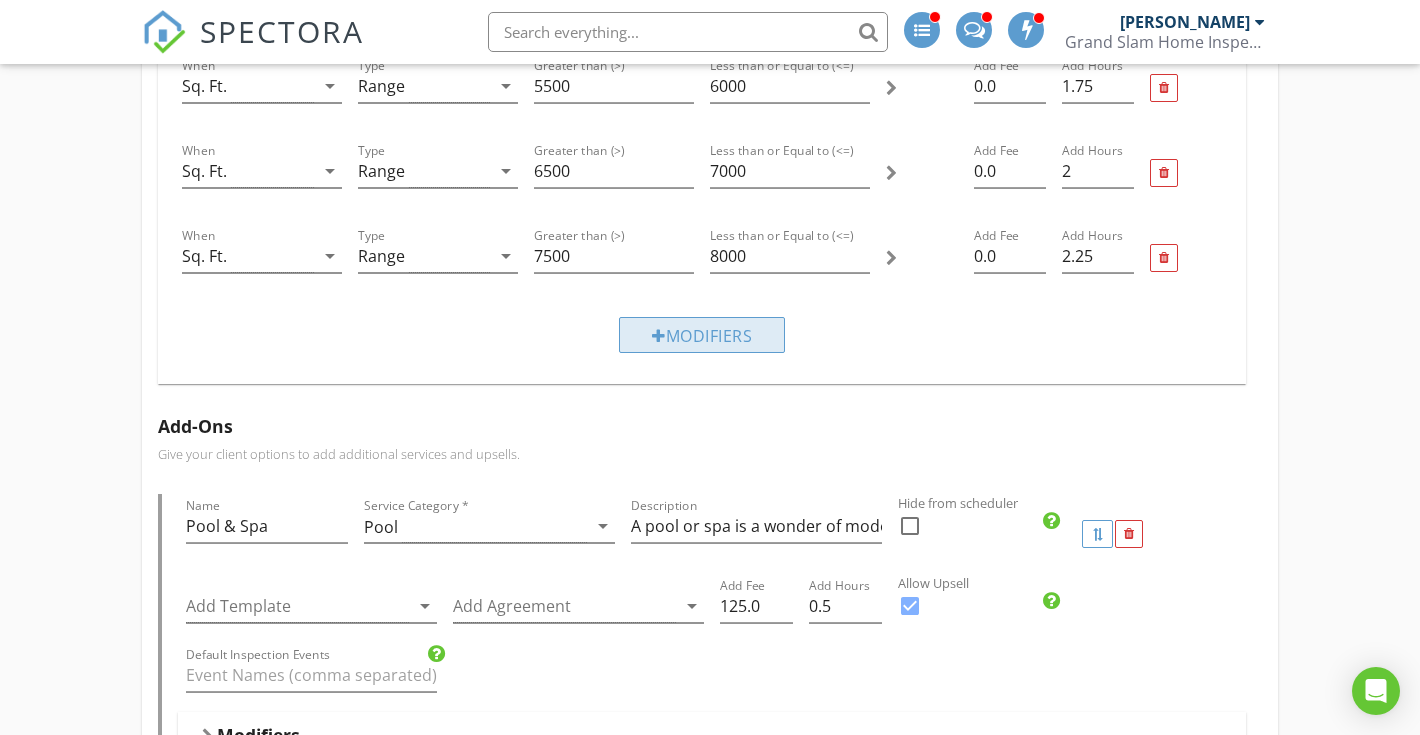 click on "Modifiers" at bounding box center [702, 335] 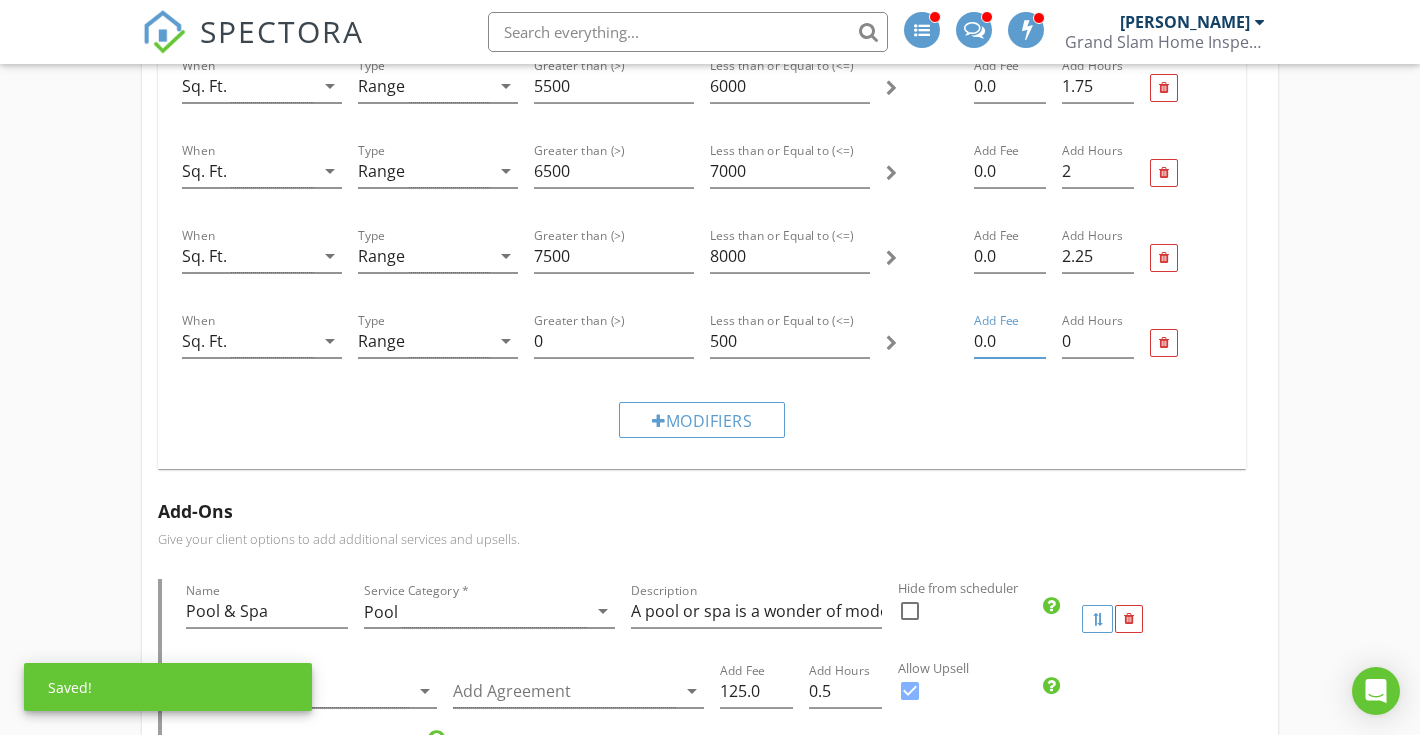 click on "0.0" at bounding box center [1010, 341] 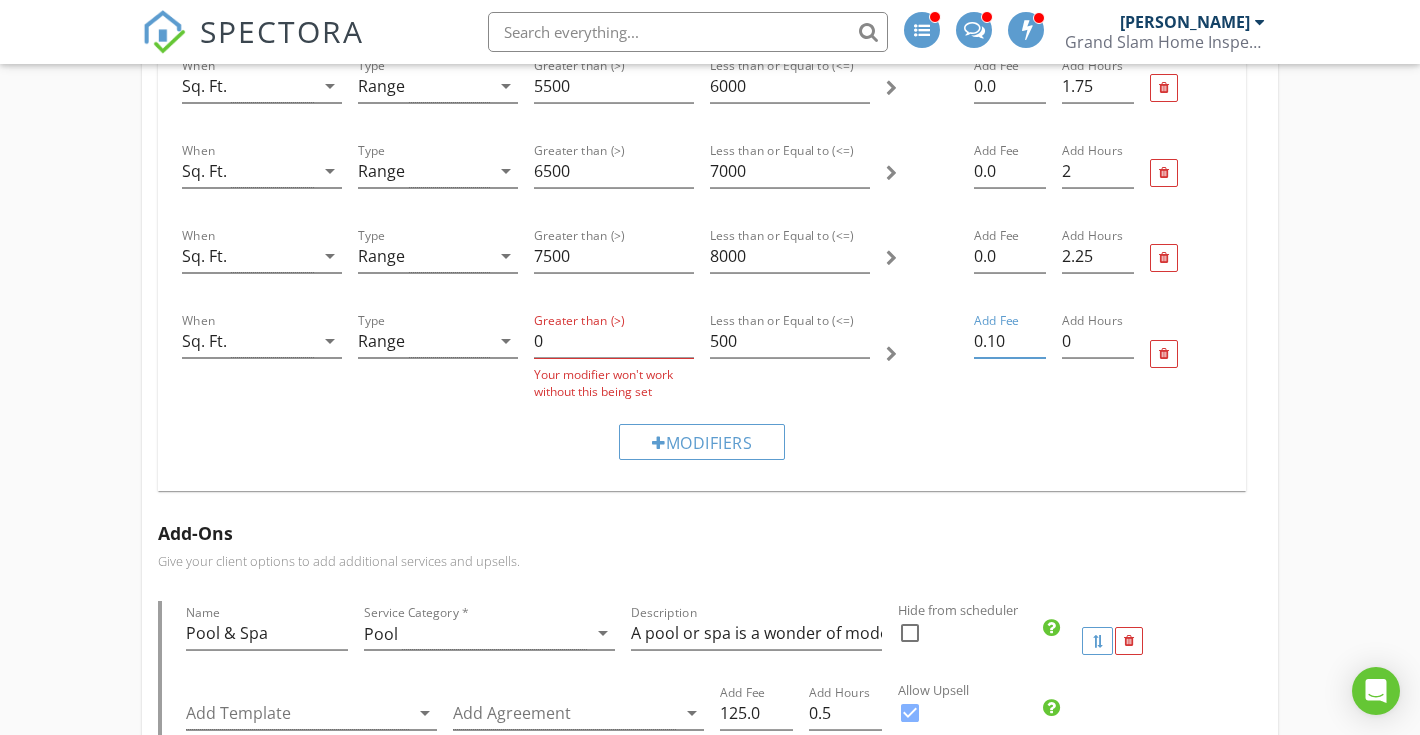 type on "0.10" 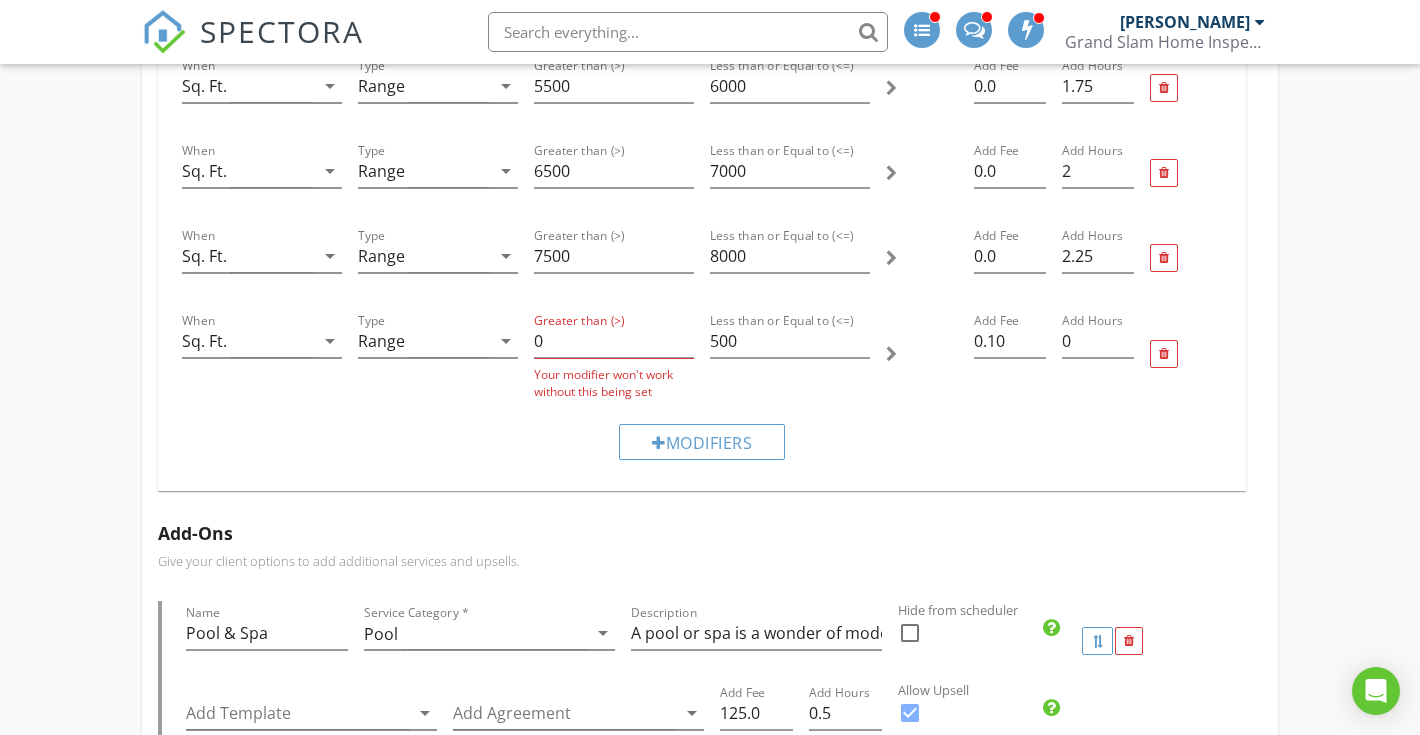 click on "Type Range arrow_drop_down" at bounding box center (438, 351) 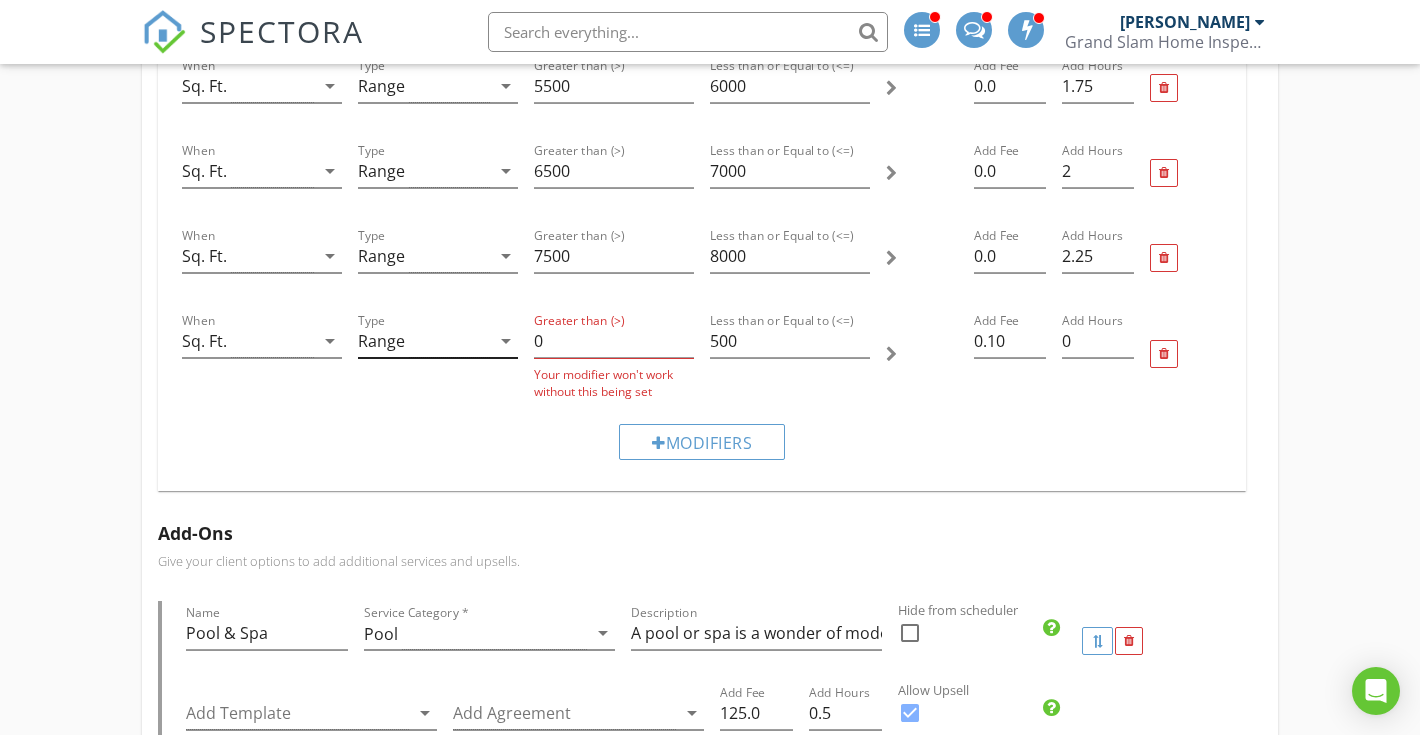 click on "Range" at bounding box center [424, 341] 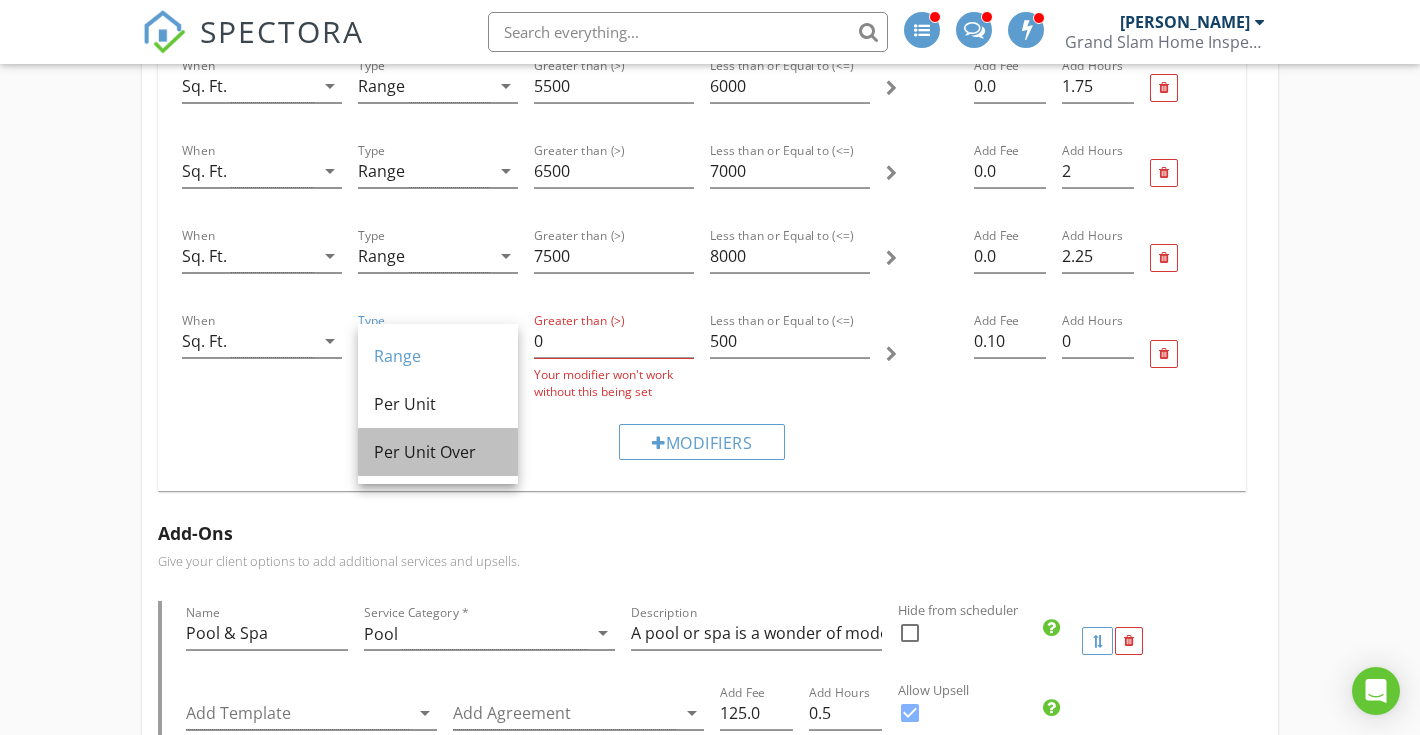 click on "Per Unit Over" at bounding box center [438, 452] 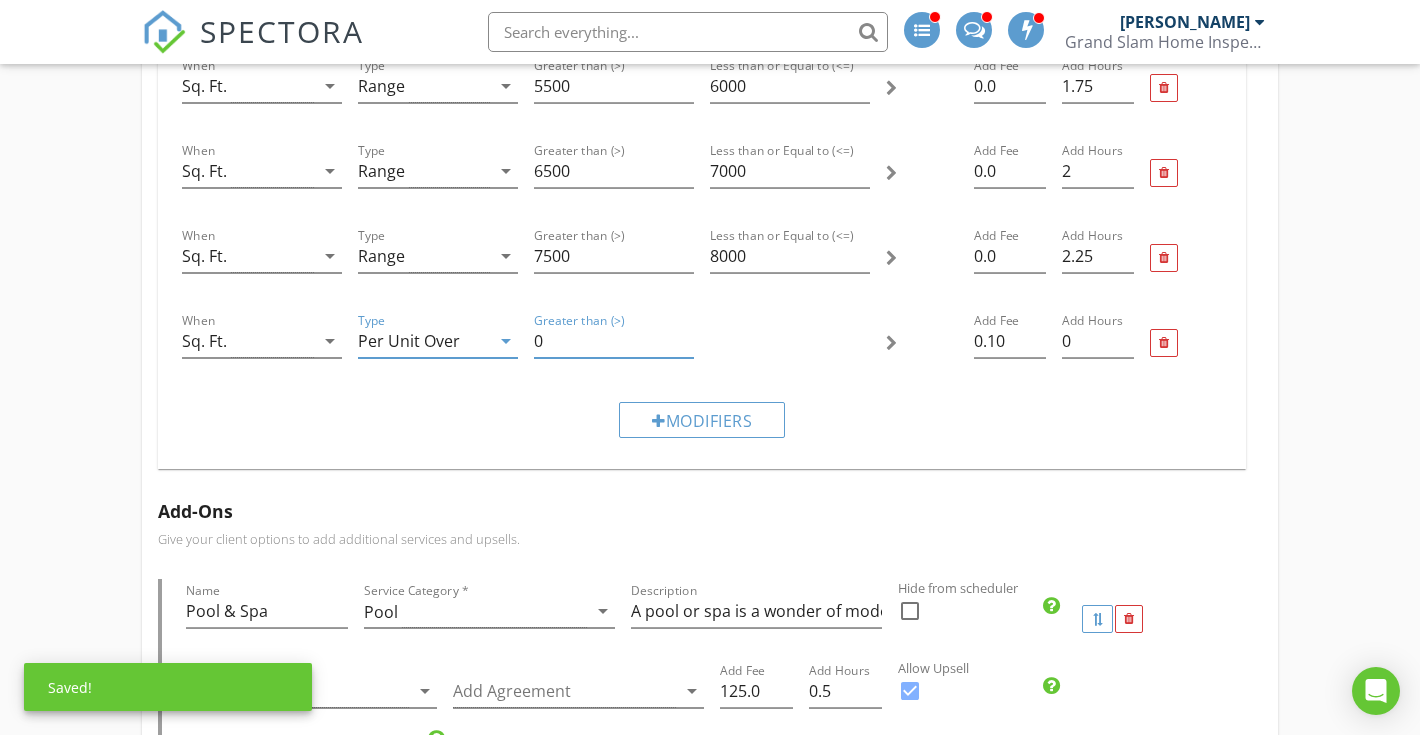 drag, startPoint x: 557, startPoint y: 348, endPoint x: 525, endPoint y: 343, distance: 32.38827 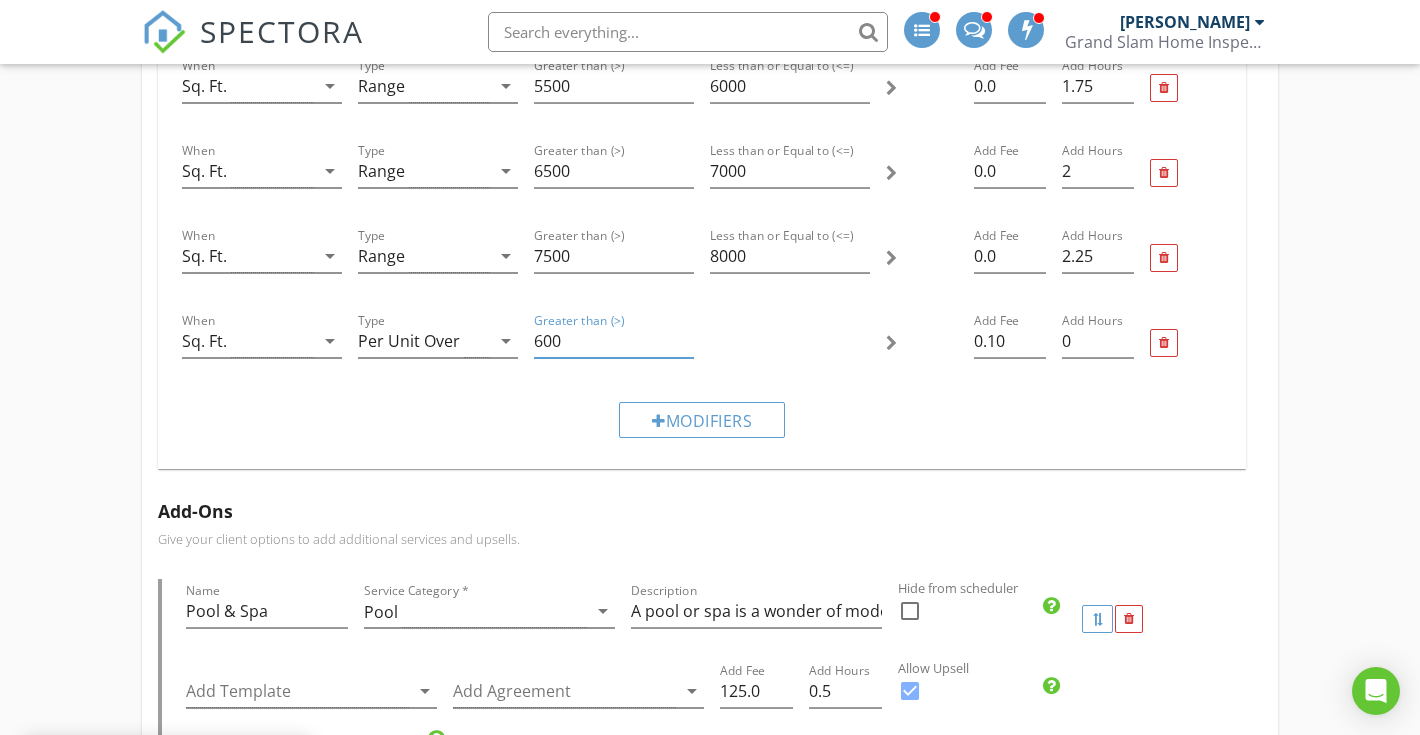 type on "6000" 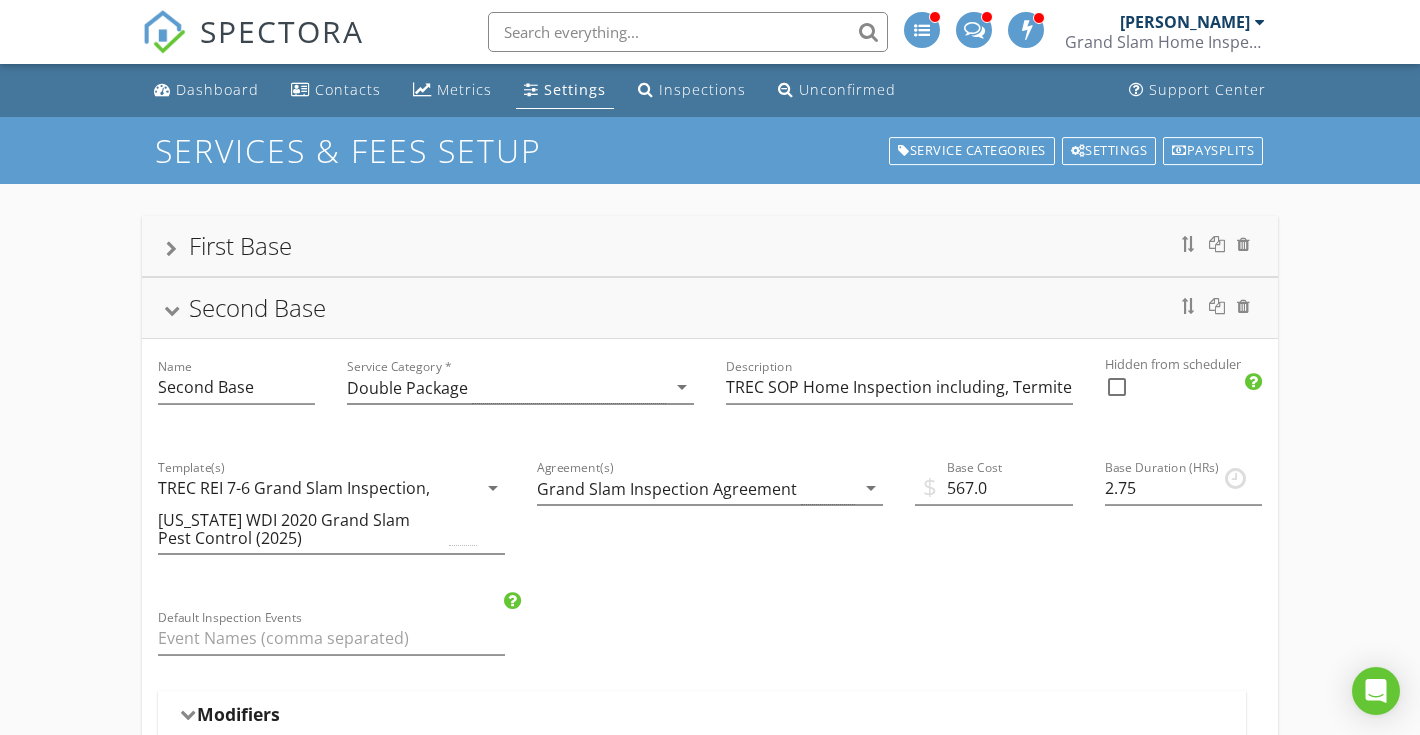 scroll, scrollTop: 0, scrollLeft: 0, axis: both 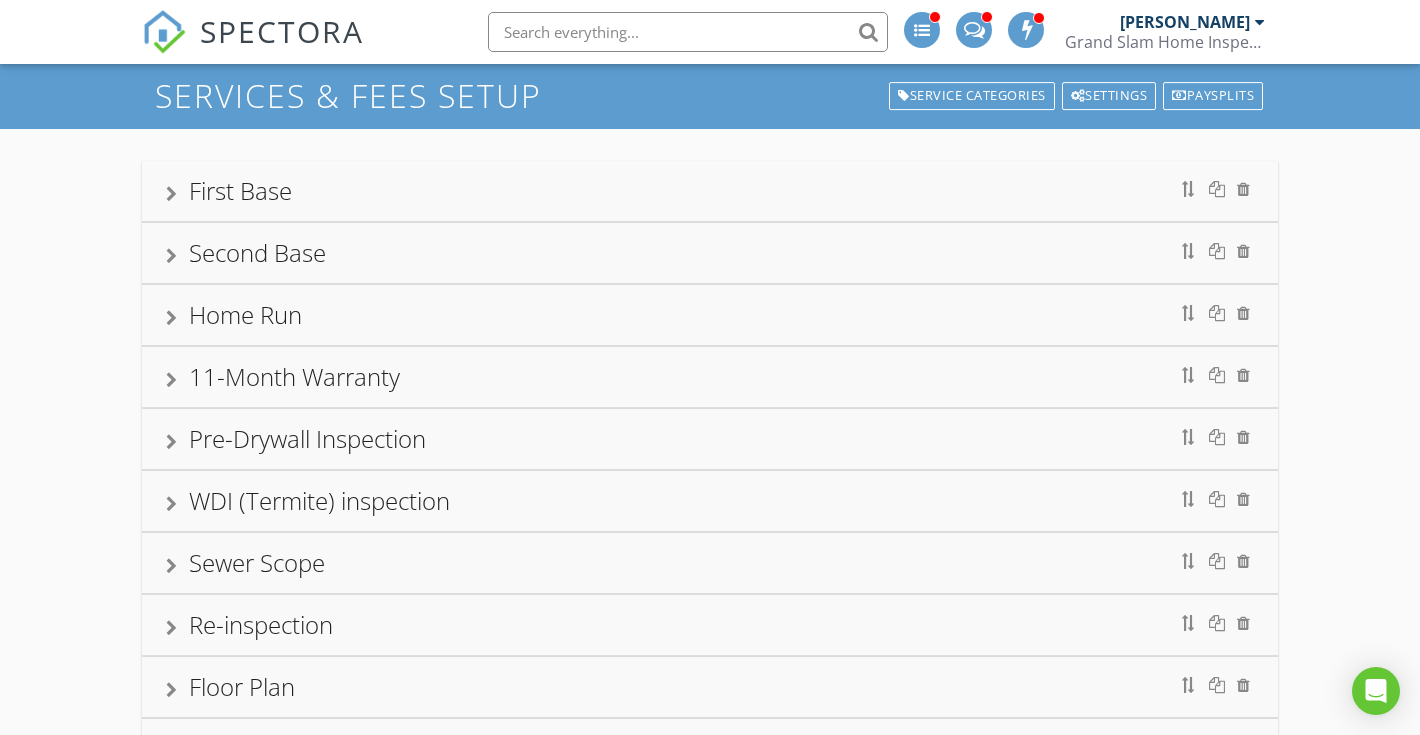 click on "Home Run" at bounding box center (710, 315) 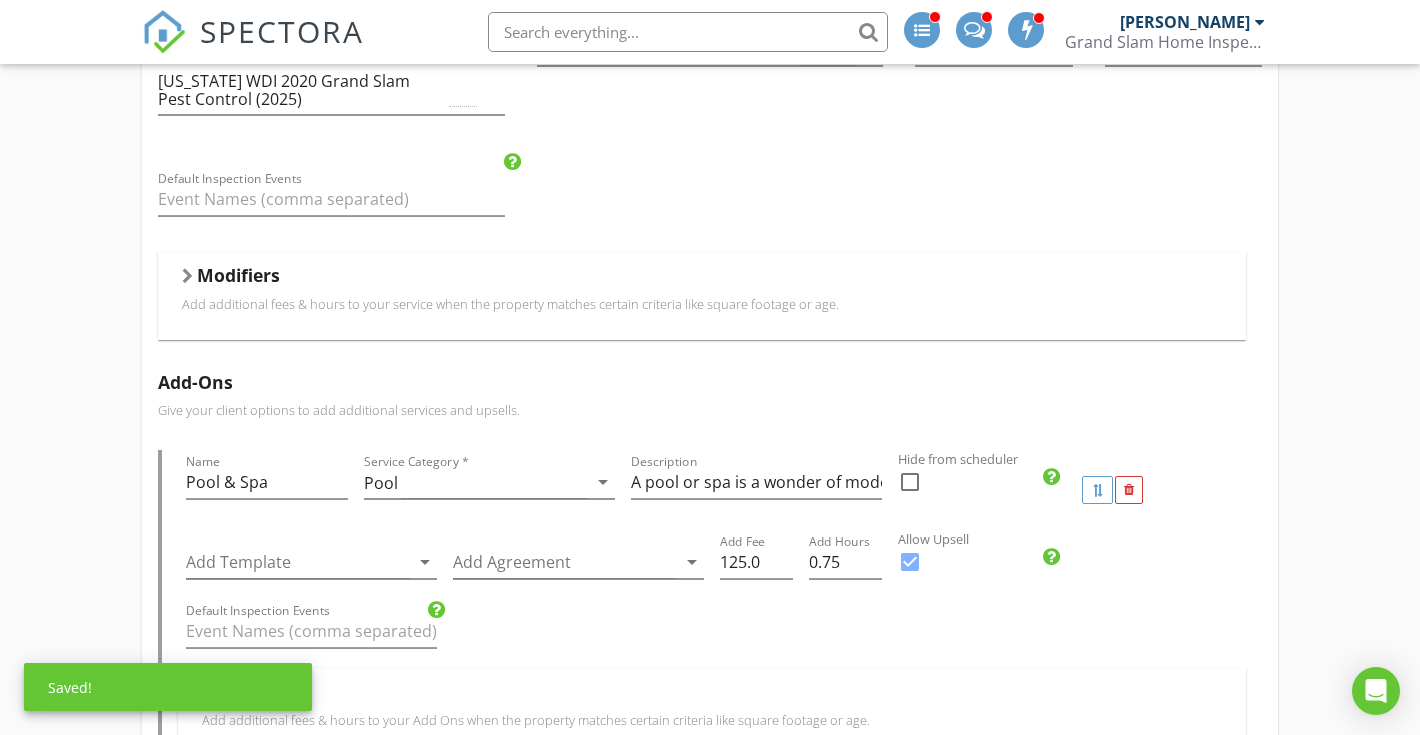 click on "Add additional fees & hours to your service when the
property matches certain criteria like square footage or age." at bounding box center (702, 304) 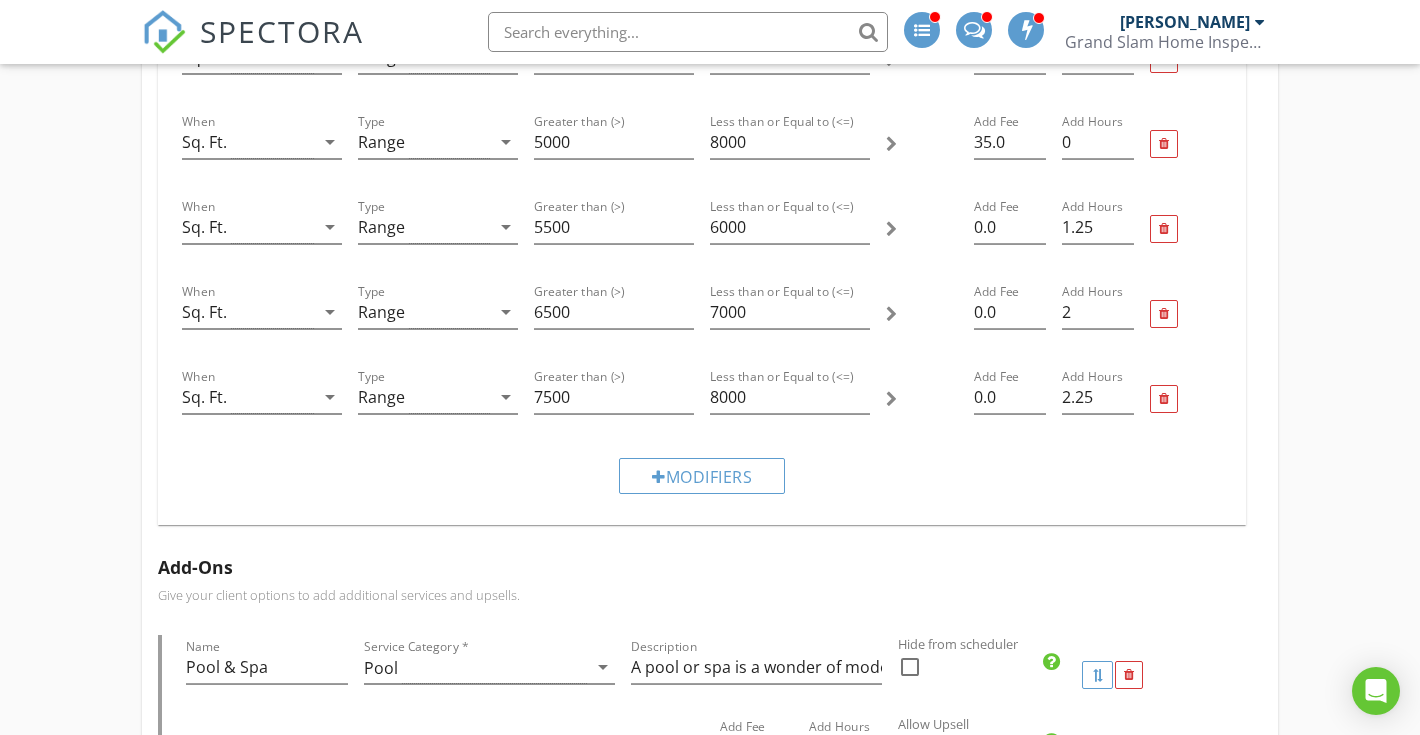 scroll, scrollTop: 1946, scrollLeft: 0, axis: vertical 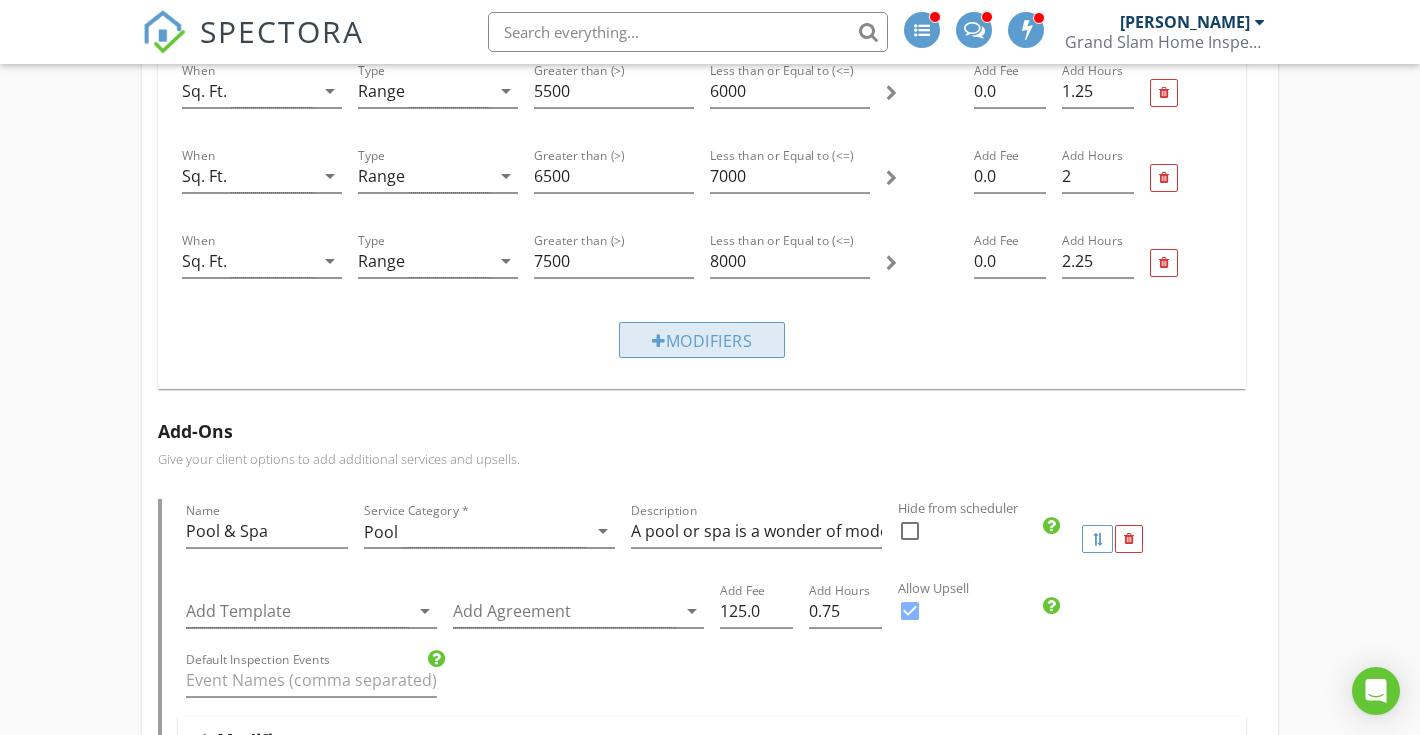 click on "Modifiers" at bounding box center (702, 340) 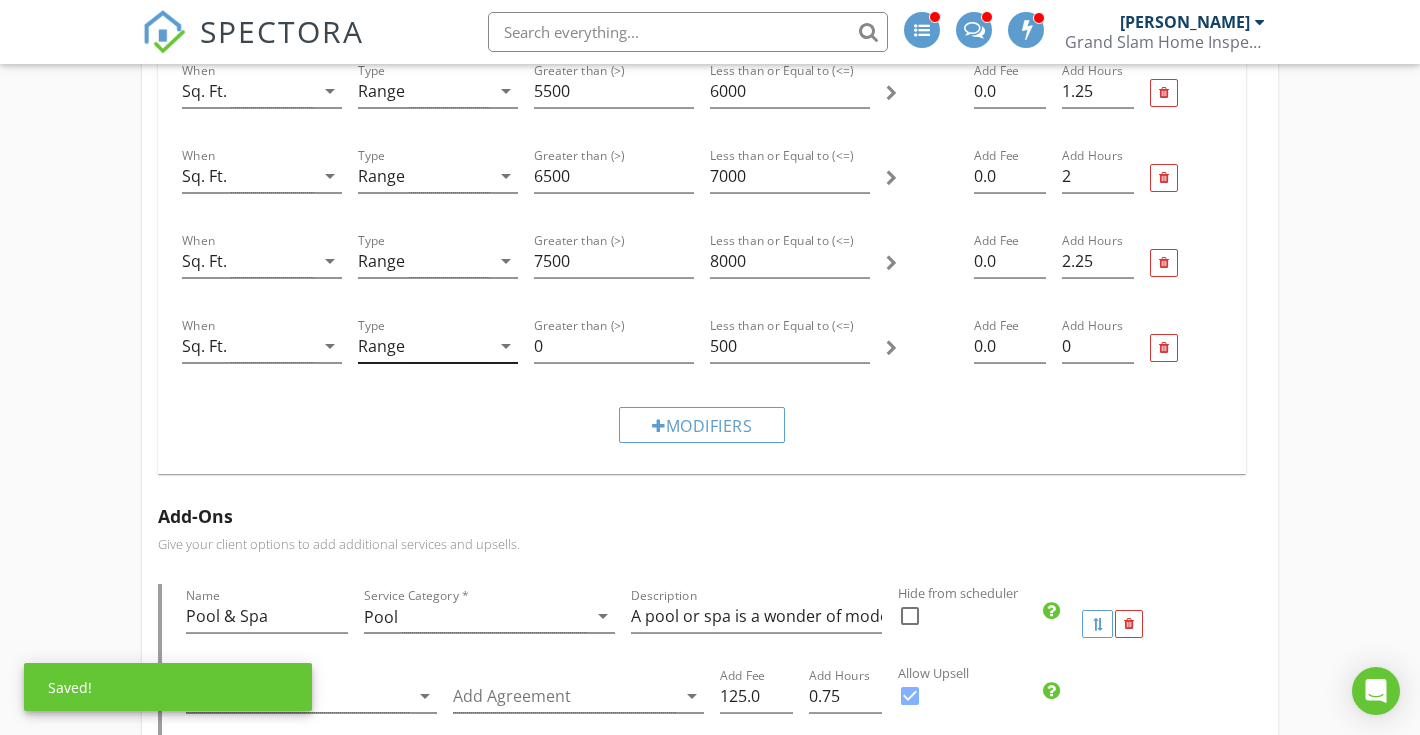 click on "Range" at bounding box center [424, 346] 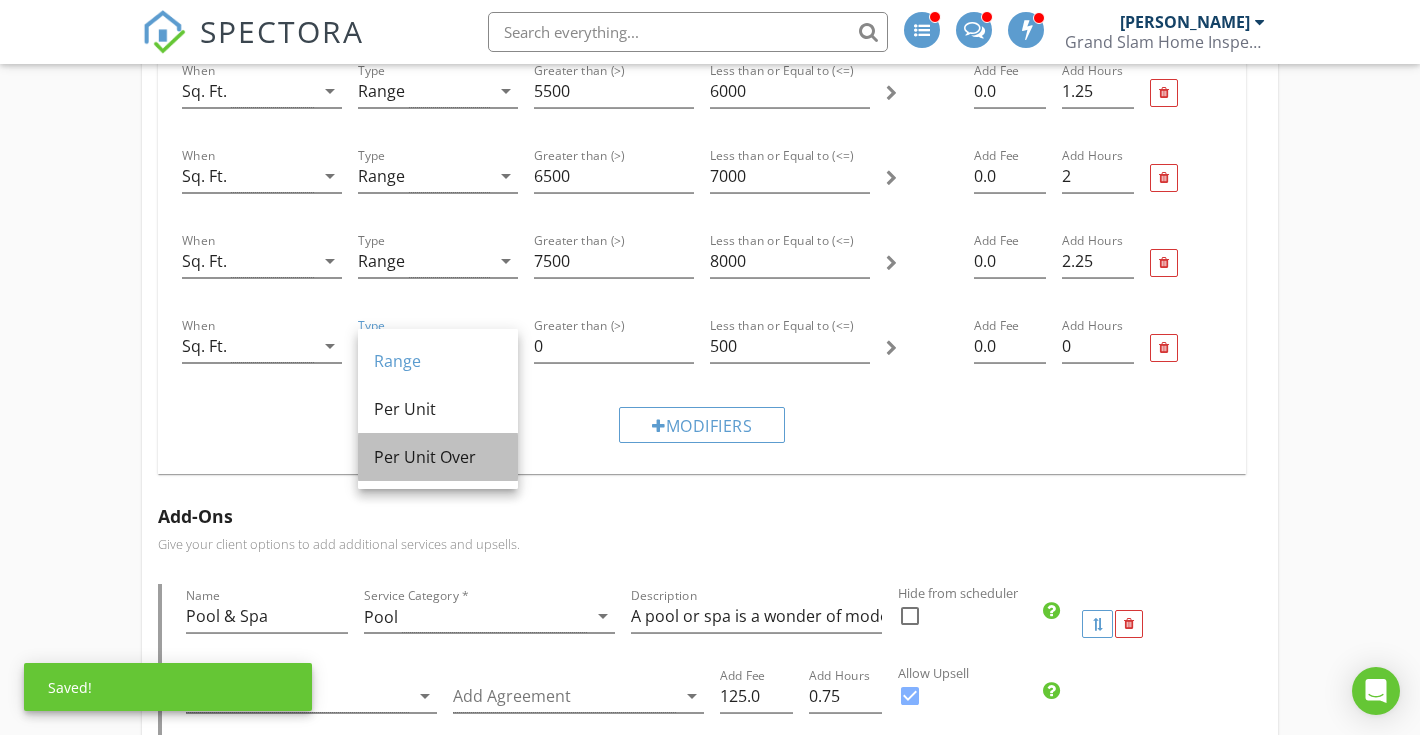 click on "Per Unit Over" at bounding box center [438, 457] 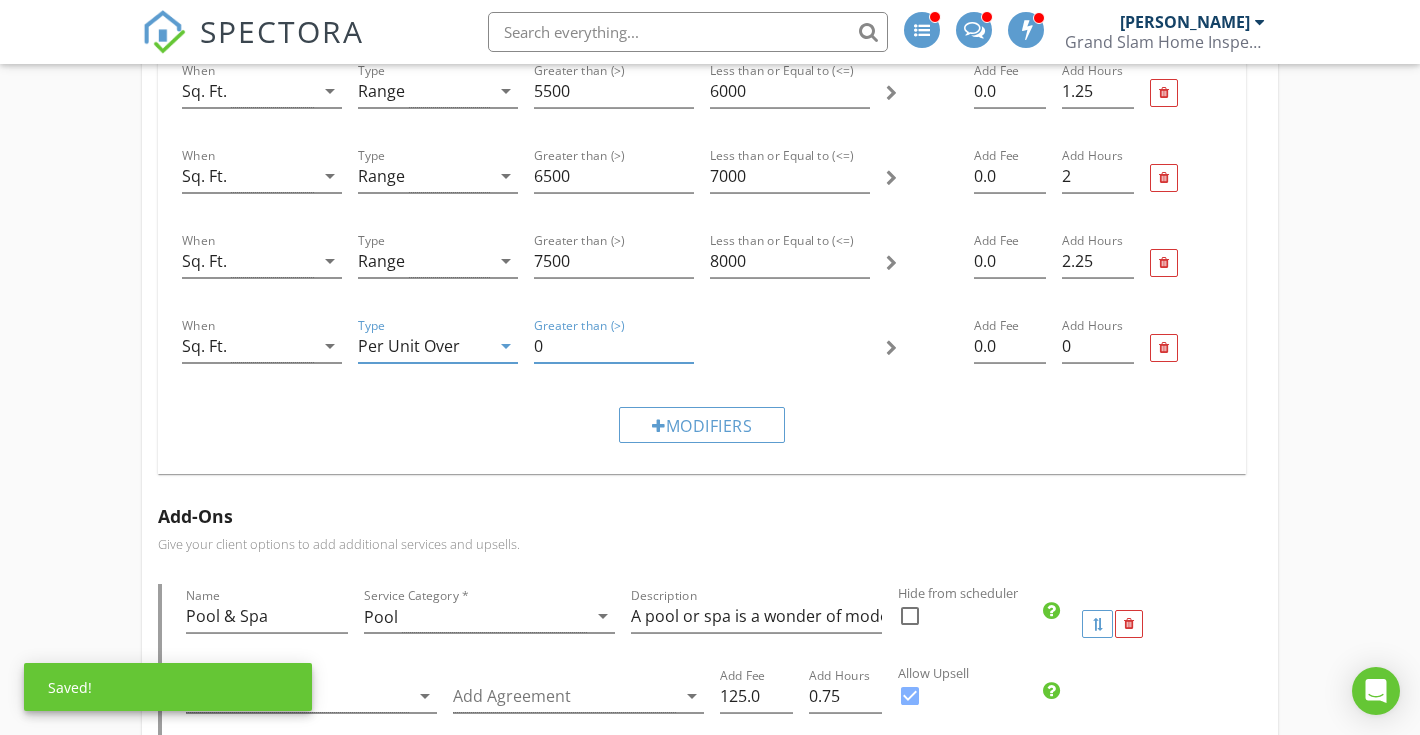 drag, startPoint x: 570, startPoint y: 347, endPoint x: 520, endPoint y: 343, distance: 50.159744 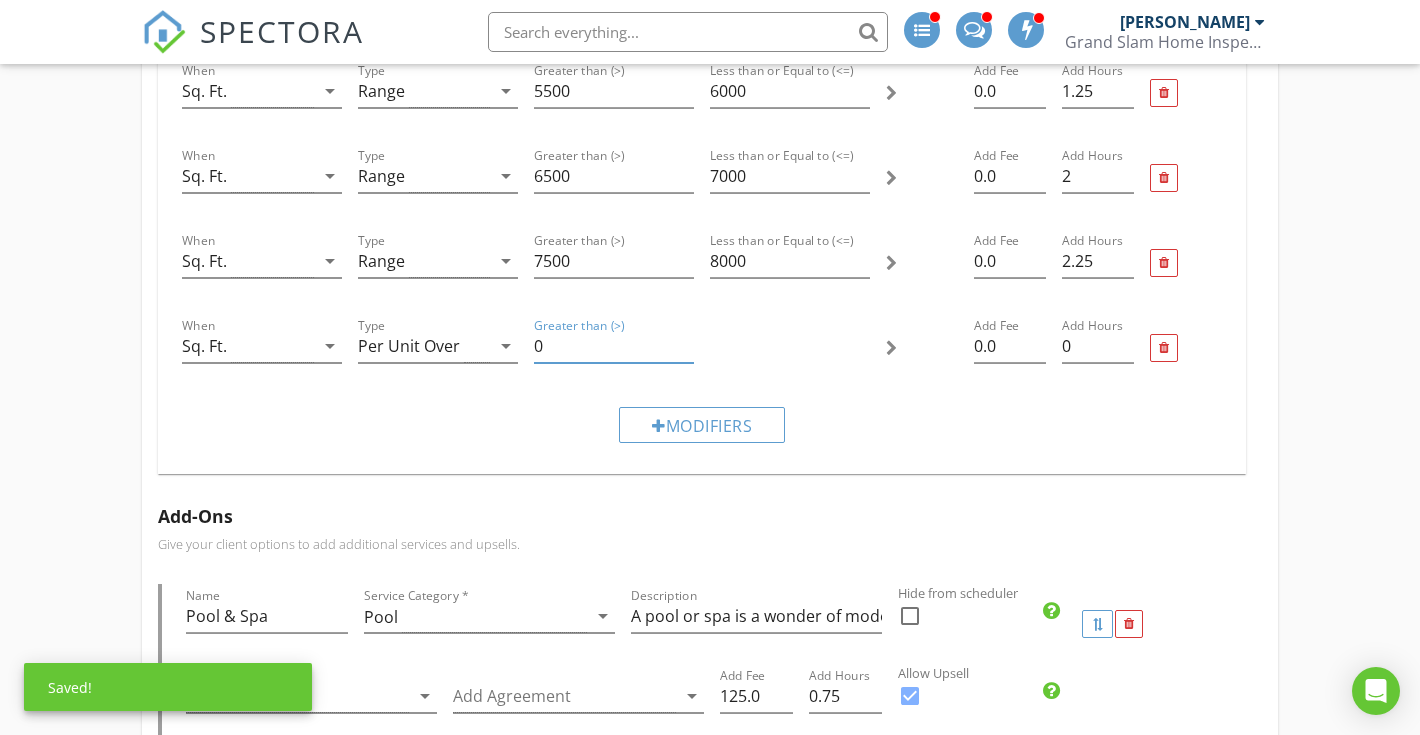 type on "5" 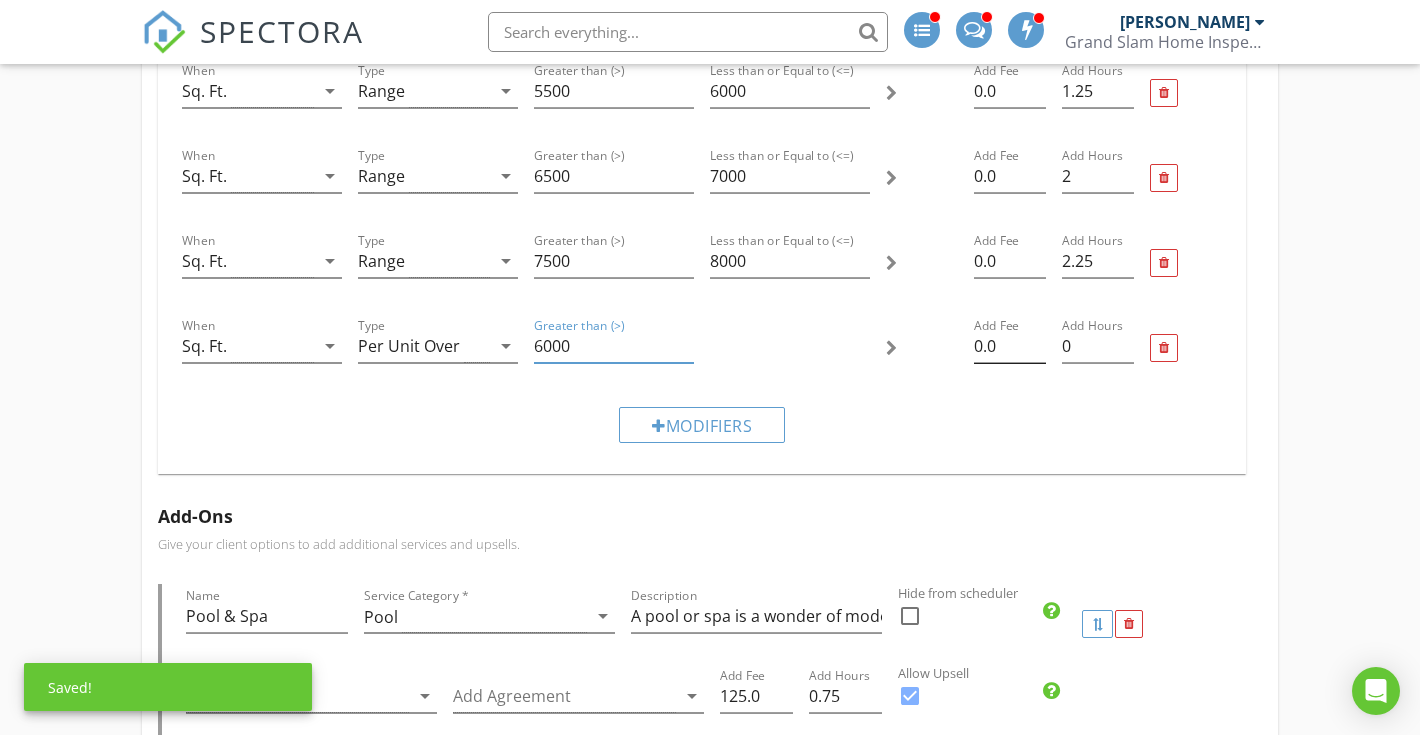 type on "6000" 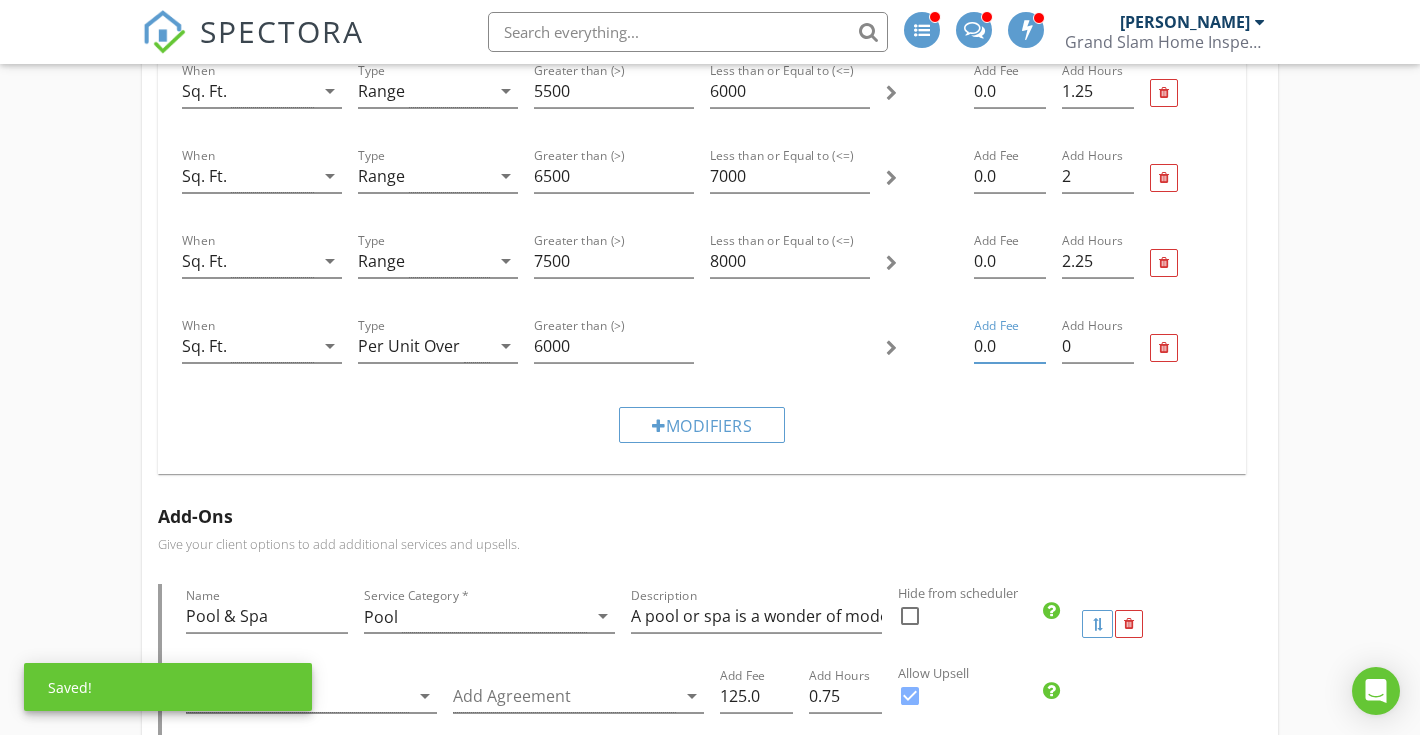 click on "0.0" at bounding box center (1010, 346) 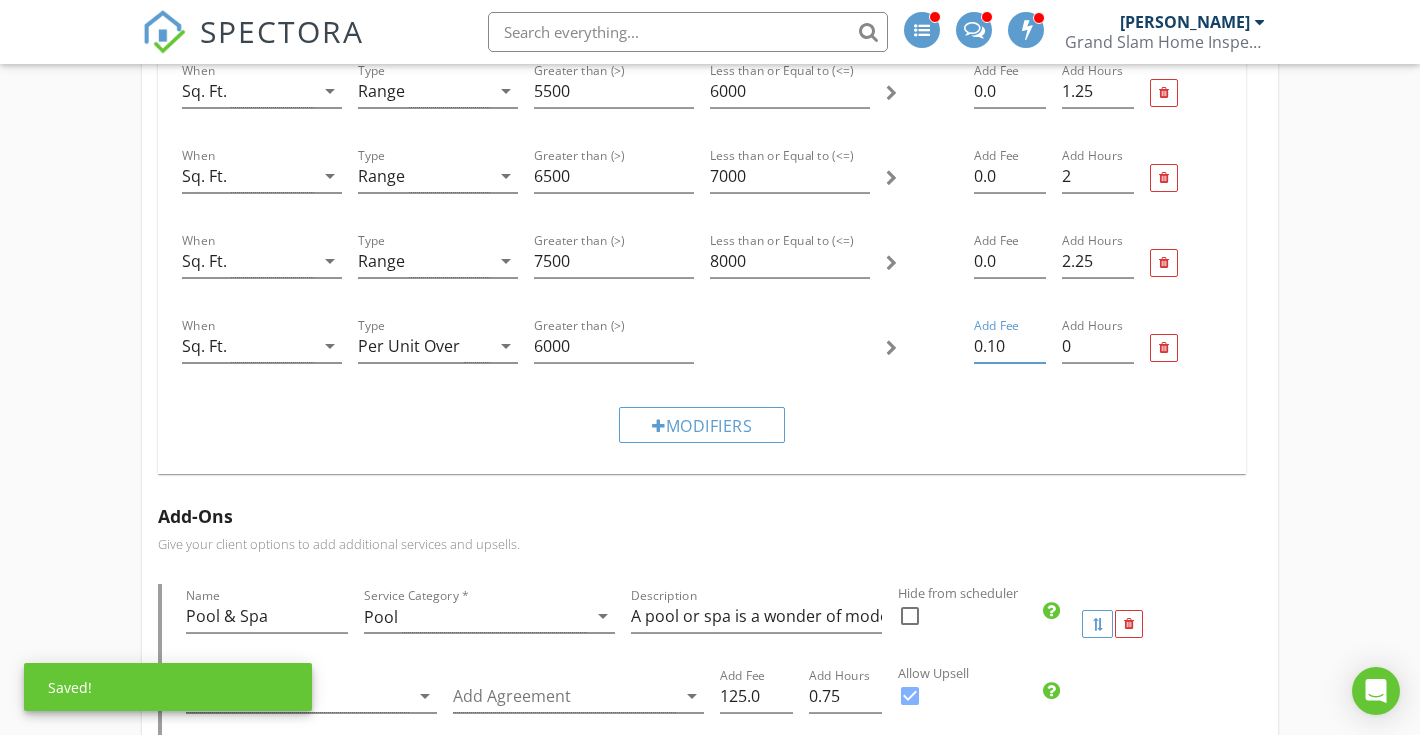 type on "0.10" 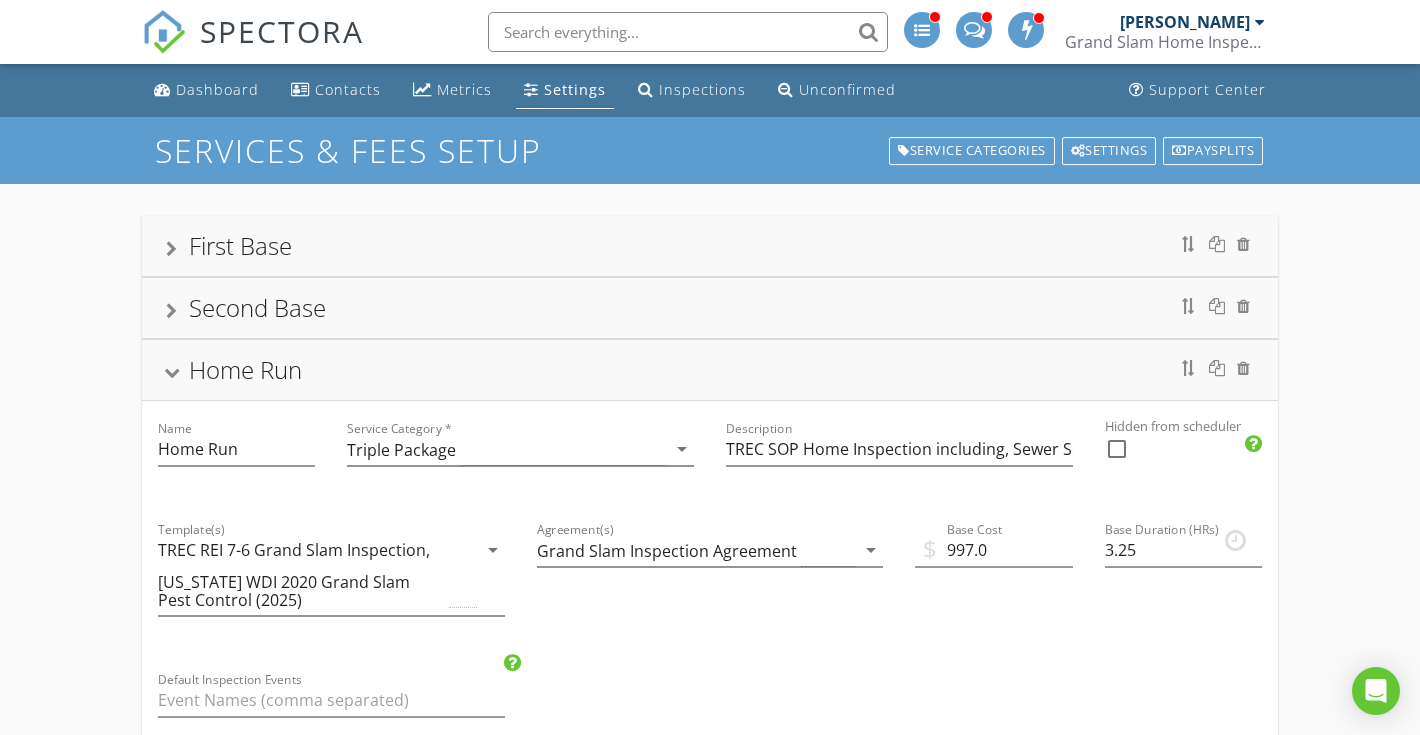 scroll, scrollTop: 0, scrollLeft: 0, axis: both 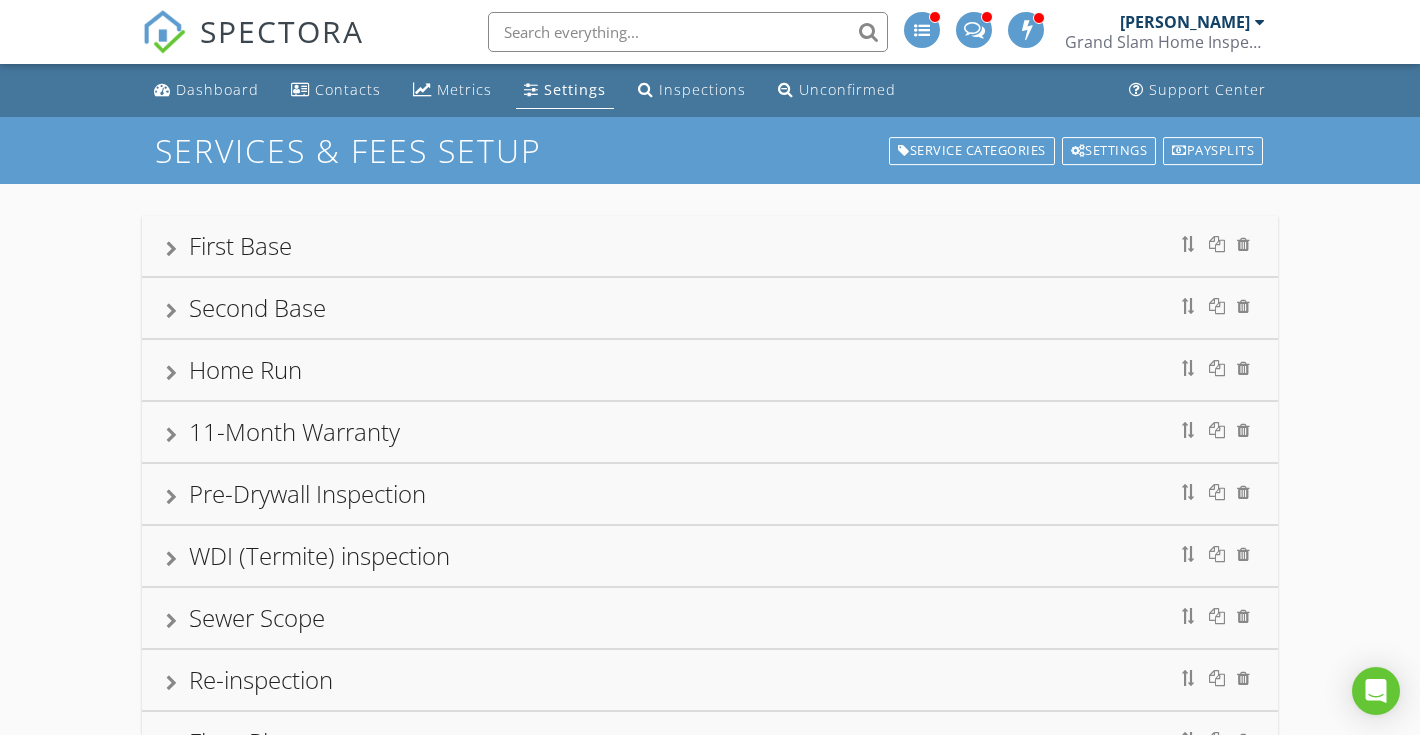 click on "SPECTORA" at bounding box center [282, 31] 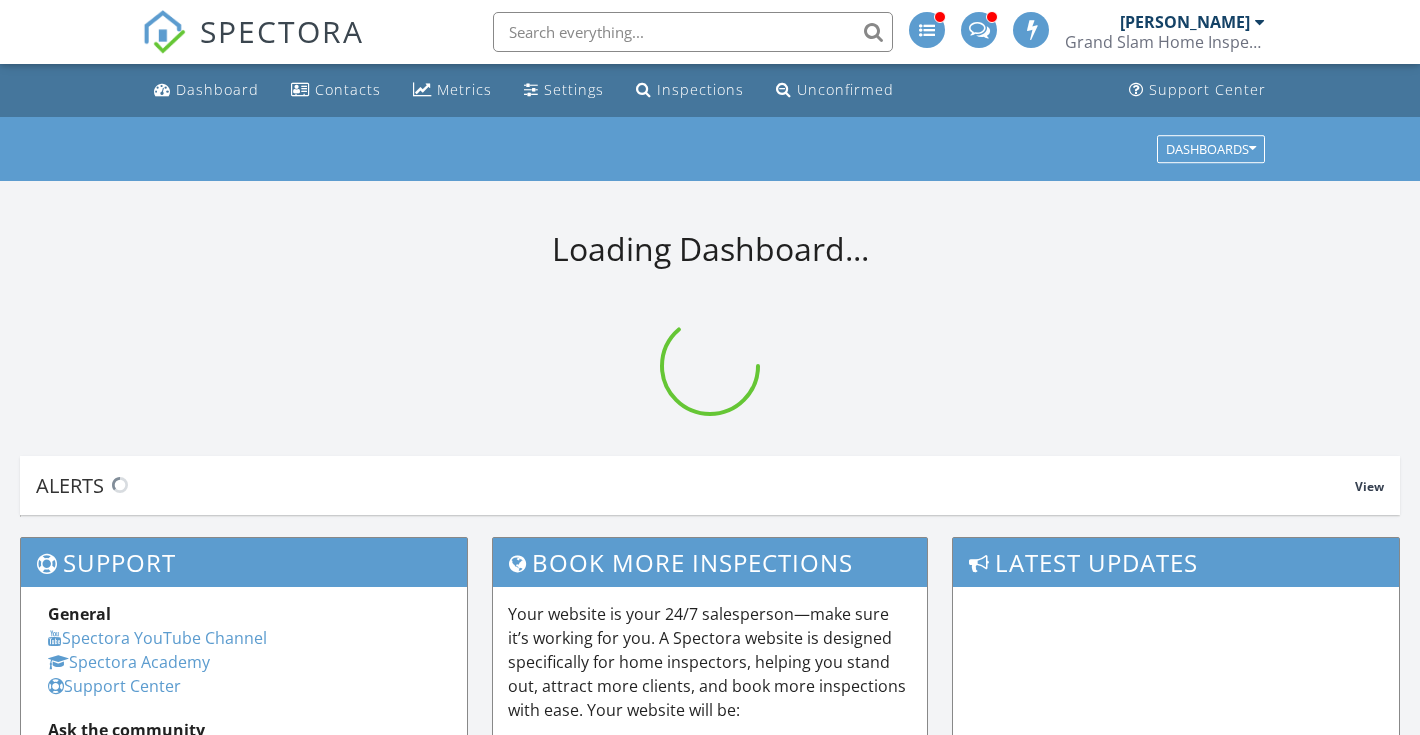 scroll, scrollTop: 0, scrollLeft: 0, axis: both 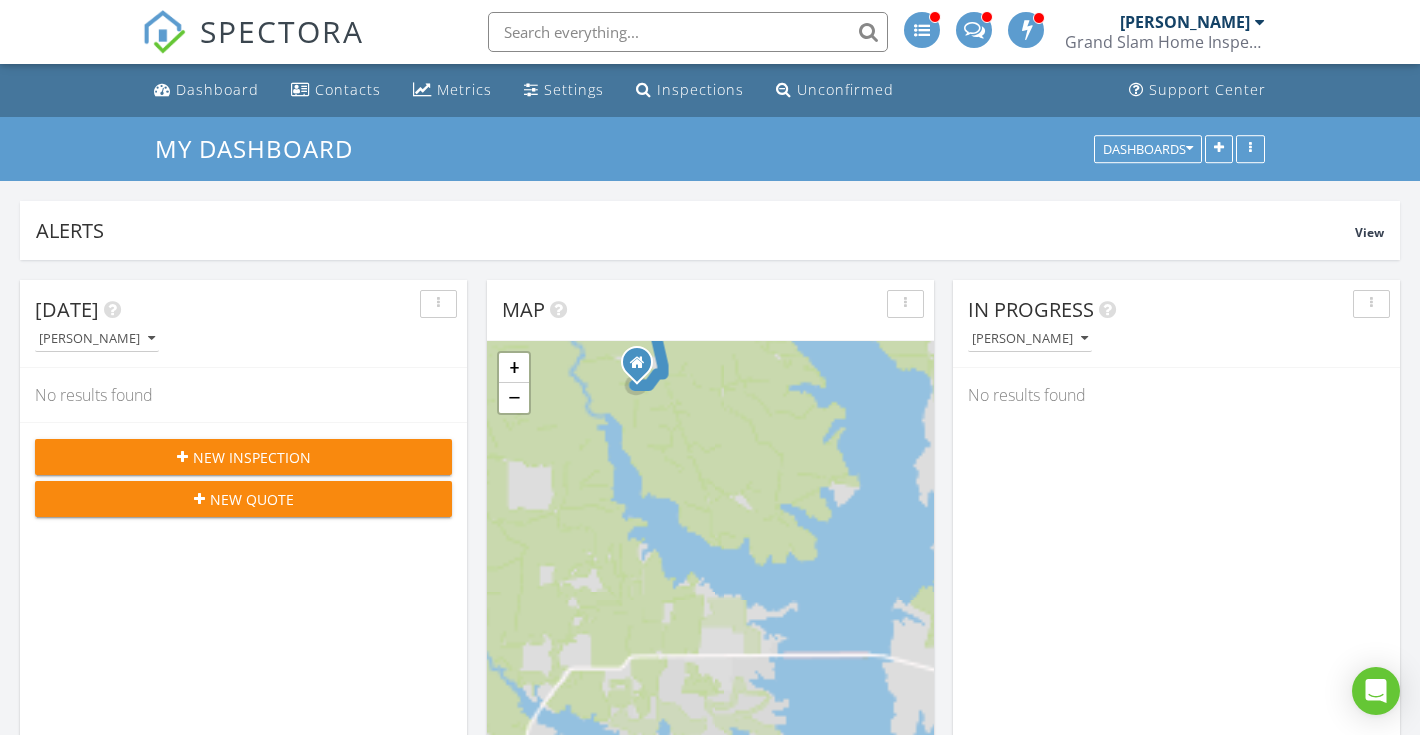 click on "New Quote" at bounding box center [243, 499] 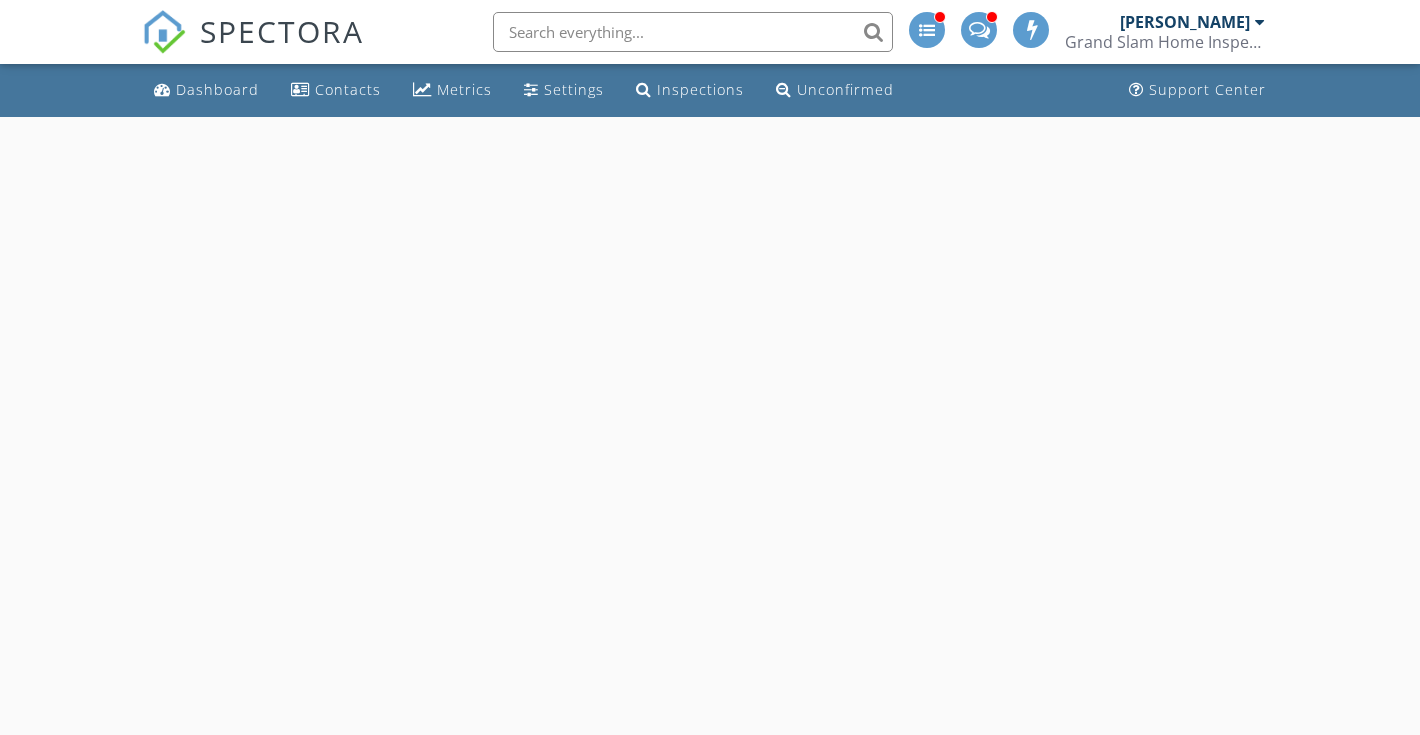 scroll, scrollTop: 0, scrollLeft: 0, axis: both 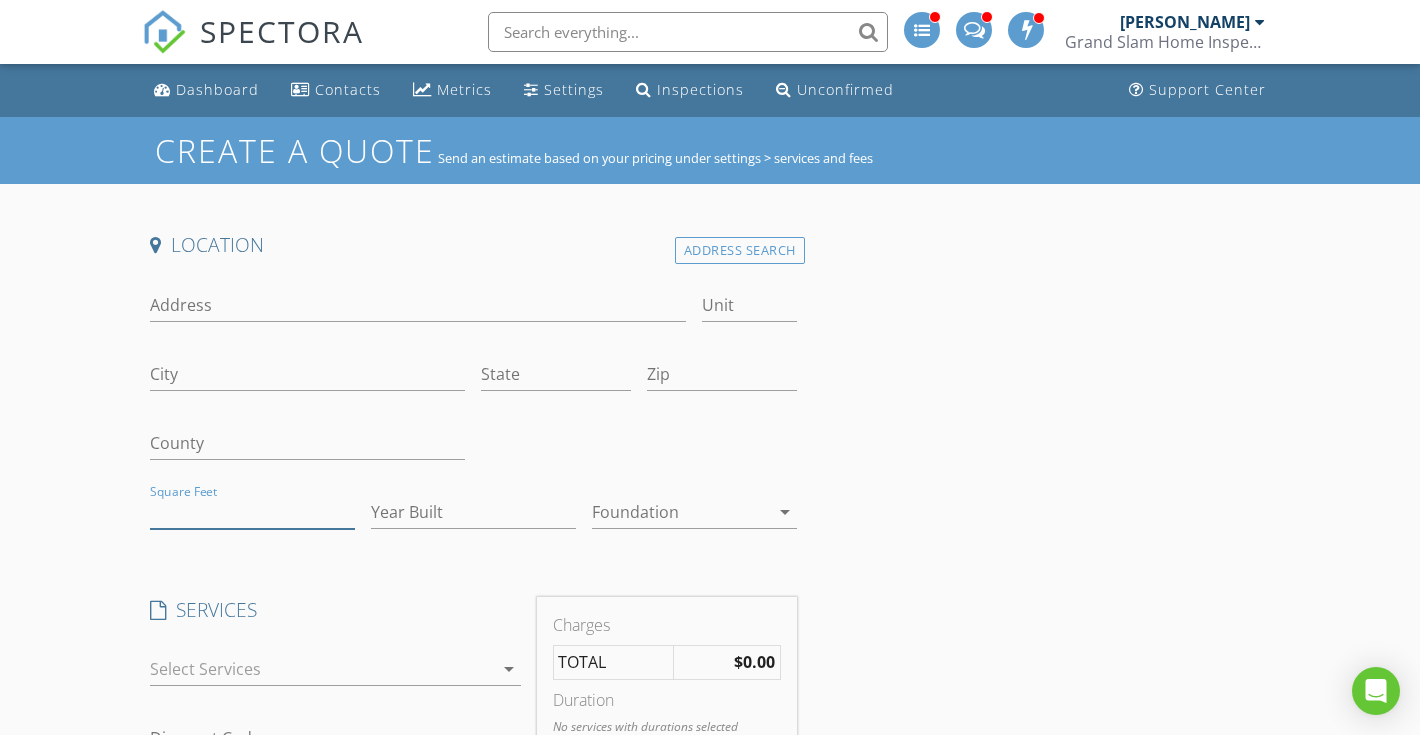 click on "Square Feet" at bounding box center (252, 512) 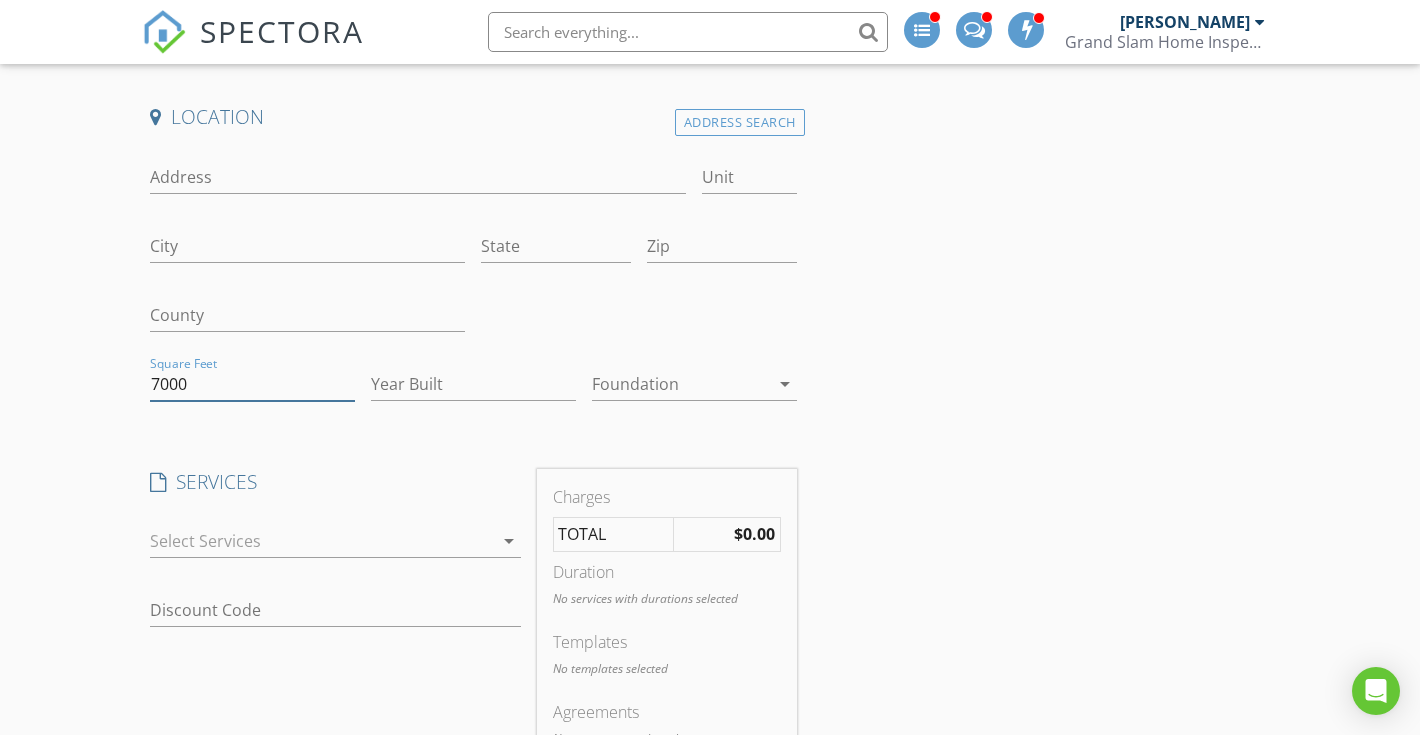 scroll, scrollTop: 131, scrollLeft: 0, axis: vertical 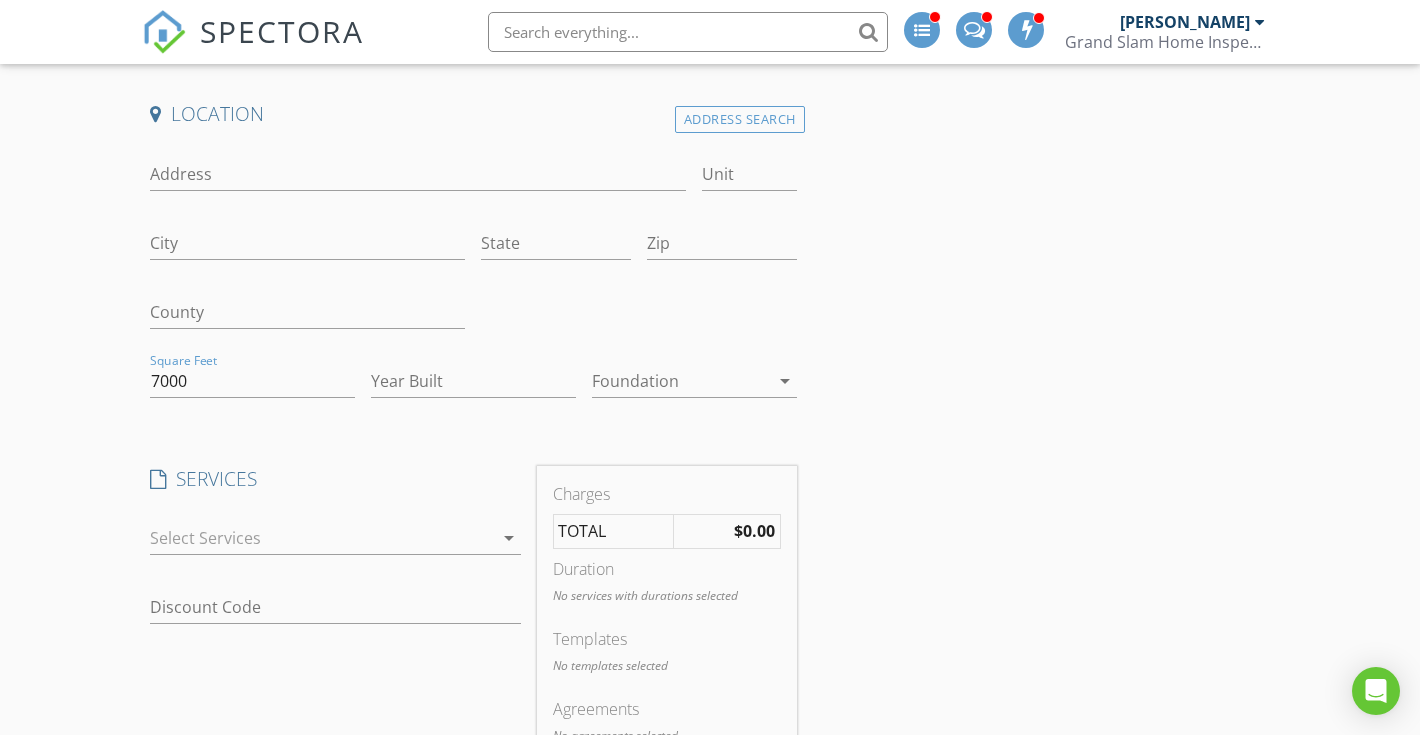click at bounding box center (321, 538) 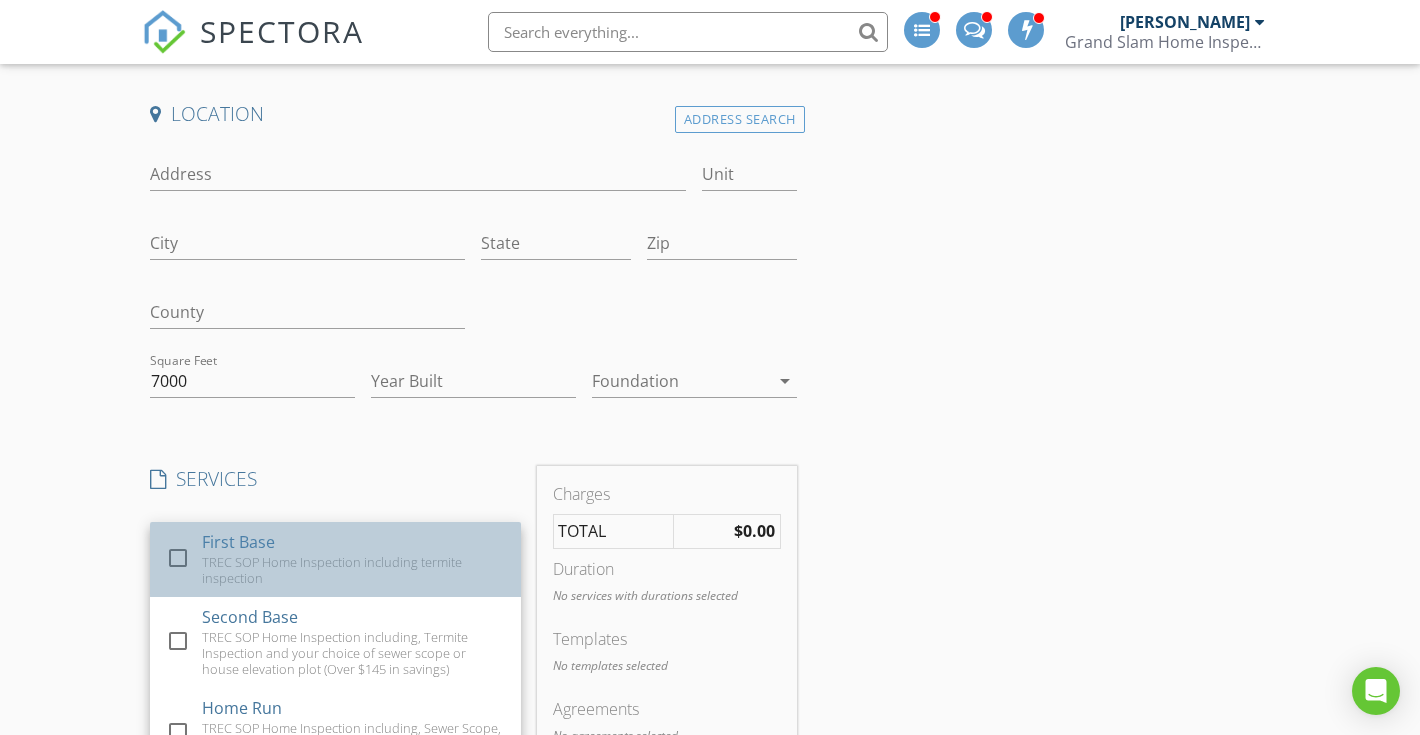 click on "TREC SOP Home Inspection including termite inspection" at bounding box center (353, 570) 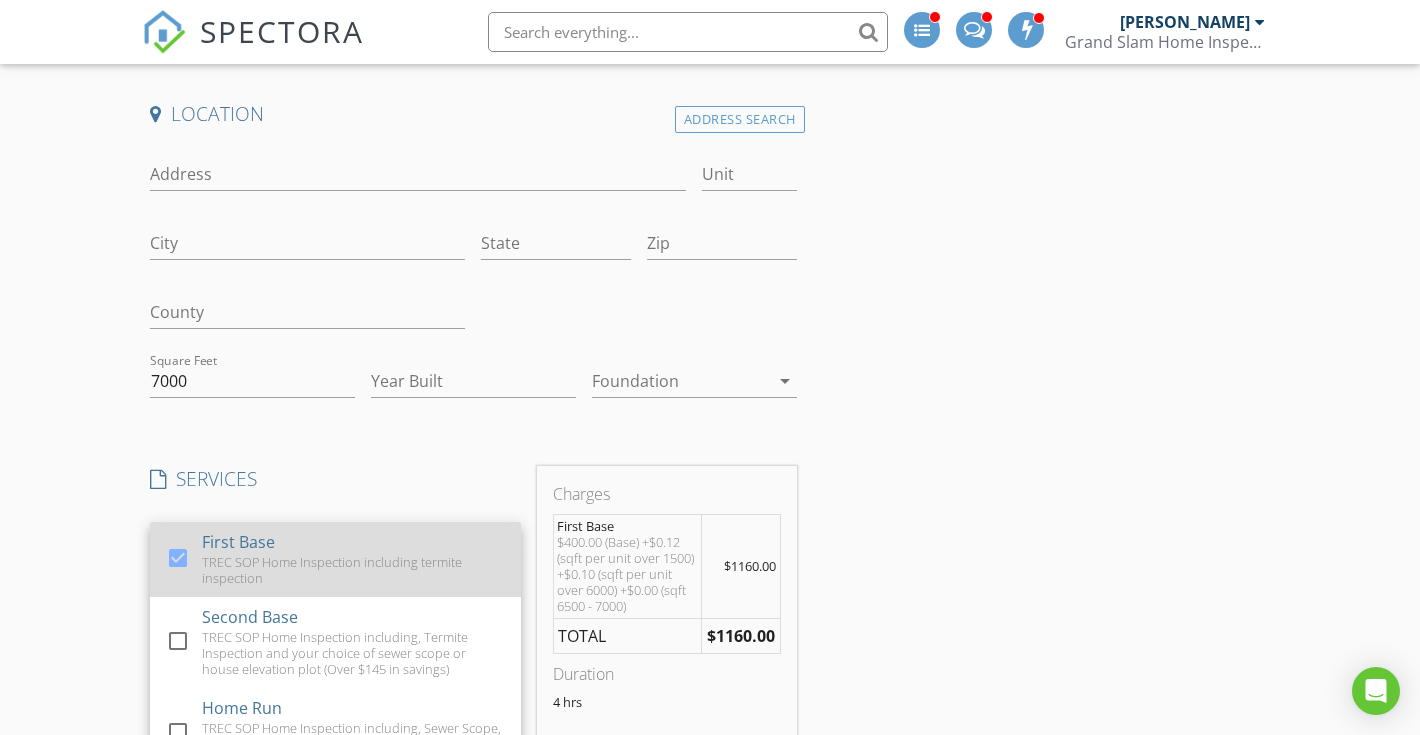 click on "TREC SOP Home Inspection including termite inspection" at bounding box center [353, 570] 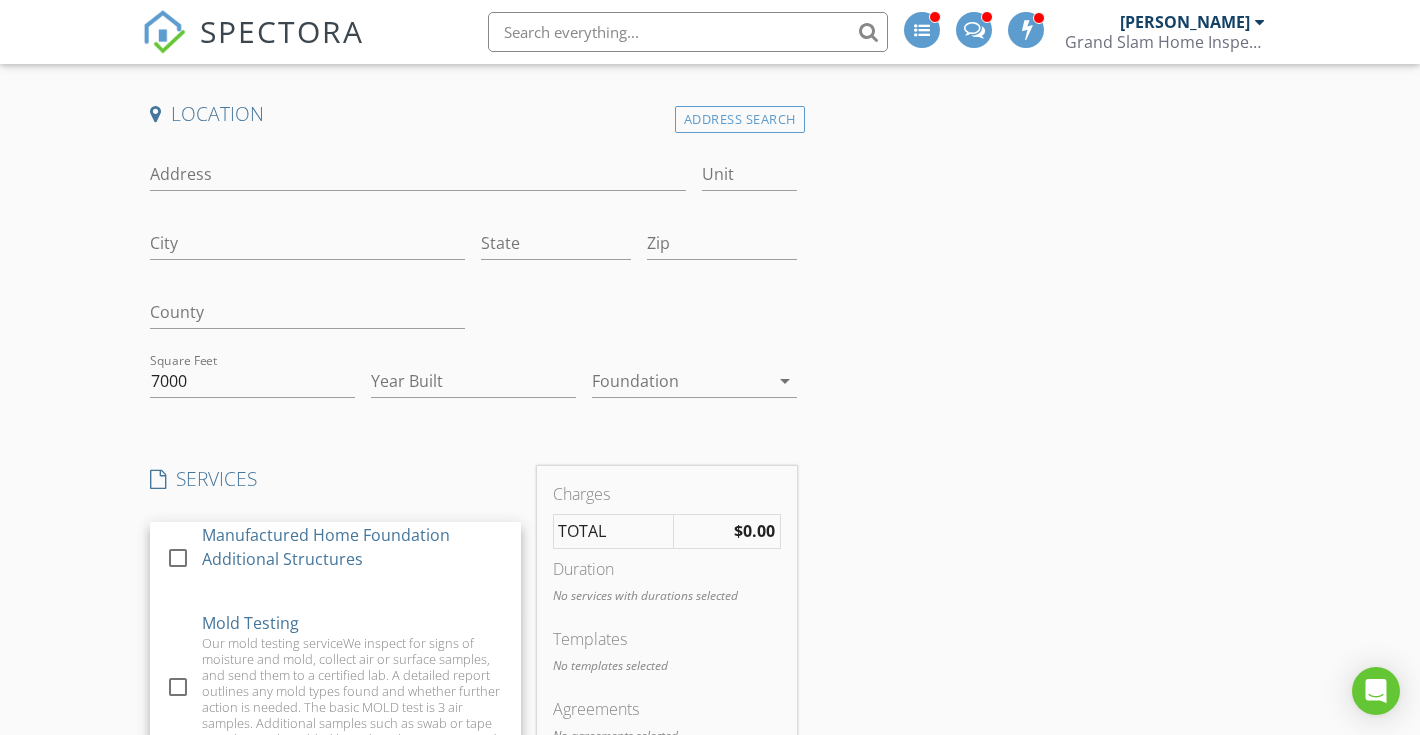 scroll, scrollTop: 1681, scrollLeft: 0, axis: vertical 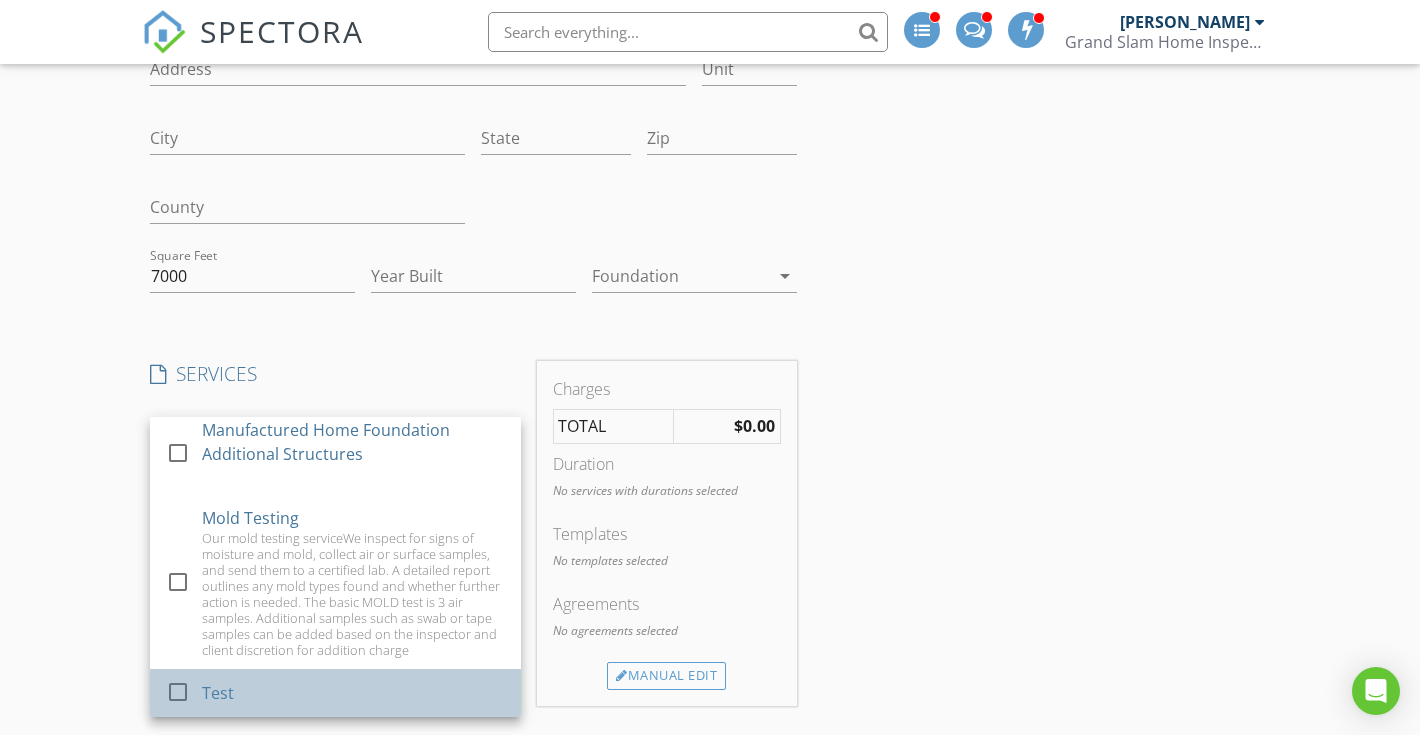click on "Test" at bounding box center (353, 693) 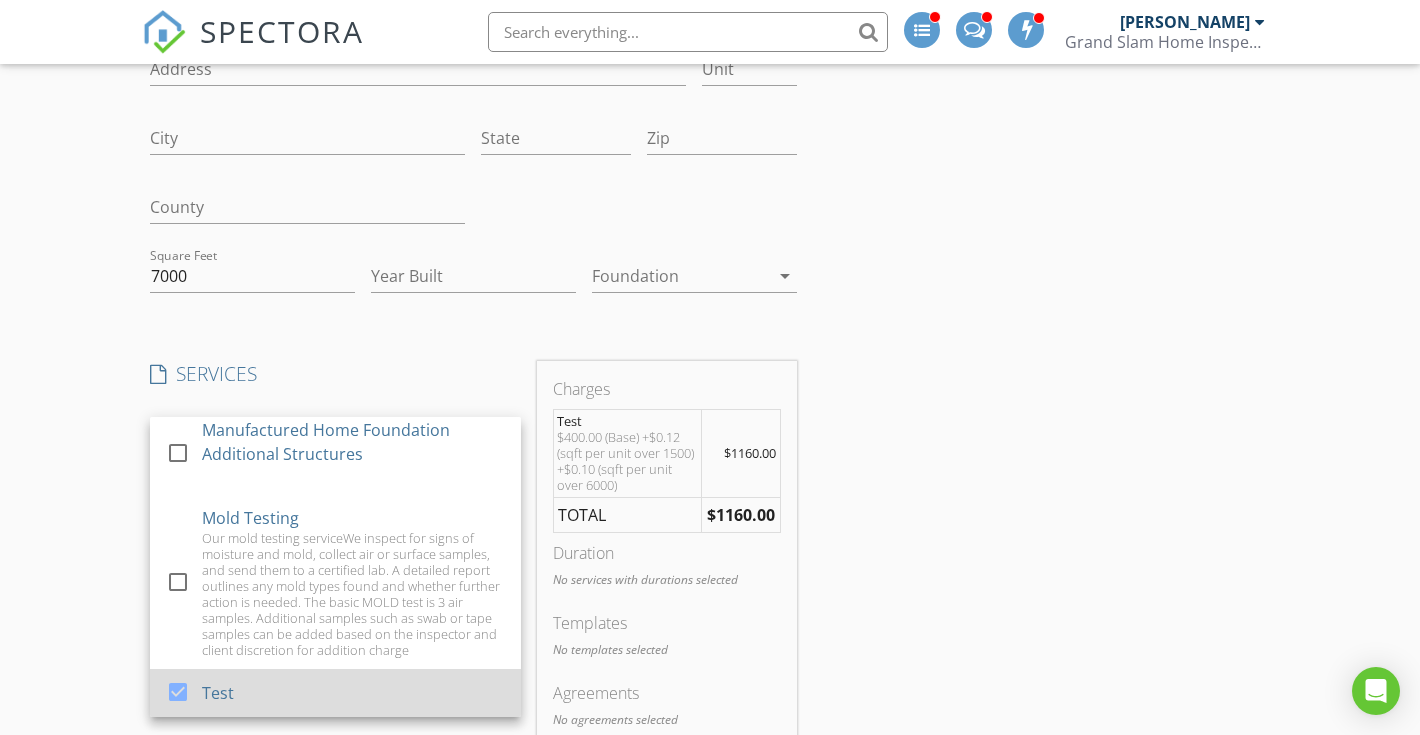 click on "Test" at bounding box center (353, 693) 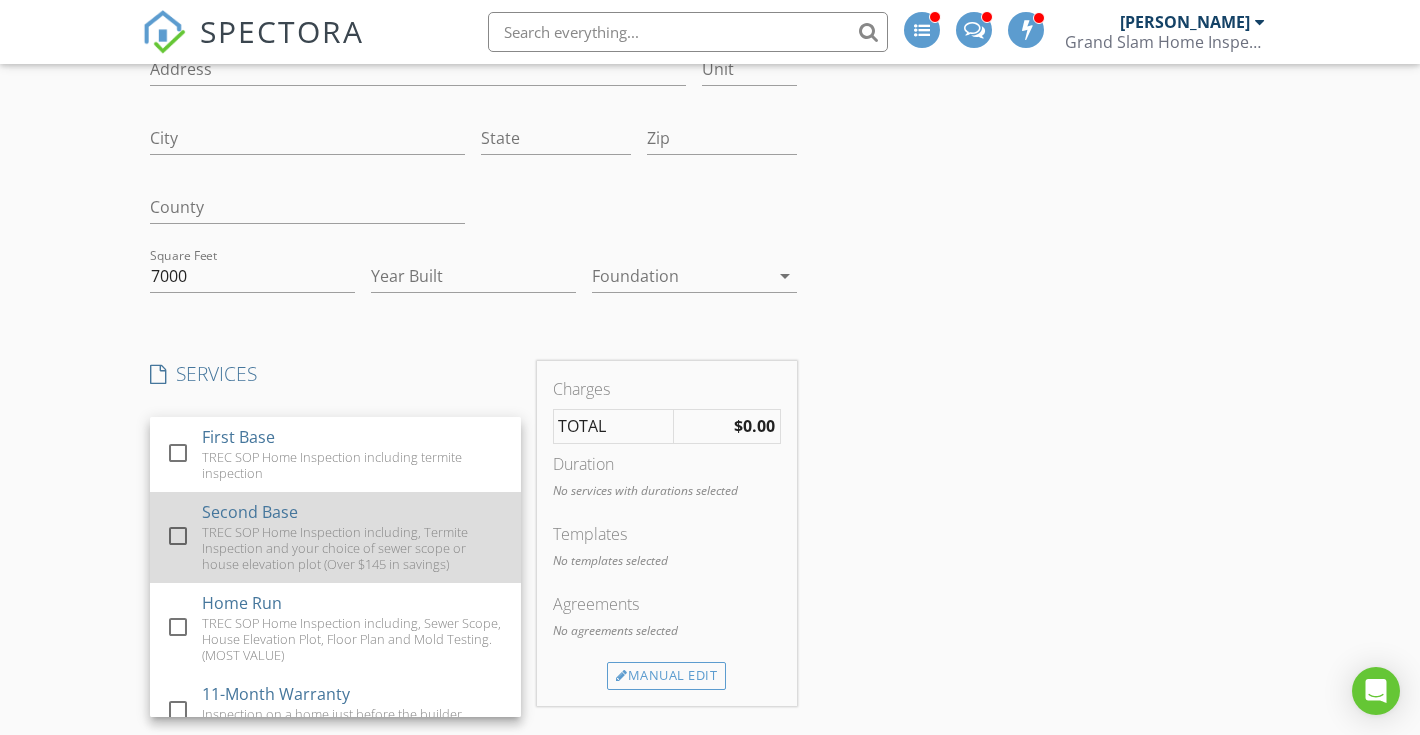 scroll, scrollTop: 0, scrollLeft: 0, axis: both 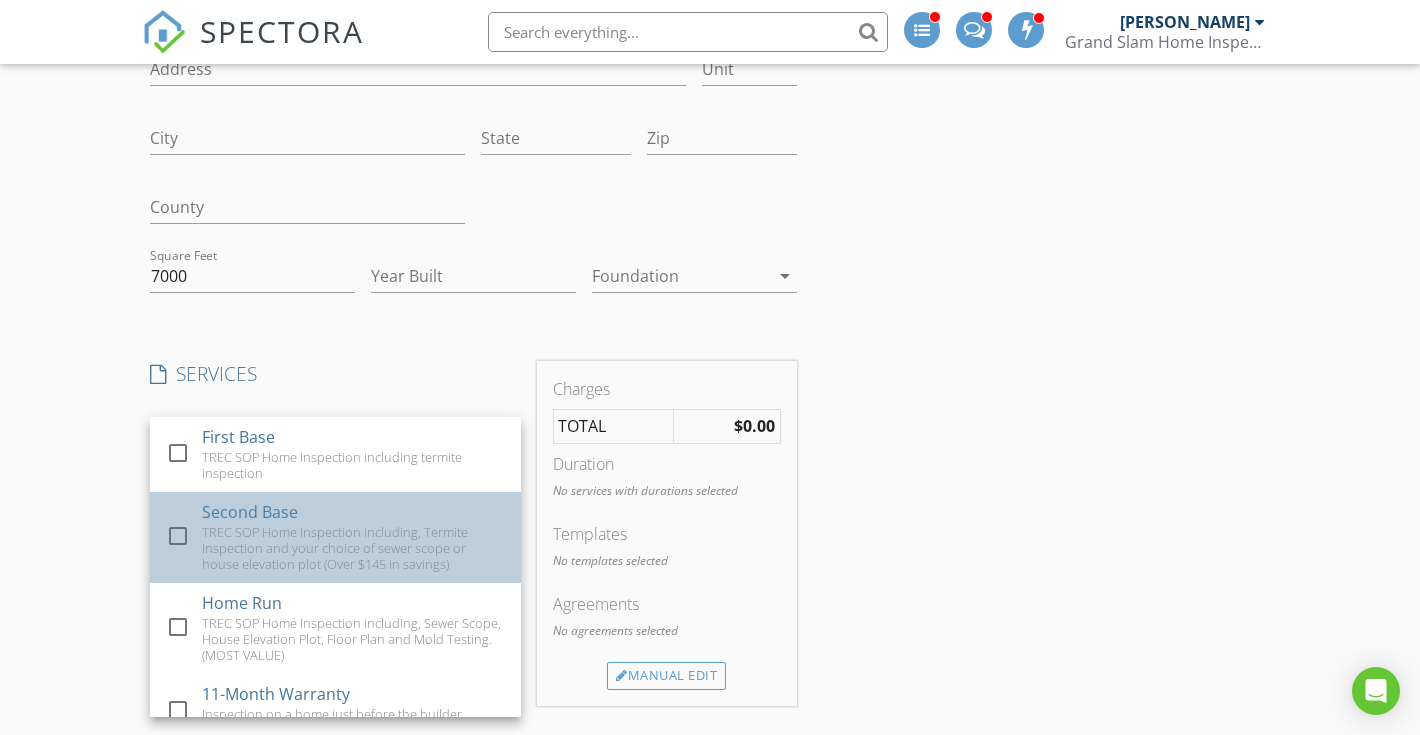 click on "check_box_outline_blank   Second Base   TREC SOP Home Inspection including, Termite Inspection and your choice of sewer scope or house elevation plot (Over $145 in savings)" at bounding box center [335, 537] 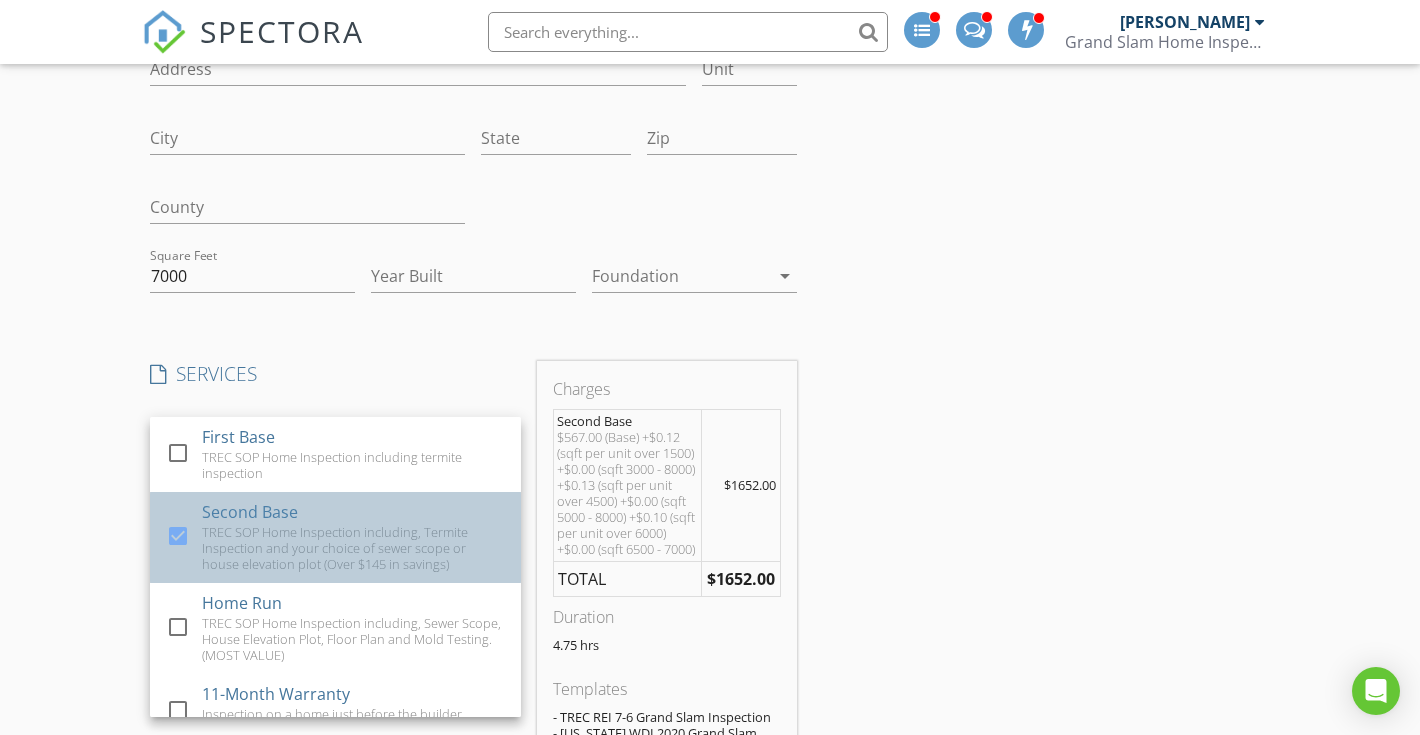 click on "check_box   Second Base   TREC SOP Home Inspection including, Termite Inspection and your choice of sewer scope or house elevation plot (Over $145 in savings)" at bounding box center [335, 537] 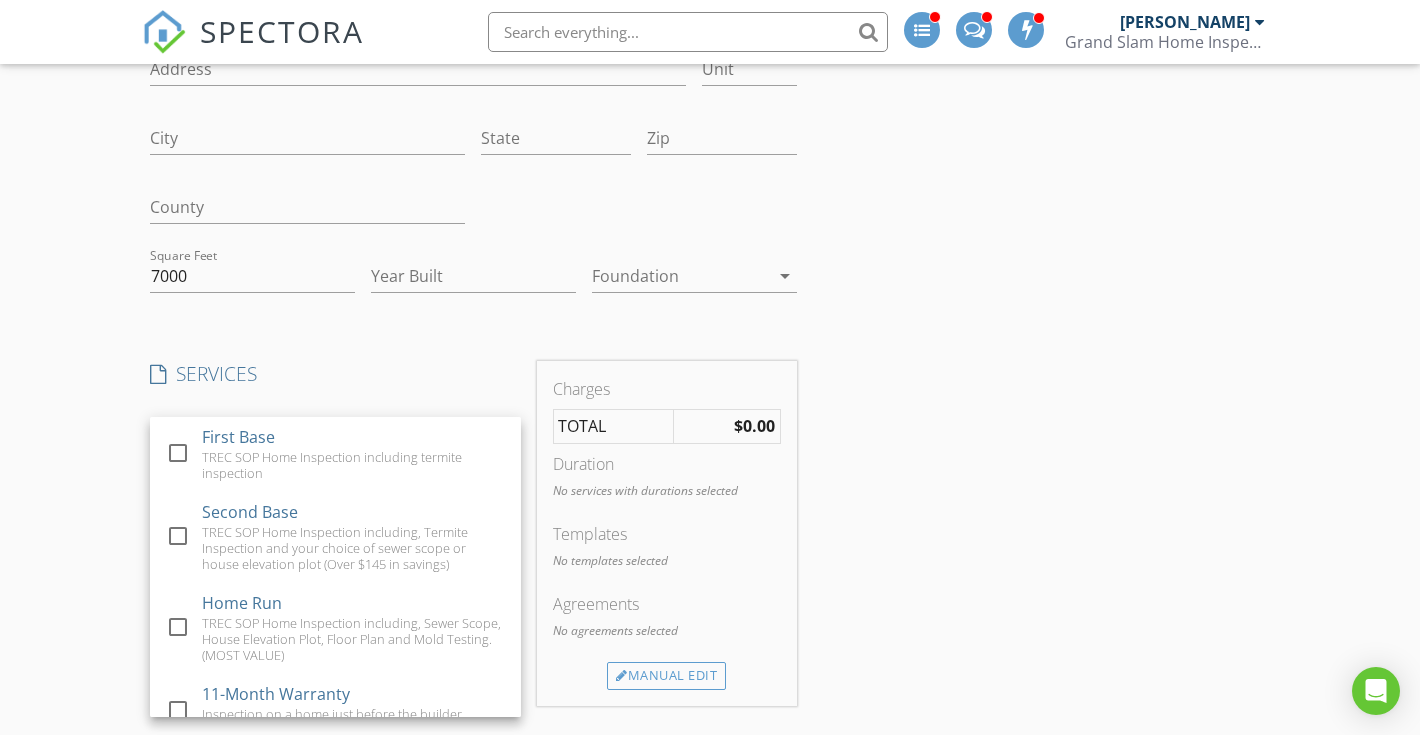 click on "Create a Quote   Send an estimate based on your pricing under settings > services and
fees
Location
Address Search       Address   Unit   City   State   Zip   County     Square Feet 7000   Year Built   Foundation arrow_drop_down
SERVICES
check_box_outline_blank   First Base   TREC SOP Home Inspection including termite inspection  check_box_outline_blank   Second Base   TREC SOP Home Inspection including, Termite Inspection and your choice of sewer scope or house elevation plot (Over $145 in savings) check_box_outline_blank   Home Run   TREC SOP Home Inspection including, Sewer Scope, House Elevation Plot, Floor Plan and Mold Testing. (MOST VALUE) check_box_outline_blank   11-Month Warranty    Inspection on a home just before the builder warranty is up check_box_outline_blank   Pre-Drywall Inspection    This is a phase inspection when the home has rough in electrical and plumbing just before the drywall and insulation are placed." at bounding box center (710, 705) 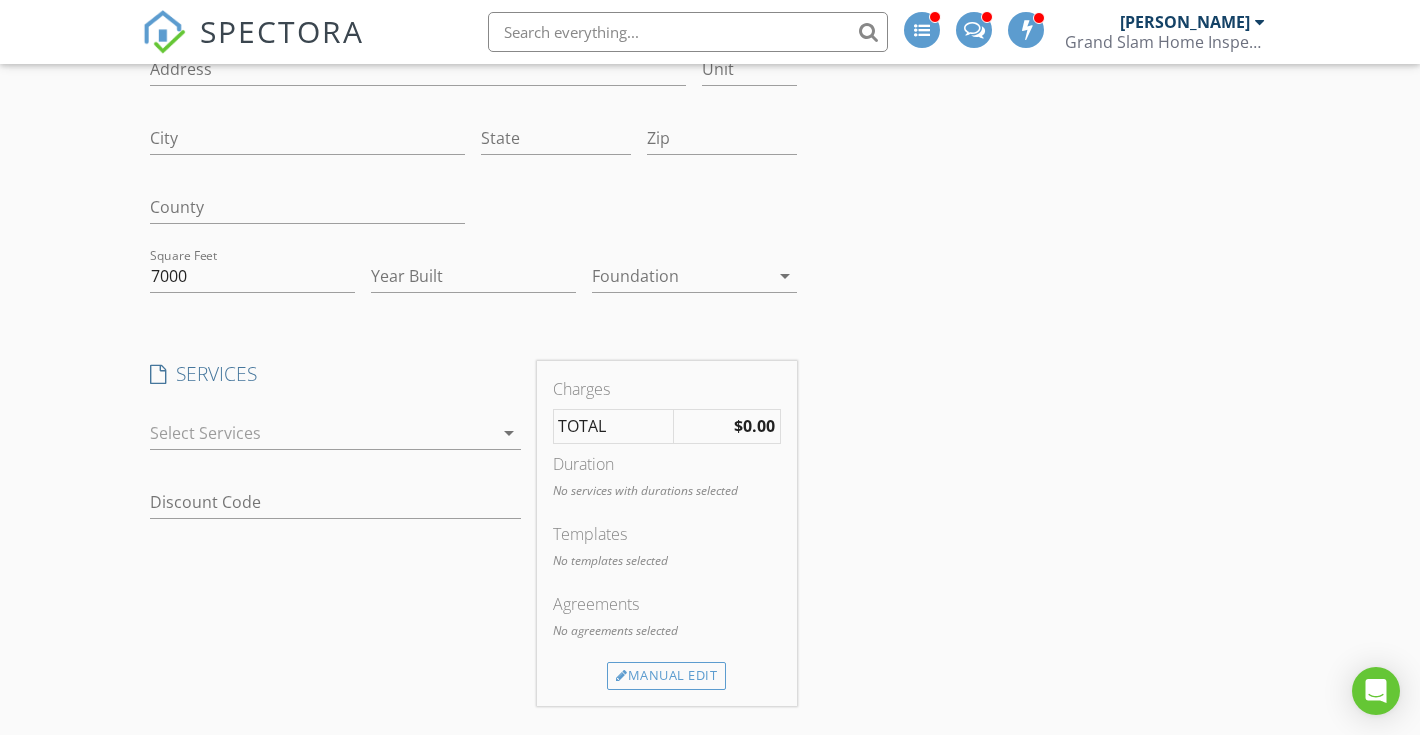 click at bounding box center [321, 433] 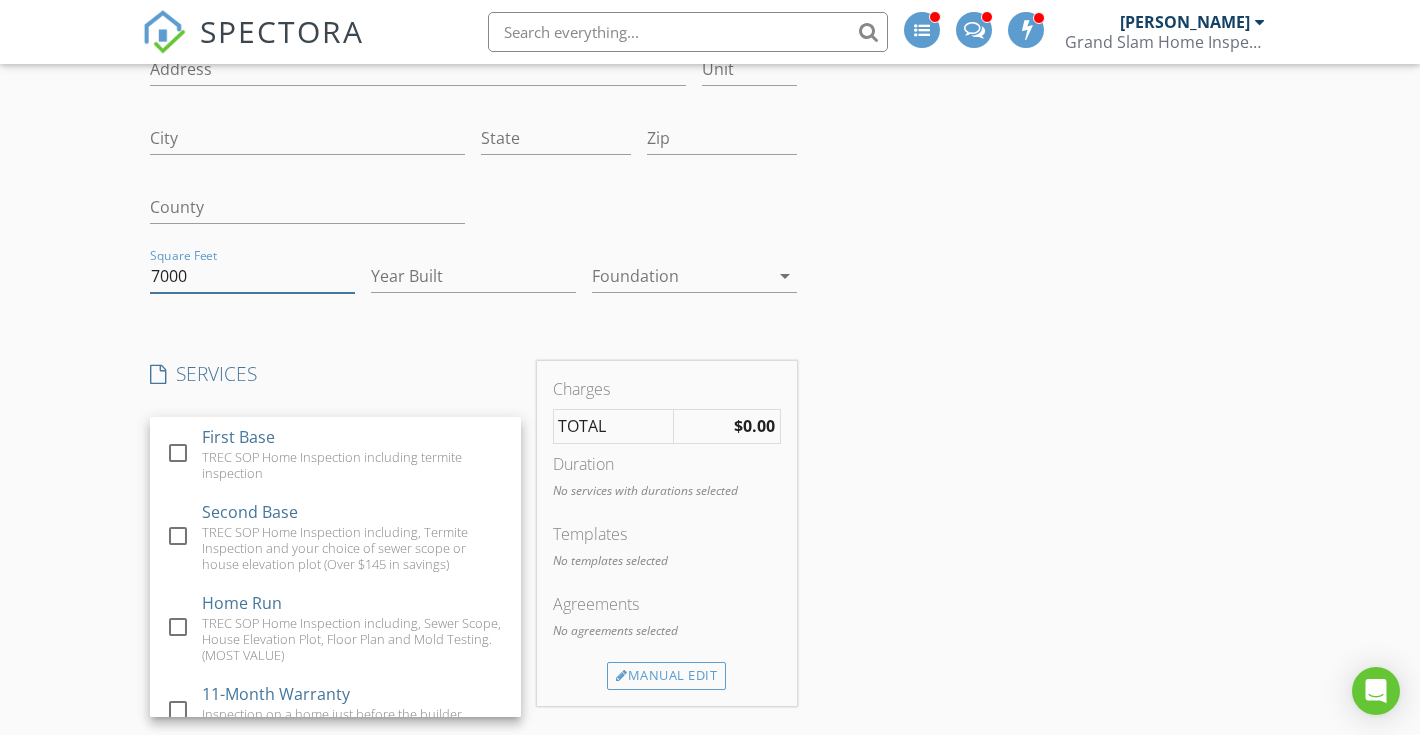 drag, startPoint x: 249, startPoint y: 272, endPoint x: 121, endPoint y: 270, distance: 128.01562 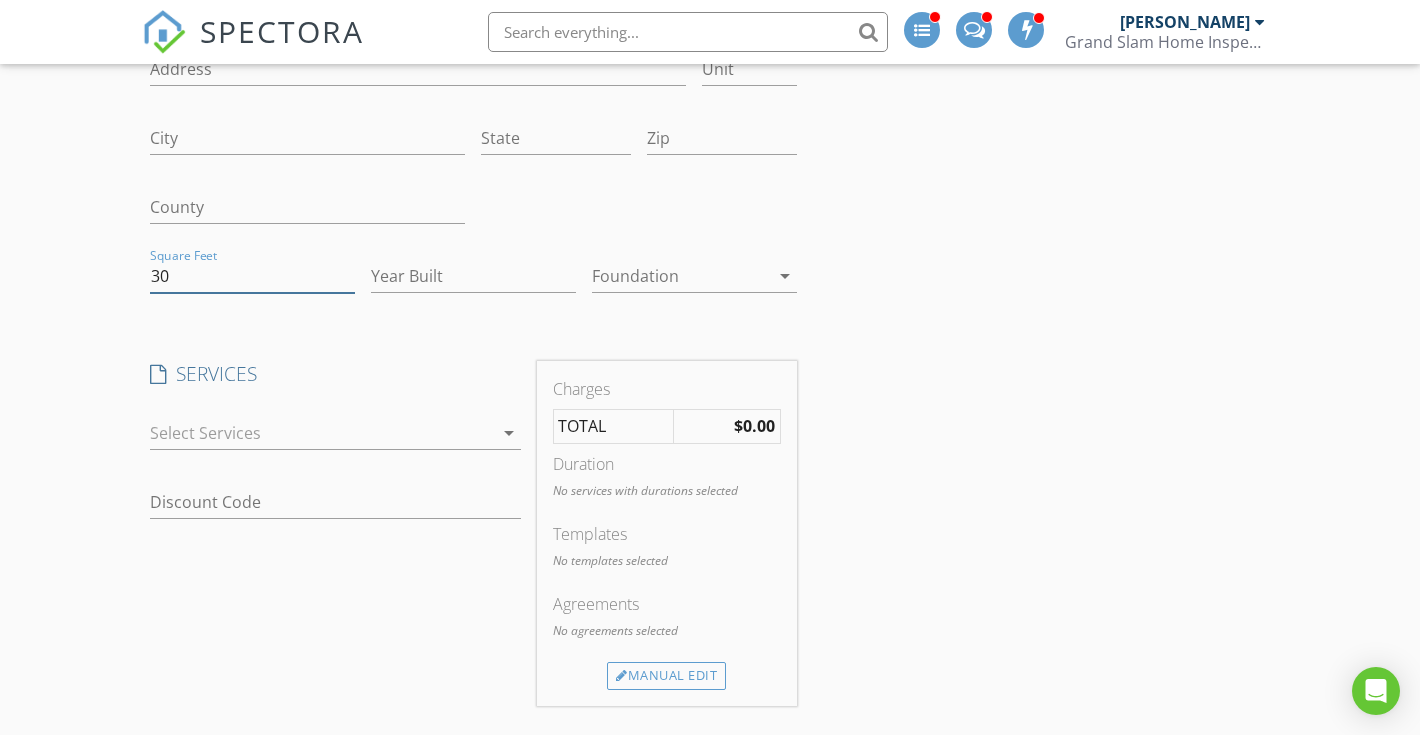 type on "3" 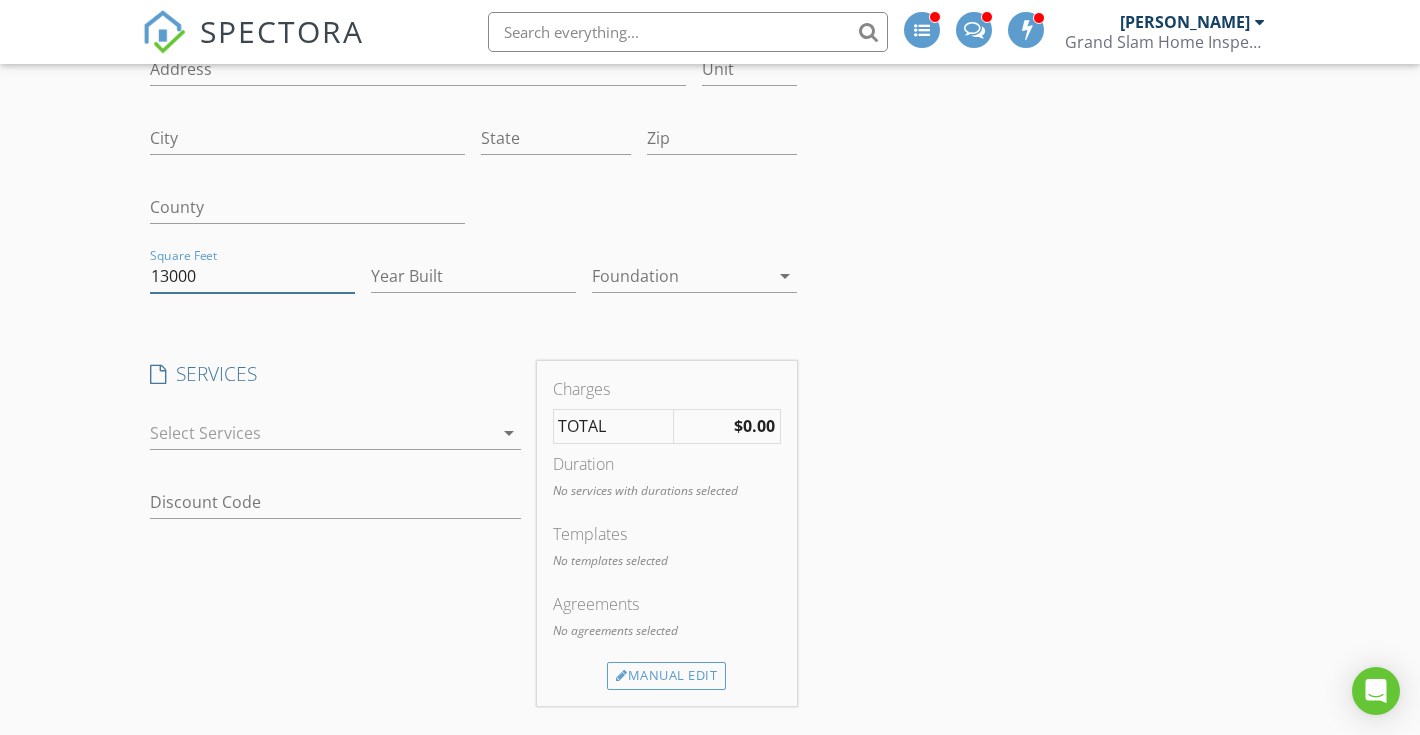 type on "13000" 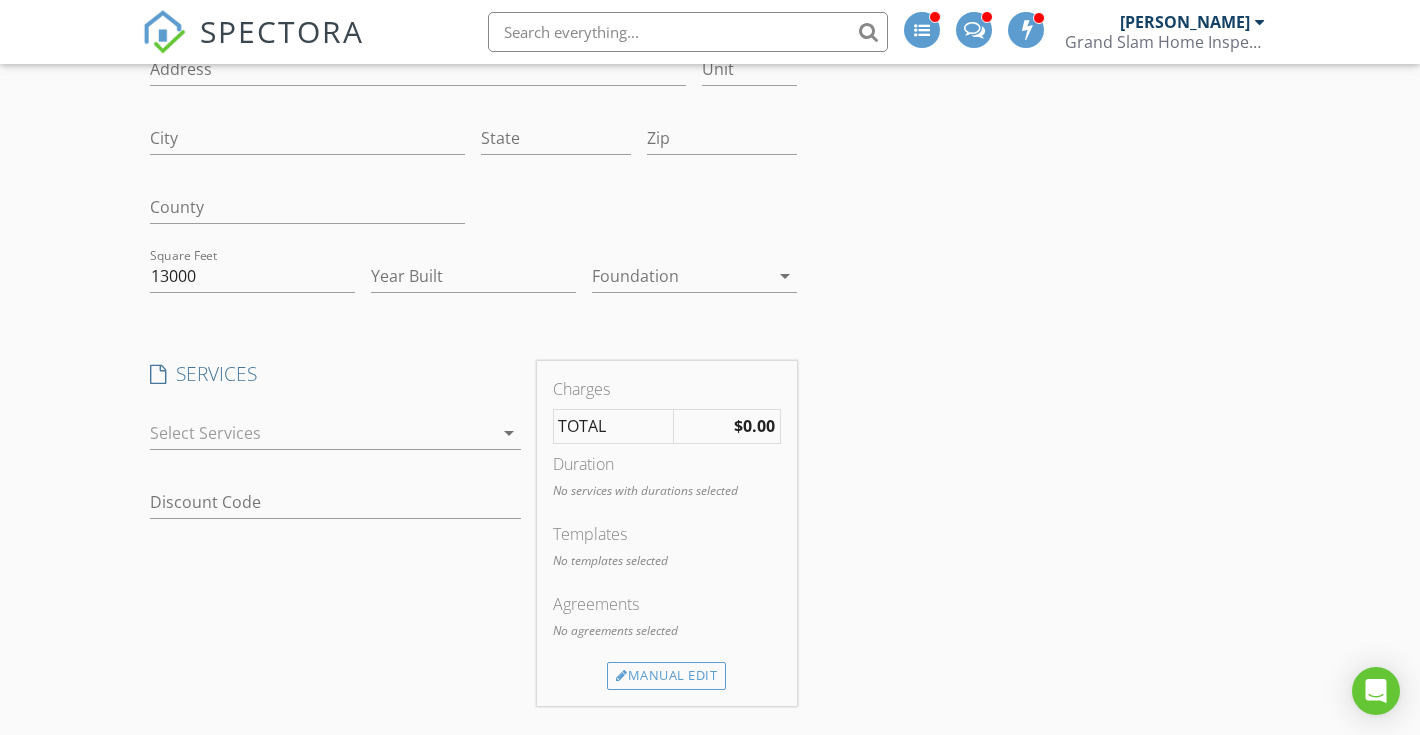 click on "check_box_outline_blank   First Base   TREC SOP Home Inspection including termite inspection  check_box_outline_blank   Second Base   TREC SOP Home Inspection including, Termite Inspection and your choice of sewer scope or house elevation plot (Over $145 in savings) check_box_outline_blank   Home Run   TREC SOP Home Inspection including, Sewer Scope, House Elevation Plot, Floor Plan and Mold Testing. (MOST VALUE) check_box_outline_blank   11-Month Warranty    Inspection on a home just before the builder warranty is up check_box_outline_blank   Pre-Drywall Inspection    This is a phase inspection when the home has rough in electrical and plumbing just before the drywall and insulation are placed.  check_box_outline_blank   WDI (Termite) inspection    check_box_outline_blank   Sewer Scope   check_box_outline_blank   Re-inspection    check_box_outline_blank   Floor Plan   This takes a measurement of the homes interior and provides a floor plan with measurement that are $95% accurate check_box_outline_blank" at bounding box center [335, 435] 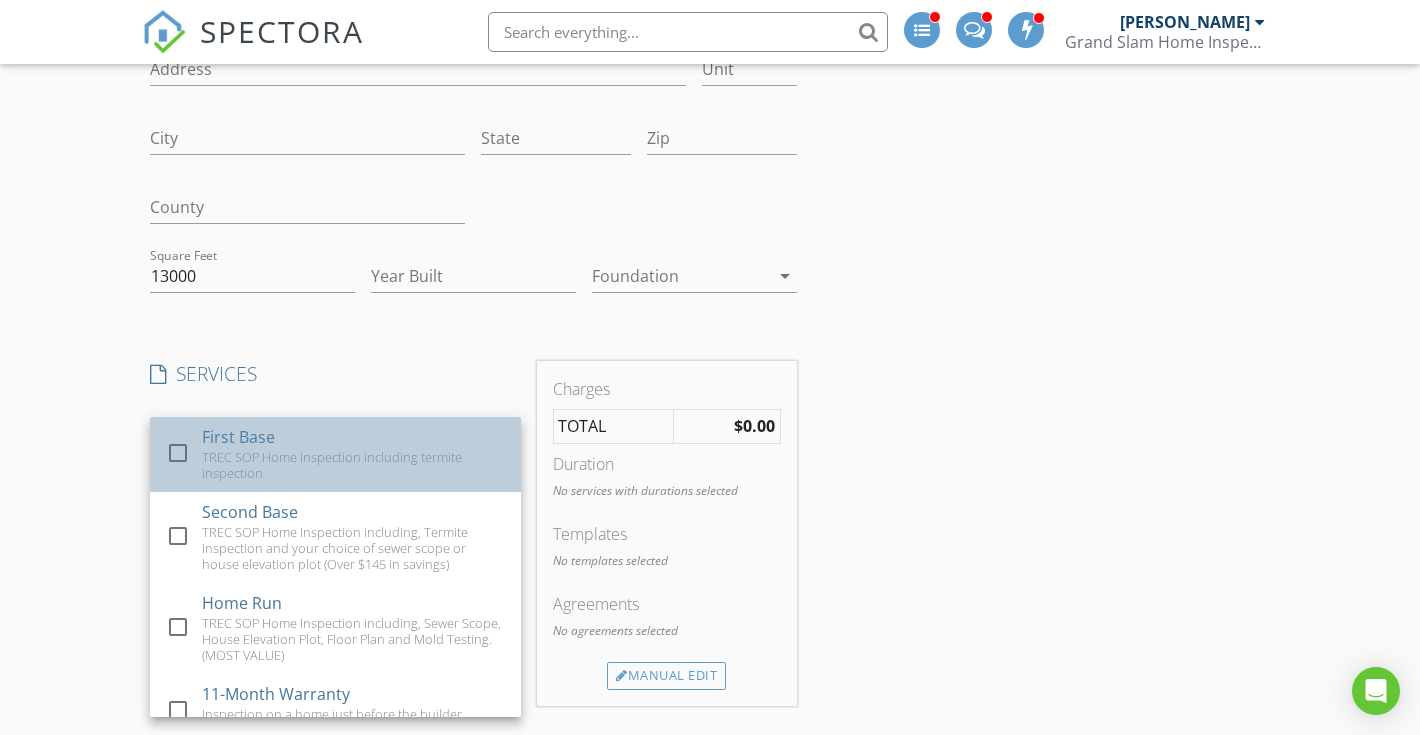 click on "TREC SOP Home Inspection including termite inspection" at bounding box center (353, 465) 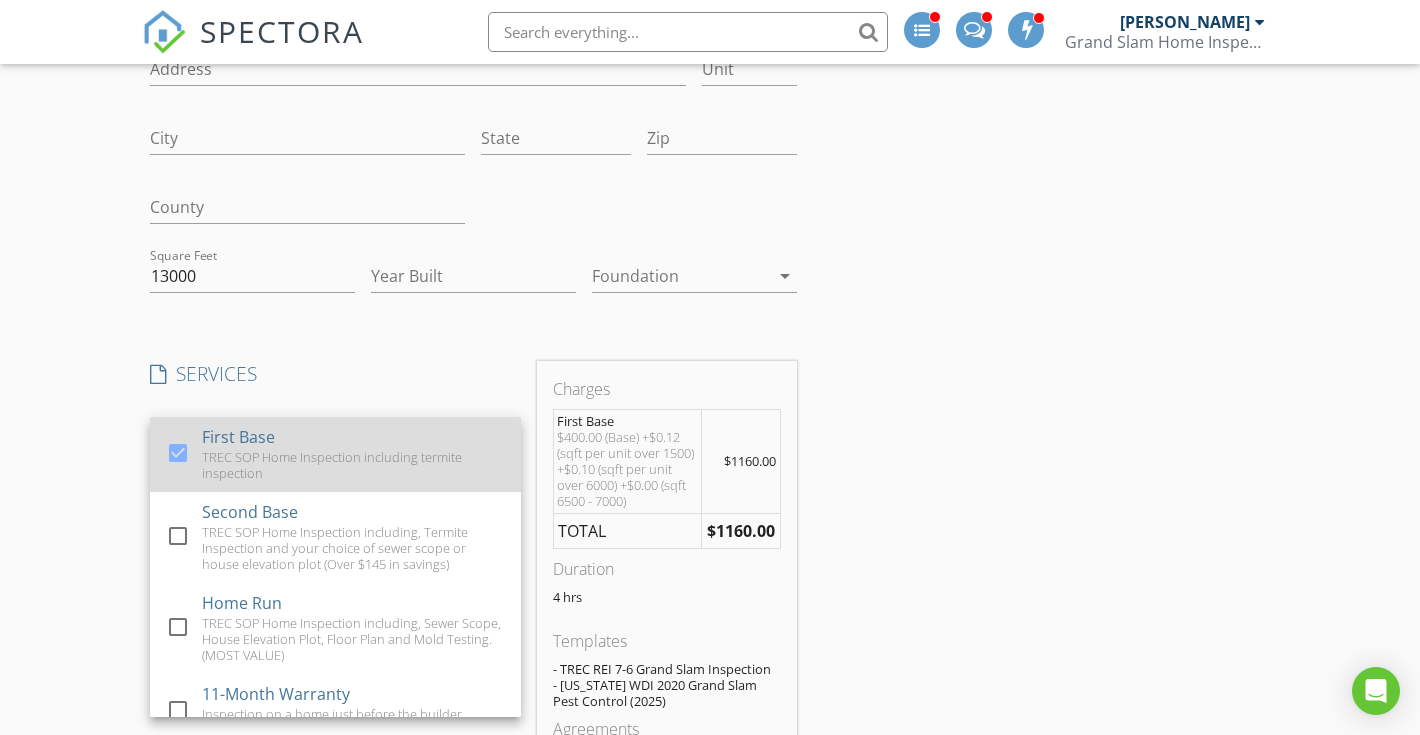 click on "TREC SOP Home Inspection including termite inspection" at bounding box center [353, 465] 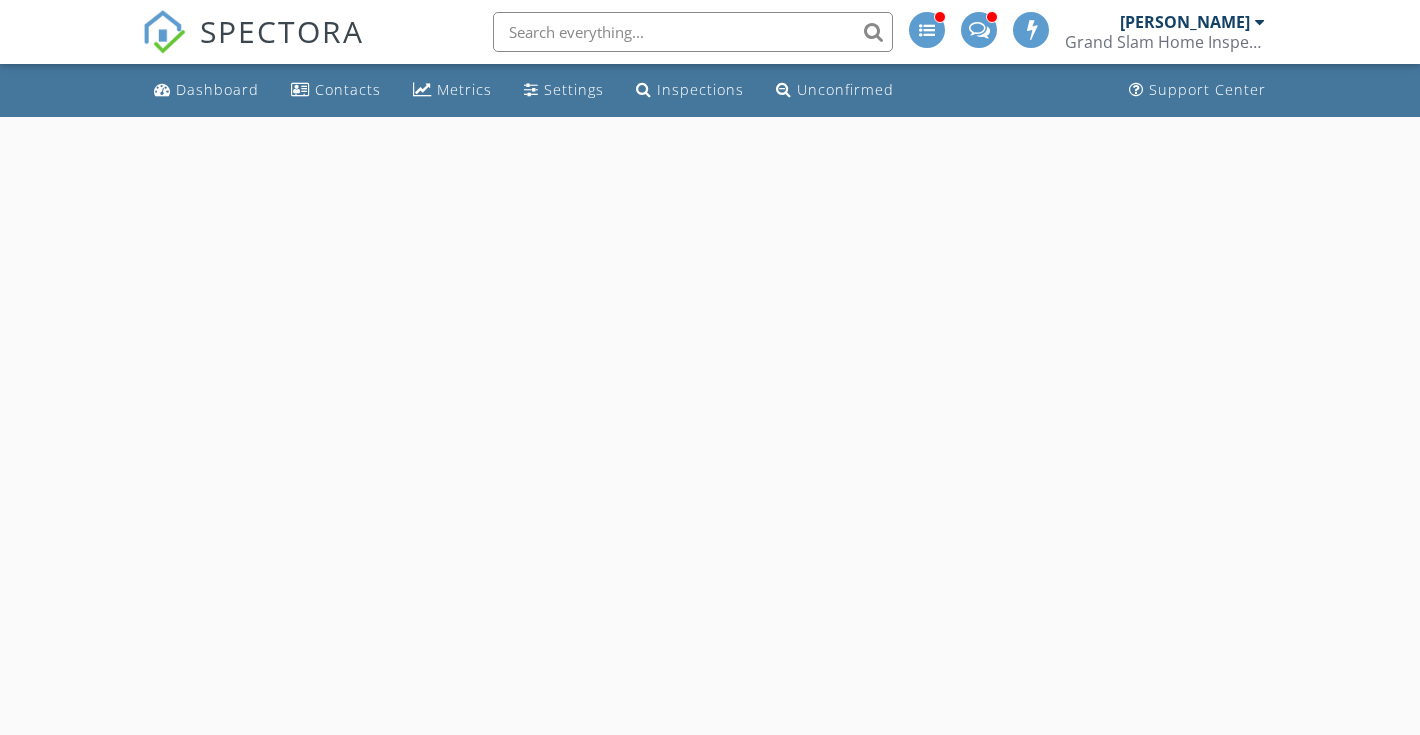 scroll, scrollTop: 117, scrollLeft: 0, axis: vertical 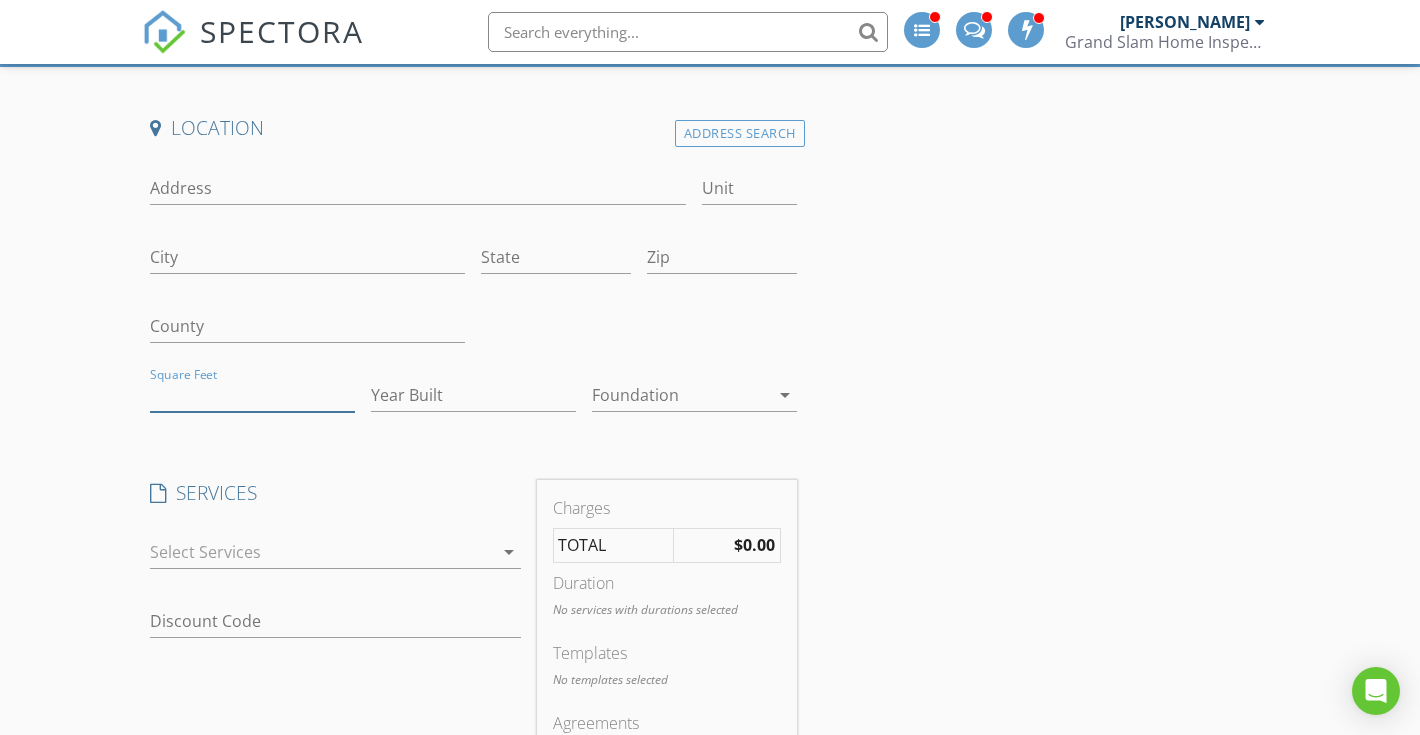 click on "Square Feet" at bounding box center (252, 395) 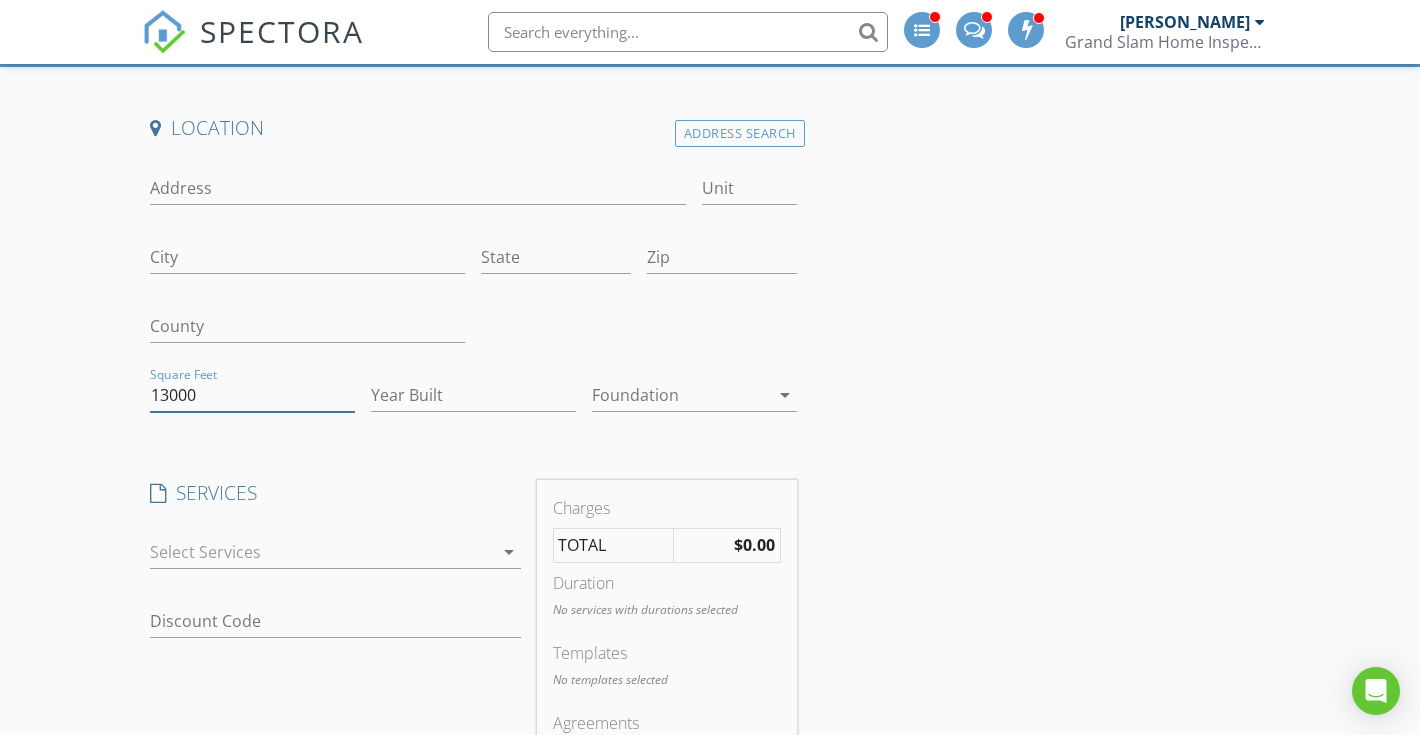 type on "13000" 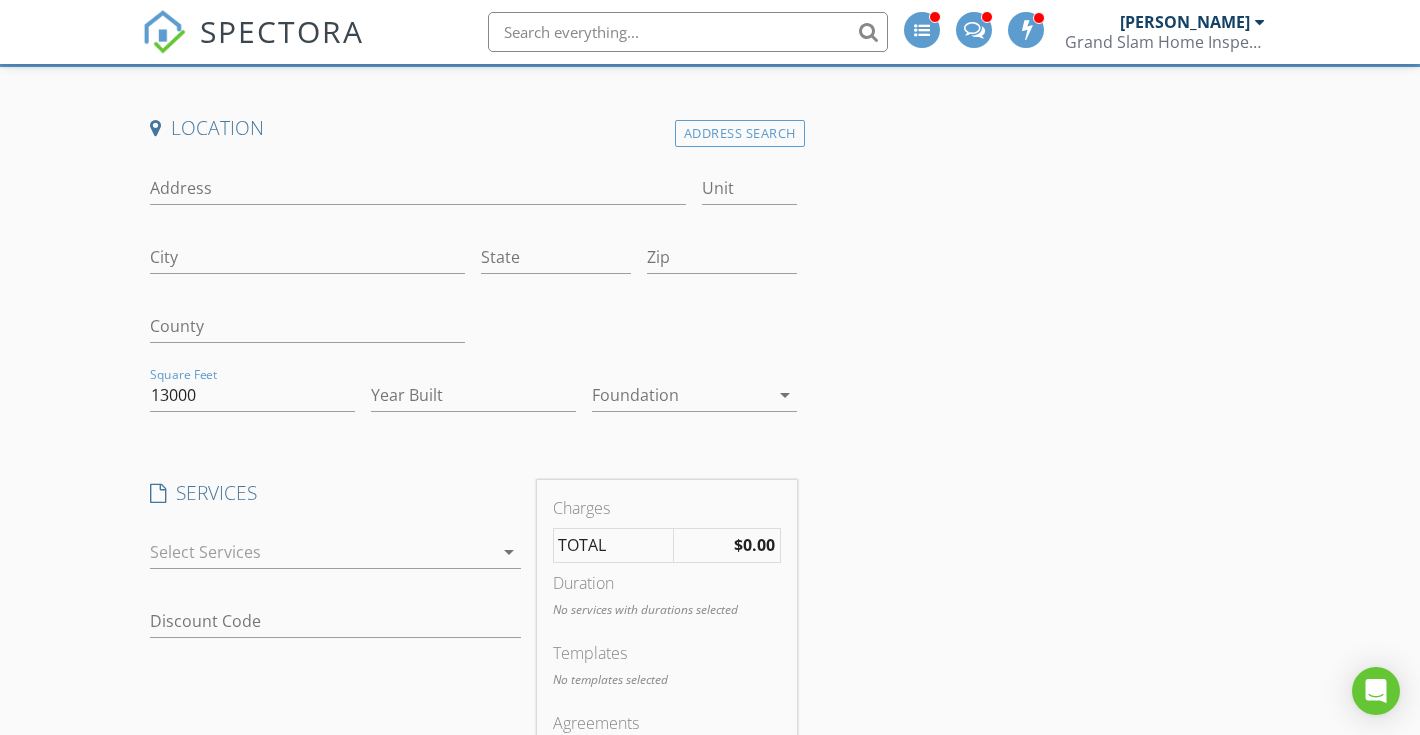 click at bounding box center [321, 552] 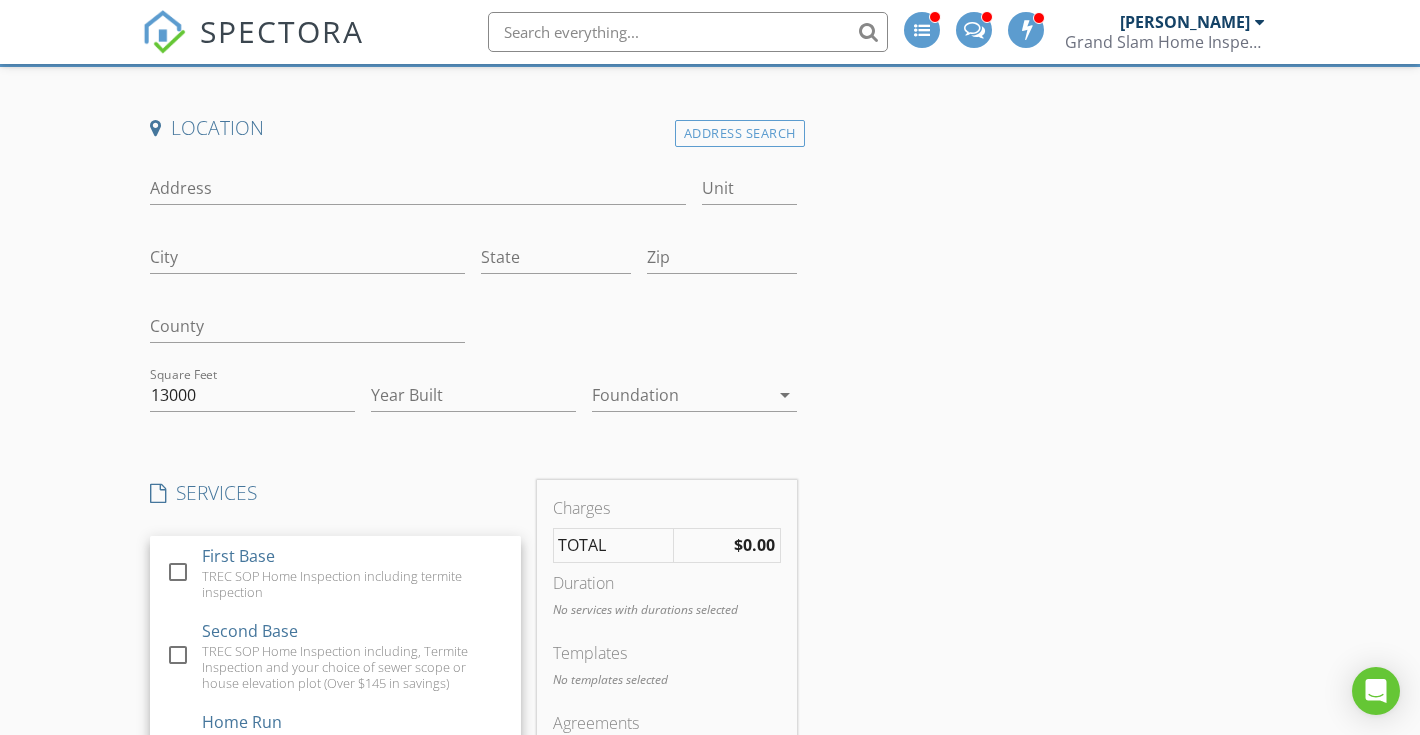 click on "First Base" at bounding box center (238, 556) 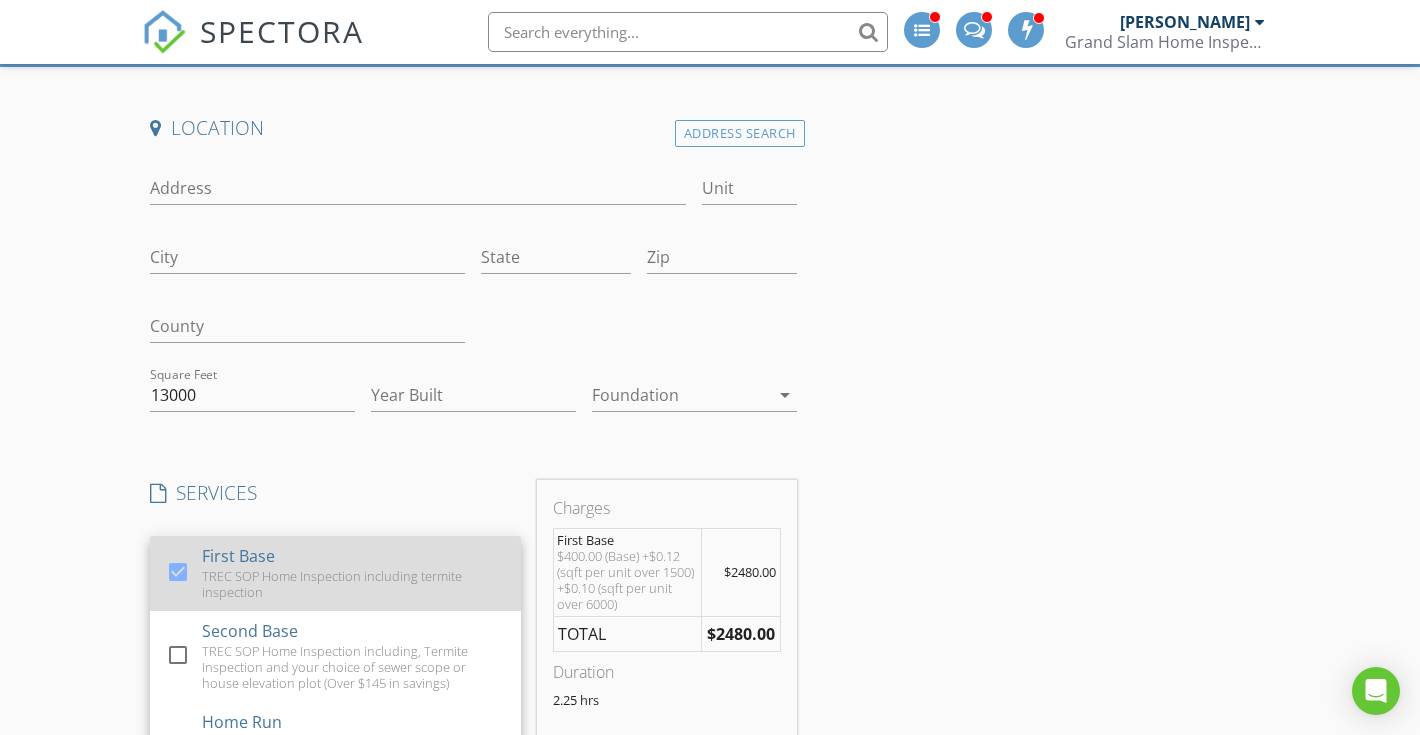 click on "First Base" at bounding box center (238, 556) 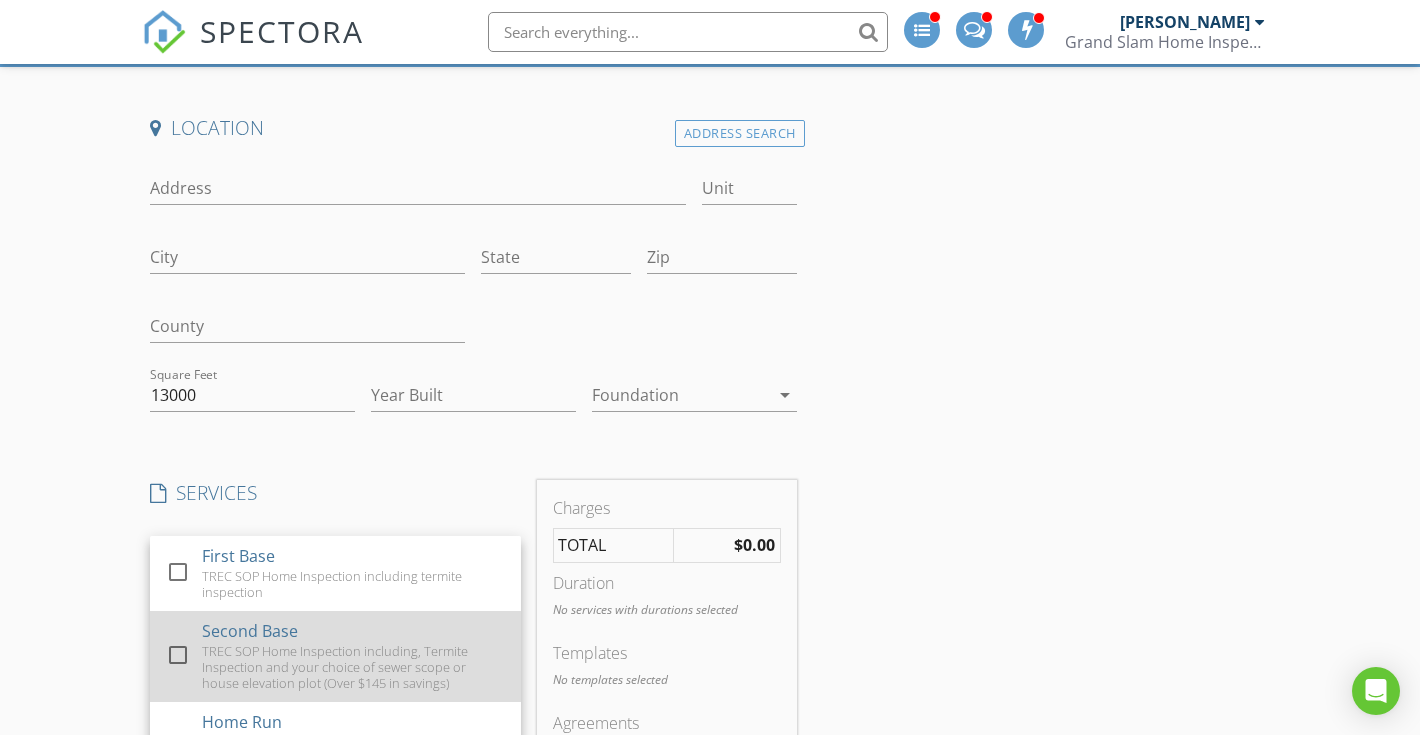 click on "Second Base" at bounding box center (250, 631) 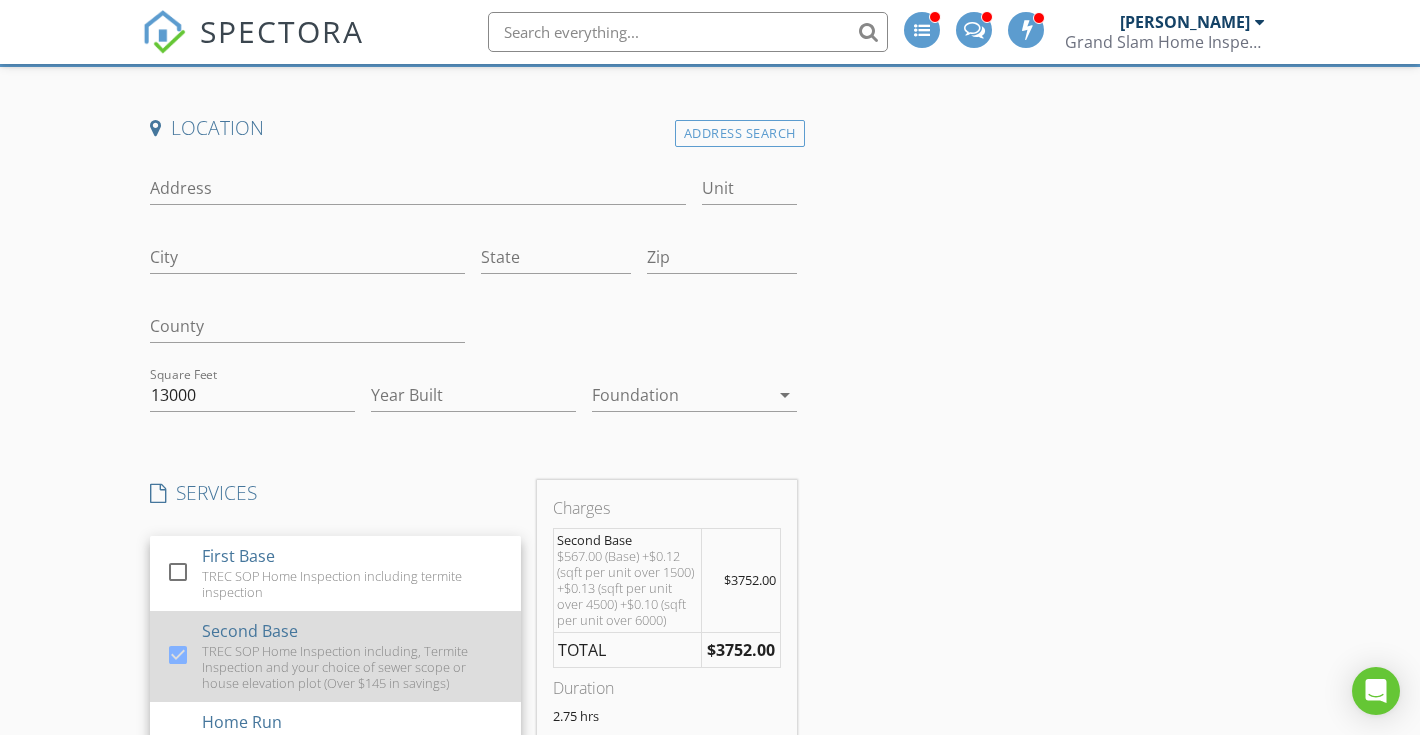 click on "Second Base" at bounding box center [250, 631] 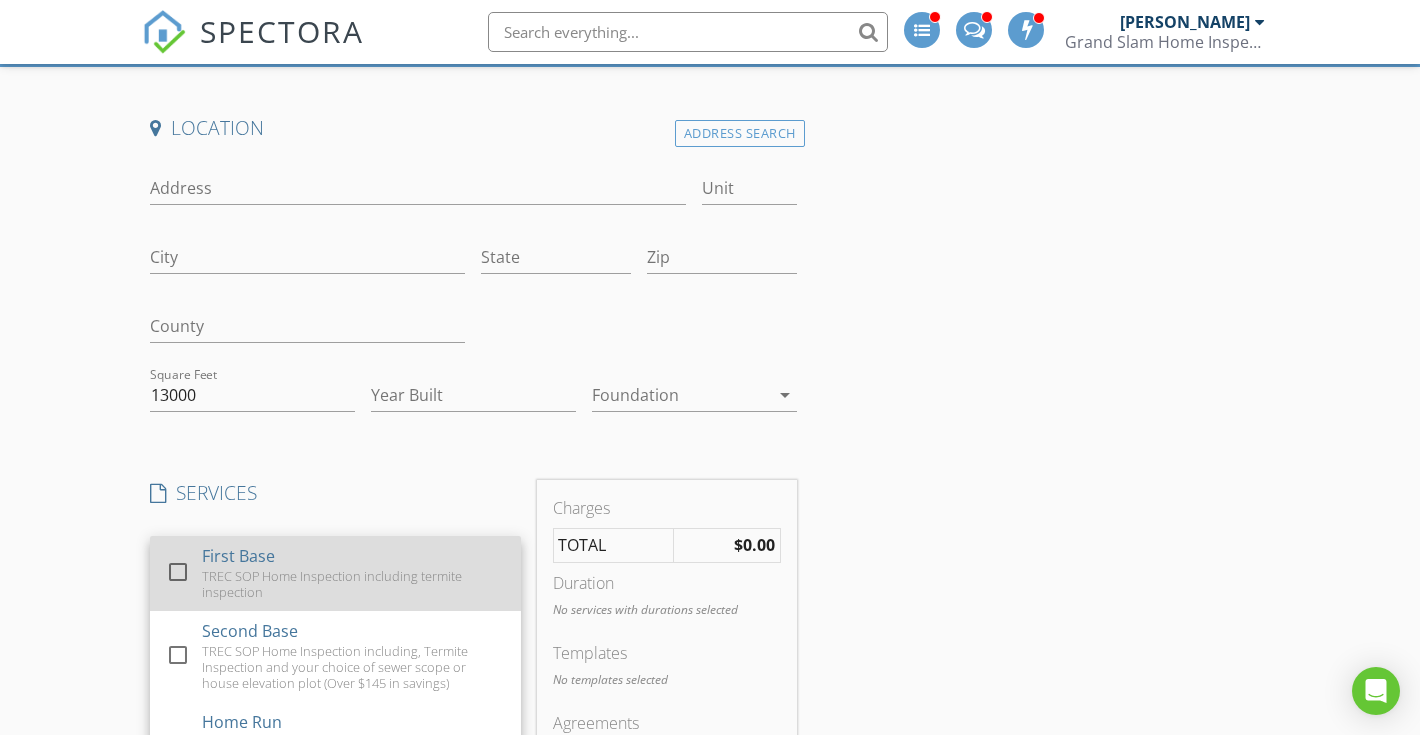 click on "TREC SOP Home Inspection including termite inspection" at bounding box center [353, 584] 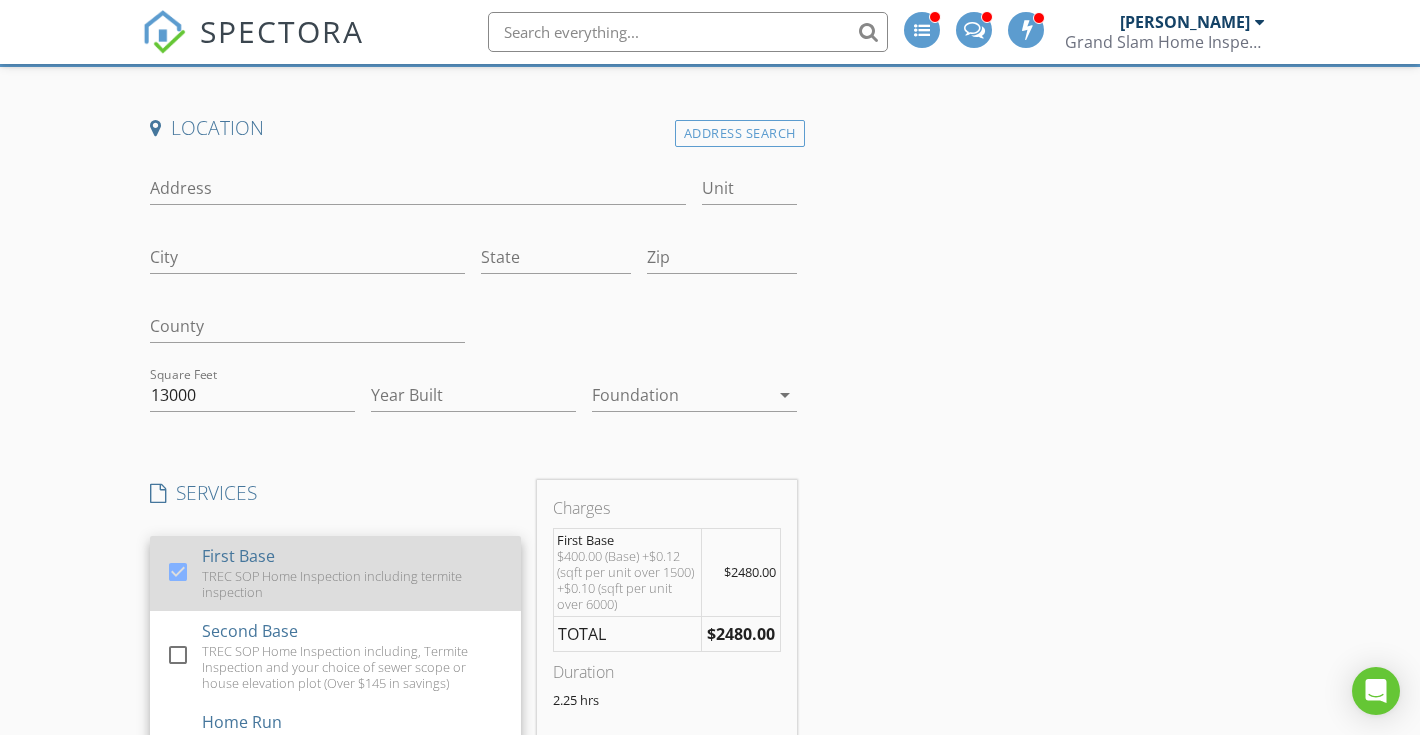 click on "TREC SOP Home Inspection including termite inspection" at bounding box center [353, 584] 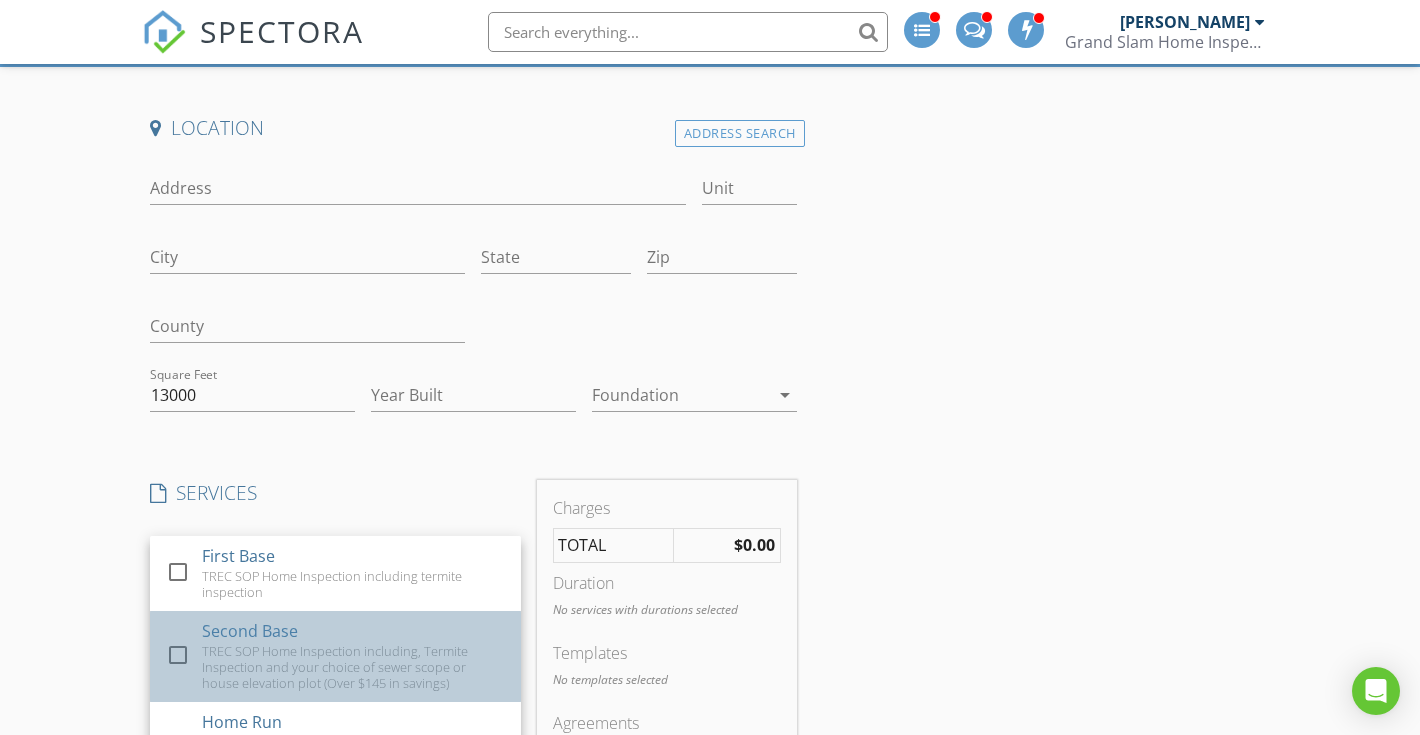 click on "TREC SOP Home Inspection including, Termite Inspection and your choice of sewer scope or house elevation plot (Over $145 in savings)" at bounding box center [353, 667] 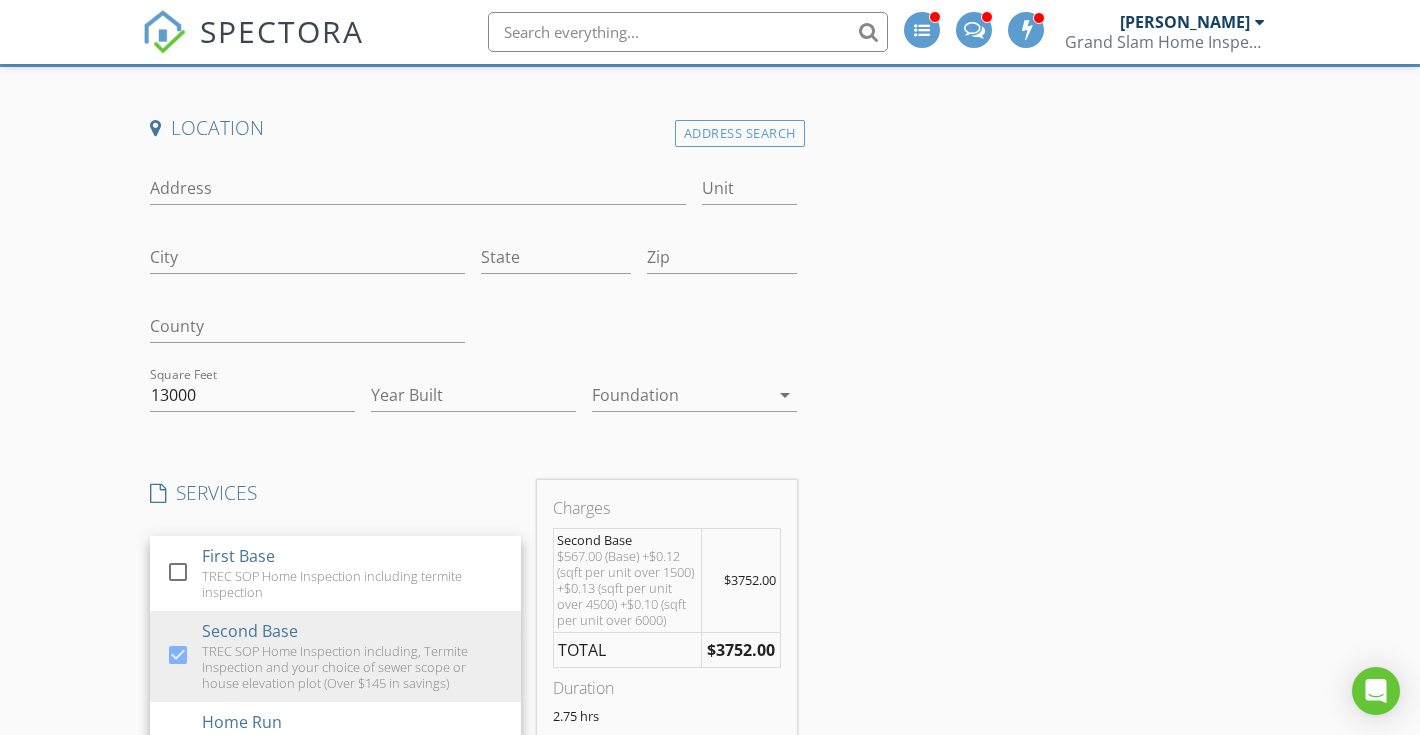 click on "Create a Quote   Send an estimate based on your pricing under settings > services and
fees
Location
Address Search       Address   Unit   City   State   Zip   County     Square Feet 13000   Year Built   Foundation arrow_drop_down
SERVICES
check_box_outline_blank   First Base   TREC SOP Home Inspection including termite inspection  check_box   Second Base   TREC SOP Home Inspection including, Termite Inspection and your choice of sewer scope or house elevation plot (Over $145 in savings) check_box_outline_blank   Home Run   TREC SOP Home Inspection including, Sewer Scope, House Elevation Plot, Floor Plan and Mold Testing. (MOST VALUE) check_box_outline_blank   11-Month Warranty    Inspection on a home just before the builder warranty is up check_box_outline_blank   Pre-Drywall Inspection    This is a phase inspection when the home has rough in electrical and plumbing just before the drywall and insulation are placed.  check_box_outline_blank" at bounding box center [710, 879] 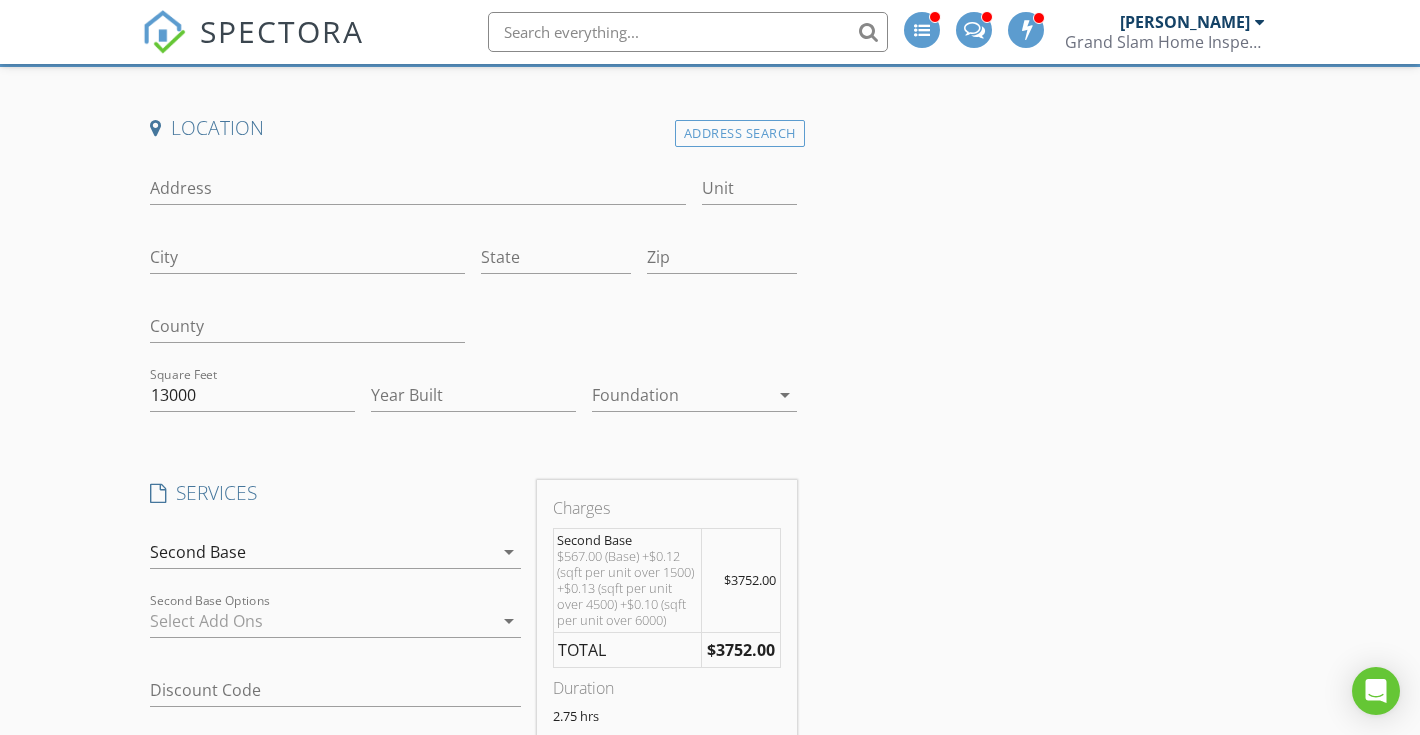 click on "Second Base" at bounding box center (198, 552) 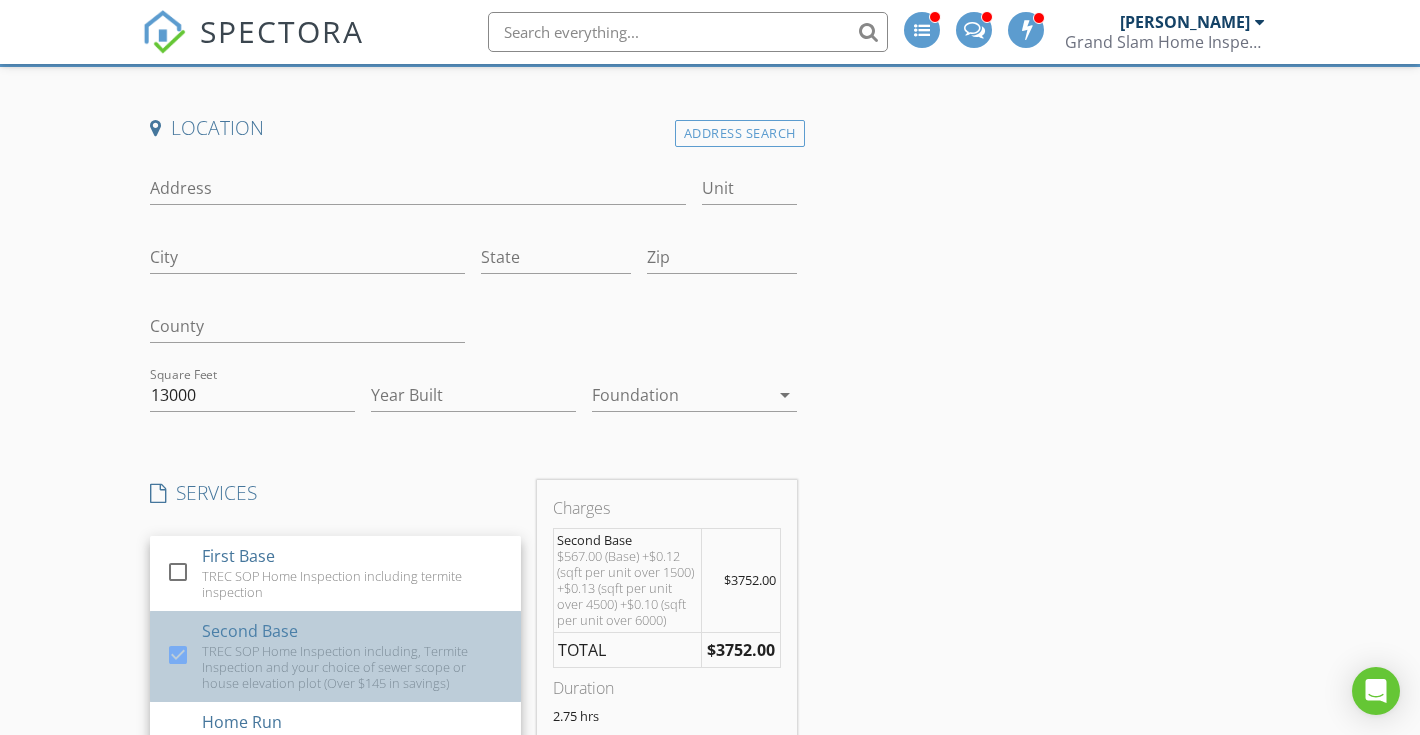 click on "check_box   Second Base   TREC SOP Home Inspection including, Termite Inspection and your choice of sewer scope or house elevation plot (Over $145 in savings)" at bounding box center (335, 656) 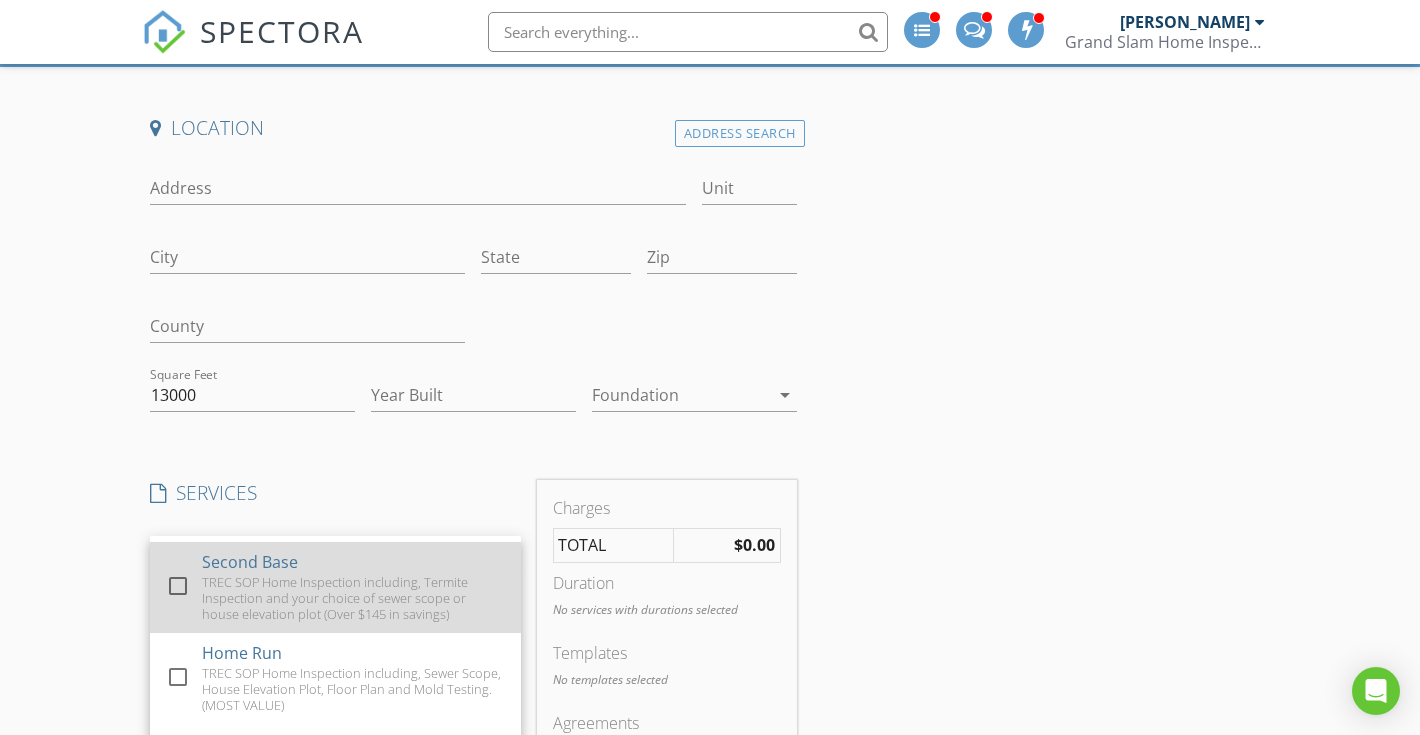 scroll, scrollTop: 76, scrollLeft: 0, axis: vertical 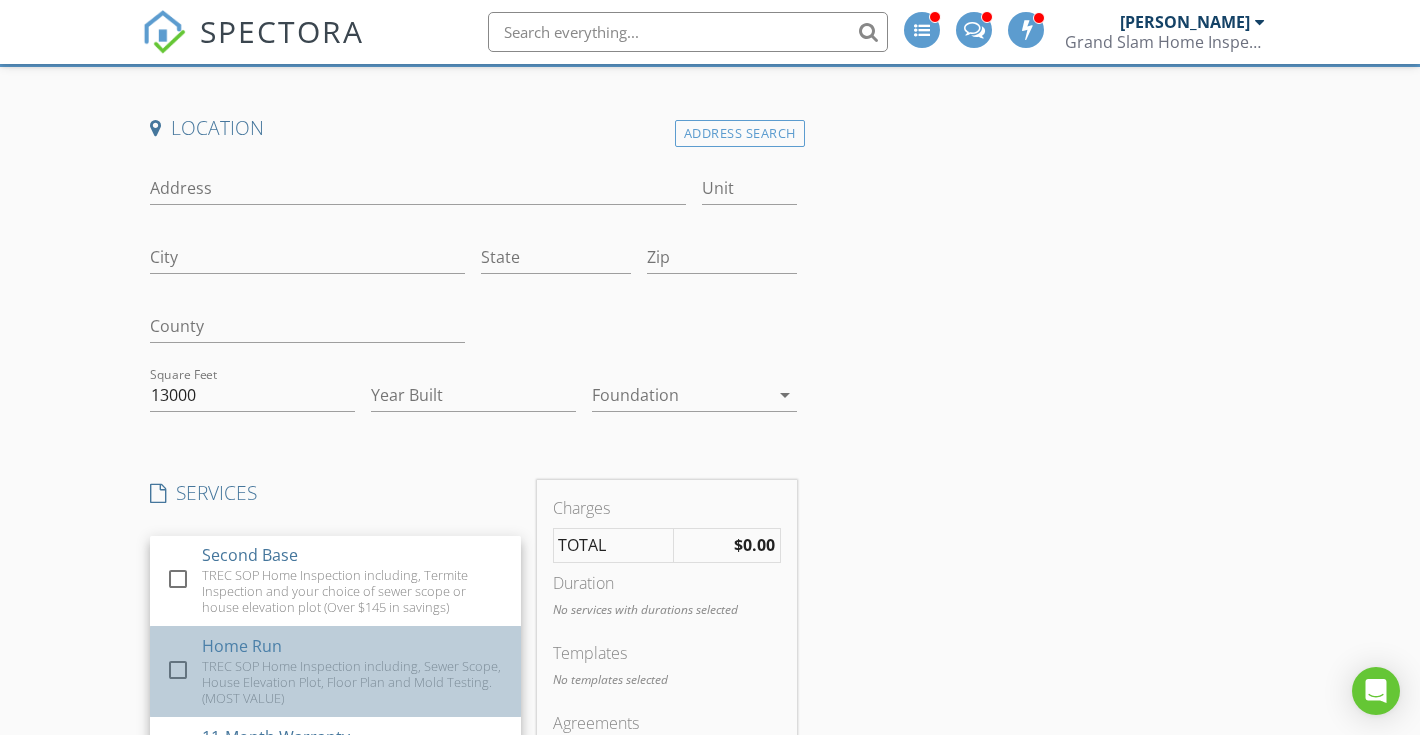 click on "check_box_outline_blank   Home Run   TREC SOP Home Inspection including, Sewer Scope, House Elevation Plot, Floor Plan and Mold Testing. (MOST VALUE)" at bounding box center [335, 671] 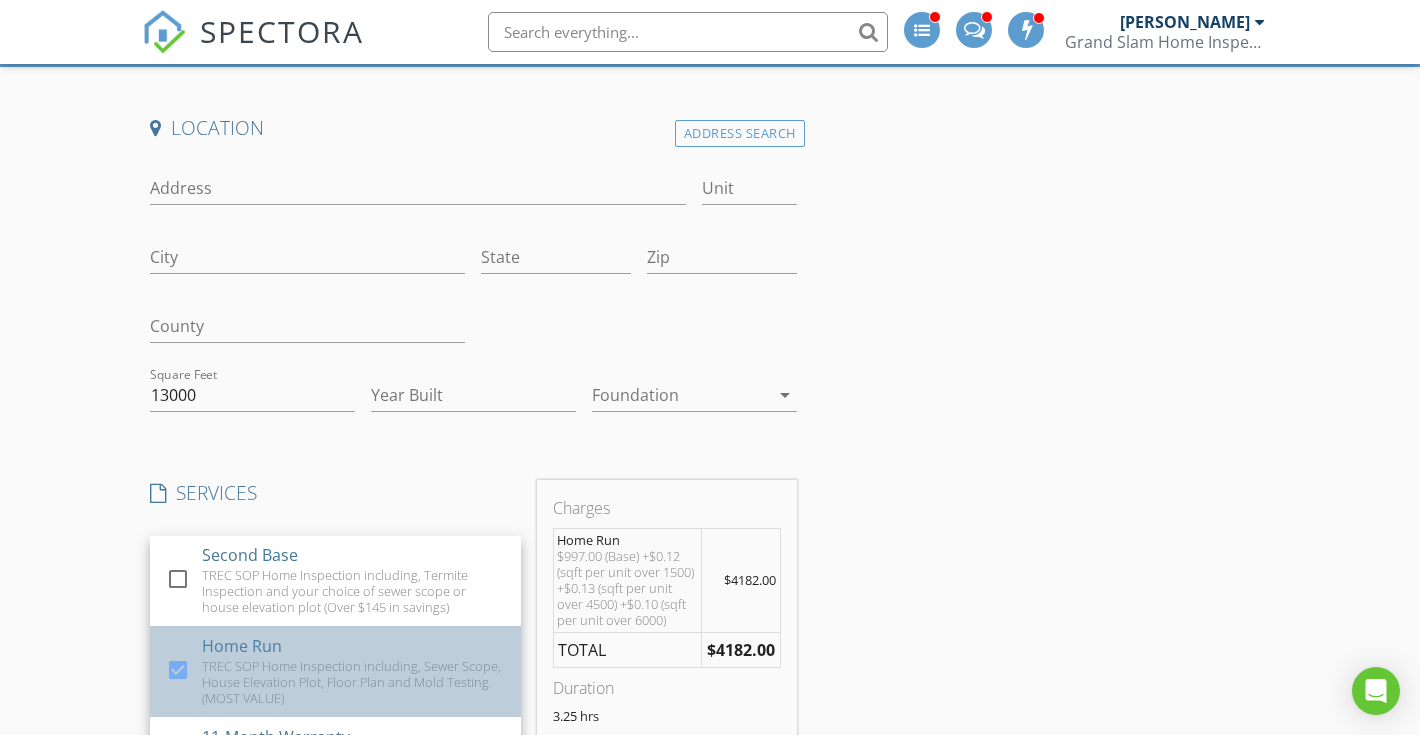 click on "TREC SOP Home Inspection including, Sewer Scope, House Elevation Plot, Floor Plan and Mold Testing. (MOST VALUE)" at bounding box center [353, 682] 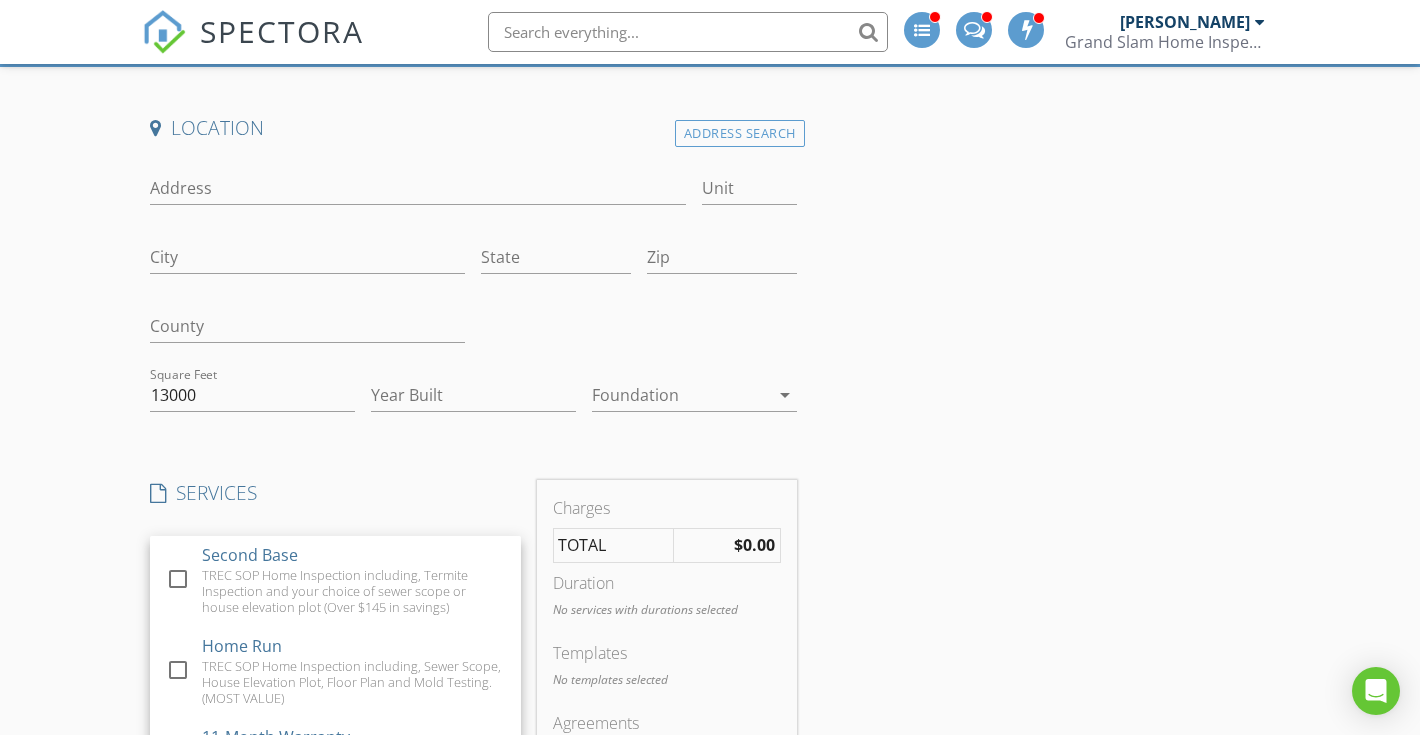 click on "Create a Quote   Send an estimate based on your pricing under settings > services and
fees
Location
Address Search       Address   Unit   City   State   Zip   County     Square Feet 13000   Year Built   Foundation arrow_drop_down
SERVICES
check_box_outline_blank   First Base   TREC SOP Home Inspection including termite inspection  check_box_outline_blank   Second Base   TREC SOP Home Inspection including, Termite Inspection and your choice of sewer scope or house elevation plot (Over $145 in savings) check_box_outline_blank   Home Run   TREC SOP Home Inspection including, Sewer Scope, House Elevation Plot, Floor Plan and Mold Testing. (MOST VALUE) check_box_outline_blank   11-Month Warranty    Inspection on a home just before the builder warranty is up check_box_outline_blank   Pre-Drywall Inspection    This is a phase inspection when the home has rough in electrical and plumbing just before the drywall and insulation are placed." at bounding box center [710, 824] 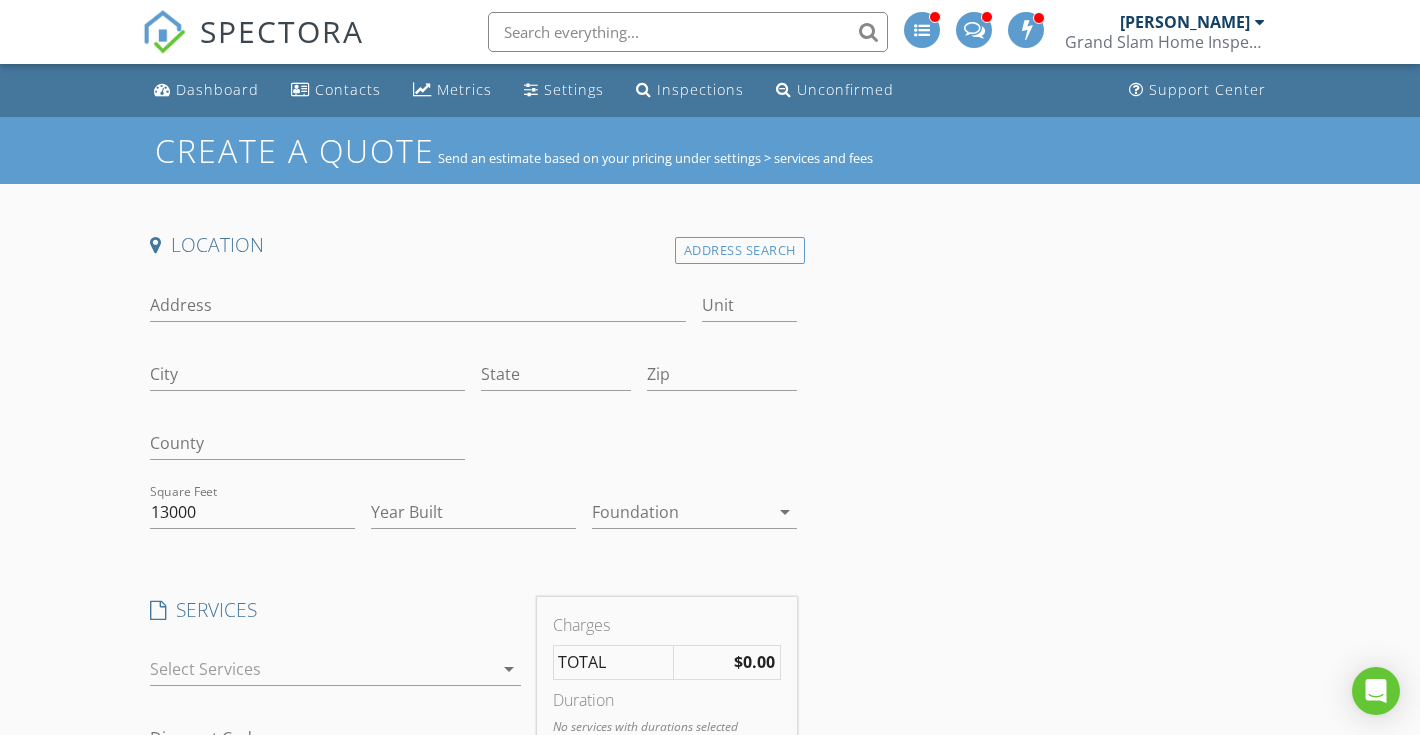scroll, scrollTop: 0, scrollLeft: 0, axis: both 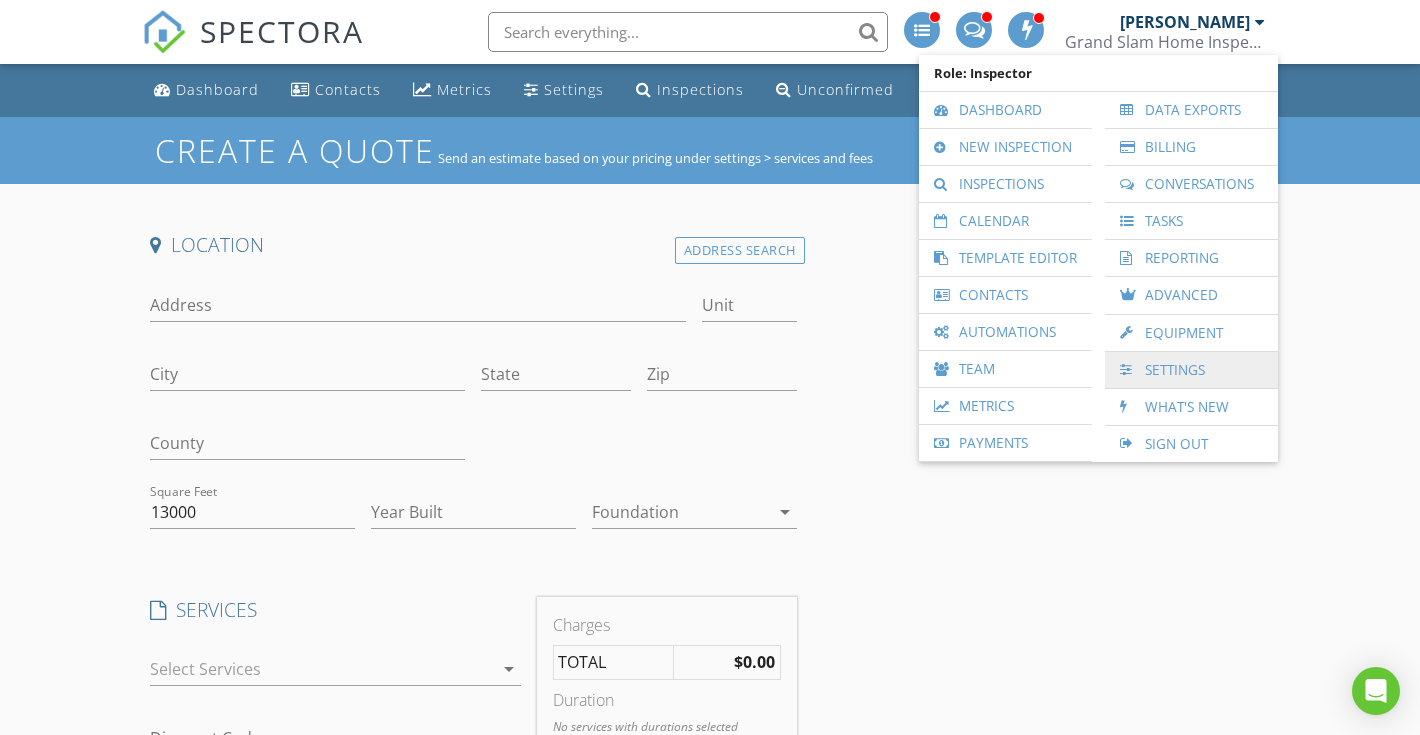 click on "Settings" at bounding box center [1191, 370] 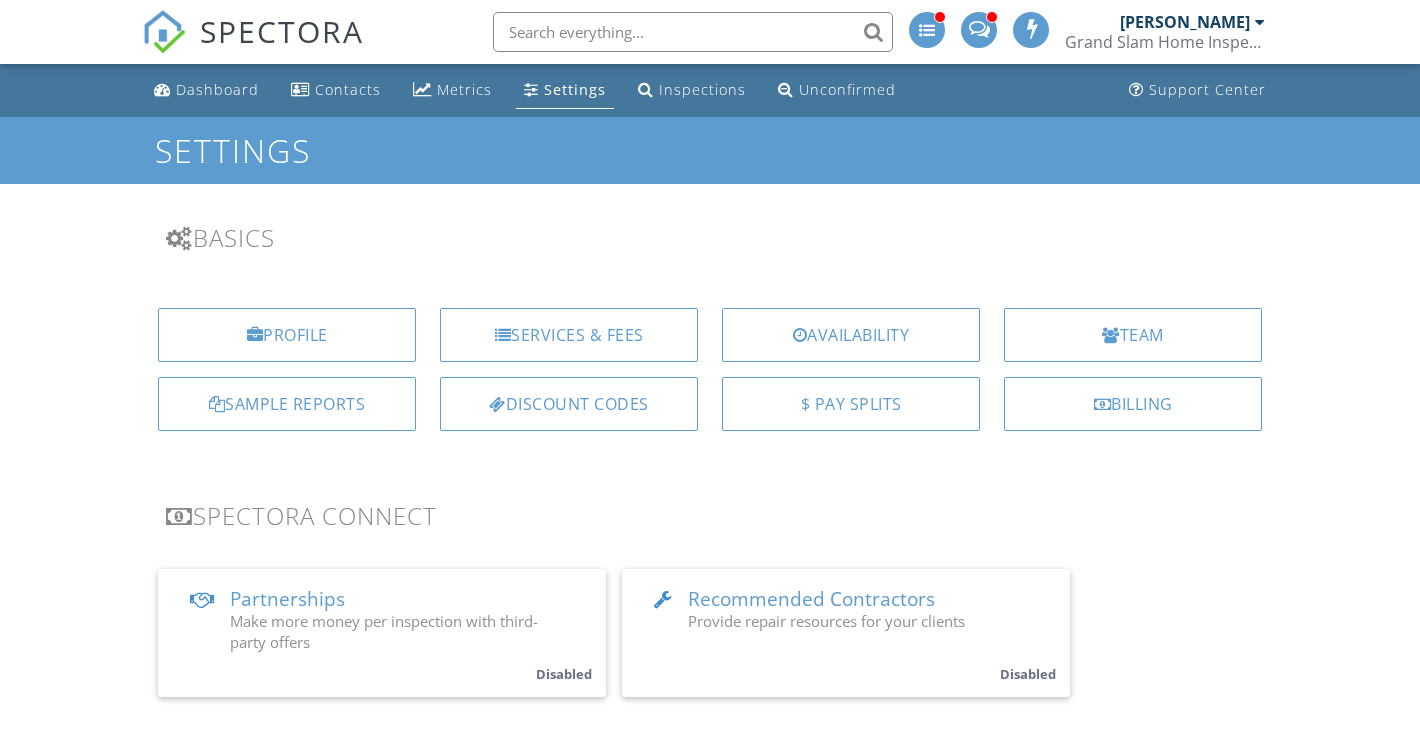 scroll, scrollTop: 0, scrollLeft: 0, axis: both 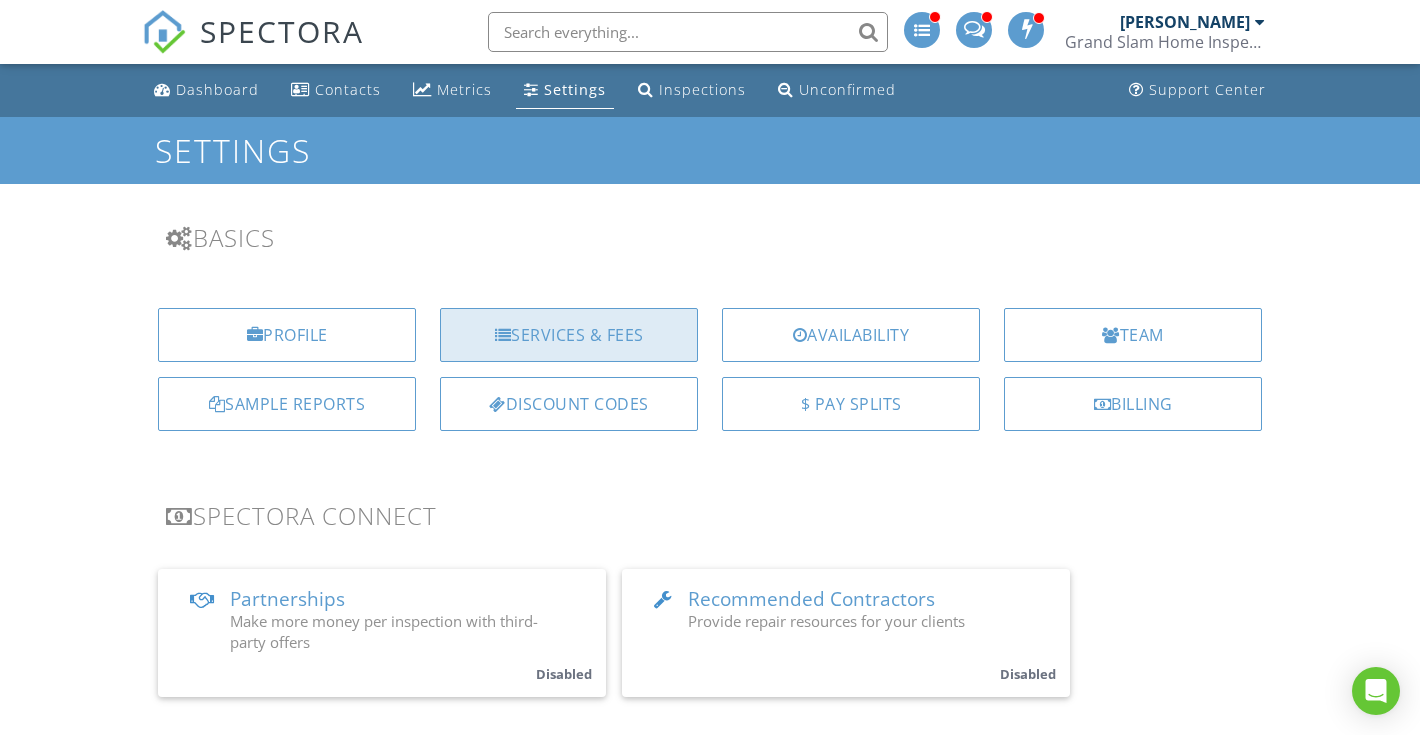 click on "Services & Fees" at bounding box center (569, 335) 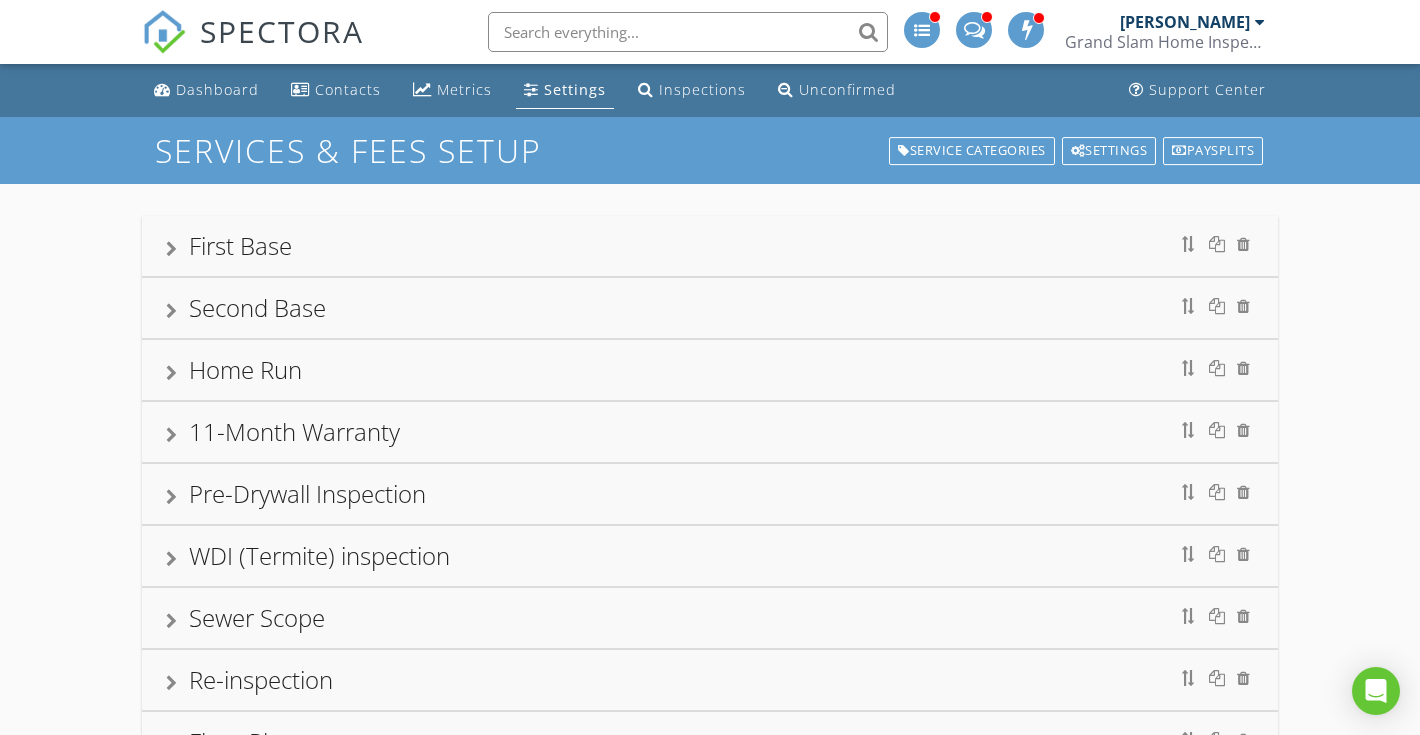 scroll, scrollTop: 0, scrollLeft: 0, axis: both 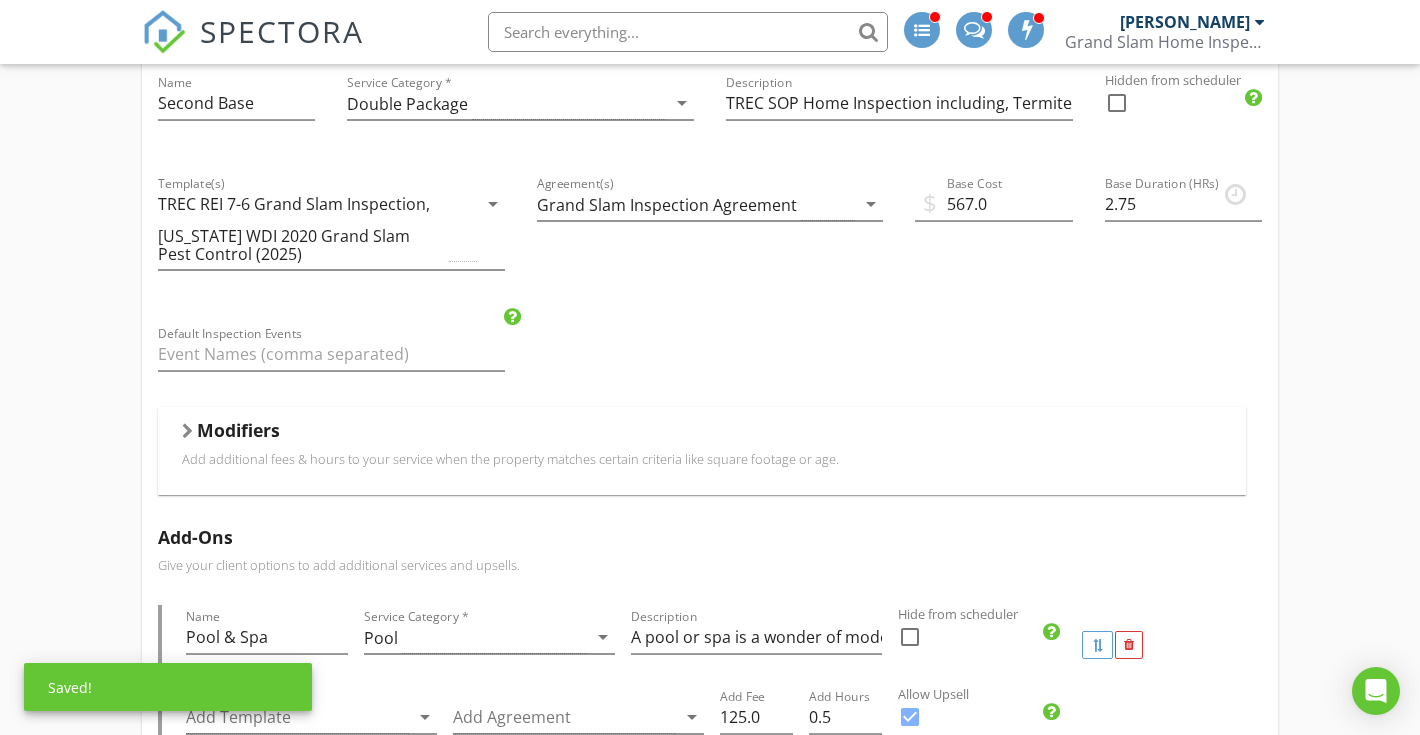 click on "Modifiers
Add additional fees & hours to your service when the
property matches certain criteria like square footage or age." at bounding box center (702, 450) 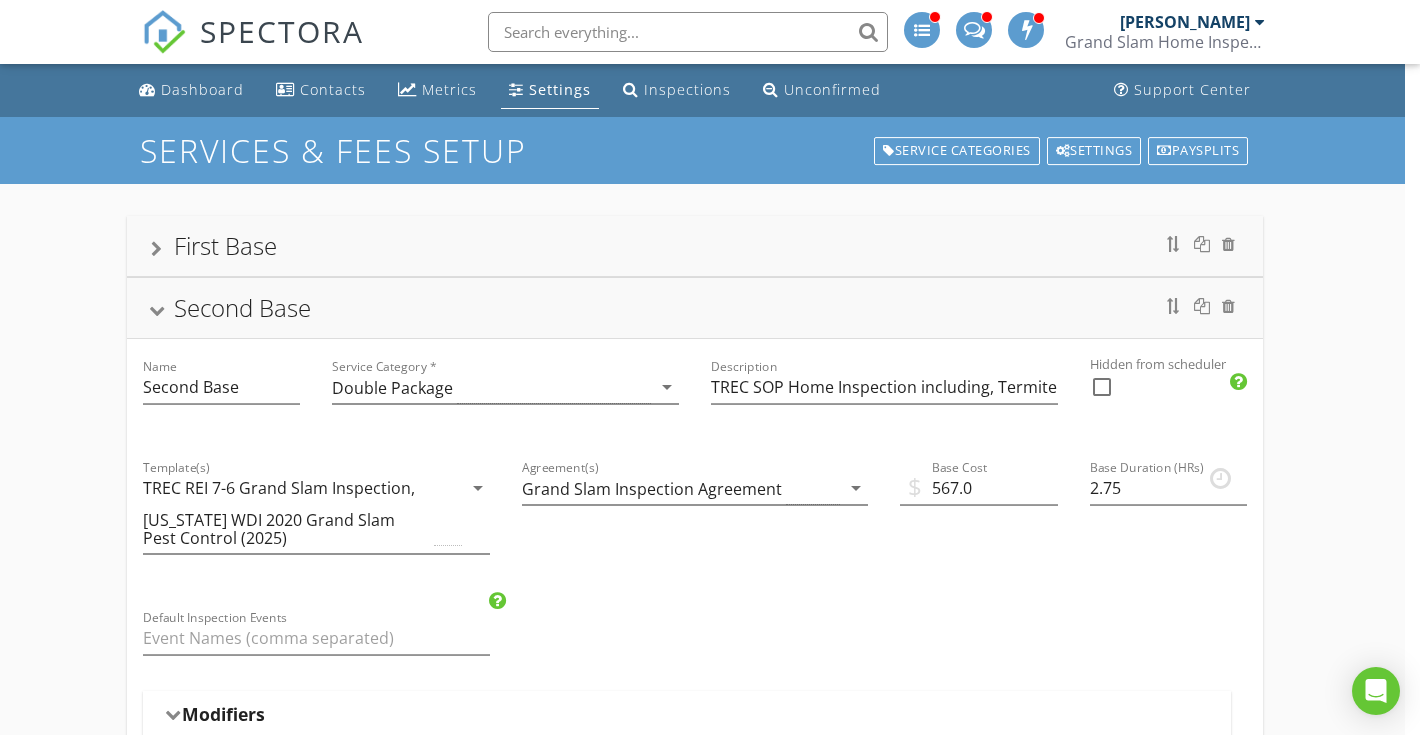 scroll, scrollTop: 0, scrollLeft: 15, axis: horizontal 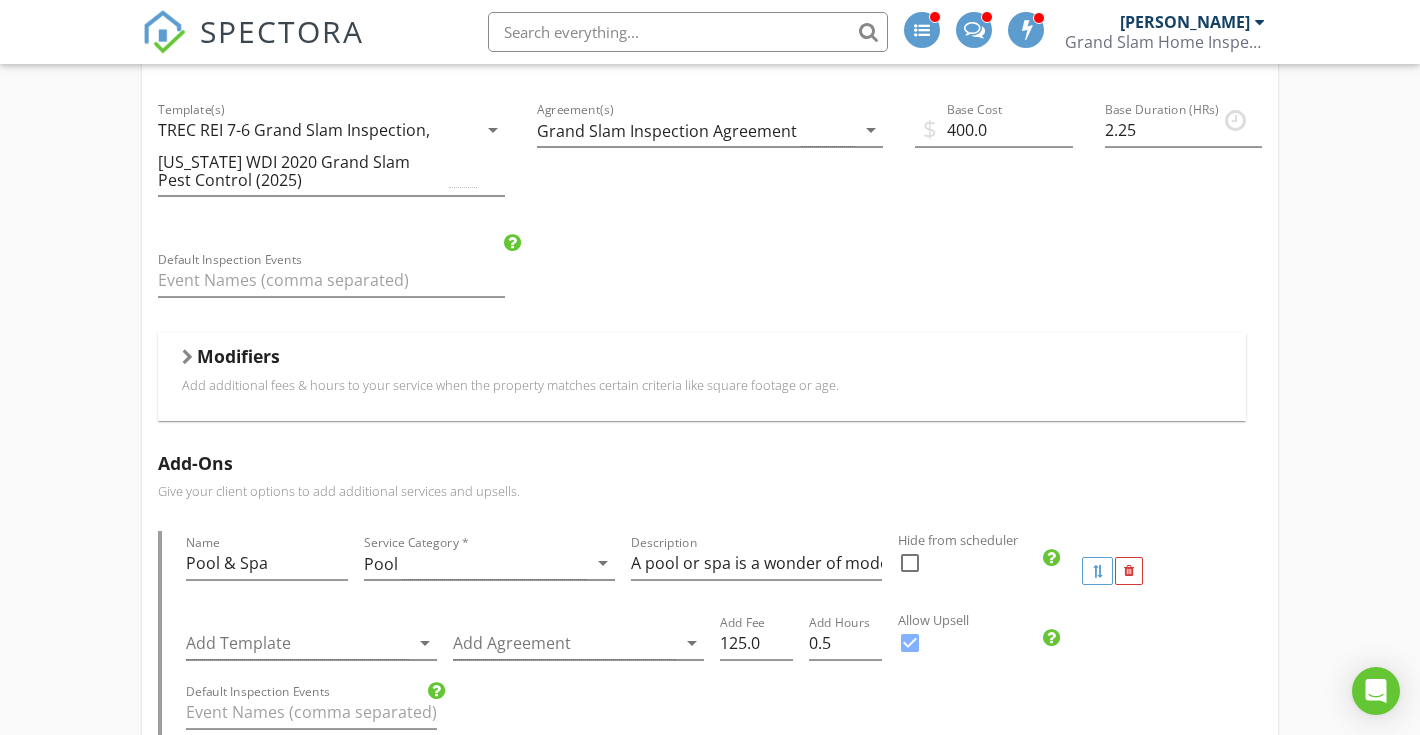 click on "Modifiers
Add additional fees & hours to your service when the
property matches certain criteria like square footage or age." at bounding box center (702, 376) 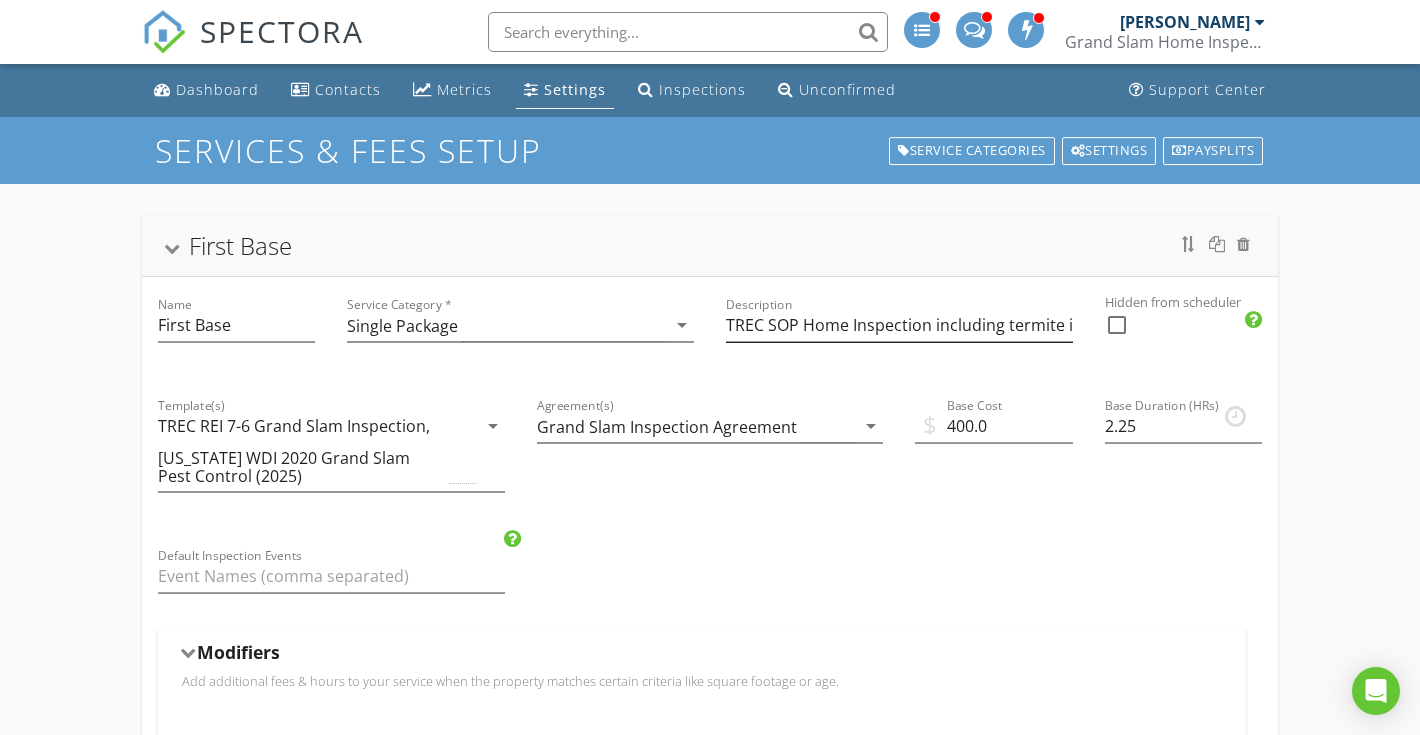 scroll, scrollTop: 0, scrollLeft: 0, axis: both 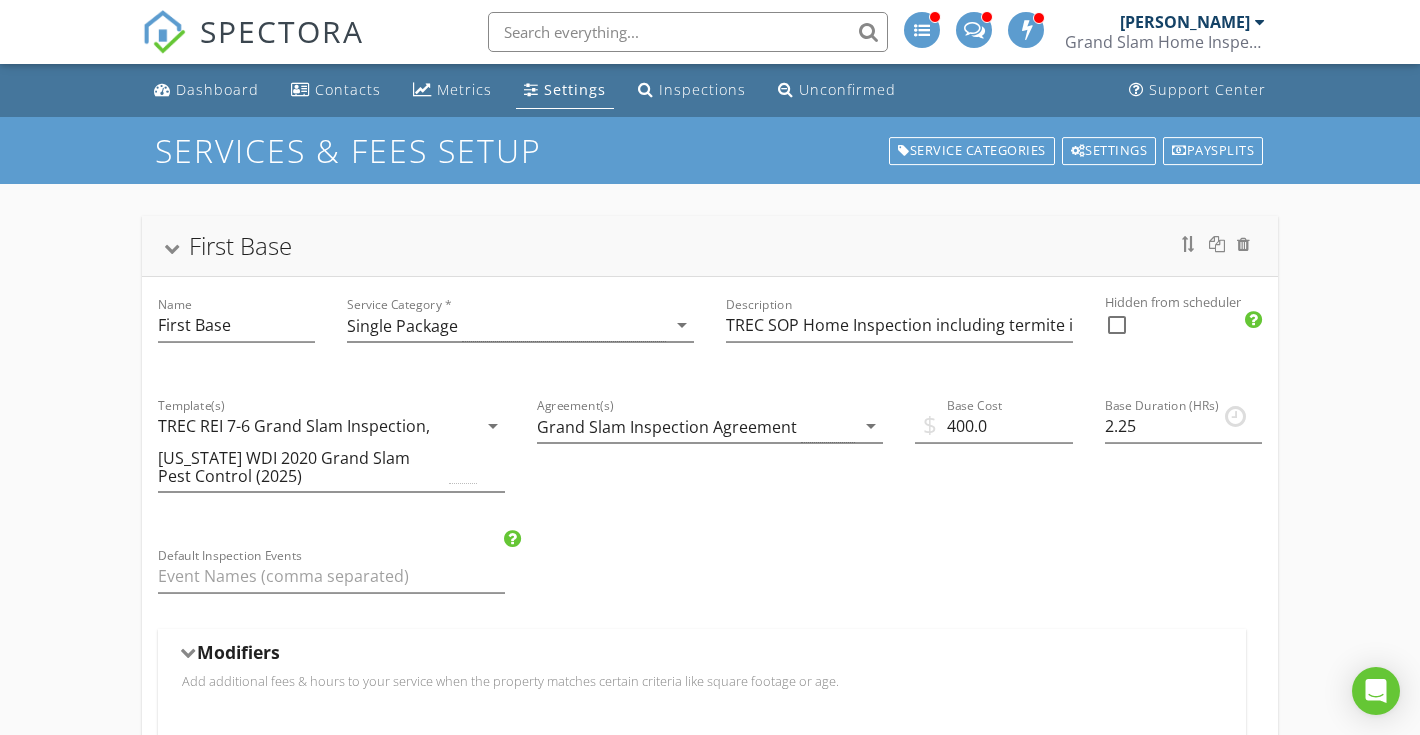 click on "First Base" at bounding box center [710, 246] 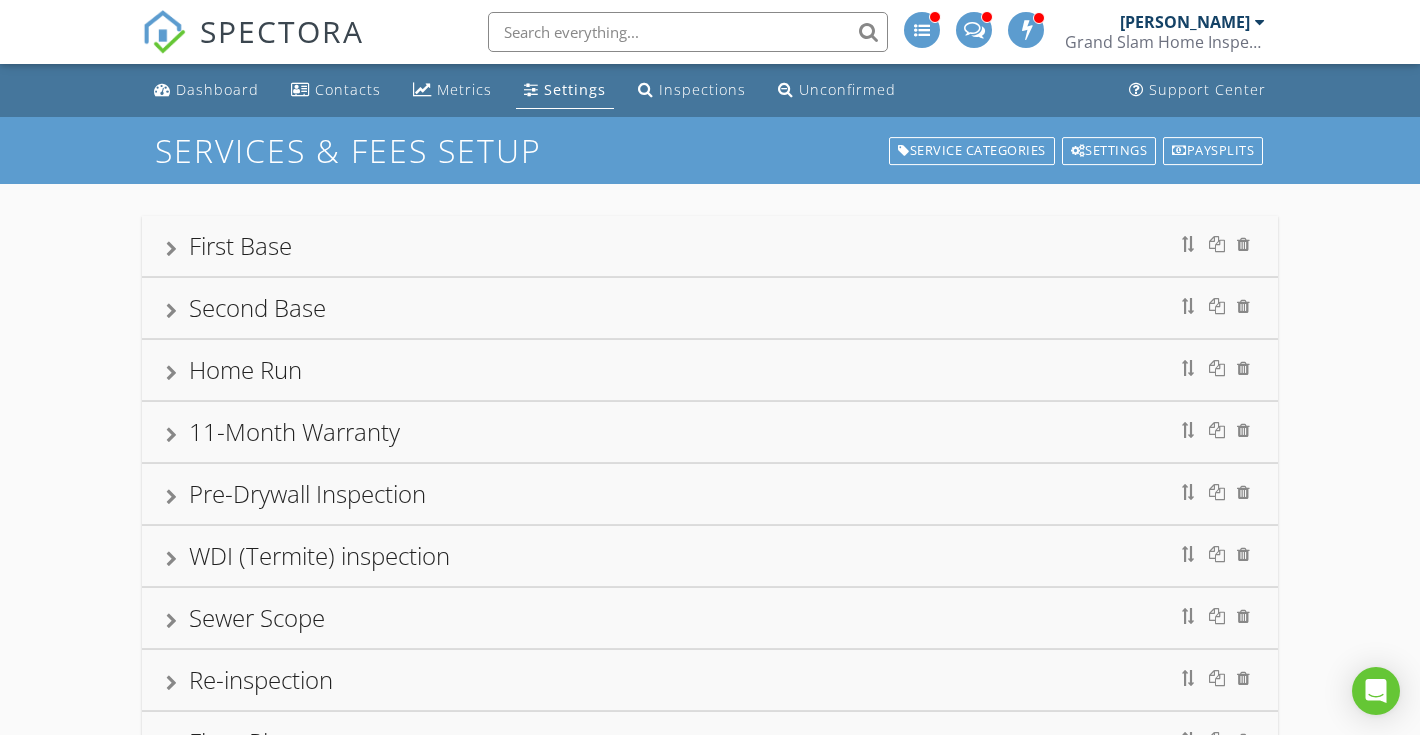click on "Home Run" at bounding box center [710, 370] 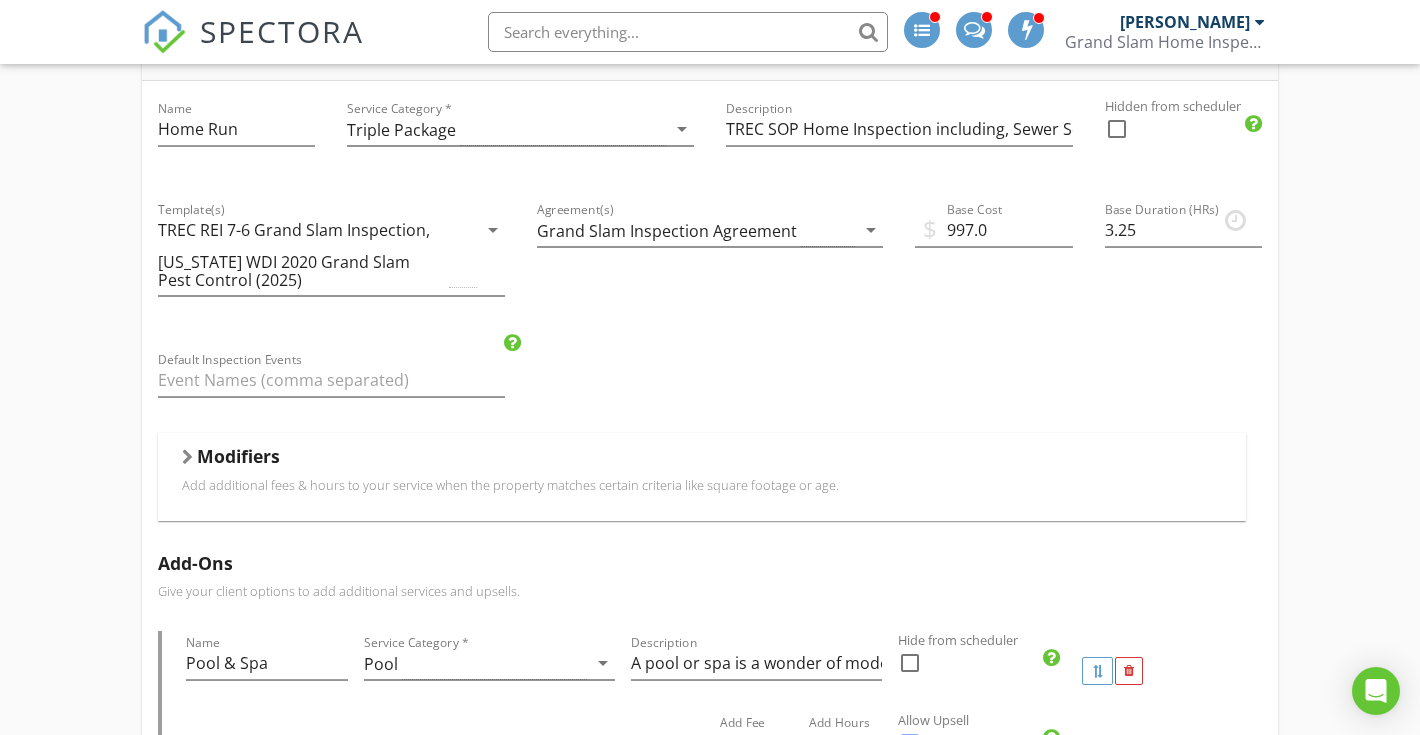 scroll, scrollTop: 267, scrollLeft: 0, axis: vertical 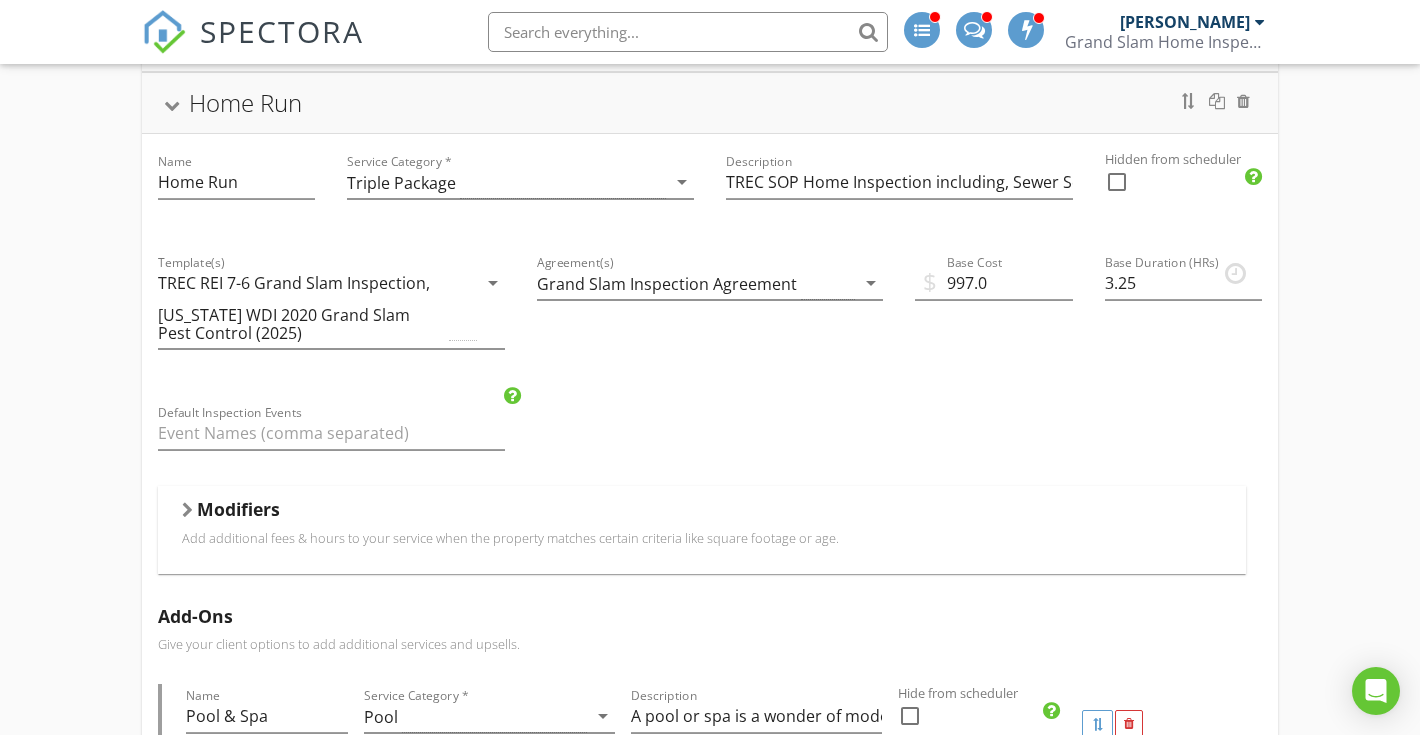 click on "Modifiers" at bounding box center (702, 513) 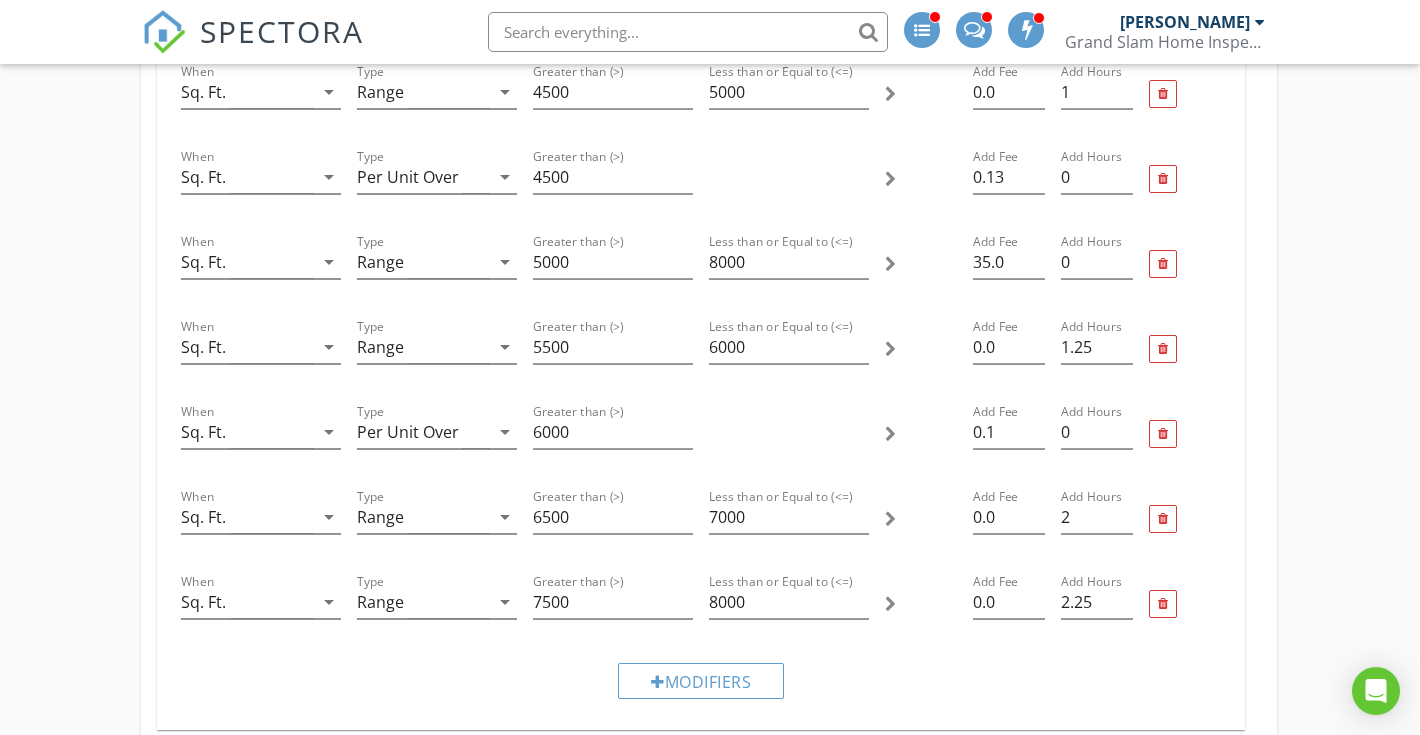 scroll, scrollTop: 1701, scrollLeft: 1, axis: both 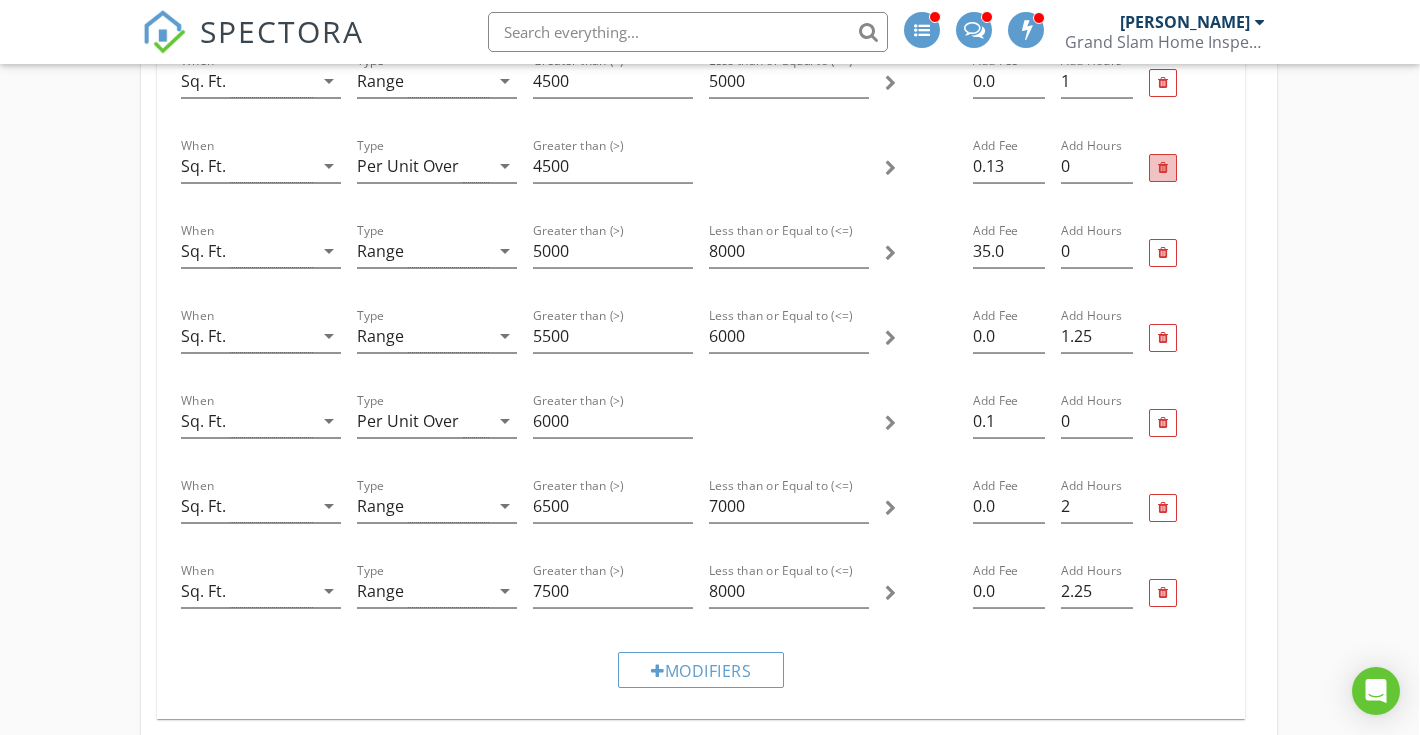 click at bounding box center [1163, 168] 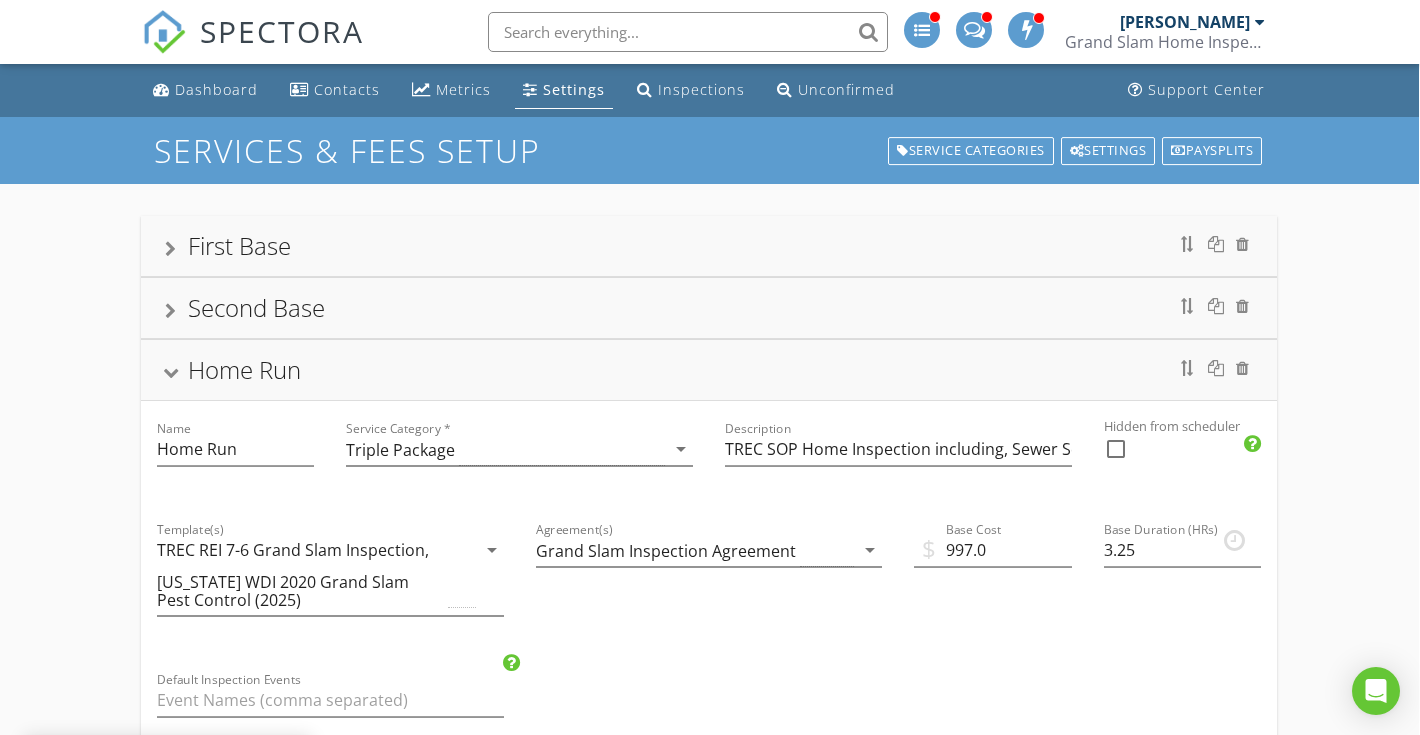 scroll, scrollTop: 0, scrollLeft: 1, axis: horizontal 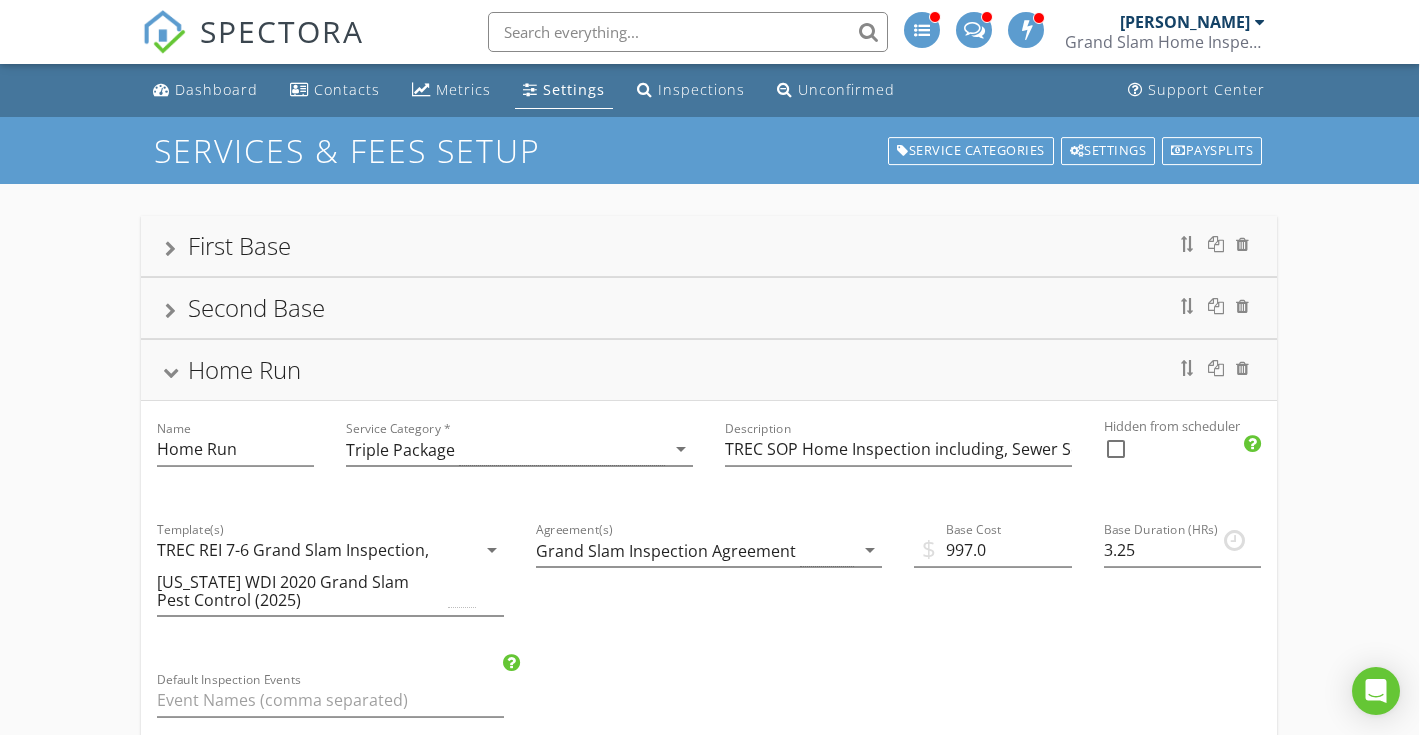 click on "Second Base" at bounding box center [709, 308] 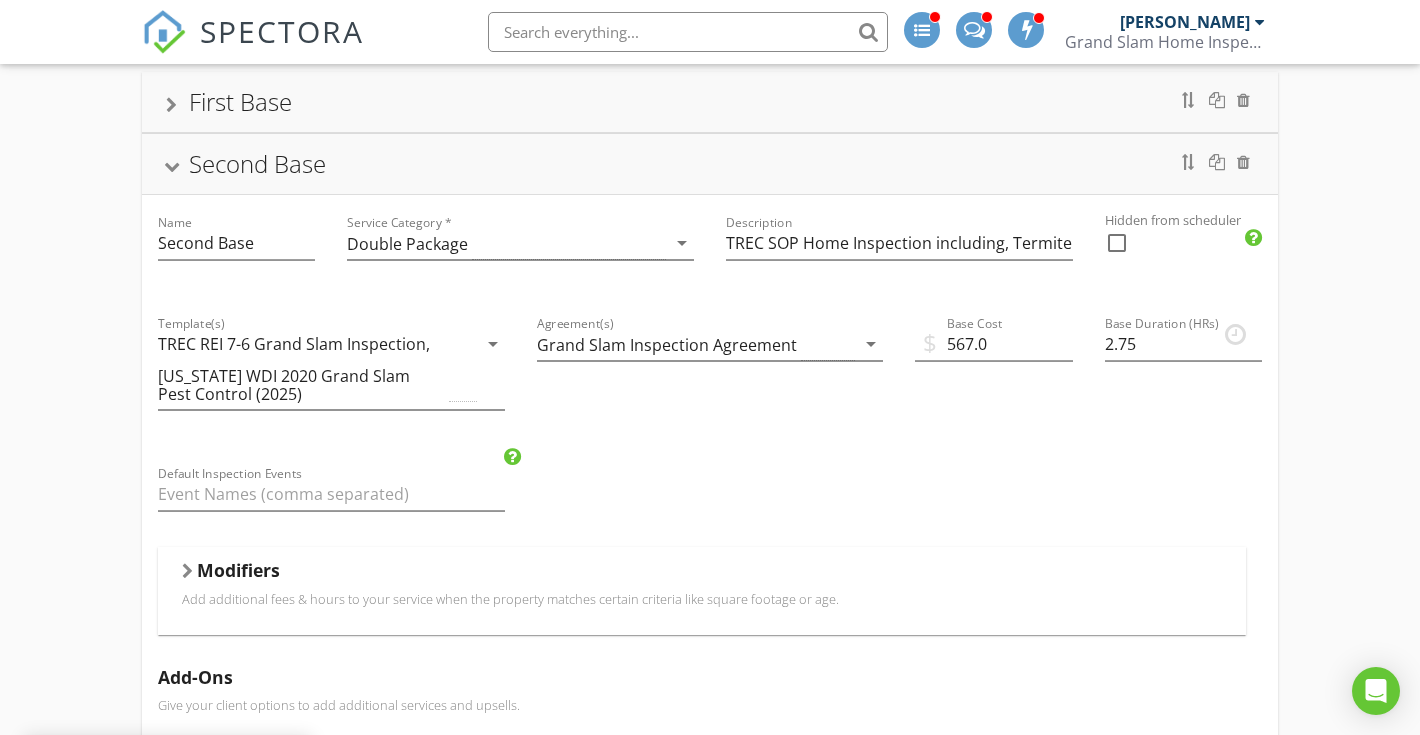 scroll, scrollTop: 155, scrollLeft: 0, axis: vertical 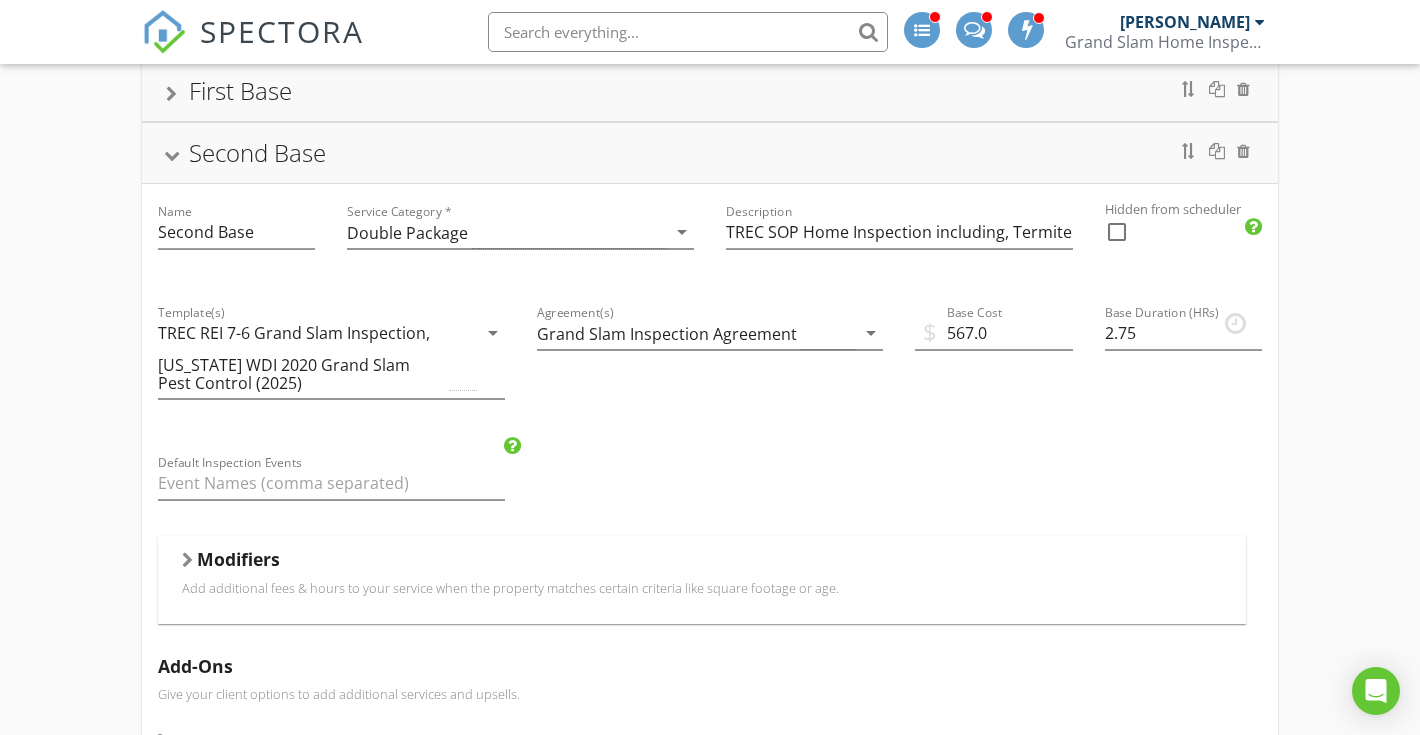 click on "Modifiers" at bounding box center [702, 563] 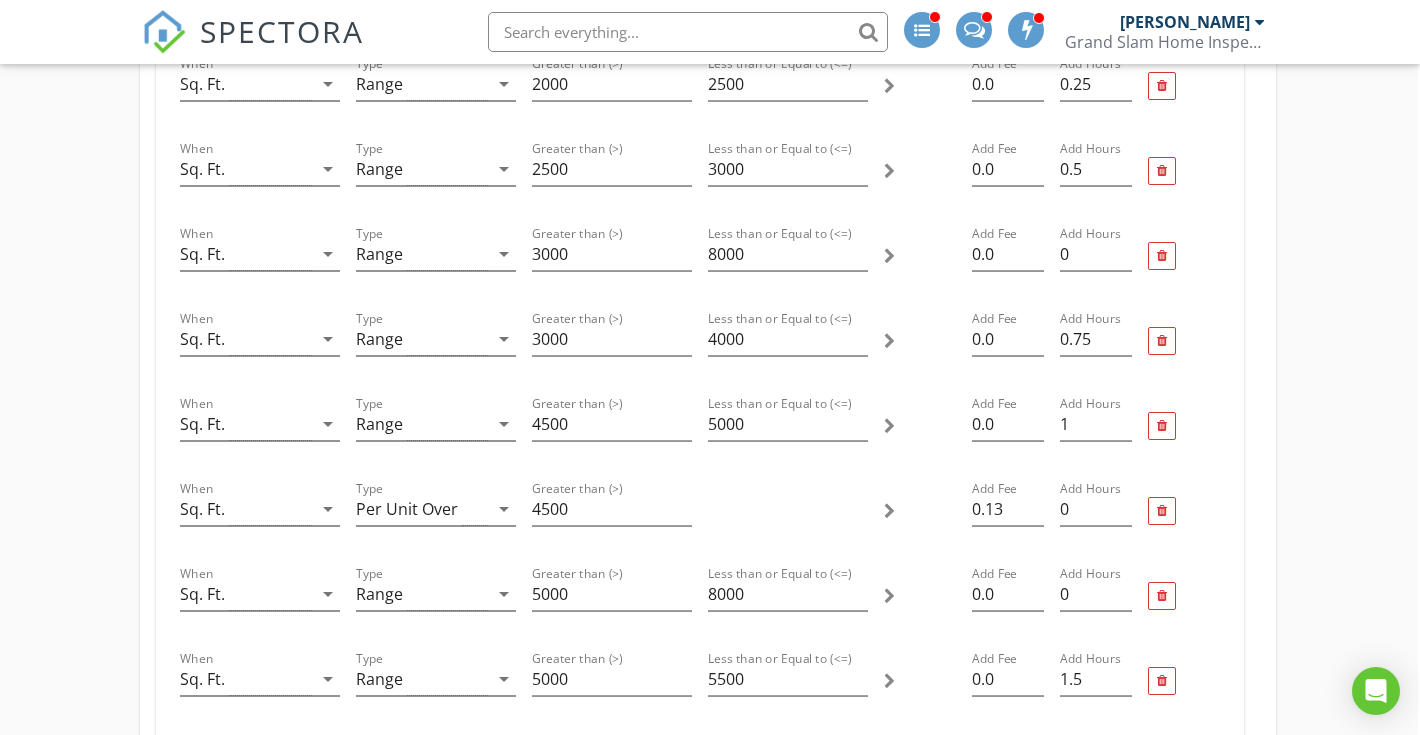 scroll, scrollTop: 1400, scrollLeft: 2, axis: both 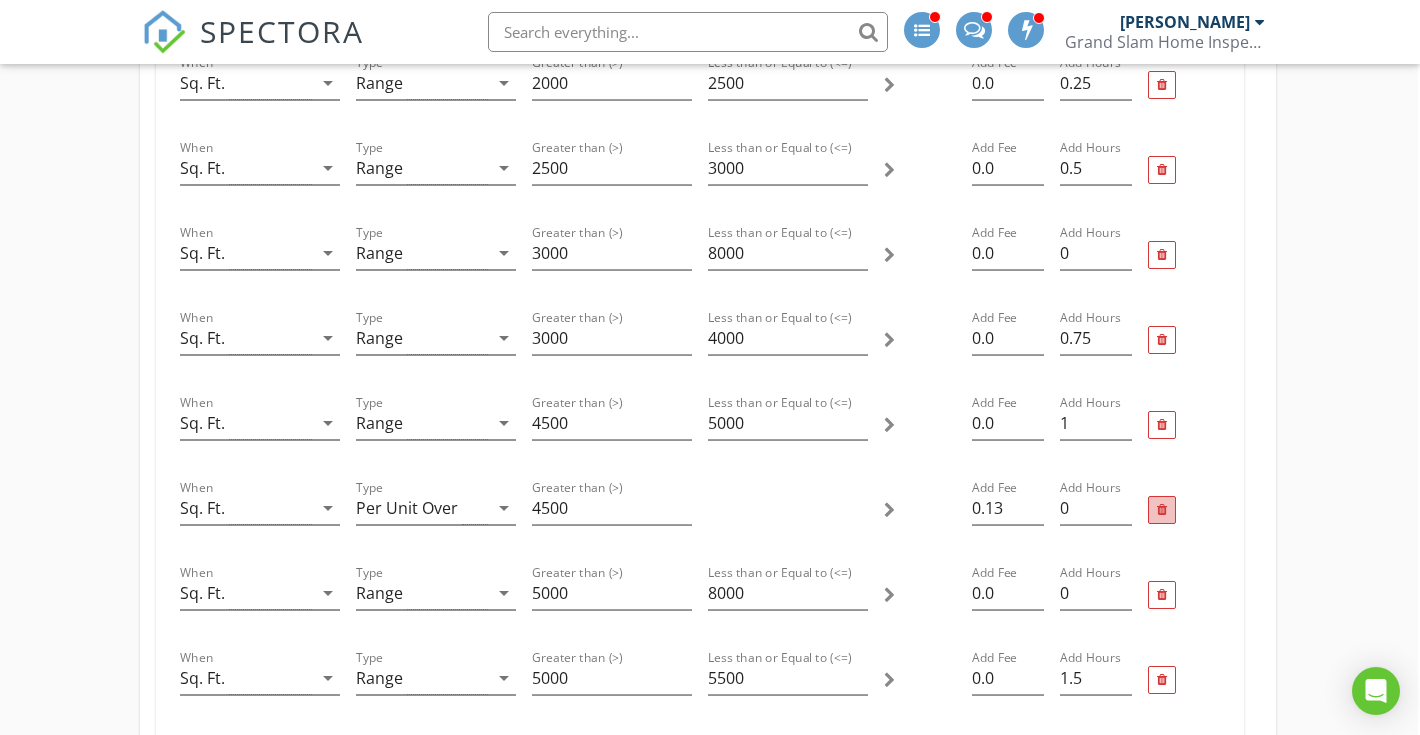 click at bounding box center [1162, 510] 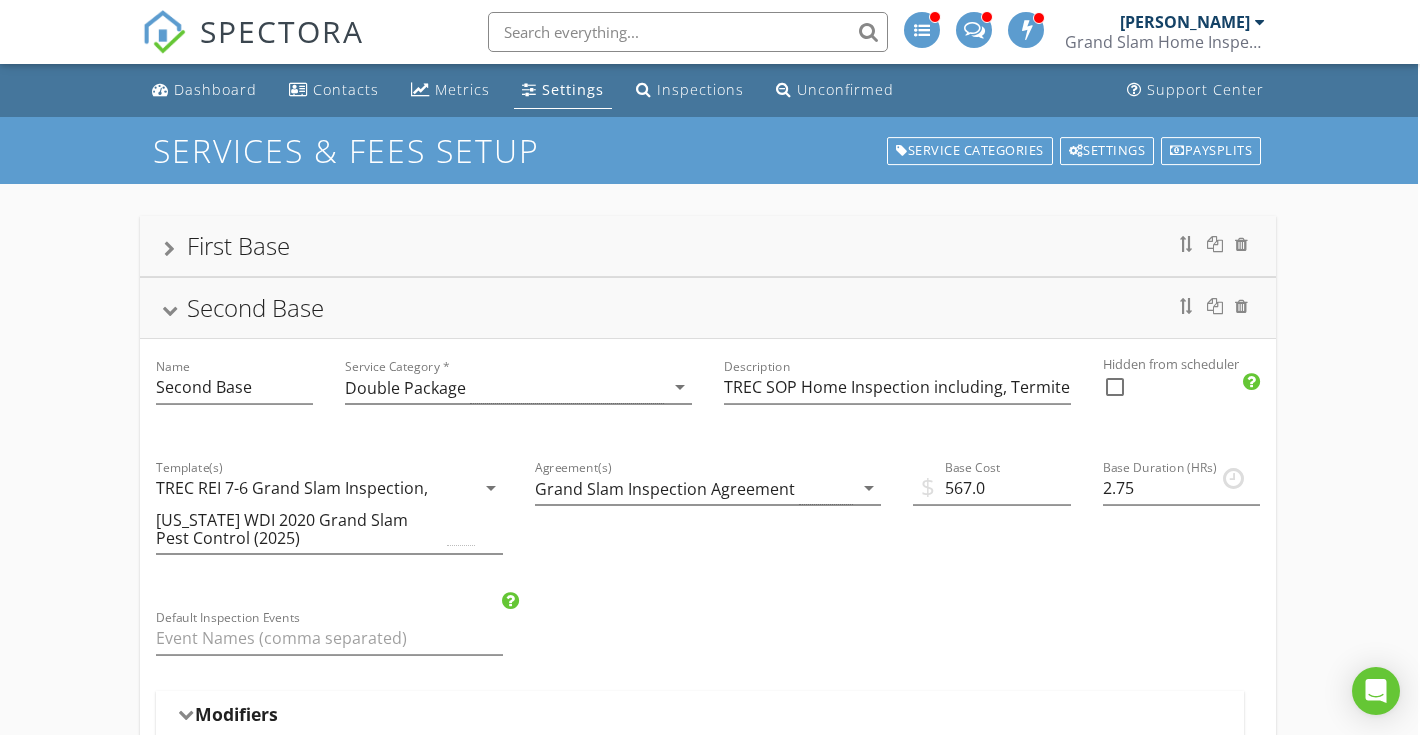 scroll, scrollTop: 0, scrollLeft: 2, axis: horizontal 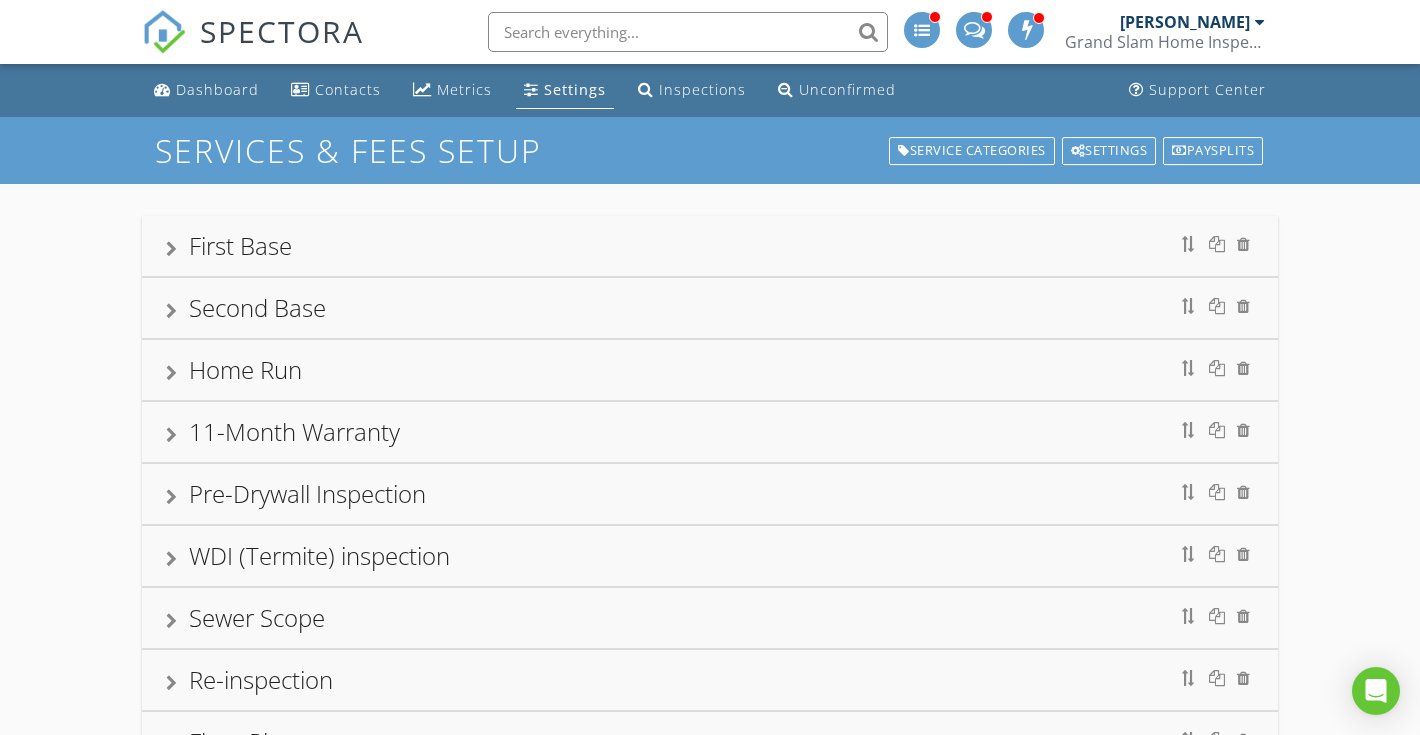 click on "SPECTORA" at bounding box center (282, 31) 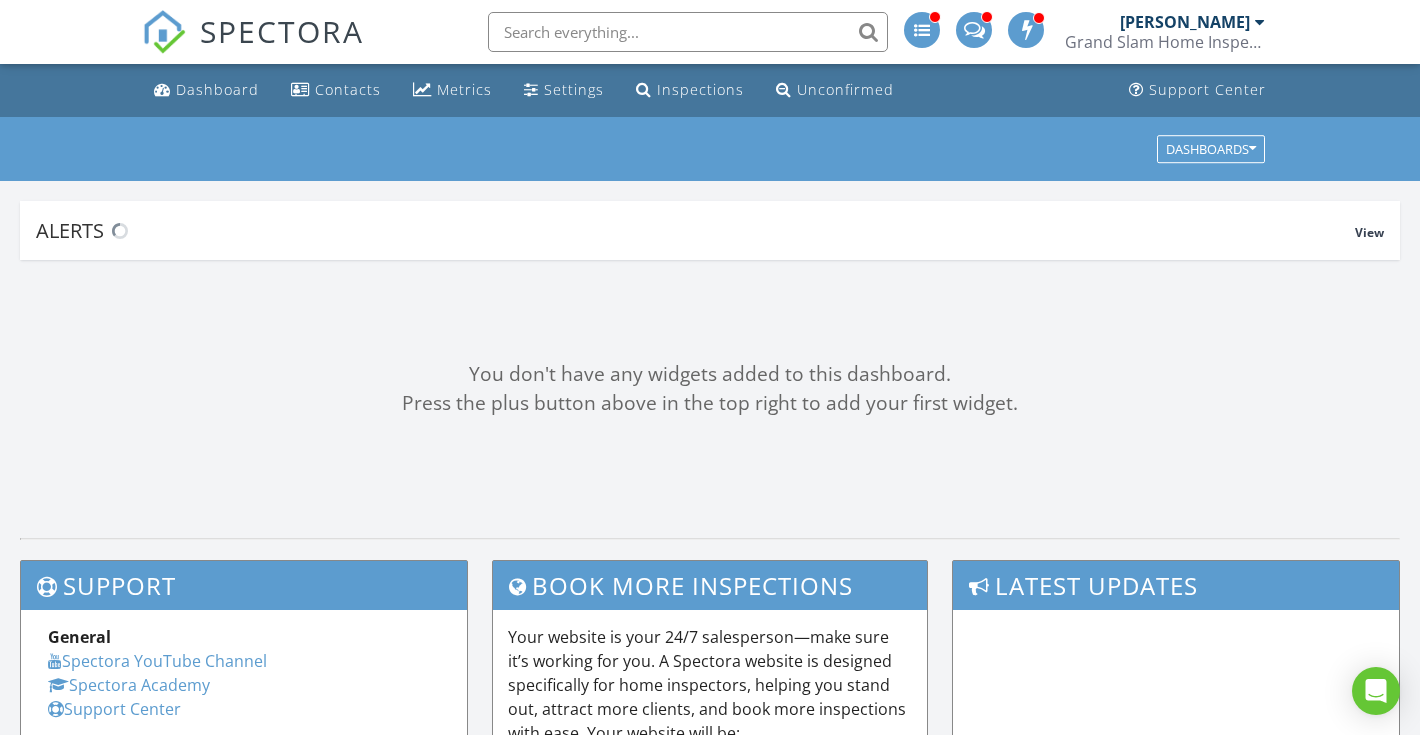 scroll, scrollTop: 0, scrollLeft: 0, axis: both 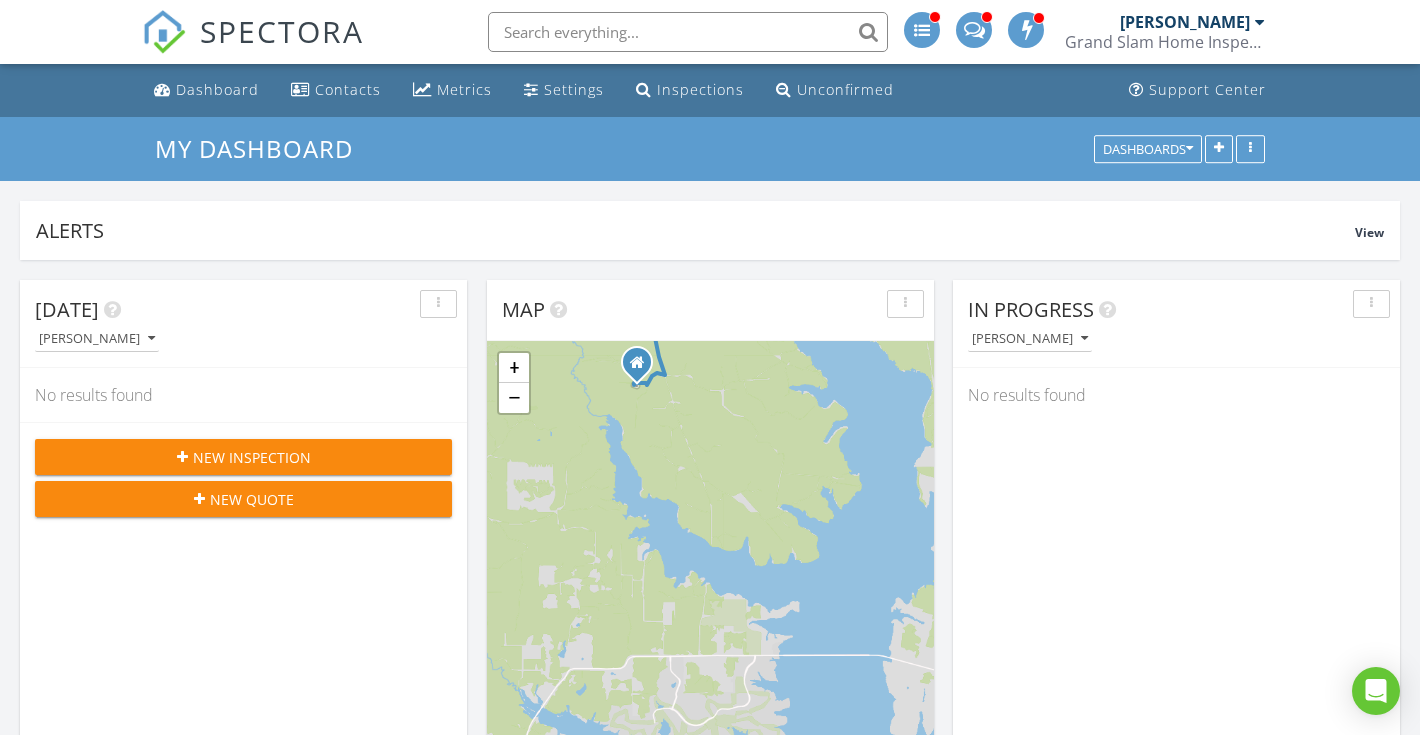 click on "Grand Slam Home Inspection PLLC" at bounding box center (1165, 42) 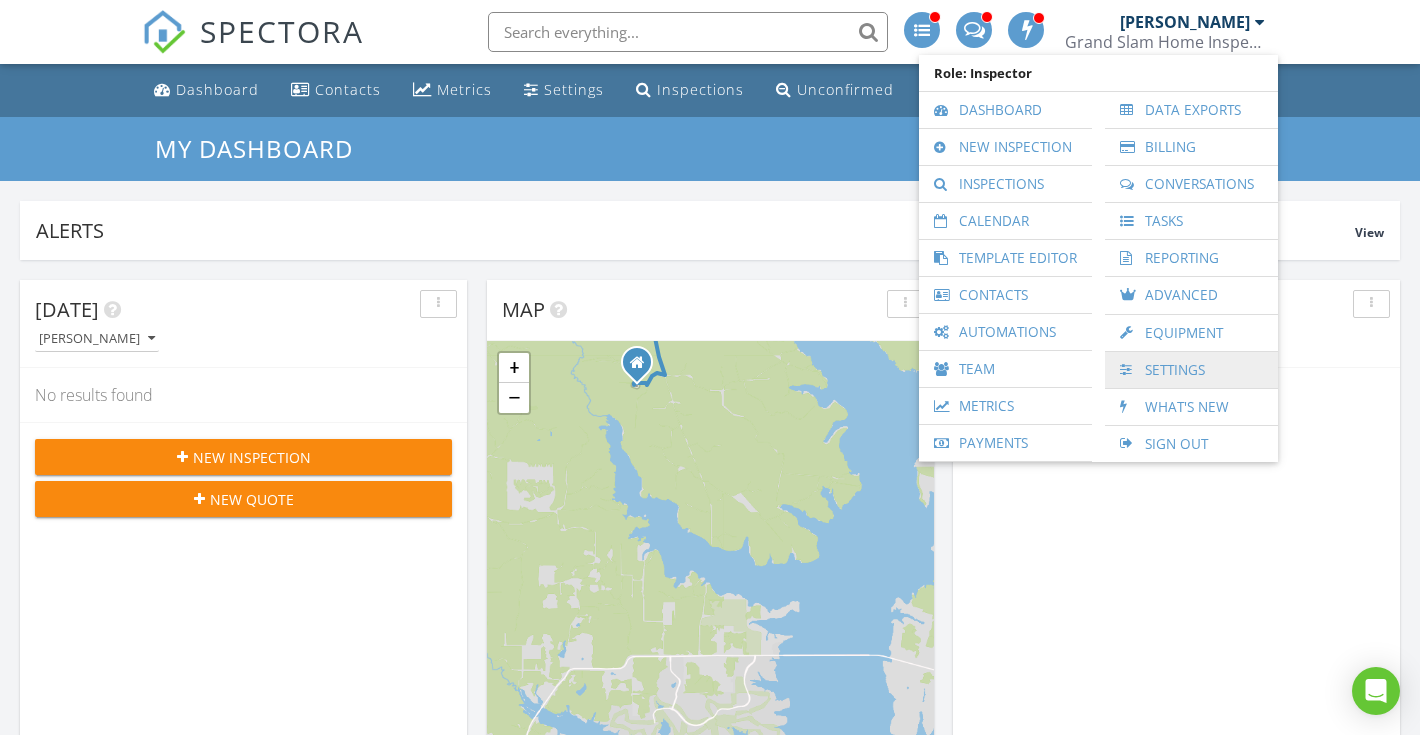 click on "Settings" at bounding box center [1191, 370] 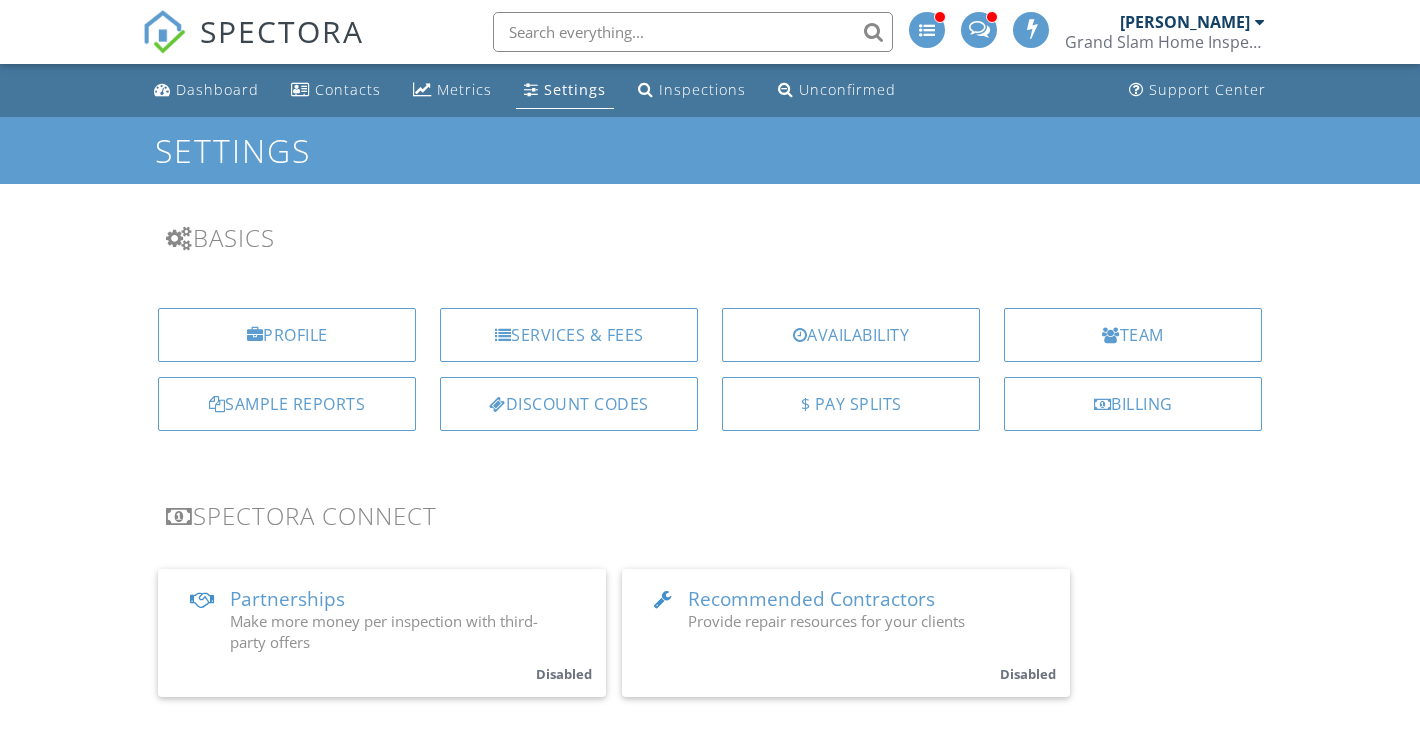 scroll, scrollTop: 0, scrollLeft: 0, axis: both 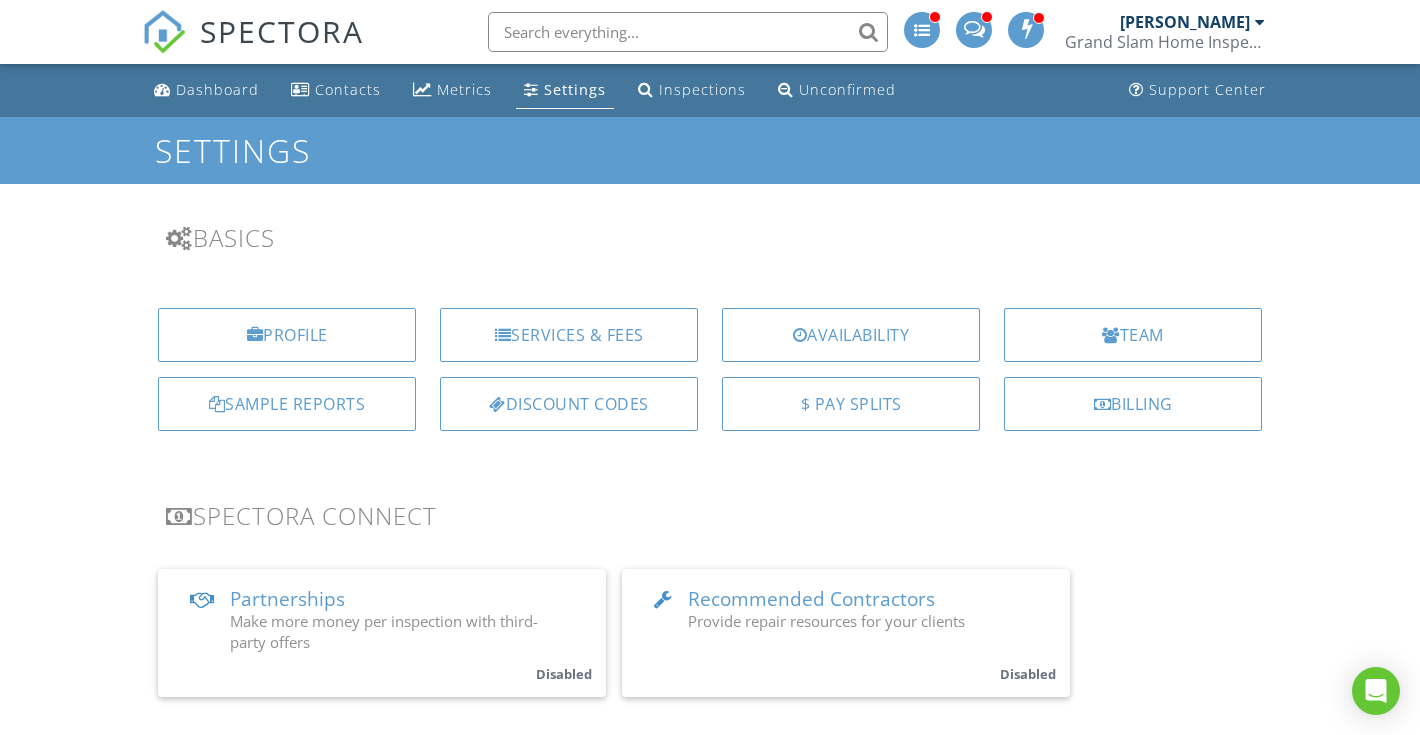 click on "SPECTORA" at bounding box center (282, 31) 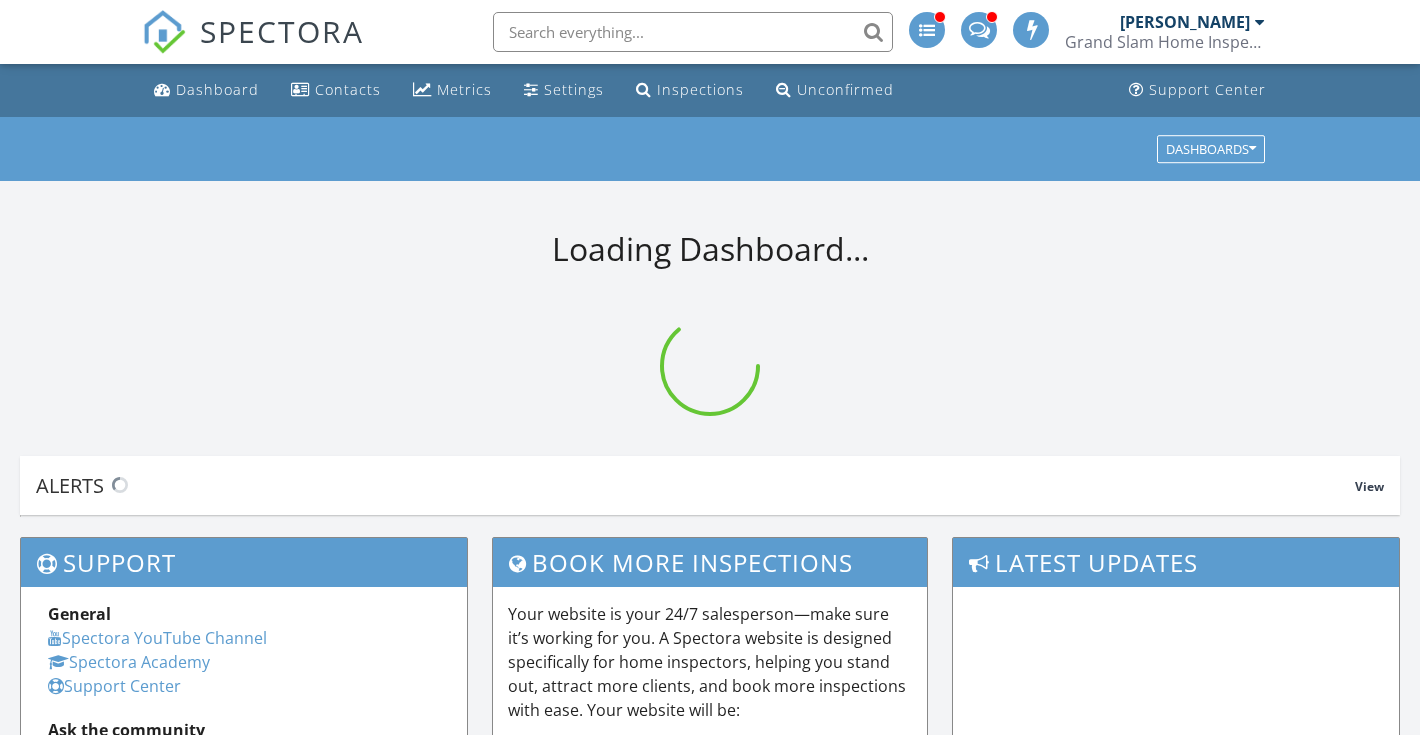 scroll, scrollTop: 0, scrollLeft: 0, axis: both 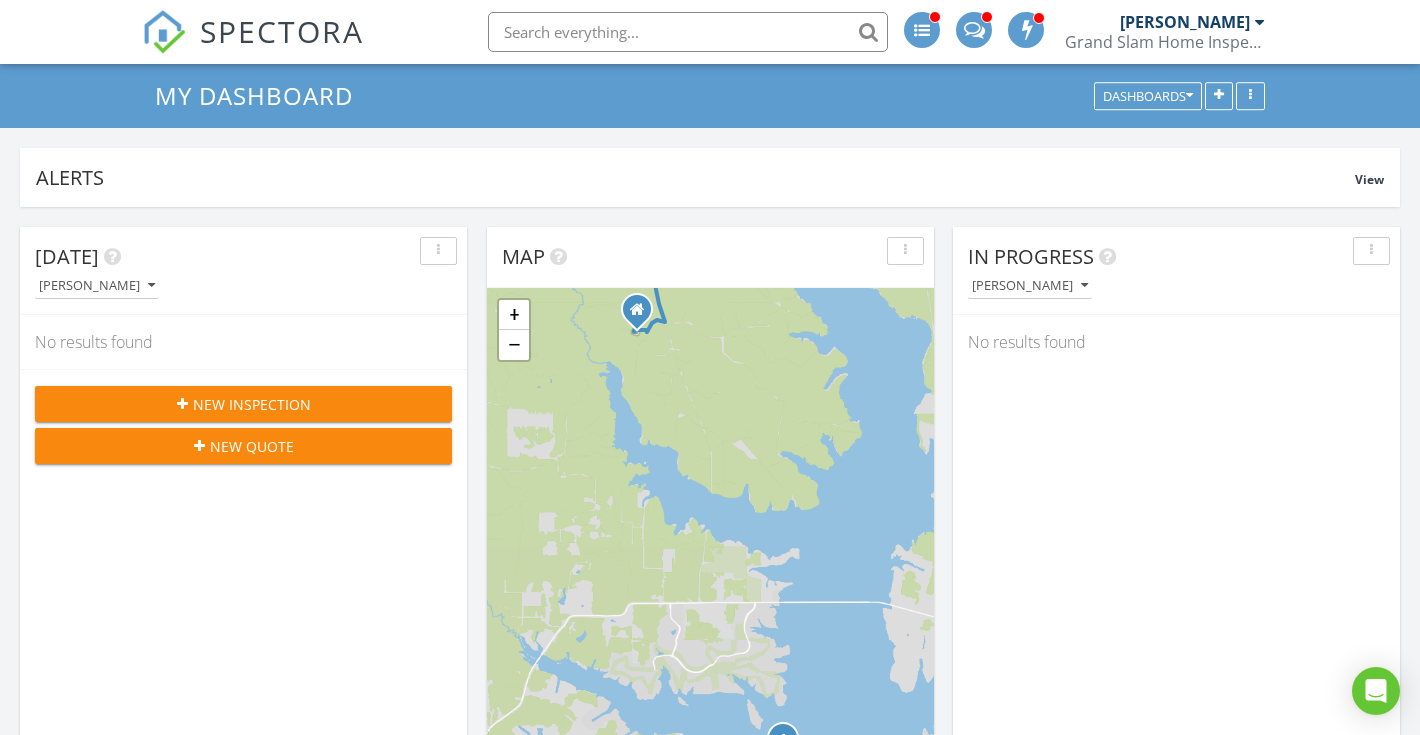 click on "New Quote" at bounding box center (252, 446) 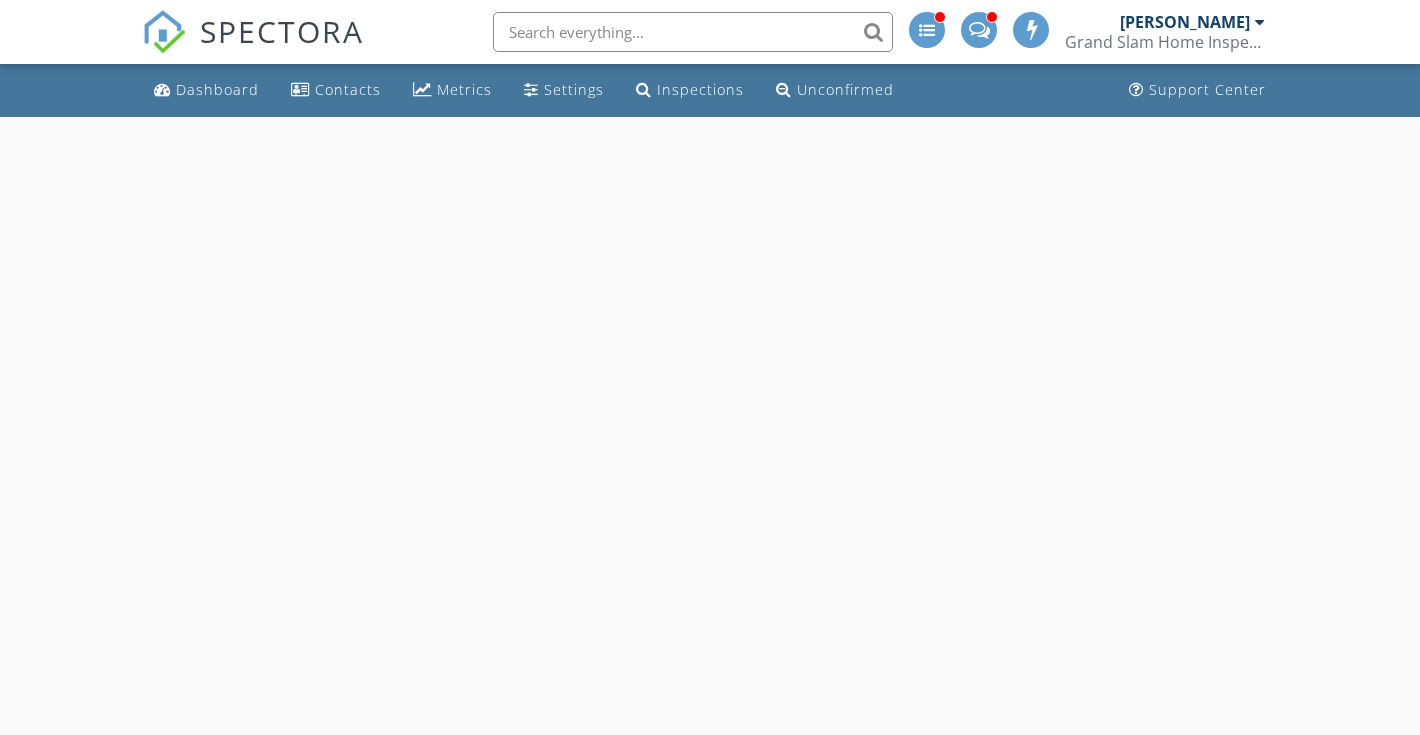 scroll, scrollTop: 0, scrollLeft: 0, axis: both 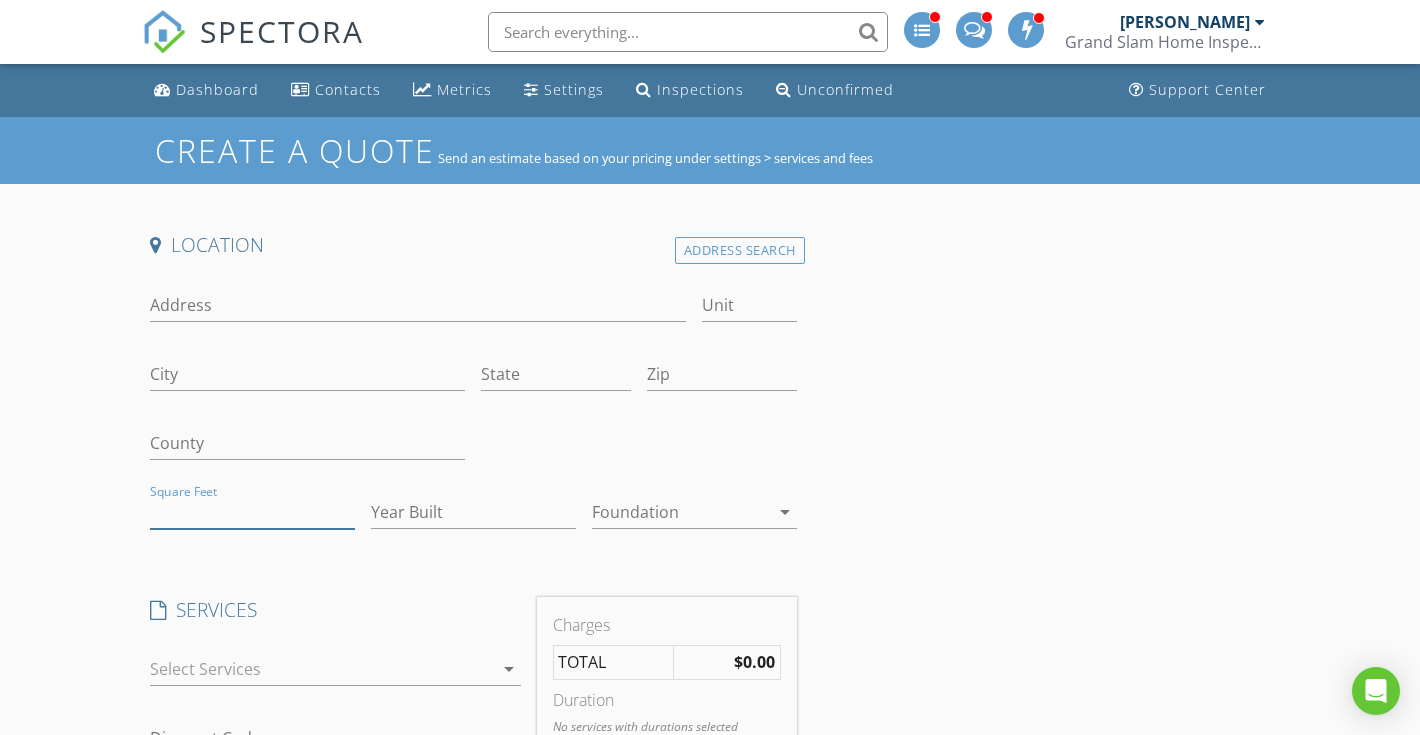 click on "Square Feet" at bounding box center [252, 512] 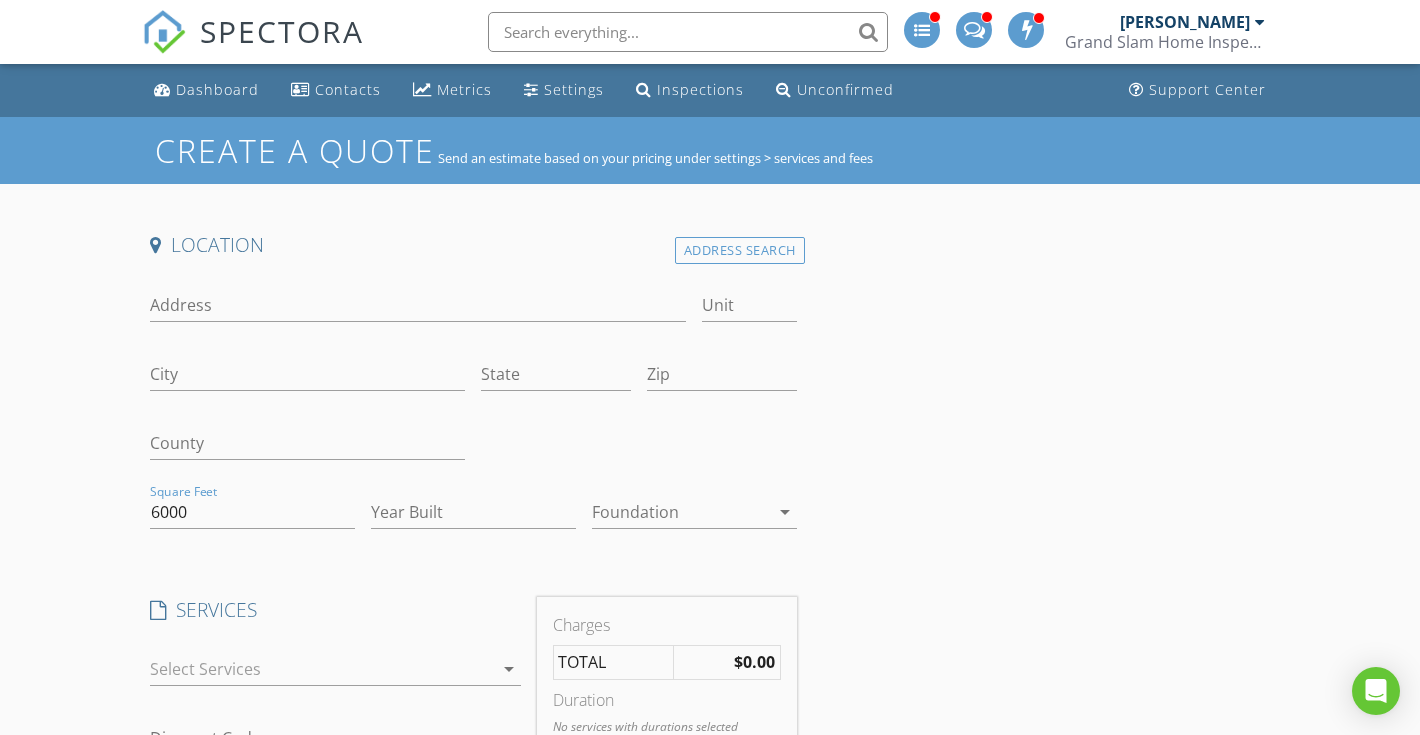 click at bounding box center [321, 669] 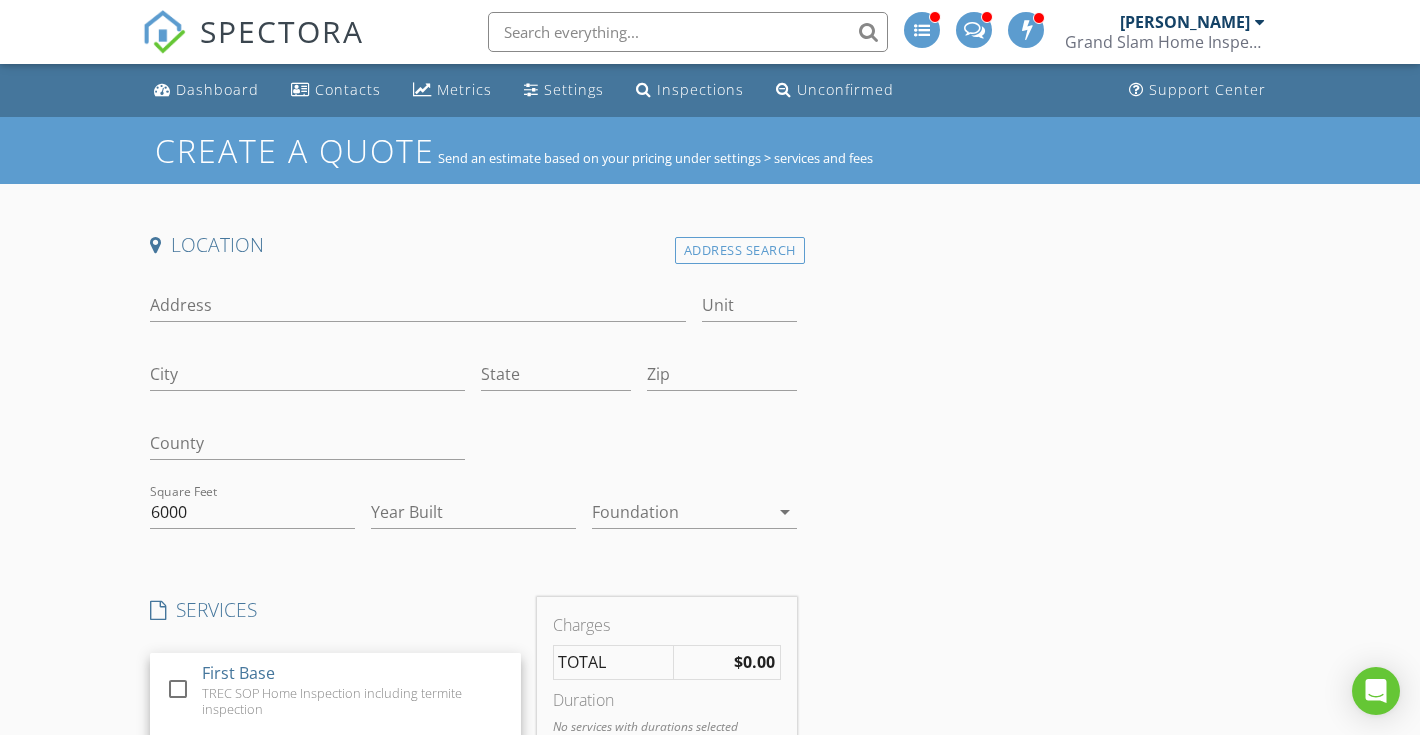 click on "First Base   TREC SOP Home Inspection including termite inspection" at bounding box center (353, 690) 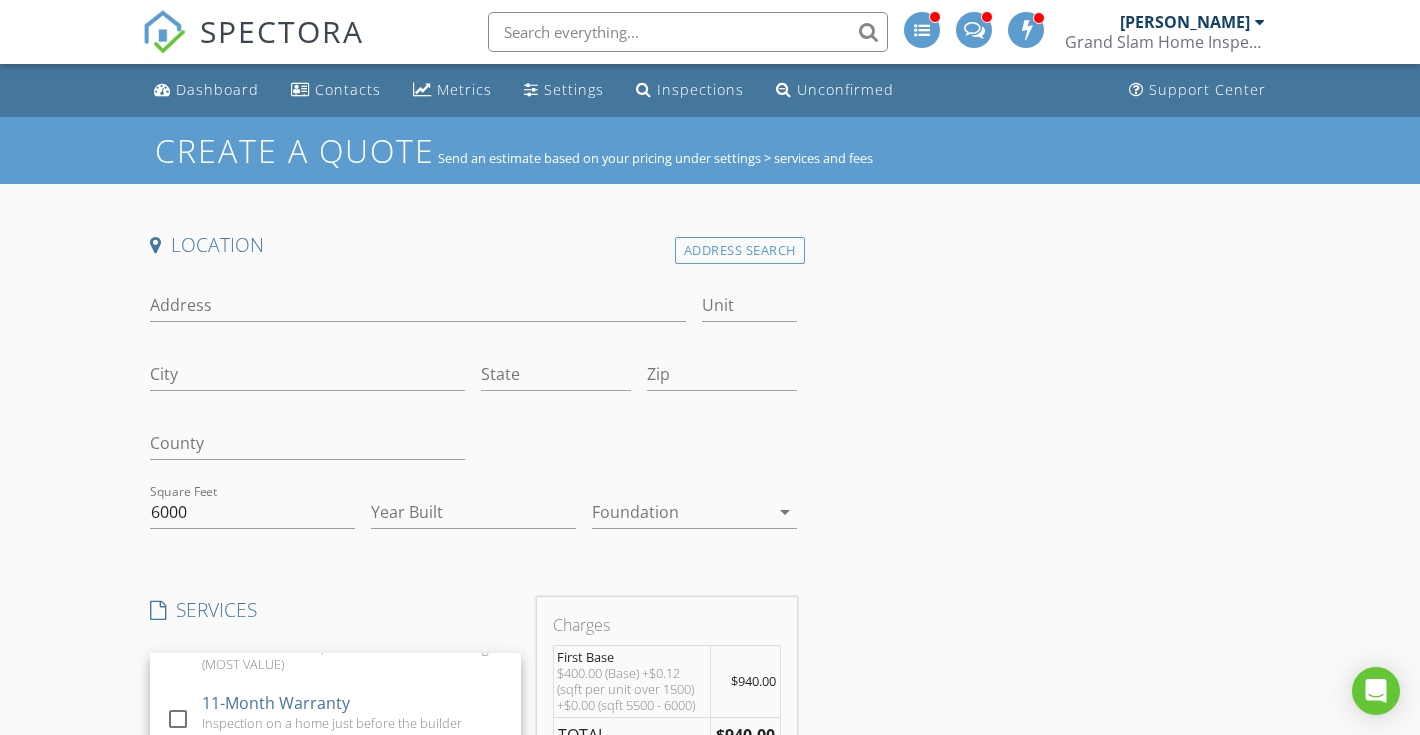 scroll, scrollTop: 228, scrollLeft: 0, axis: vertical 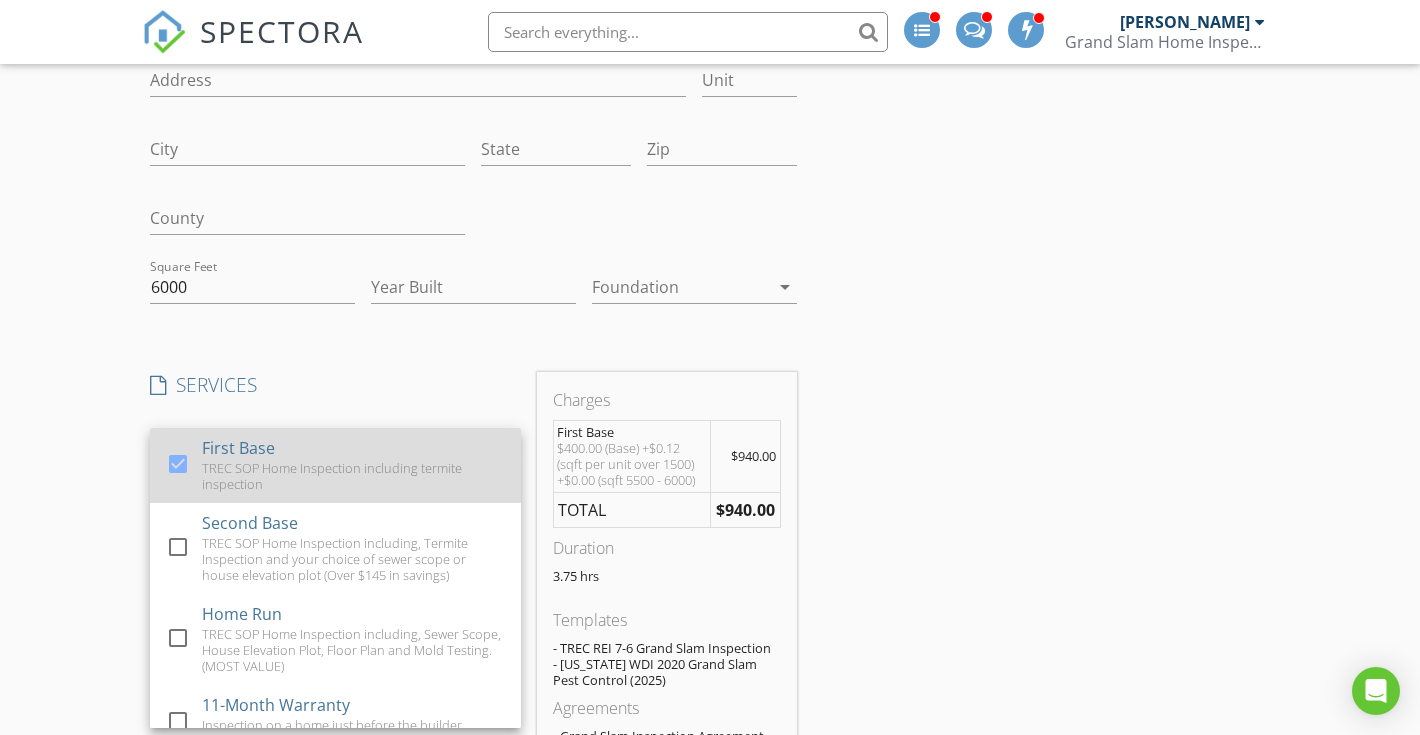click at bounding box center [178, 464] 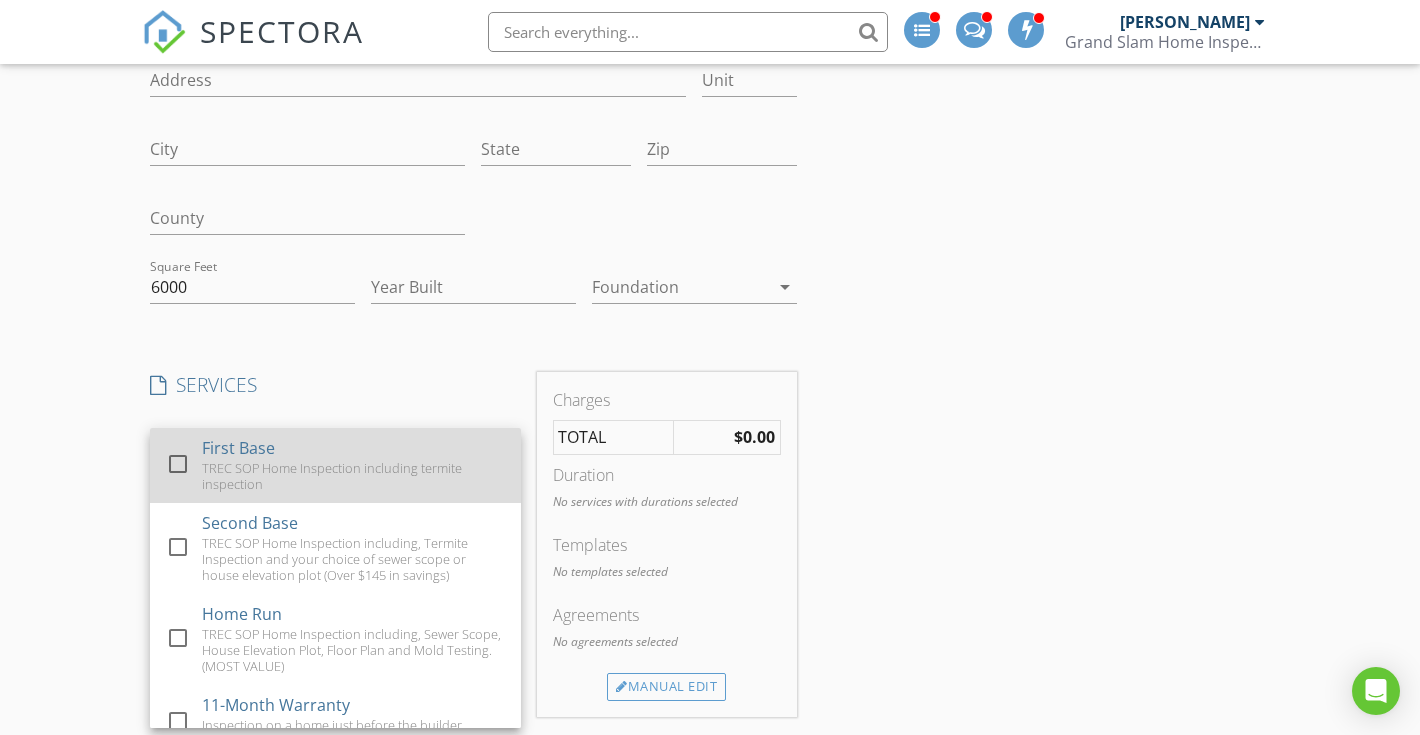 click at bounding box center [178, 464] 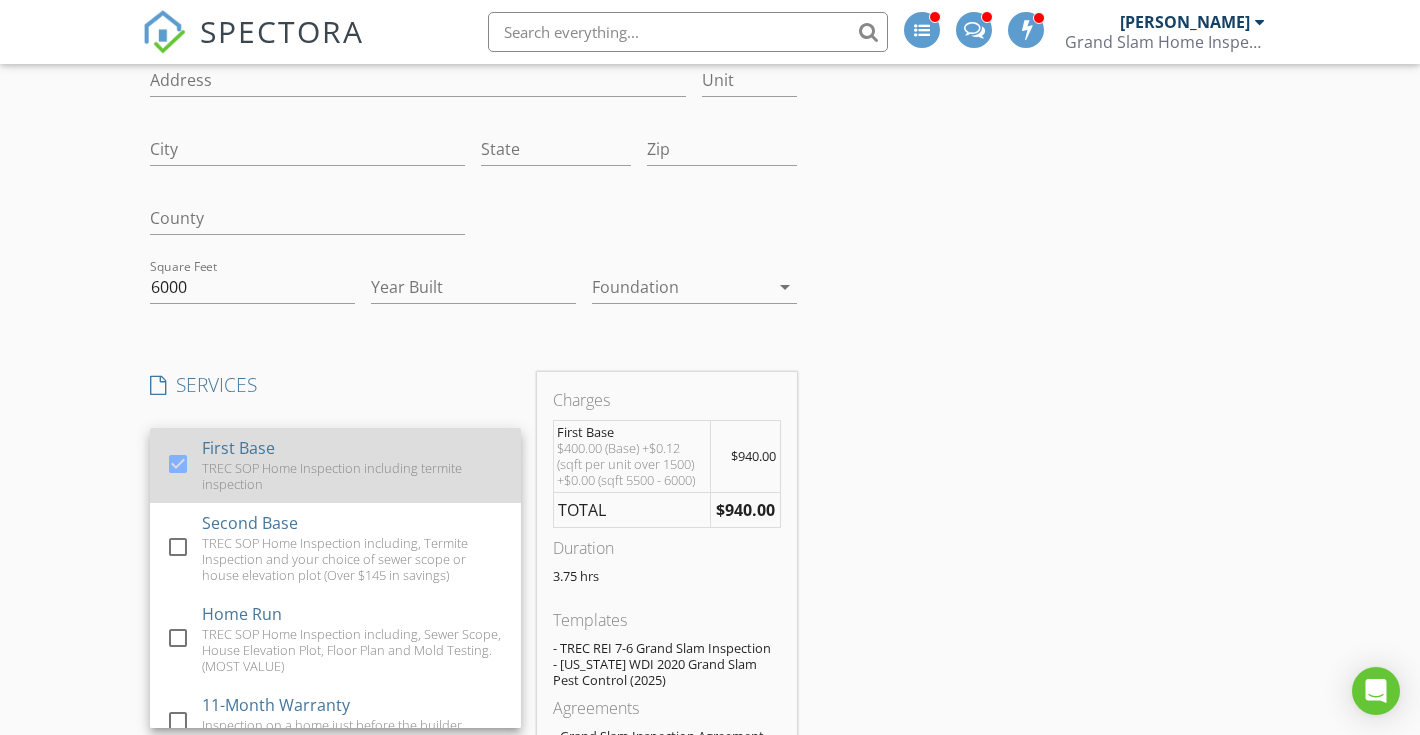 click at bounding box center [178, 464] 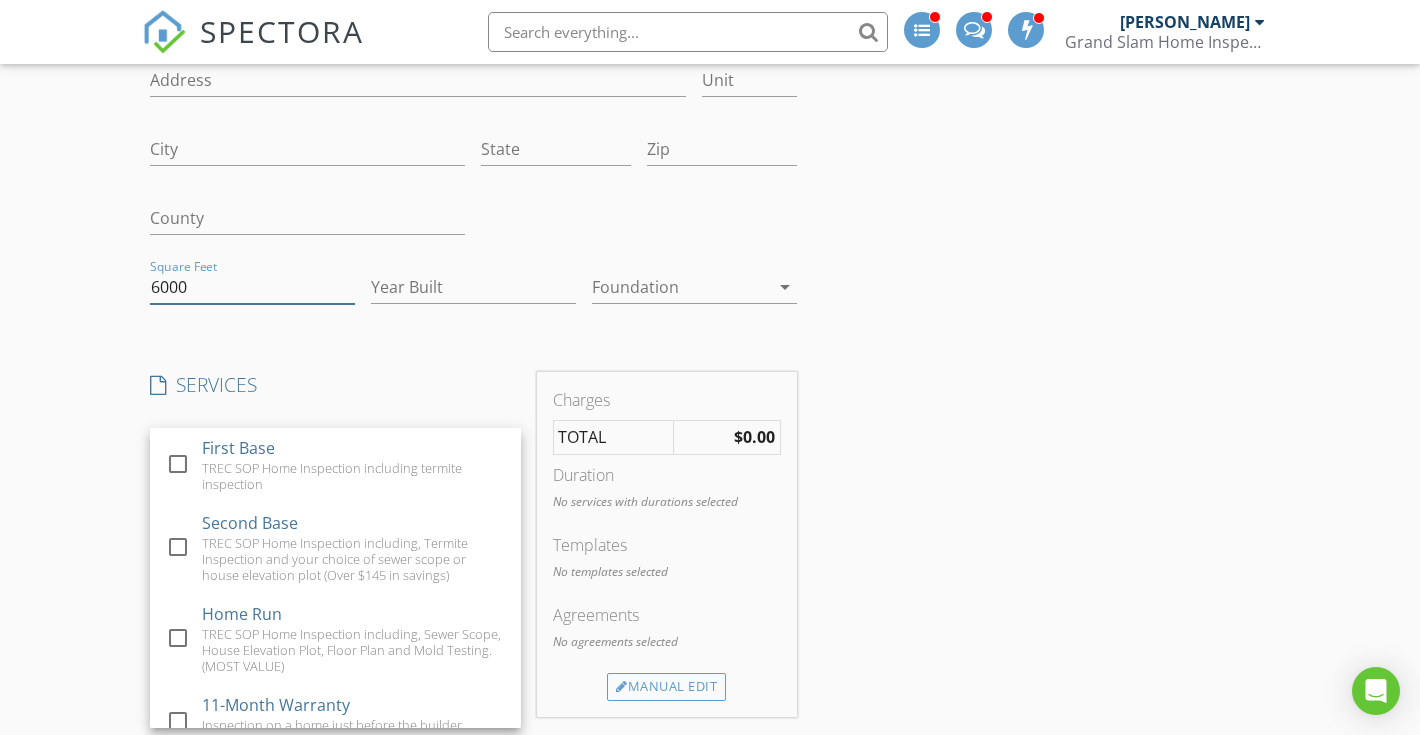 drag, startPoint x: 221, startPoint y: 286, endPoint x: 102, endPoint y: 286, distance: 119 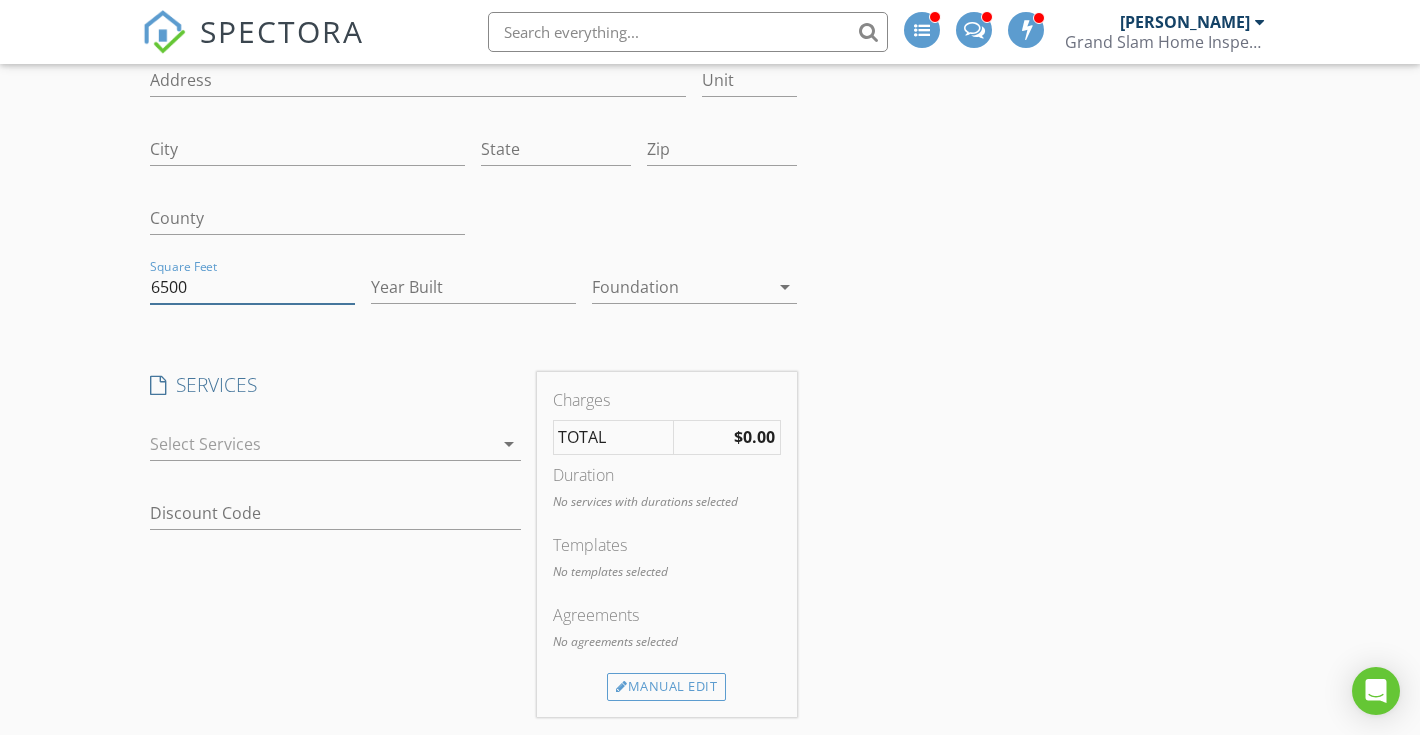 type on "6500" 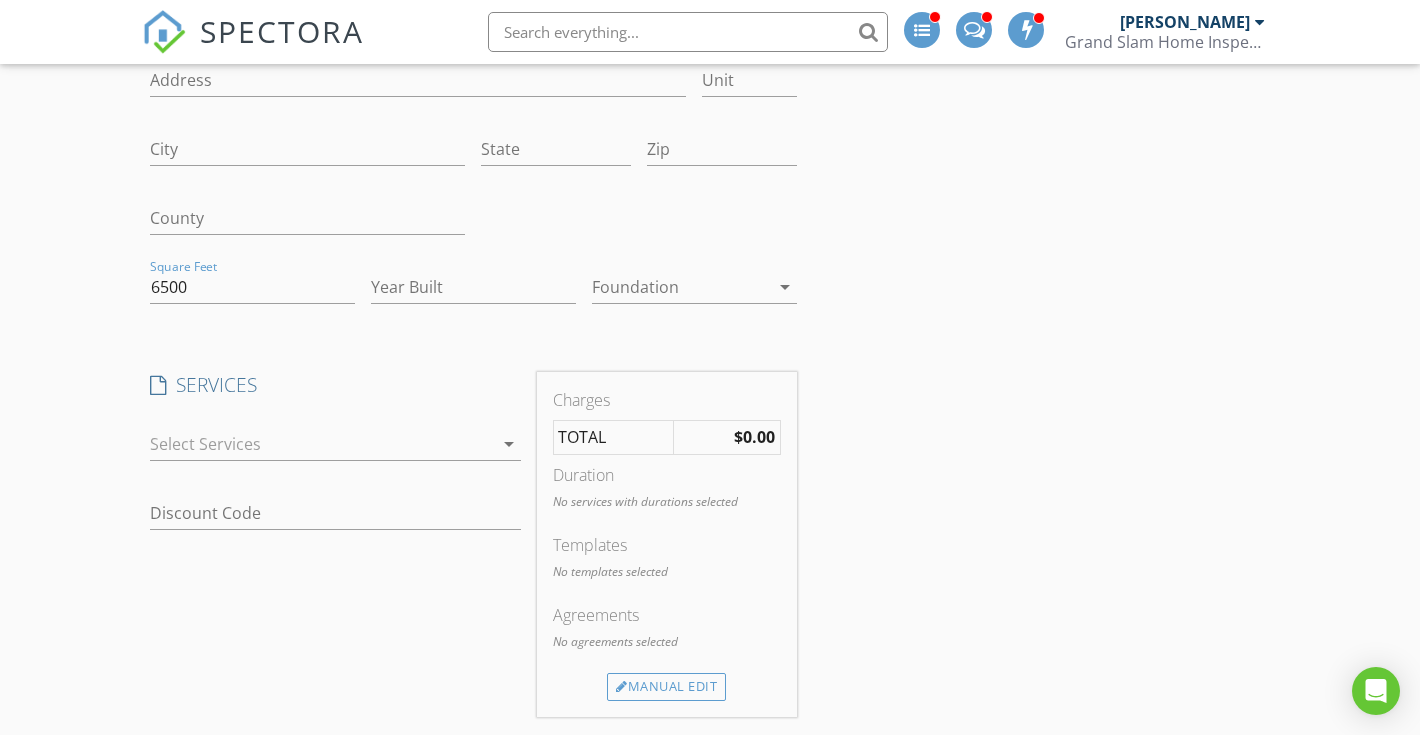 click on "check_box_outline_blank   First Base   TREC SOP Home Inspection including termite inspection  check_box_outline_blank   Second Base   TREC SOP Home Inspection including, Termite Inspection and your choice of sewer scope or house elevation plot (Over $145 in savings) check_box_outline_blank   Home Run   TREC SOP Home Inspection including, Sewer Scope, House Elevation Plot, Floor Plan and Mold Testing. (MOST VALUE) check_box_outline_blank   11-Month Warranty    Inspection on a home just before the builder warranty is up check_box_outline_blank   Pre-Drywall Inspection    This is a phase inspection when the home has rough in electrical and plumbing just before the drywall and insulation are placed.  check_box_outline_blank   WDI (Termite) inspection    check_box_outline_blank   Sewer Scope   check_box_outline_blank   Re-inspection    check_box_outline_blank   Floor Plan   This takes a measurement of the homes interior and provides a floor plan with measurement that are $95% accurate check_box_outline_blank" at bounding box center [335, 448] 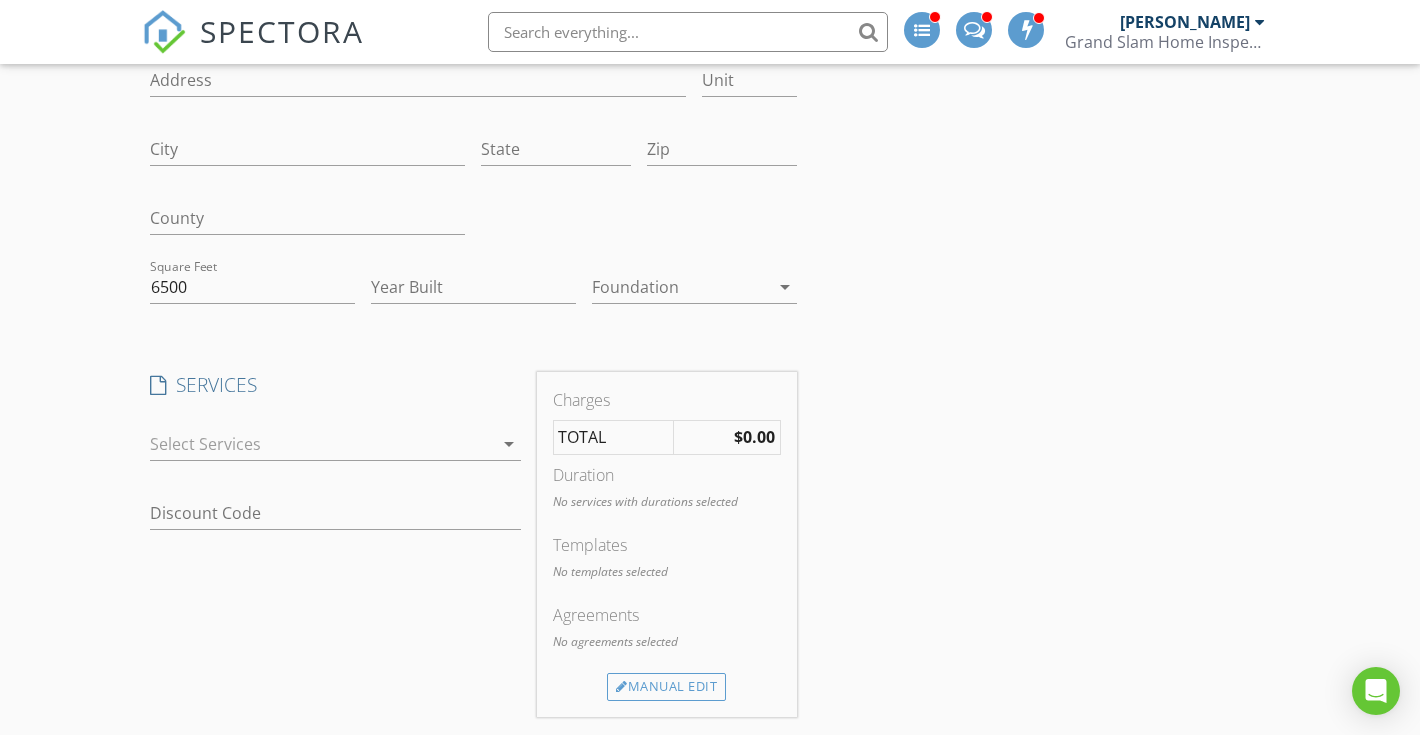 click at bounding box center (321, 444) 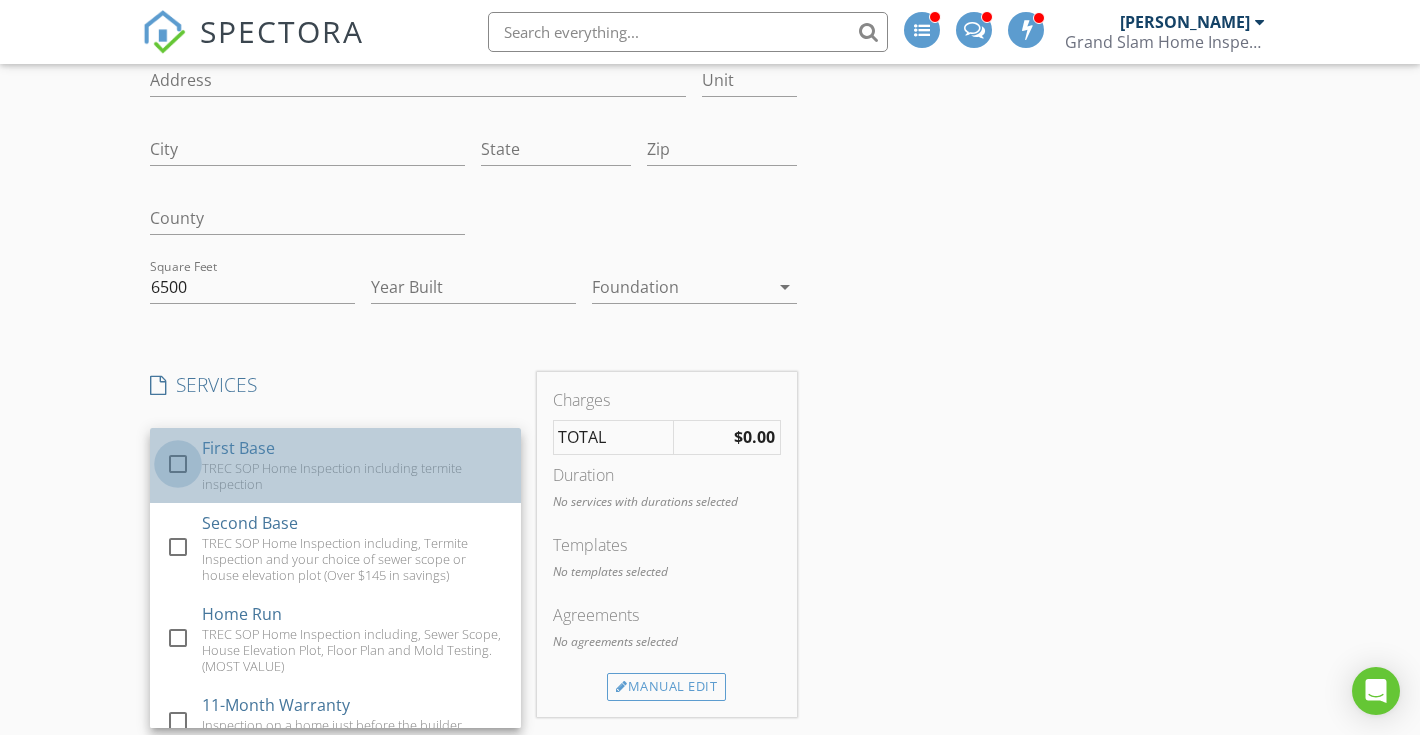 click at bounding box center [178, 464] 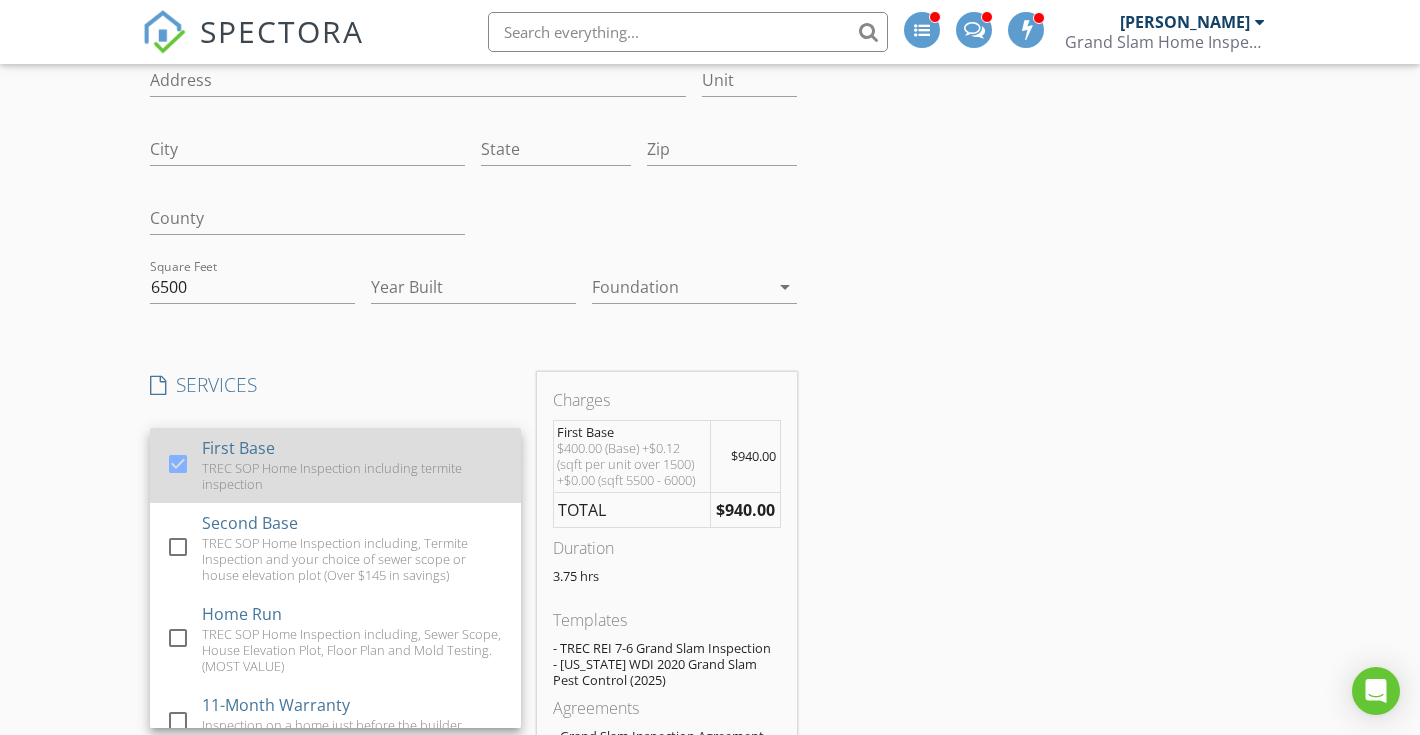 click at bounding box center [178, 464] 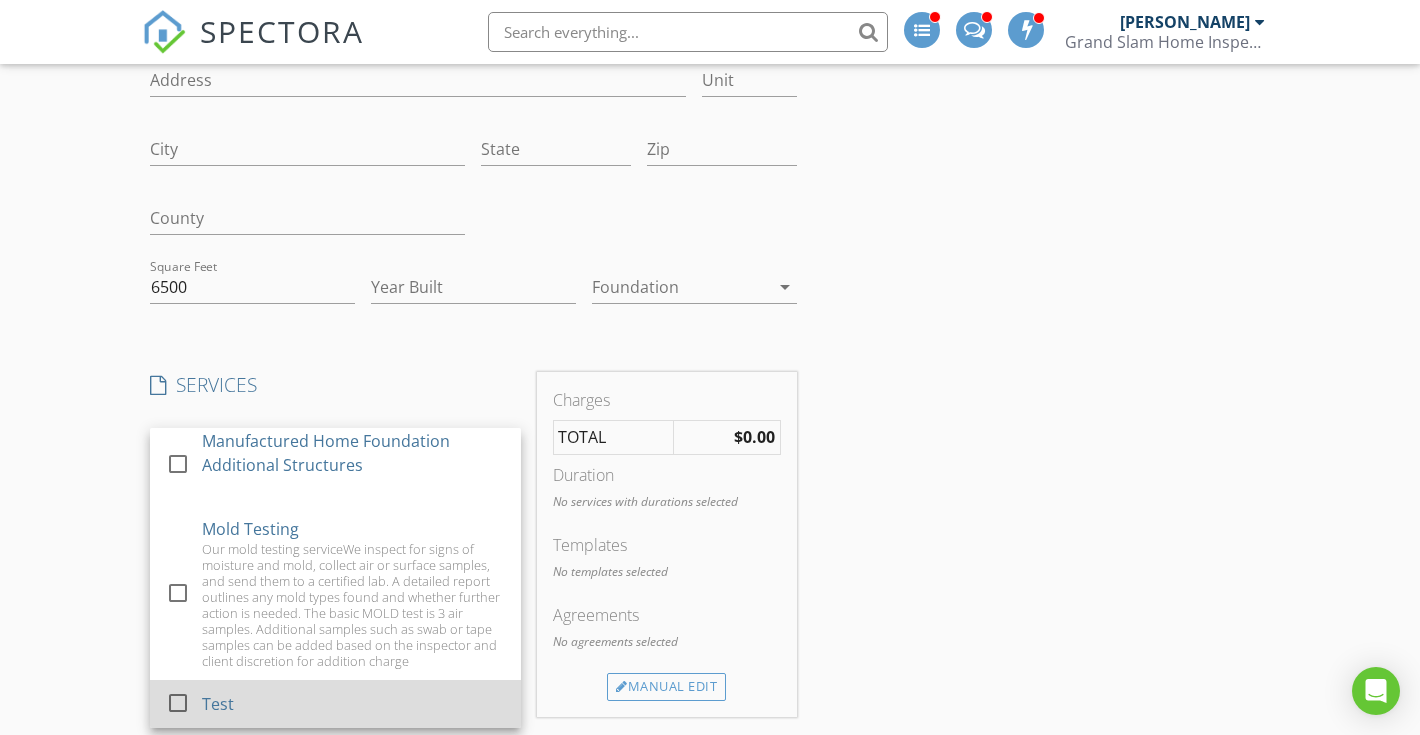 scroll, scrollTop: 1681, scrollLeft: 0, axis: vertical 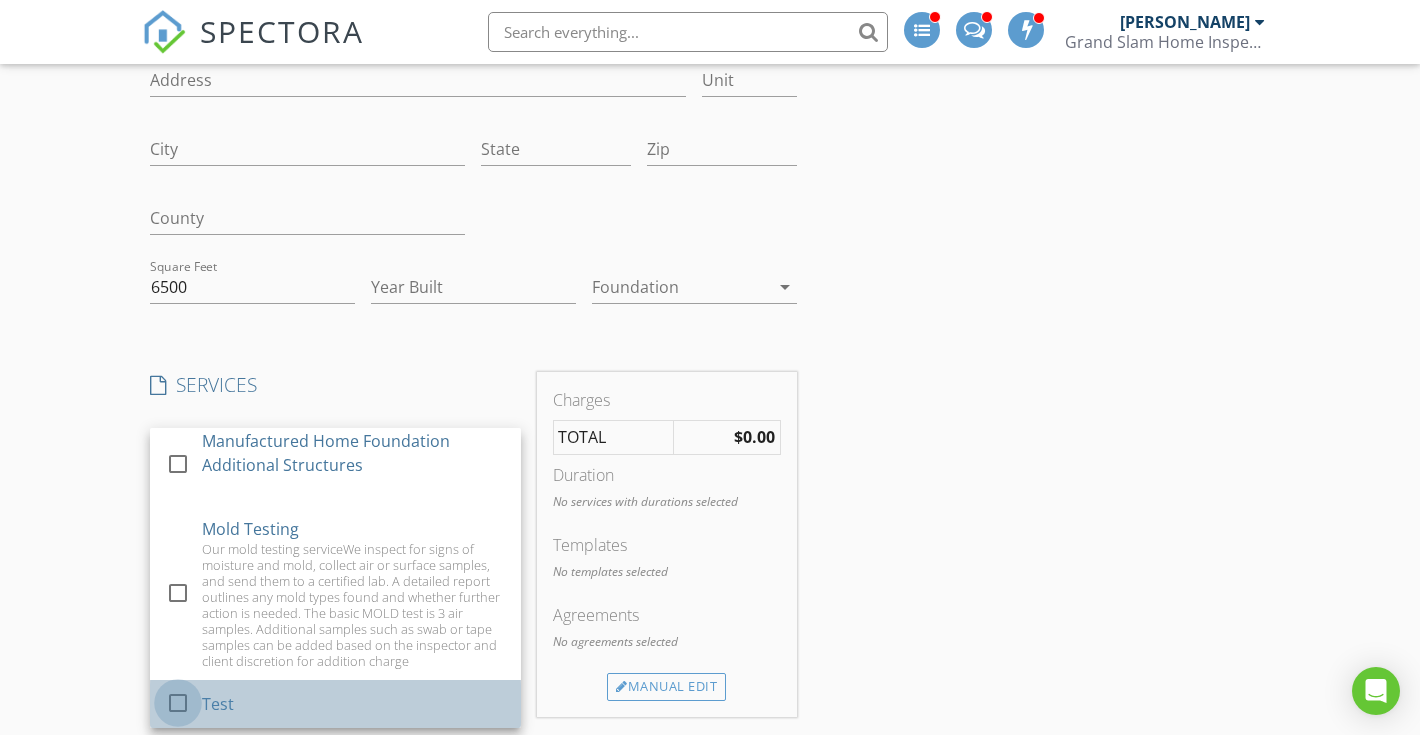 click at bounding box center (178, 702) 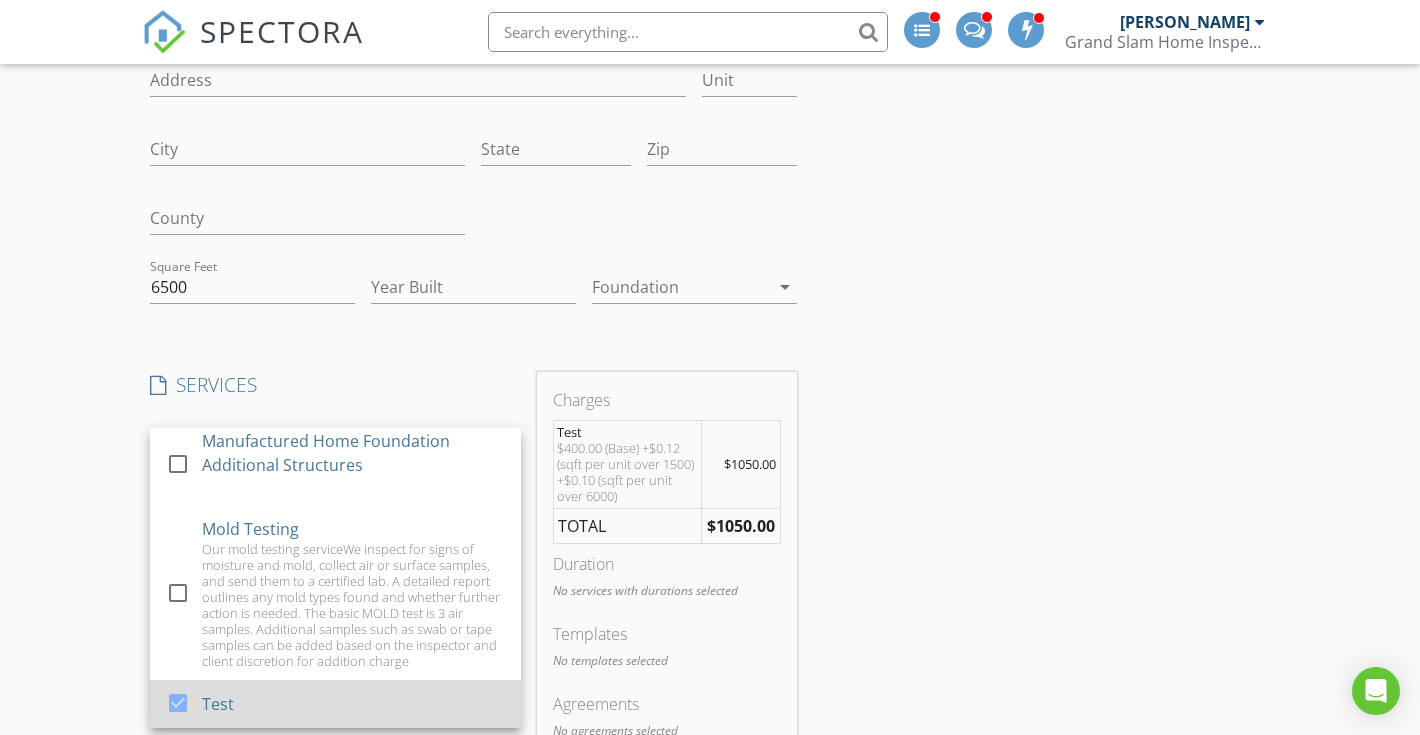 click at bounding box center (178, 702) 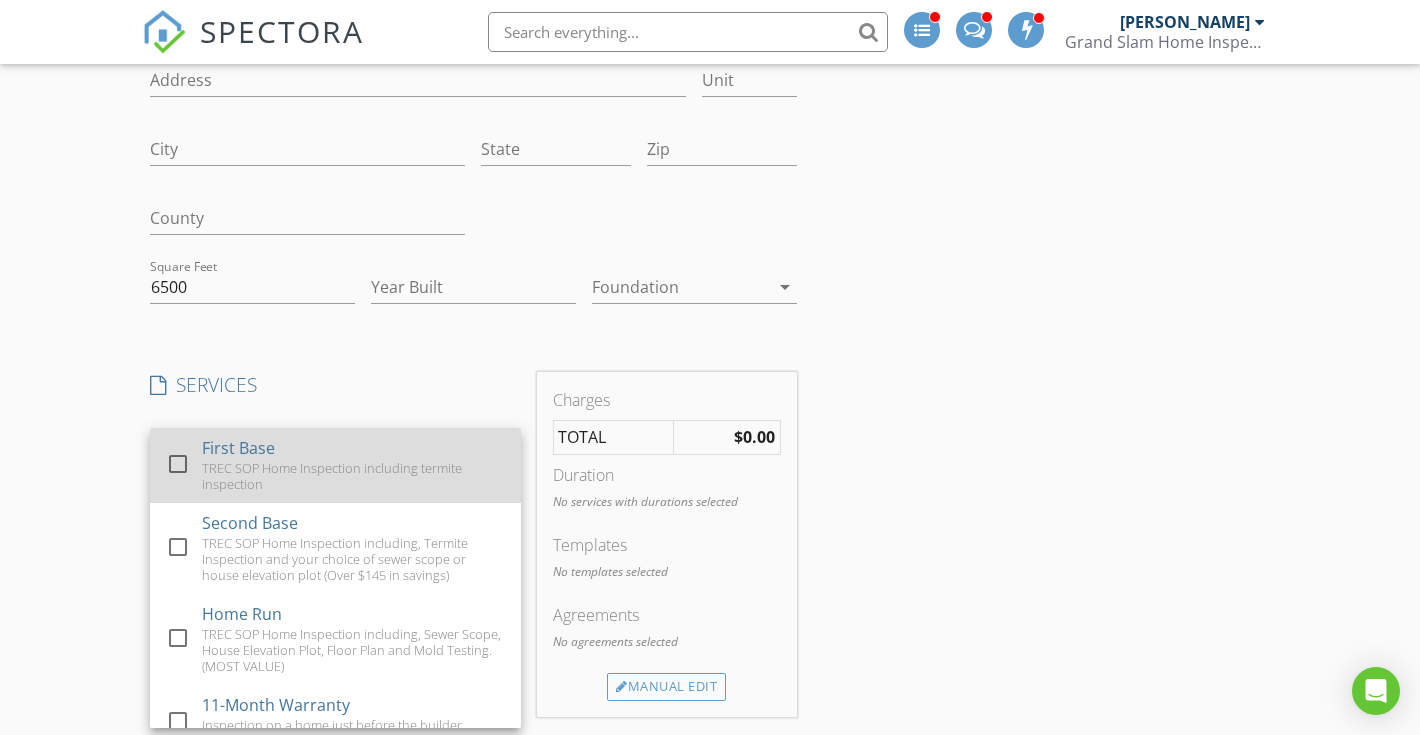 scroll, scrollTop: 0, scrollLeft: 0, axis: both 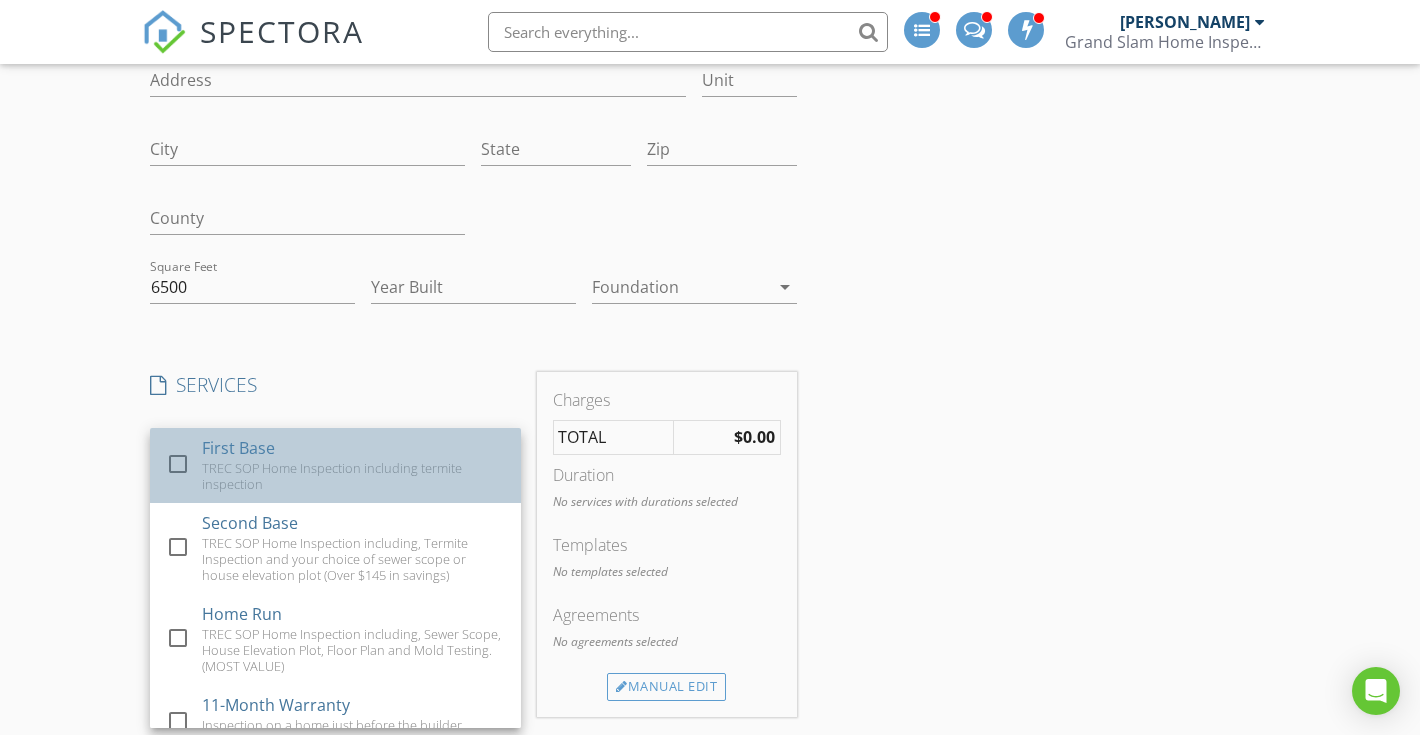 click on "TREC SOP Home Inspection including termite inspection" at bounding box center (353, 476) 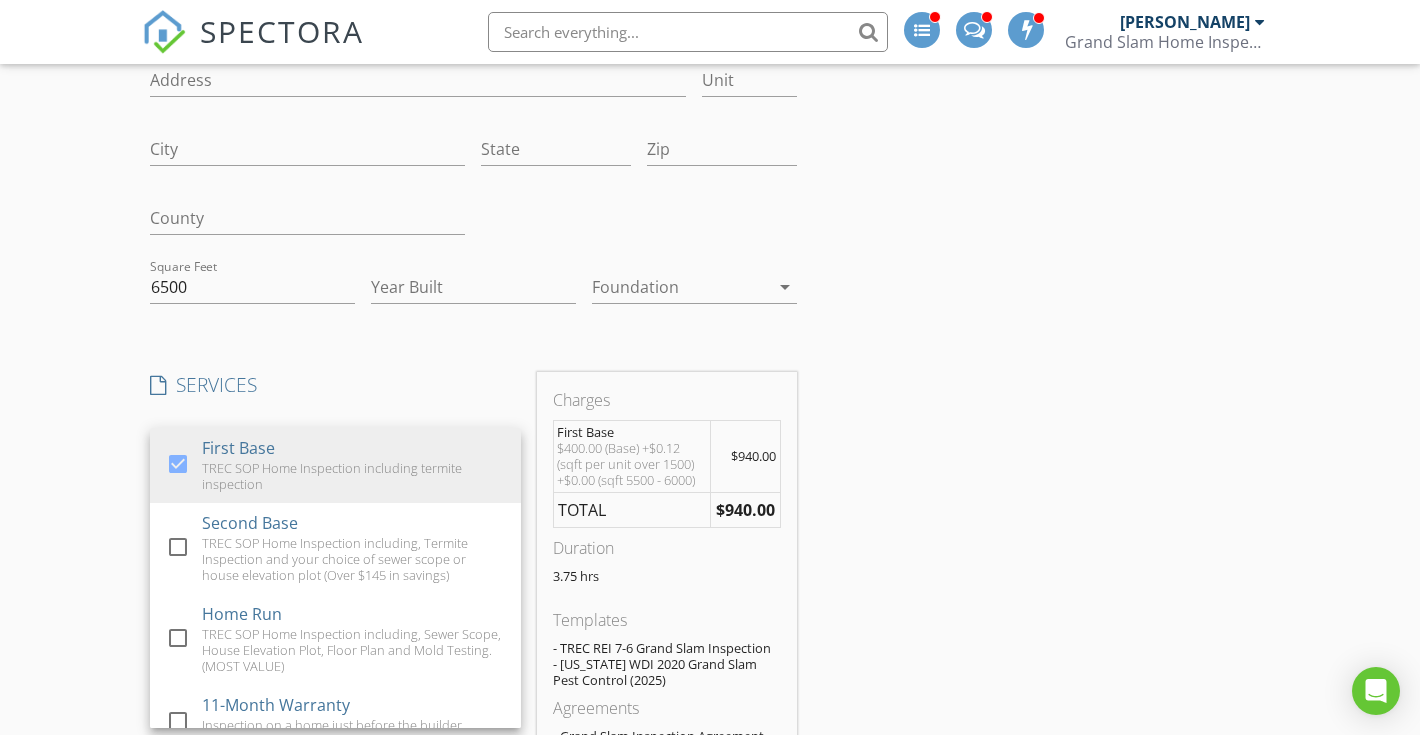 click on "Grand Slam Home Inspection PLLC" at bounding box center [1165, 42] 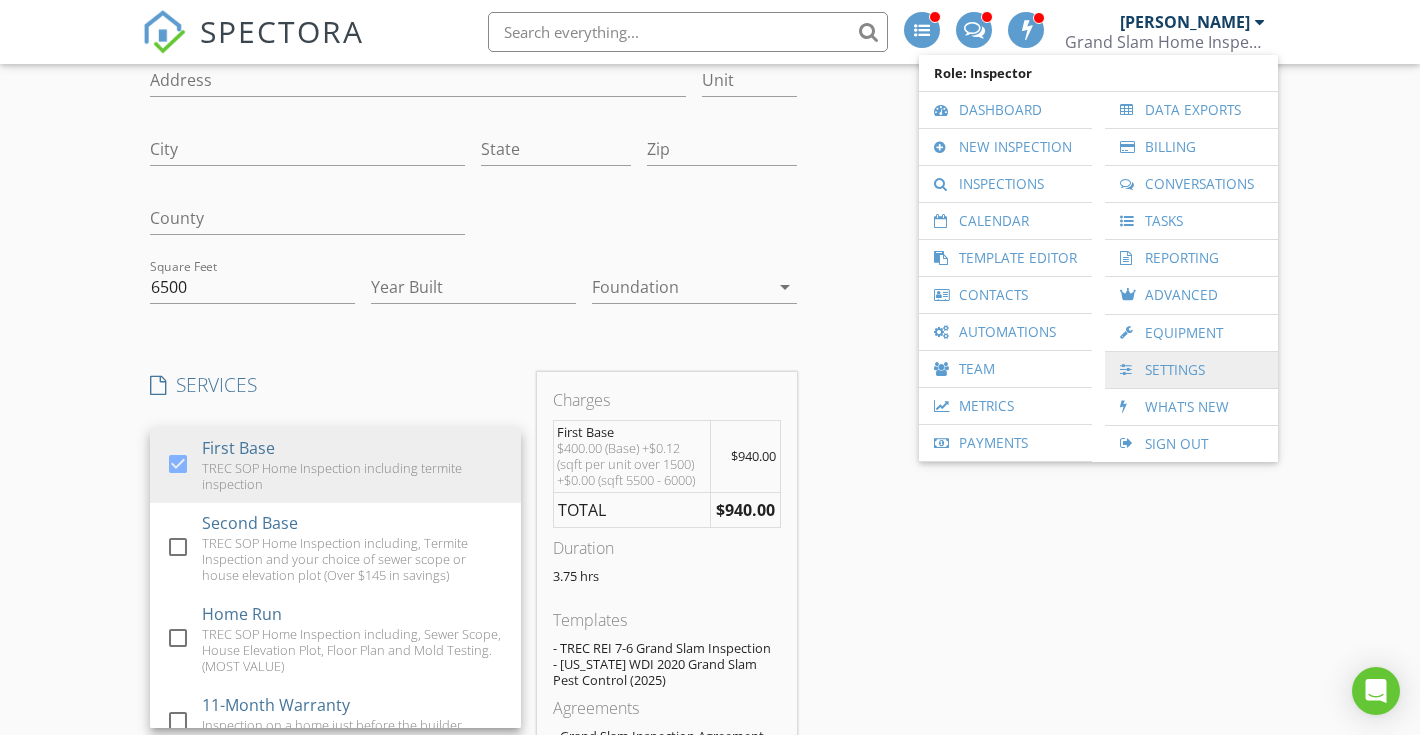 click on "Settings" at bounding box center (1191, 370) 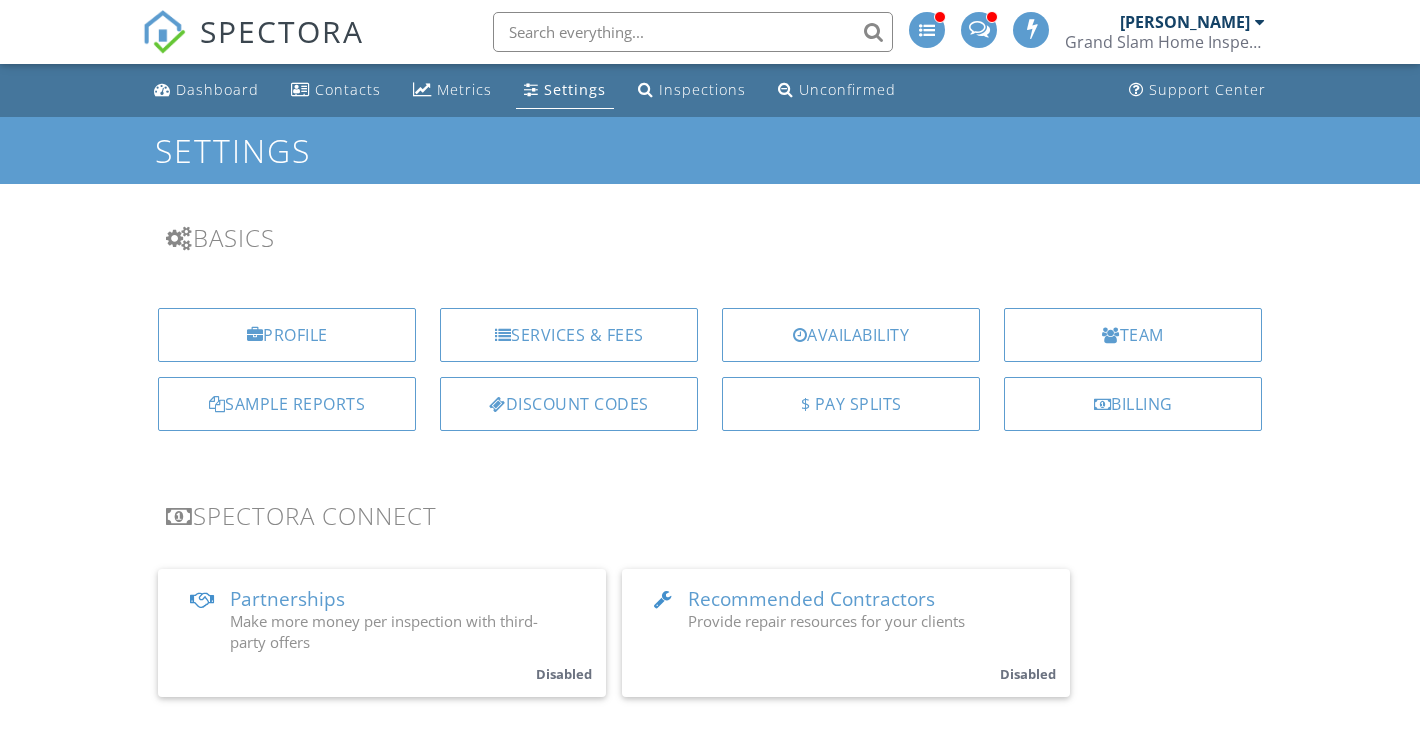 scroll, scrollTop: 0, scrollLeft: 0, axis: both 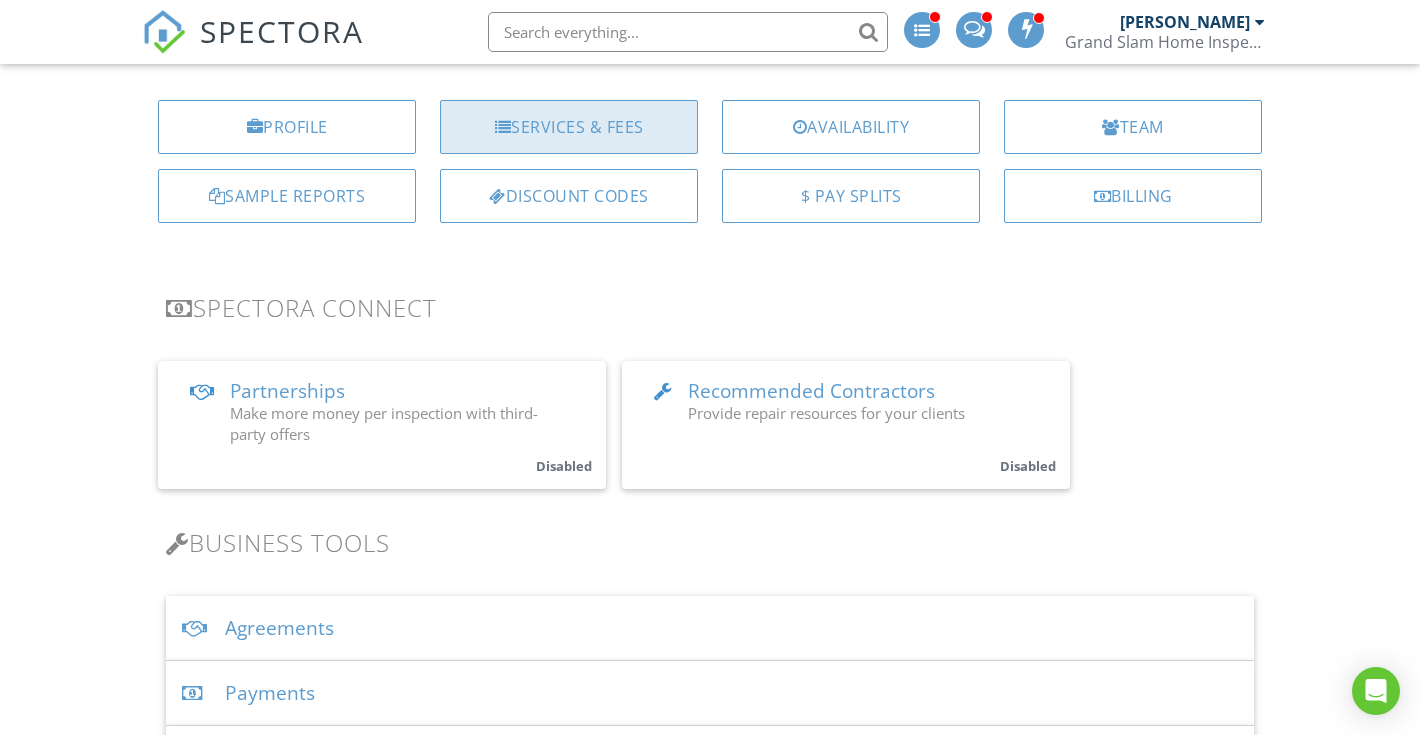 click on "Services & Fees" at bounding box center [569, 127] 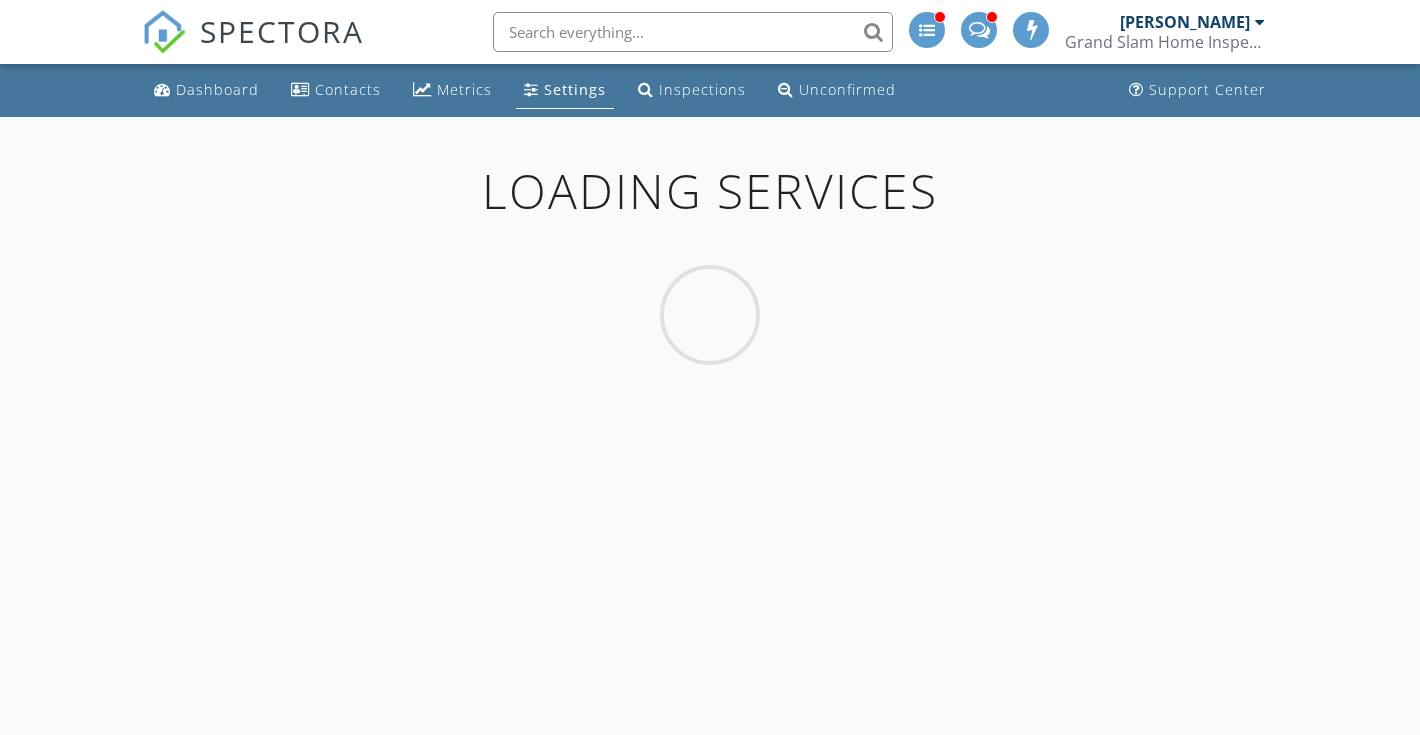 scroll, scrollTop: 0, scrollLeft: 0, axis: both 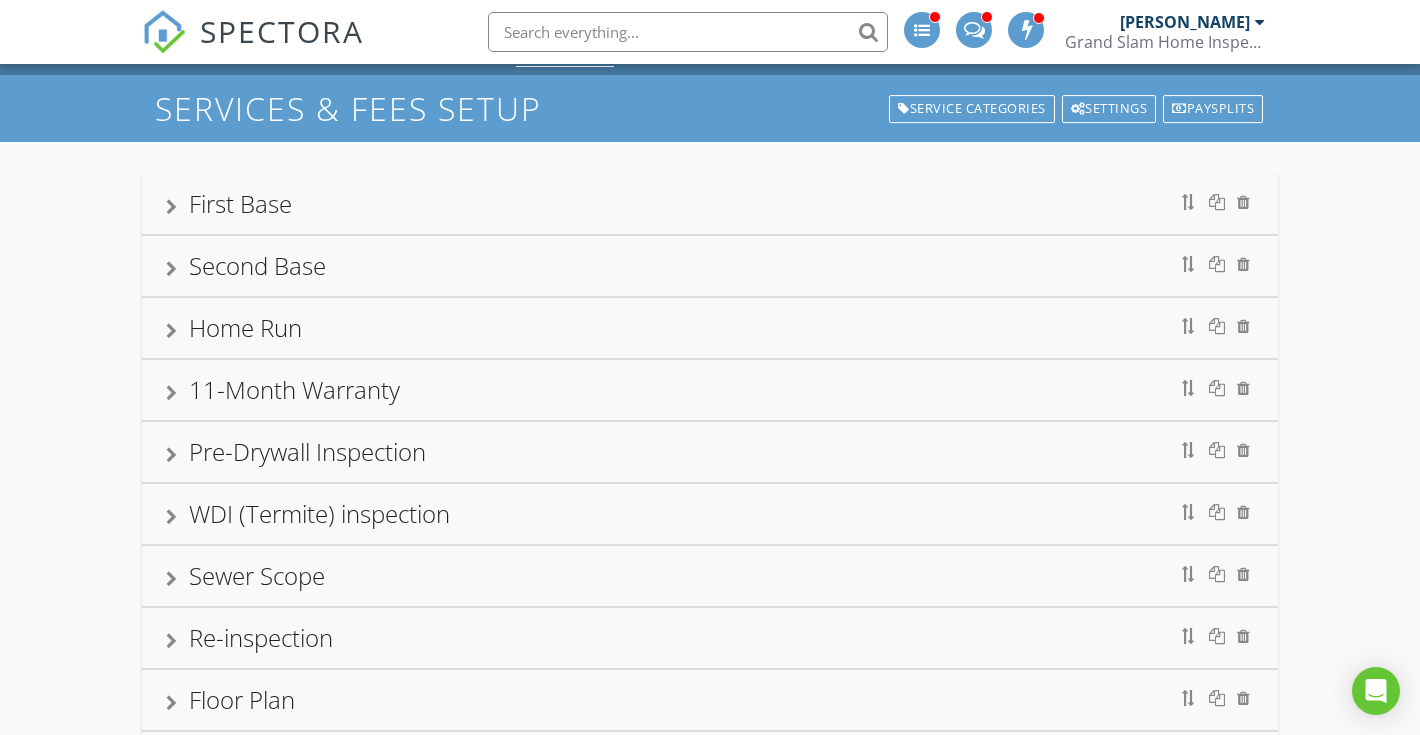 click on "First Base" at bounding box center [710, 204] 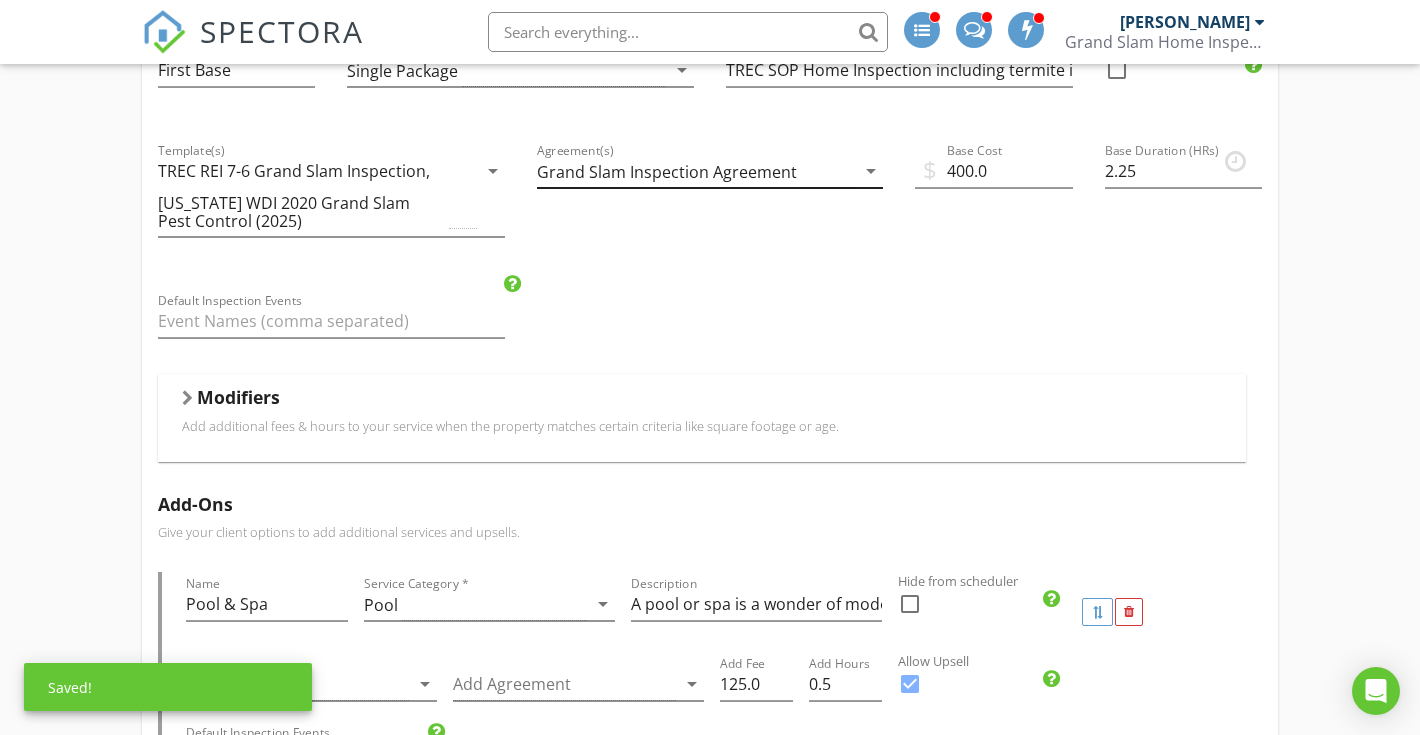 scroll, scrollTop: 322, scrollLeft: 0, axis: vertical 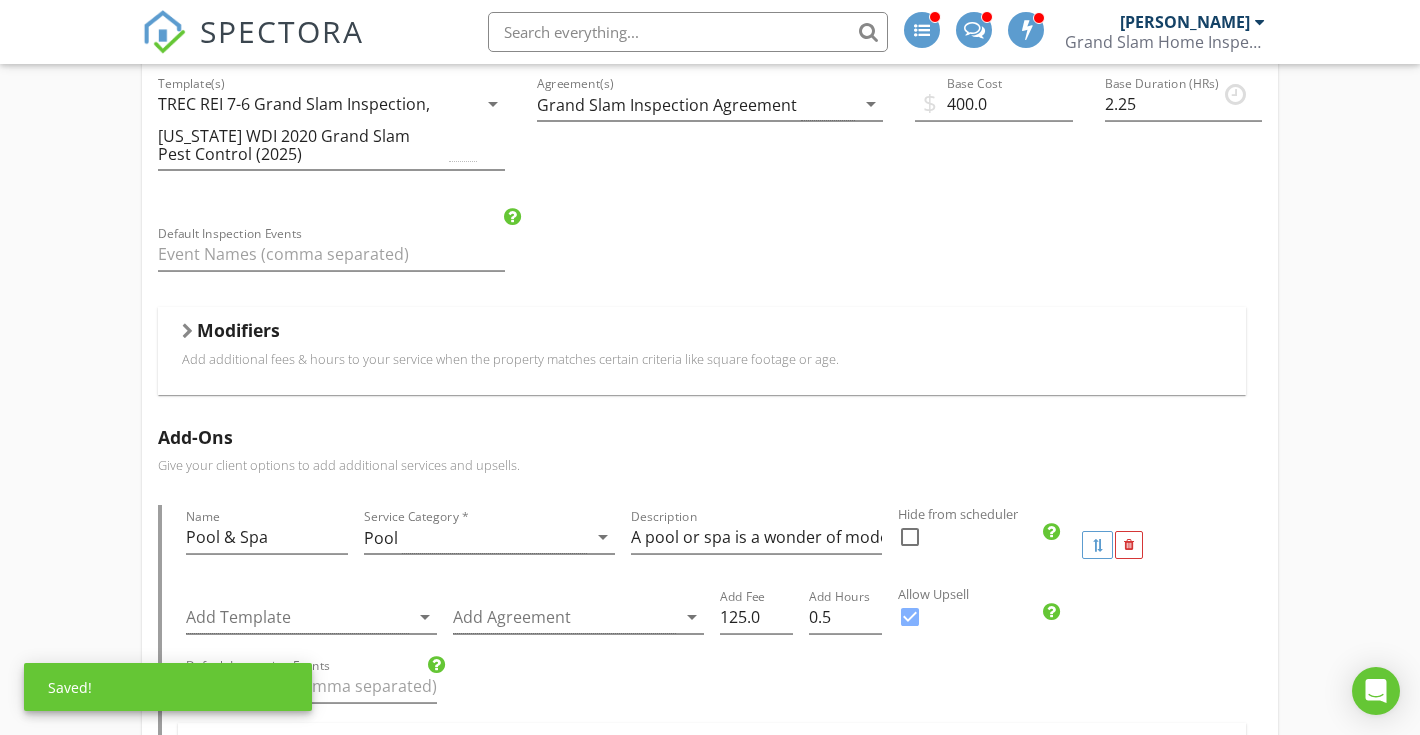 click on "Modifiers
Add additional fees & hours to your service when the
property matches certain criteria like square footage or age." at bounding box center (702, 350) 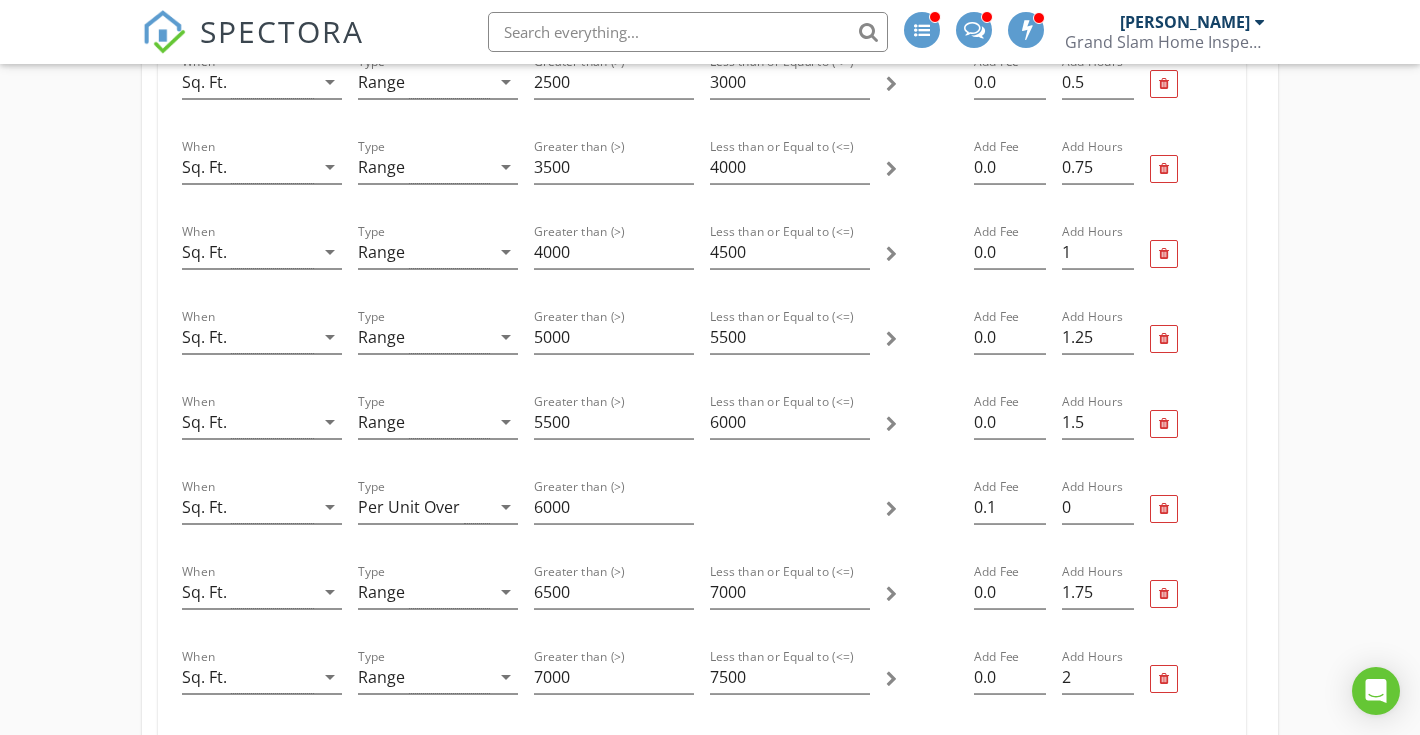 scroll, scrollTop: 1408, scrollLeft: 0, axis: vertical 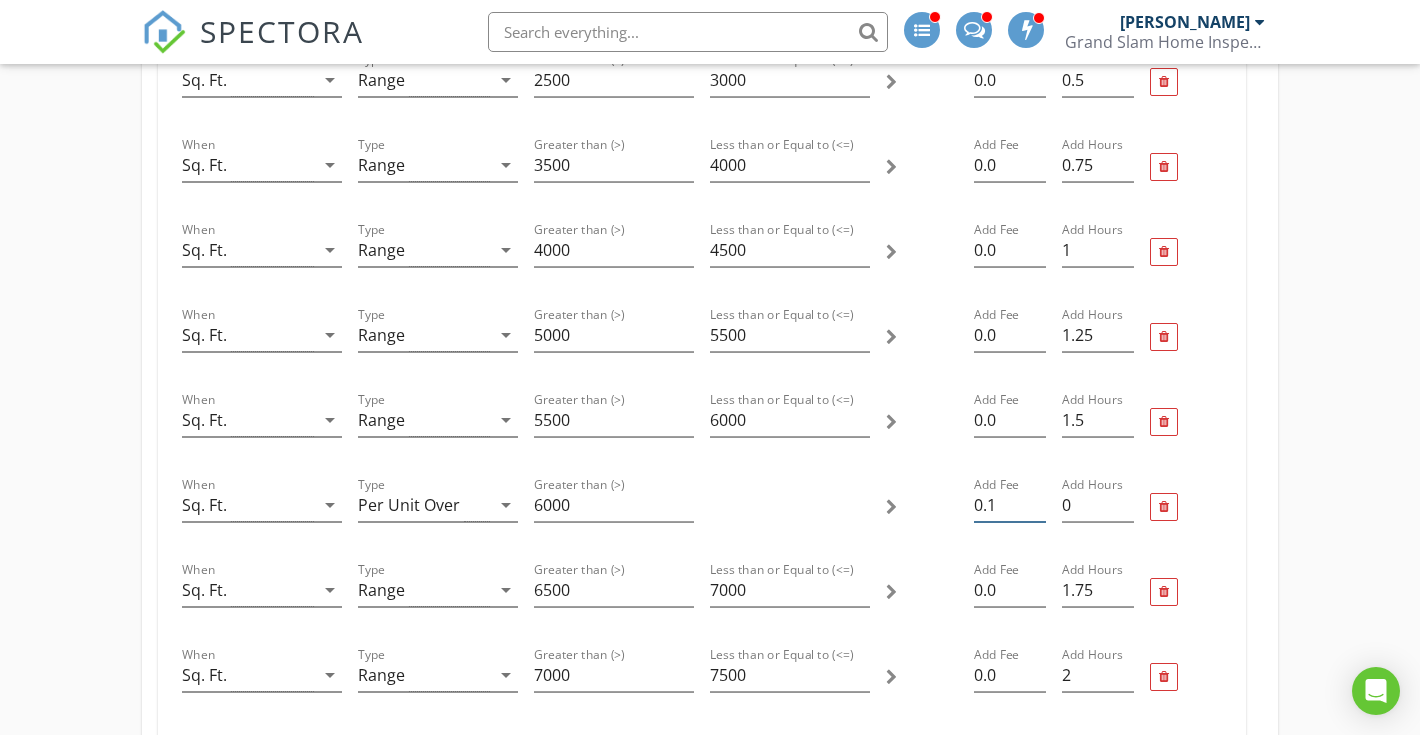 click on "0.1" at bounding box center [1010, 505] 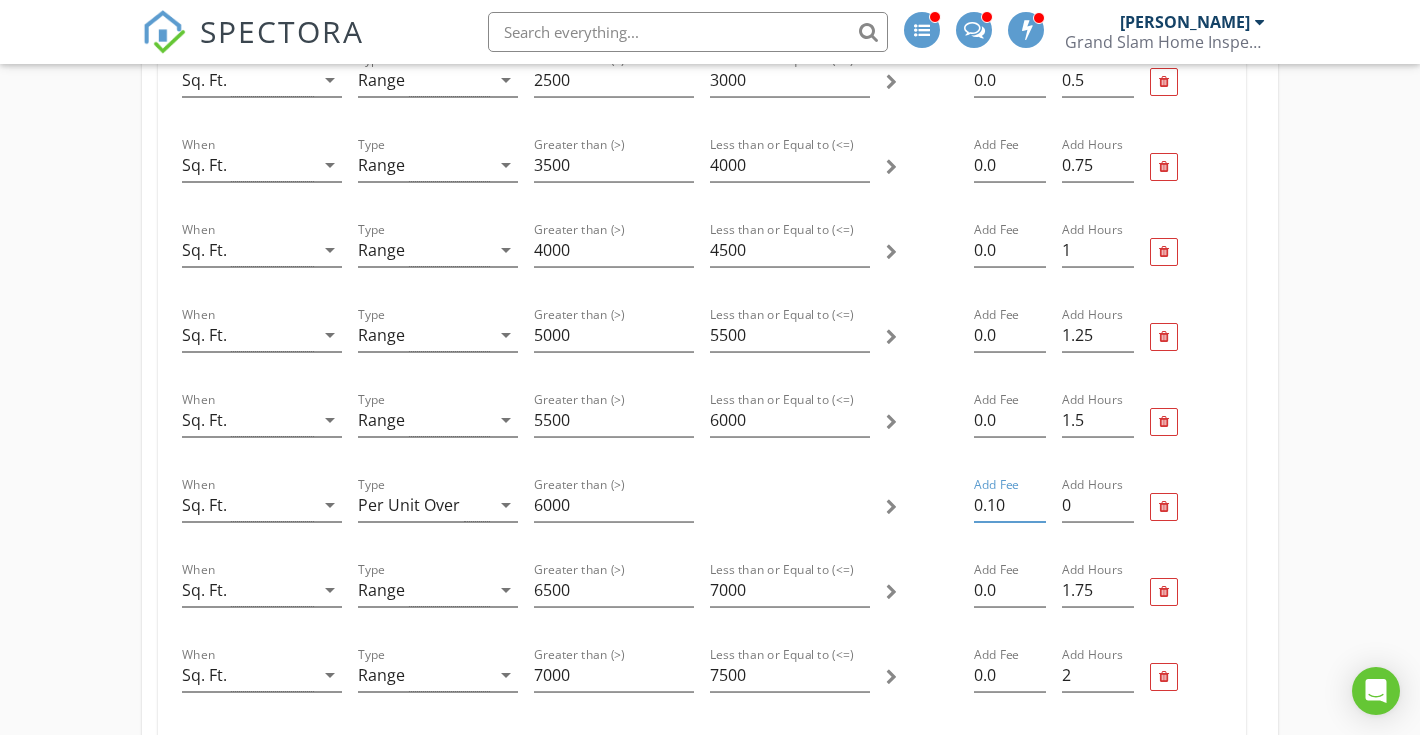 type on "0.10" 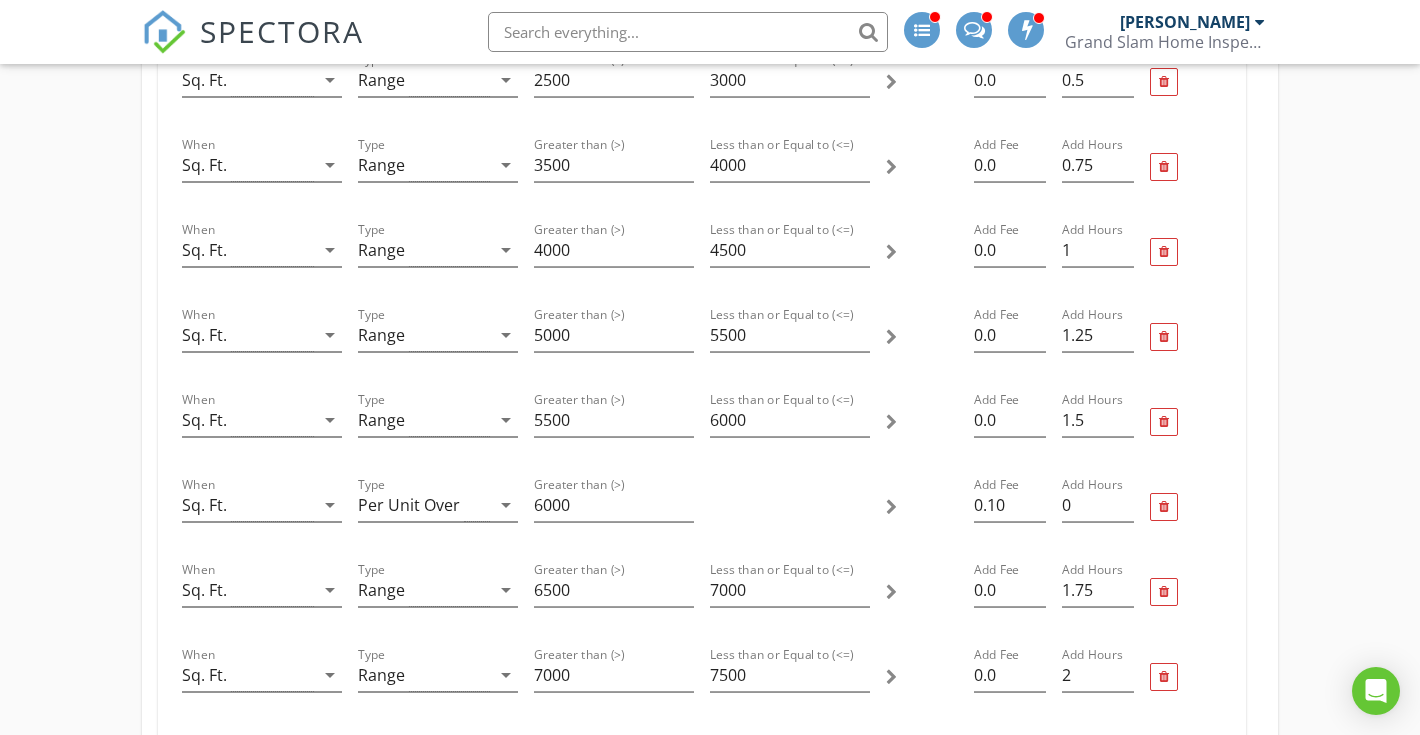 click at bounding box center [1186, 592] 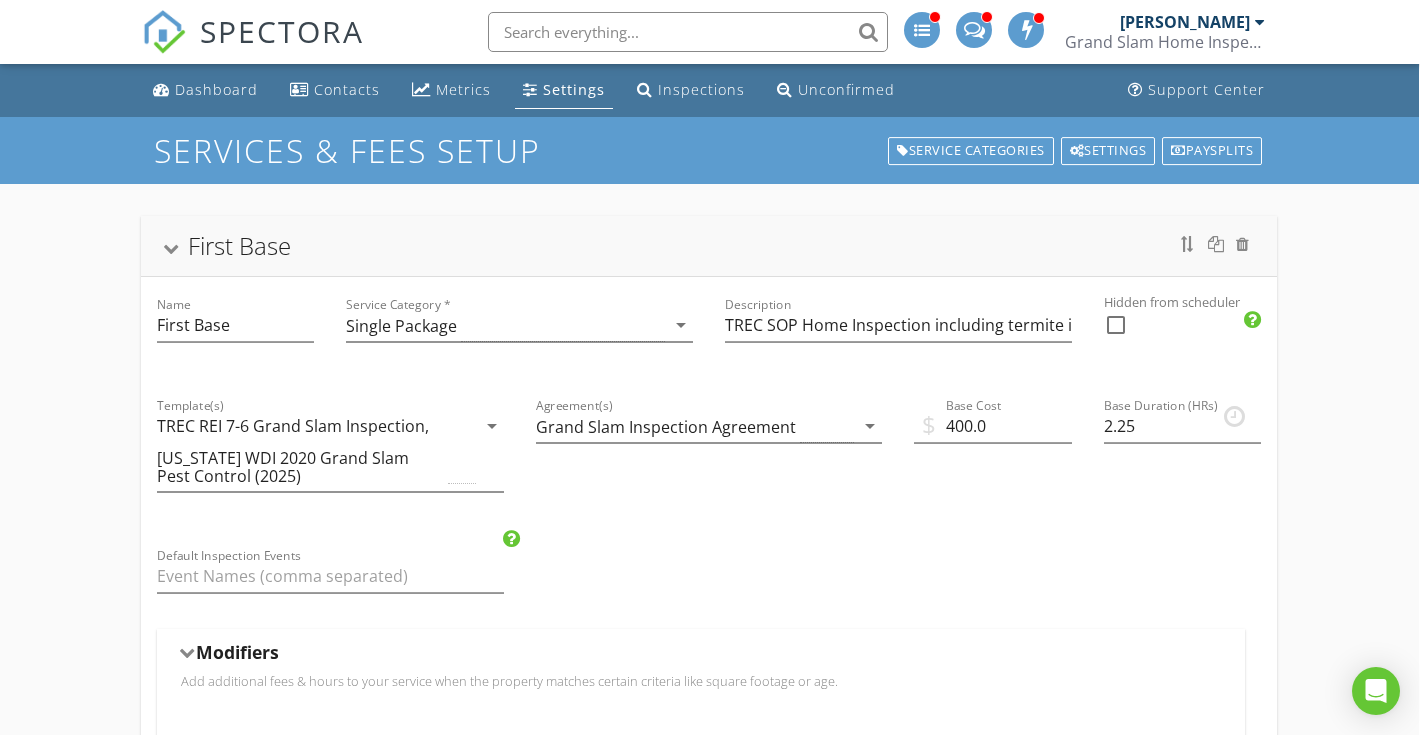 scroll, scrollTop: 0, scrollLeft: 1, axis: horizontal 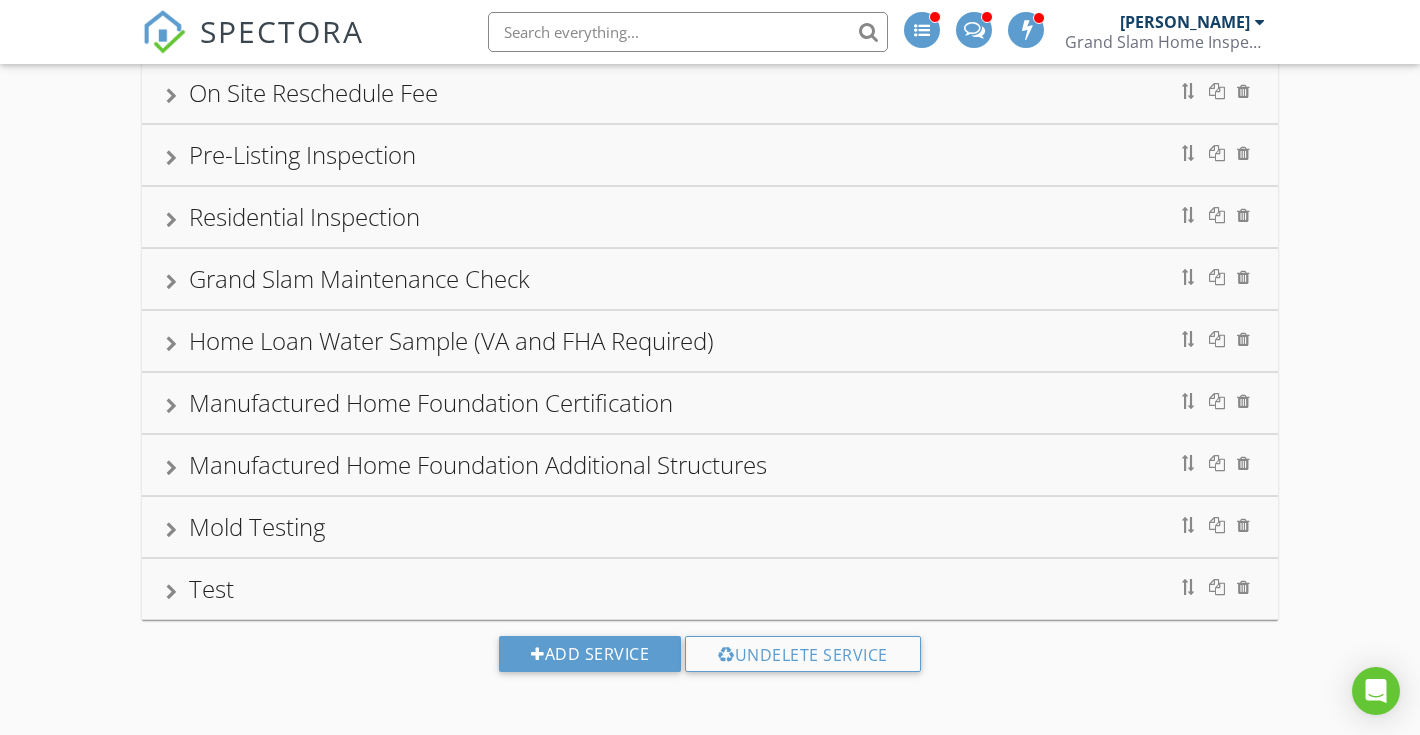 click on "Test" at bounding box center [710, 589] 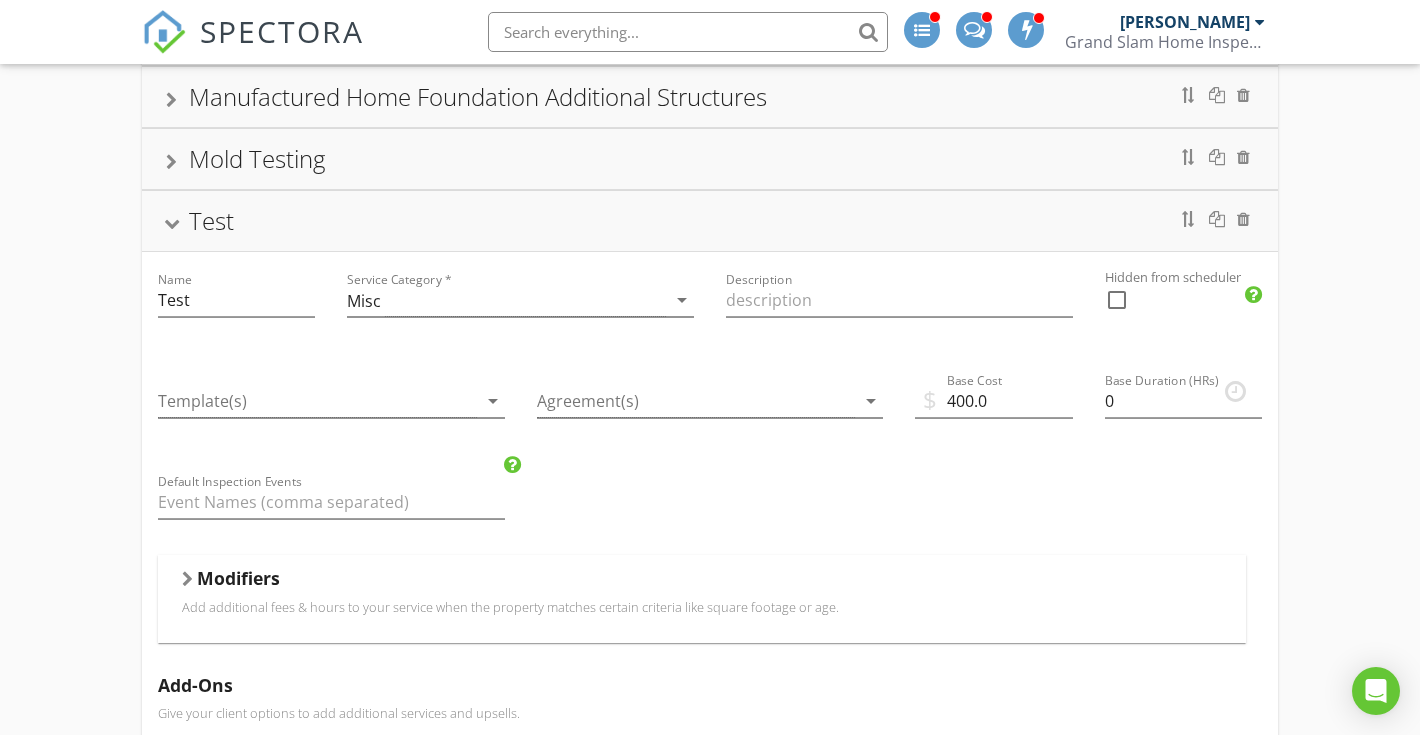 scroll, scrollTop: 1083, scrollLeft: 0, axis: vertical 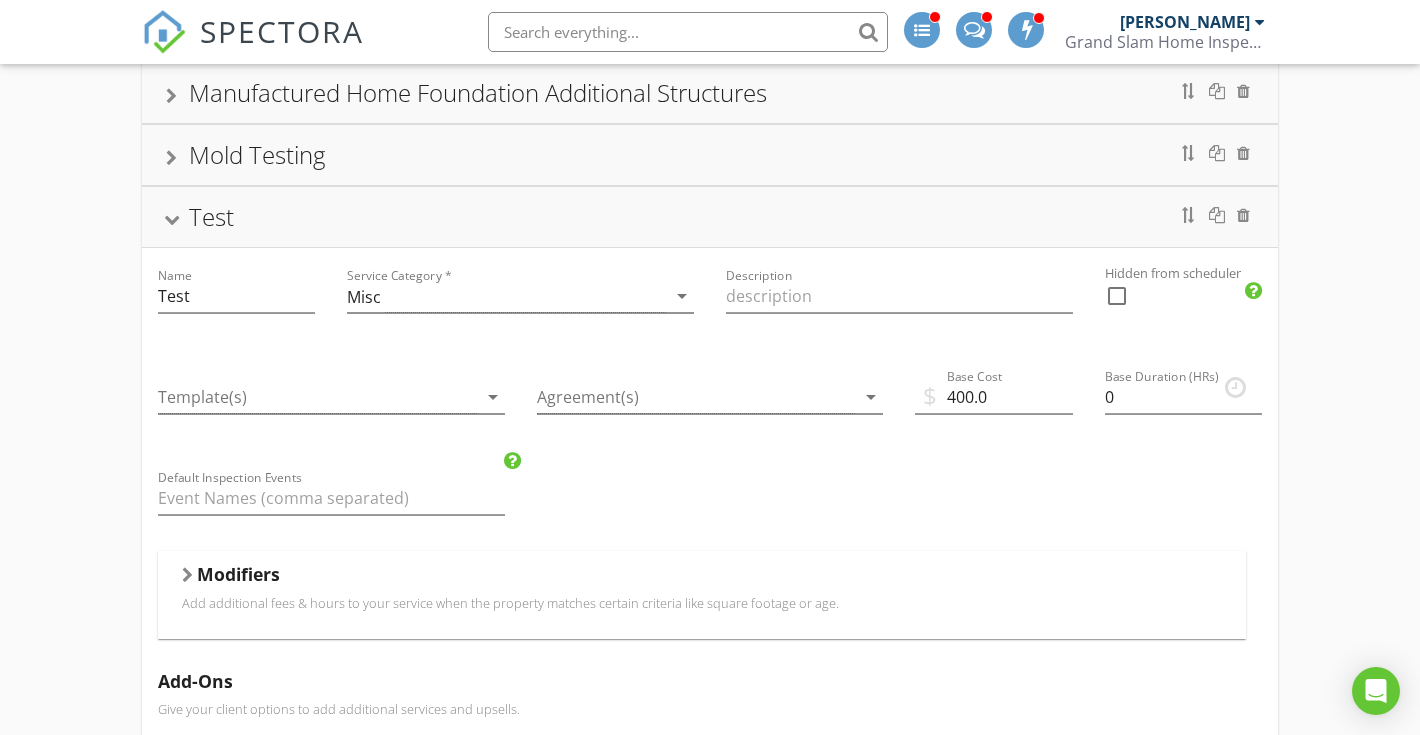 click on "Add additional fees & hours to your service when the
property matches certain criteria like square footage or age." at bounding box center (702, 603) 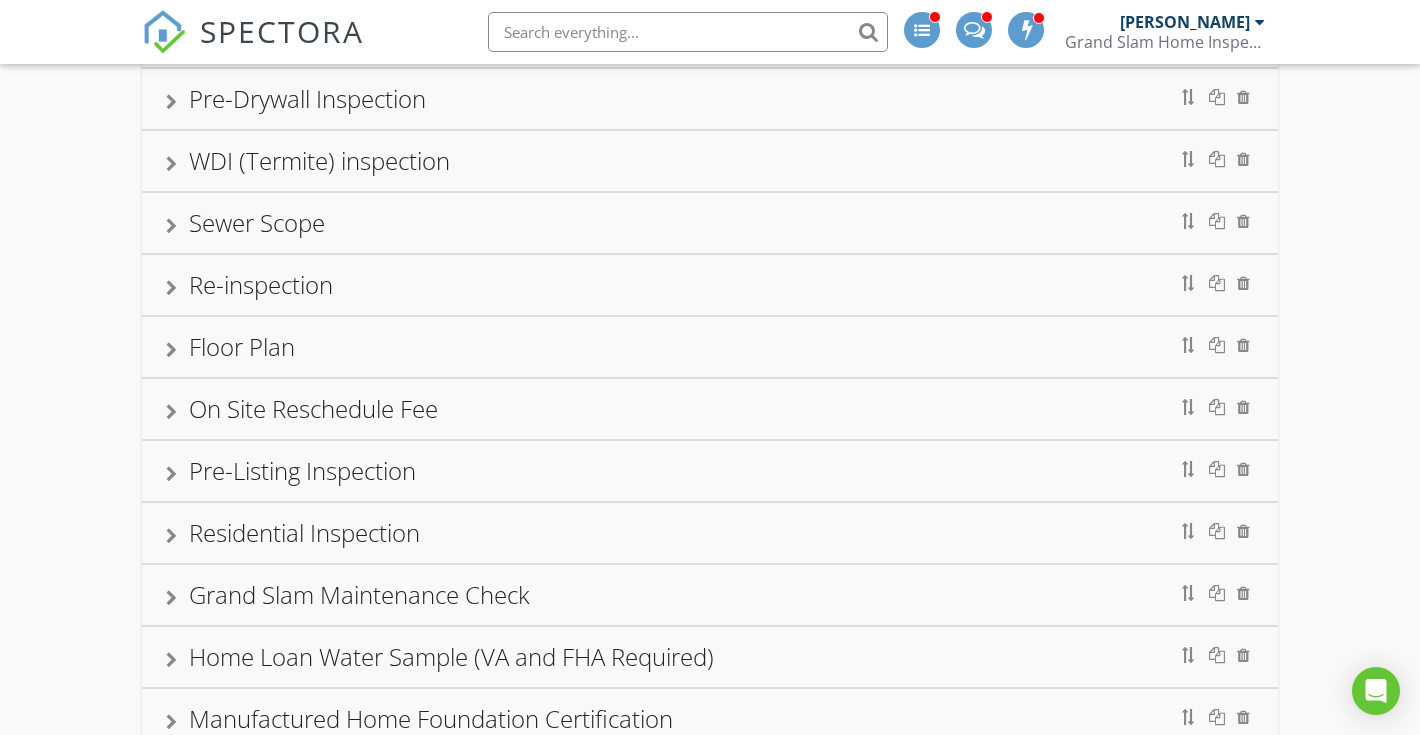 scroll, scrollTop: 0, scrollLeft: 0, axis: both 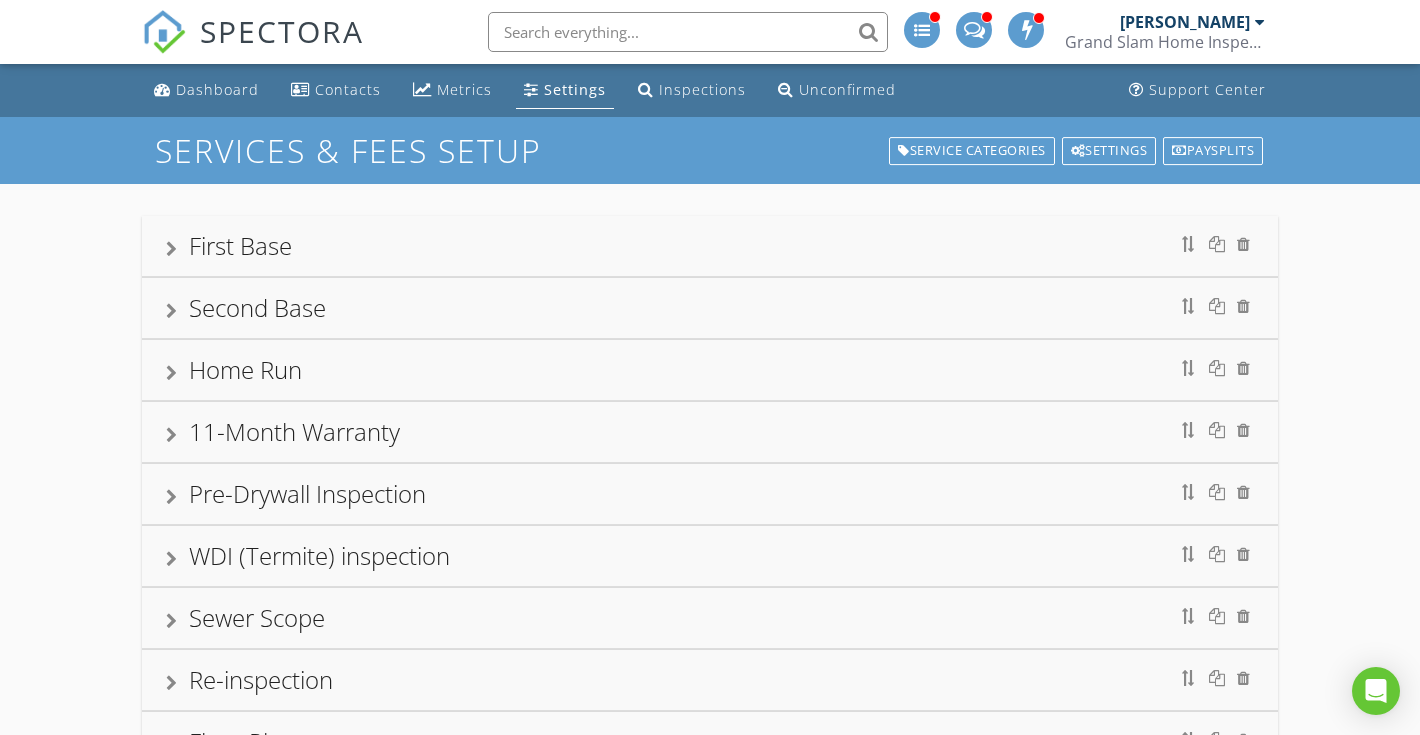 click on "First Base" at bounding box center [710, 246] 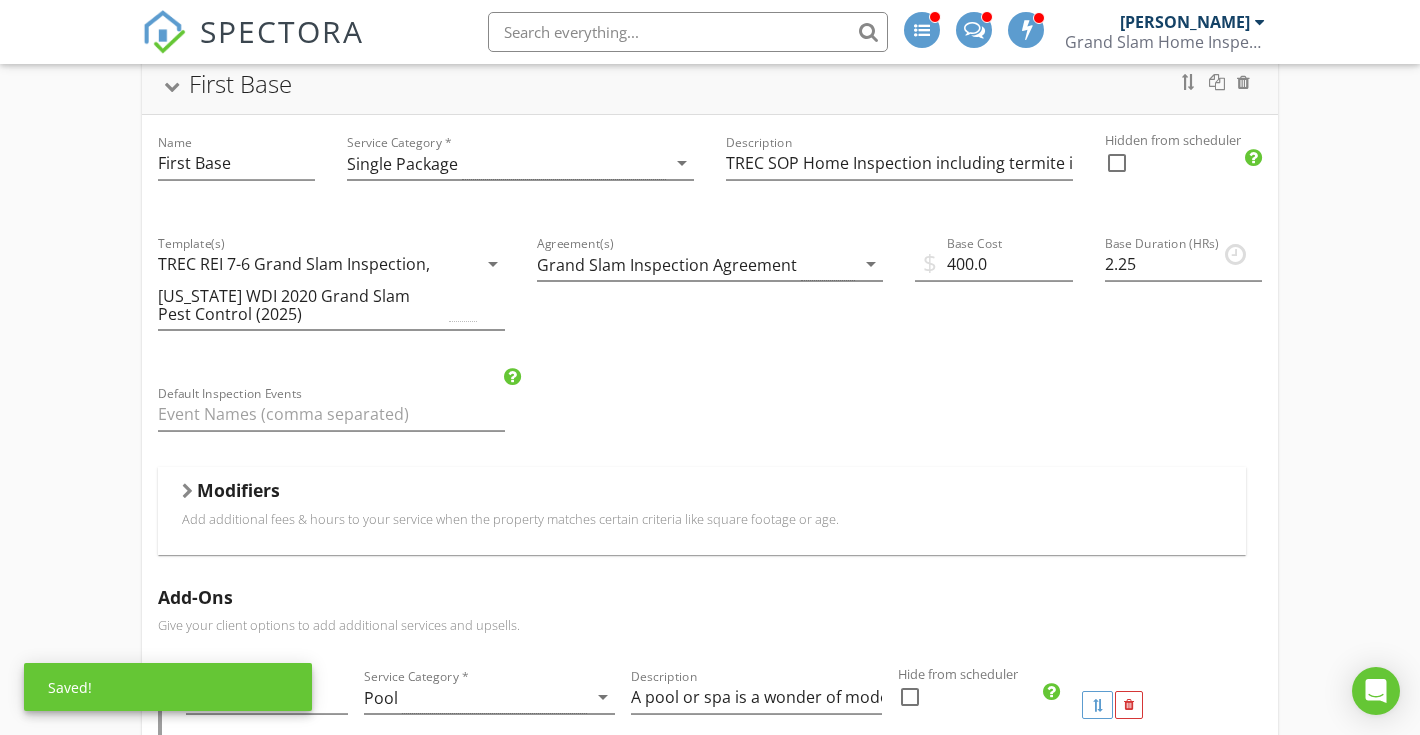 scroll, scrollTop: 163, scrollLeft: 0, axis: vertical 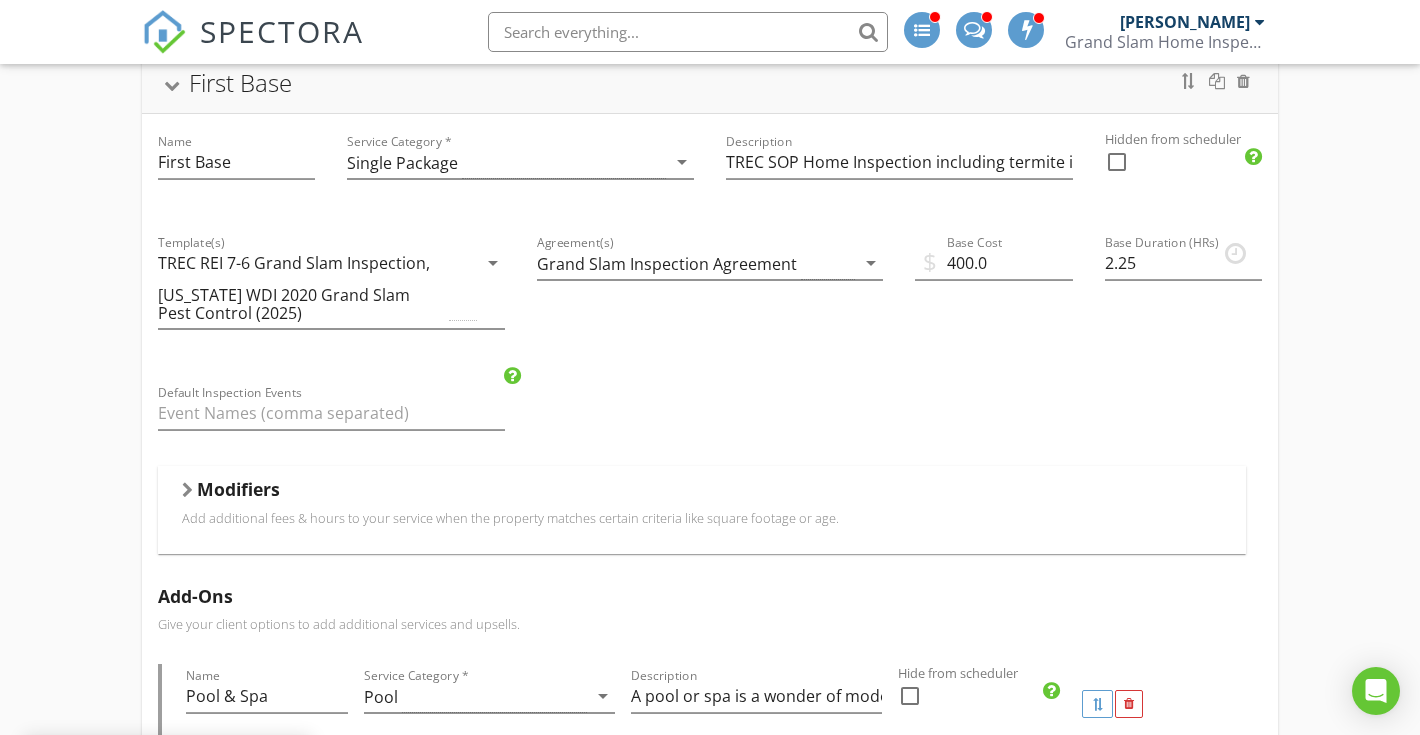 click on "Add additional fees & hours to your service when the
property matches certain criteria like square footage or age." at bounding box center (702, 518) 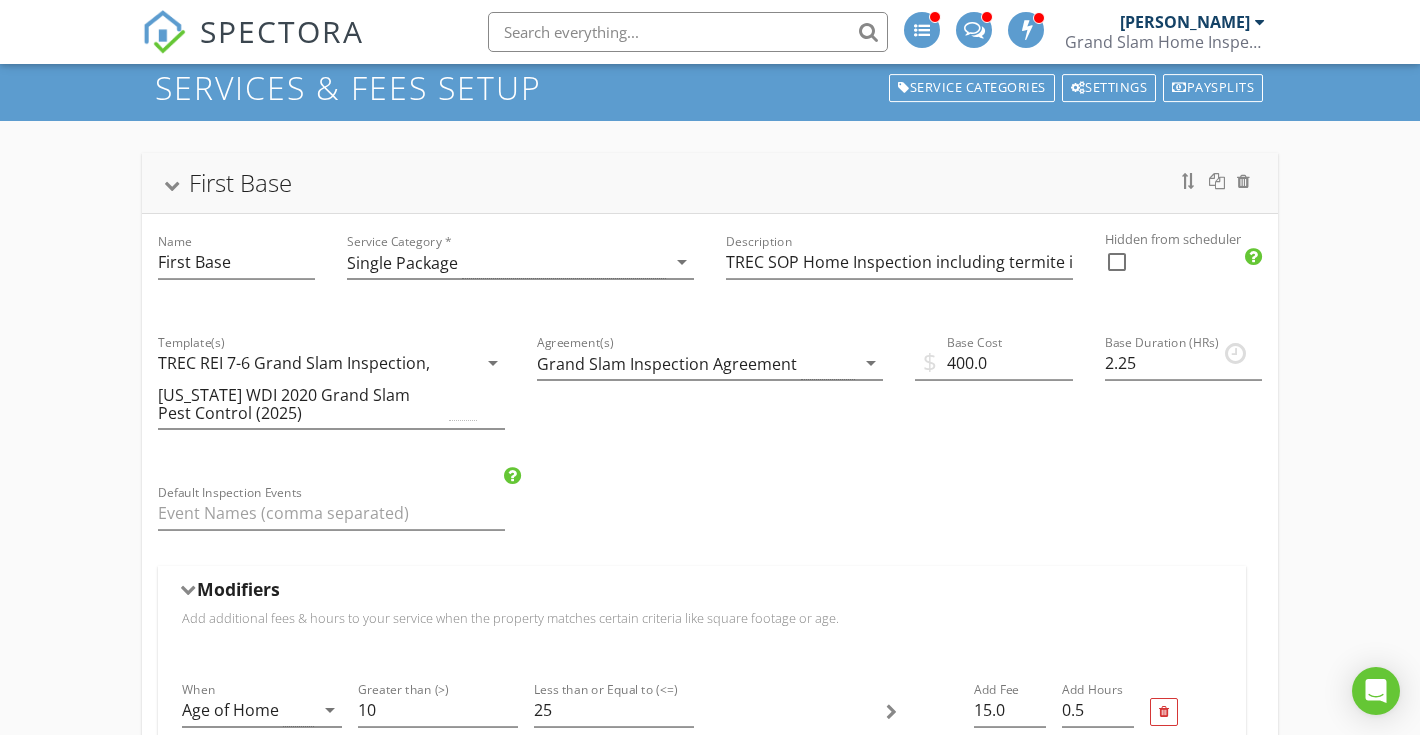 scroll, scrollTop: 0, scrollLeft: 0, axis: both 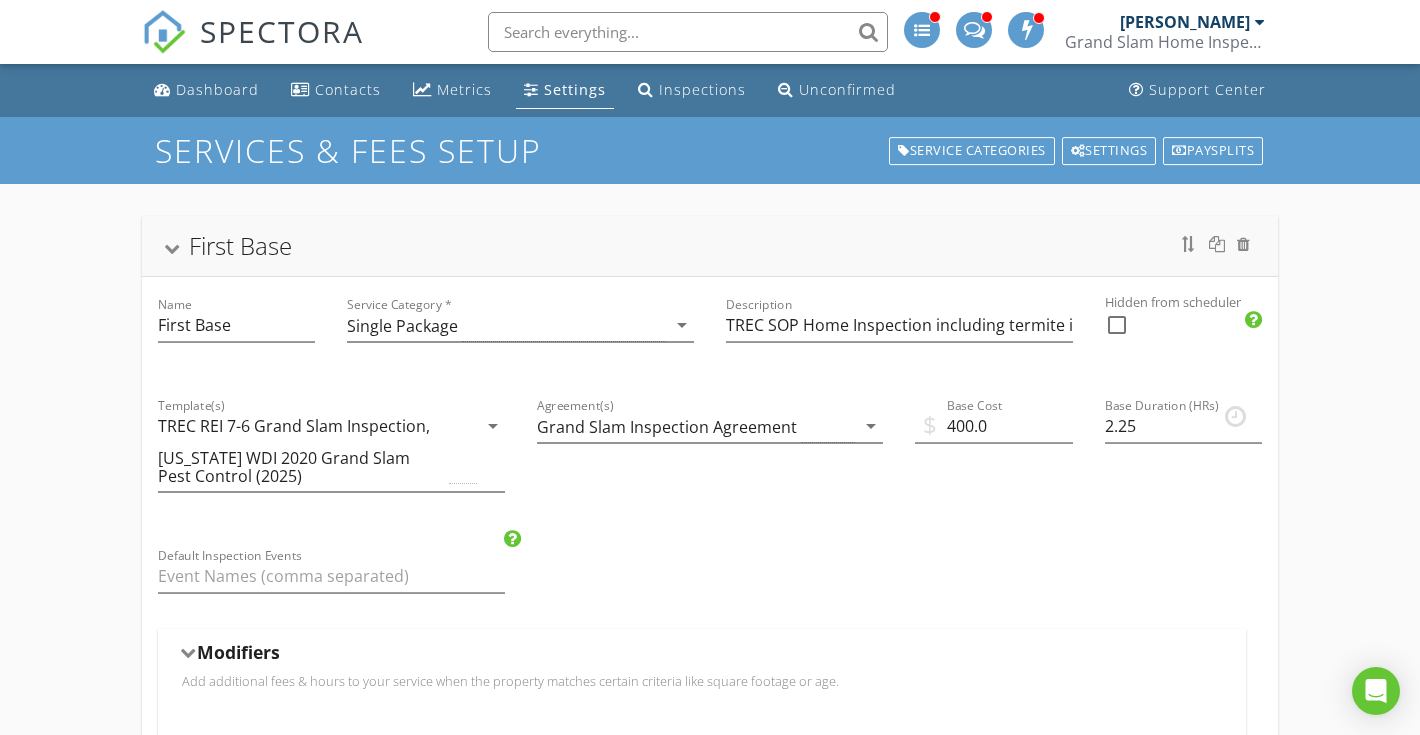 click on "SPECTORA" at bounding box center (282, 31) 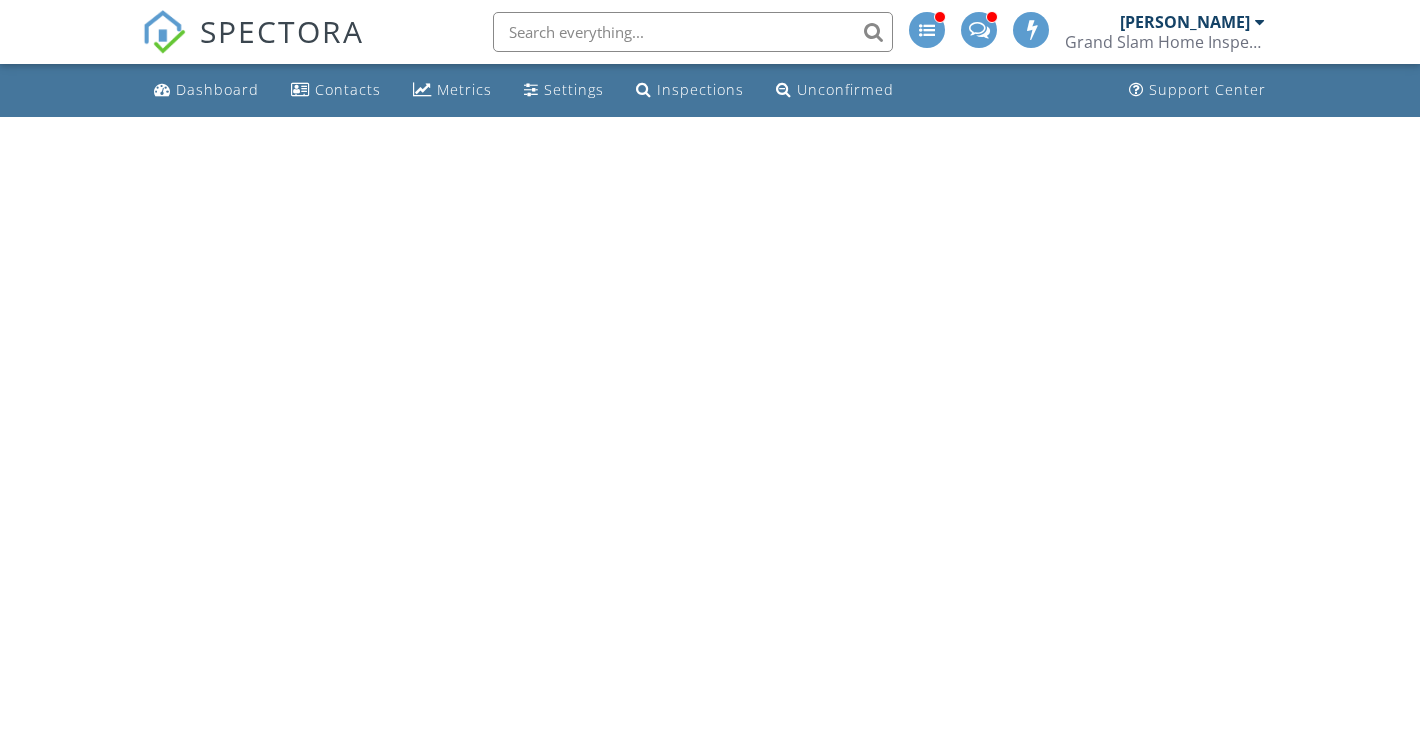 scroll, scrollTop: 0, scrollLeft: 0, axis: both 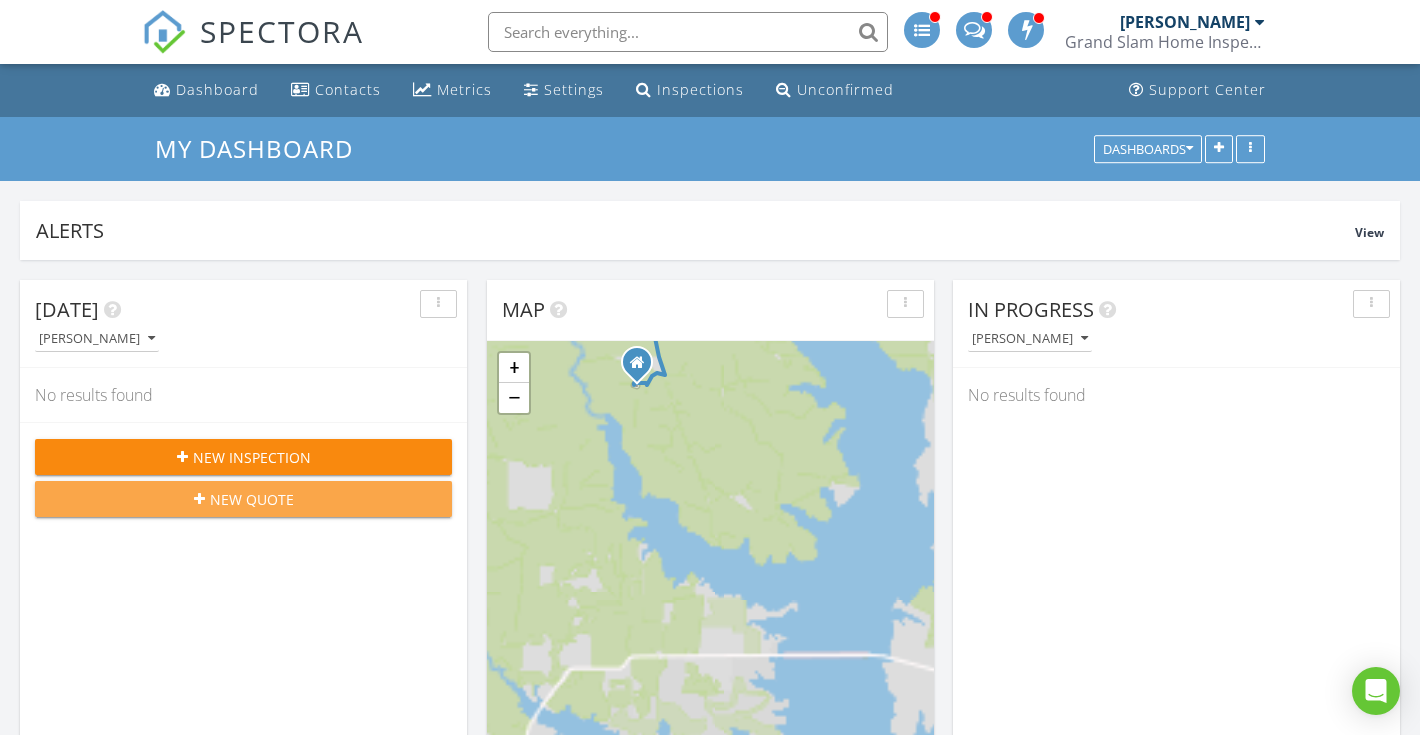 click on "New Quote" at bounding box center [243, 499] 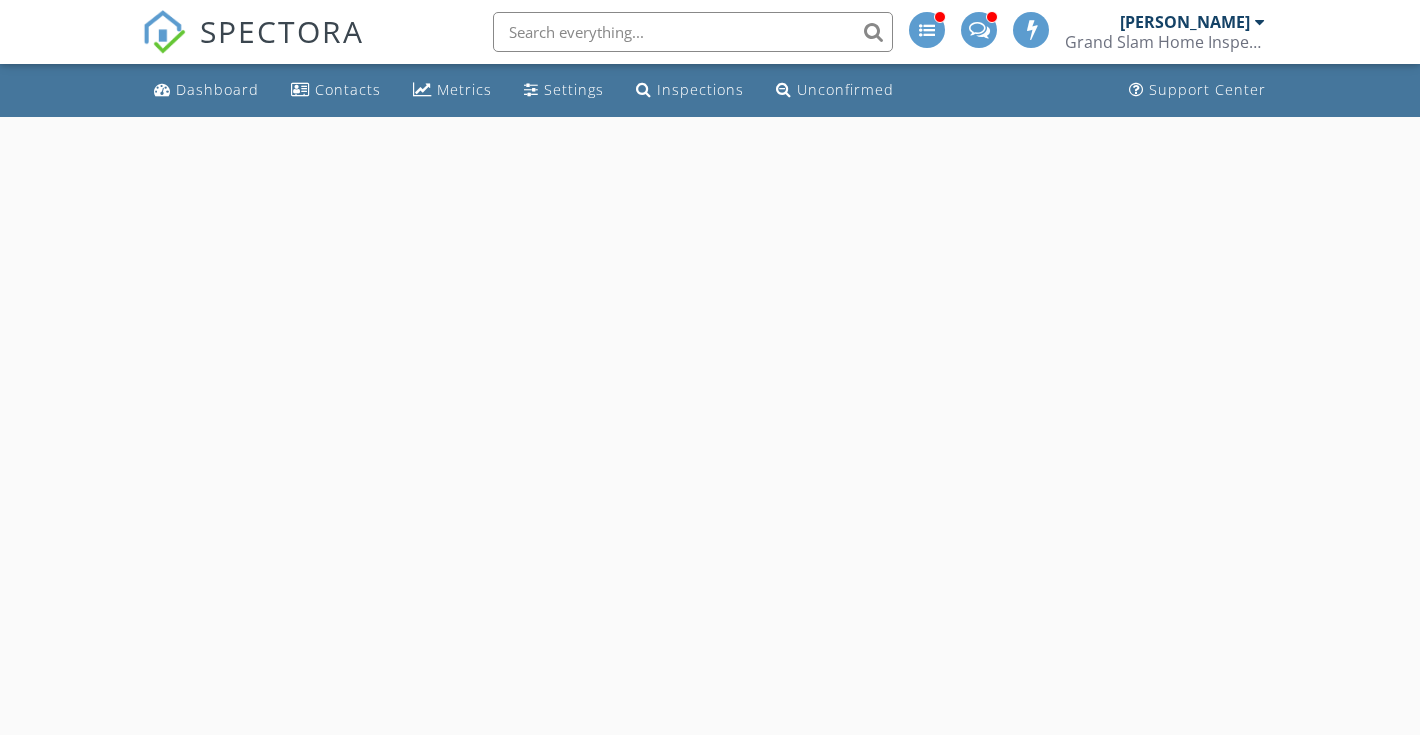 scroll, scrollTop: 0, scrollLeft: 0, axis: both 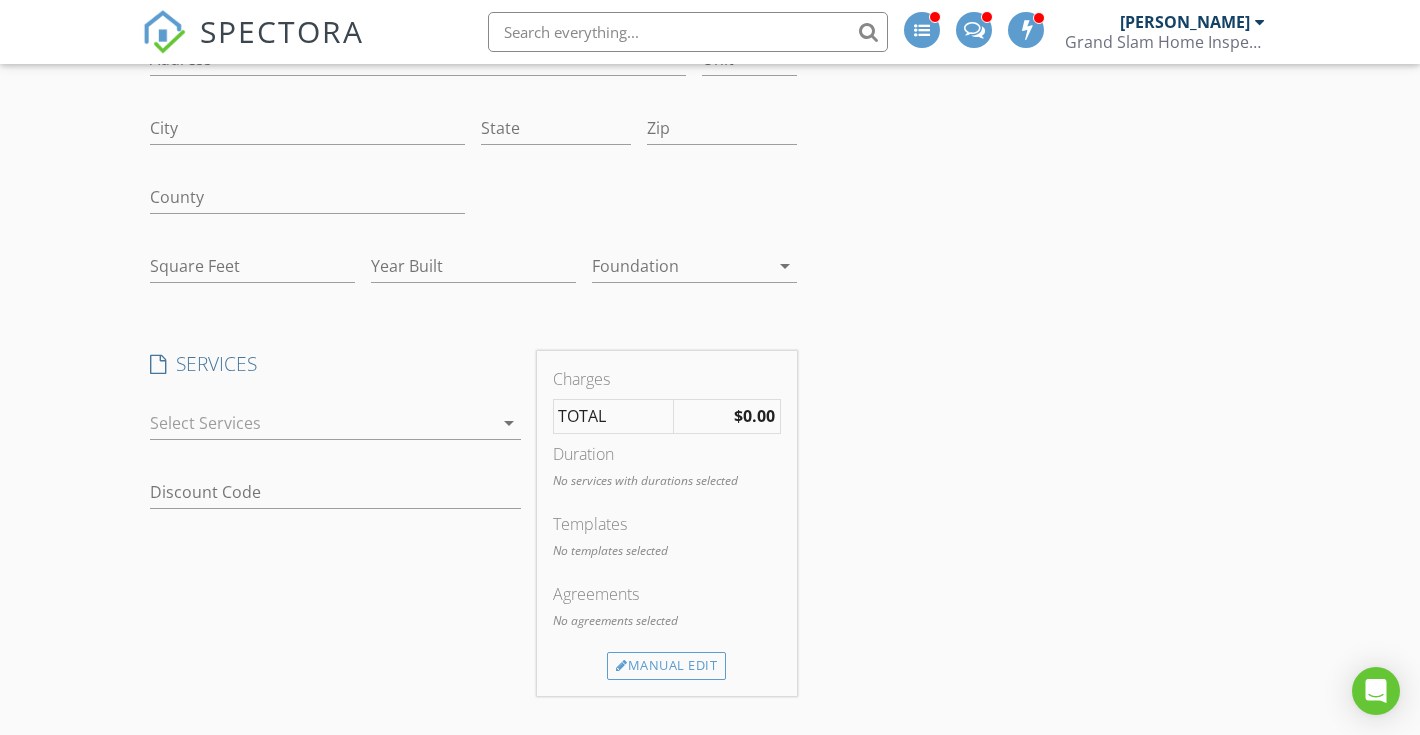 click at bounding box center (321, 423) 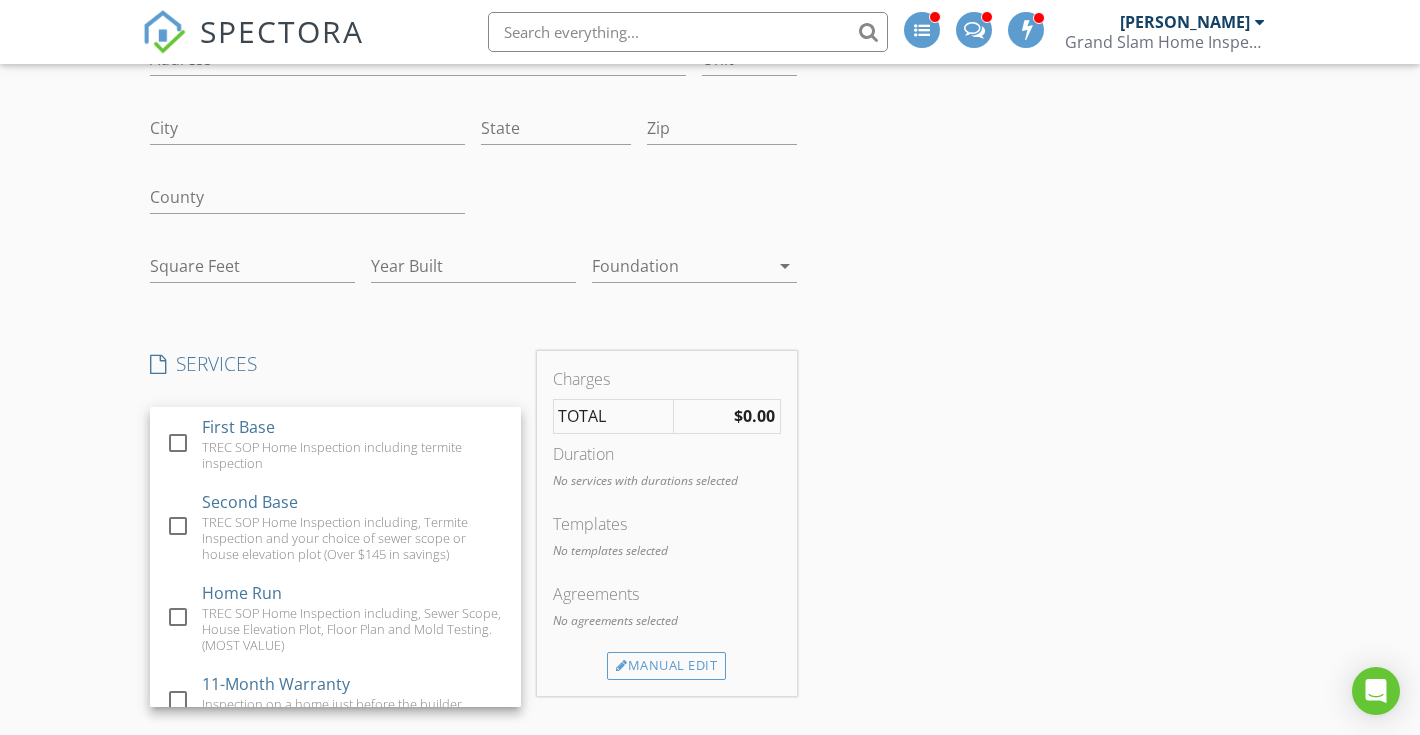 click on "Location
Address Search       Address   Unit   City   State   Zip   County     Square Feet   Year Built   Foundation arrow_drop_down
SERVICES
check_box_outline_blank   First Base   TREC SOP Home Inspection including termite inspection  check_box_outline_blank   Second Base   TREC SOP Home Inspection including, Termite Inspection and your choice of sewer scope or house elevation plot (Over $145 in savings) check_box_outline_blank   Home Run   TREC SOP Home Inspection including, Sewer Scope, House Elevation Plot, Floor Plan and Mold Testing. (MOST VALUE) check_box_outline_blank   11-Month Warranty    Inspection on a home just before the builder warranty is up check_box_outline_blank   Pre-Drywall Inspection    This is a phase inspection when the home has rough in electrical and plumbing just before the drywall and insulation are placed.  check_box_outline_blank   WDI (Termite) inspection    check_box_outline_blank   Sewer Scope   check_box_outline_blank" at bounding box center (473, 728) 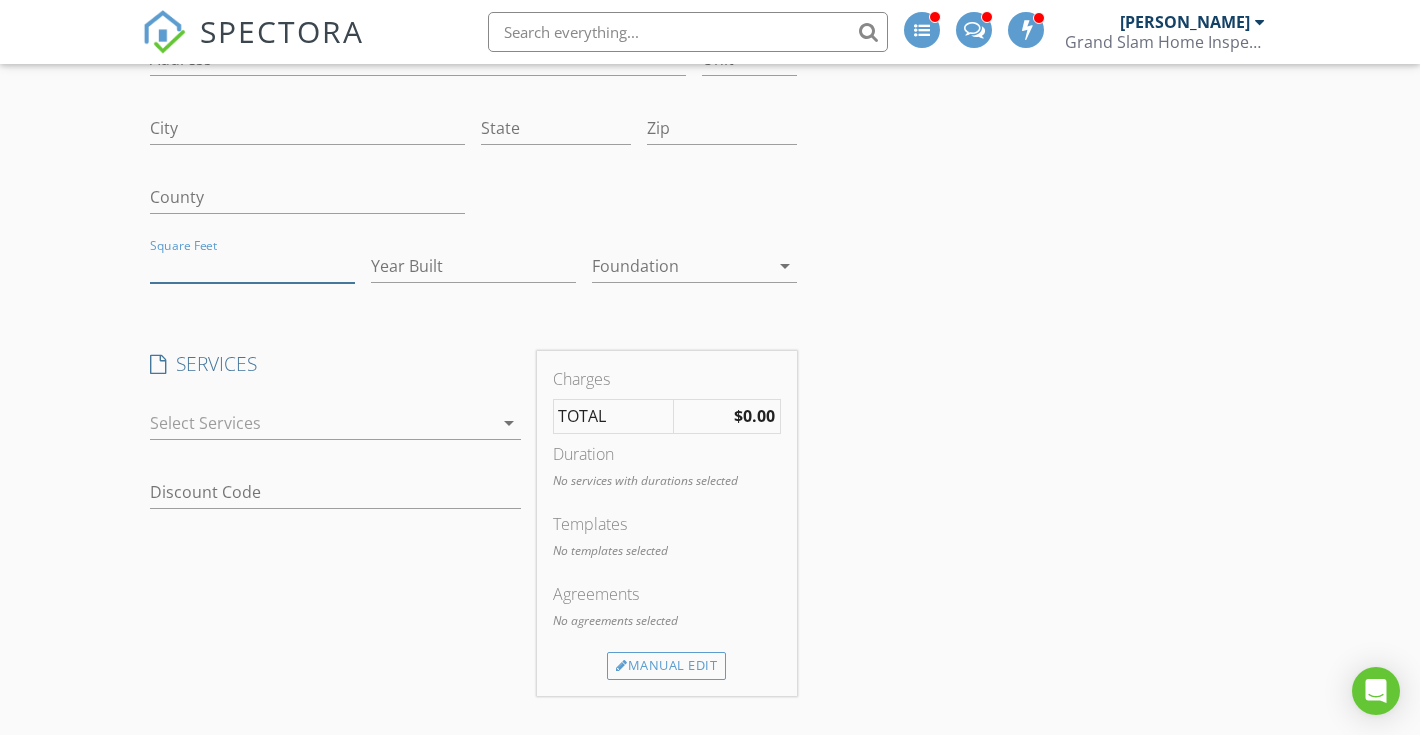 click on "Square Feet" at bounding box center [252, 266] 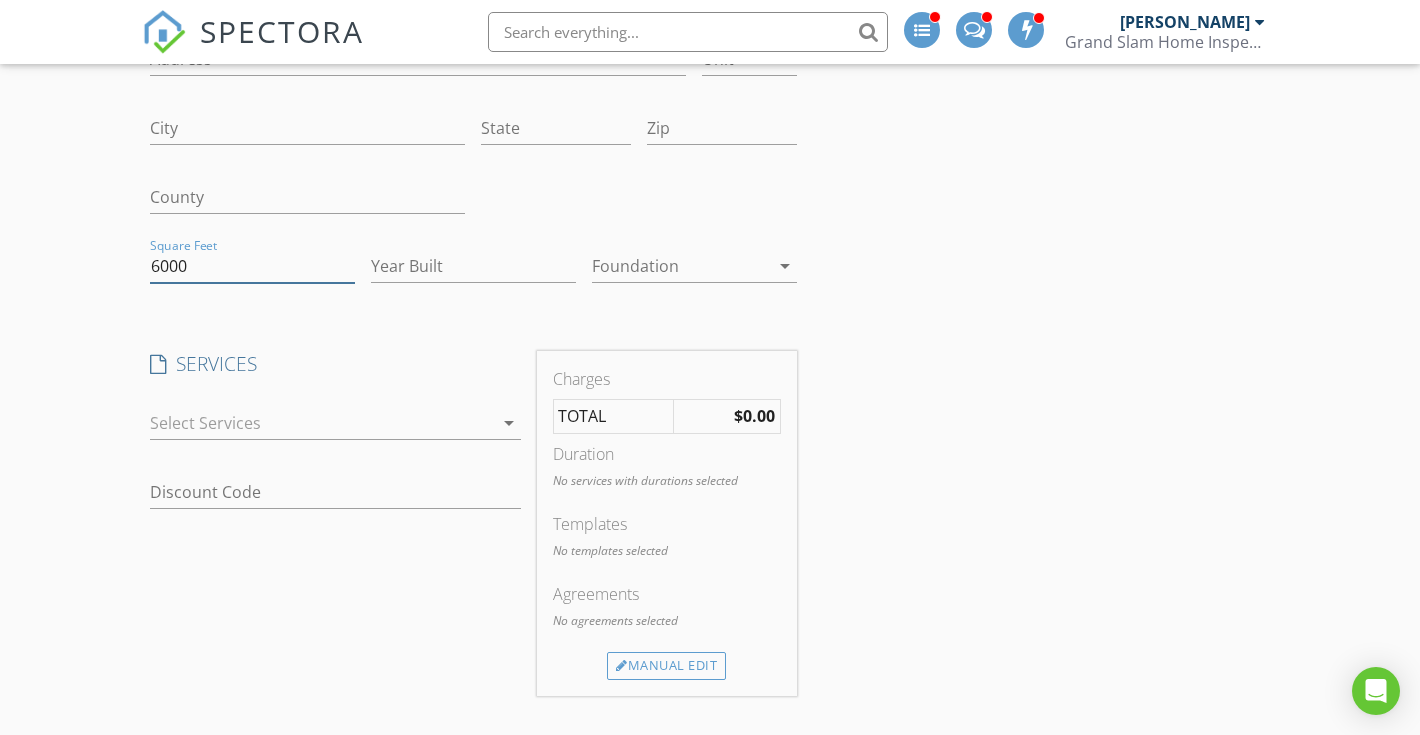 type on "6000" 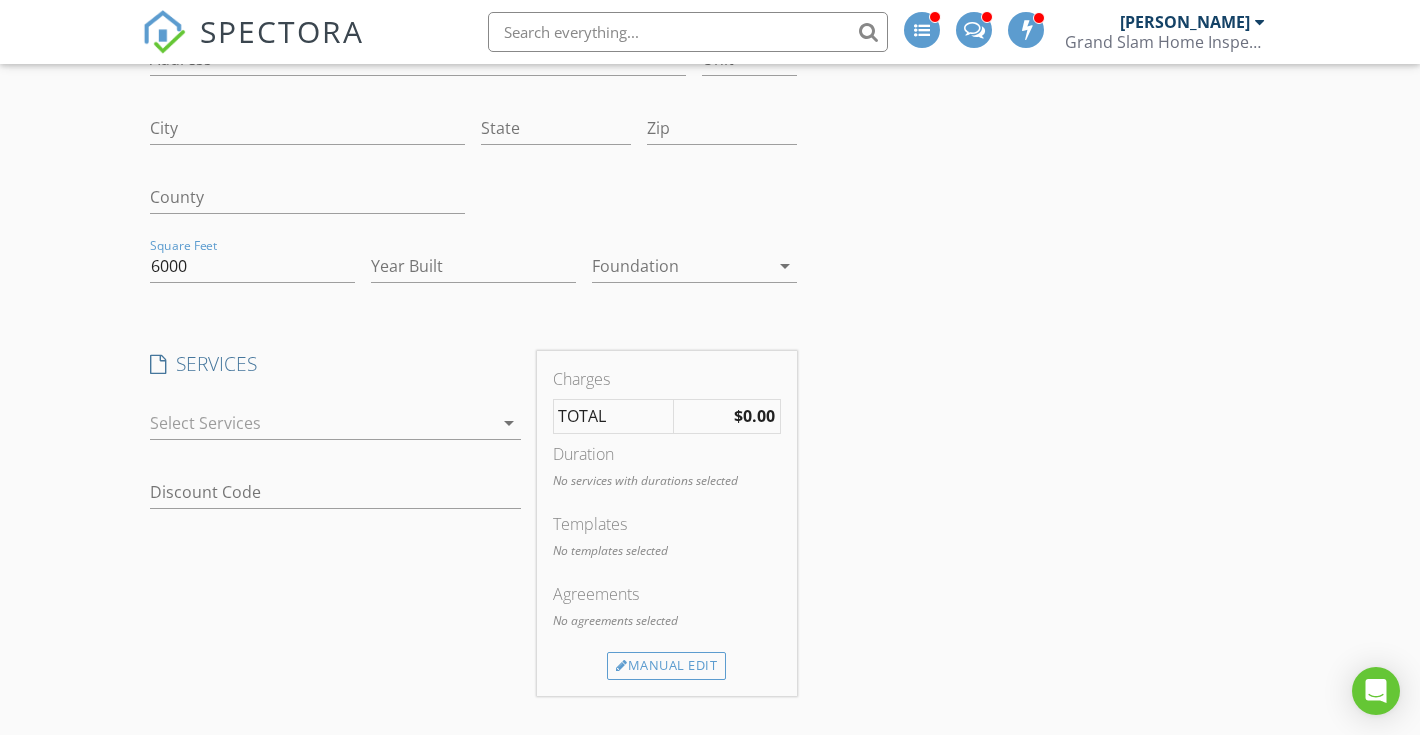 click at bounding box center (321, 423) 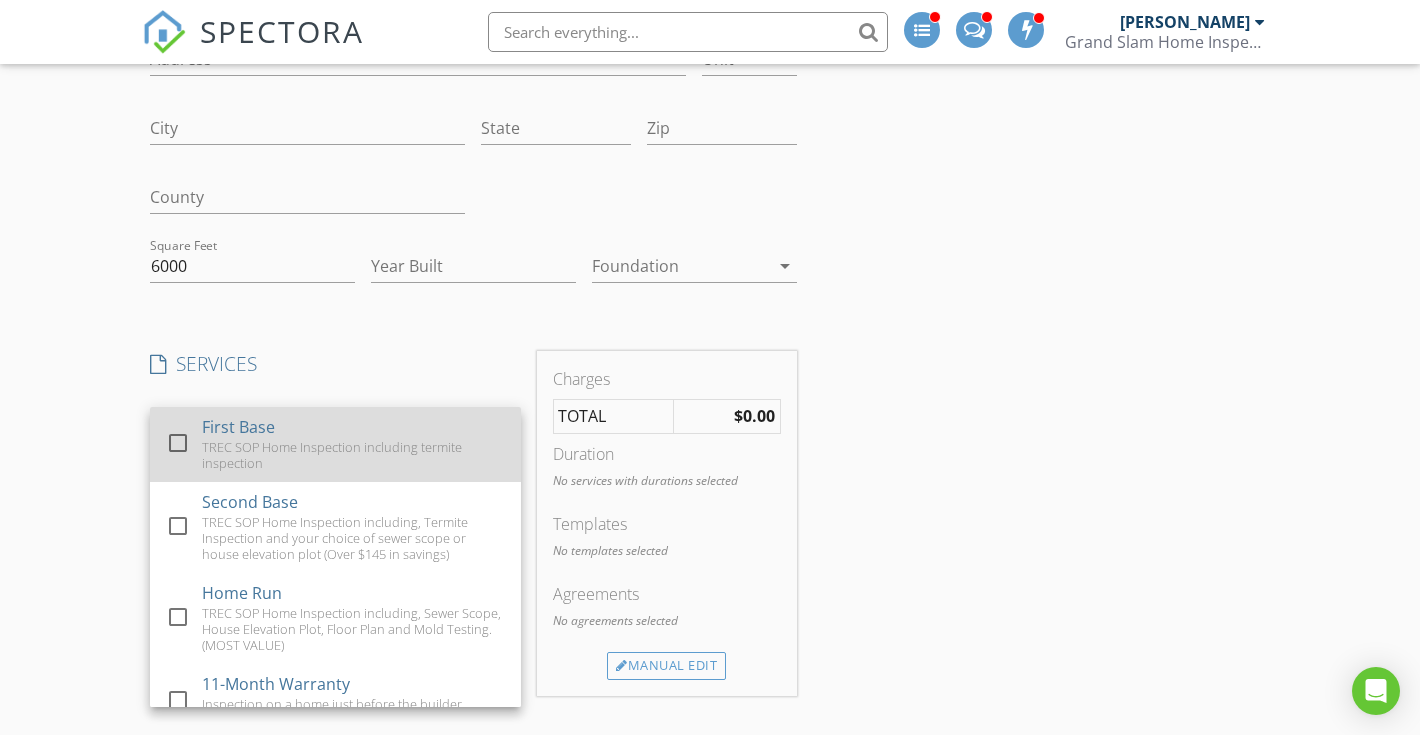 click on "First Base   TREC SOP Home Inspection including termite inspection" at bounding box center (353, 444) 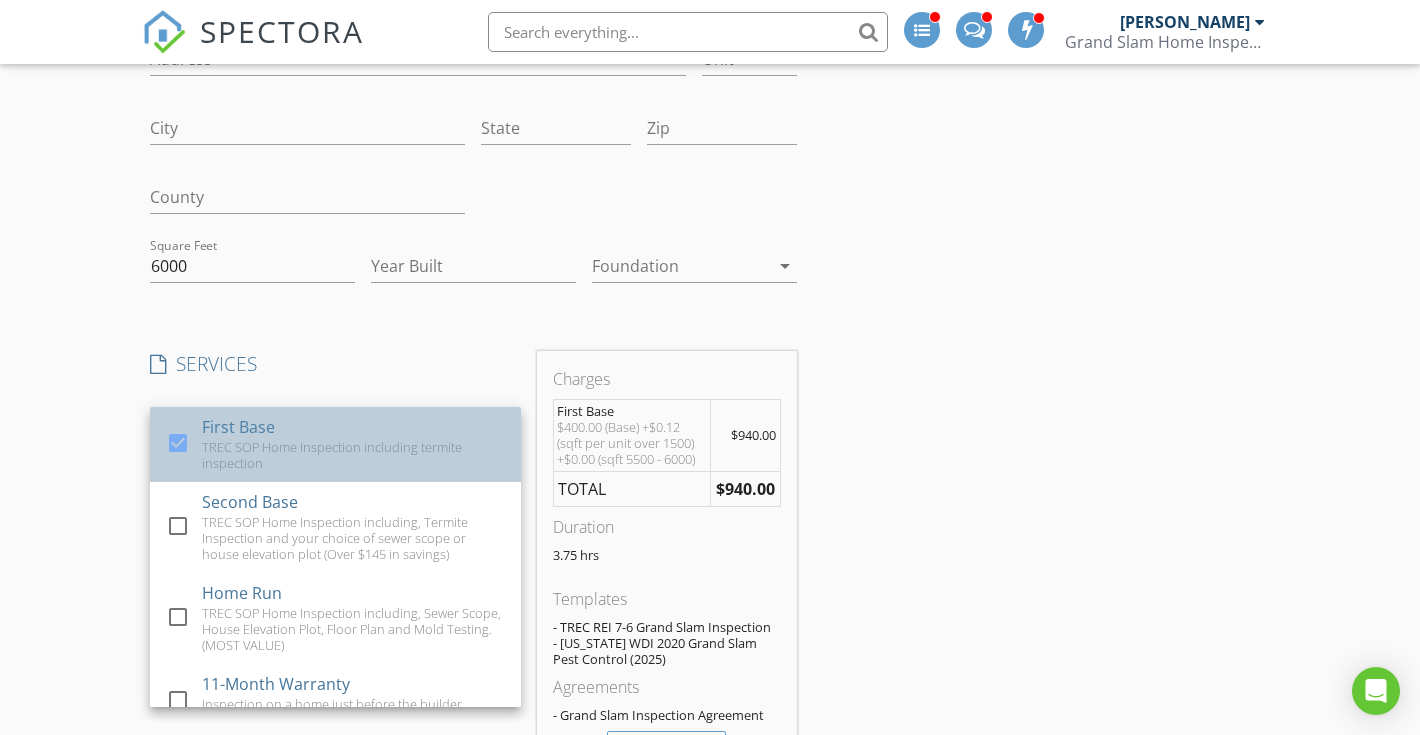 click on "First Base   TREC SOP Home Inspection including termite inspection" at bounding box center (353, 444) 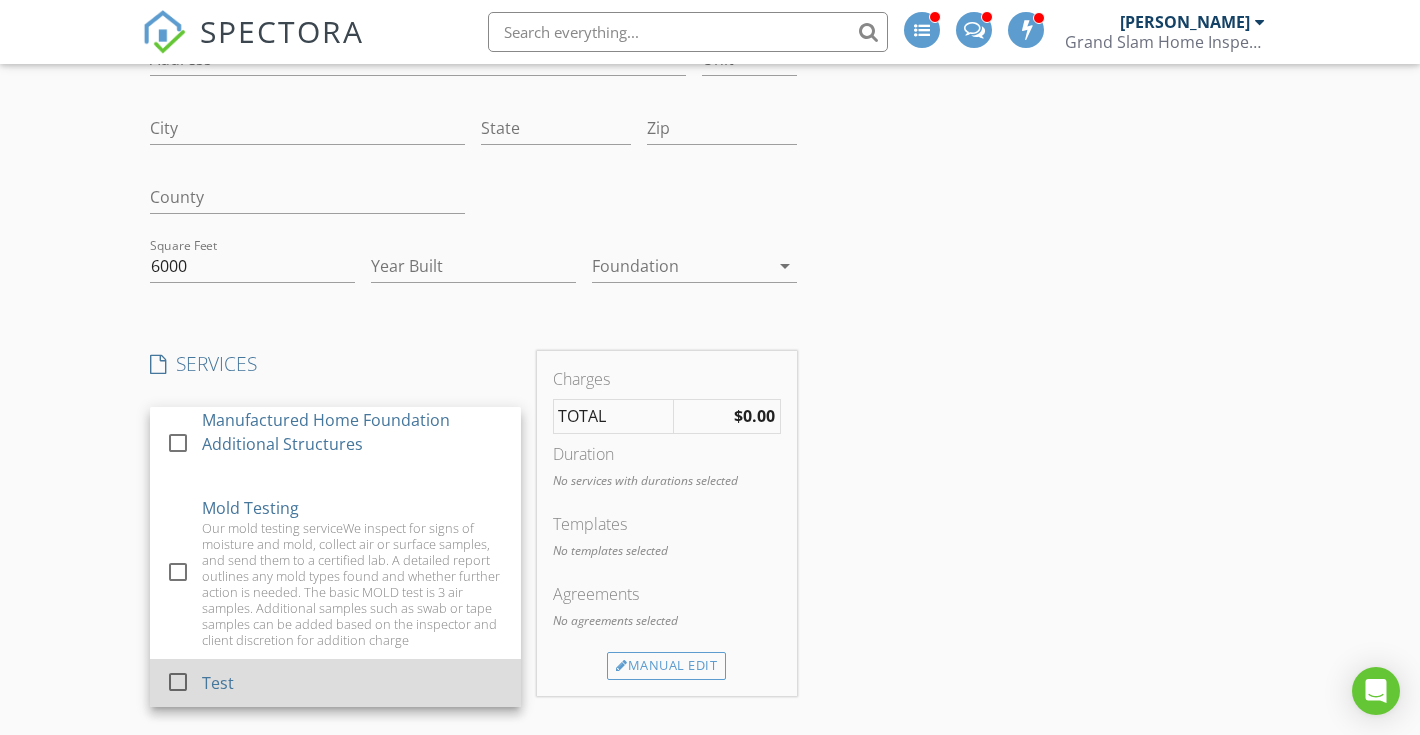 scroll, scrollTop: 1681, scrollLeft: 0, axis: vertical 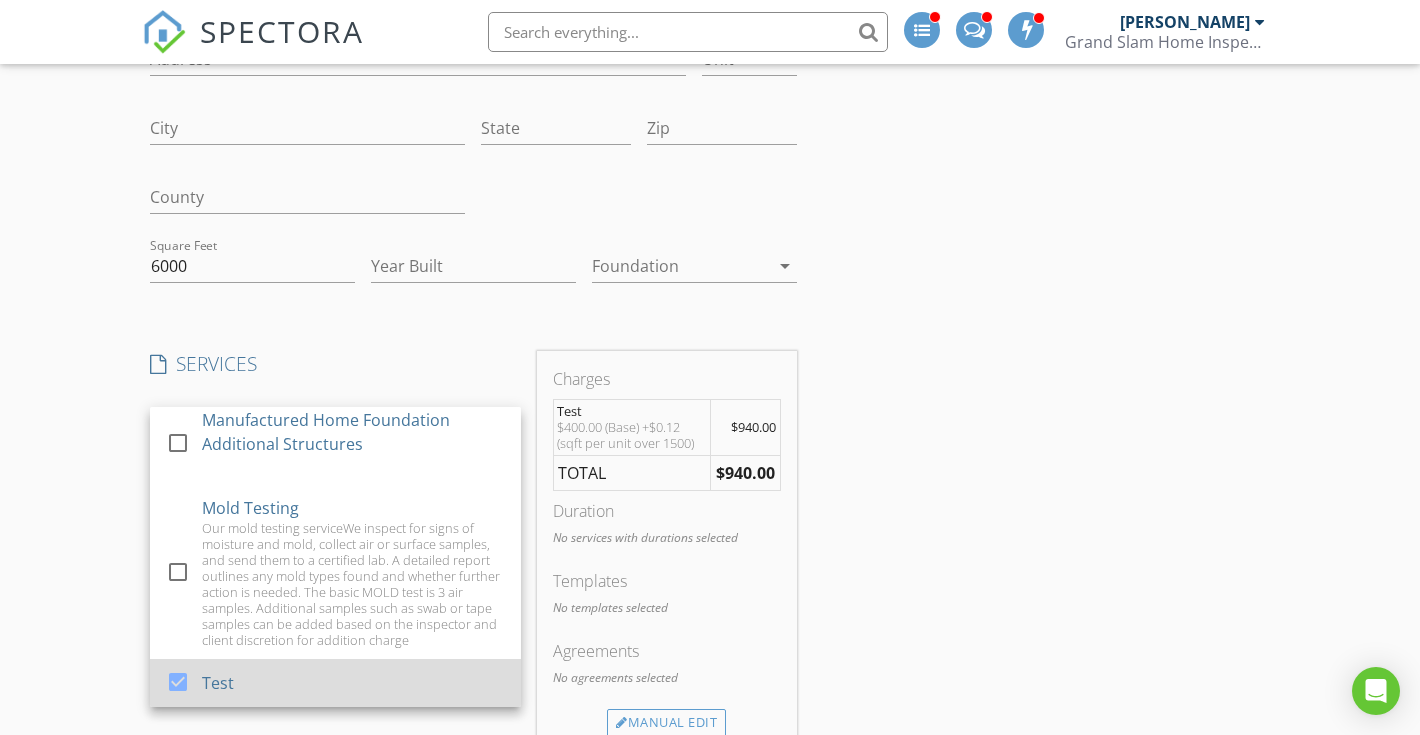 click on "Test" at bounding box center [353, 683] 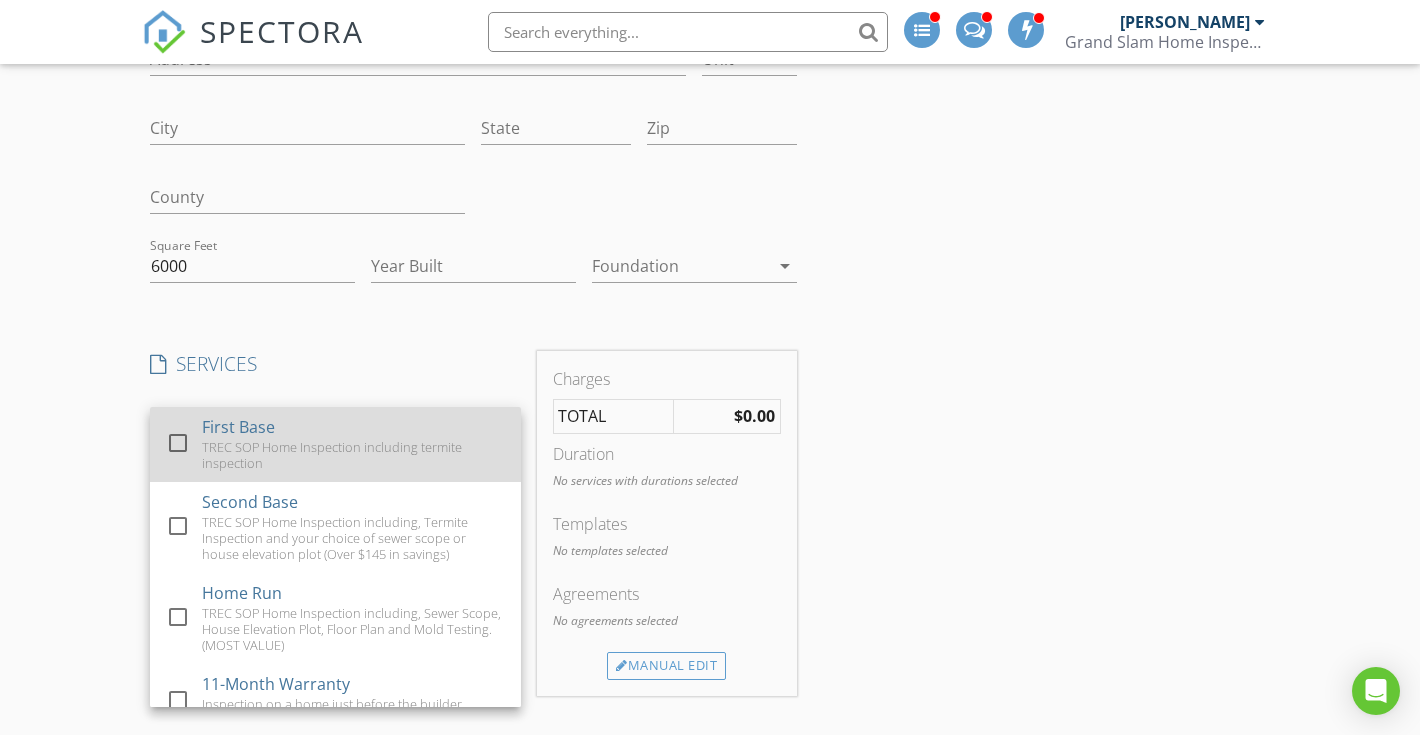 scroll, scrollTop: 0, scrollLeft: 0, axis: both 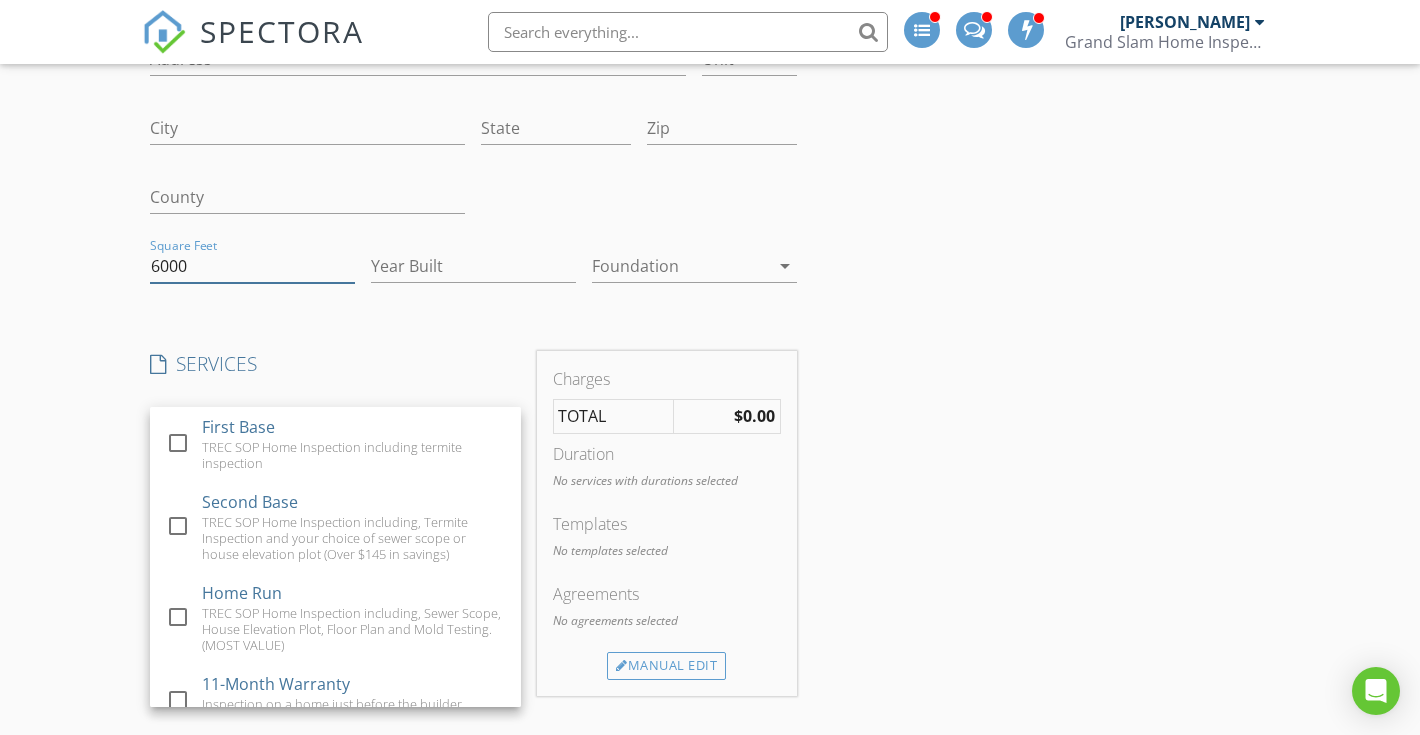 drag, startPoint x: 241, startPoint y: 270, endPoint x: 98, endPoint y: 266, distance: 143.05594 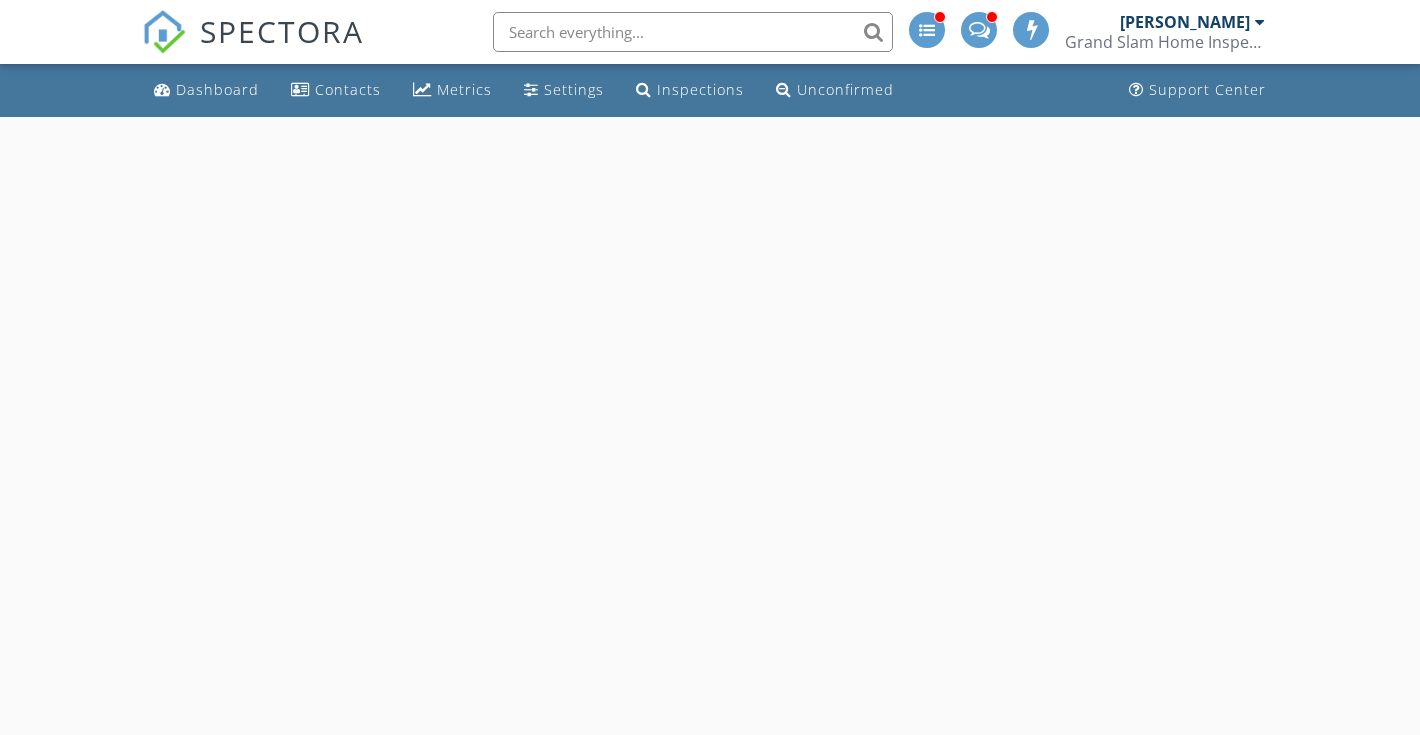 scroll, scrollTop: 117, scrollLeft: 0, axis: vertical 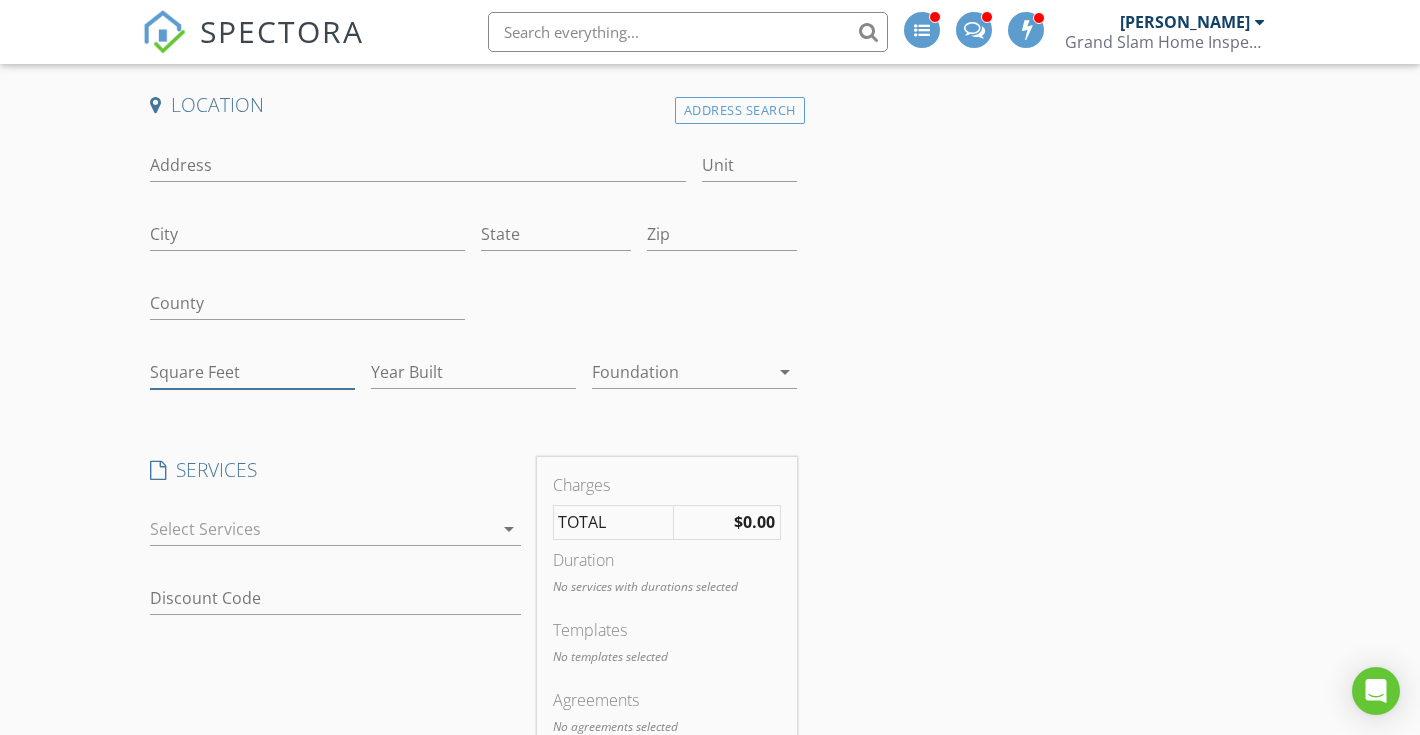 click on "Square Feet" at bounding box center [252, 372] 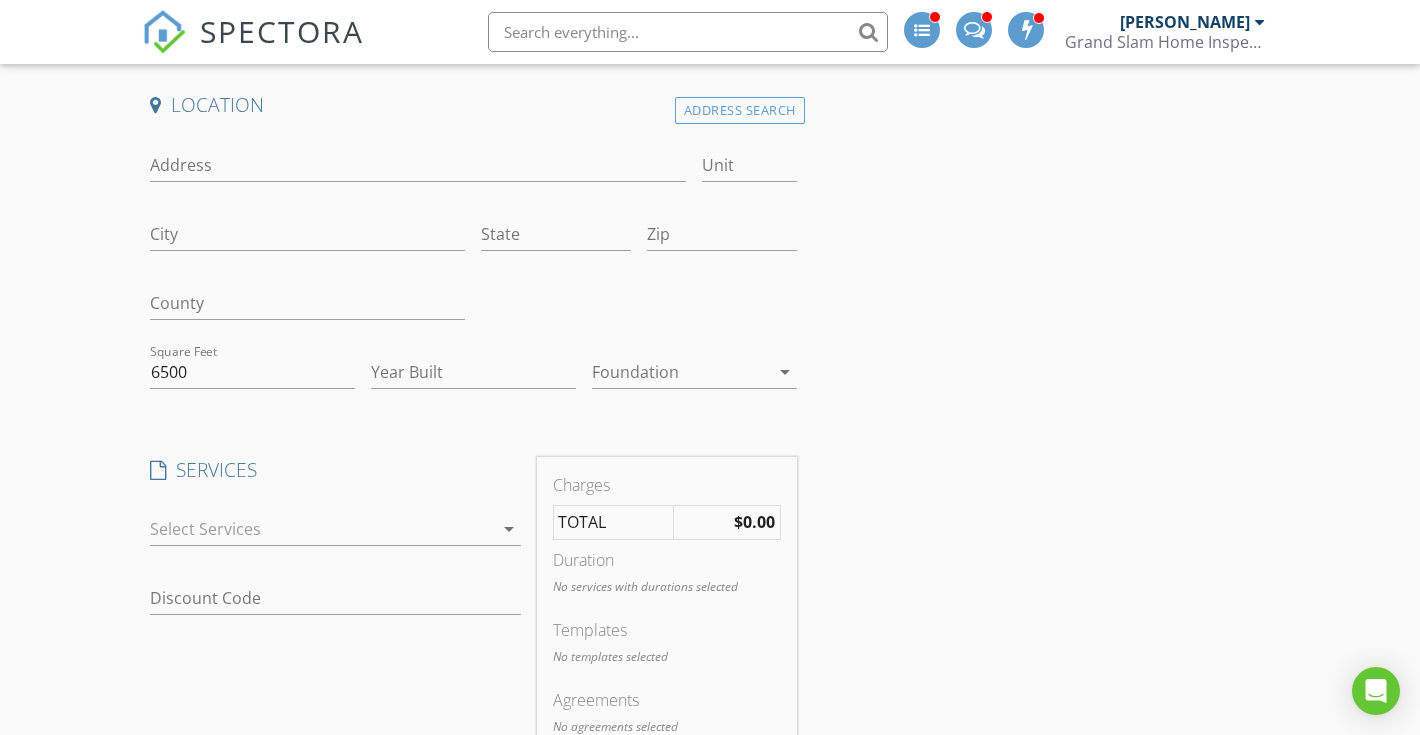 click on "Create a Quote   Send an estimate based on your pricing under settings > services and
fees
Location
Address Search       Address   Unit   City   State   Zip   County     Square Feet 6500   Year Built   Foundation arrow_drop_down
SERVICES
check_box_outline_blank   First Base   TREC SOP Home Inspection including termite inspection  check_box_outline_blank   Second Base   TREC SOP Home Inspection including, Termite Inspection and your choice of sewer scope or house elevation plot (Over $145 in savings) check_box_outline_blank   Home Run   TREC SOP Home Inspection including, Sewer Scope, House Elevation Plot, Floor Plan and Mold Testing. (MOST VALUE) check_box_outline_blank   11-Month Warranty    Inspection on a home just before the builder warranty is up check_box_outline_blank   Pre-Drywall Inspection    This is a phase inspection when the home has rough in electrical and plumbing just before the drywall and insulation are placed." at bounding box center [710, 801] 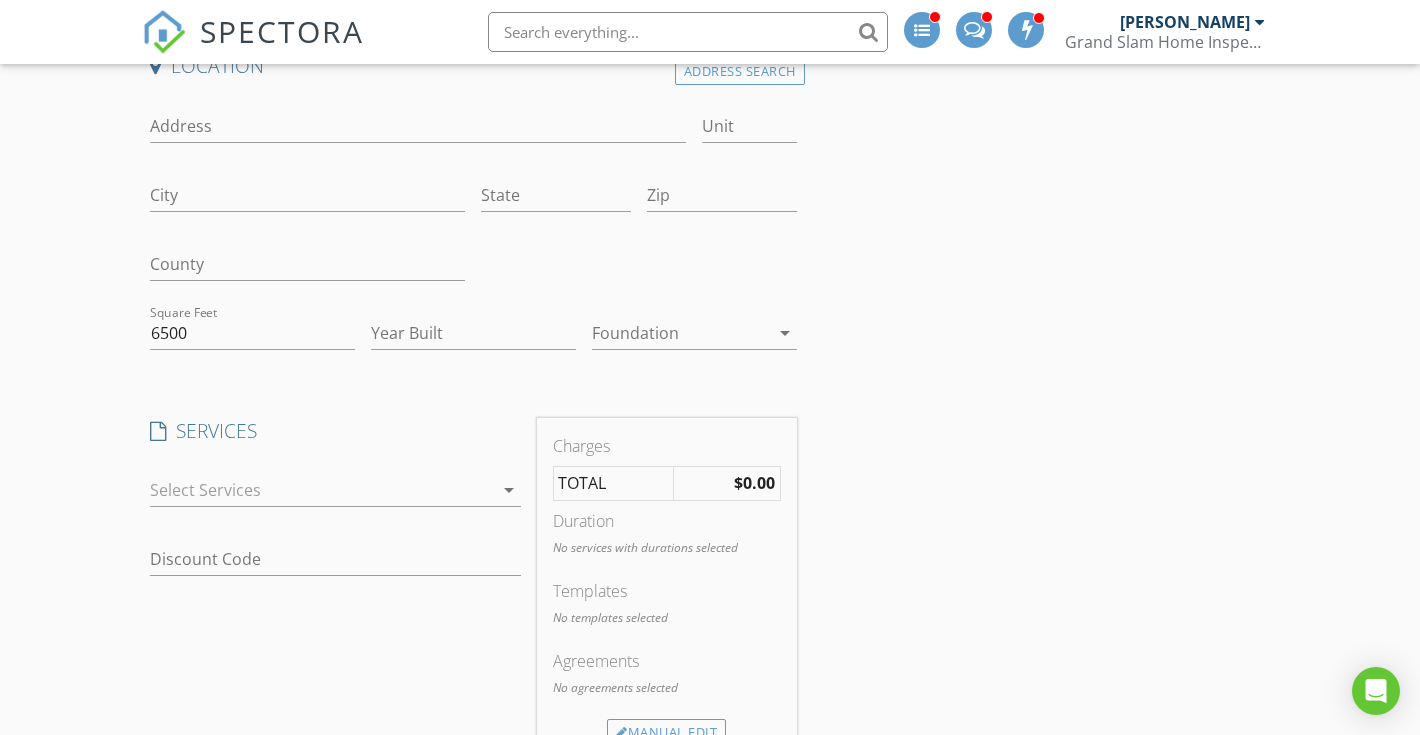 scroll, scrollTop: 196, scrollLeft: 0, axis: vertical 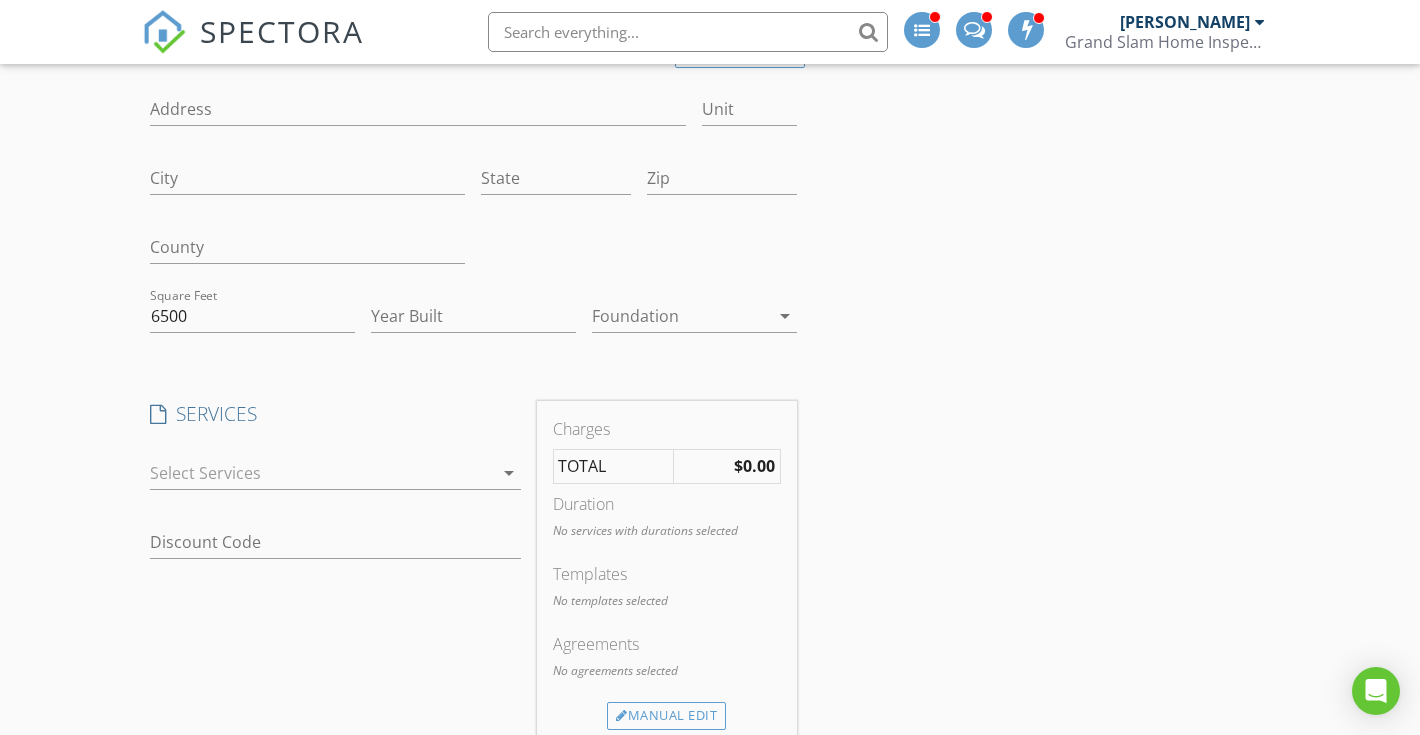 click at bounding box center (321, 473) 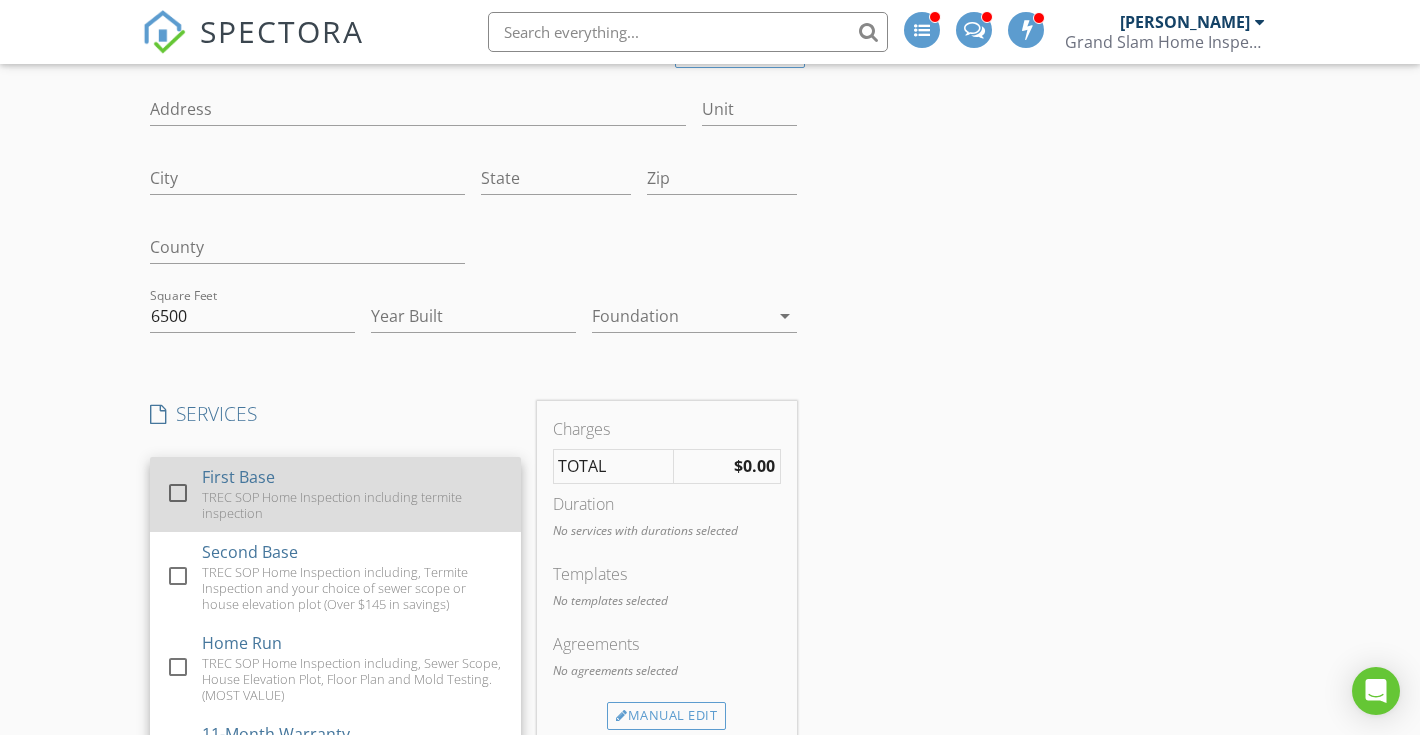 click at bounding box center (178, 493) 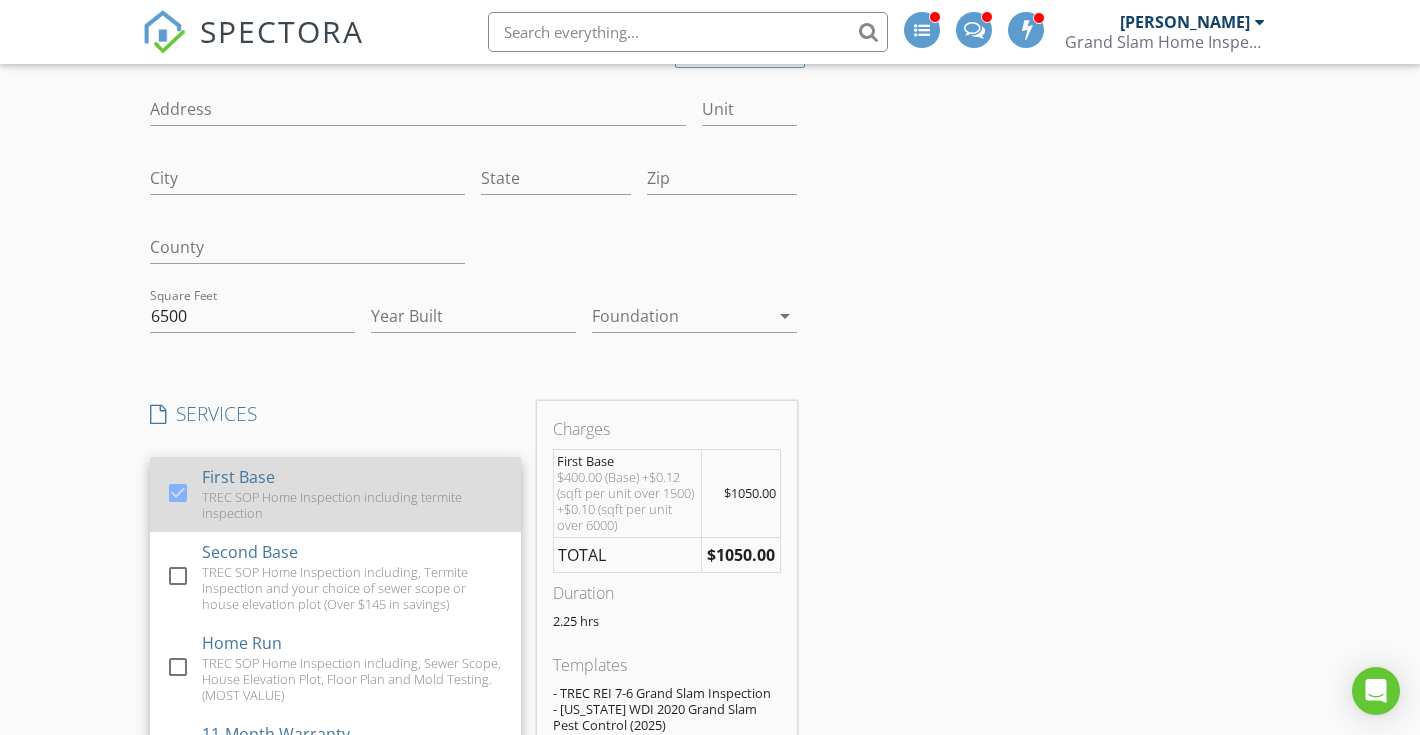 click at bounding box center [178, 493] 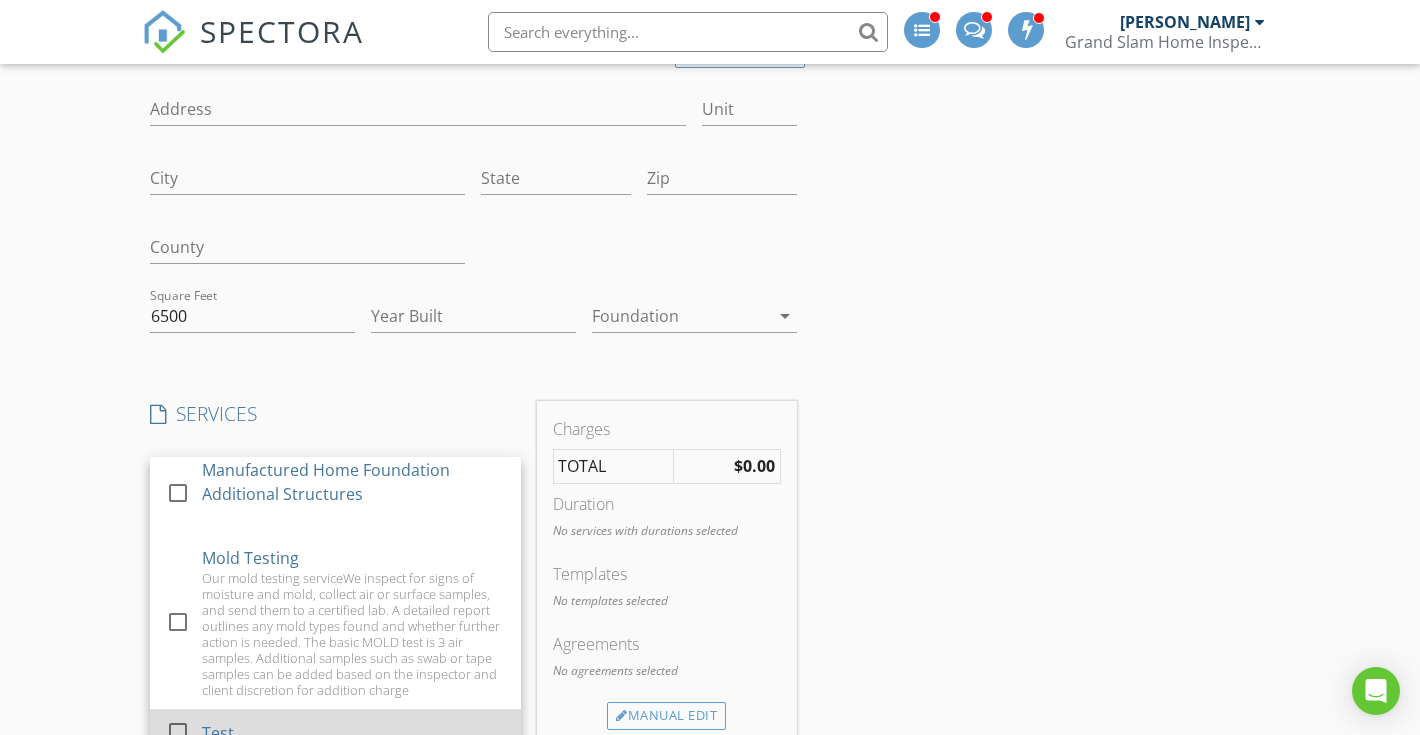 scroll, scrollTop: 1681, scrollLeft: 0, axis: vertical 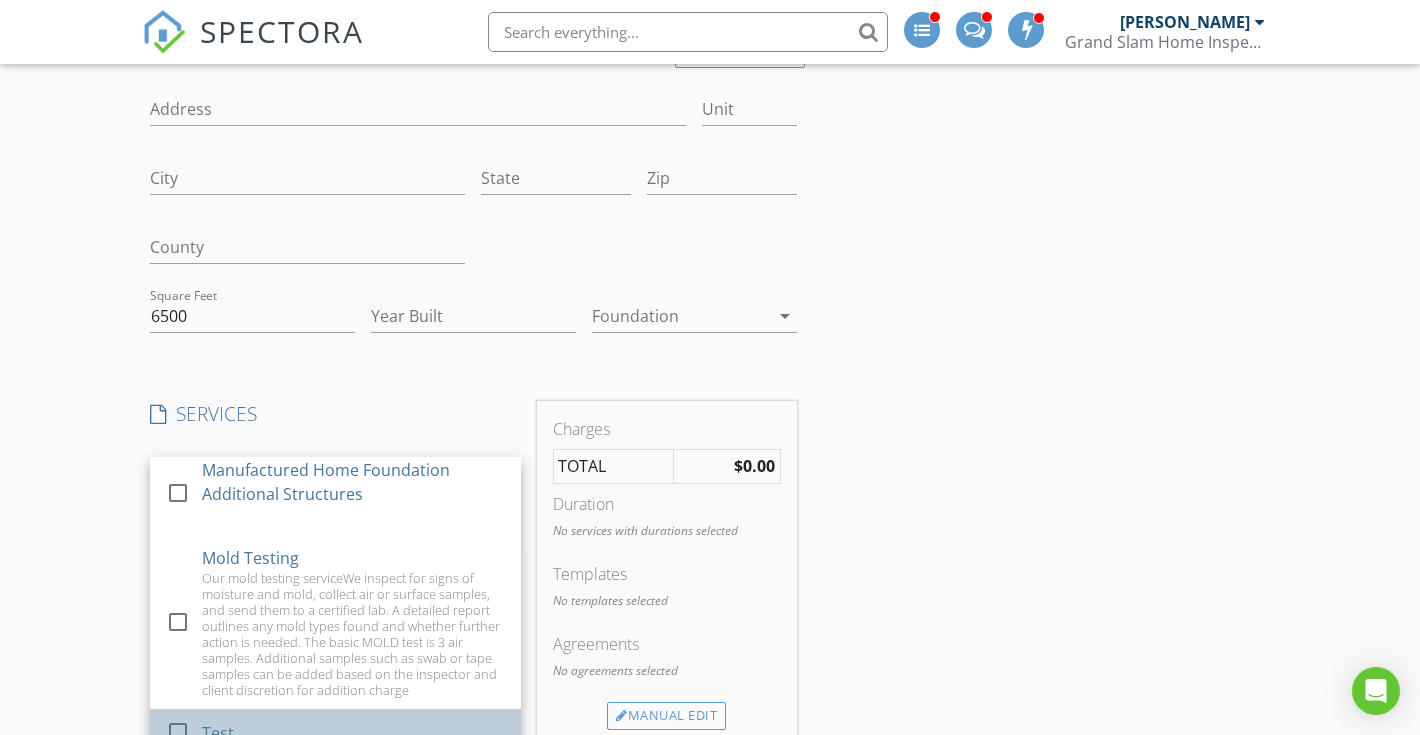 click on "Test" at bounding box center [353, 733] 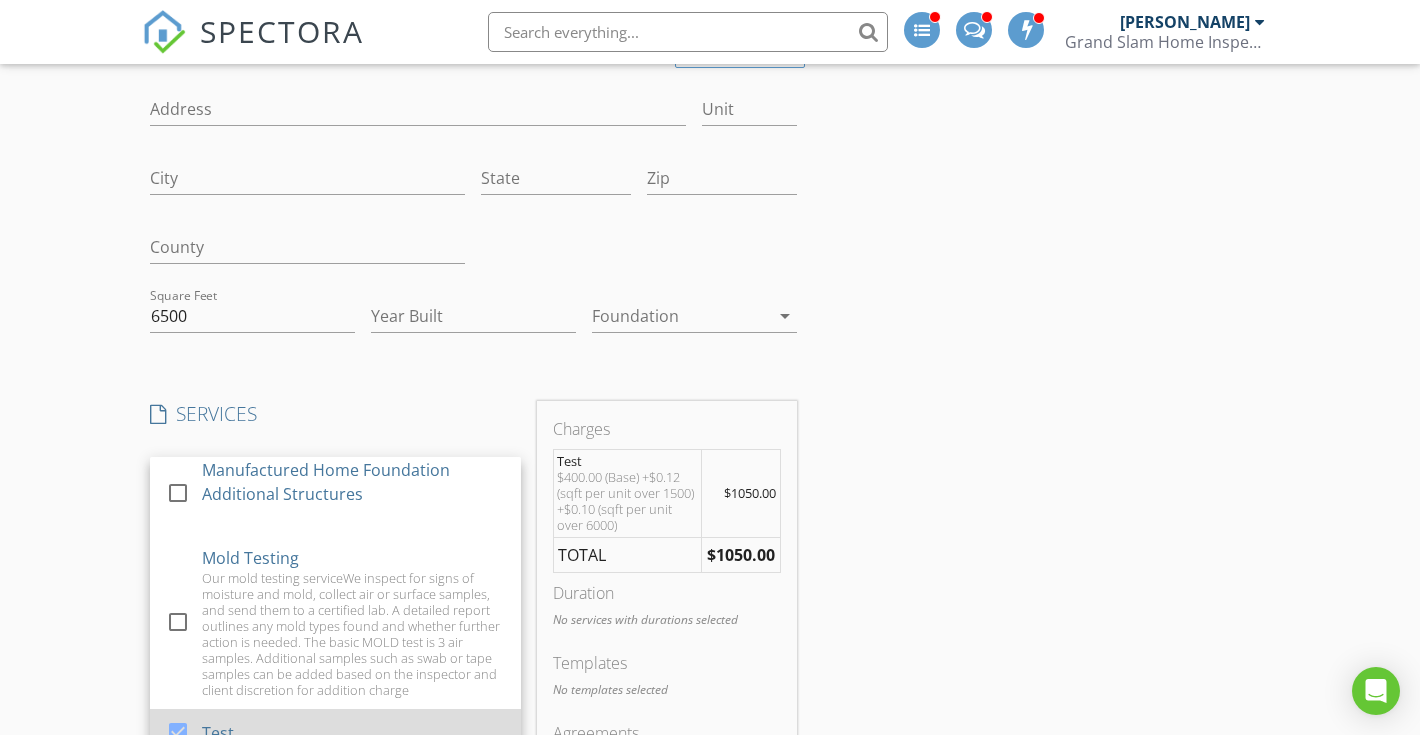 click on "Test" at bounding box center (353, 733) 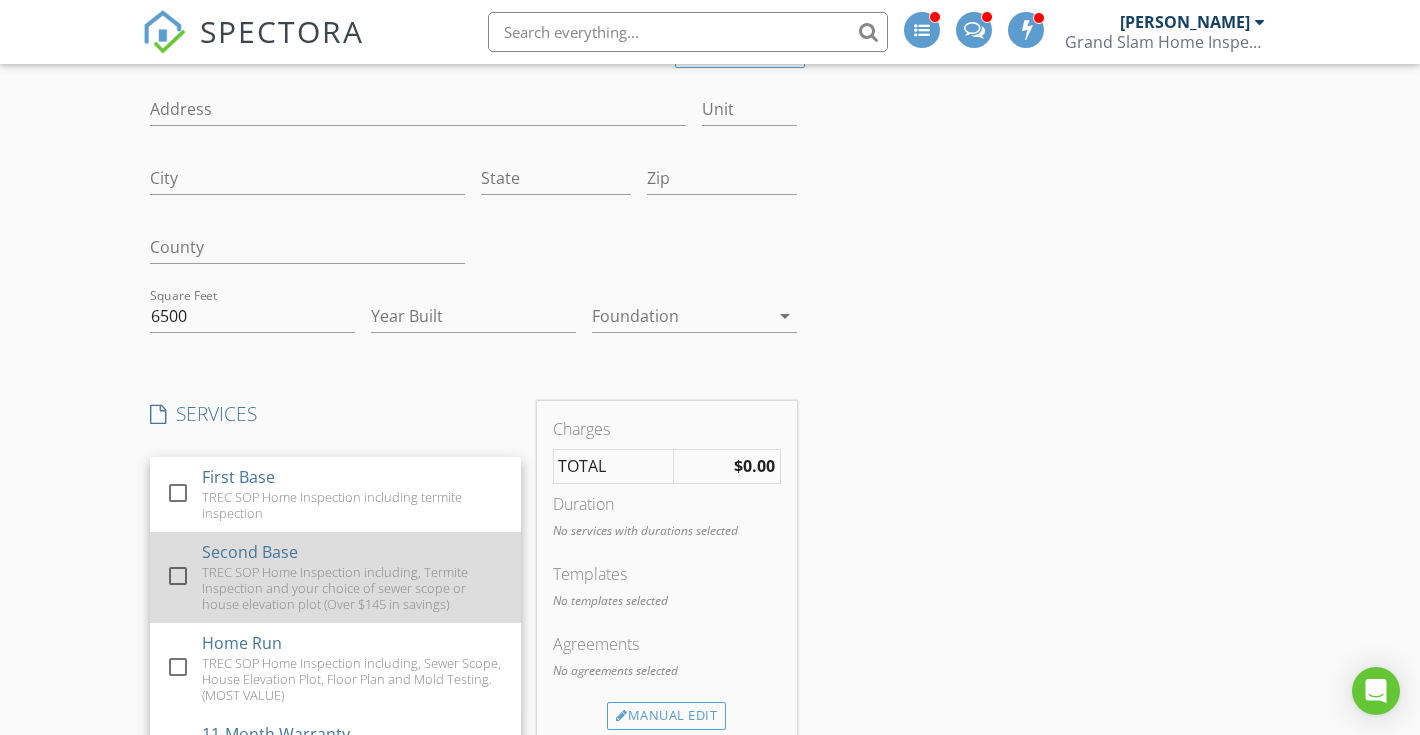 scroll, scrollTop: -1, scrollLeft: 0, axis: vertical 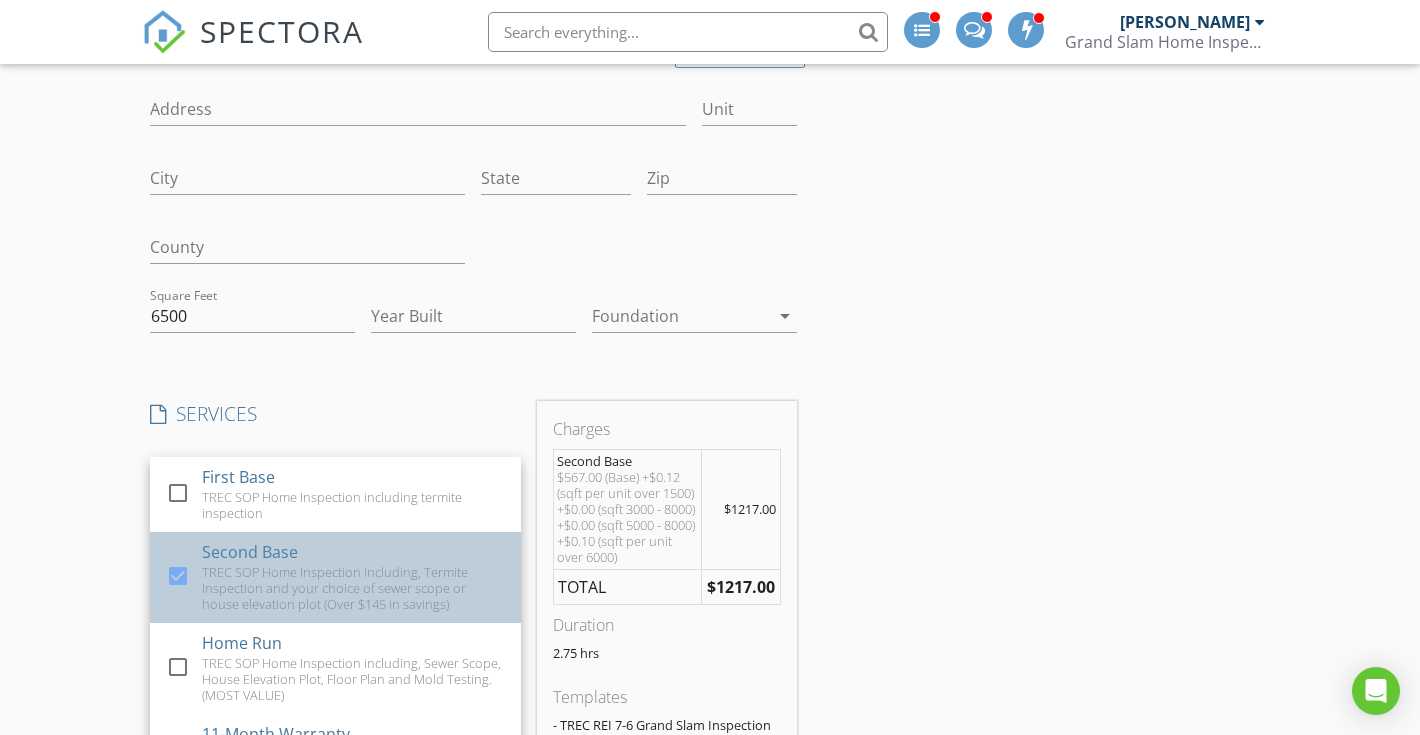 click on "TREC SOP Home Inspection including, Termite Inspection and your choice of sewer scope or house elevation plot (Over $145 in savings)" at bounding box center [353, 588] 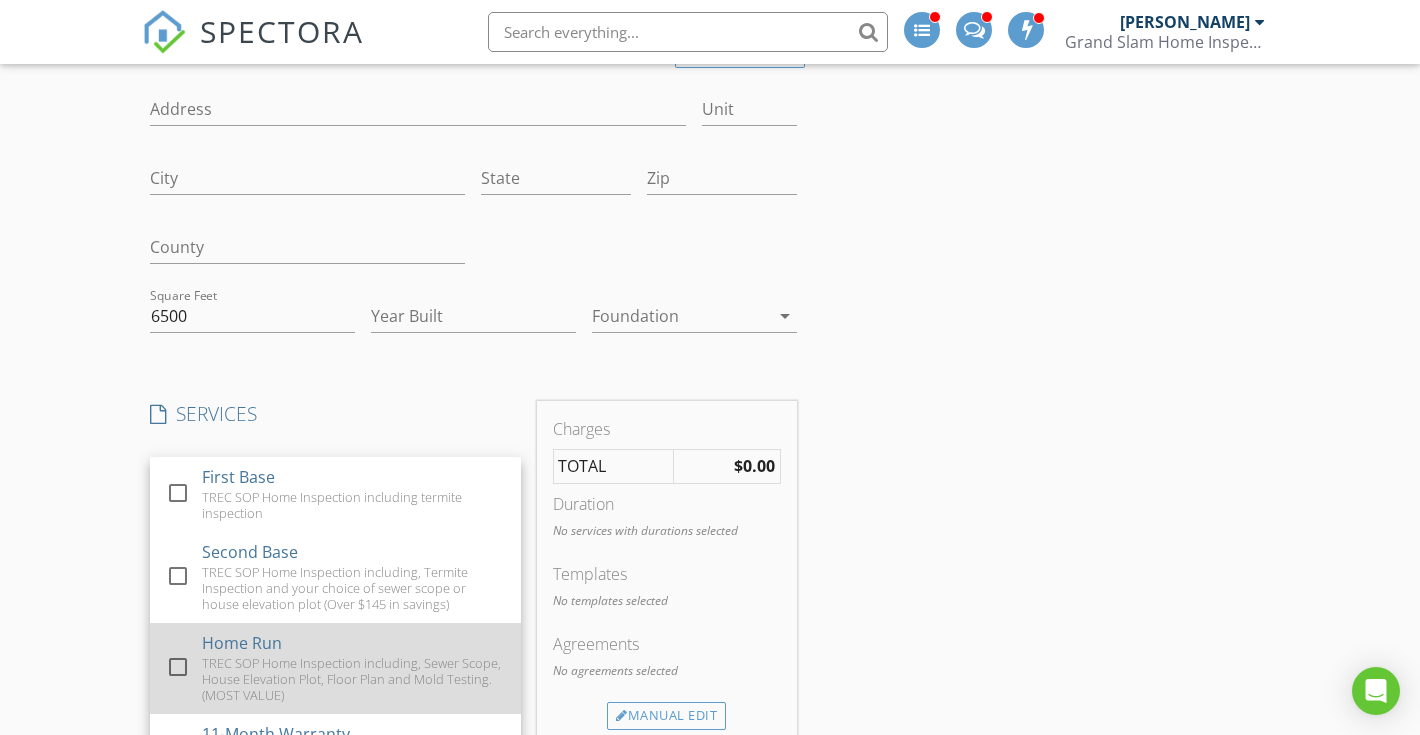 click on "Home Run   TREC SOP Home Inspection including, Sewer Scope, House Elevation Plot, Floor Plan and Mold Testing. (MOST VALUE)" at bounding box center (353, 668) 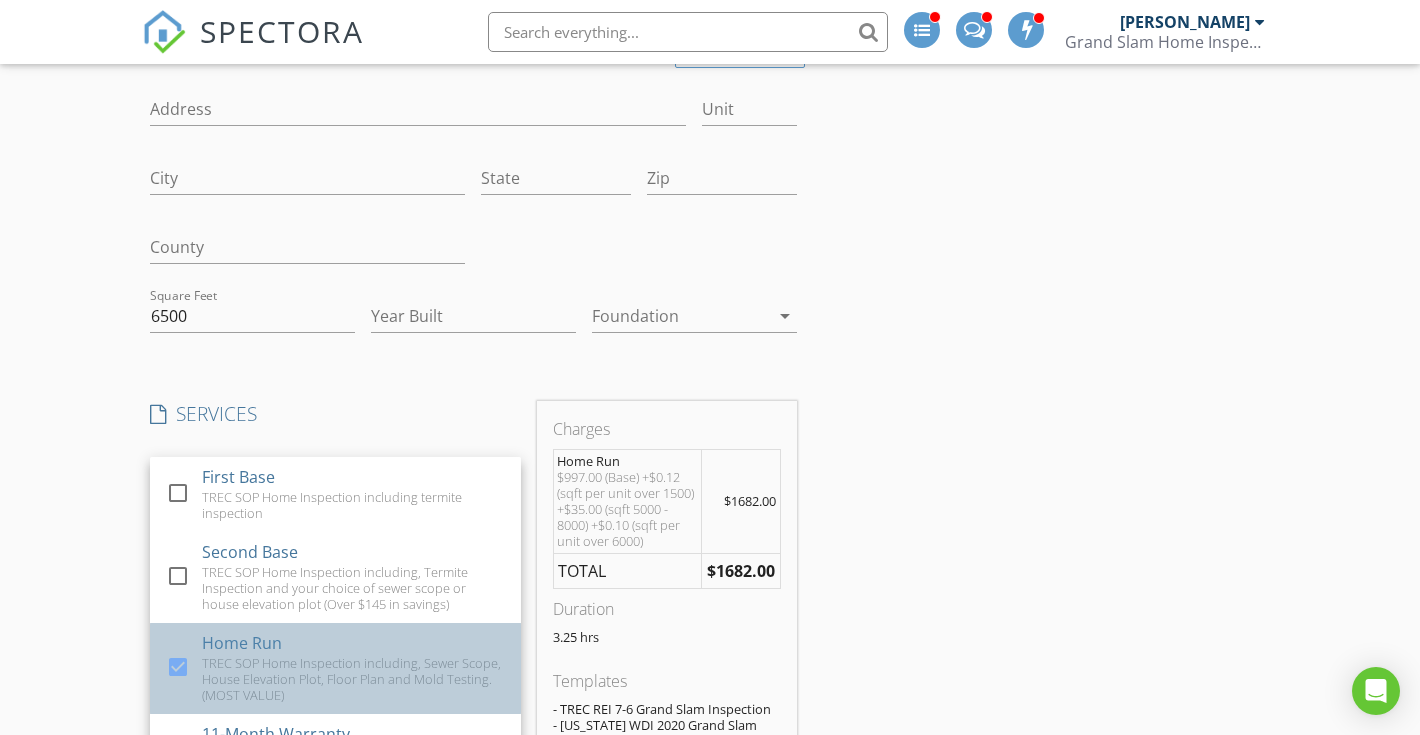 click on "Home Run   TREC SOP Home Inspection including, Sewer Scope, House Elevation Plot, Floor Plan and Mold Testing. (MOST VALUE)" at bounding box center (353, 668) 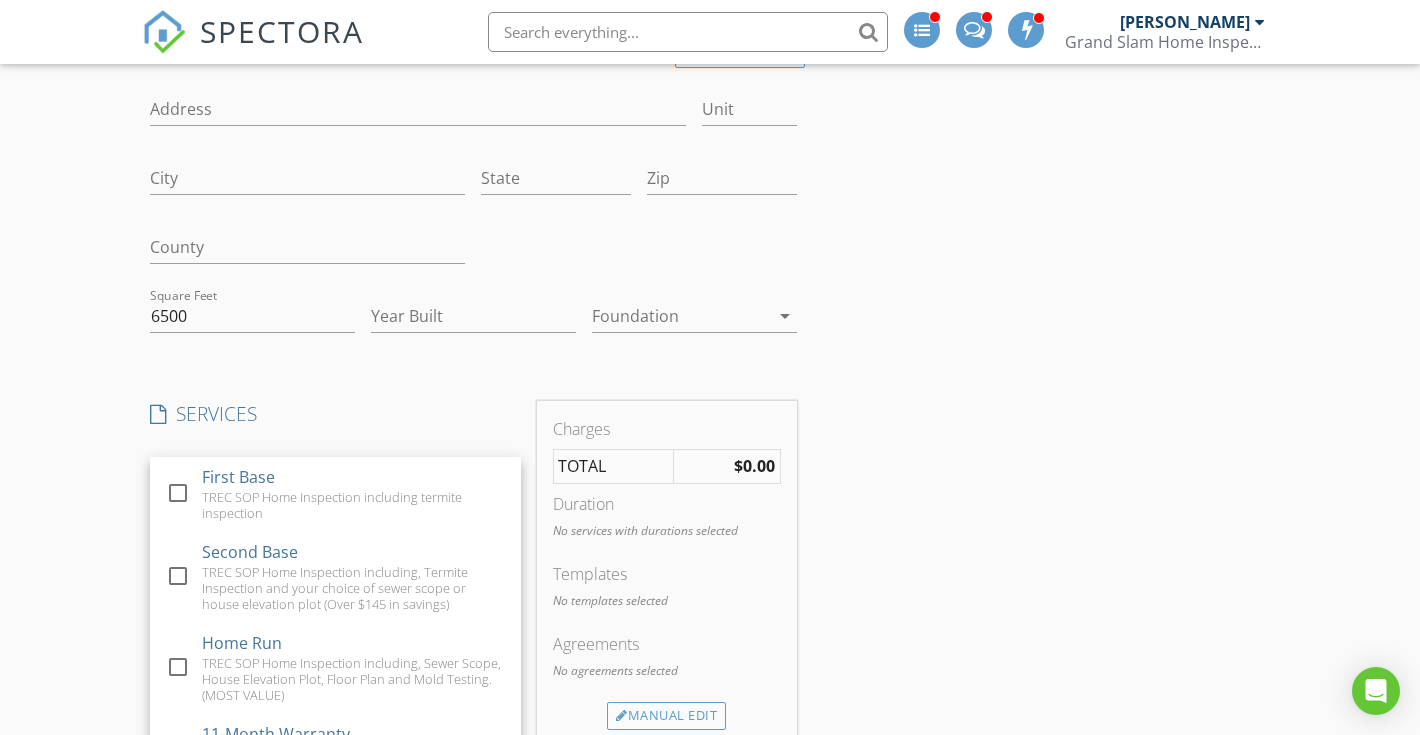 click on "Create a Quote   Send an estimate based on your pricing under settings > services and
fees
Location
Address Search       Address   Unit   City   State   Zip   County     Square Feet 6500   Year Built   Foundation arrow_drop_down
SERVICES
check_box_outline_blank   First Base   TREC SOP Home Inspection including termite inspection  check_box_outline_blank   Second Base   TREC SOP Home Inspection including, Termite Inspection and your choice of sewer scope or house elevation plot (Over $145 in savings) check_box_outline_blank   Home Run   TREC SOP Home Inspection including, Sewer Scope, House Elevation Plot, Floor Plan and Mold Testing. (MOST VALUE) check_box_outline_blank   11-Month Warranty    Inspection on a home just before the builder warranty is up check_box_outline_blank   Pre-Drywall Inspection    This is a phase inspection when the home has rough in electrical and plumbing just before the drywall and insulation are placed." at bounding box center [710, 745] 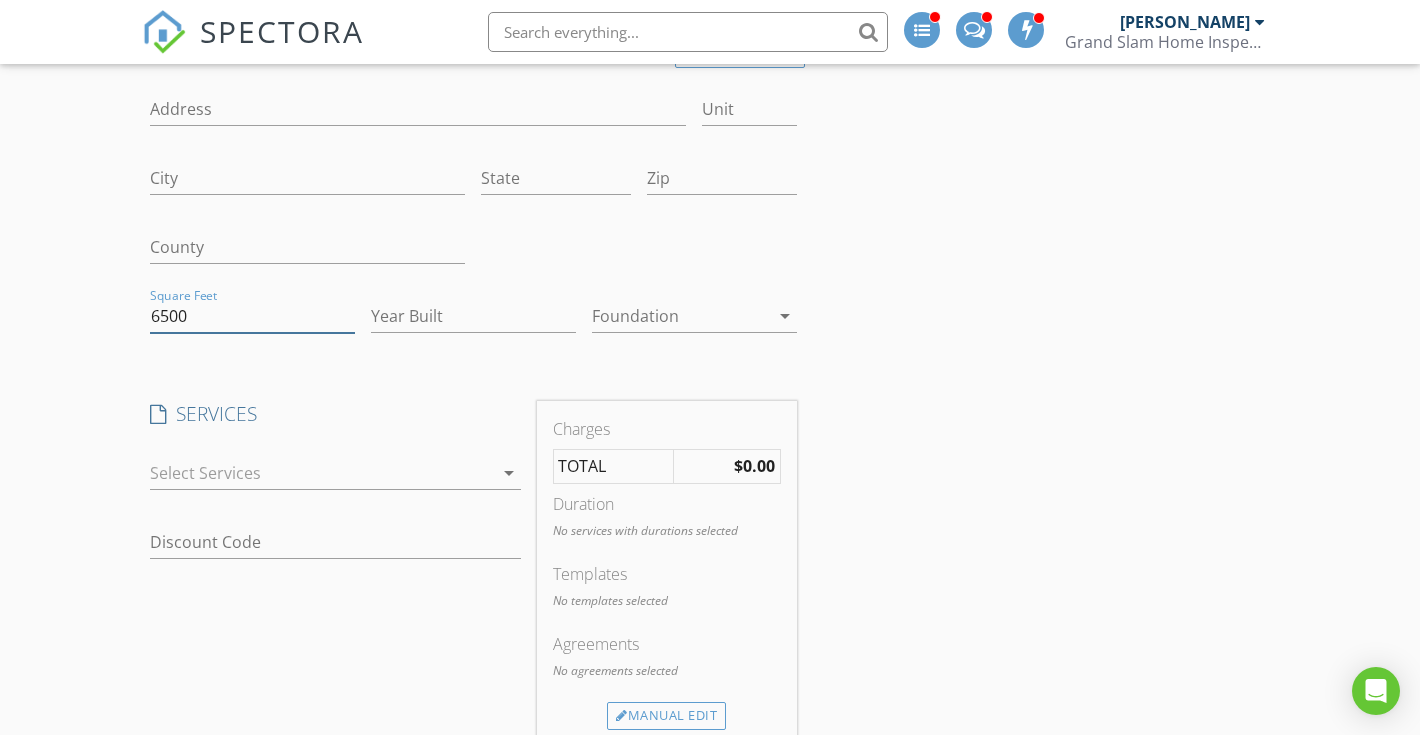 drag, startPoint x: 195, startPoint y: 321, endPoint x: 150, endPoint y: 321, distance: 45 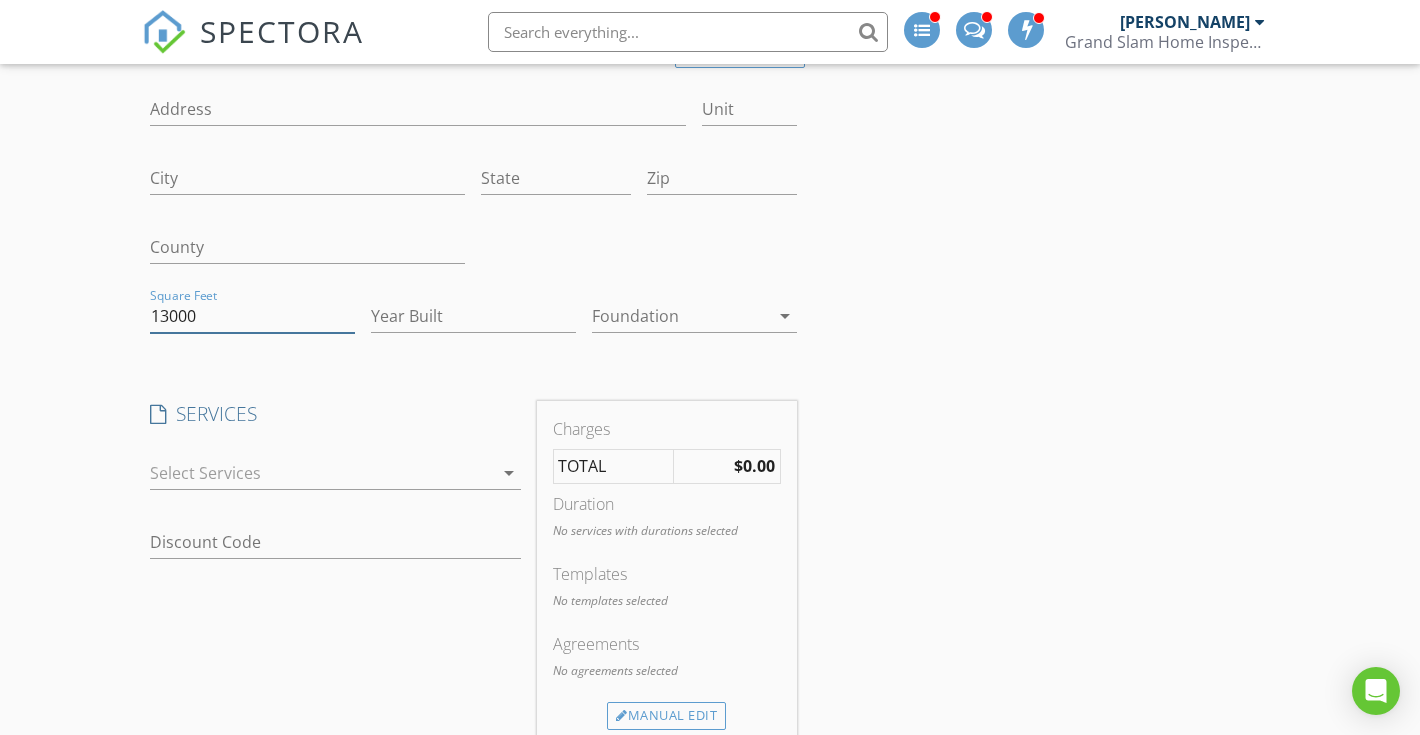 type on "13000" 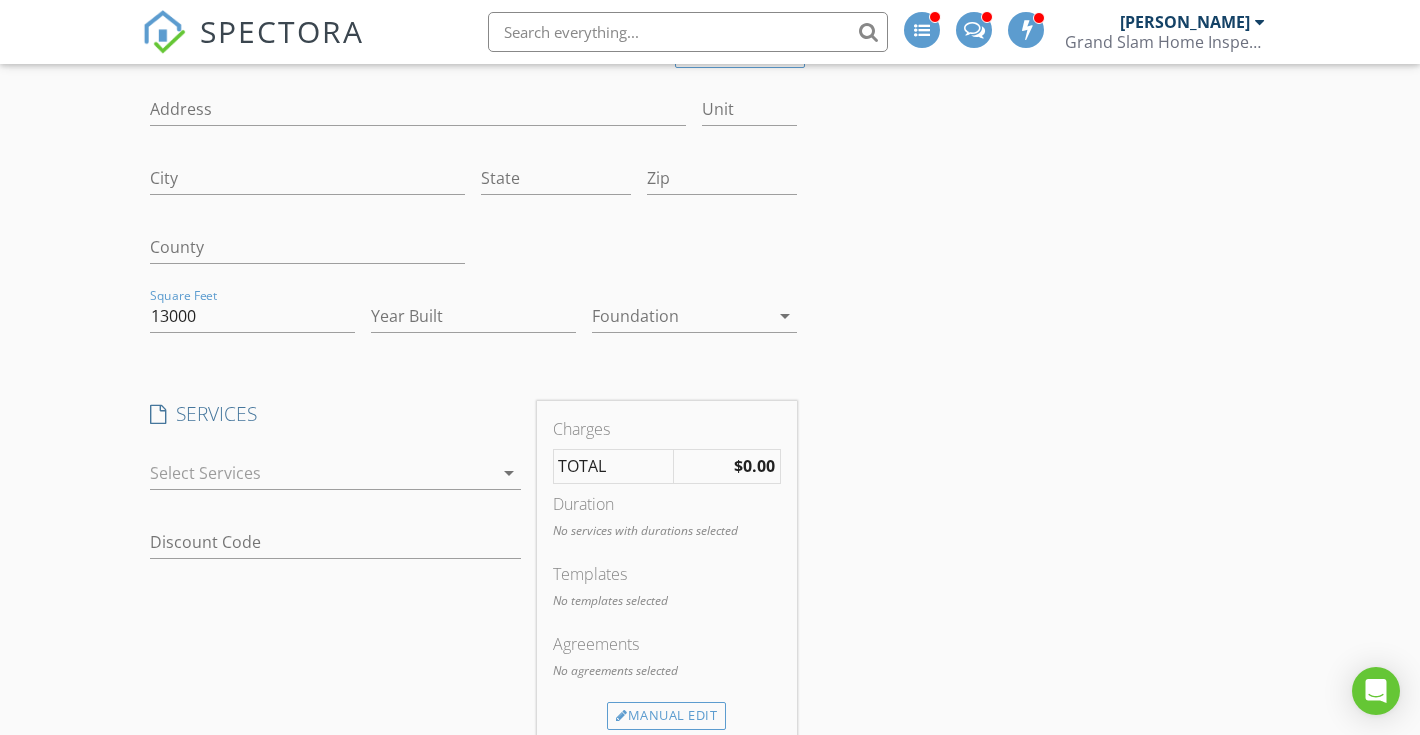 click on "SERVICES" at bounding box center (335, 414) 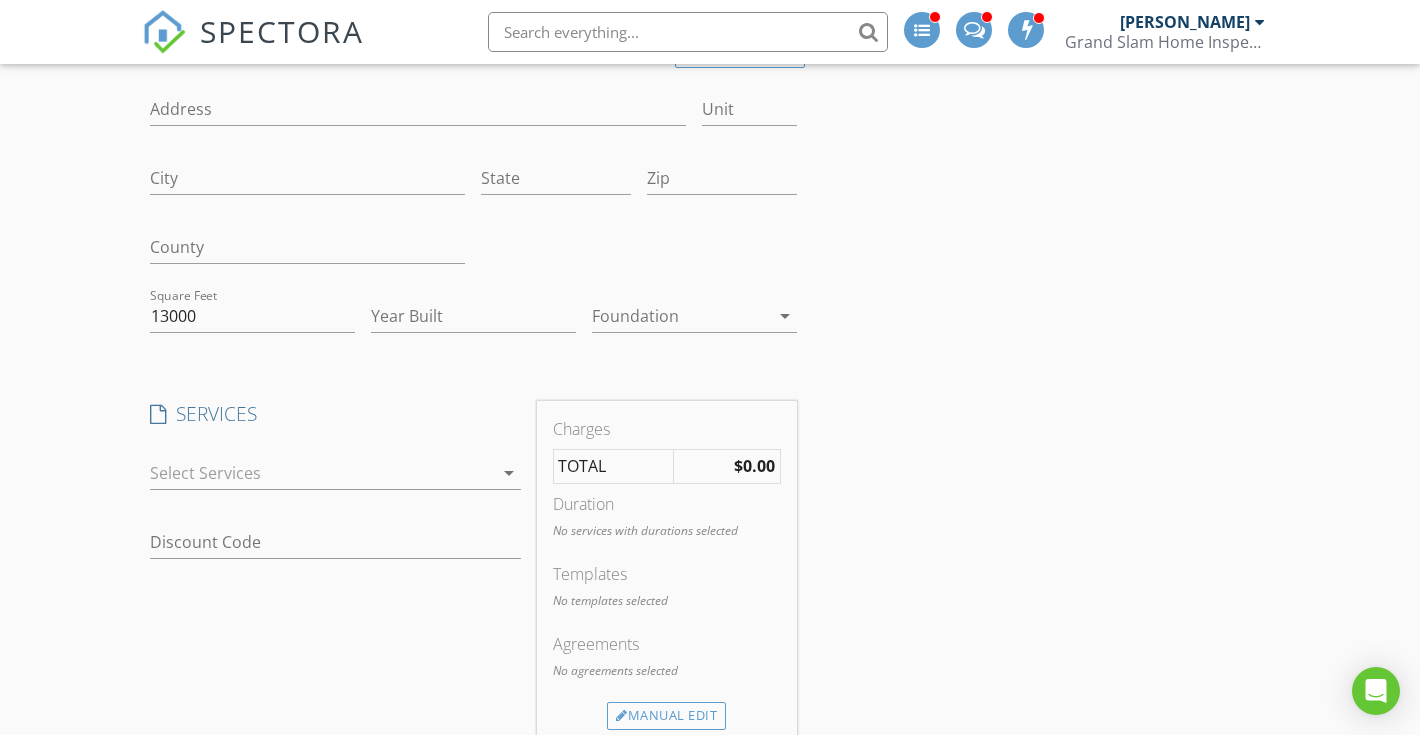 click at bounding box center [321, 473] 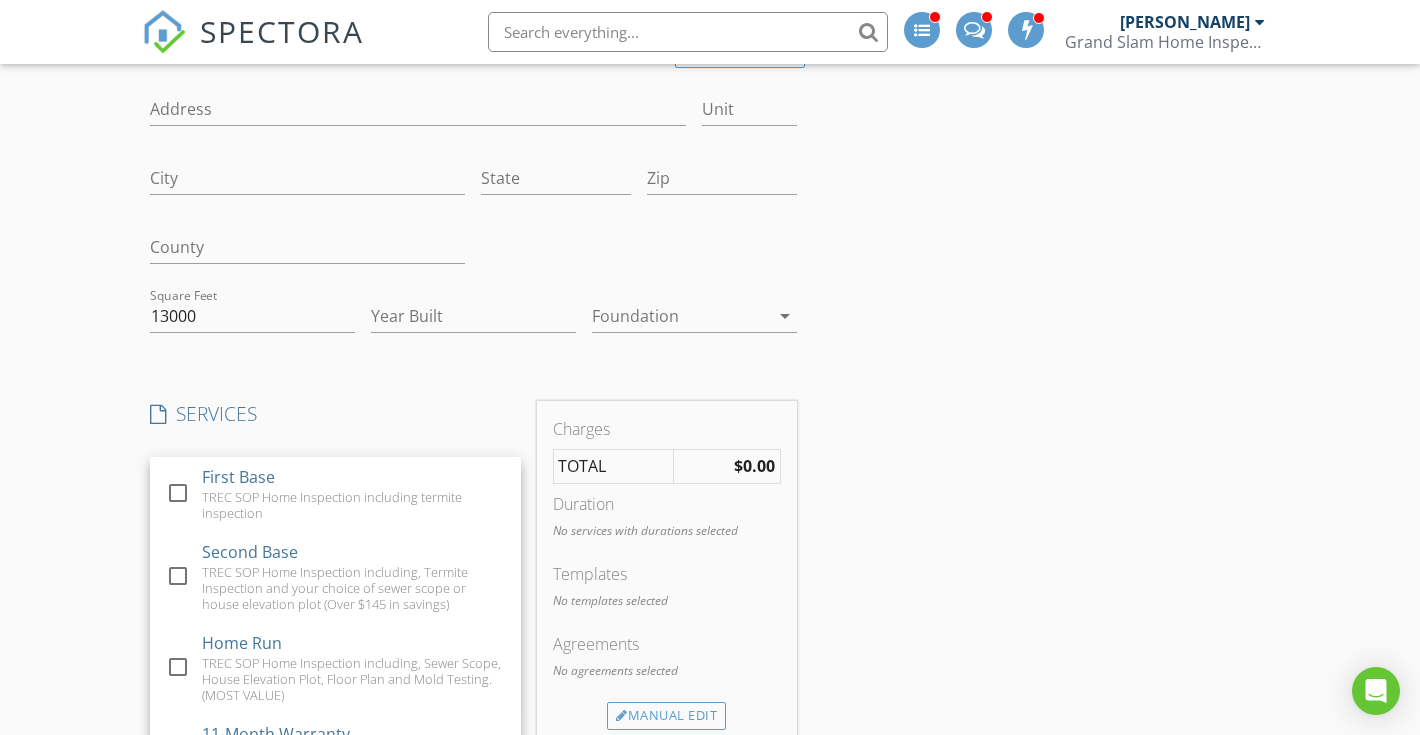 click on "First Base   TREC SOP Home Inspection including termite inspection" at bounding box center (353, 494) 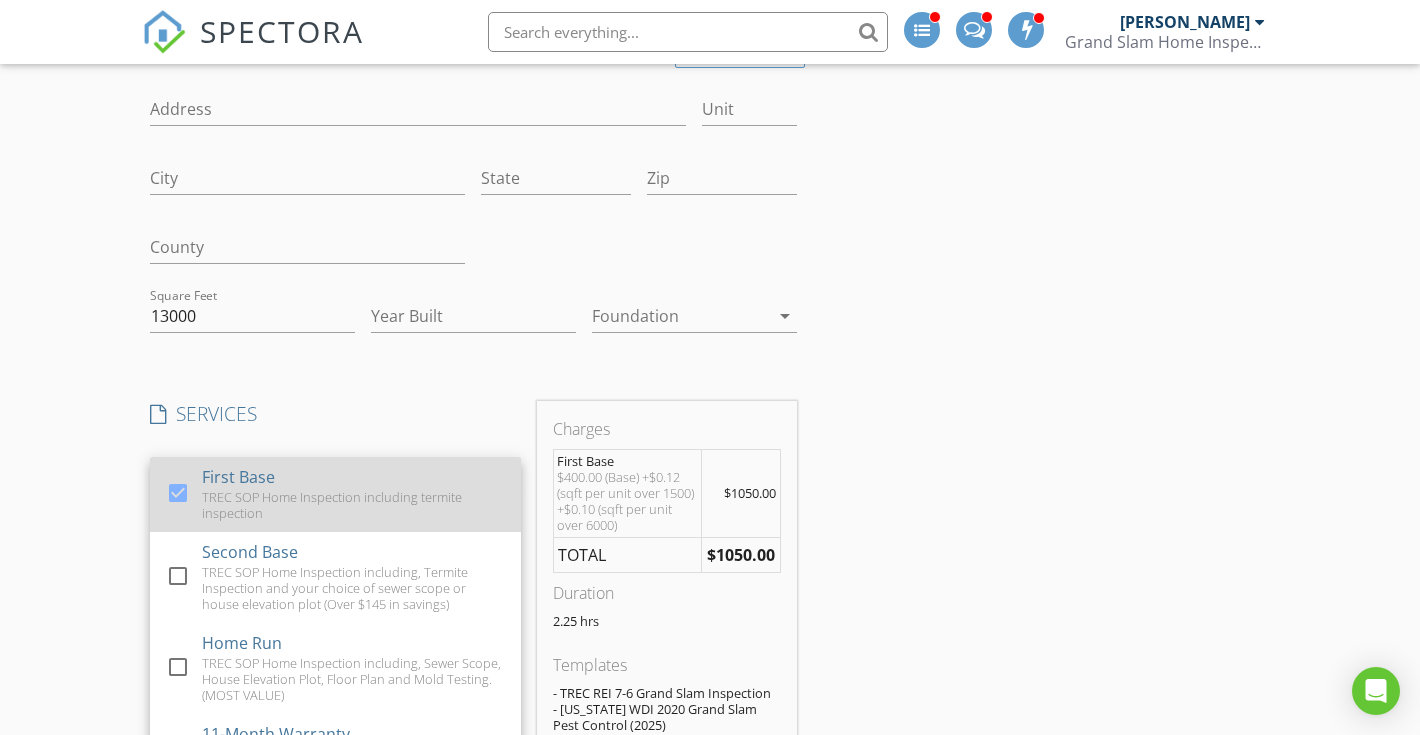 click on "First Base   TREC SOP Home Inspection including termite inspection" at bounding box center [353, 494] 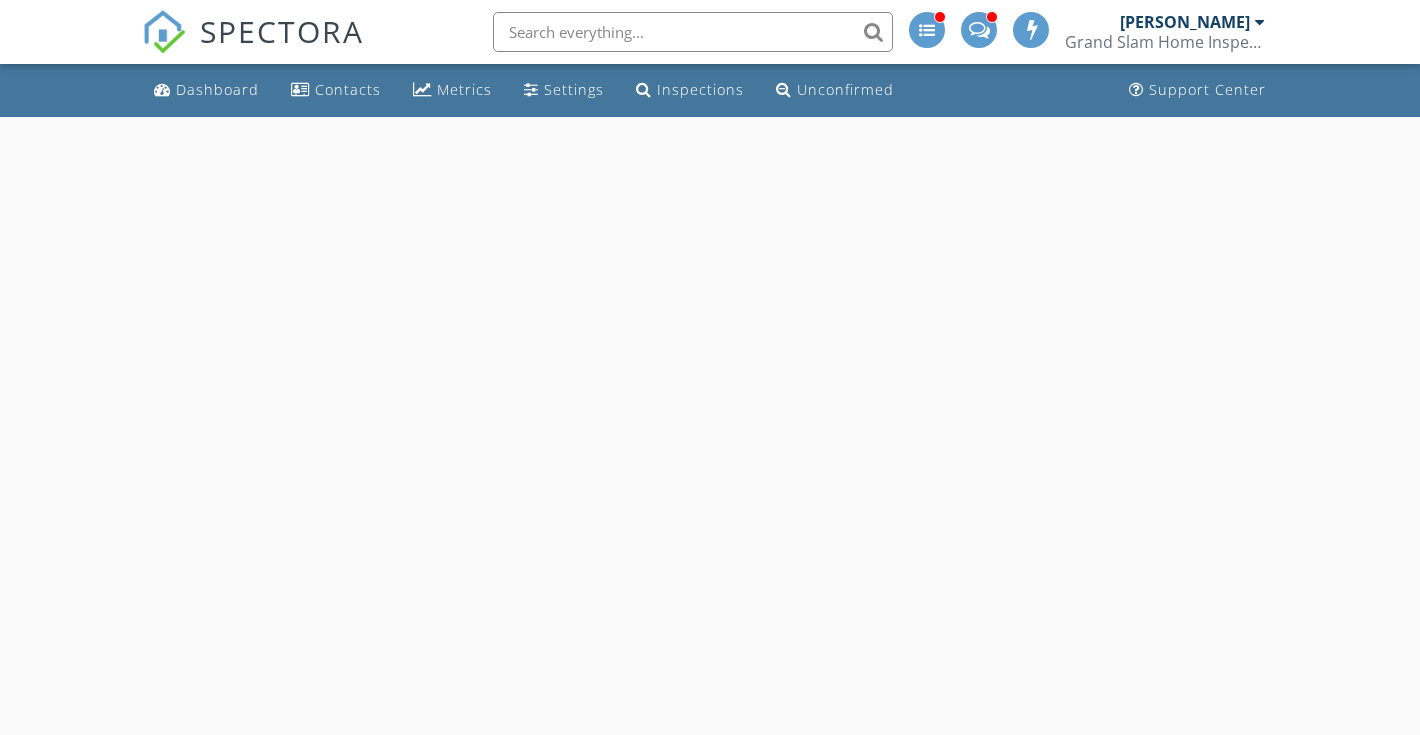 scroll, scrollTop: 117, scrollLeft: 0, axis: vertical 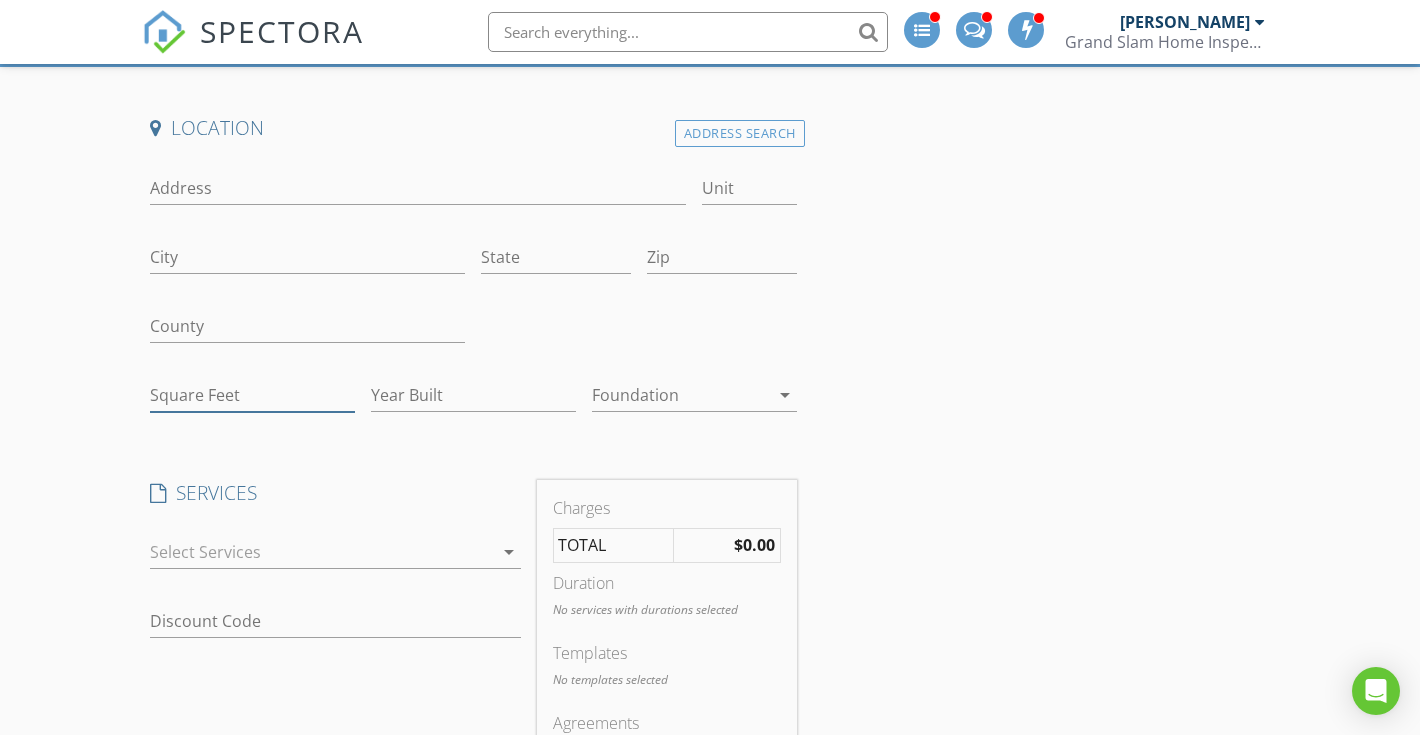 click on "Square Feet" at bounding box center [252, 395] 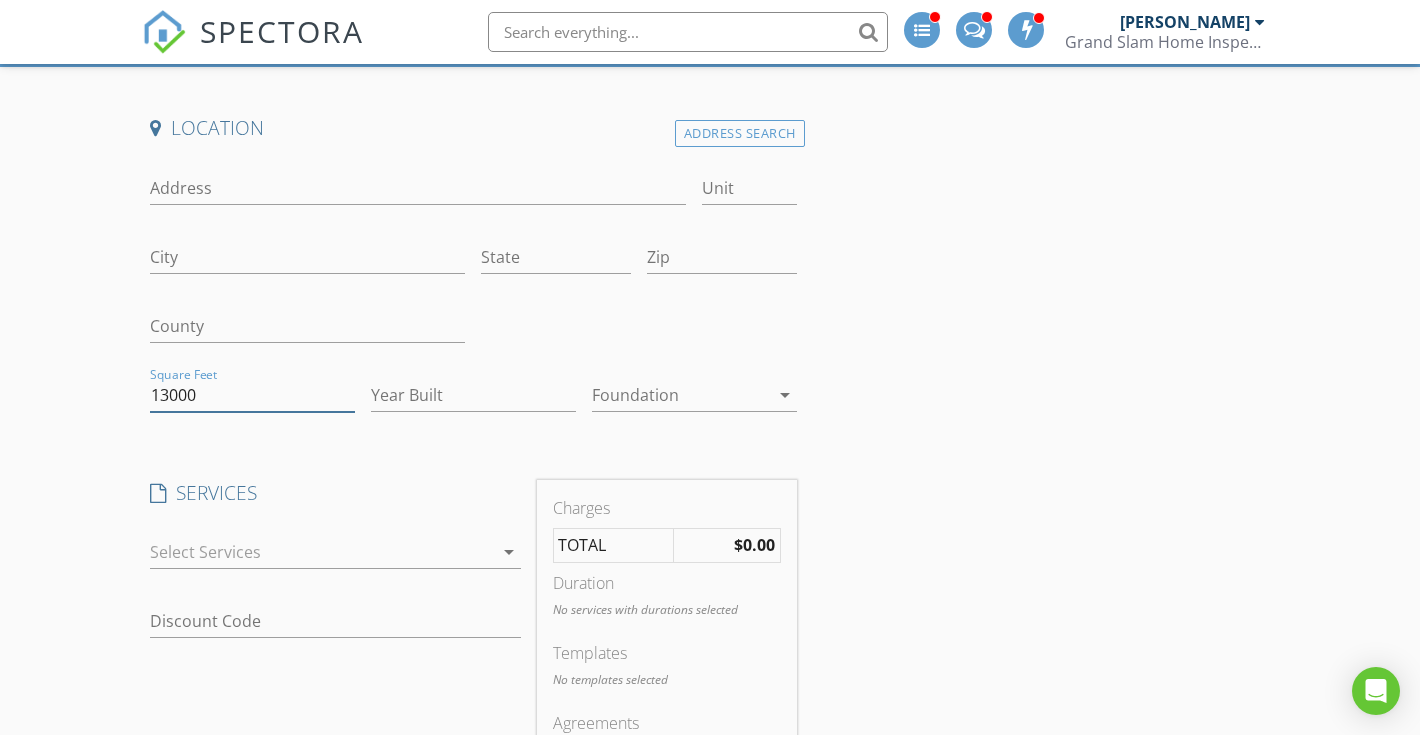 type on "13000" 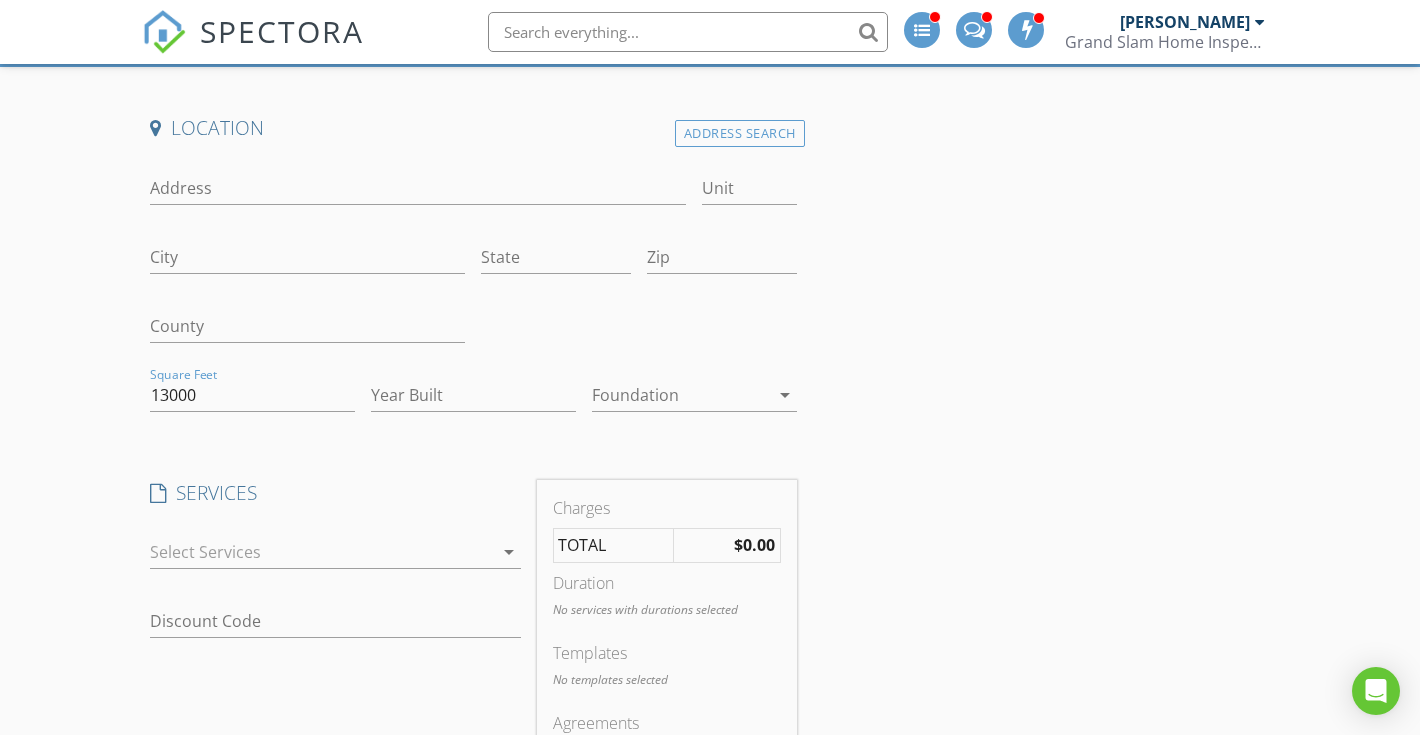 click at bounding box center [321, 552] 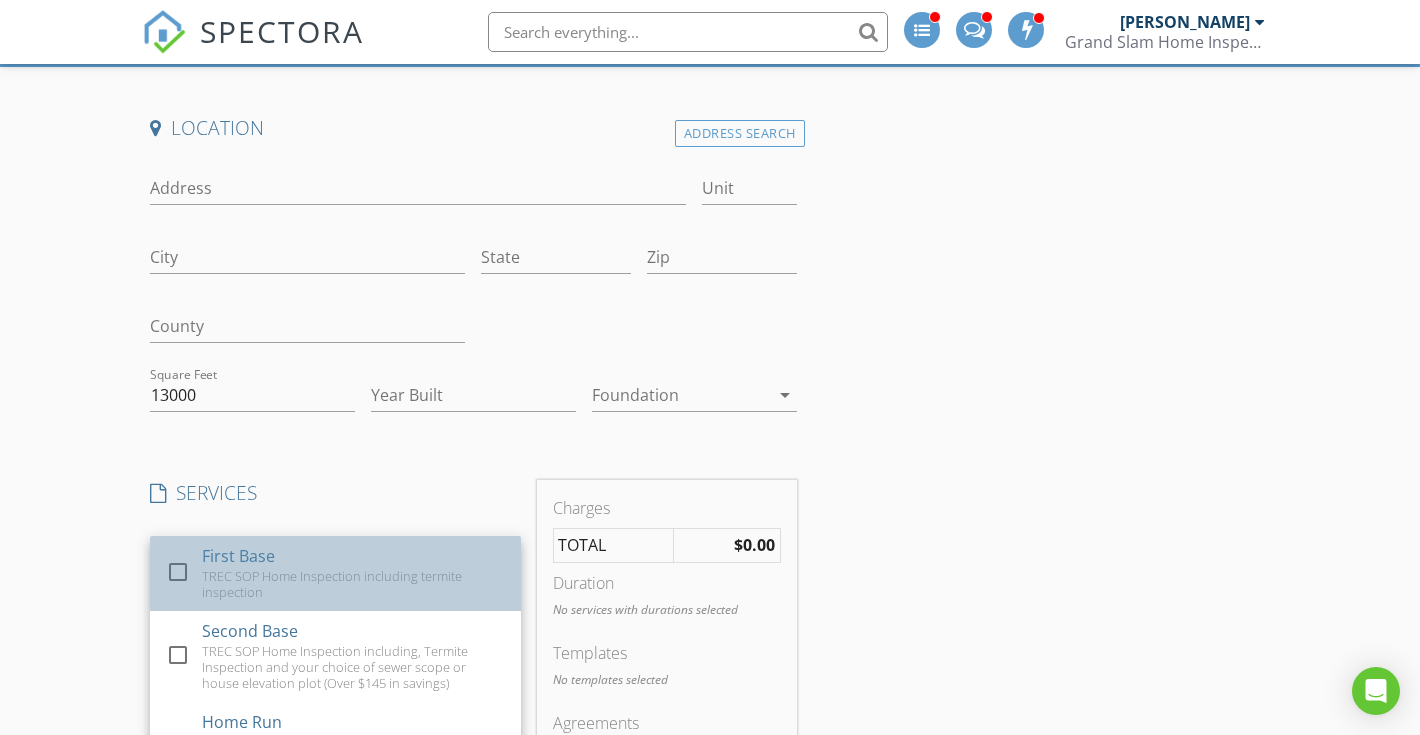 click on "First Base   TREC SOP Home Inspection including termite inspection" at bounding box center [353, 573] 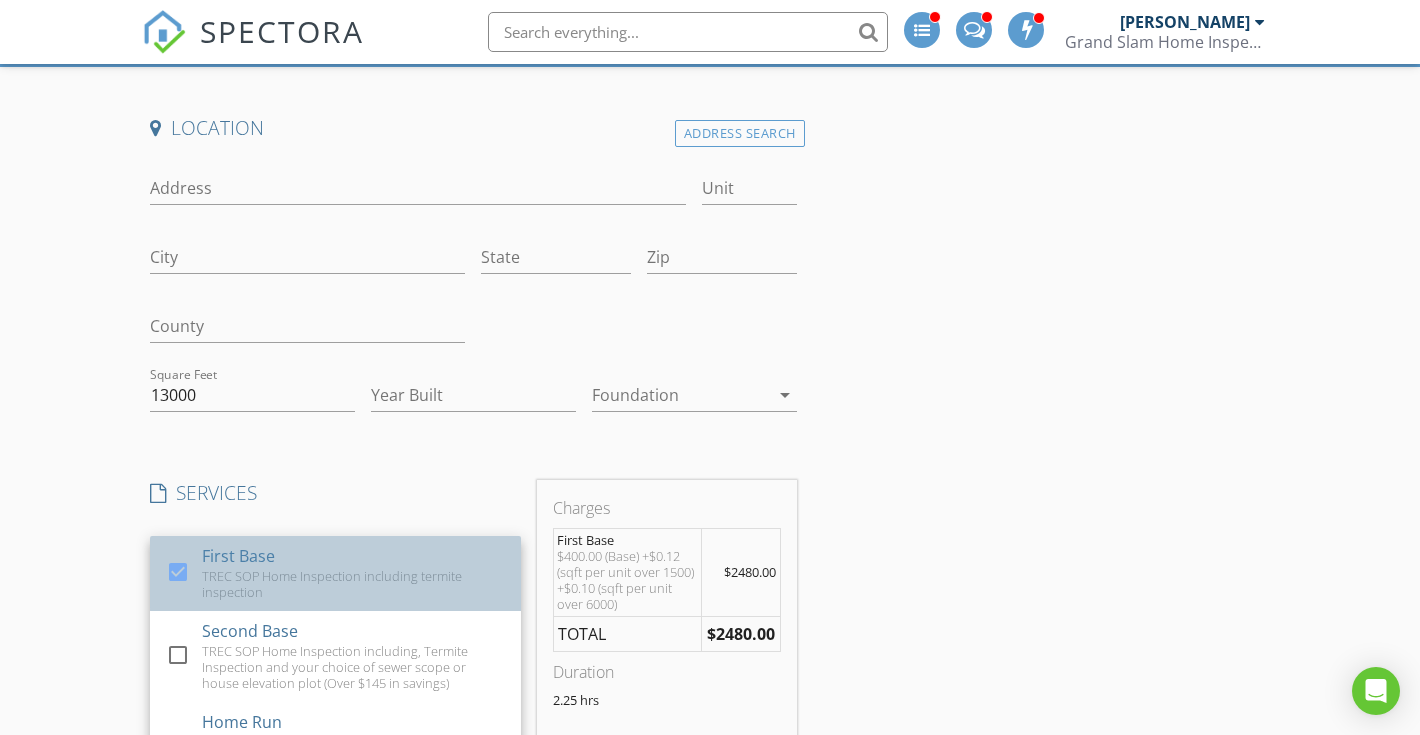 click on "First Base   TREC SOP Home Inspection including termite inspection" at bounding box center (353, 573) 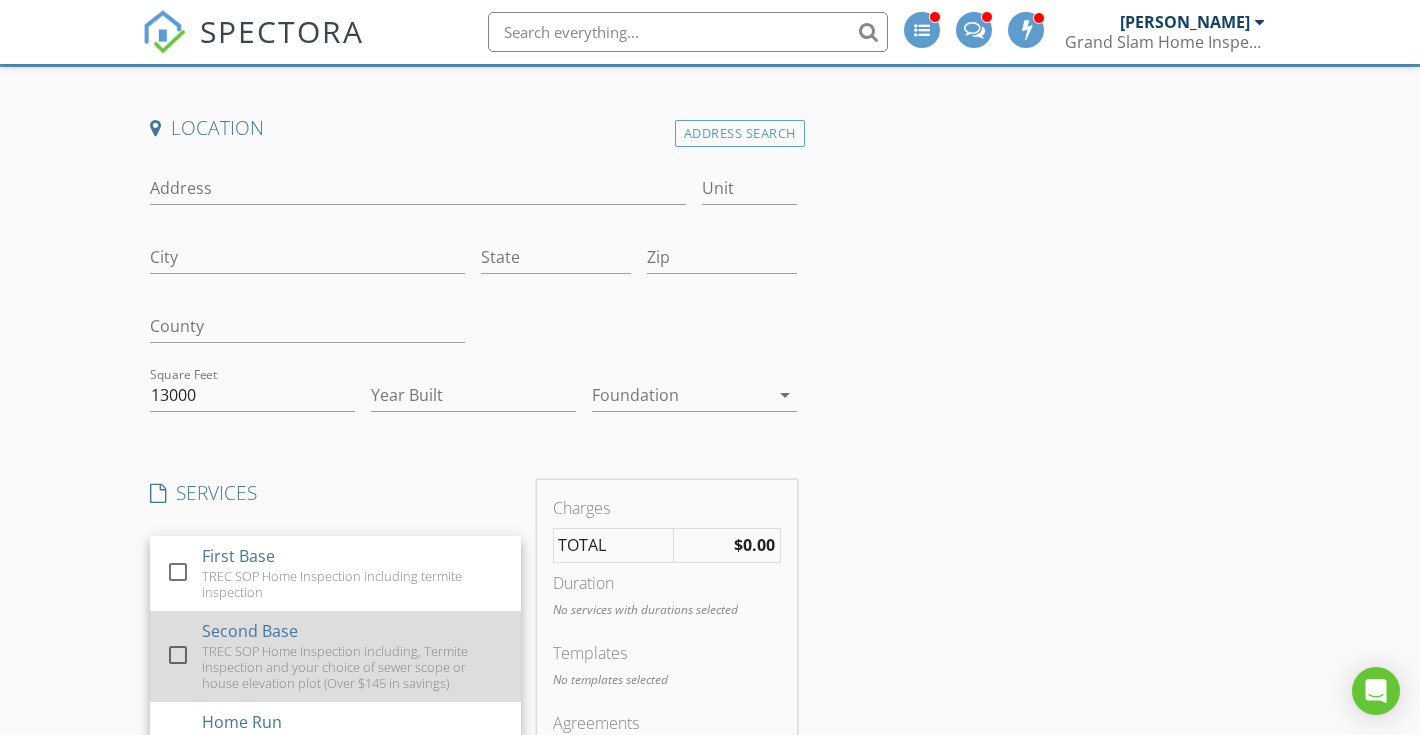click on "Second Base" at bounding box center (250, 631) 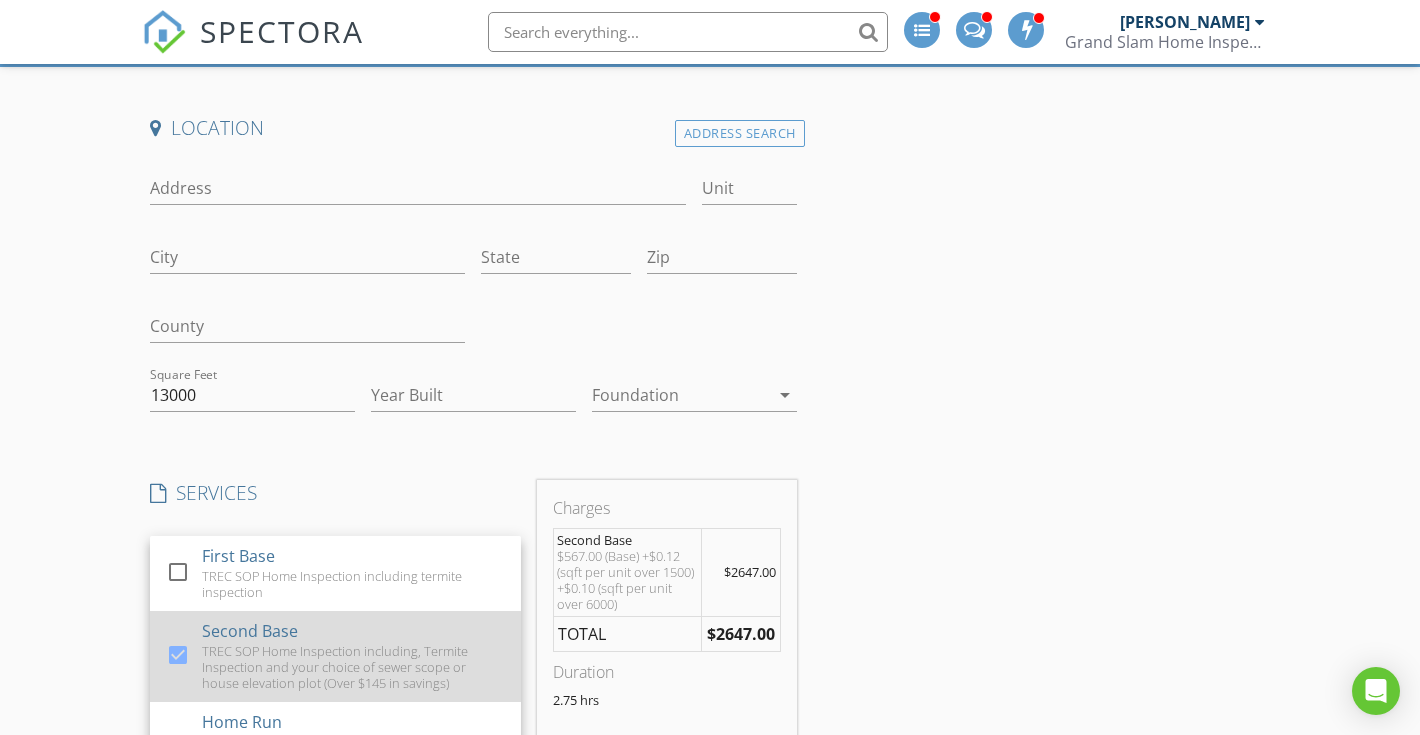 click on "Second Base" at bounding box center (250, 631) 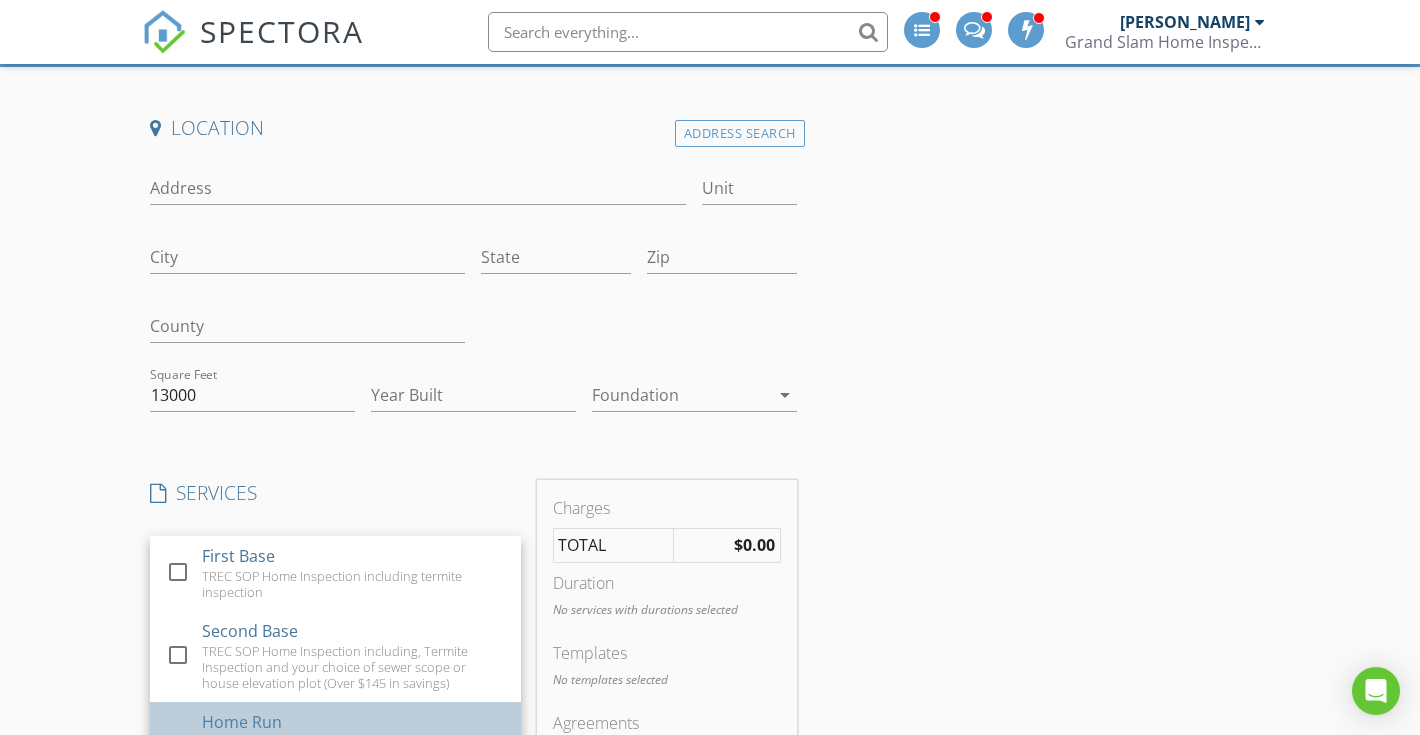 click on "Home Run   TREC SOP Home Inspection including, Sewer Scope, House Elevation Plot, Floor Plan and Mold Testing. (MOST VALUE)" at bounding box center [353, 747] 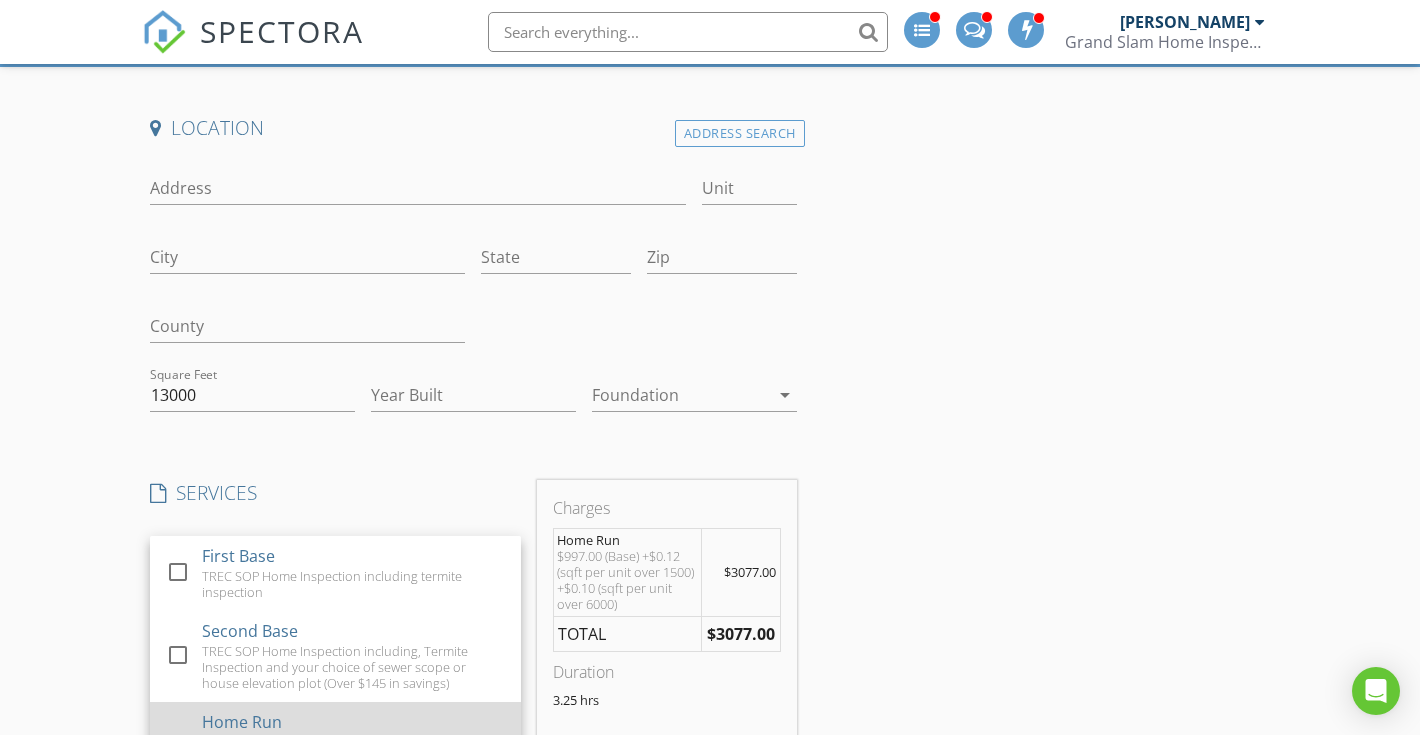 click on "Home Run   TREC SOP Home Inspection including, Sewer Scope, House Elevation Plot, Floor Plan and Mold Testing. (MOST VALUE)" at bounding box center (353, 747) 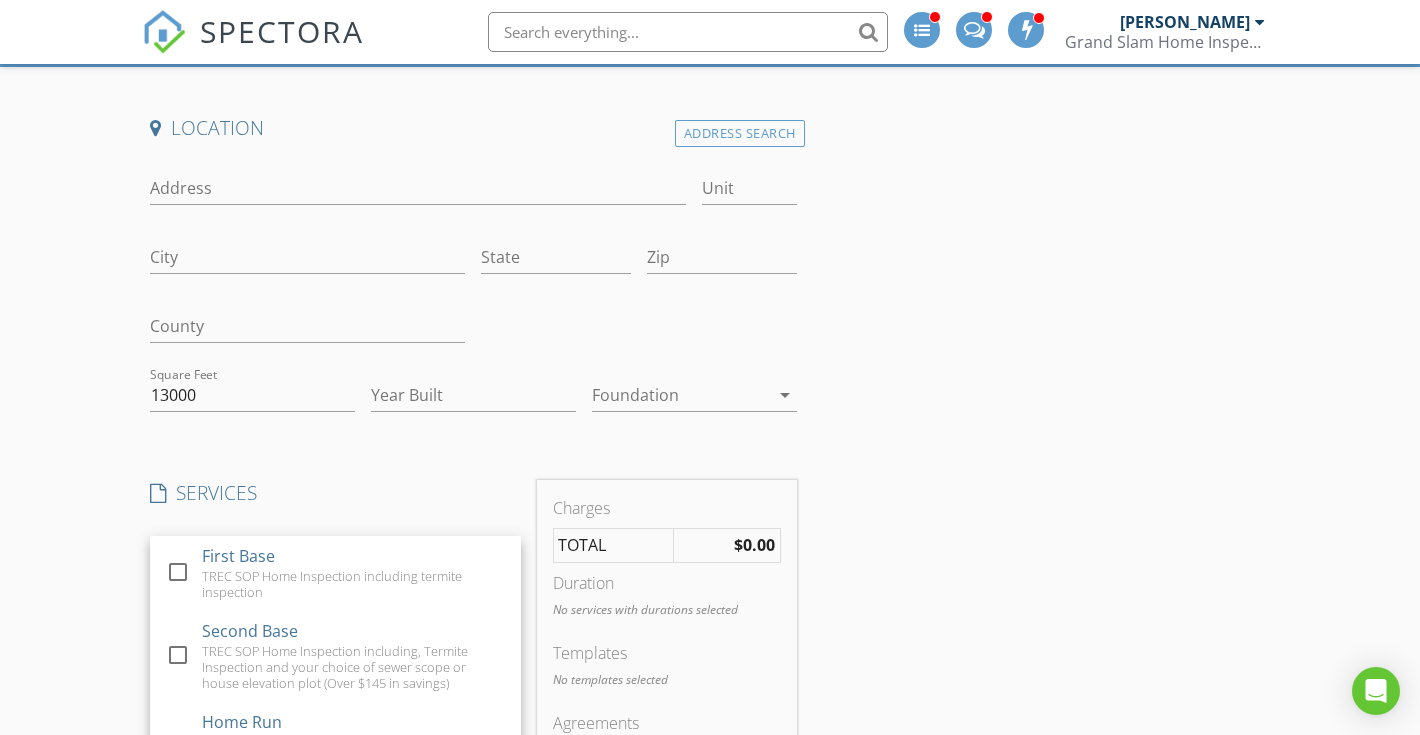 click on "Location
Address Search       Address   Unit   City   State   Zip   County     Square Feet 13000   Year Built   Foundation arrow_drop_down
SERVICES
check_box_outline_blank   First Base   TREC SOP Home Inspection including termite inspection  check_box_outline_blank   Second Base   TREC SOP Home Inspection including, Termite Inspection and your choice of sewer scope or house elevation plot (Over $145 in savings) check_box_outline_blank   Home Run   TREC SOP Home Inspection including, Sewer Scope, House Elevation Plot, Floor Plan and Mold Testing. (MOST VALUE) check_box_outline_blank   11-Month Warranty    Inspection on a home just before the builder warranty is up check_box_outline_blank   Pre-Drywall Inspection    This is a phase inspection when the home has rough in electrical and plumbing just before the drywall and insulation are placed.  check_box_outline_blank   WDI (Termite) inspection    check_box_outline_blank   Sewer Scope     Re-inspection" at bounding box center (473, 857) 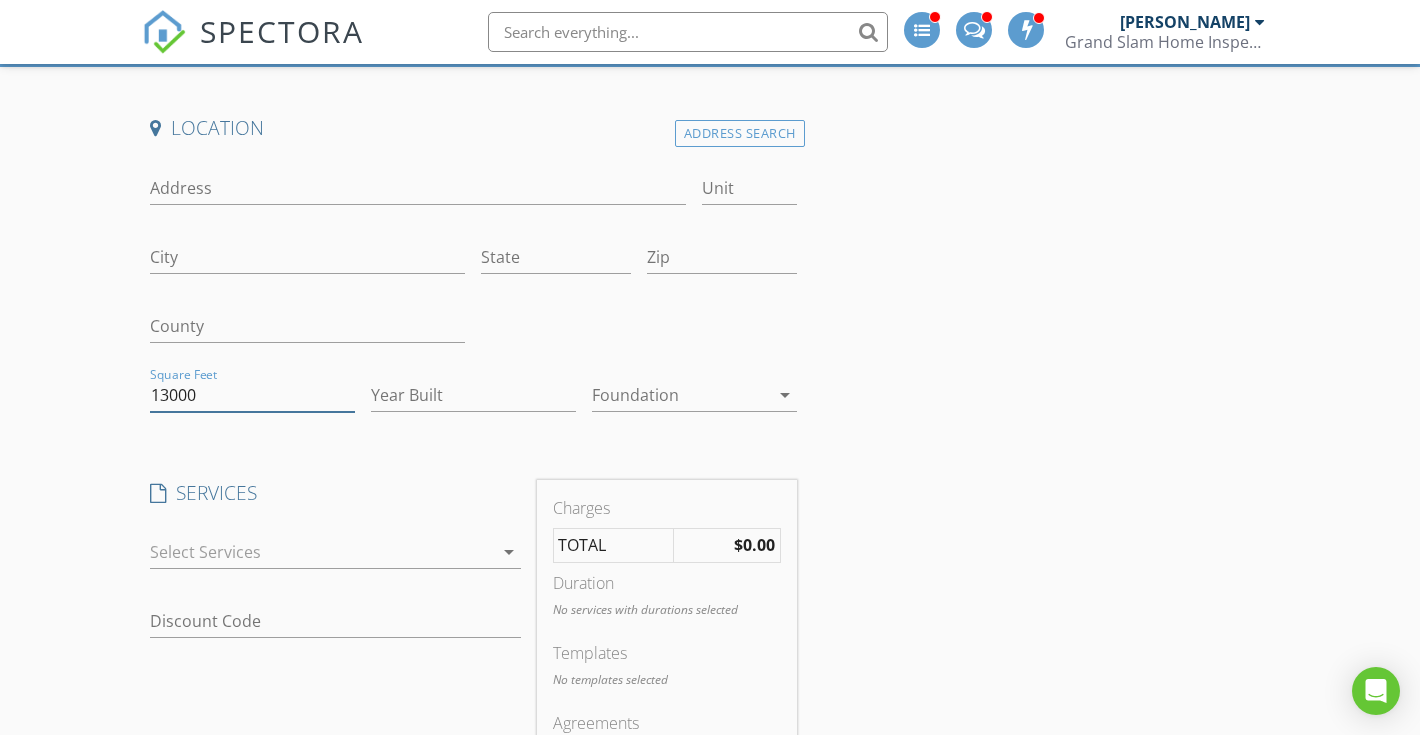 drag, startPoint x: 309, startPoint y: 400, endPoint x: 137, endPoint y: 398, distance: 172.01163 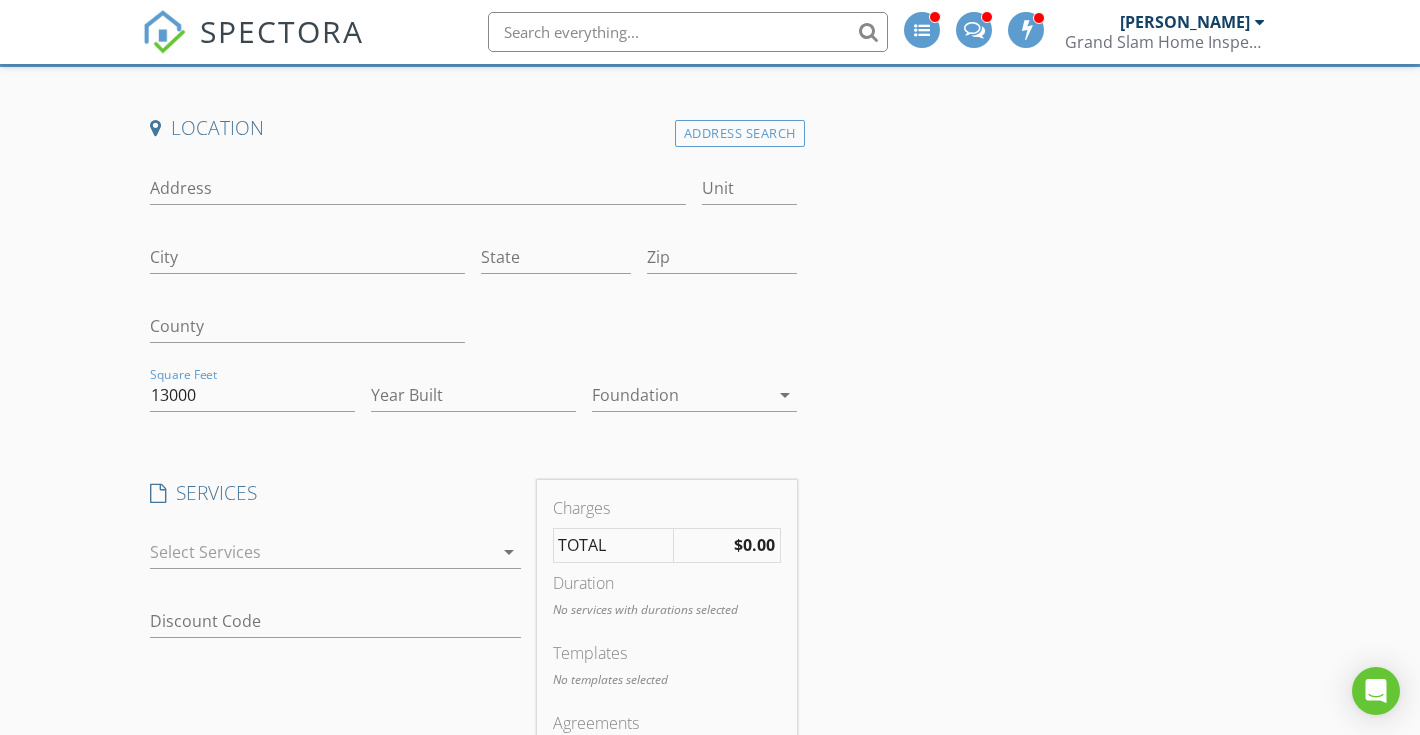 click on "Create a Quote   Send an estimate based on your pricing under settings > services and
fees
Location
Address Search       Address   Unit   City   State   Zip   County     Square Feet 13000   Year Built   Foundation arrow_drop_down
SERVICES
check_box_outline_blank   First Base   TREC SOP Home Inspection including termite inspection  check_box_outline_blank   Second Base   TREC SOP Home Inspection including, Termite Inspection and your choice of sewer scope or house elevation plot (Over $145 in savings) check_box_outline_blank   Home Run   TREC SOP Home Inspection including, Sewer Scope, House Elevation Plot, Floor Plan and Mold Testing. (MOST VALUE) check_box_outline_blank   11-Month Warranty    Inspection on a home just before the builder warranty is up check_box_outline_blank   Pre-Drywall Inspection    This is a phase inspection when the home has rough in electrical and plumbing just before the drywall and insulation are placed." at bounding box center (710, 824) 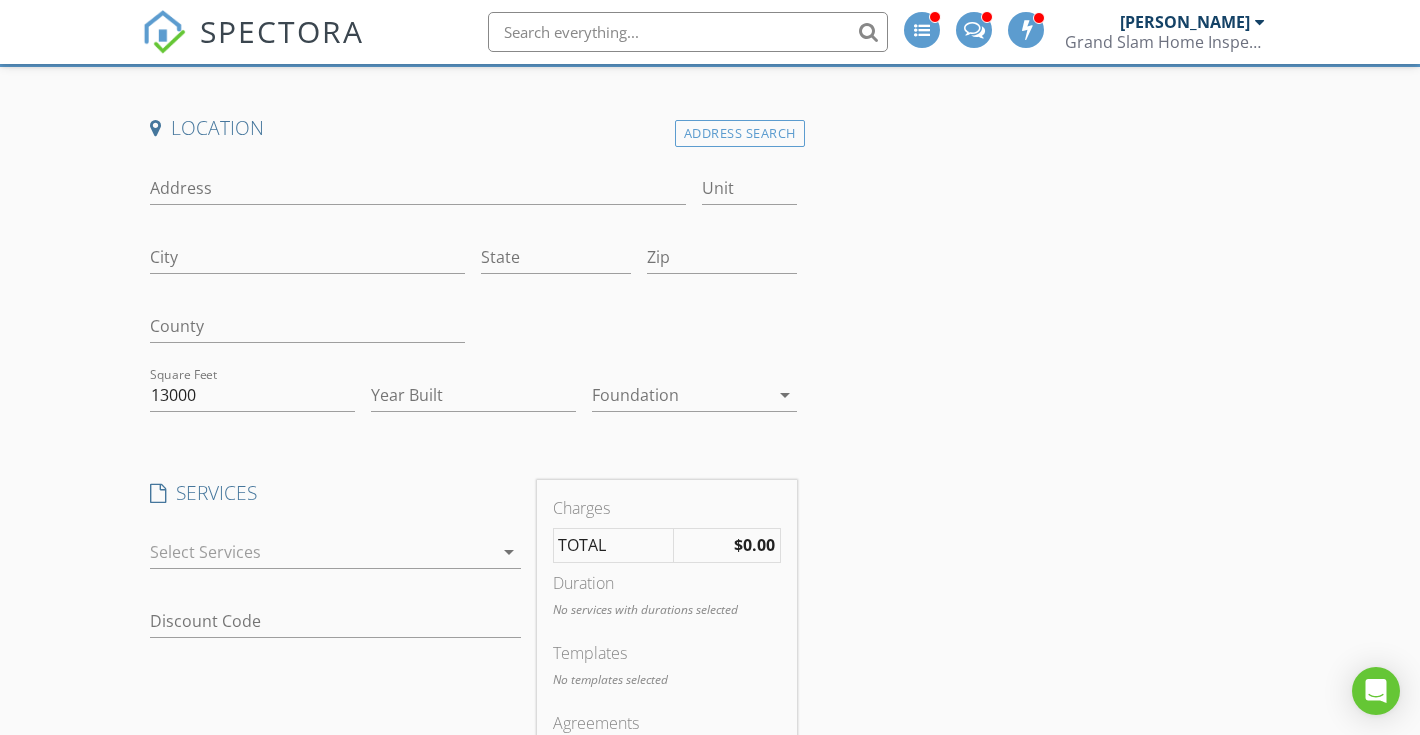 scroll, scrollTop: 0, scrollLeft: 0, axis: both 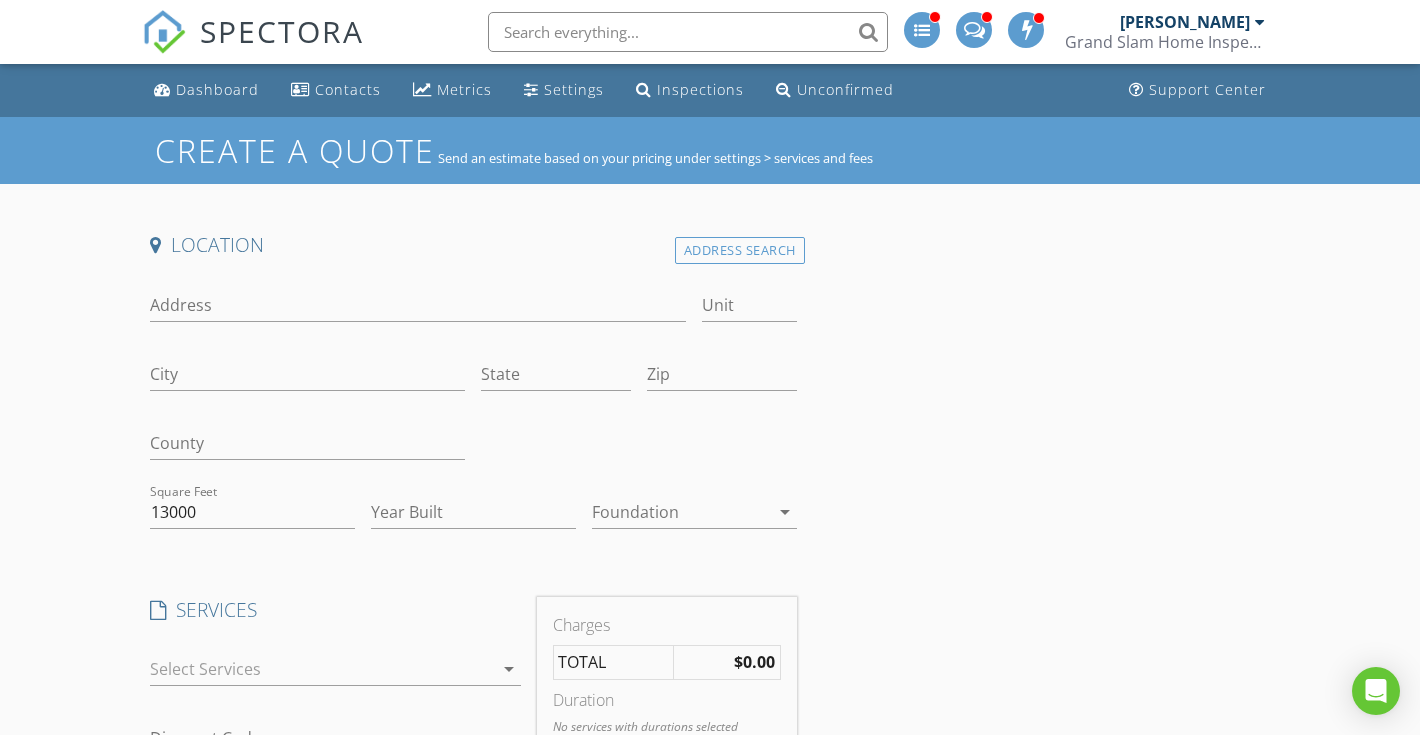 click on "[PERSON_NAME]" at bounding box center [1185, 22] 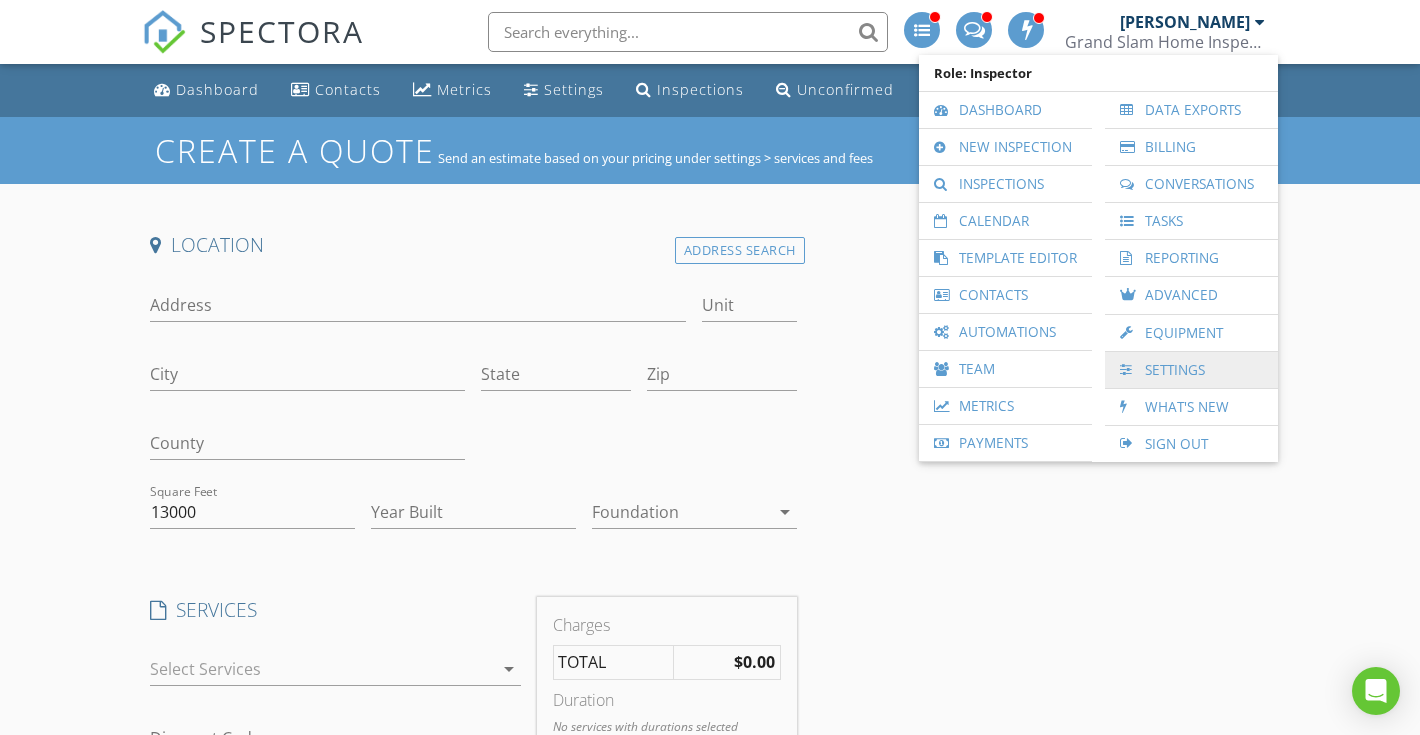 click on "Settings" at bounding box center (1191, 370) 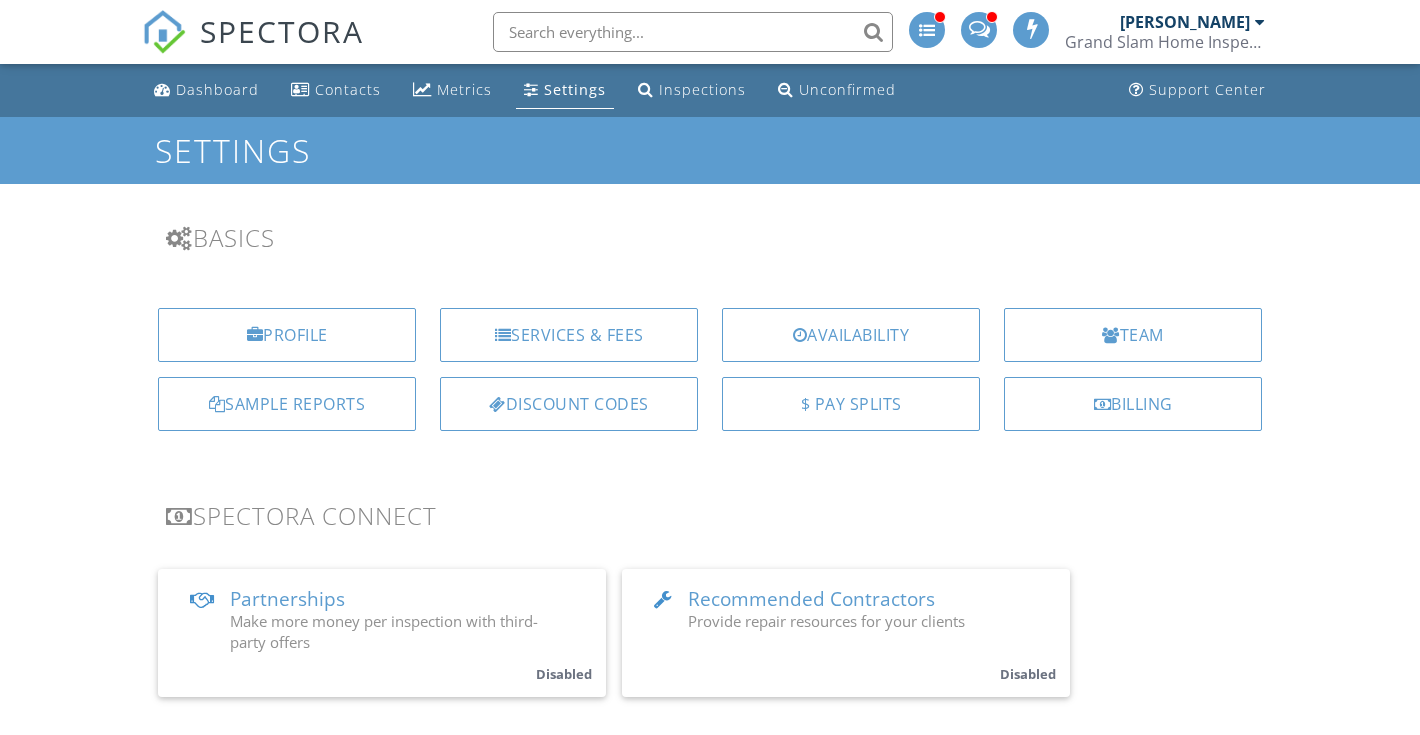 scroll, scrollTop: 0, scrollLeft: 0, axis: both 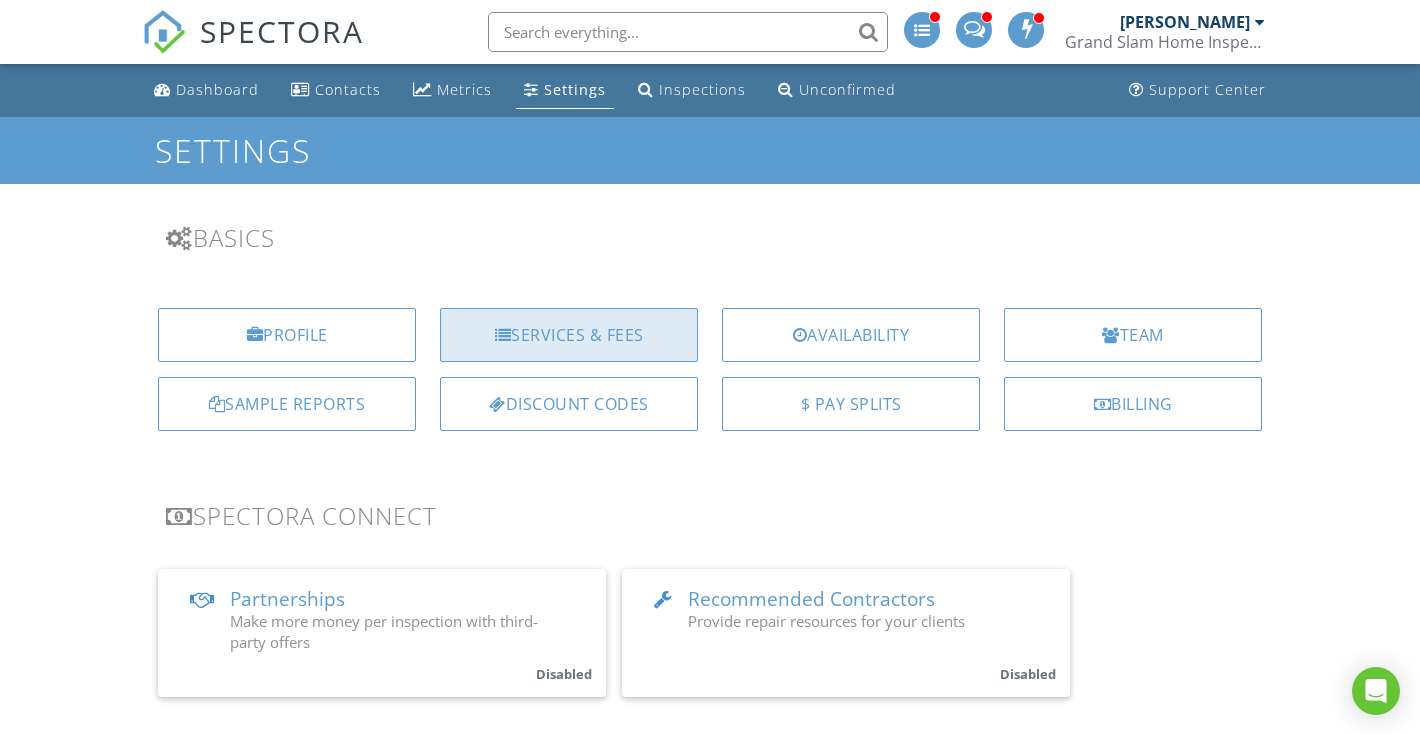 click on "Services & Fees" at bounding box center [569, 335] 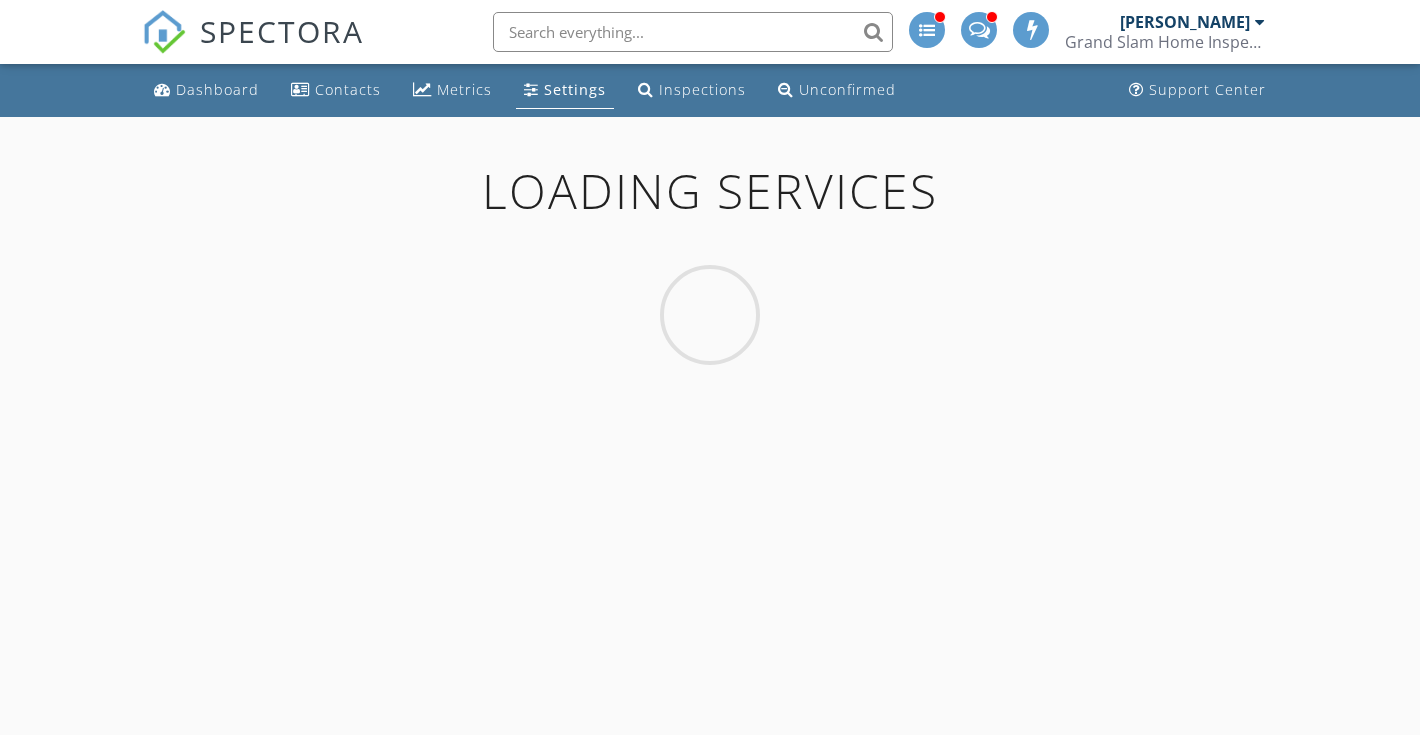 scroll, scrollTop: 0, scrollLeft: 0, axis: both 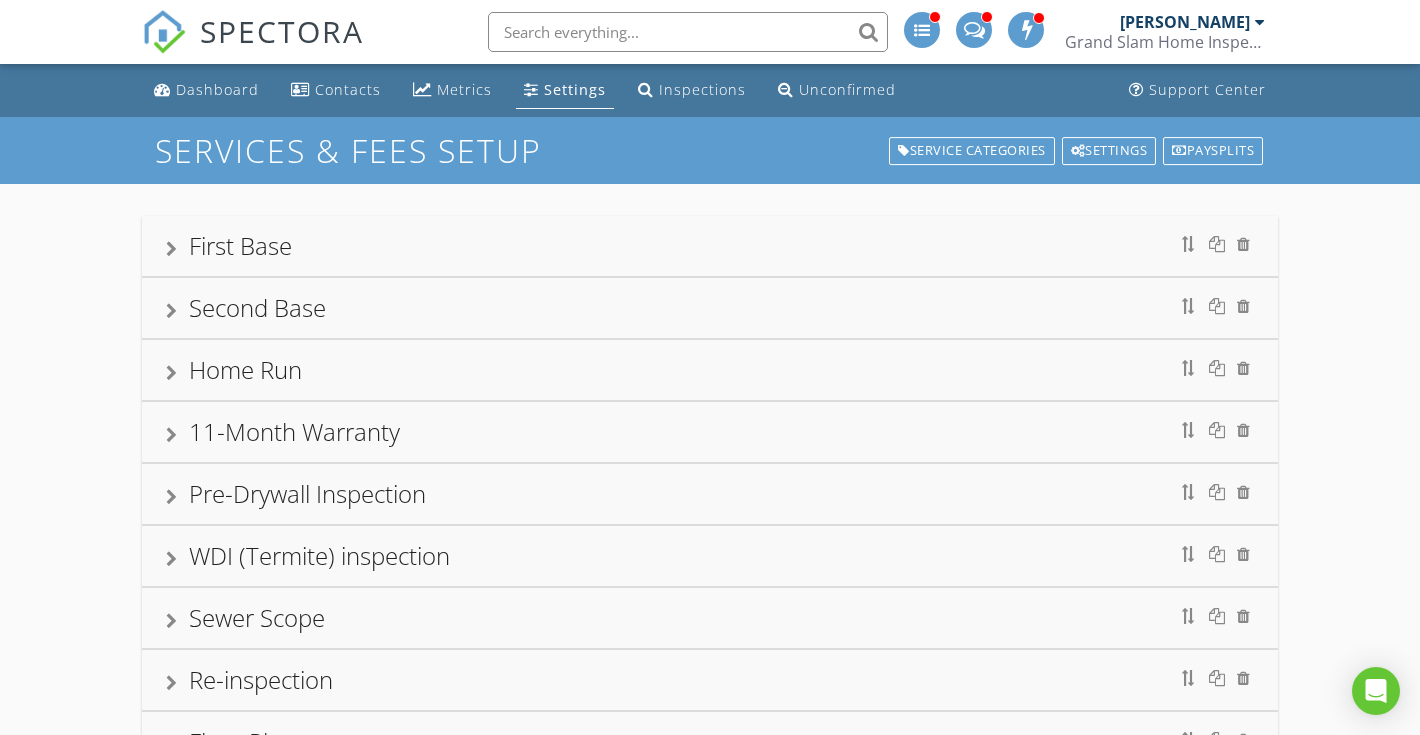 click on "First Base" at bounding box center (710, 246) 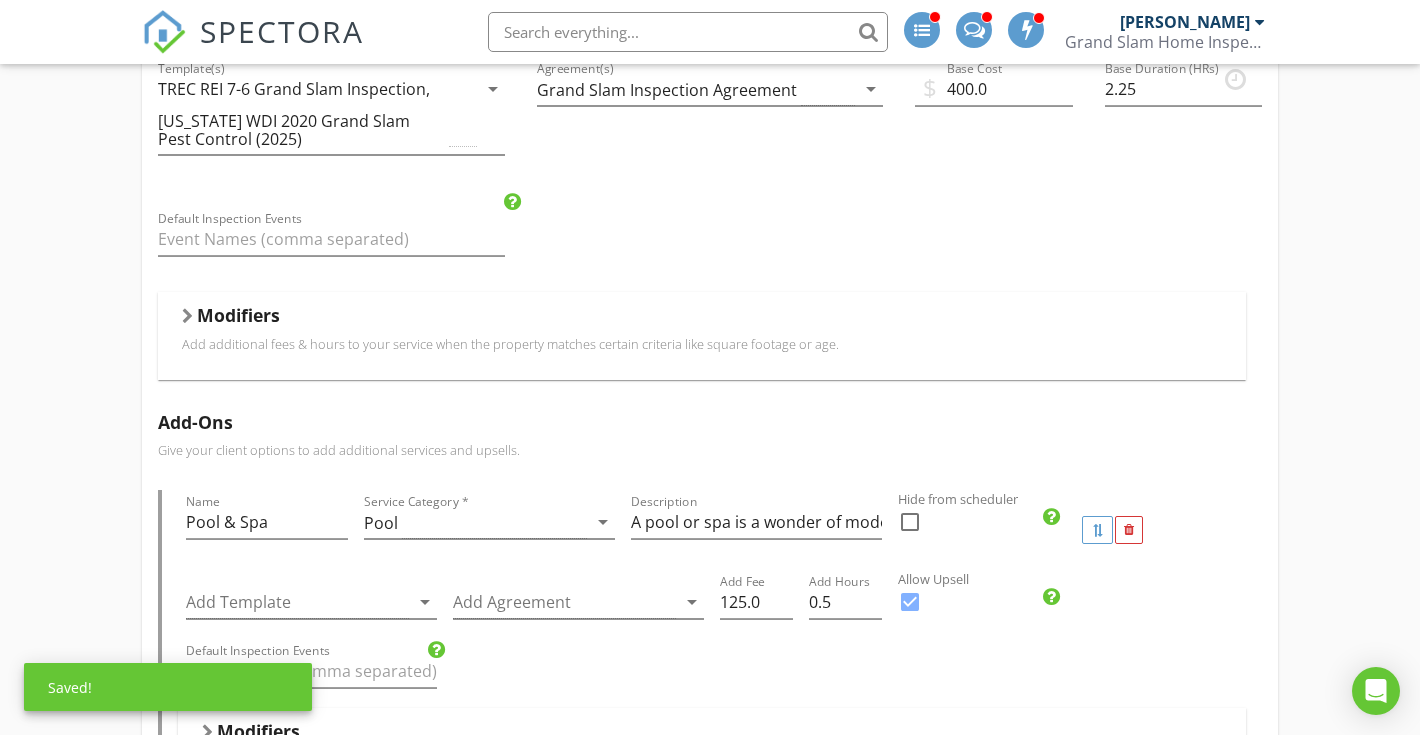 click on "Modifiers
Add additional fees & hours to your service when the
property matches certain criteria like square footage or age." at bounding box center (702, 335) 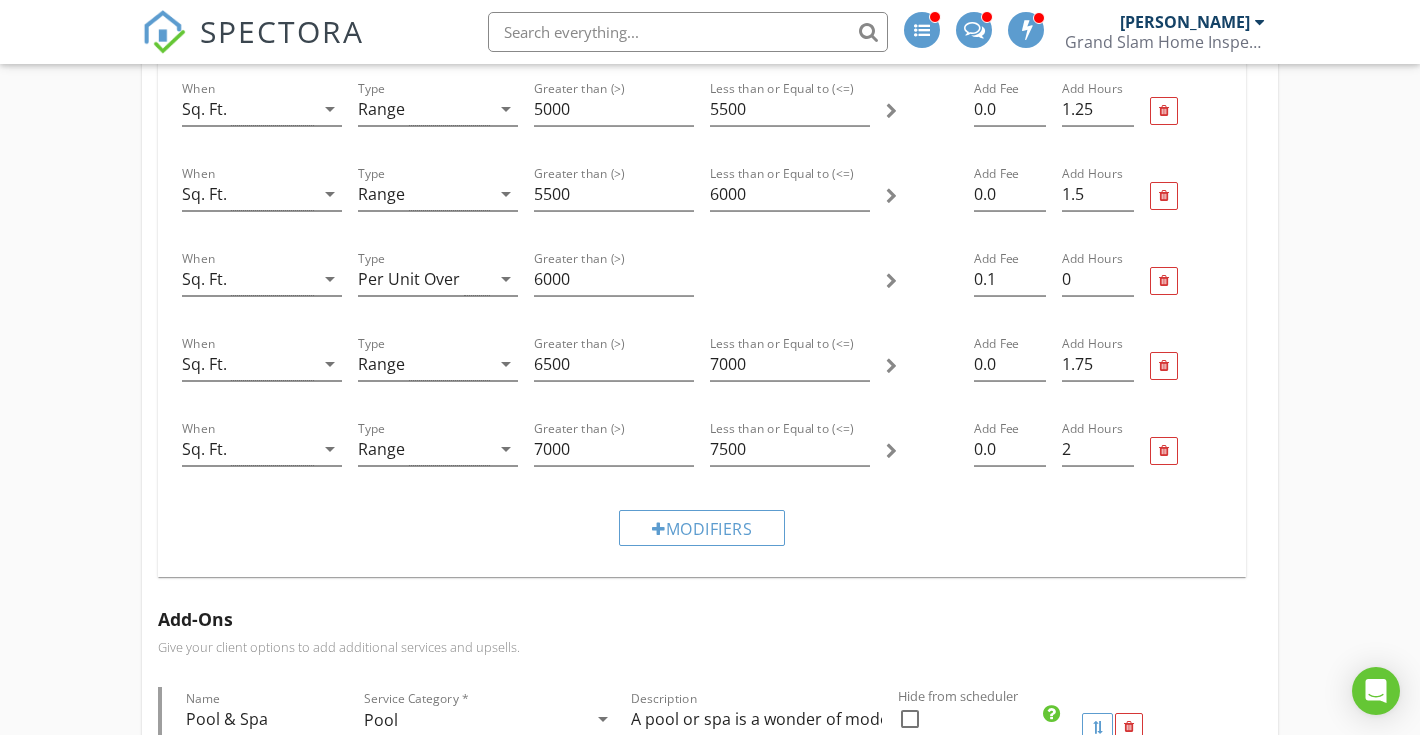 scroll, scrollTop: 1632, scrollLeft: 1, axis: both 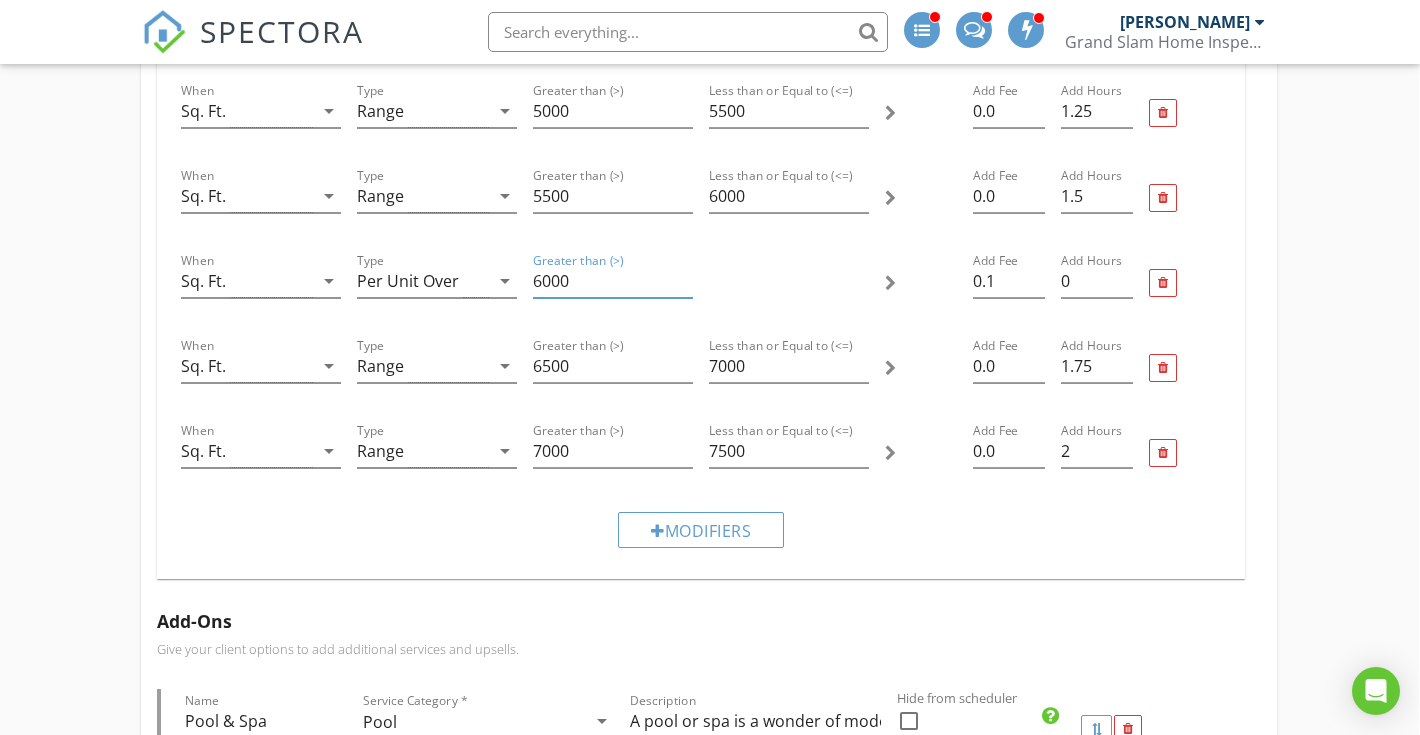 drag, startPoint x: 627, startPoint y: 280, endPoint x: 531, endPoint y: 279, distance: 96.00521 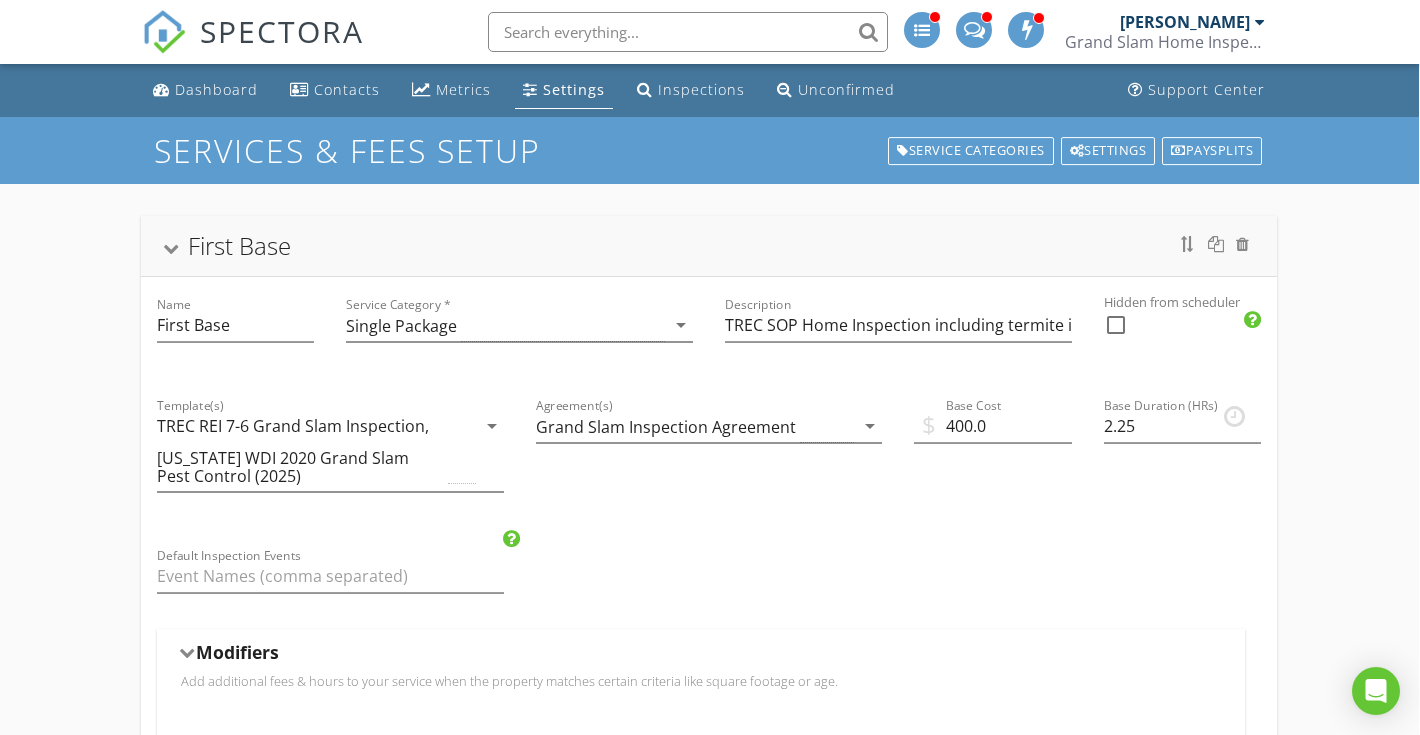 scroll, scrollTop: 0, scrollLeft: 1, axis: horizontal 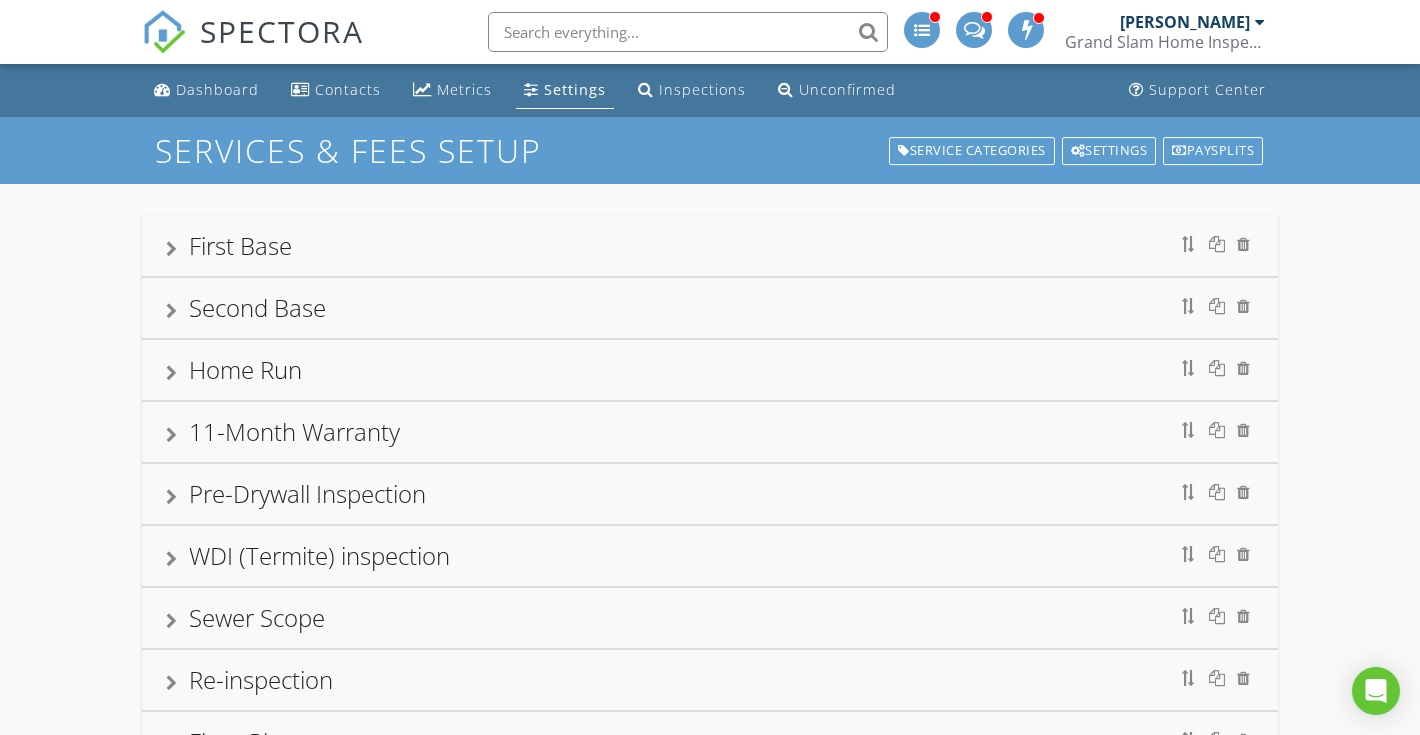 click on "Second Base" at bounding box center (710, 308) 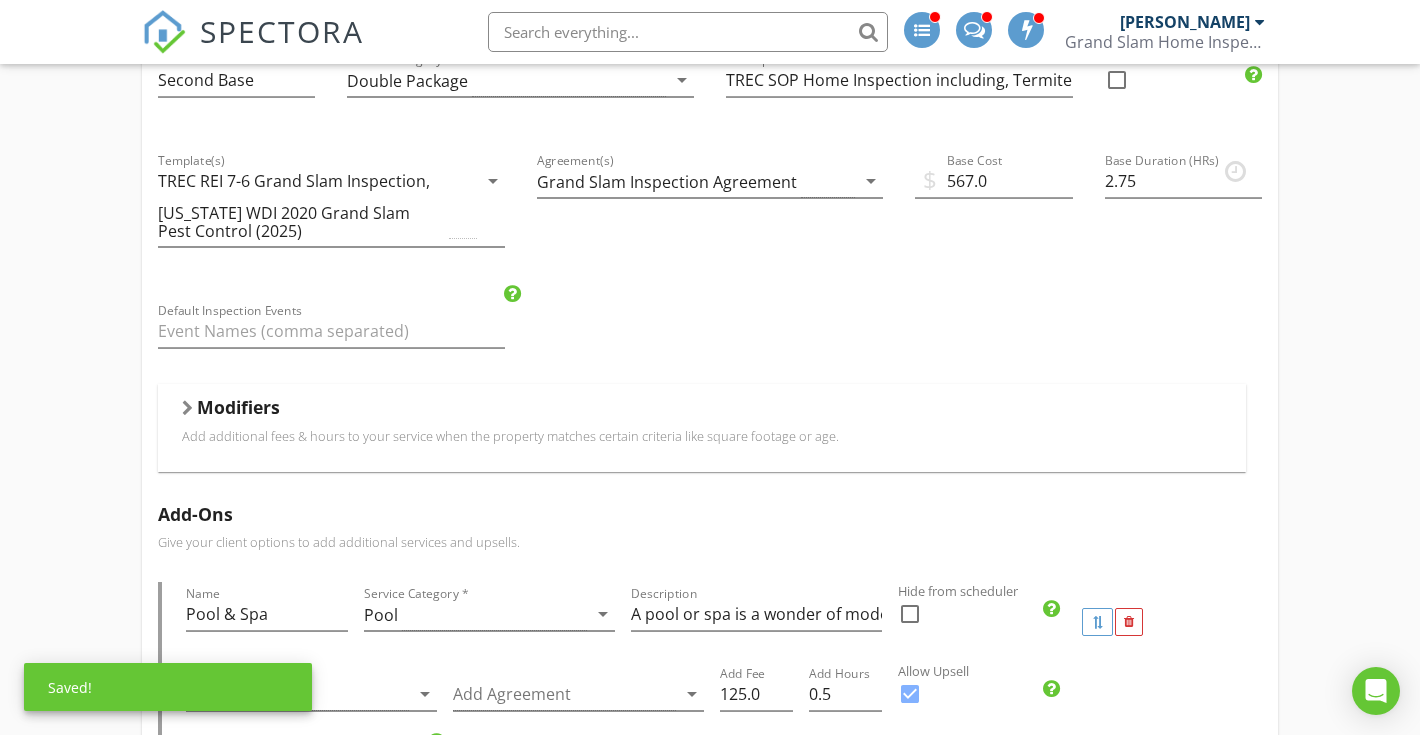 scroll, scrollTop: 312, scrollLeft: 3, axis: both 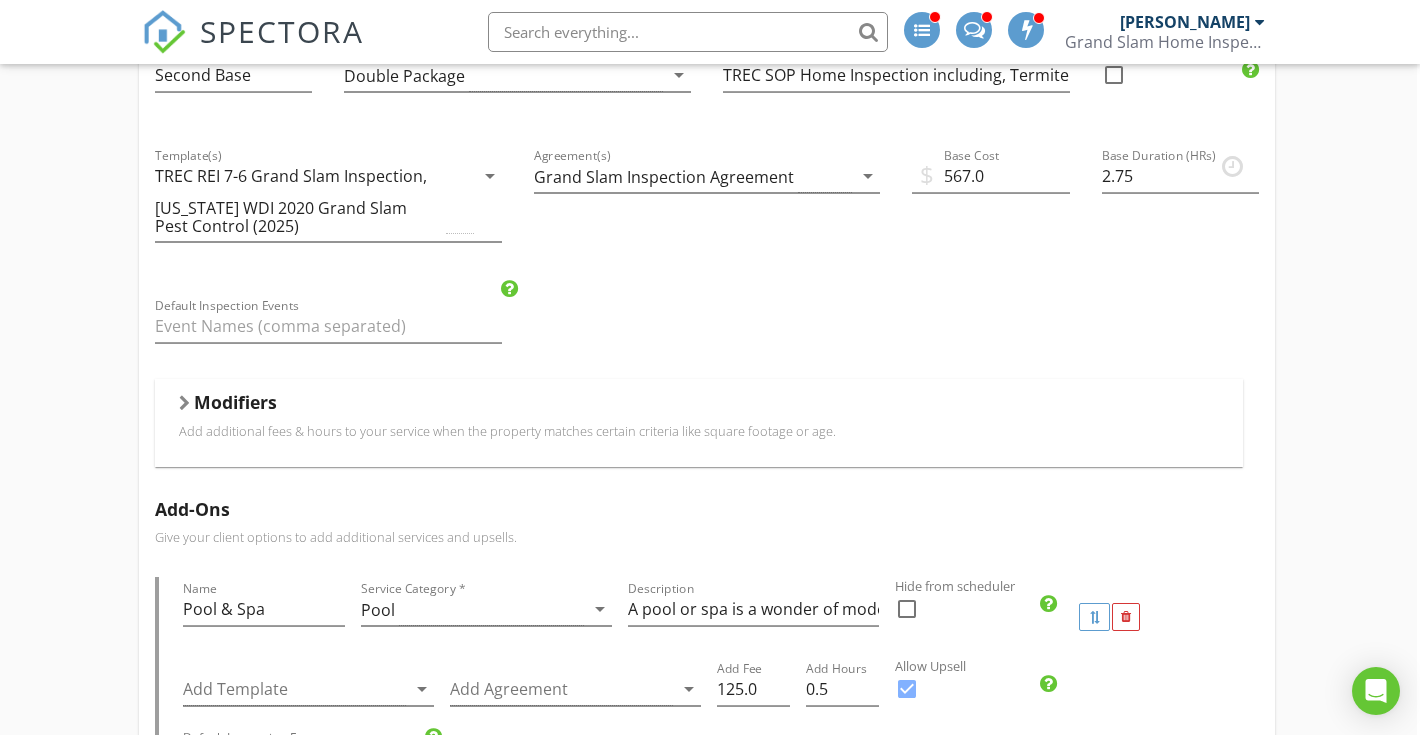 click on "Add additional fees & hours to your service when the
property matches certain criteria like square footage or age." at bounding box center (699, 431) 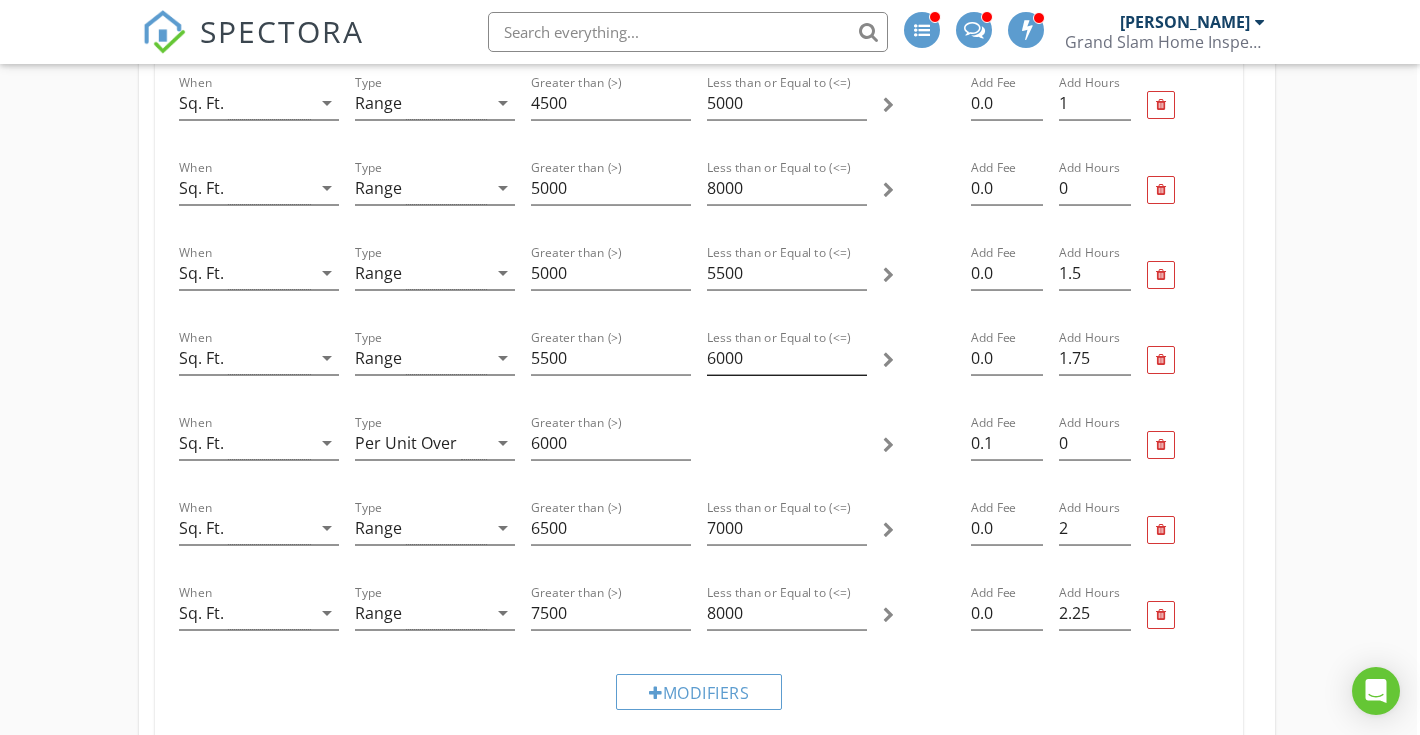 scroll, scrollTop: 1734, scrollLeft: 3, axis: both 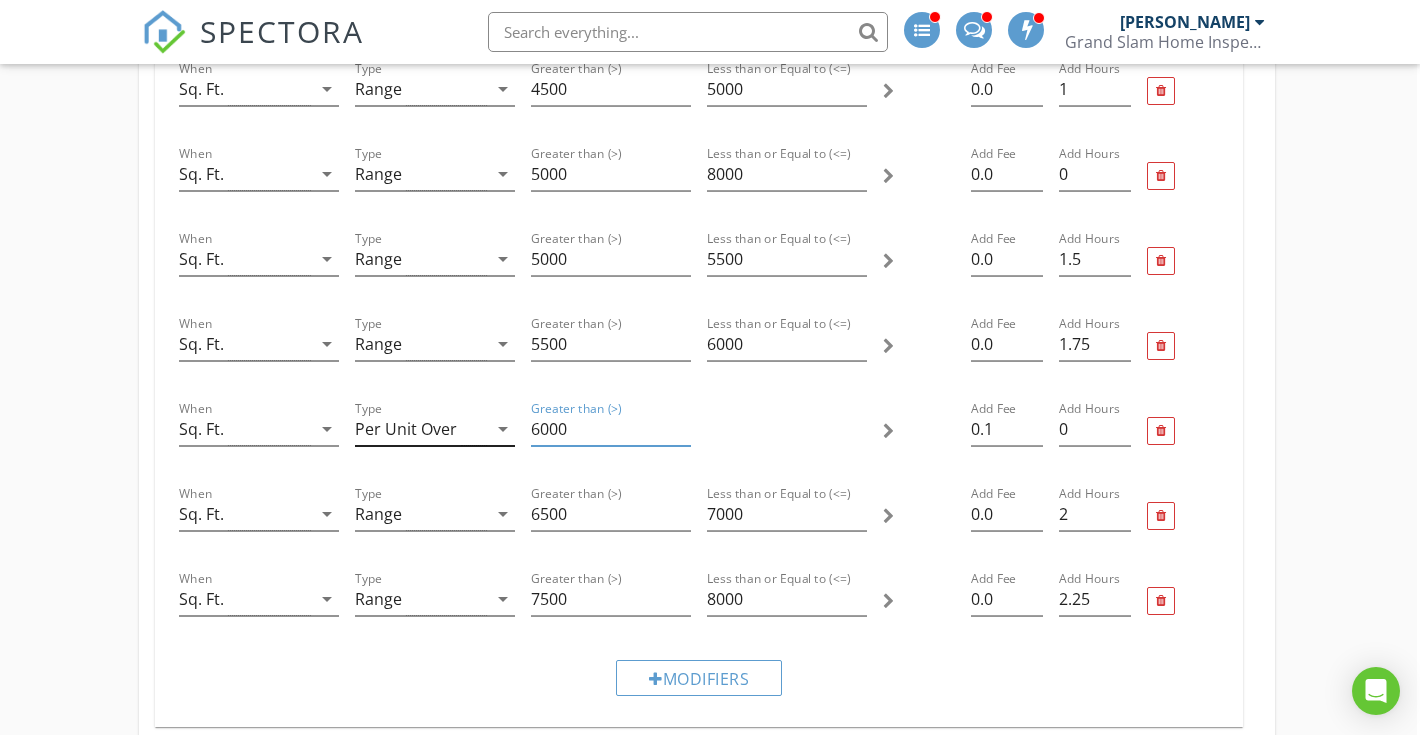 drag, startPoint x: 615, startPoint y: 432, endPoint x: 466, endPoint y: 430, distance: 149.01343 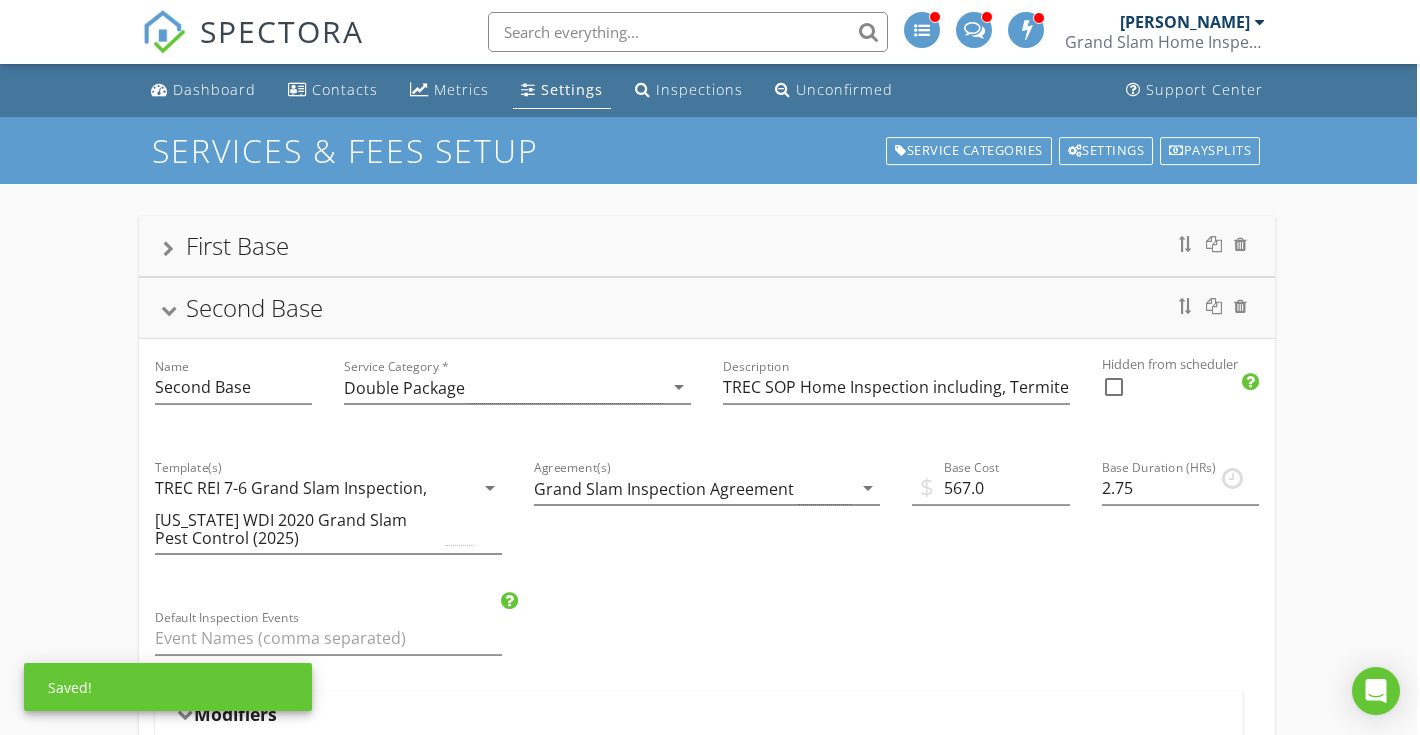 scroll, scrollTop: 0, scrollLeft: 3, axis: horizontal 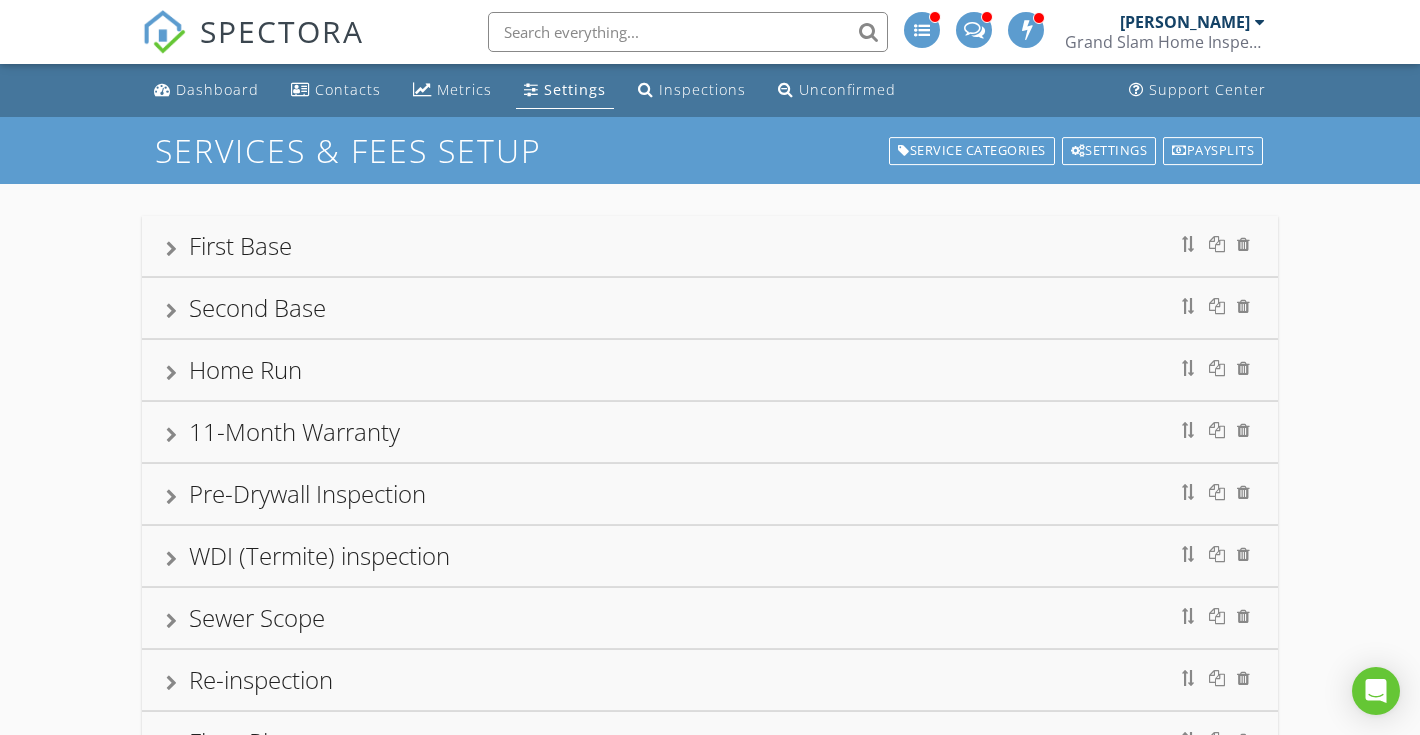click on "Home Run" at bounding box center [710, 370] 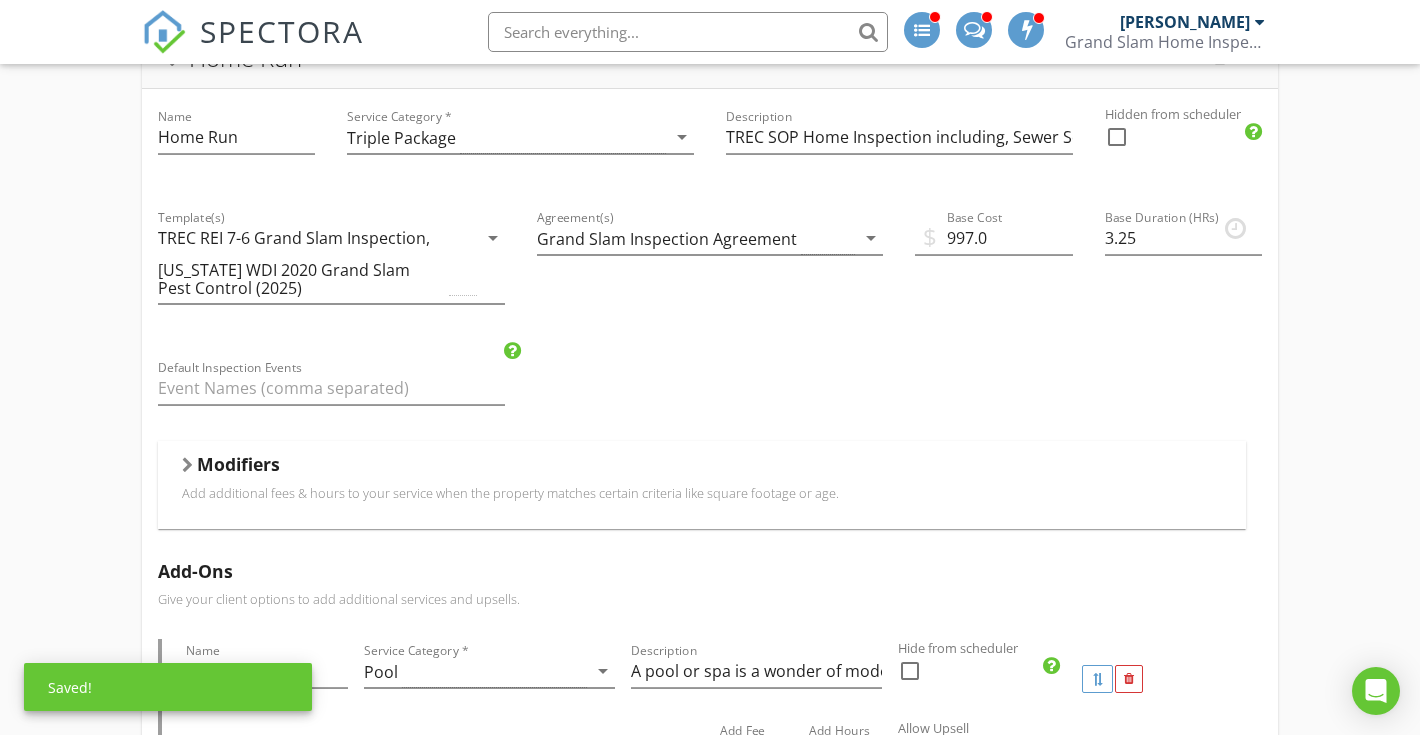 scroll, scrollTop: 434, scrollLeft: 2, axis: both 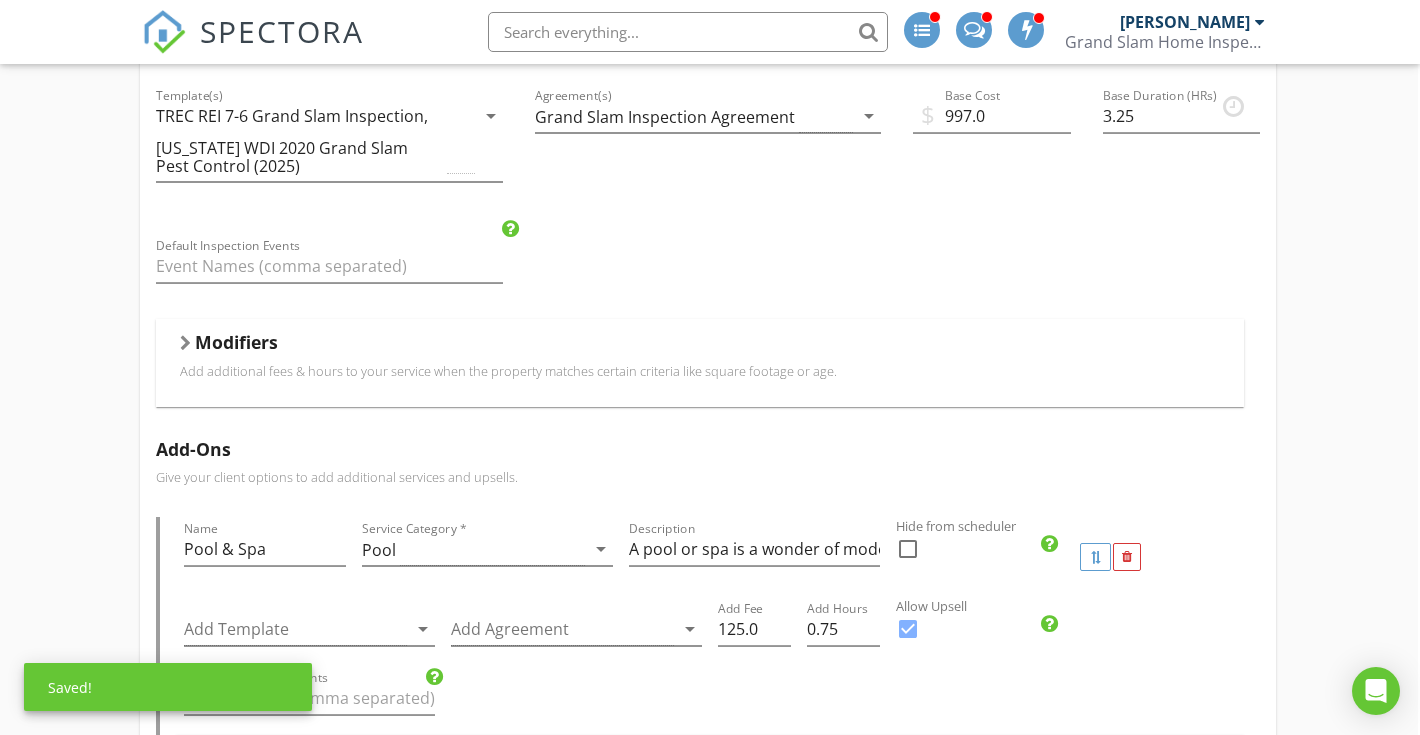 click on "Modifiers" at bounding box center [700, 346] 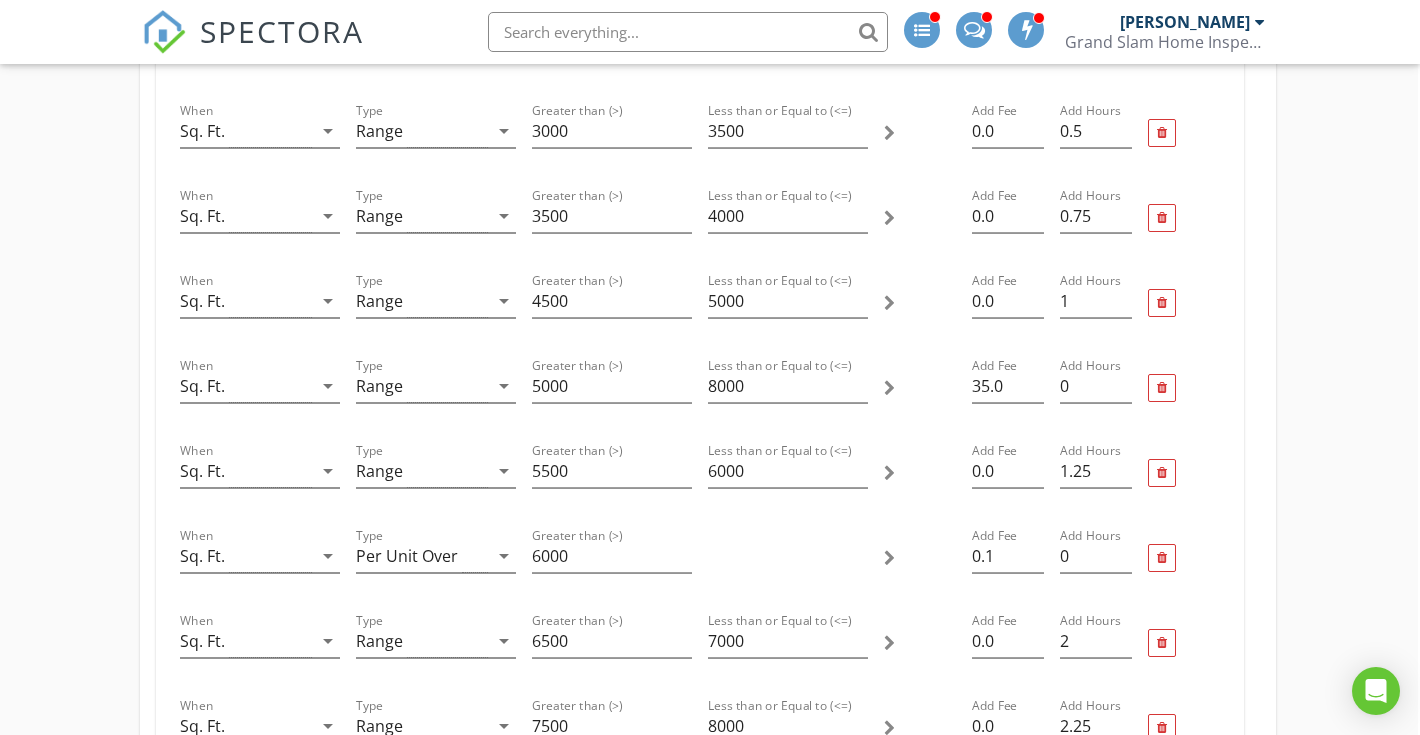 scroll, scrollTop: 1483, scrollLeft: 2, axis: both 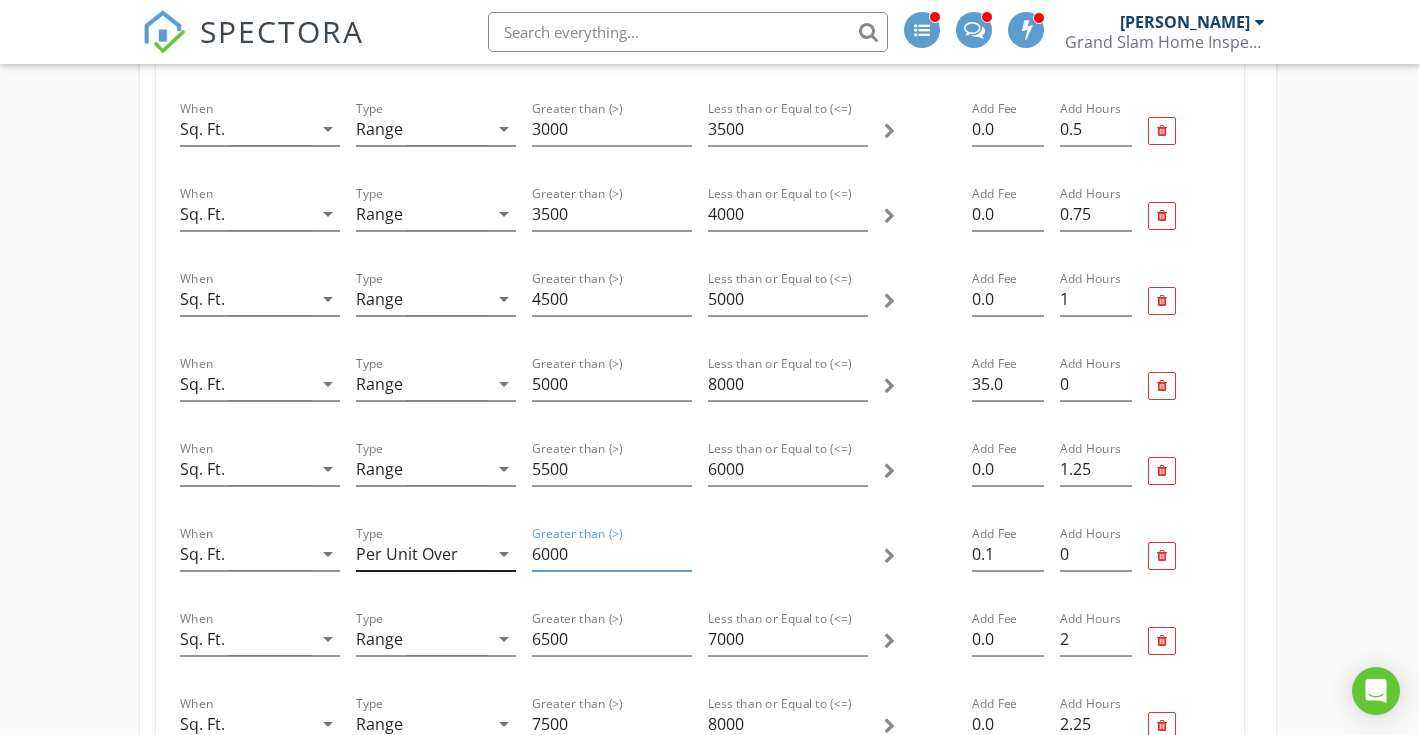 drag, startPoint x: 625, startPoint y: 556, endPoint x: 452, endPoint y: 556, distance: 173 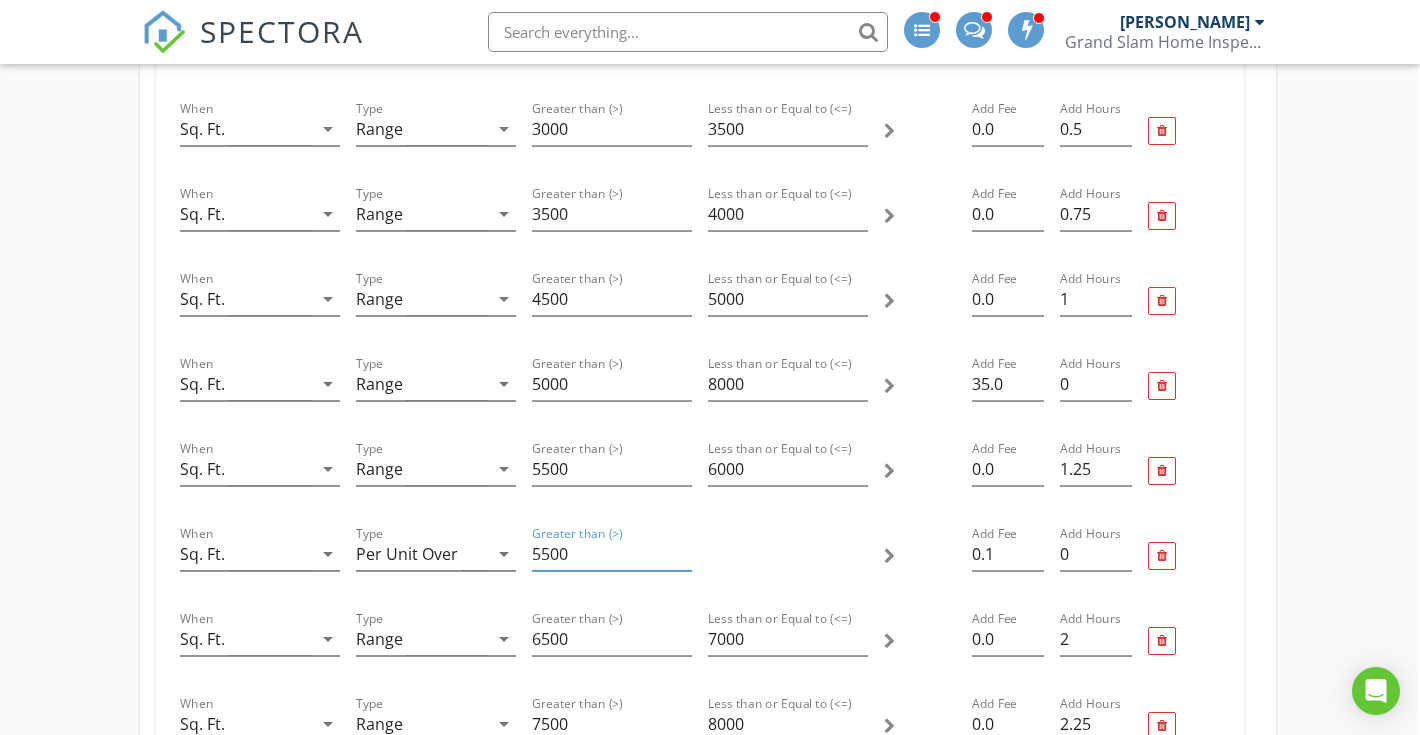 type on "5500" 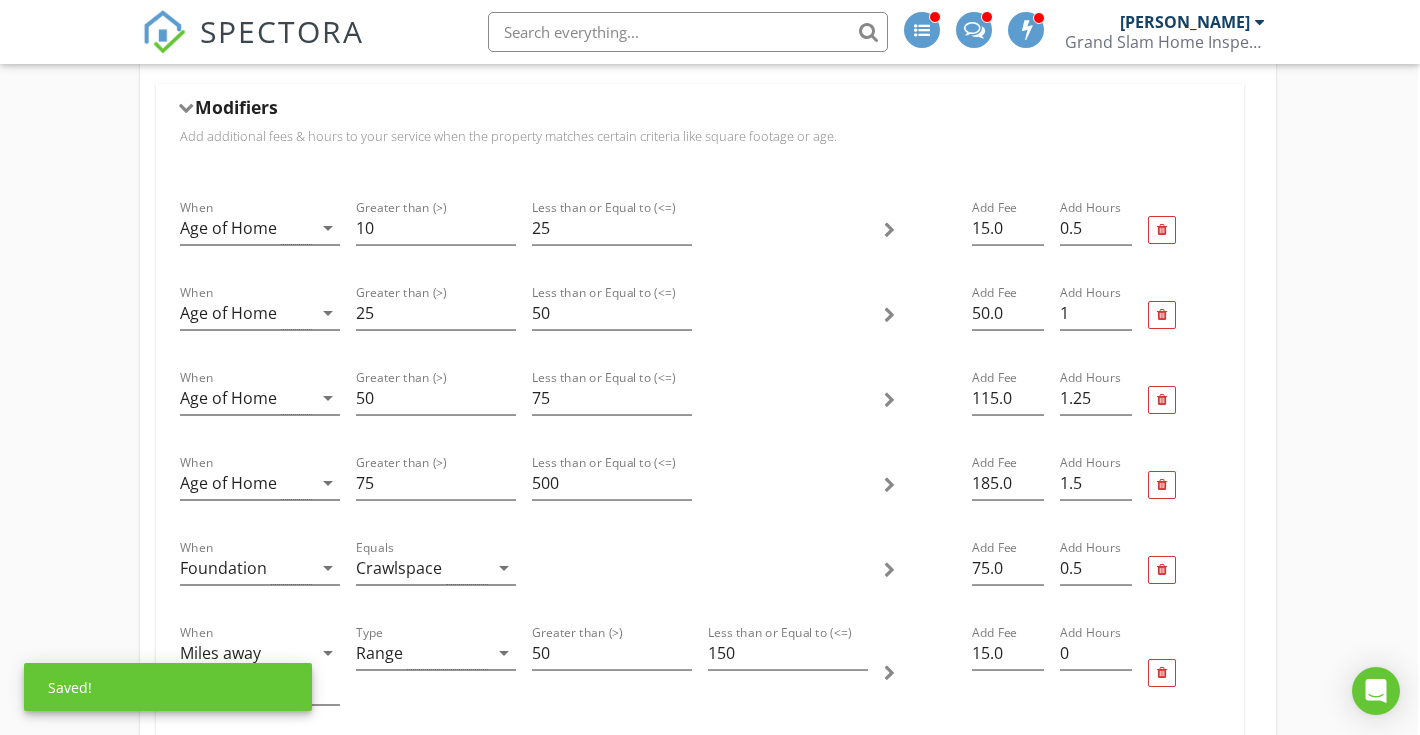 scroll, scrollTop: 210, scrollLeft: 2, axis: both 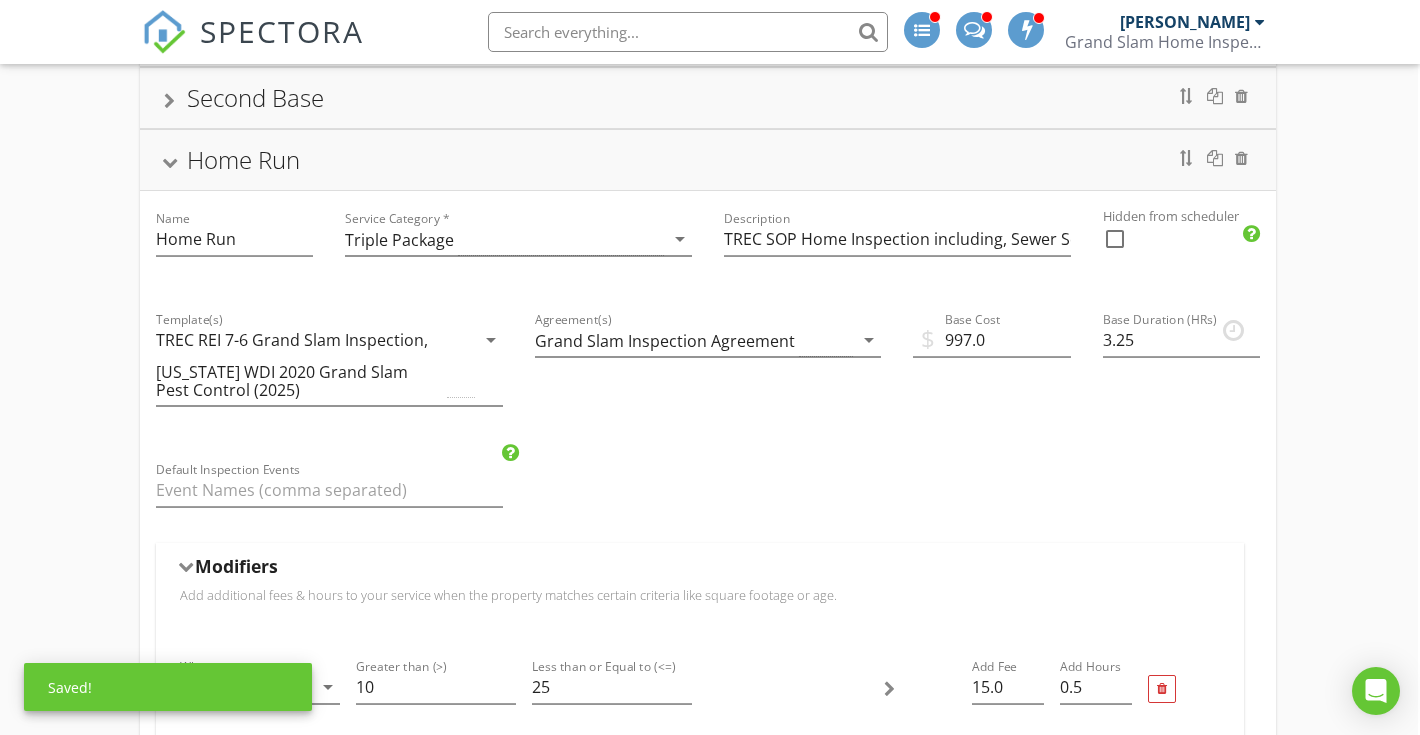 click on "SPECTORA" at bounding box center (253, 48) 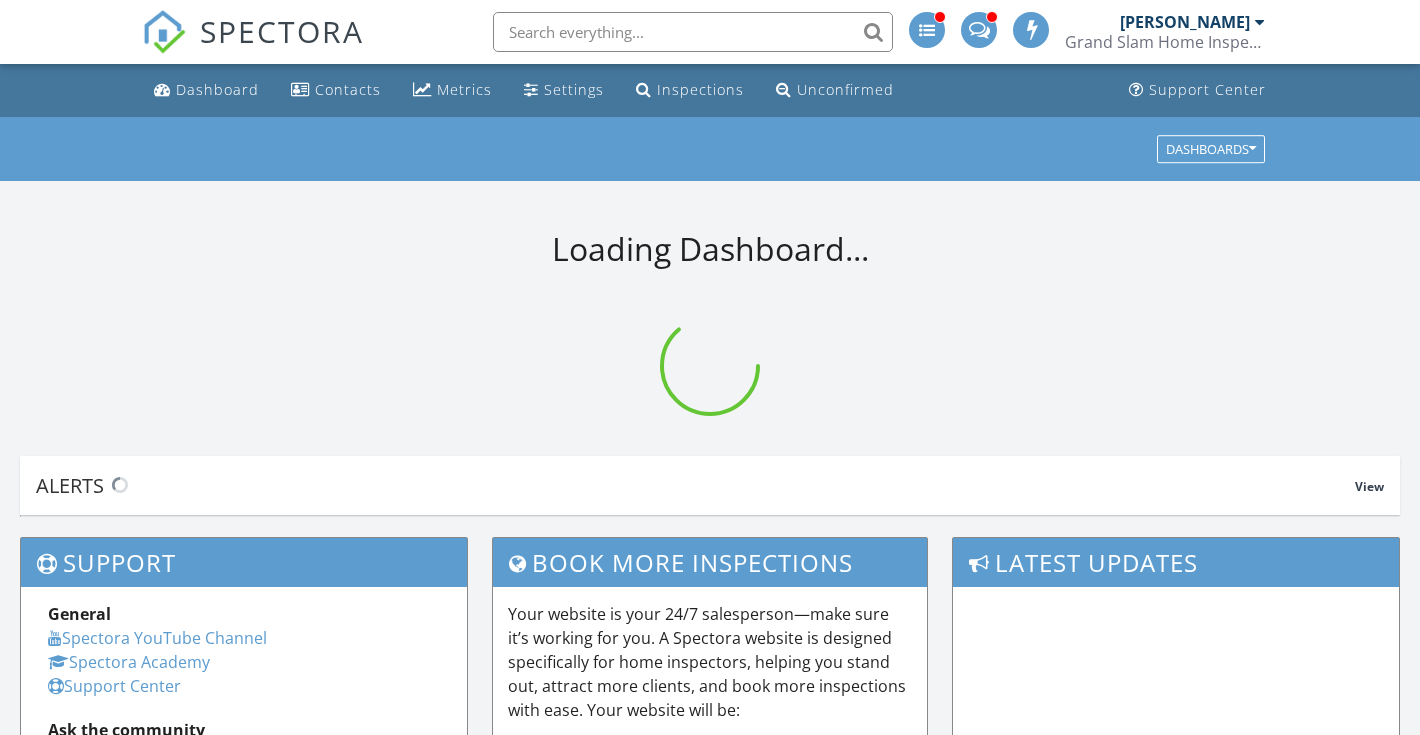 scroll, scrollTop: 0, scrollLeft: 0, axis: both 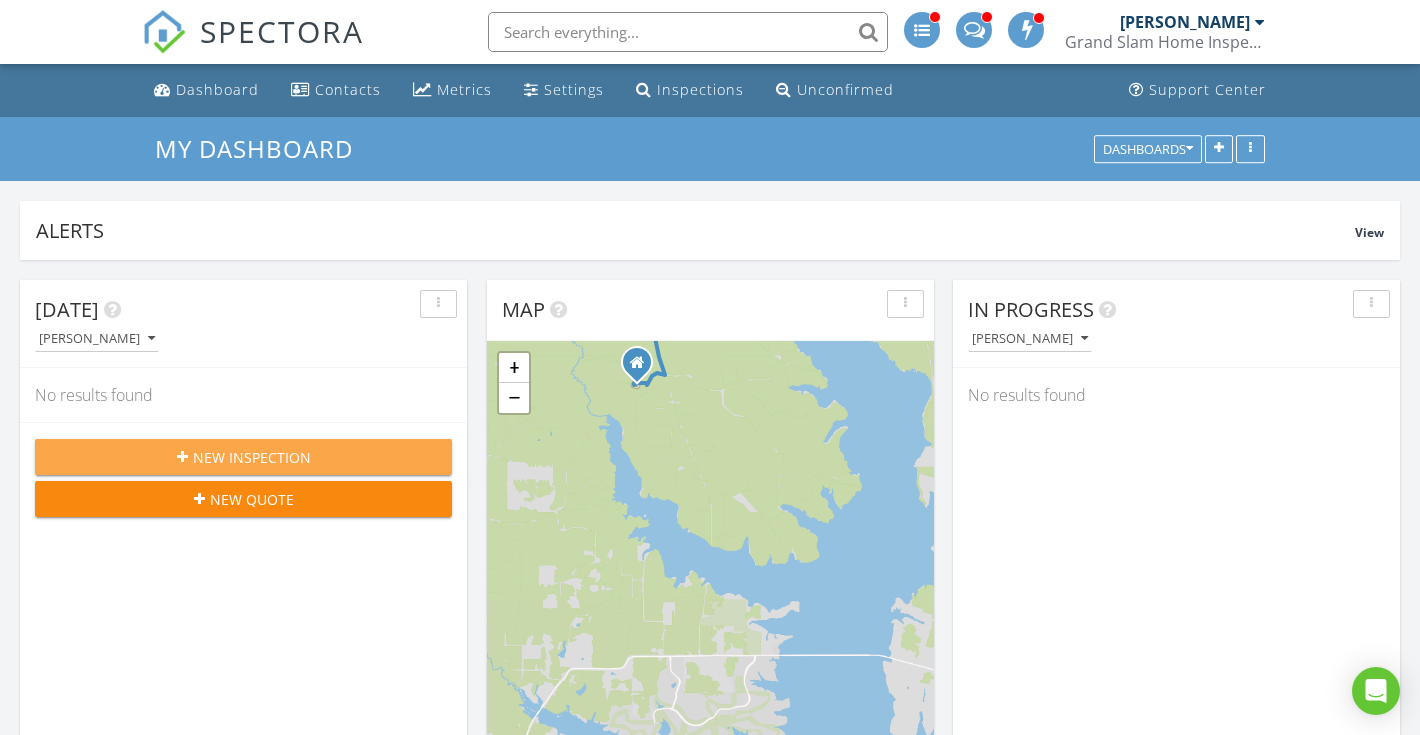 click on "New Inspection" at bounding box center [252, 457] 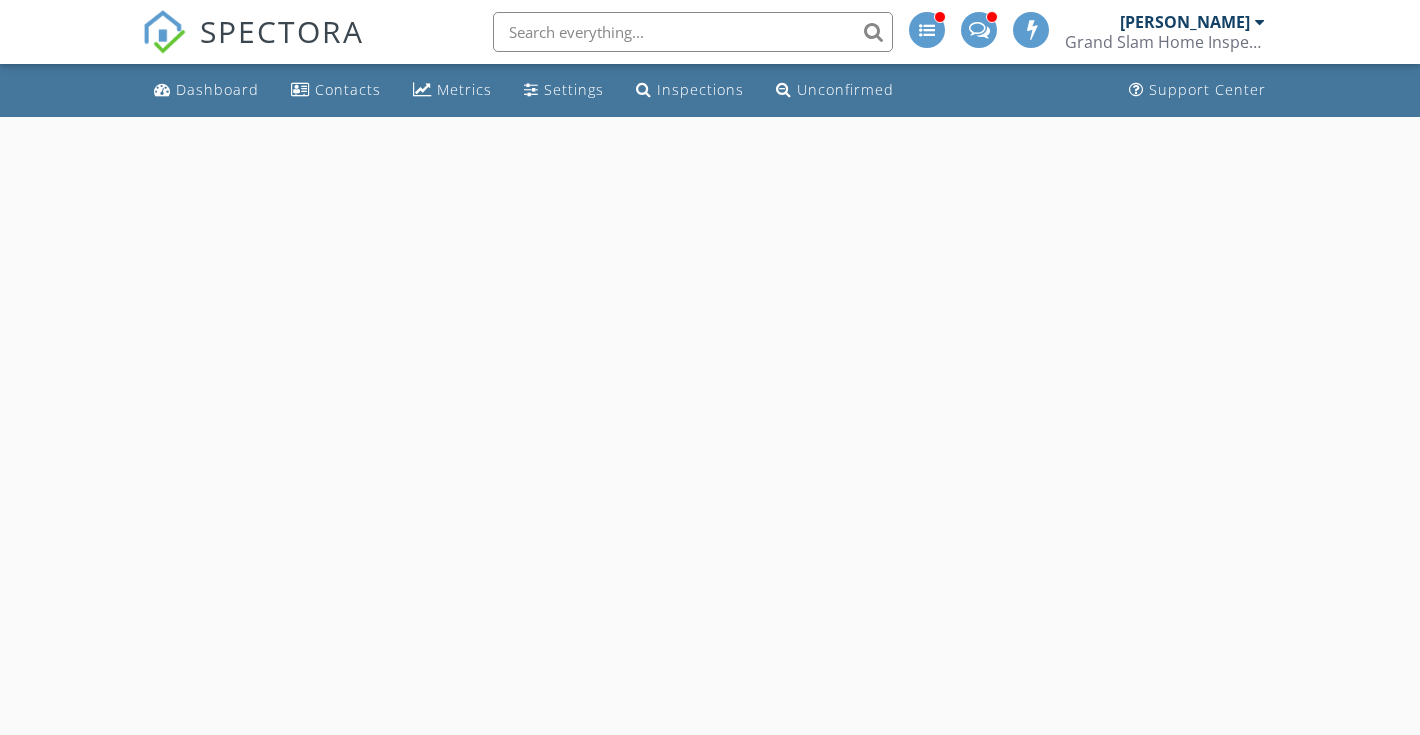 scroll, scrollTop: 0, scrollLeft: 0, axis: both 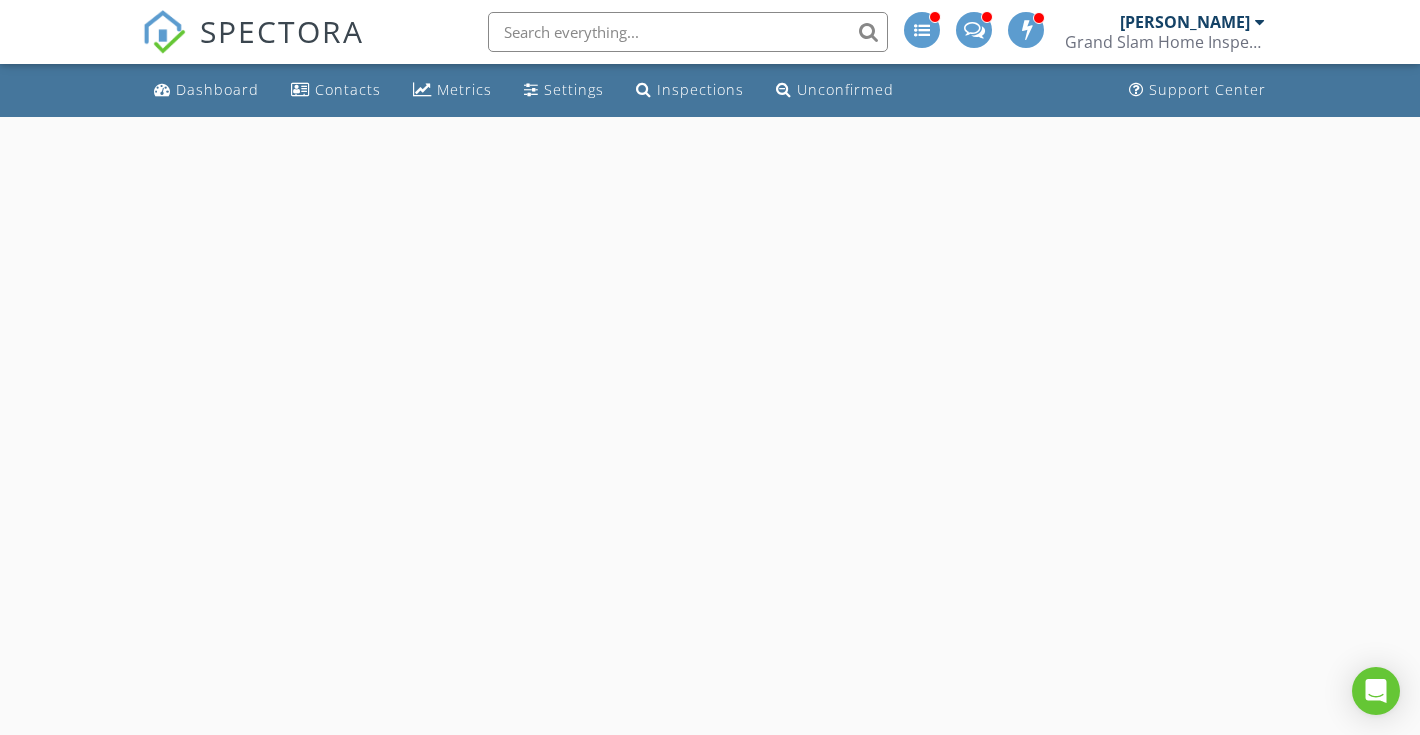 select on "6" 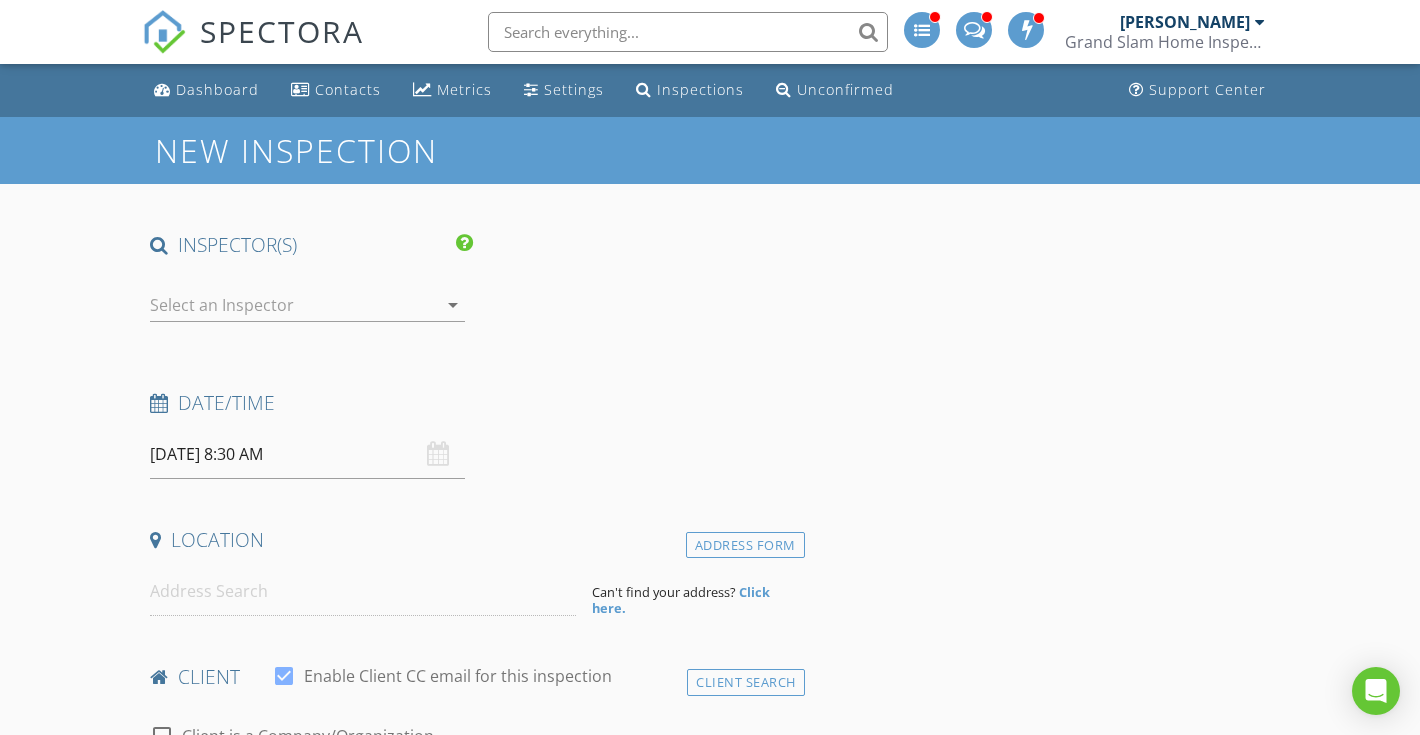 click on "[DATE] 8:30 AM" at bounding box center [307, 454] 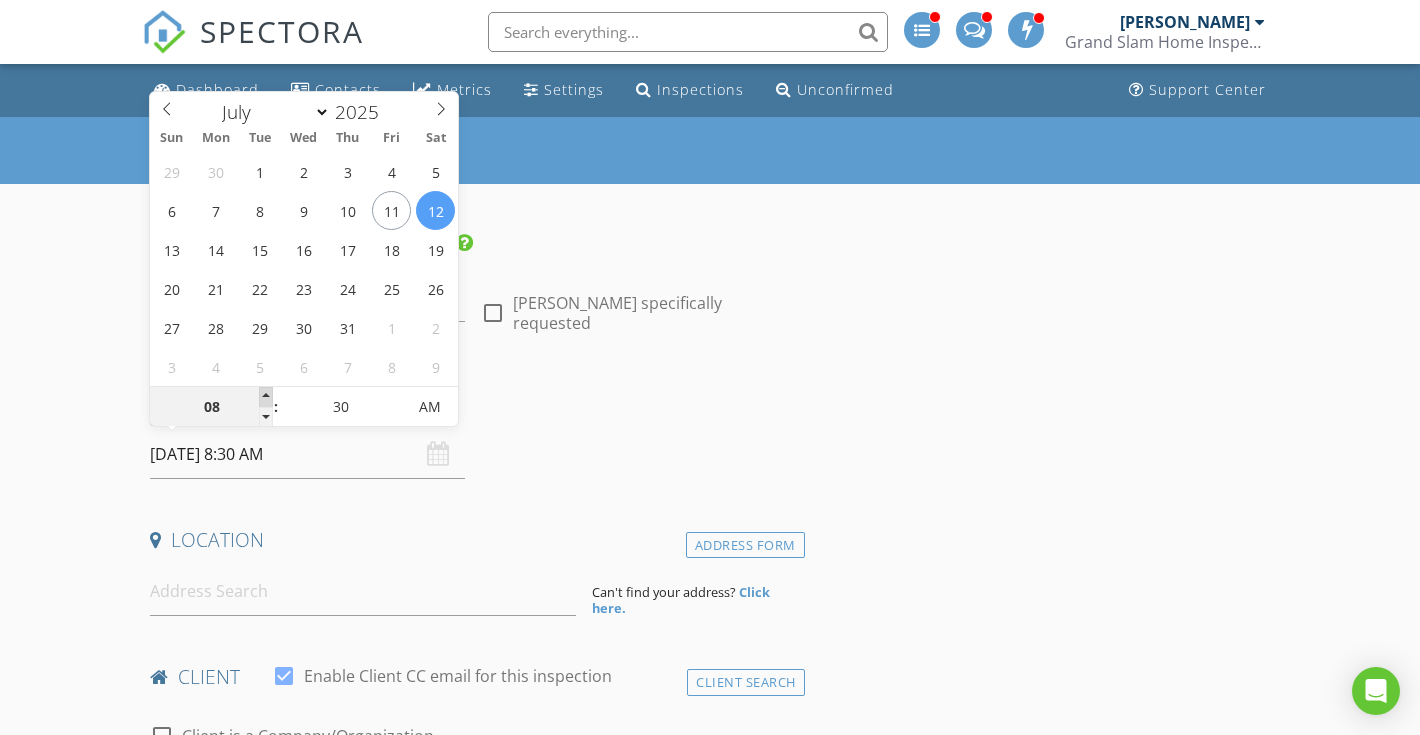 type on "09" 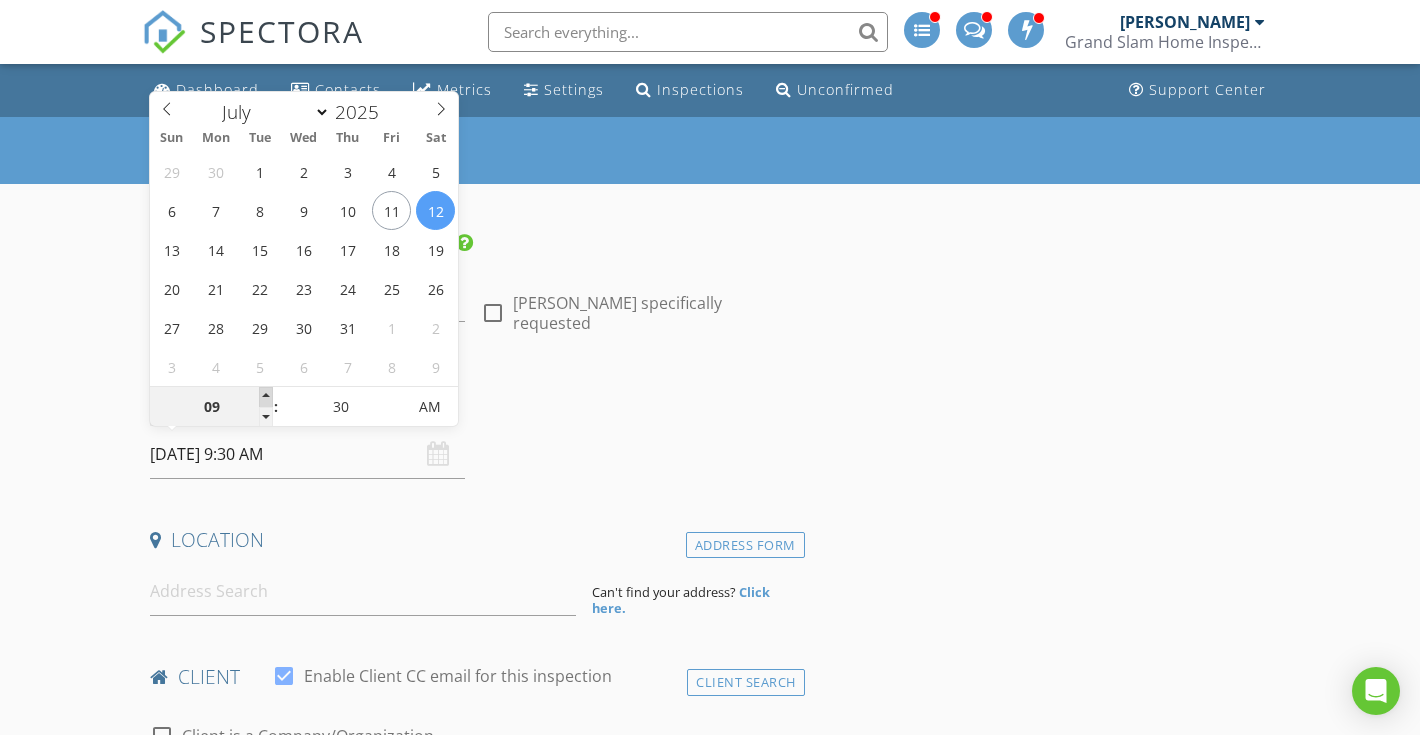 click at bounding box center (266, 397) 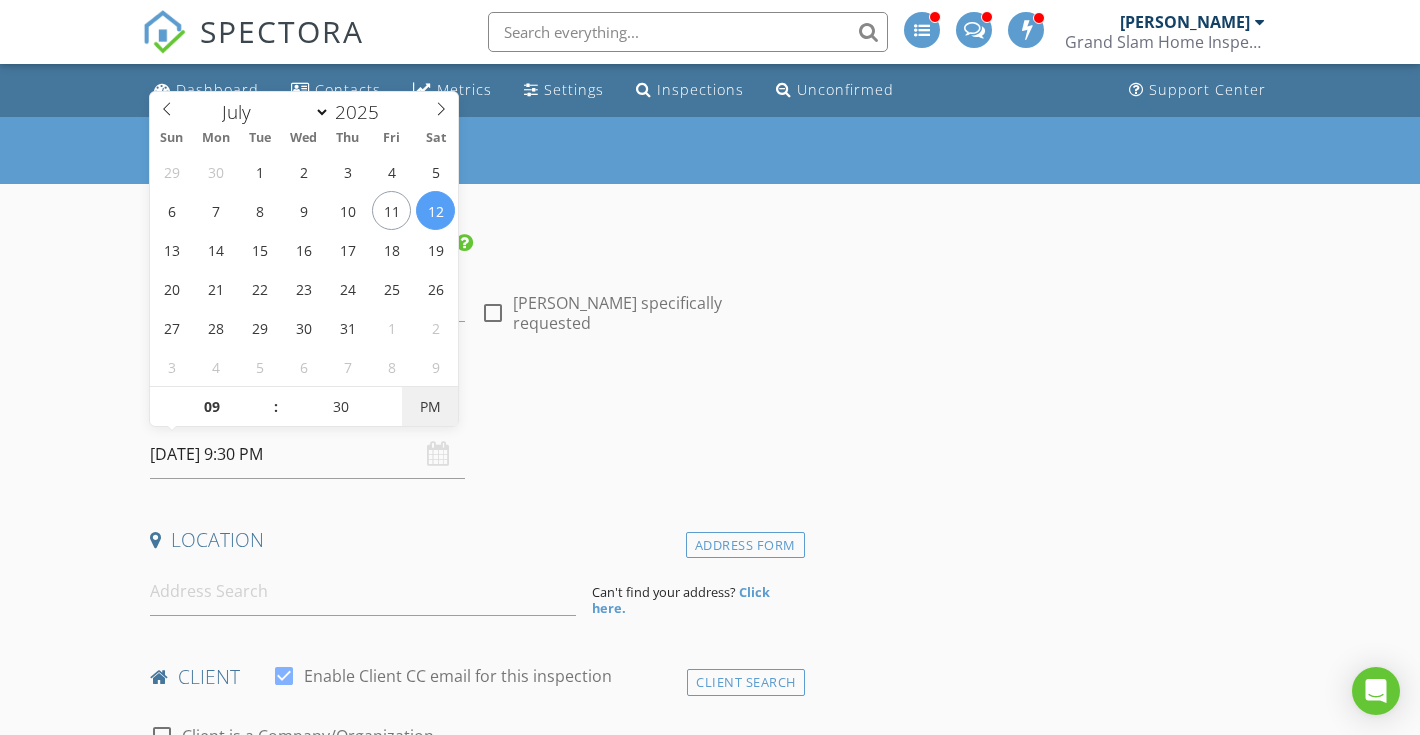click on "PM" at bounding box center [429, 407] 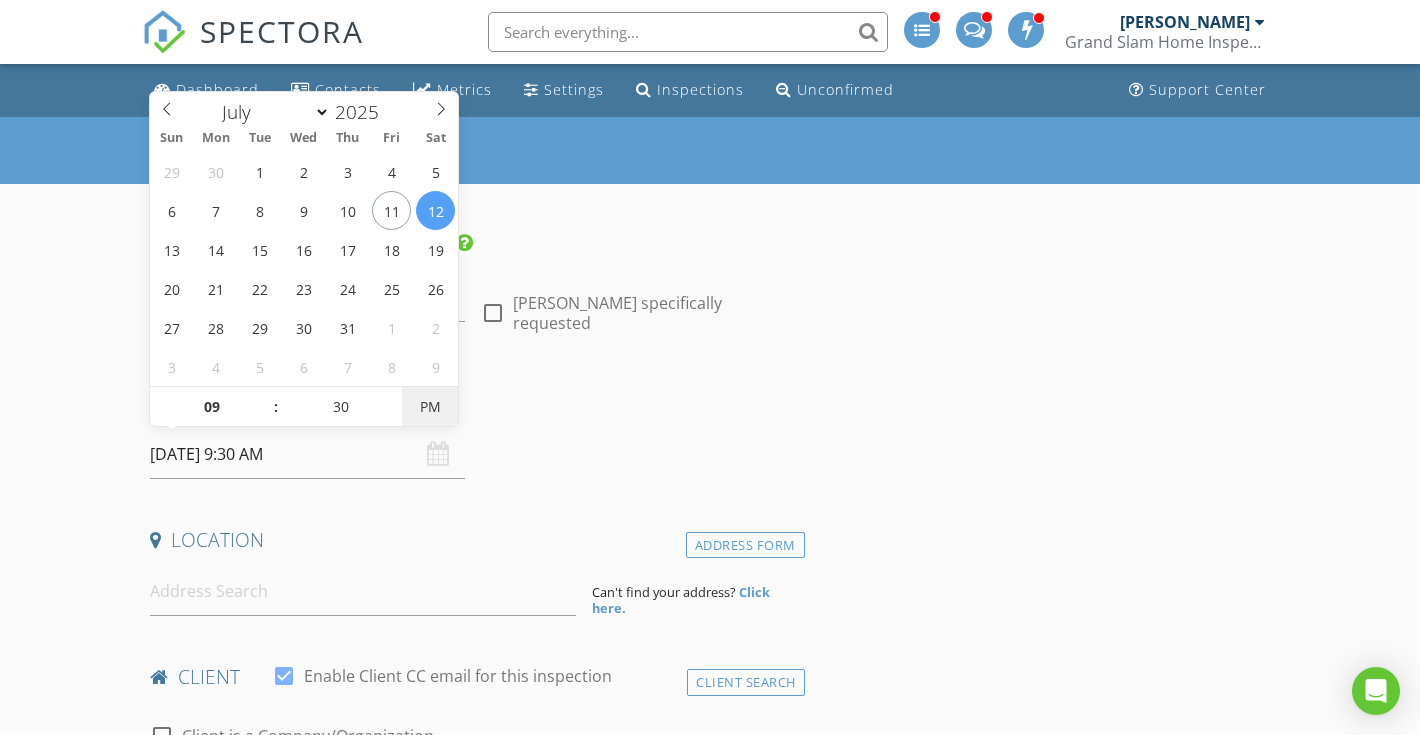 click on "PM" at bounding box center (429, 407) 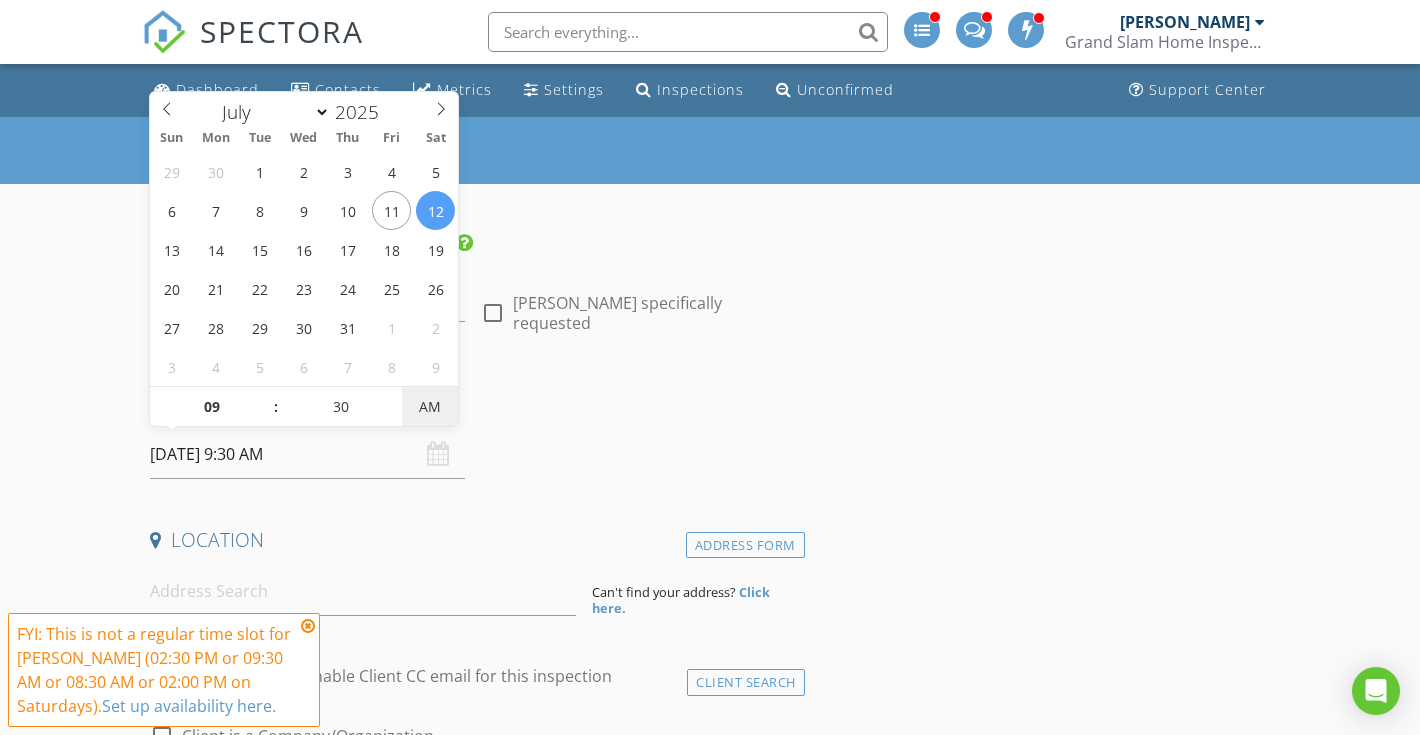 type on "[DATE] 9:30 PM" 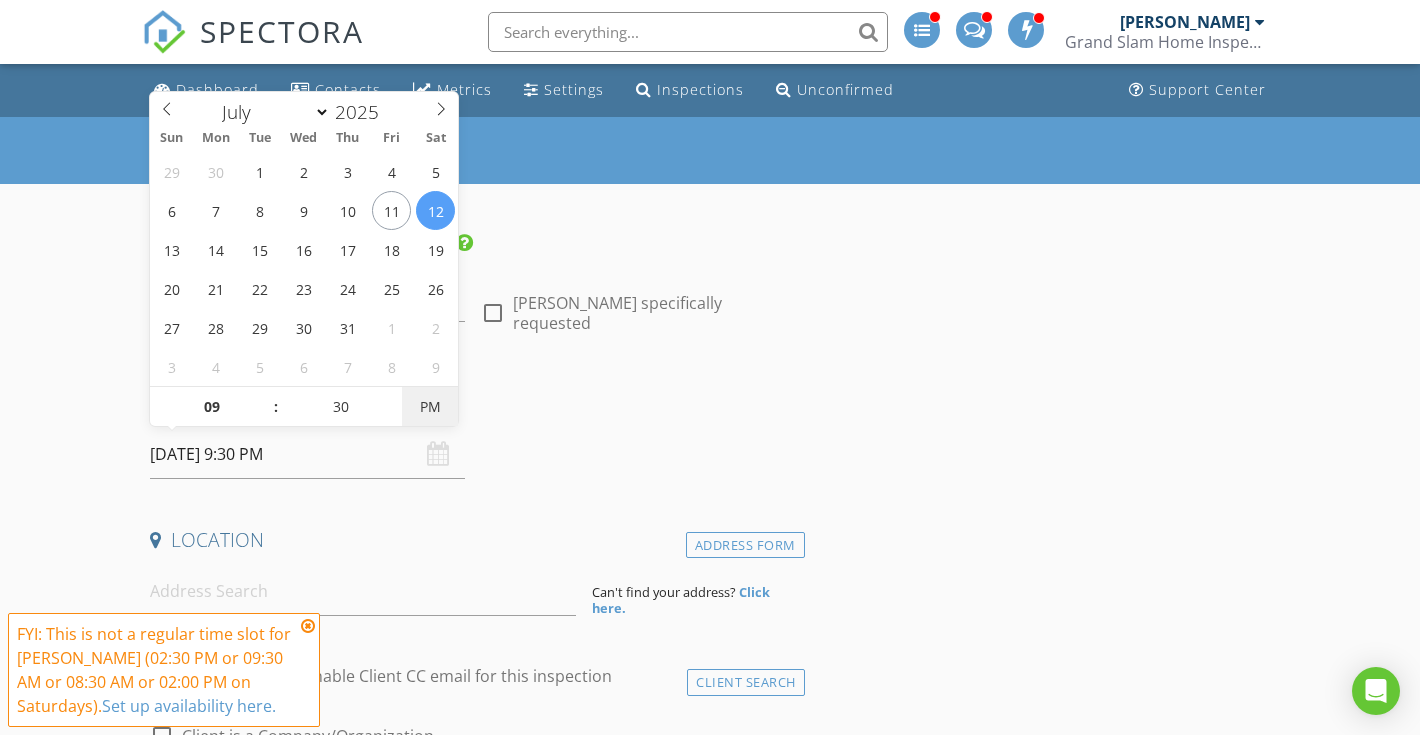 click on "PM" at bounding box center (429, 407) 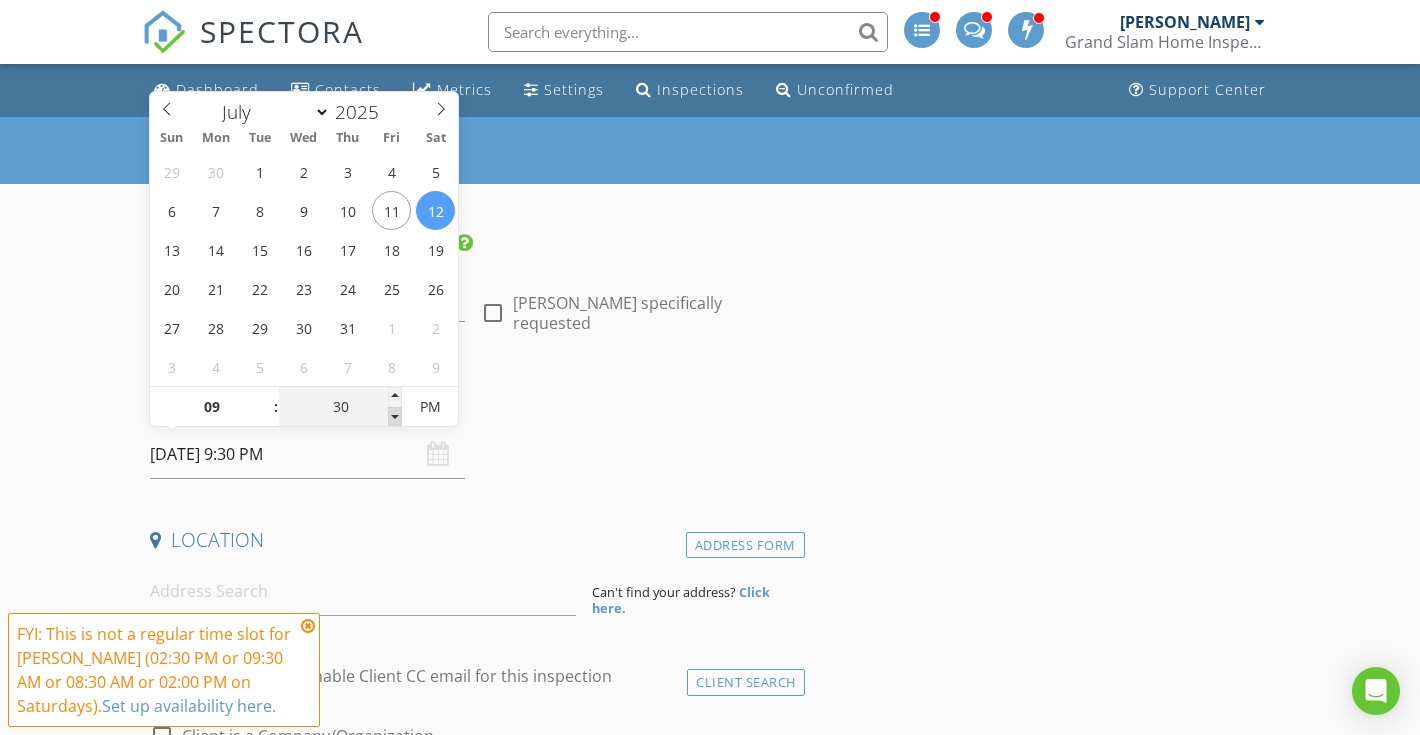 type on "25" 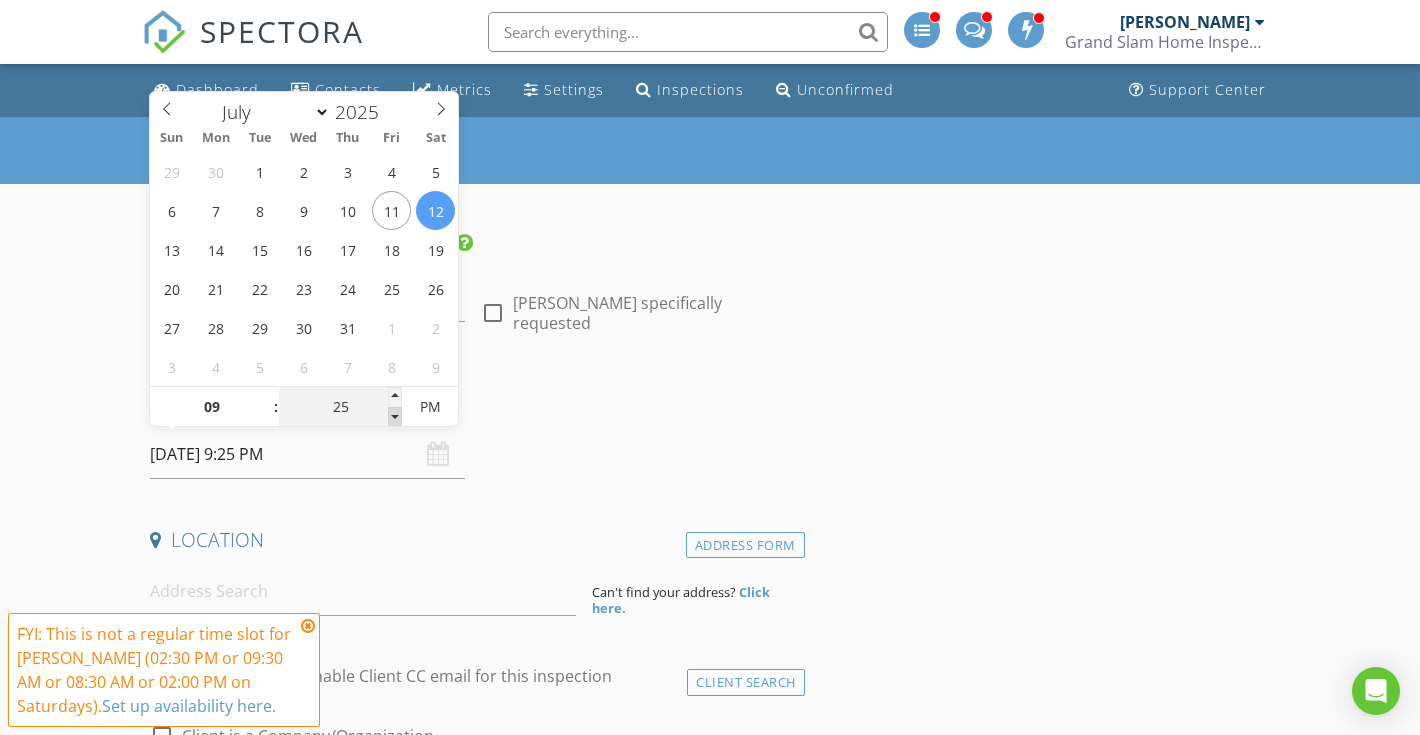click at bounding box center (395, 417) 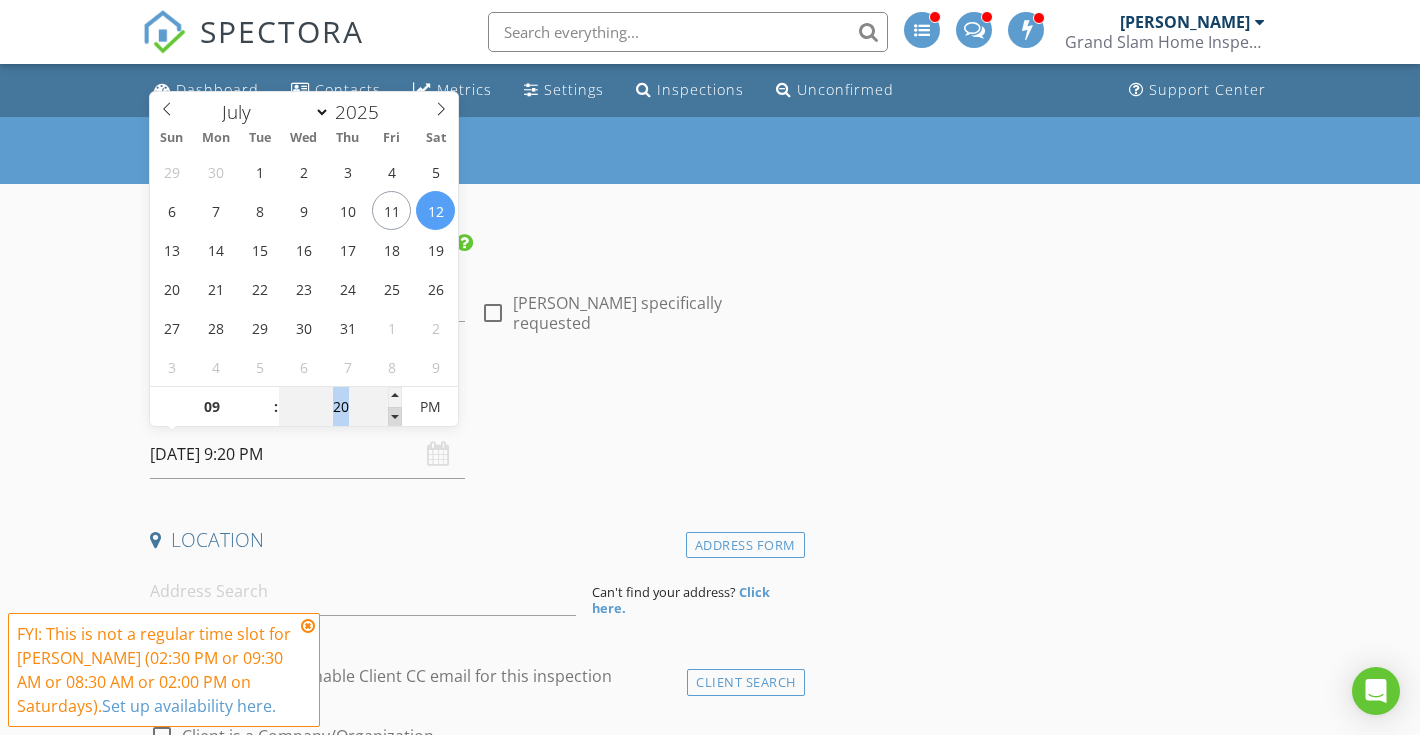 click at bounding box center (395, 417) 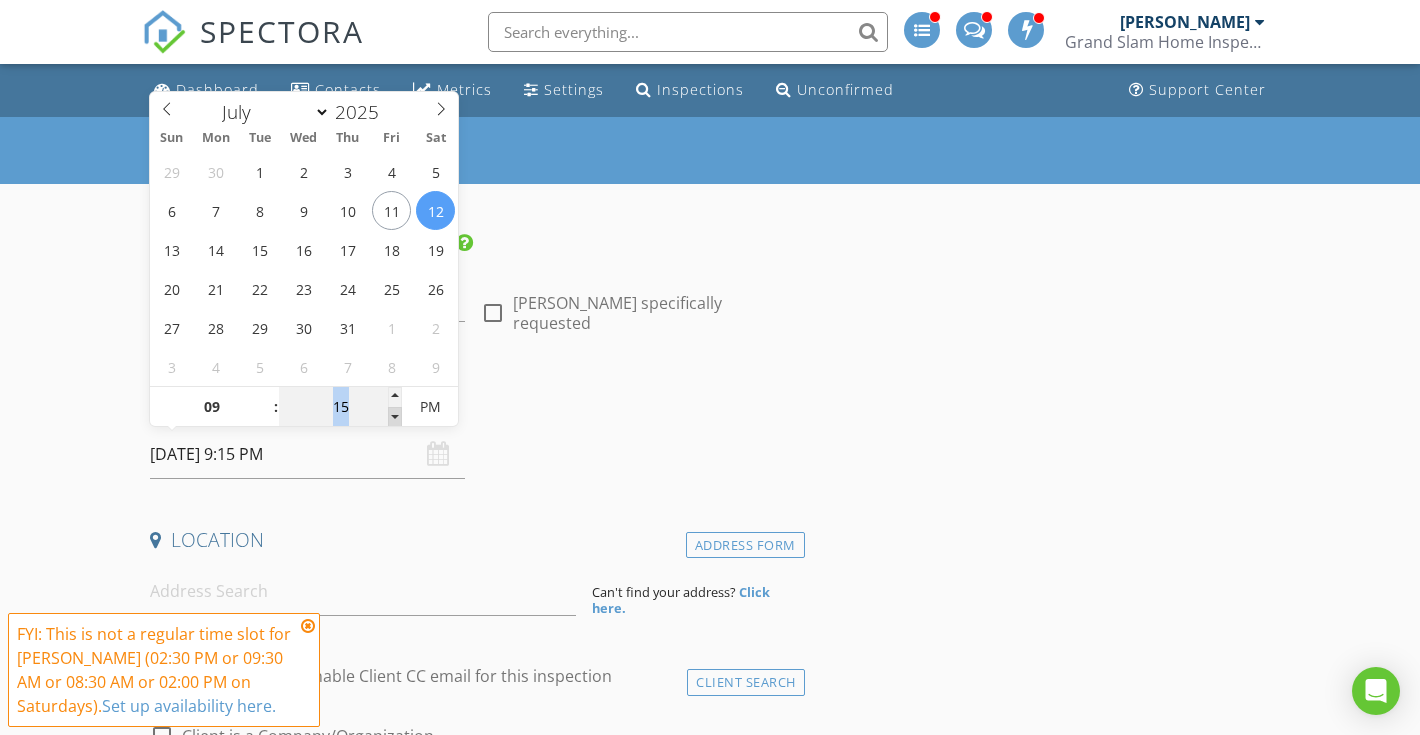 click at bounding box center [395, 417] 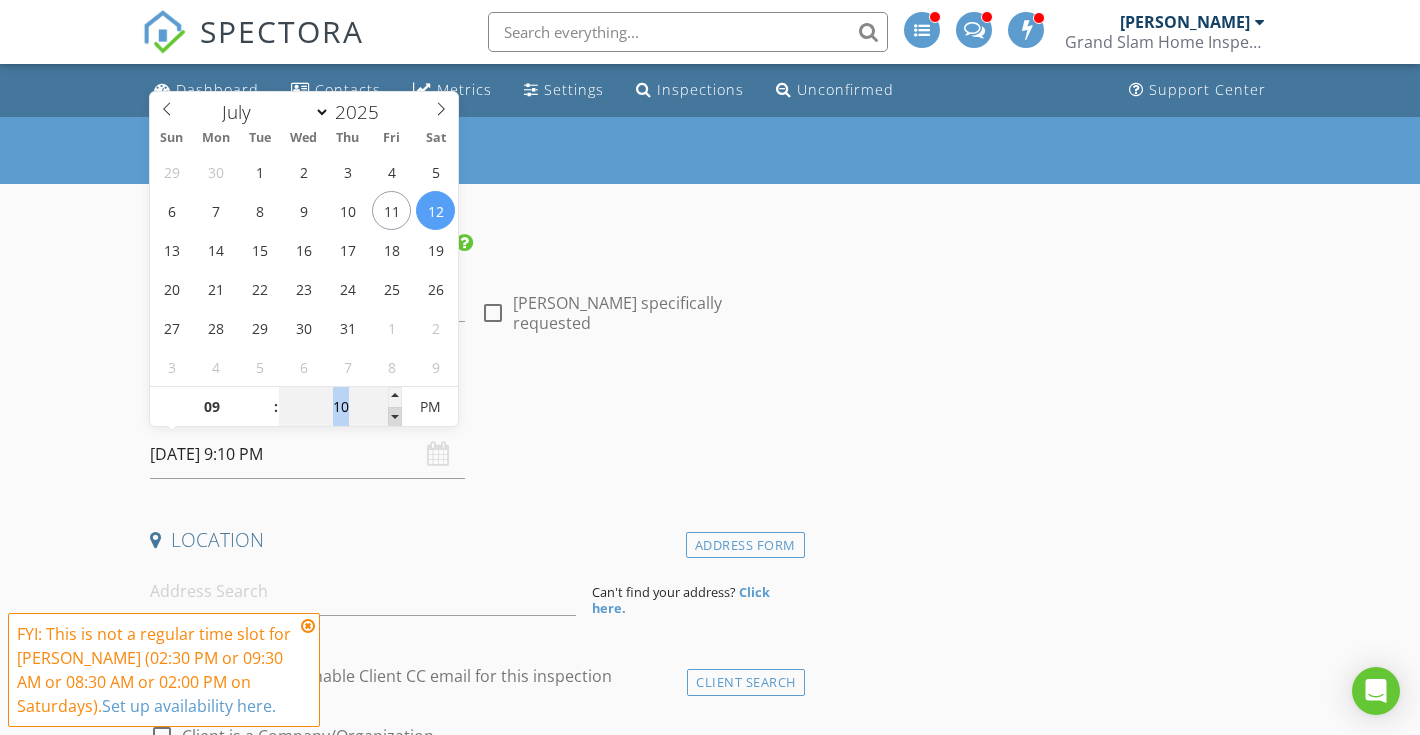 click at bounding box center (395, 417) 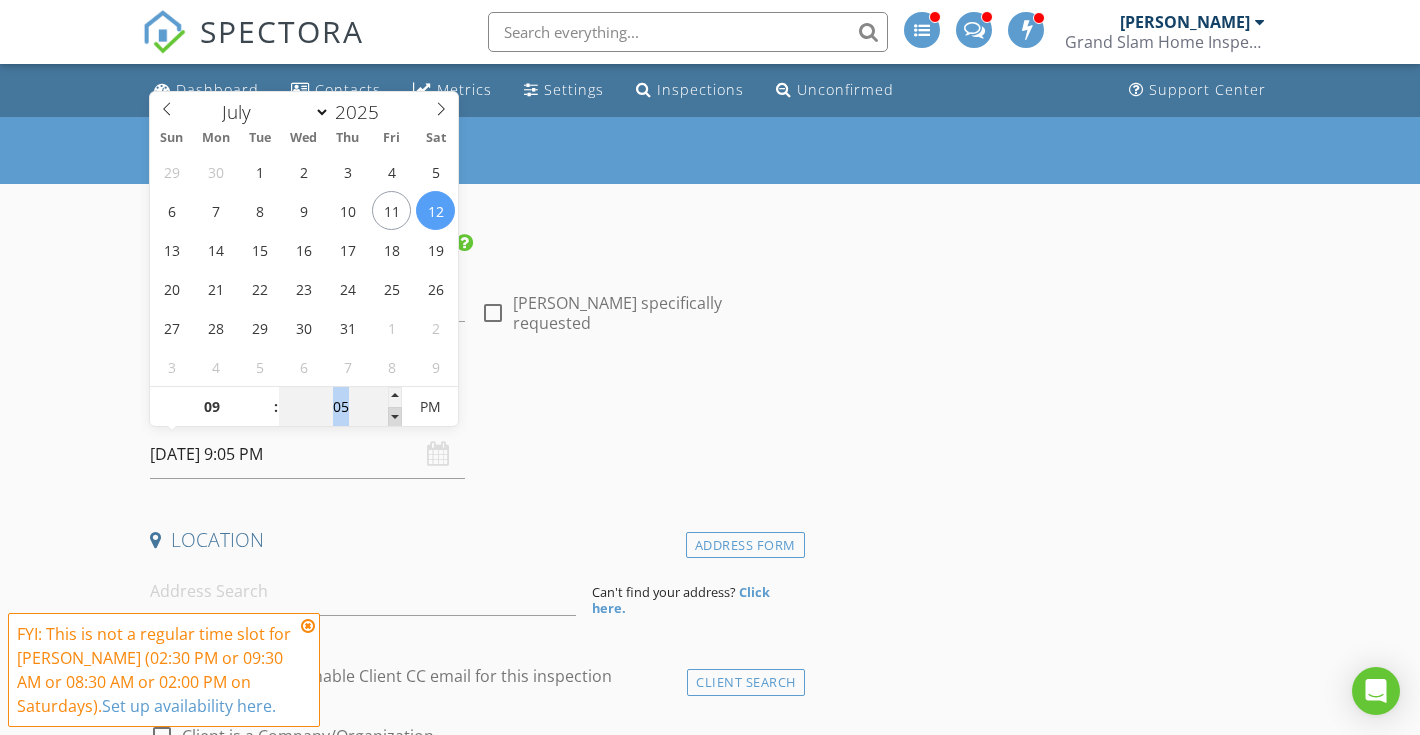 click at bounding box center (395, 417) 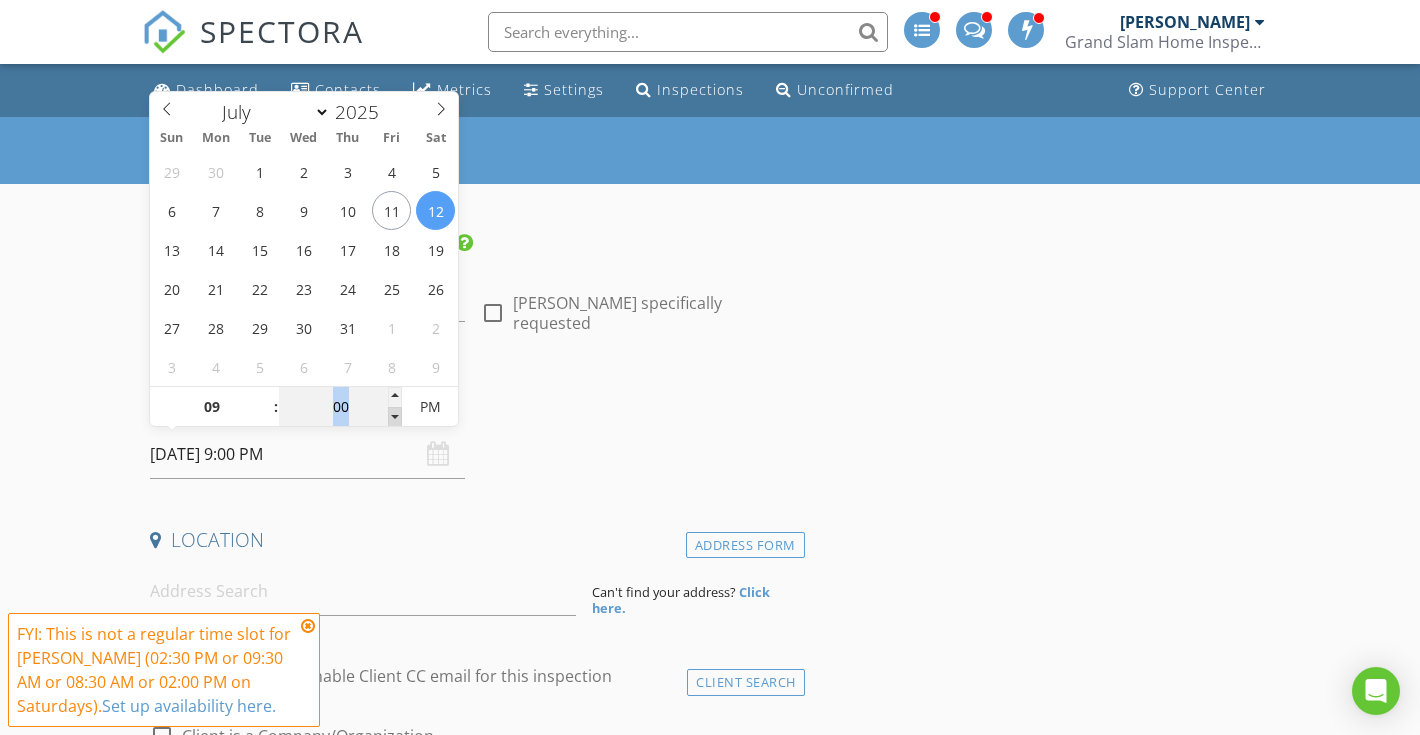 click at bounding box center (395, 417) 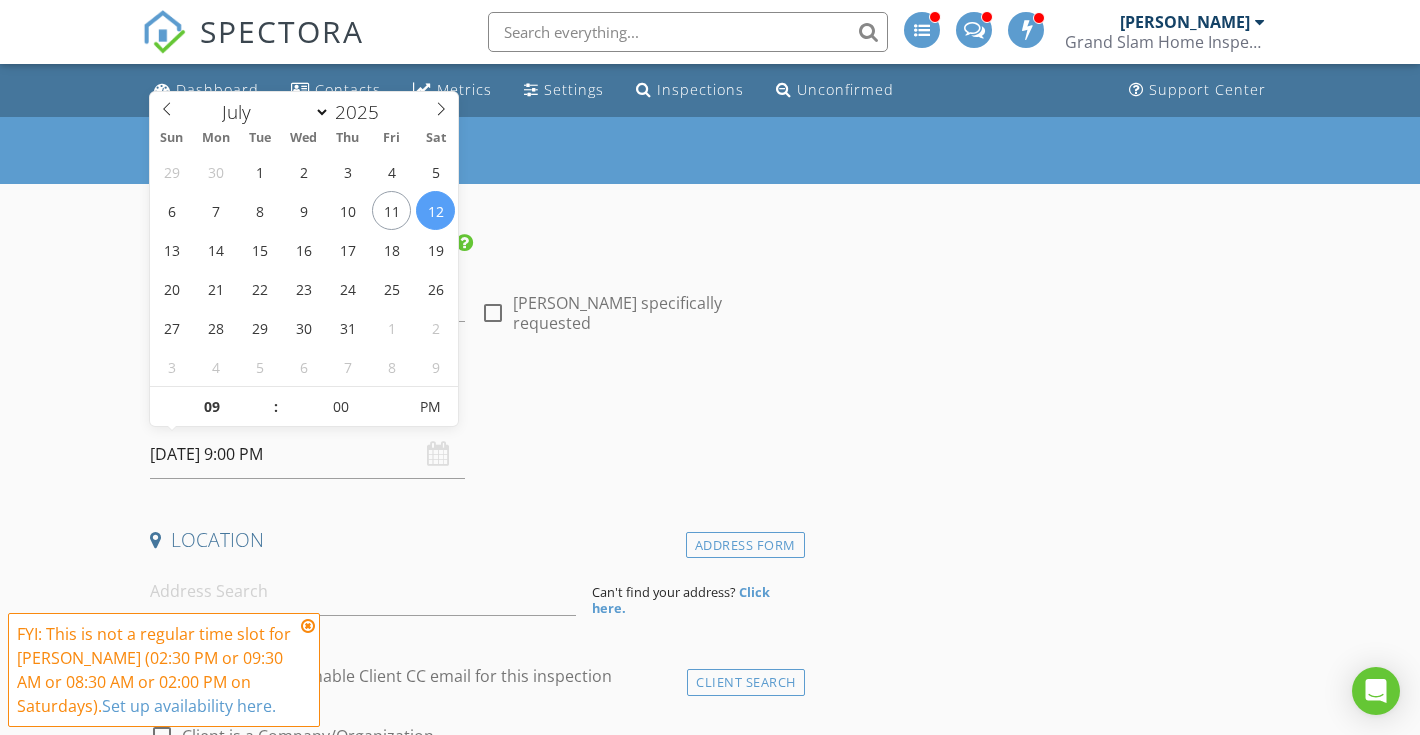 click on "Location" at bounding box center (473, 540) 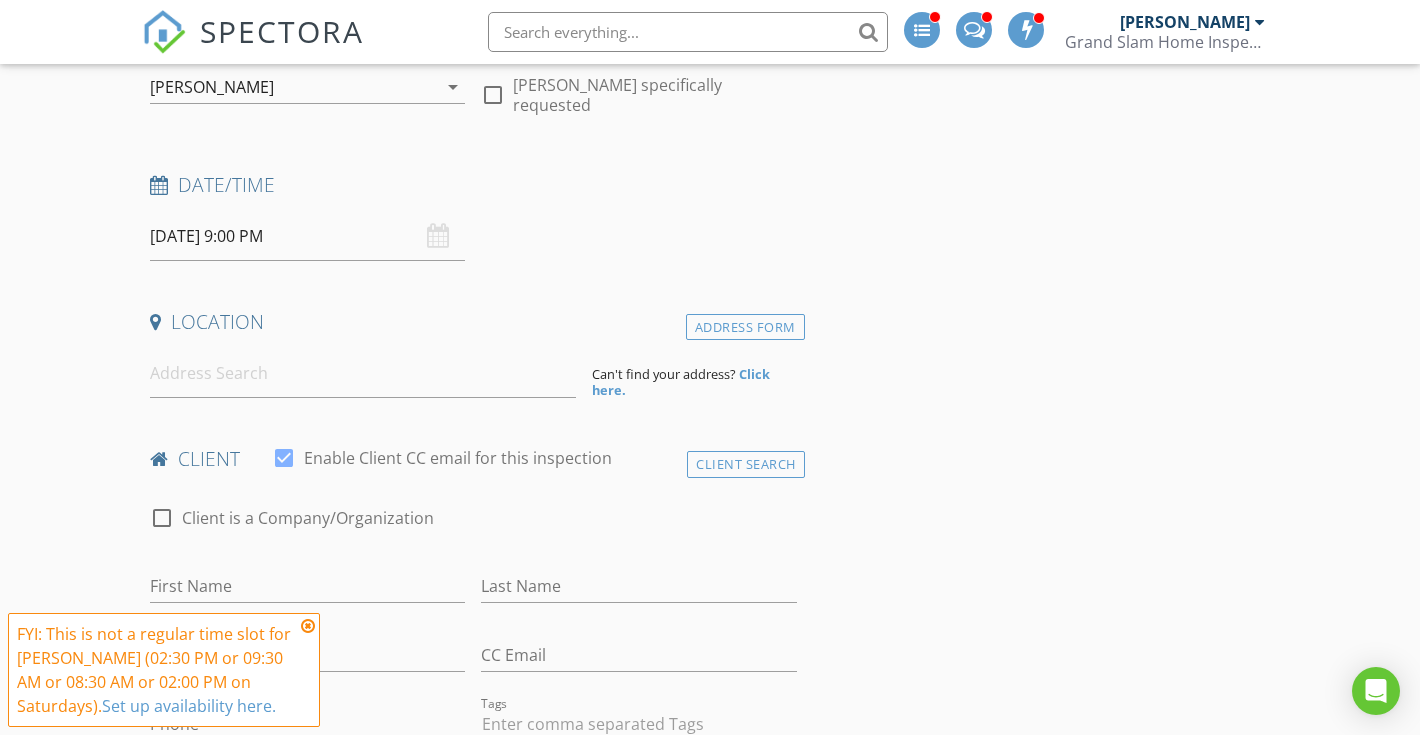 scroll, scrollTop: 262, scrollLeft: 0, axis: vertical 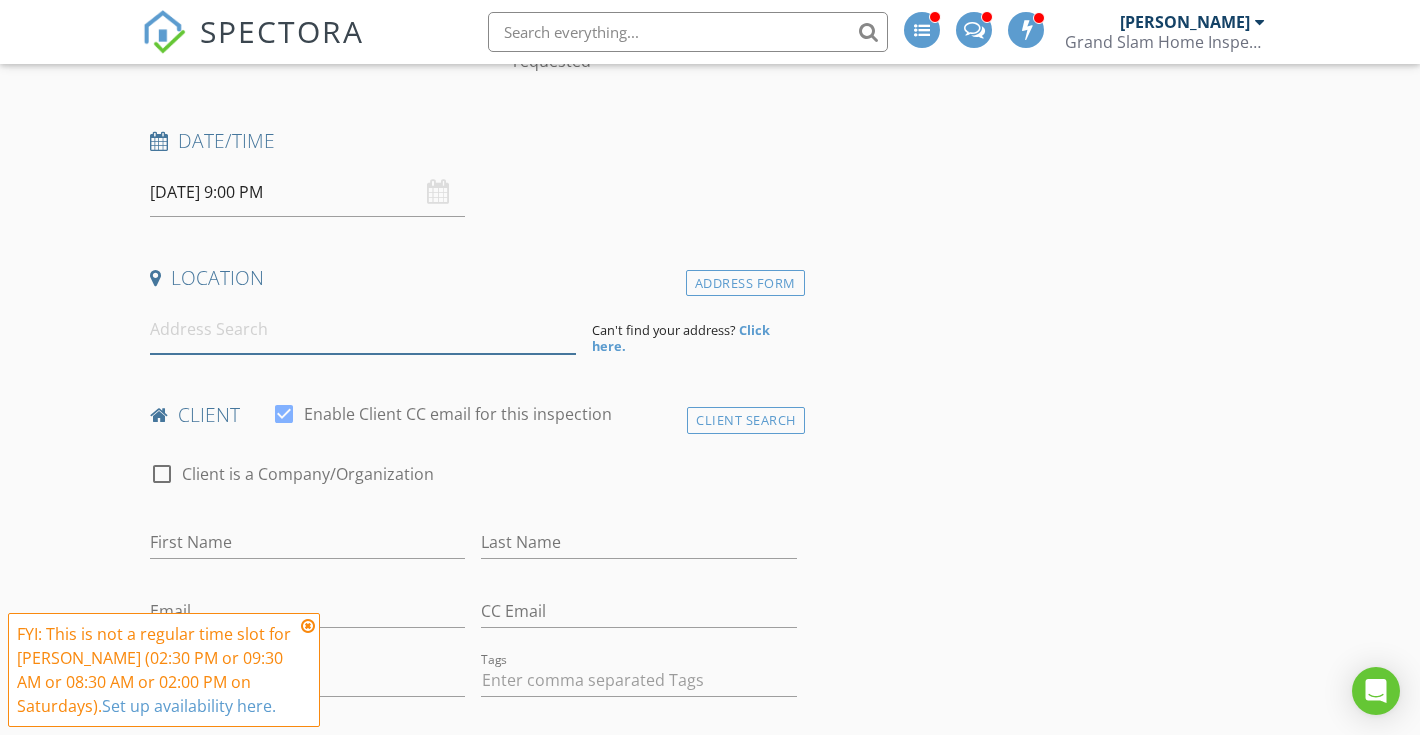 click at bounding box center (363, 329) 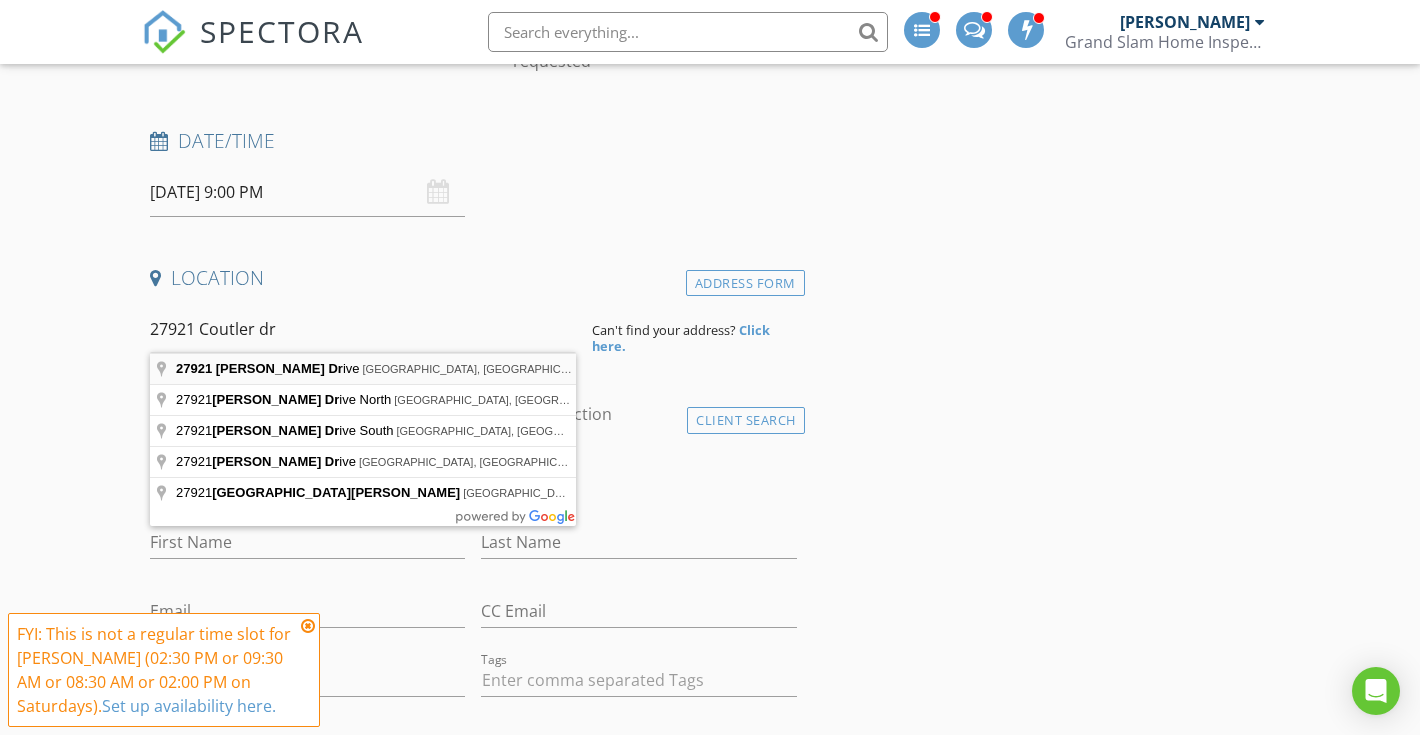 type on "[STREET_ADDRESS][PERSON_NAME]" 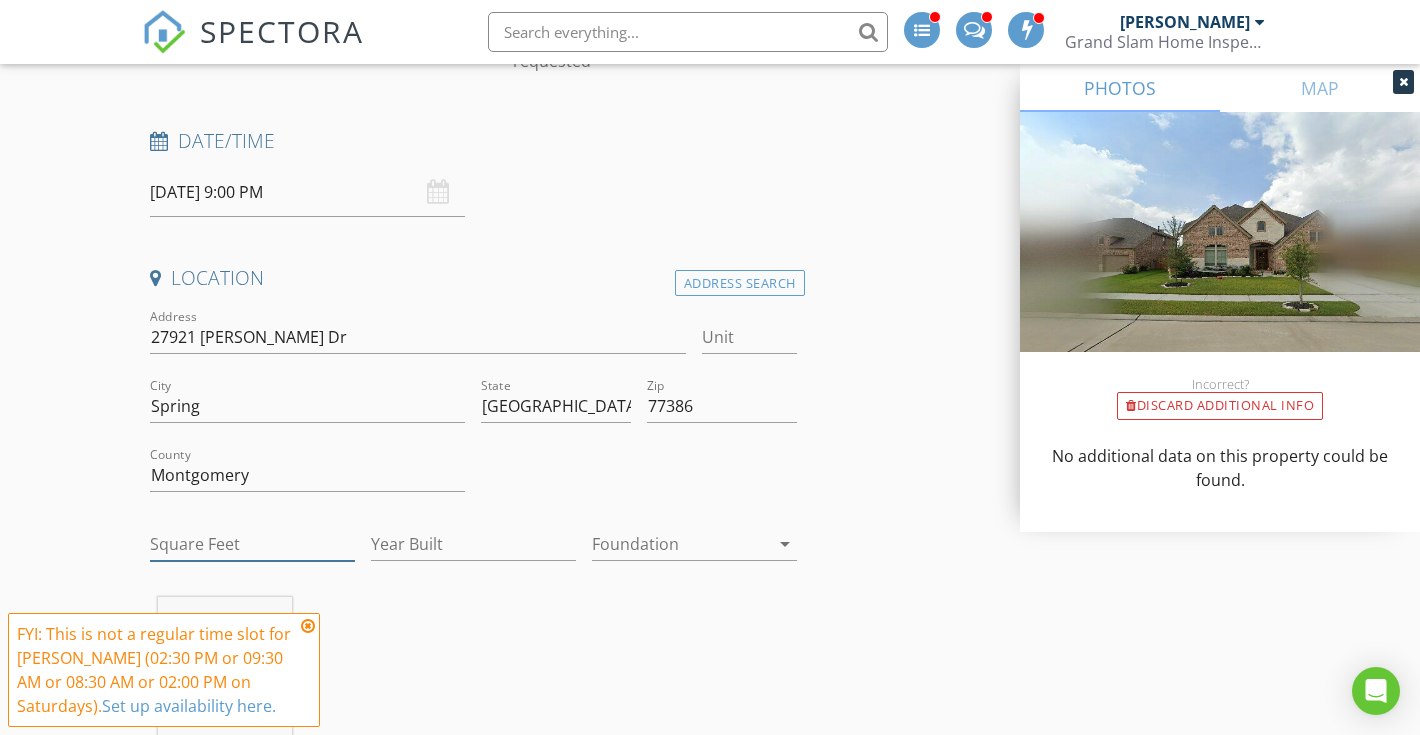 click on "Square Feet" at bounding box center [252, 544] 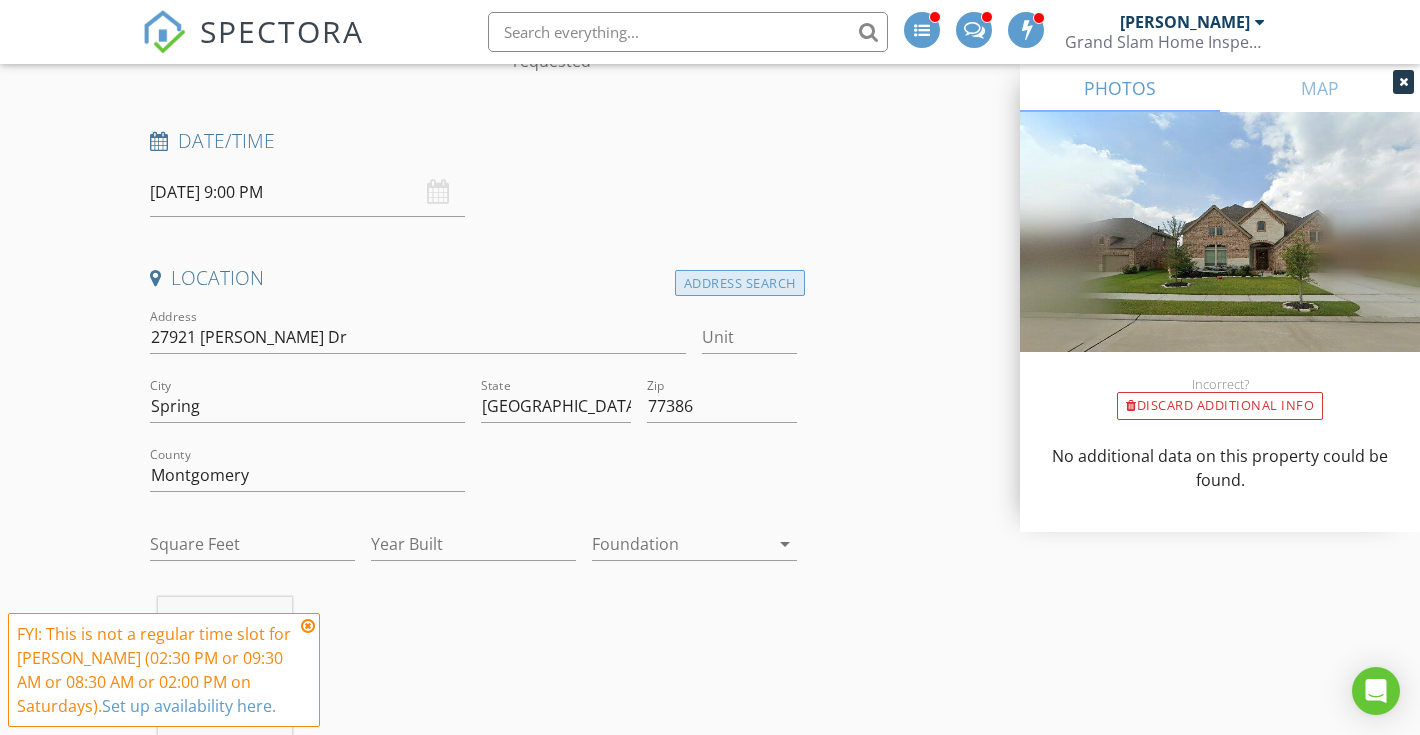 click on "Address Search" at bounding box center (740, 283) 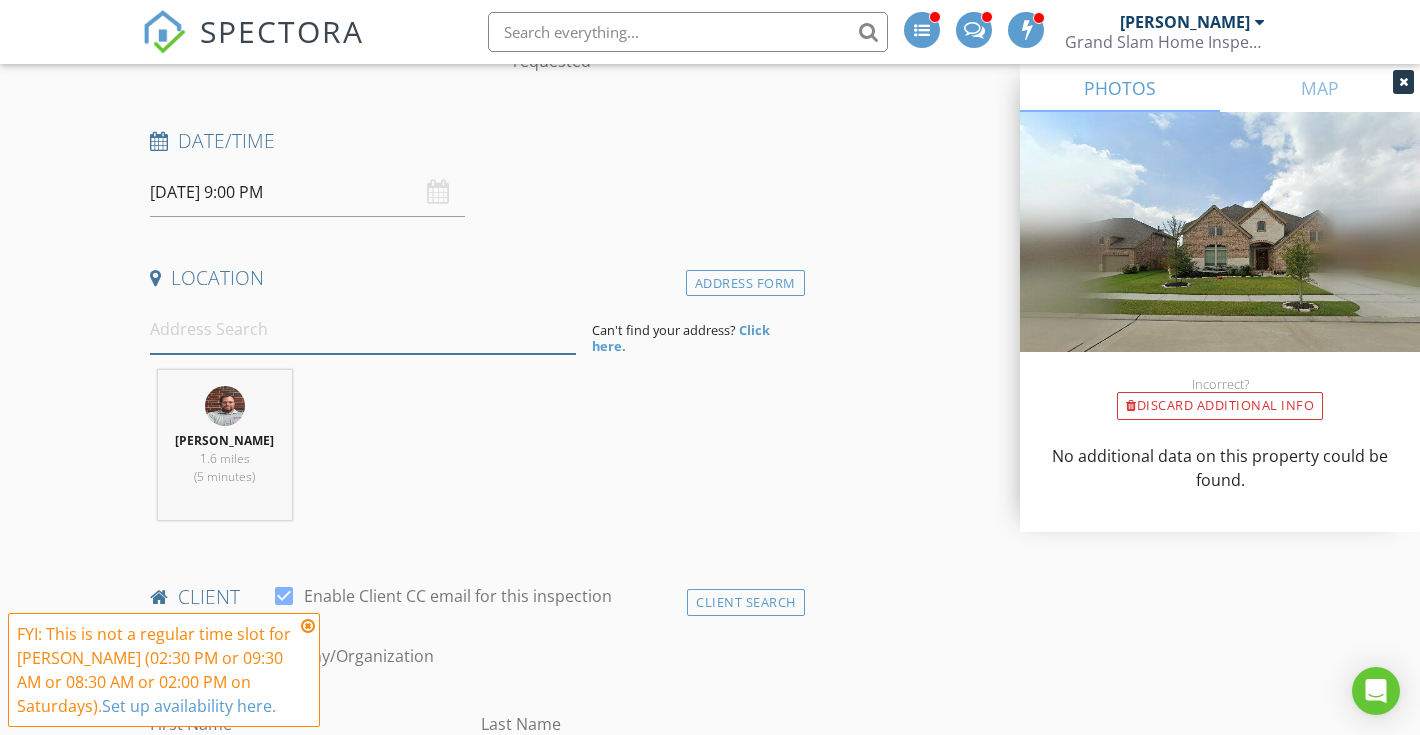 click at bounding box center [363, 329] 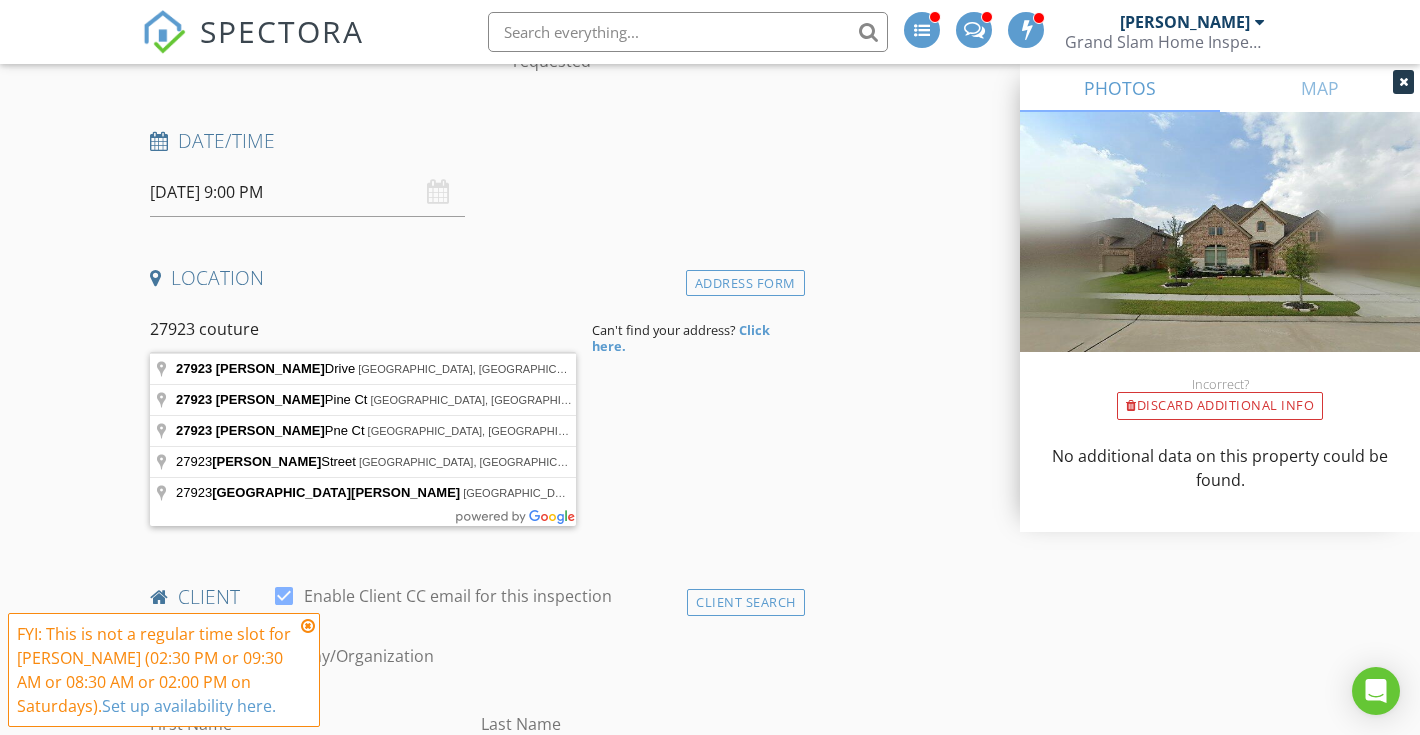 type on "[STREET_ADDRESS][PERSON_NAME]" 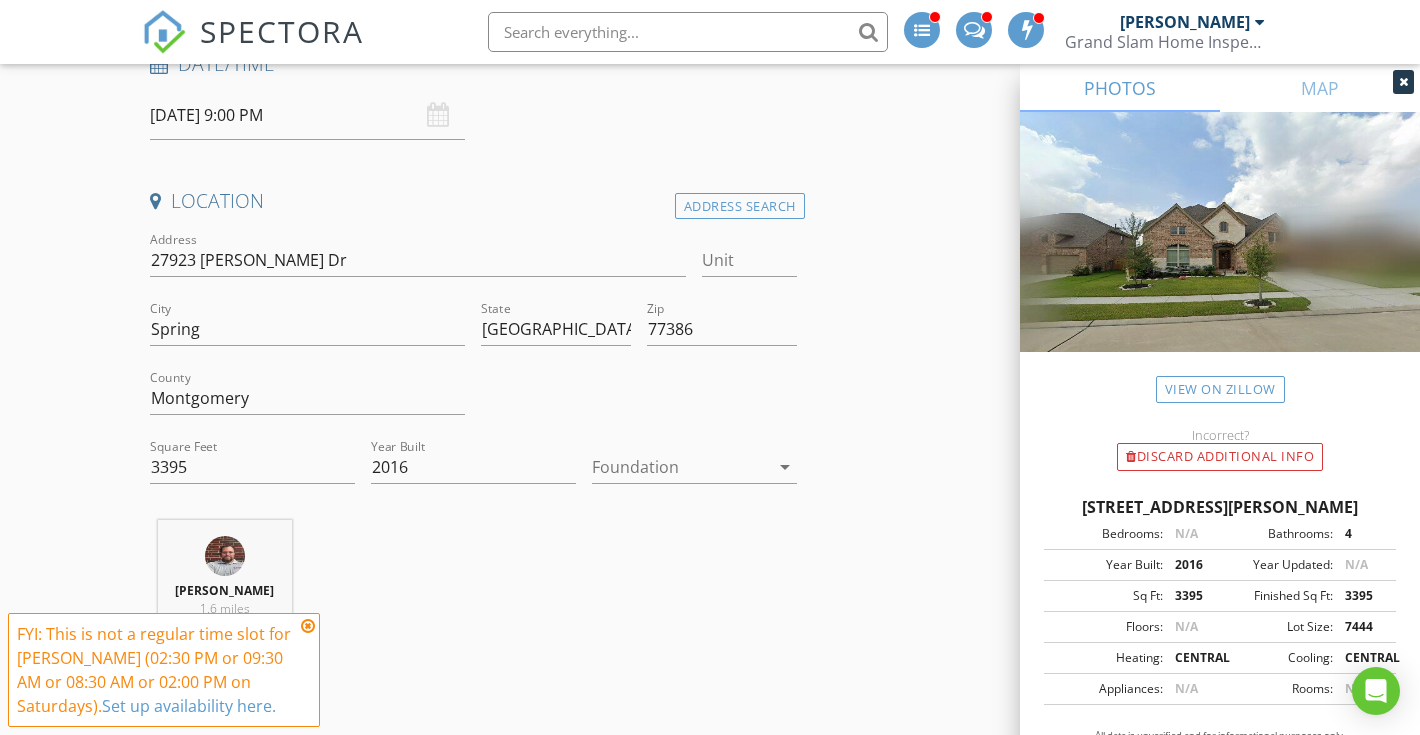 scroll, scrollTop: 342, scrollLeft: 0, axis: vertical 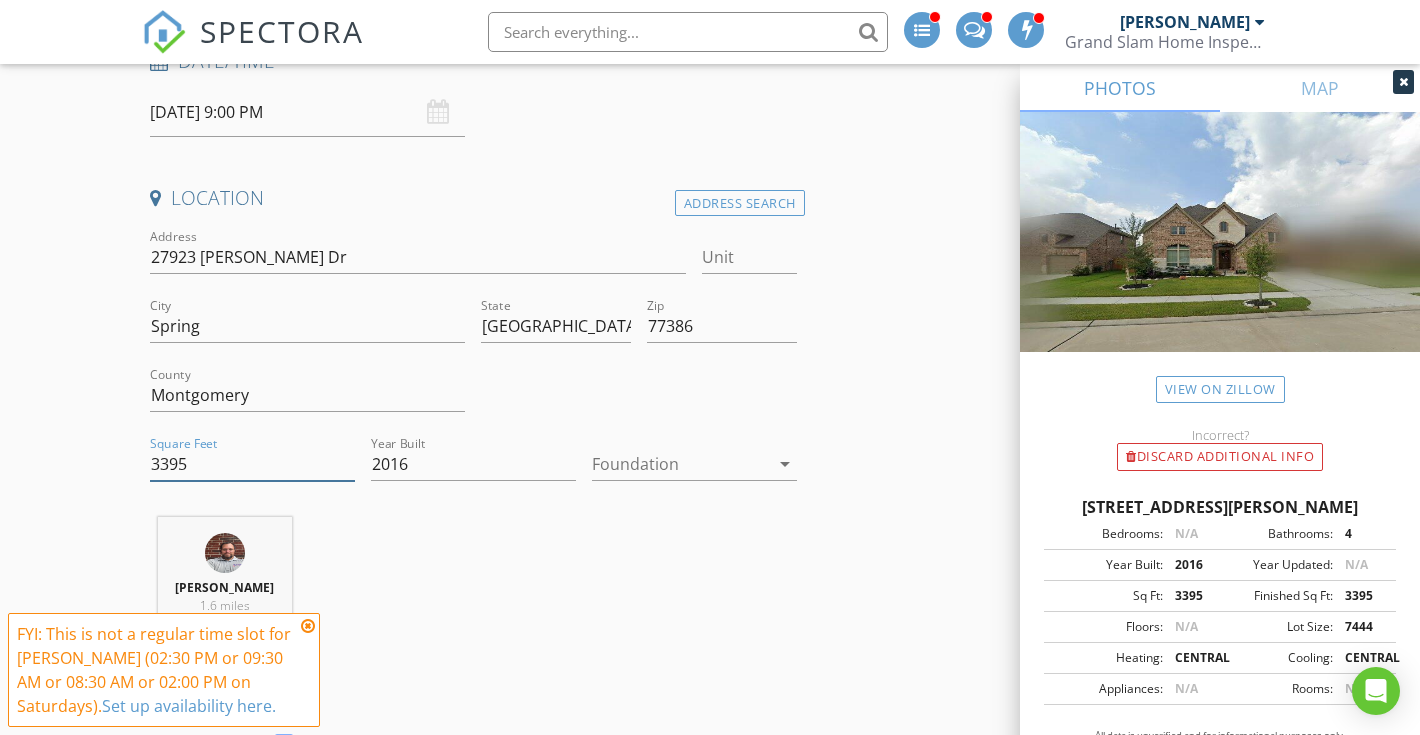 drag, startPoint x: 229, startPoint y: 465, endPoint x: 87, endPoint y: 464, distance: 142.00352 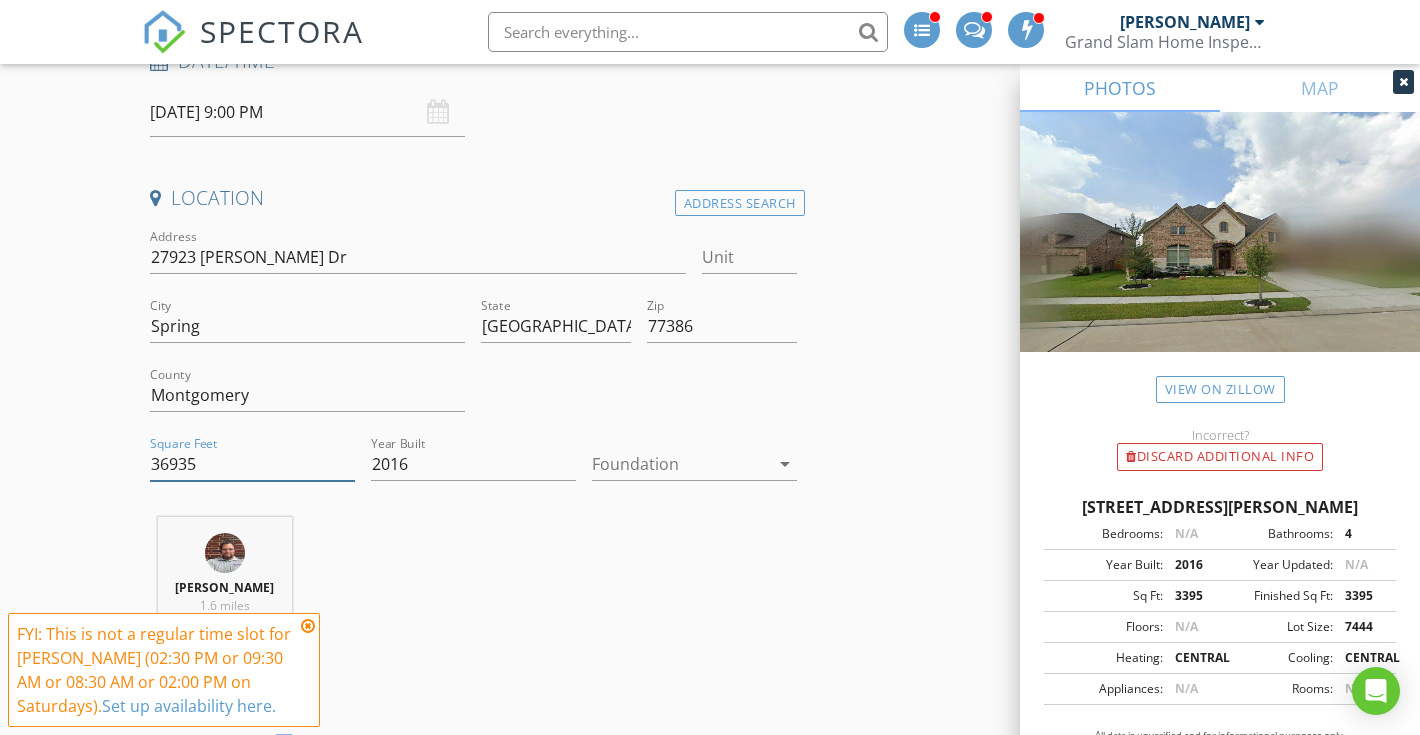 drag, startPoint x: 208, startPoint y: 458, endPoint x: 100, endPoint y: 458, distance: 108 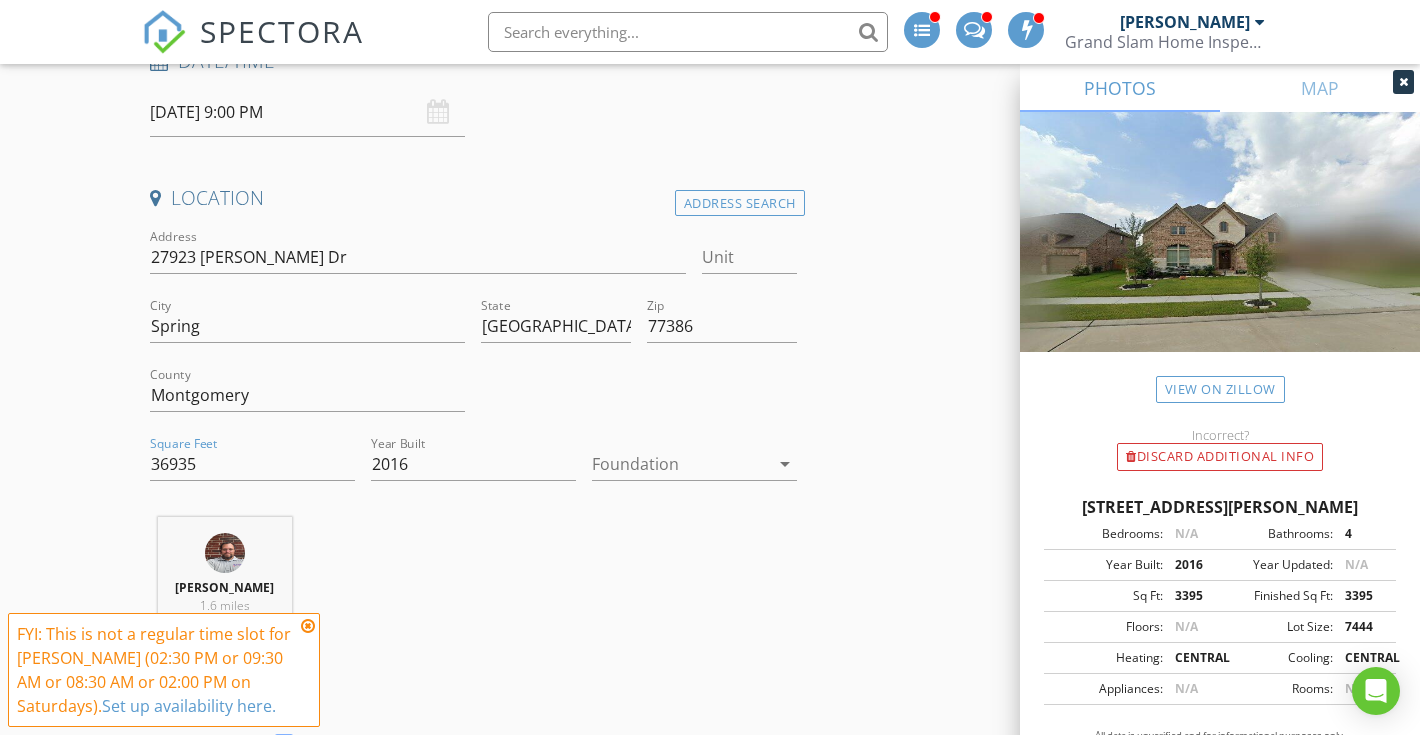 click on "Year Built 2016" at bounding box center (473, 474) 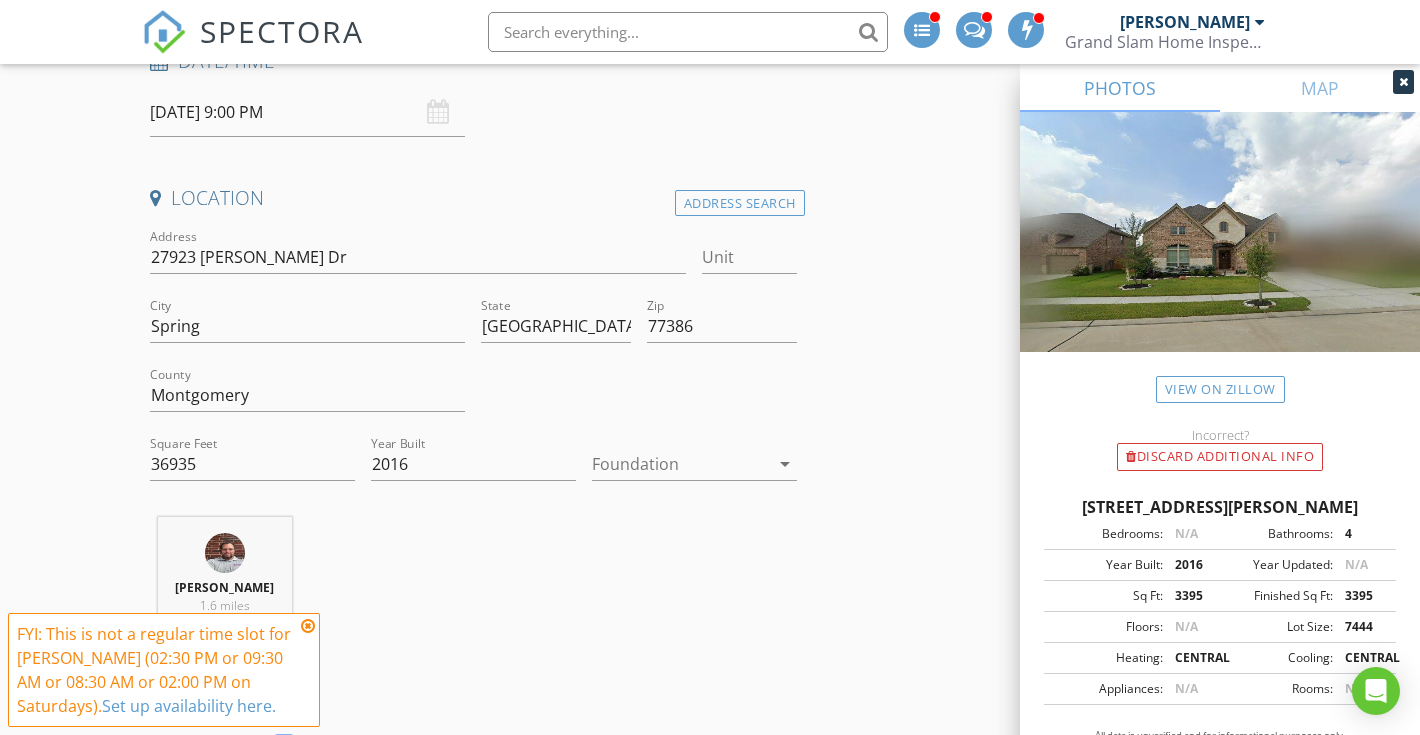 click on "Location
Address Search       Address [STREET_ADDRESS][PERSON_NAME][US_STATE]   County Montgomery     Square Feet 36935   Year Built 2016   Foundation arrow_drop_down     [PERSON_NAME]     1.6 miles     (5 minutes)" at bounding box center (473, 434) 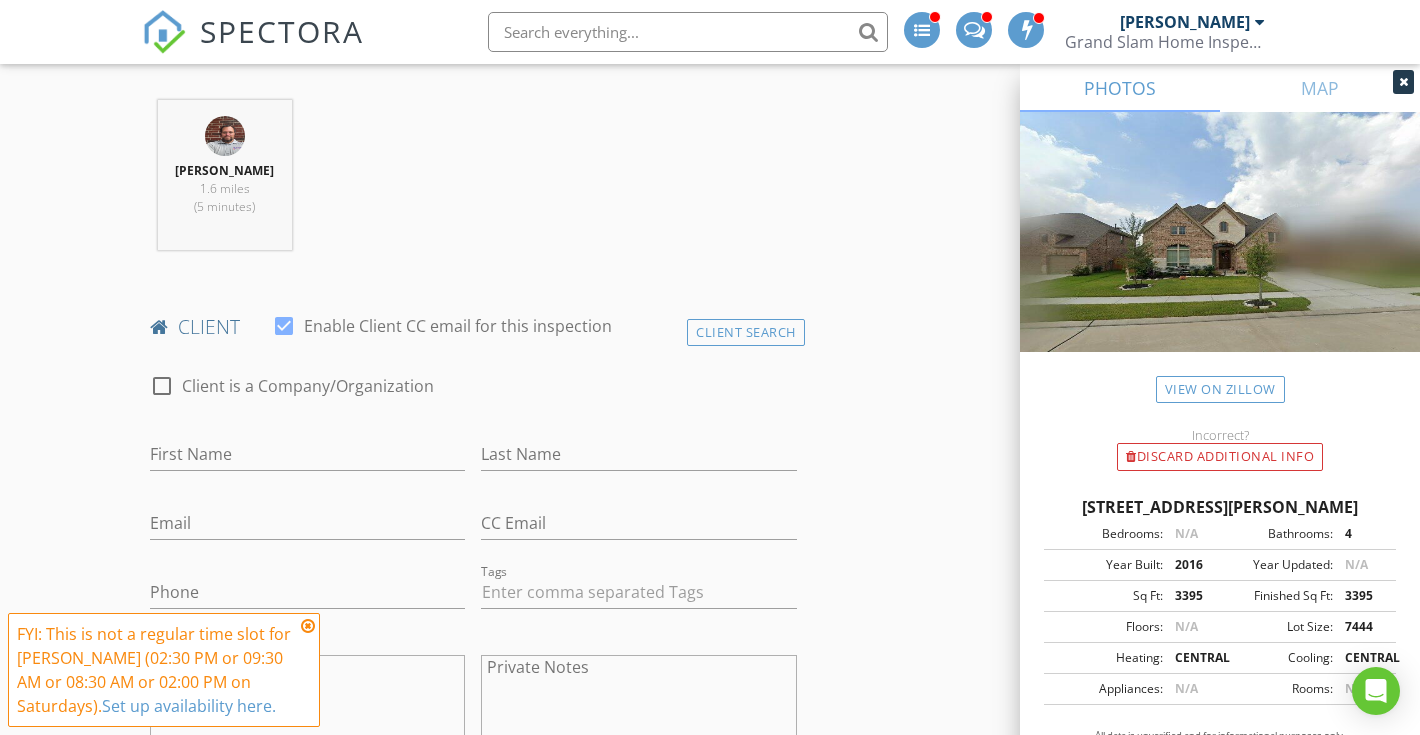 scroll, scrollTop: 803, scrollLeft: 0, axis: vertical 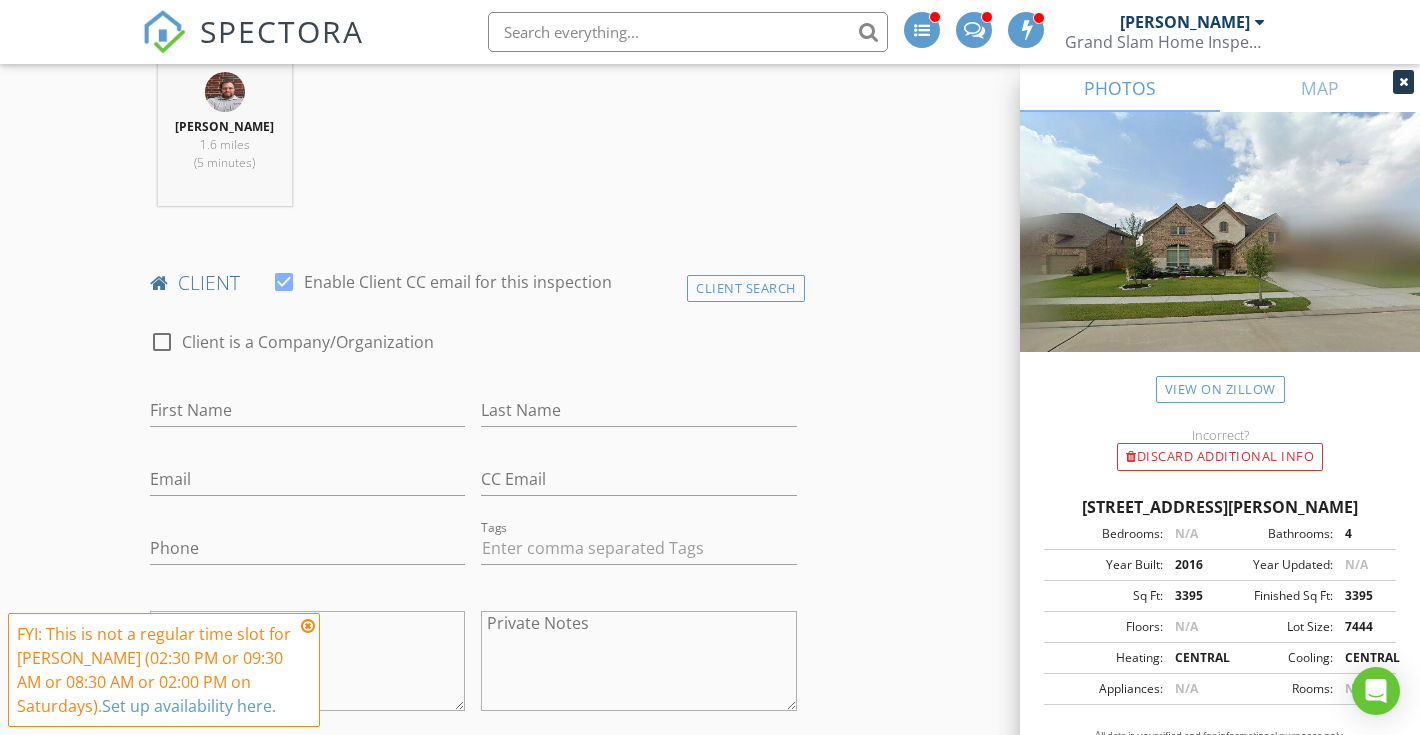 click at bounding box center (308, 626) 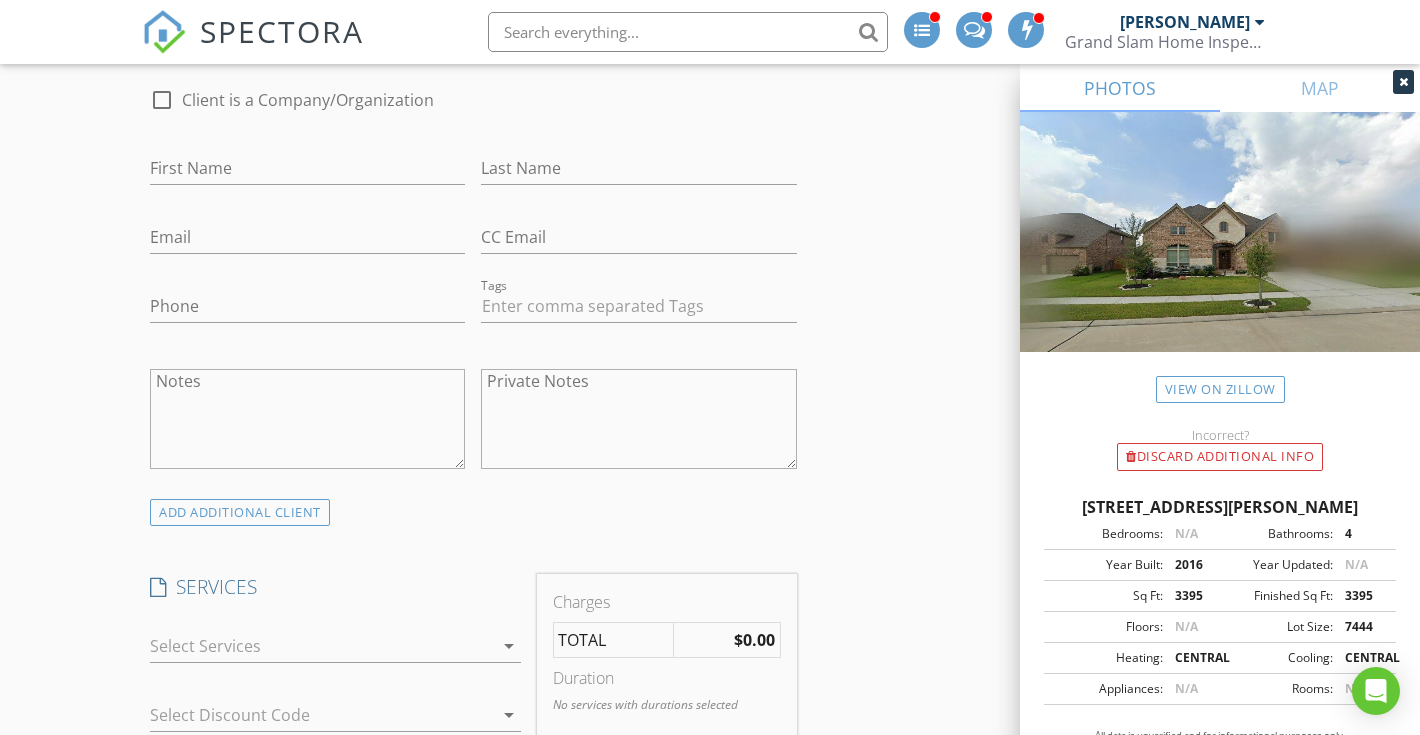 scroll, scrollTop: 1132, scrollLeft: 0, axis: vertical 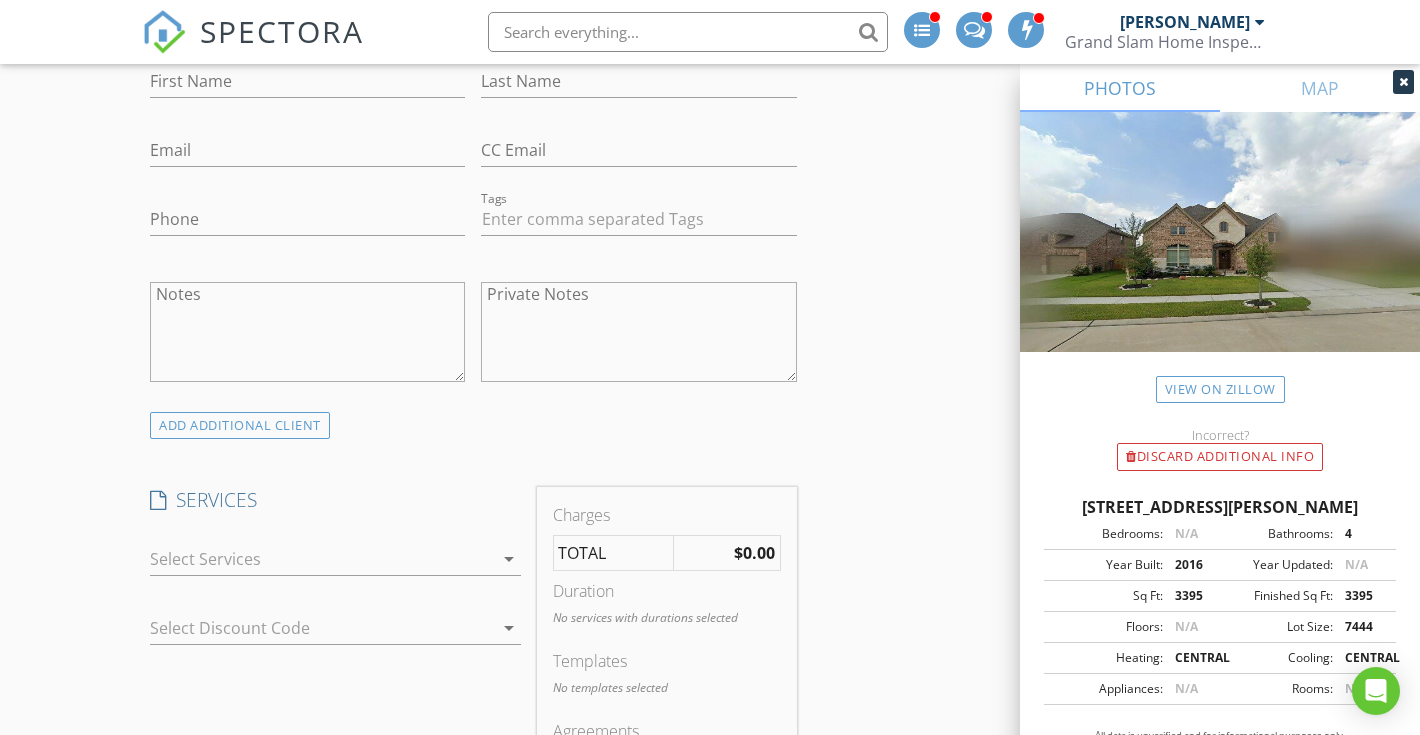 click at bounding box center (321, 559) 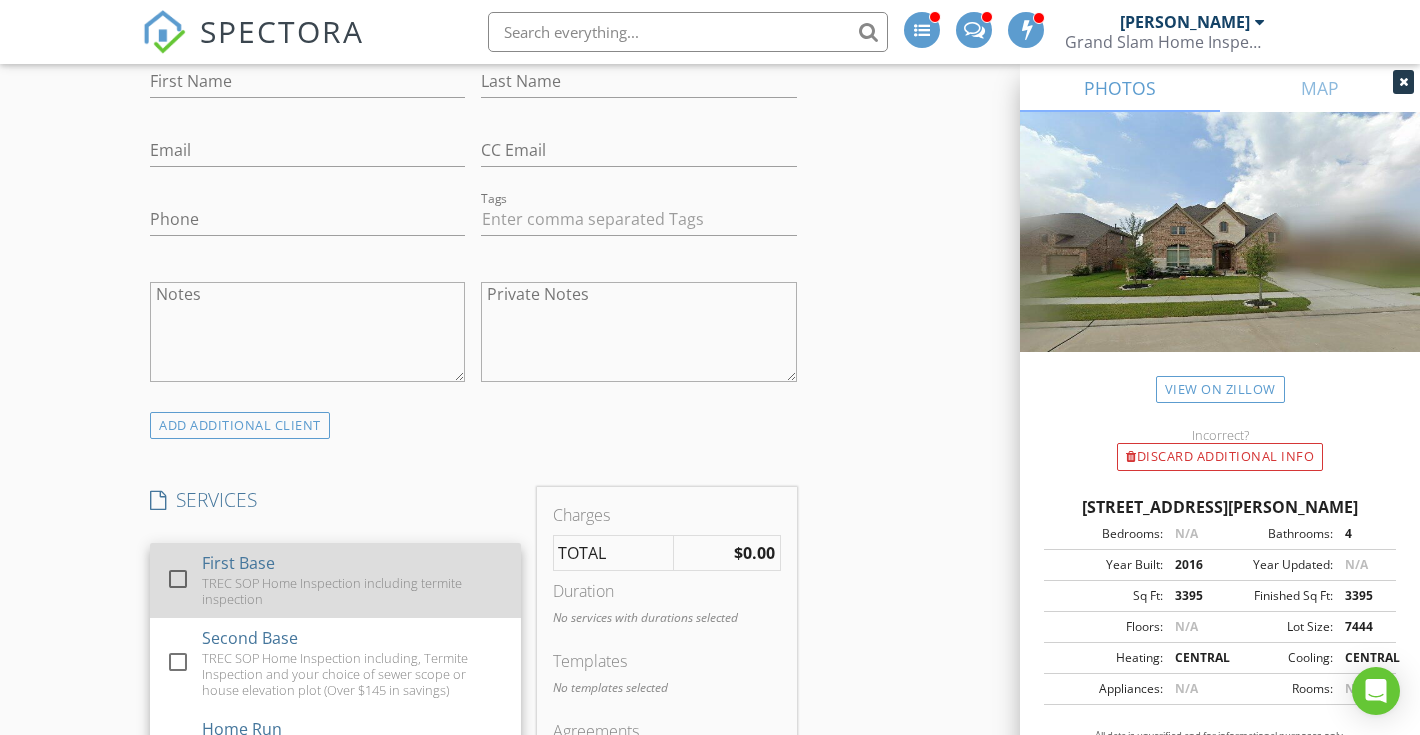 click at bounding box center [178, 579] 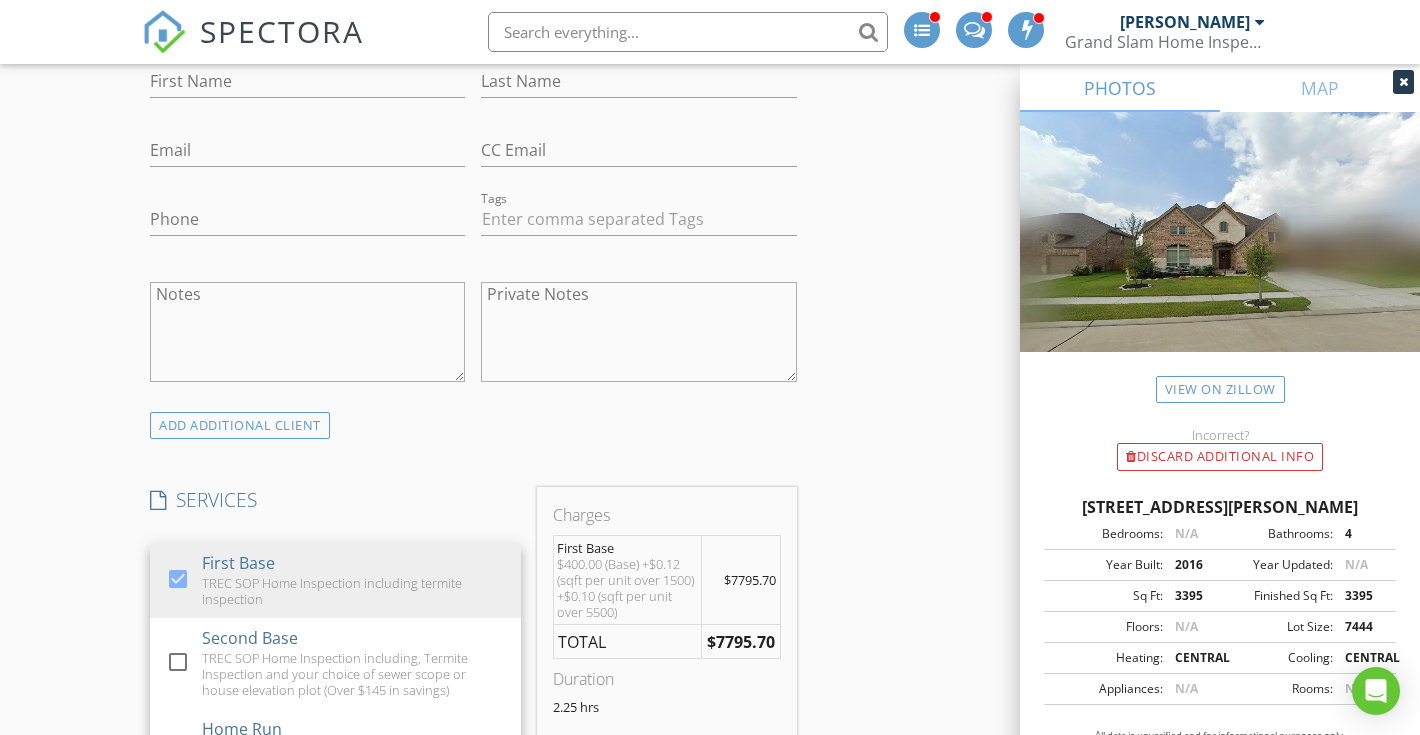 click on "New Inspection
INSPECTOR(S)
check_box   [PERSON_NAME]   PRIMARY   check_box_outline_blank   [PERSON_NAME]     [PERSON_NAME] arrow_drop_down   check_box_outline_blank [PERSON_NAME] specifically requested
Date/Time
[DATE] 9:00 PM
Location
Address Search       Address [STREET_ADDRESS][PERSON_NAME][US_STATE]   County Montgomery     Square Feet 36935   Year Built 2016   Foundation arrow_drop_down     [PERSON_NAME]     1.6 miles     (5 minutes)
client
check_box Enable Client CC email for this inspection   Client Search     check_box_outline_blank Client is a Company/Organization     First Name   Last Name   Email   CC Email   Phone         Tags         Notes   Private Notes
ADD ADDITIONAL client
SERVICES
check_box   First Base     Second Base" at bounding box center [710, 1028] 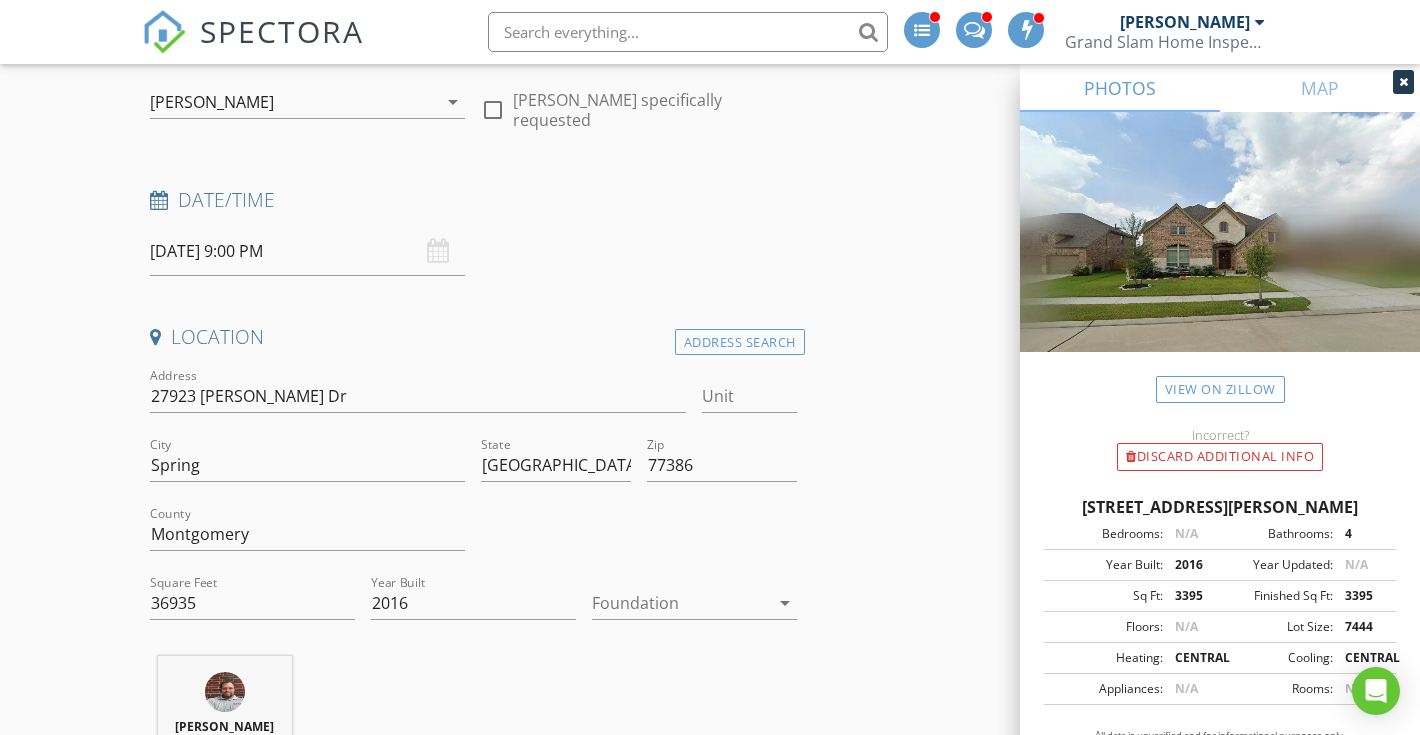 scroll, scrollTop: 205, scrollLeft: 0, axis: vertical 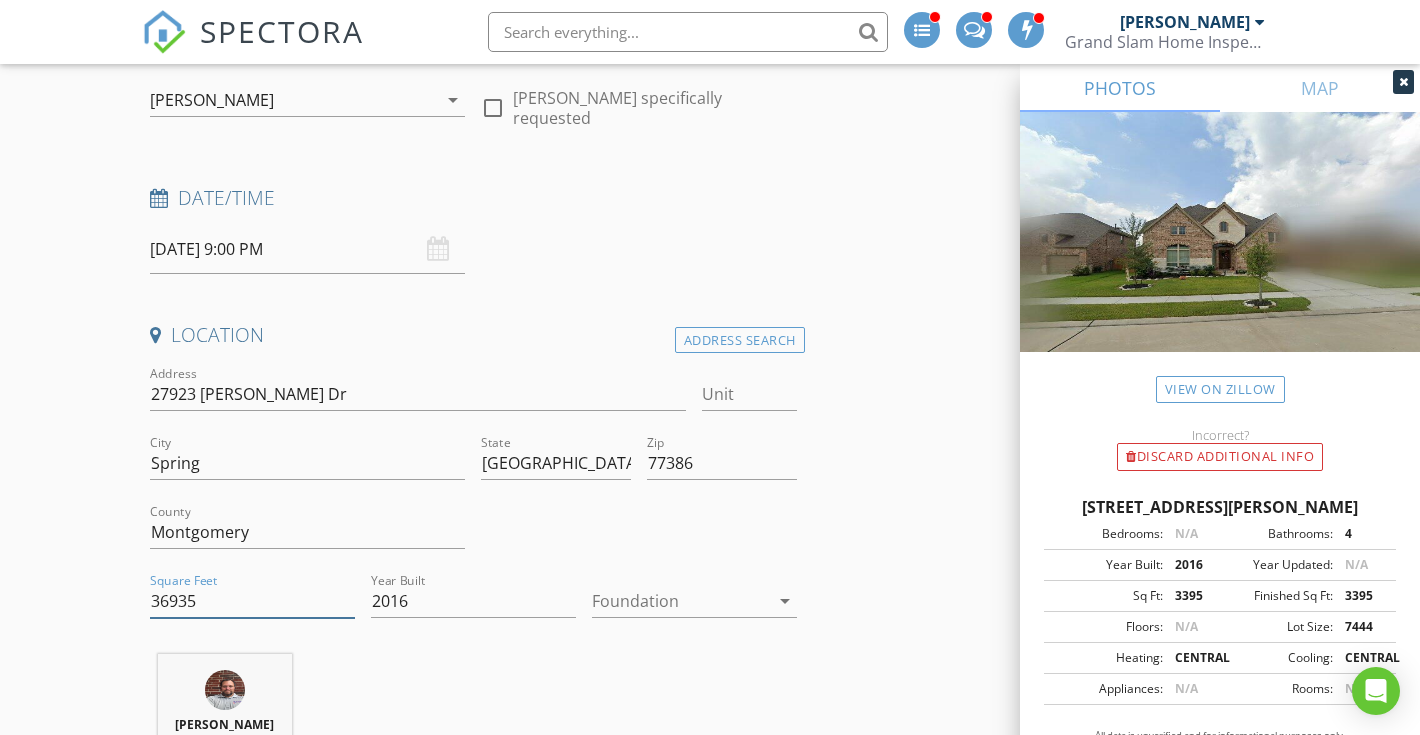 drag, startPoint x: 206, startPoint y: 602, endPoint x: 119, endPoint y: 594, distance: 87.36704 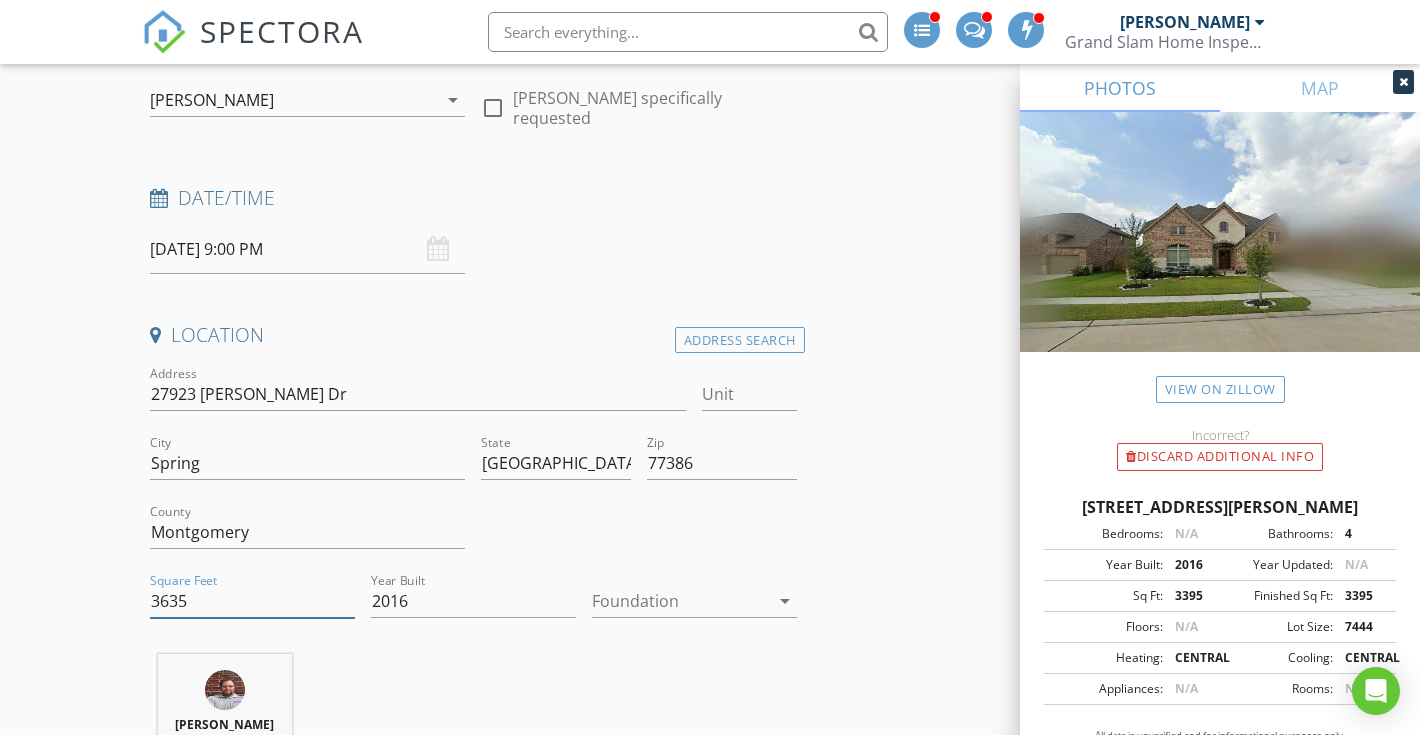 type on "3635" 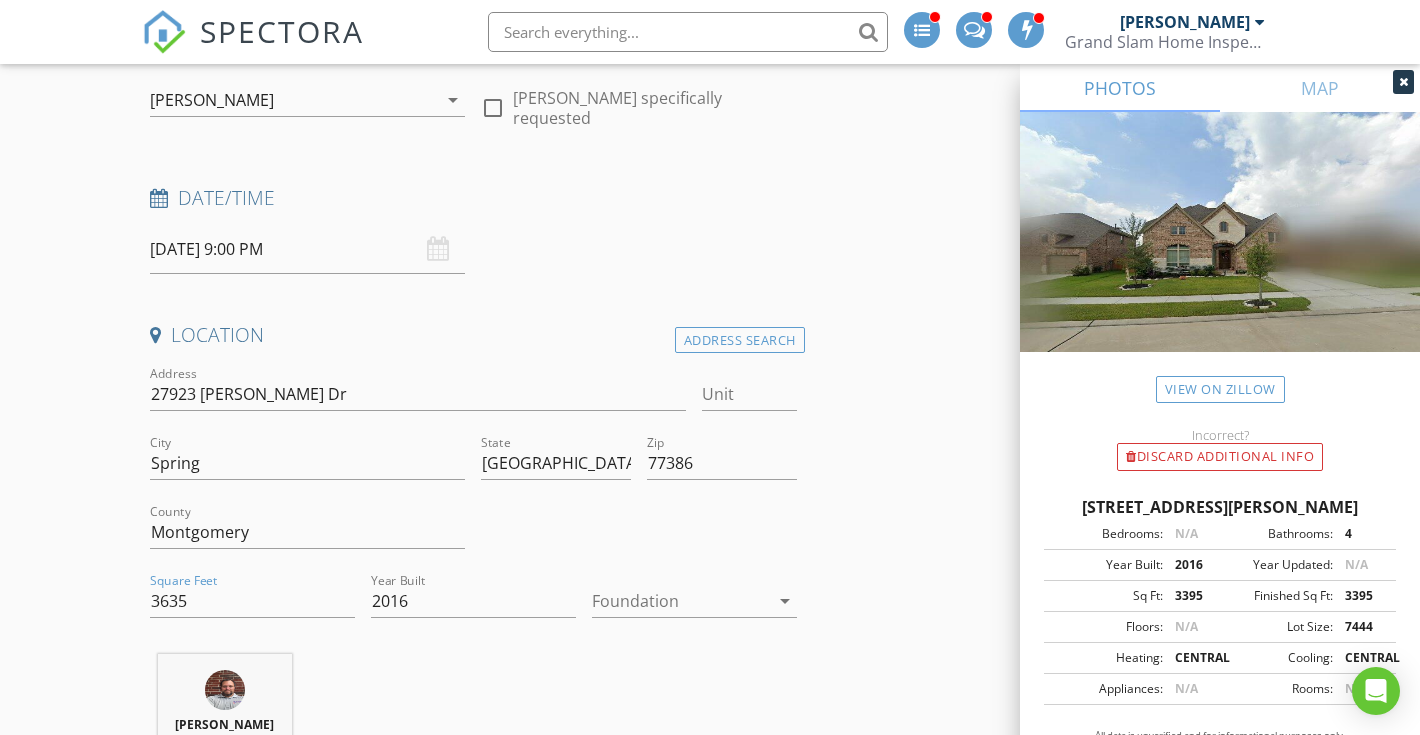 click on "Location
Address Search       Address [STREET_ADDRESS][PERSON_NAME][US_STATE]   County Montgomery     Square Feet 3635   Year Built 2016   Foundation arrow_drop_down     [PERSON_NAME]     1.6 miles     (5 minutes)" at bounding box center (473, 571) 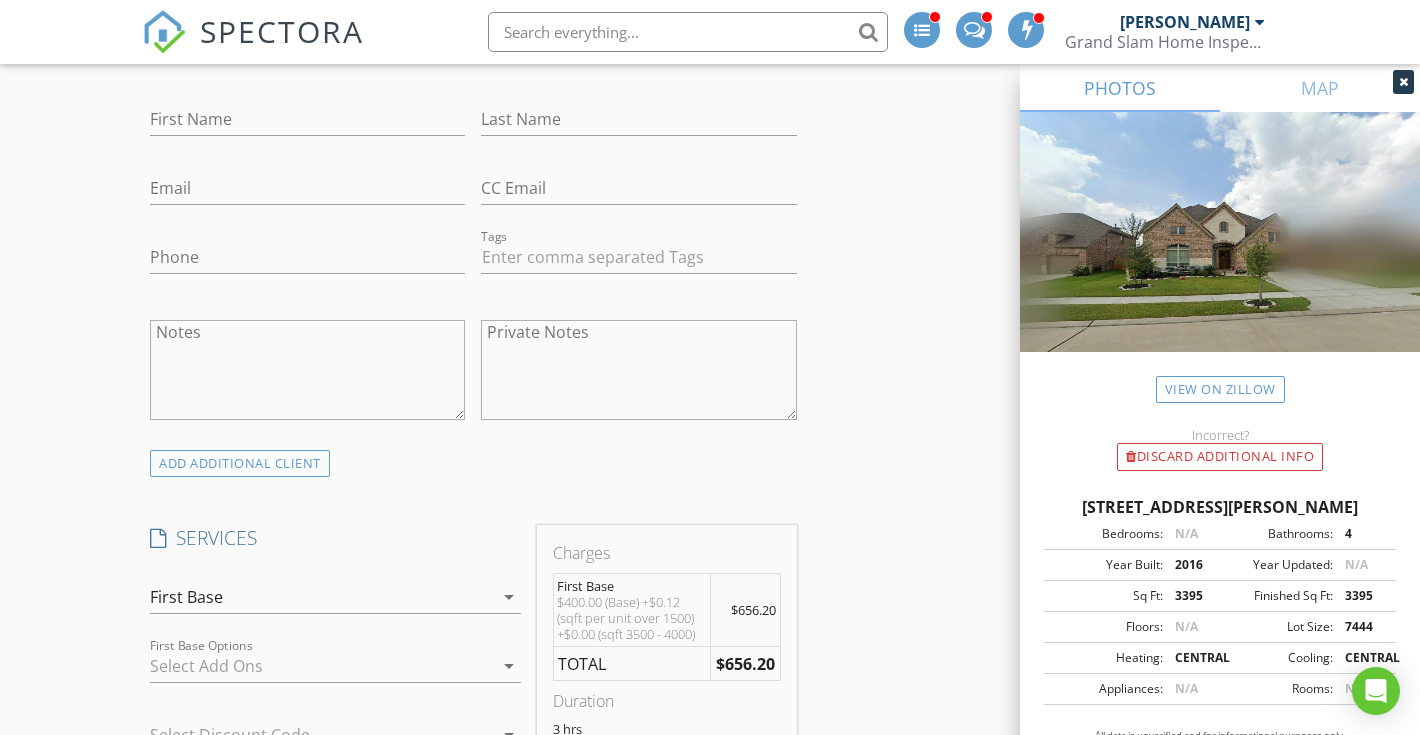 scroll, scrollTop: 1100, scrollLeft: 0, axis: vertical 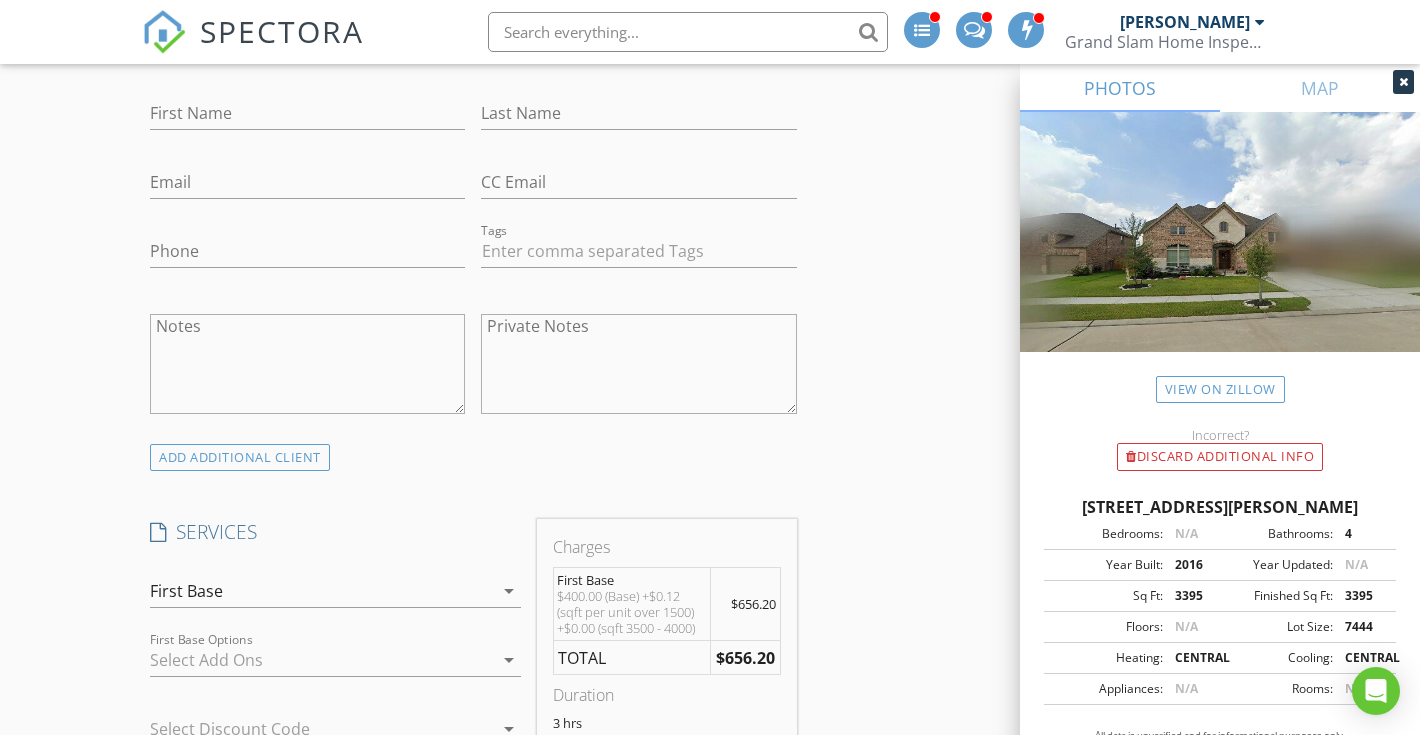 click on "First Base" at bounding box center (321, 591) 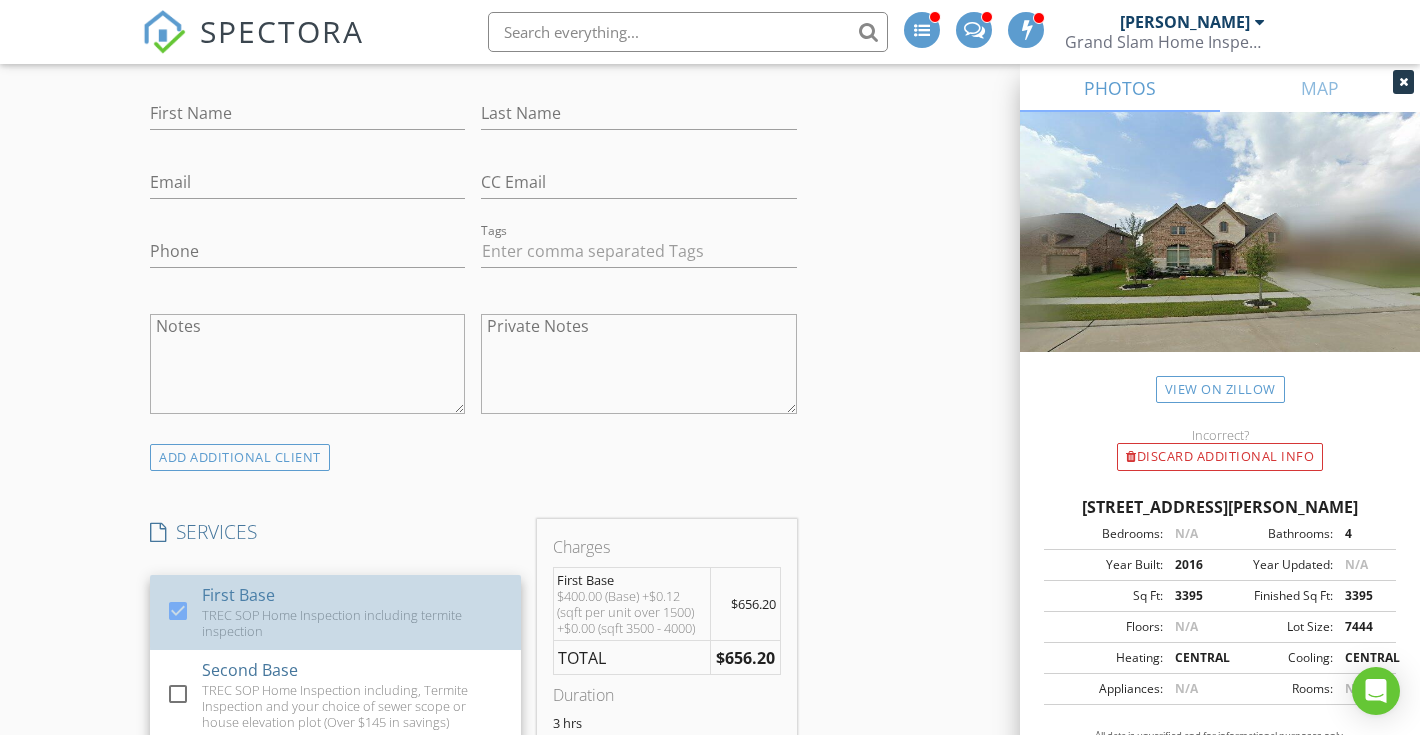 click on "First Base   TREC SOP Home Inspection including termite inspection" at bounding box center [353, 612] 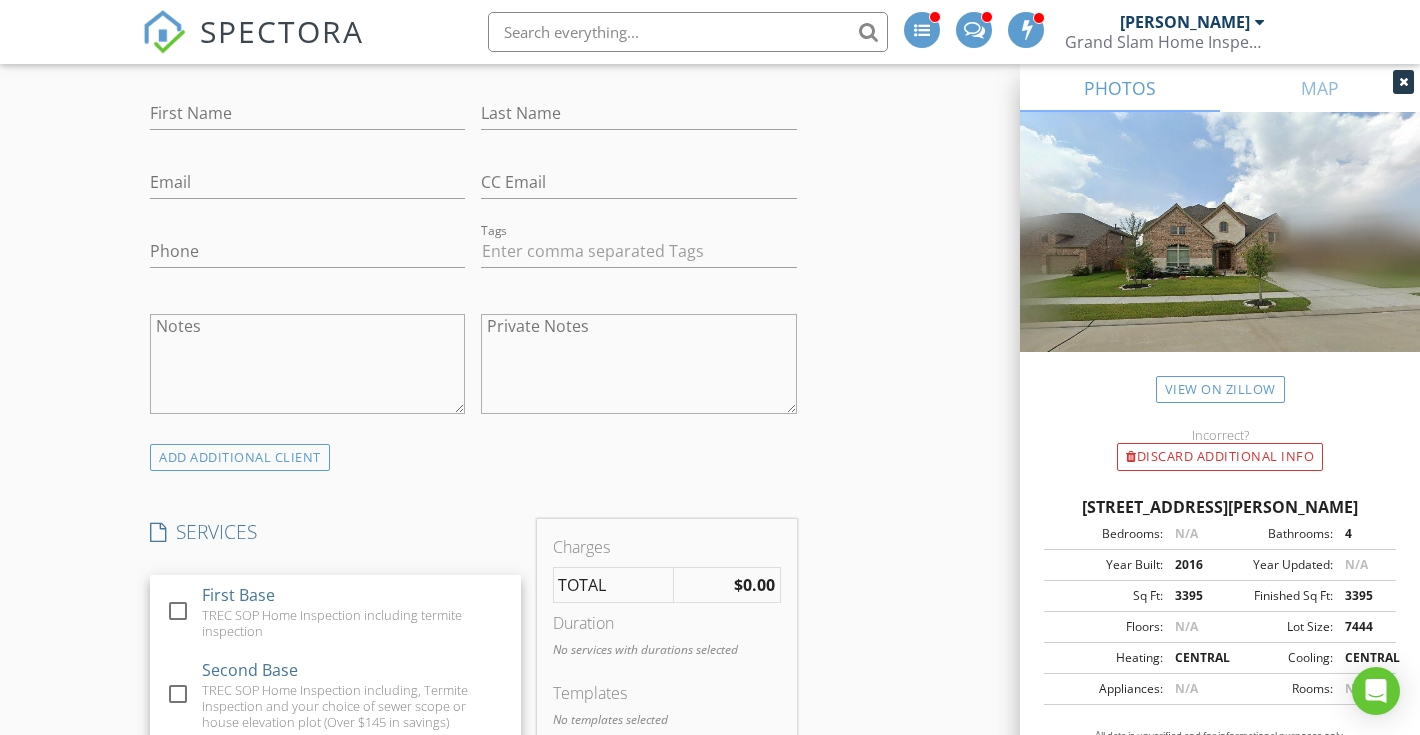 click on "First Base   TREC SOP Home Inspection including termite inspection" at bounding box center (353, 612) 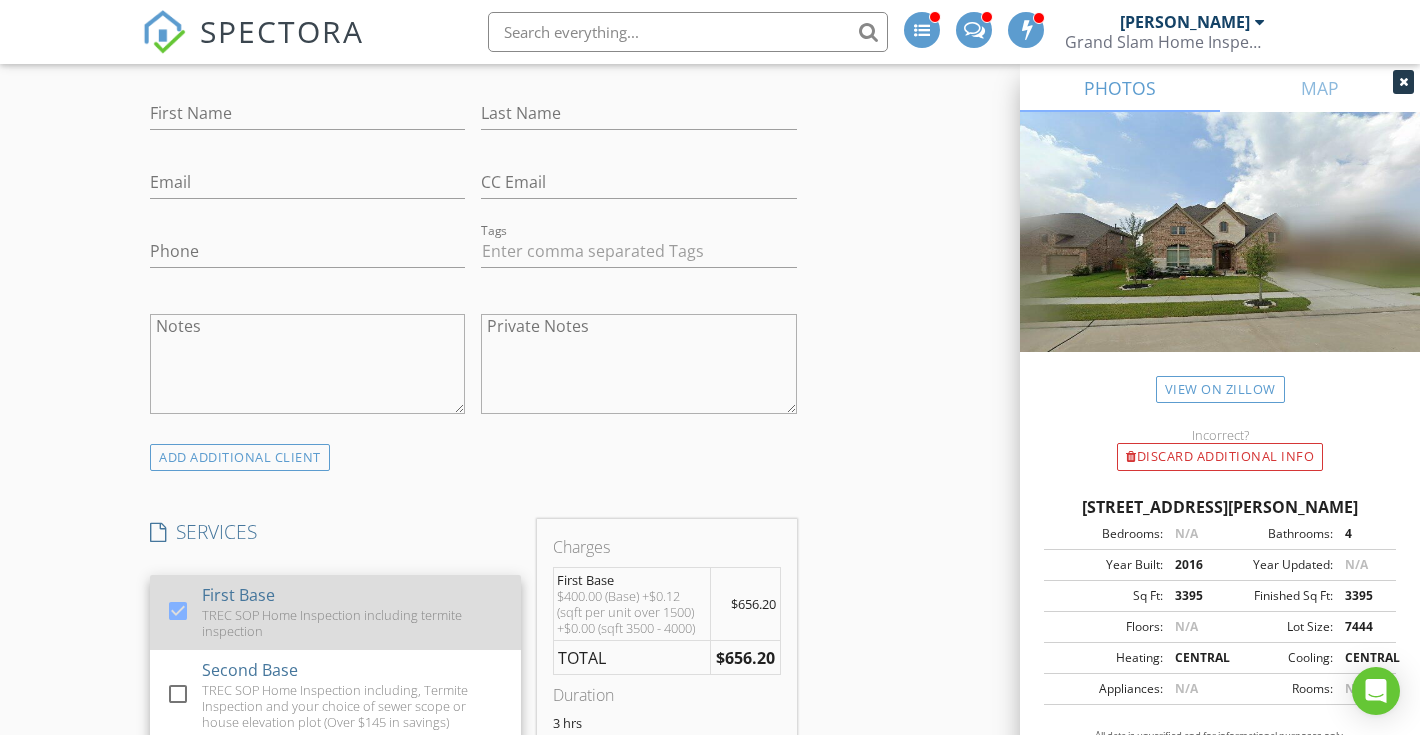 scroll, scrollTop: 1100, scrollLeft: 1, axis: both 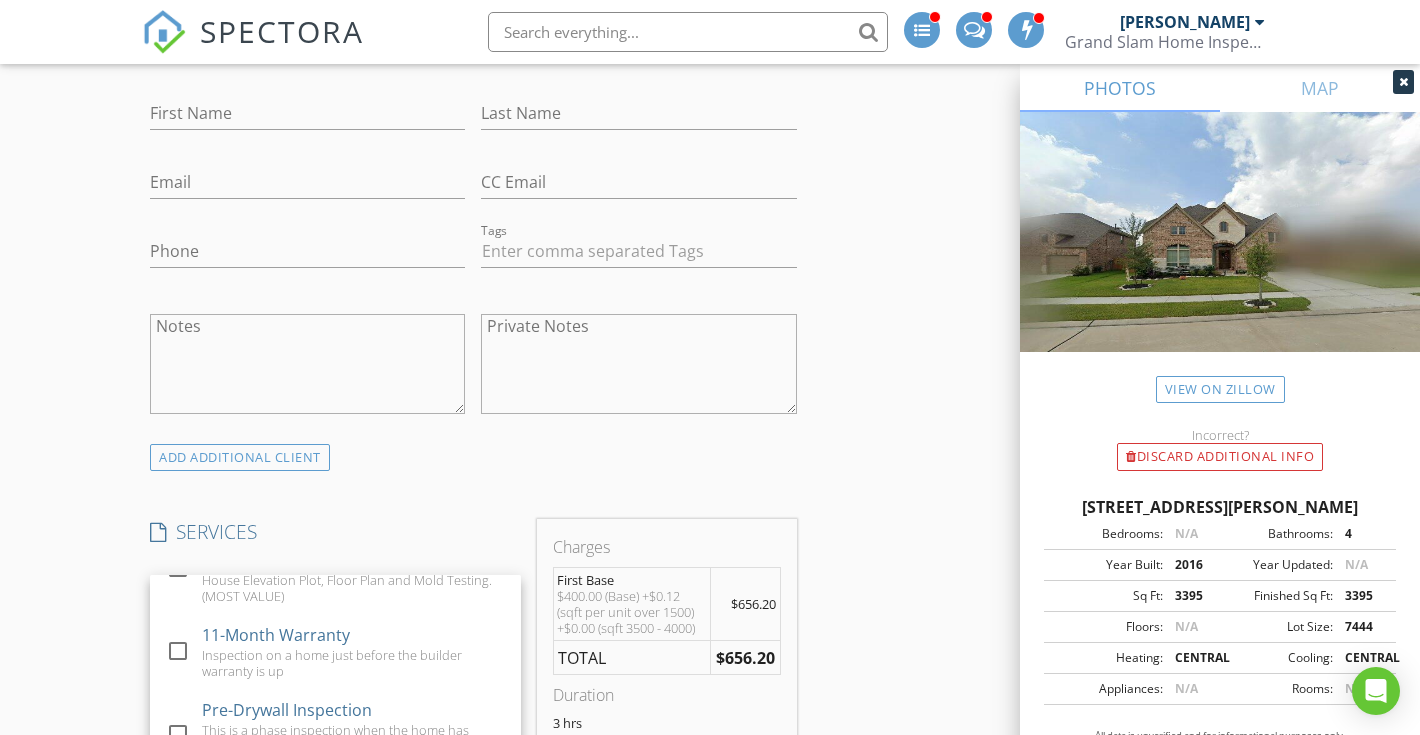 click on "New Inspection
INSPECTOR(S)
check_box   [PERSON_NAME]   PRIMARY   check_box_outline_blank   [PERSON_NAME]     [PERSON_NAME] arrow_drop_down   check_box_outline_blank [PERSON_NAME] specifically requested
Date/Time
[DATE] 9:00 PM
Location
Address Search       Address [STREET_ADDRESS][PERSON_NAME][US_STATE]   County Montgomery     Square Feet 3635   Year Built 2016   Foundation arrow_drop_down     [PERSON_NAME]     1.6 miles     (5 minutes)
client
check_box Enable Client CC email for this inspection   Client Search     check_box_outline_blank Client is a Company/Organization     First Name   Last Name   Email   CC Email   Phone         Tags         Notes   Private Notes
ADD ADDITIONAL client
SERVICES
check_box   First Base     Second Base" at bounding box center [710, 1052] 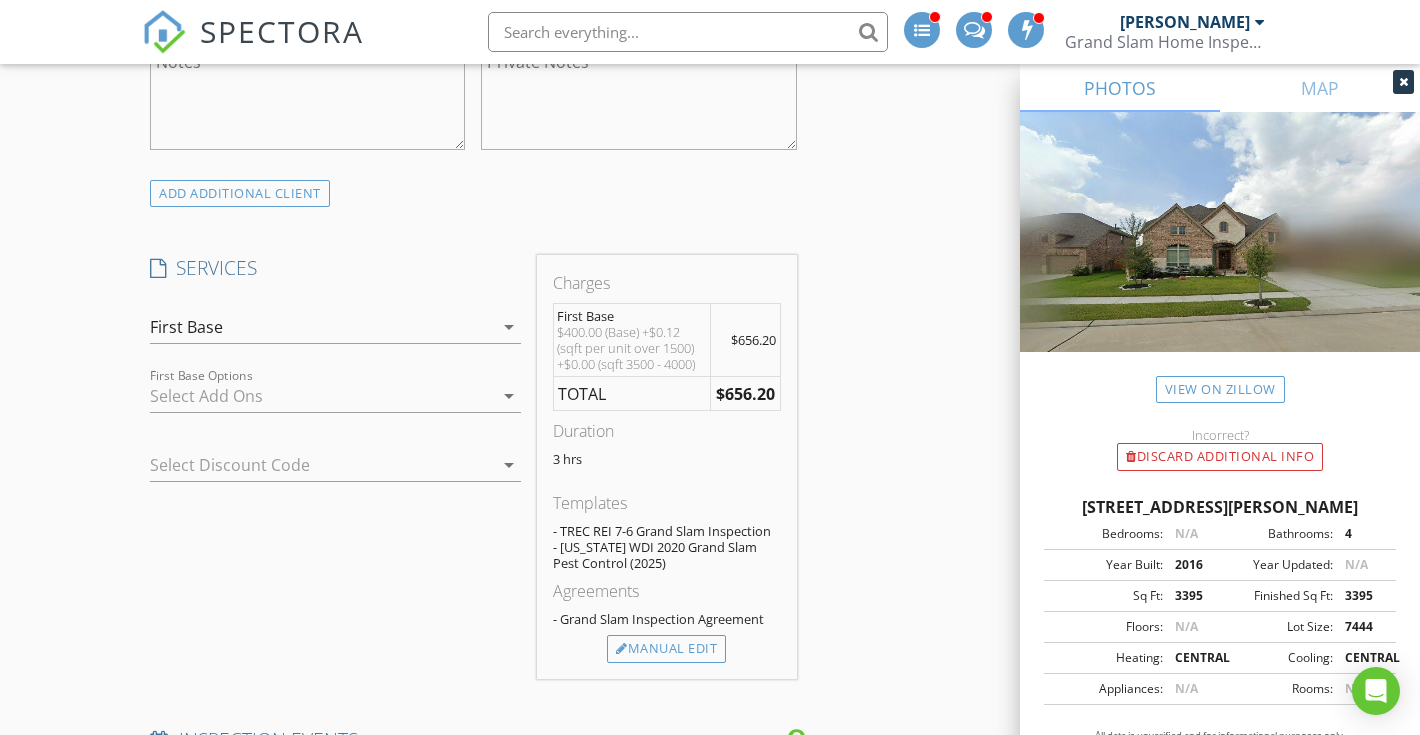scroll, scrollTop: 1365, scrollLeft: 0, axis: vertical 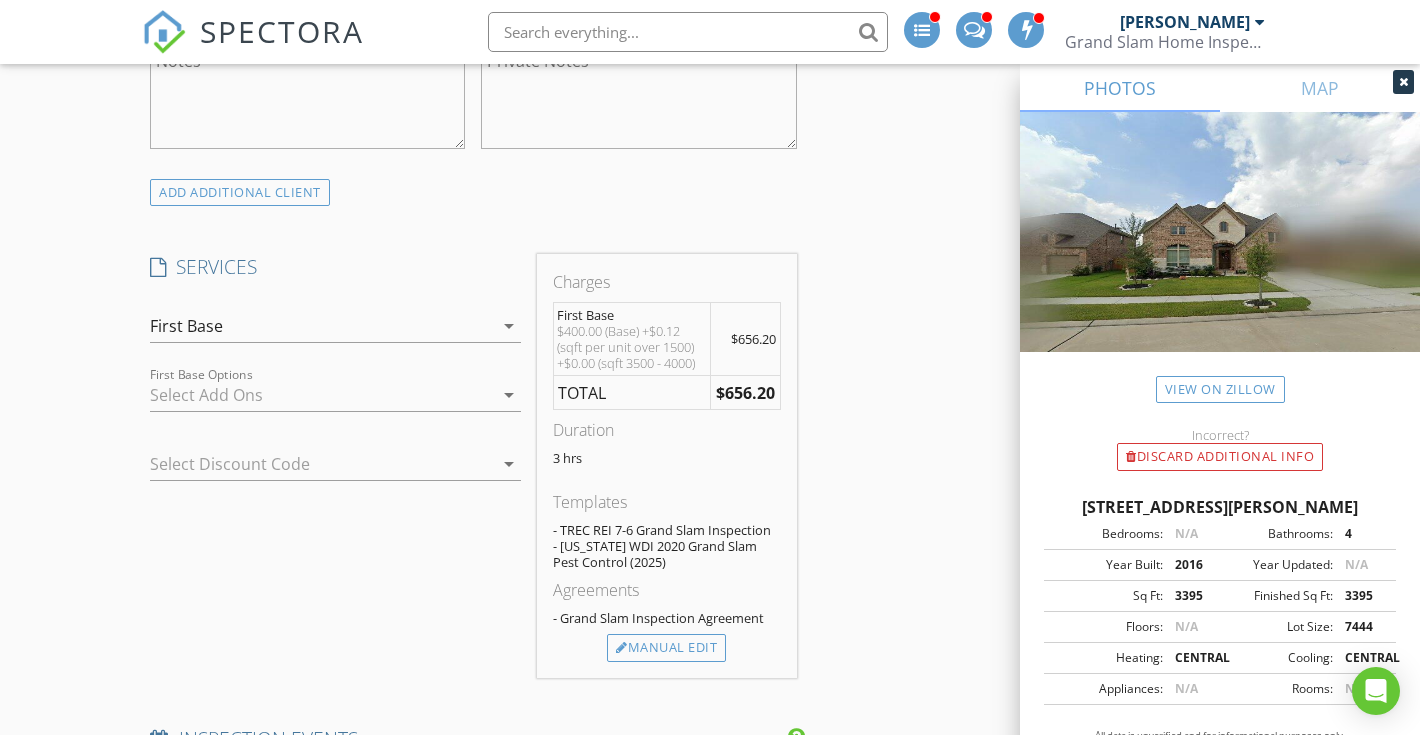 click at bounding box center (321, 395) 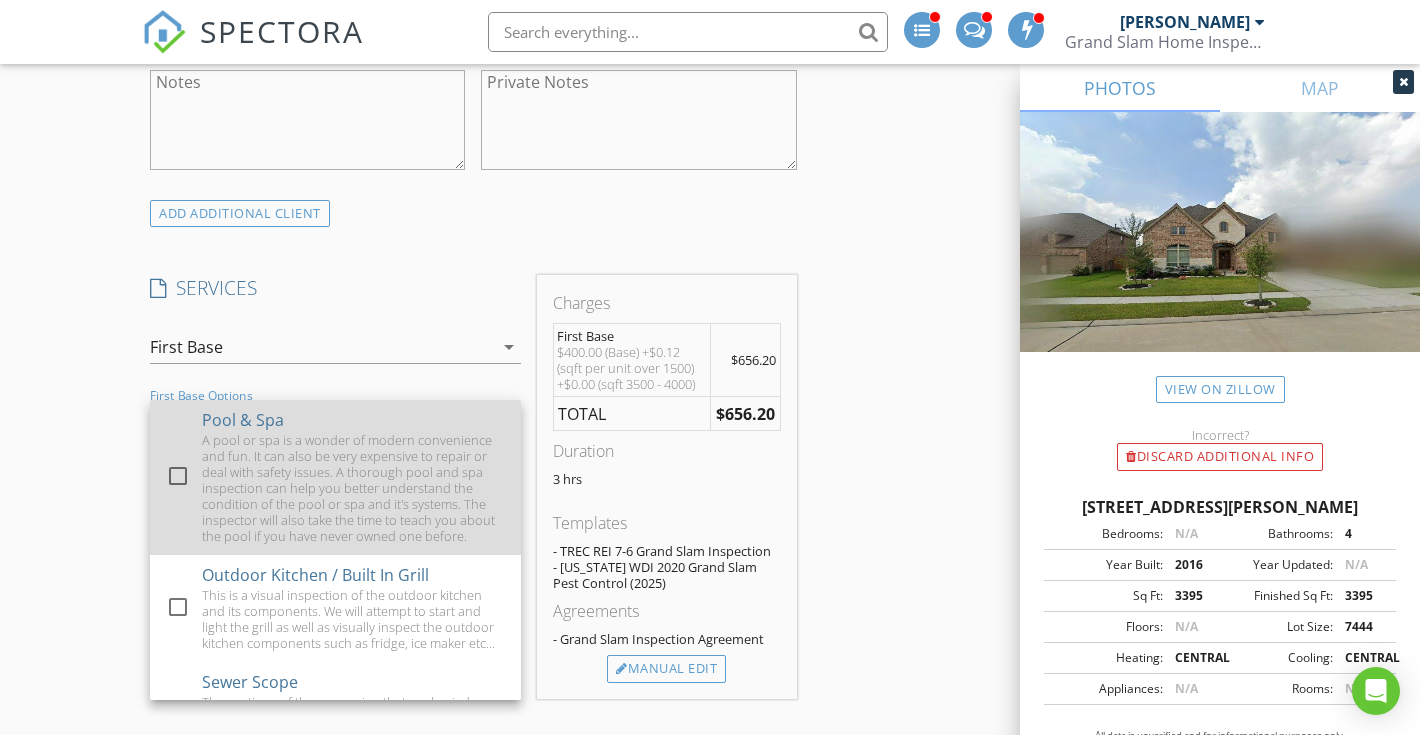scroll, scrollTop: 1343, scrollLeft: 0, axis: vertical 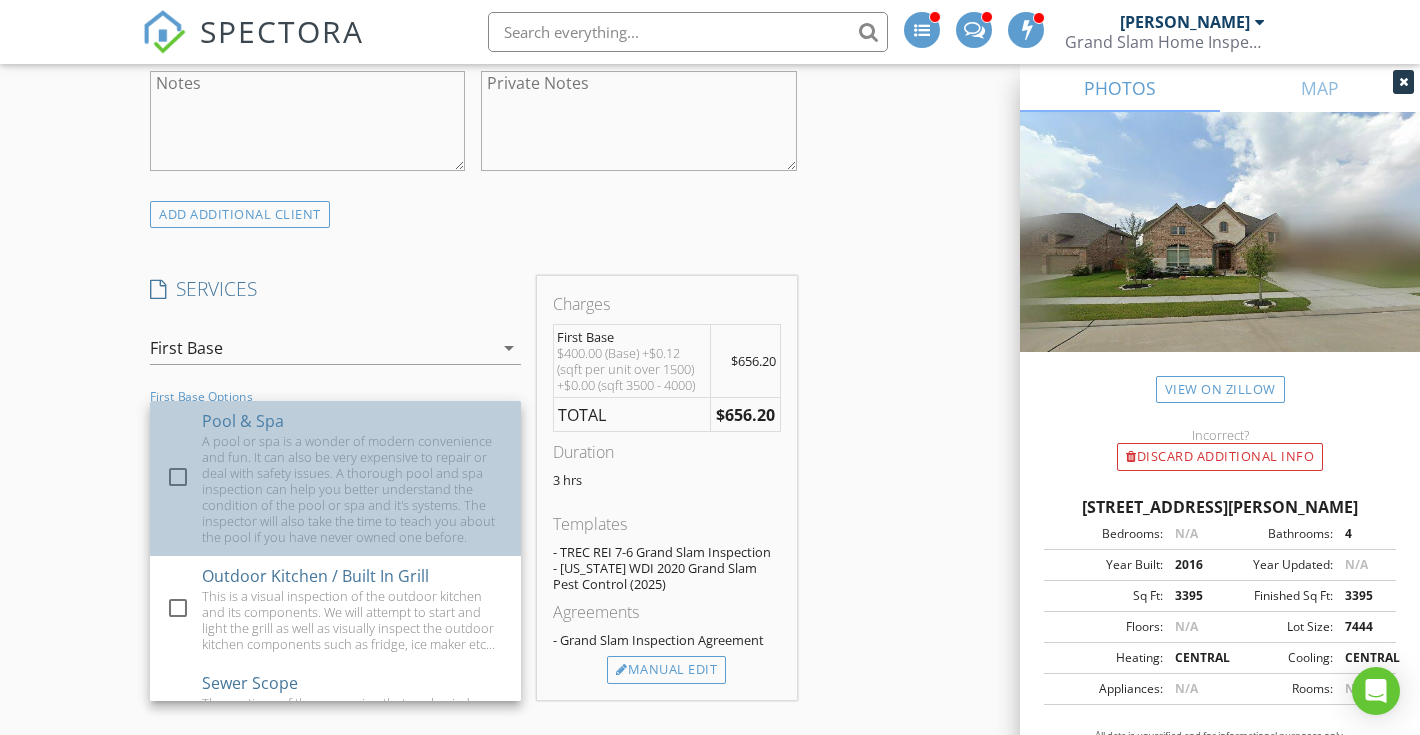 click on "A pool or spa is a wonder of modern convenience and fun. It can also be very expensive to repair or deal with safety issues. A thorough pool and spa inspection can help you better understand the condition of the pool or spa and it's systems. The inspector will also take the time to teach you about the pool if you have never owned one before." at bounding box center (353, 489) 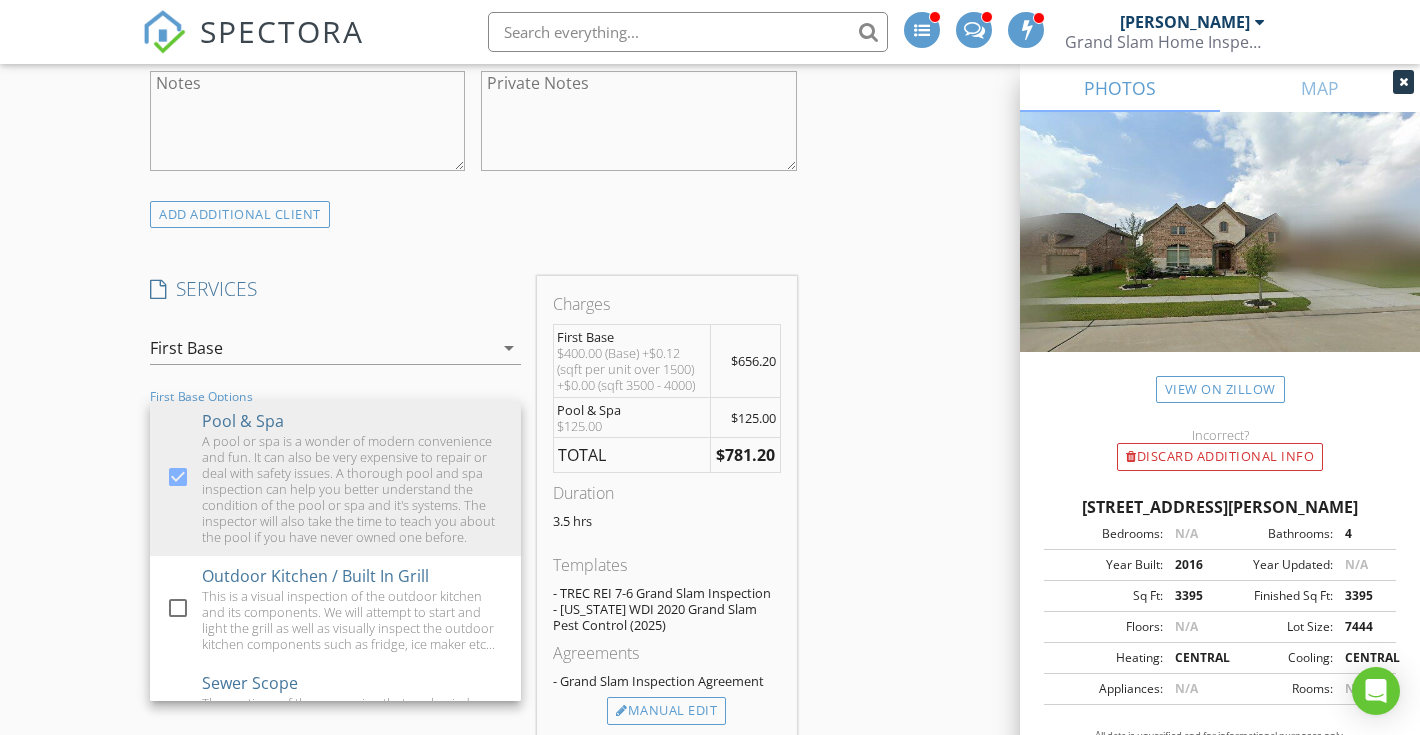 click on "New Inspection
INSPECTOR(S)
check_box   [PERSON_NAME]   PRIMARY   check_box_outline_blank   [PERSON_NAME]     [PERSON_NAME] arrow_drop_down   check_box_outline_blank [PERSON_NAME] specifically requested
Date/Time
[DATE] 9:00 PM
Location
Address Search       Address [STREET_ADDRESS][PERSON_NAME][US_STATE]   County Montgomery     Square Feet 3635   Year Built 2016   Foundation arrow_drop_down     [PERSON_NAME]     1.6 miles     (5 minutes)
client
check_box Enable Client CC email for this inspection   Client Search     check_box_outline_blank Client is a Company/Organization     First Name   Last Name   Email   CC Email   Phone         Tags         Notes   Private Notes
ADD ADDITIONAL client
SERVICES
check_box   First Base     Second Base" at bounding box center [710, 829] 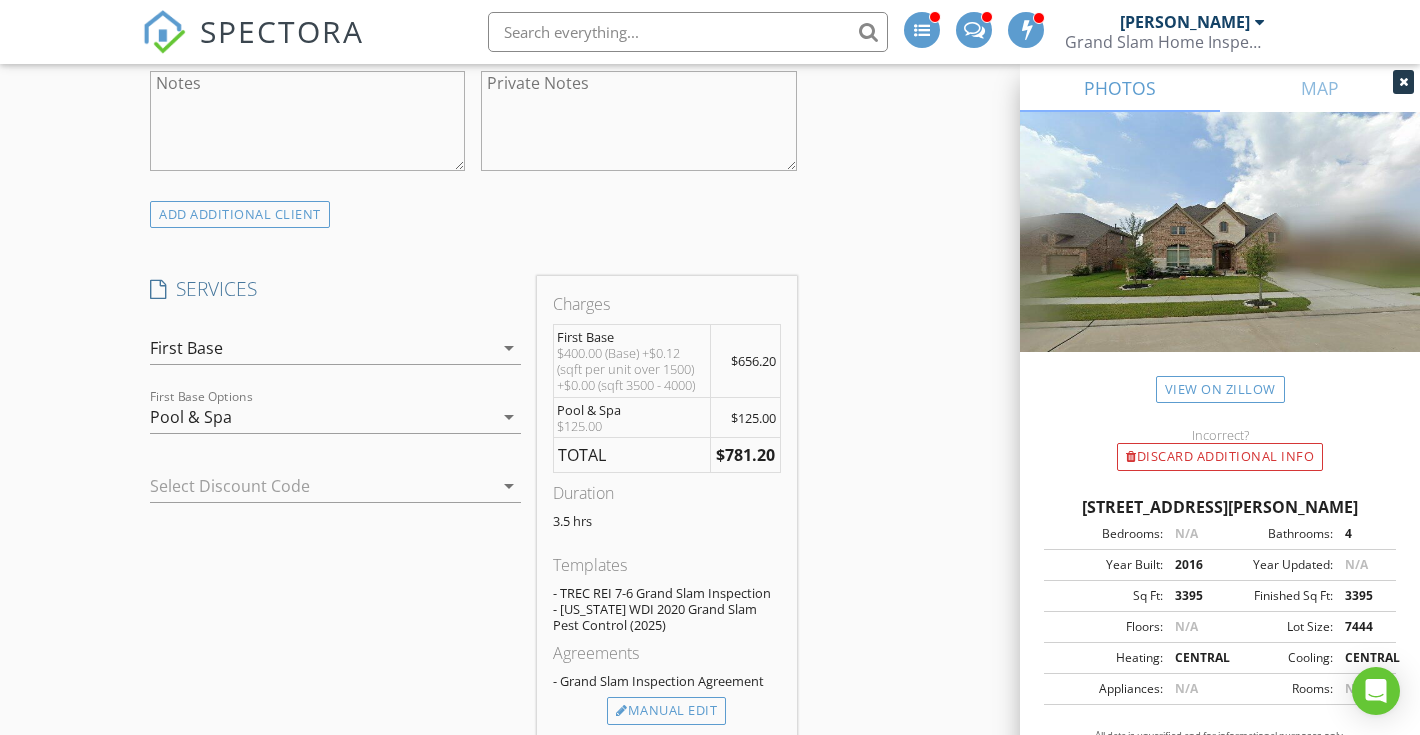 click at bounding box center [307, 486] 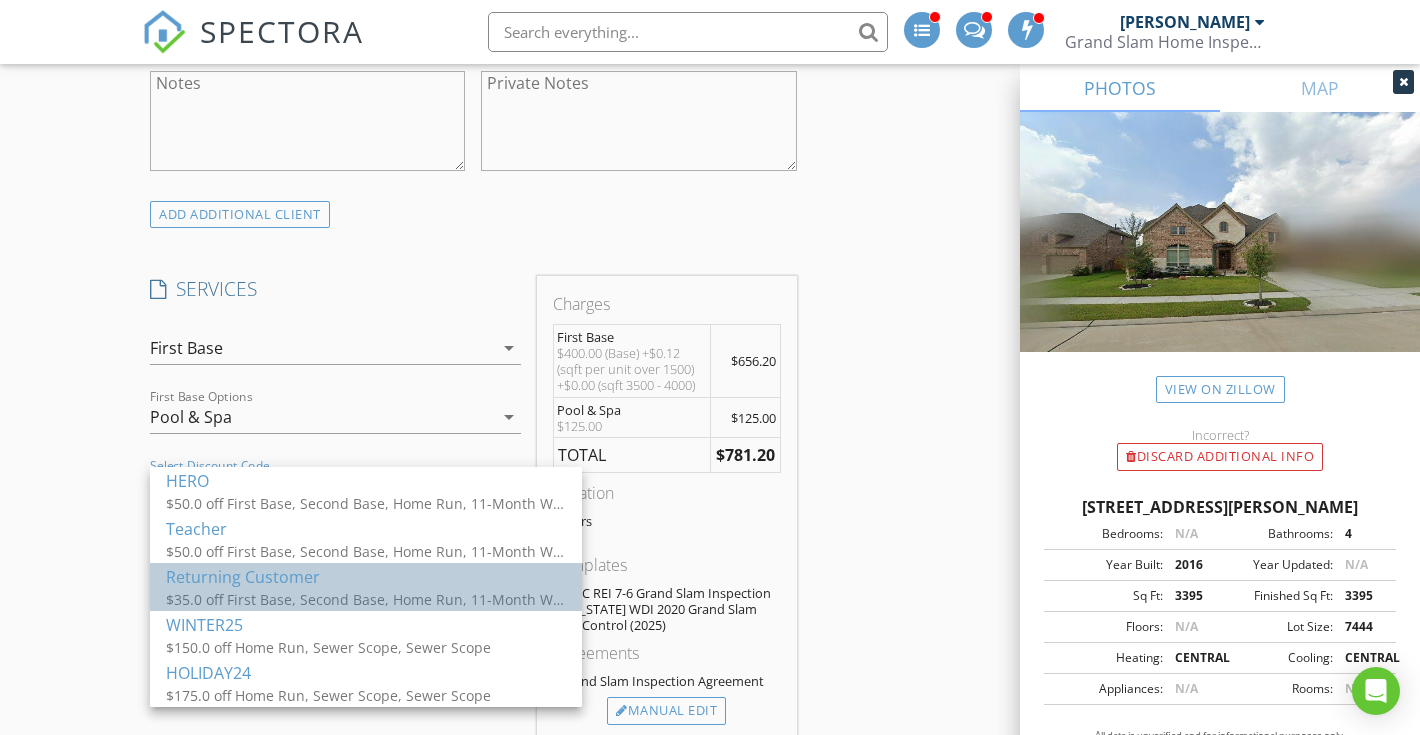 click on "Returning Customer" at bounding box center (366, 577) 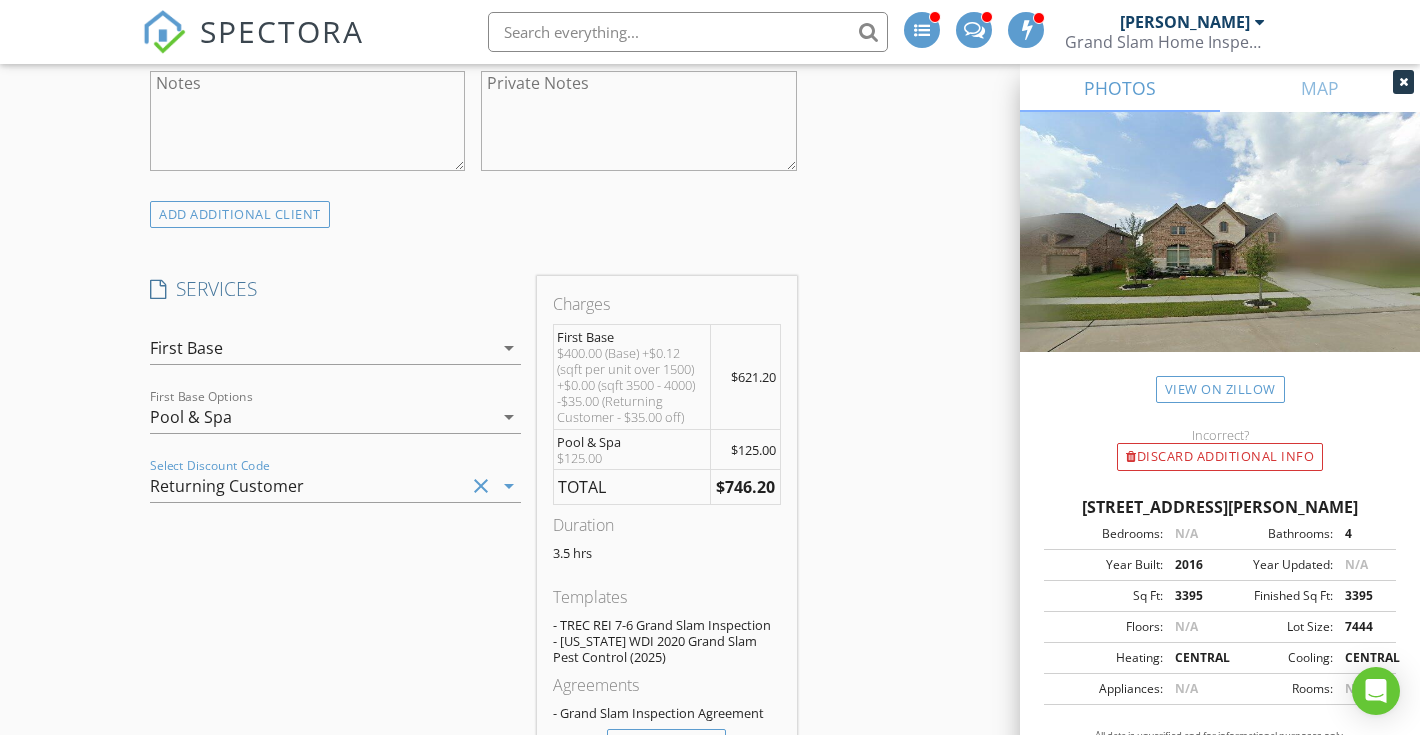 click on "New Inspection
INSPECTOR(S)
check_box   [PERSON_NAME]   PRIMARY   check_box_outline_blank   [PERSON_NAME]     [PERSON_NAME] arrow_drop_down   check_box_outline_blank [PERSON_NAME] specifically requested
Date/Time
[DATE] 9:00 PM
Location
Address Search       Address [STREET_ADDRESS][PERSON_NAME][US_STATE]   County Montgomery     Square Feet 3635   Year Built 2016   Foundation arrow_drop_down     [PERSON_NAME]     1.6 miles     (5 minutes)
client
check_box Enable Client CC email for this inspection   Client Search     check_box_outline_blank Client is a Company/Organization     First Name   Last Name   Email   CC Email   Phone         Tags         Notes   Private Notes
ADD ADDITIONAL client
SERVICES
check_box   First Base     Second Base" at bounding box center [710, 845] 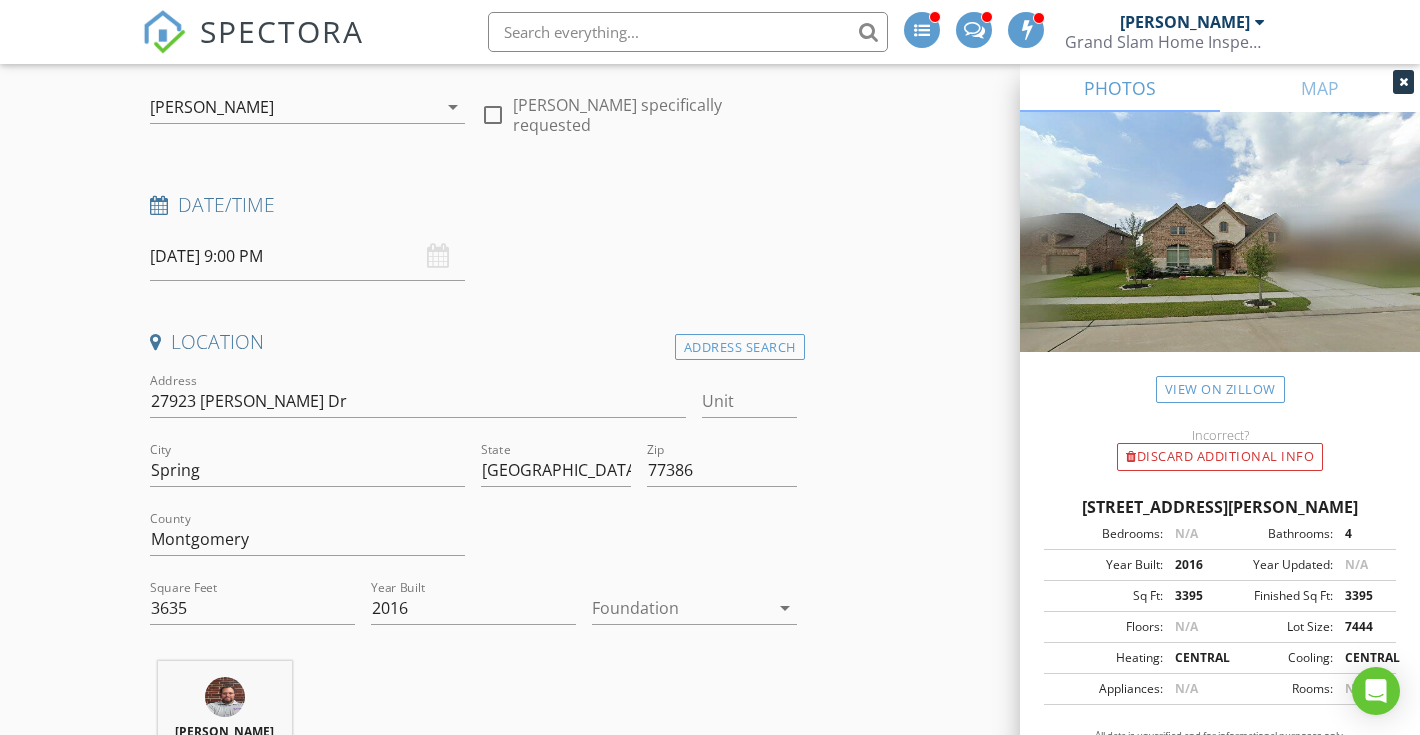 scroll, scrollTop: 222, scrollLeft: 0, axis: vertical 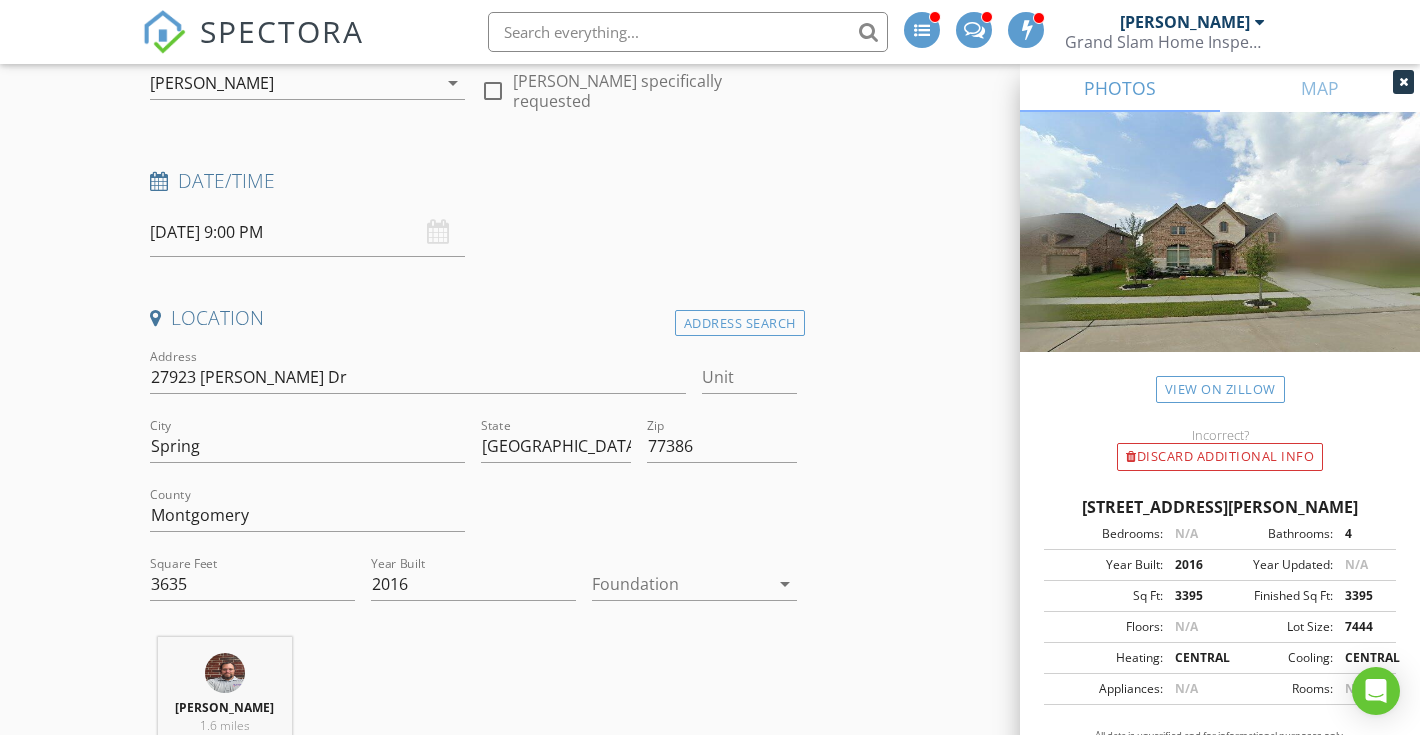 click at bounding box center [680, 584] 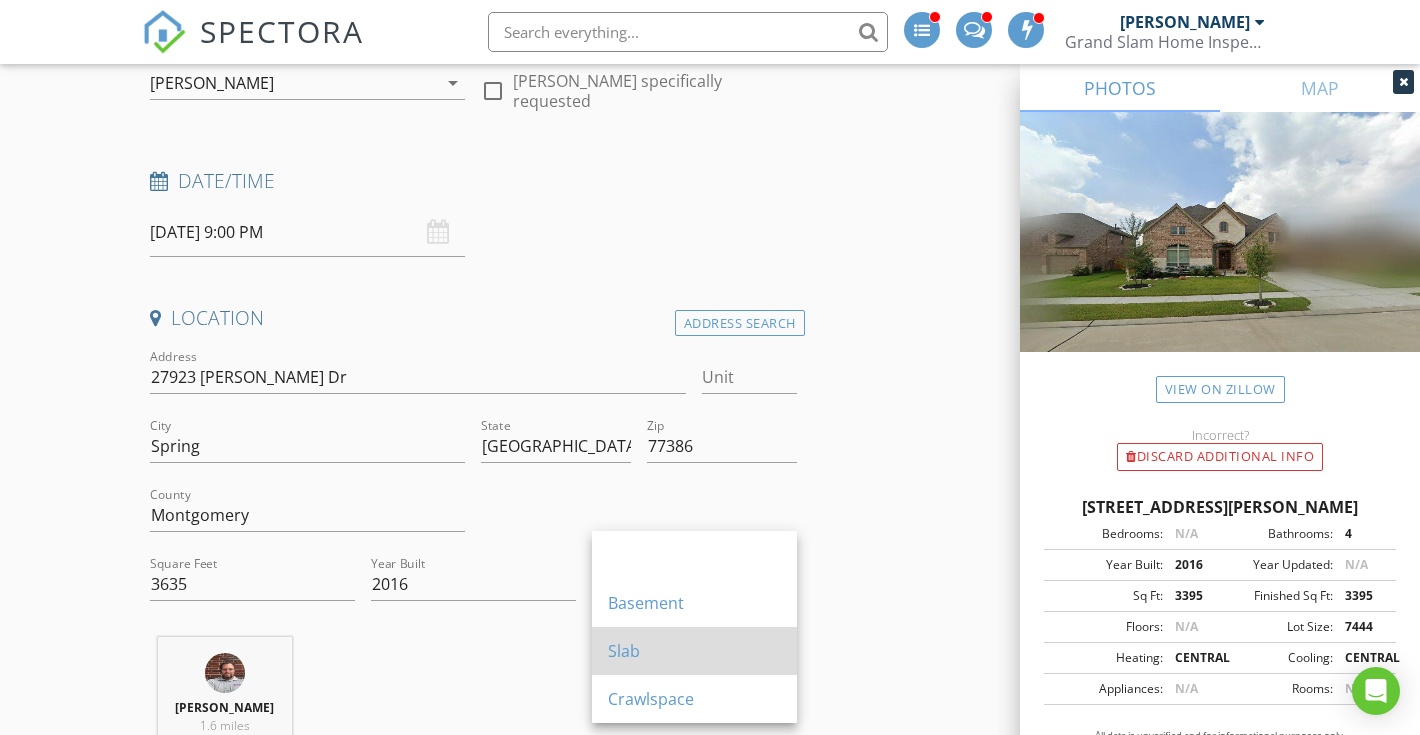click on "Slab" at bounding box center [694, 651] 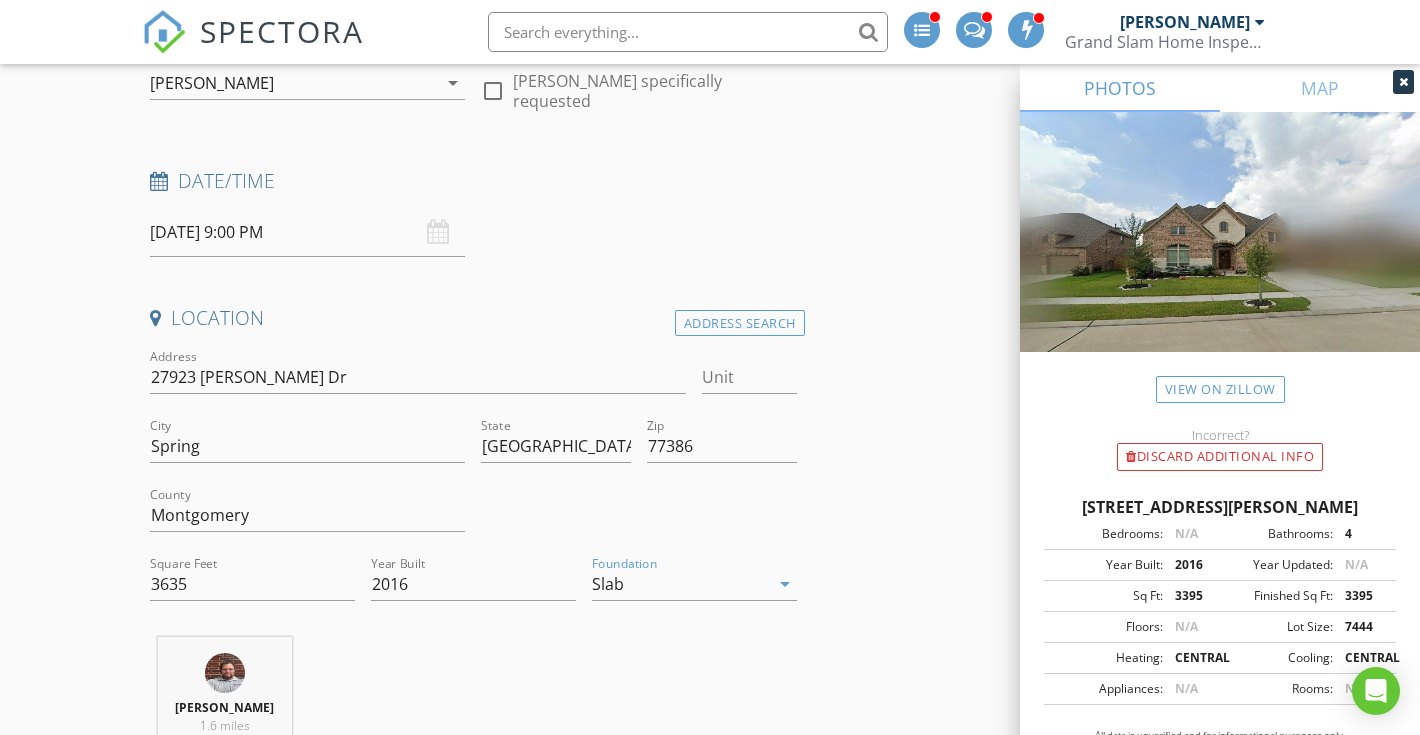 click on "[PERSON_NAME]     1.6 miles     (5 minutes)" at bounding box center (473, 720) 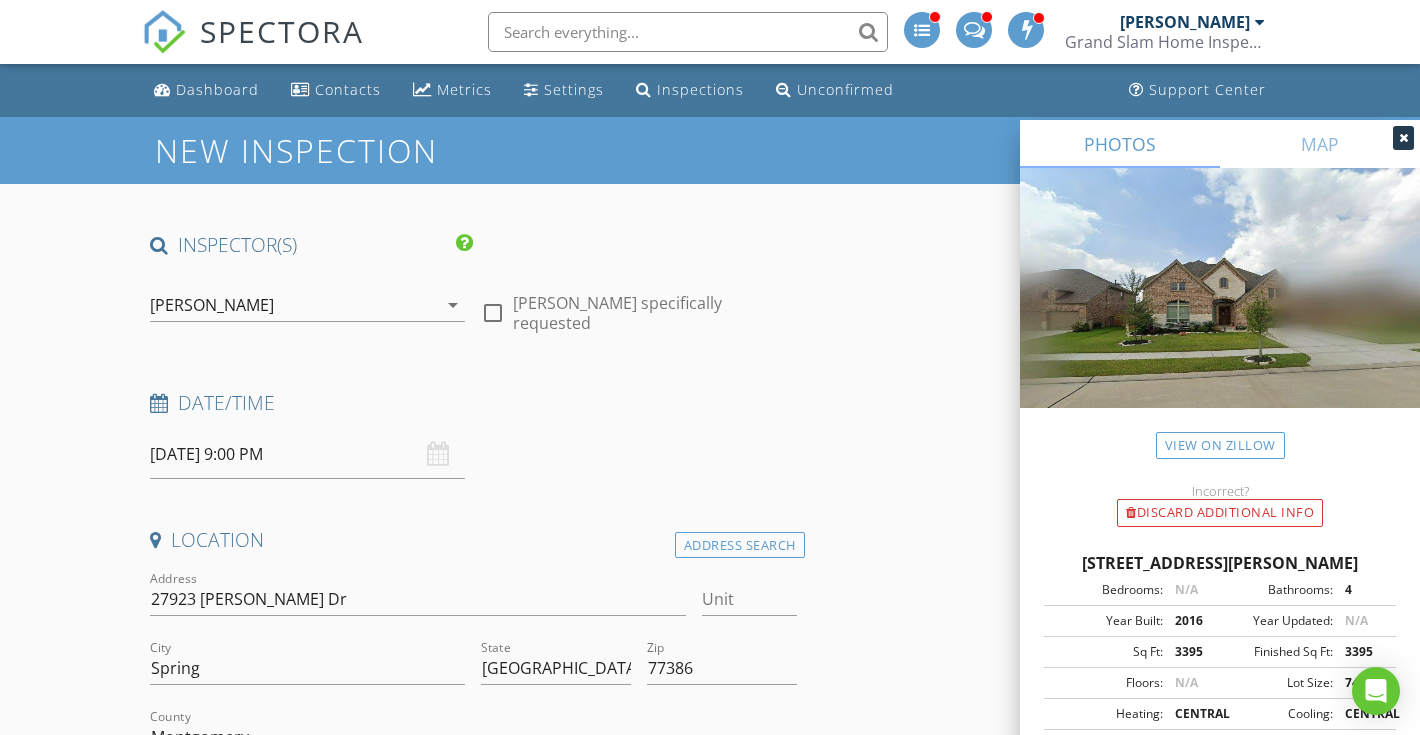 scroll, scrollTop: 0, scrollLeft: 0, axis: both 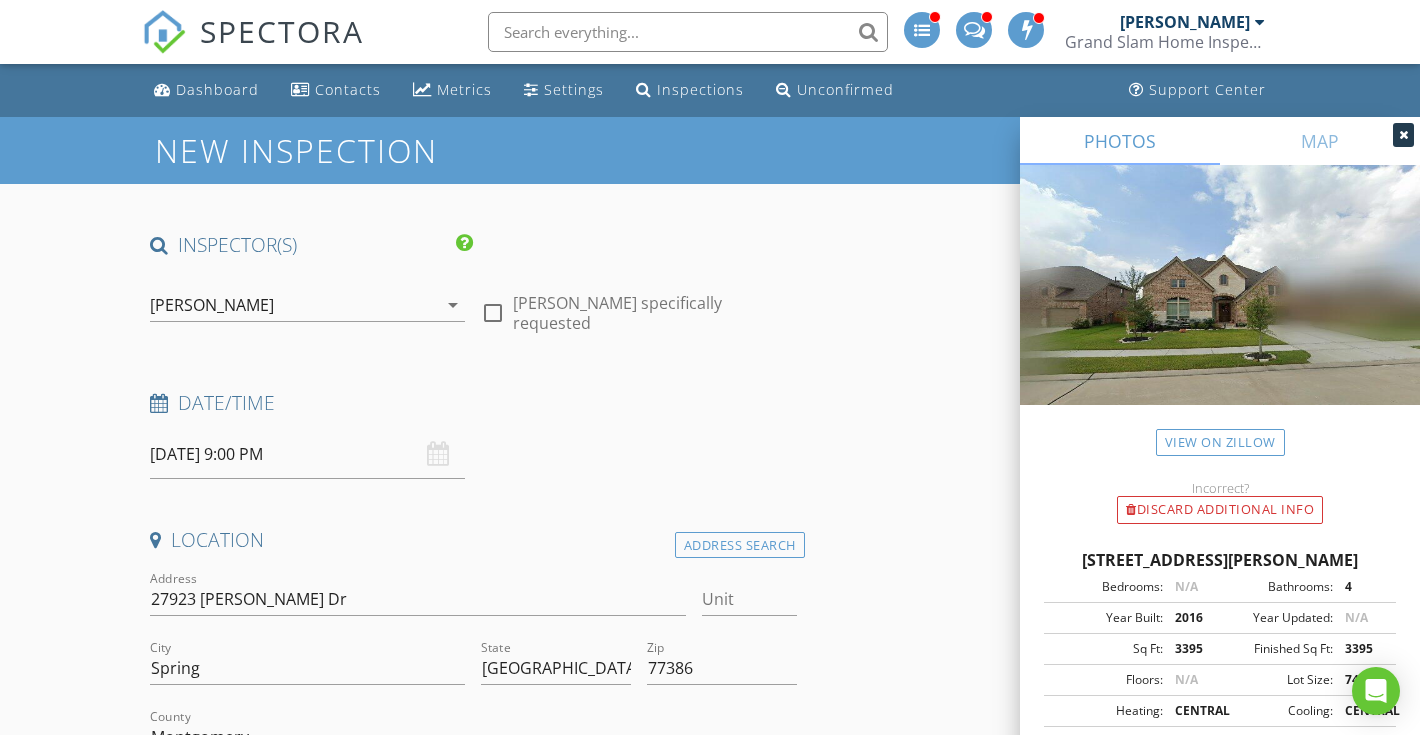 click on "check_box   [PERSON_NAME]   PRIMARY   check_box_outline_blank   [PERSON_NAME]     [PERSON_NAME] arrow_drop_down" at bounding box center [307, 309] 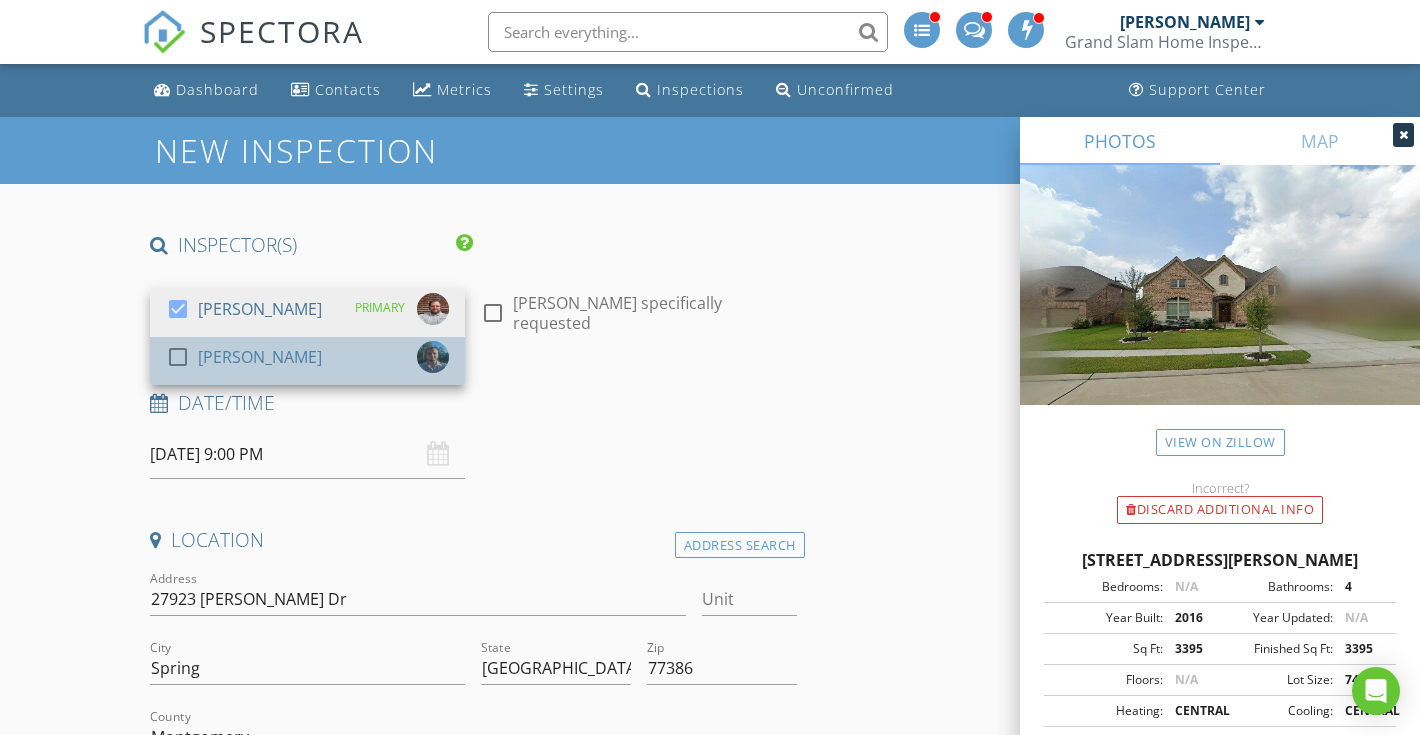 click on "[PERSON_NAME]" at bounding box center [260, 357] 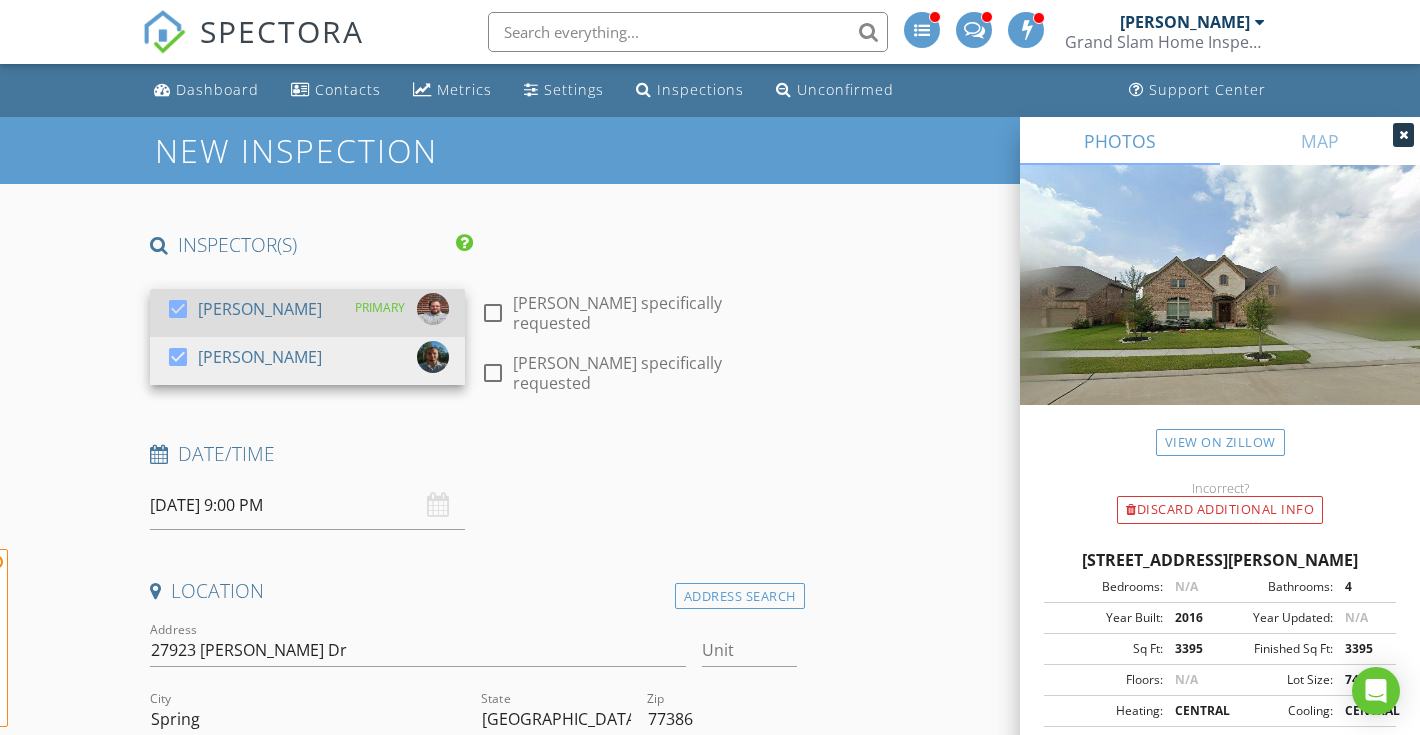 click on "[PERSON_NAME]" at bounding box center [260, 309] 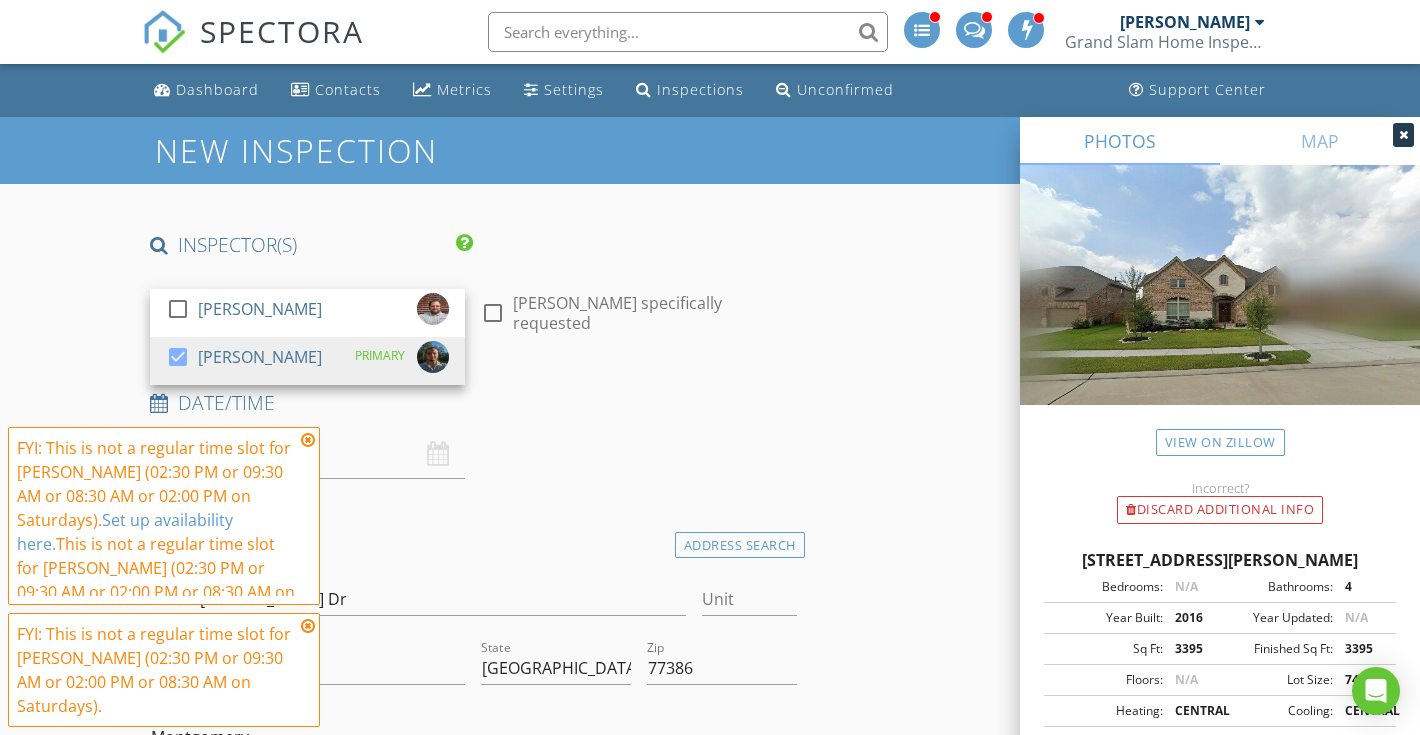 click on "New Inspection
INSPECTOR(S)
check_box_outline_blank   [PERSON_NAME]     check_box   [PERSON_NAME]   PRIMARY   [PERSON_NAME] arrow_drop_down   check_box_outline_blank [PERSON_NAME] specifically requested
Date/Time
[DATE] 9:00 PM
Location
Address Search       Address [STREET_ADDRESS][PERSON_NAME][US_STATE]   County Montgomery     Square Feet 3635   Year Built 2016   Foundation Slab arrow_drop_down     [PERSON_NAME]     46.9 miles     (an hour)
client
check_box Enable Client CC email for this inspection   Client Search     check_box_outline_blank Client is a Company/Organization     First Name   Last Name   Email   CC Email   Phone         Tags         Notes   Private Notes
ADD ADDITIONAL client
SERVICES
check_box   First Base   check_box_outline_blank" at bounding box center [710, 2188] 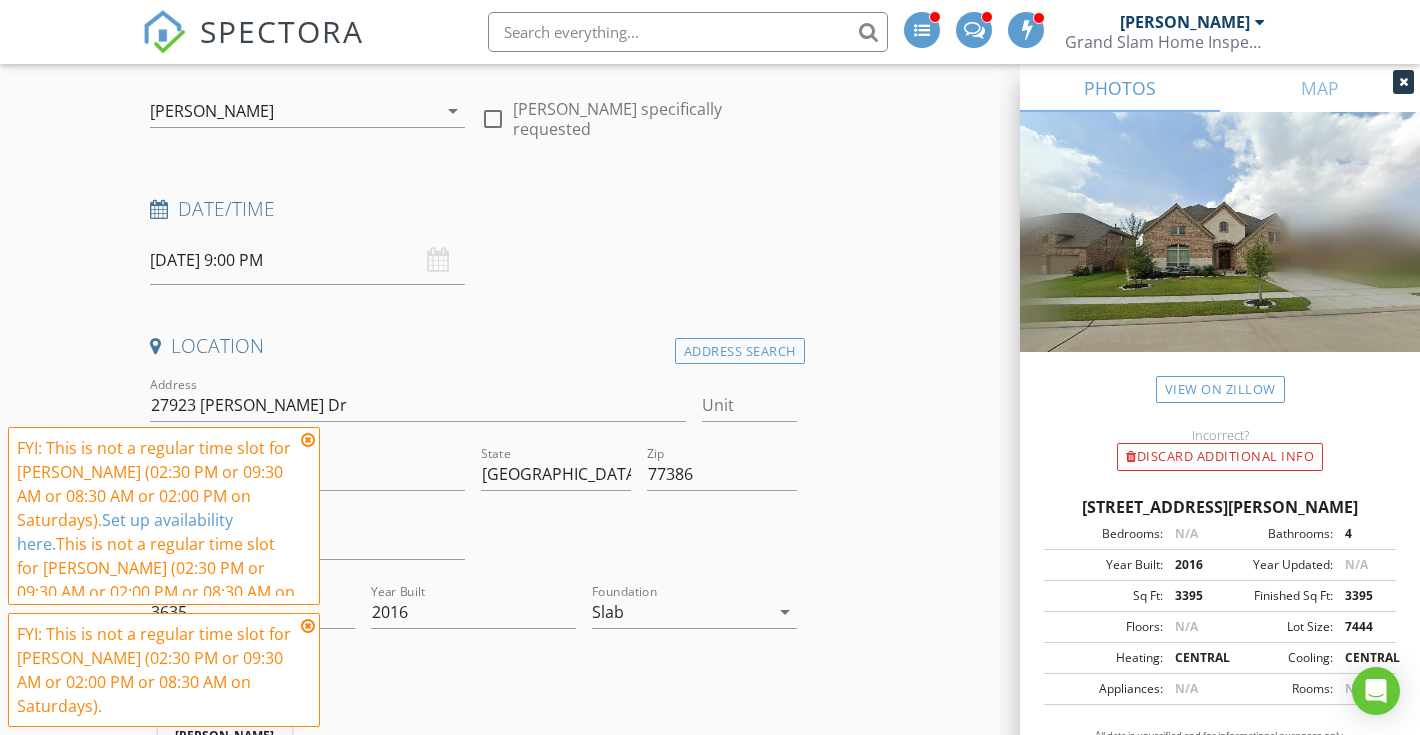 scroll, scrollTop: 231, scrollLeft: 0, axis: vertical 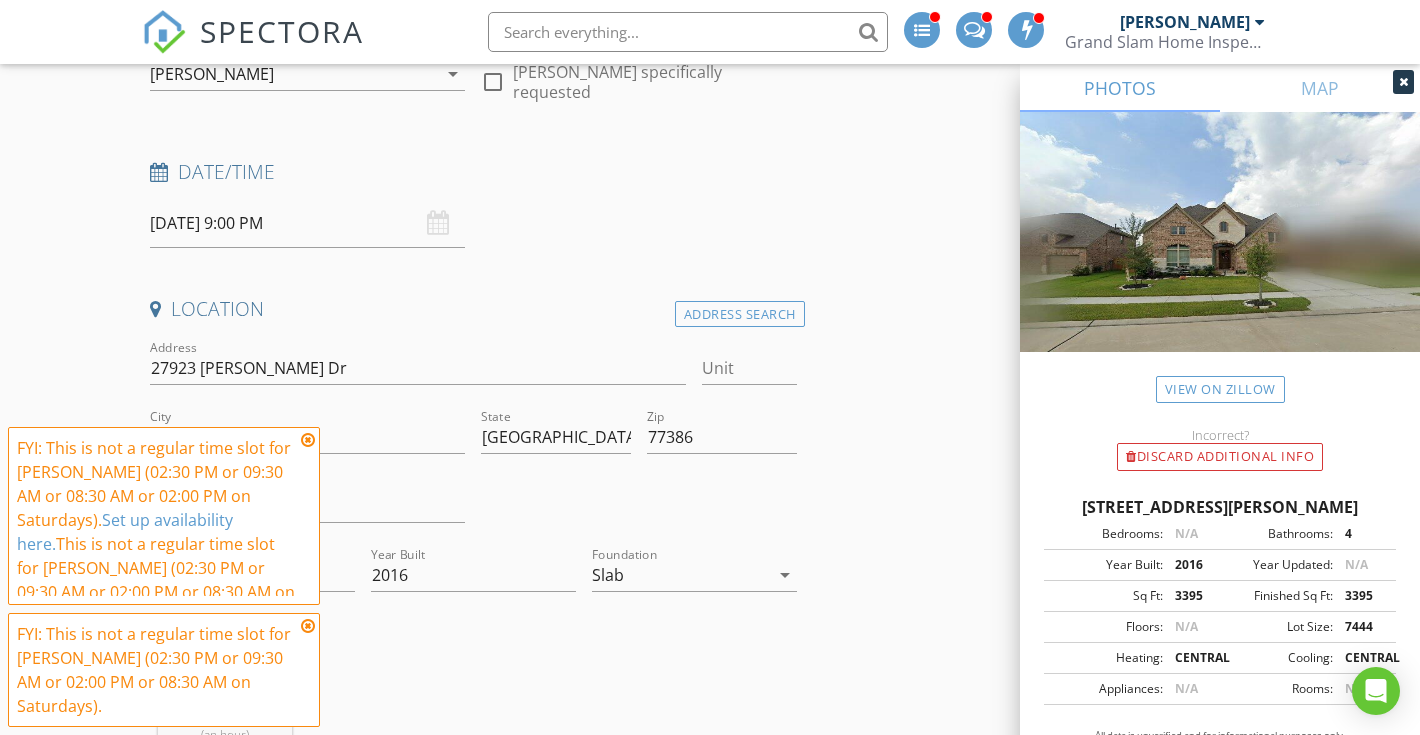 click on "FYI: This is not a regular time slot for [PERSON_NAME] (02:30 PM or 09:30 AM or 08:30 AM or 02:00 PM on Saturdays).  Set up availability here.  This is not a regular time slot for [PERSON_NAME] (02:30 PM or 09:30 AM or 02:00 PM or 08:30 AM on Saturdays)." at bounding box center [164, 516] 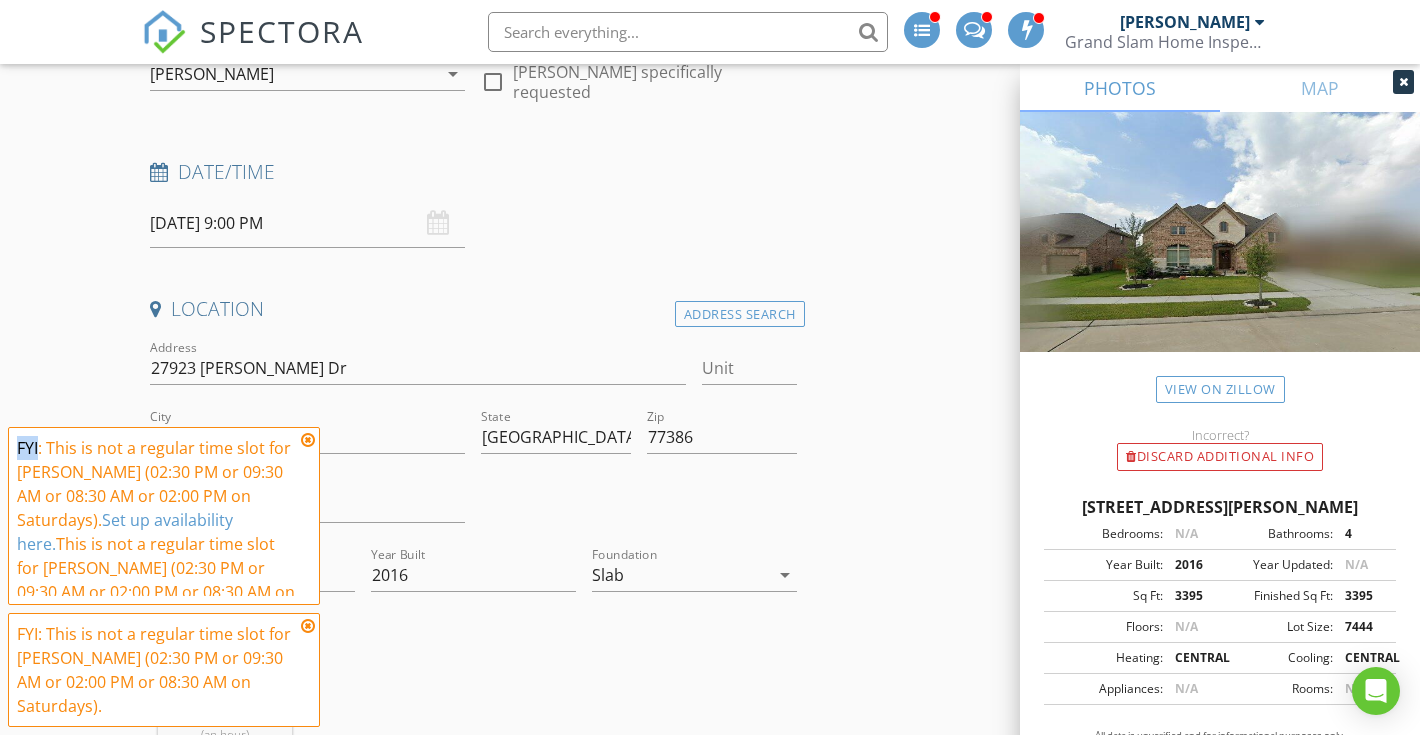 click on "FYI: This is not a regular time slot for [PERSON_NAME] (02:30 PM or 09:30 AM or 08:30 AM or 02:00 PM on Saturdays).  Set up availability here.  This is not a regular time slot for [PERSON_NAME] (02:30 PM or 09:30 AM or 02:00 PM or 08:30 AM on Saturdays)." at bounding box center [164, 516] 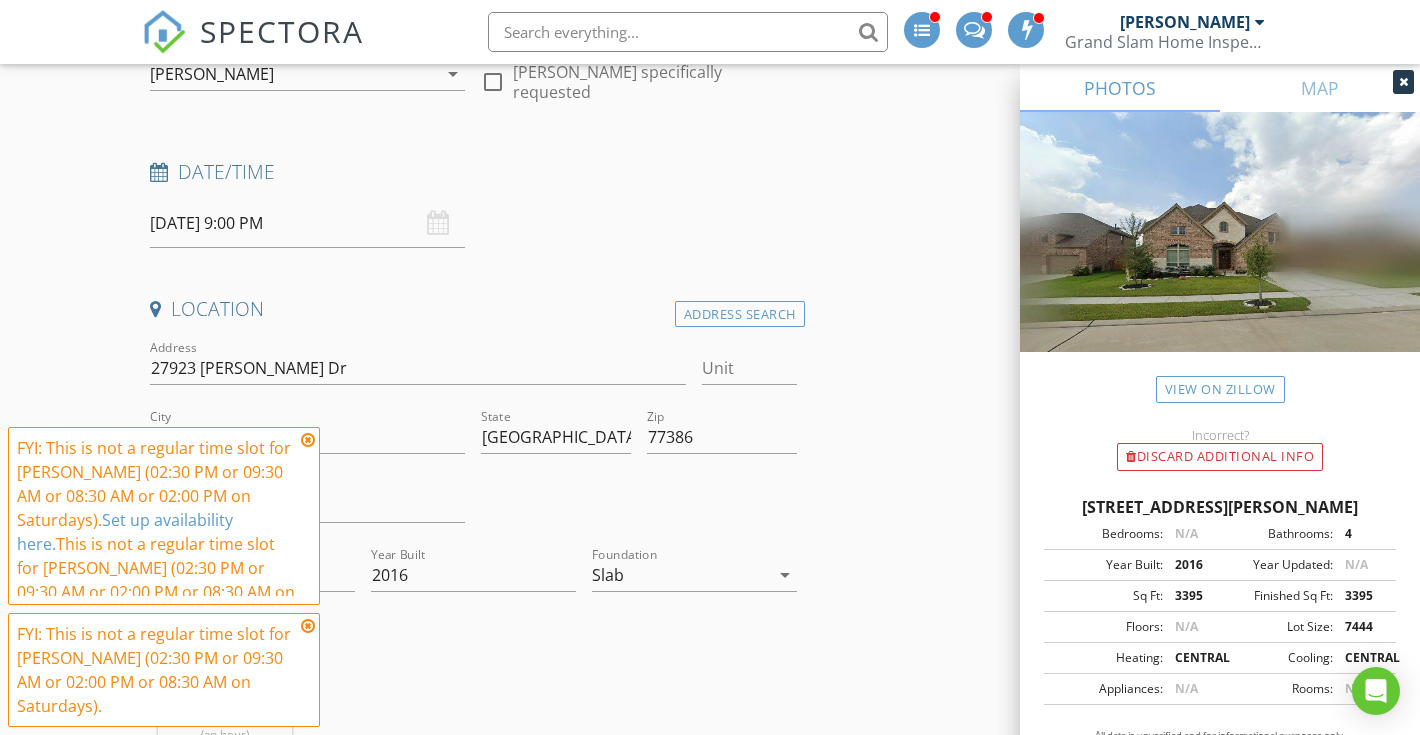 click at bounding box center [308, 440] 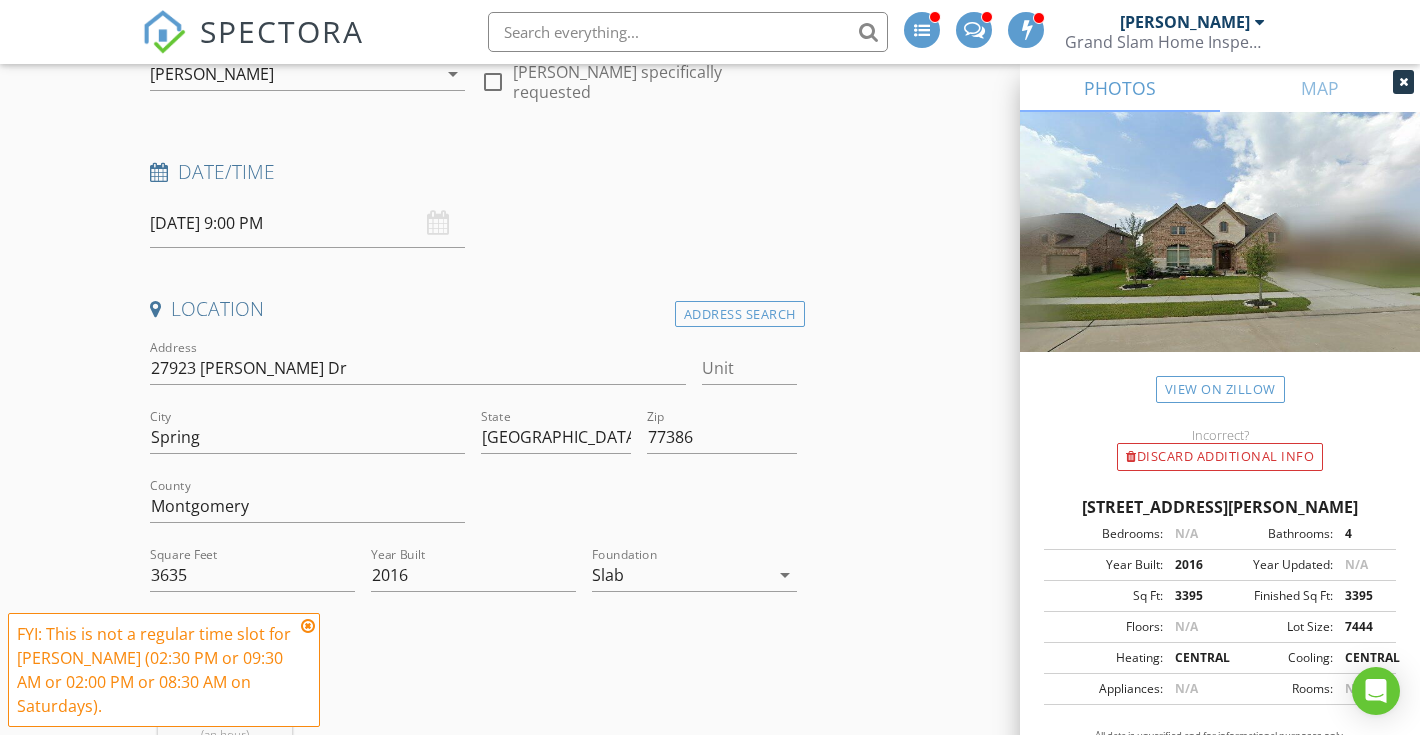 click on "FYI: This is not a regular time slot for [PERSON_NAME] (02:30 PM or 09:30 AM or 02:00 PM or 08:30 AM on Saturdays)." at bounding box center [164, 670] 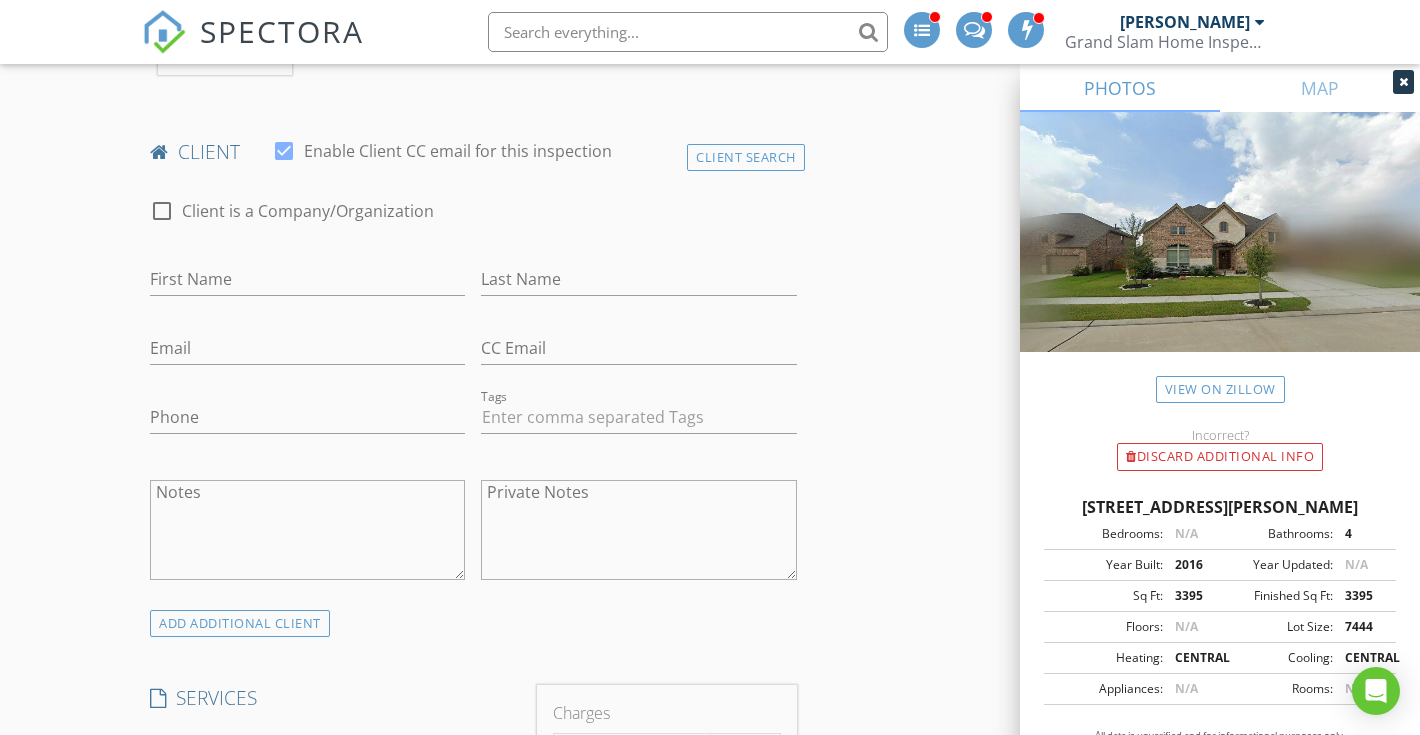 scroll, scrollTop: 935, scrollLeft: 0, axis: vertical 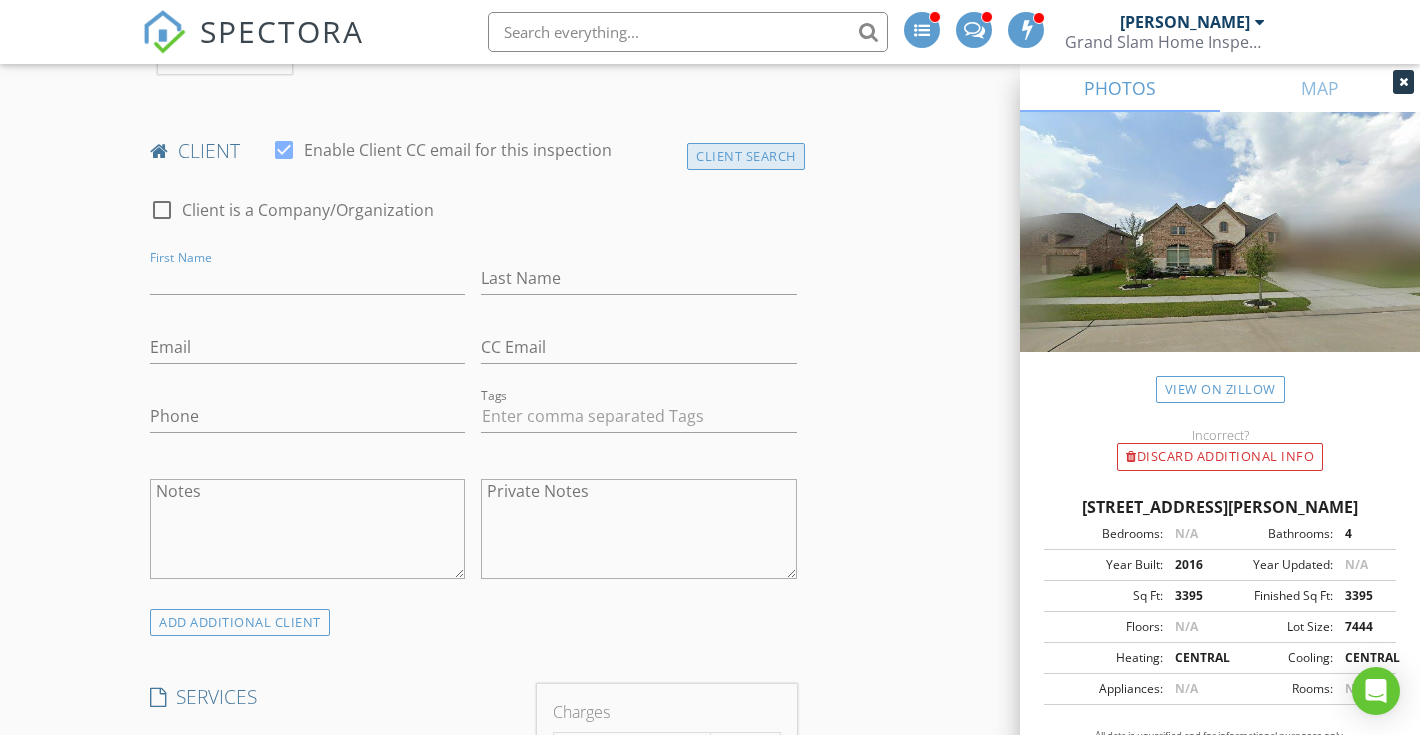 click on "Client Search" at bounding box center (746, 156) 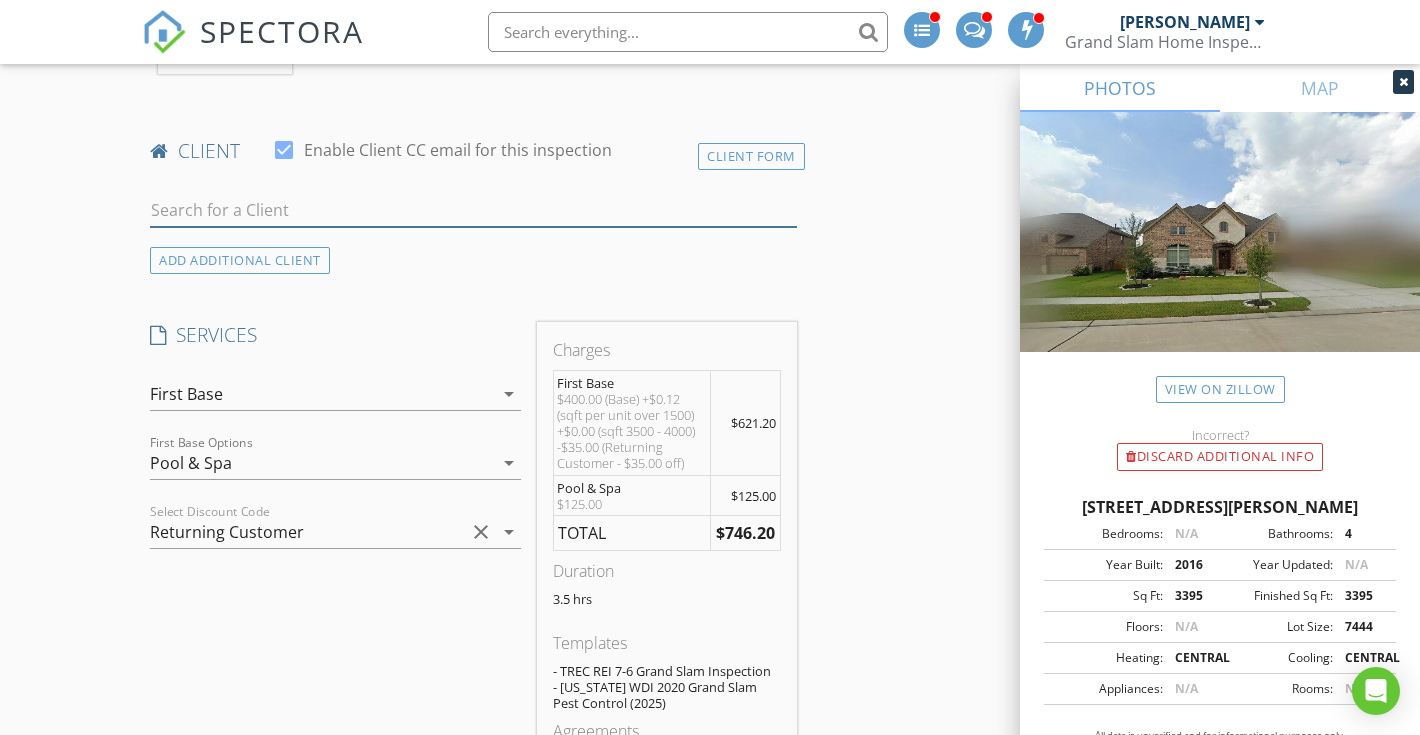 click at bounding box center (473, 210) 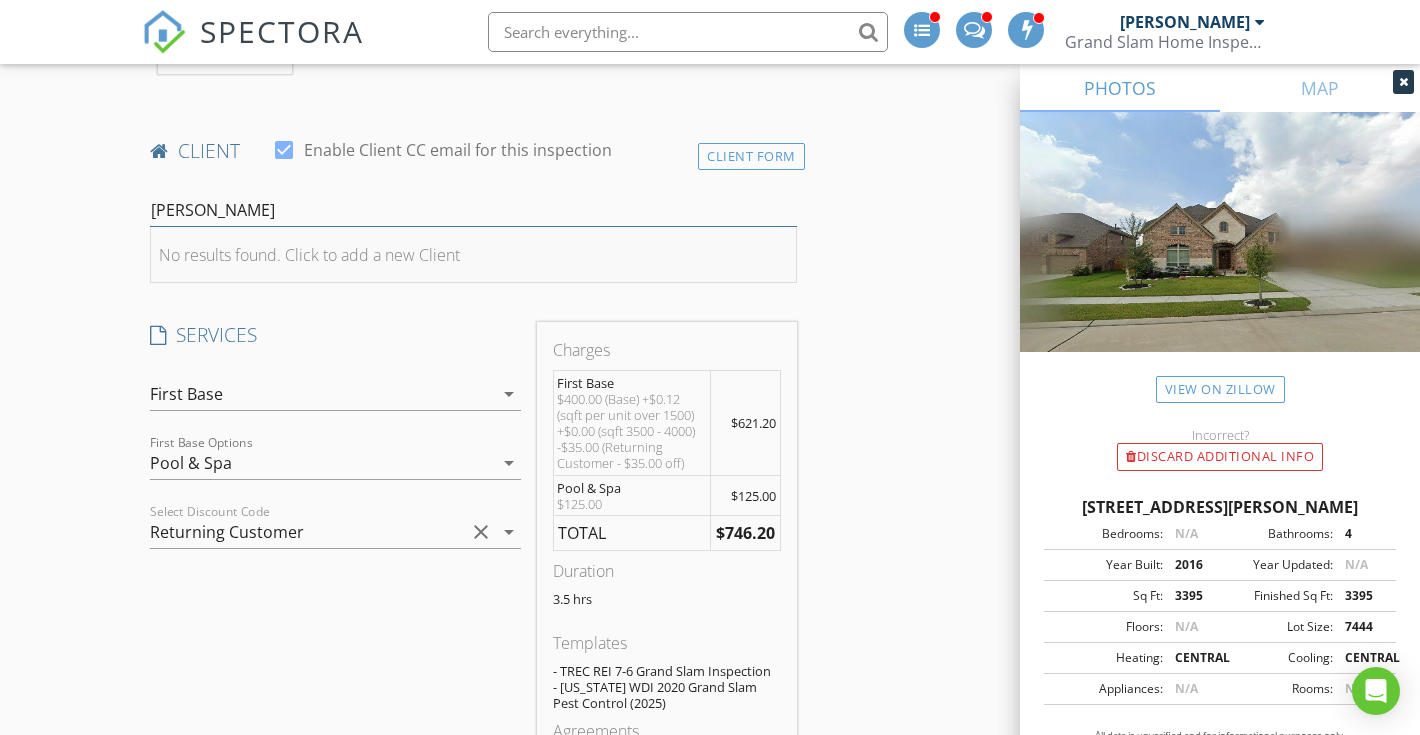type on "Donald" 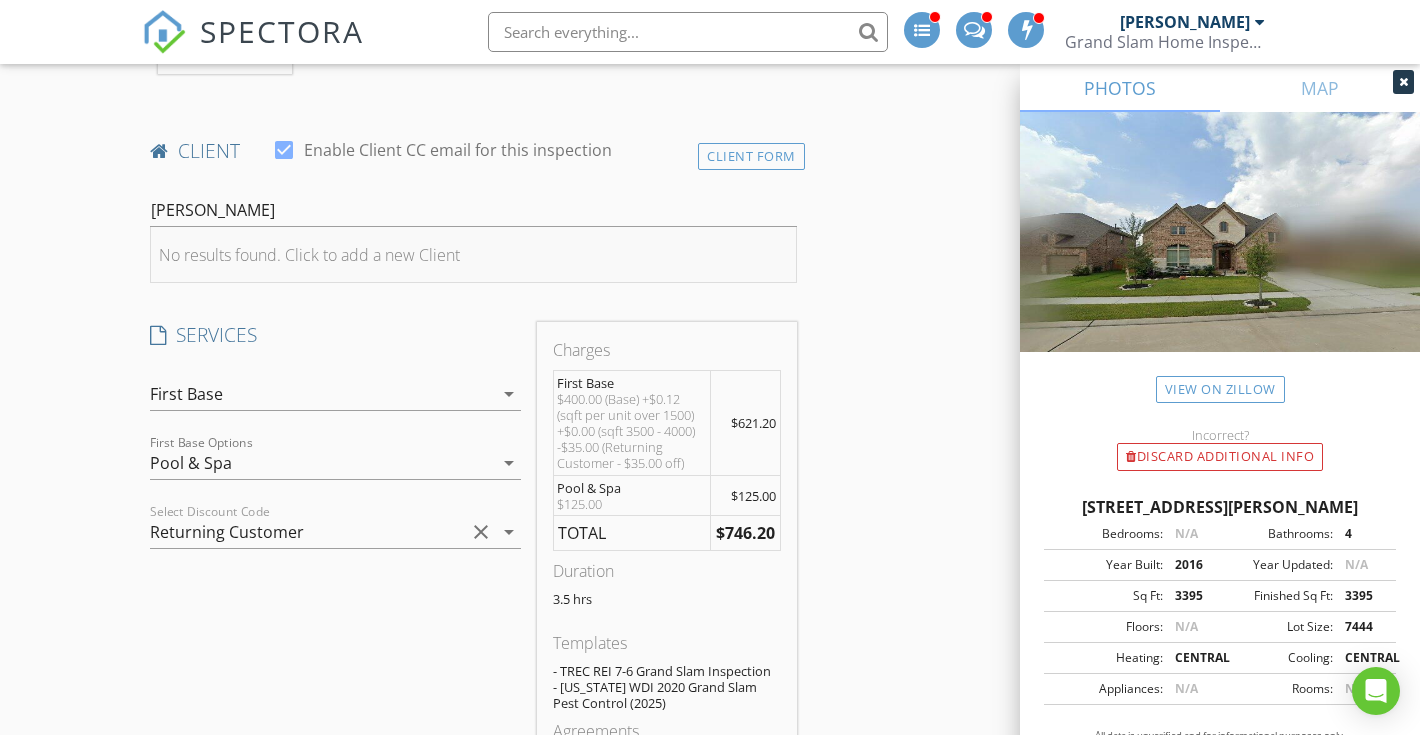 click on "No results found. Click to add a new
Client" at bounding box center [473, 255] 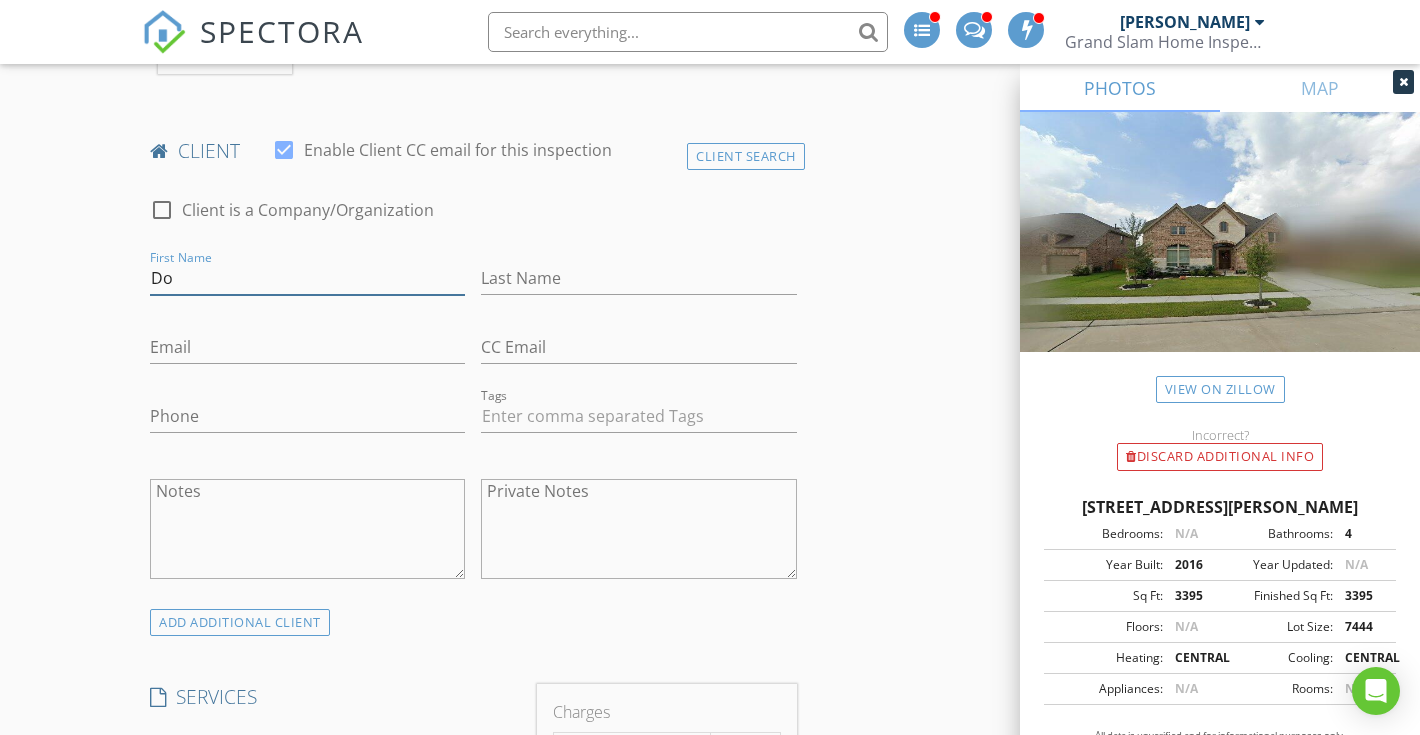 type on "D" 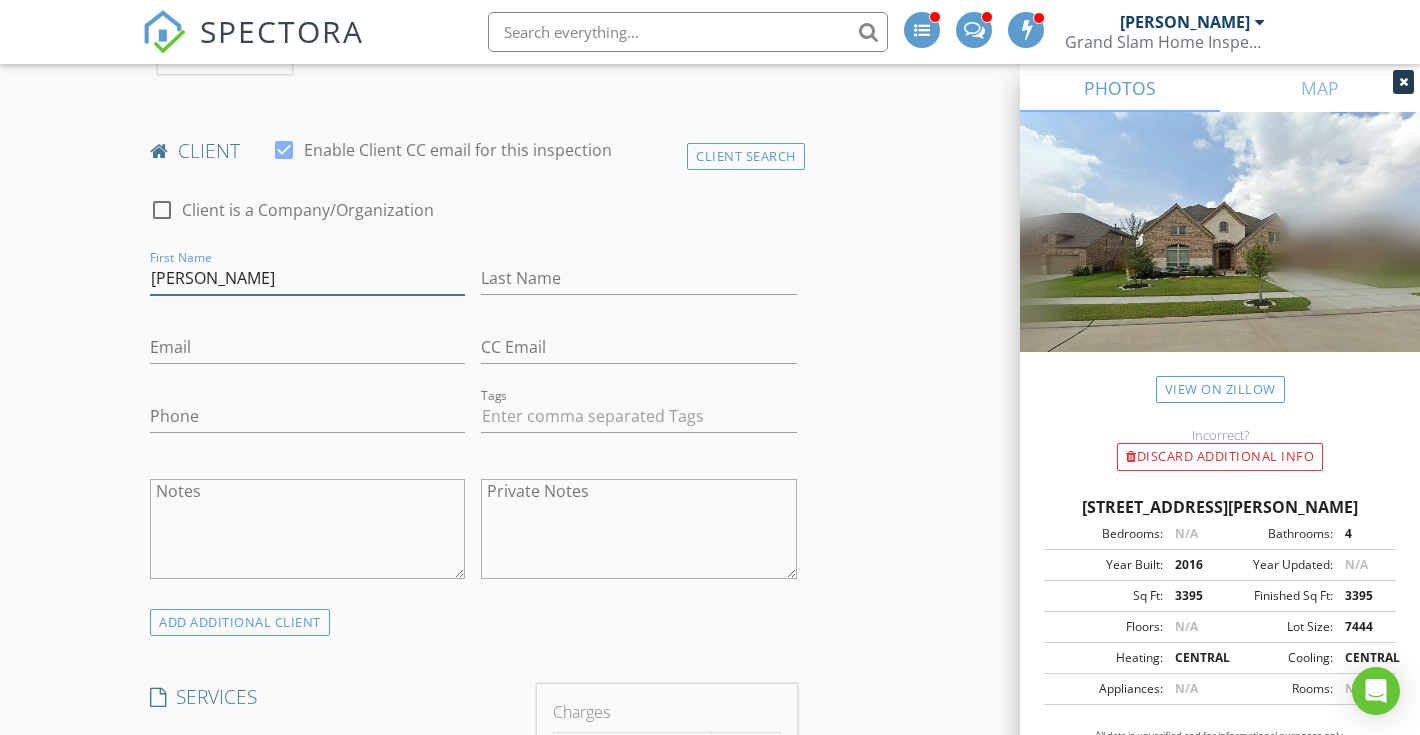 type on "Donald" 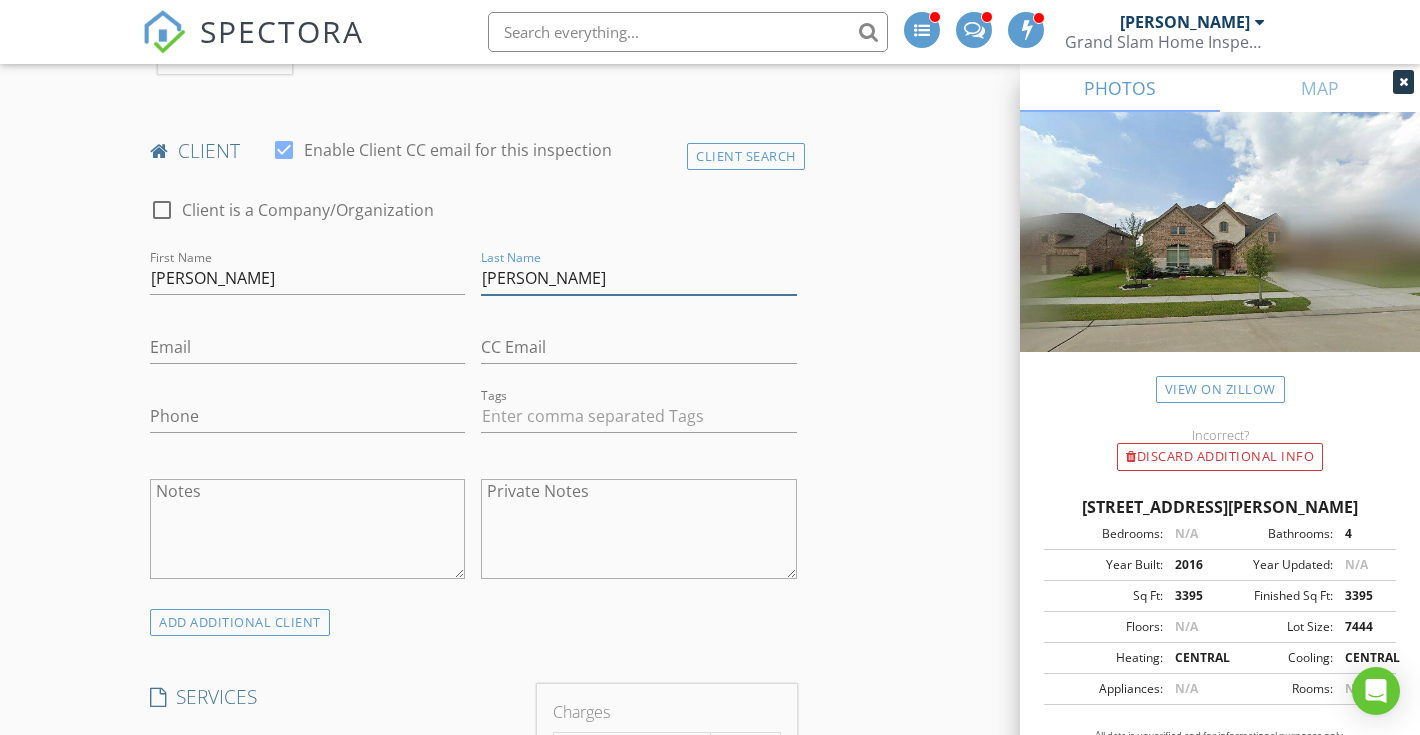 type on "Graves" 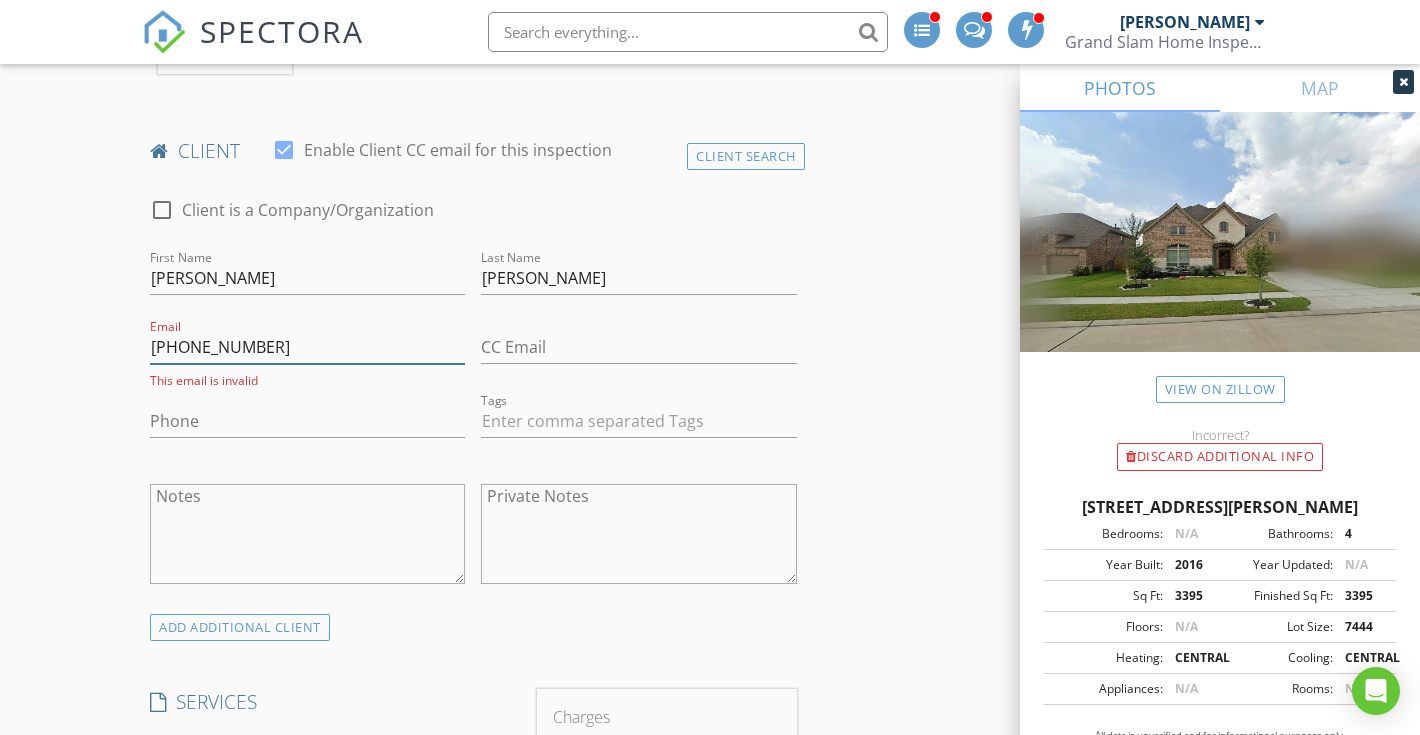 type on "713-859-8162" 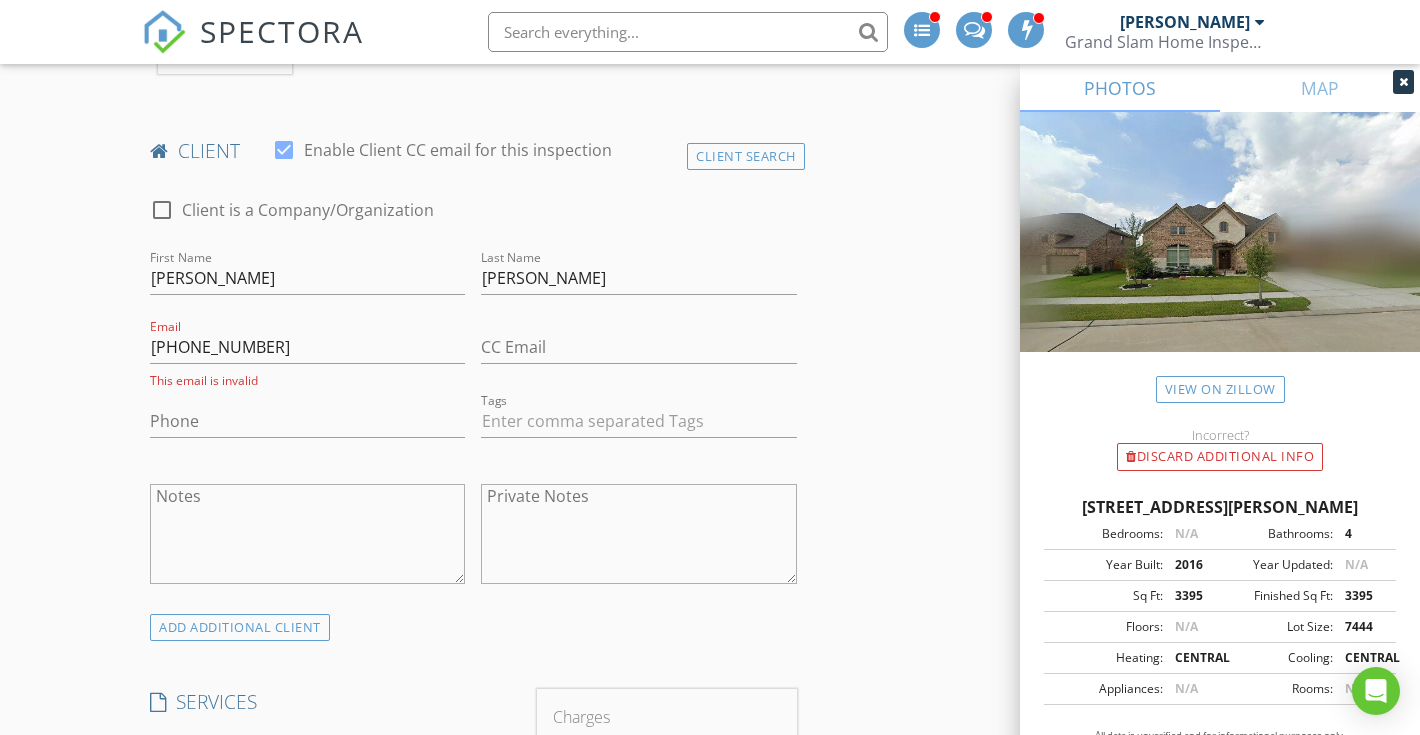 click at bounding box center [307, 452] 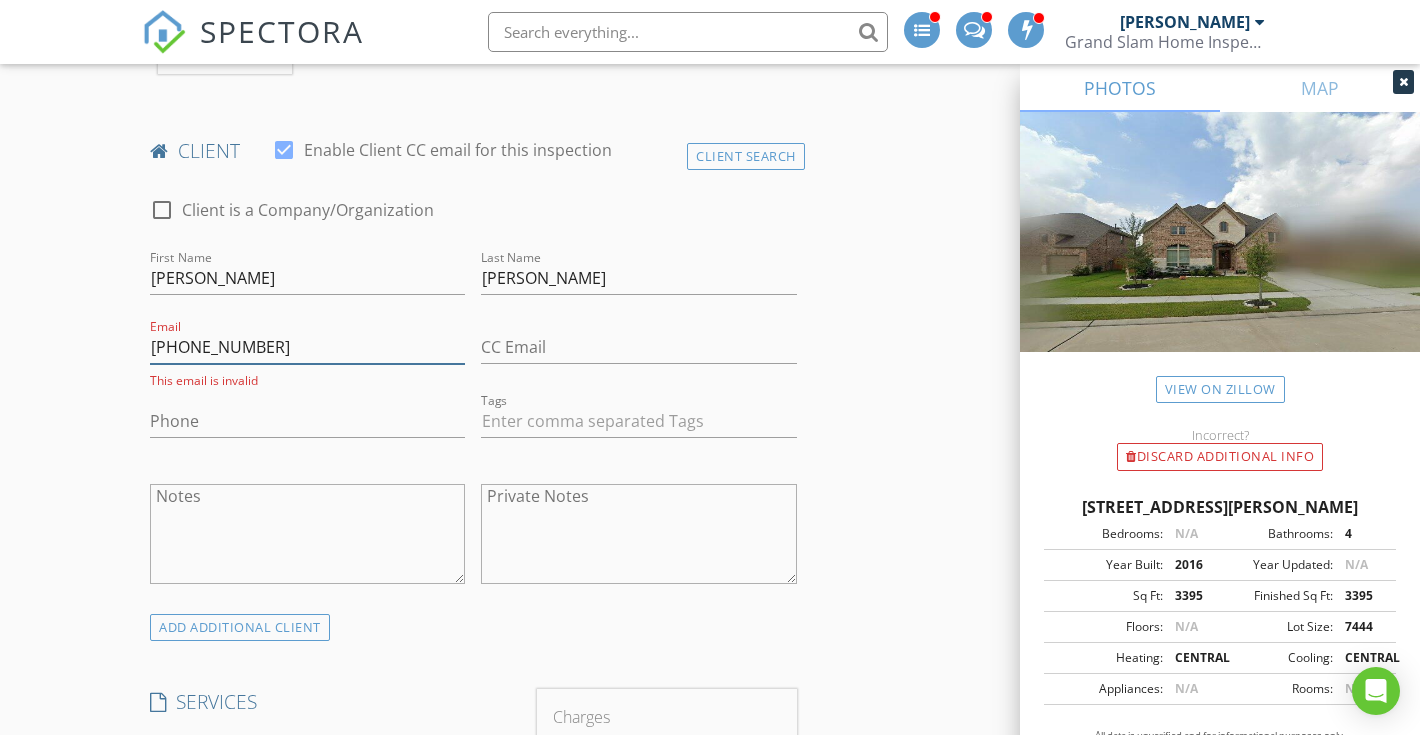 drag, startPoint x: 319, startPoint y: 344, endPoint x: 84, endPoint y: 344, distance: 235 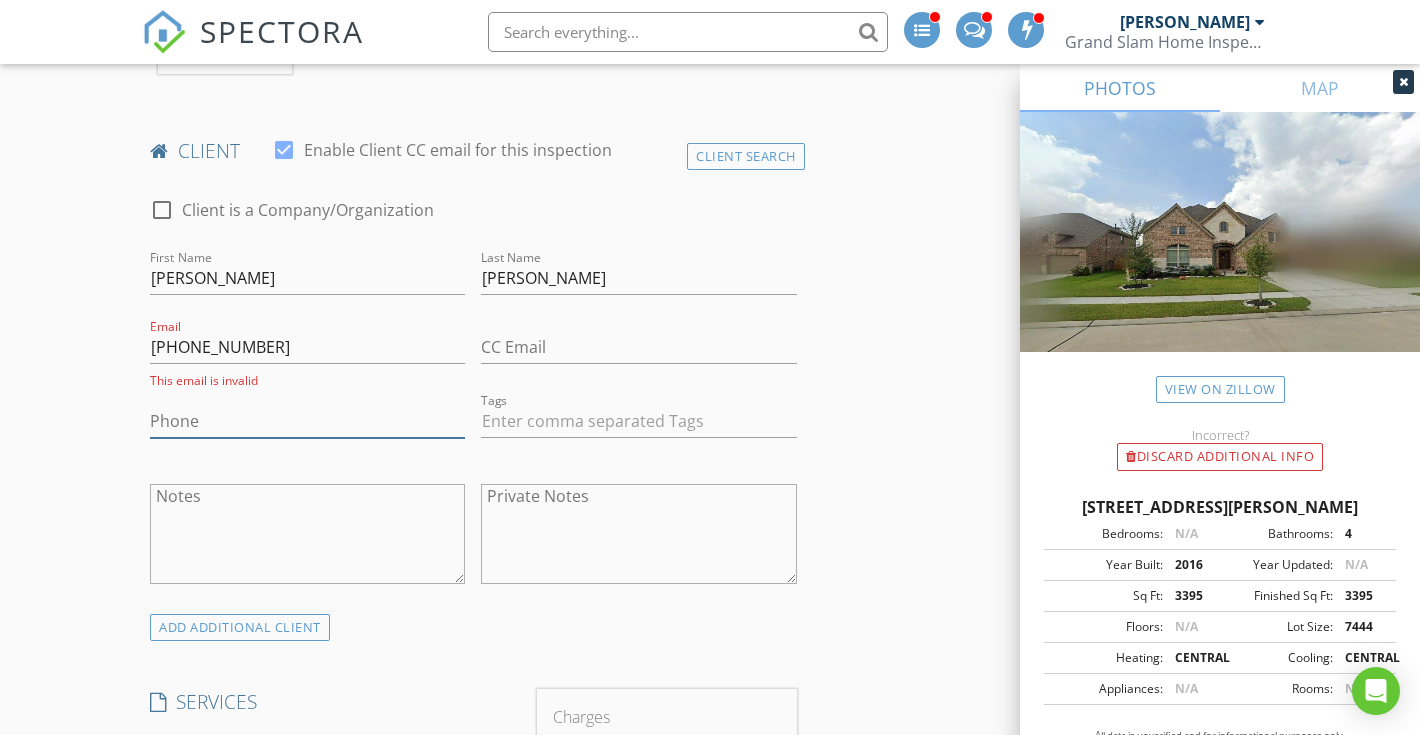 click on "Phone" at bounding box center [307, 421] 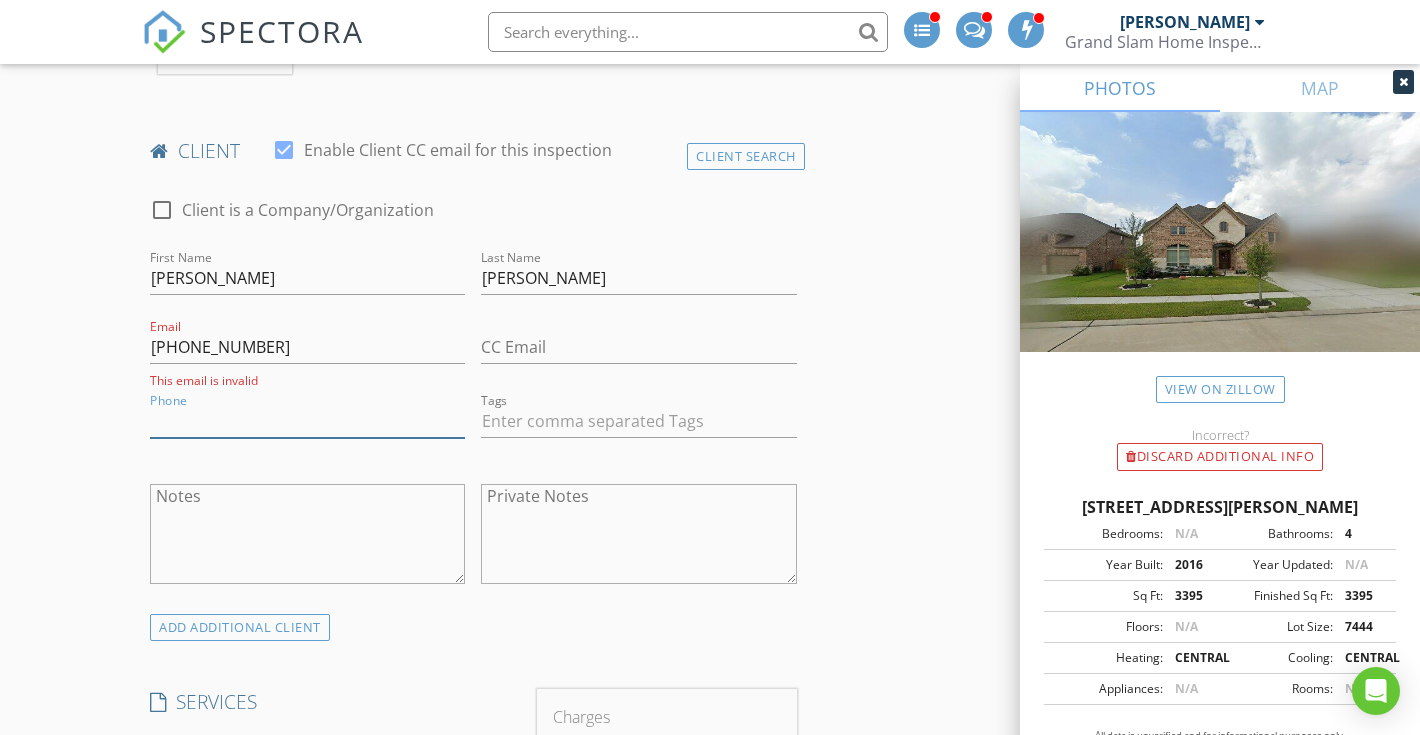 paste on "713-859-8162" 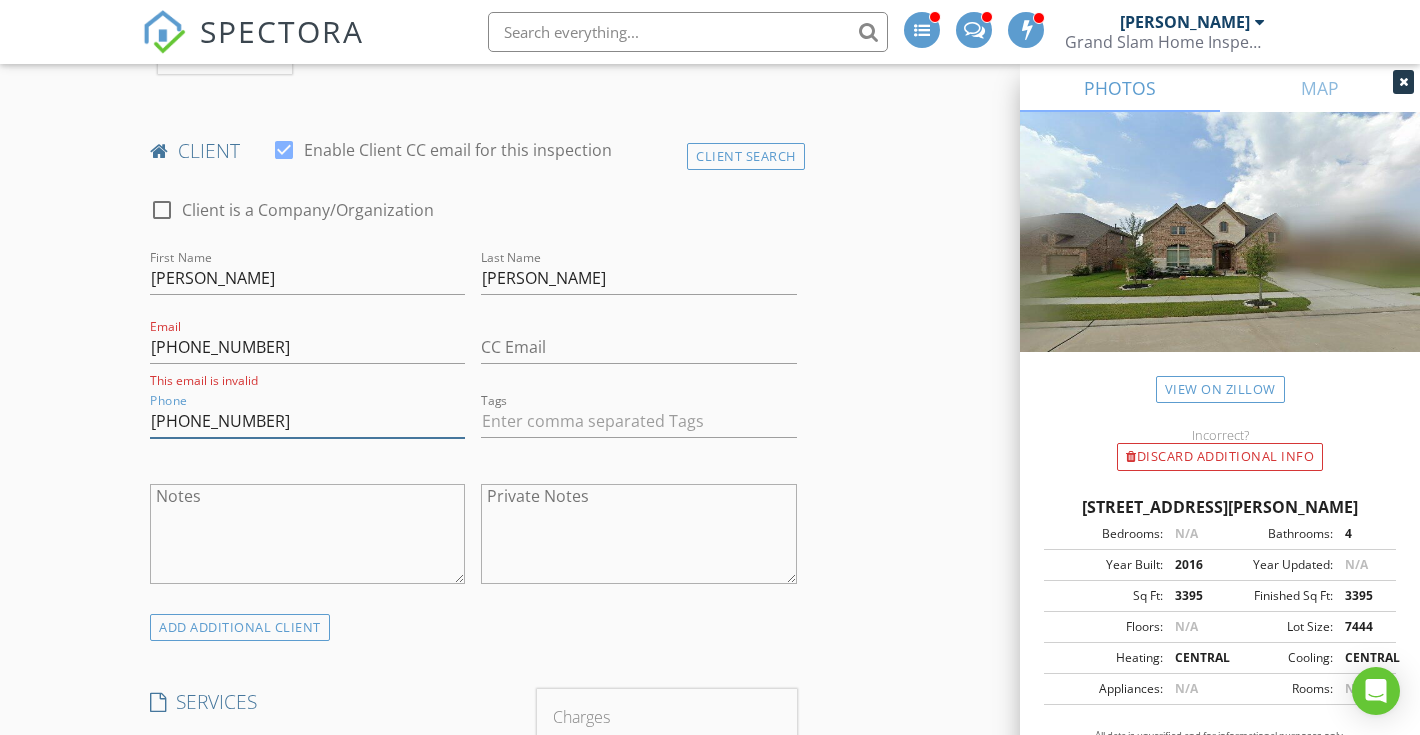 type on "713-859-8162" 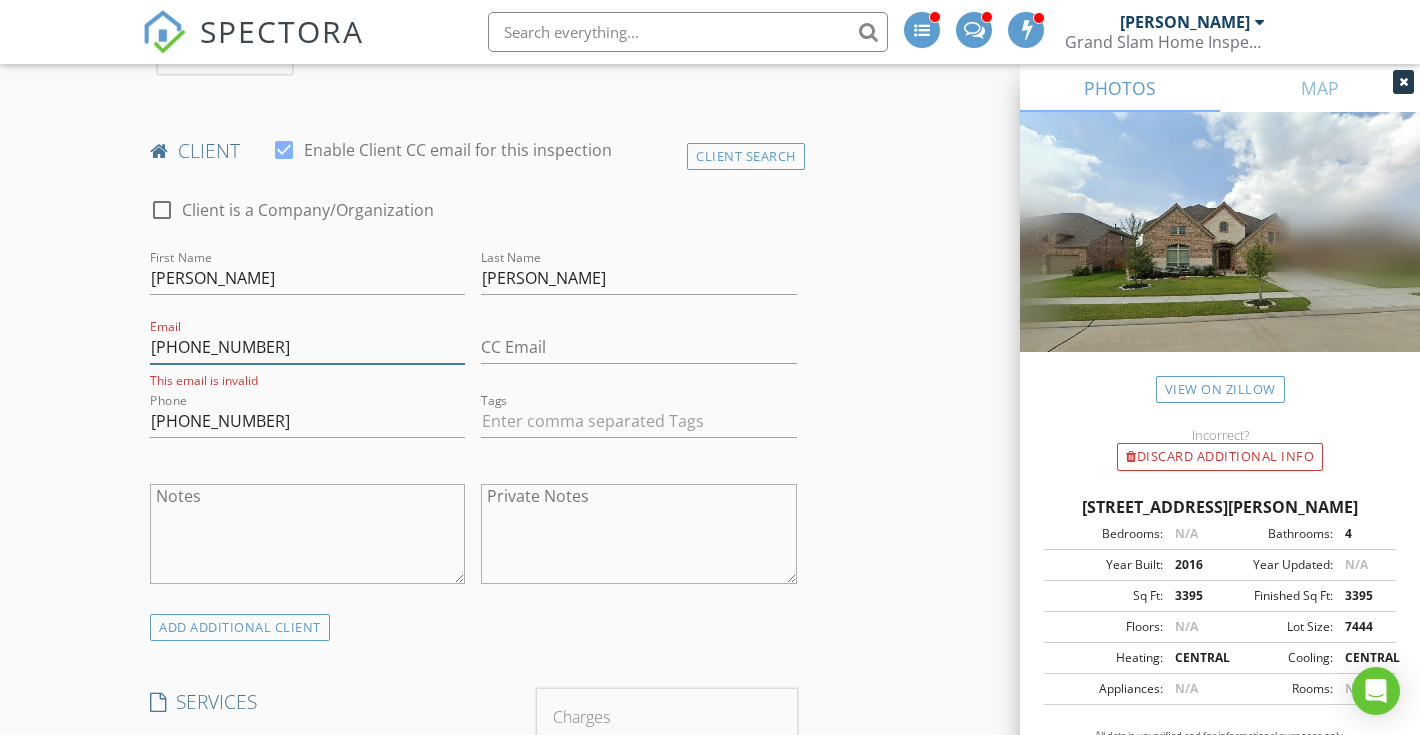 drag, startPoint x: 310, startPoint y: 340, endPoint x: 135, endPoint y: 340, distance: 175 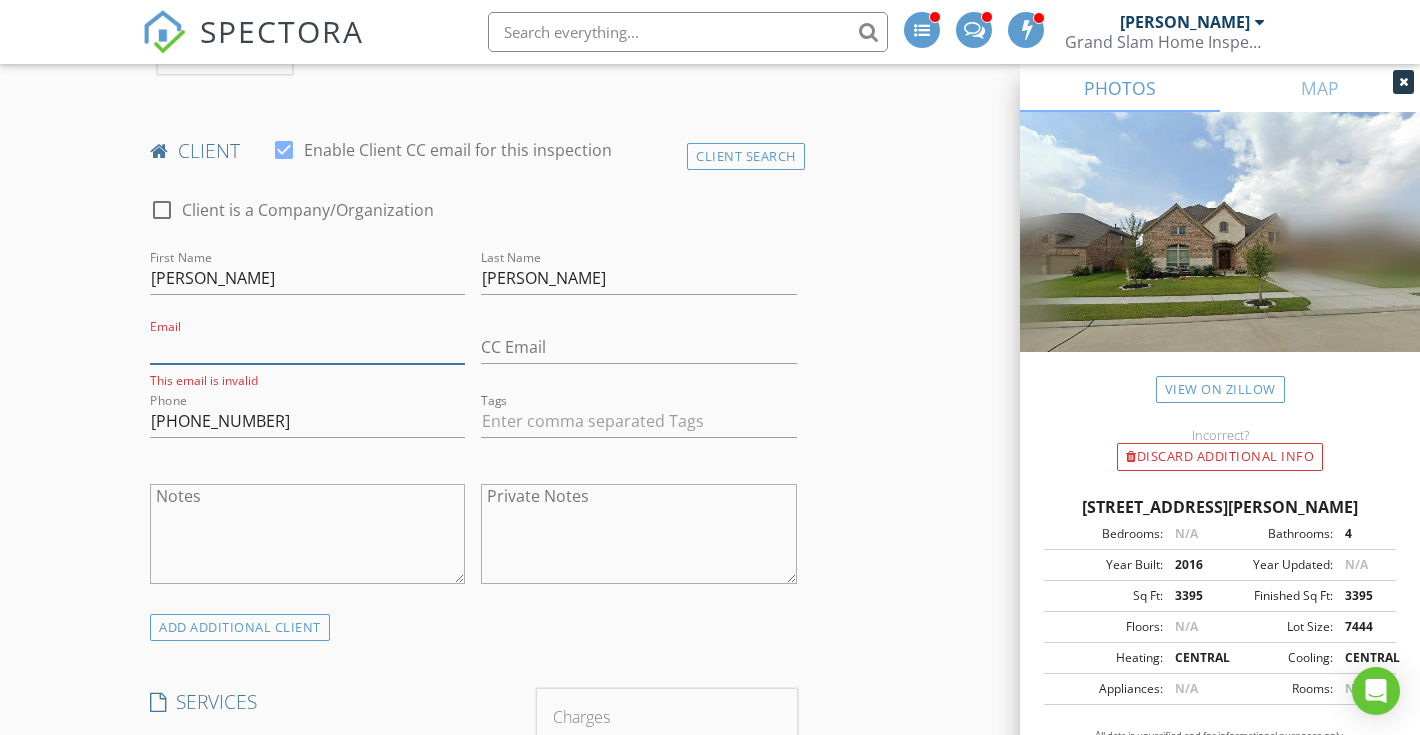 paste on "dongraves2@yahoo.com" 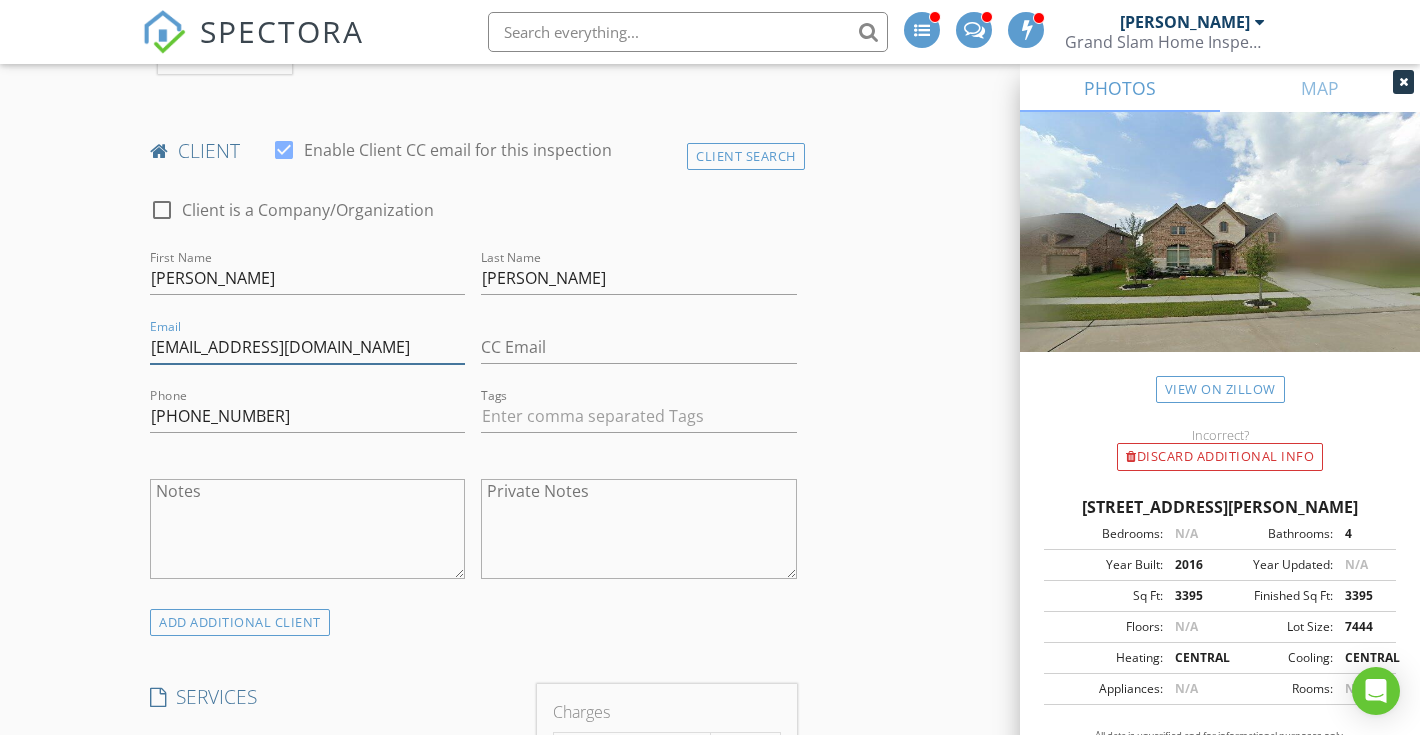 type on "[EMAIL_ADDRESS][DOMAIN_NAME]" 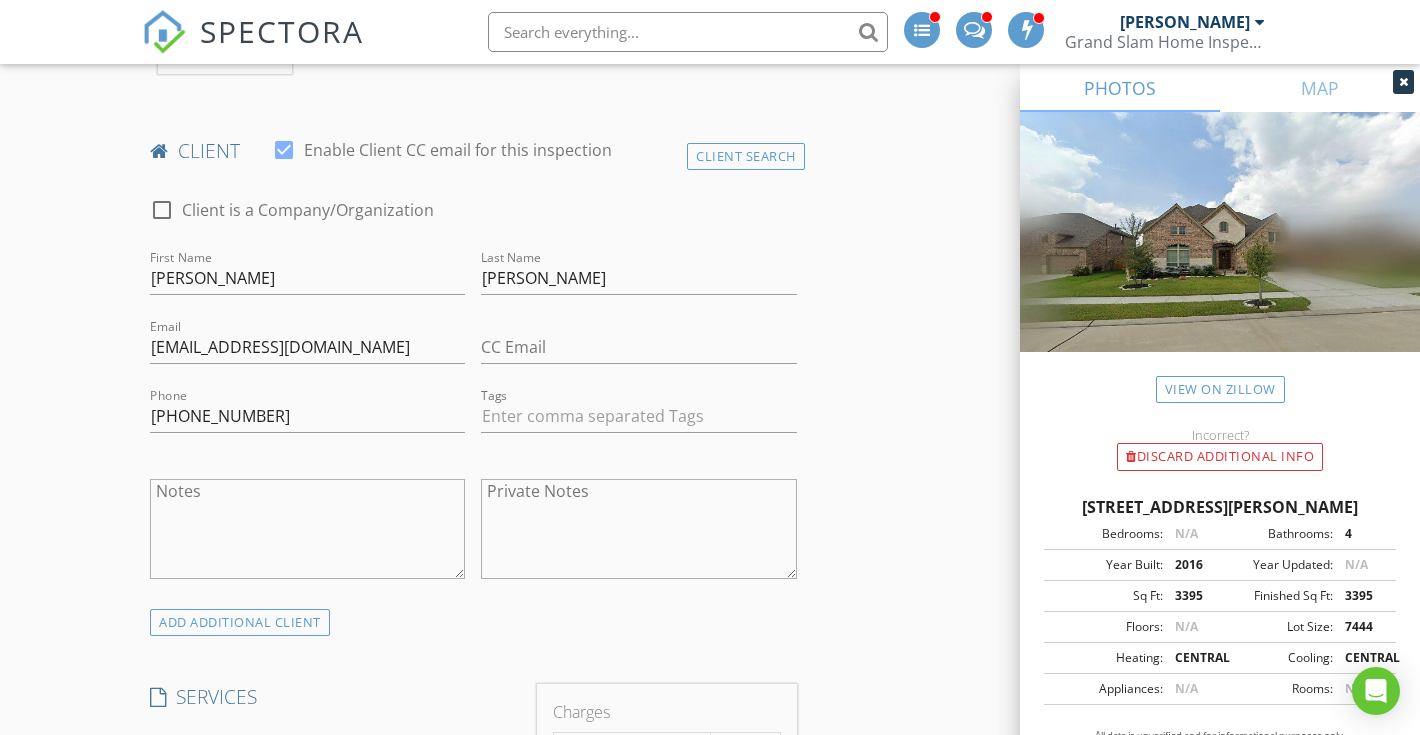 click on "New Inspection
INSPECTOR(S)
check_box_outline_blank   Daniel Bearman     check_box   Ryan Faust   PRIMARY   Ryan Faust arrow_drop_down   check_box_outline_blank Ryan Faust specifically requested
Date/Time
07/12/2025 9:00 PM
Location
Address Search       Address 27923 Coulter Dr   Unit   City Spring   State TX   Zip 77386   County Montgomery     Square Feet 3635   Year Built 2016   Foundation Slab arrow_drop_down     Ryan Faust     46.9 miles     (an hour)
client
check_box Enable Client CC email for this inspection   Client Search     check_box_outline_blank Client is a Company/Organization     First Name Donald   Last Name Graves   Email dongraves2@yahoo.com   CC Email   Phone 713-859-8162         Tags         Notes   Private Notes
ADD ADDITIONAL client
SERVICES" at bounding box center [710, 1253] 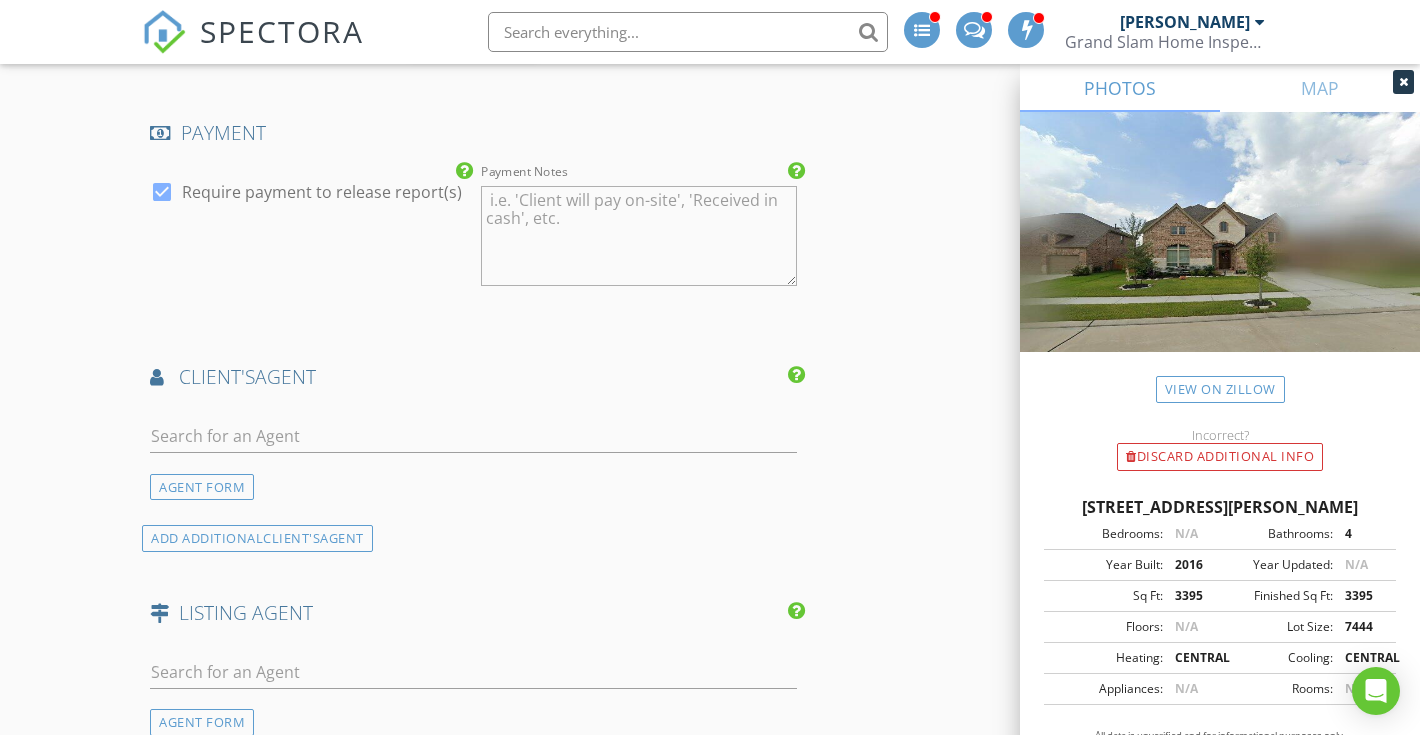 scroll, scrollTop: 2224, scrollLeft: 0, axis: vertical 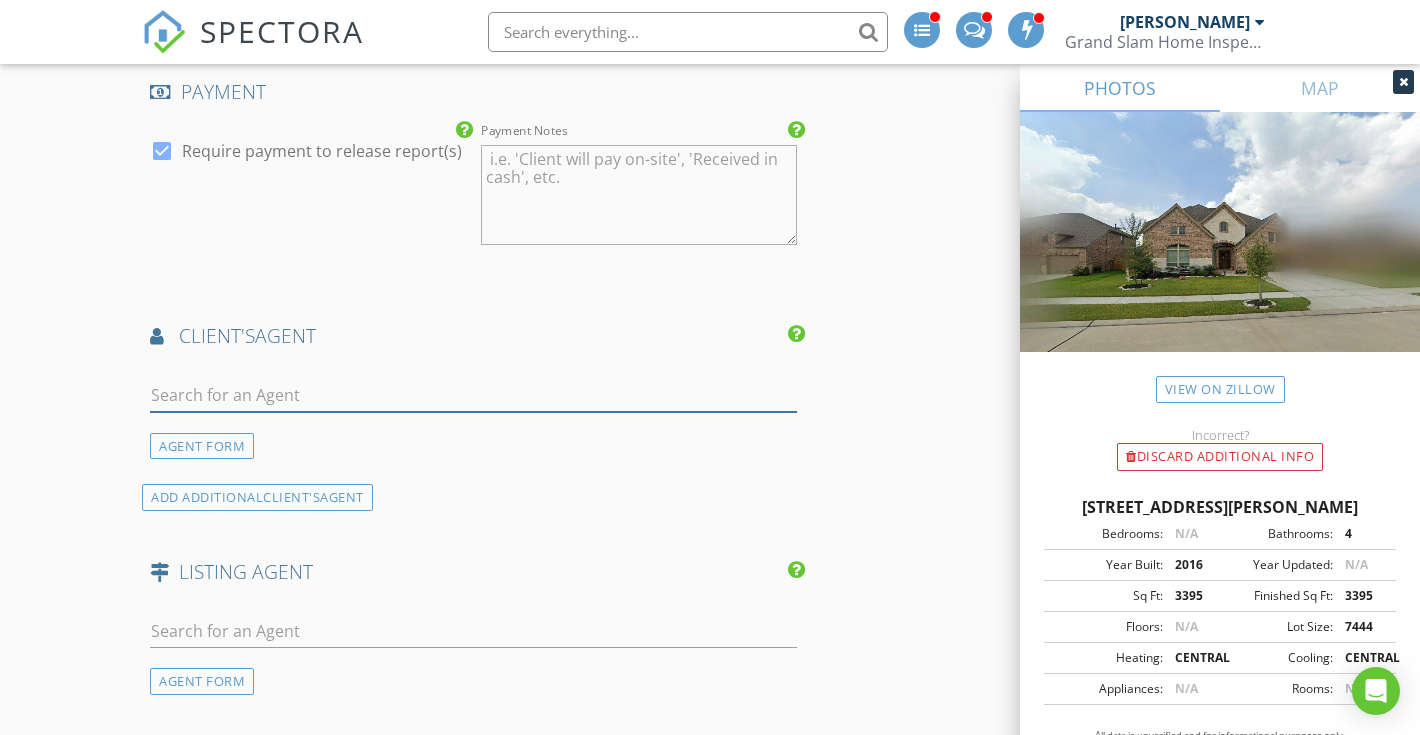 click at bounding box center (473, 395) 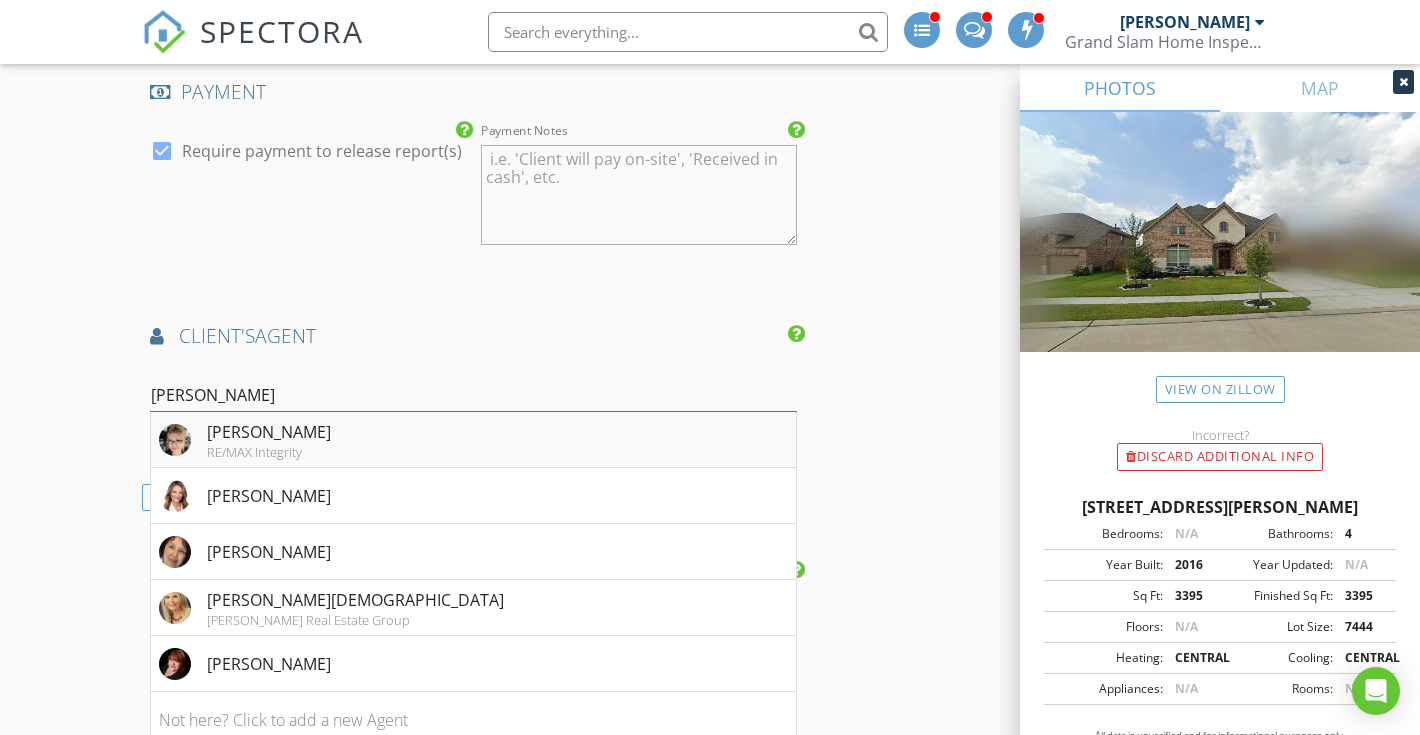 type on "mel" 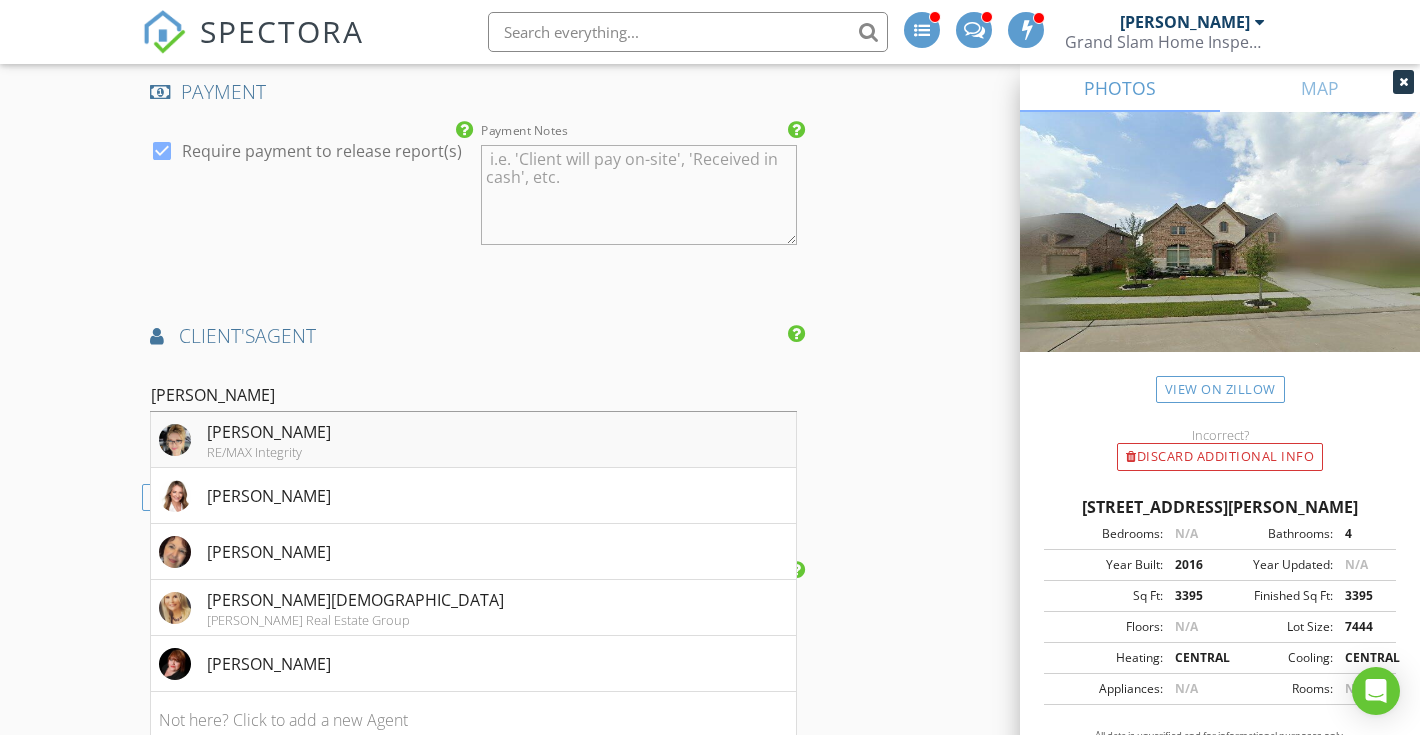 click on "RE/MAX Integrity" at bounding box center (269, 452) 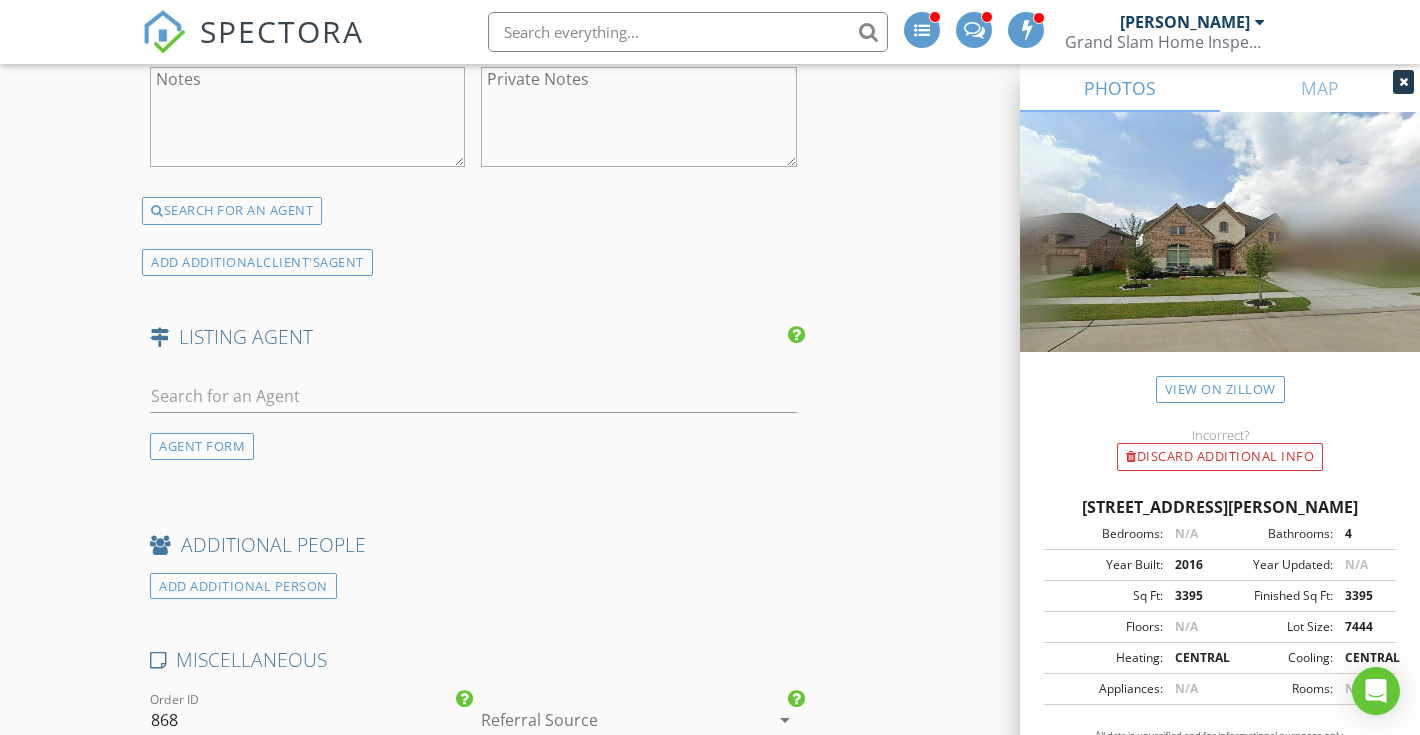 scroll, scrollTop: 2840, scrollLeft: 0, axis: vertical 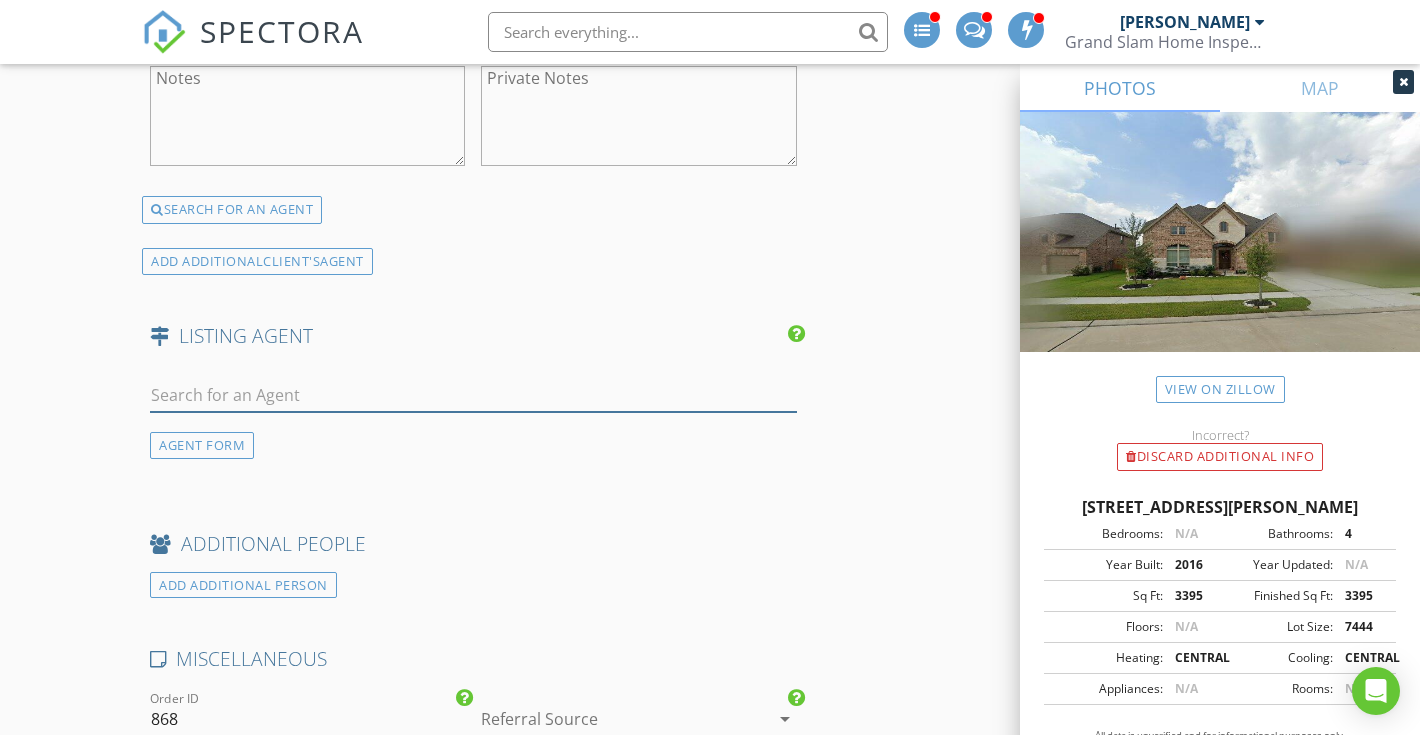 click at bounding box center (473, 395) 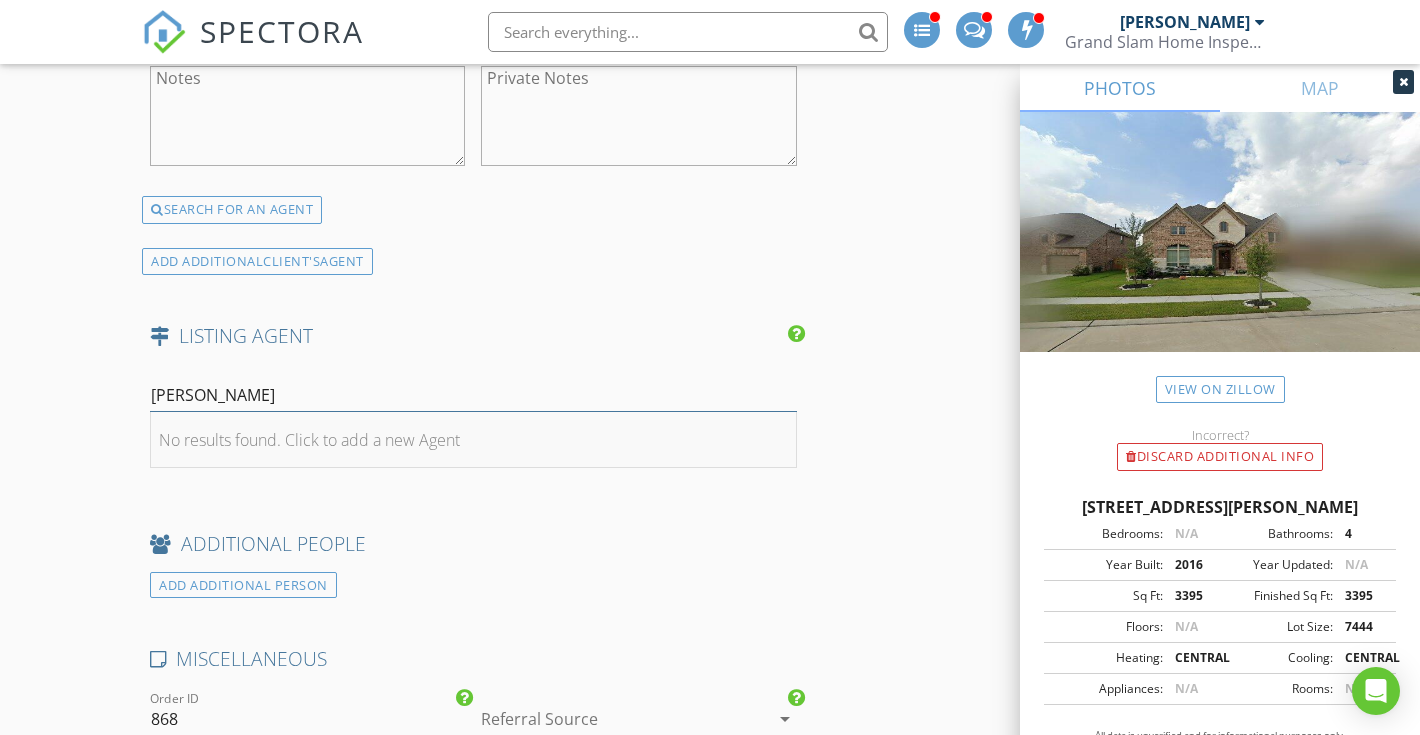 type on "[PERSON_NAME]" 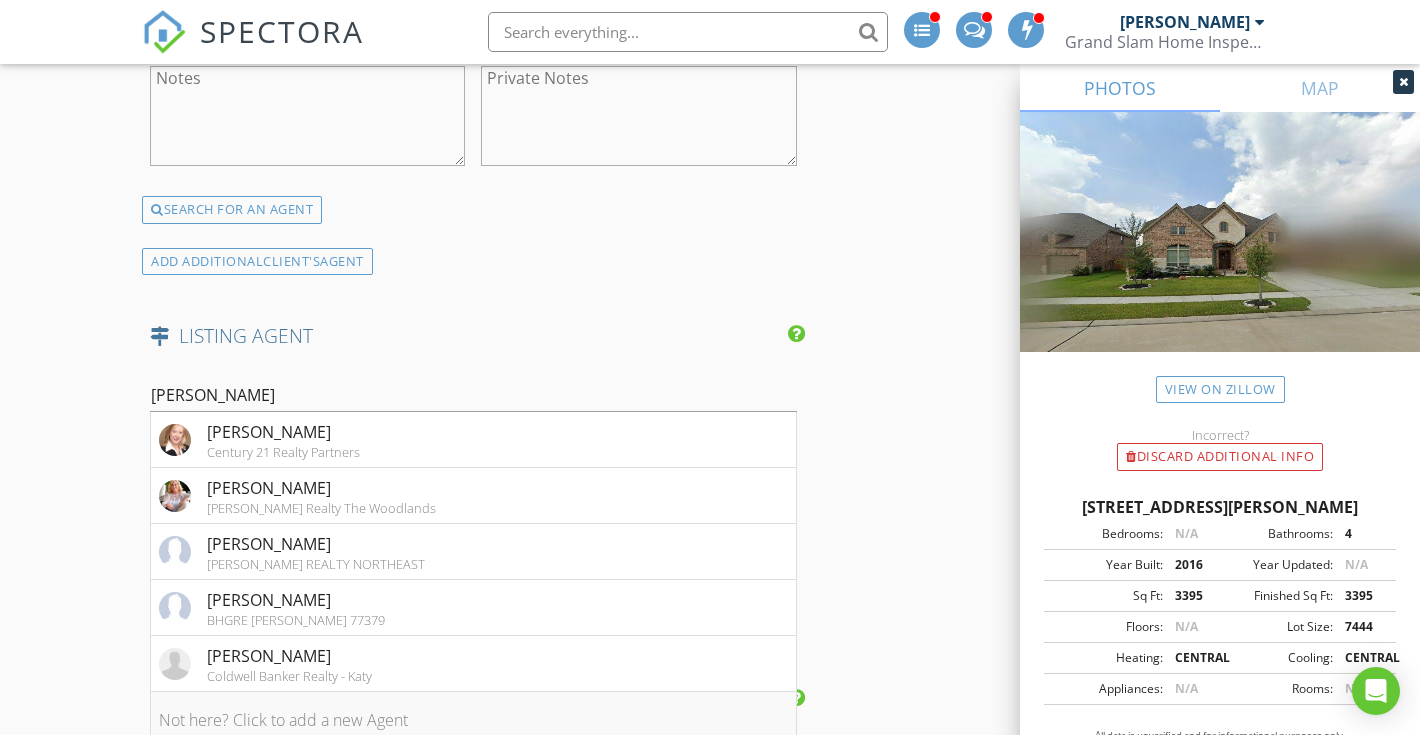 click on "[PERSON_NAME]" at bounding box center [283, 432] 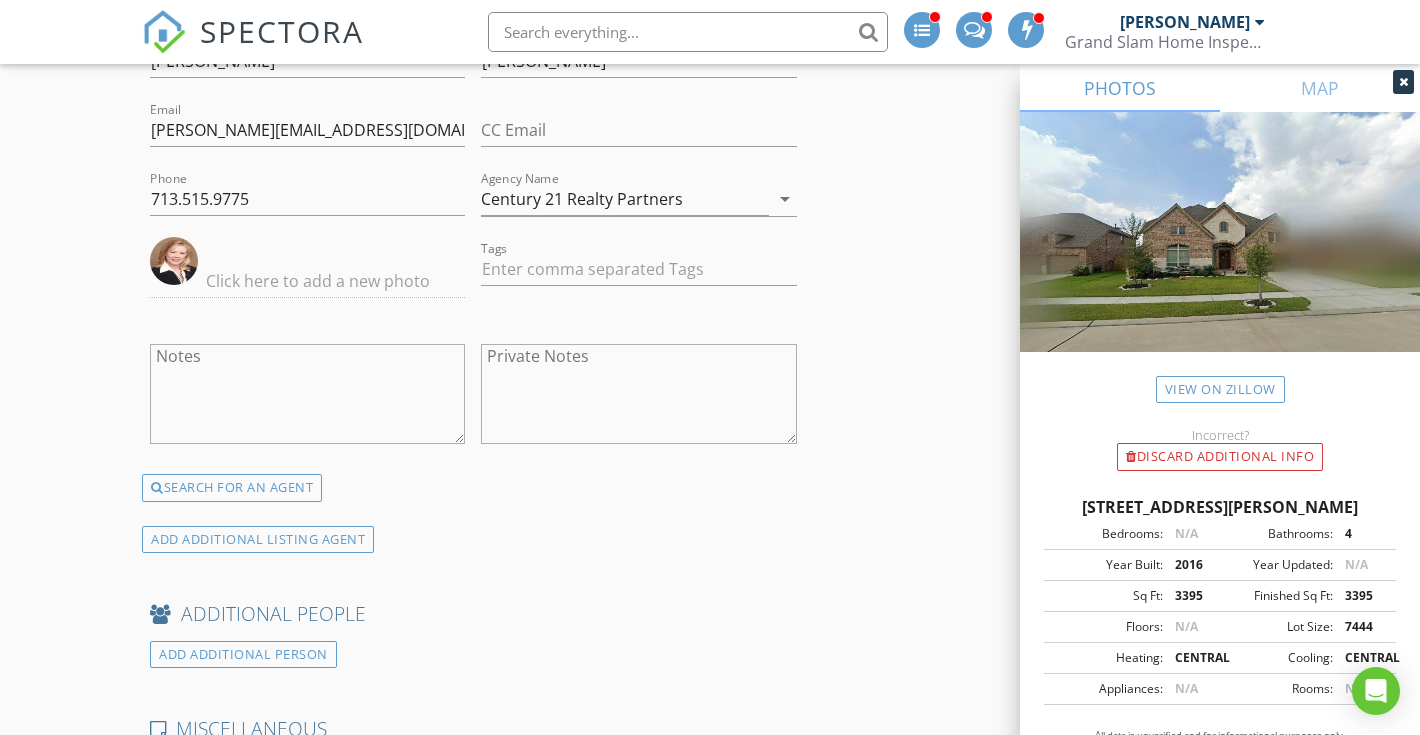 scroll, scrollTop: 3175, scrollLeft: 0, axis: vertical 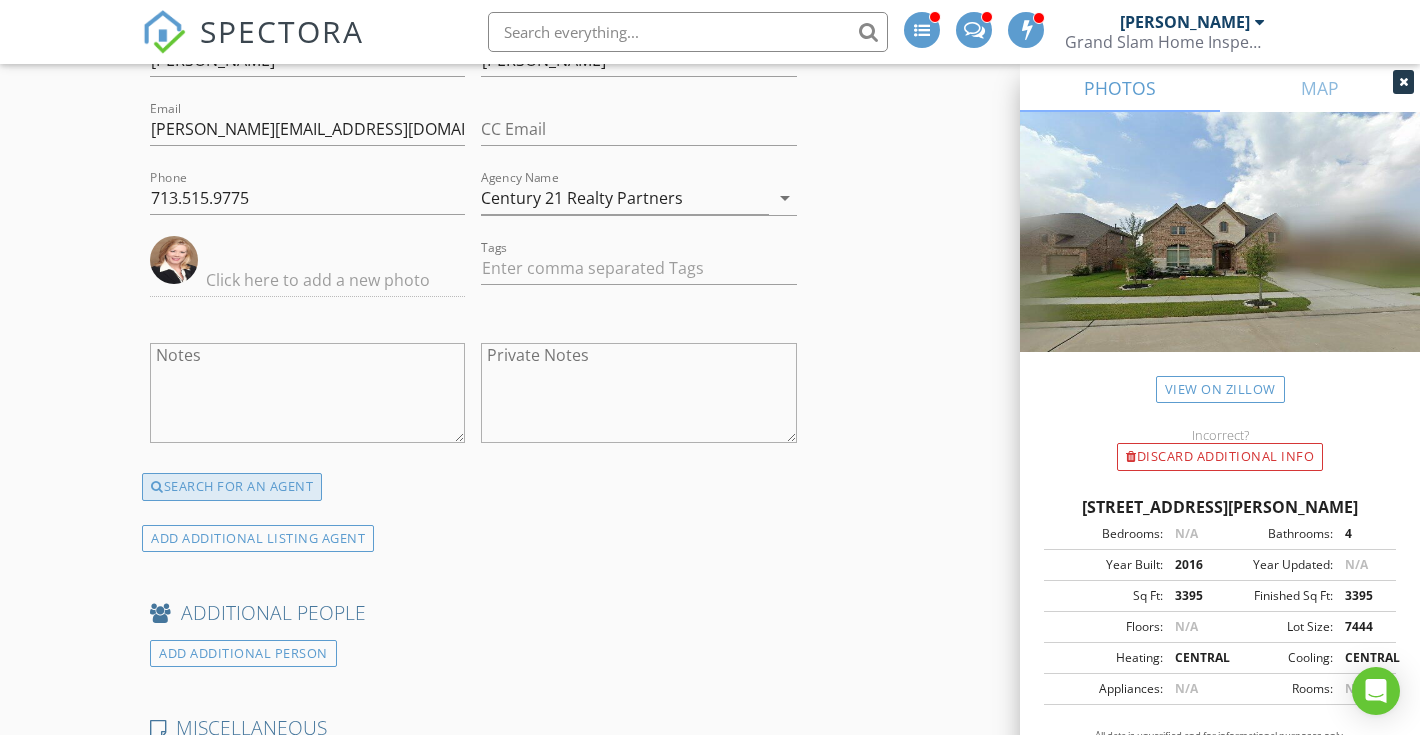 click on "SEARCH FOR AN AGENT" at bounding box center [232, 487] 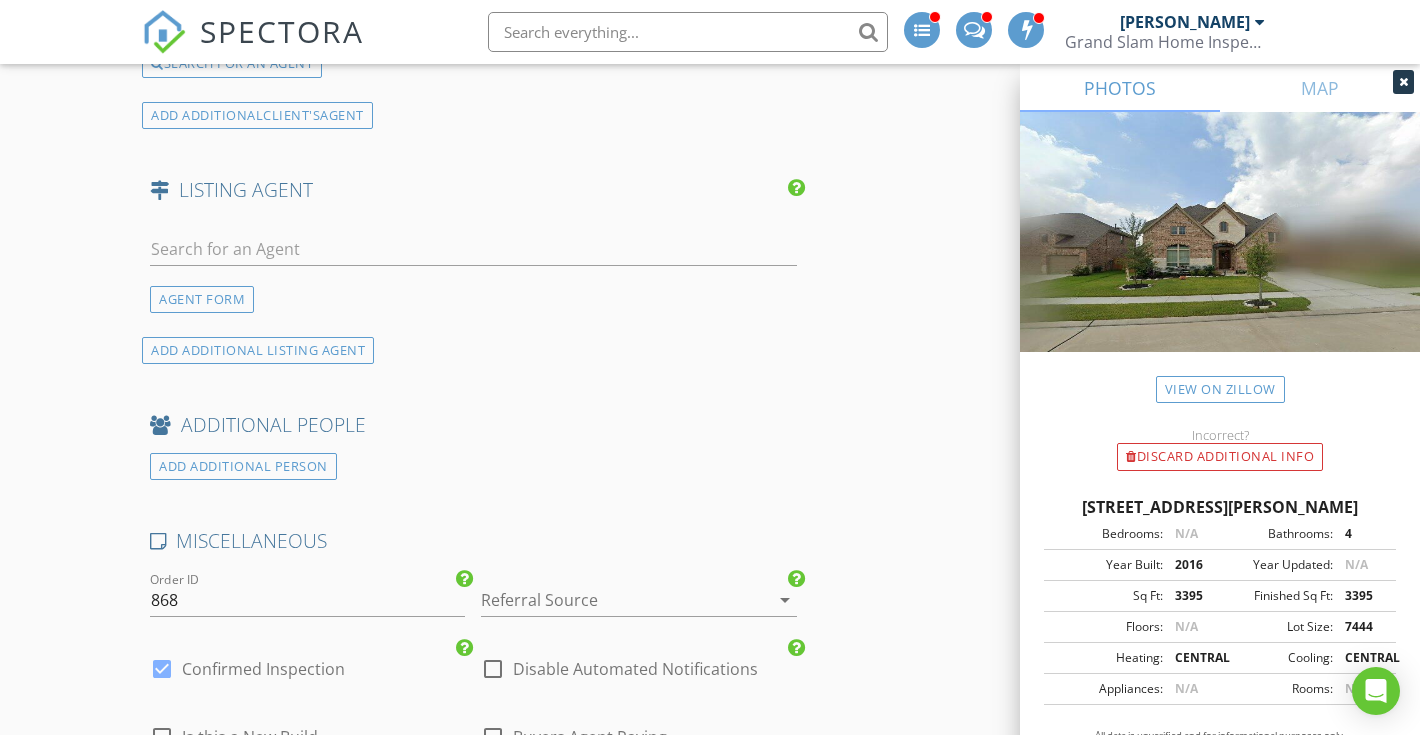 scroll, scrollTop: 2986, scrollLeft: 0, axis: vertical 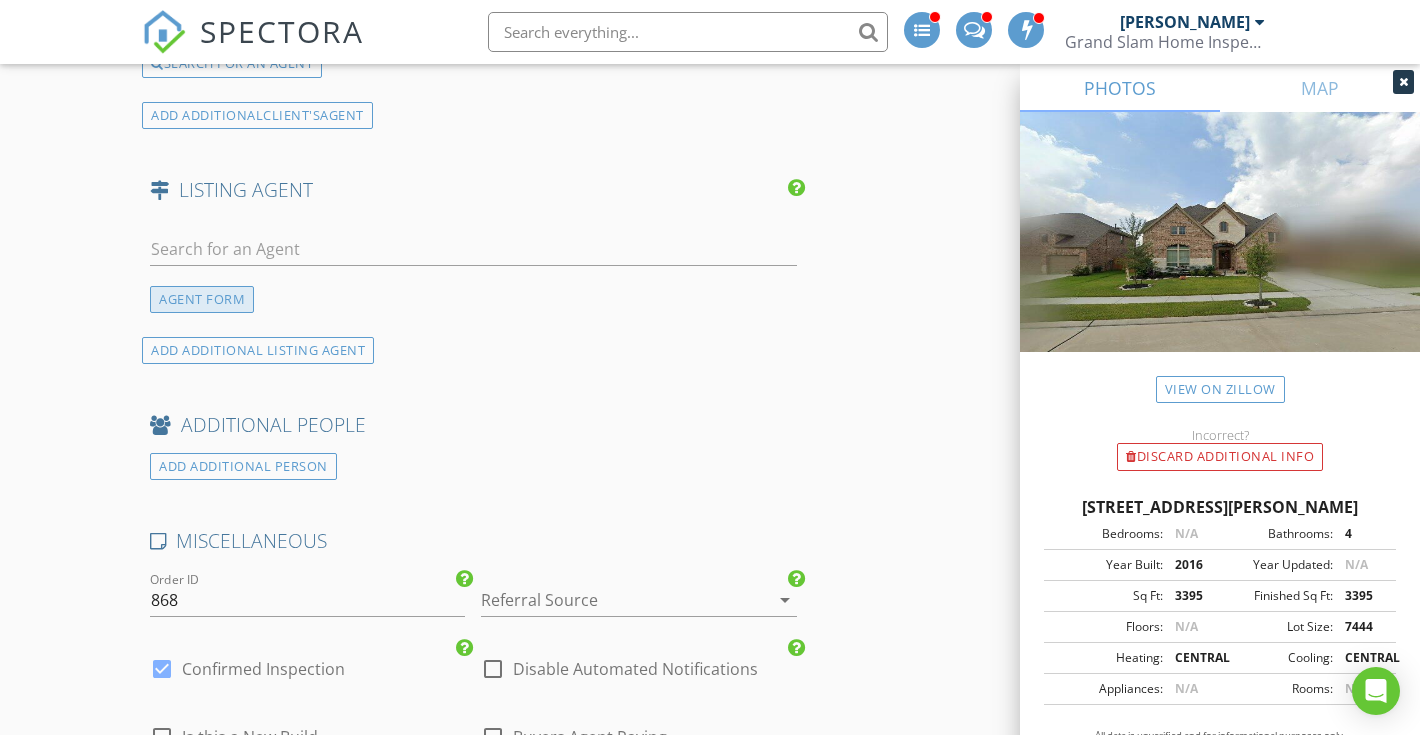 click on "AGENT FORM" at bounding box center [202, 299] 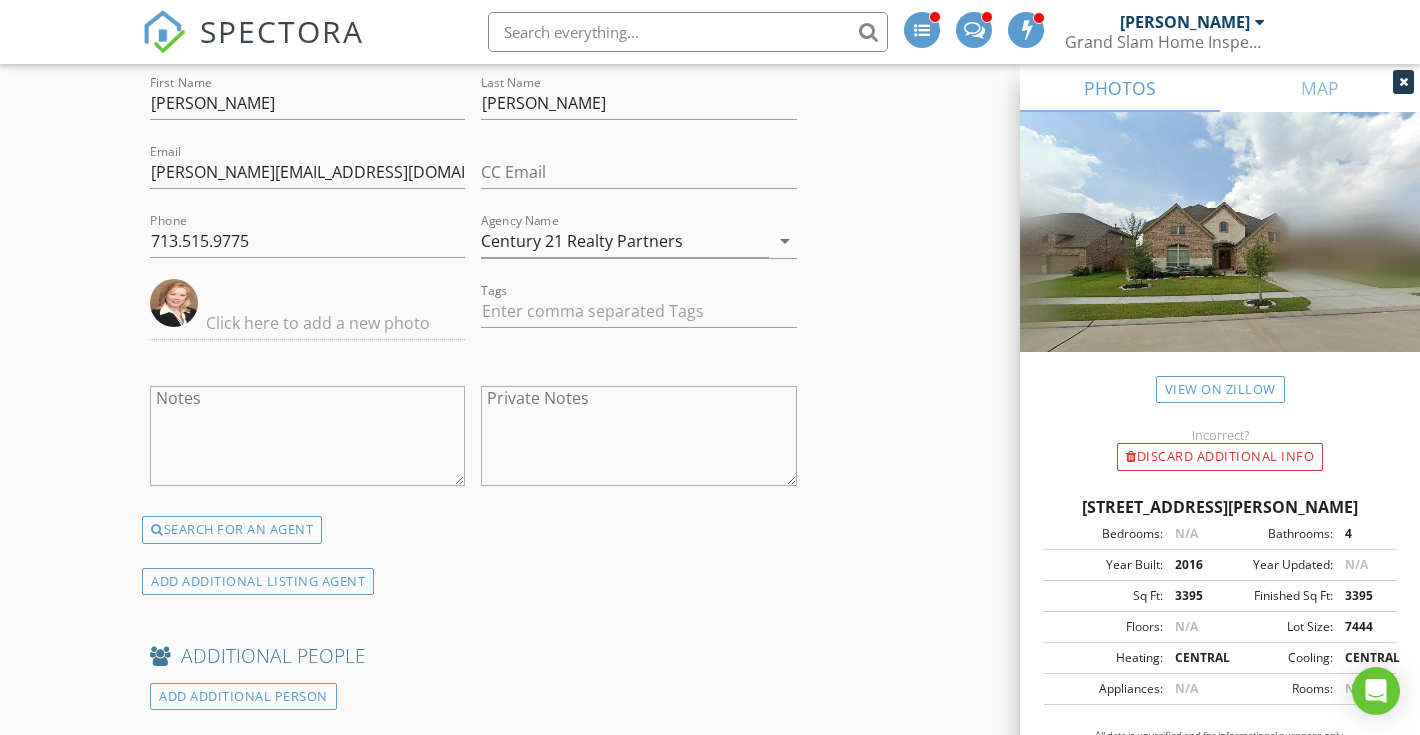 scroll, scrollTop: 3139, scrollLeft: 0, axis: vertical 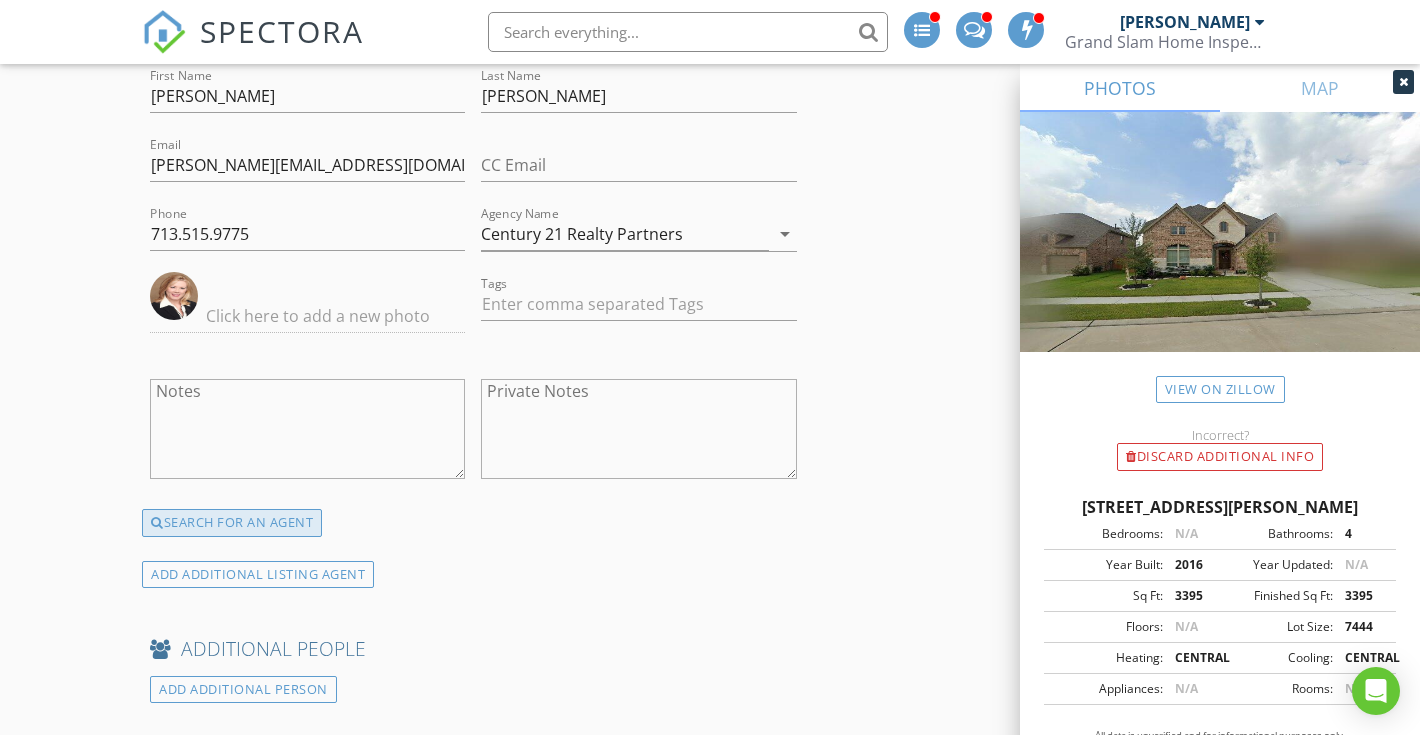 click on "SEARCH FOR AN AGENT" at bounding box center (232, 523) 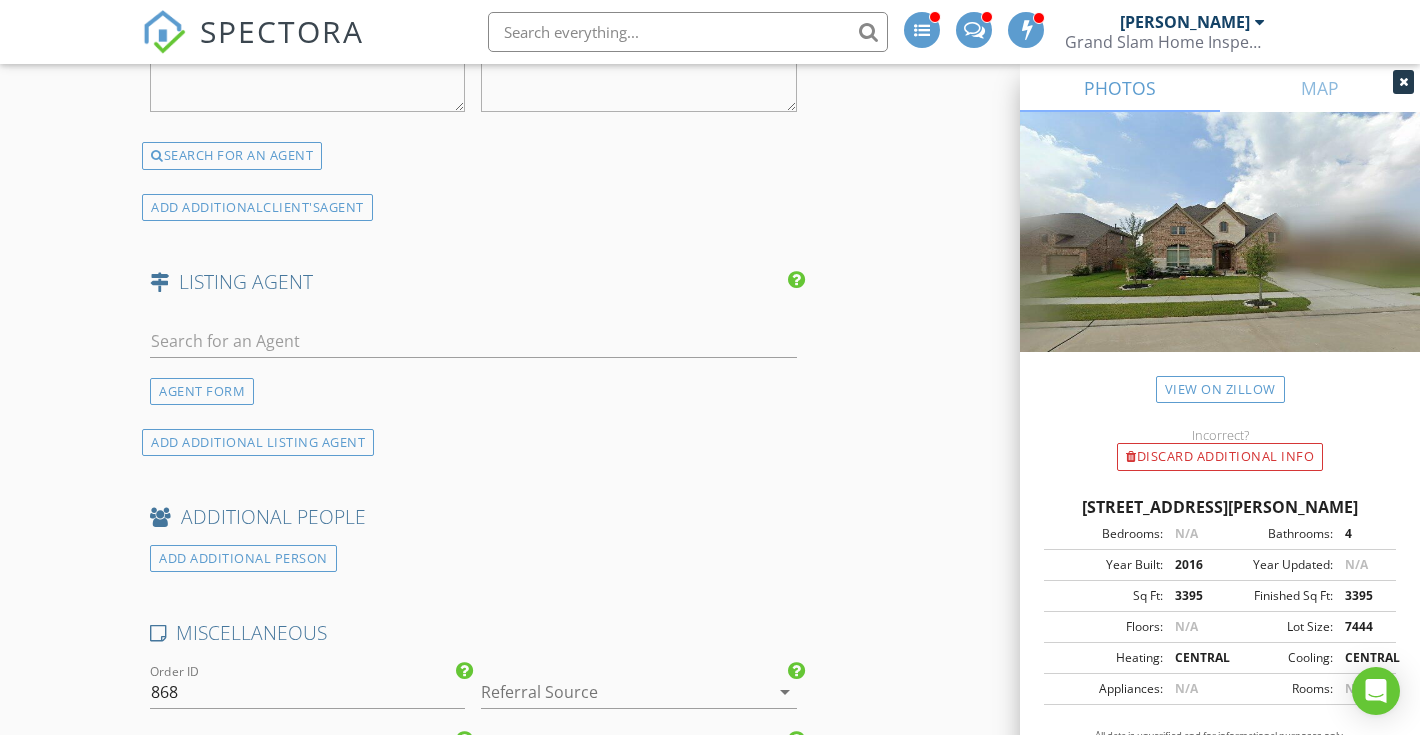 scroll, scrollTop: 2891, scrollLeft: 0, axis: vertical 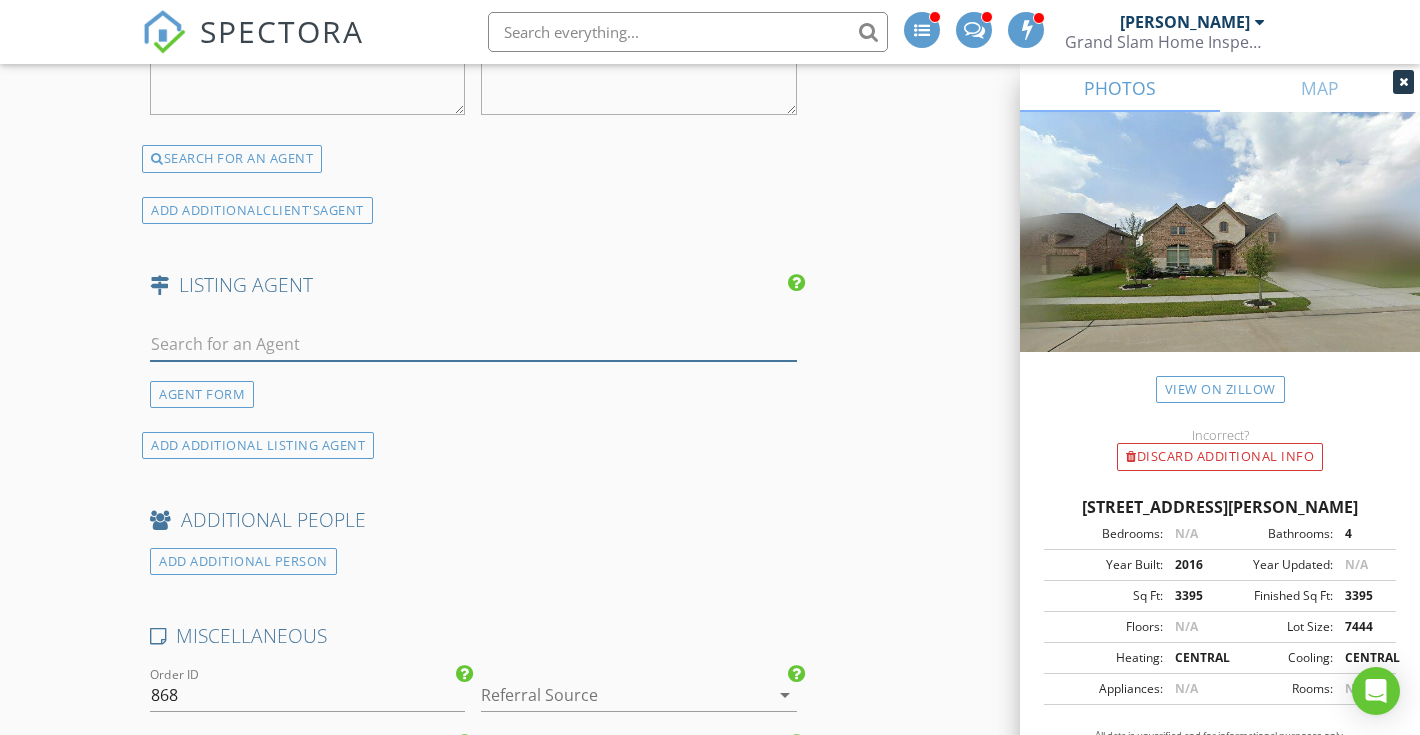 click at bounding box center [473, 344] 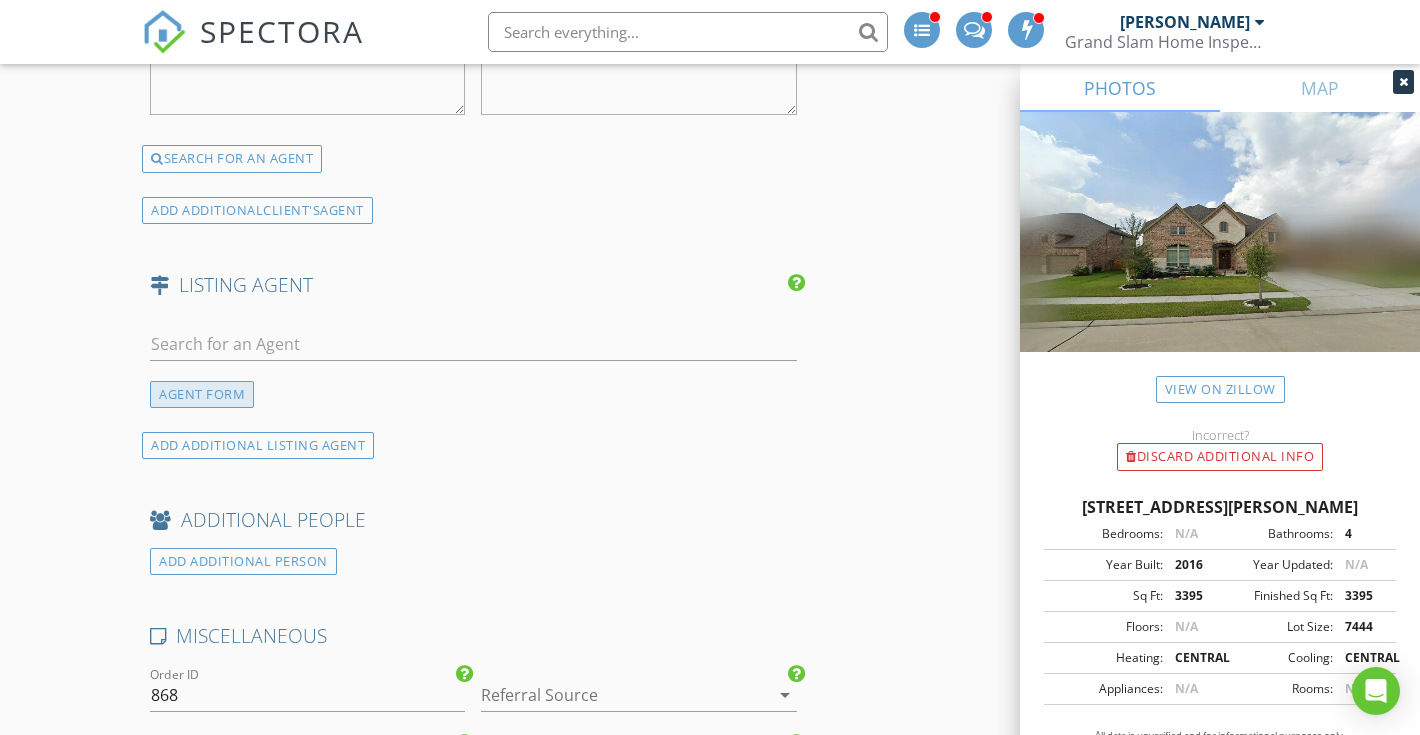 click on "AGENT FORM" at bounding box center (202, 394) 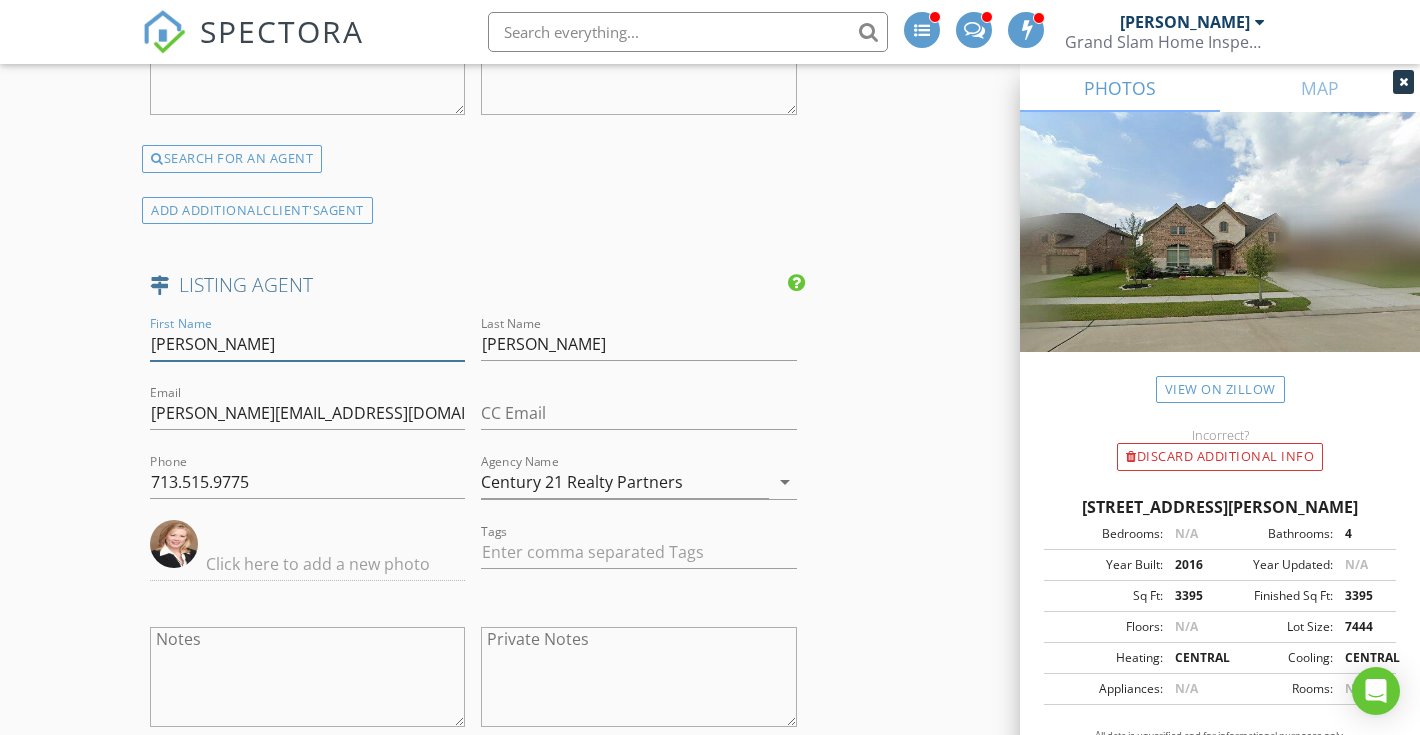 drag, startPoint x: 302, startPoint y: 335, endPoint x: 147, endPoint y: 328, distance: 155.15799 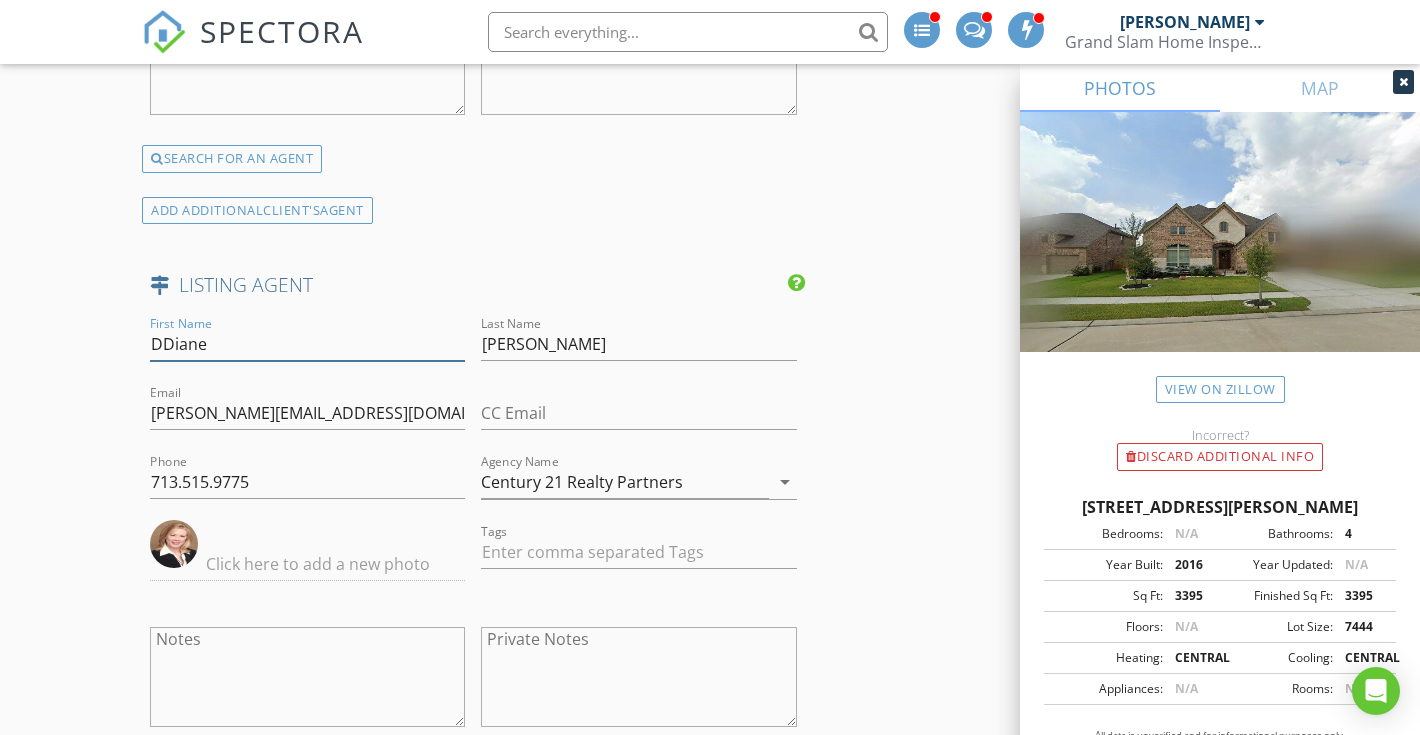 type on "[PERSON_NAME]" 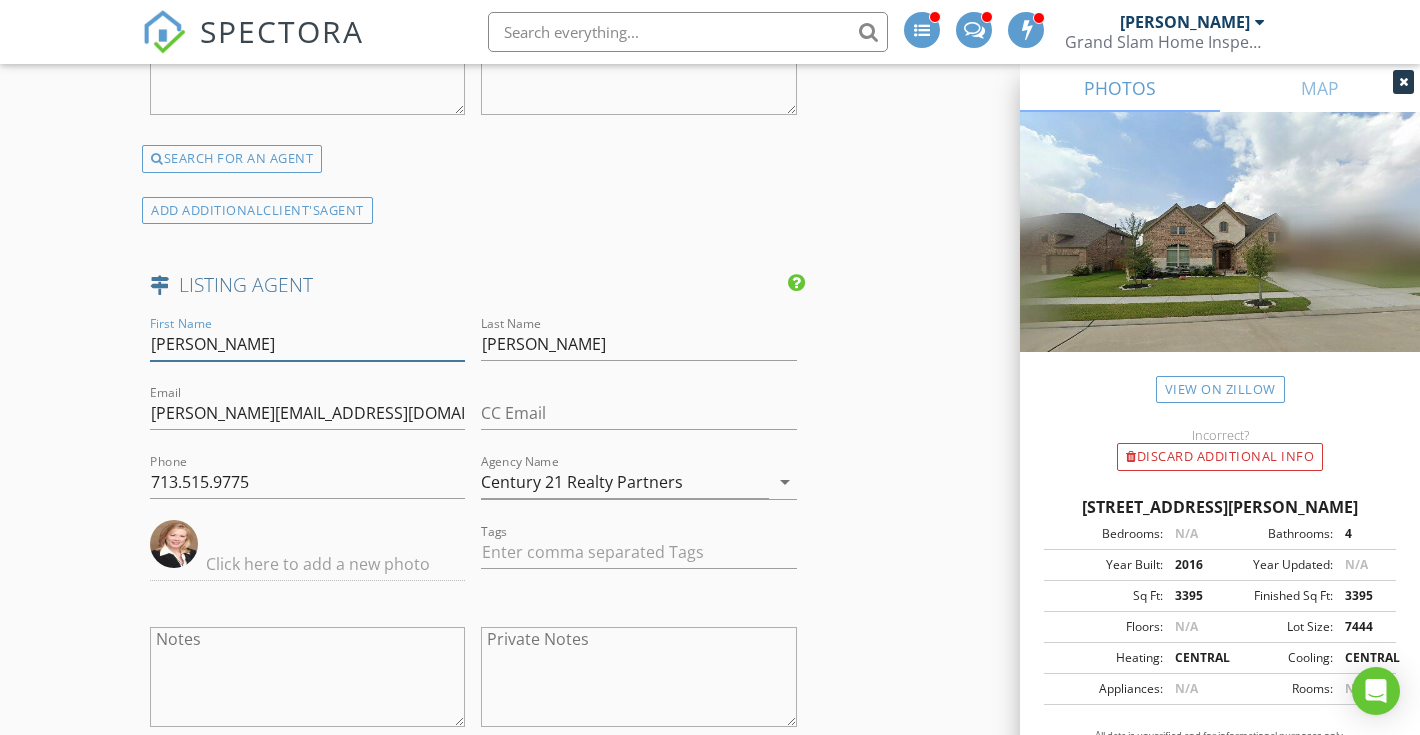 click on "[PERSON_NAME]" at bounding box center (307, 344) 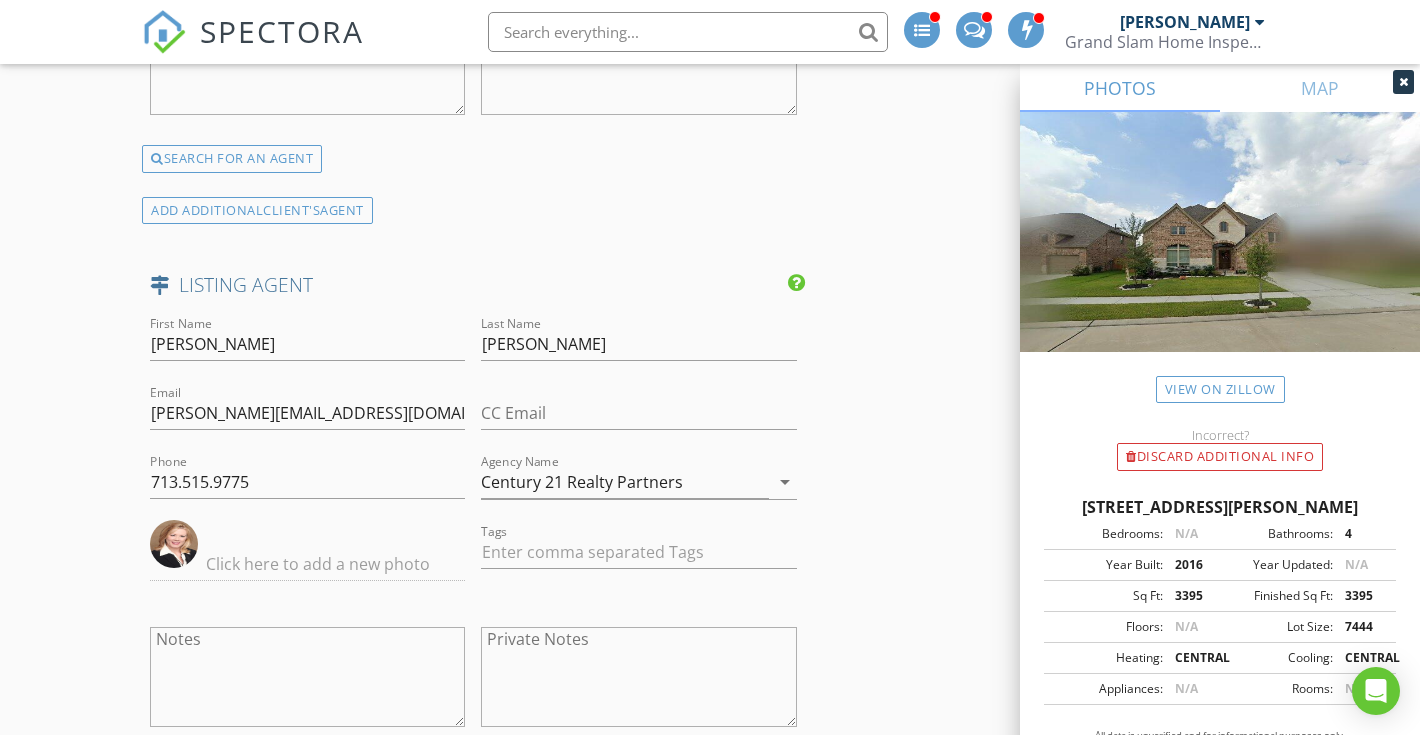 click on "New Inspection
INSPECTOR(S)
check_box_outline_blank   Daniel Bearman     check_box   Ryan Faust   PRIMARY   Ryan Faust arrow_drop_down   check_box_outline_blank Ryan Faust specifically requested
Date/Time
07/12/2025 9:00 PM
Location
Address Search       Address 27923 Coulter Dr   Unit   City Spring   State TX   Zip 77386   County Montgomery     Square Feet 3635   Year Built 2016   Foundation Slab arrow_drop_down     Ryan Faust     46.9 miles     (an hour)
client
check_box Enable Client CC email for this inspection   Client Search     check_box_outline_blank Client is a Company/Organization     First Name Donald   Last Name Graves   Email dongraves2@yahoo.com   CC Email   Phone 713-859-8162         Tags         Notes   Private Notes
ADD ADDITIONAL client
SERVICES" at bounding box center [710, -311] 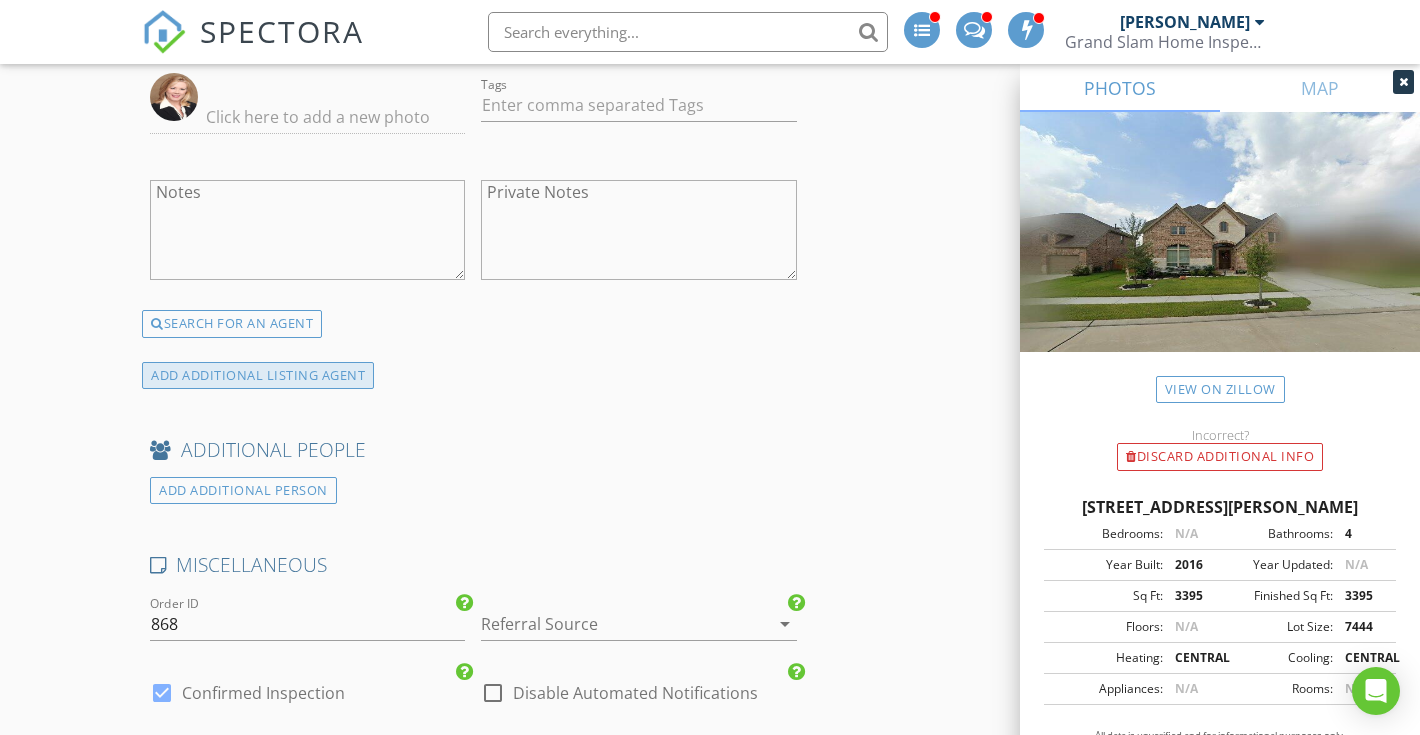 scroll, scrollTop: 3338, scrollLeft: 0, axis: vertical 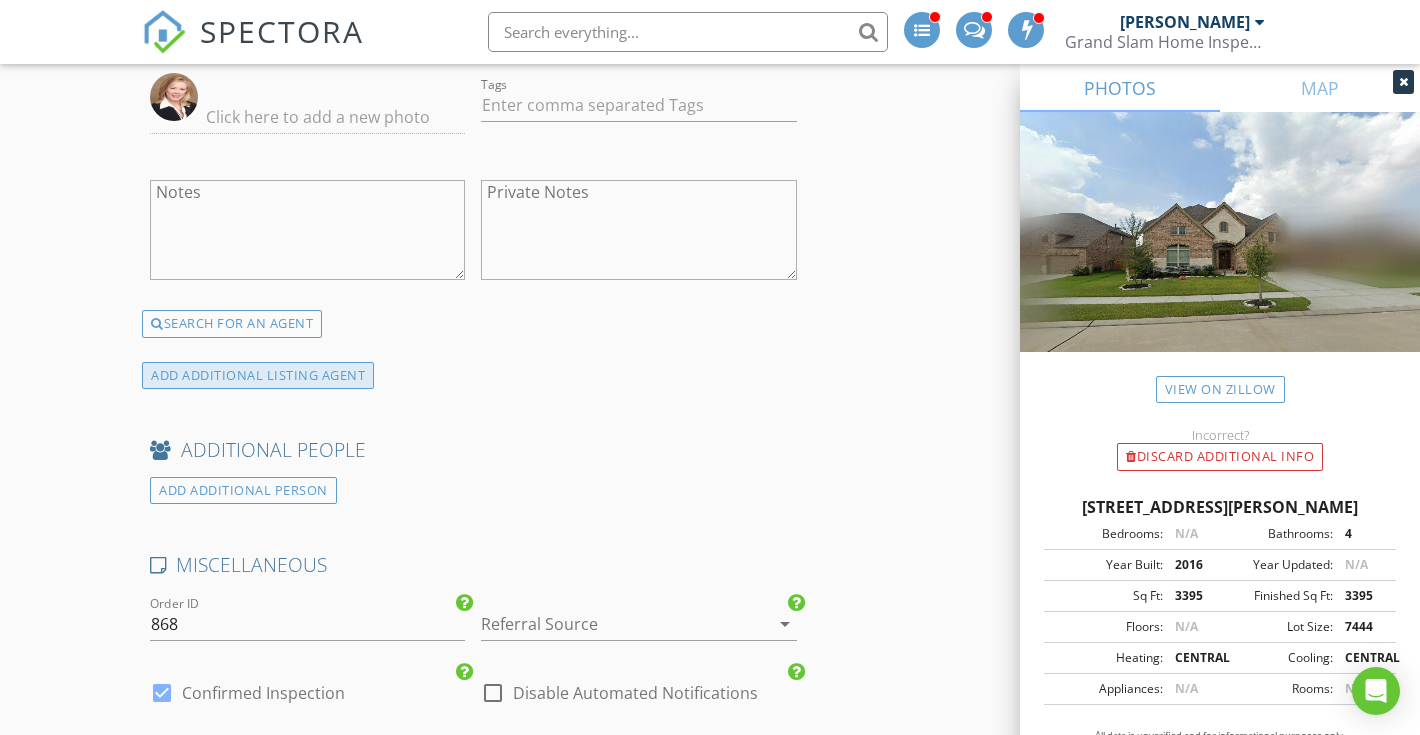 click on "ADD ADDITIONAL LISTING AGENT" at bounding box center [258, 375] 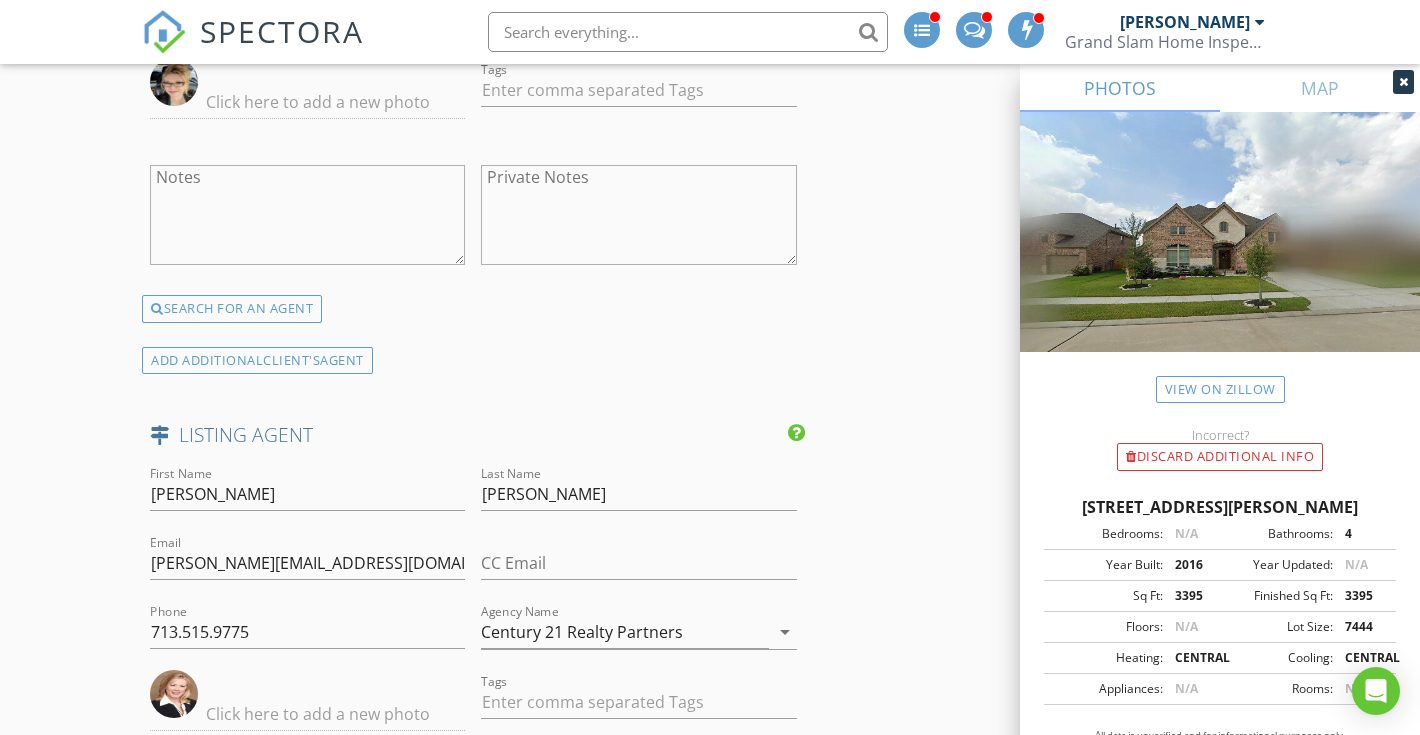 scroll, scrollTop: 2743, scrollLeft: 0, axis: vertical 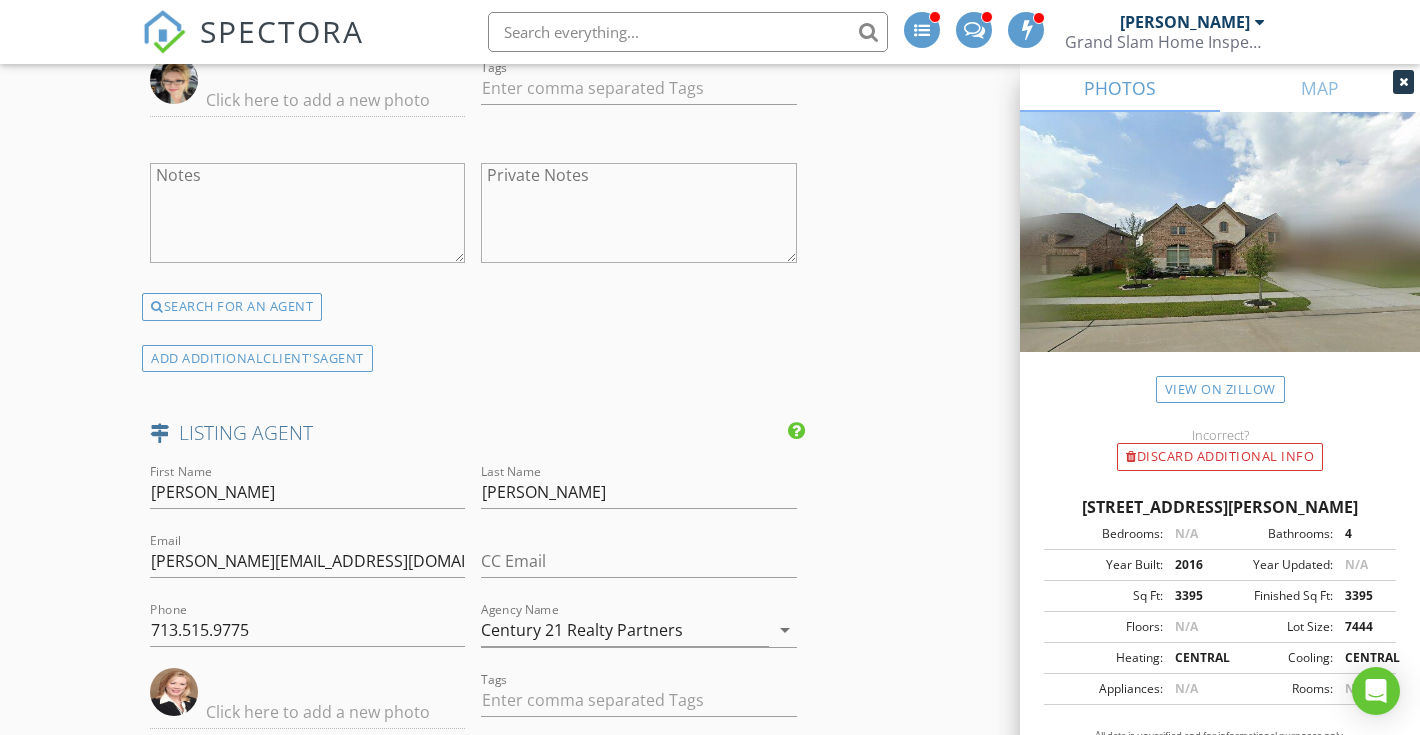 click at bounding box center (796, 431) 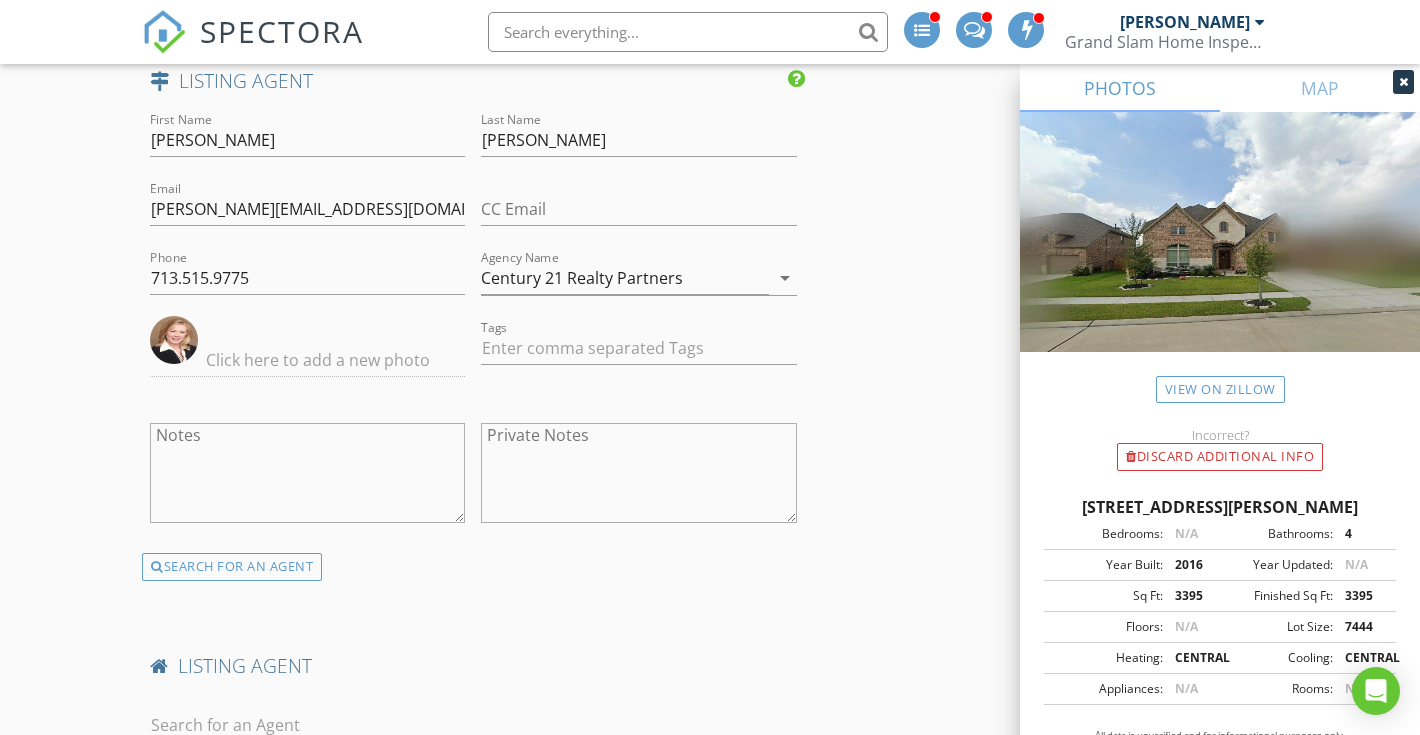scroll, scrollTop: 3166, scrollLeft: 0, axis: vertical 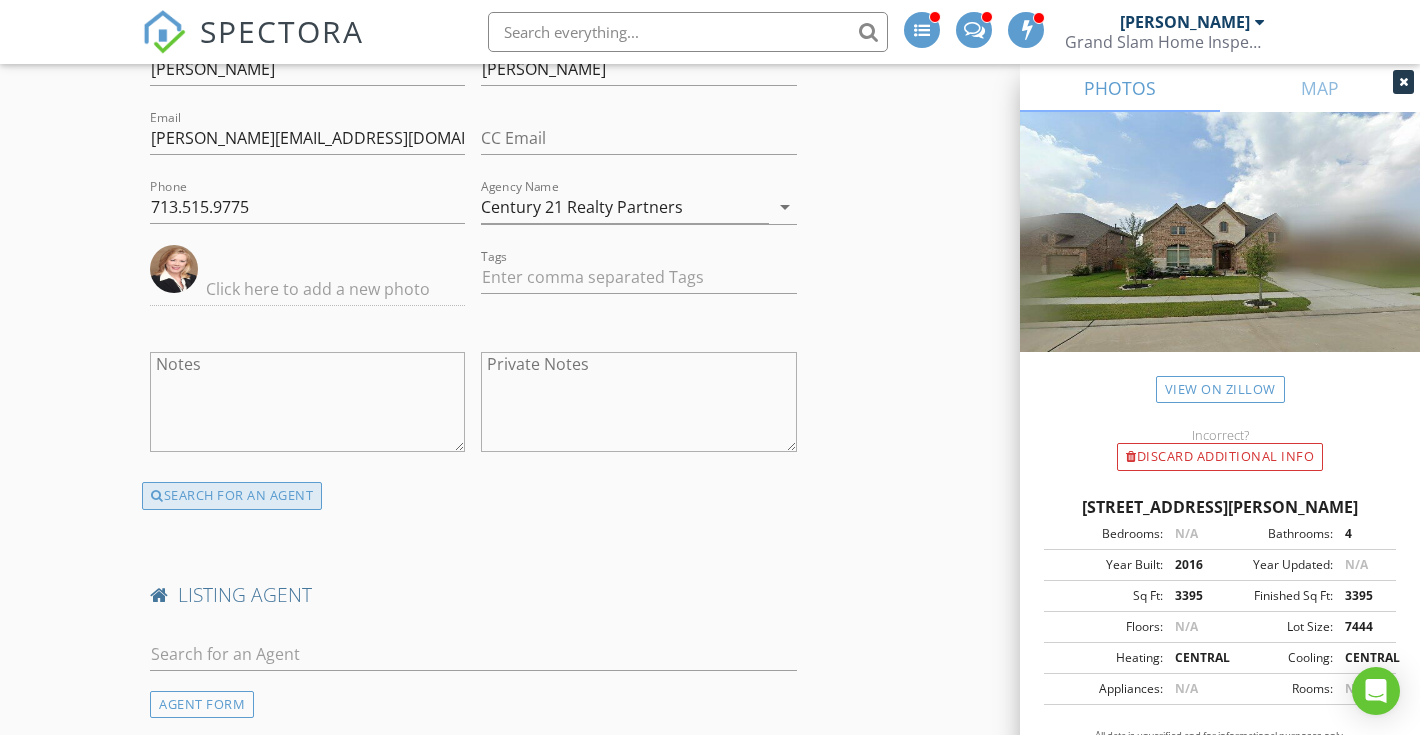 click on "SEARCH FOR AN AGENT" at bounding box center (232, 496) 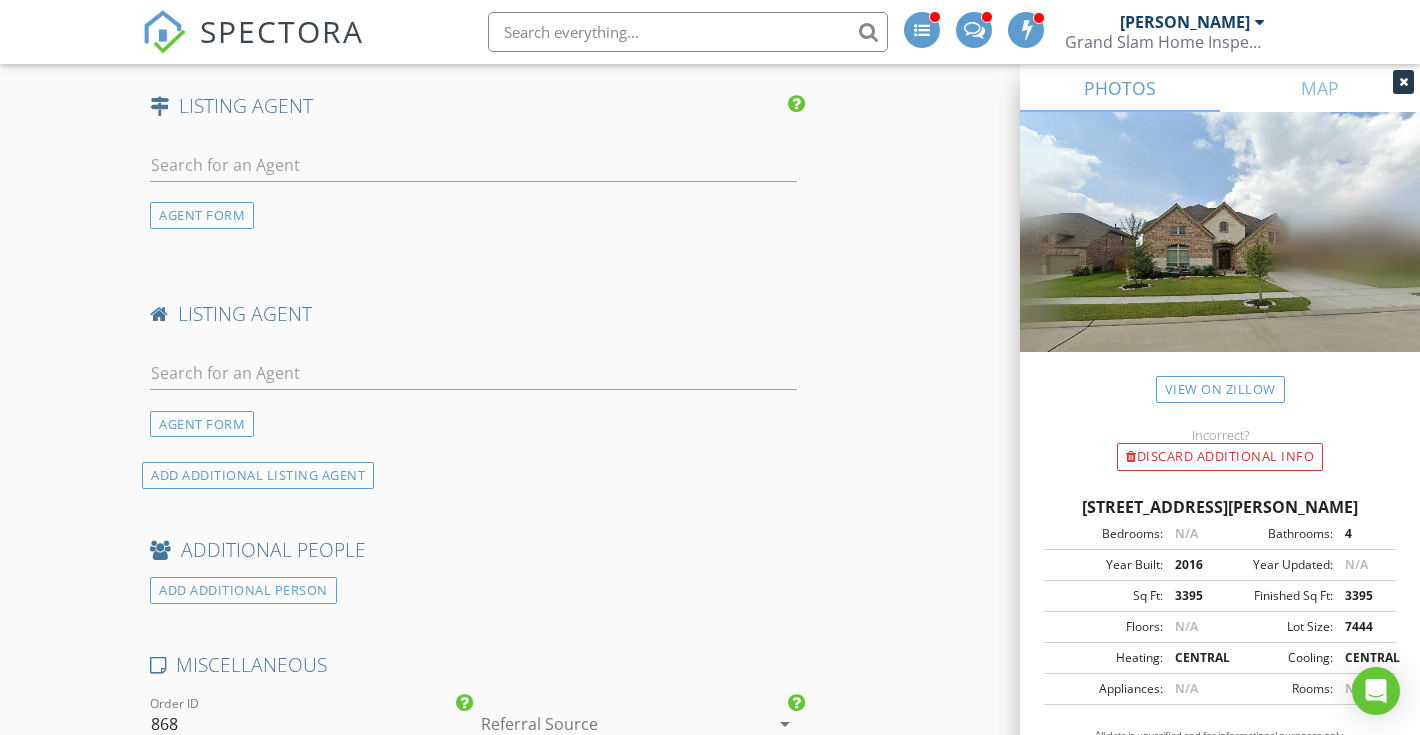 scroll, scrollTop: 3049, scrollLeft: 0, axis: vertical 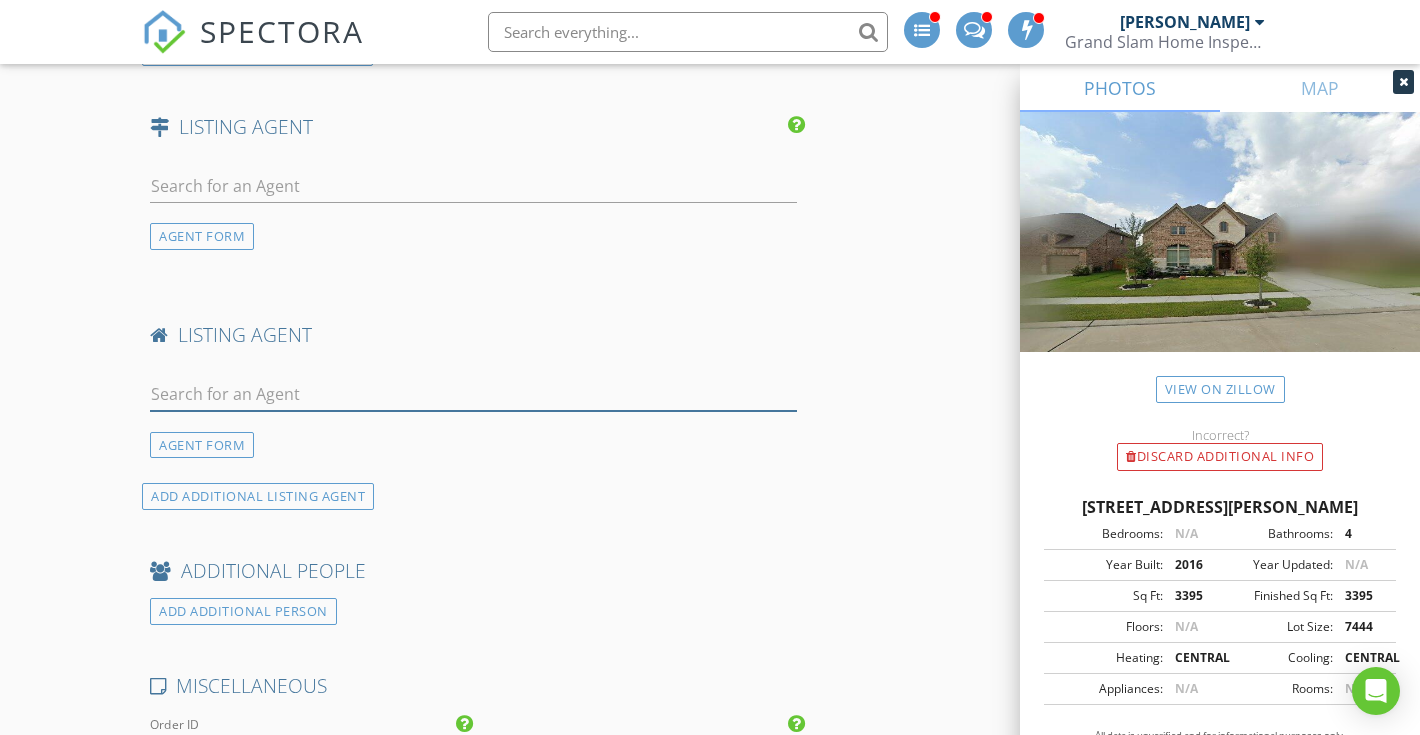 click at bounding box center [473, 394] 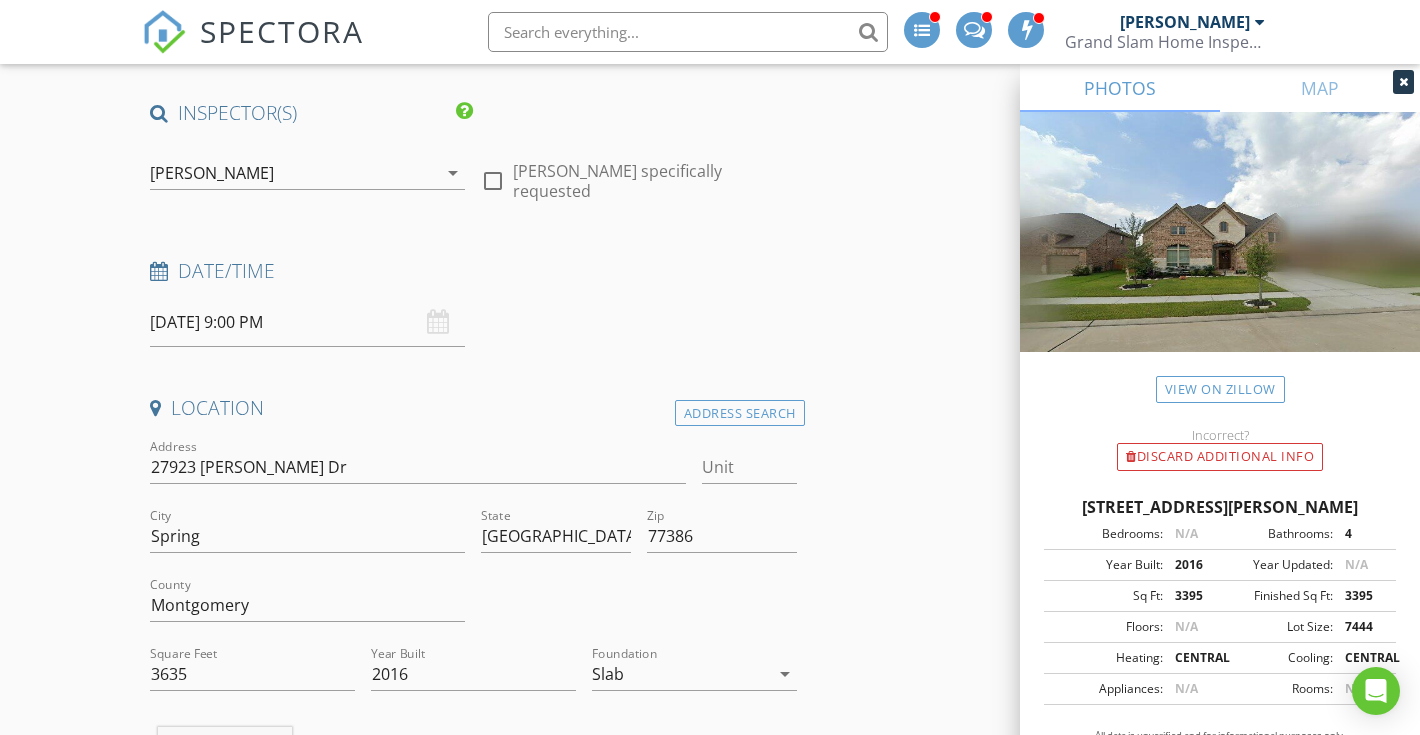 scroll, scrollTop: 183, scrollLeft: 0, axis: vertical 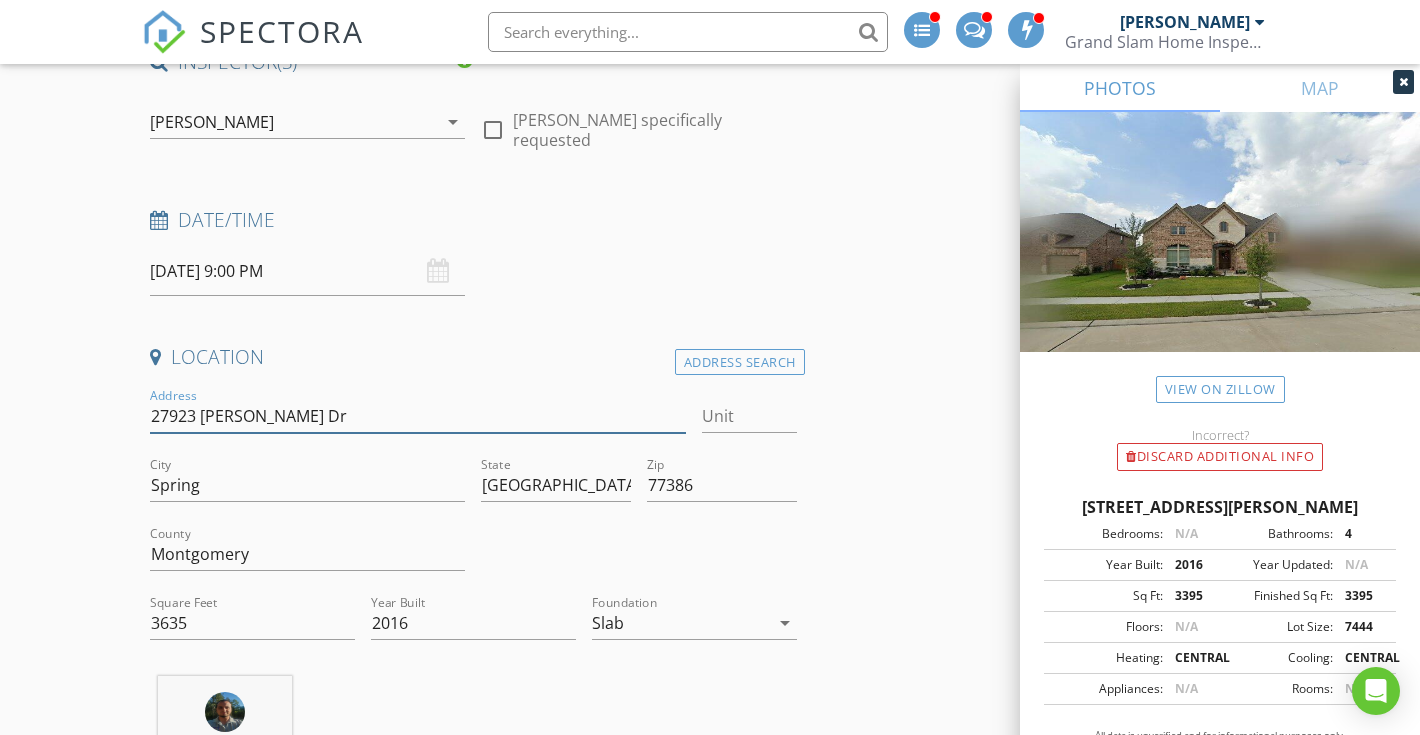 drag, startPoint x: 305, startPoint y: 418, endPoint x: 93, endPoint y: 403, distance: 212.53 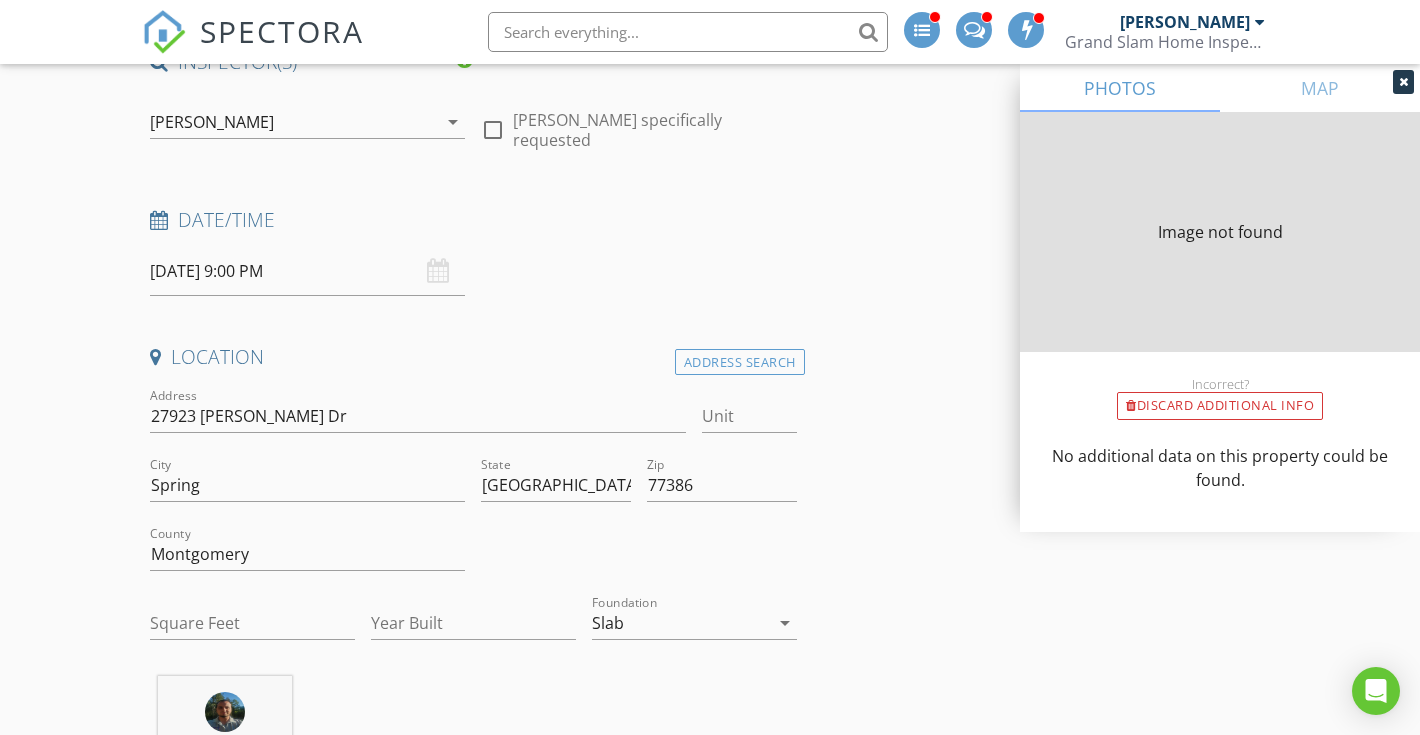 click on "SPECTORA" at bounding box center (282, 31) 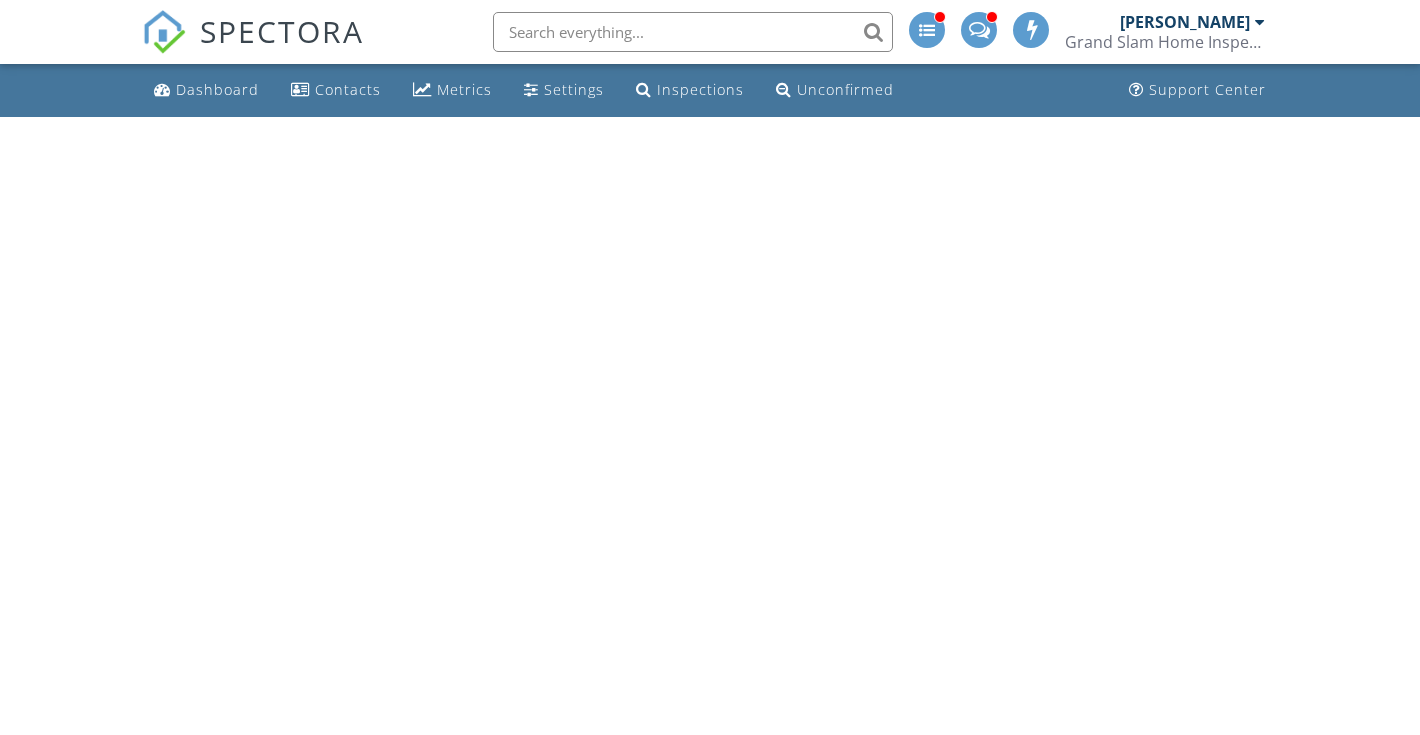 scroll, scrollTop: 0, scrollLeft: 0, axis: both 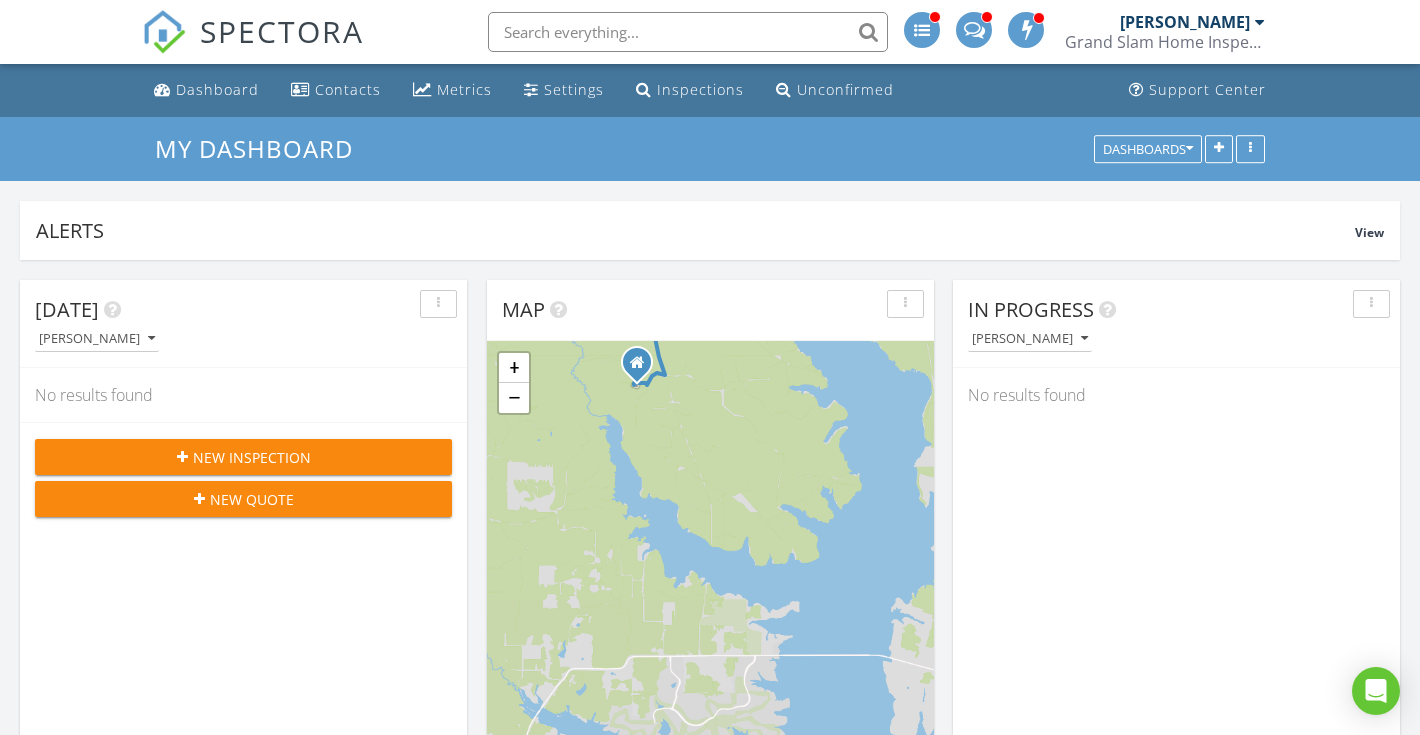 click on "New Inspection     New Quote" at bounding box center (243, 477) 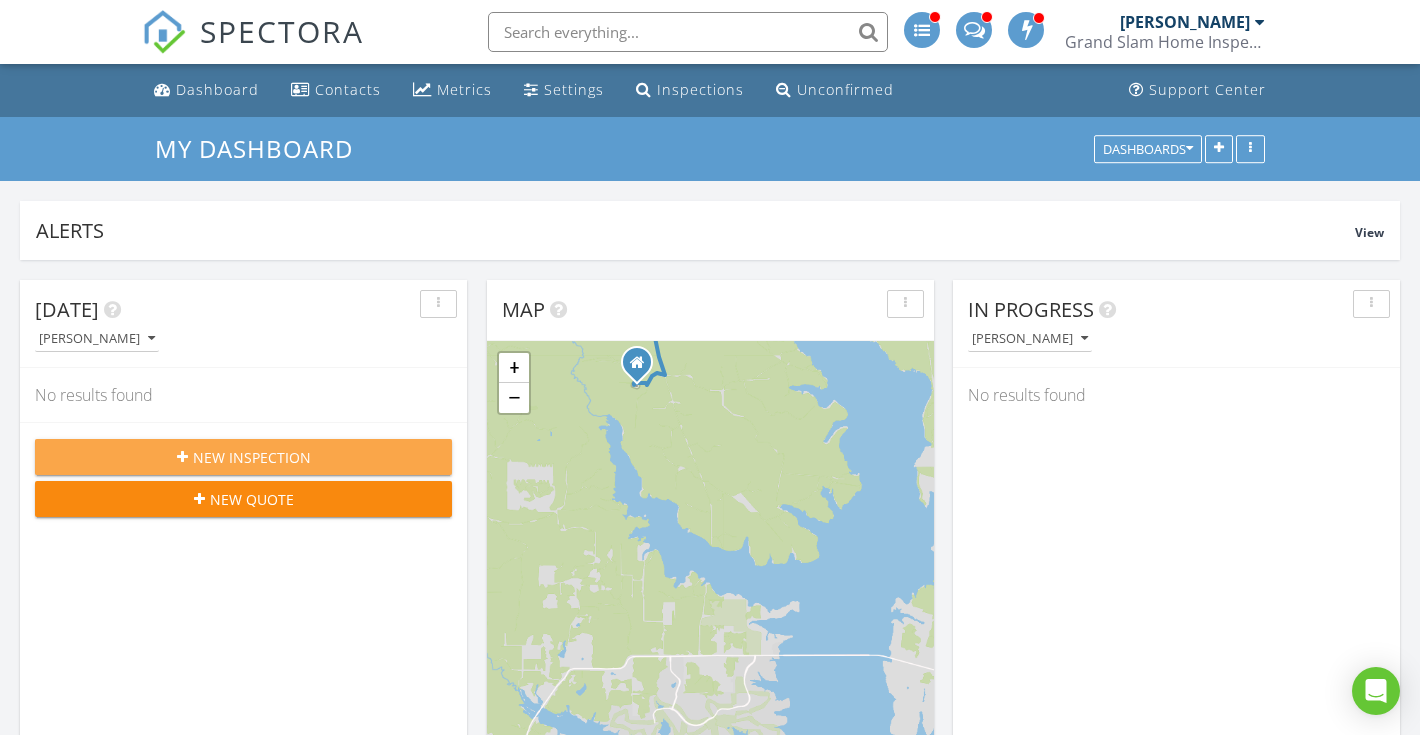 click on "New Inspection" at bounding box center (243, 457) 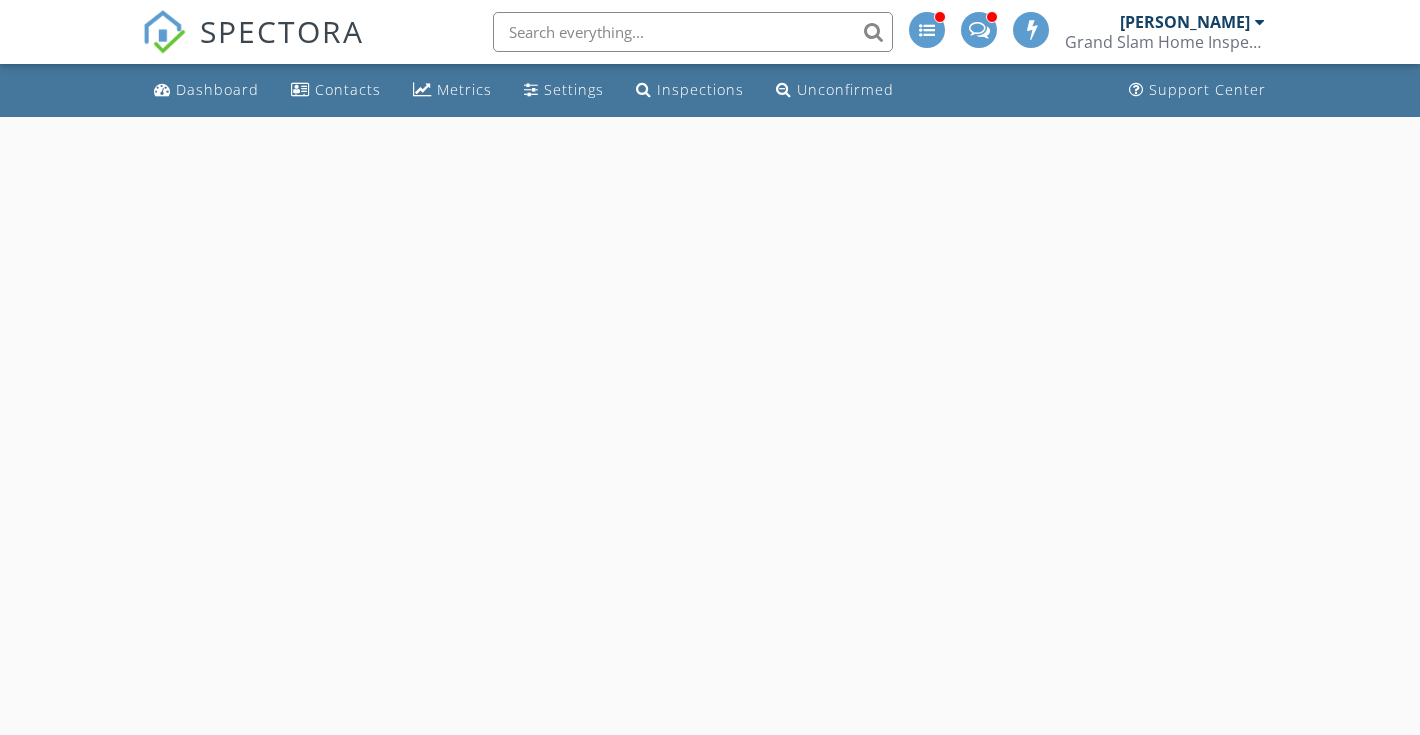 scroll, scrollTop: 0, scrollLeft: 0, axis: both 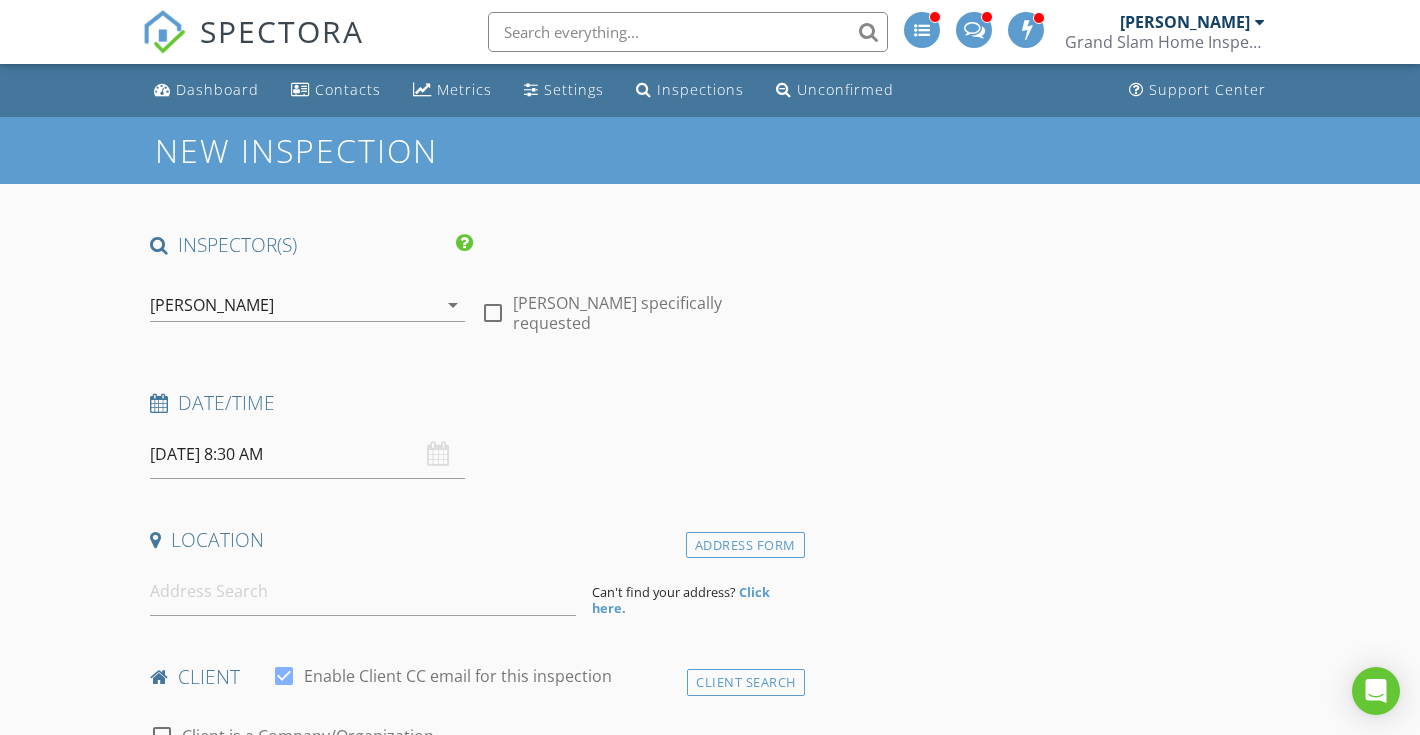 click on "[PERSON_NAME]" at bounding box center (293, 305) 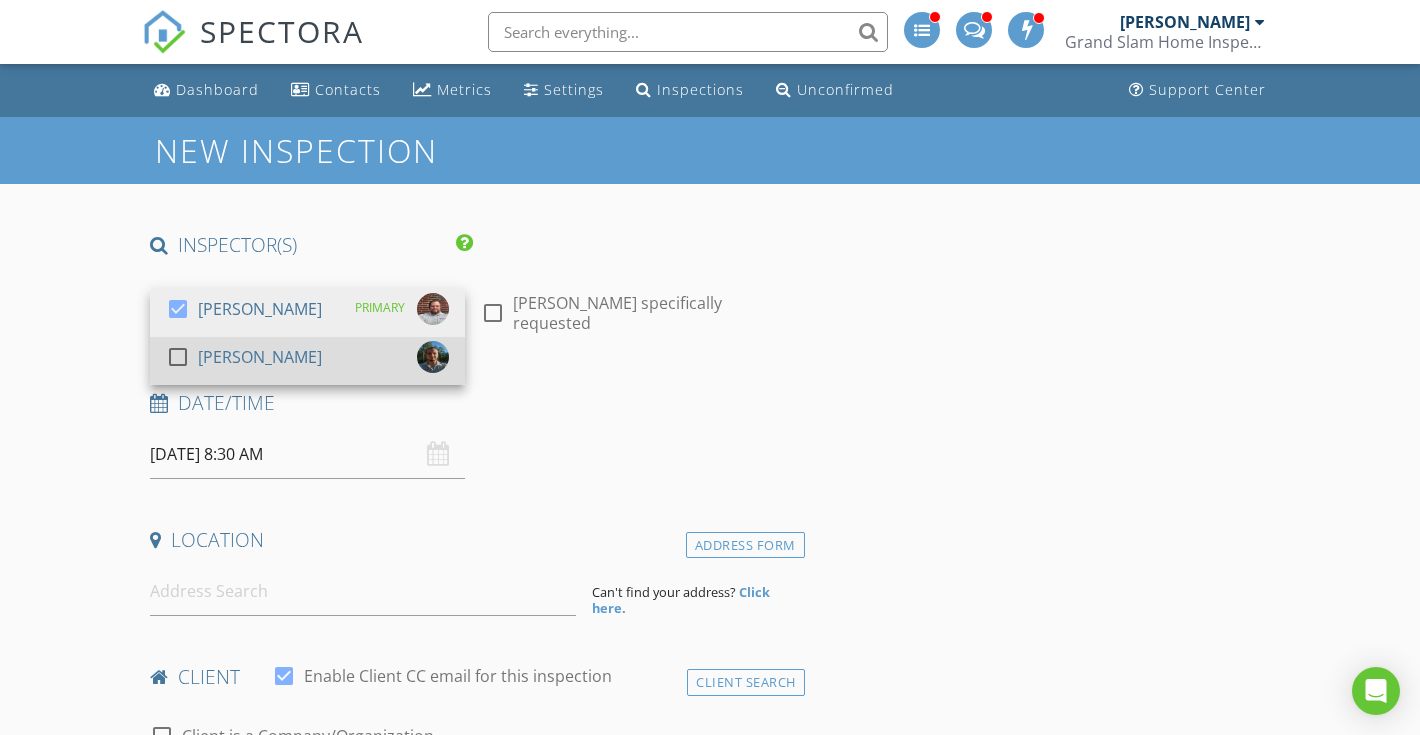 click on "check_box_outline_blank   [PERSON_NAME]" at bounding box center (307, 361) 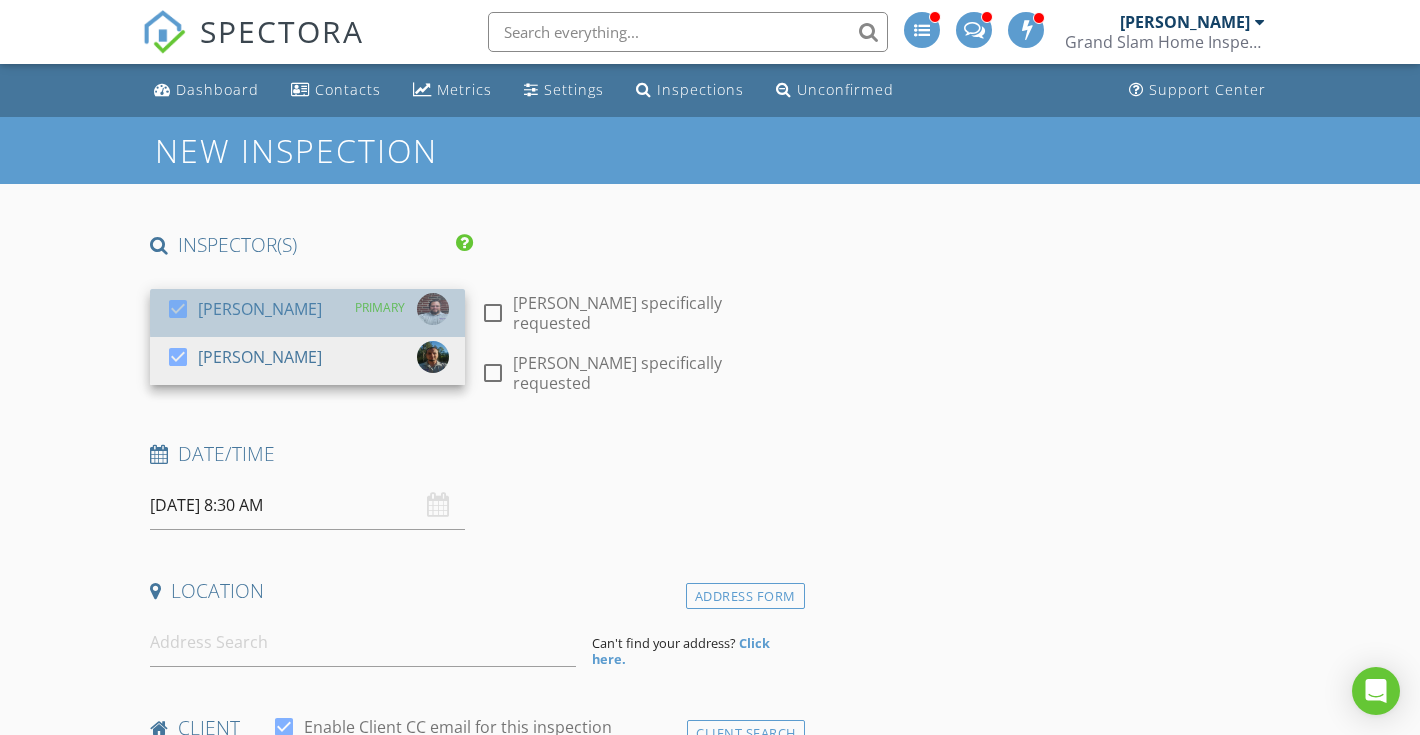 click on "PRIMARY" at bounding box center (396, 309) 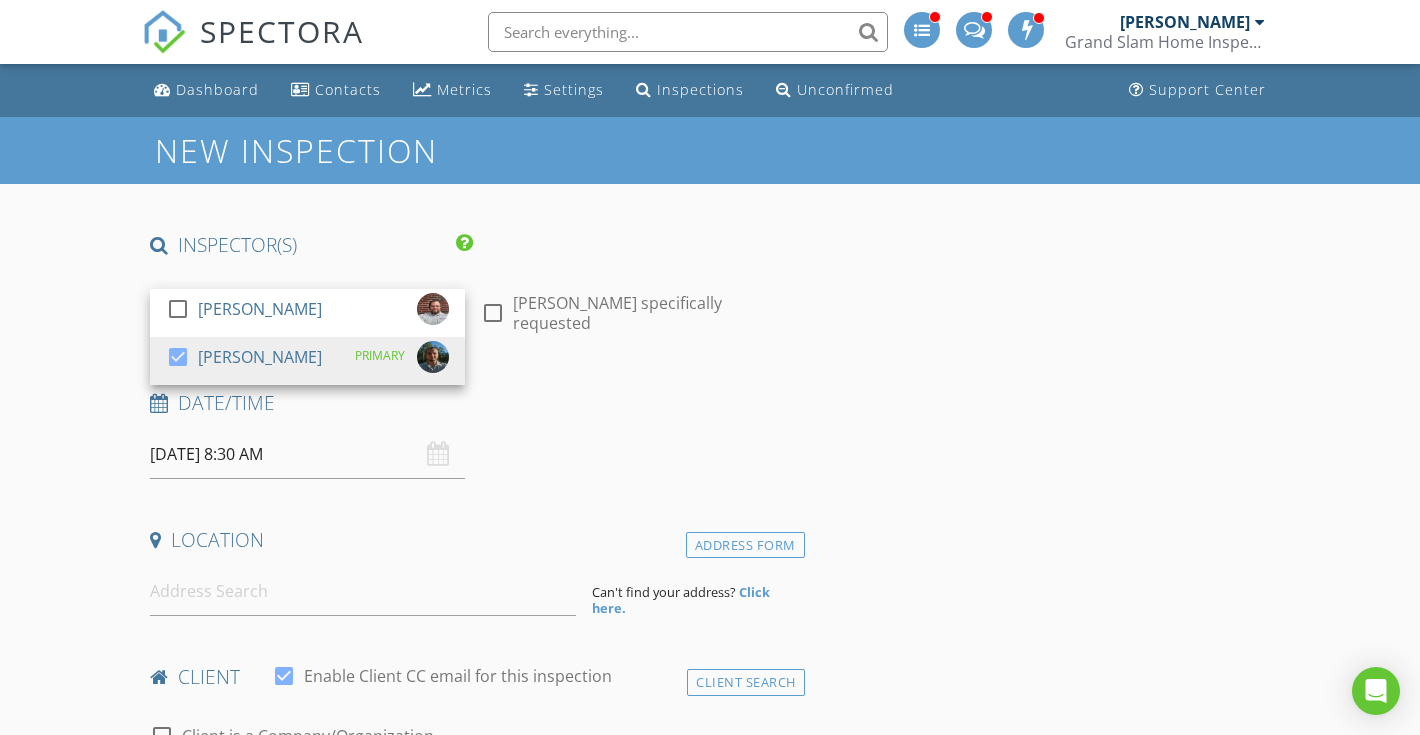 click on "New Inspection
INSPECTOR(S)
check_box_outline_blank   [PERSON_NAME]     check_box   [PERSON_NAME]   PRIMARY   [PERSON_NAME] arrow_drop_down   check_box_outline_blank [PERSON_NAME] specifically requested
Date/Time
[DATE] 8:30 AM
Location
Address Form       Can't find your address?   Click here.
client
check_box Enable Client CC email for this inspection   Client Search     check_box_outline_blank Client is a Company/Organization     First Name   Last Name   Email   CC Email   Phone         Tags         Notes   Private Notes
ADD ADDITIONAL client
SERVICES
check_box_outline_blank   First Base   TREC SOP Home Inspection including termite inspection  check_box_outline_blank   Second Base   check_box_outline_blank   Home Run   check_box_outline_blank   11-Month Warranty" at bounding box center (710, 1908) 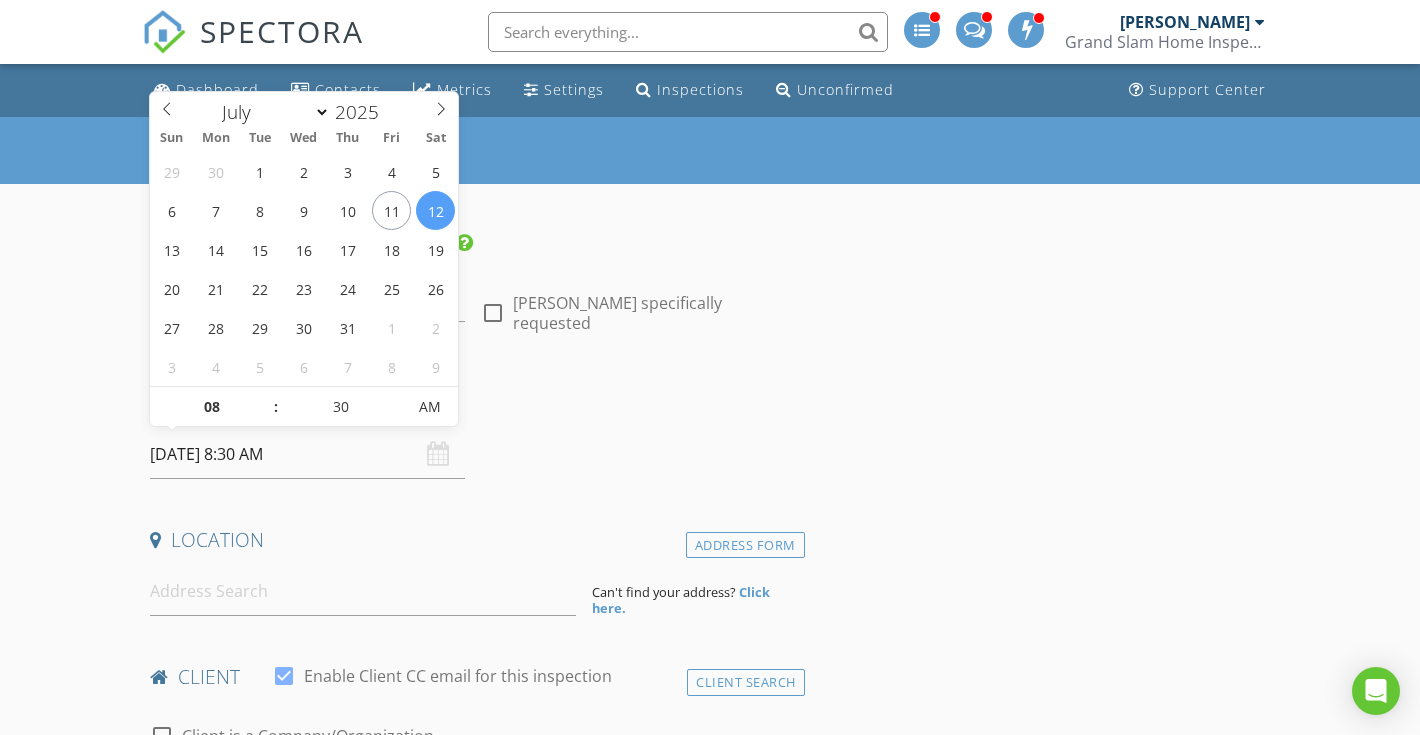 click on "[DATE] 8:30 AM" at bounding box center (307, 454) 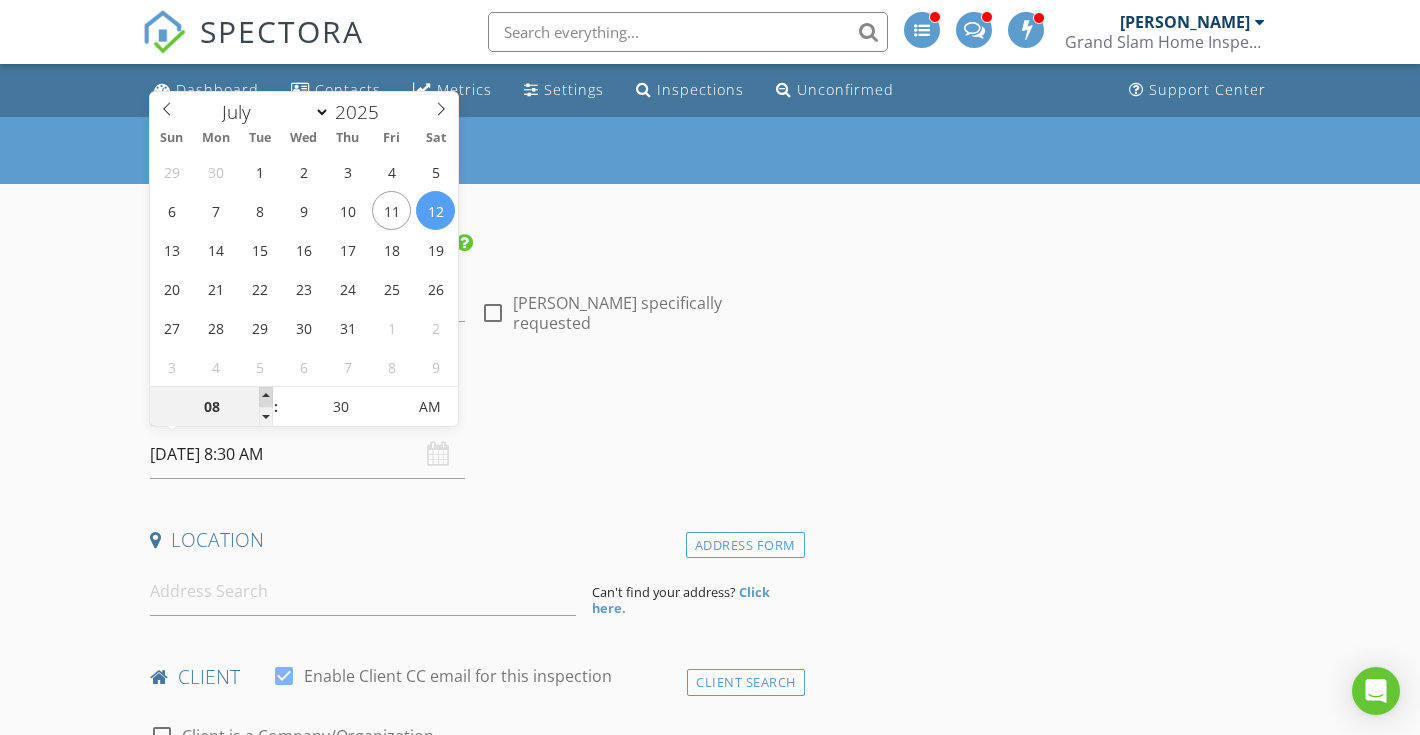 type on "09" 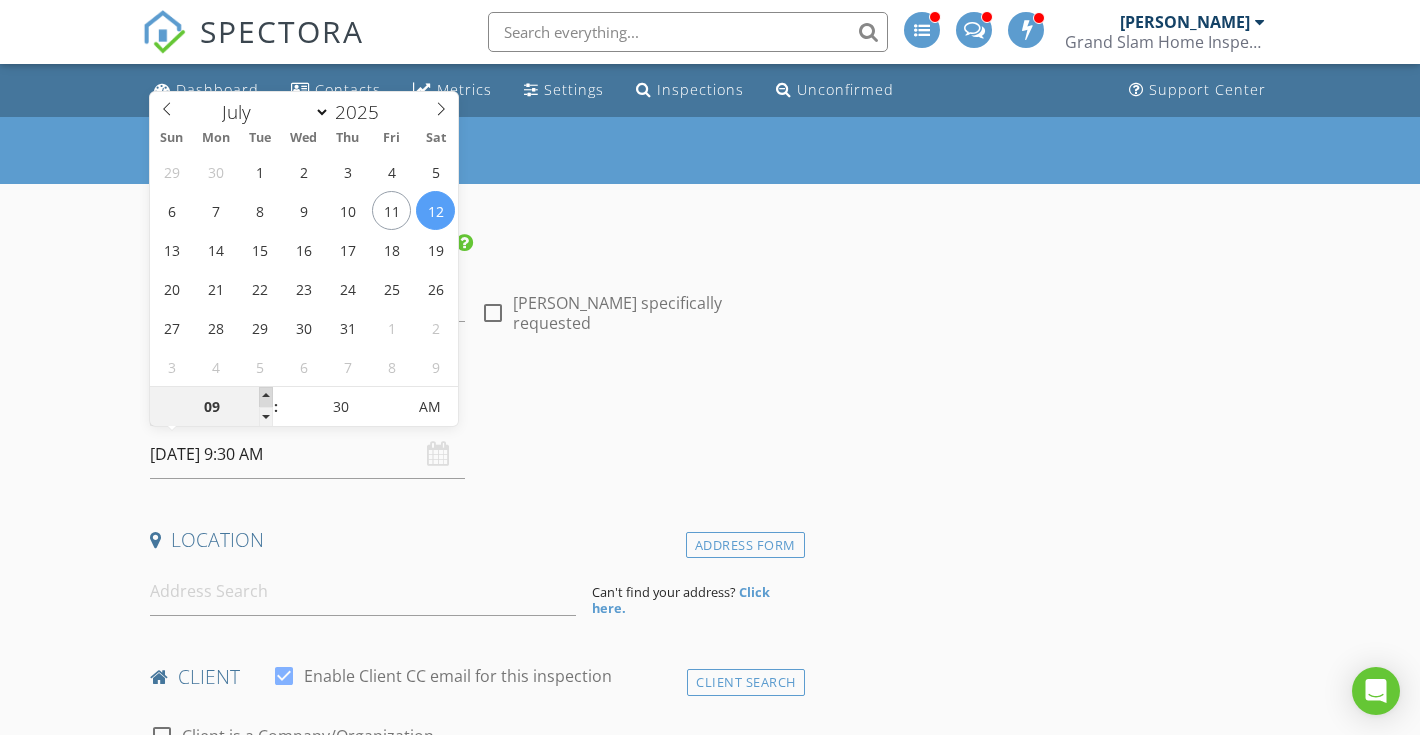 click at bounding box center [266, 397] 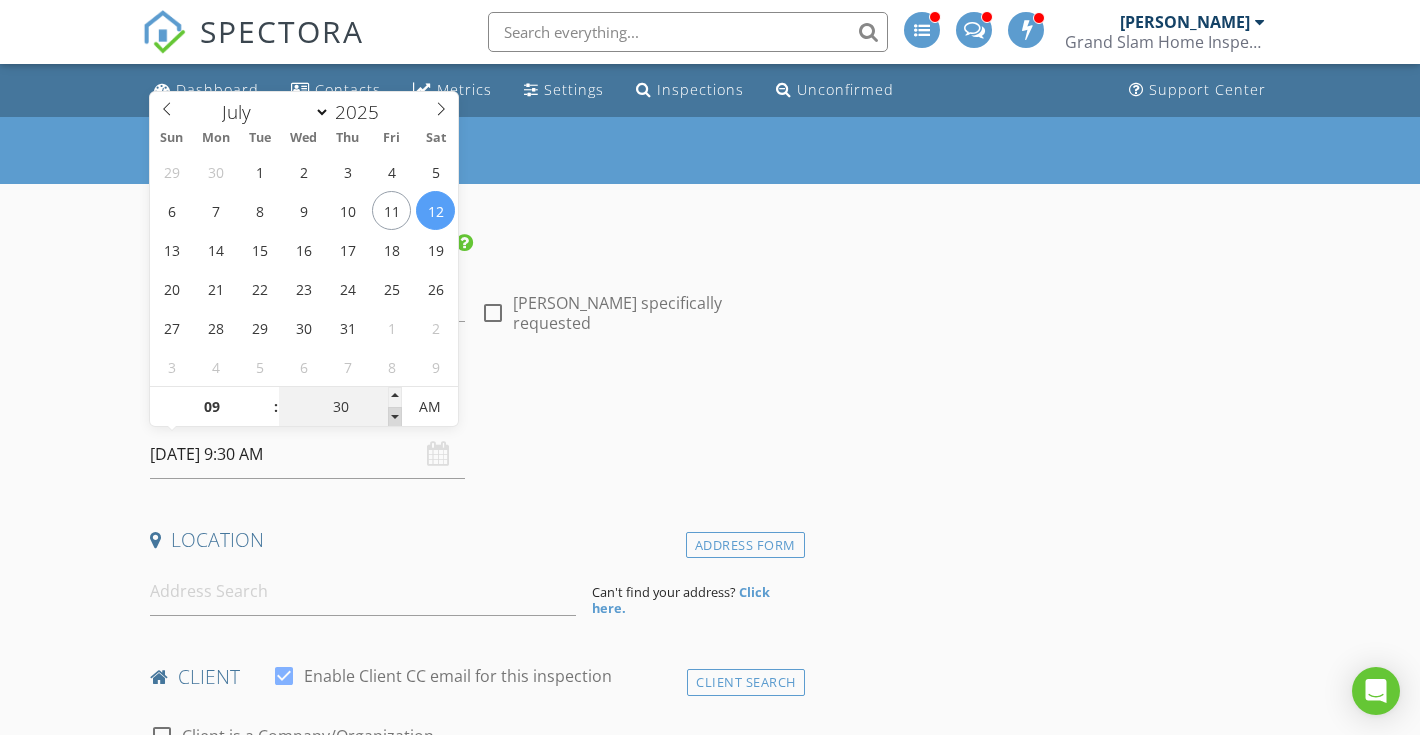 type on "25" 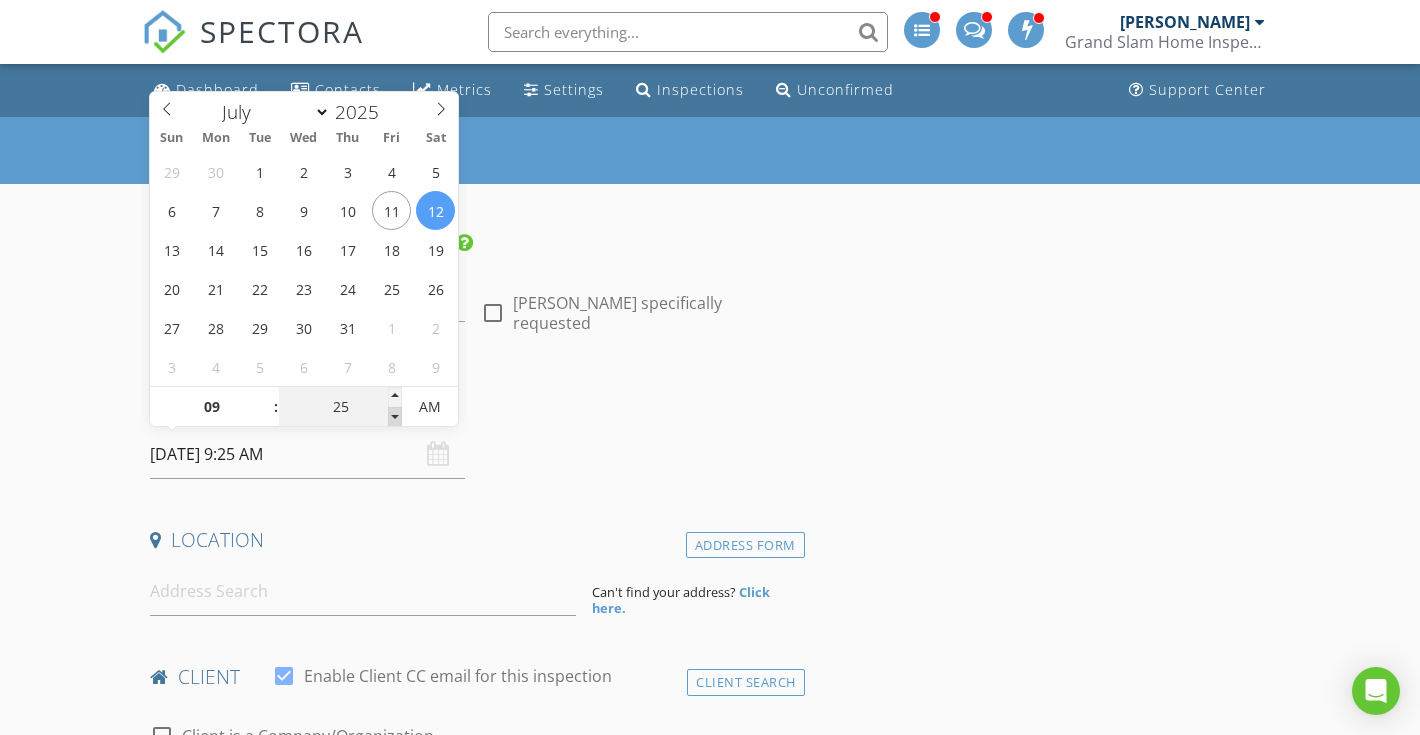 click at bounding box center (395, 417) 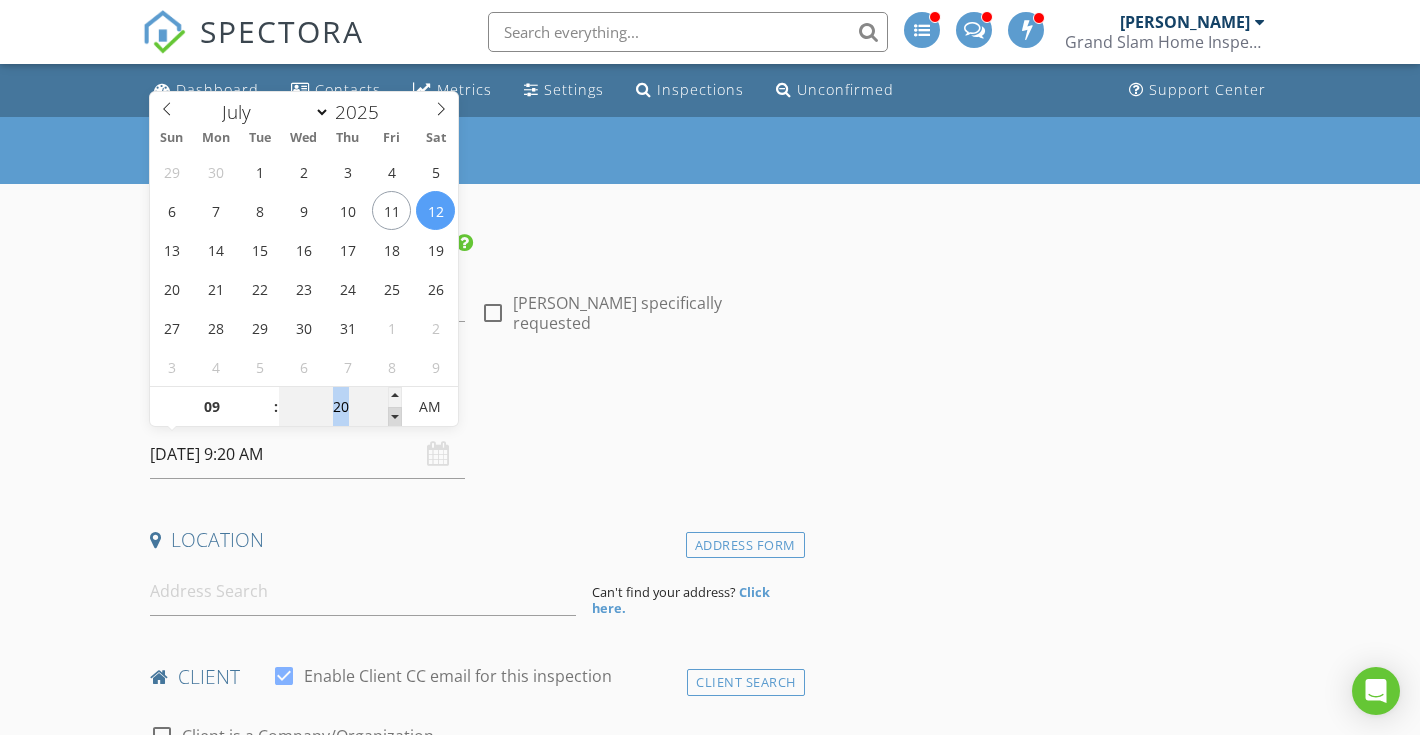 click at bounding box center [395, 417] 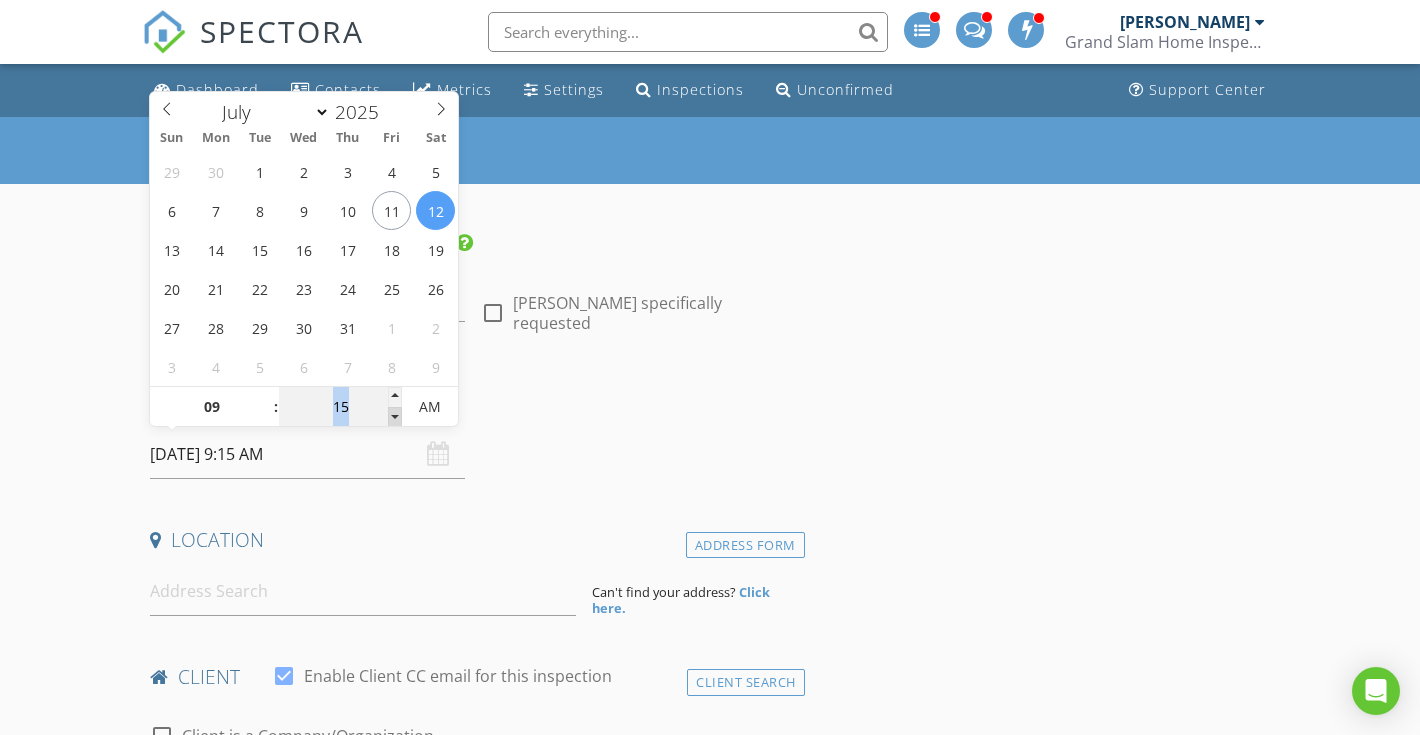 click at bounding box center (395, 417) 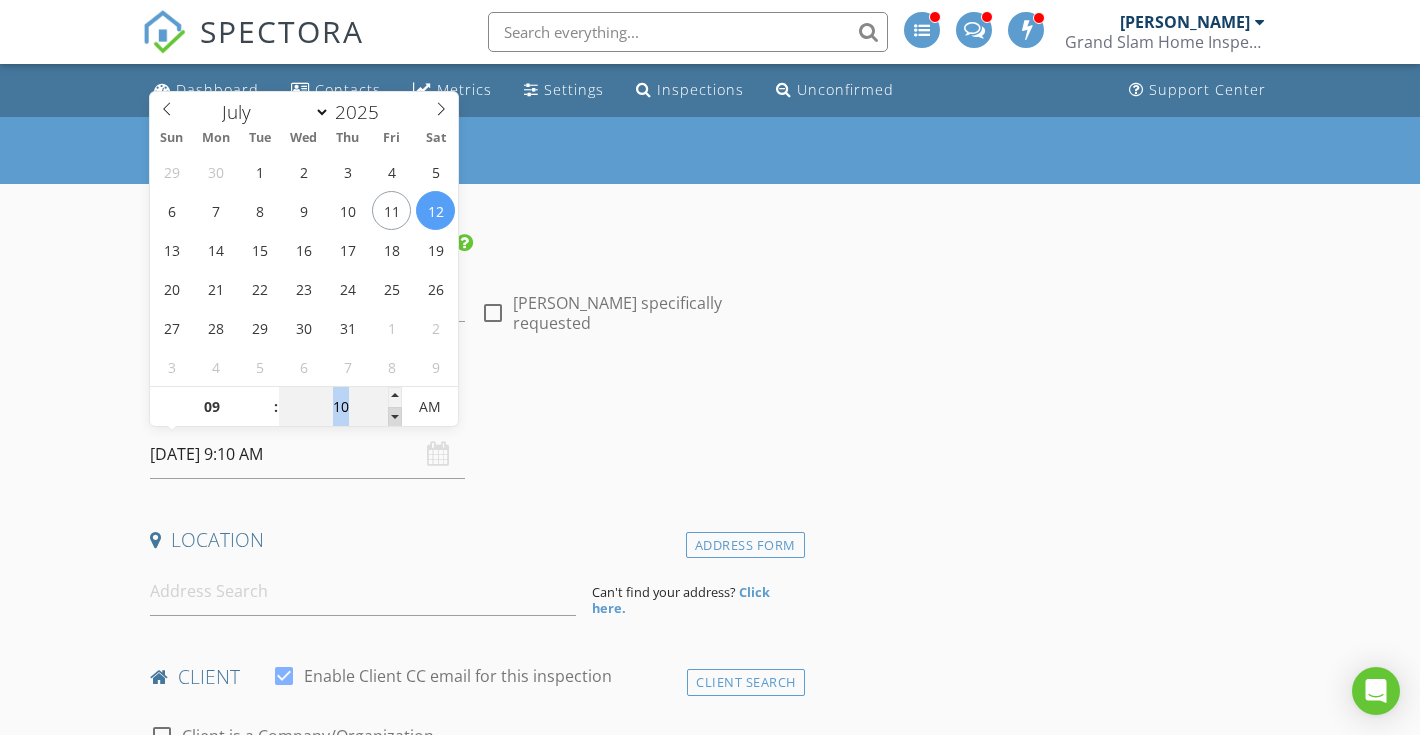 click at bounding box center (395, 417) 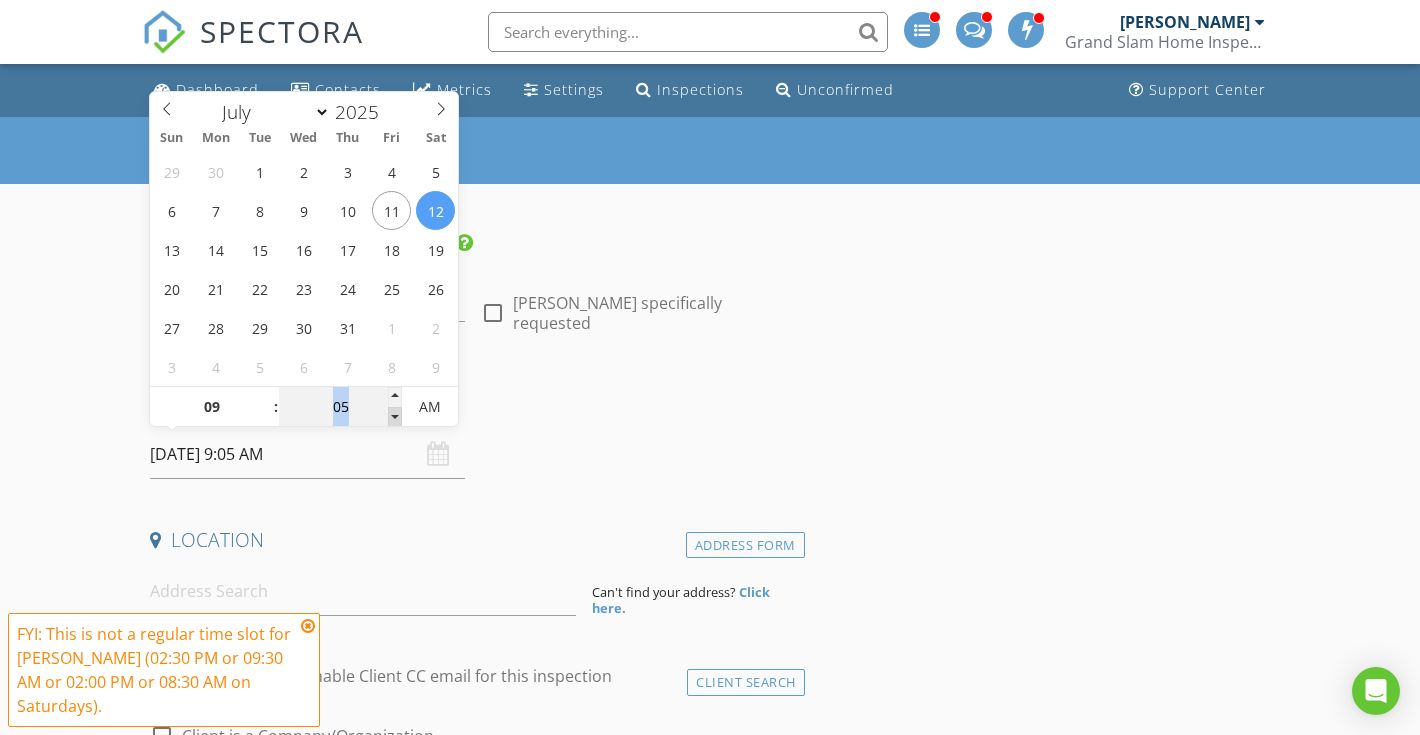 click at bounding box center (395, 417) 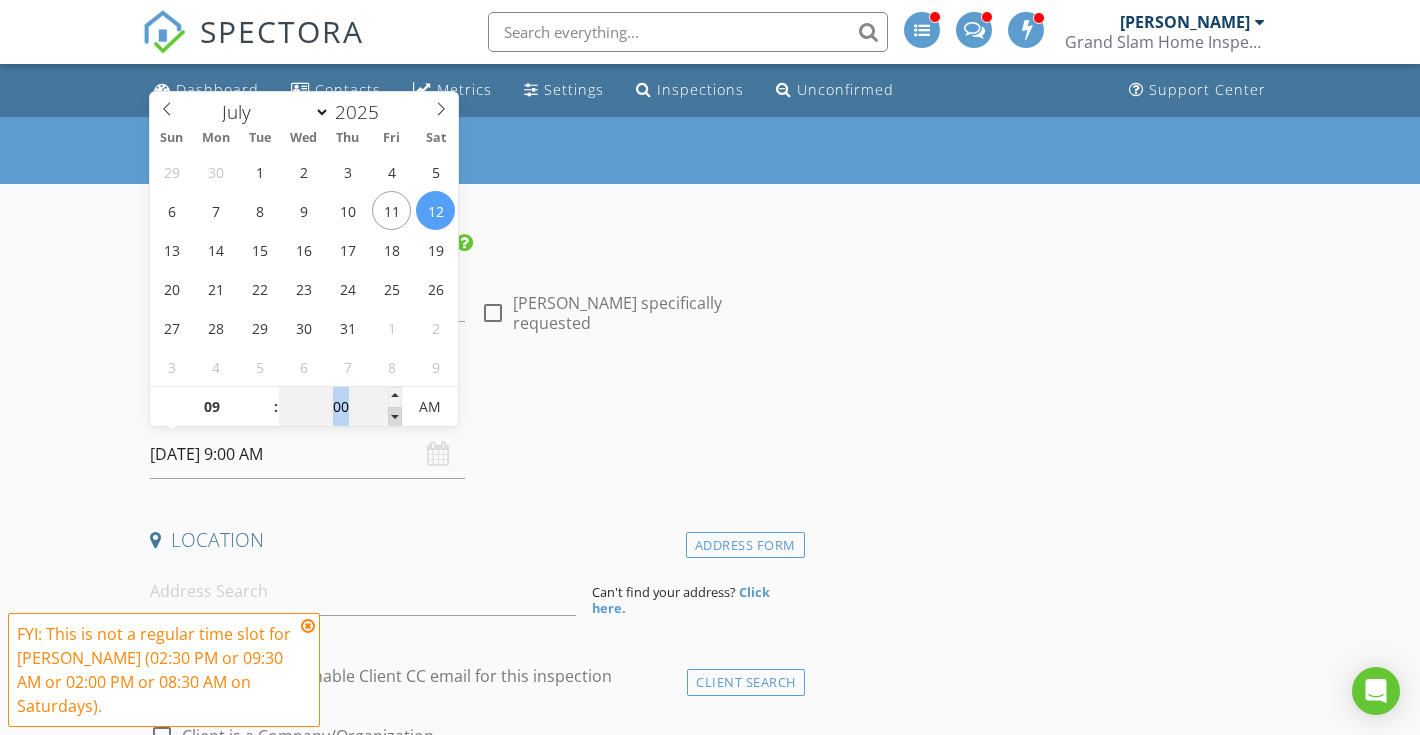 click at bounding box center (395, 417) 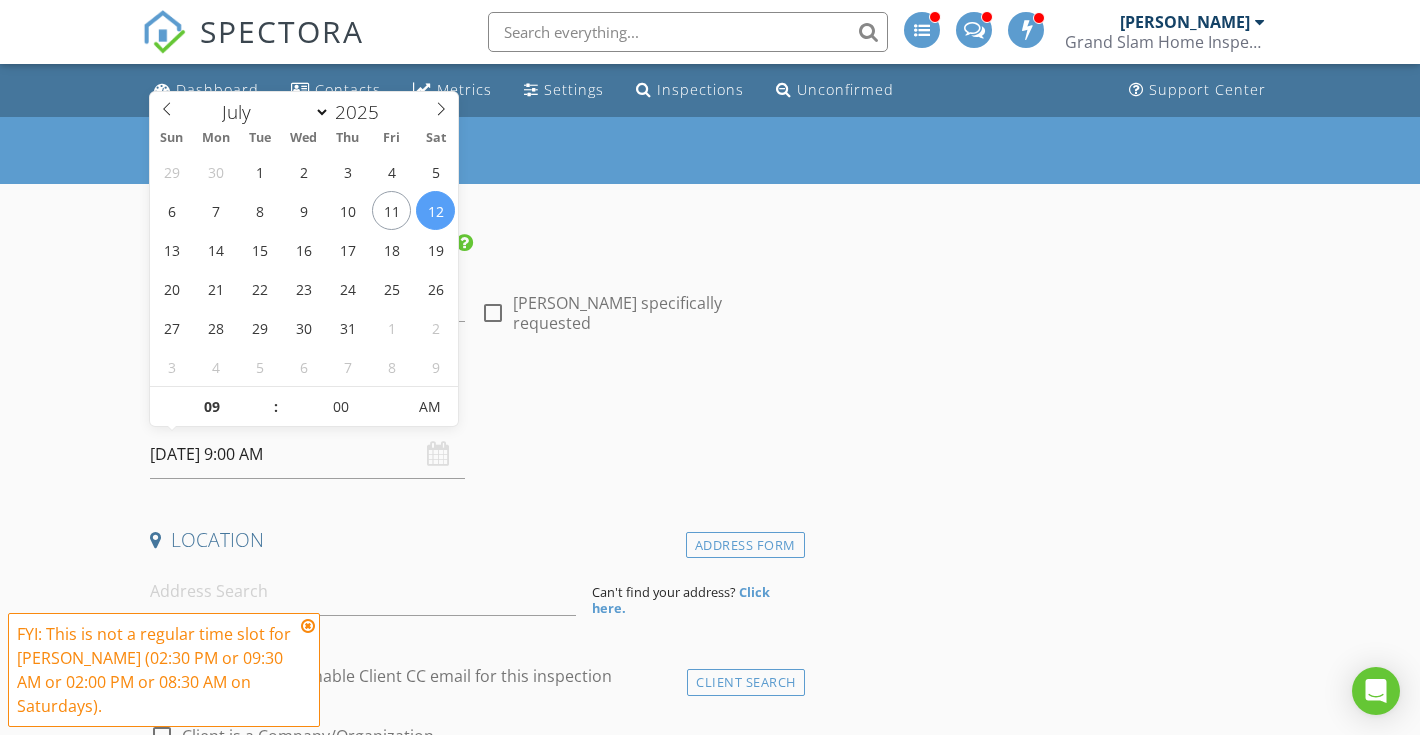 click on "New Inspection
INSPECTOR(S)
check_box_outline_blank   [PERSON_NAME]     check_box   [PERSON_NAME]   PRIMARY   [PERSON_NAME] arrow_drop_down   check_box_outline_blank [PERSON_NAME] specifically requested
Date/Time
[DATE] 9:00 AM
Location
Address Form       Can't find your address?   Click here.
client
check_box Enable Client CC email for this inspection   Client Search     check_box_outline_blank Client is a Company/Organization     First Name   Last Name   Email   CC Email   Phone         Tags         Notes   Private Notes
ADD ADDITIONAL client
SERVICES
check_box_outline_blank   First Base   TREC SOP Home Inspection including termite inspection  check_box_outline_blank   Second Base   check_box_outline_blank   Home Run   check_box_outline_blank   11-Month Warranty" at bounding box center [710, 1908] 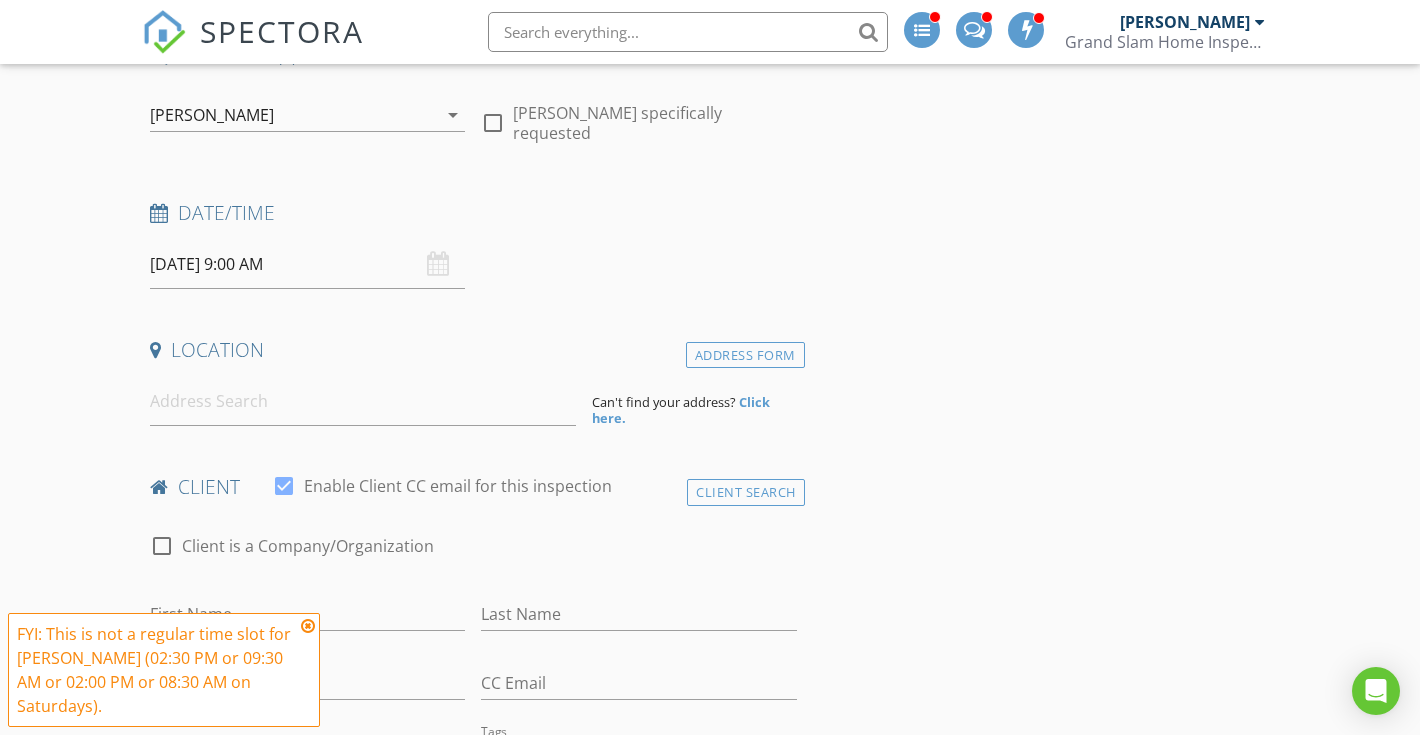 scroll, scrollTop: 211, scrollLeft: 0, axis: vertical 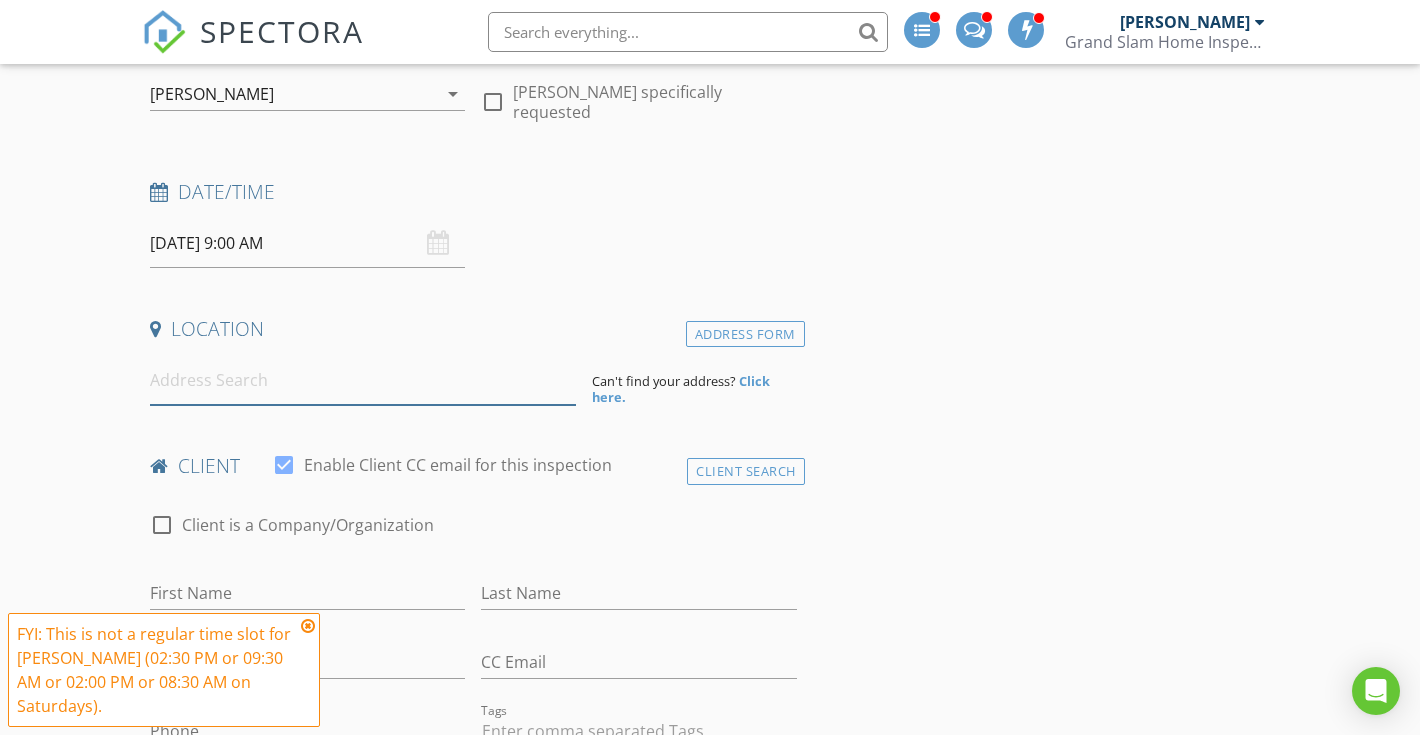 click at bounding box center [363, 380] 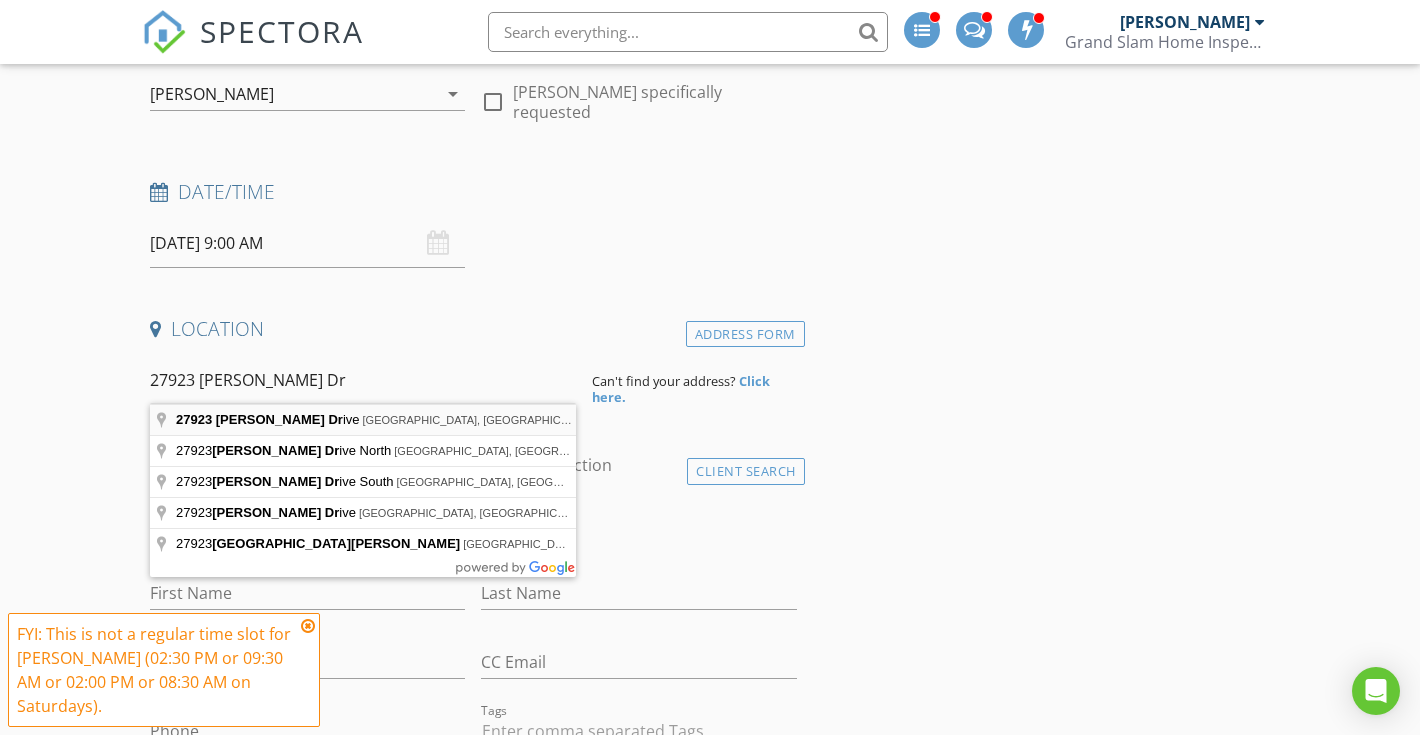 type on "[STREET_ADDRESS][PERSON_NAME]" 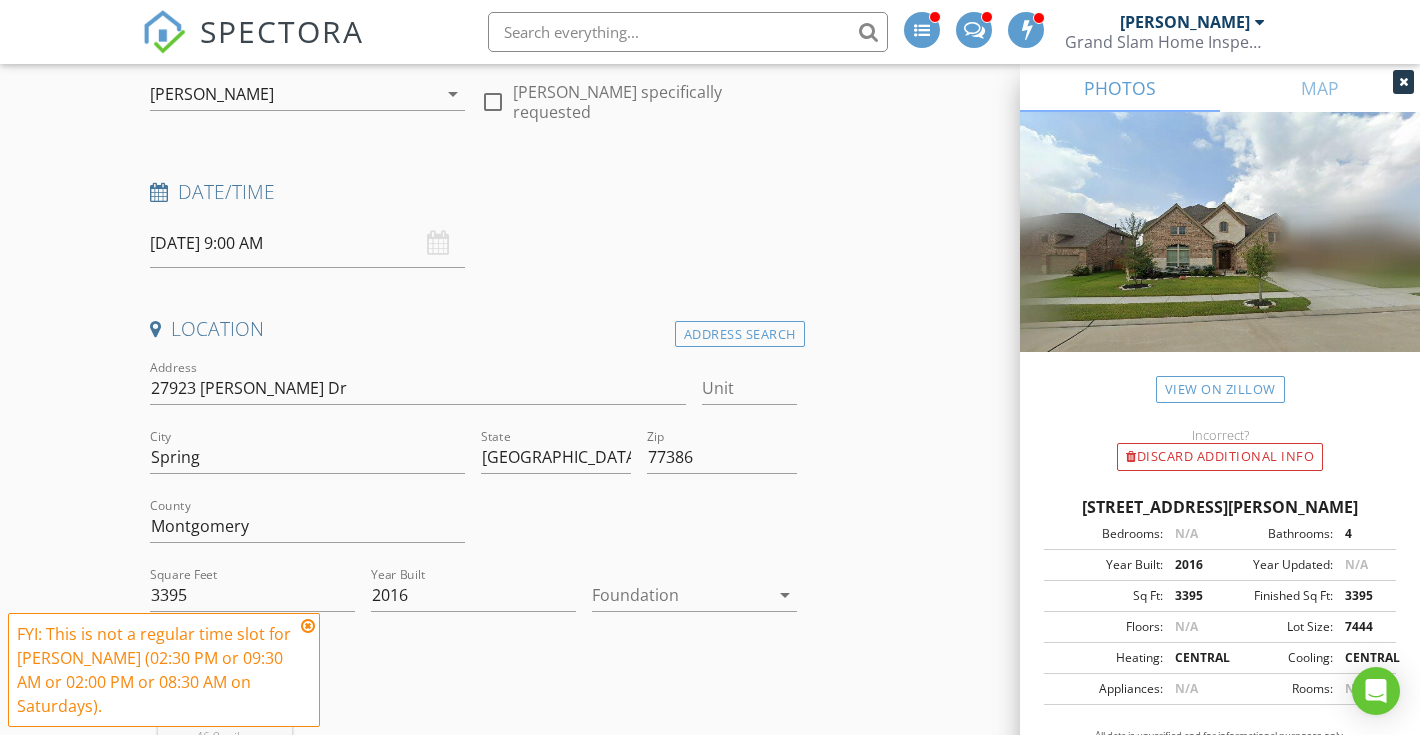scroll, scrollTop: 331, scrollLeft: 0, axis: vertical 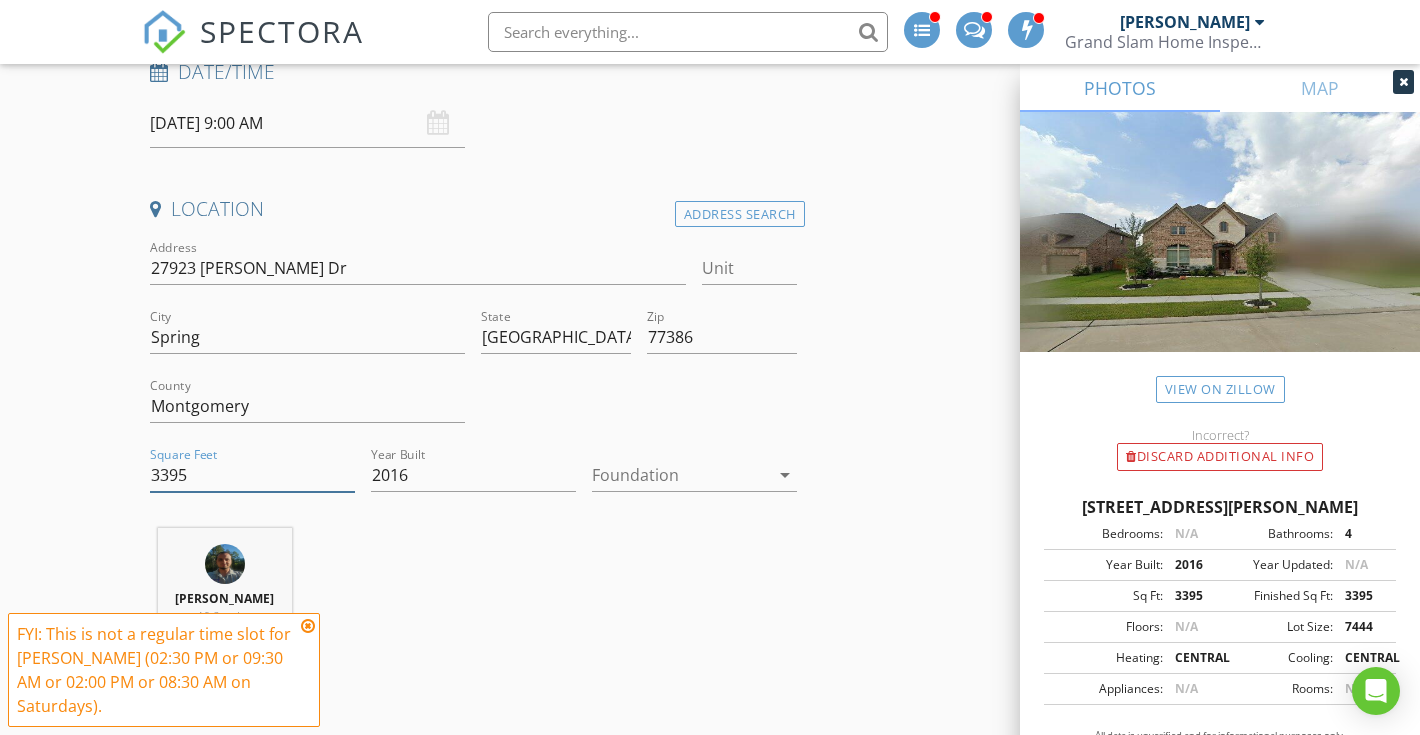 click on "3395" at bounding box center [252, 475] 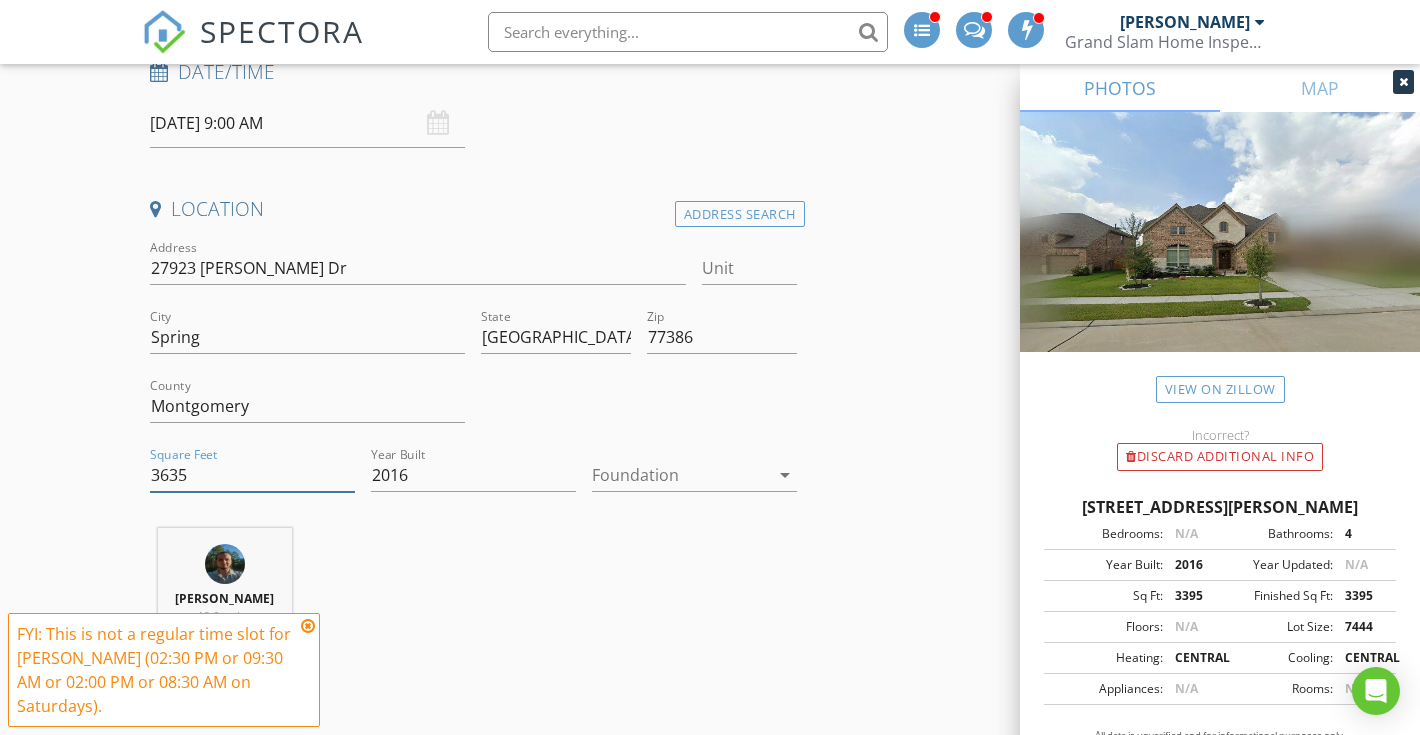 type on "3635" 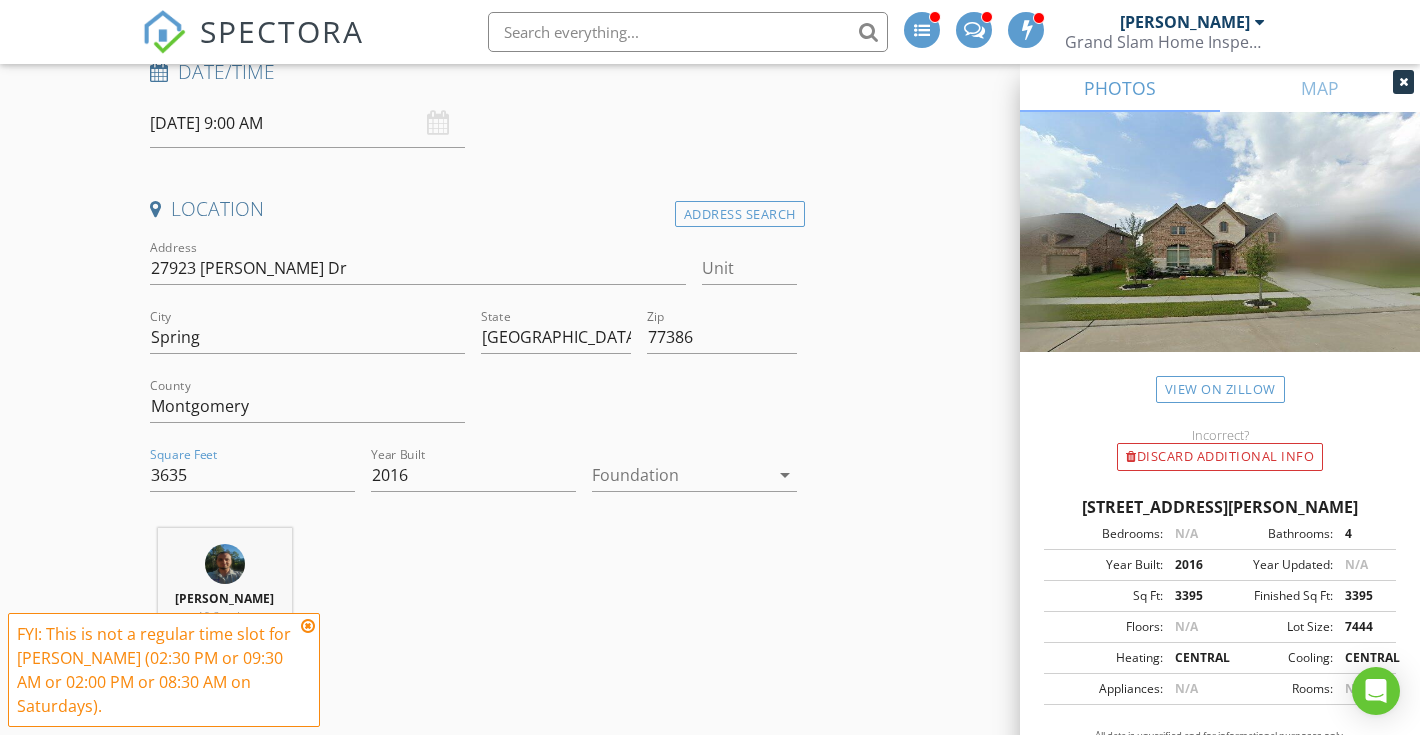 click at bounding box center [680, 475] 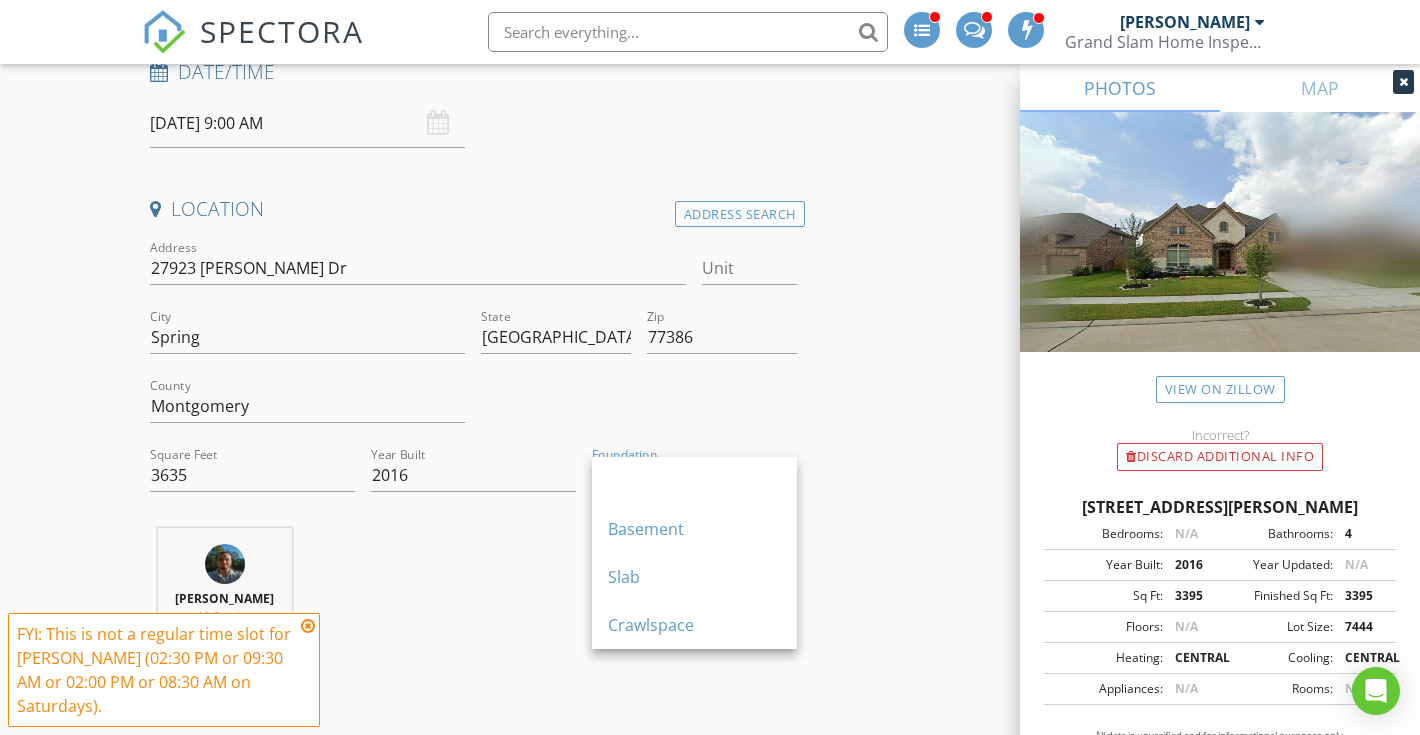 click at bounding box center (694, 481) 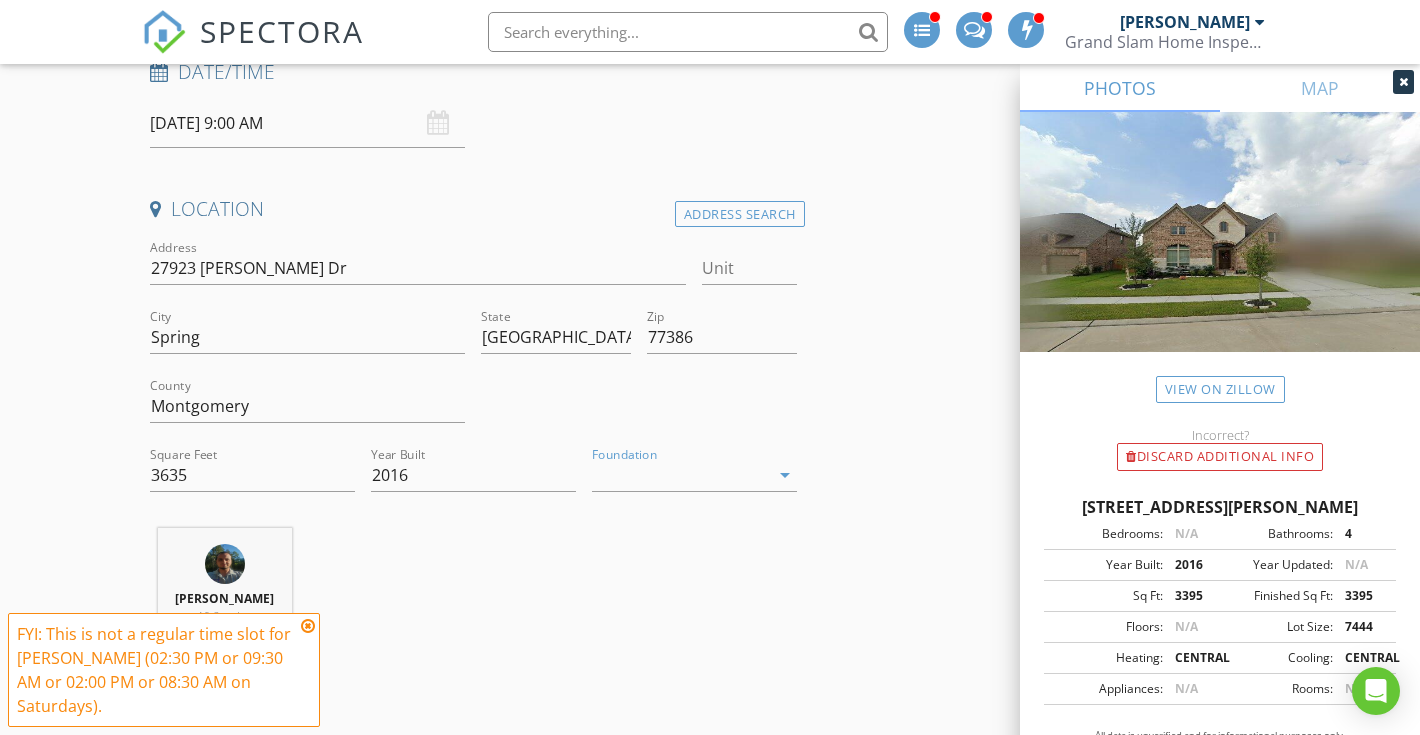 click at bounding box center (680, 475) 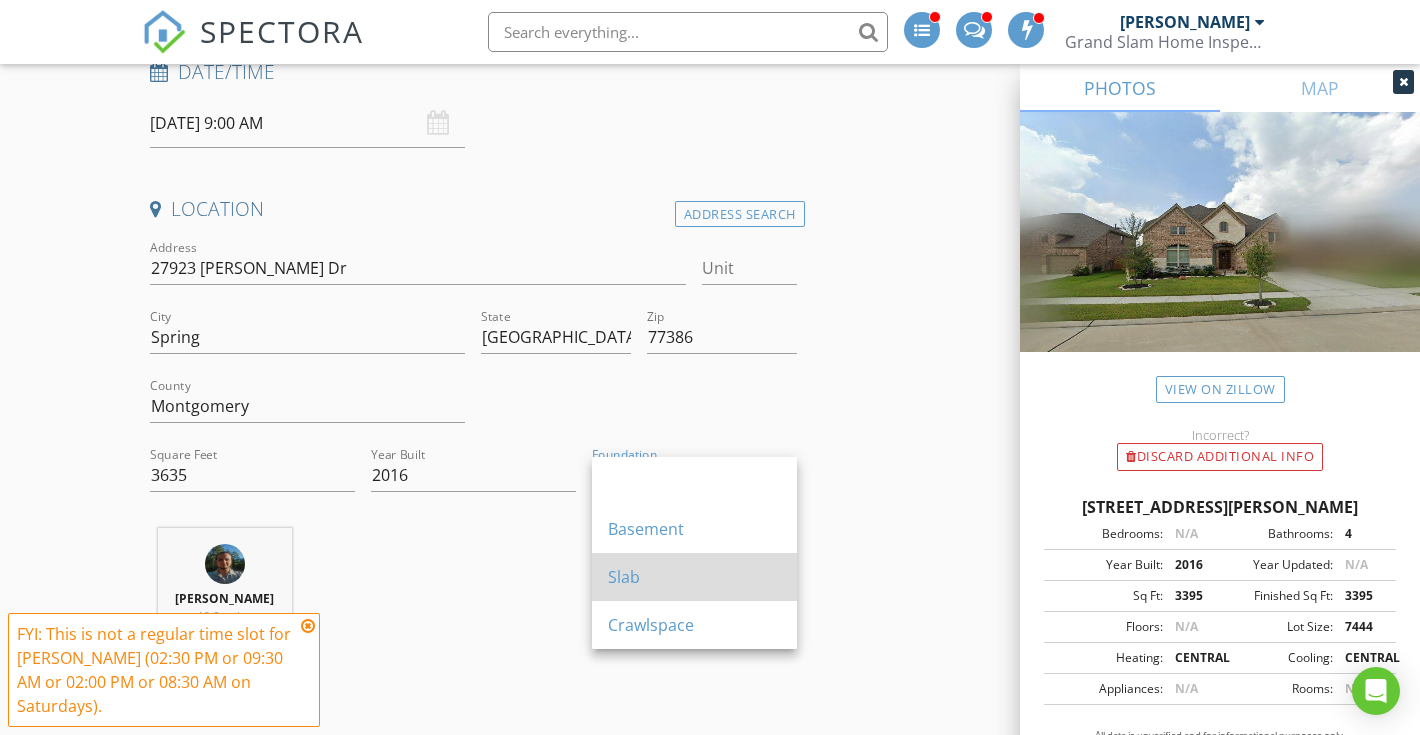 click on "Slab" at bounding box center (694, 577) 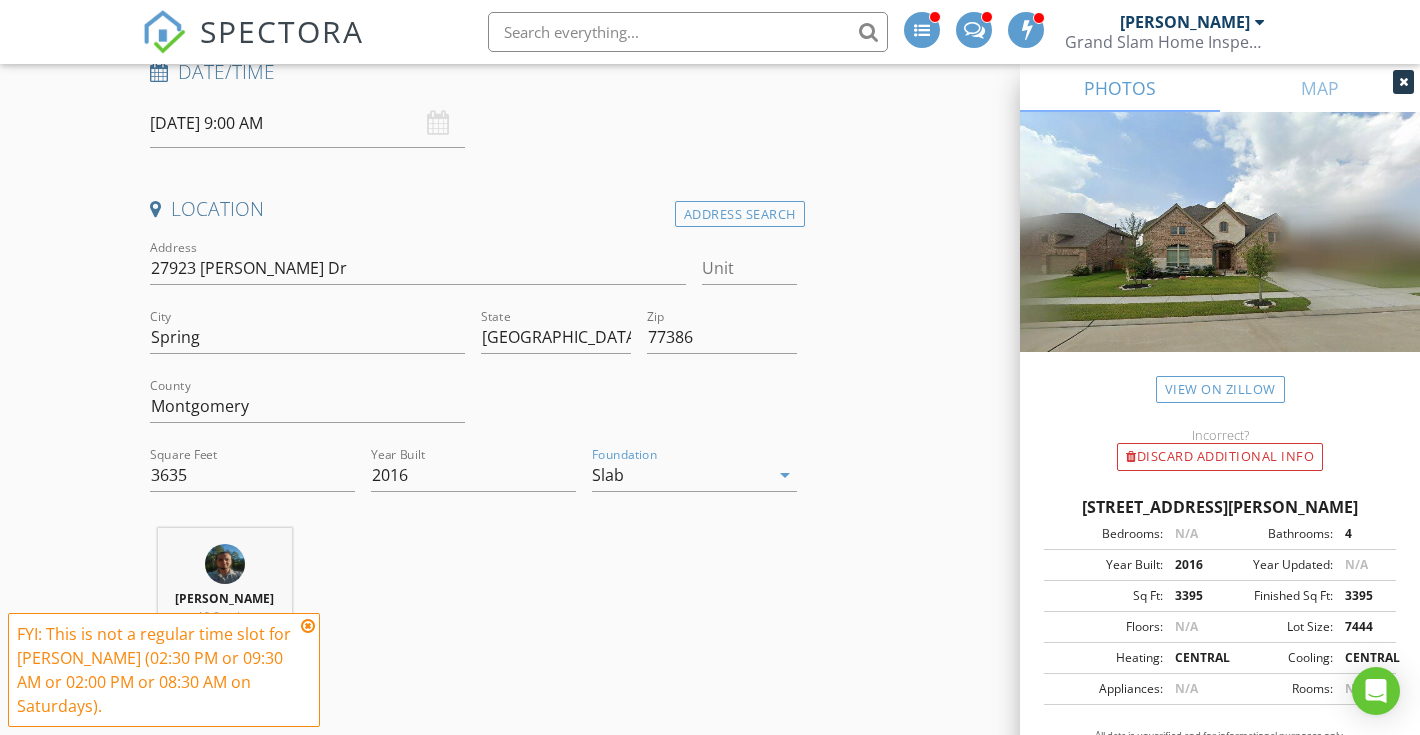 click on "[PERSON_NAME]     46.9 miles     (an hour)" at bounding box center (473, 611) 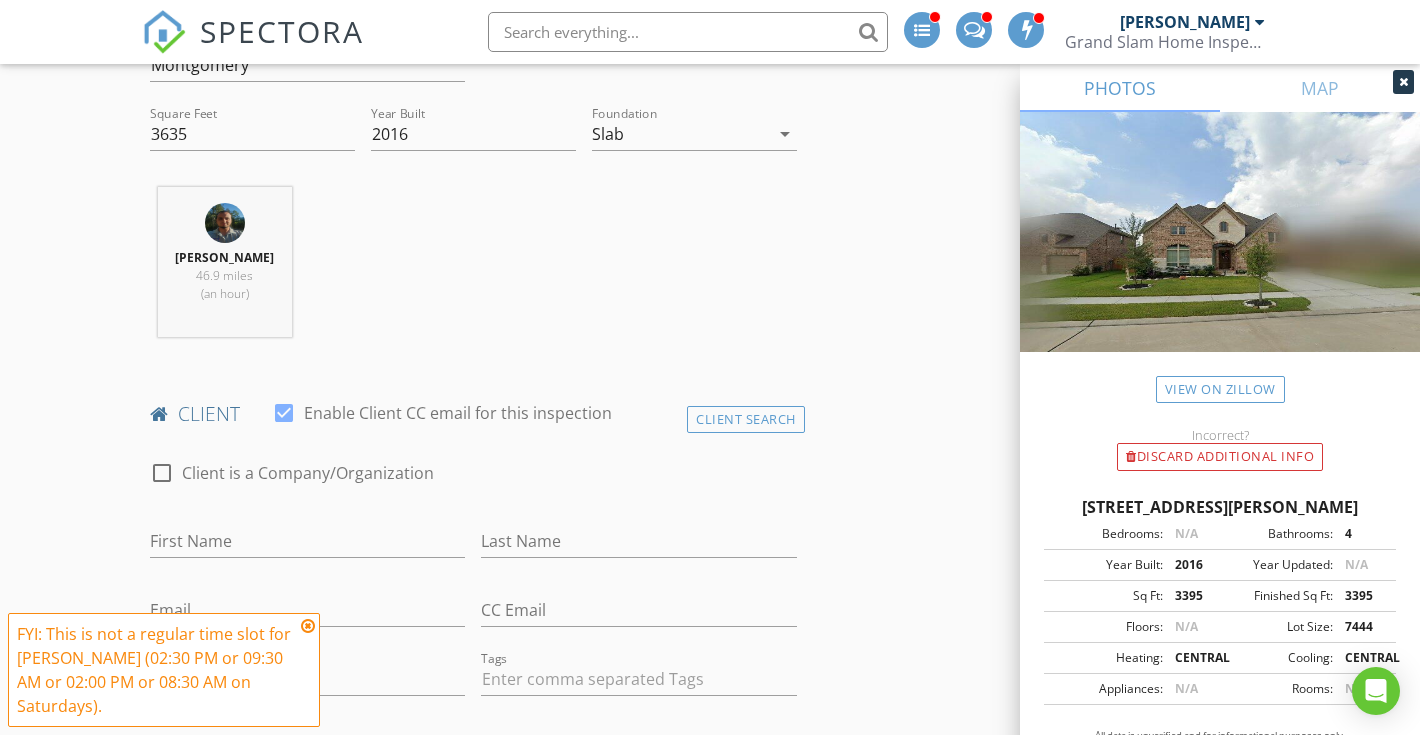 scroll, scrollTop: 691, scrollLeft: 0, axis: vertical 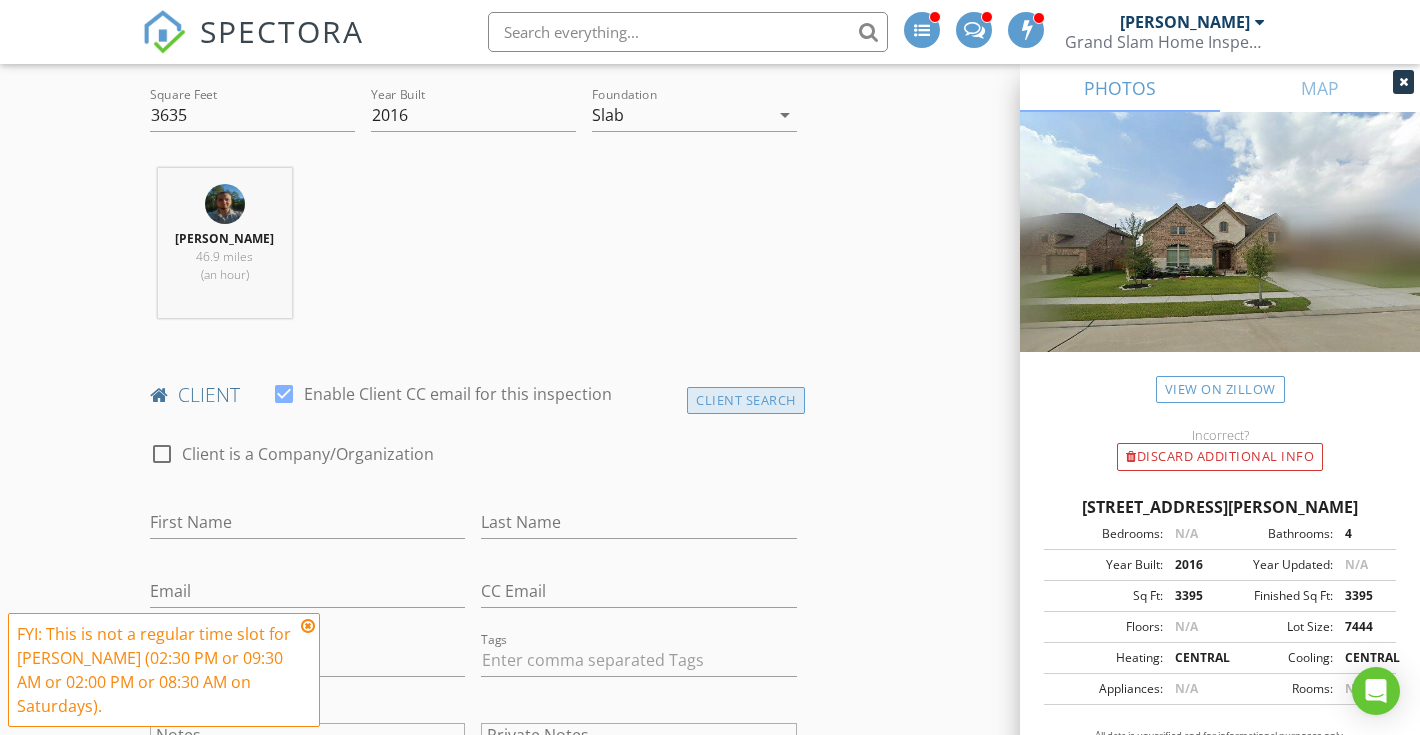 click on "Client Search" at bounding box center [746, 400] 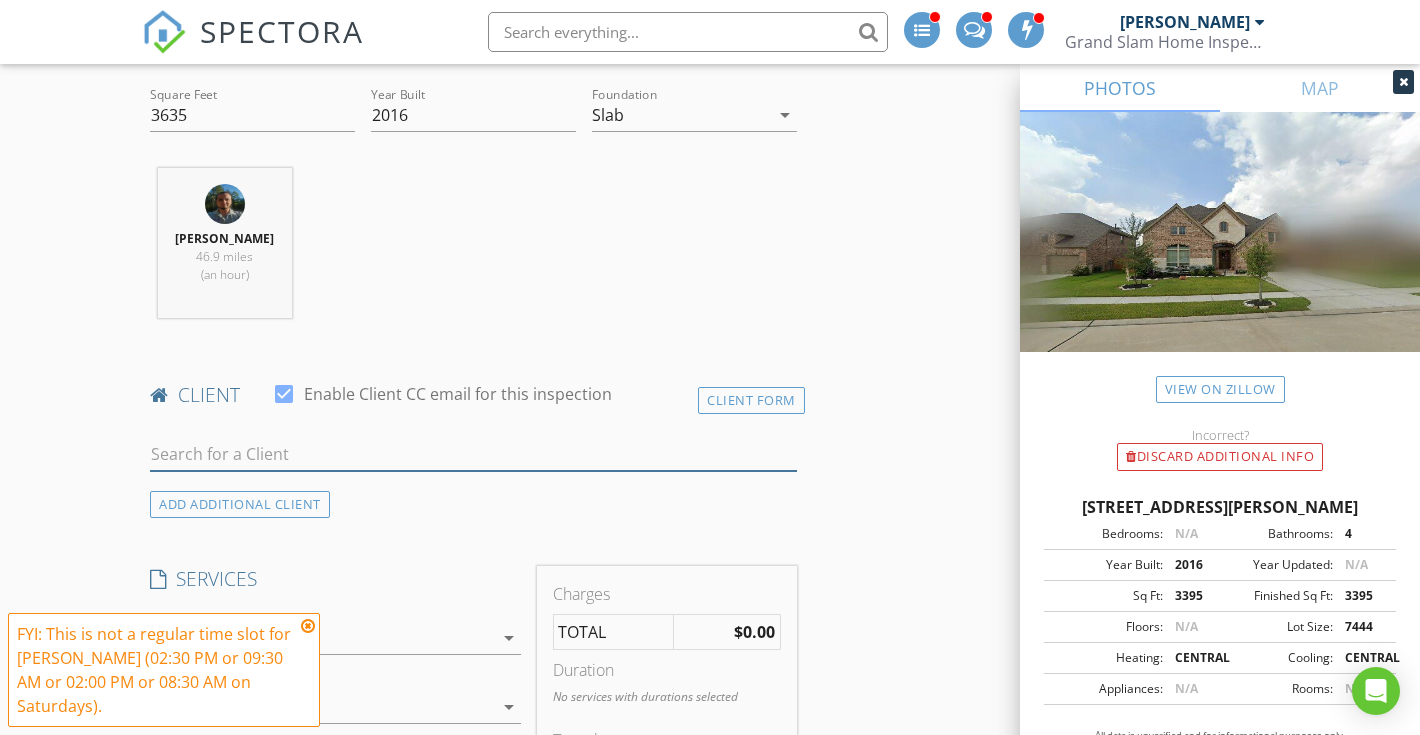 click at bounding box center (473, 454) 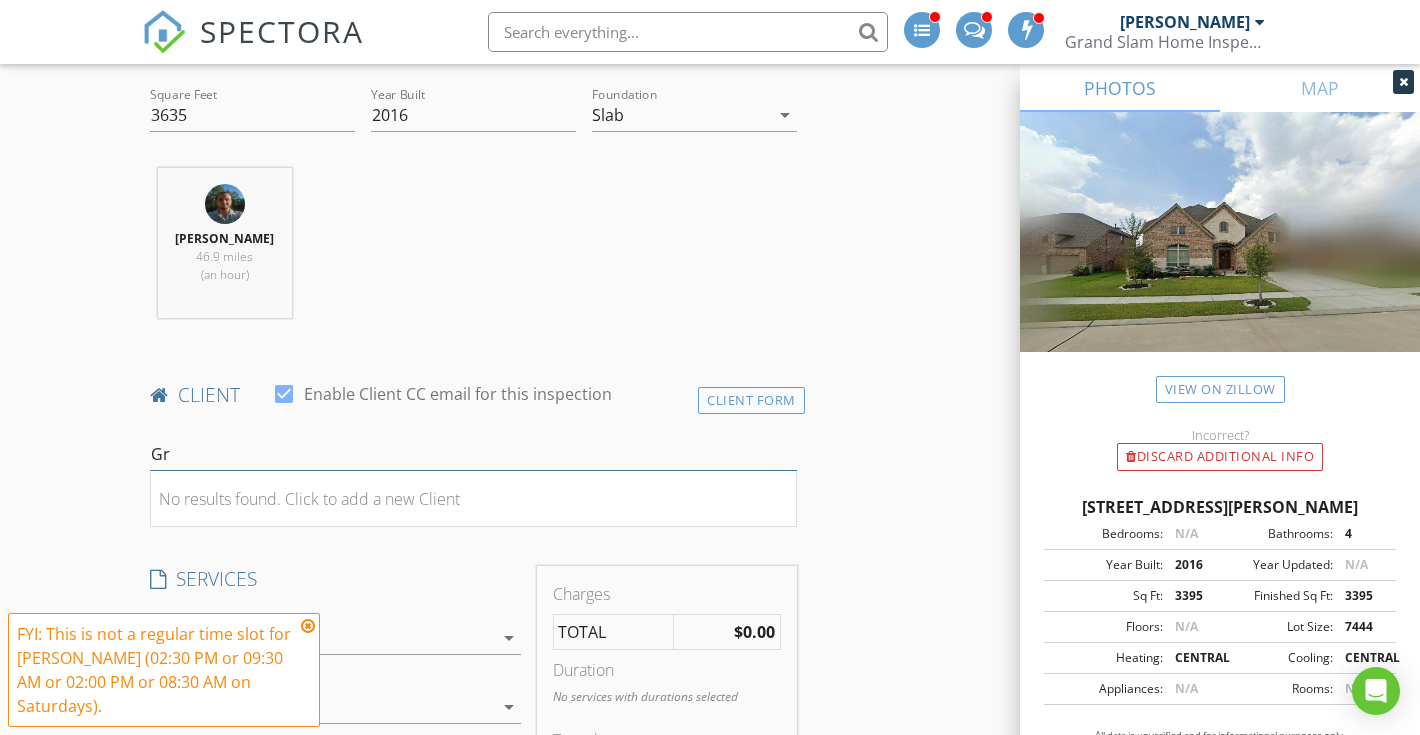 type on "G" 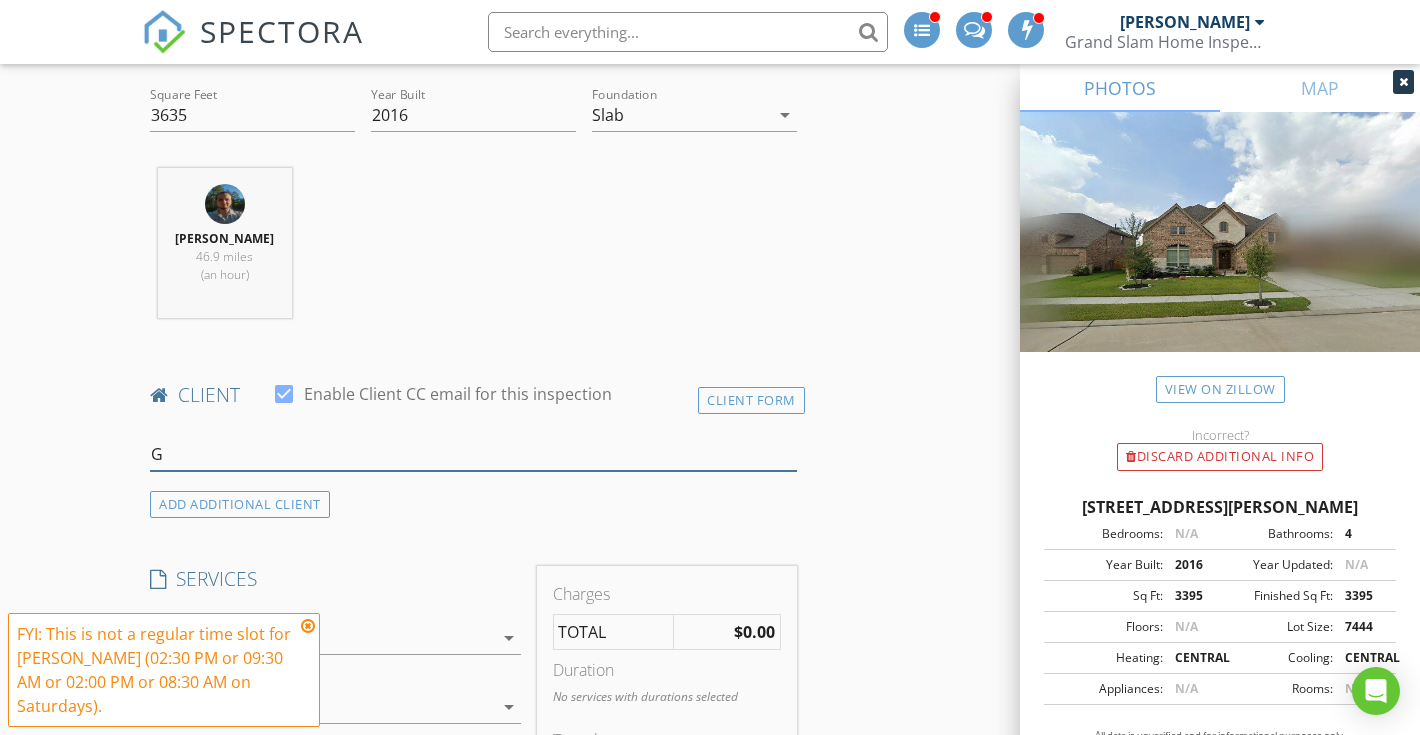 type 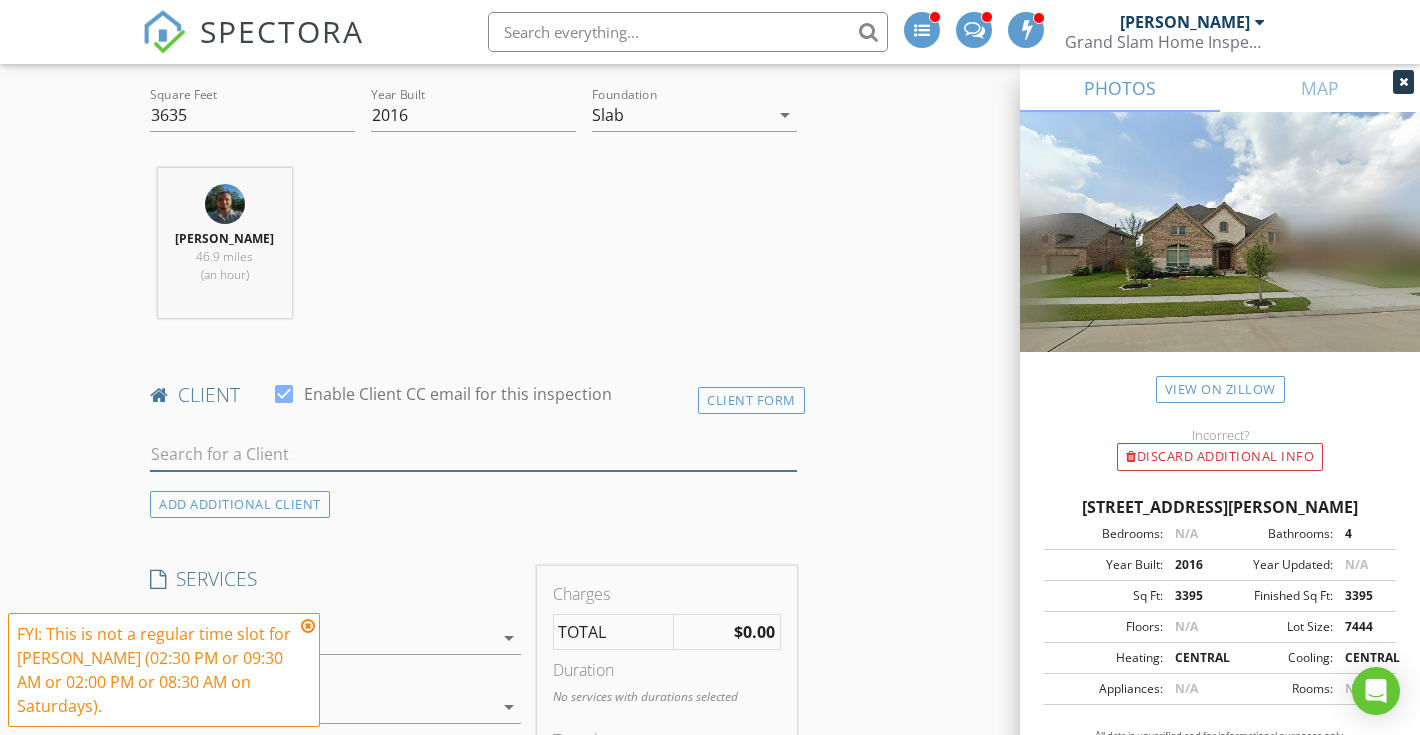 click at bounding box center (473, 454) 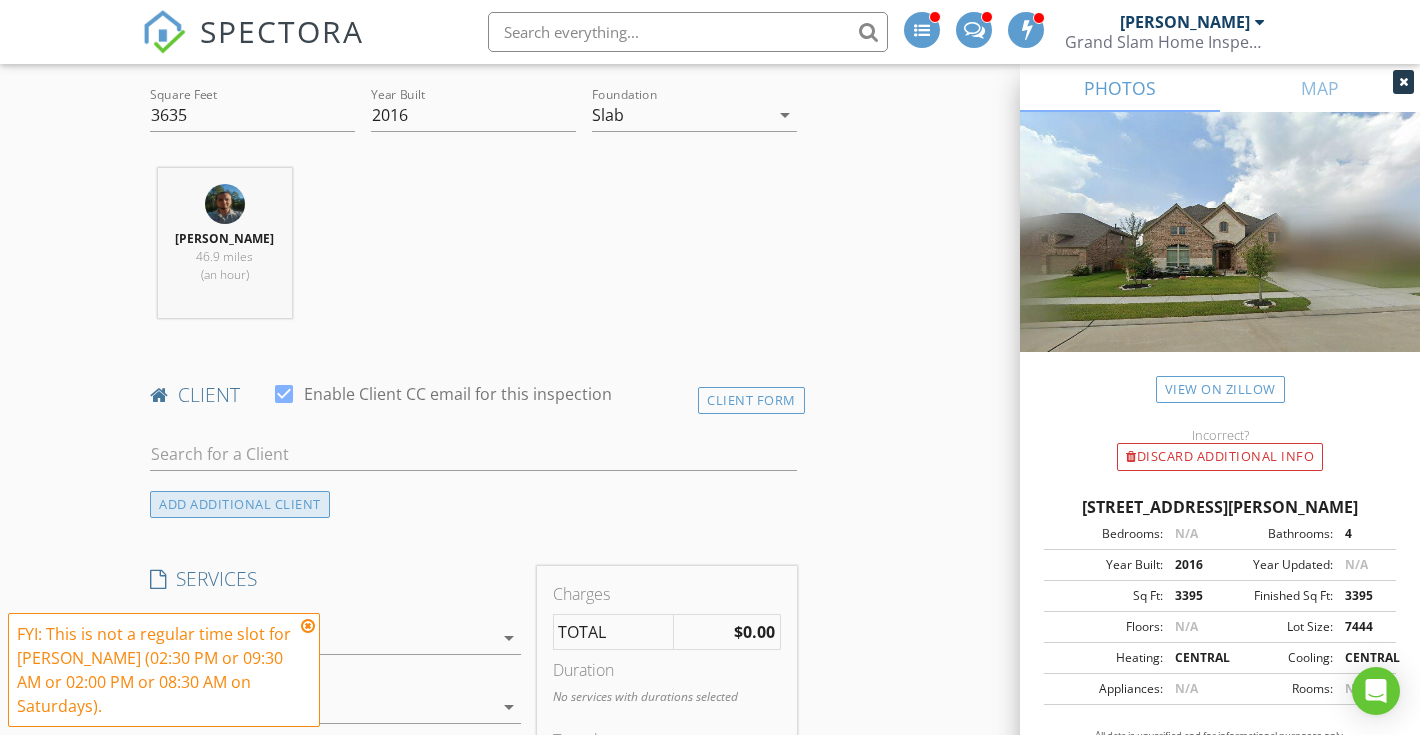 click on "ADD ADDITIONAL client" at bounding box center (240, 504) 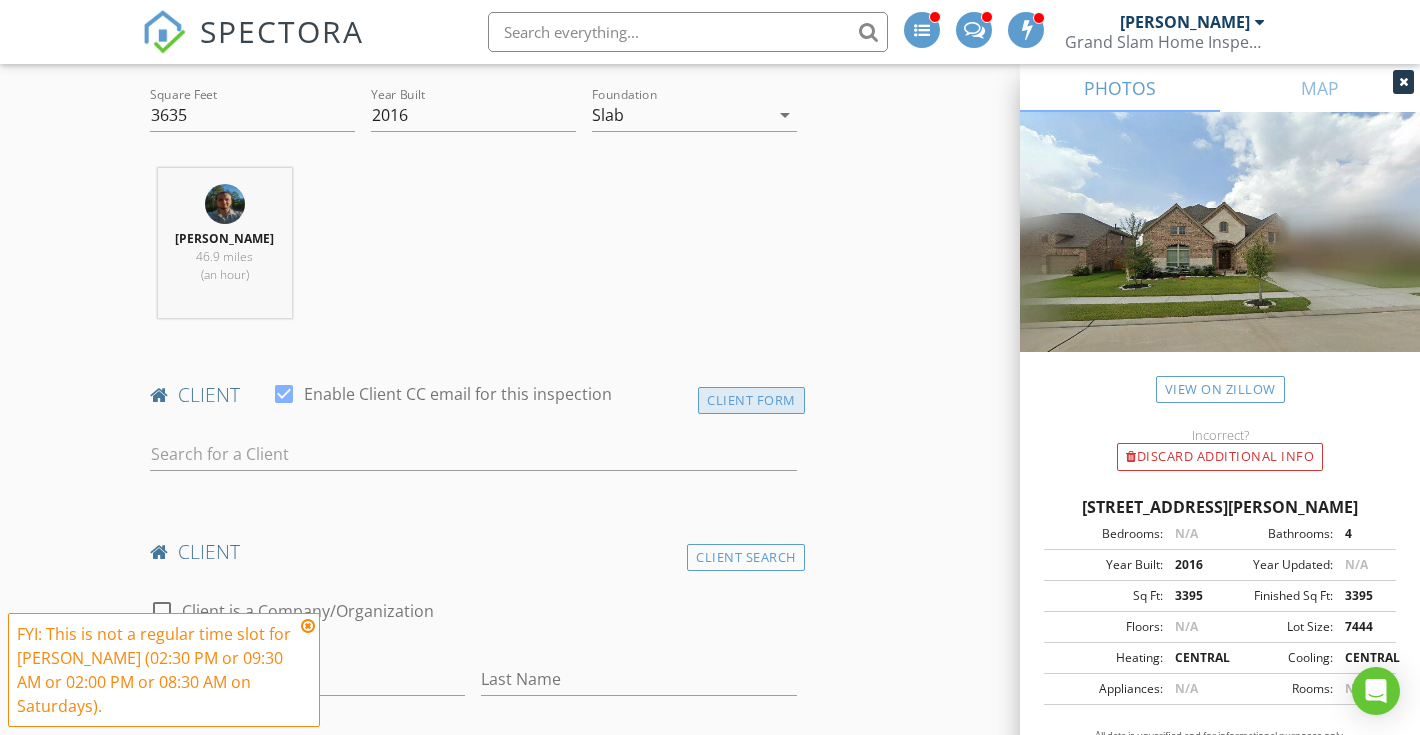 click on "Client Form" at bounding box center (751, 400) 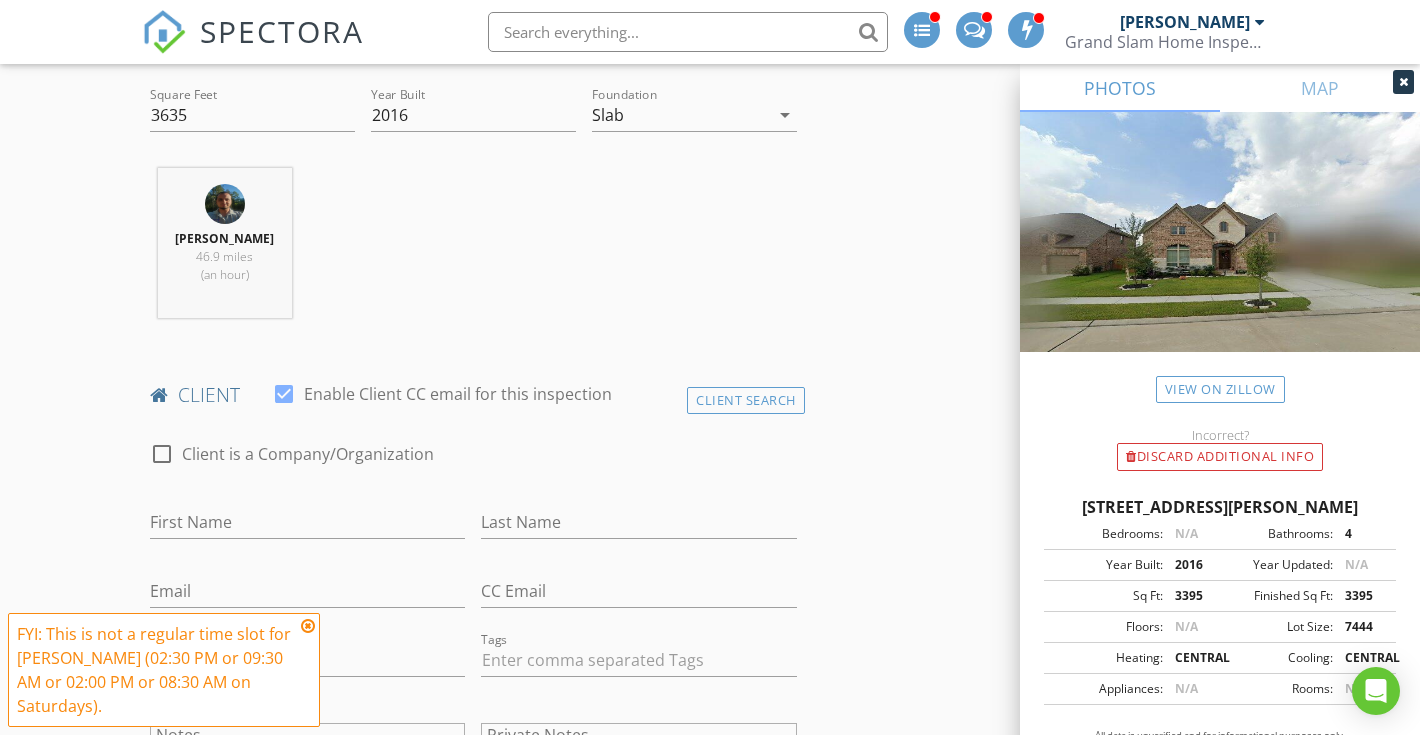 click at bounding box center [292, 484] 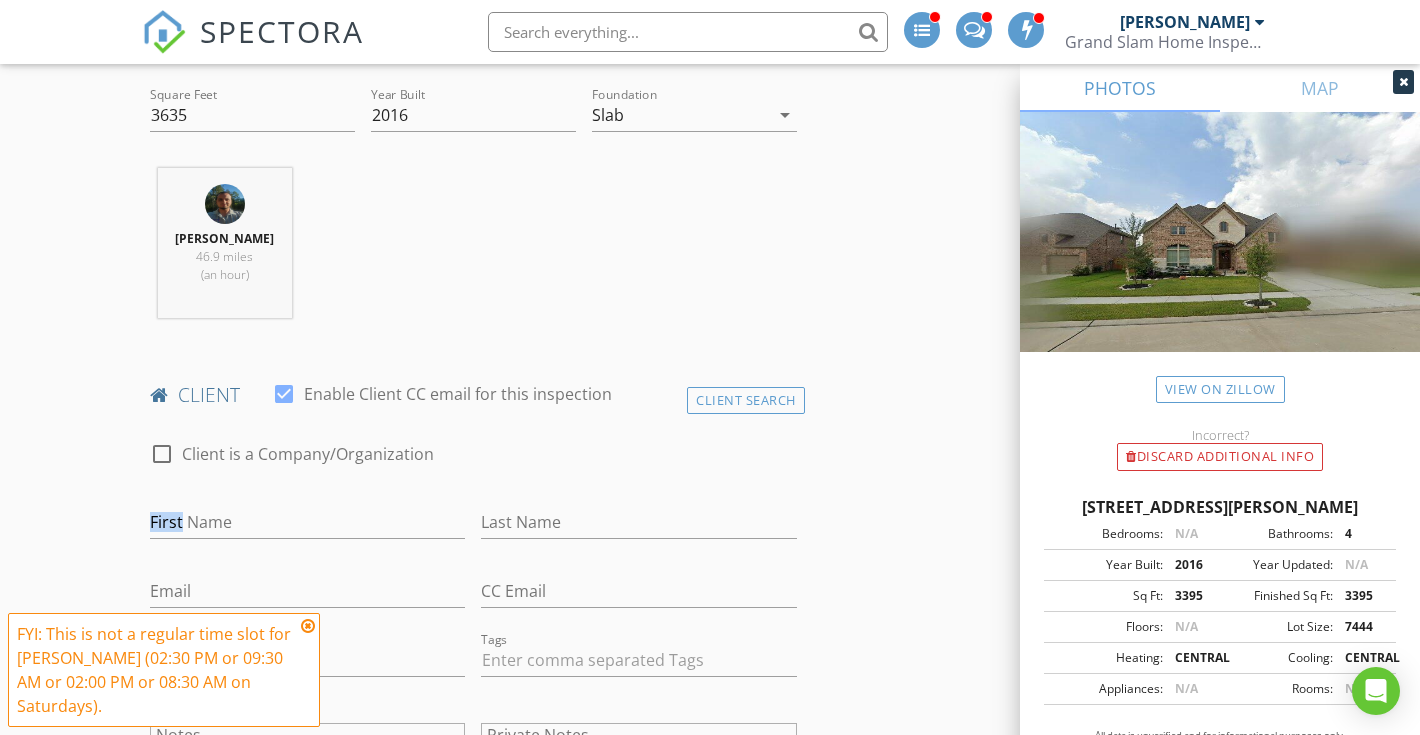 click at bounding box center (292, 484) 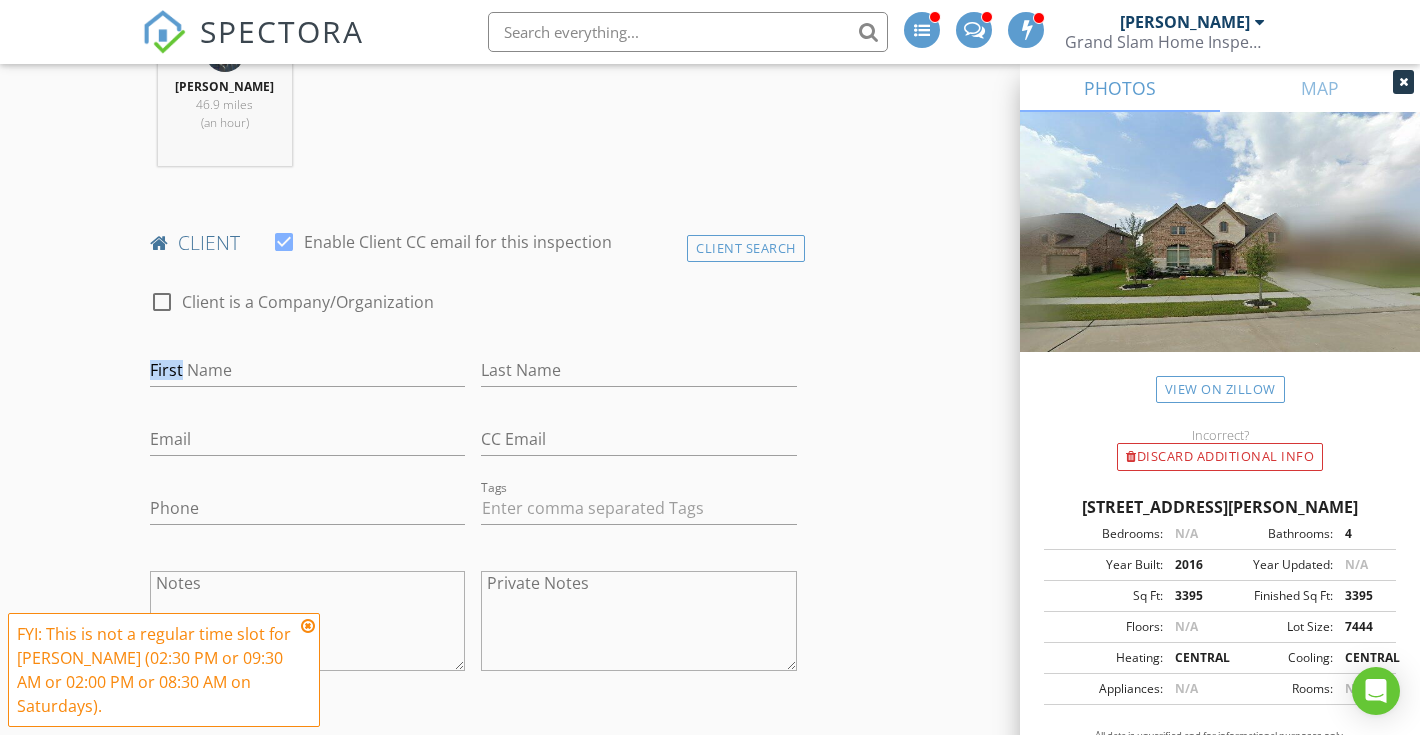 scroll, scrollTop: 929, scrollLeft: 0, axis: vertical 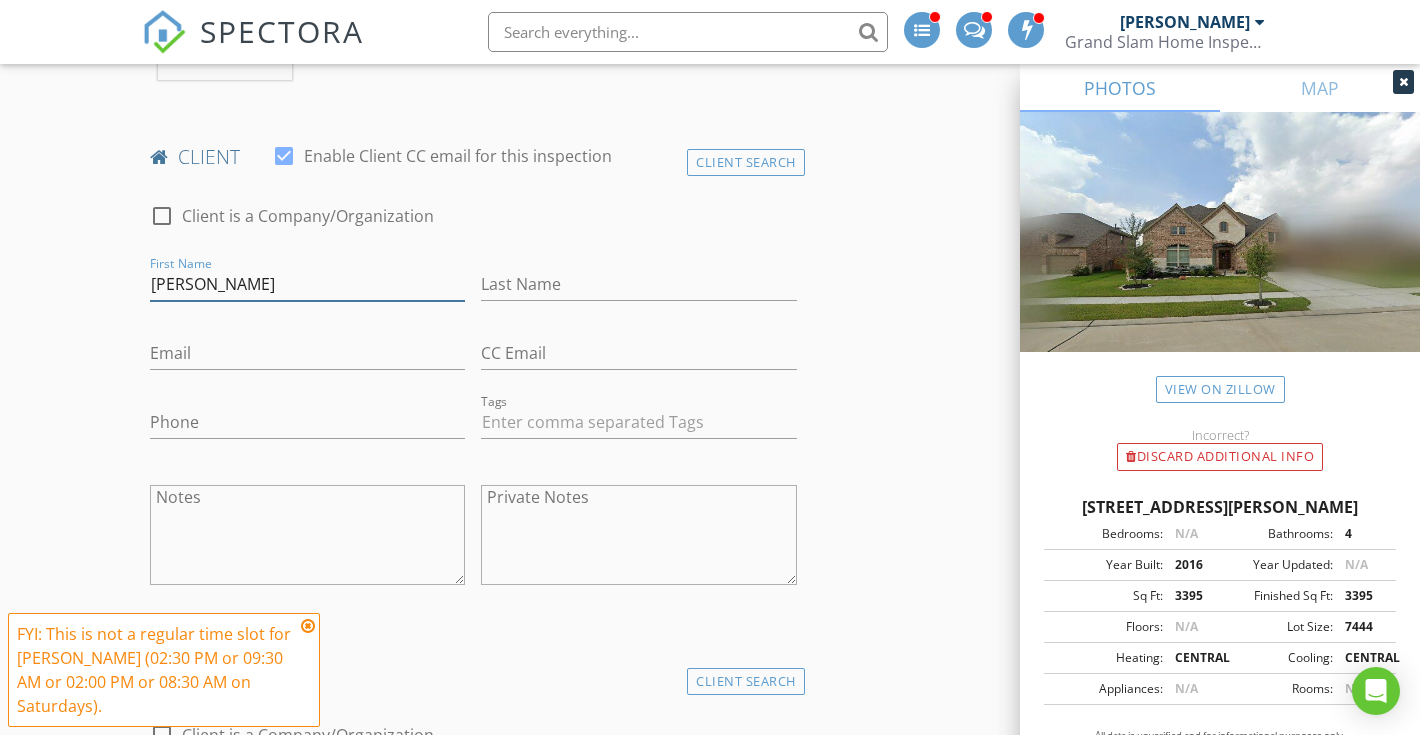 type on "[PERSON_NAME]" 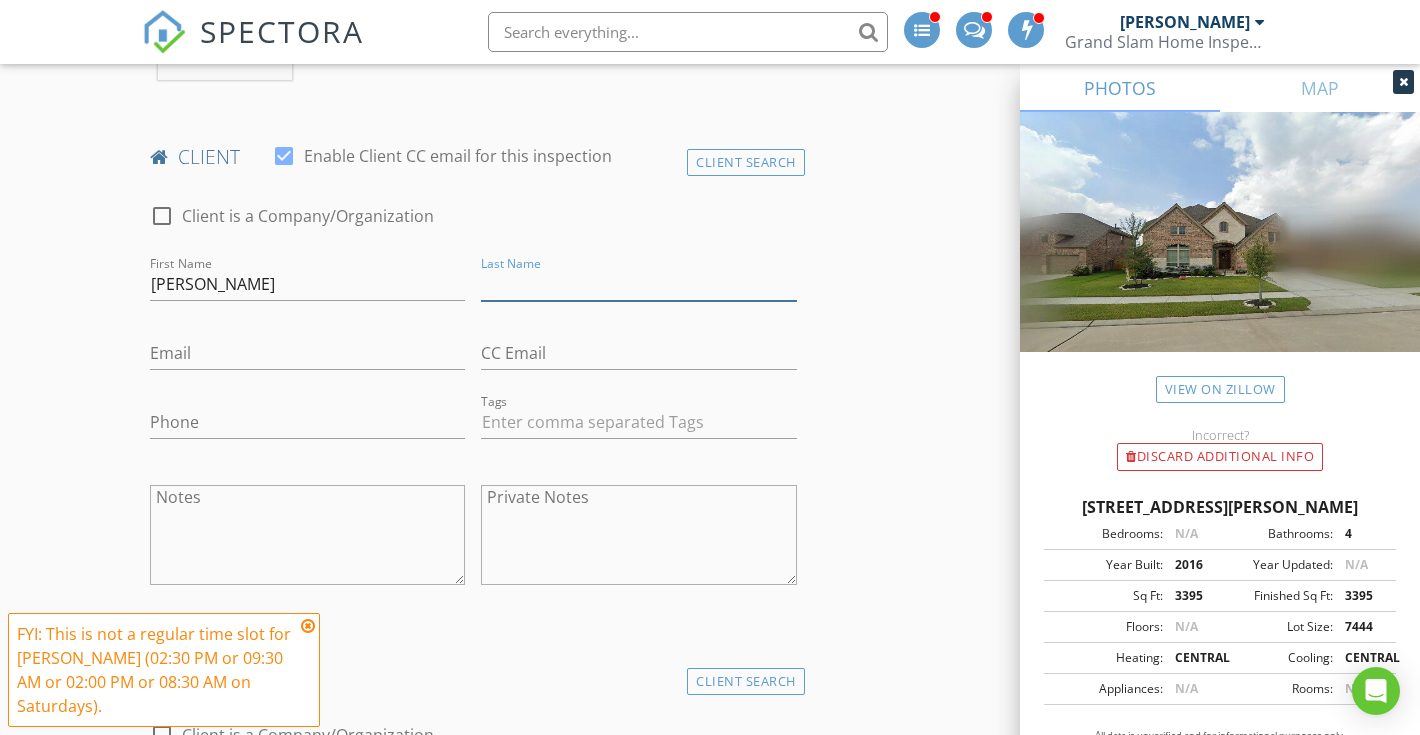 type on "T" 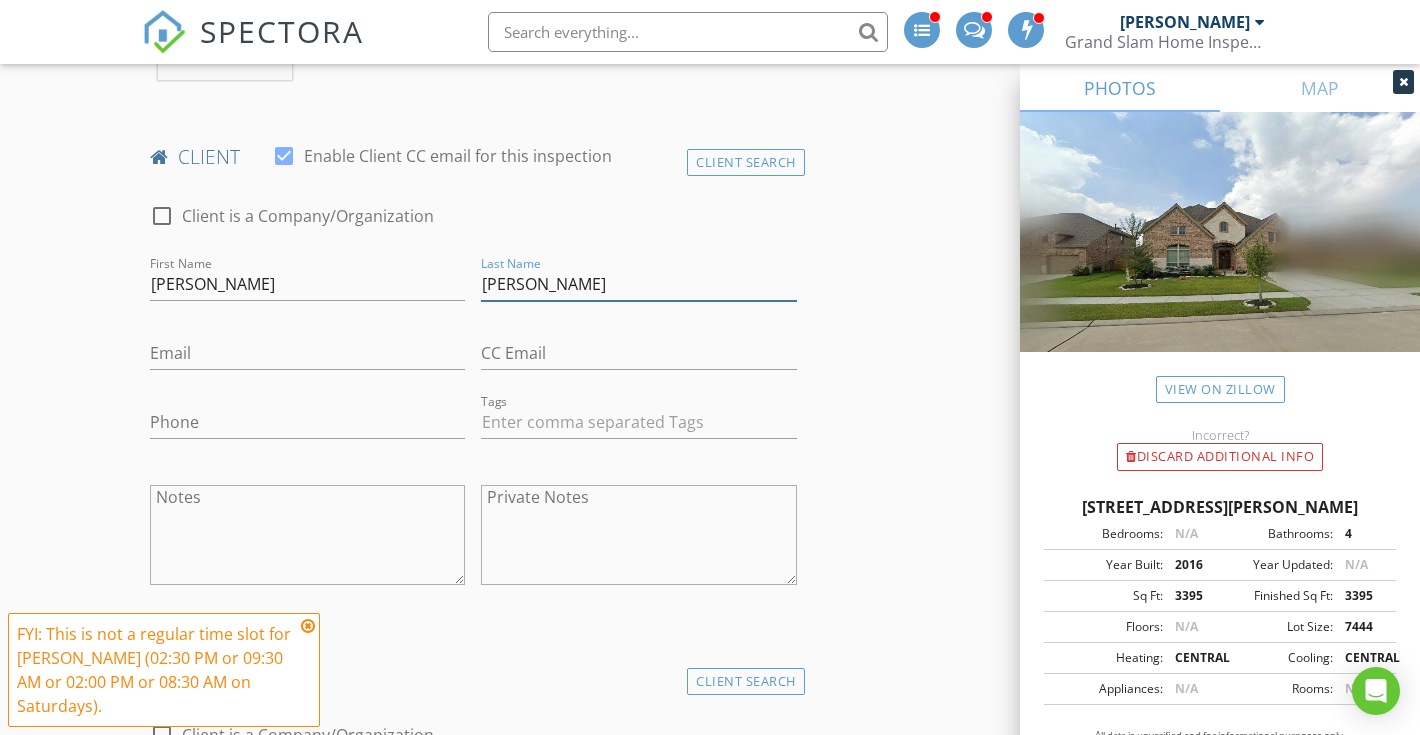 type on "[PERSON_NAME]" 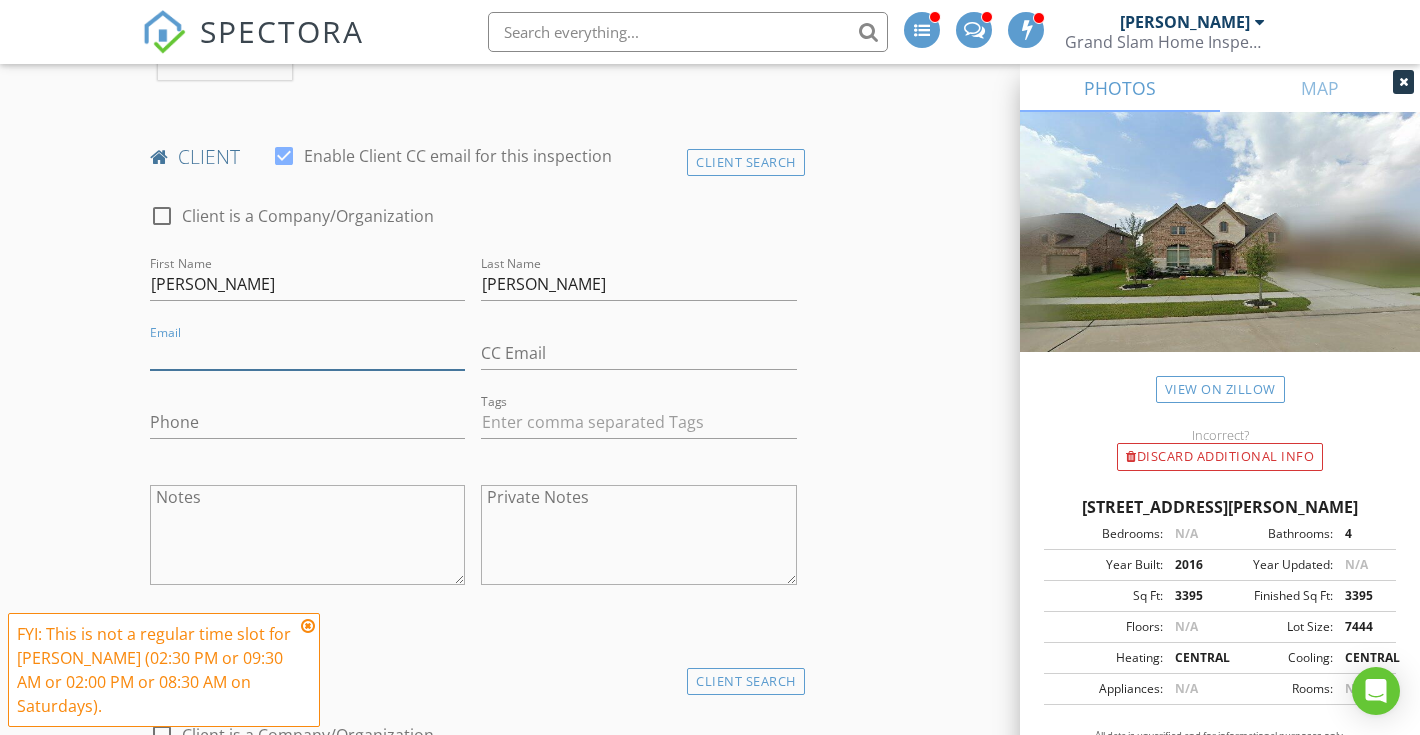 paste on "27923 [PERSON_NAME] Dr" 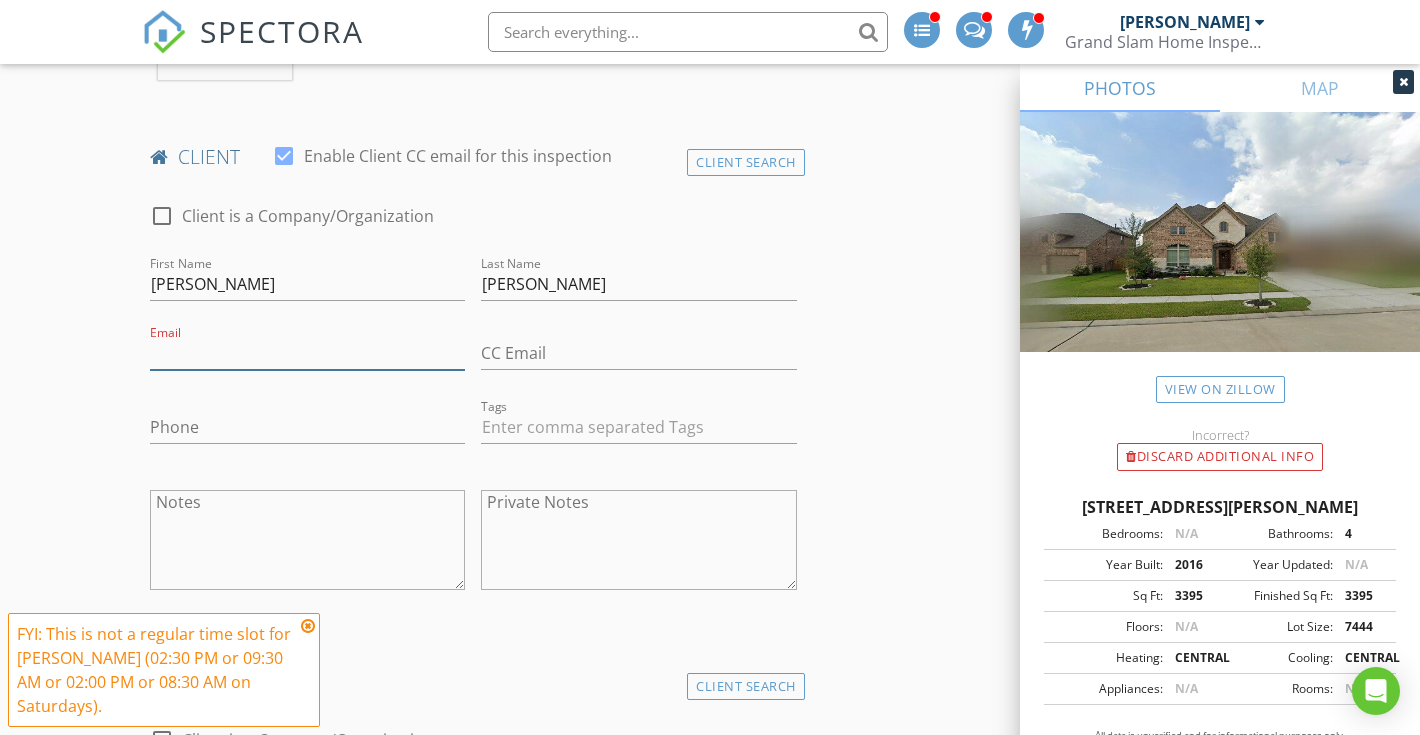 type on "27923 [PERSON_NAME] Dr" 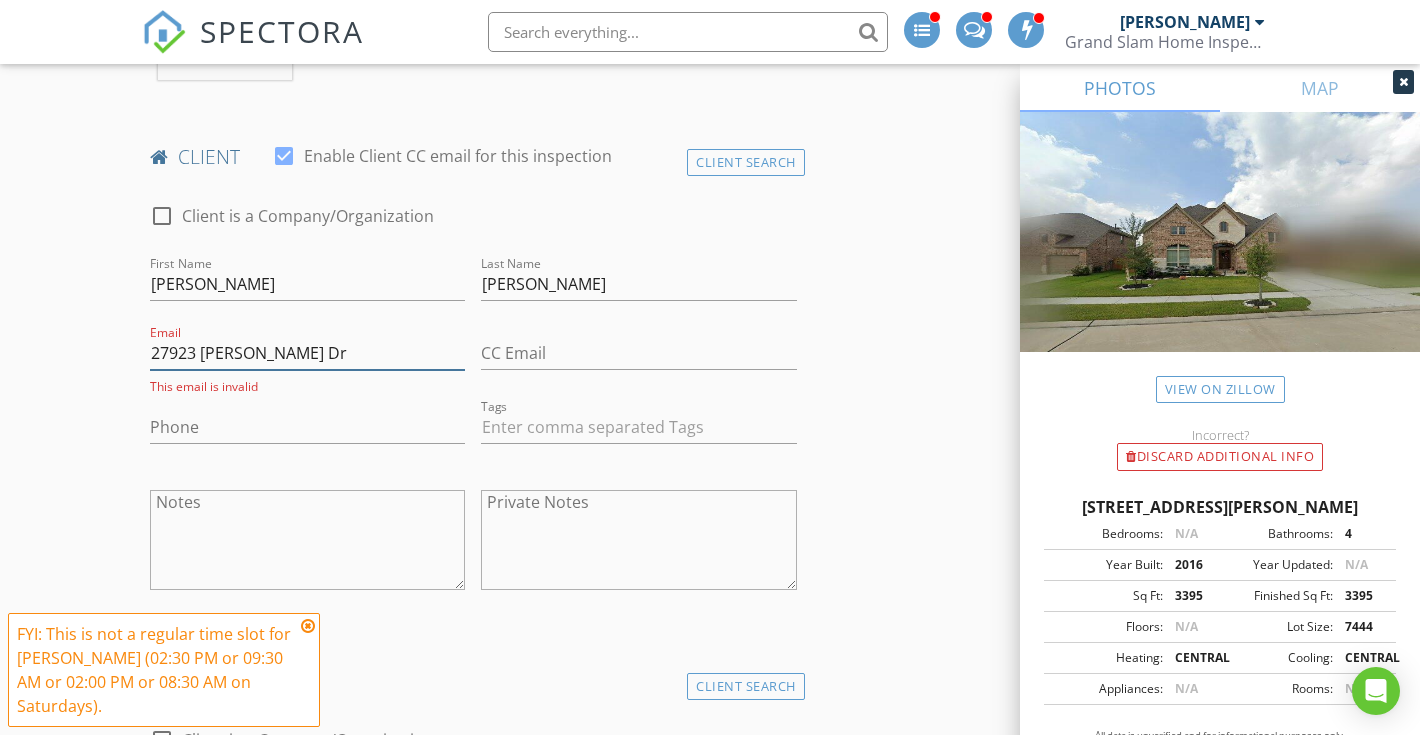 drag, startPoint x: 357, startPoint y: 341, endPoint x: 116, endPoint y: 340, distance: 241.00208 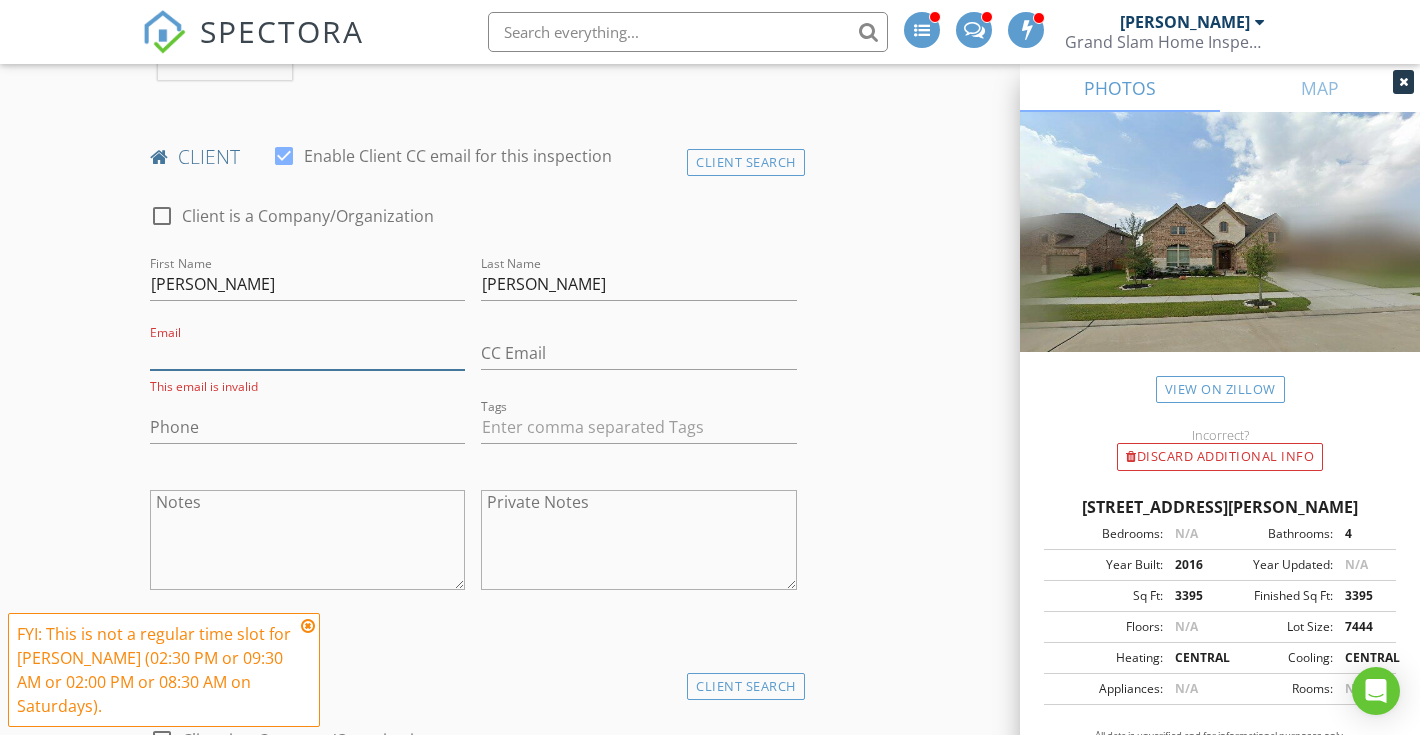 paste on "[EMAIL_ADDRESS][DOMAIN_NAME]" 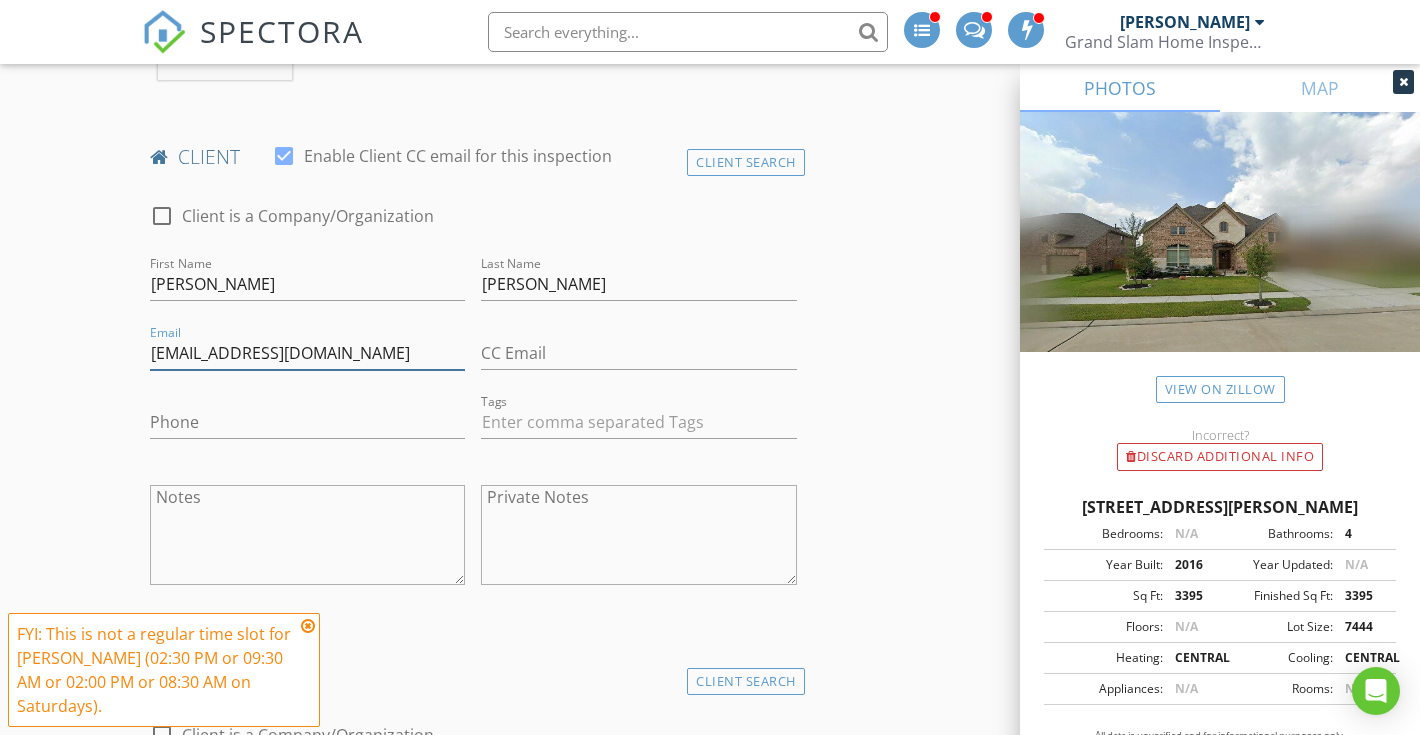 type on "[EMAIL_ADDRESS][DOMAIN_NAME]" 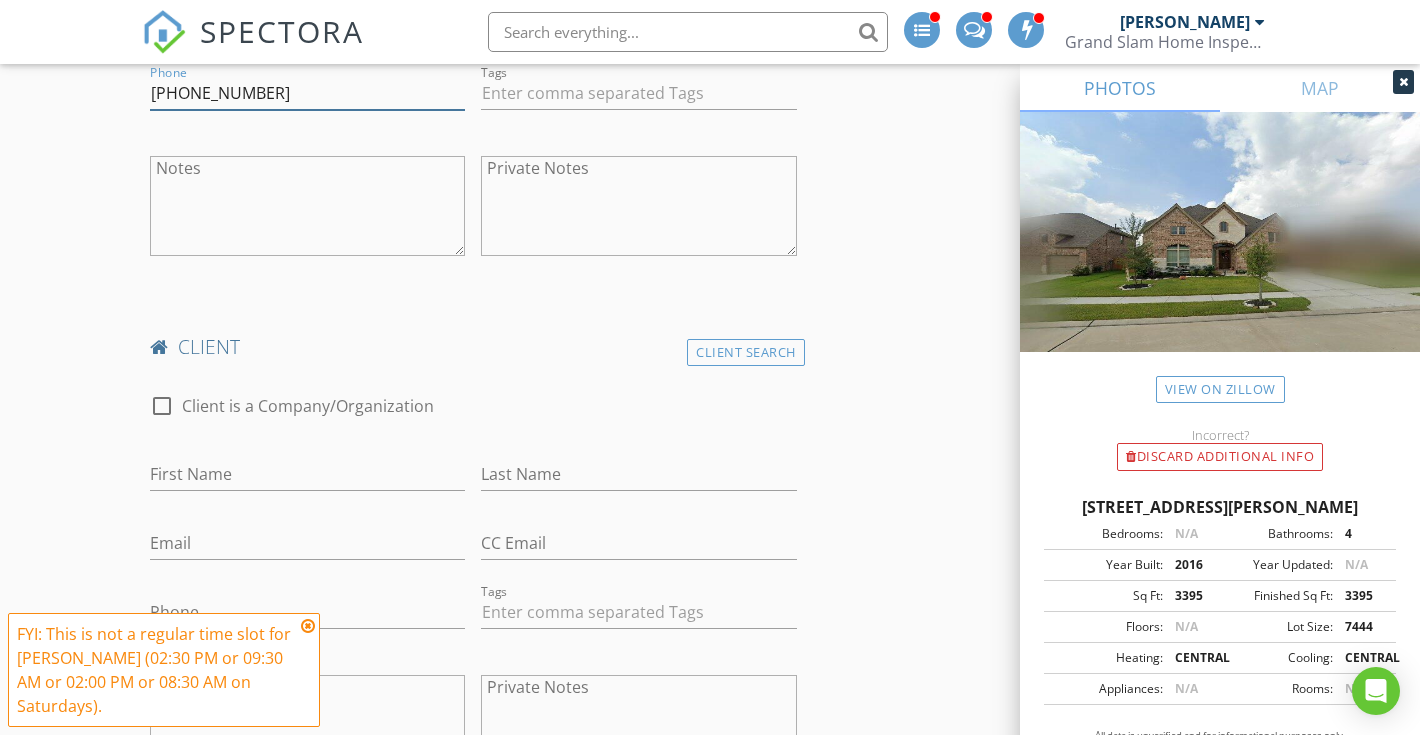 scroll, scrollTop: 1286, scrollLeft: 0, axis: vertical 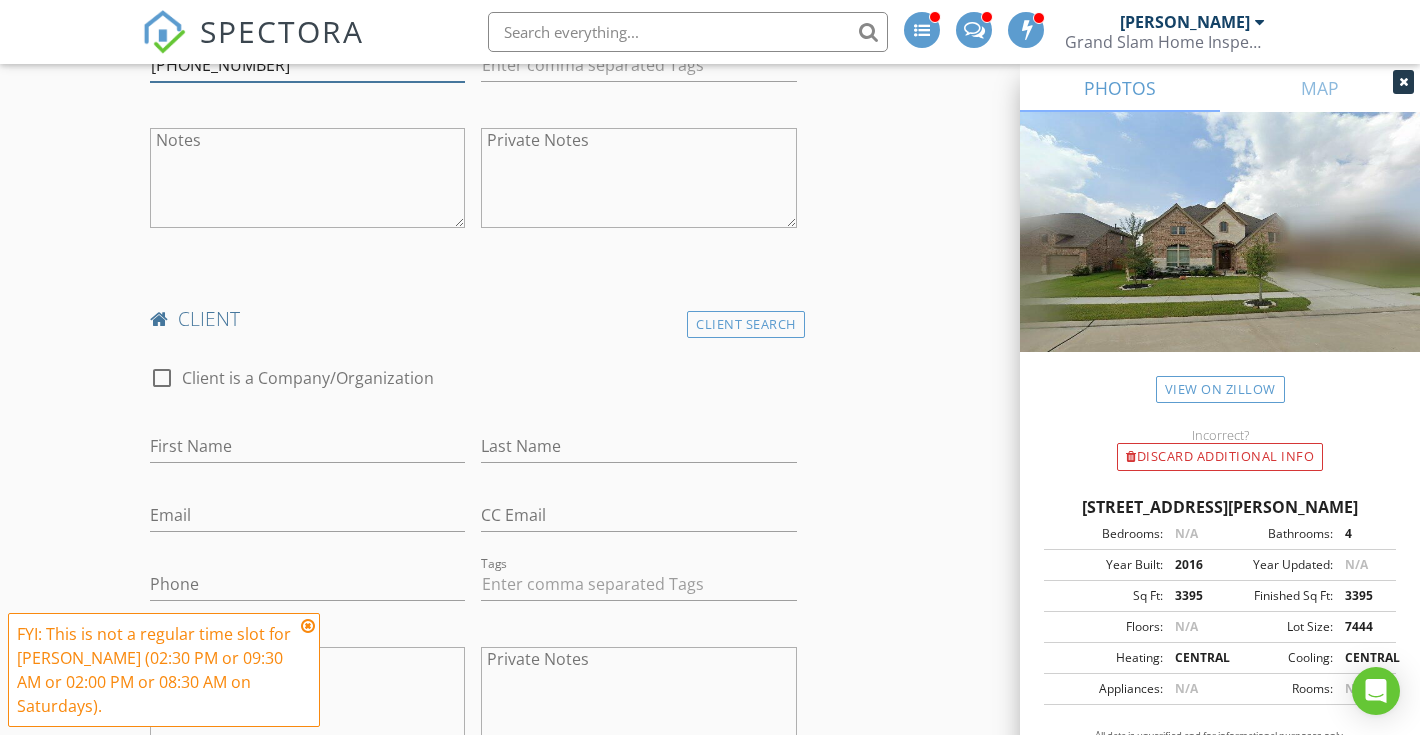 type on "[PHONE_NUMBER]" 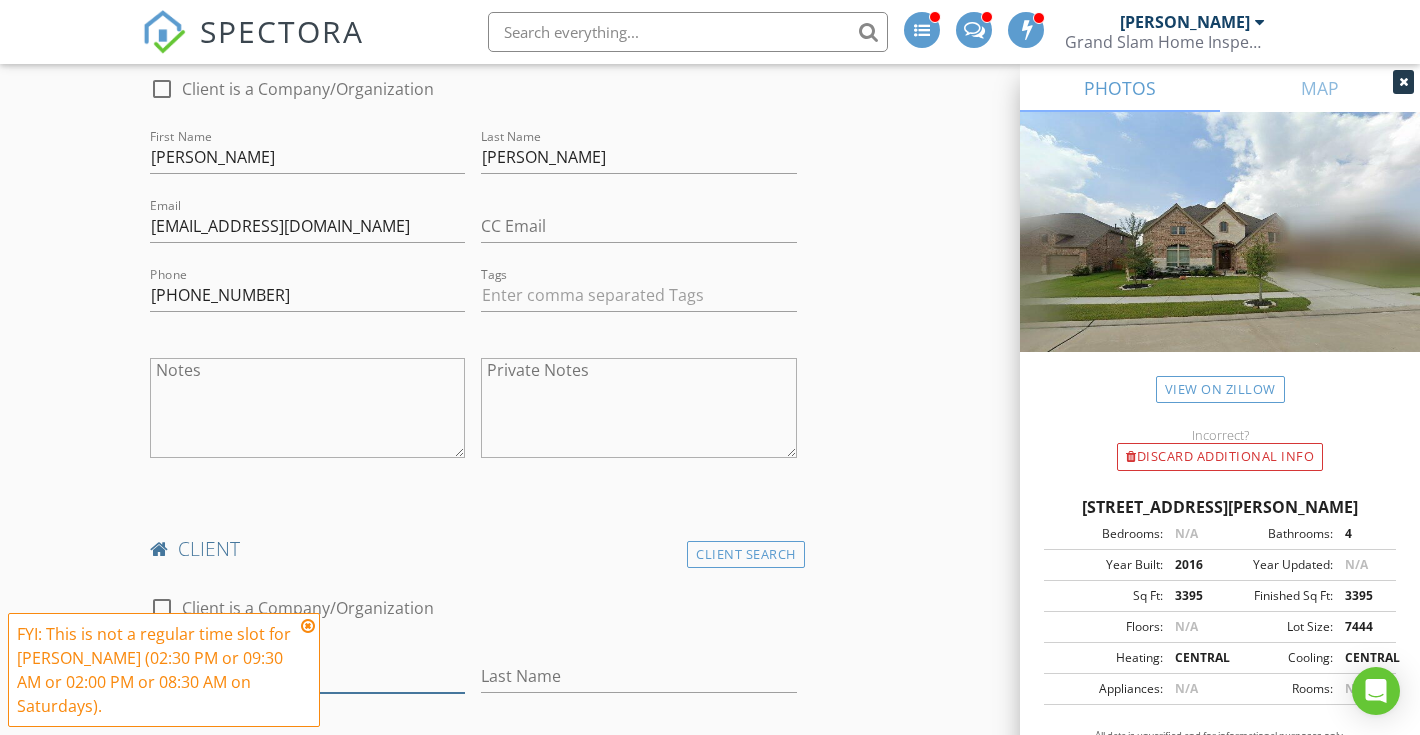 scroll, scrollTop: 1072, scrollLeft: 0, axis: vertical 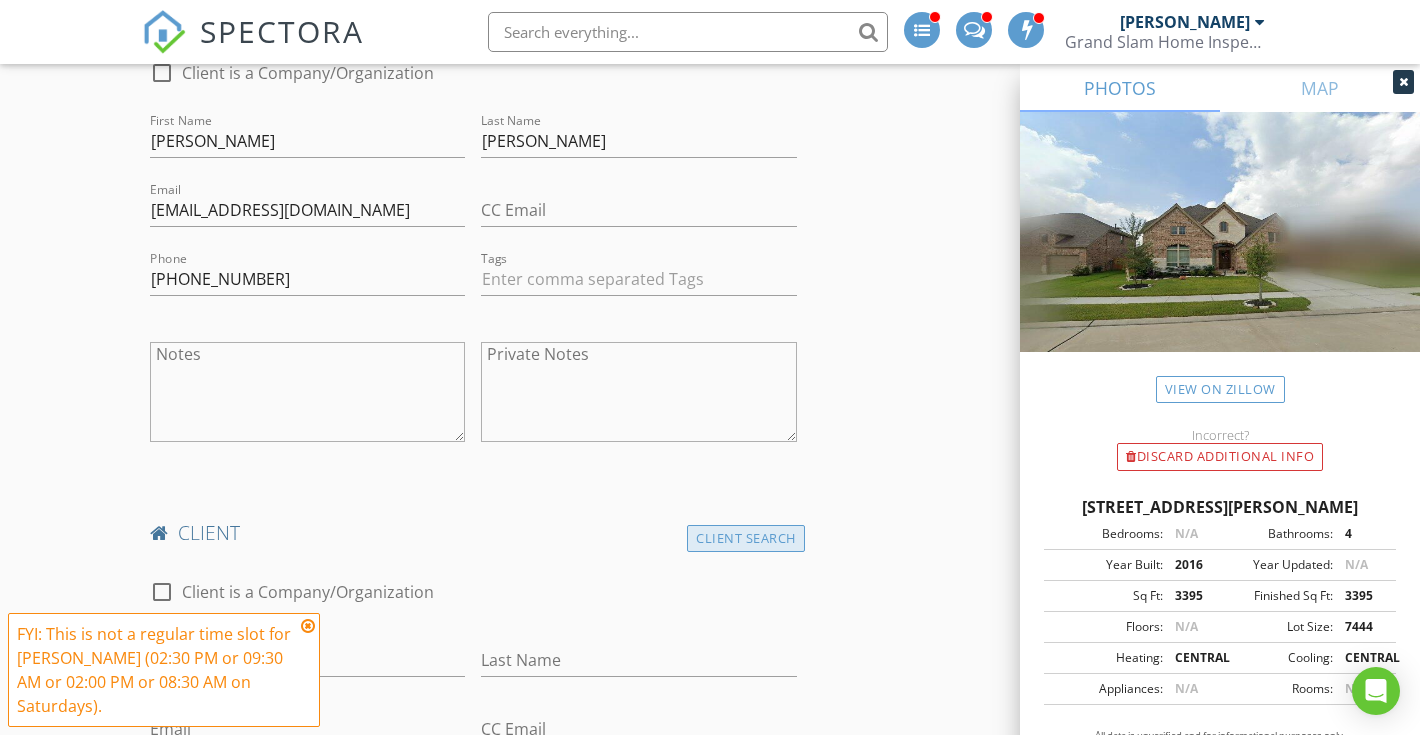 click on "Client Search" at bounding box center [746, 538] 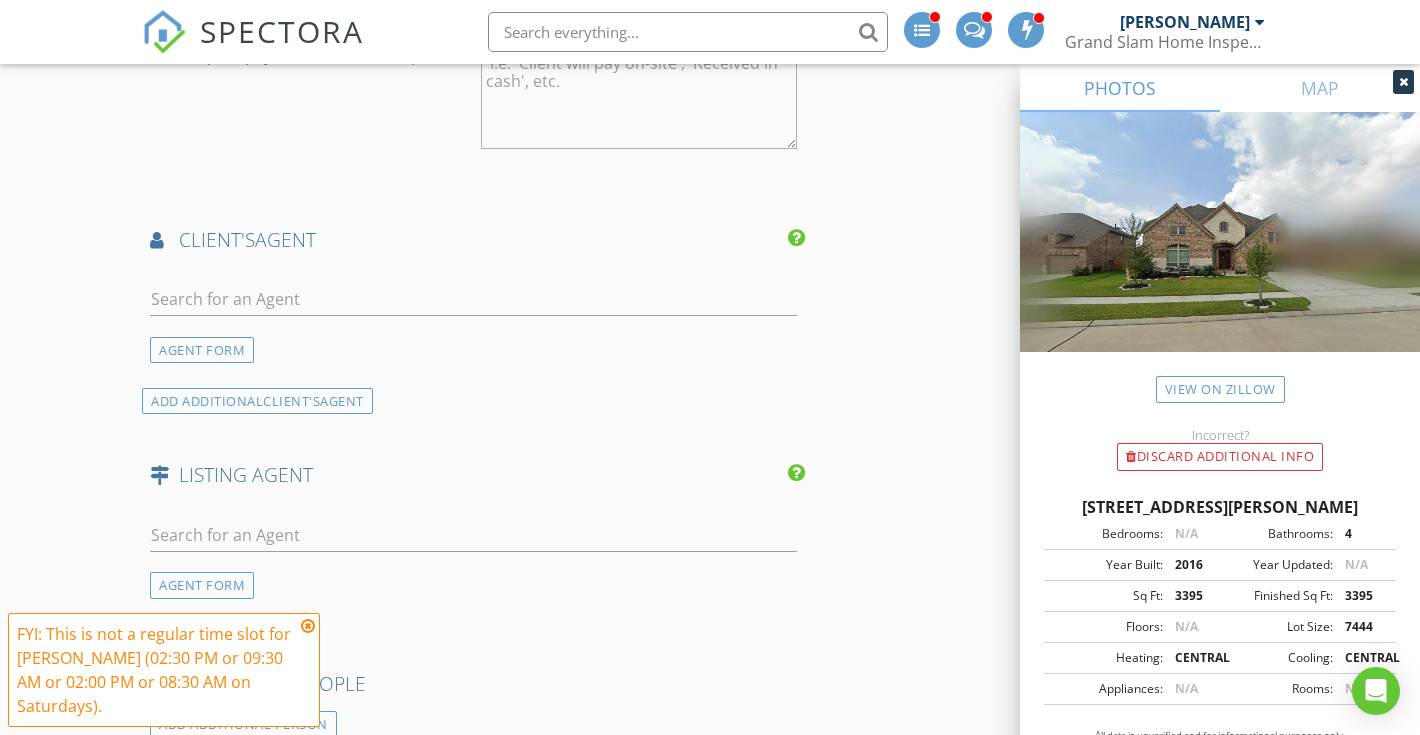 scroll, scrollTop: 2371, scrollLeft: 0, axis: vertical 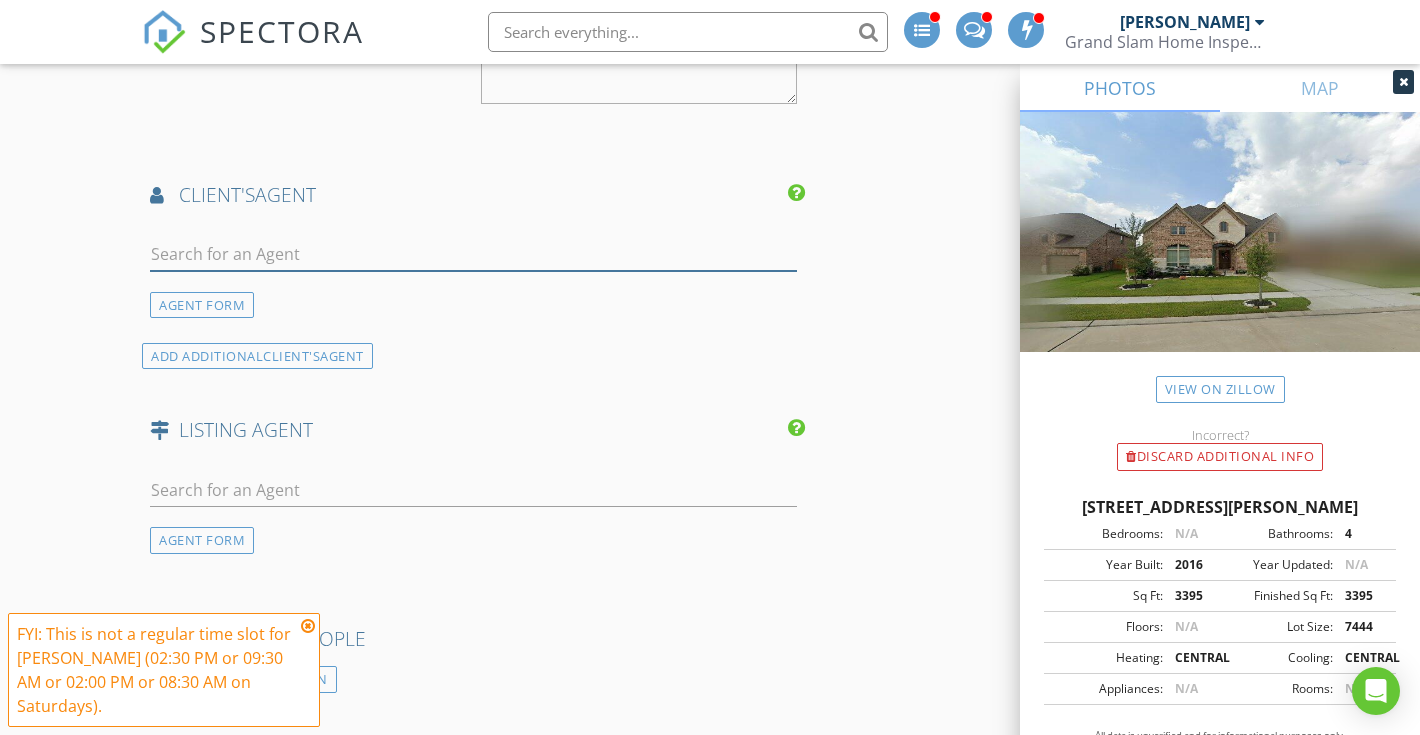 click at bounding box center [473, 254] 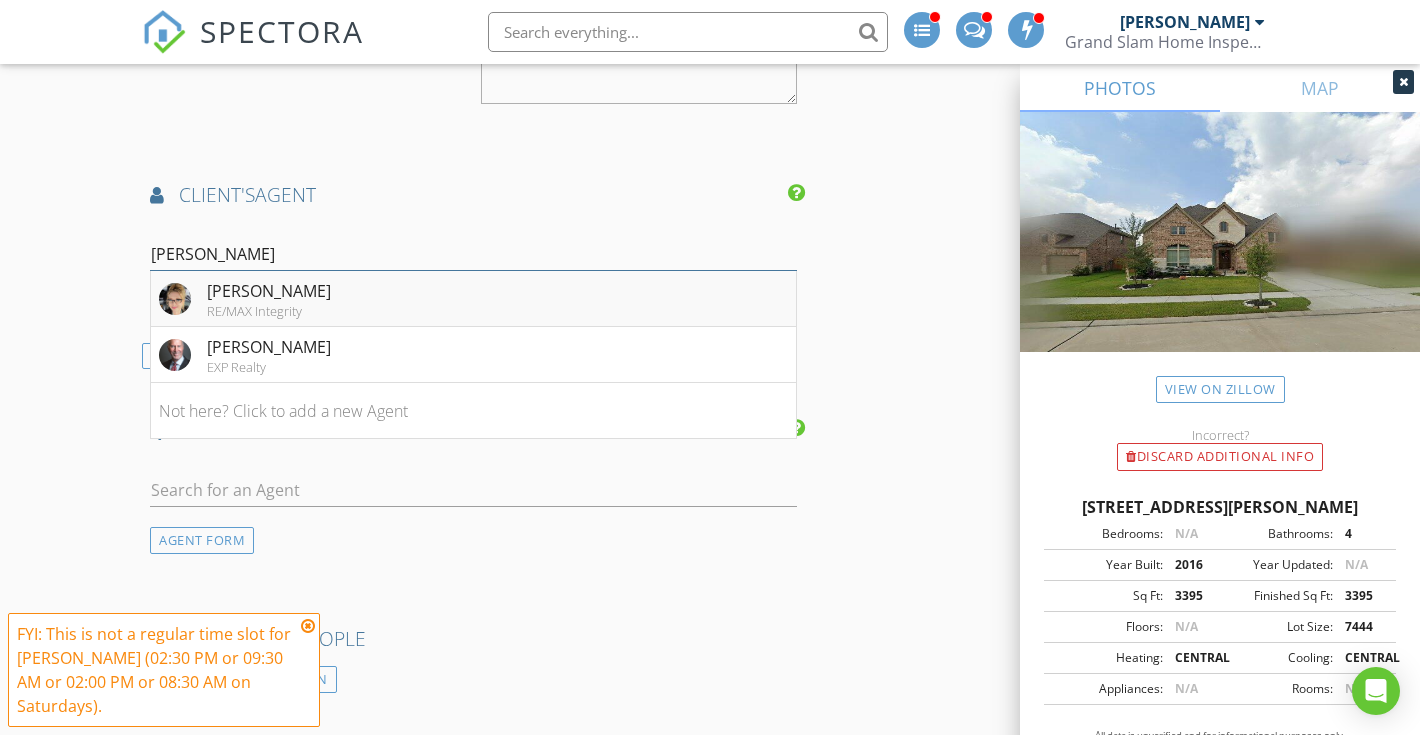 type on "Frank" 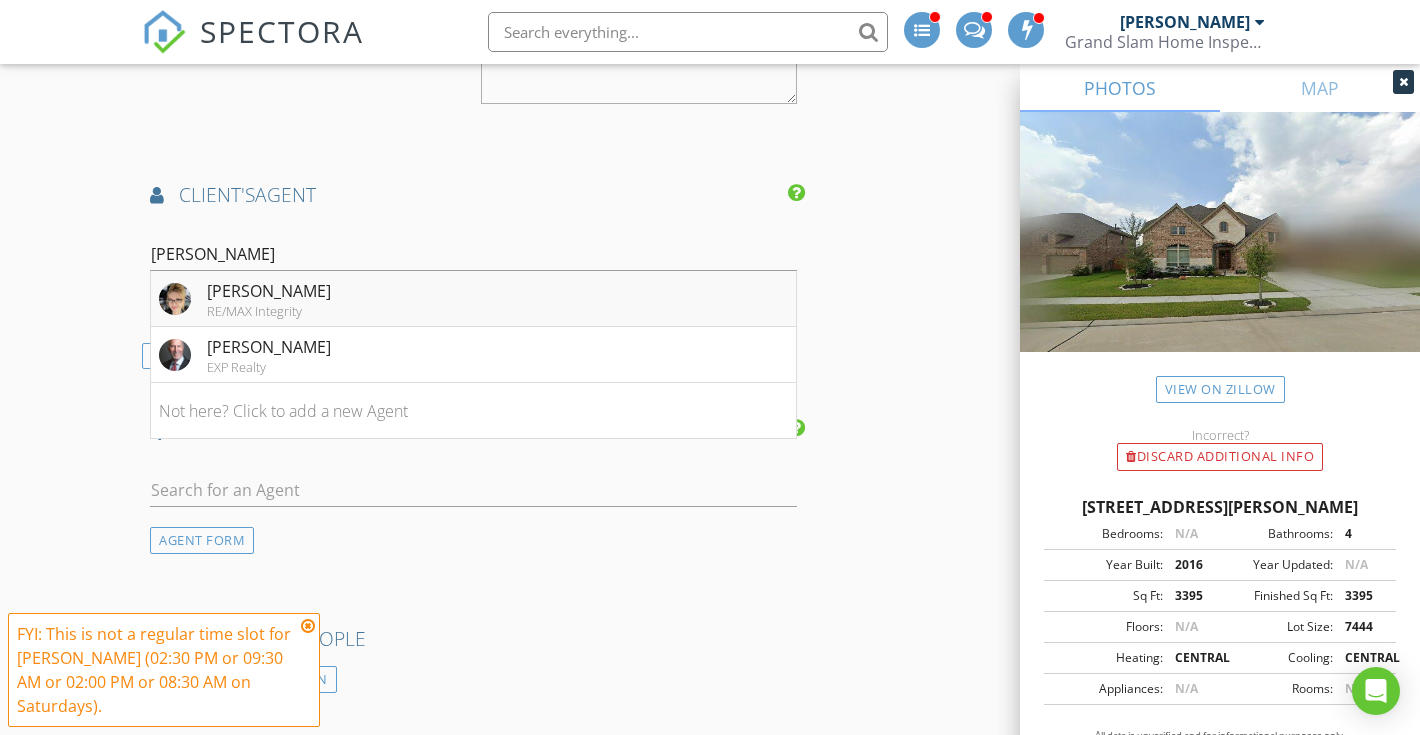 click on "Melissa Franklin
RE/MAX Integrity" at bounding box center [473, 299] 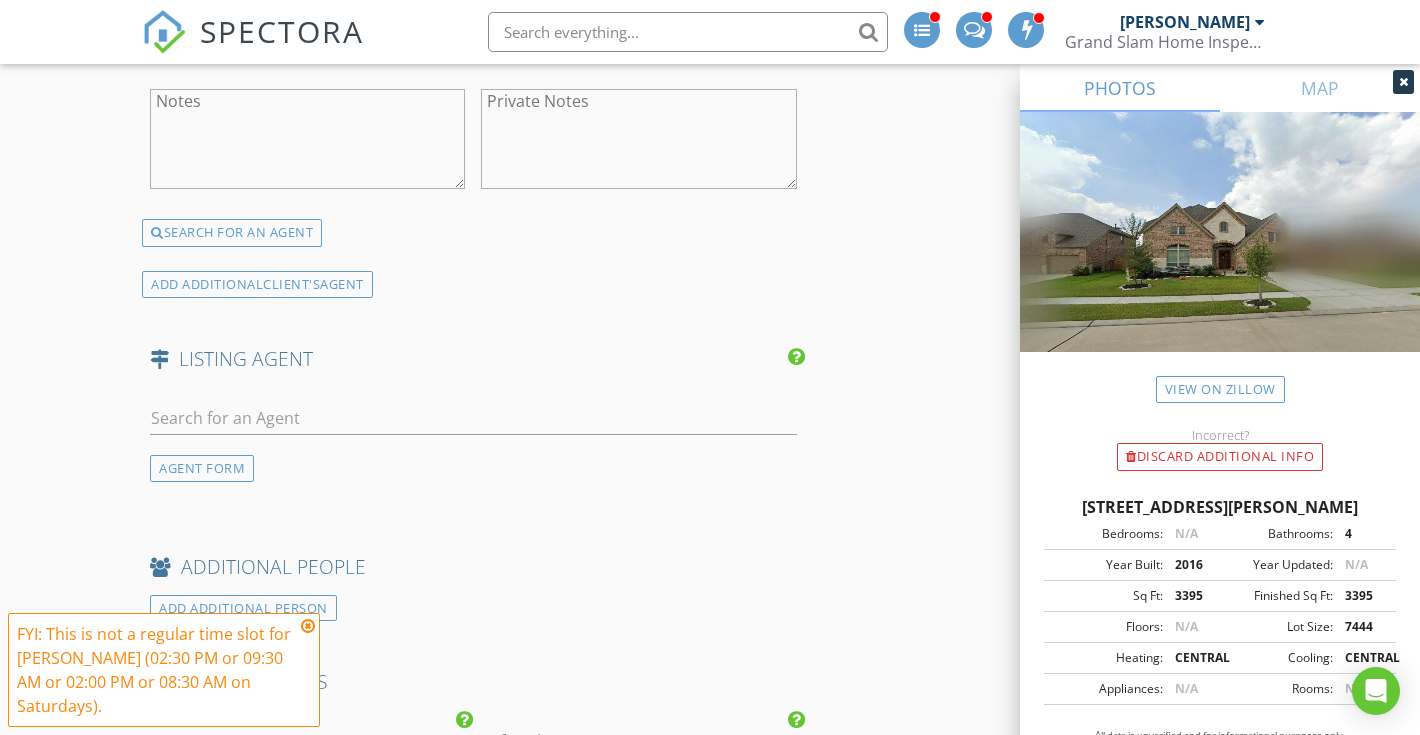 scroll, scrollTop: 2840, scrollLeft: 0, axis: vertical 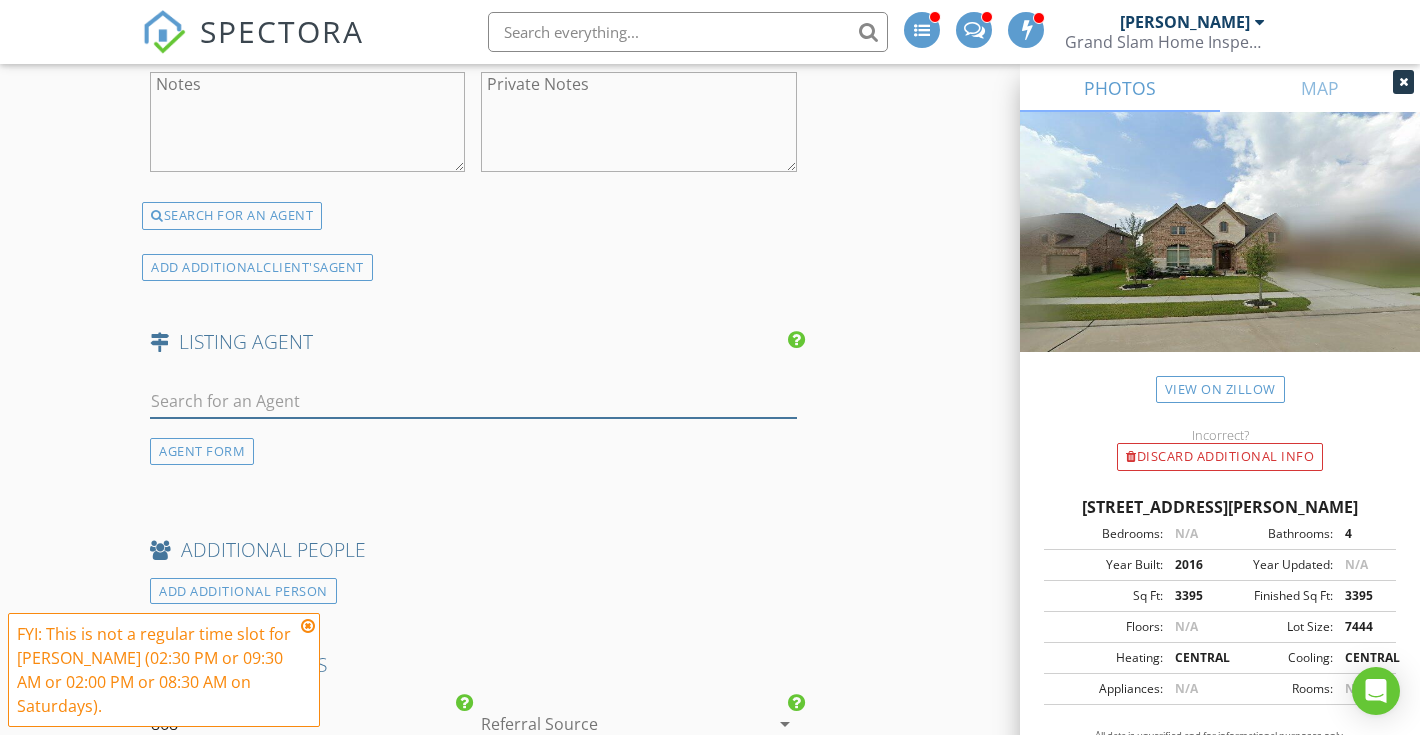 click at bounding box center (473, 401) 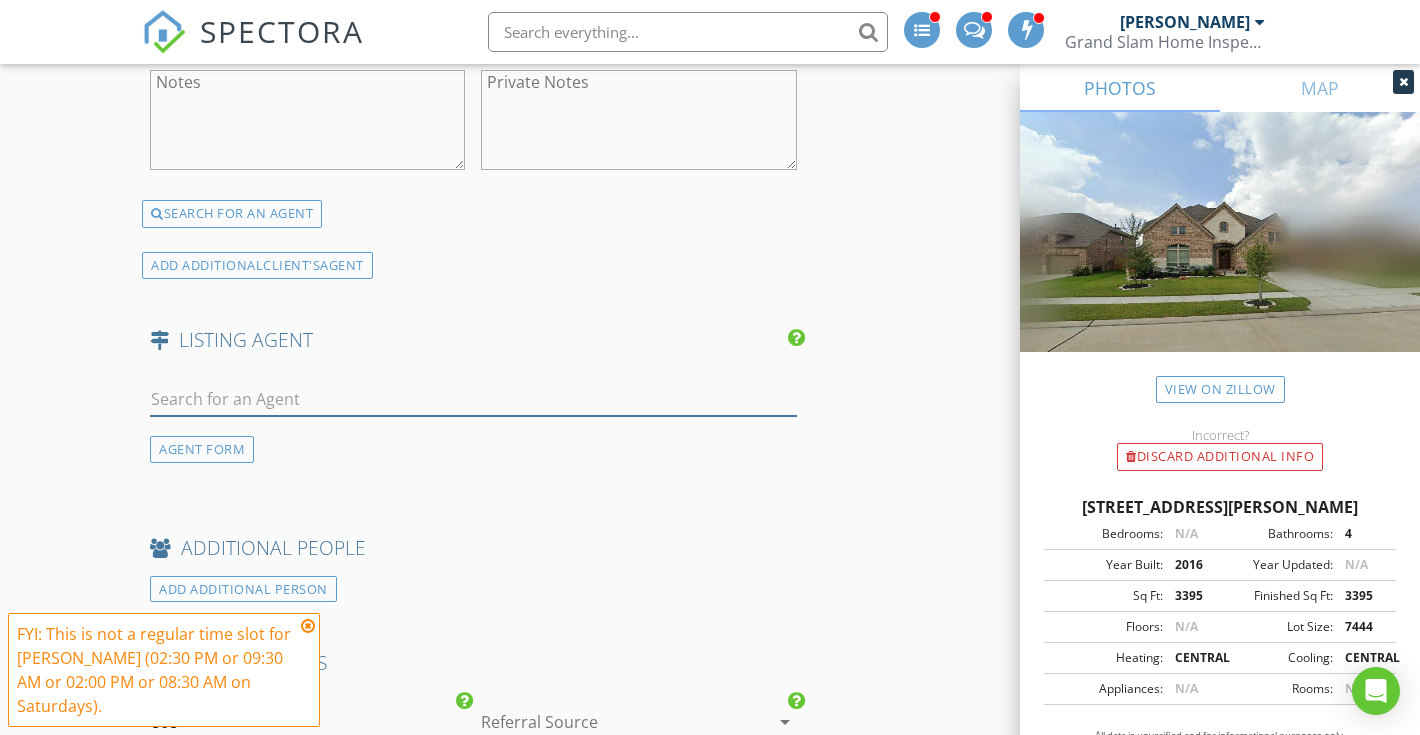 scroll, scrollTop: 2843, scrollLeft: 0, axis: vertical 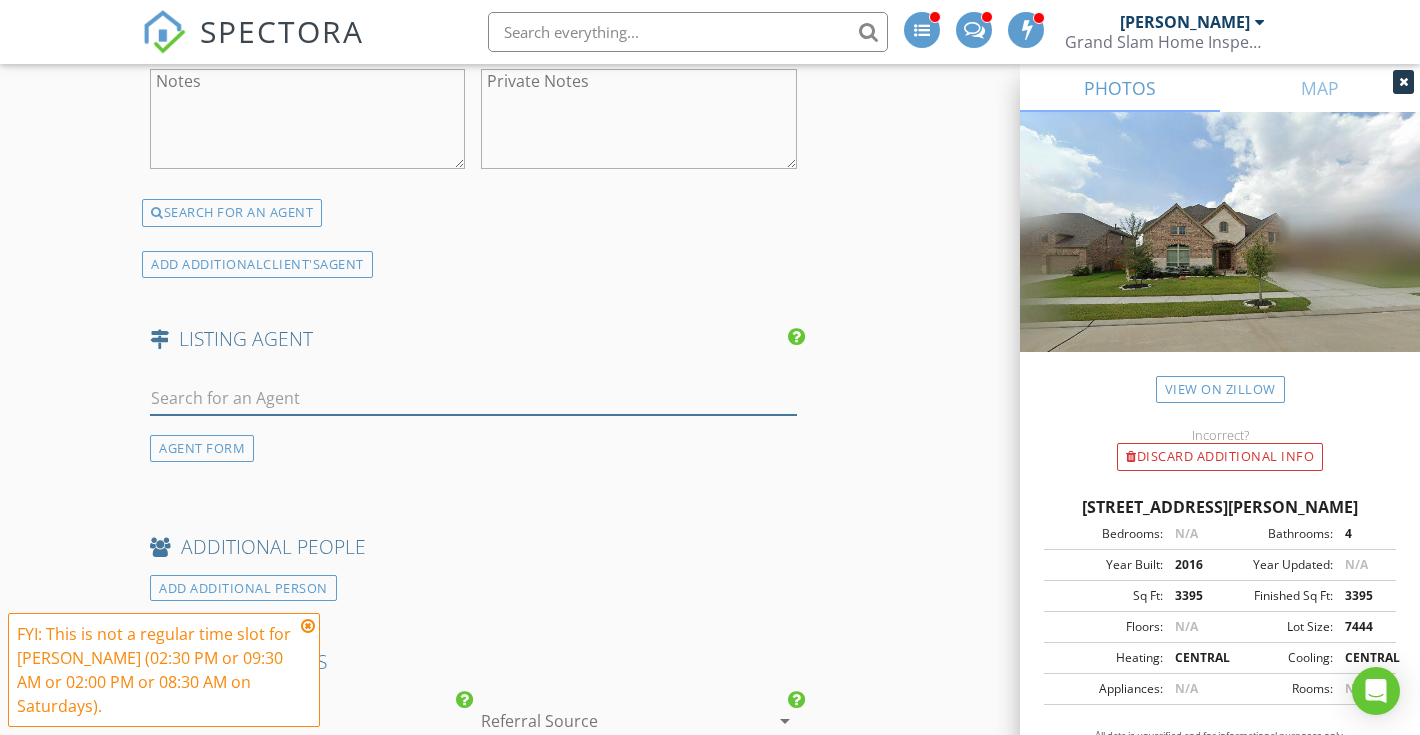 click at bounding box center (473, 398) 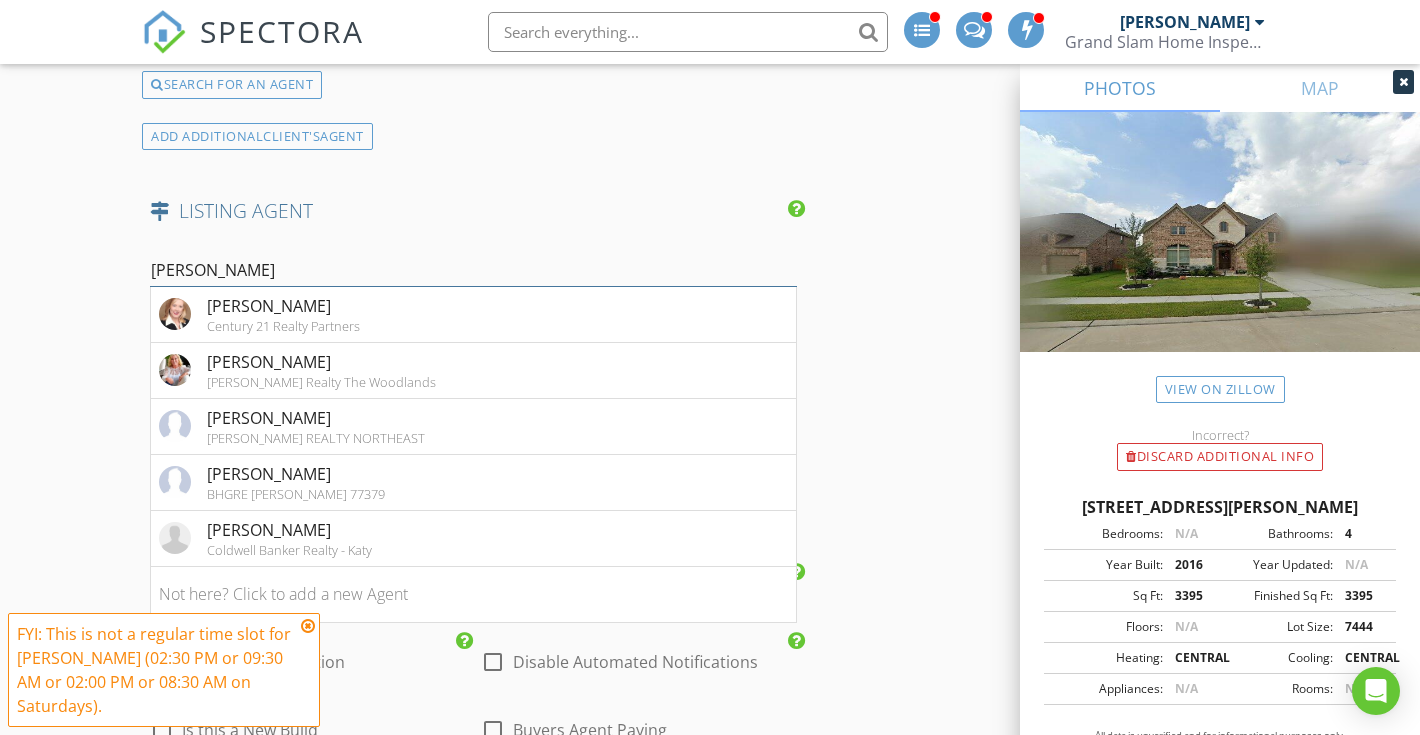scroll, scrollTop: 2978, scrollLeft: 0, axis: vertical 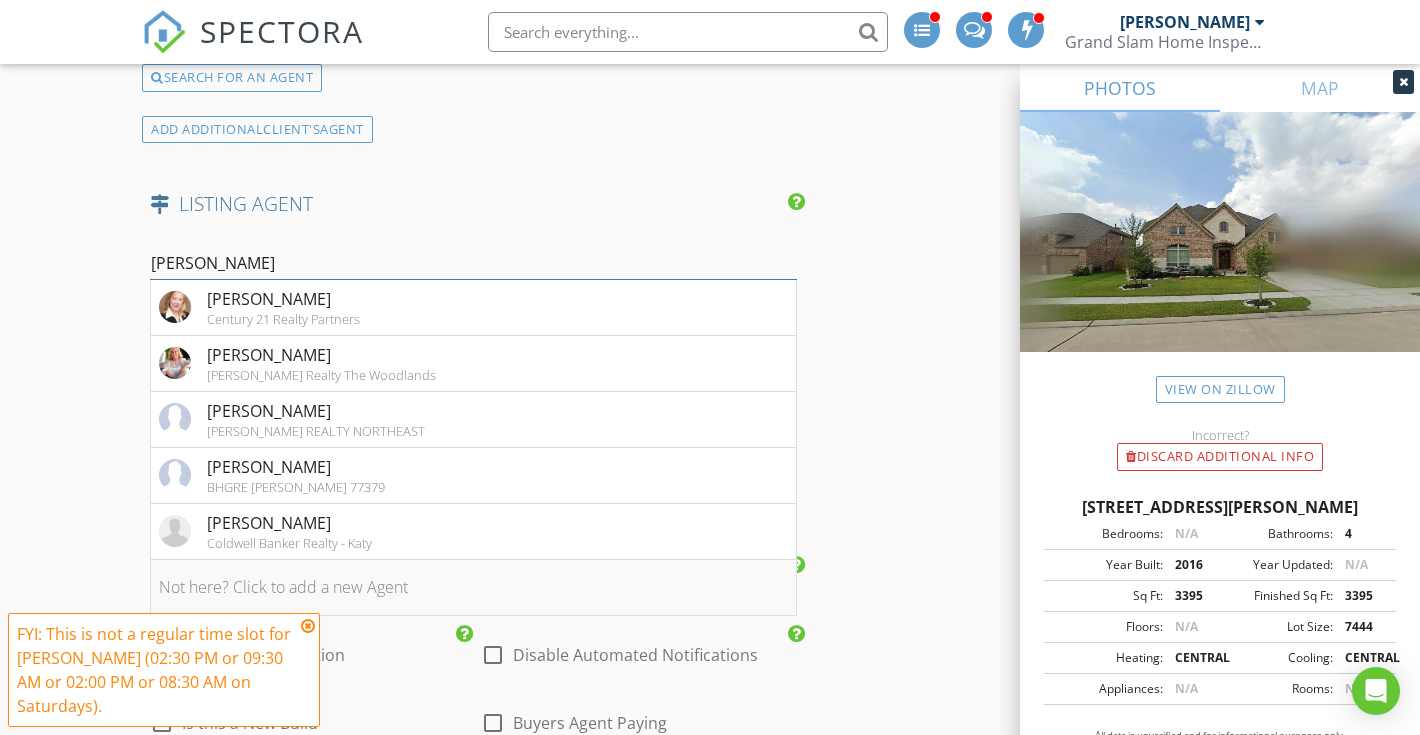 type on "Dian" 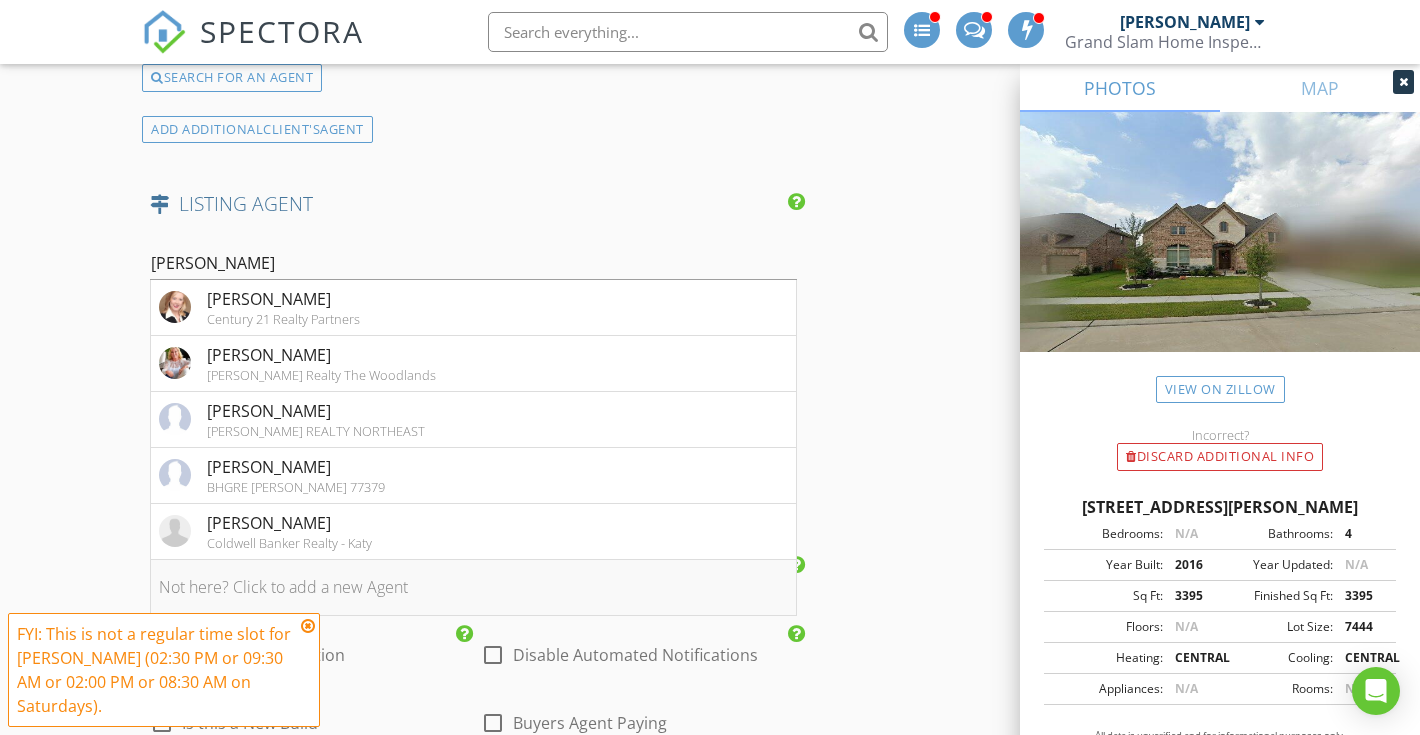 click on "Not here? Click to add a new Agent" at bounding box center [473, 588] 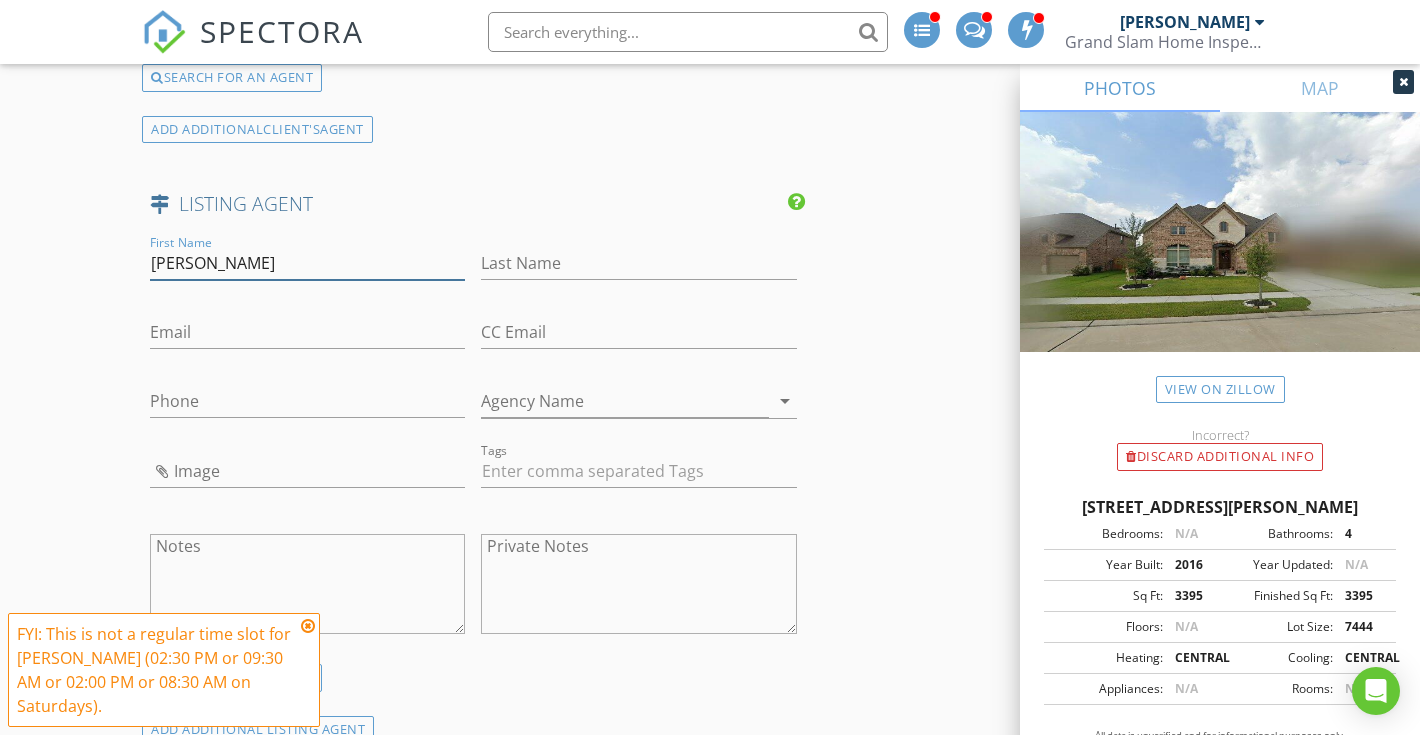 type on "Diane" 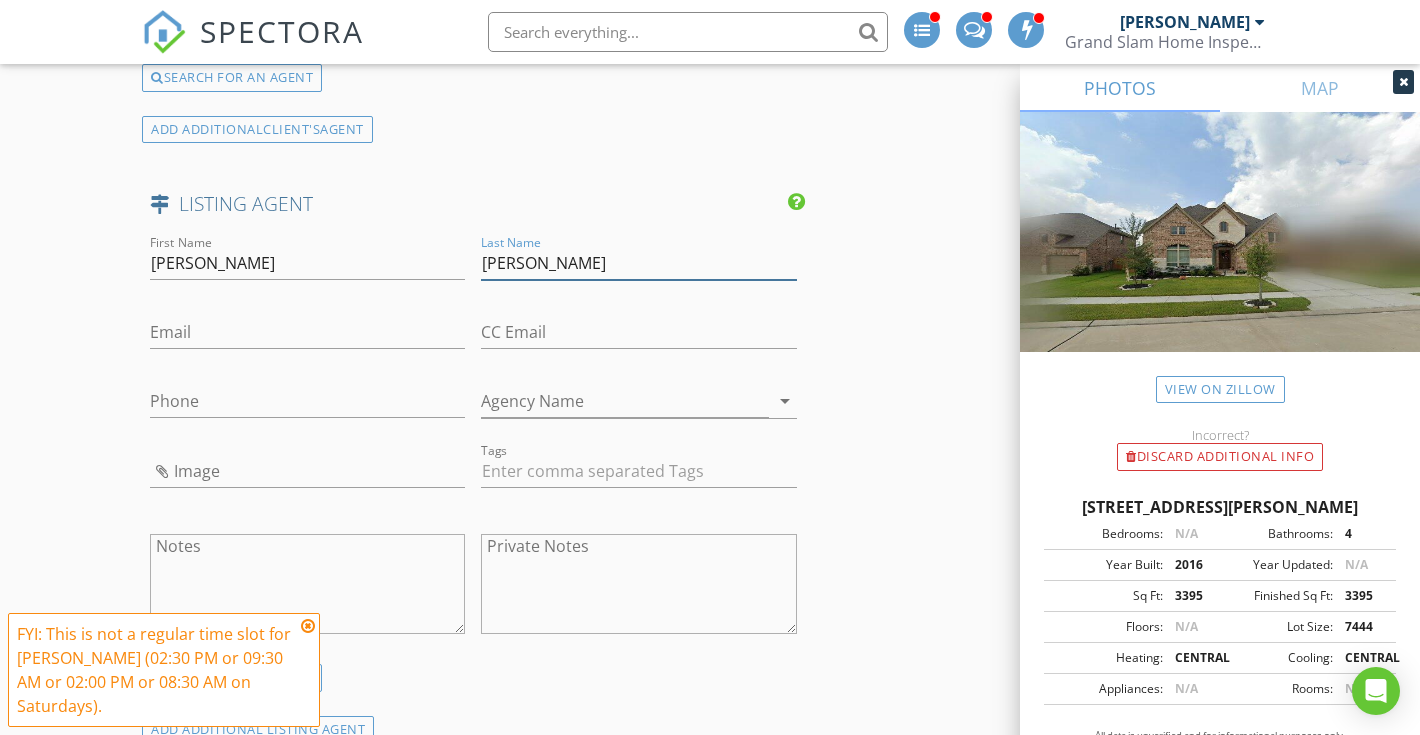 type on "Campbell" 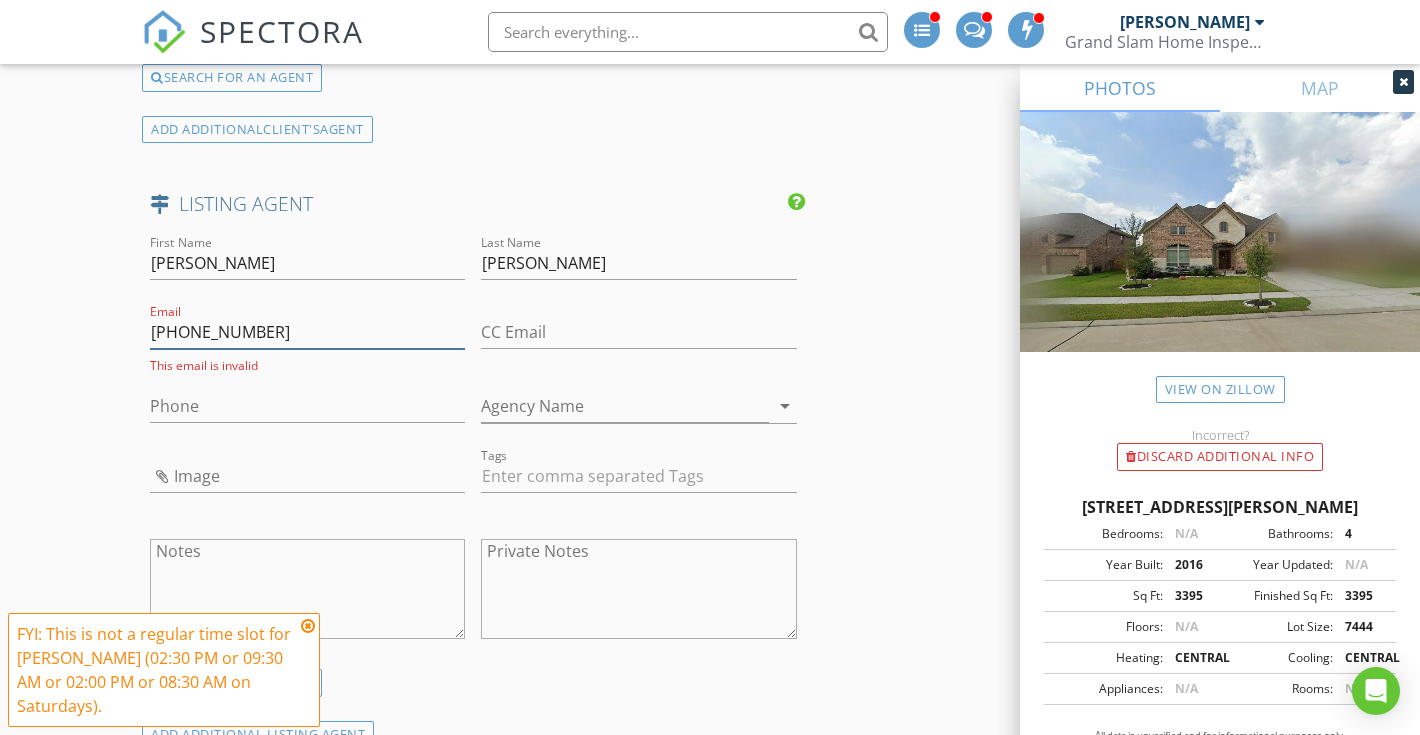 type on "[PHONE_NUMBER]" 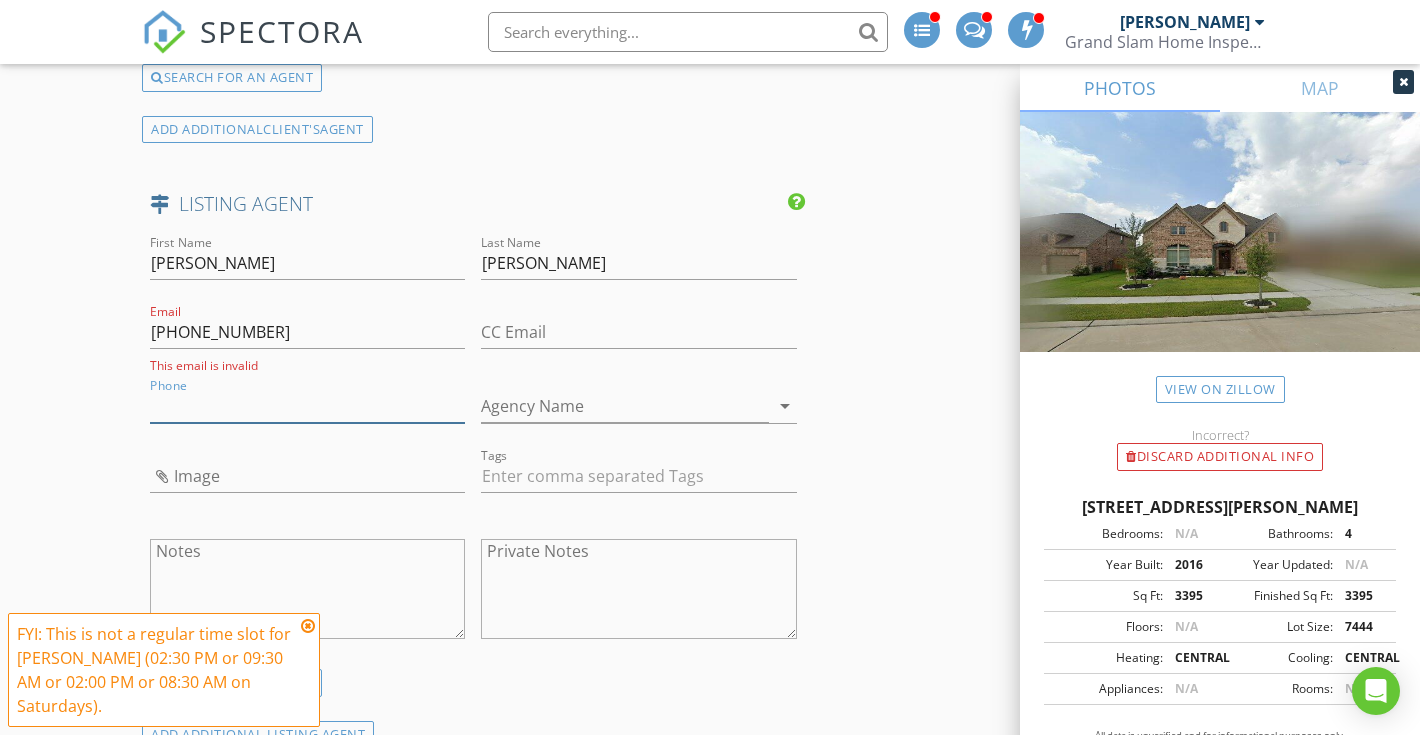 click on "Phone" at bounding box center (307, 406) 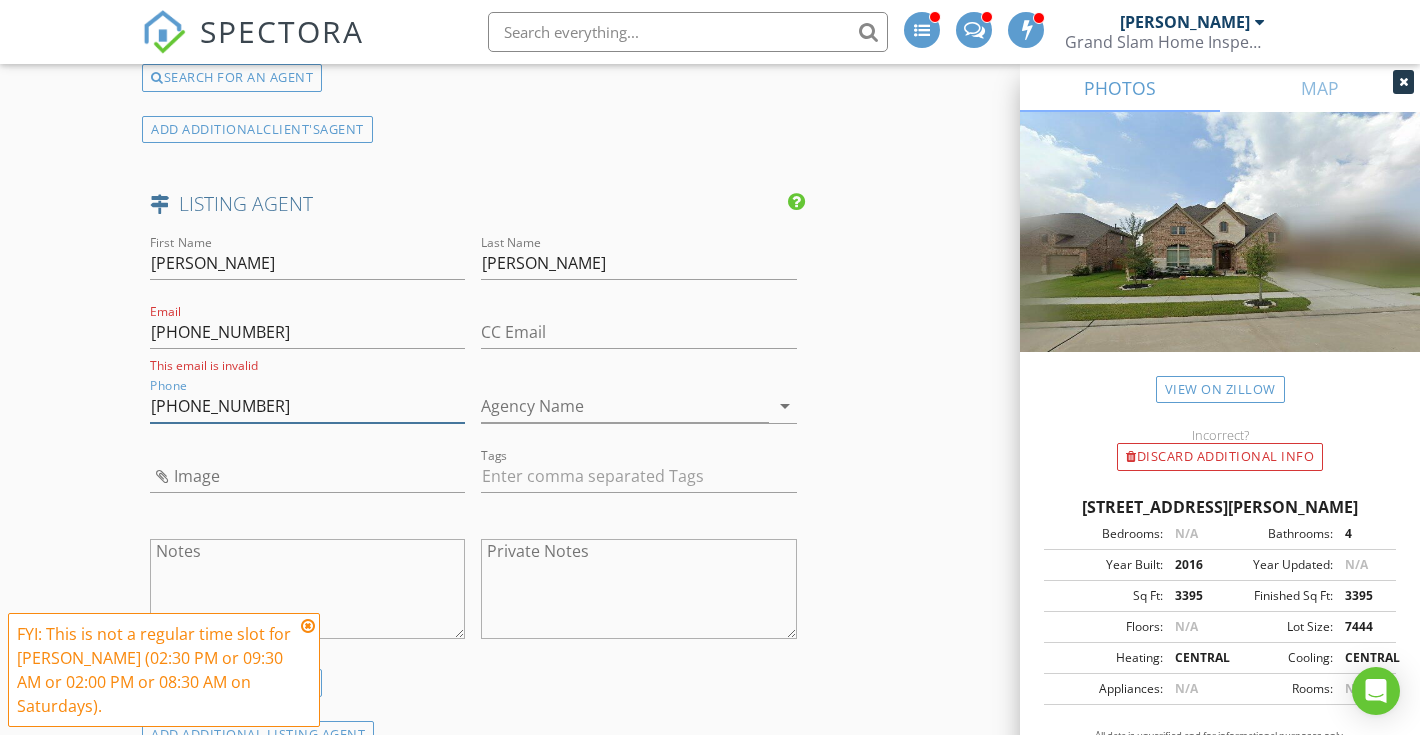 type on "[PHONE_NUMBER]" 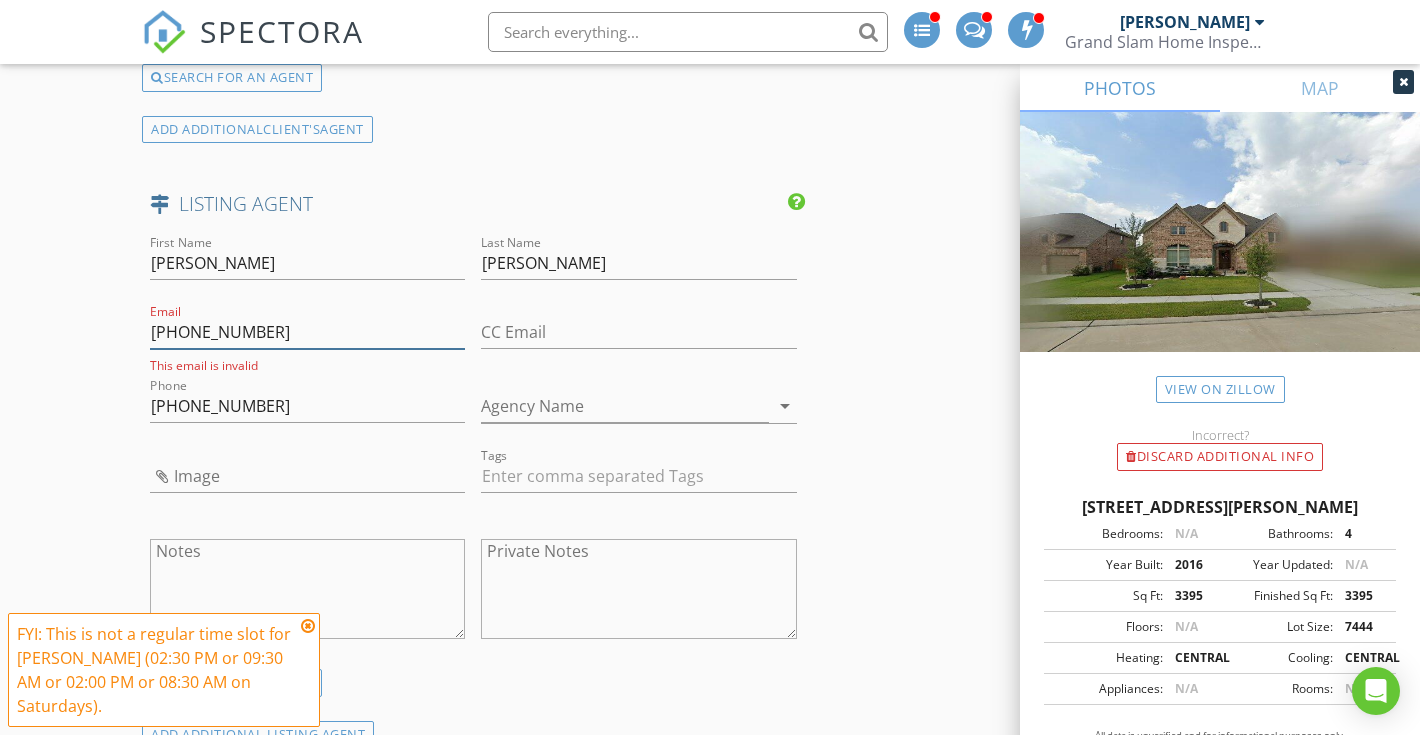drag, startPoint x: 268, startPoint y: 333, endPoint x: 103, endPoint y: 332, distance: 165.00304 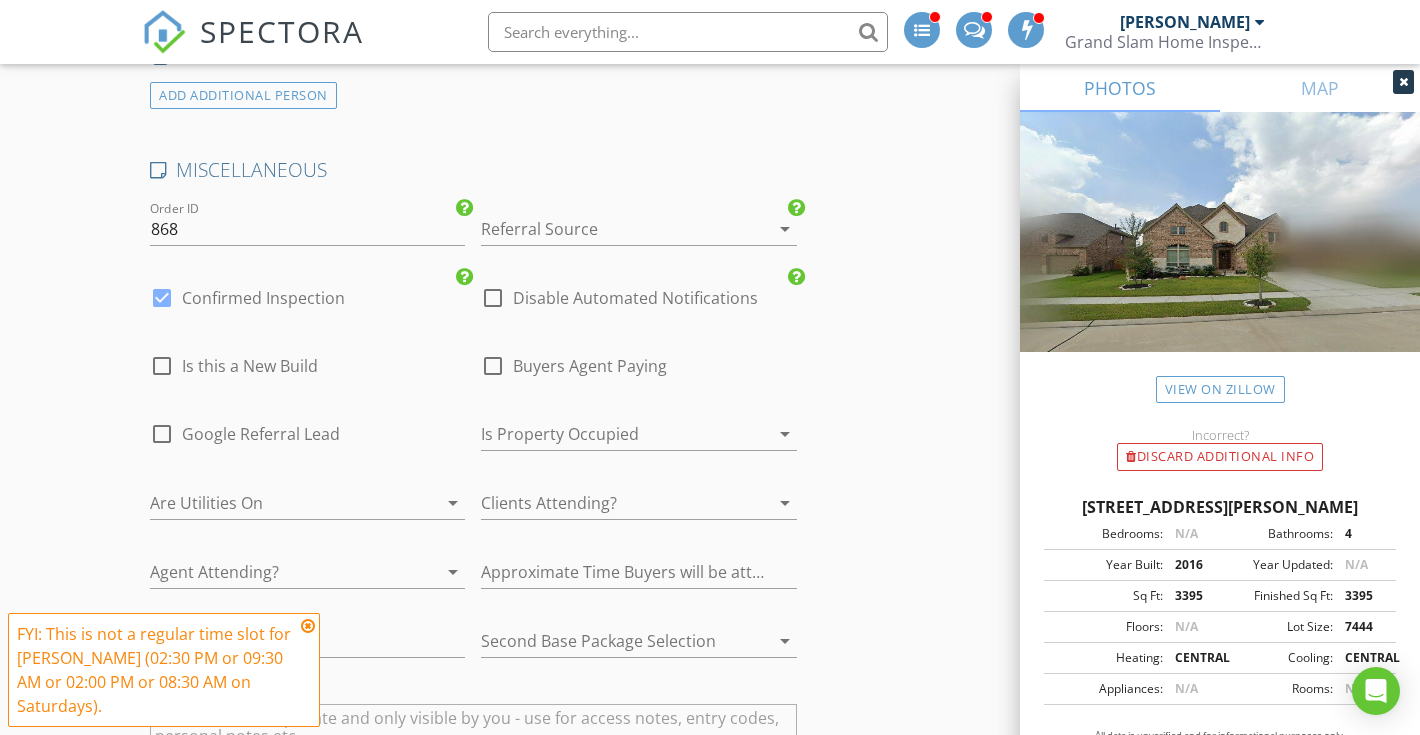 scroll, scrollTop: 3749, scrollLeft: 0, axis: vertical 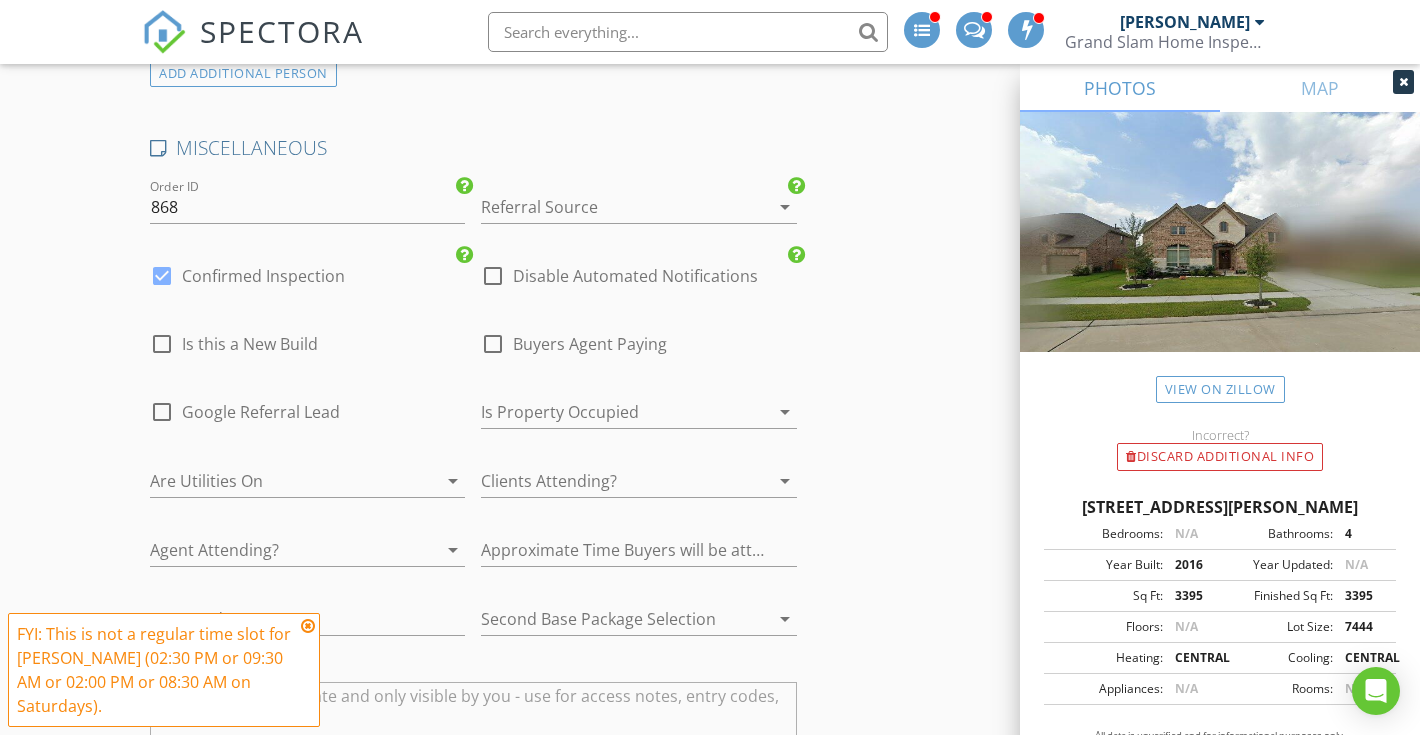 type on "Dianeecamp@yahoo.com" 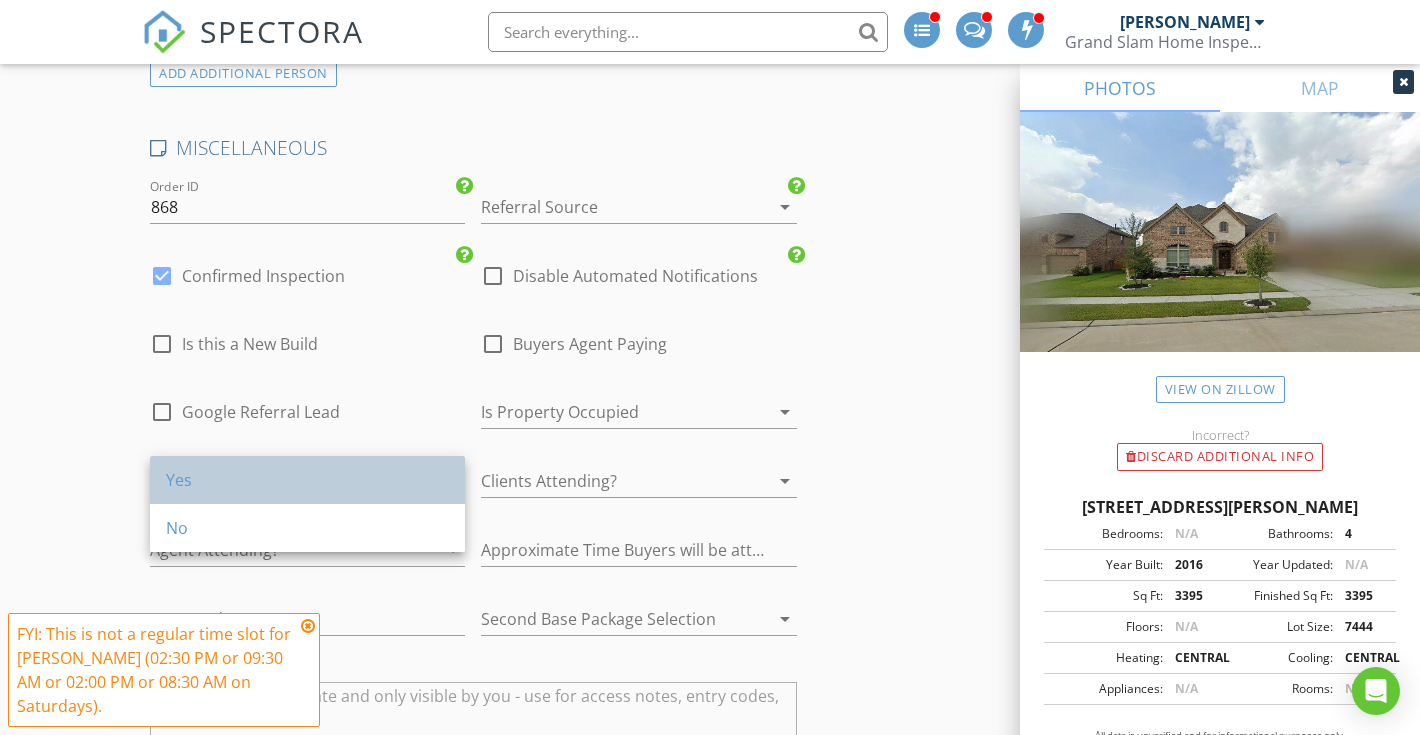click on "Yes" at bounding box center (307, 480) 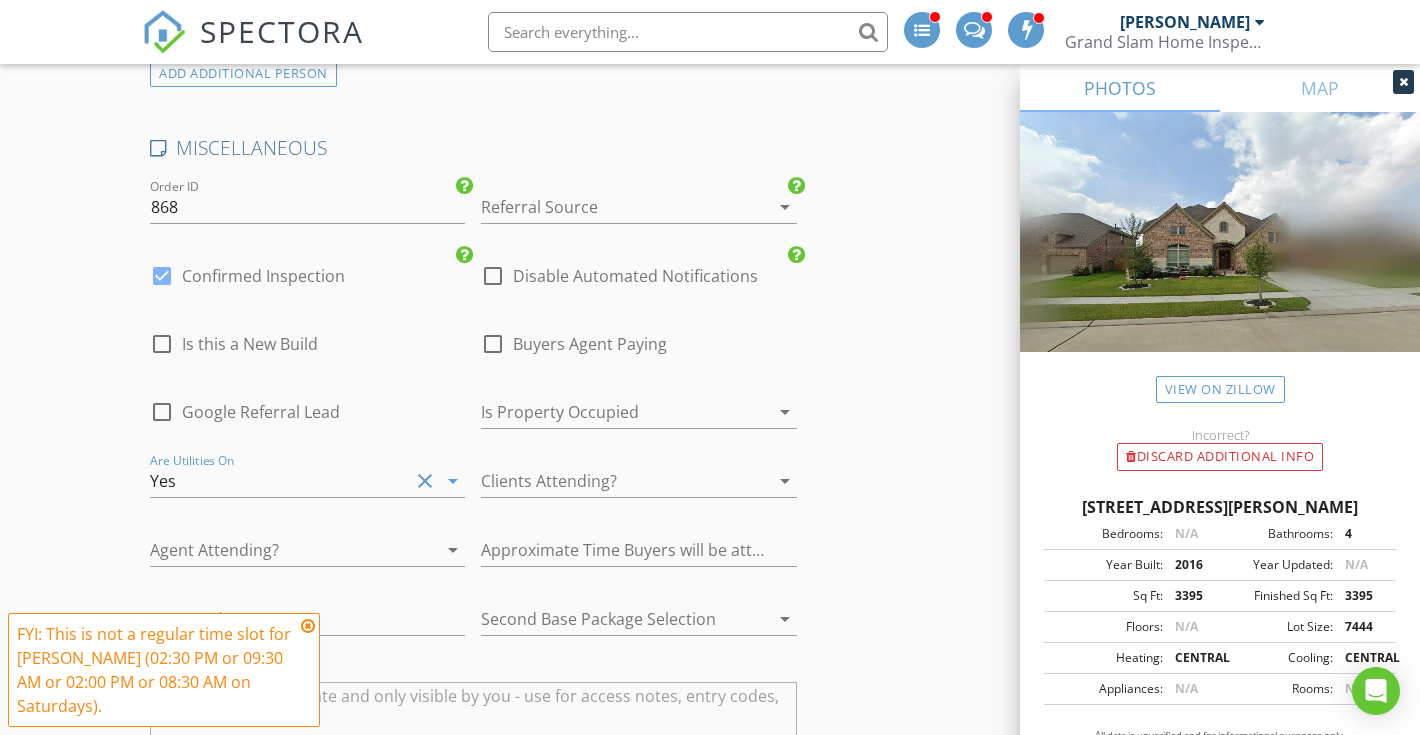 scroll, scrollTop: 3904, scrollLeft: 0, axis: vertical 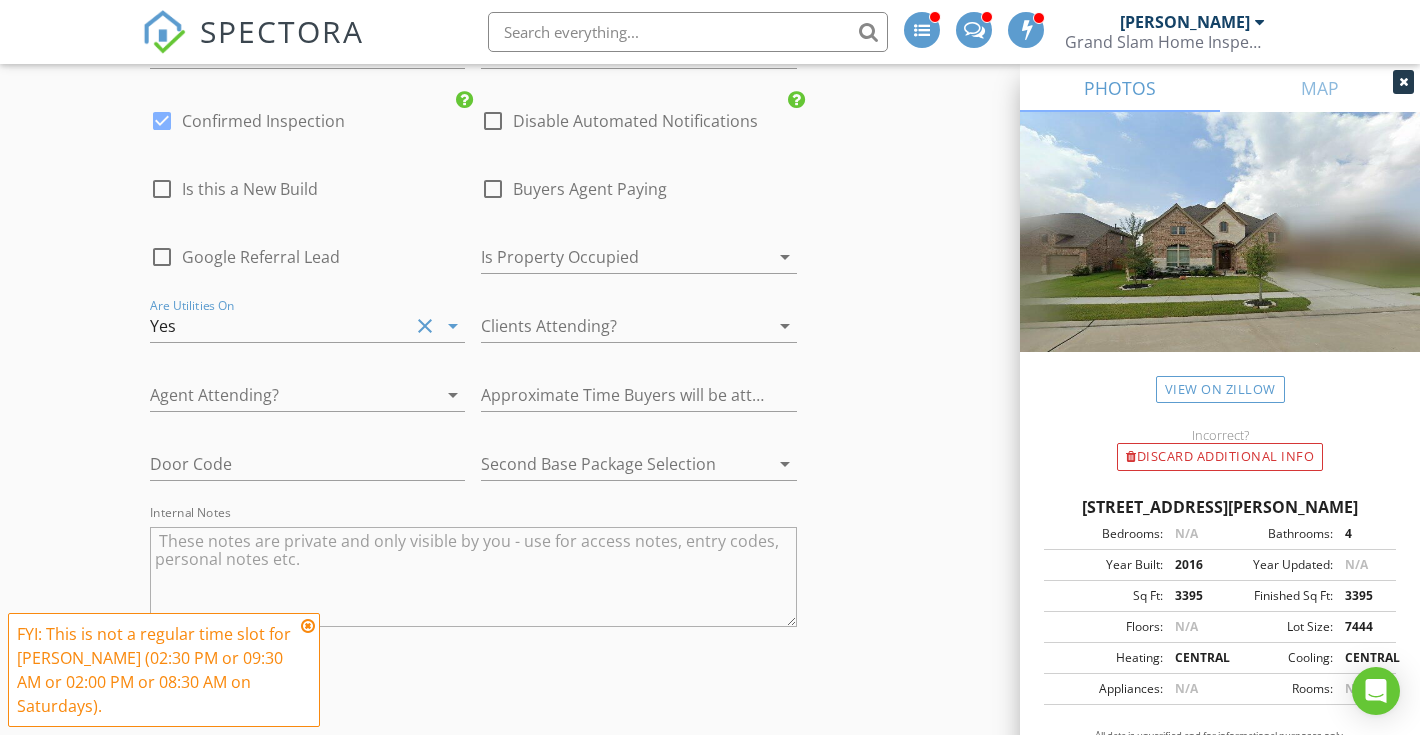 click at bounding box center [610, 257] 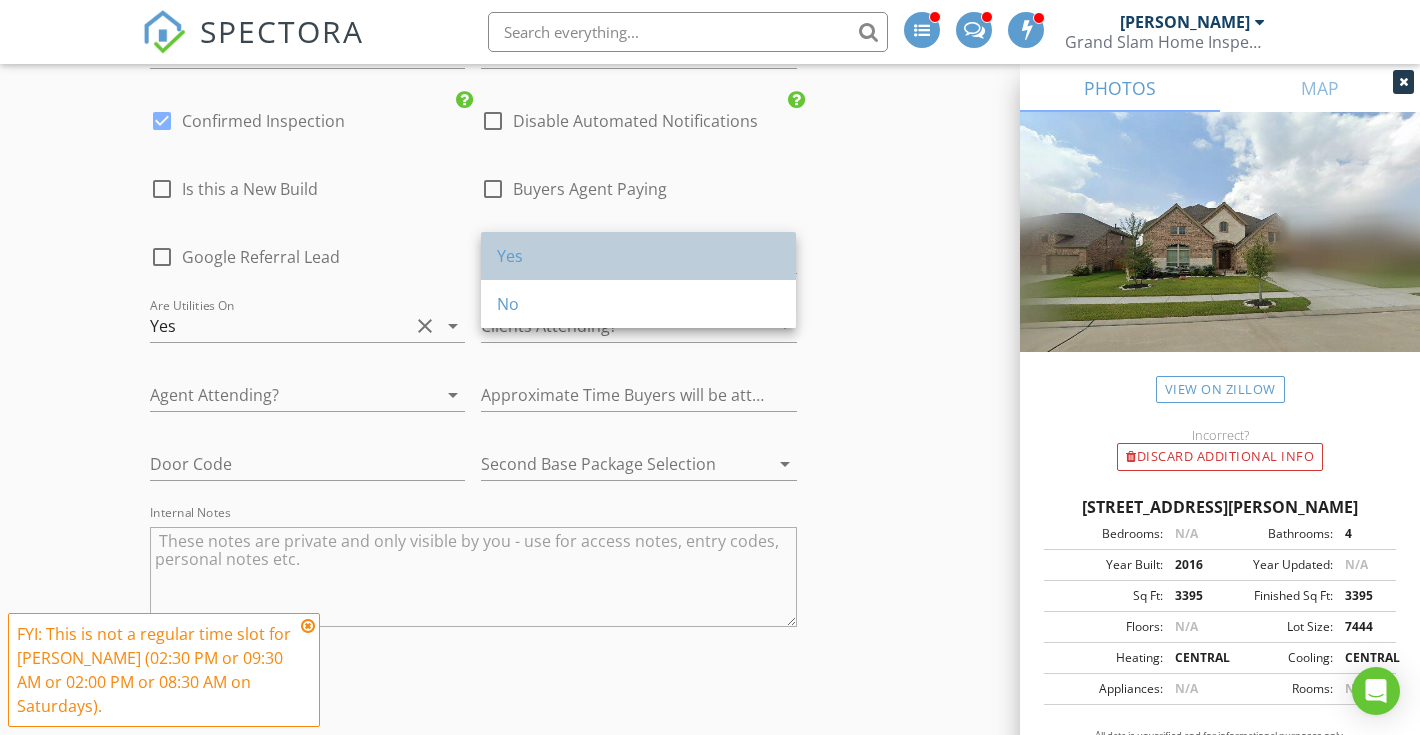 click on "Yes" at bounding box center (638, 256) 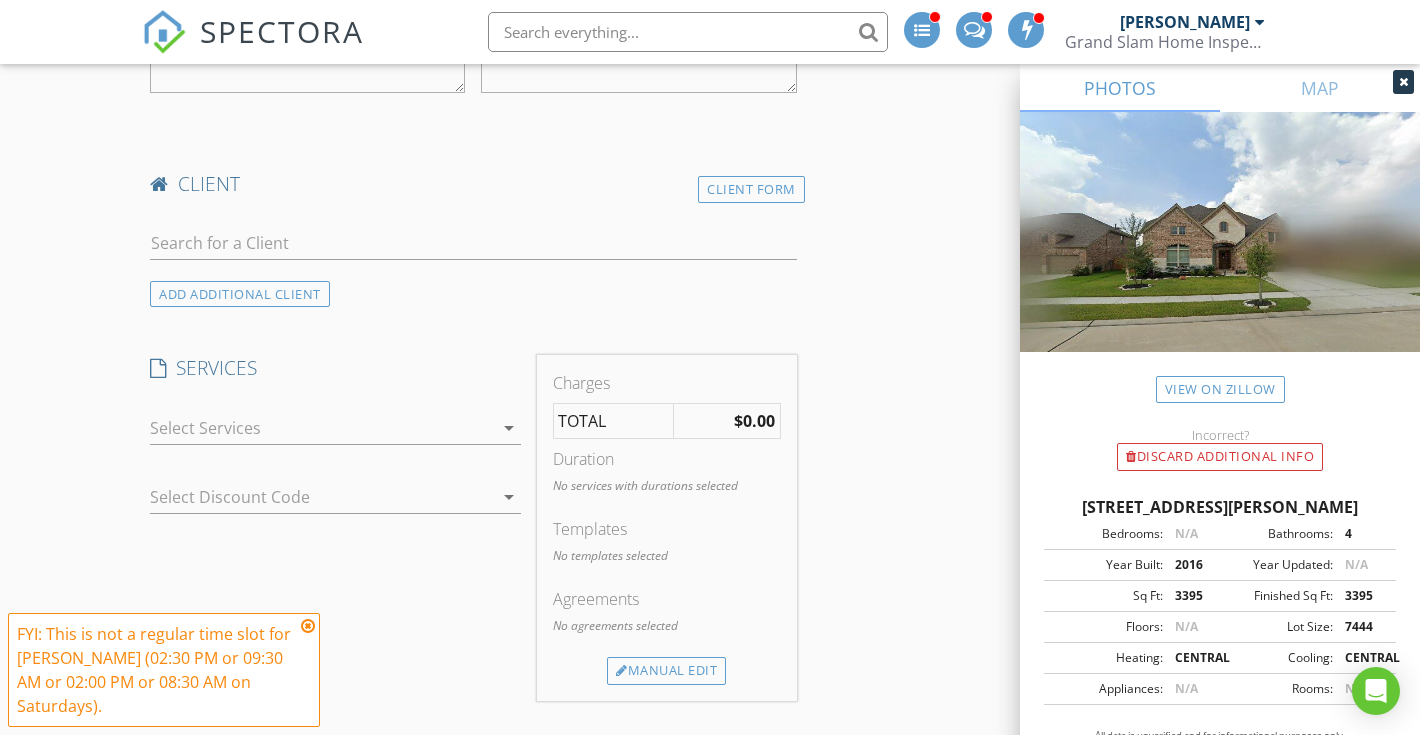 scroll, scrollTop: 1422, scrollLeft: 0, axis: vertical 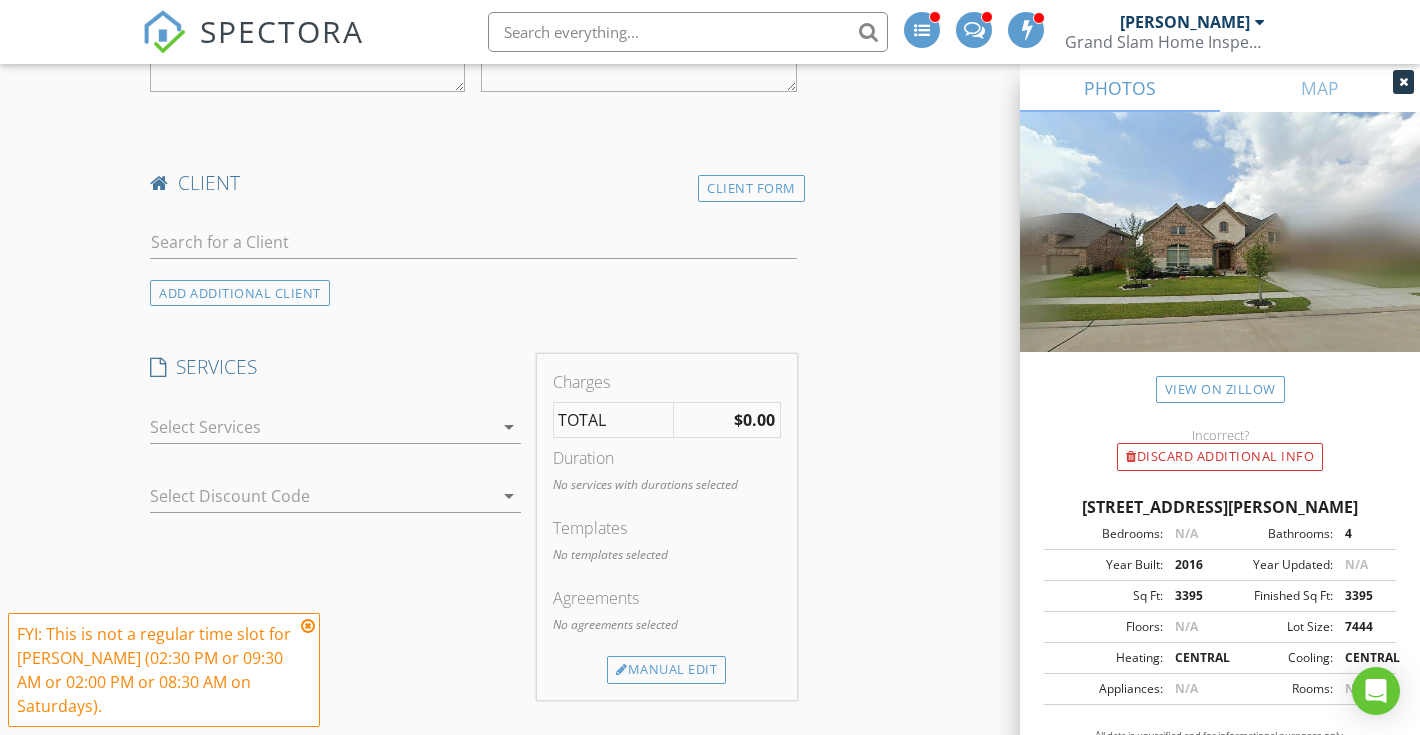 click at bounding box center [321, 427] 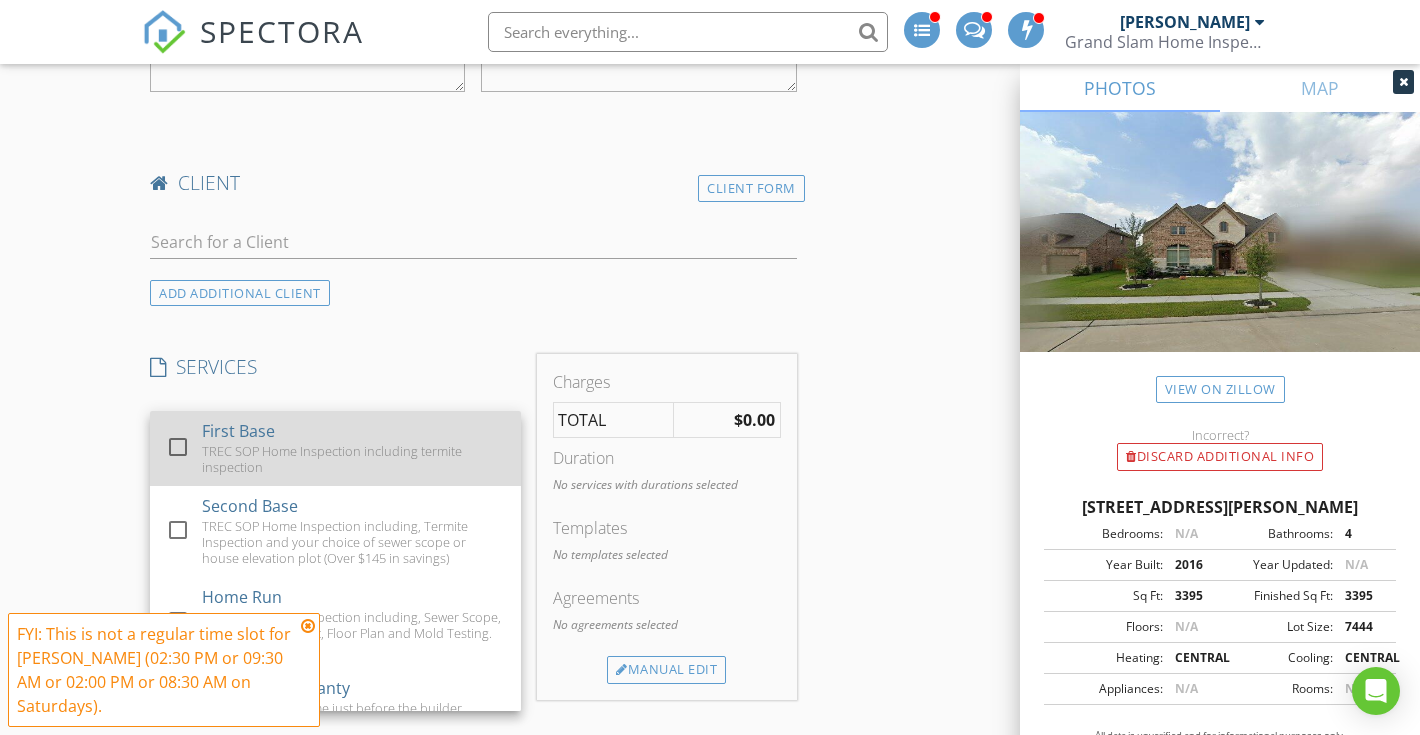 click on "First Base   TREC SOP Home Inspection including termite inspection" at bounding box center (353, 448) 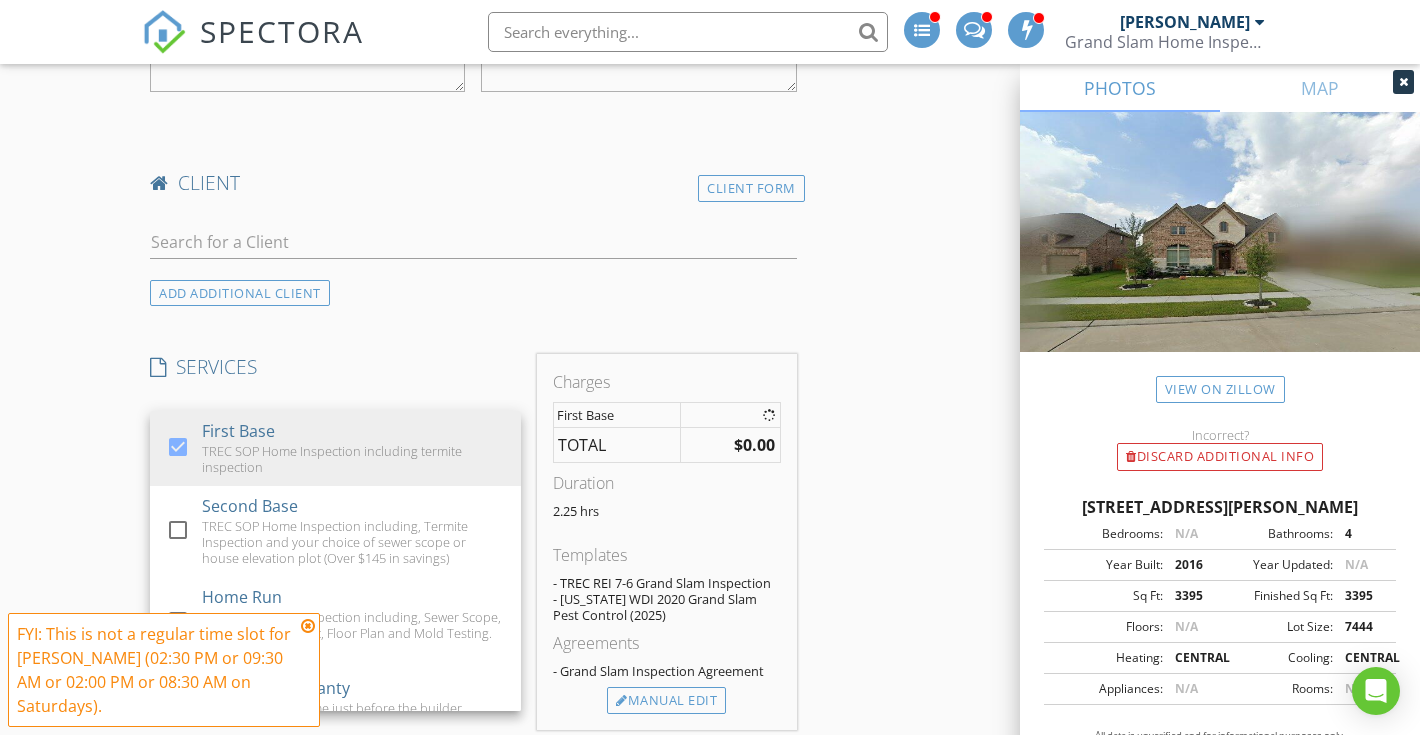 click on "SERVICES" at bounding box center (335, 367) 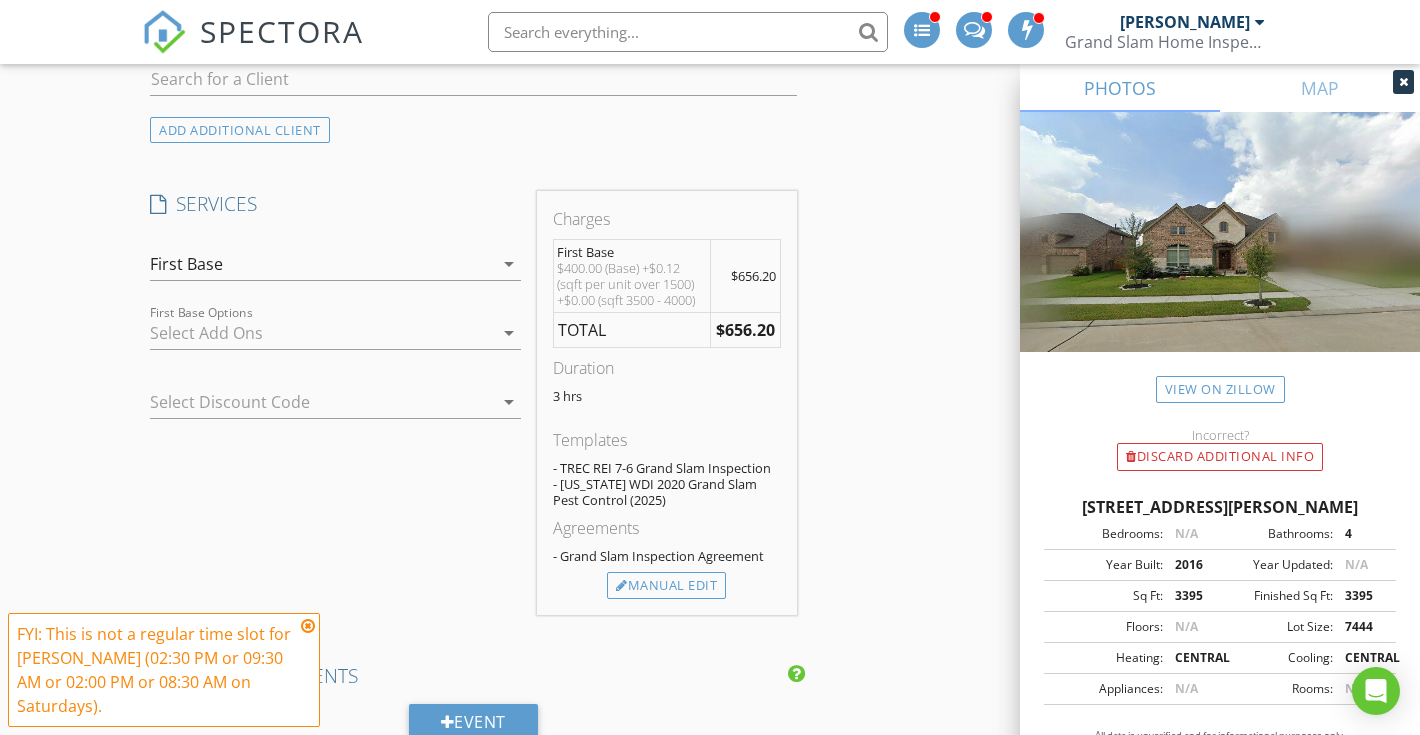 scroll, scrollTop: 1586, scrollLeft: 0, axis: vertical 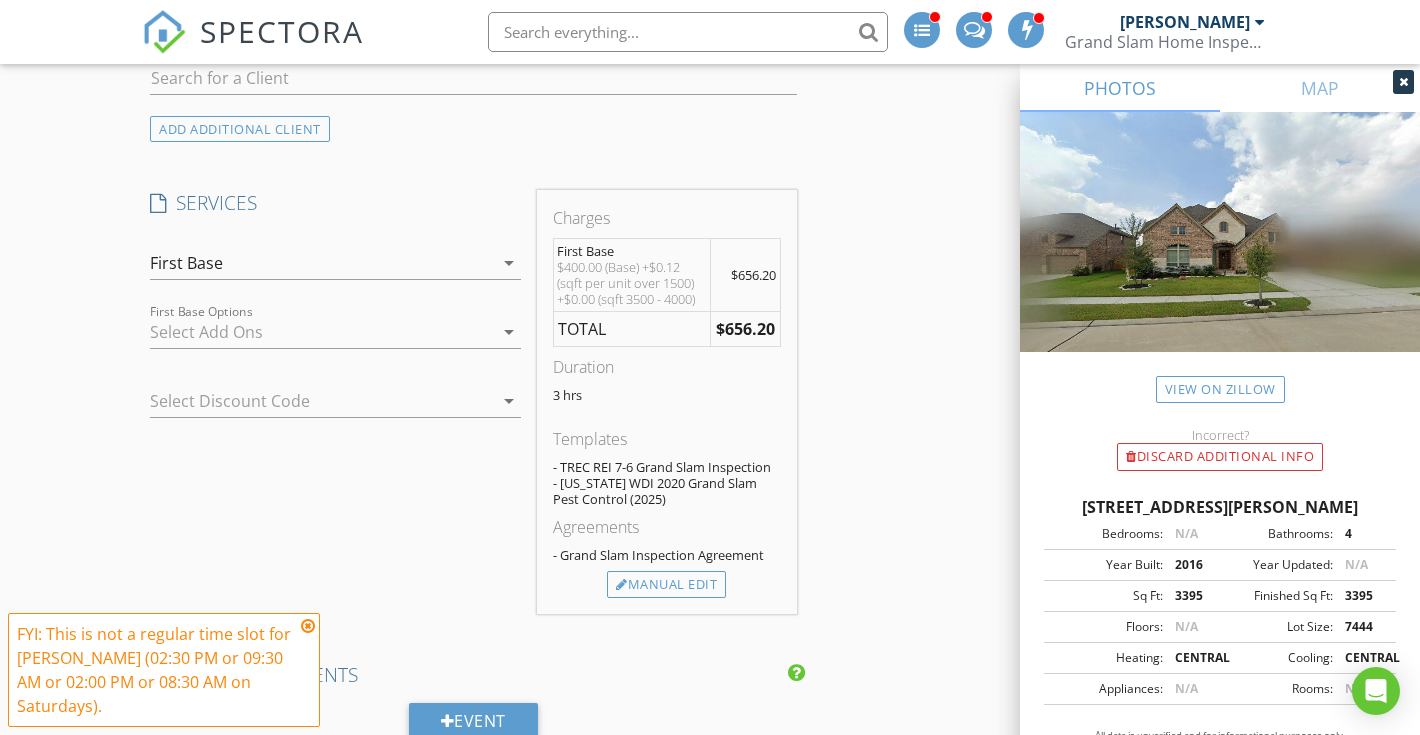 click at bounding box center [321, 332] 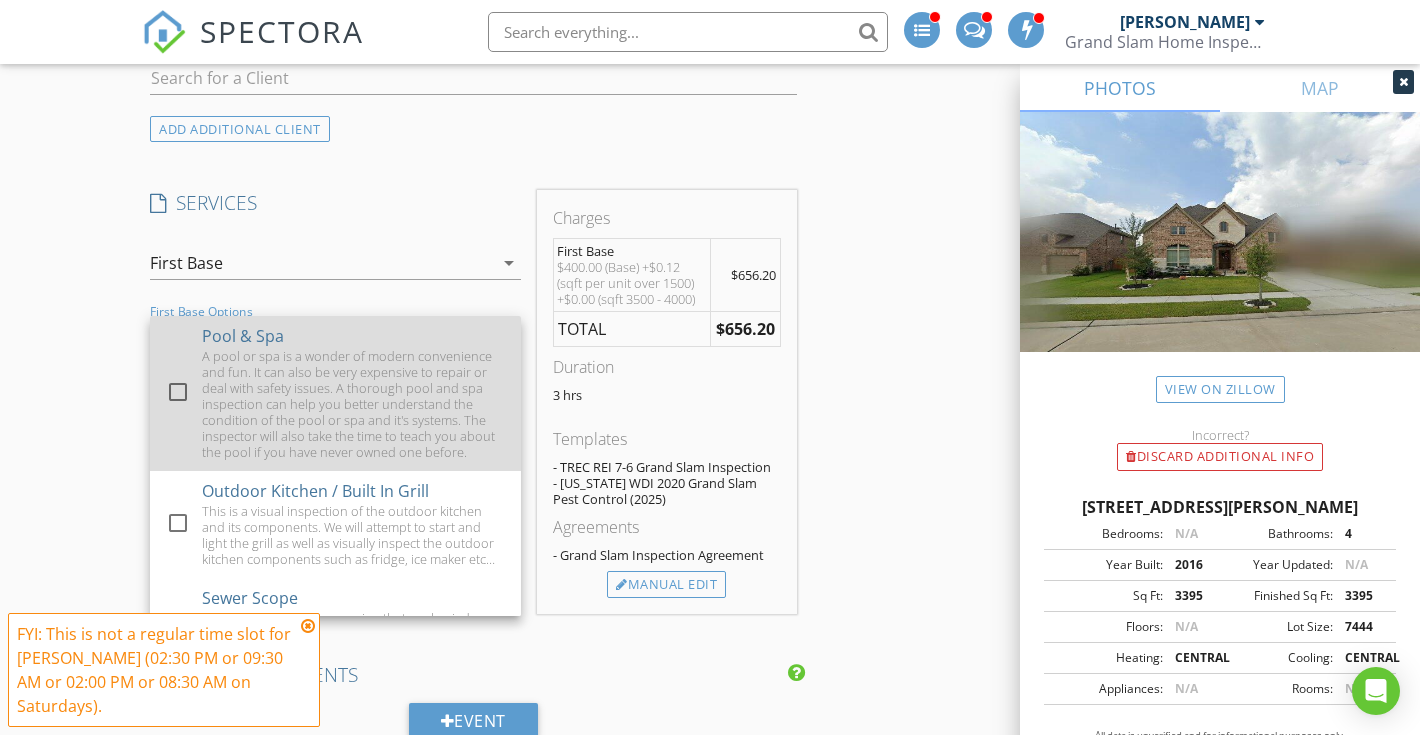 click on "A pool or spa is a wonder of modern convenience and fun. It can also be very expensive to repair or deal with safety issues. A thorough pool and spa inspection can help you better understand the condition of the pool or spa and it's systems. The inspector will also take the time to teach you about the pool if you have never owned one before." at bounding box center (353, 404) 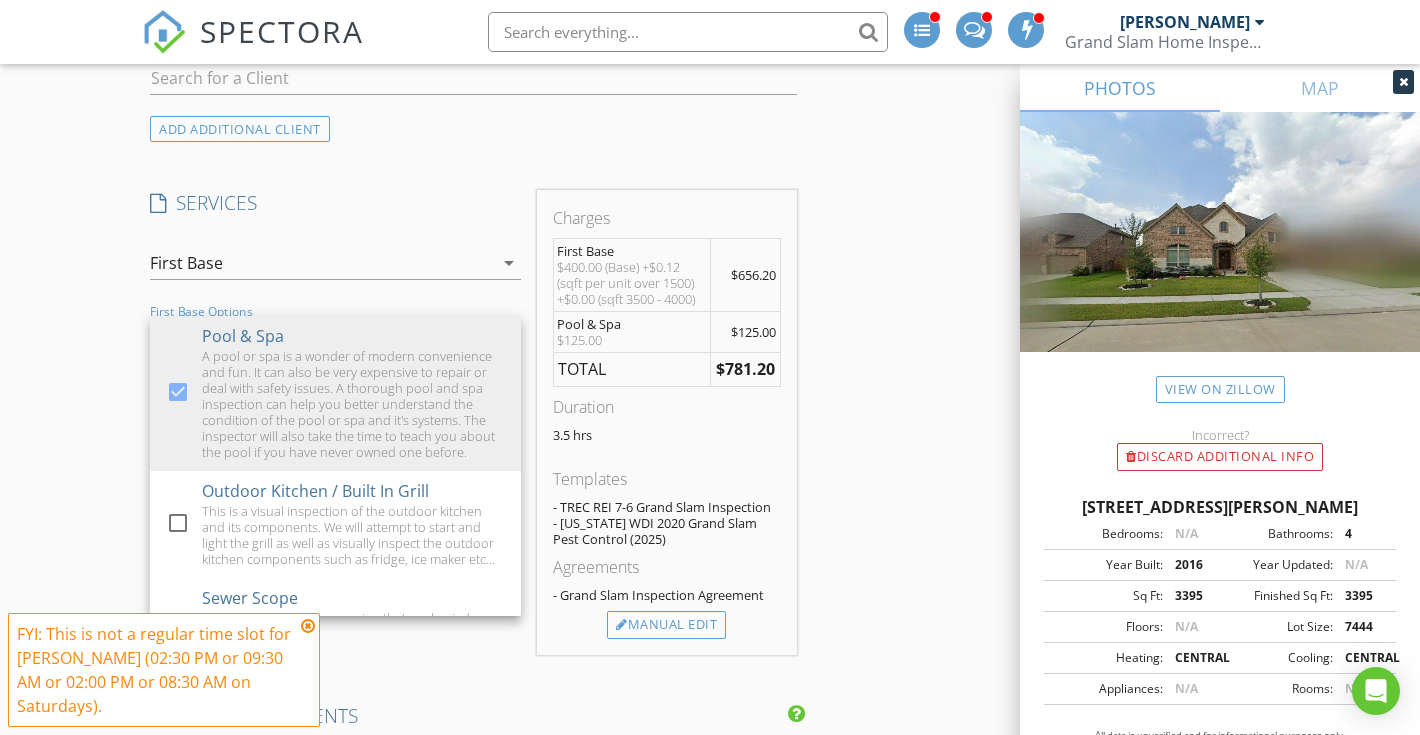 click on "New Inspection
INSPECTOR(S)
check_box_outline_blank   Daniel Bearman     check_box   Ryan Faust   PRIMARY   Ryan Faust arrow_drop_down   check_box_outline_blank Ryan Faust specifically requested
Date/Time
07/12/2025 9:00 AM
Location
Address Search       Address 27923 Coulter Dr   Unit   City Spring   State TX   Zip 77386   County Montgomery     Square Feet 3635   Year Built 2016   Foundation Slab arrow_drop_down     Ryan Faust     46.9 miles     (an hour)
client
check_box Enable Client CC email for this inspection   Client Search     check_box_outline_blank Client is a Company/Organization     First Name Donald   Last Name Graves   Email dongraves2@yahoo.com   CC Email   Phone 713-859-8162         Tags         Notes   Private Notes
client
Client Form
SERVICES" at bounding box center [710, 1051] 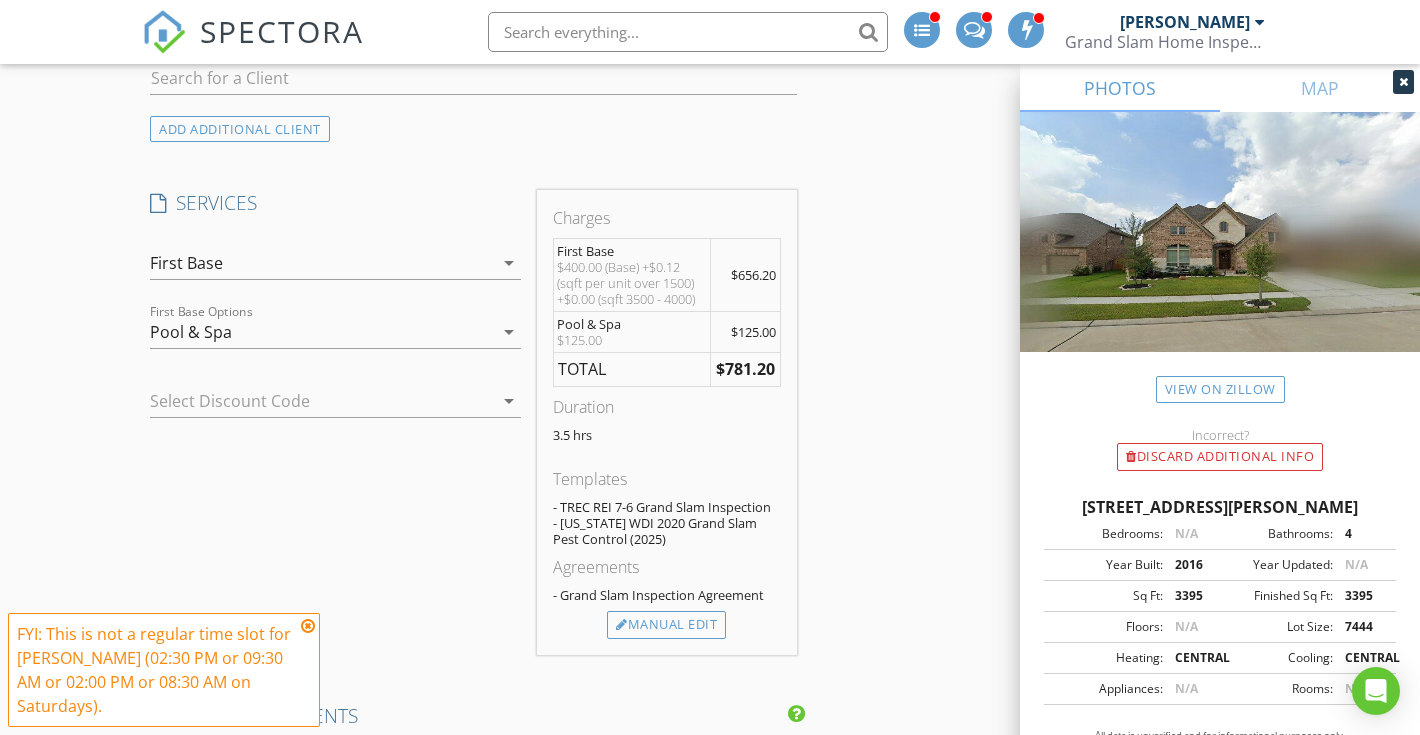 click on "SERVICES
check_box   First Base   TREC SOP Home Inspection including termite inspection  check_box_outline_blank   Second Base   TREC SOP Home Inspection including, Termite Inspection and your choice of sewer scope or house elevation plot (Over $145 in savings) check_box_outline_blank   Home Run   TREC SOP Home Inspection including, Sewer Scope, House Elevation Plot, Floor Plan and Mold Testing. (MOST VALUE) check_box_outline_blank   11-Month Warranty    Inspection on a home just before the builder warranty is up check_box_outline_blank   Pre-Drywall Inspection    This is a phase inspection when the home has rough in electrical and plumbing just before the drywall and insulation are placed.  check_box_outline_blank   WDI (Termite) inspection    check_box_outline_blank   Sewer Scope   check_box_outline_blank   Re-inspection    check_box_outline_blank   Floor Plan   check_box_outline_blank   On Site Reschedule Fee   check_box_outline_blank   Pre-Listing Inspection" at bounding box center (335, 422) 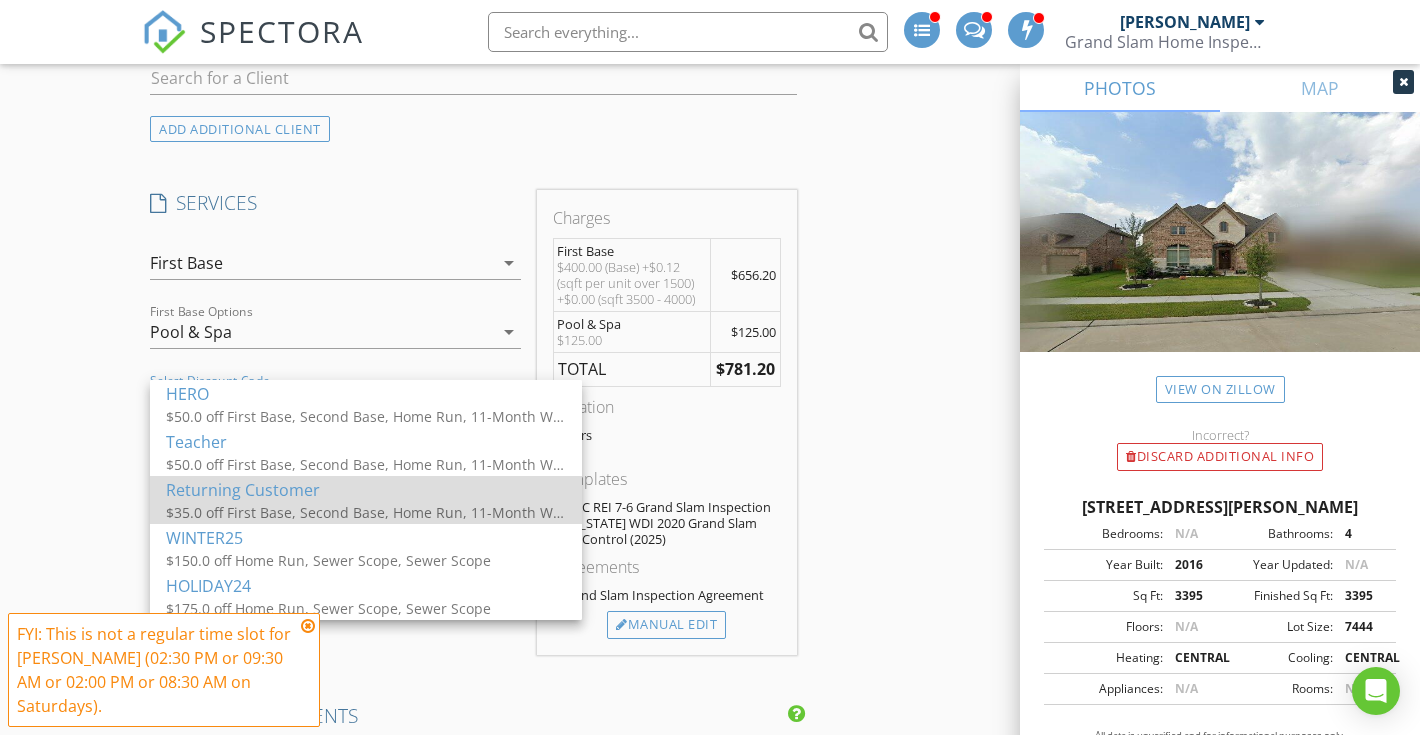click on "Returning Customer" at bounding box center [366, 490] 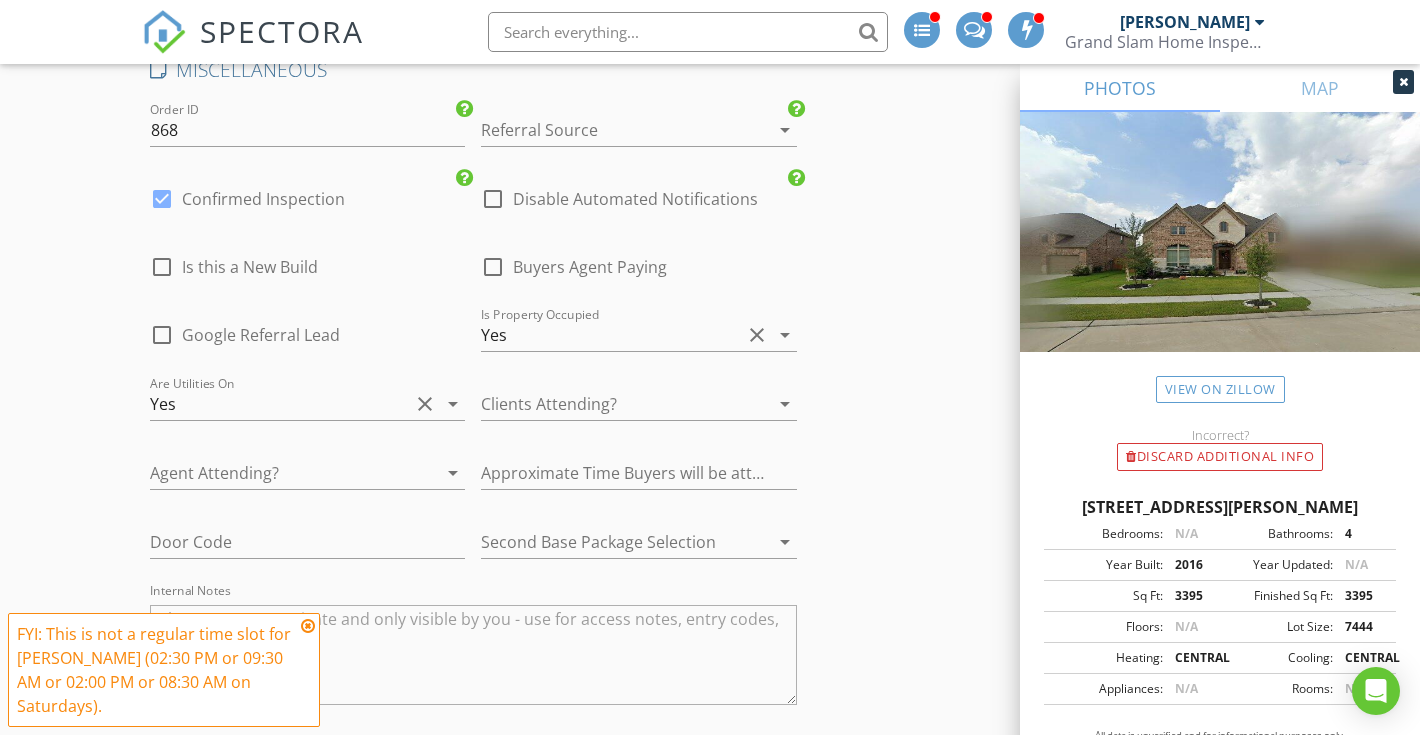 scroll, scrollTop: 3976, scrollLeft: 0, axis: vertical 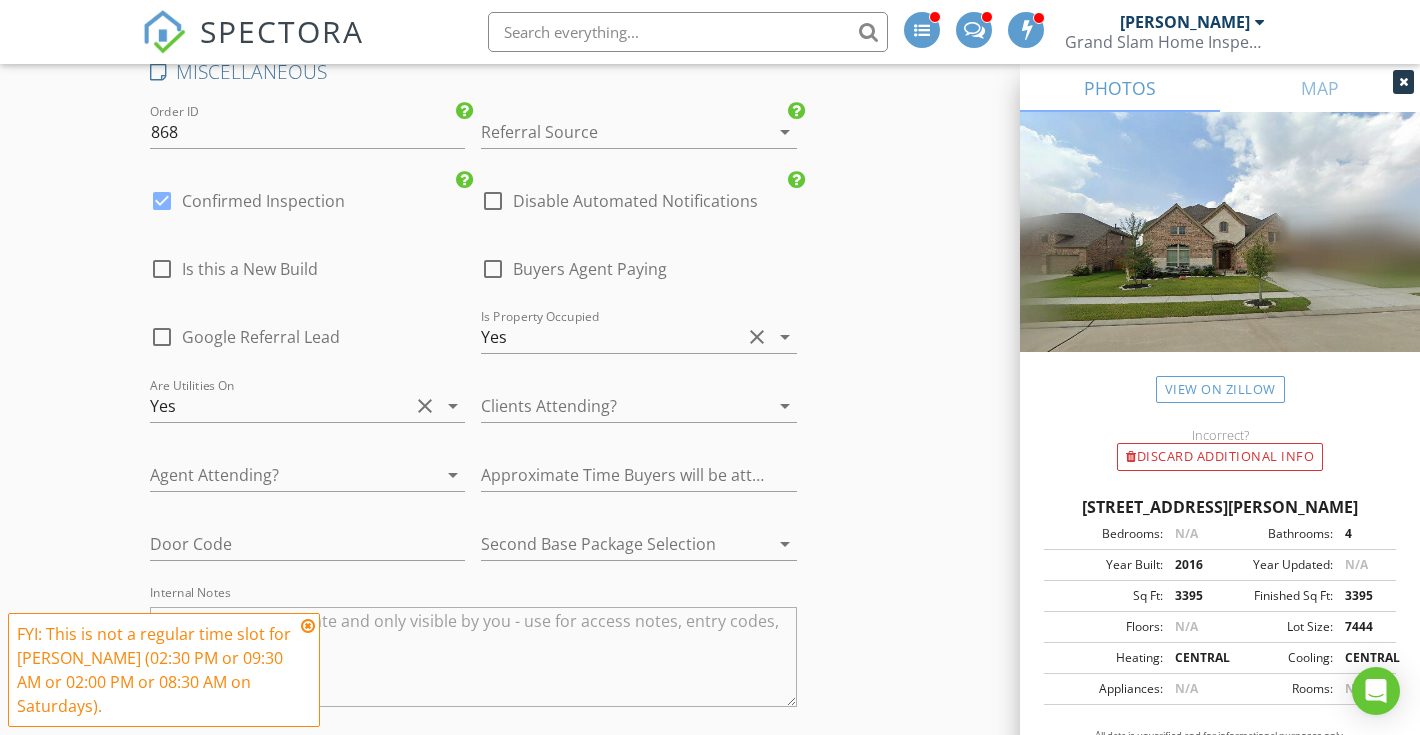 click at bounding box center [610, 406] 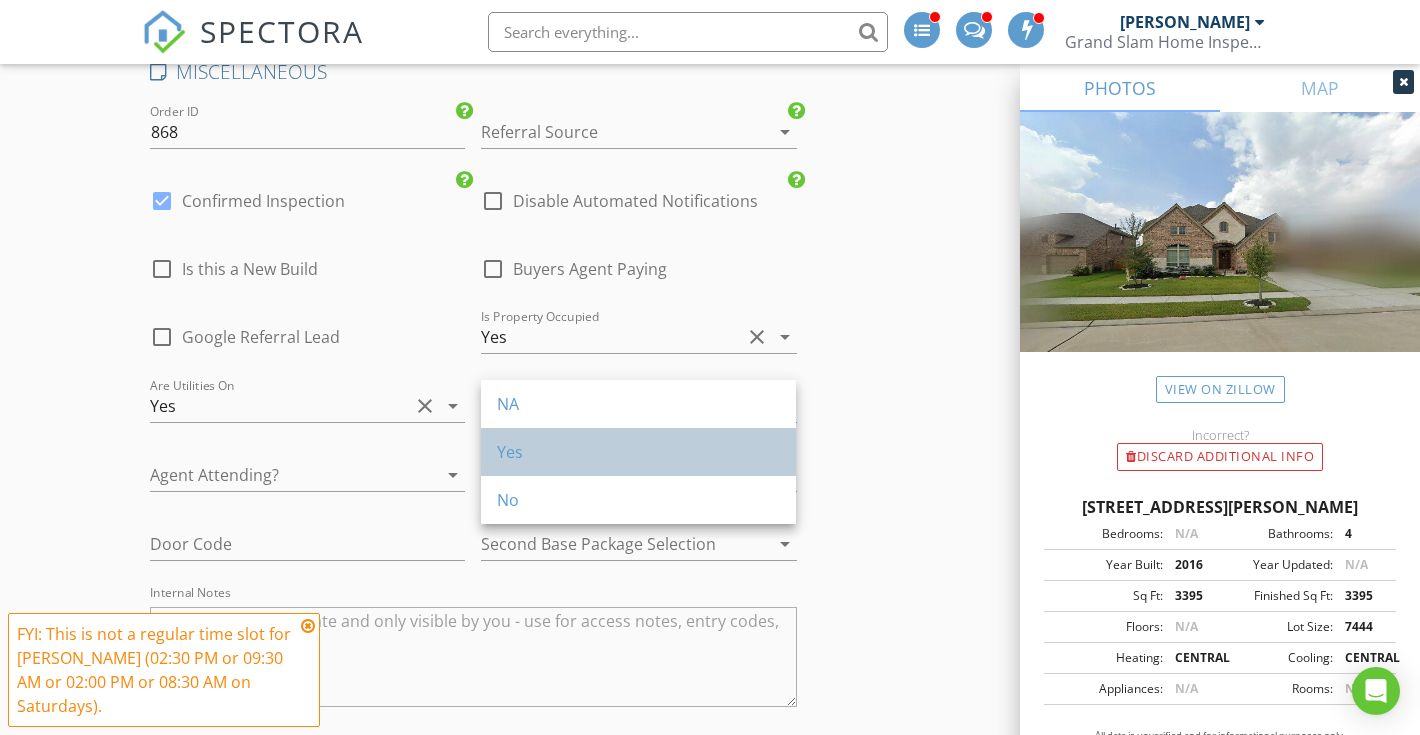 click on "Yes" at bounding box center [638, 452] 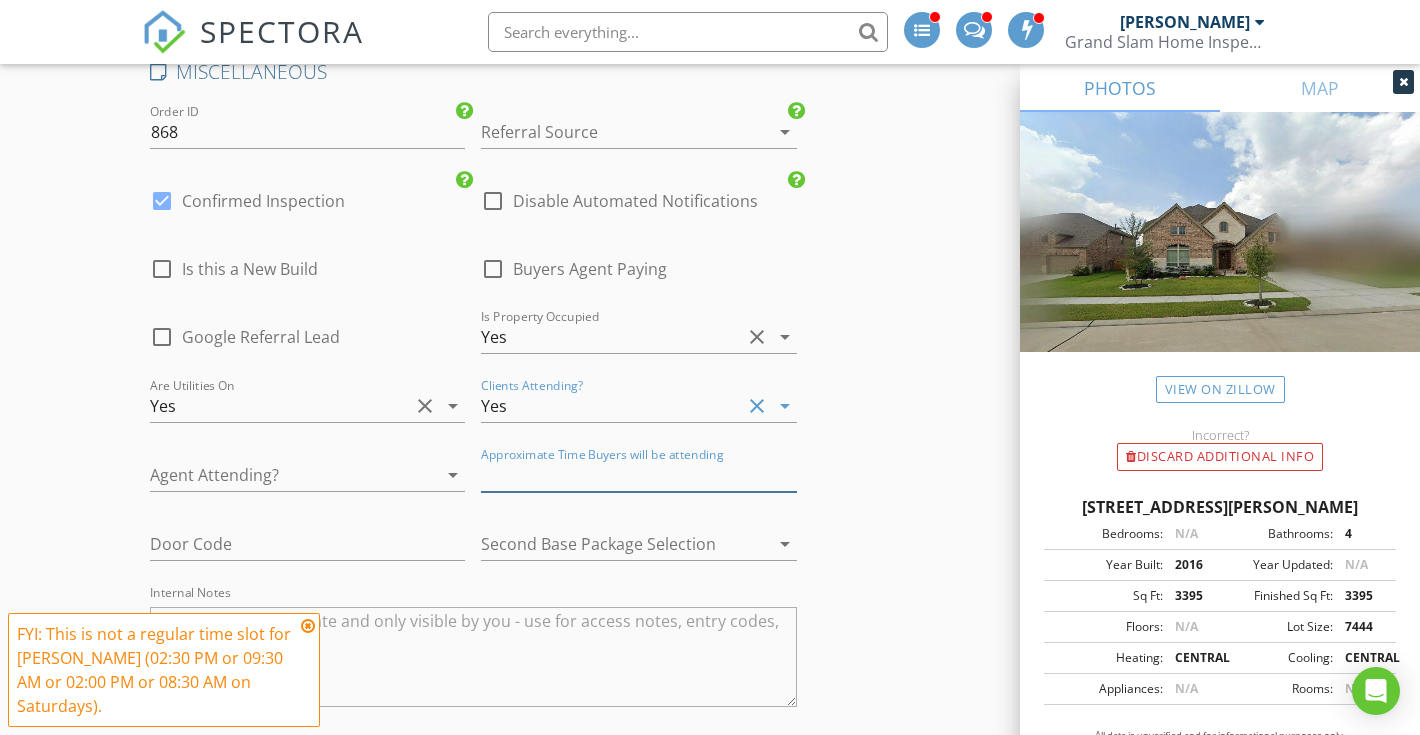click at bounding box center (638, 475) 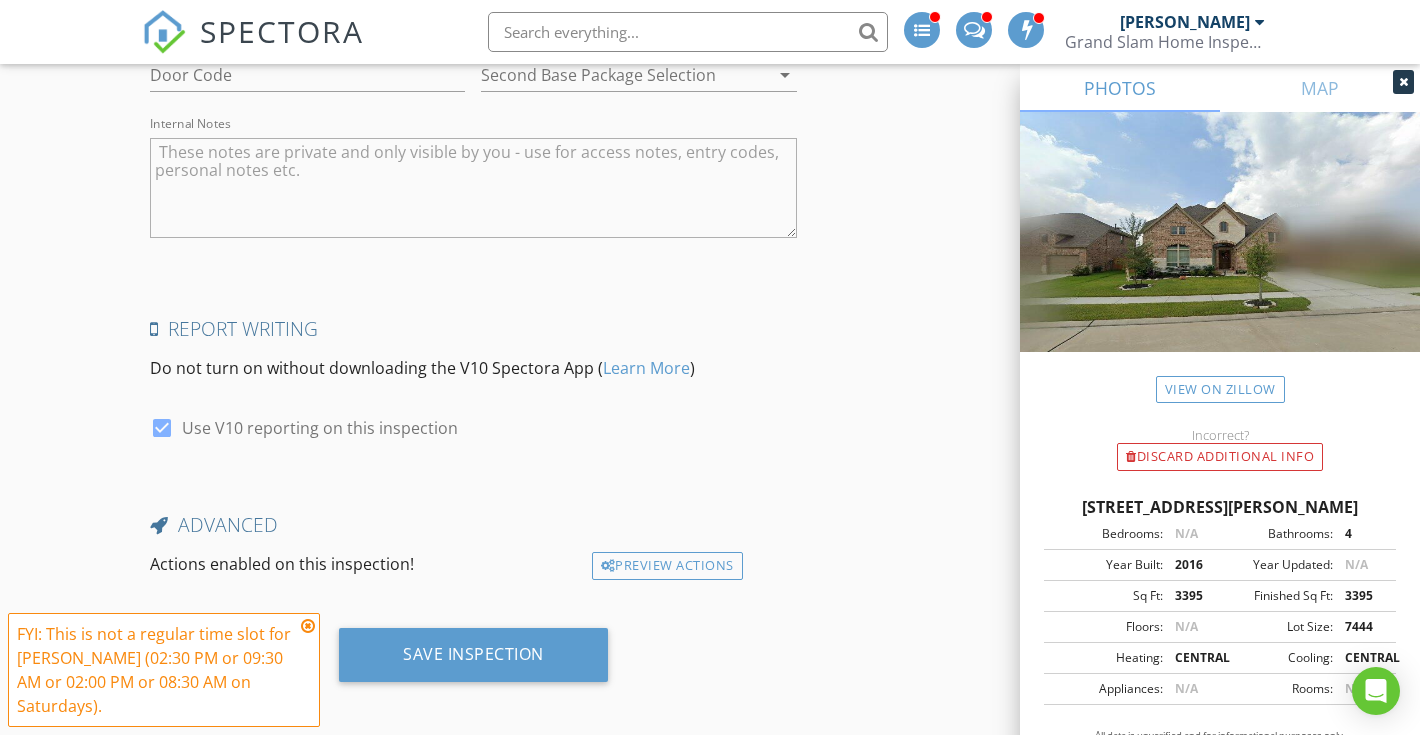scroll, scrollTop: 4443, scrollLeft: 0, axis: vertical 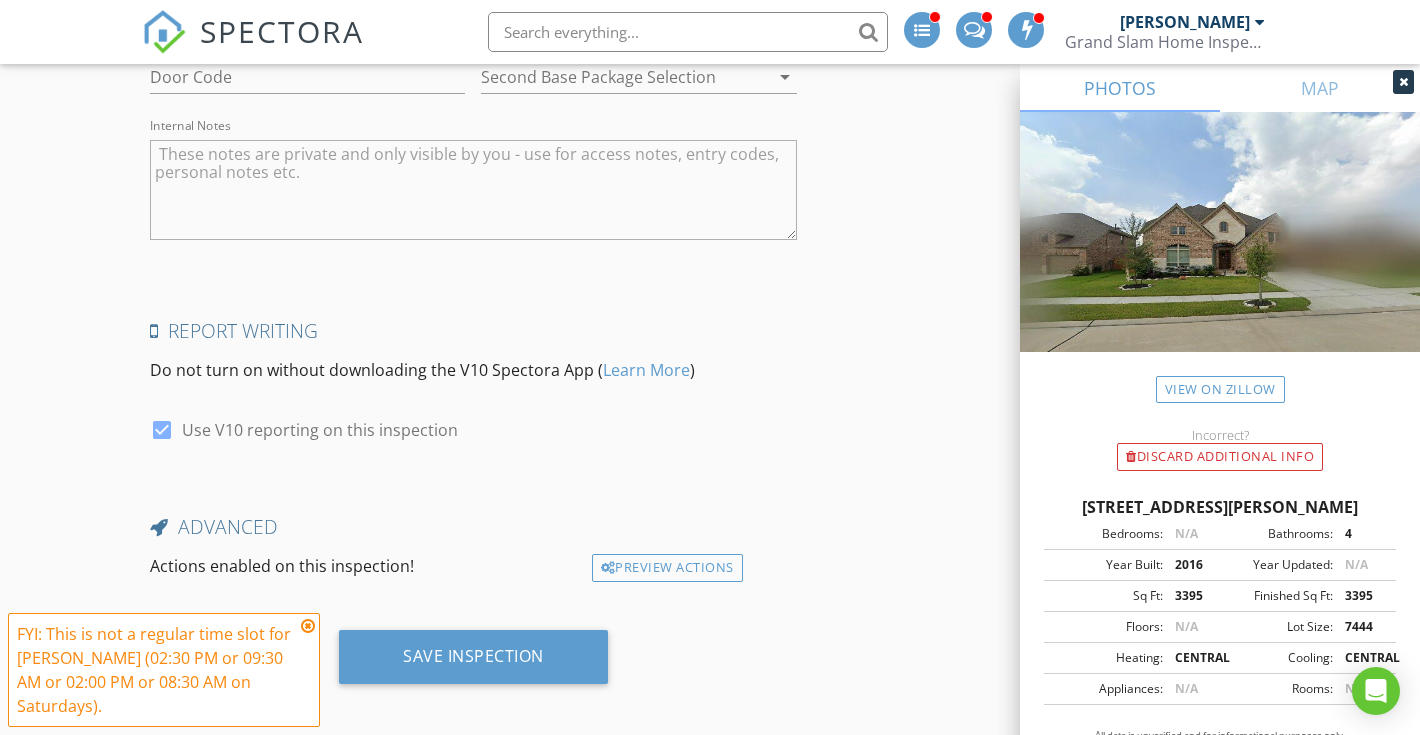 type on "12:30" 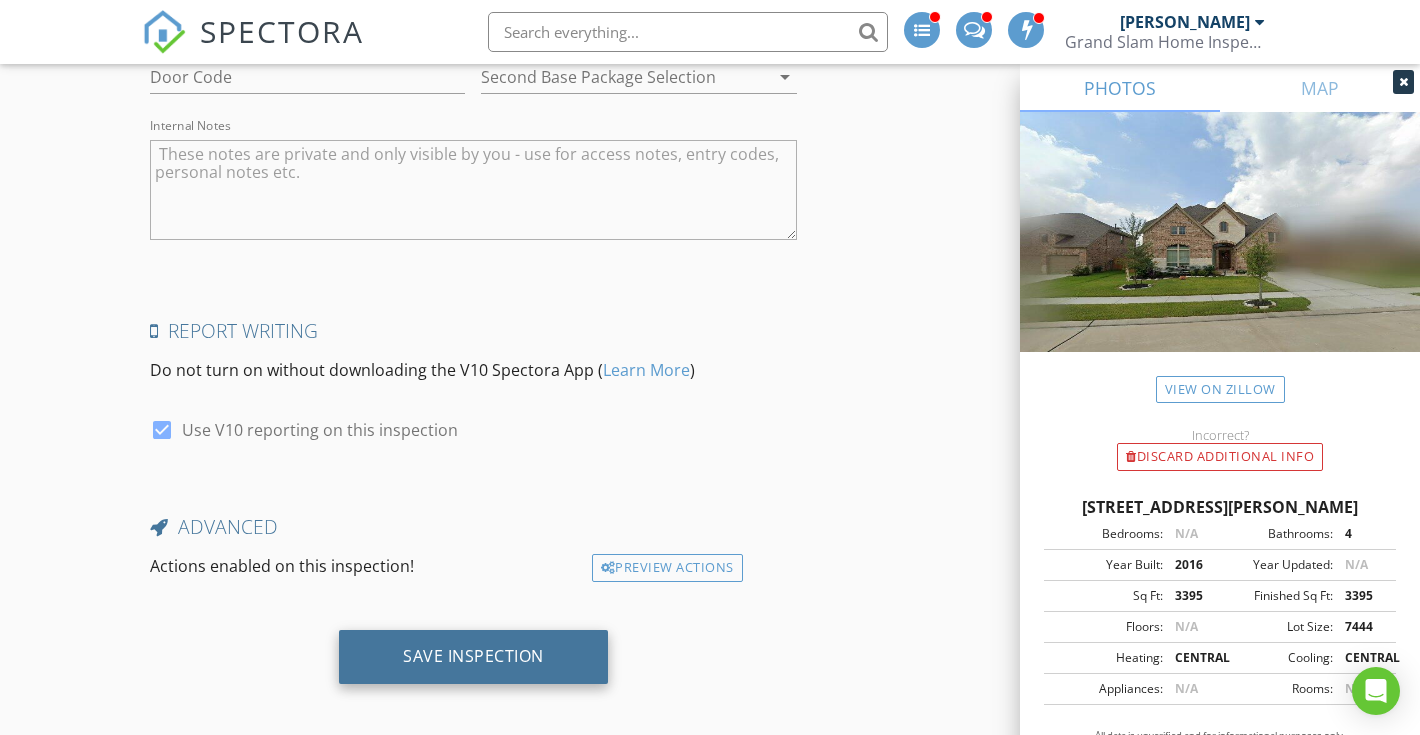click on "Save Inspection" at bounding box center (473, 657) 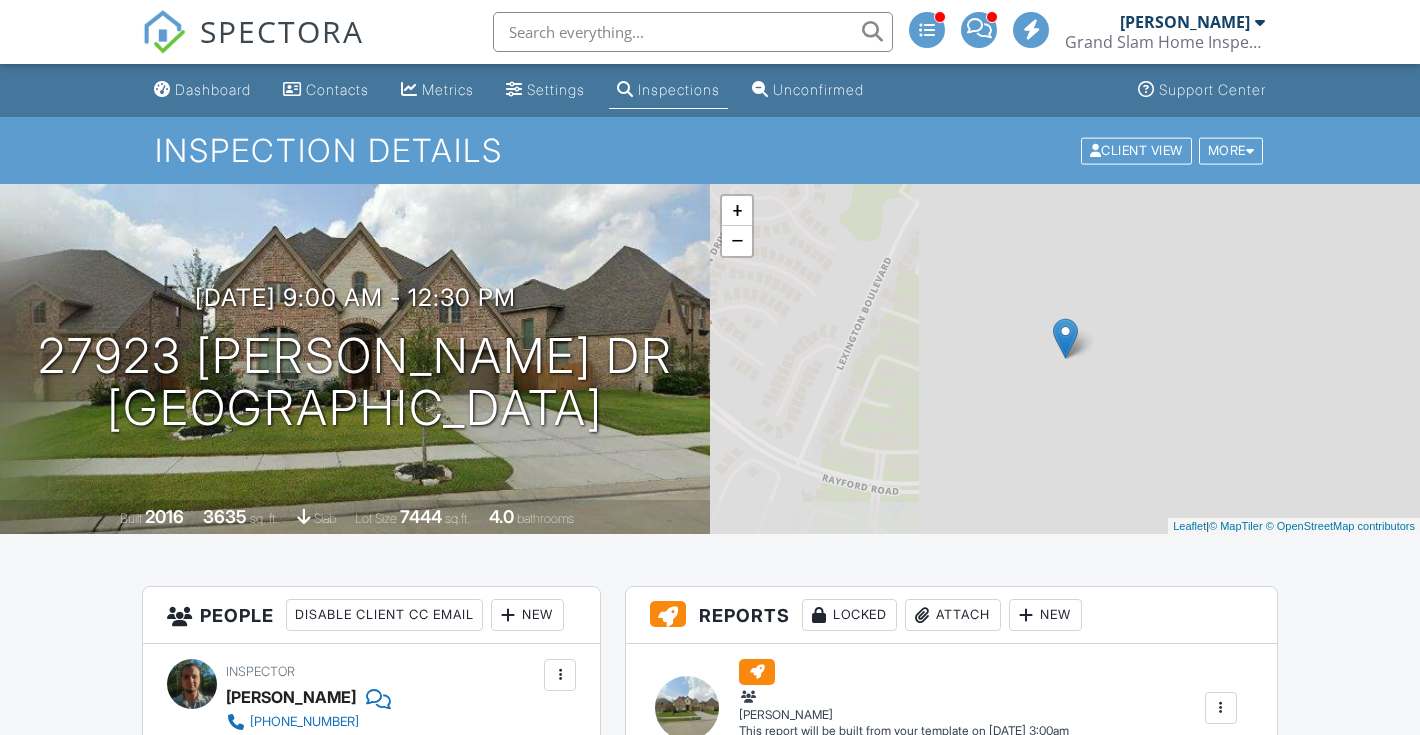 scroll, scrollTop: 0, scrollLeft: 0, axis: both 